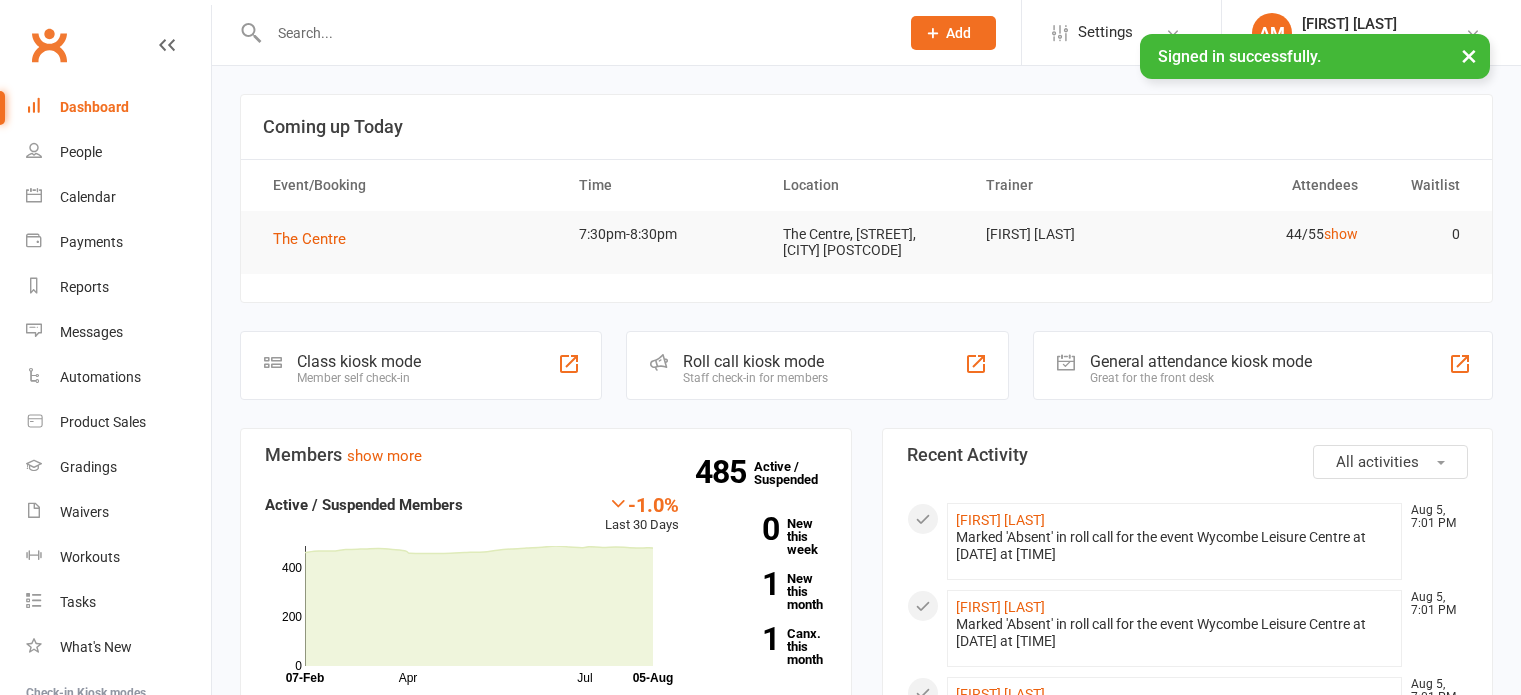 scroll, scrollTop: 0, scrollLeft: 0, axis: both 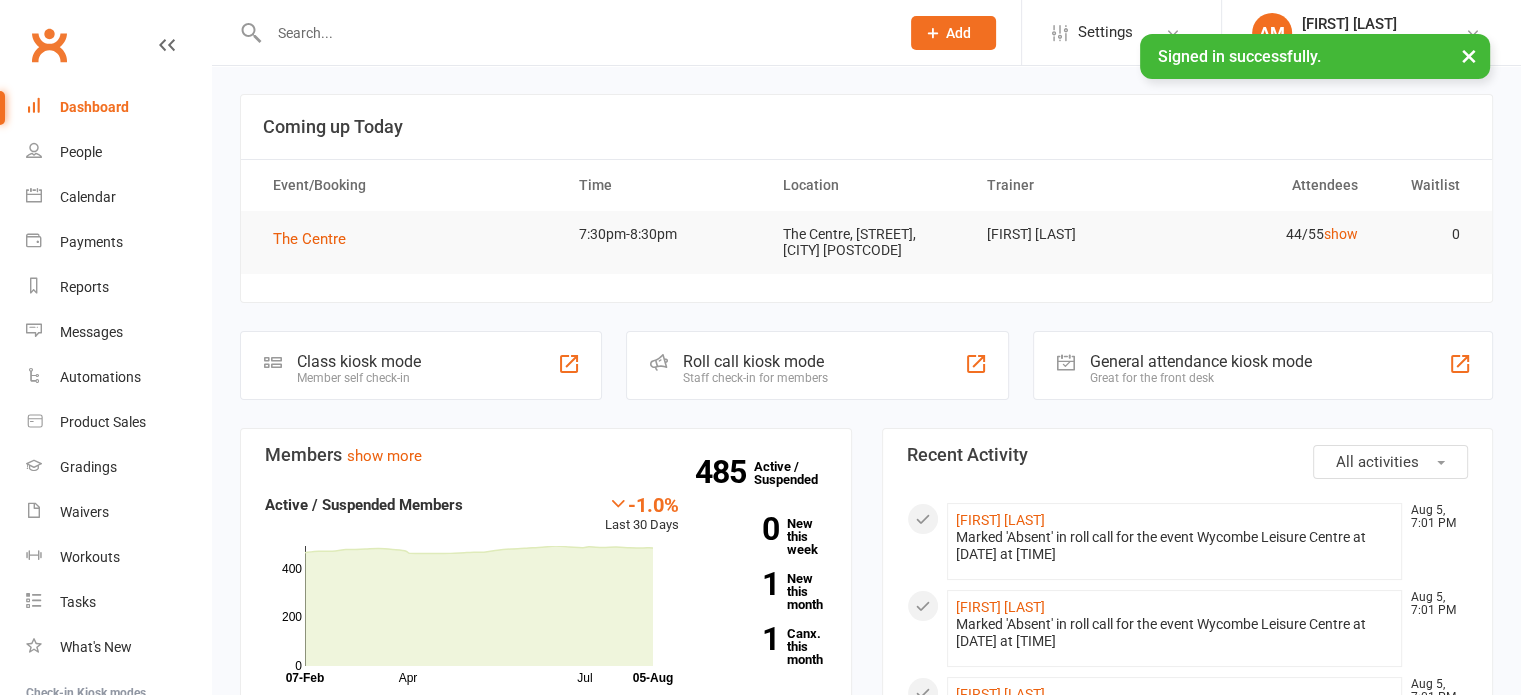 drag, startPoint x: 0, startPoint y: 0, endPoint x: 354, endPoint y: 31, distance: 355.35477 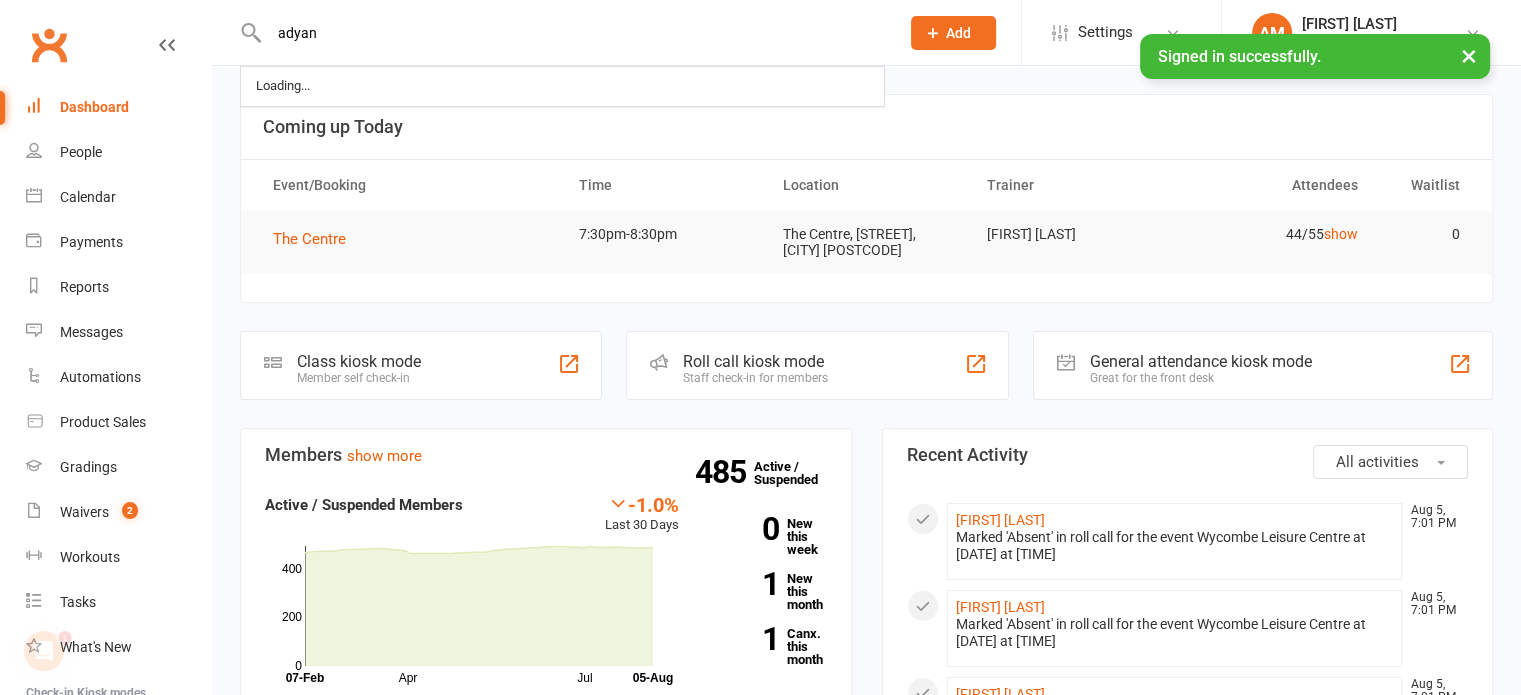 scroll, scrollTop: 0, scrollLeft: 0, axis: both 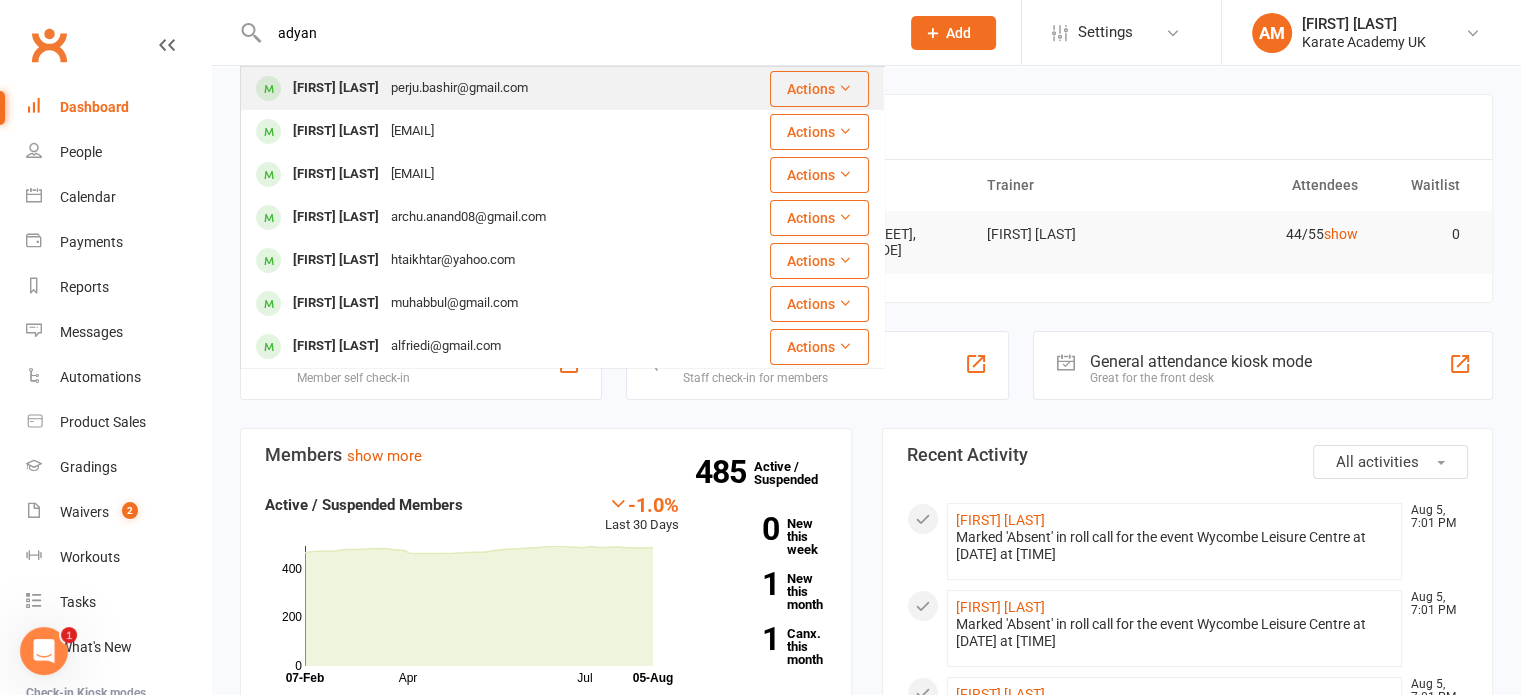 type on "adyan" 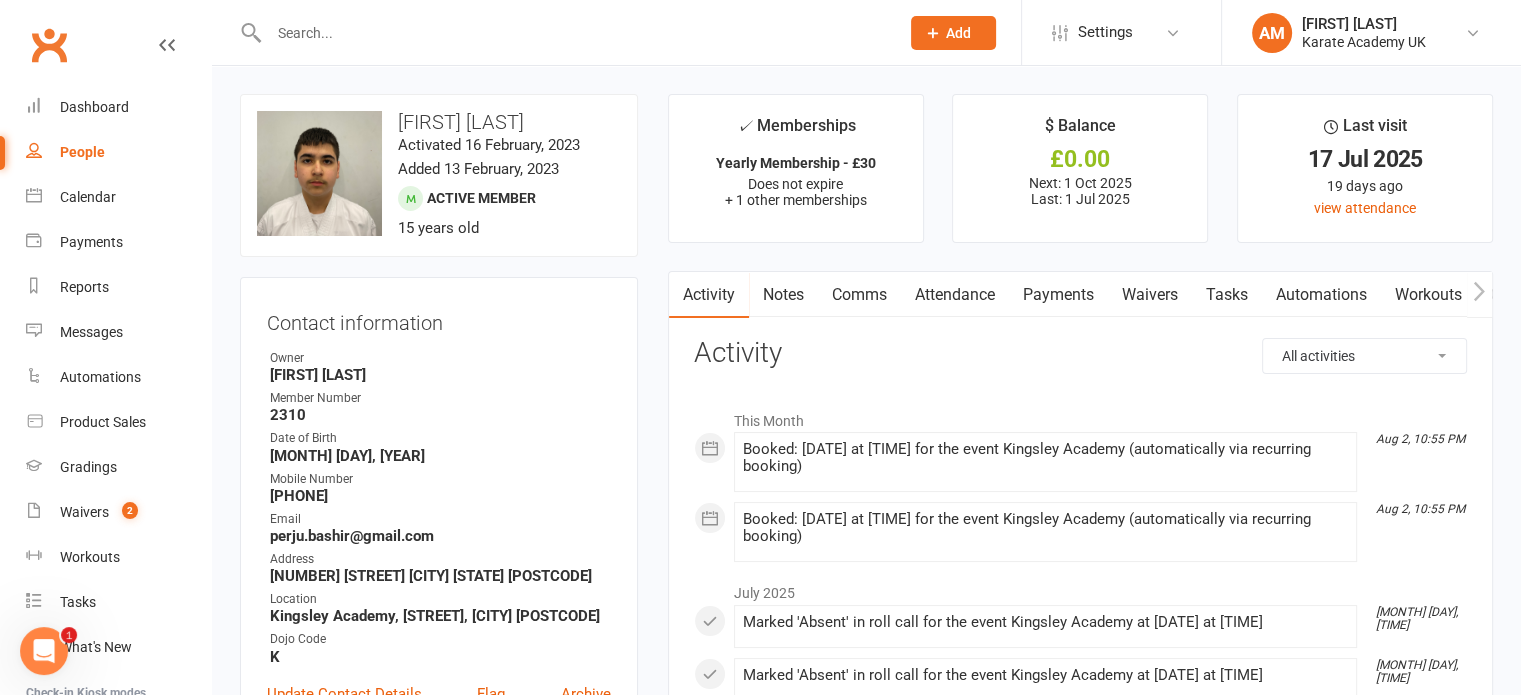 click on "Payments" at bounding box center [1058, 295] 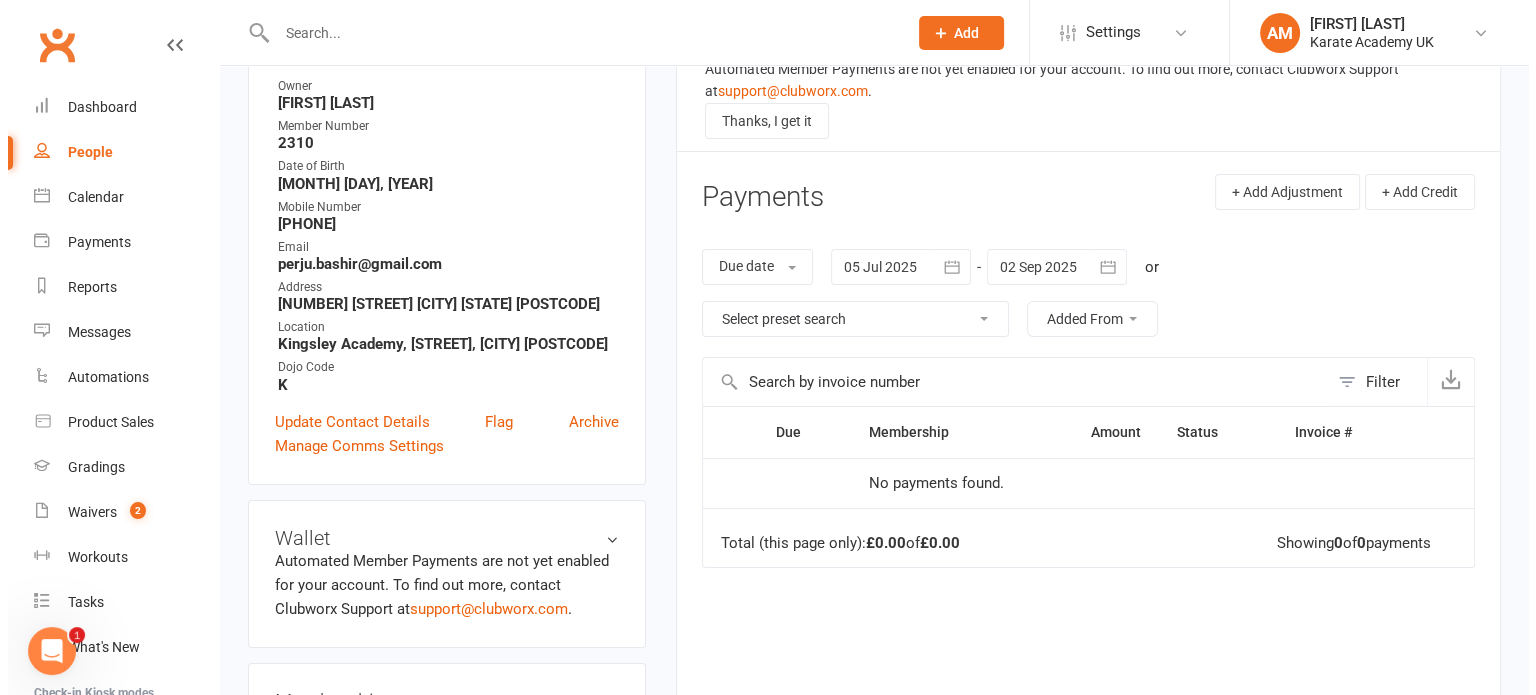scroll, scrollTop: 300, scrollLeft: 0, axis: vertical 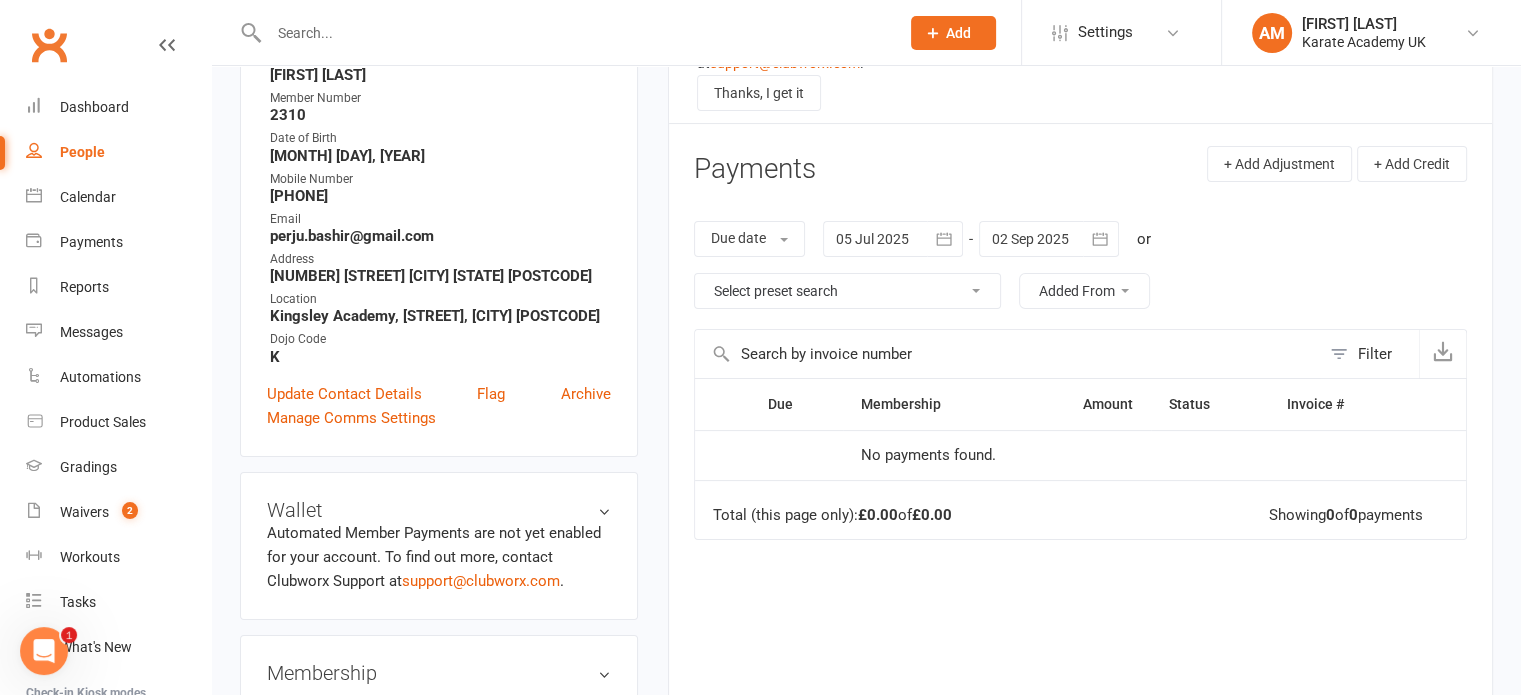 click 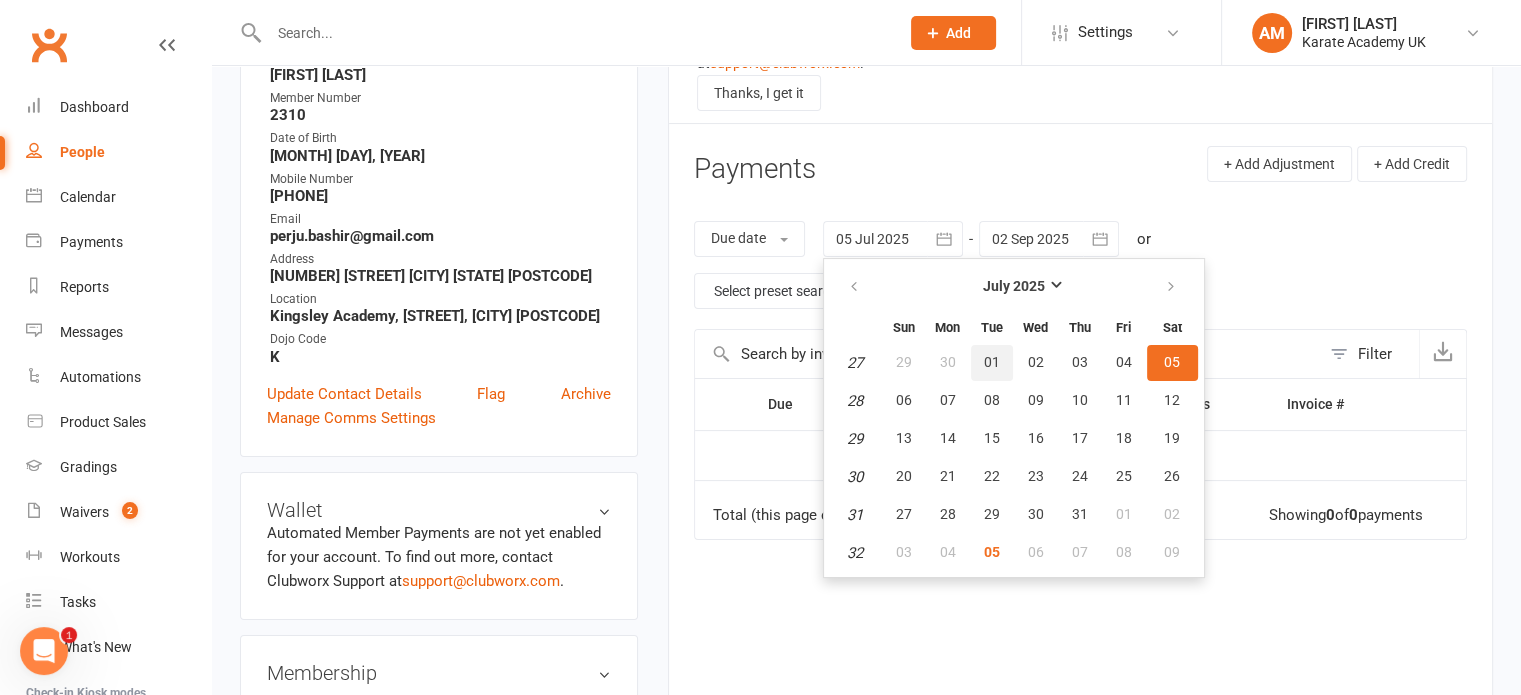 click on "01" at bounding box center [992, 363] 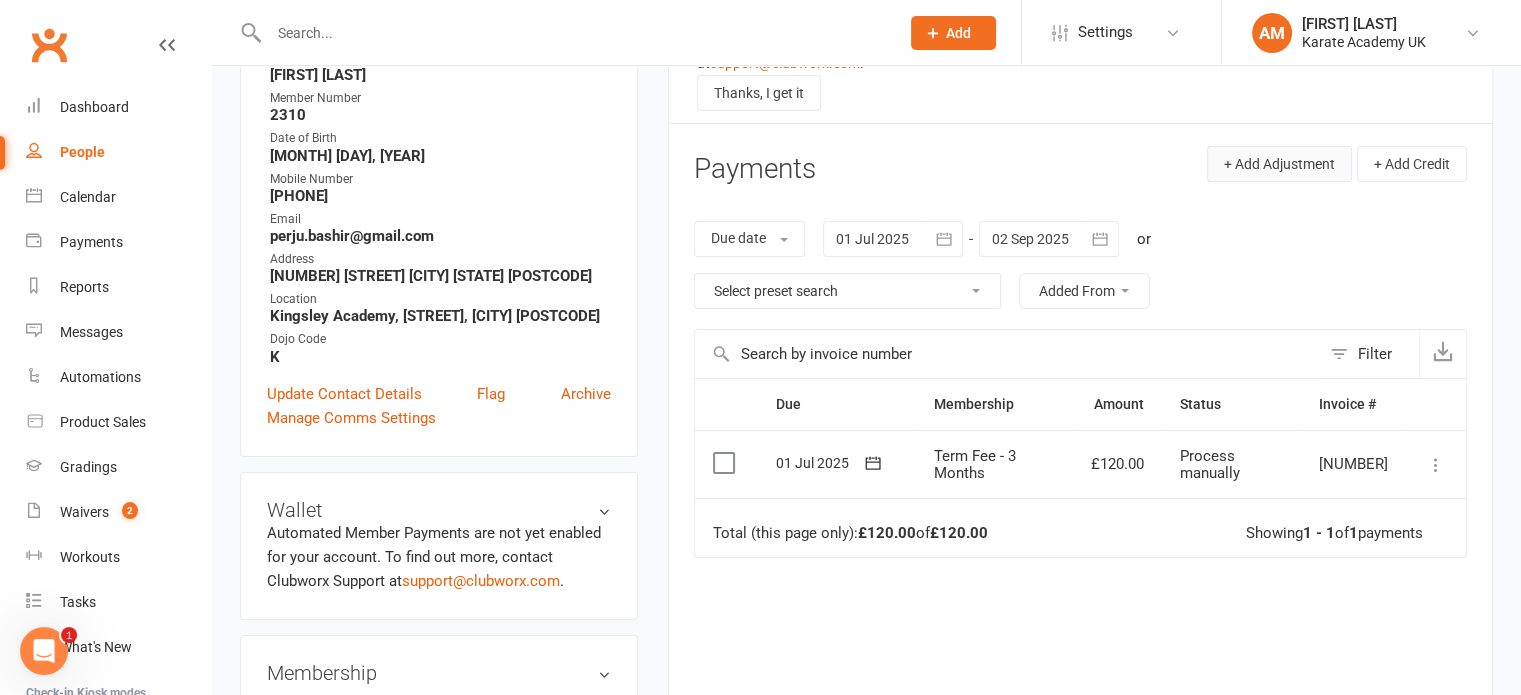click on "+ Add Adjustment" at bounding box center (1279, 164) 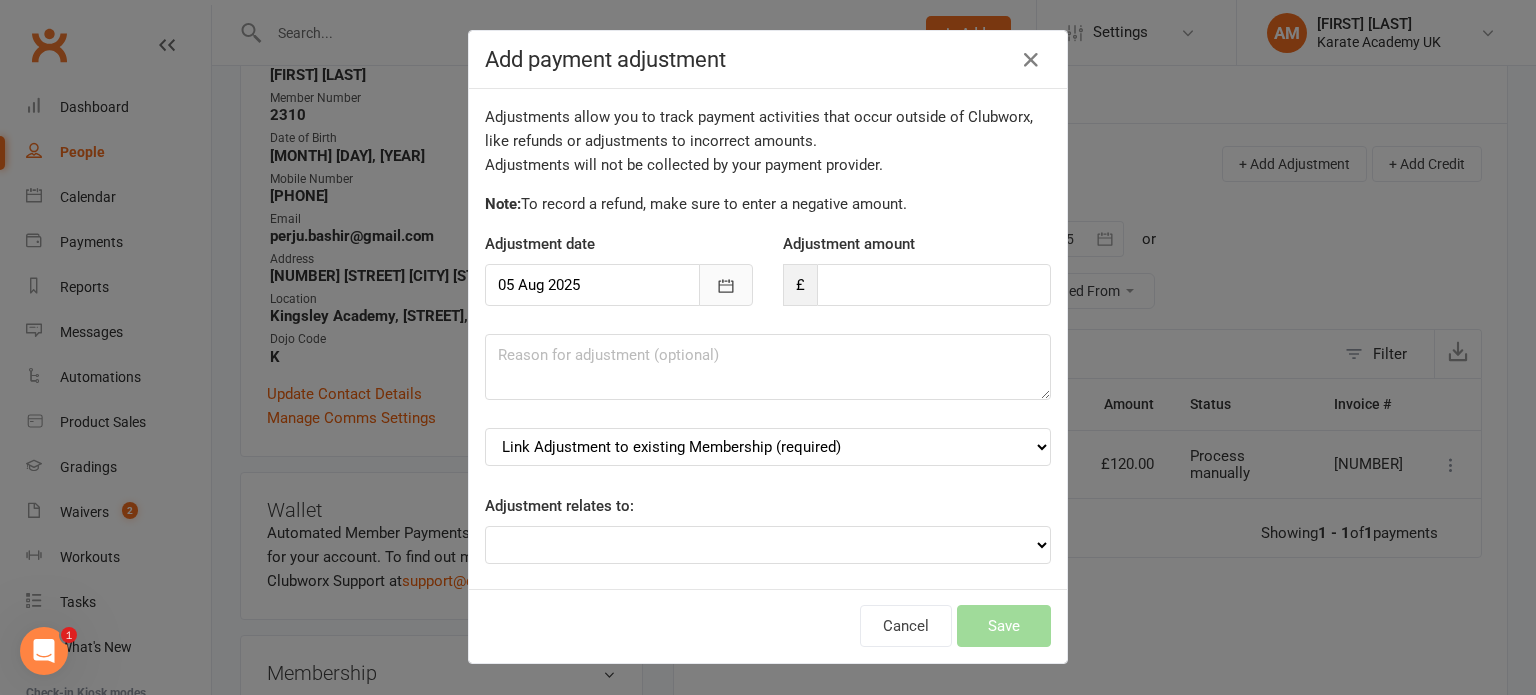 click 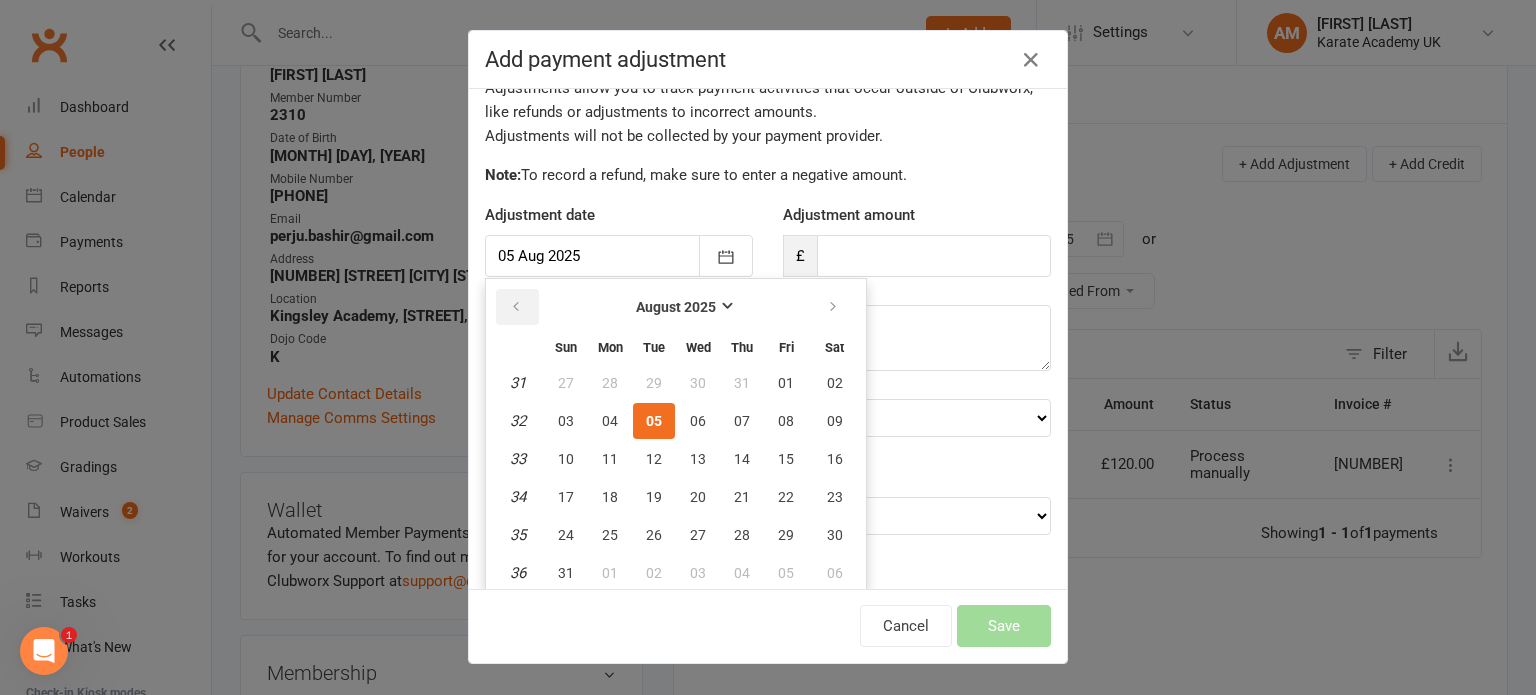 click at bounding box center [516, 307] 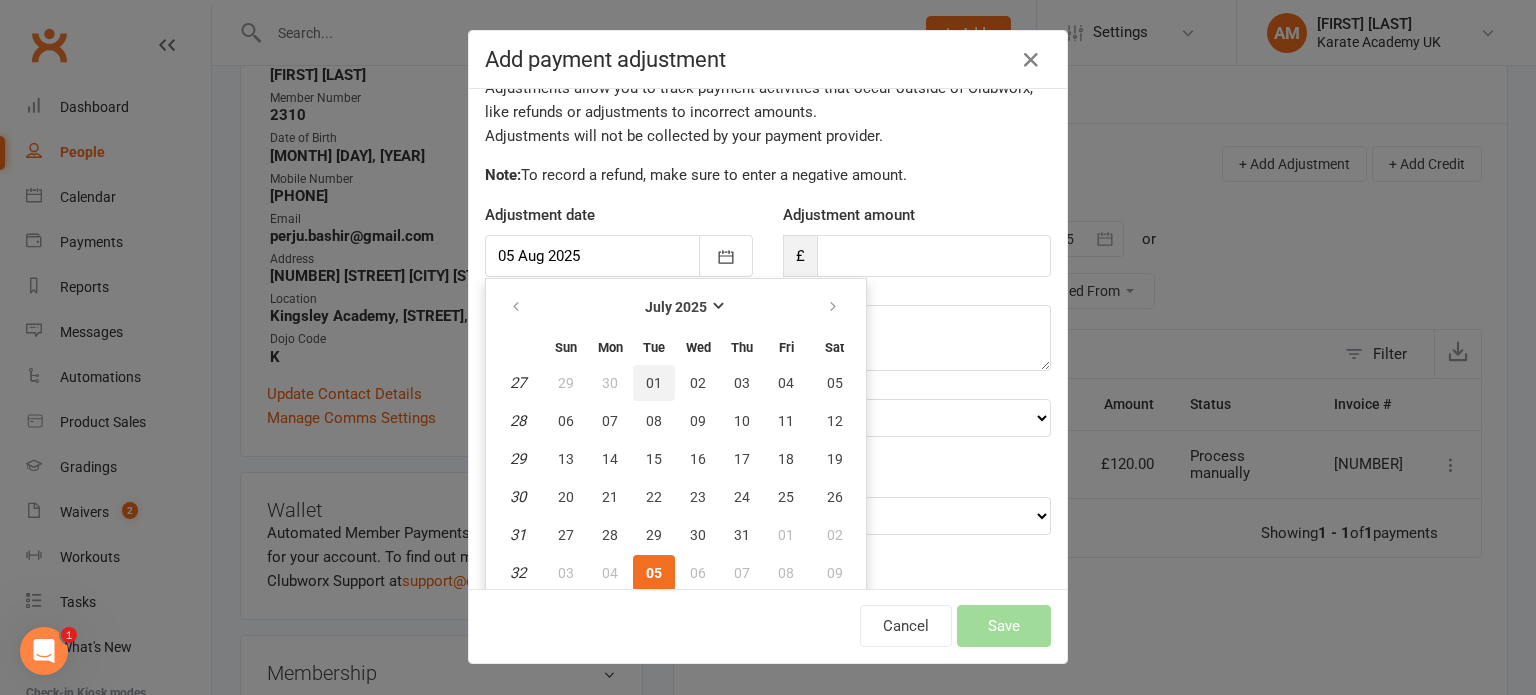 drag, startPoint x: 652, startPoint y: 380, endPoint x: 804, endPoint y: 302, distance: 170.84496 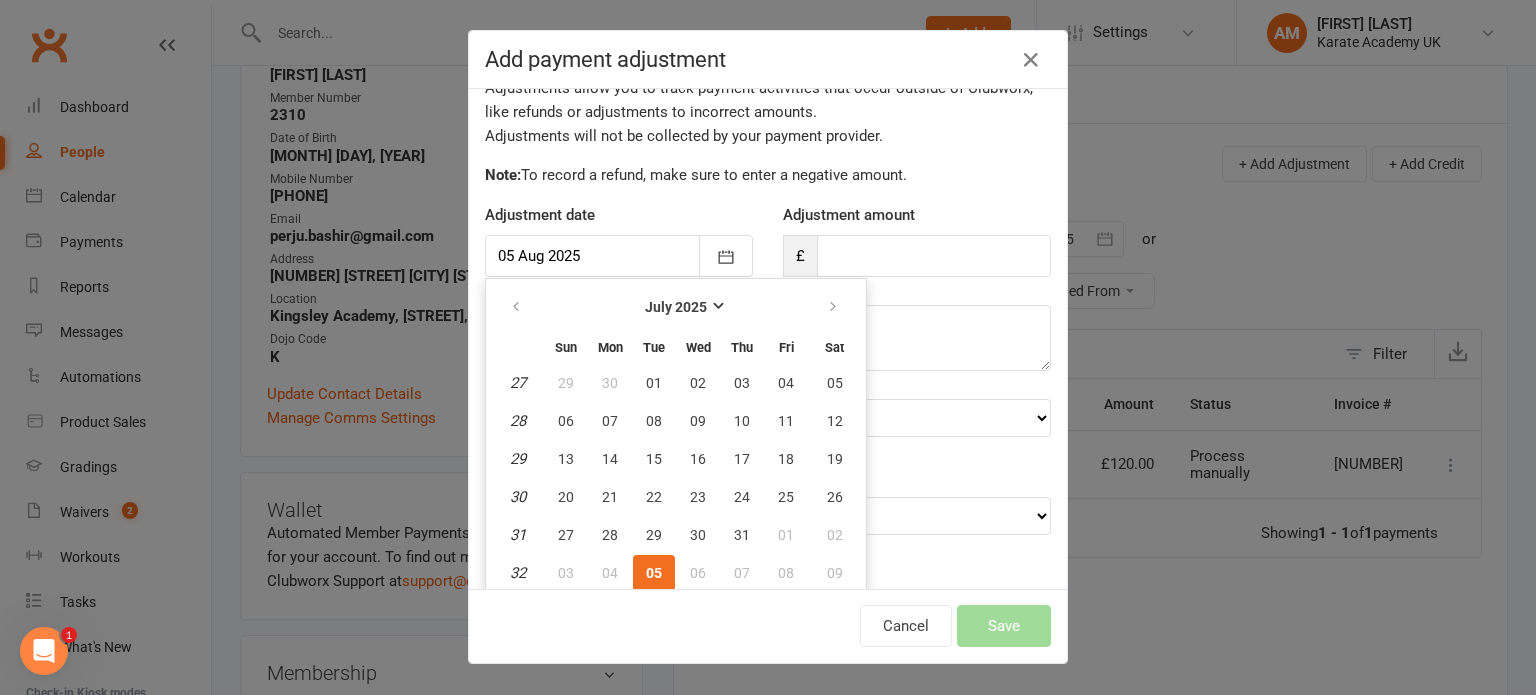 type on "01 Jul 2025" 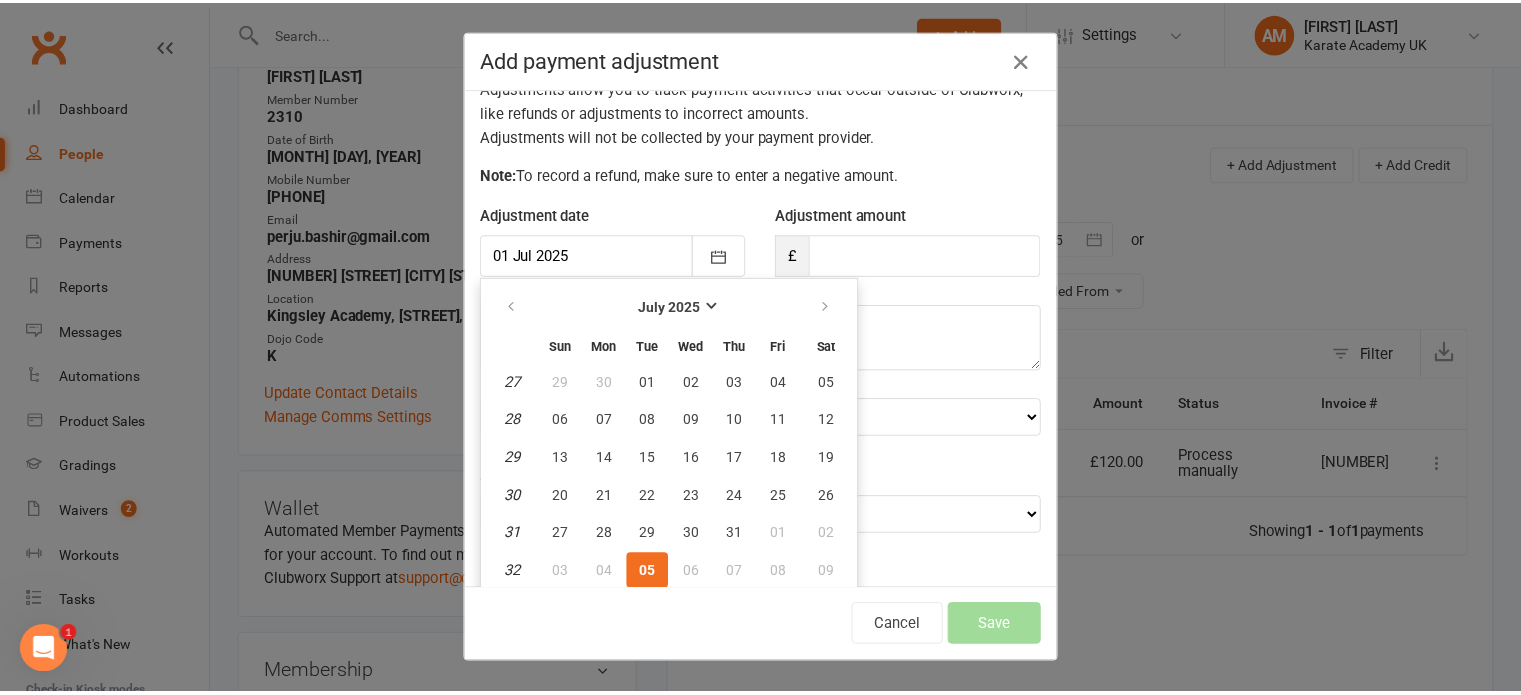 scroll, scrollTop: 17, scrollLeft: 0, axis: vertical 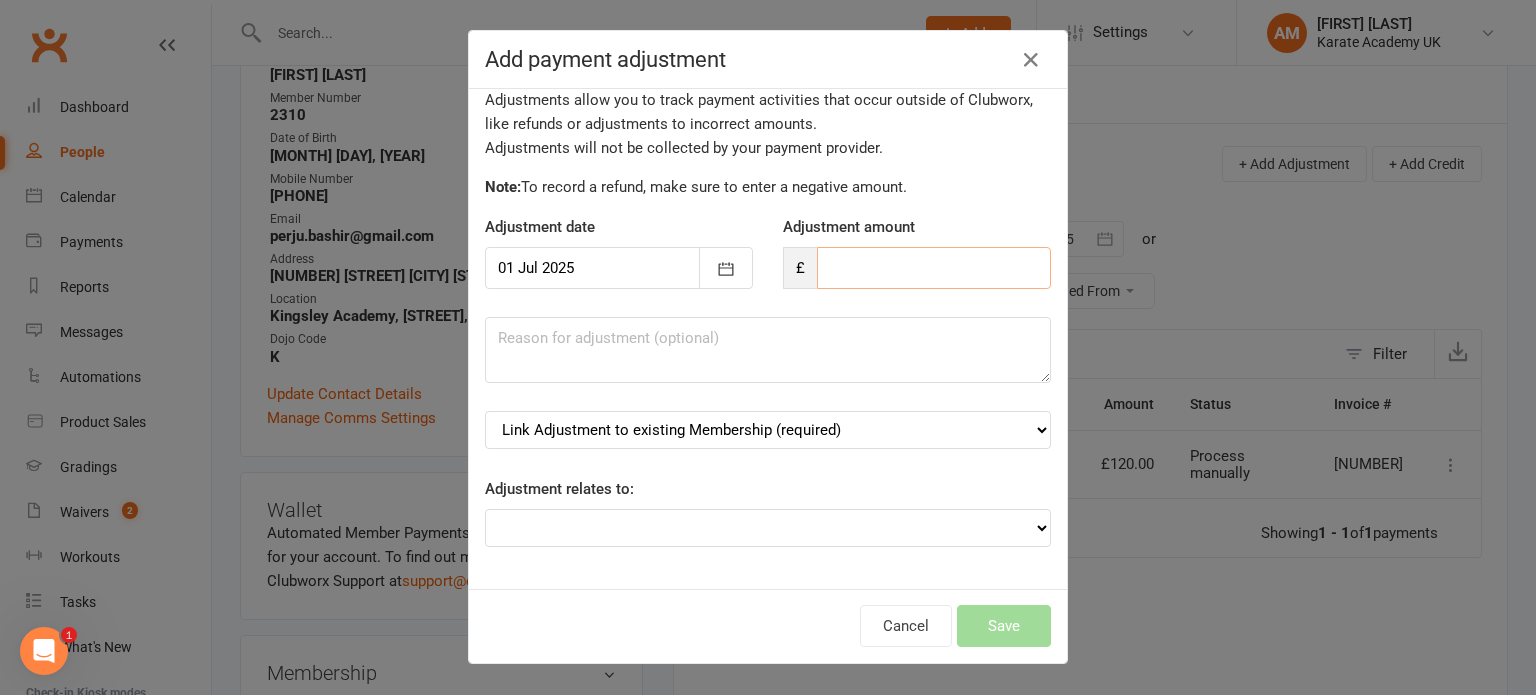 click at bounding box center [934, 268] 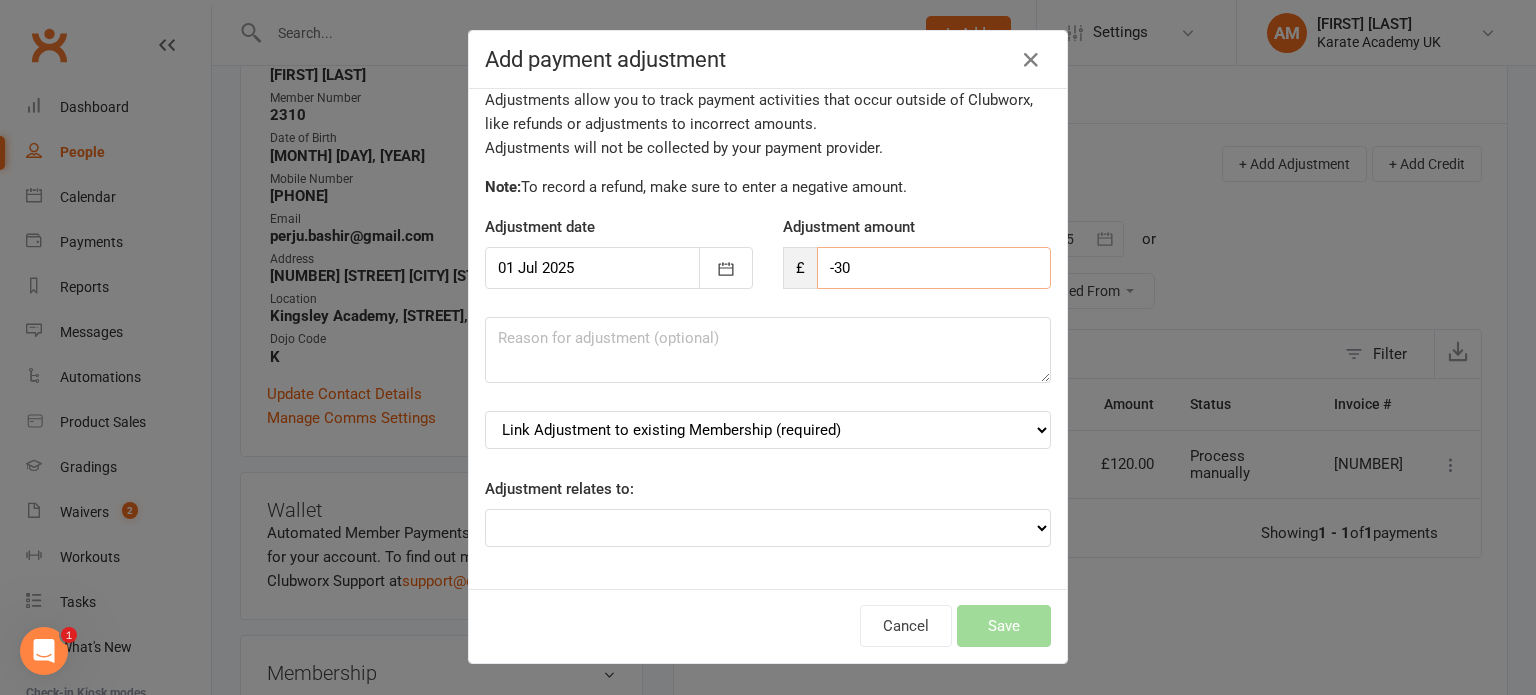 type on "-30" 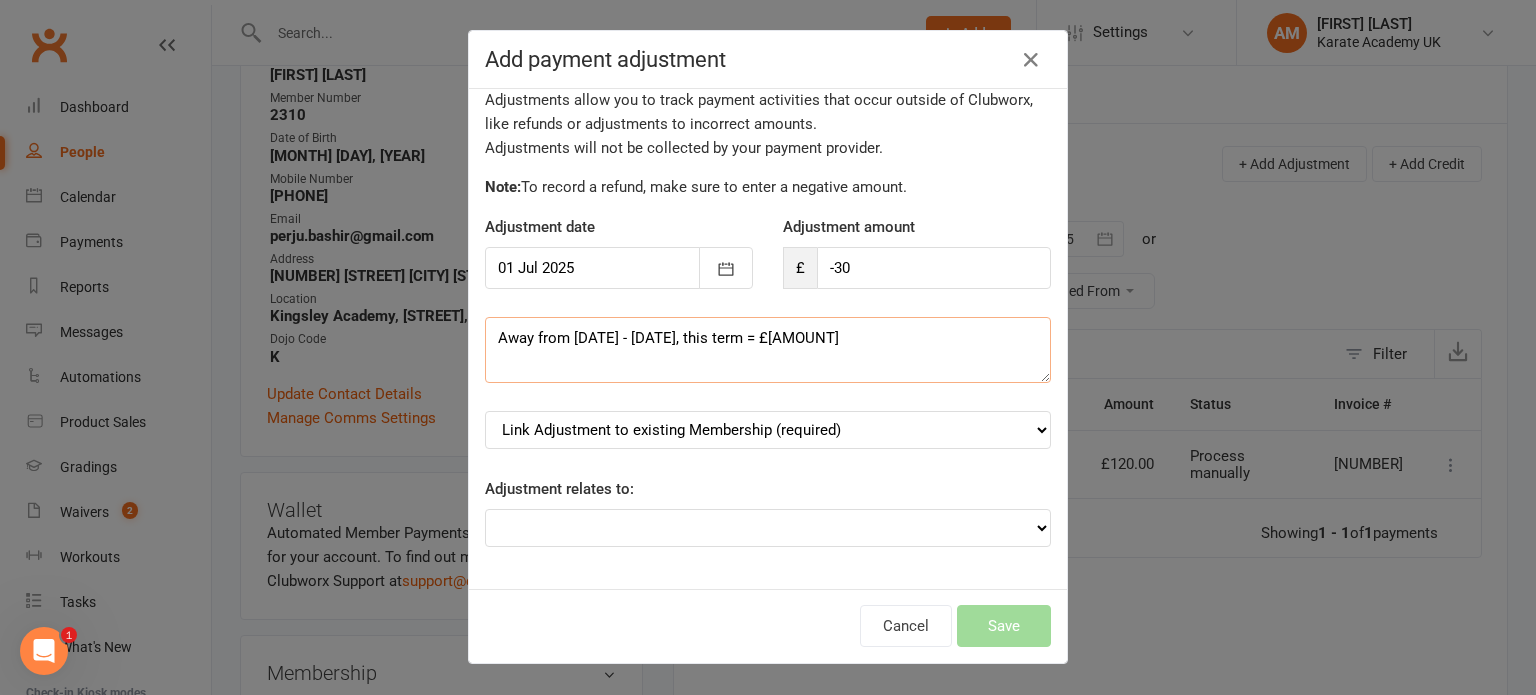 type on "Away from [DATE] - [DATE], this term = £[AMOUNT]" 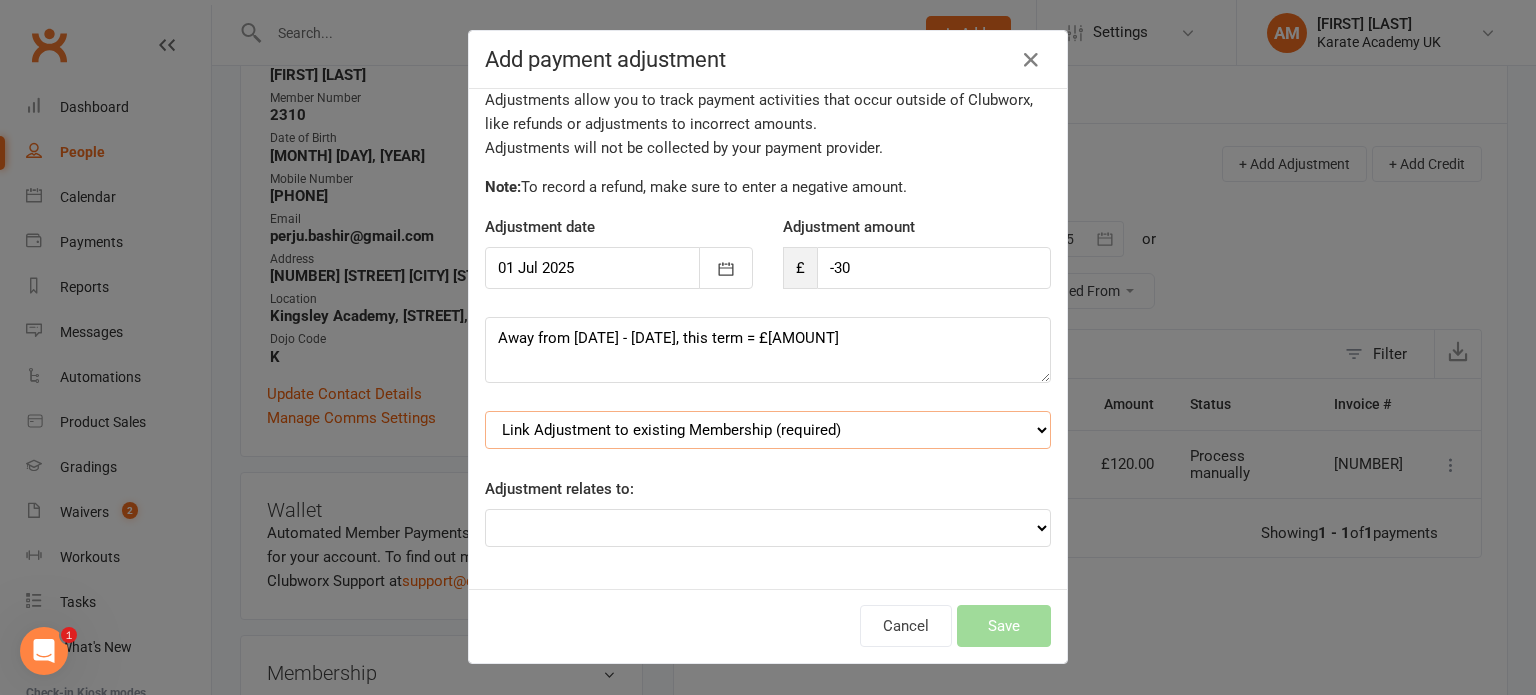 click on "Link Adjustment to existing Membership (required)  Annual Tournament (starts: [DATE]) Term Fee - 3 Months (starts: [DATE]) Yearly Membership - £[AMOUNT] (starts: [DATE])" at bounding box center (768, 430) 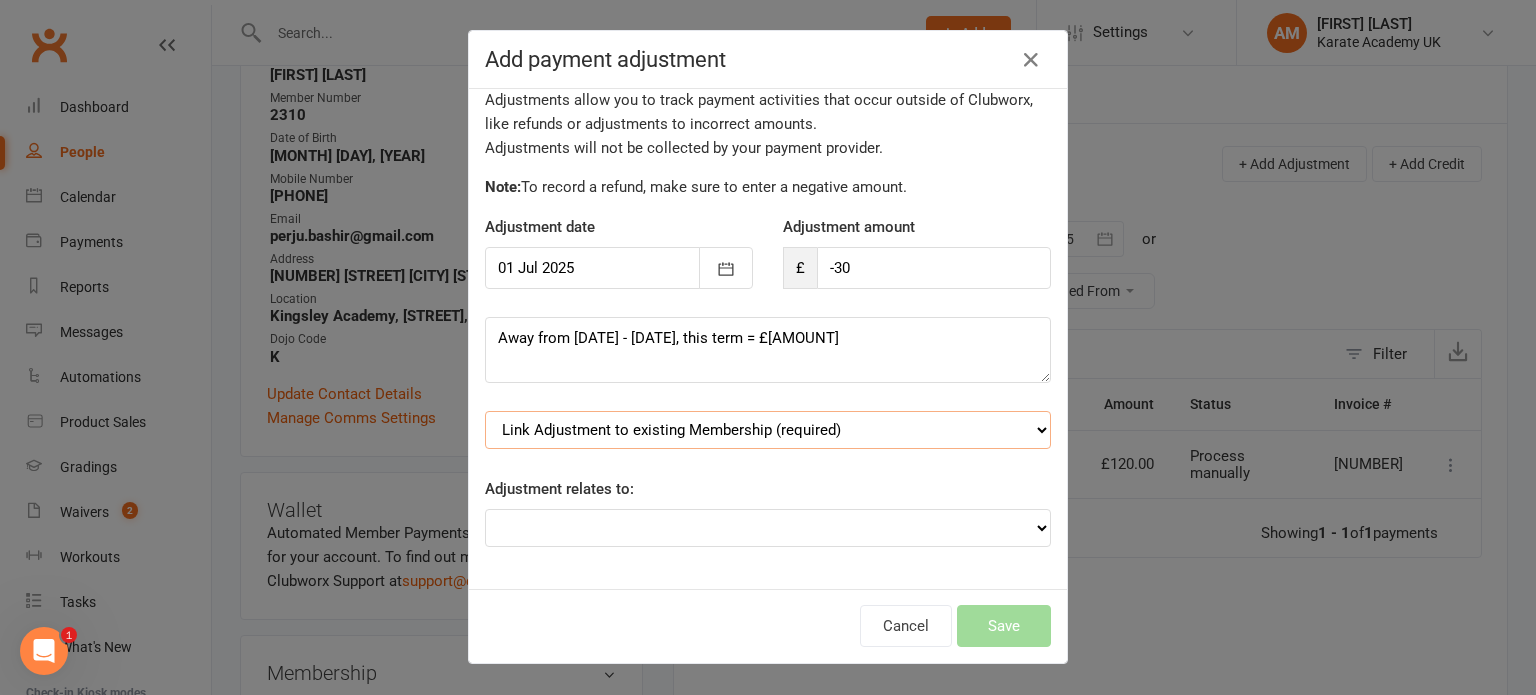 select on "1" 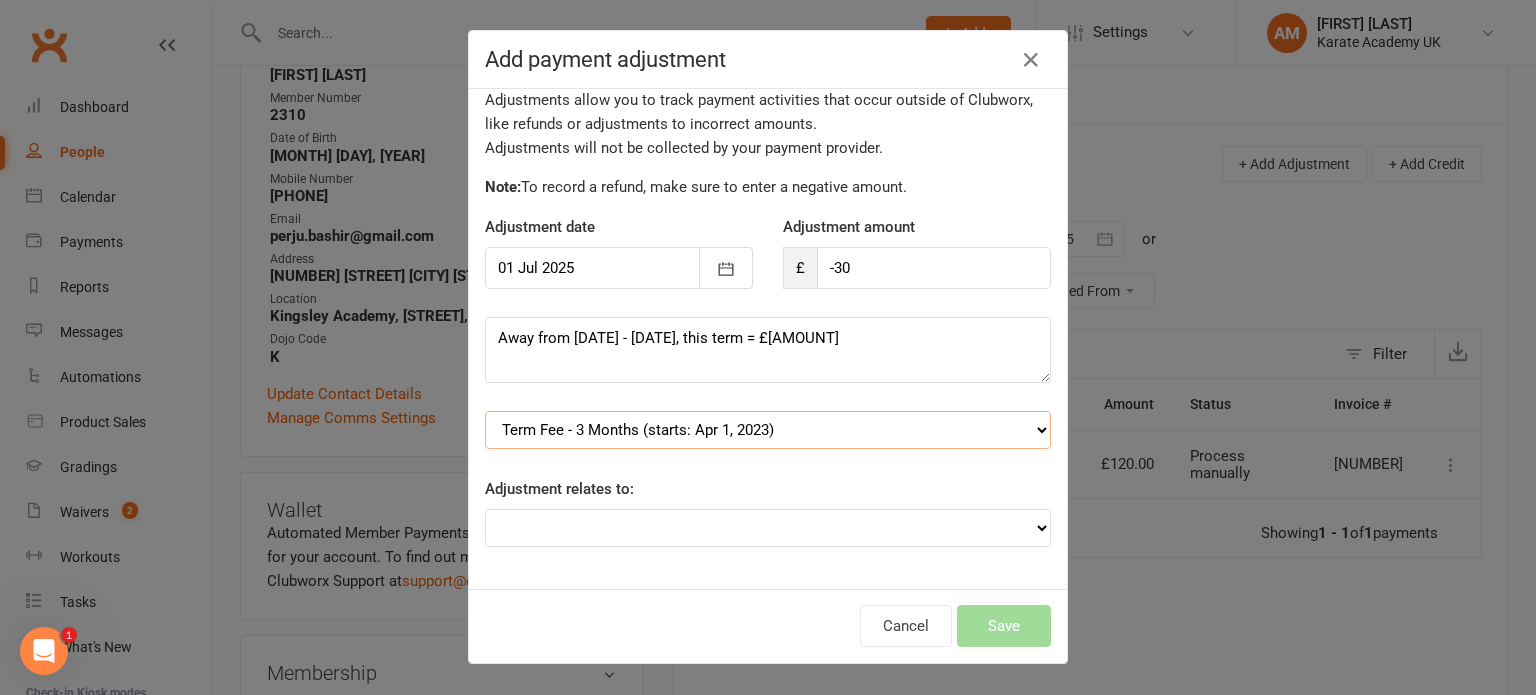 click on "Link Adjustment to existing Membership (required)  Annual Tournament (starts: [DATE]) Term Fee - 3 Months (starts: [DATE]) Yearly Membership - £[AMOUNT] (starts: [DATE])" at bounding box center (768, 430) 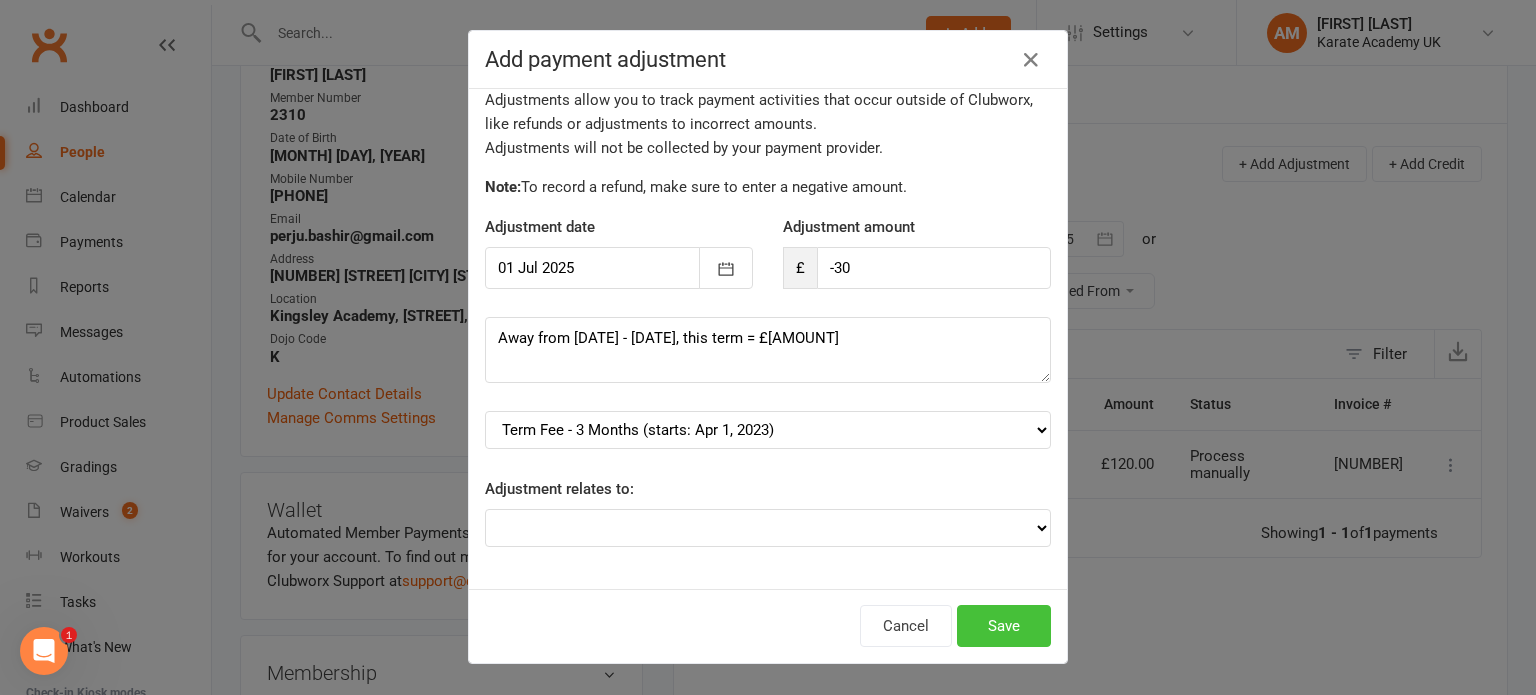 click on "Save" at bounding box center (1004, 626) 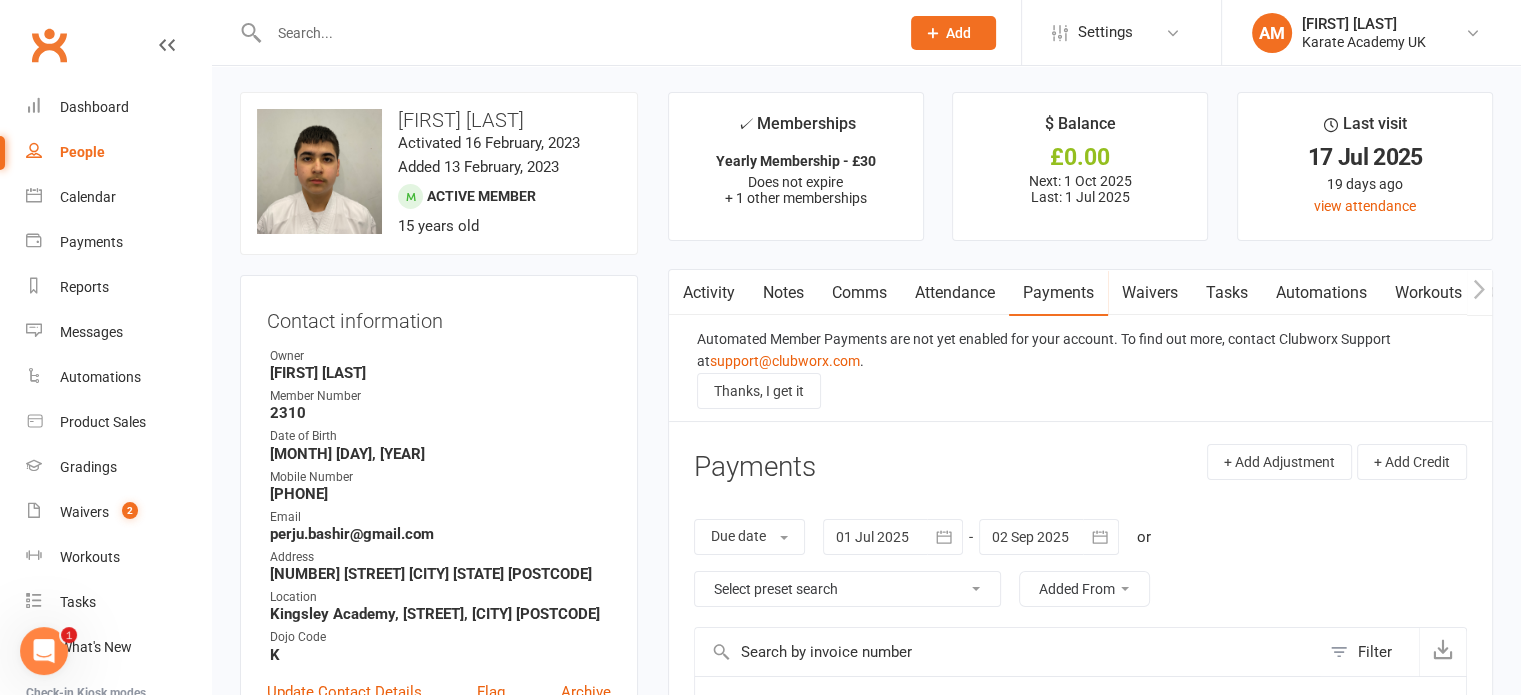 scroll, scrollTop: 0, scrollLeft: 0, axis: both 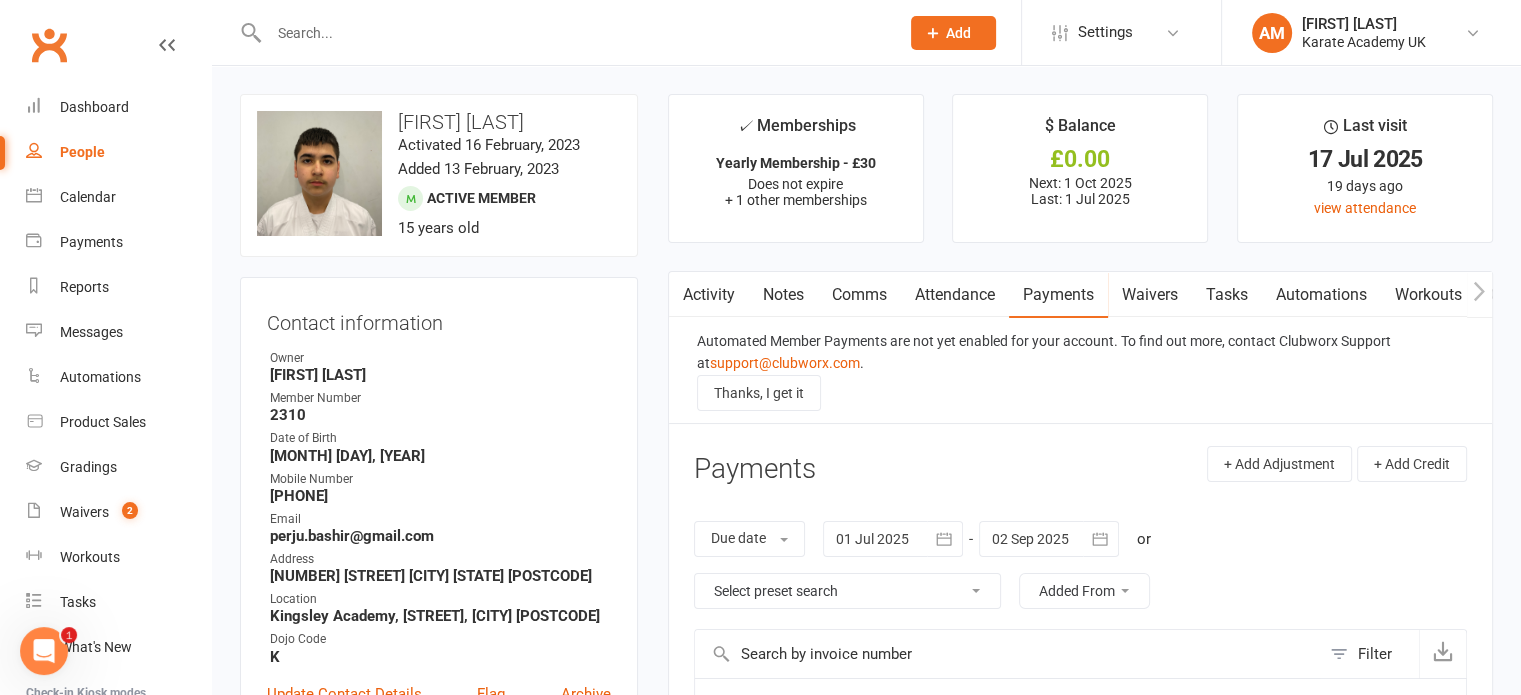 click at bounding box center (574, 33) 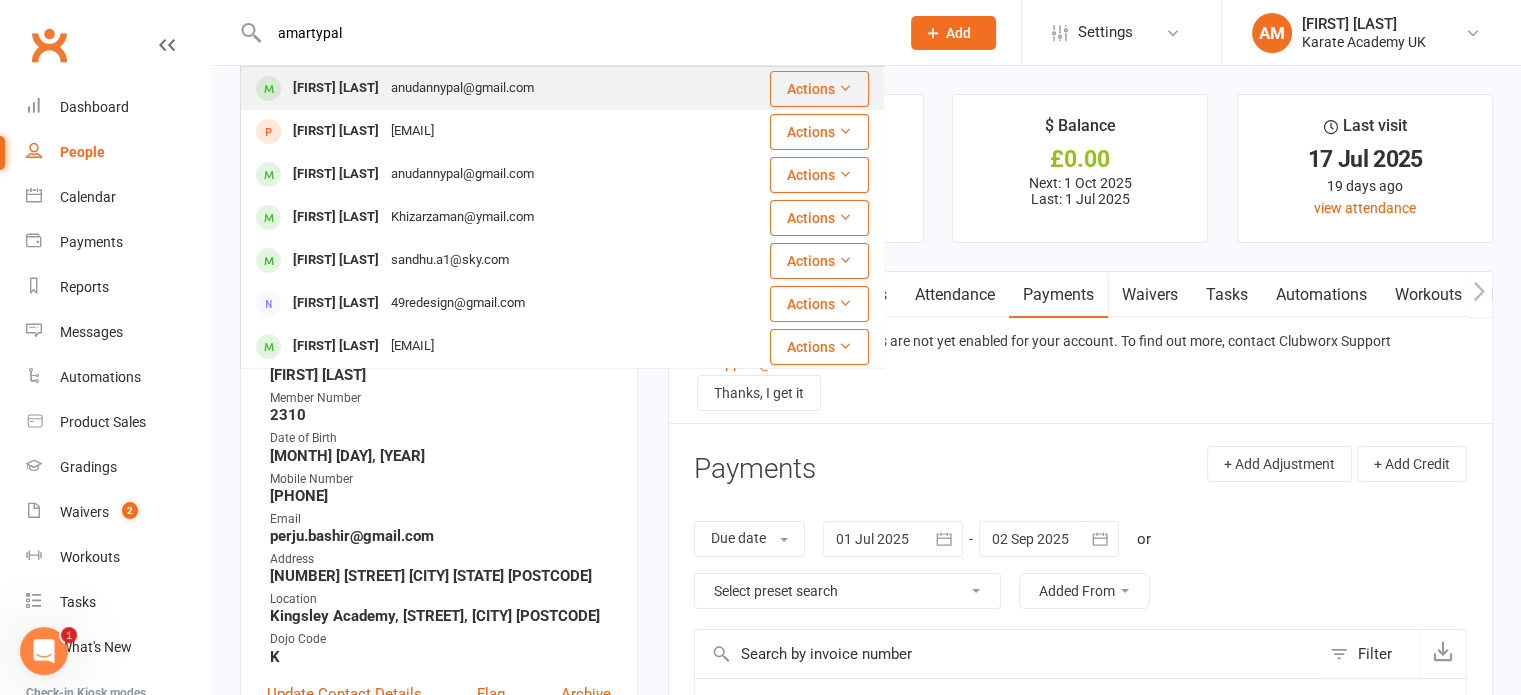 type on "amartypal" 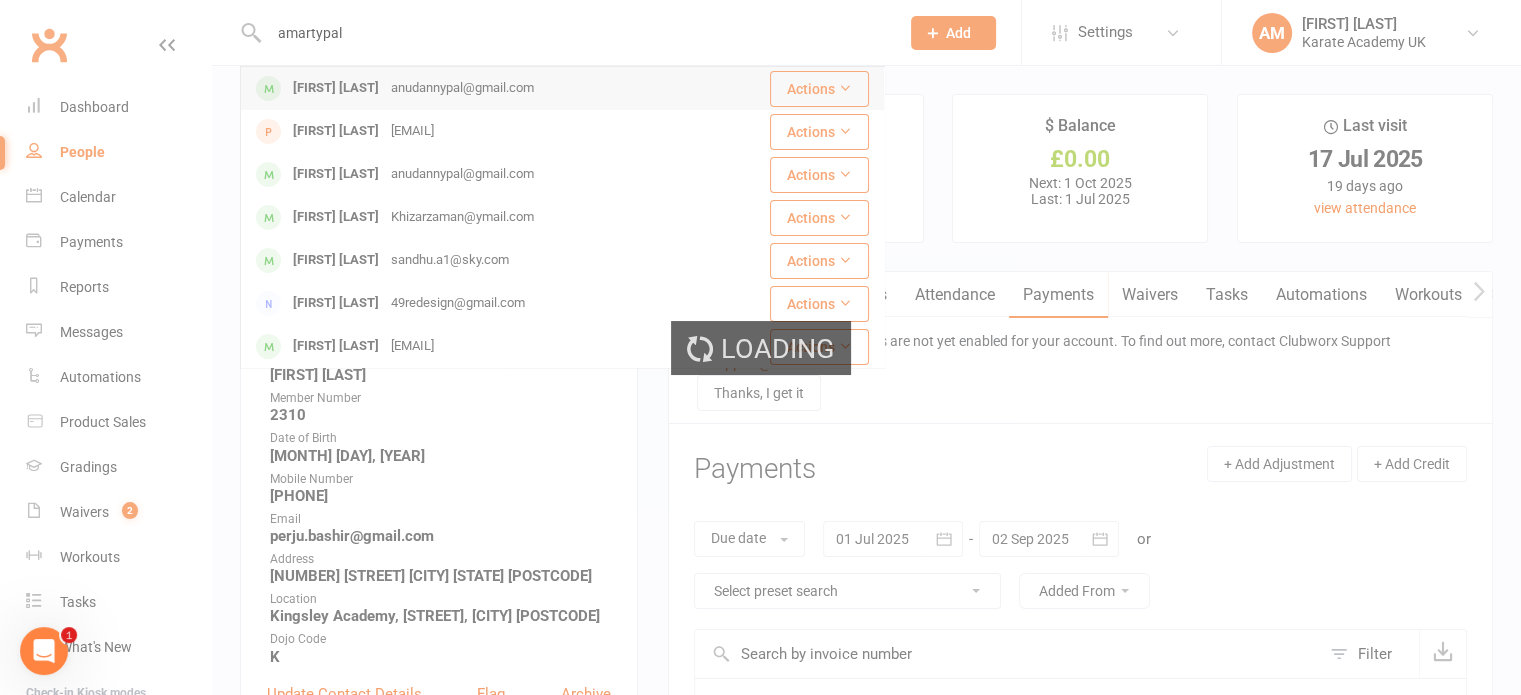 type 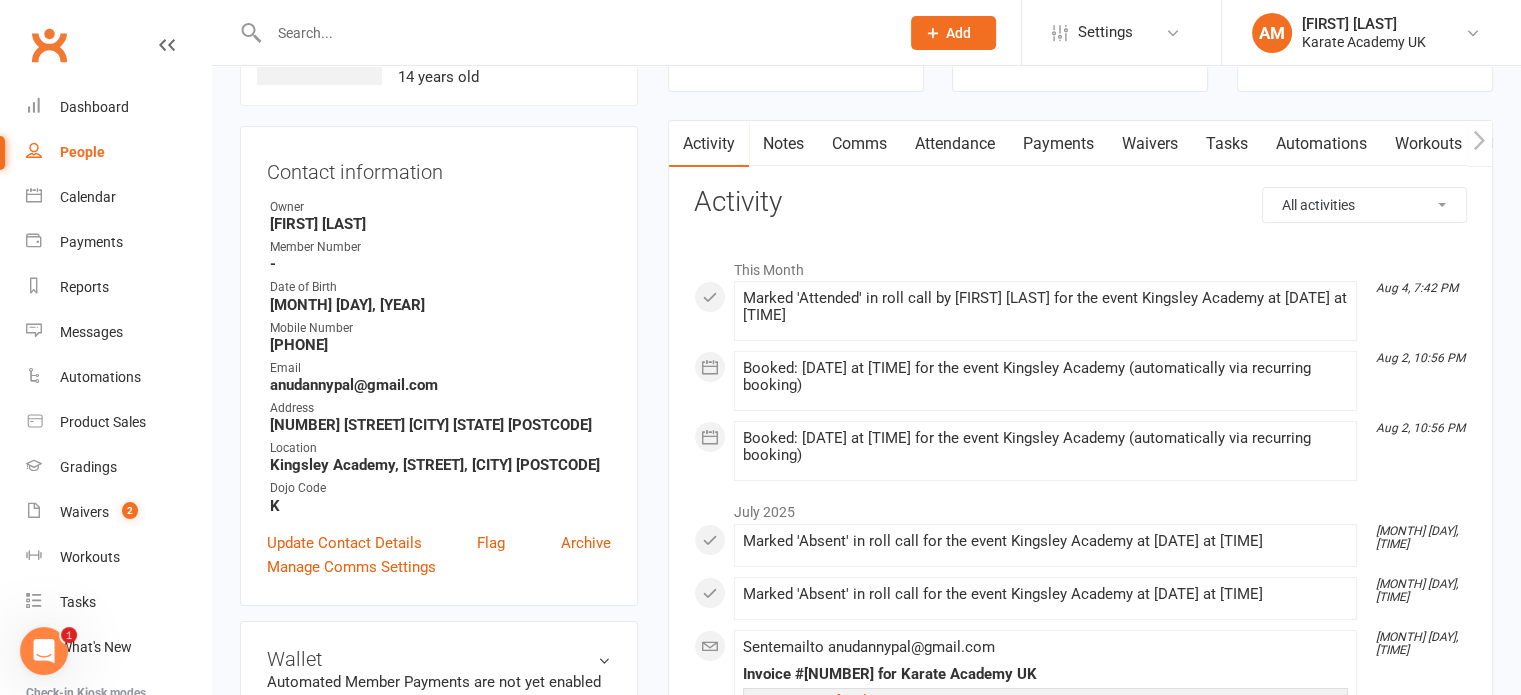 scroll, scrollTop: 0, scrollLeft: 0, axis: both 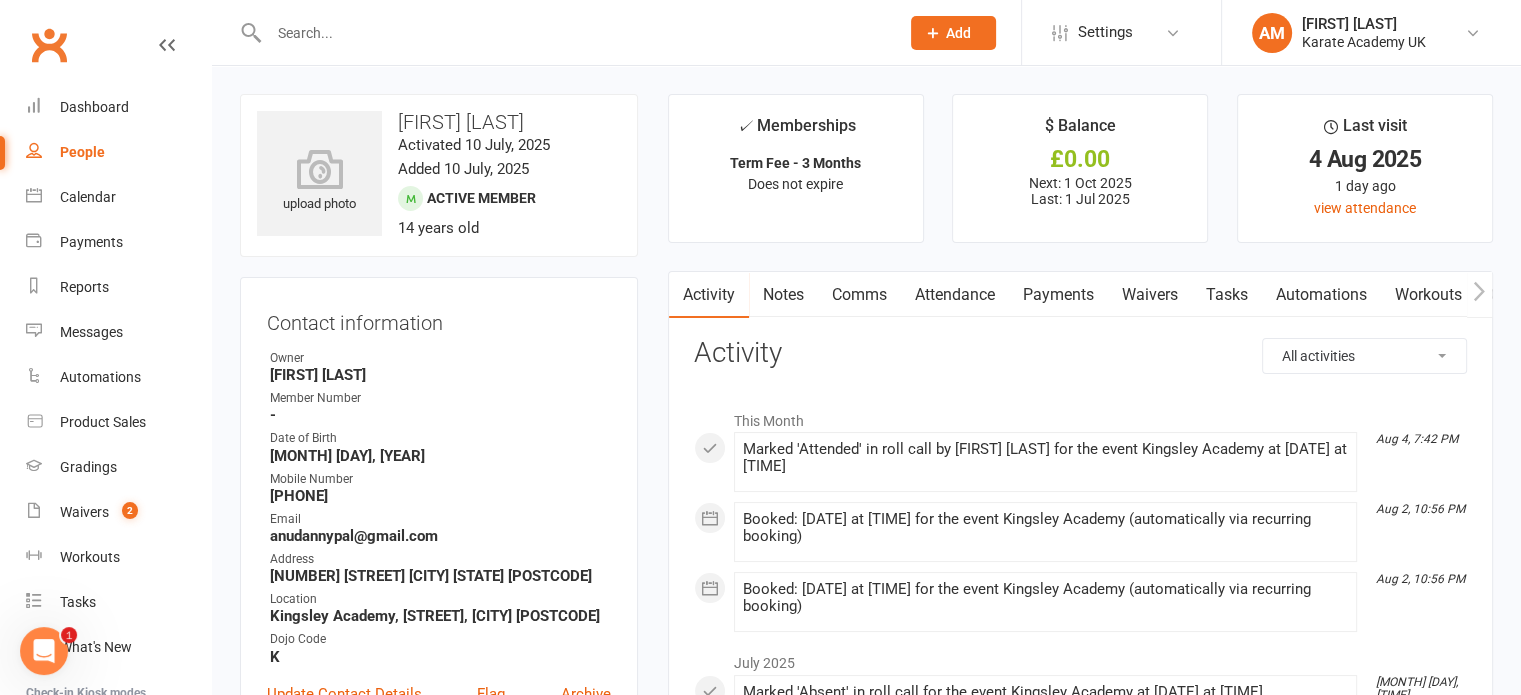 click on "Attendance" at bounding box center [955, 295] 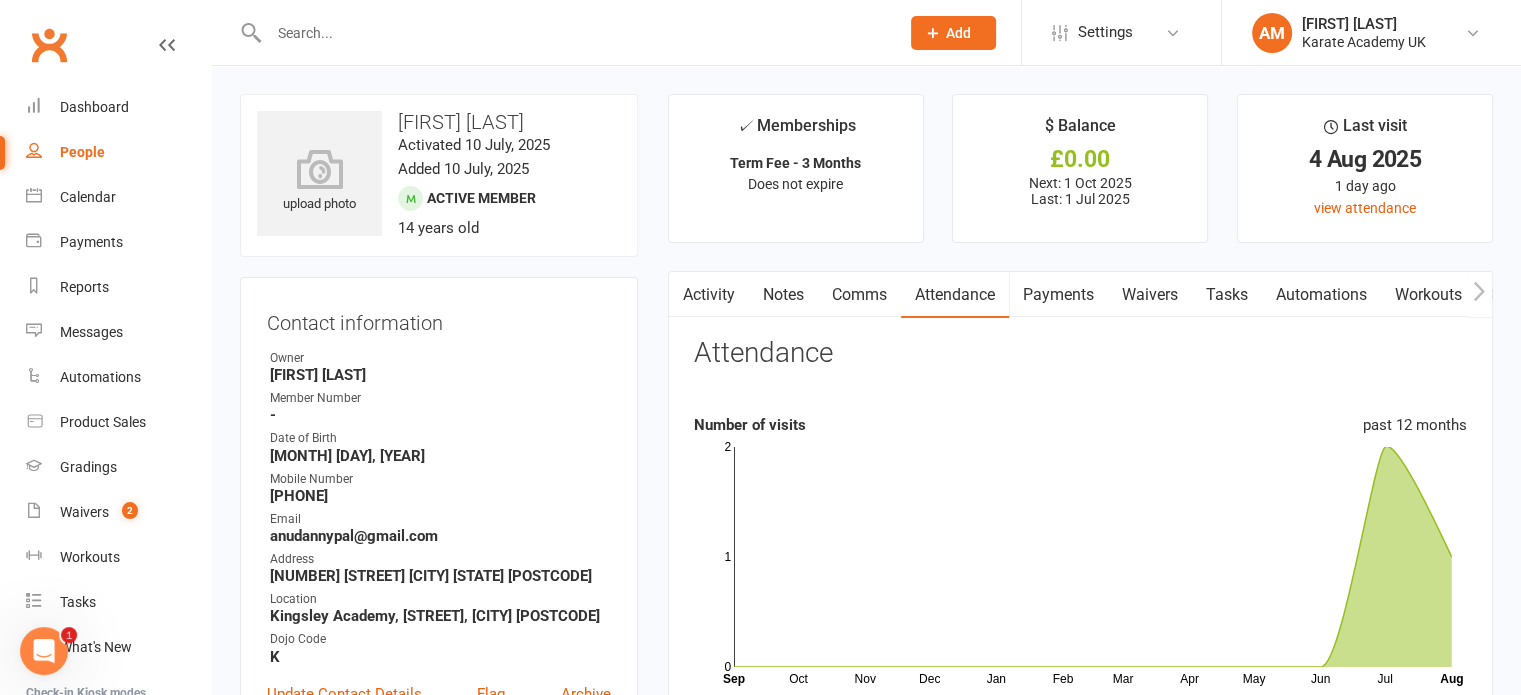 click on "Payments" at bounding box center [1058, 295] 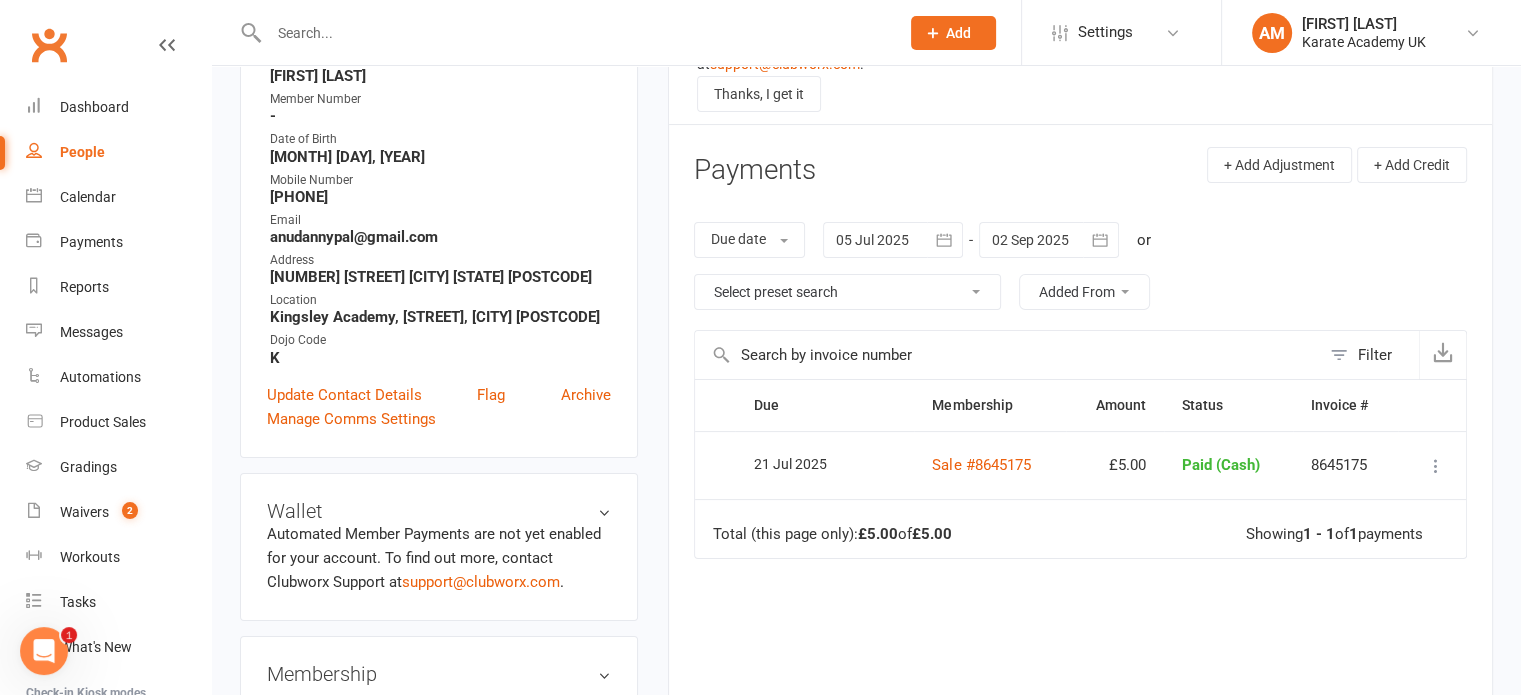 scroll, scrollTop: 300, scrollLeft: 0, axis: vertical 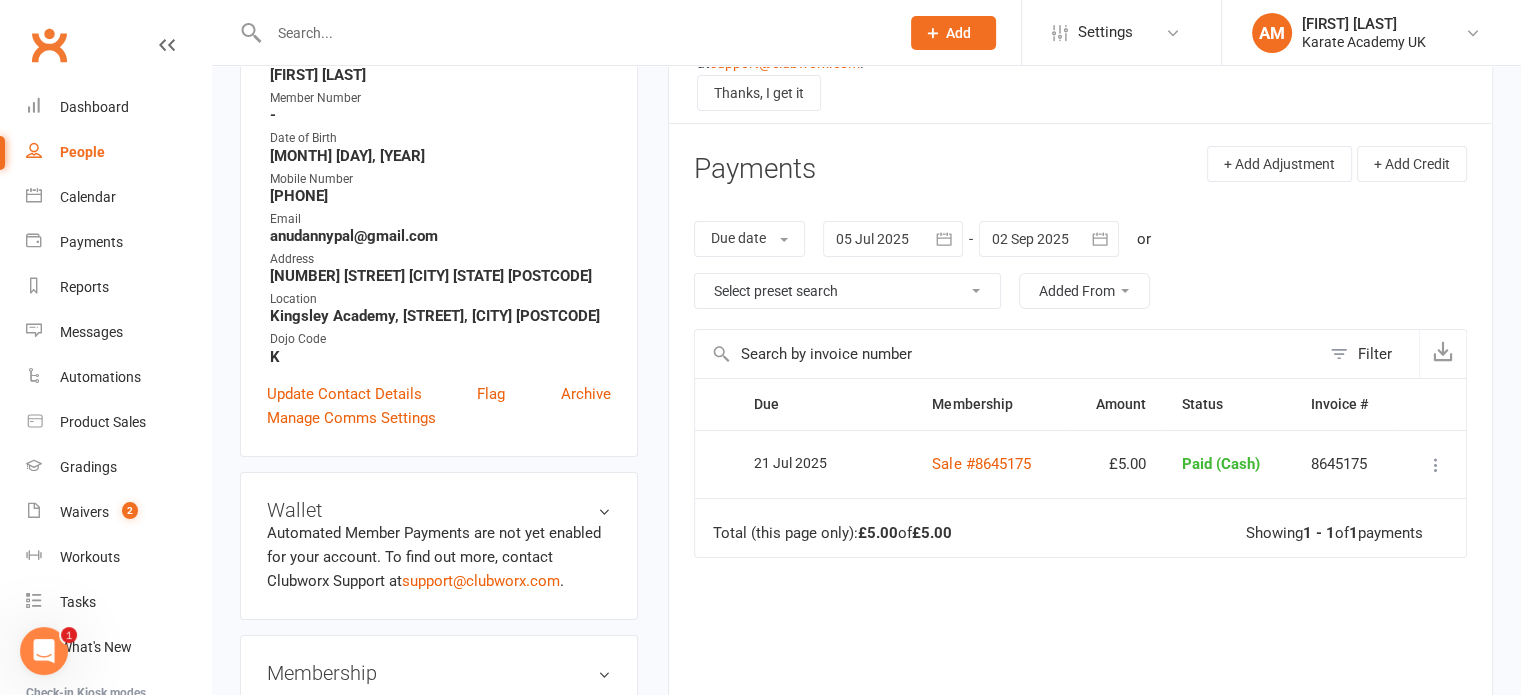 click 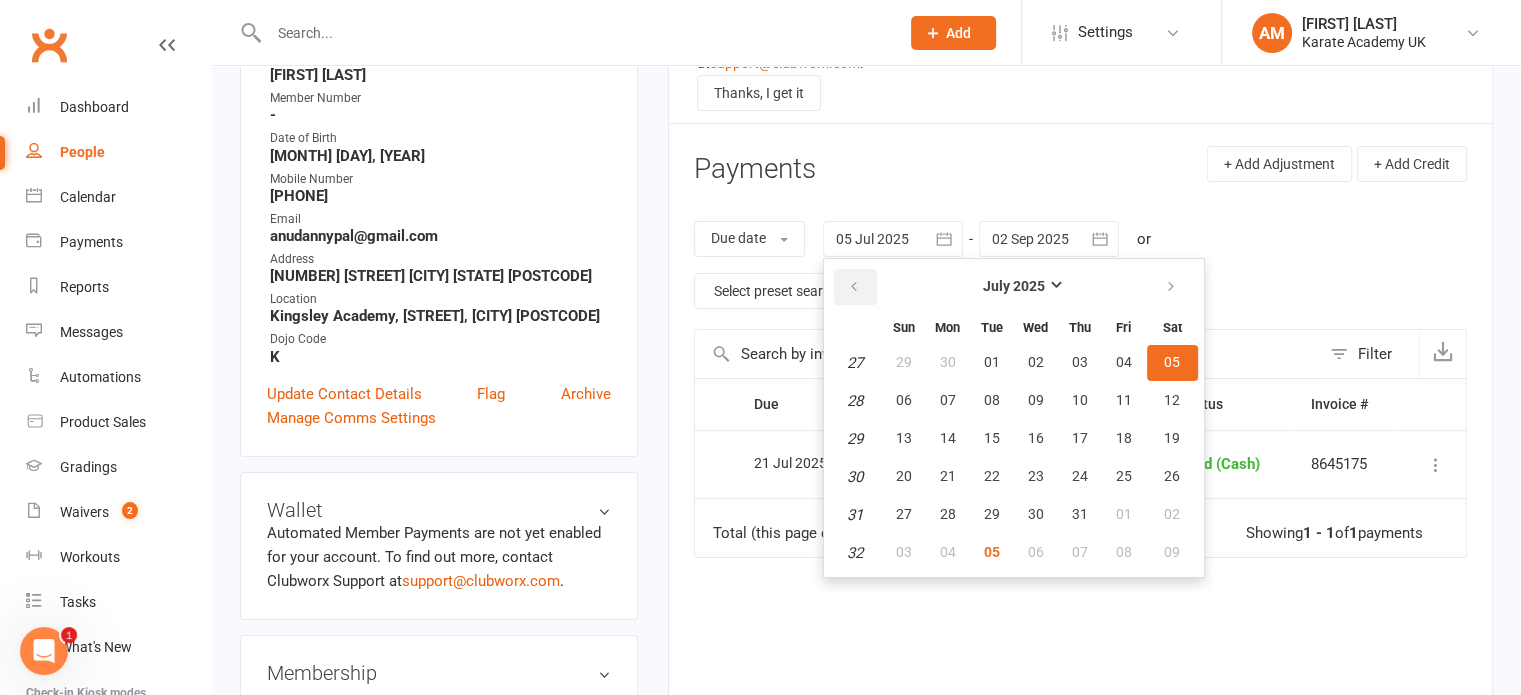 click at bounding box center [854, 287] 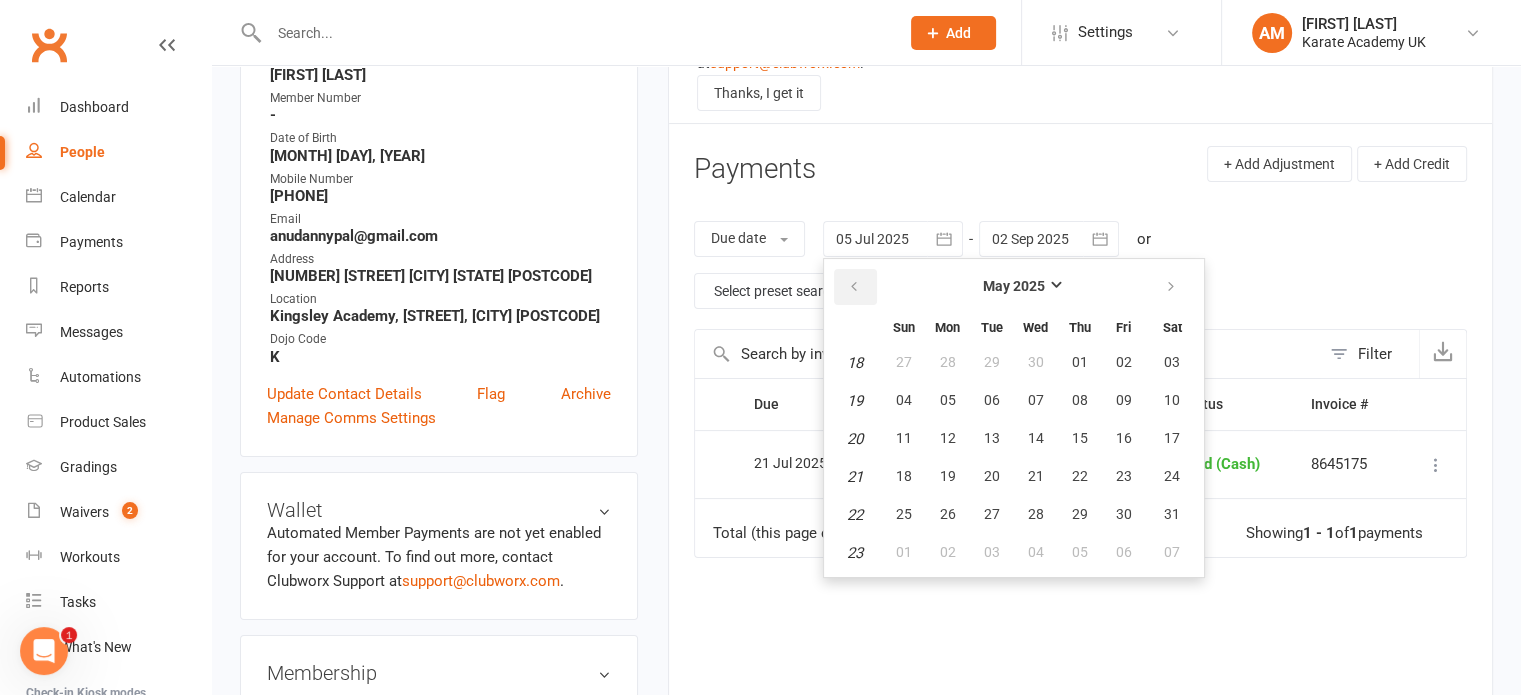 click at bounding box center (854, 287) 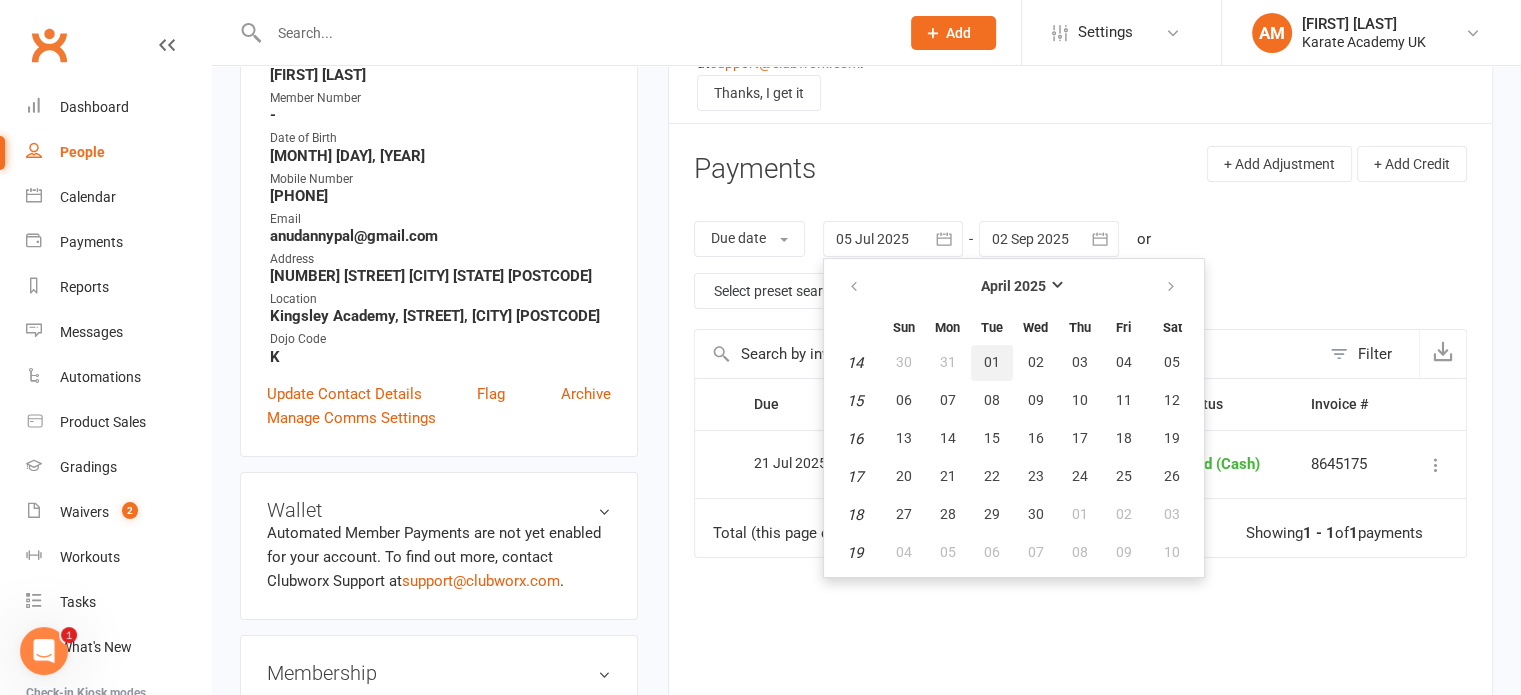 click on "01" at bounding box center (992, 363) 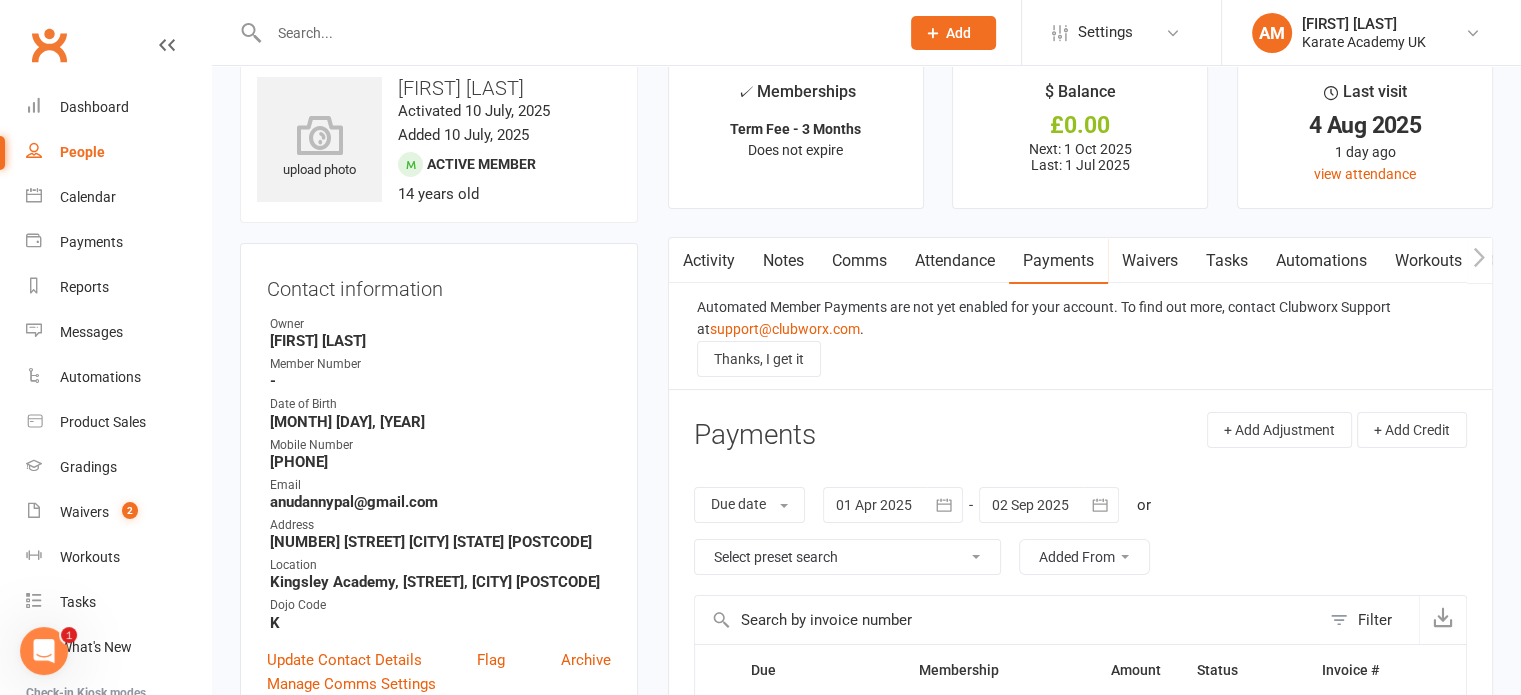 scroll, scrollTop: 0, scrollLeft: 0, axis: both 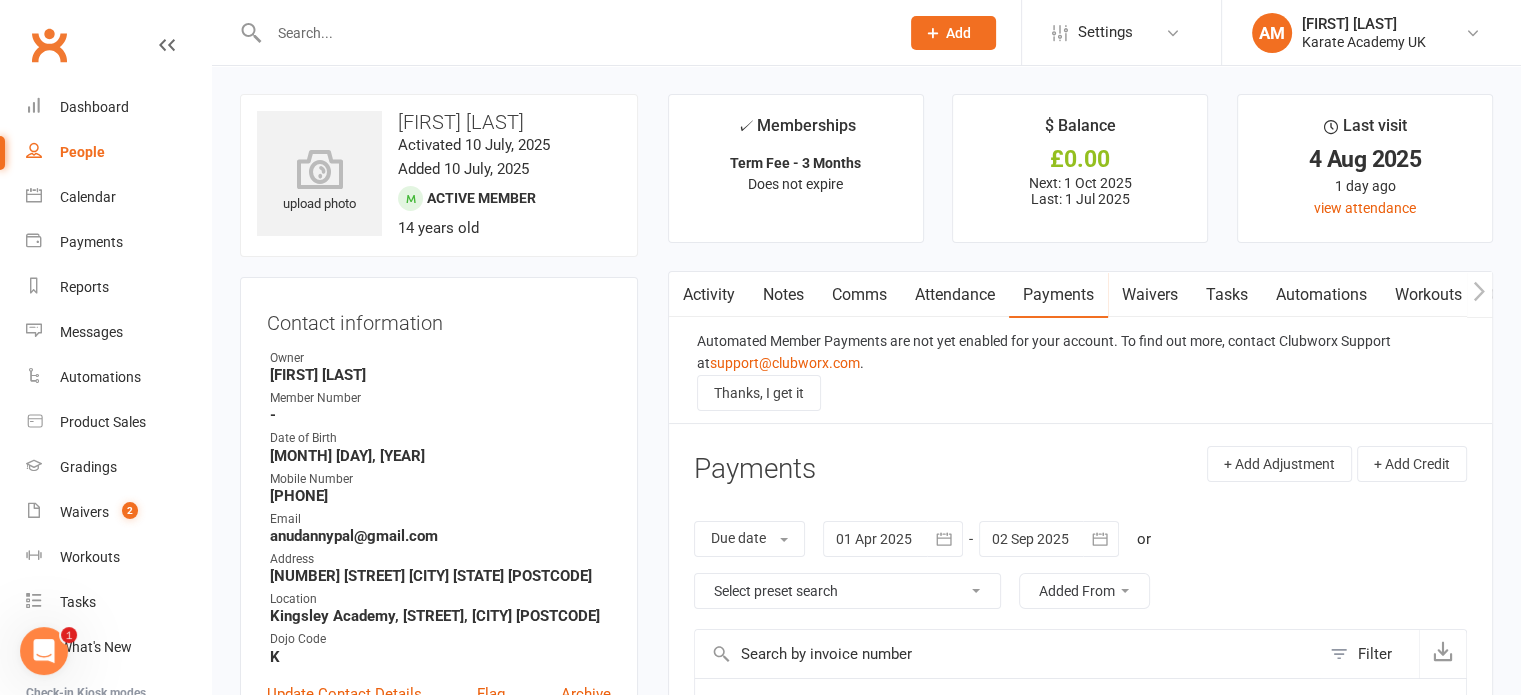 click on "Attendance" at bounding box center (955, 295) 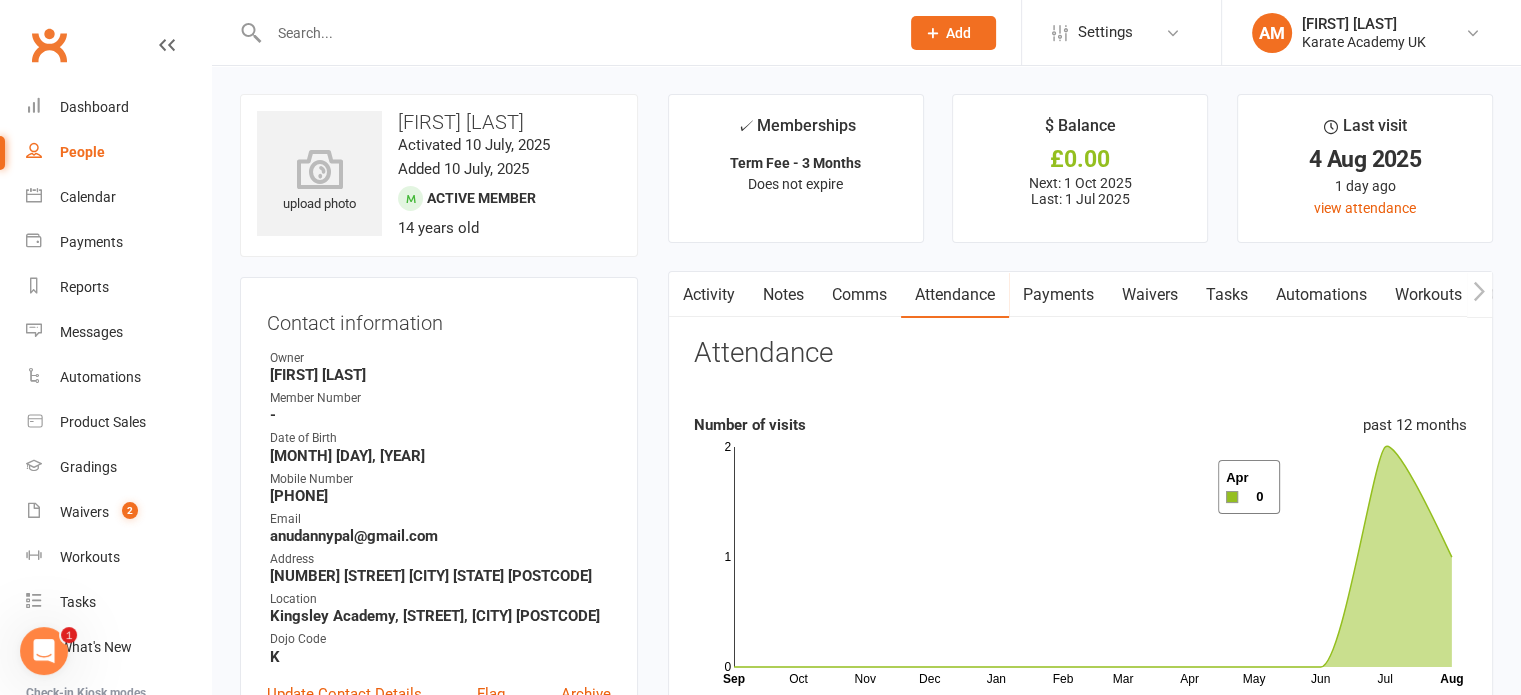 click on "Activity" at bounding box center [709, 295] 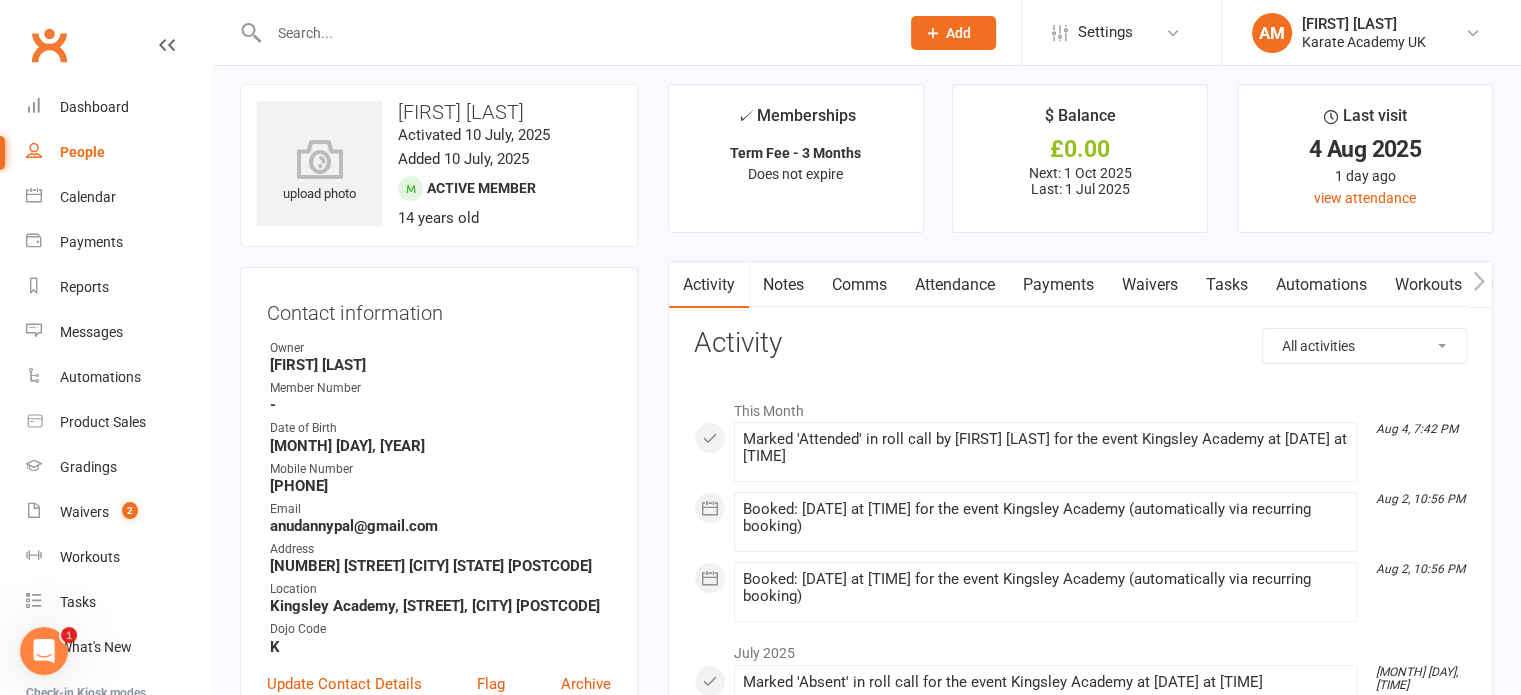 scroll, scrollTop: 0, scrollLeft: 0, axis: both 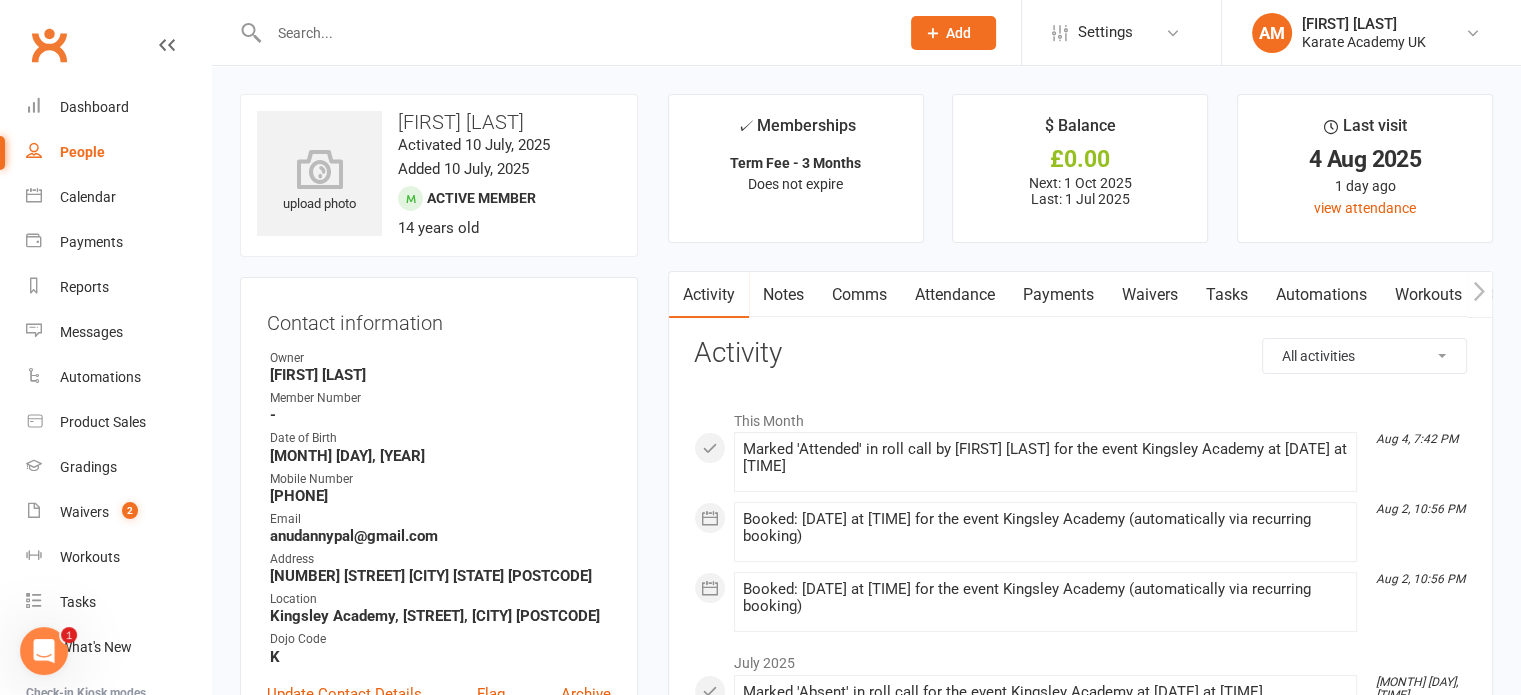 click on "Payments" at bounding box center (1058, 295) 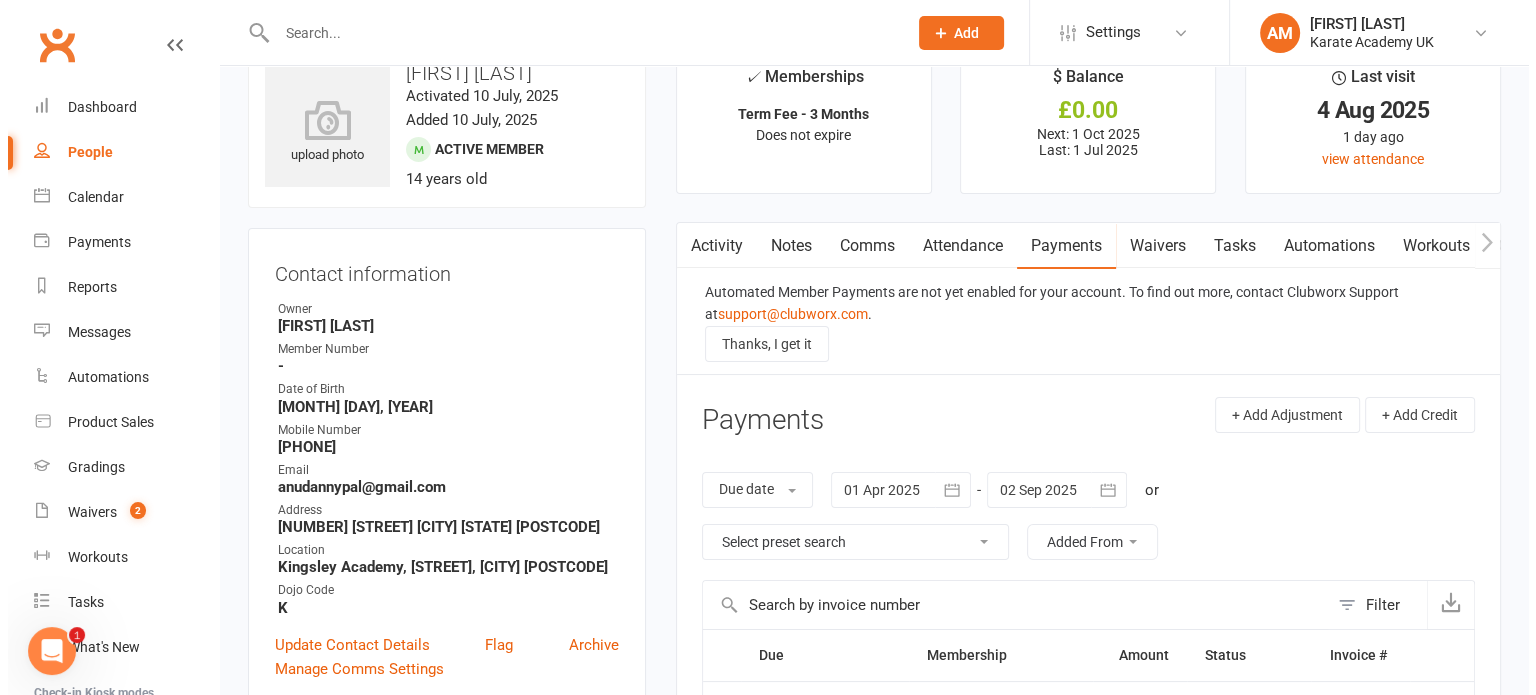 scroll, scrollTop: 200, scrollLeft: 0, axis: vertical 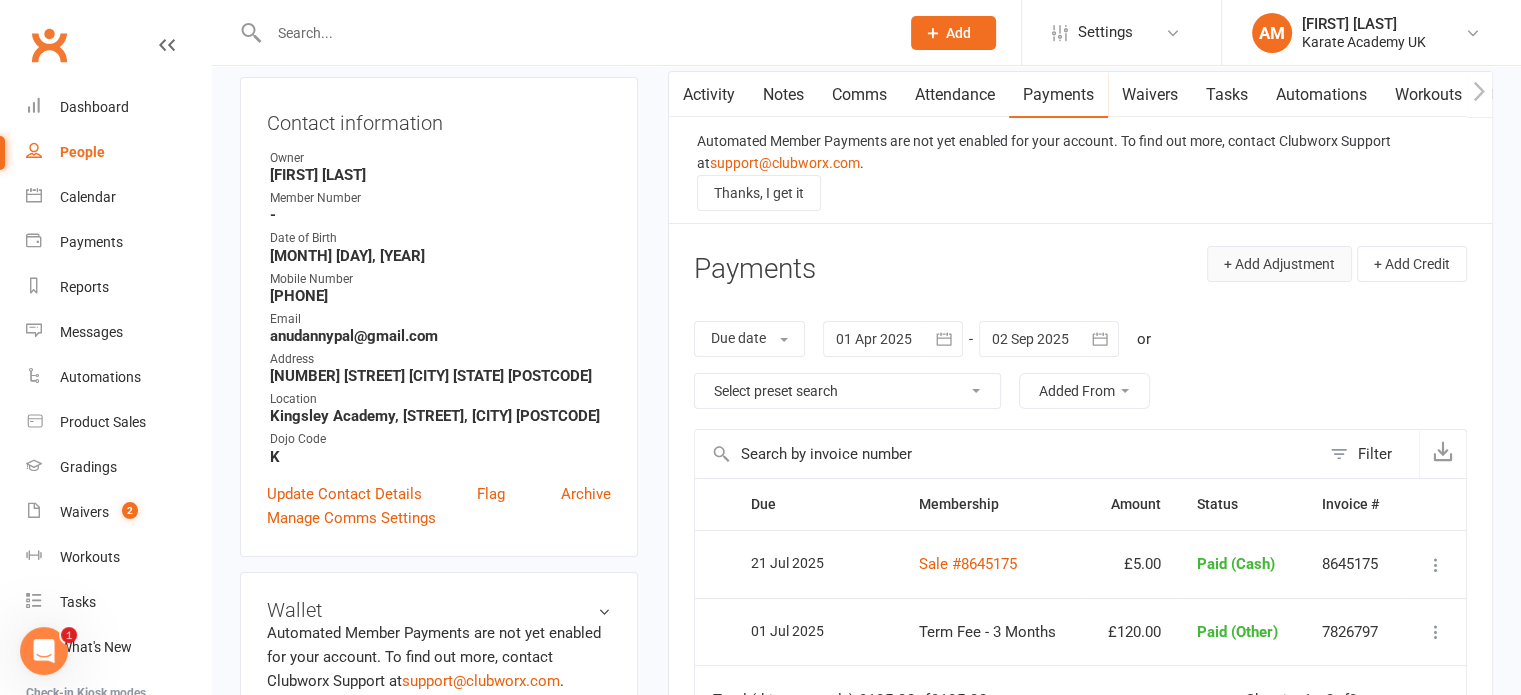 click on "+ Add Adjustment" at bounding box center (1279, 264) 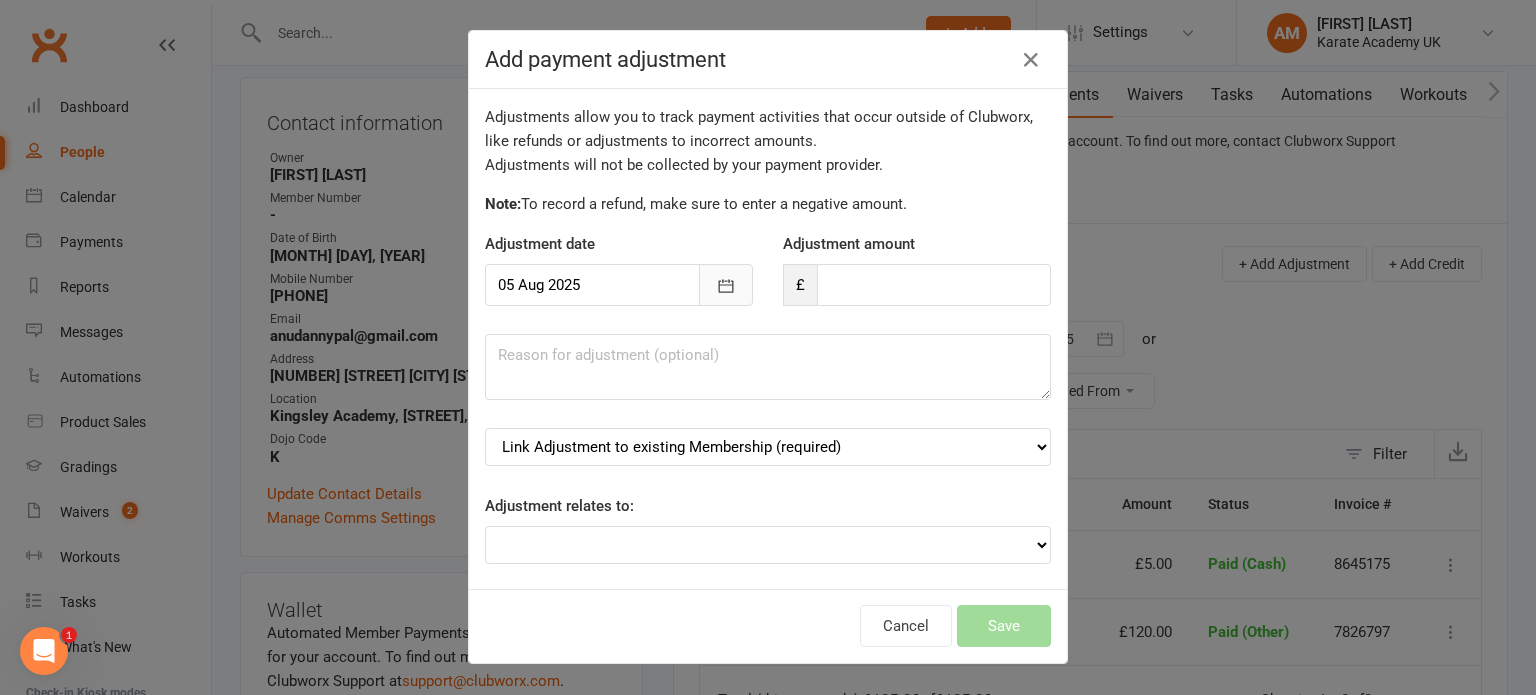 click 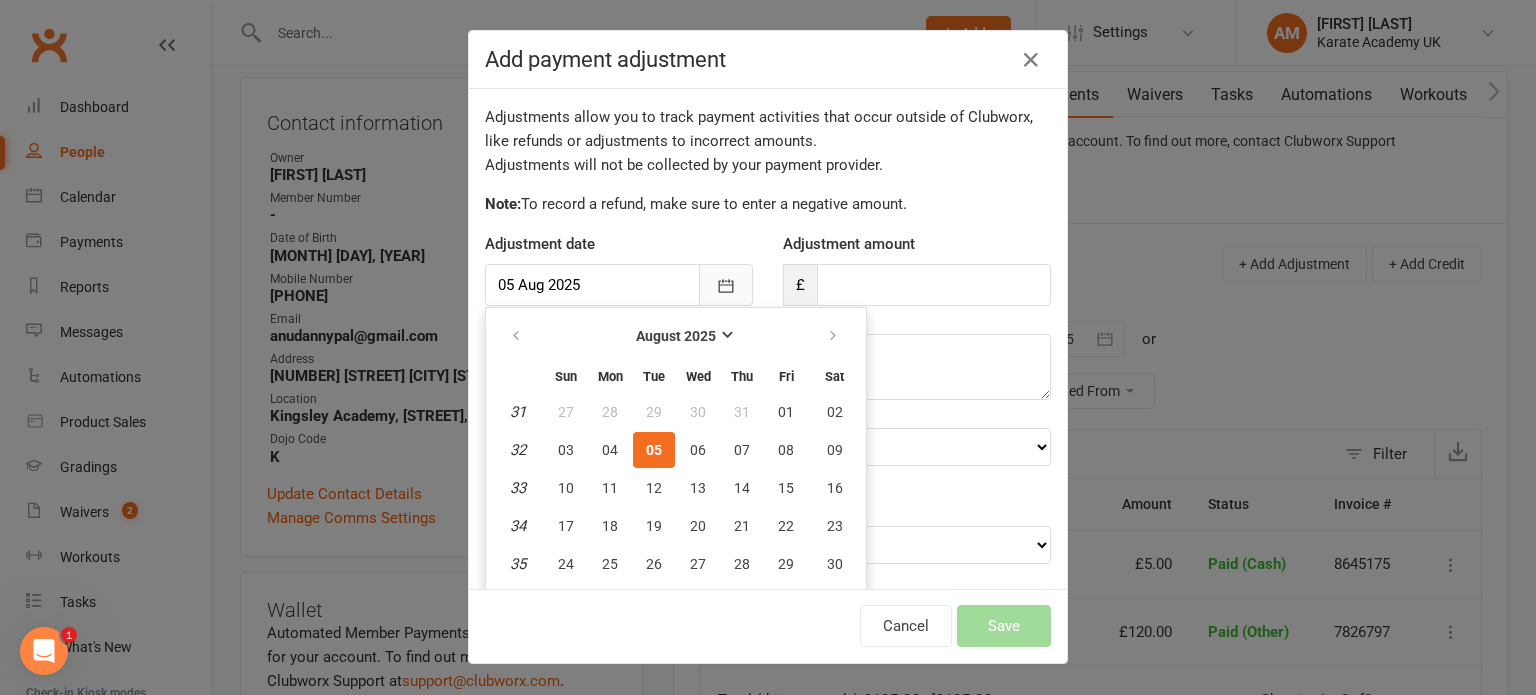 scroll, scrollTop: 29, scrollLeft: 0, axis: vertical 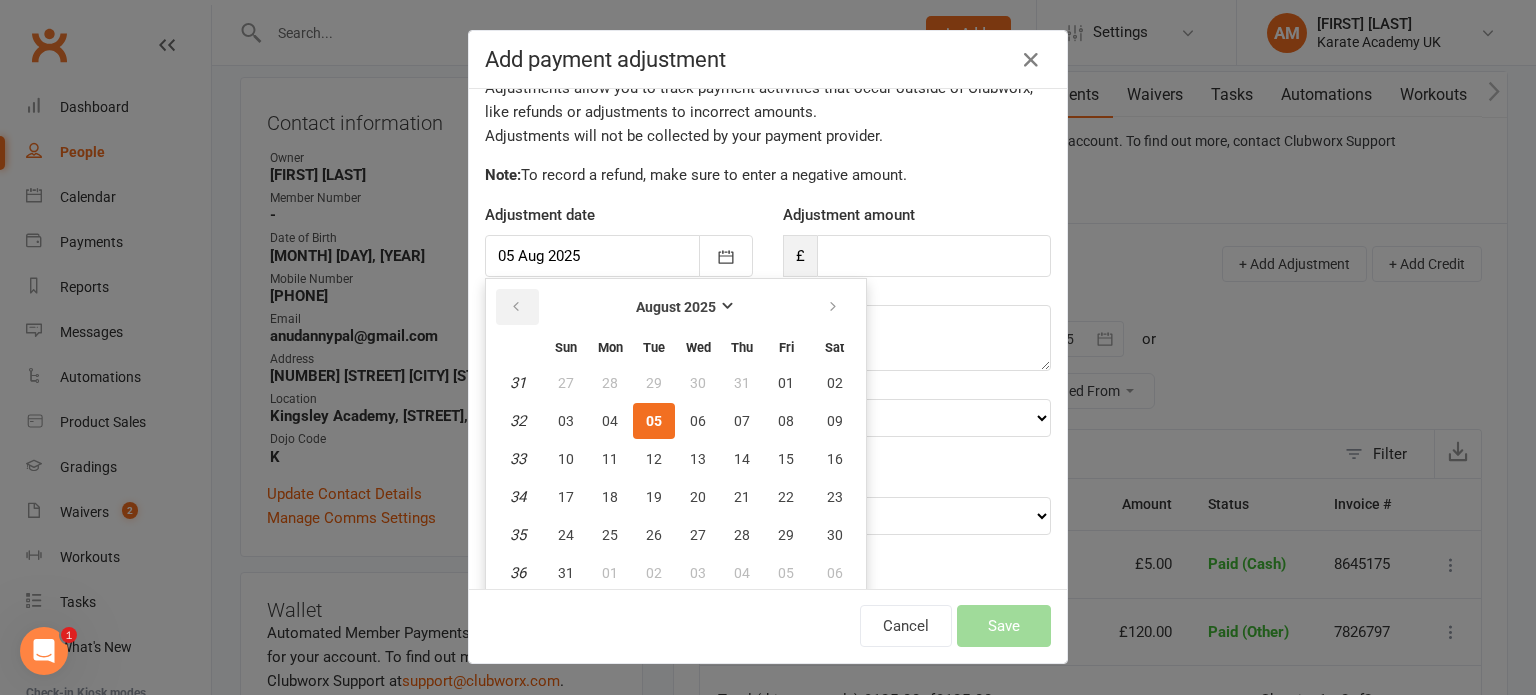 click at bounding box center [517, 307] 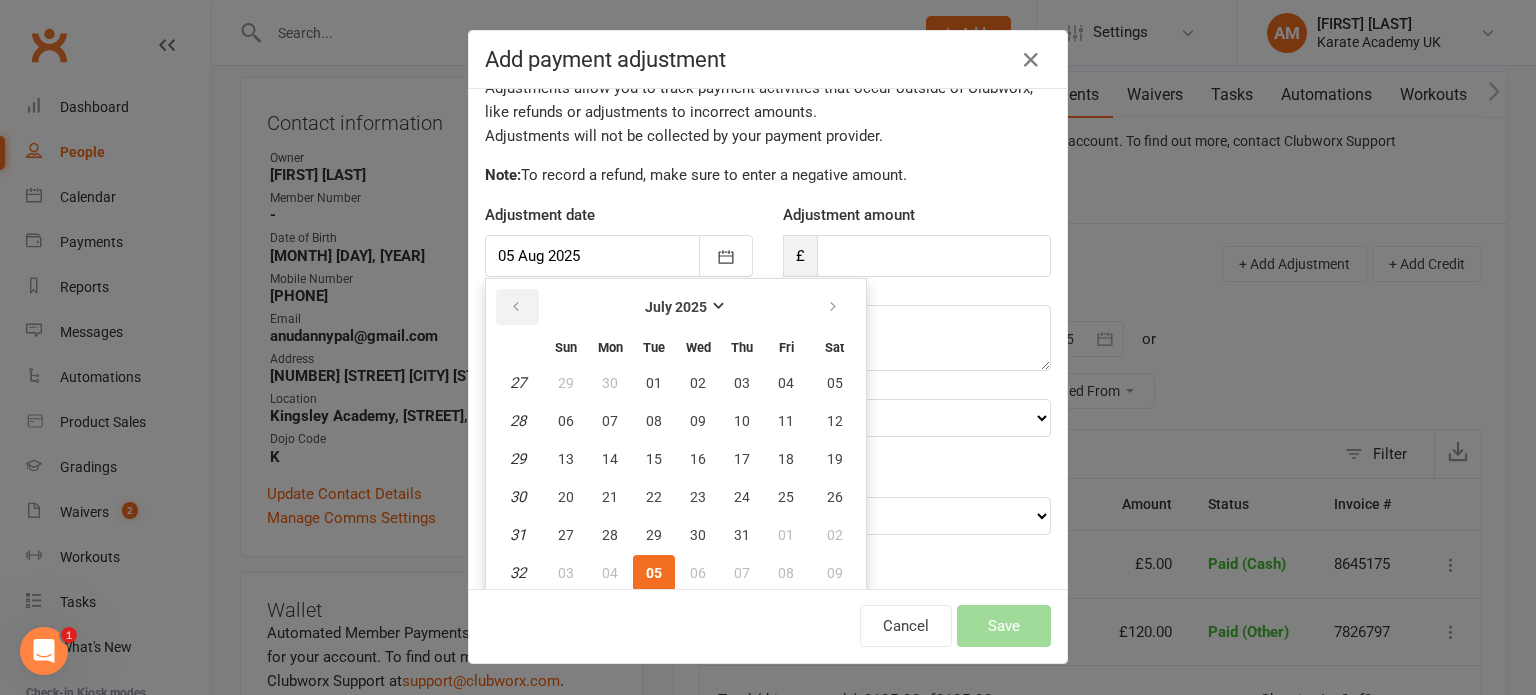 click at bounding box center (517, 307) 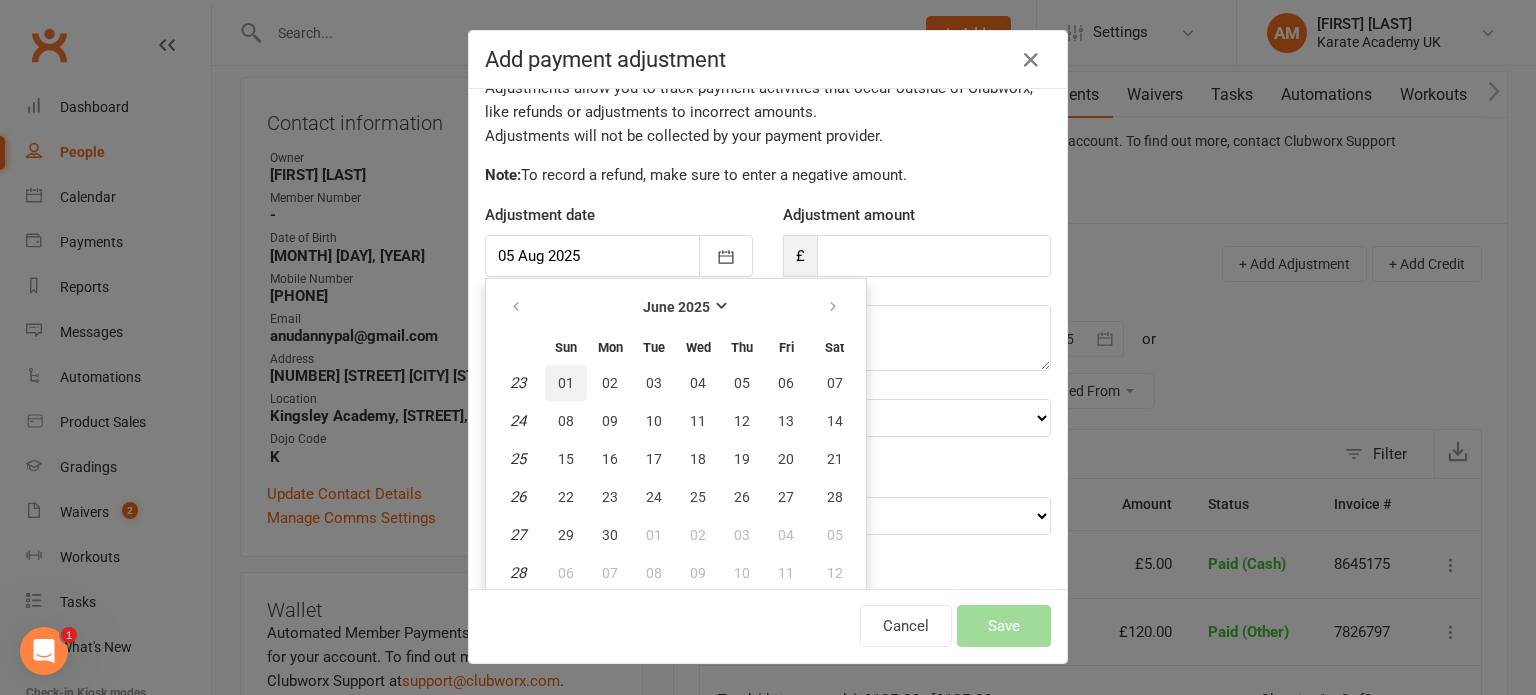 click on "01" at bounding box center [566, 383] 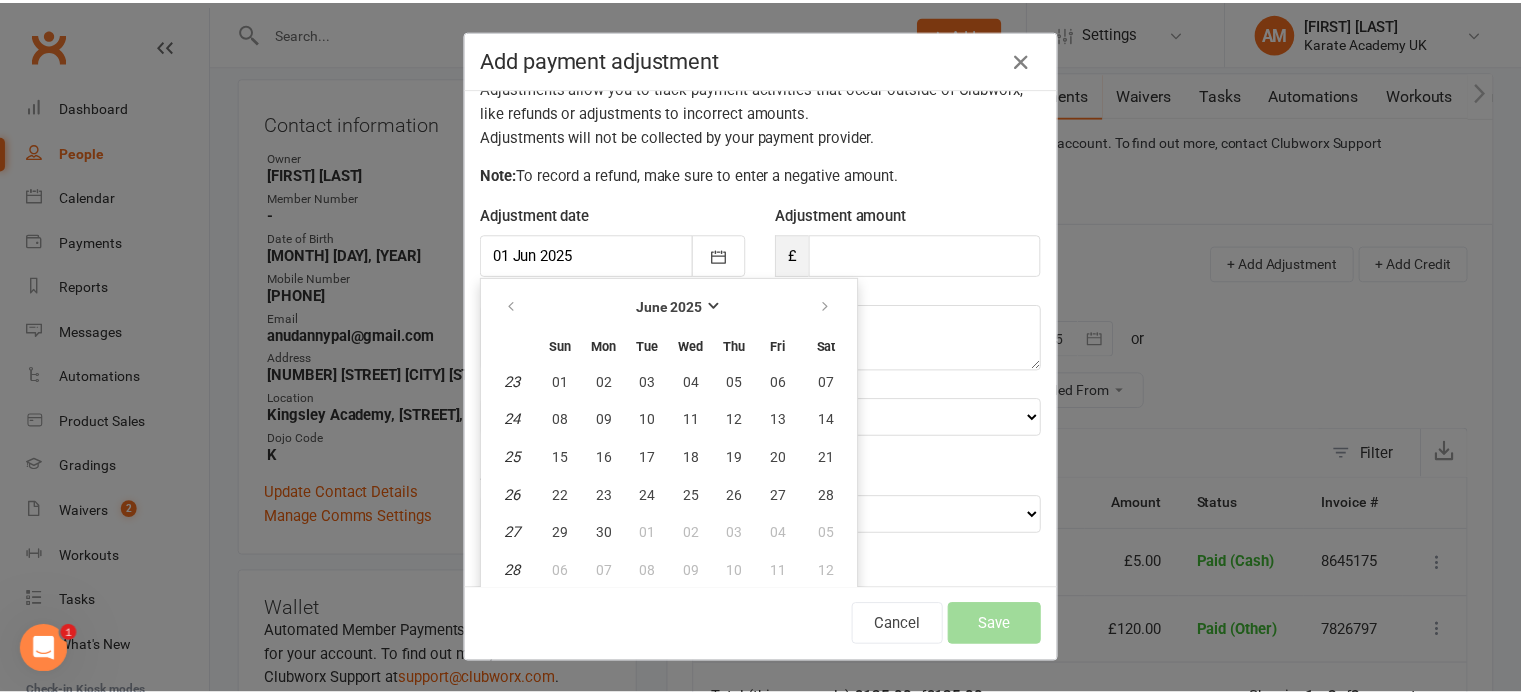 scroll, scrollTop: 17, scrollLeft: 0, axis: vertical 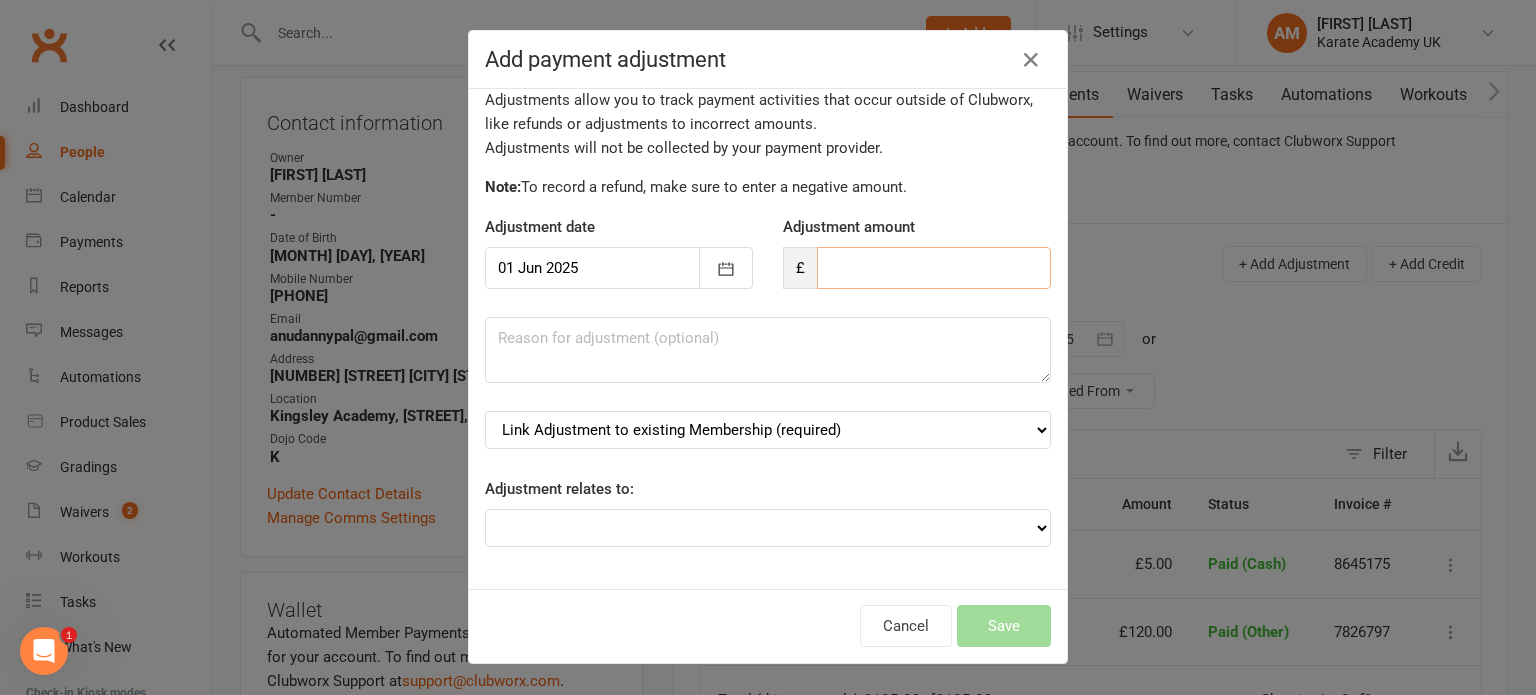 click at bounding box center (934, 268) 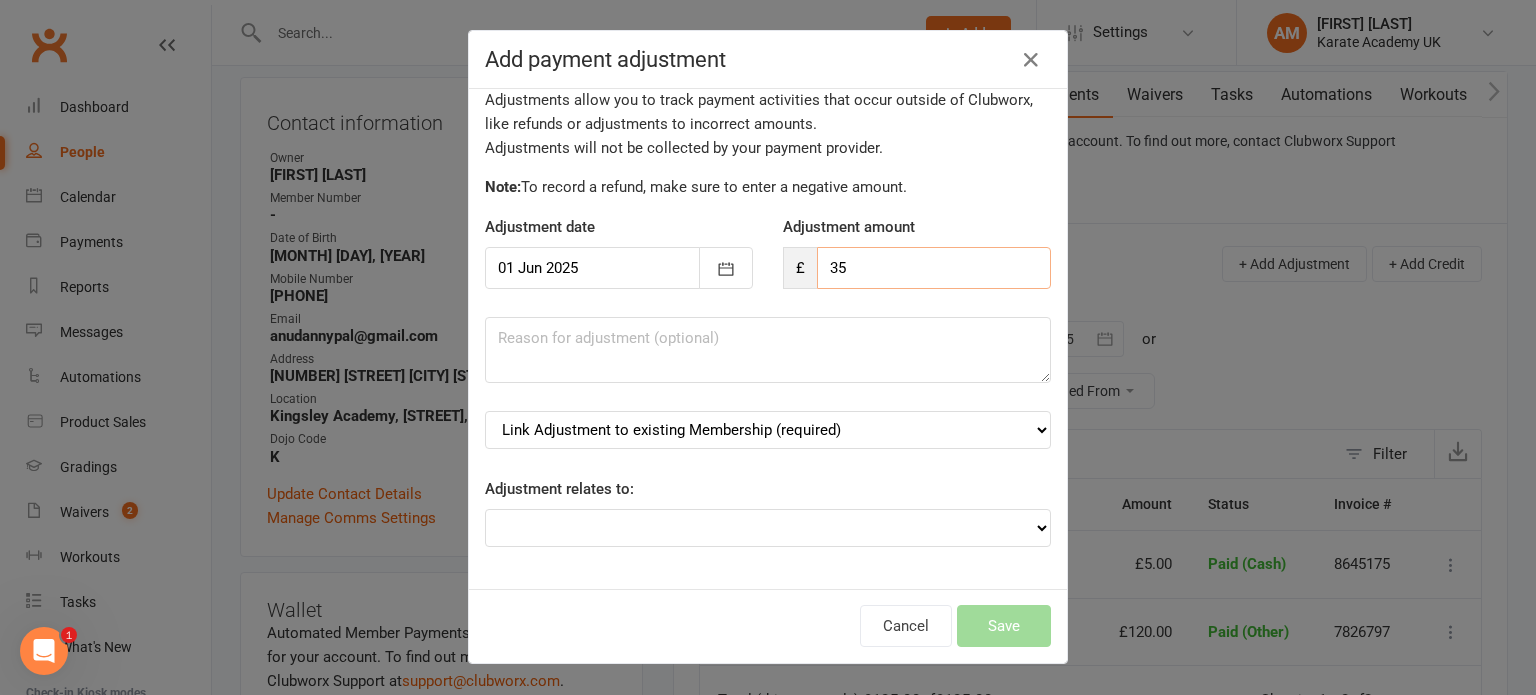 type on "35" 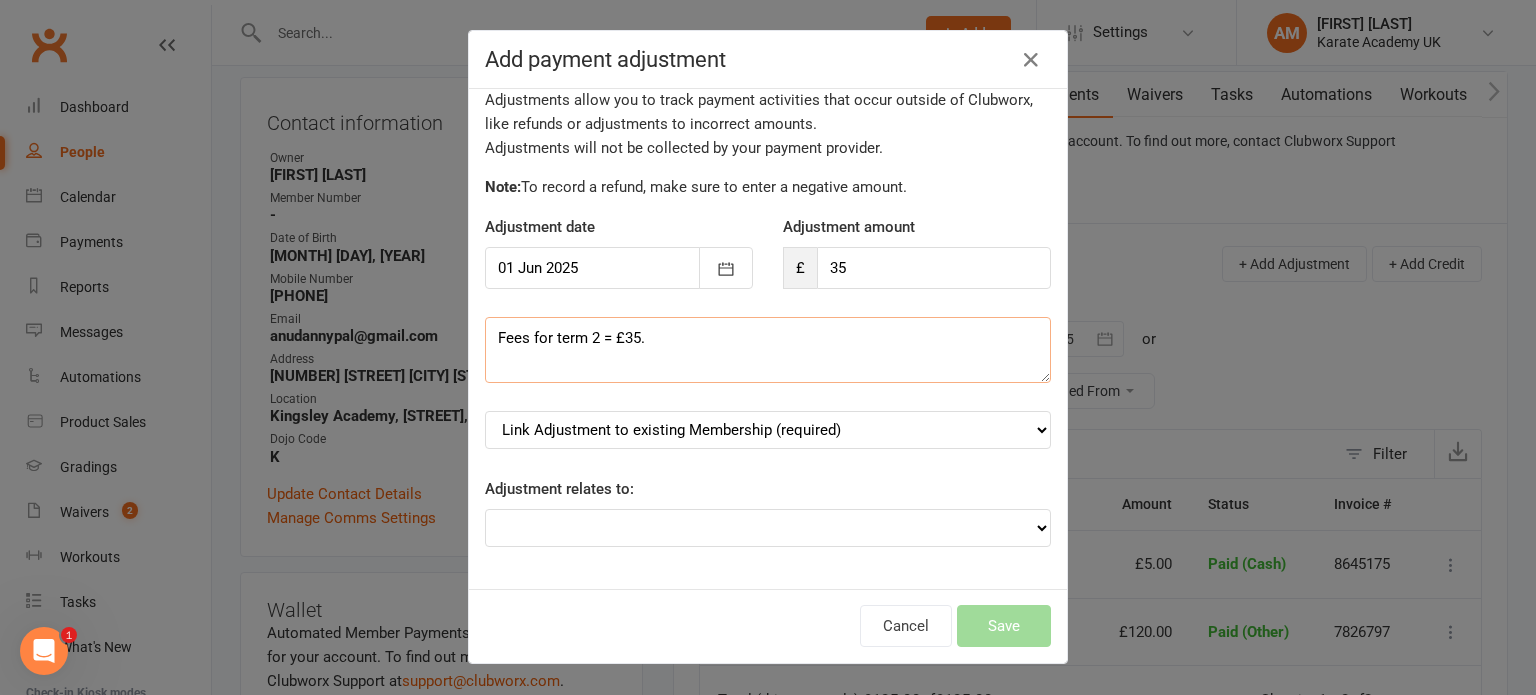 type on "Fees for term 2 = £35." 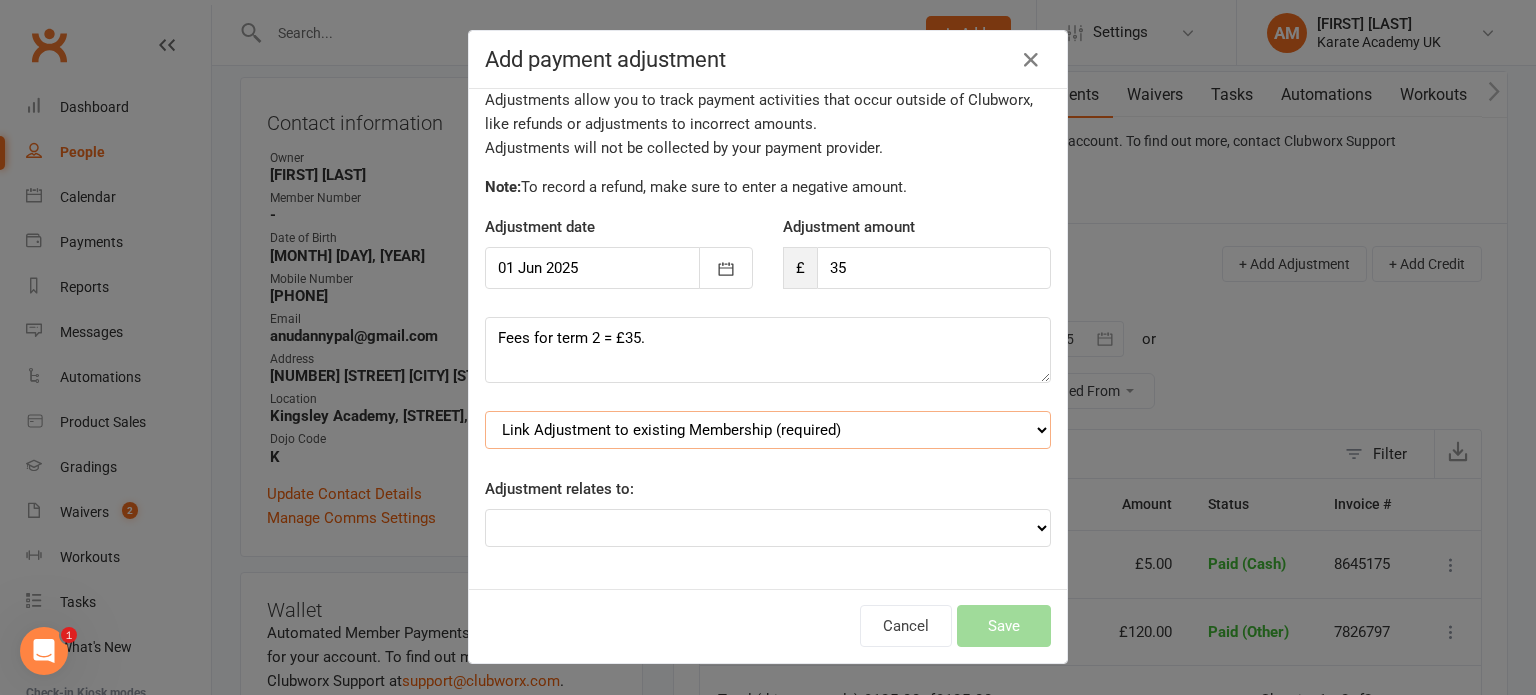 click on "Link Adjustment to existing Membership (required)  Term Fee - 3 Months (starts: Jul 1, 2025)" at bounding box center (768, 430) 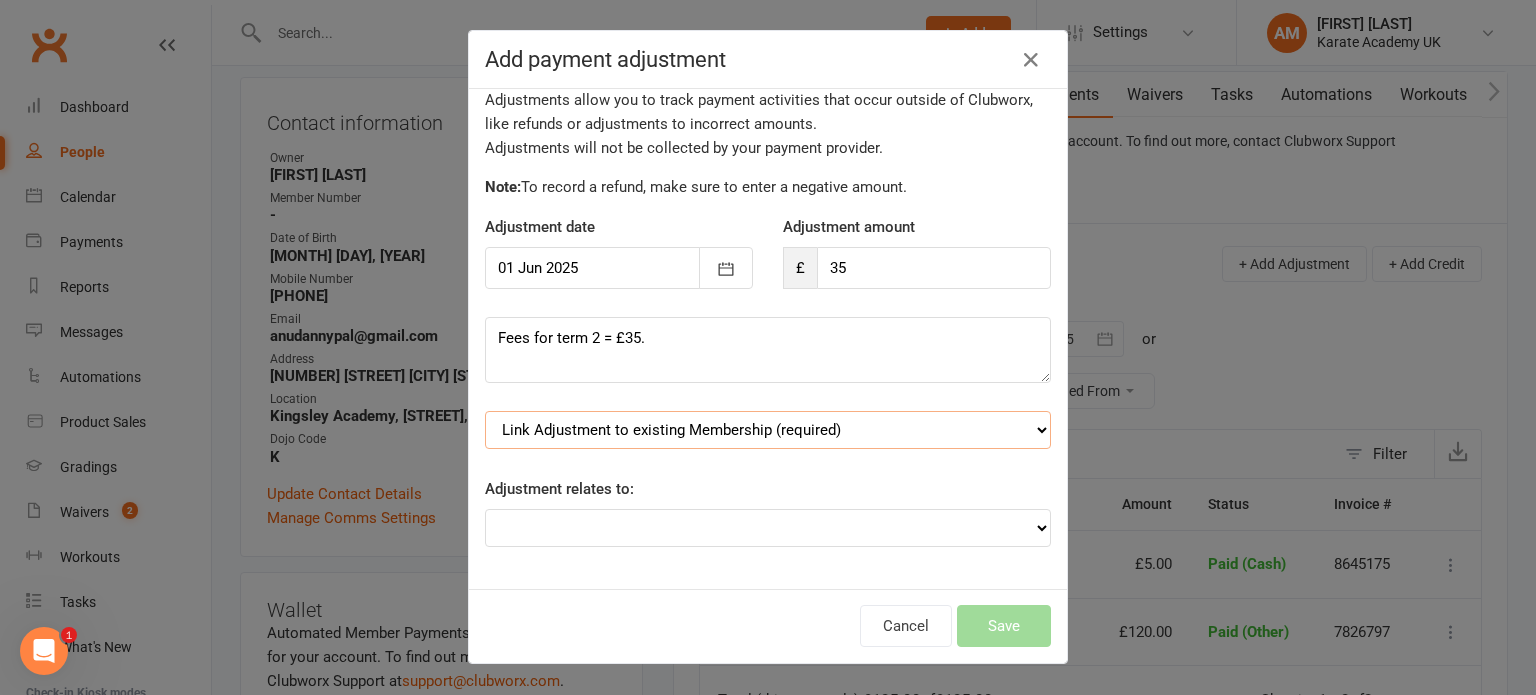 select on "0" 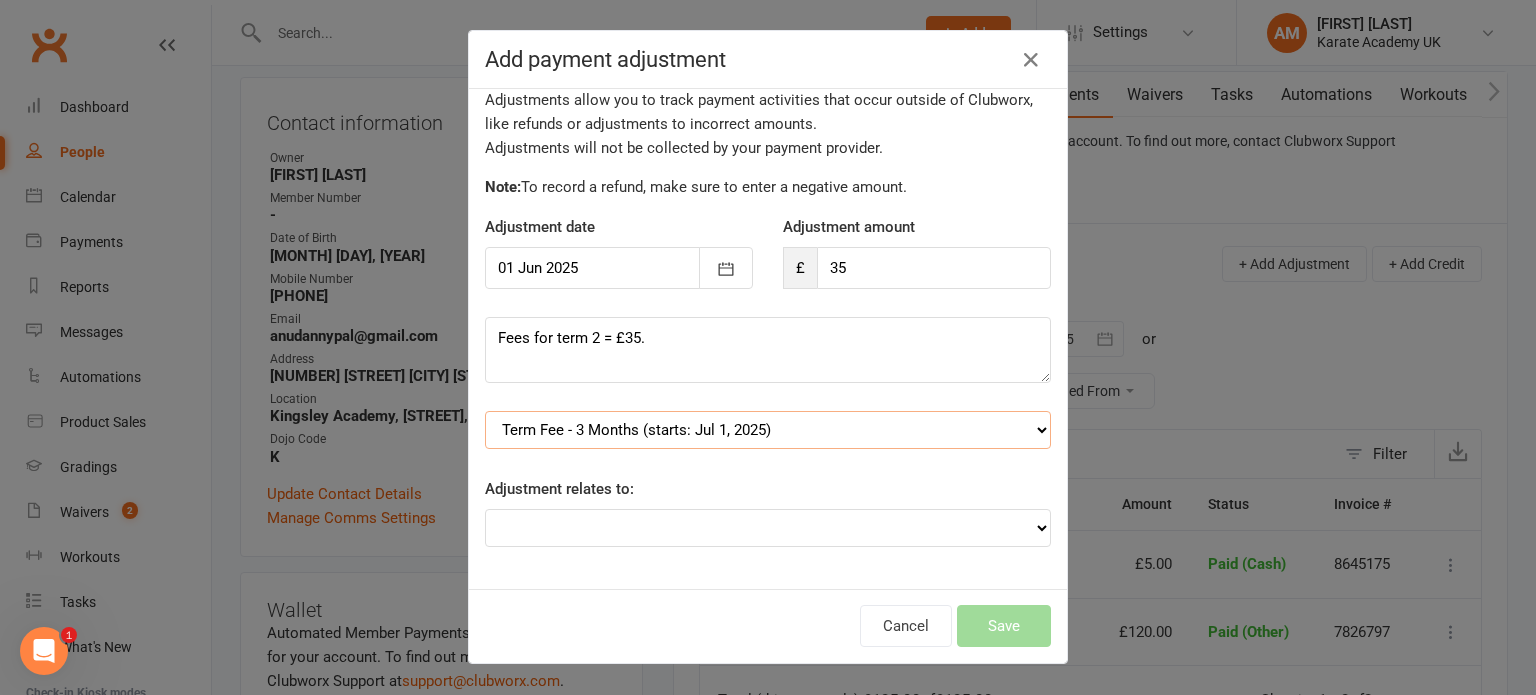 click on "Link Adjustment to existing Membership (required)  Term Fee - 3 Months (starts: Jul 1, 2025)" at bounding box center (768, 430) 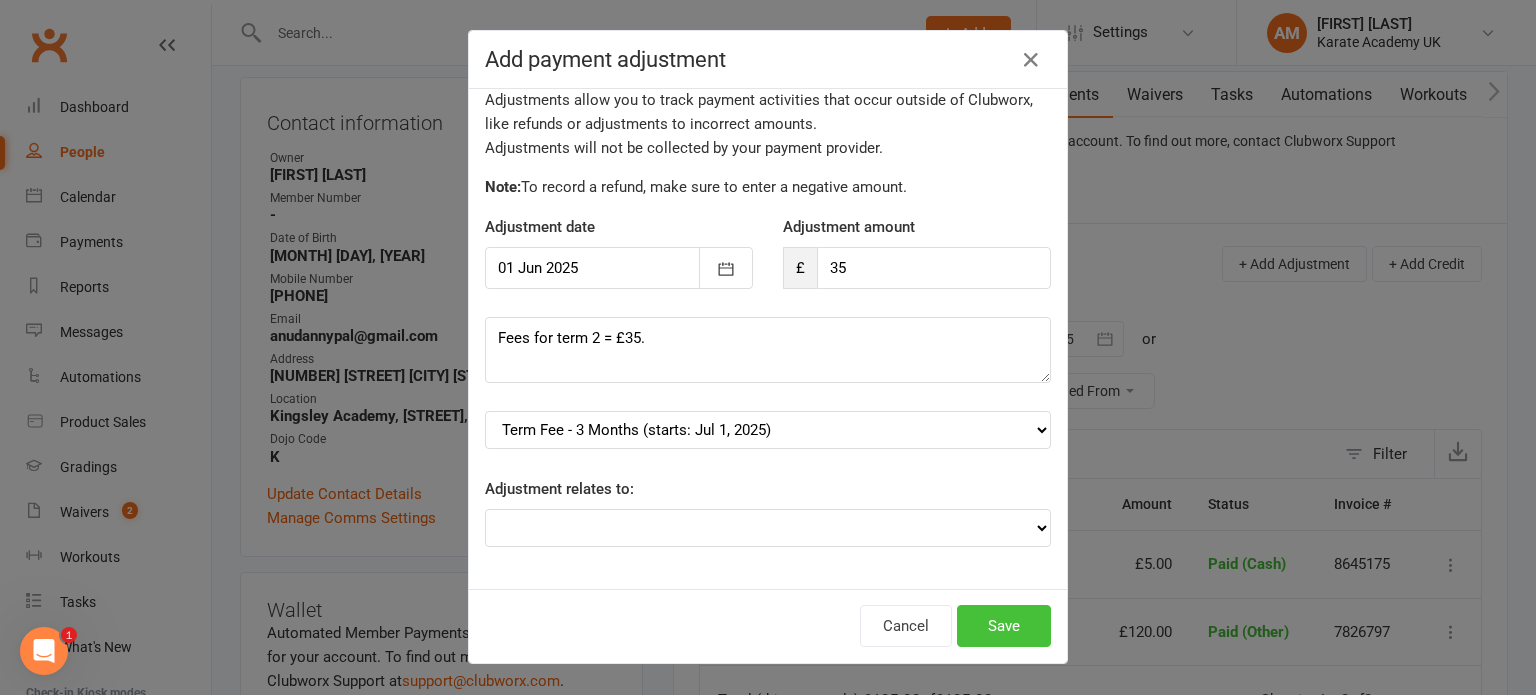 click on "Save" at bounding box center (1004, 626) 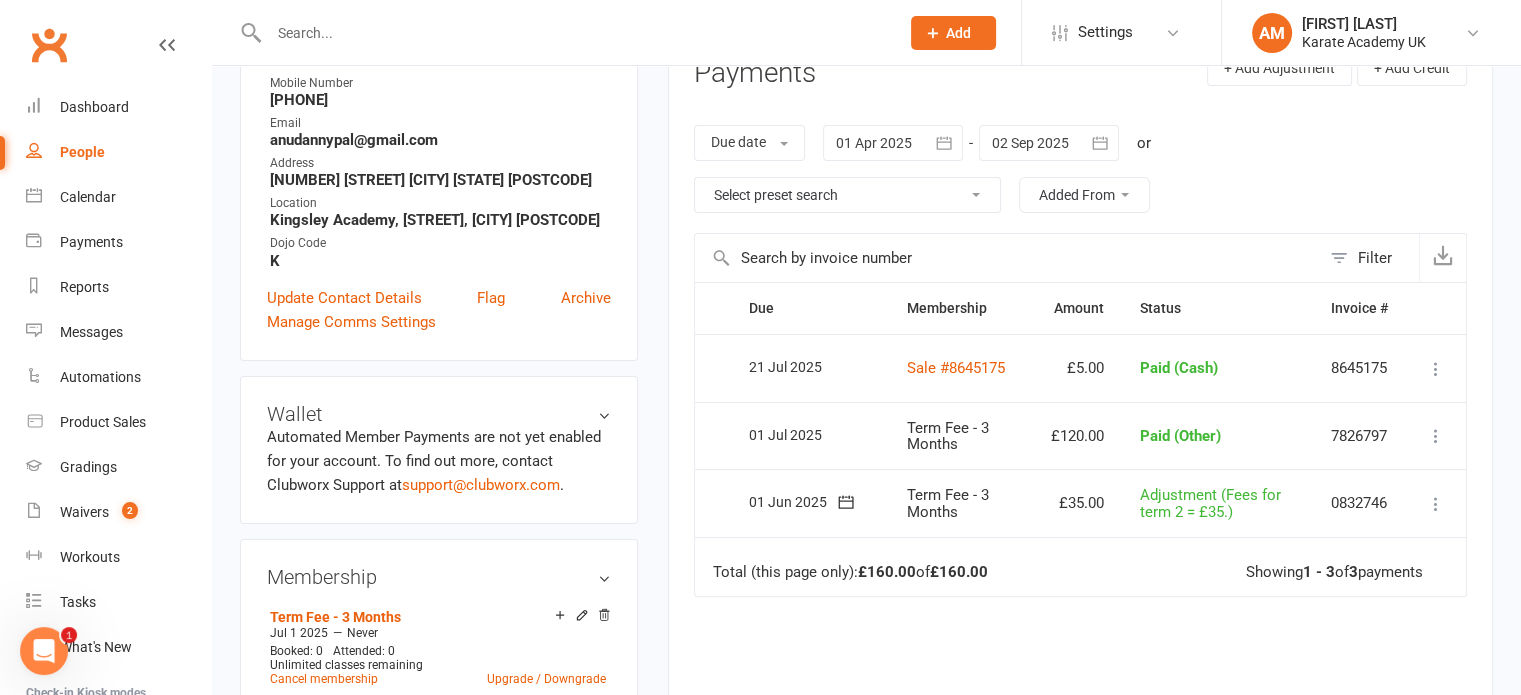 scroll, scrollTop: 500, scrollLeft: 0, axis: vertical 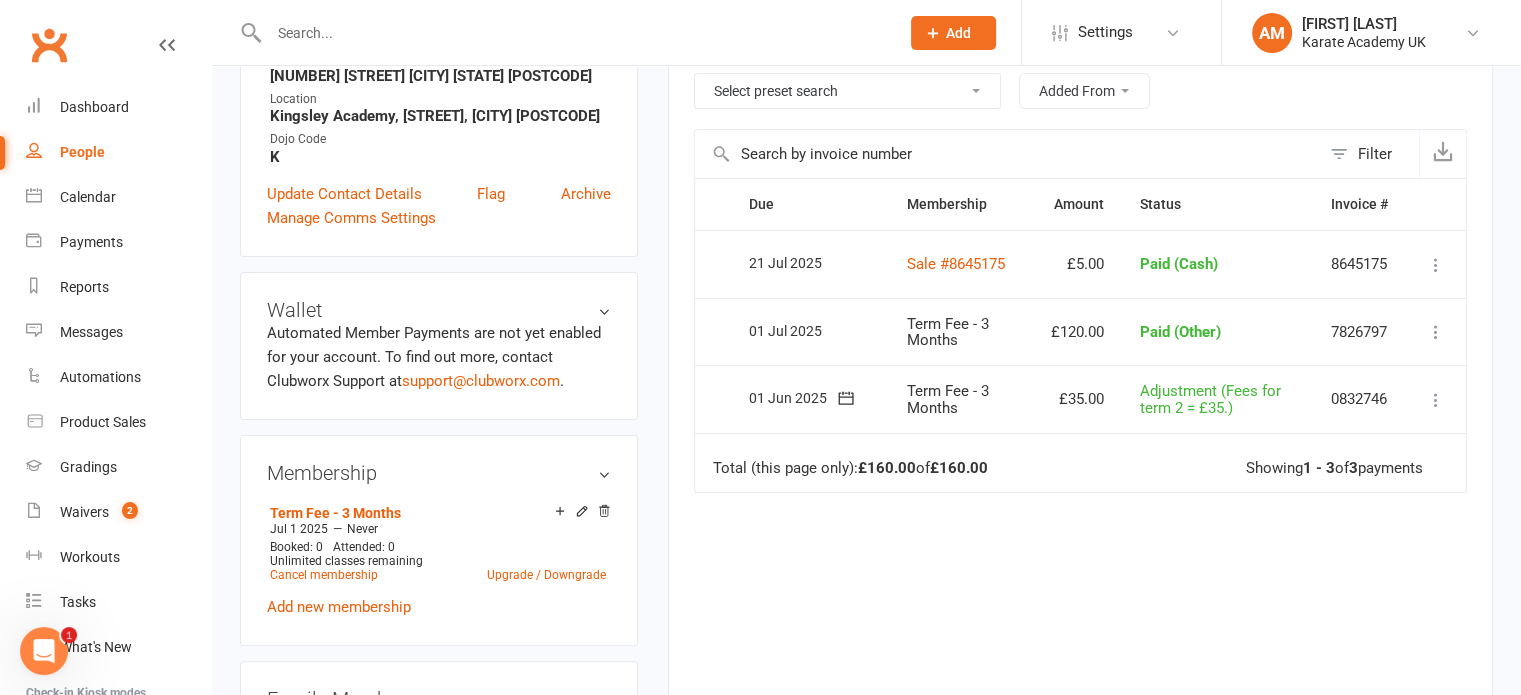 click at bounding box center [1436, 400] 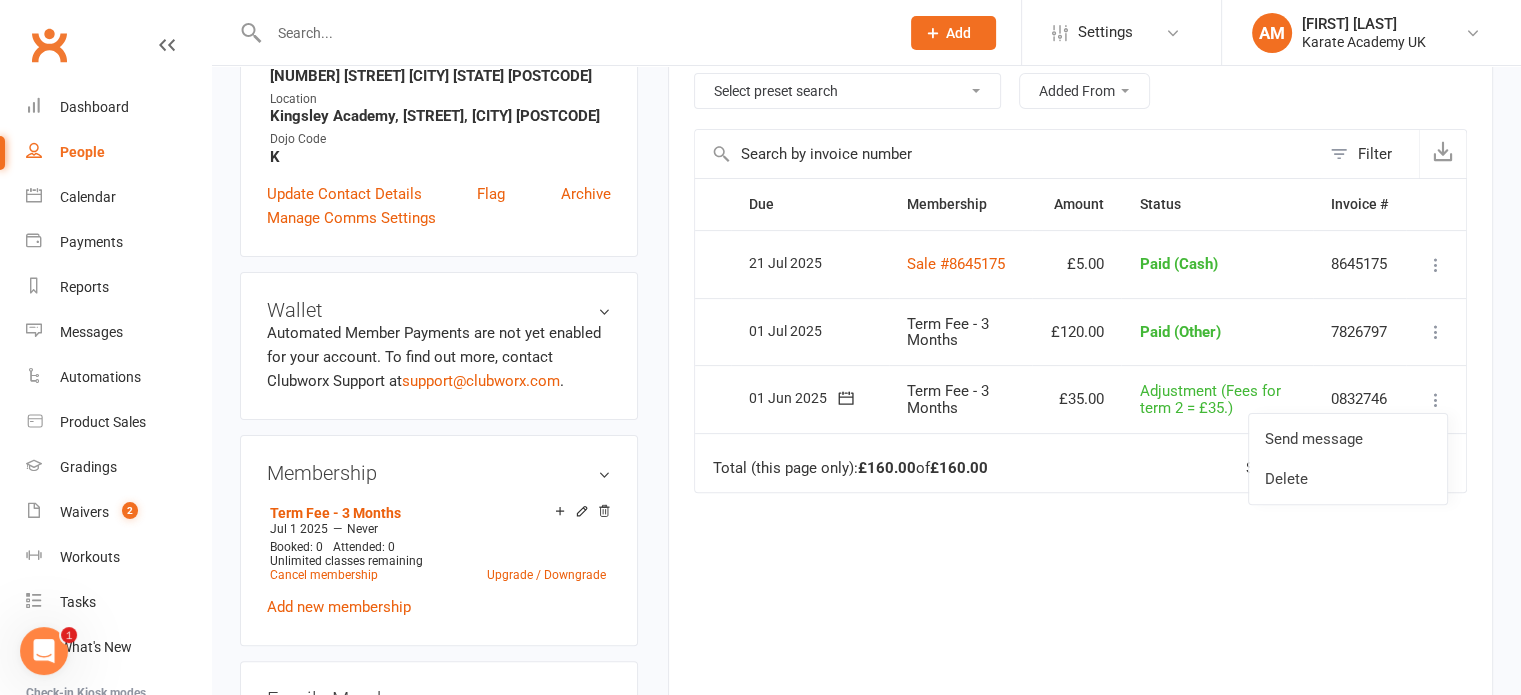 click at bounding box center (1436, 400) 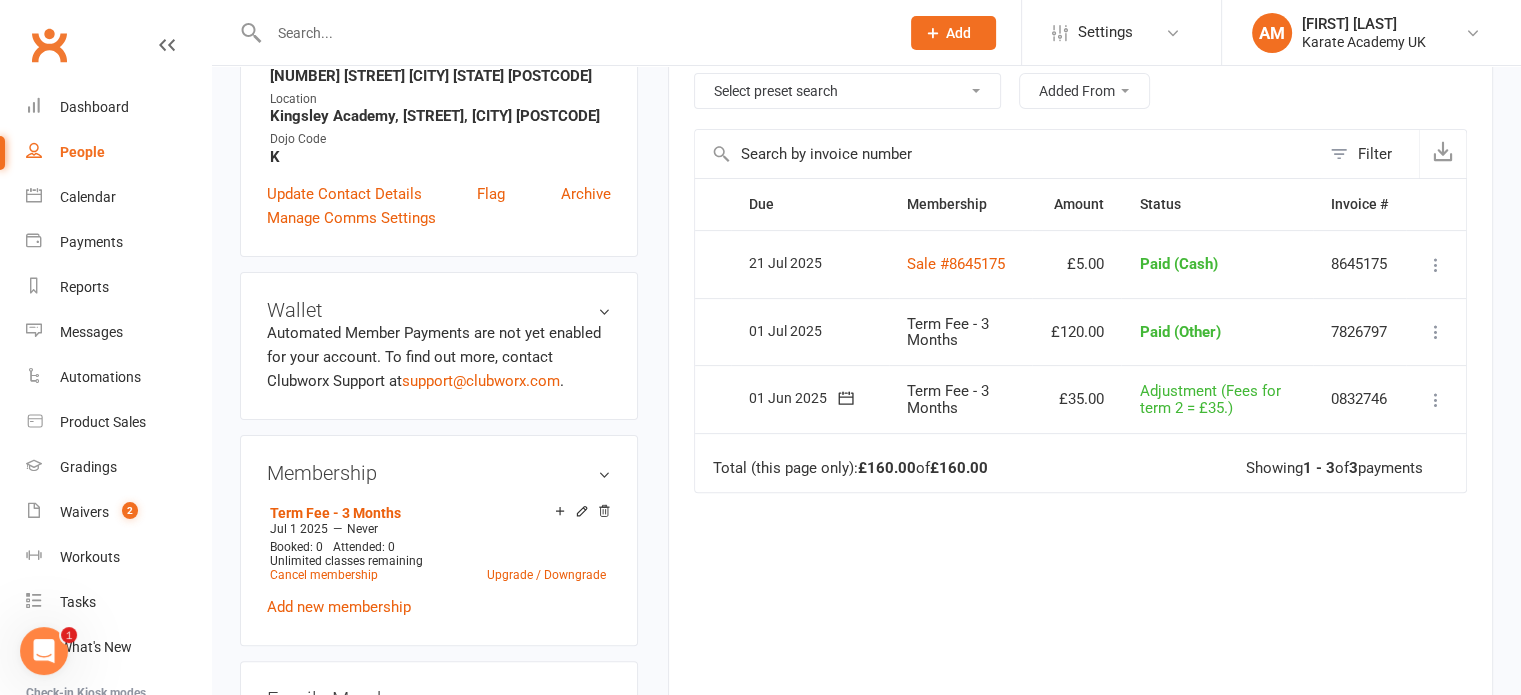 click on "Due  Contact  Membership Amount  Status History Invoice # Select this 21 Jul 2025
Amartya Pal
Sale #8645175 £5.00 Paid (Cash) 8645175 View POS Sale receipt Re-send POS Sale receipt  More Info Send message Delete  Select this 01 Jul 2025
Amartya Pal
Term Fee - 3 Months £120.00 Paid (Other) 7826797 Change to upcoming  Refund  Re-send invoice receipt  View invoice receipt More Info Send message Select this 01 Jun 2025
Amartya Pal
Term Fee - 3 Months £35.00 Adjustment (Fees for term 2 = £35.) 0832746 Send message Delete  Total (this page only):  £160.00  of  £160.00 Showing  1 - 3  of  3  payments" at bounding box center (1080, 464) 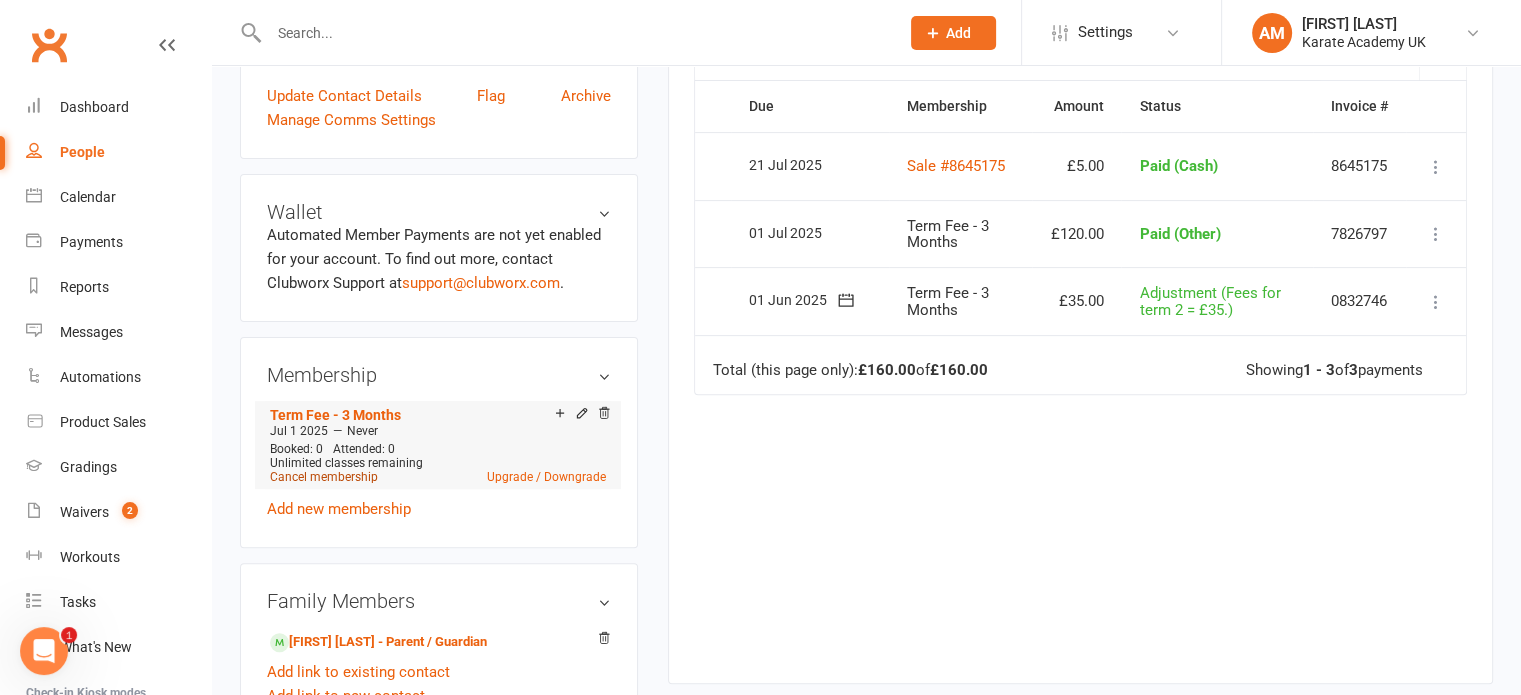 scroll, scrollTop: 700, scrollLeft: 0, axis: vertical 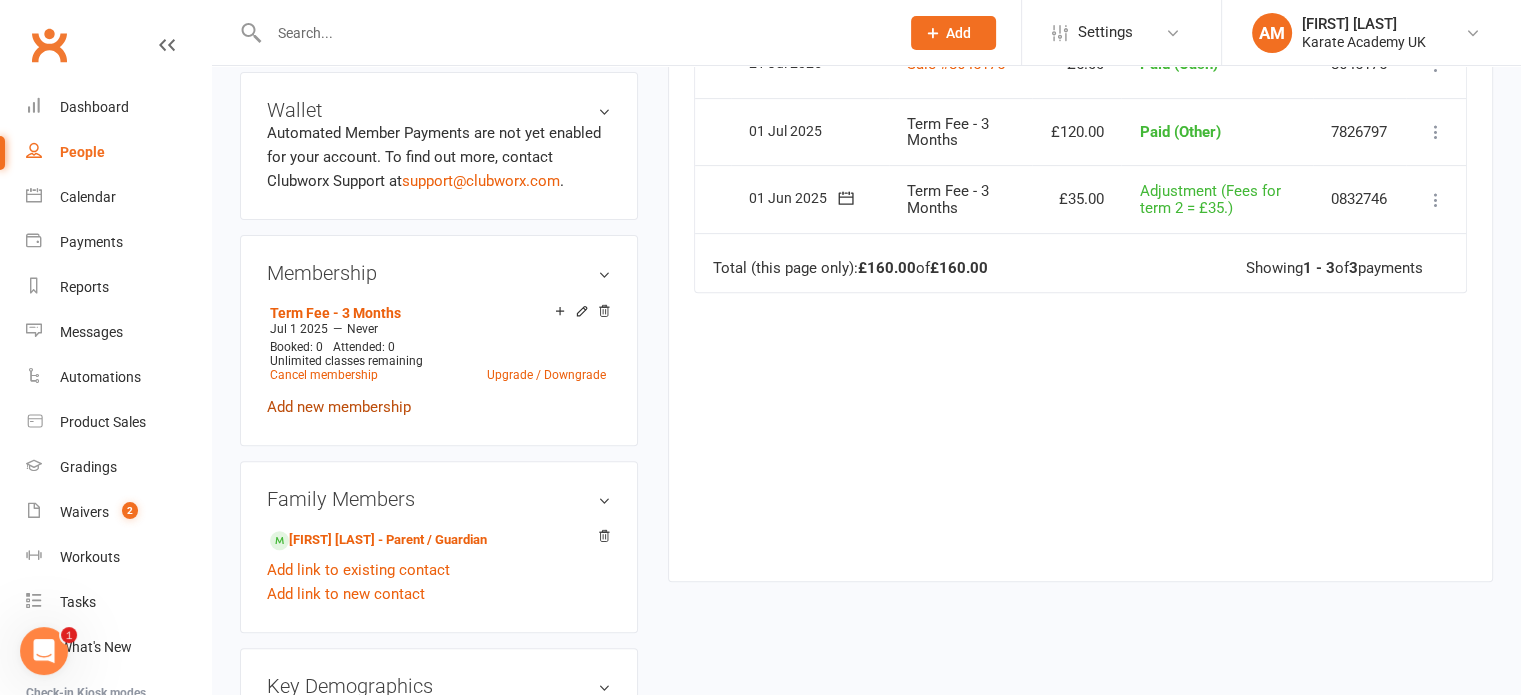 click on "Add new membership" at bounding box center (339, 407) 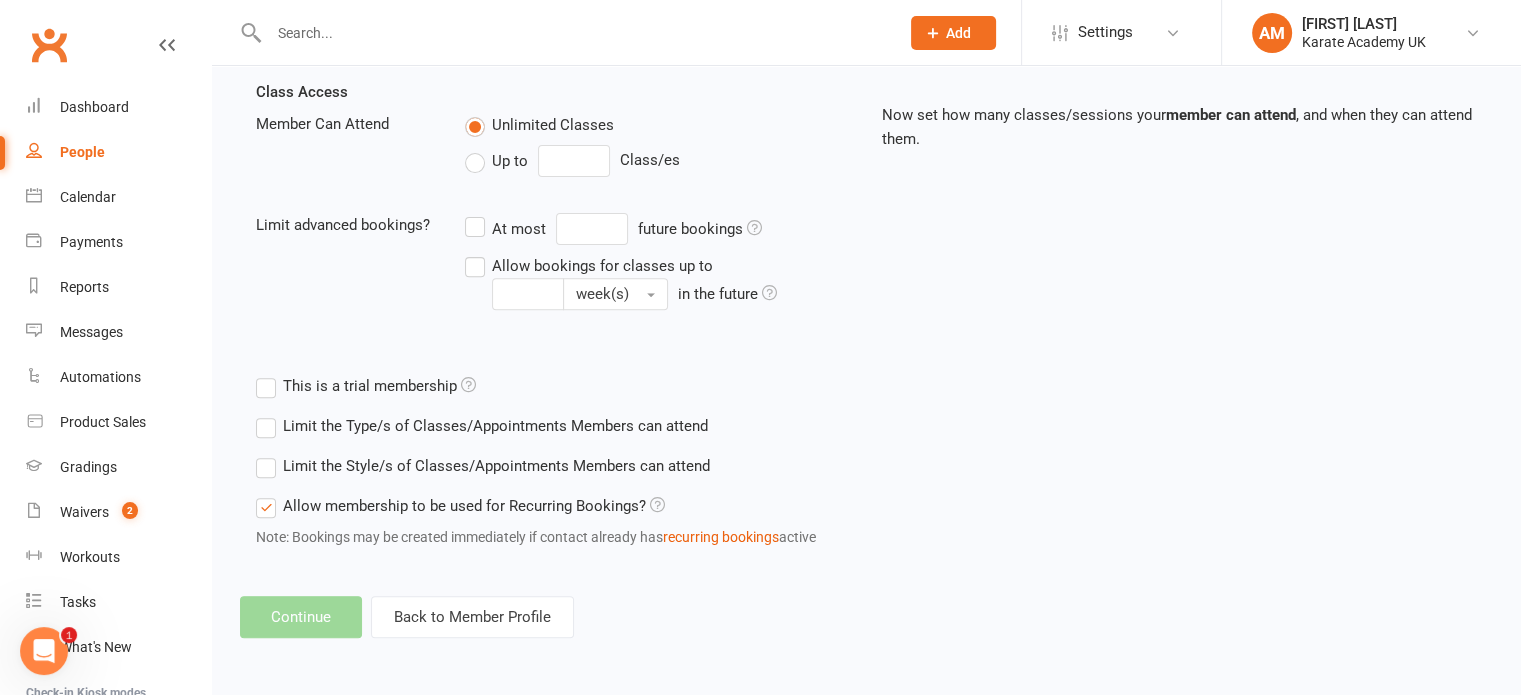 scroll, scrollTop: 0, scrollLeft: 0, axis: both 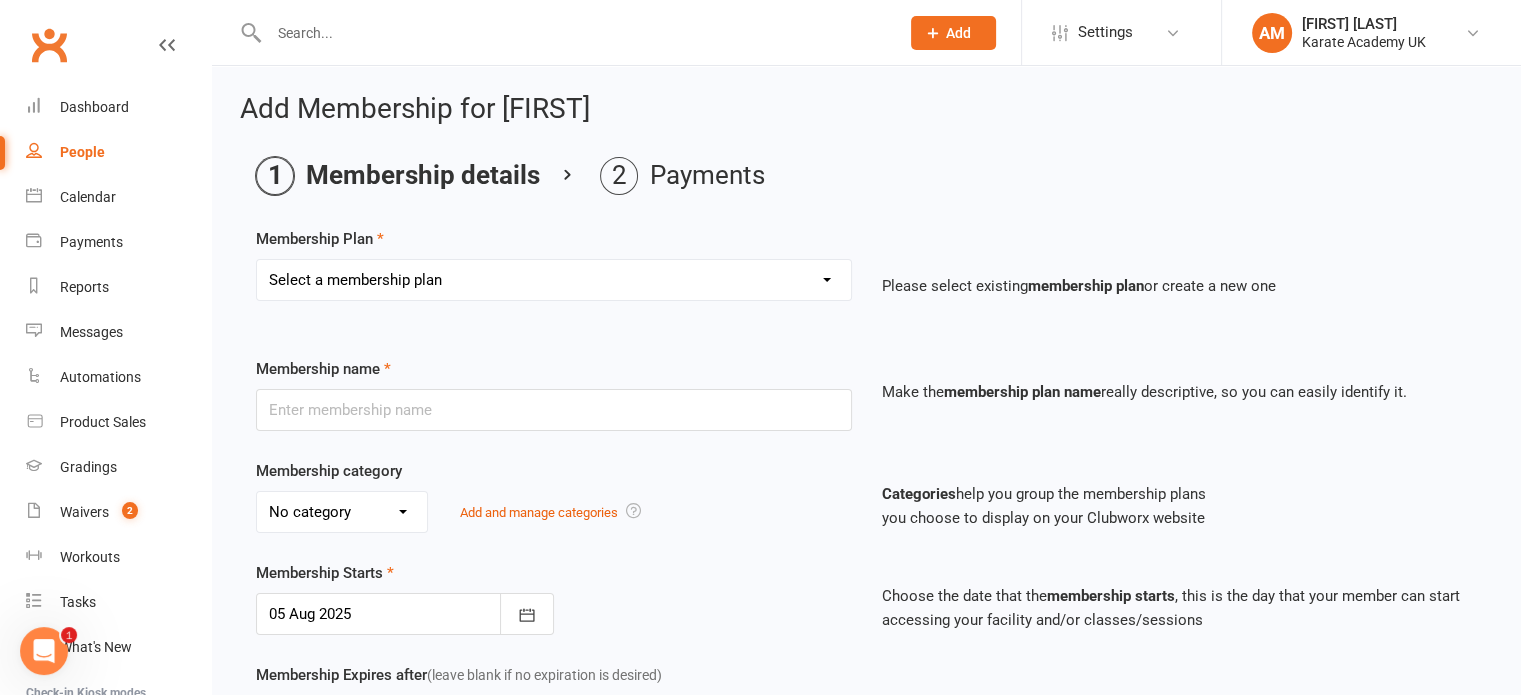 click on "Select a membership plan Create new Membership Plan Term Fee - 3 Months Term Fee - 1 Month (Lincoln) Yearly Membership - £30 Yearly Membership - £80 Annual Tournament" at bounding box center [554, 280] 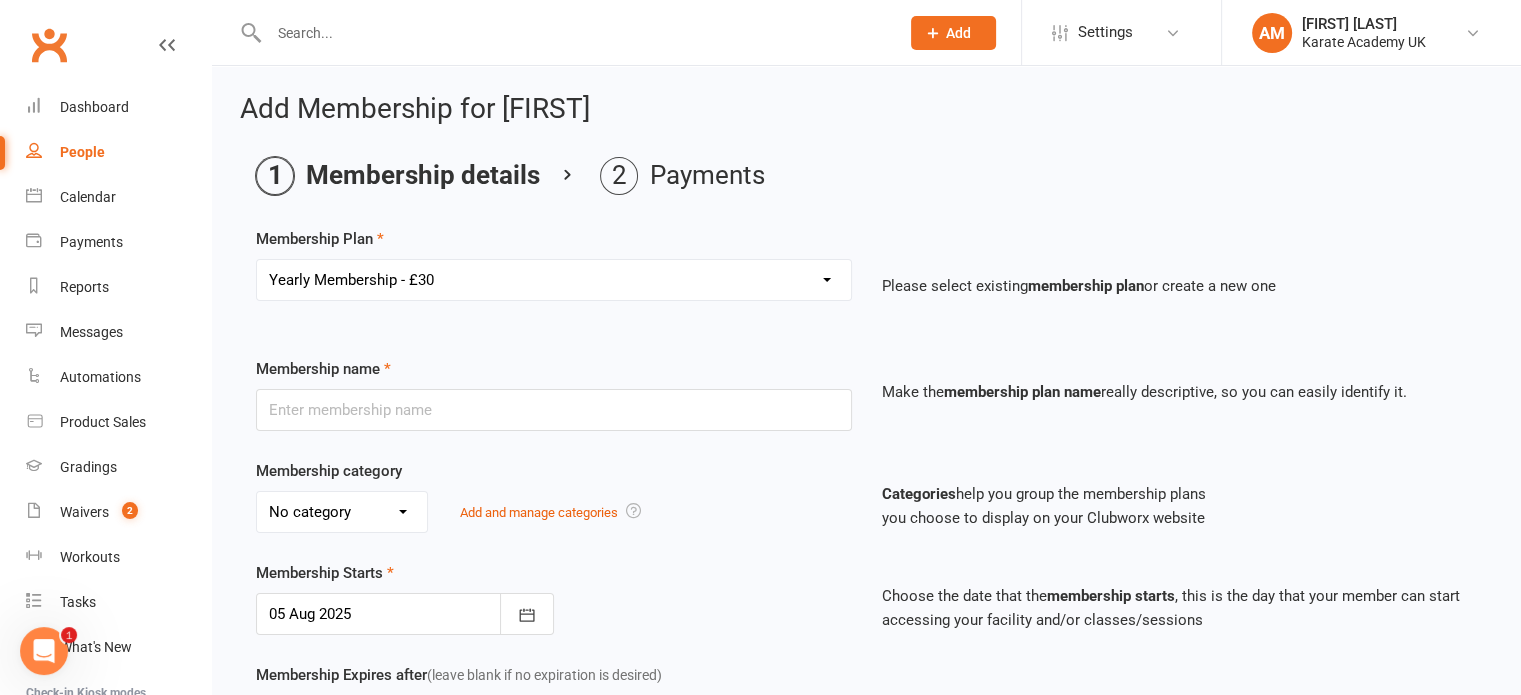 click on "Select a membership plan Create new Membership Plan Term Fee - 3 Months Term Fee - 1 Month (Lincoln) Yearly Membership - £30 Yearly Membership - £80 Annual Tournament" at bounding box center [554, 280] 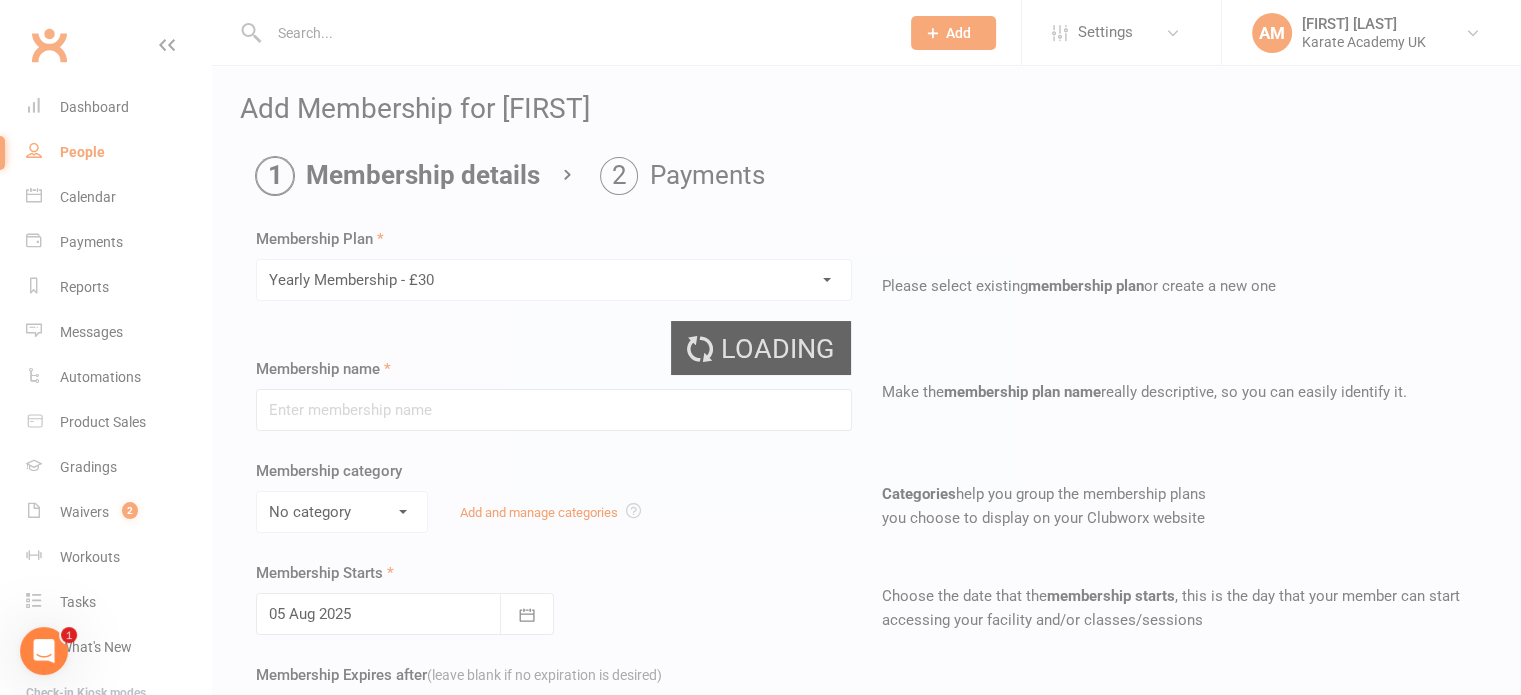 type on "Yearly Membership - £30" 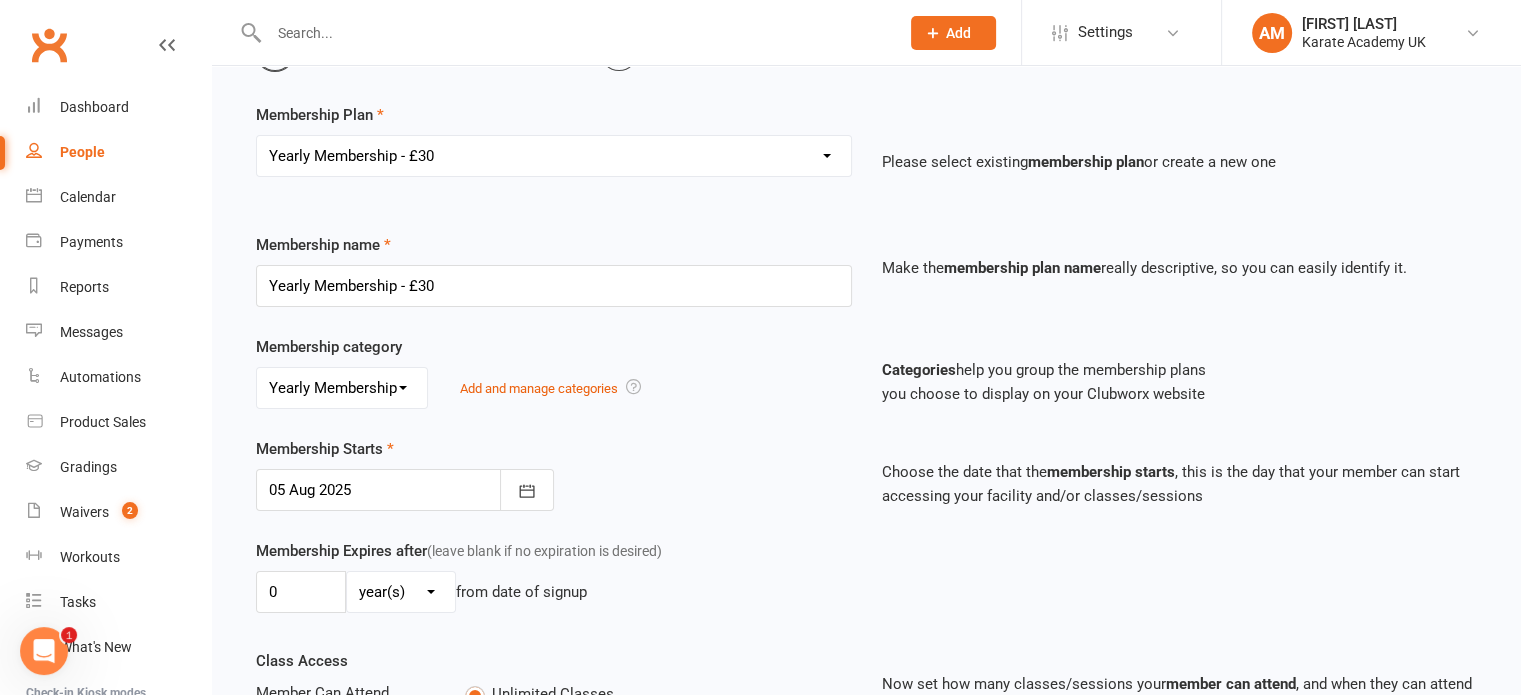 scroll, scrollTop: 200, scrollLeft: 0, axis: vertical 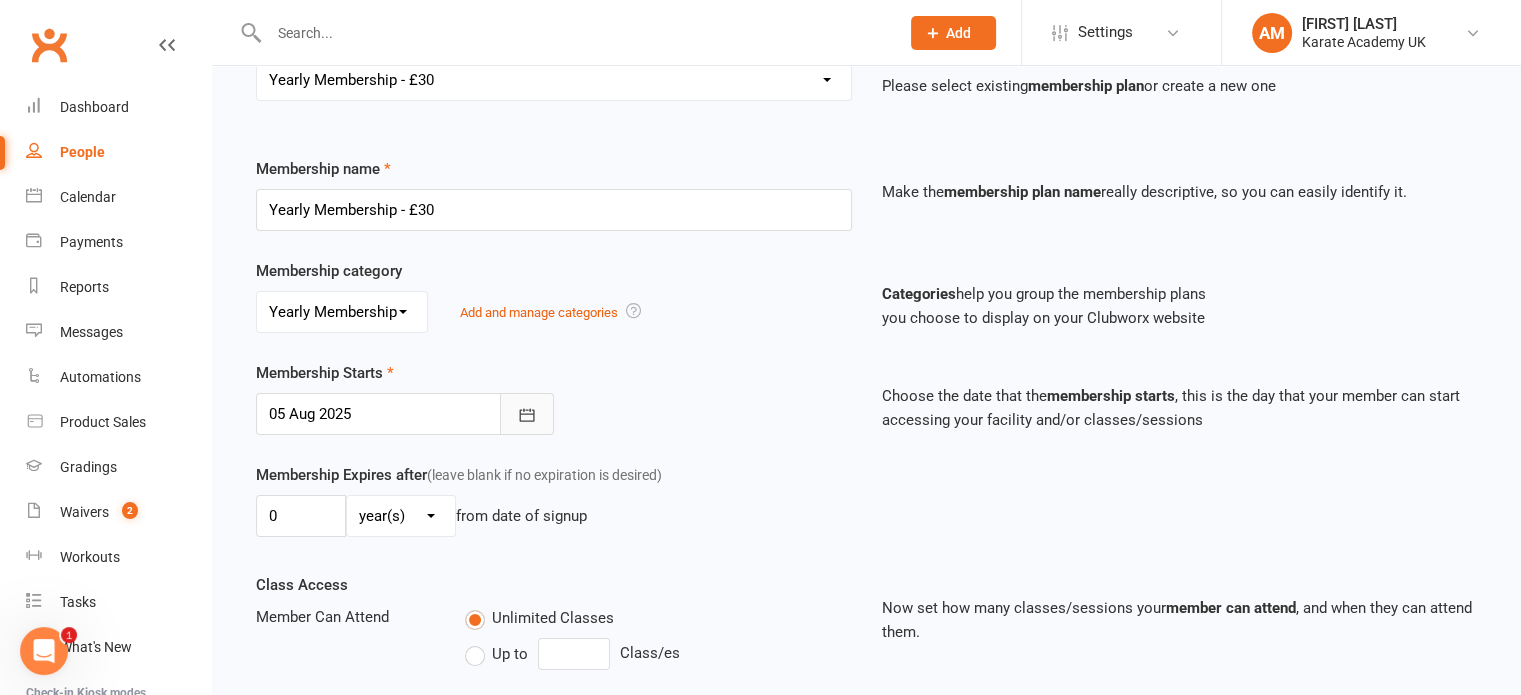 click 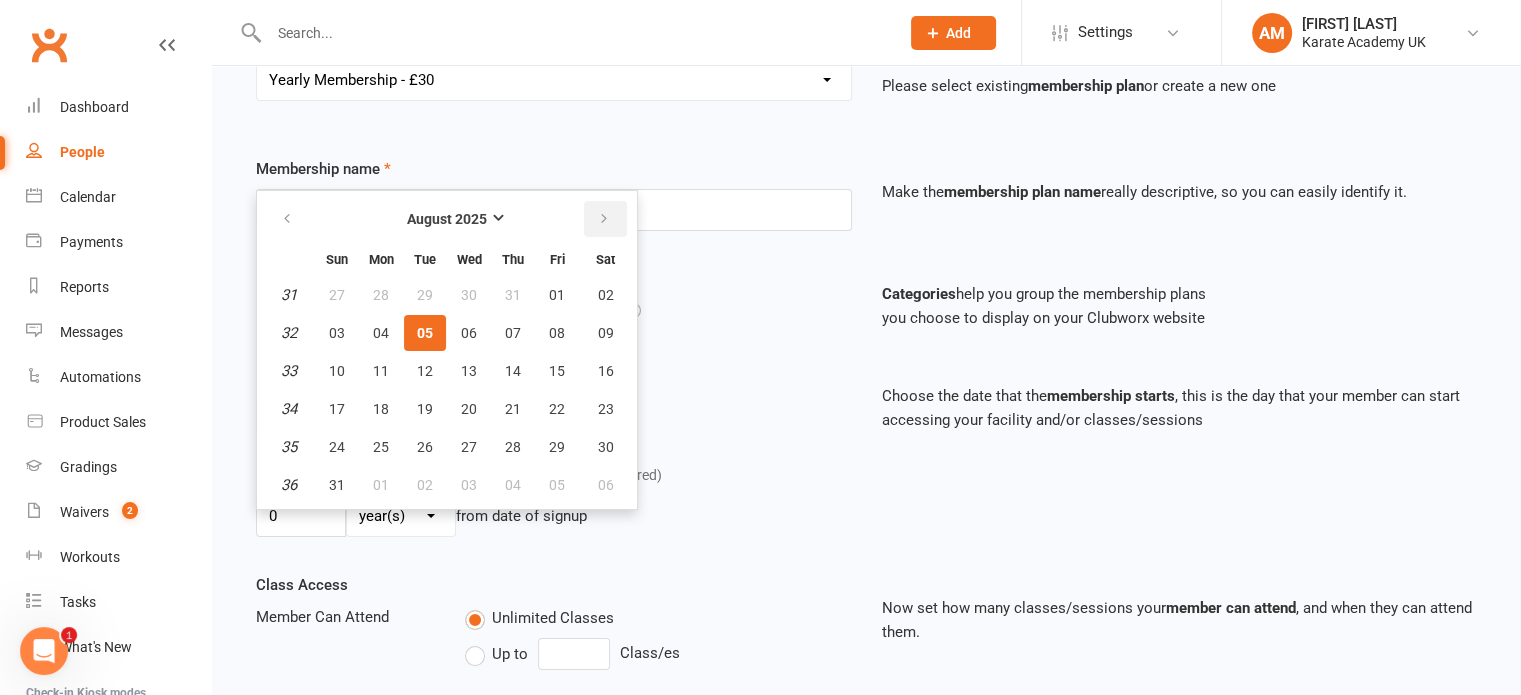 click at bounding box center (604, 219) 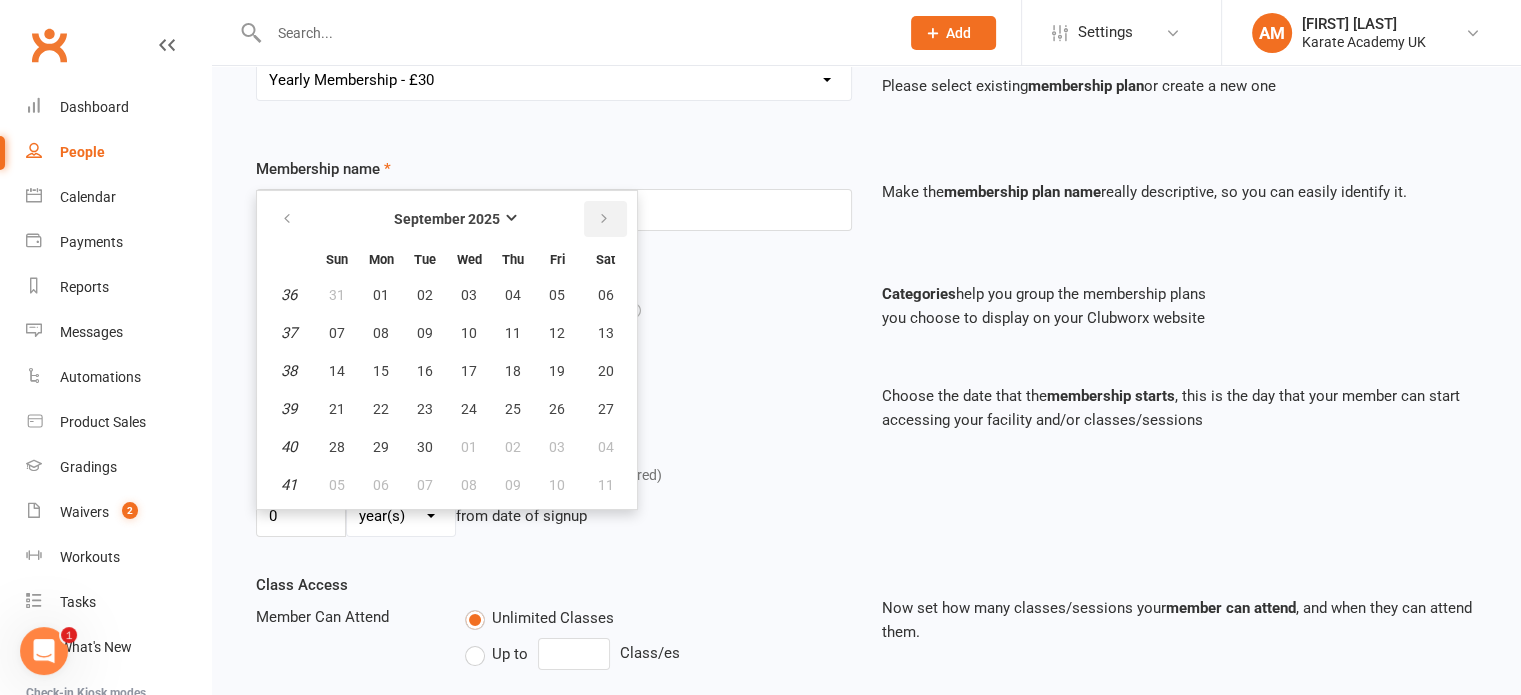 click at bounding box center (604, 219) 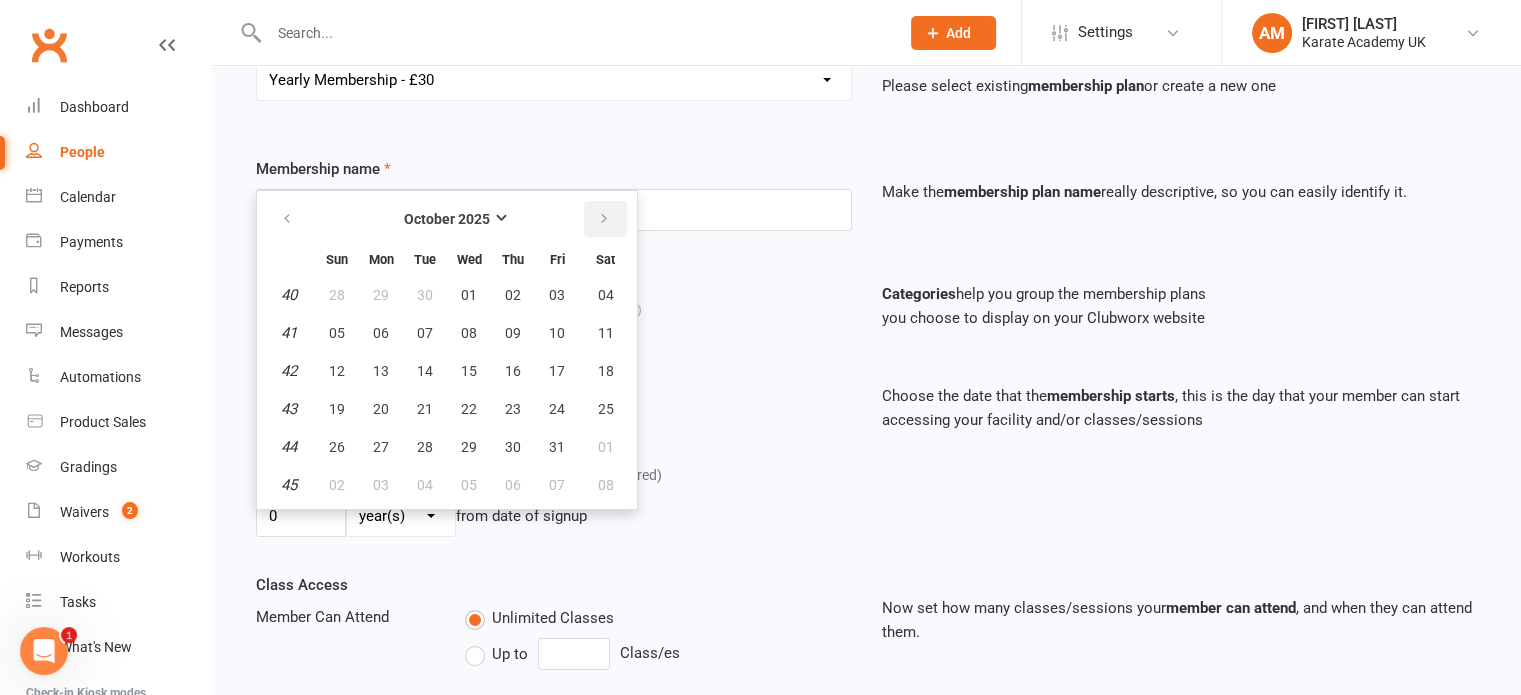 click at bounding box center (604, 219) 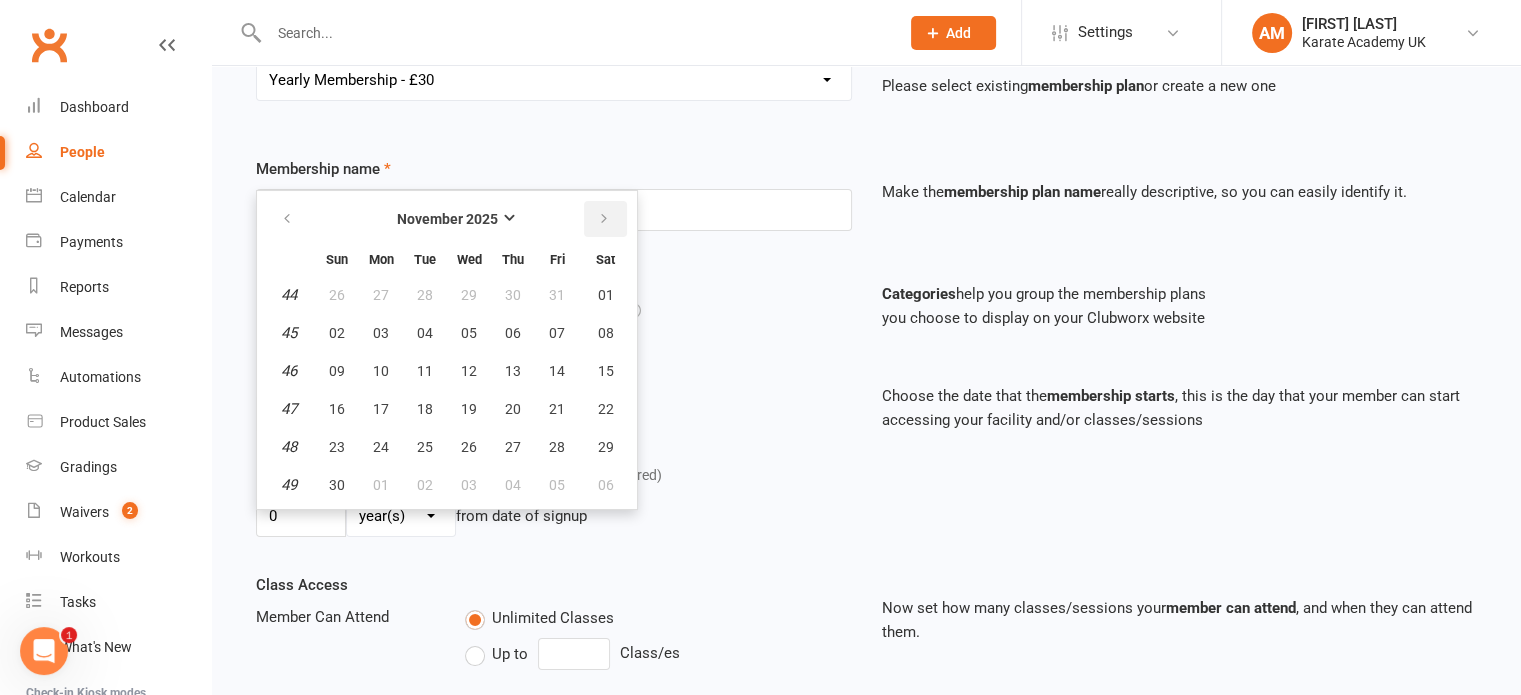 click at bounding box center [604, 219] 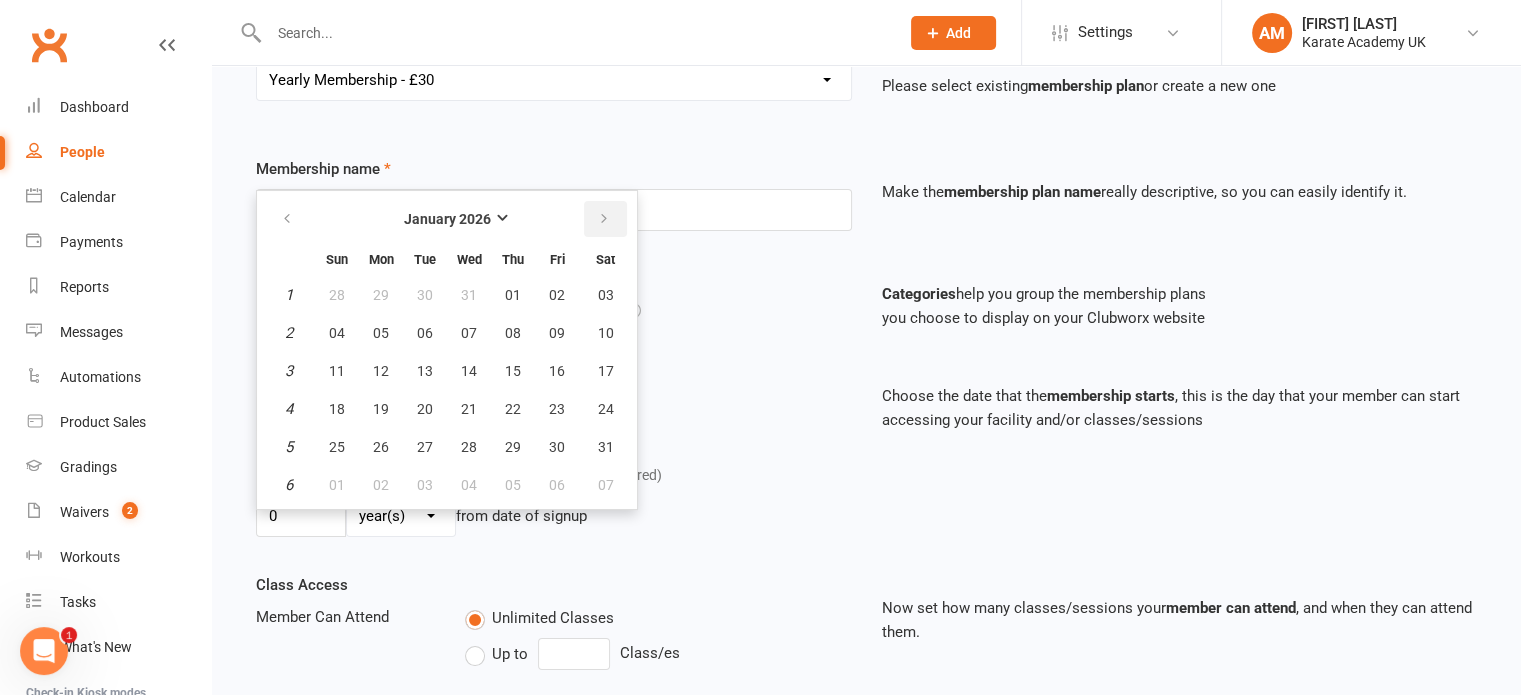 click at bounding box center (604, 219) 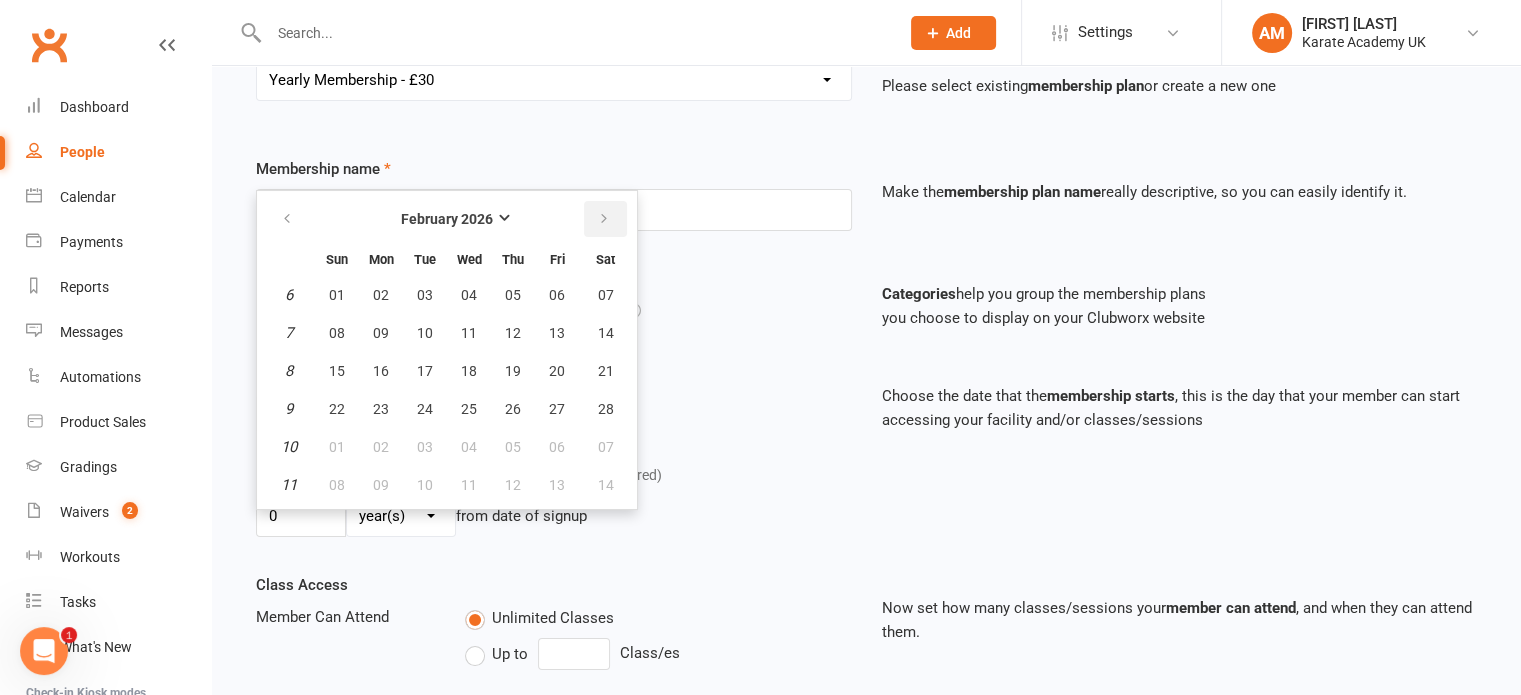click at bounding box center [604, 219] 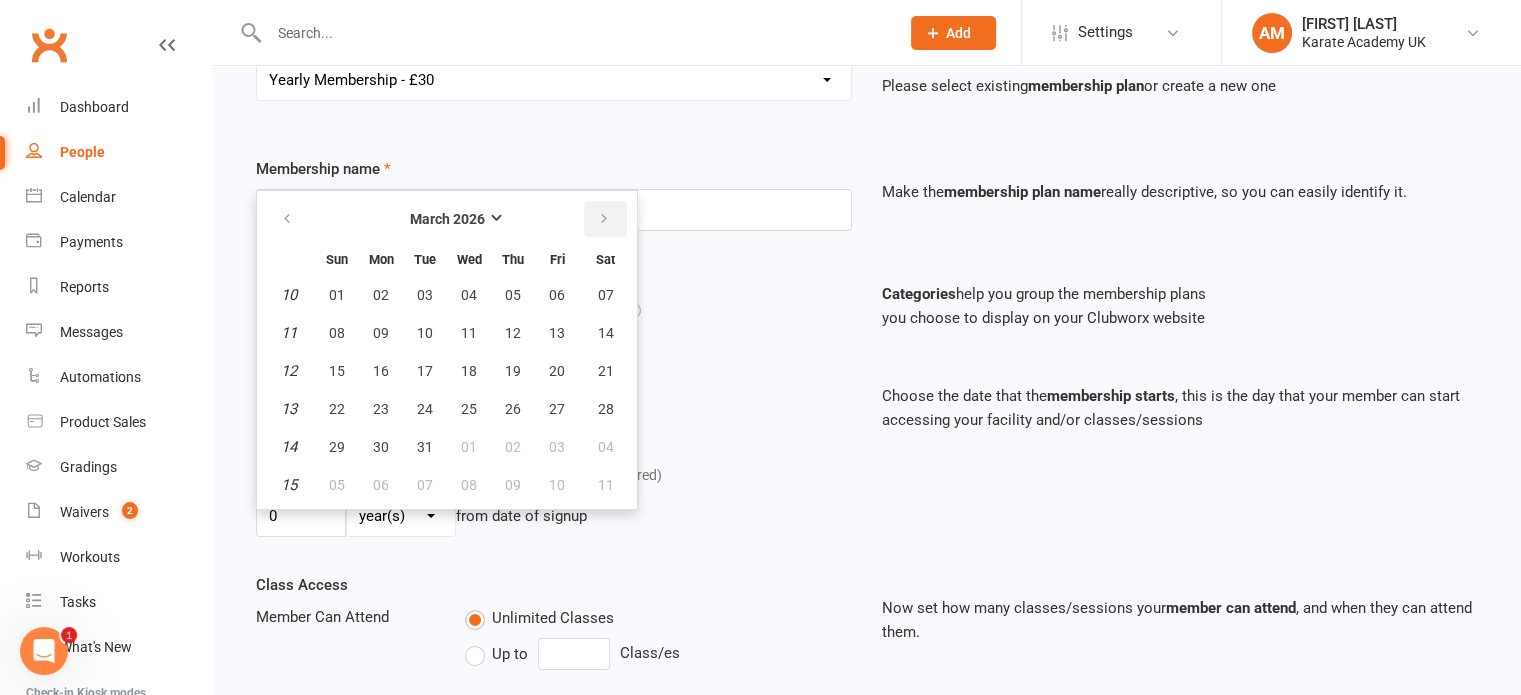 click at bounding box center [604, 219] 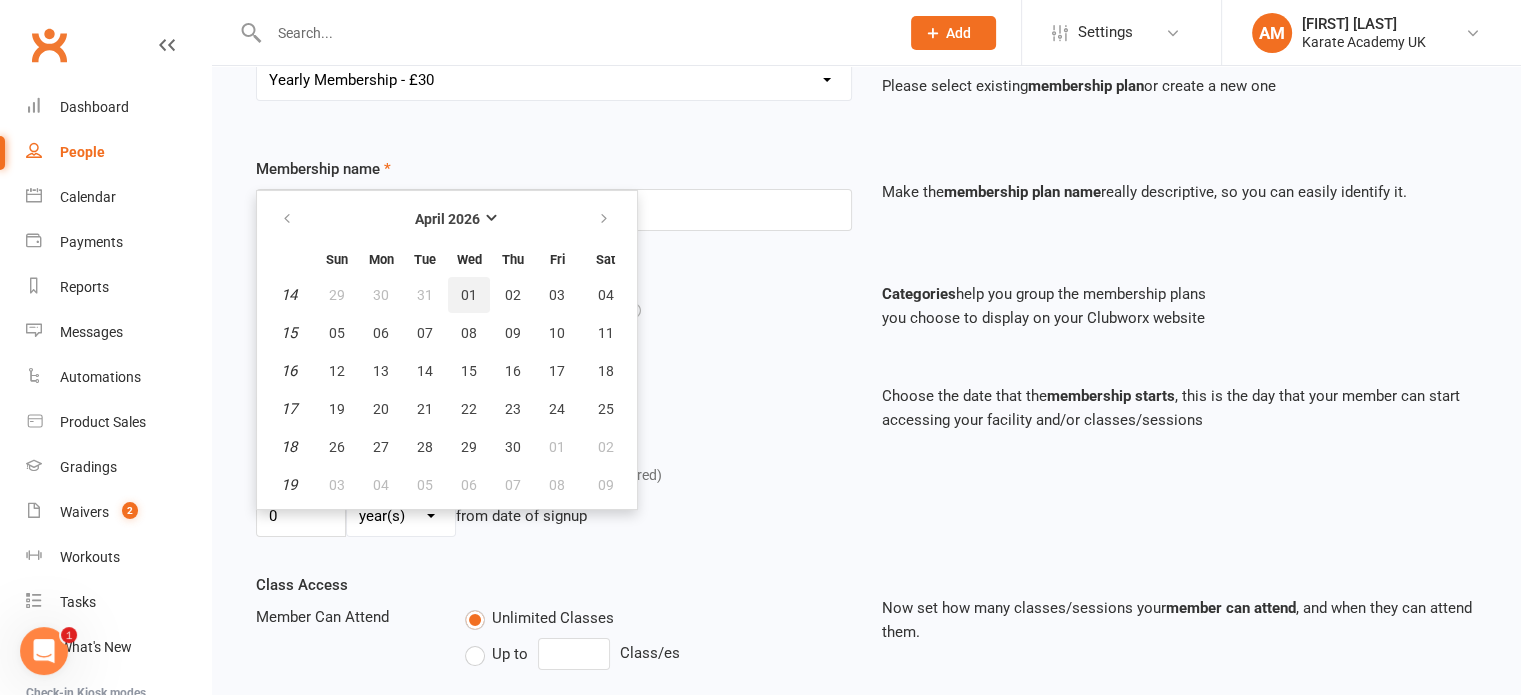 click on "01" at bounding box center (469, 295) 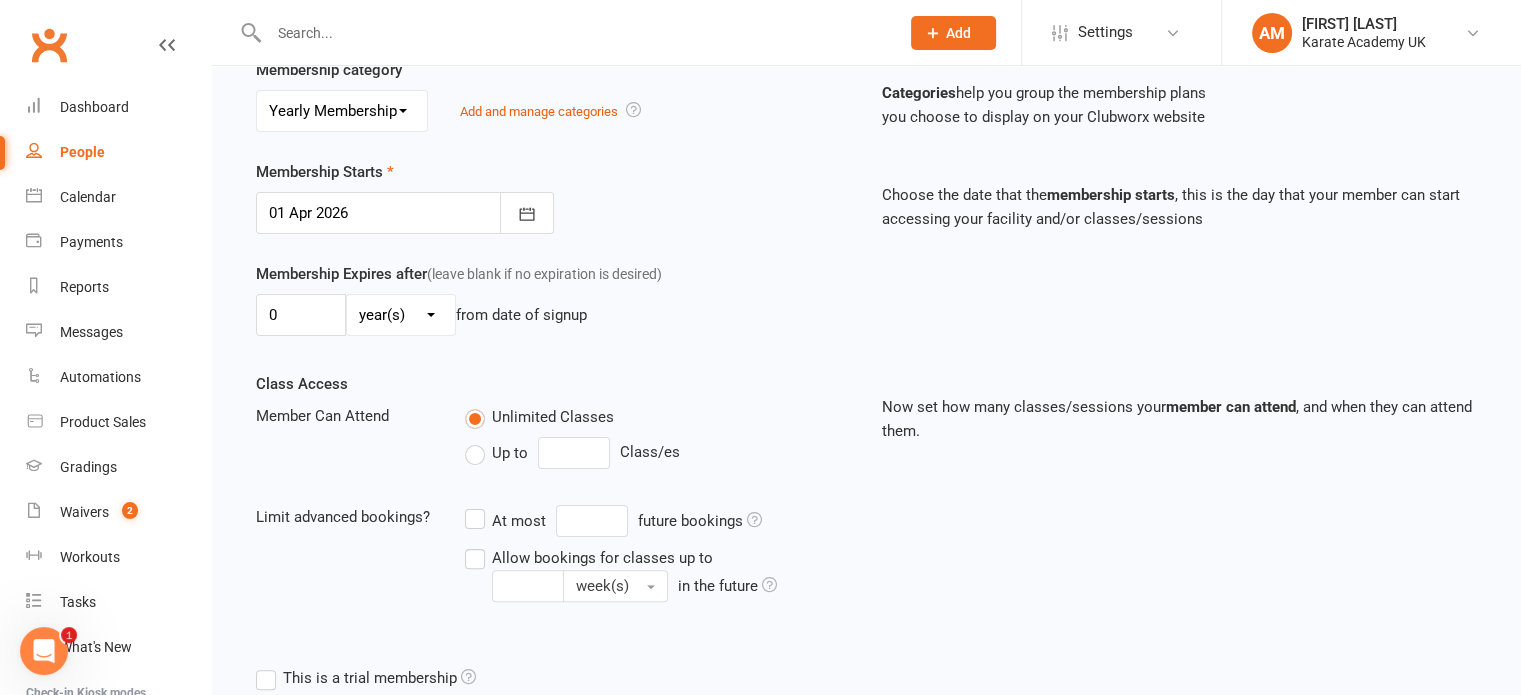 scroll, scrollTop: 689, scrollLeft: 0, axis: vertical 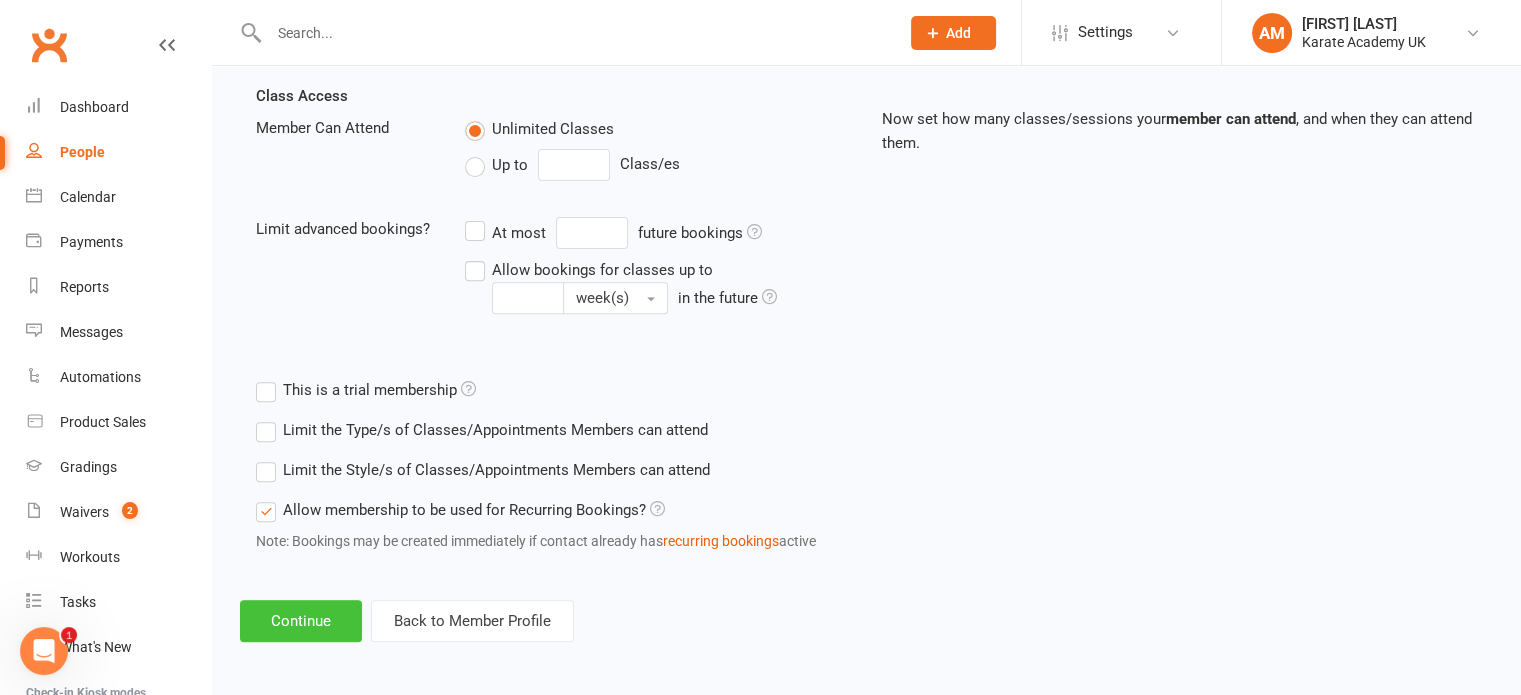 click on "Continue" at bounding box center (301, 621) 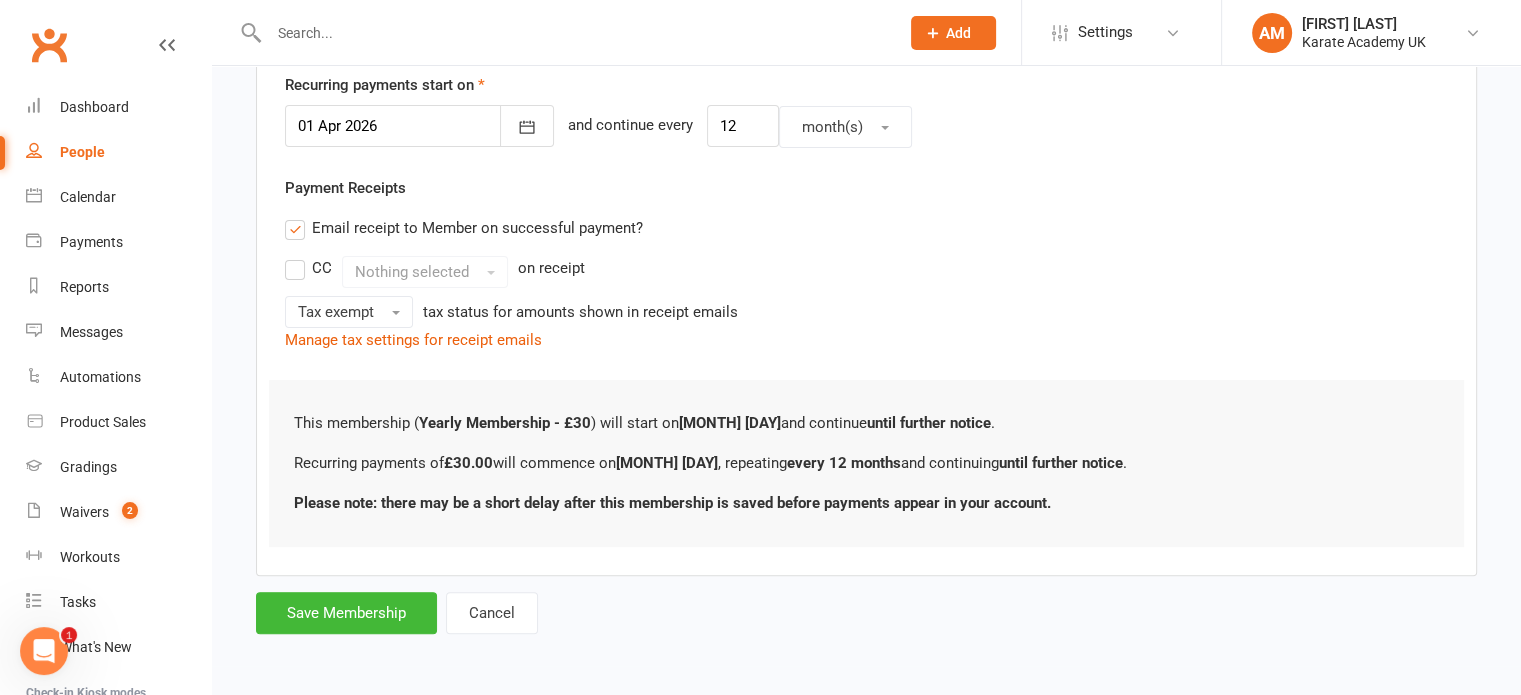 scroll, scrollTop: 0, scrollLeft: 0, axis: both 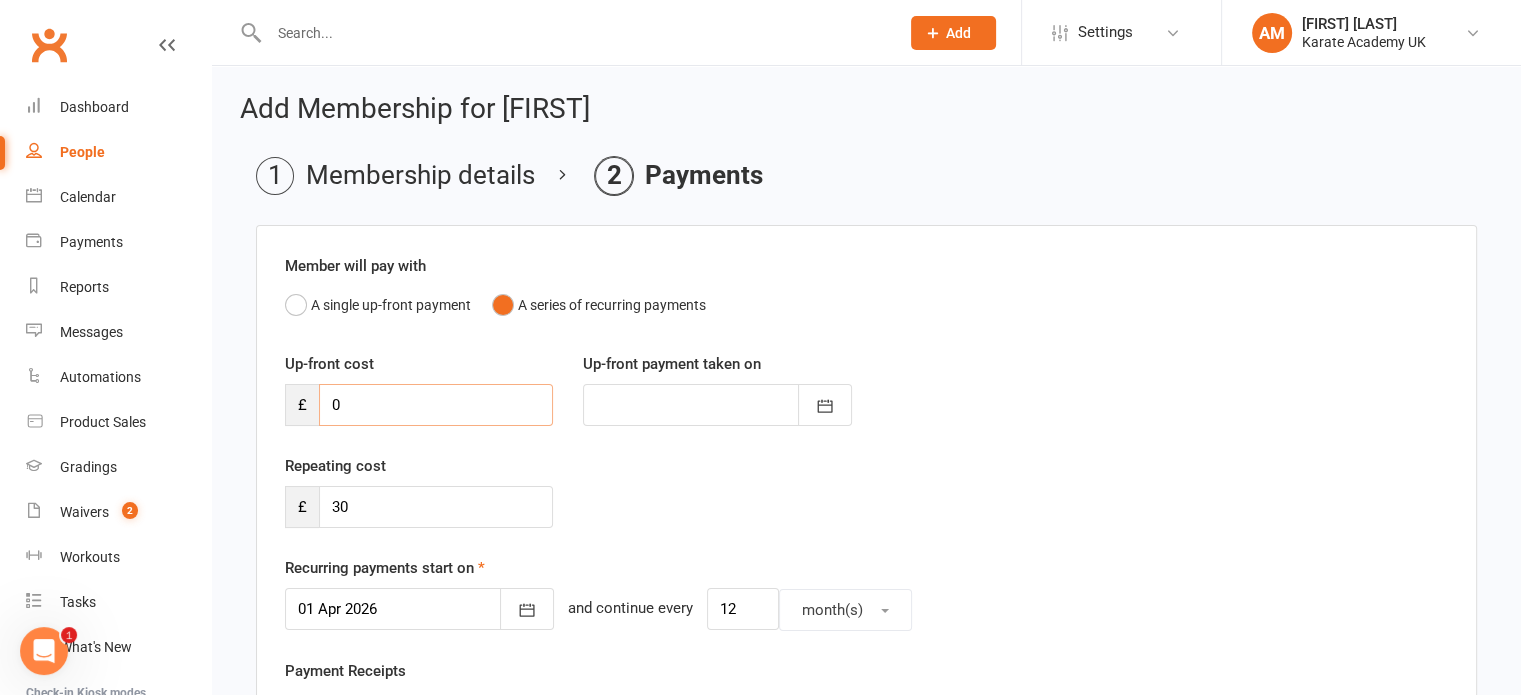 click on "0" at bounding box center (436, 405) 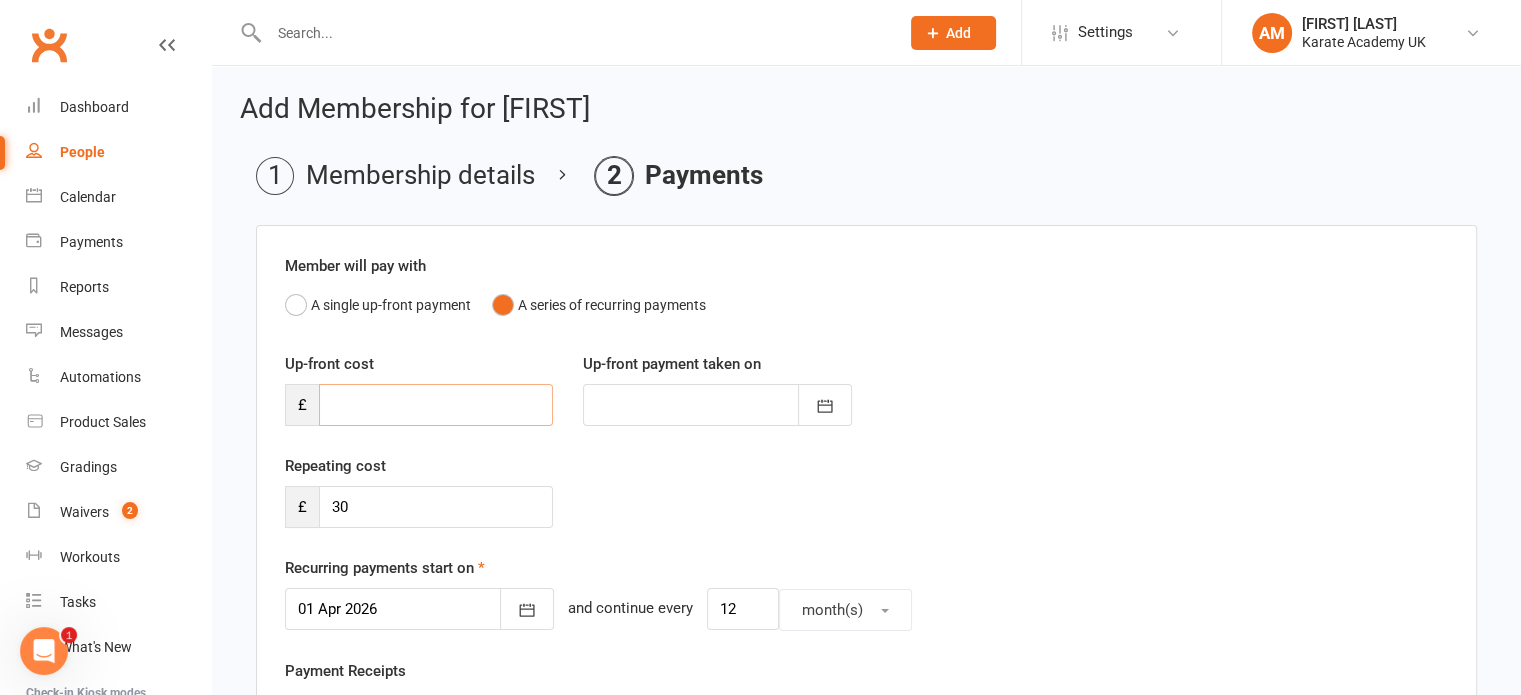 type on "3" 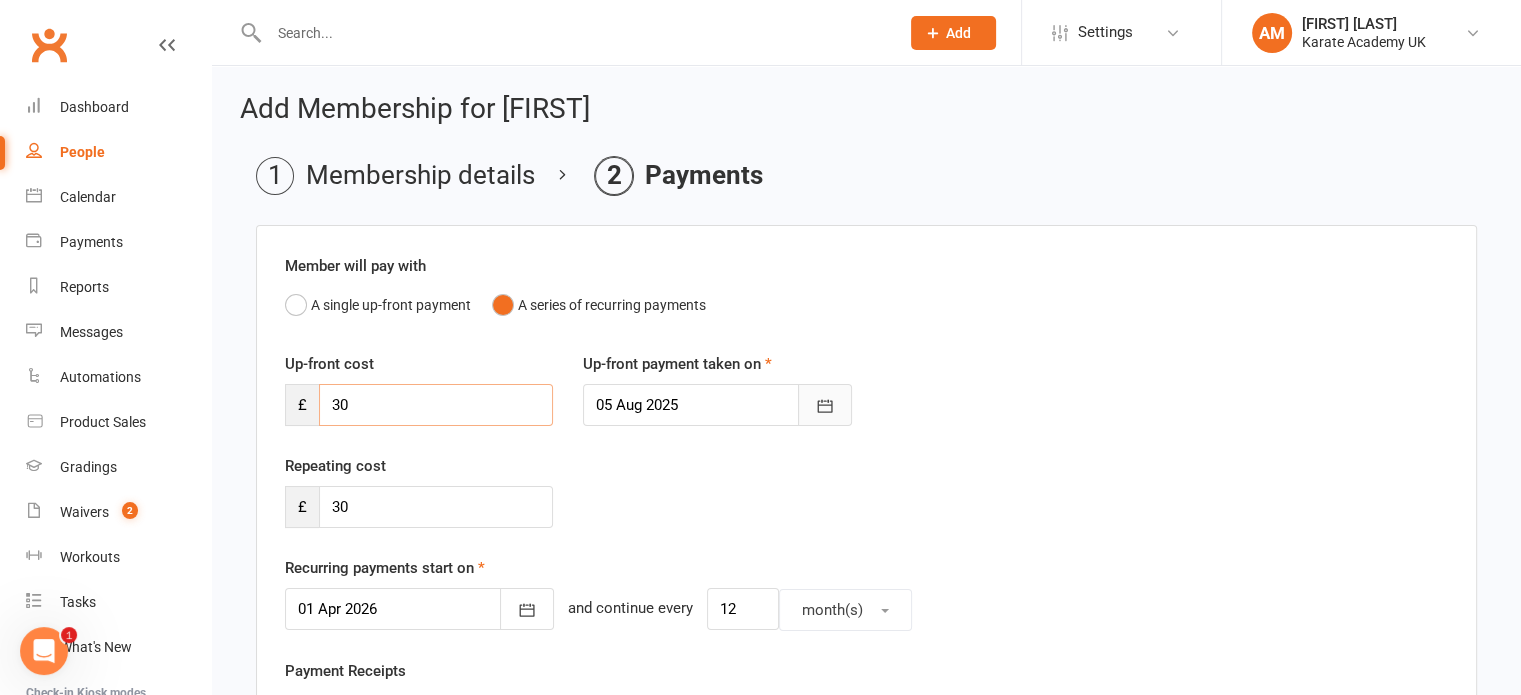 type on "30" 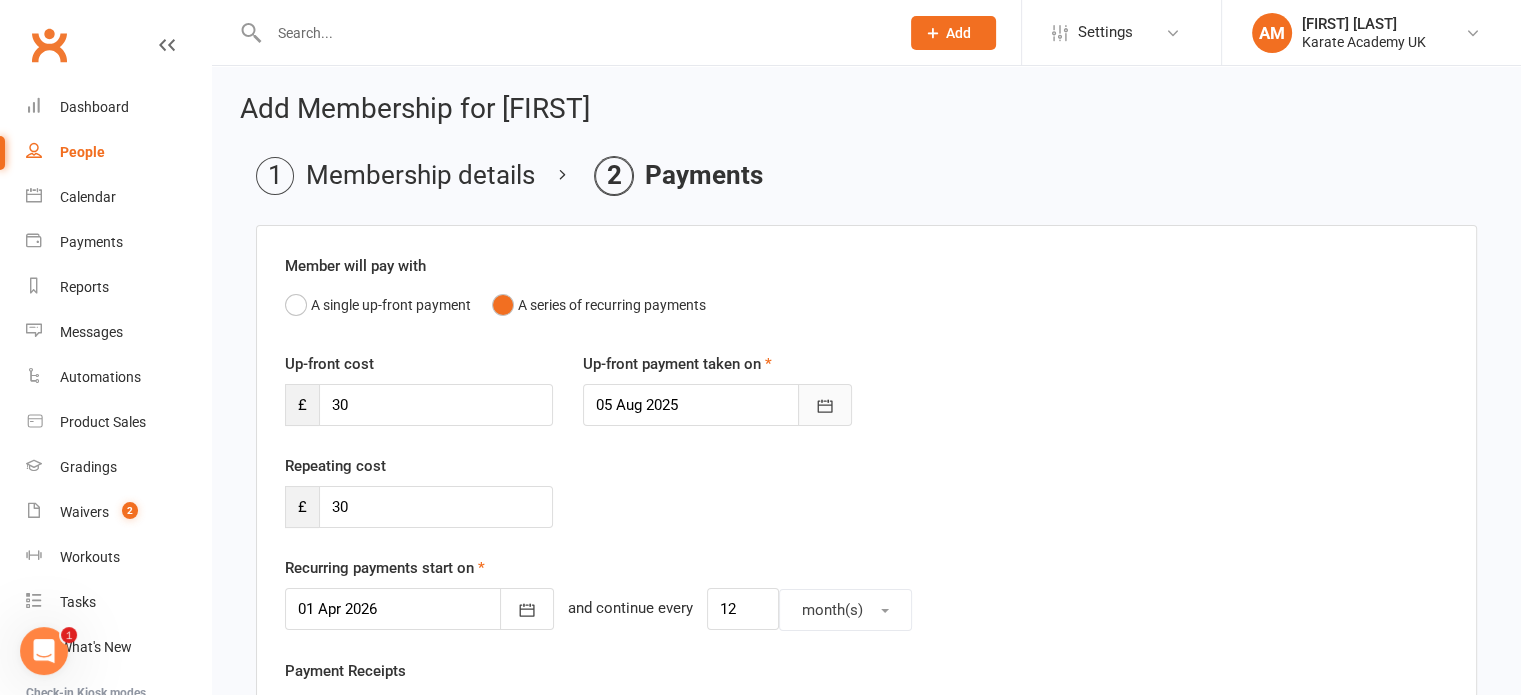 click at bounding box center [825, 405] 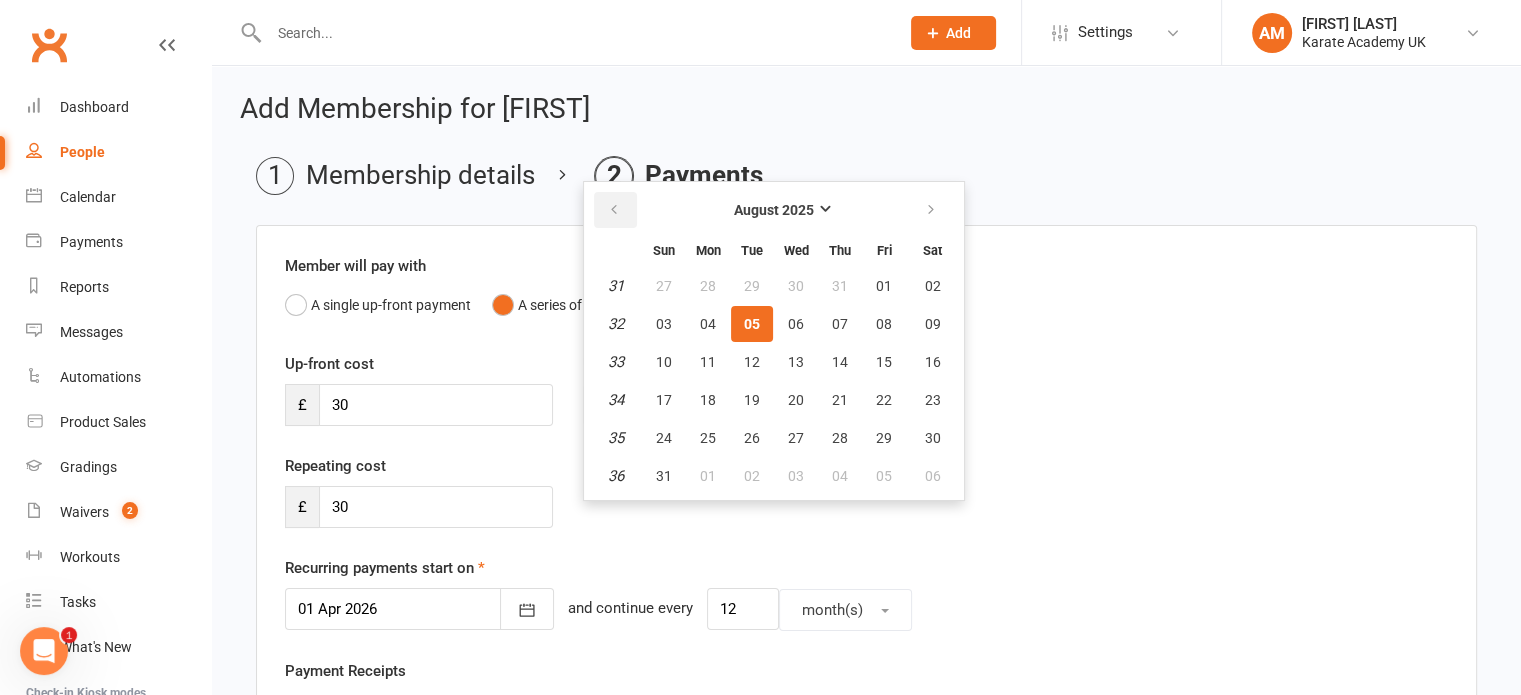 click at bounding box center [615, 210] 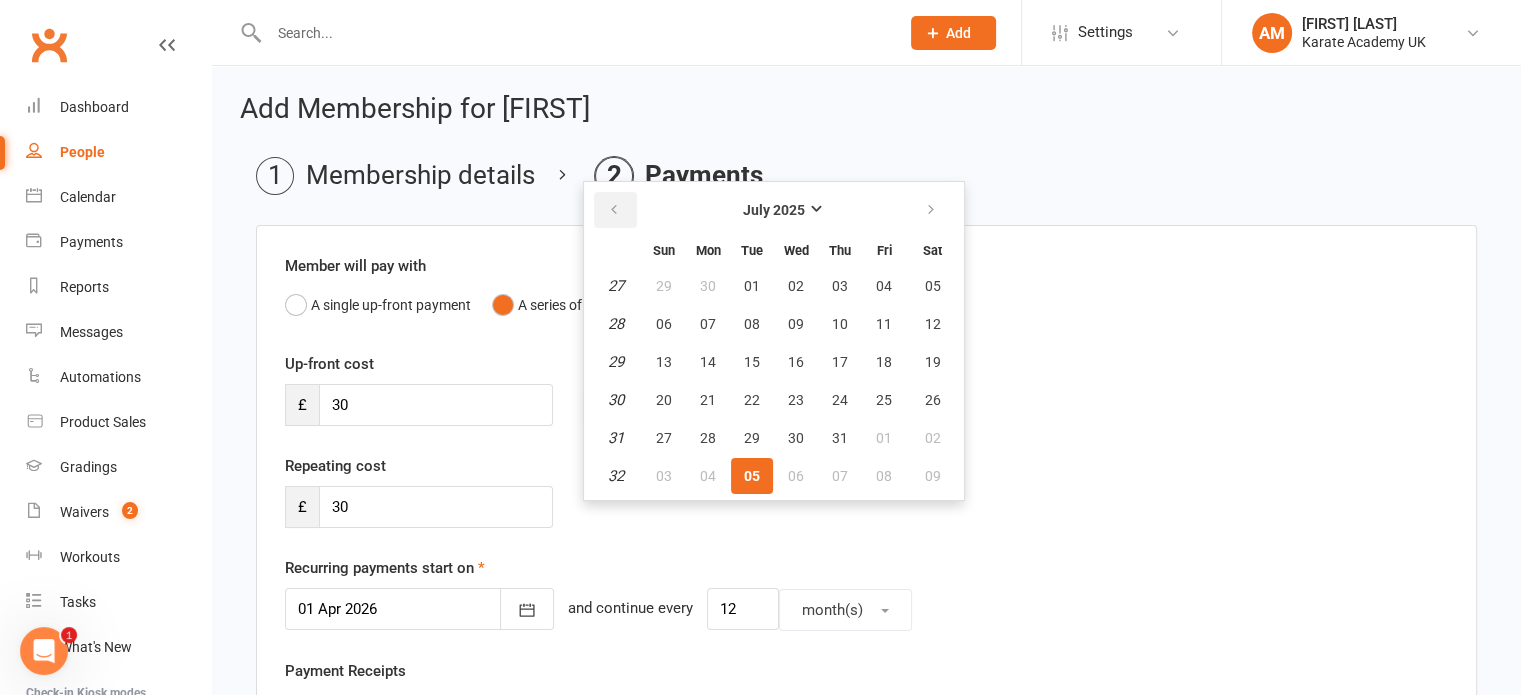 click at bounding box center [615, 210] 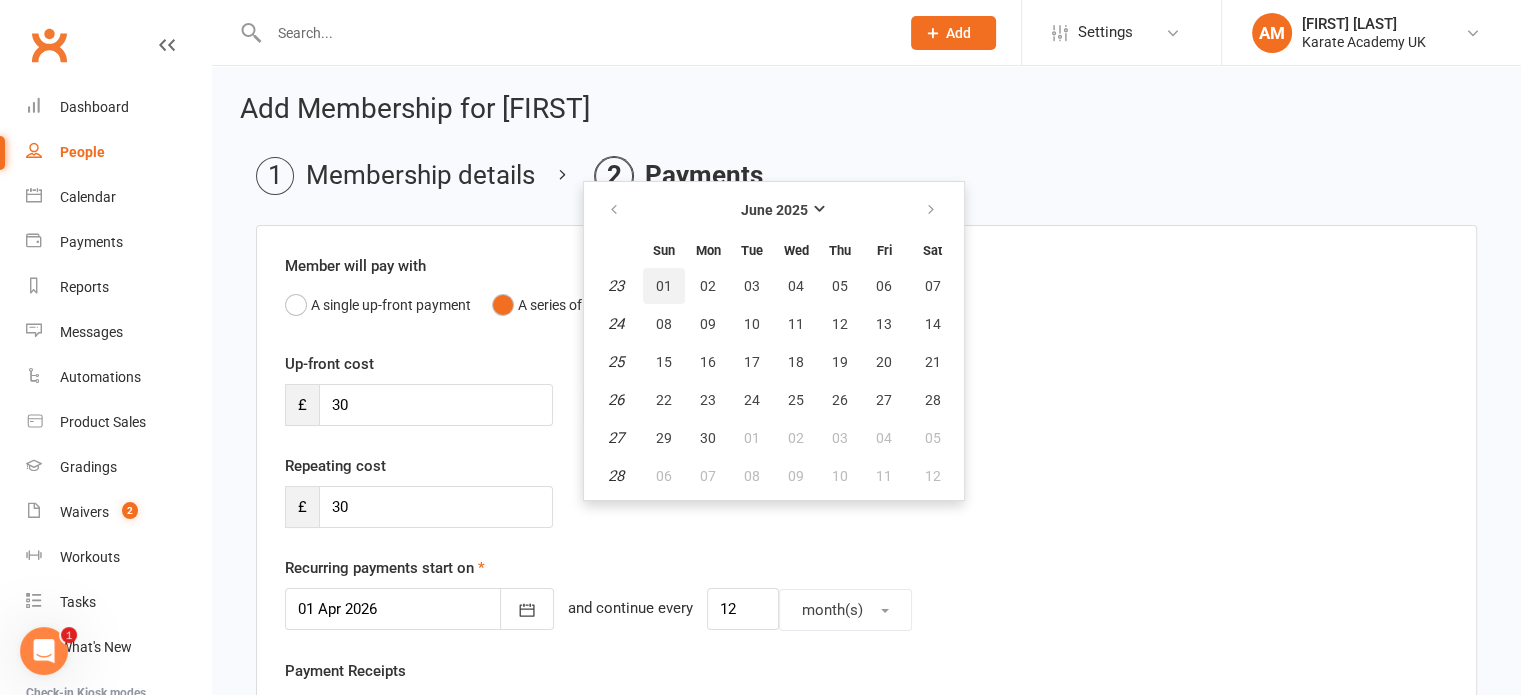 click on "01" at bounding box center (664, 286) 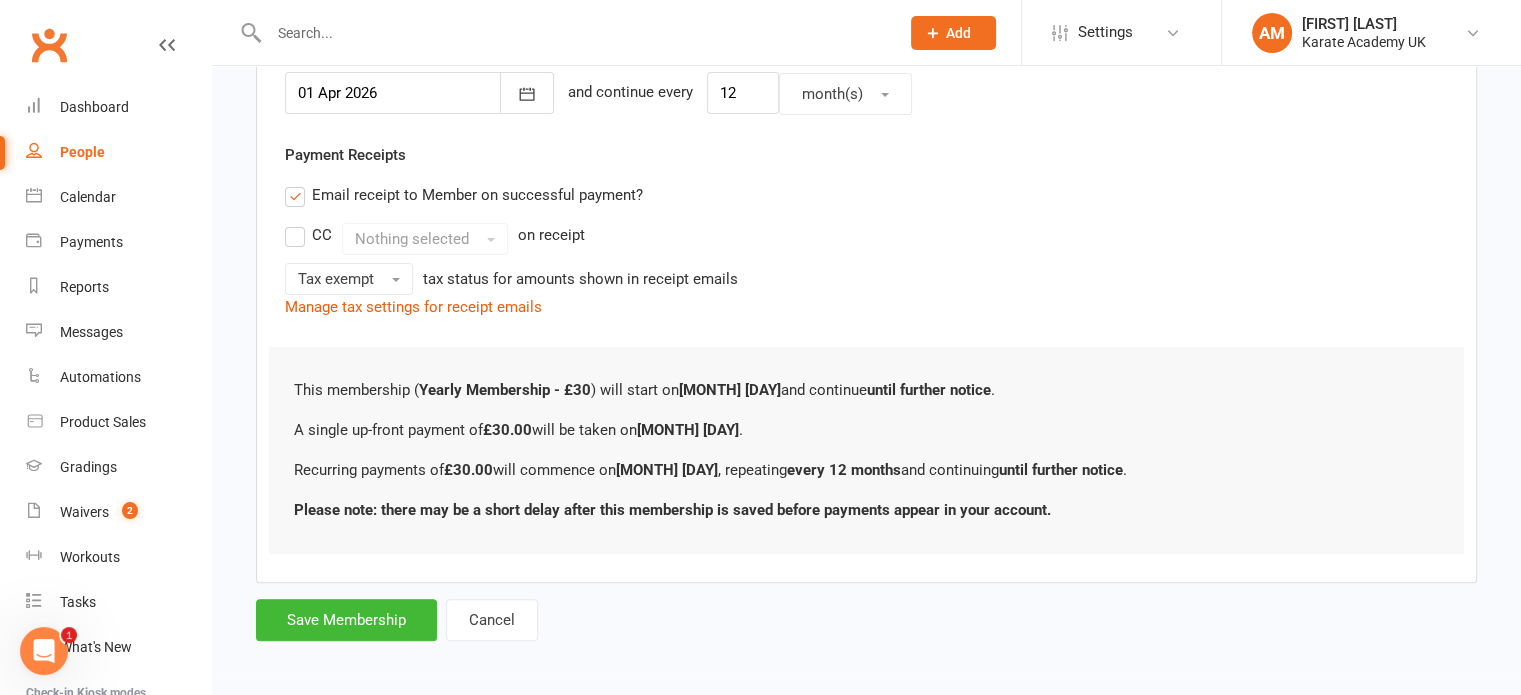 scroll, scrollTop: 520, scrollLeft: 0, axis: vertical 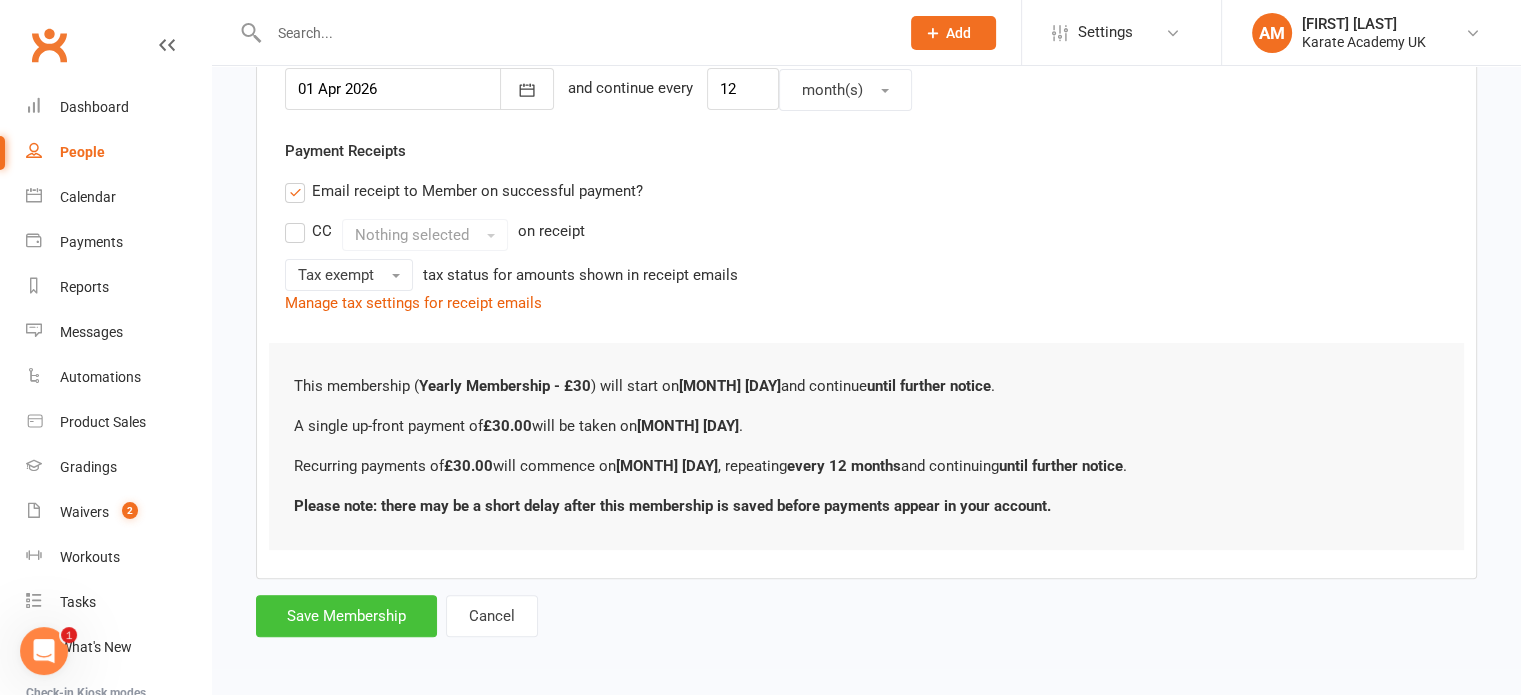 click on "Save Membership" at bounding box center [346, 616] 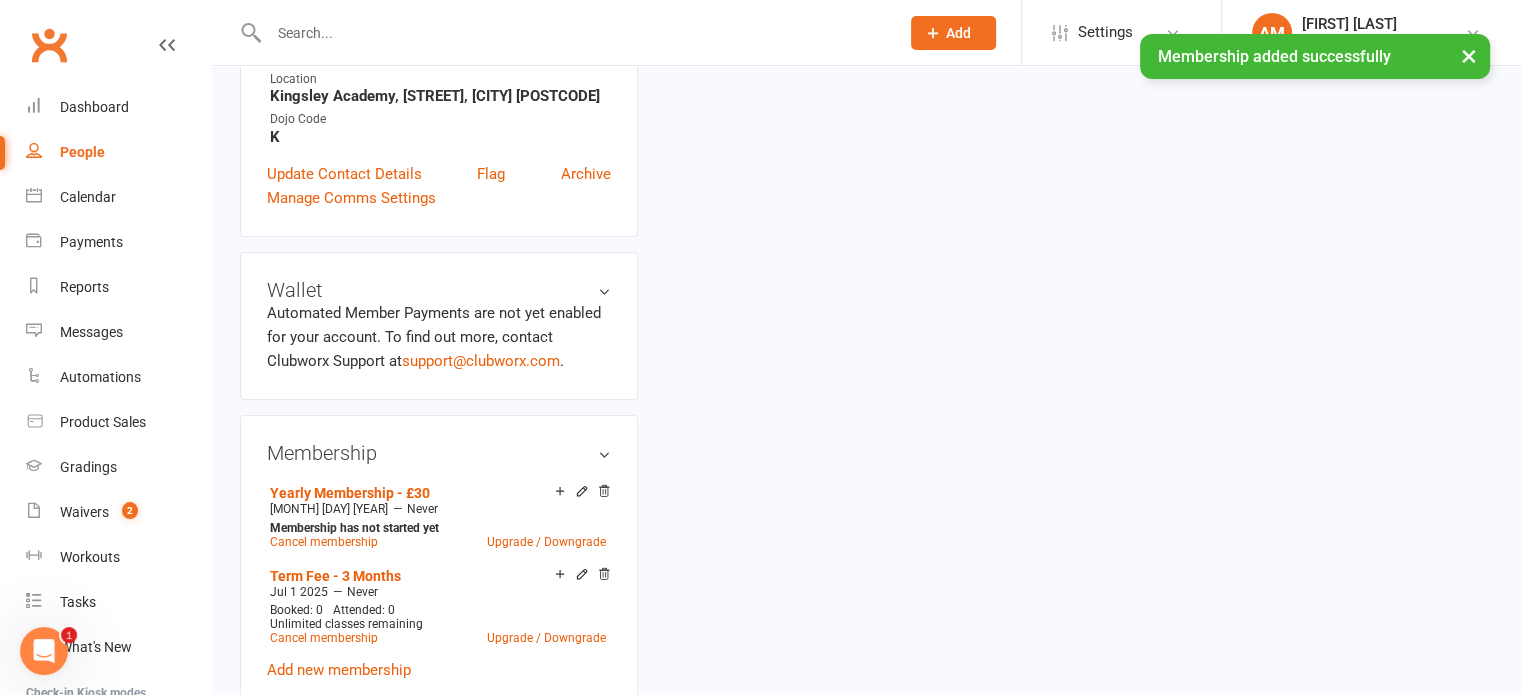 scroll, scrollTop: 0, scrollLeft: 0, axis: both 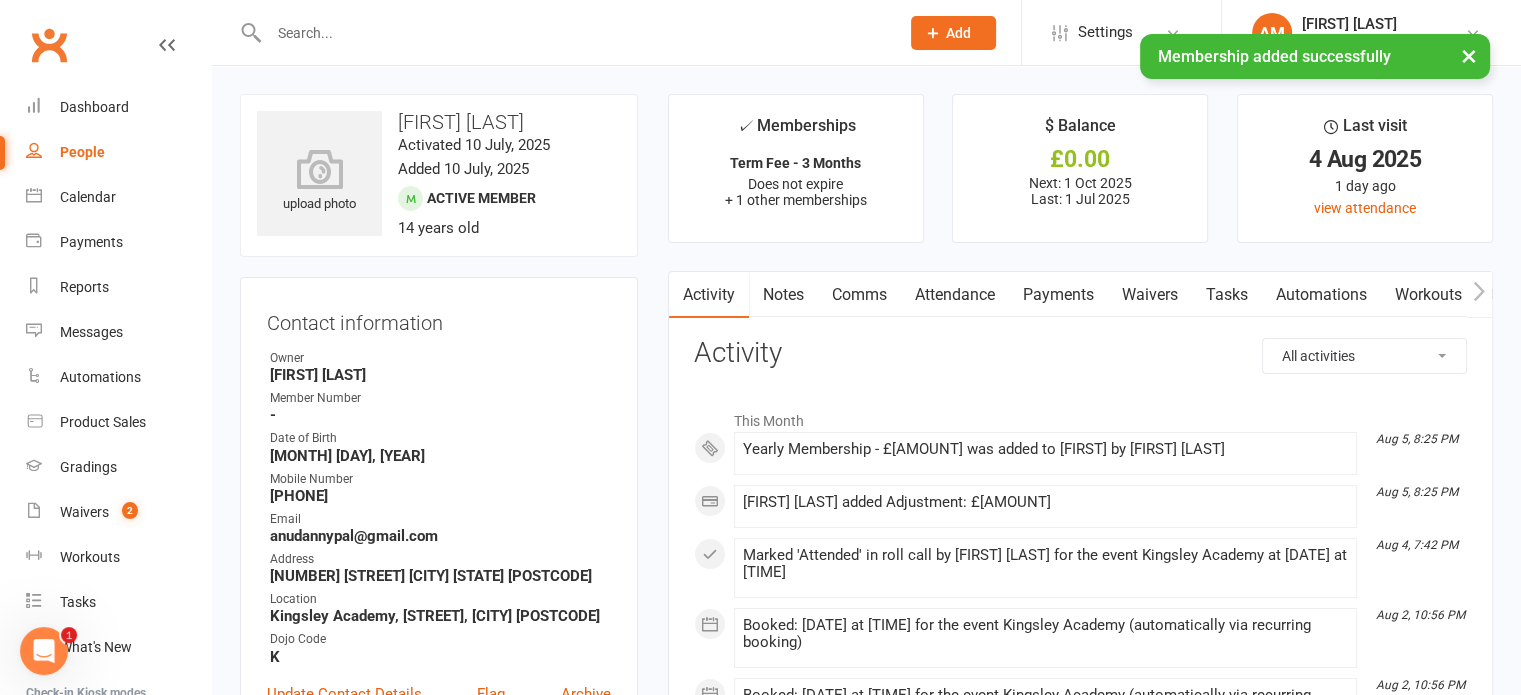 click on "Payments" at bounding box center (1058, 295) 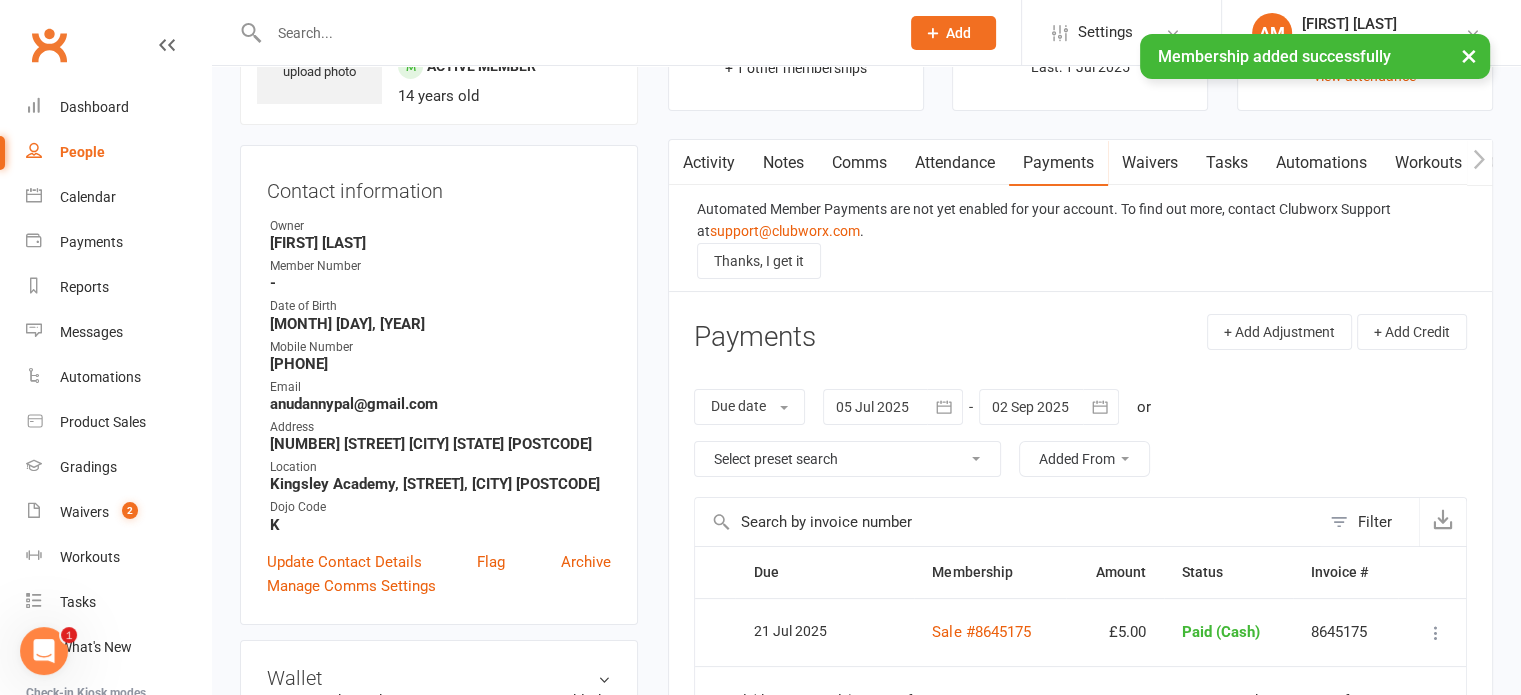 scroll, scrollTop: 100, scrollLeft: 0, axis: vertical 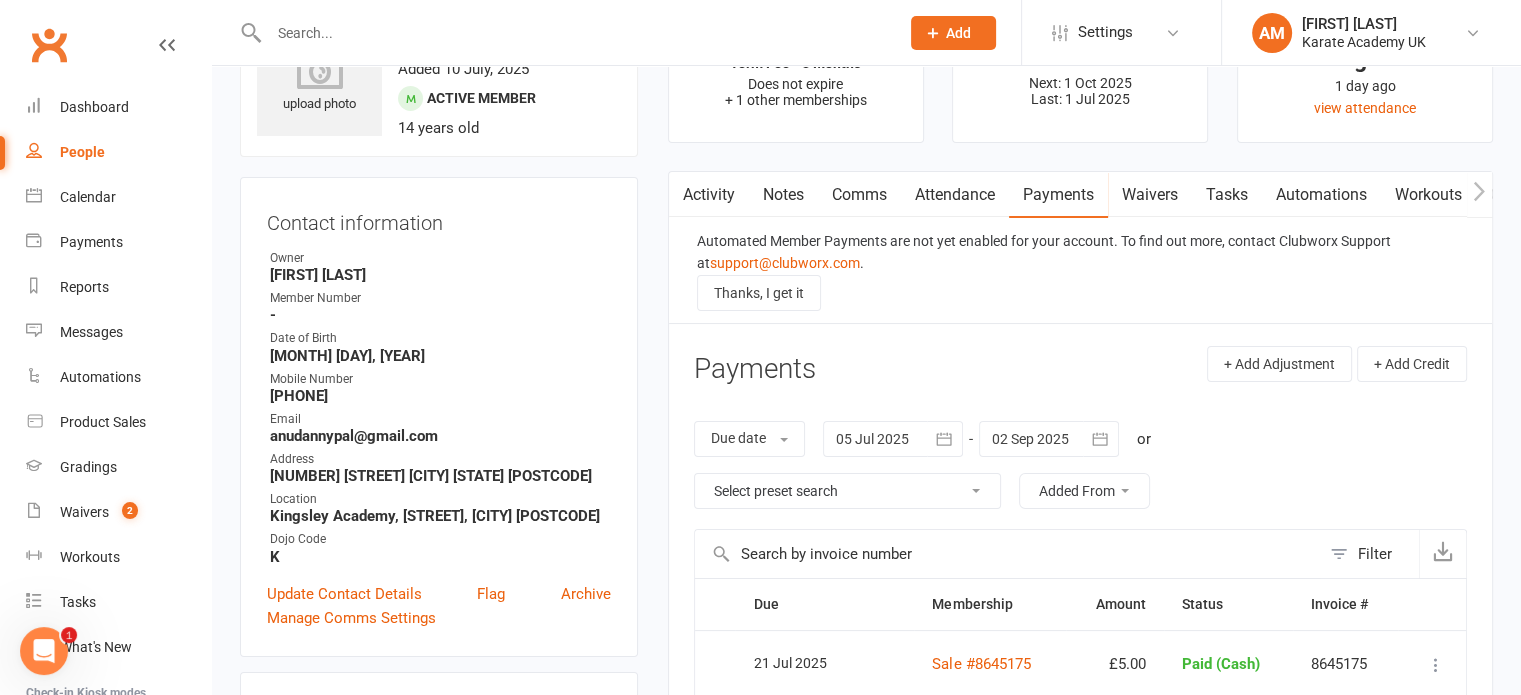 click 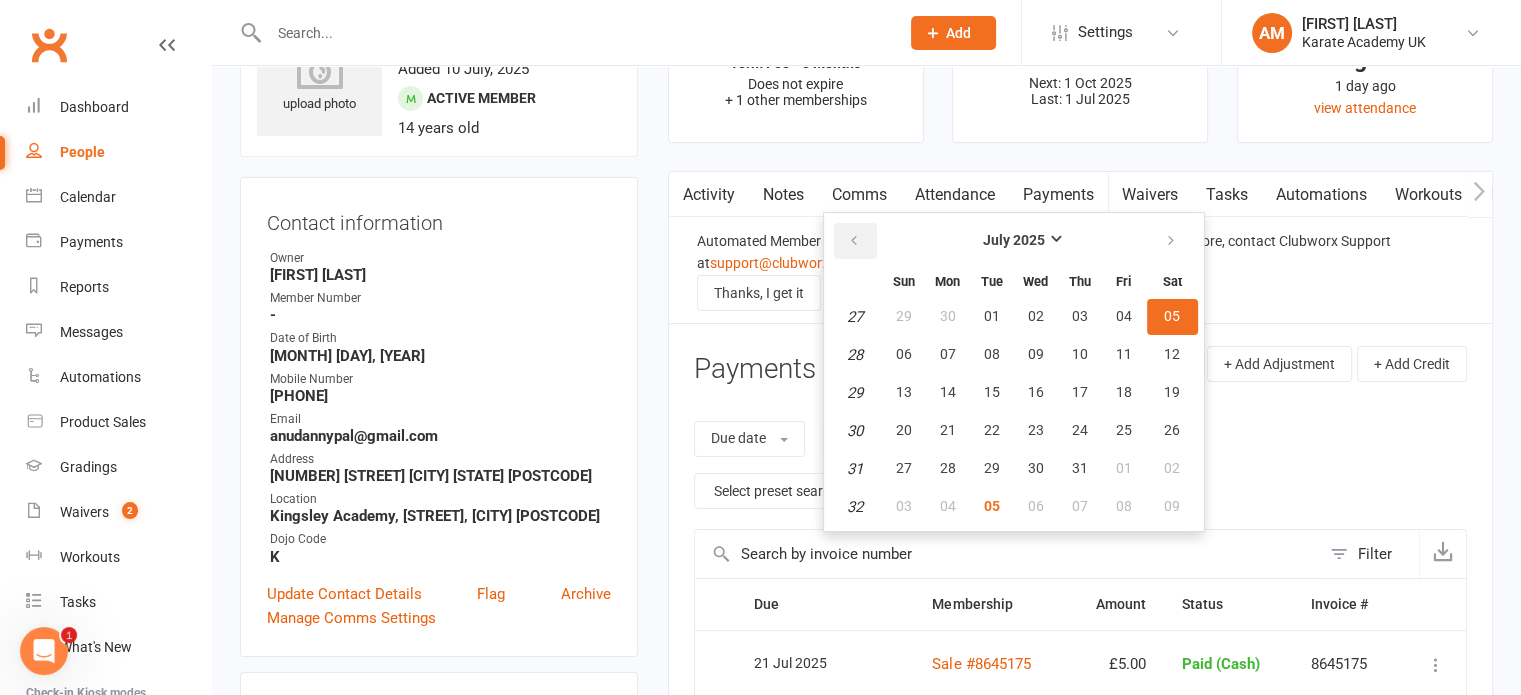 click at bounding box center [855, 241] 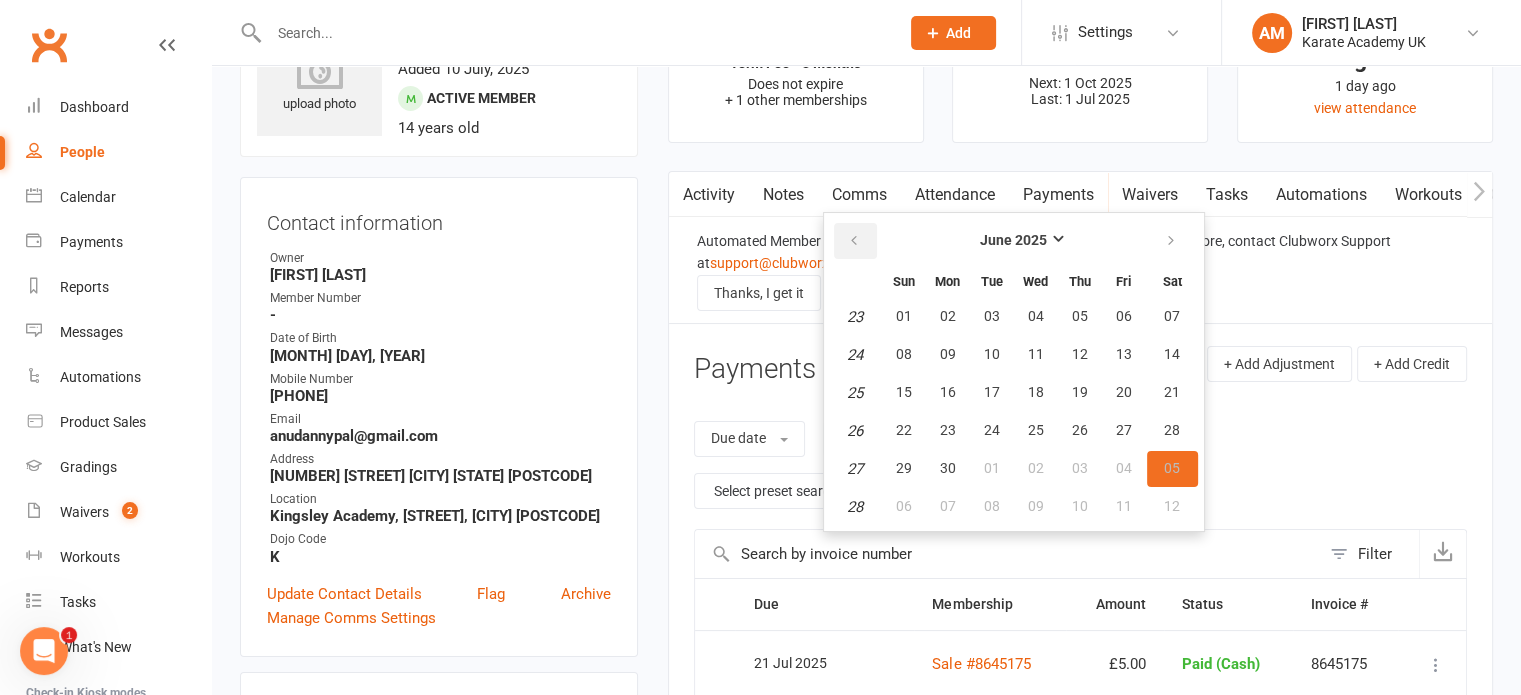 click at bounding box center (855, 241) 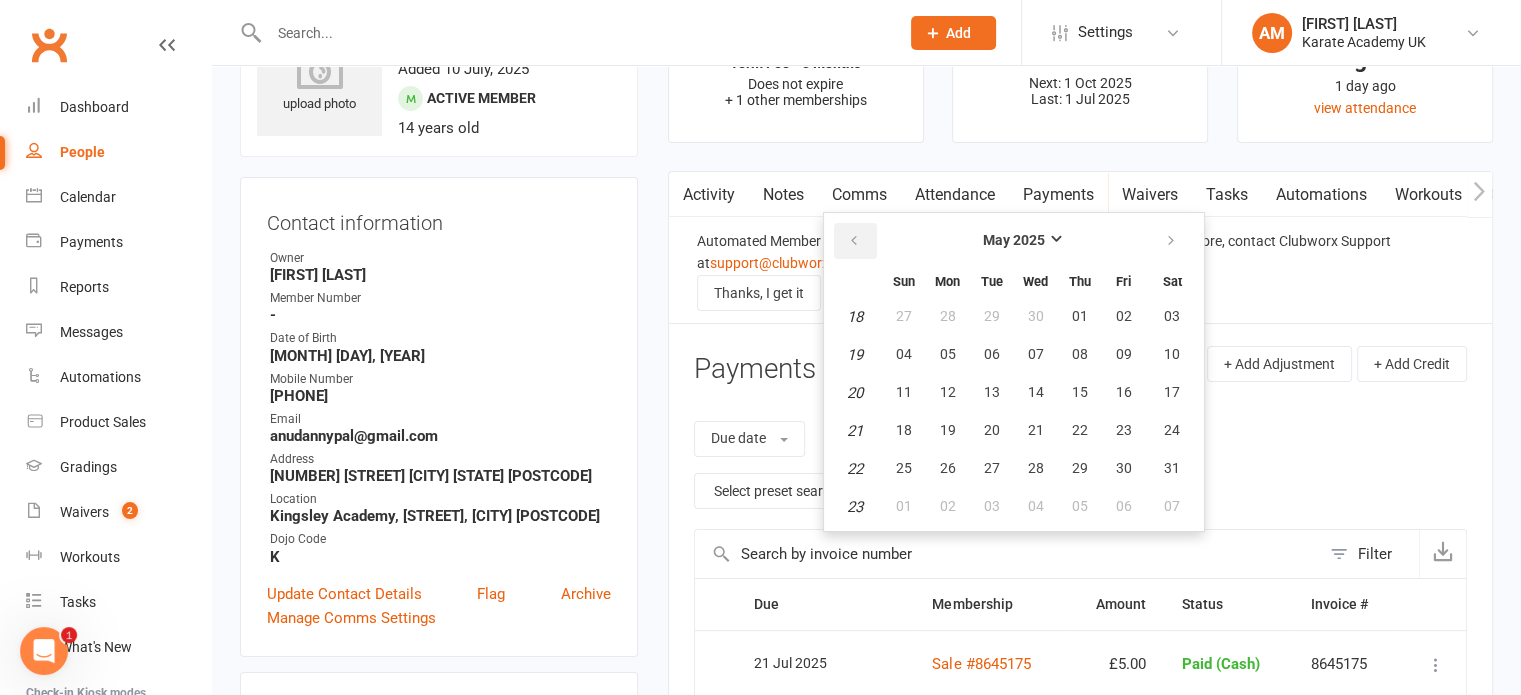 click at bounding box center (855, 241) 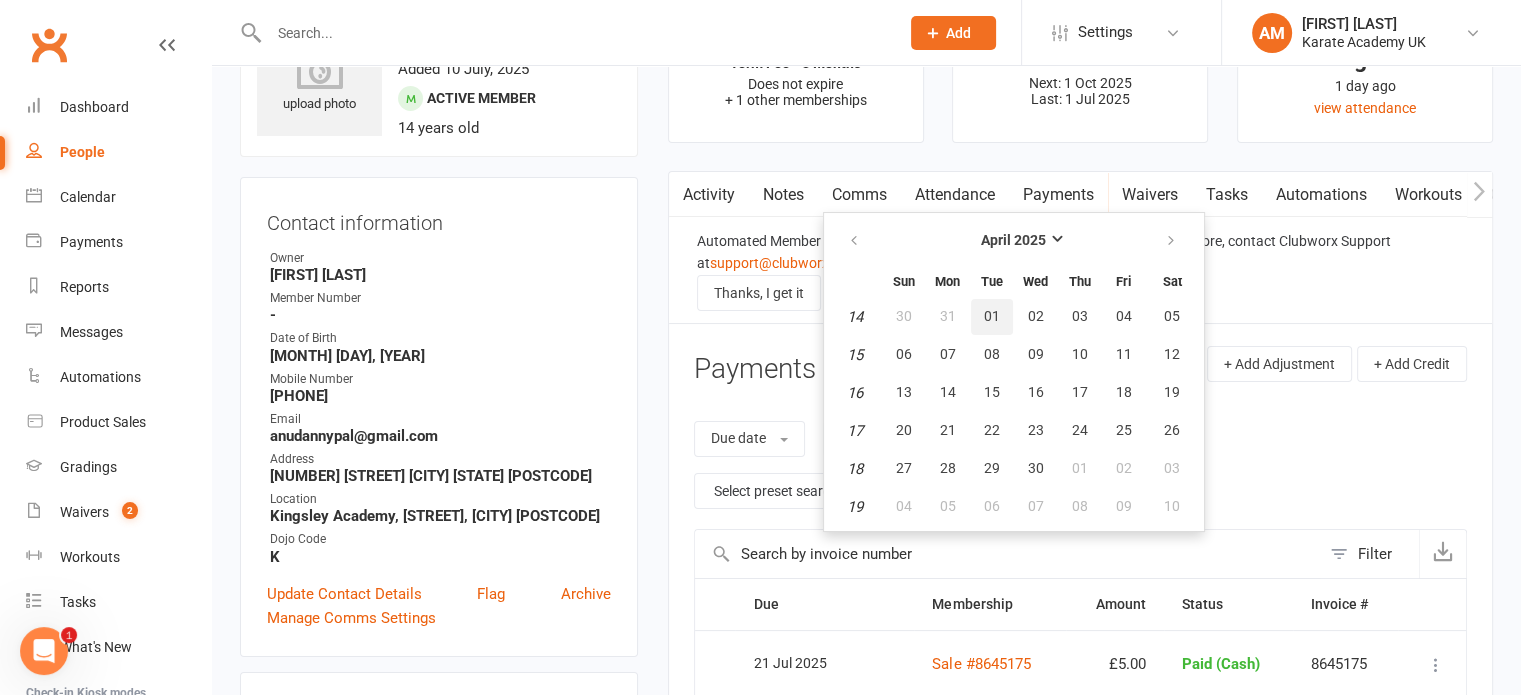 click on "01" at bounding box center [992, 316] 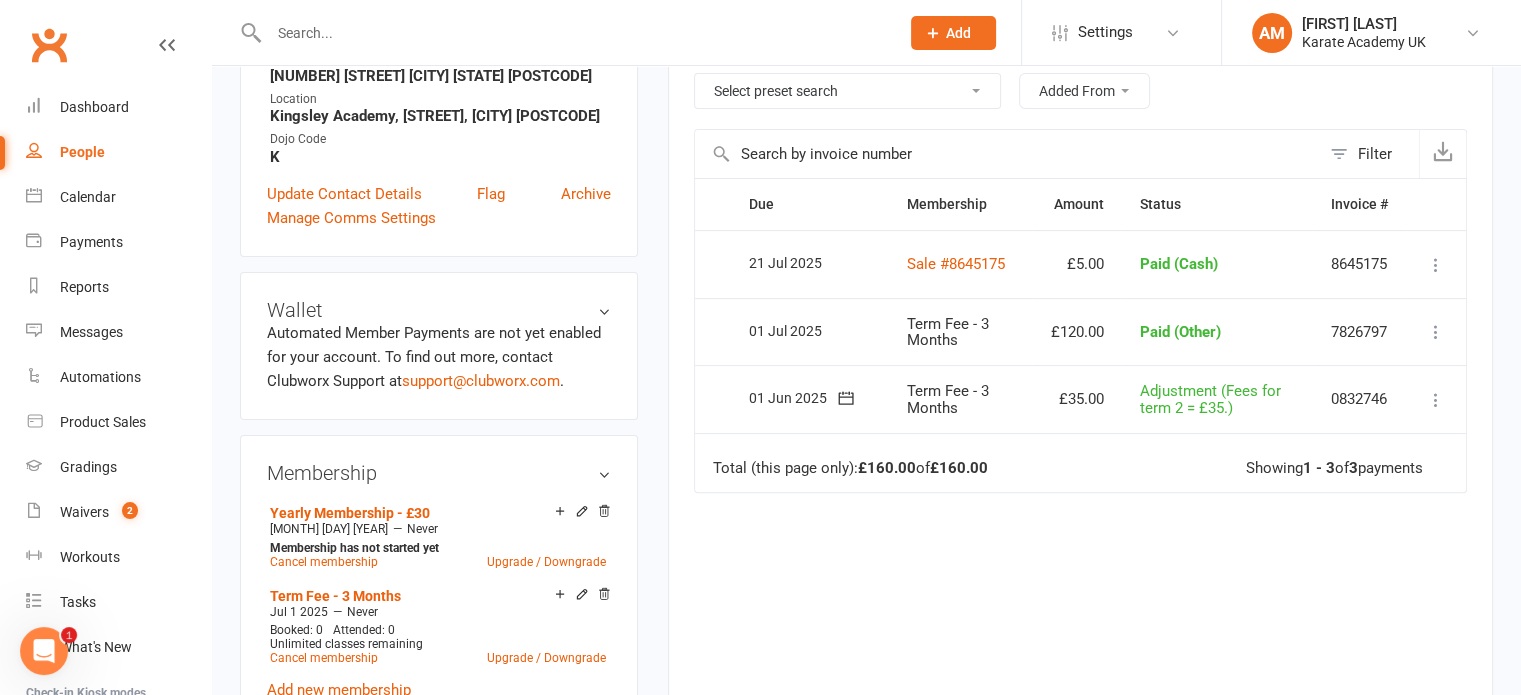 scroll, scrollTop: 0, scrollLeft: 0, axis: both 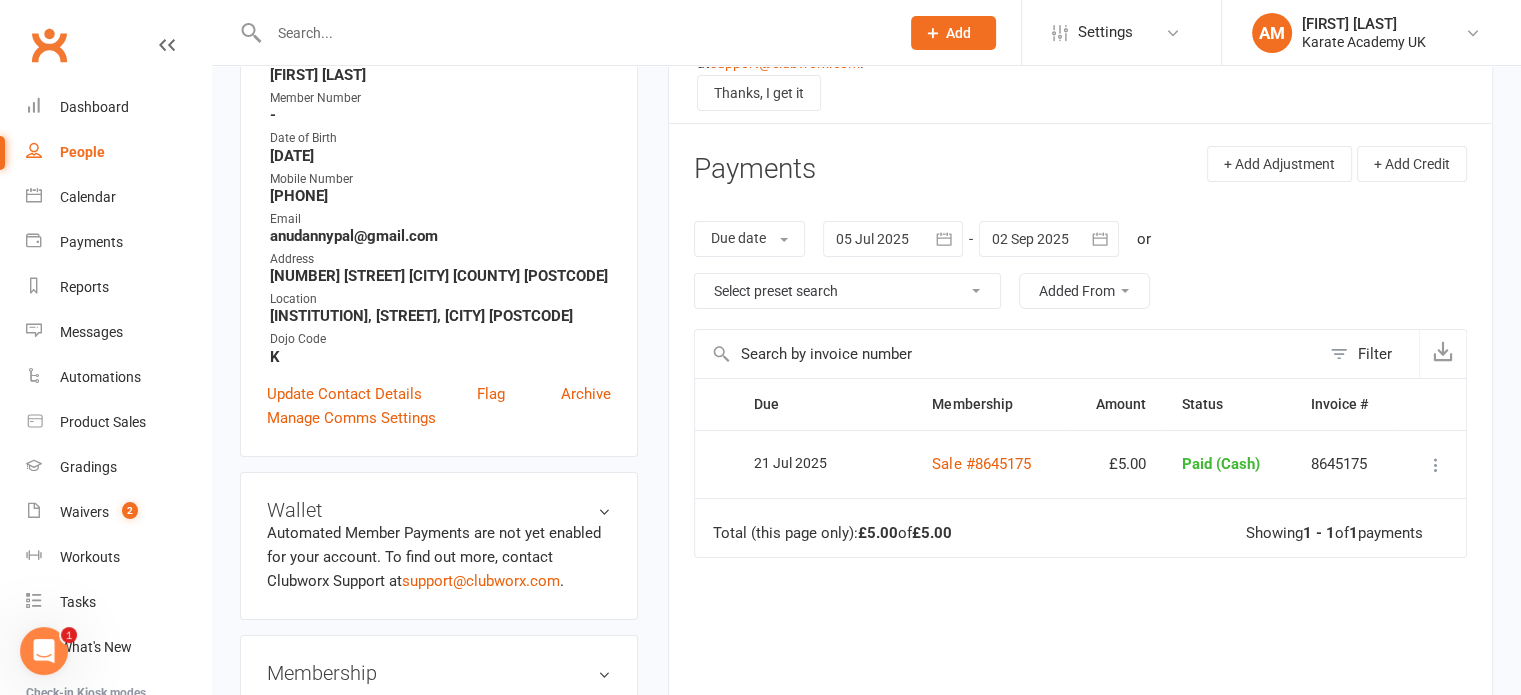click 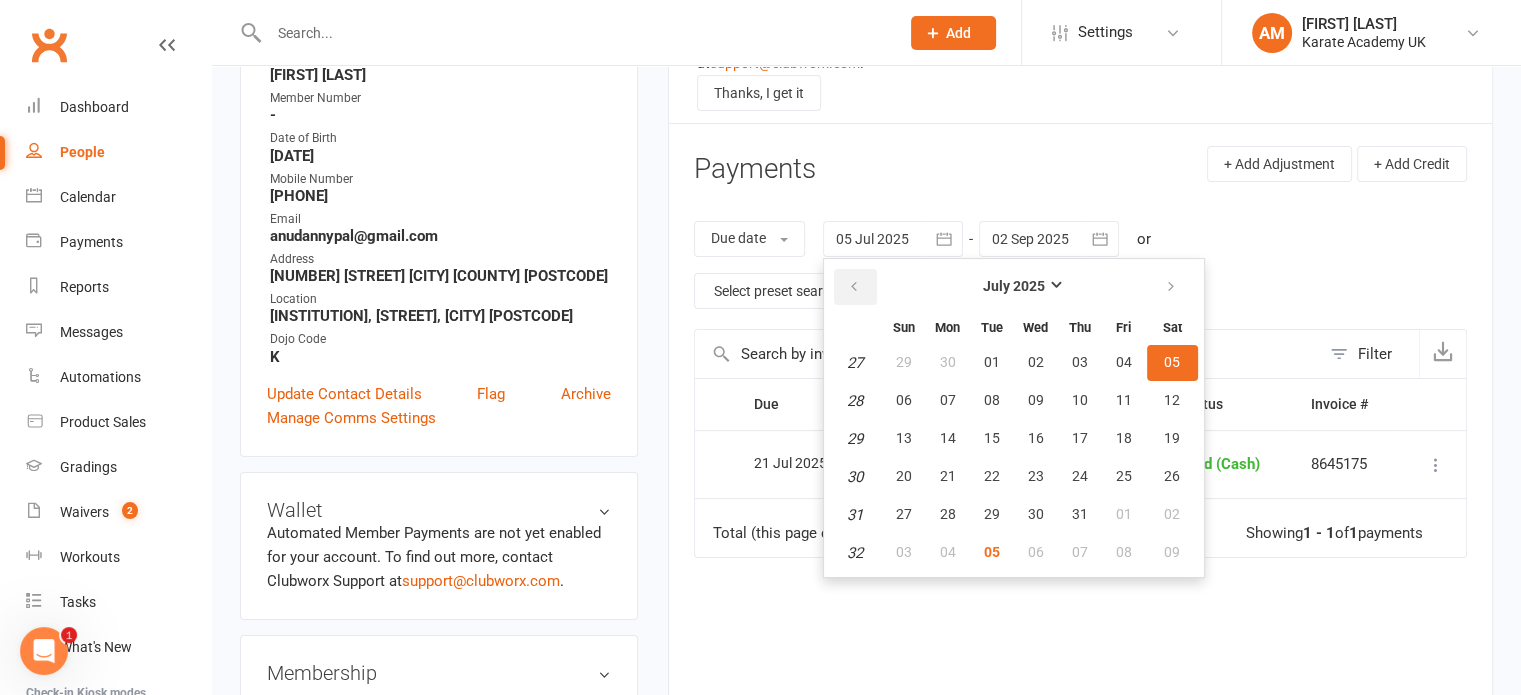 click at bounding box center [855, 287] 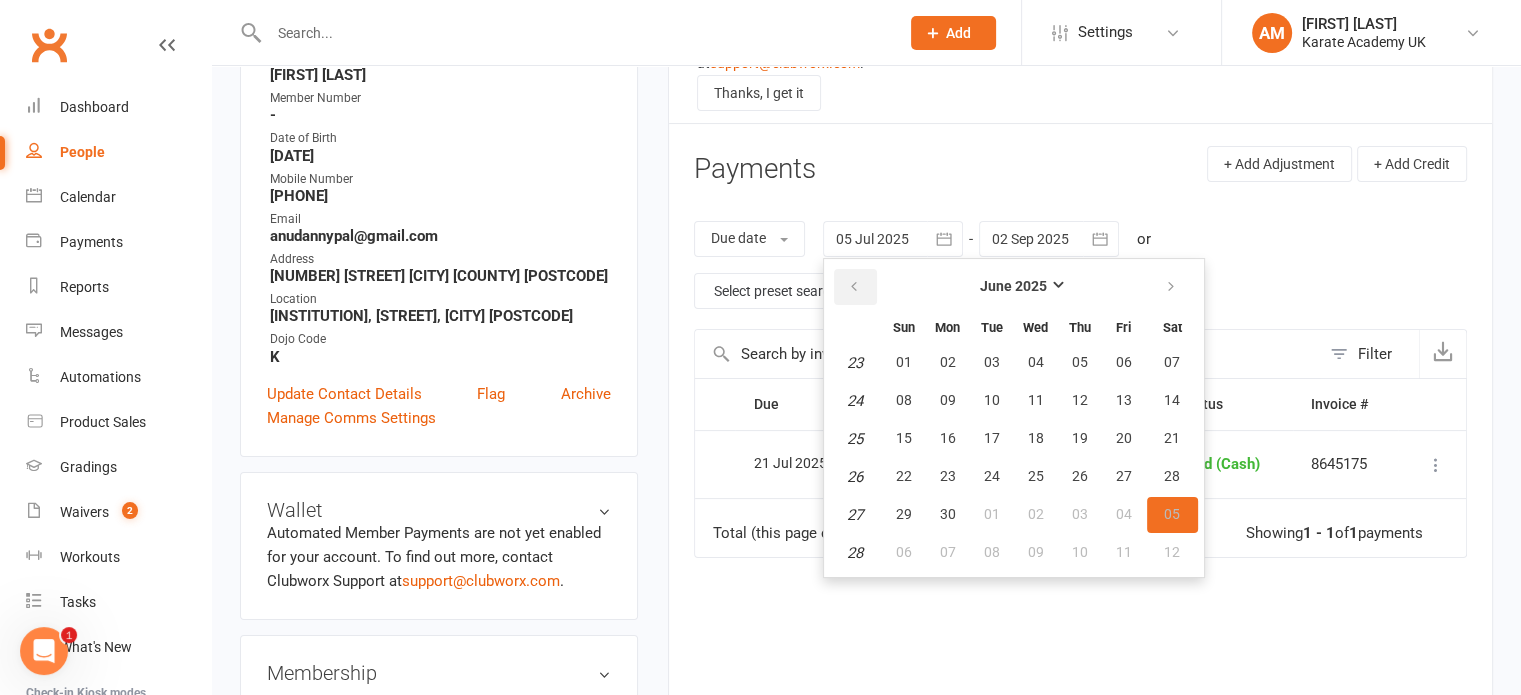click at bounding box center (855, 287) 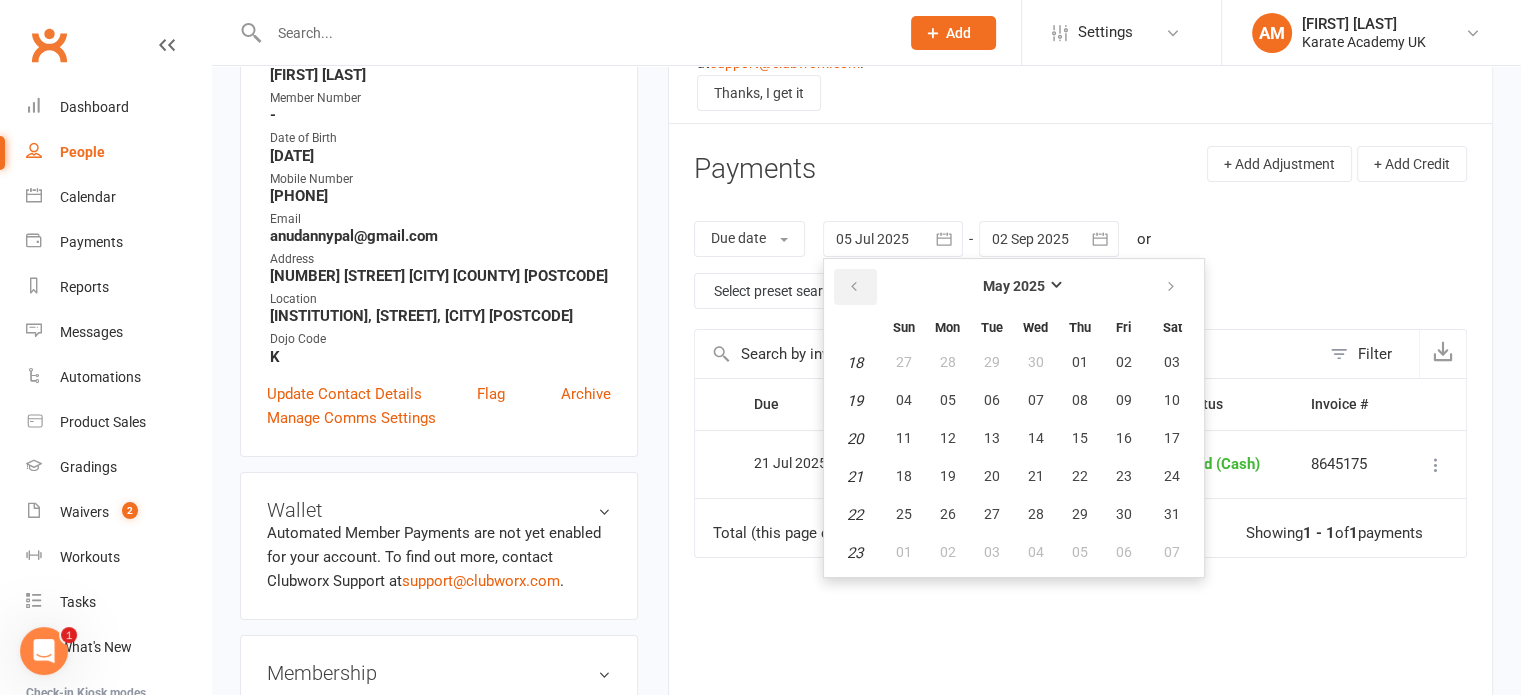 click at bounding box center (855, 287) 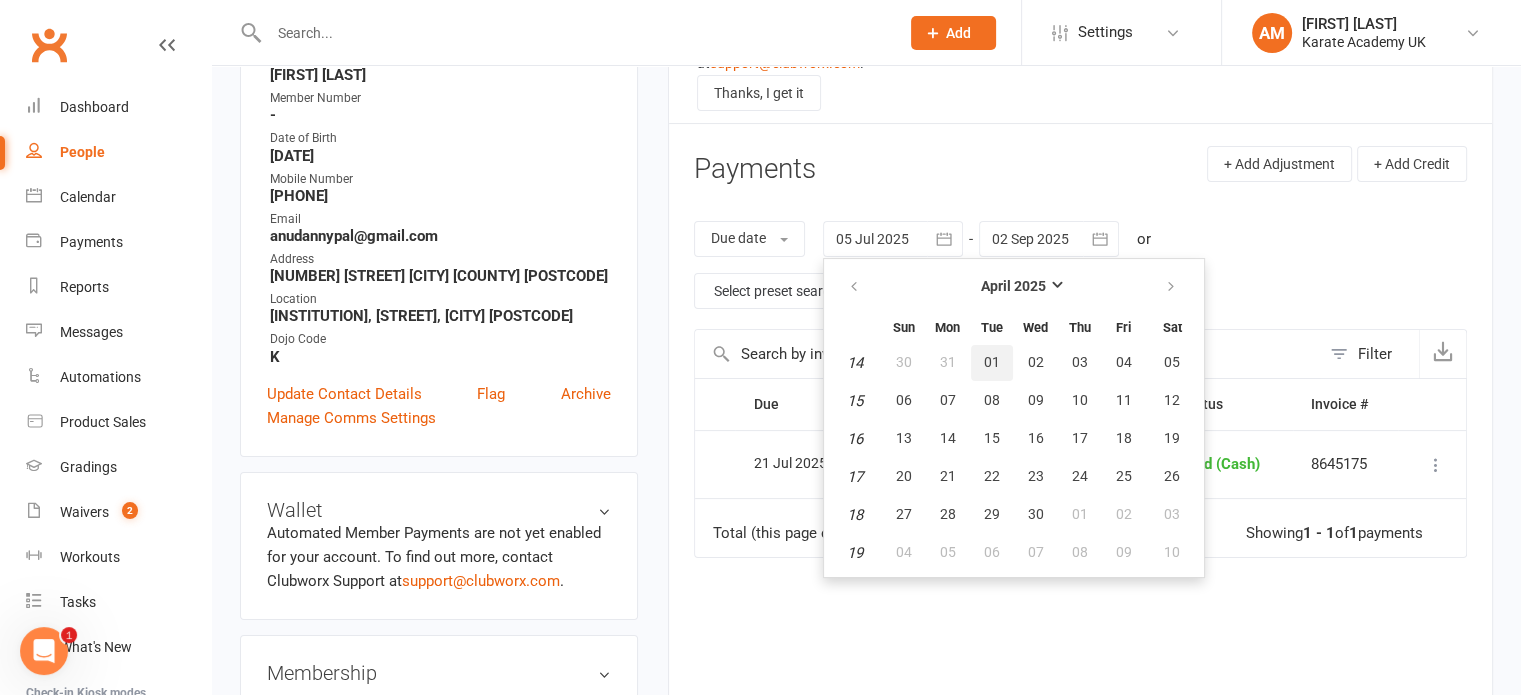 click on "01" at bounding box center [992, 362] 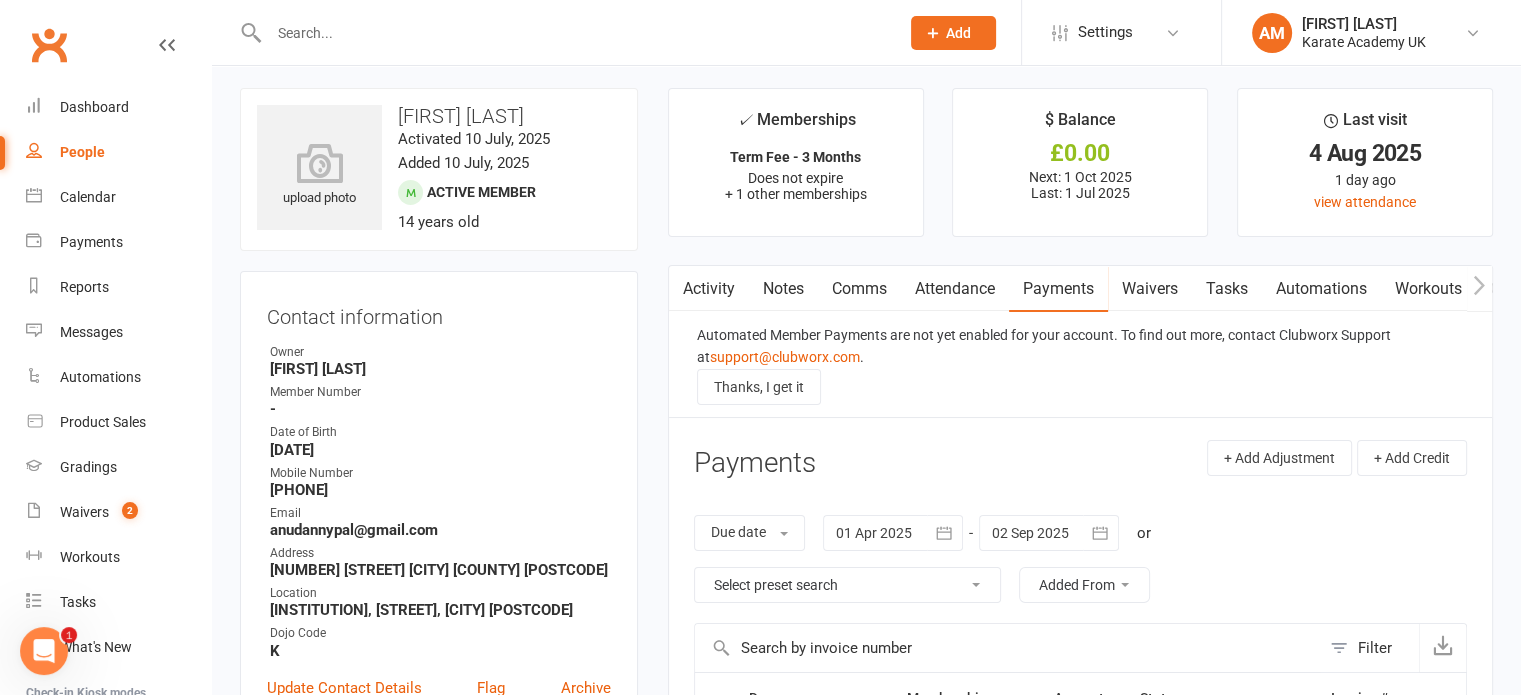 scroll, scrollTop: 0, scrollLeft: 0, axis: both 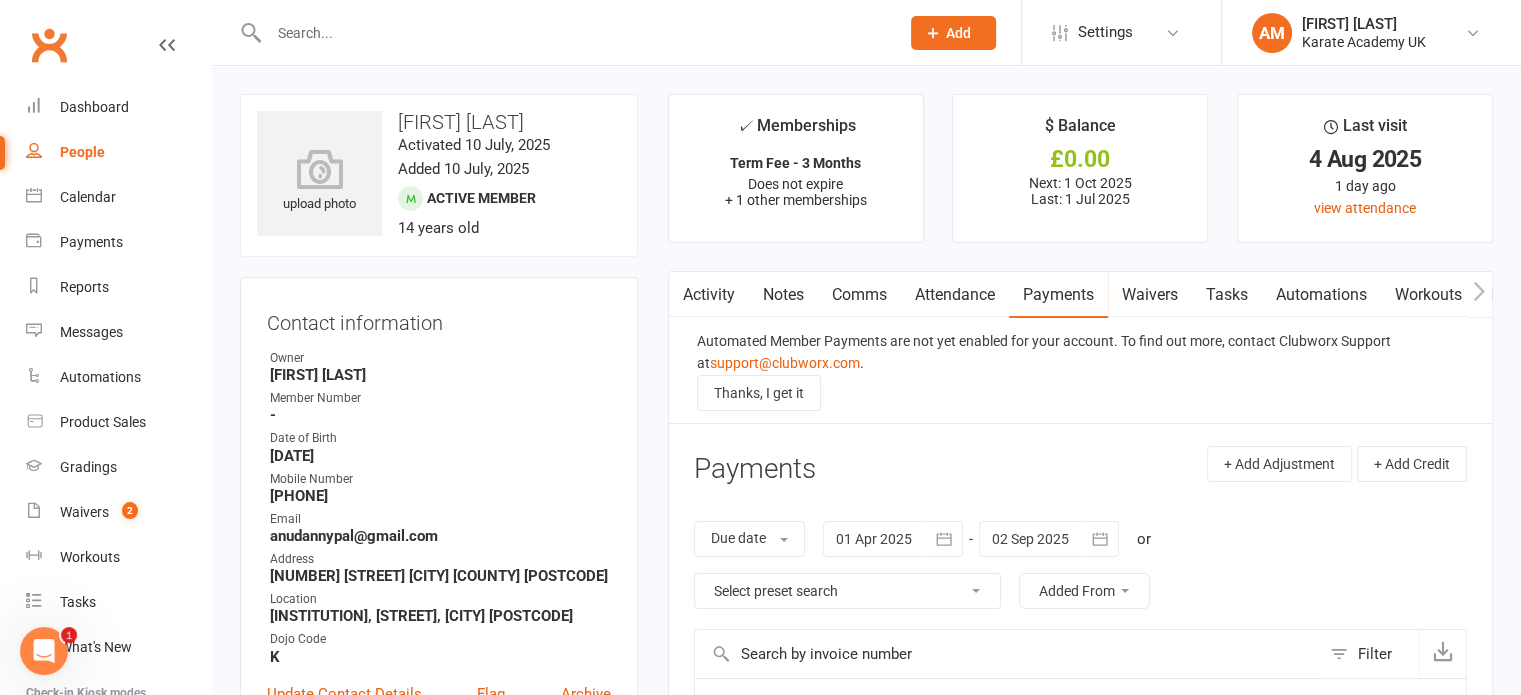 click on "Attendance" at bounding box center (955, 295) 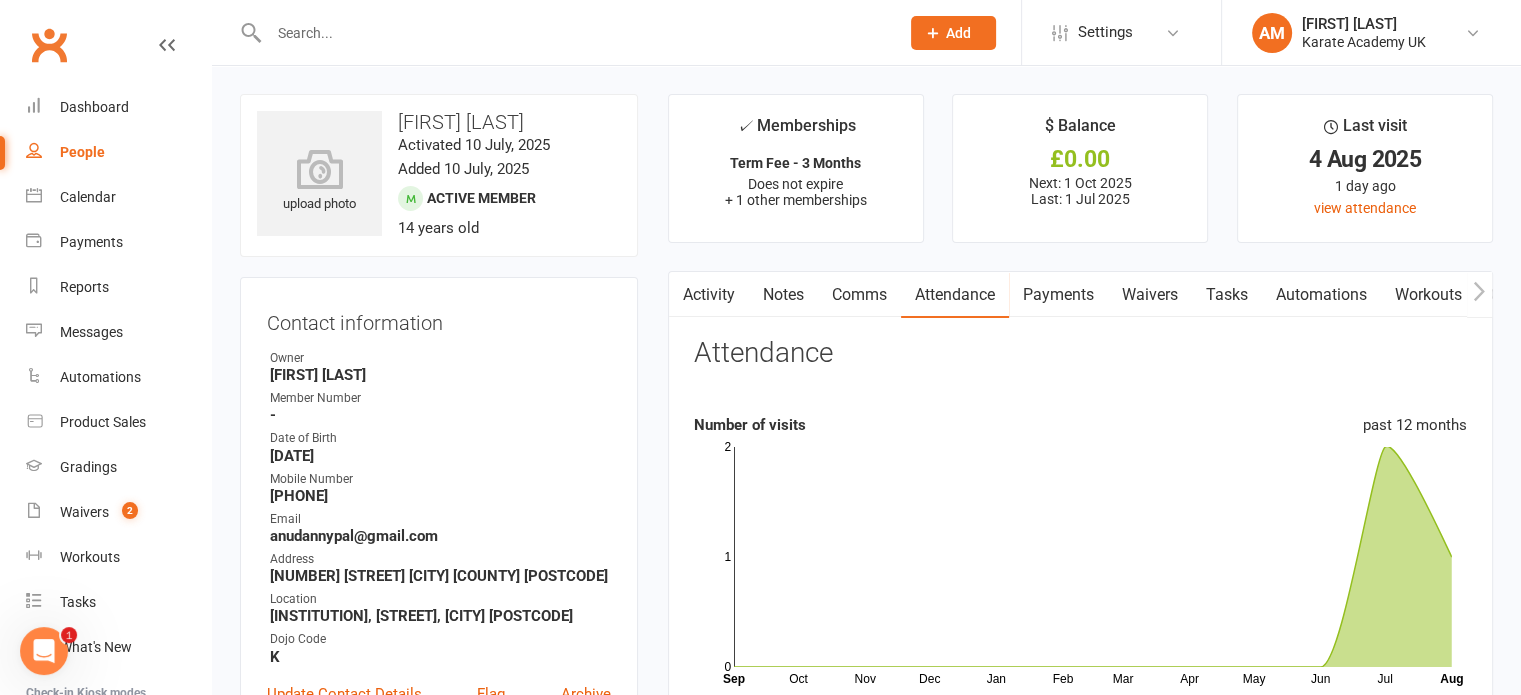 click on "Payments" at bounding box center [1058, 295] 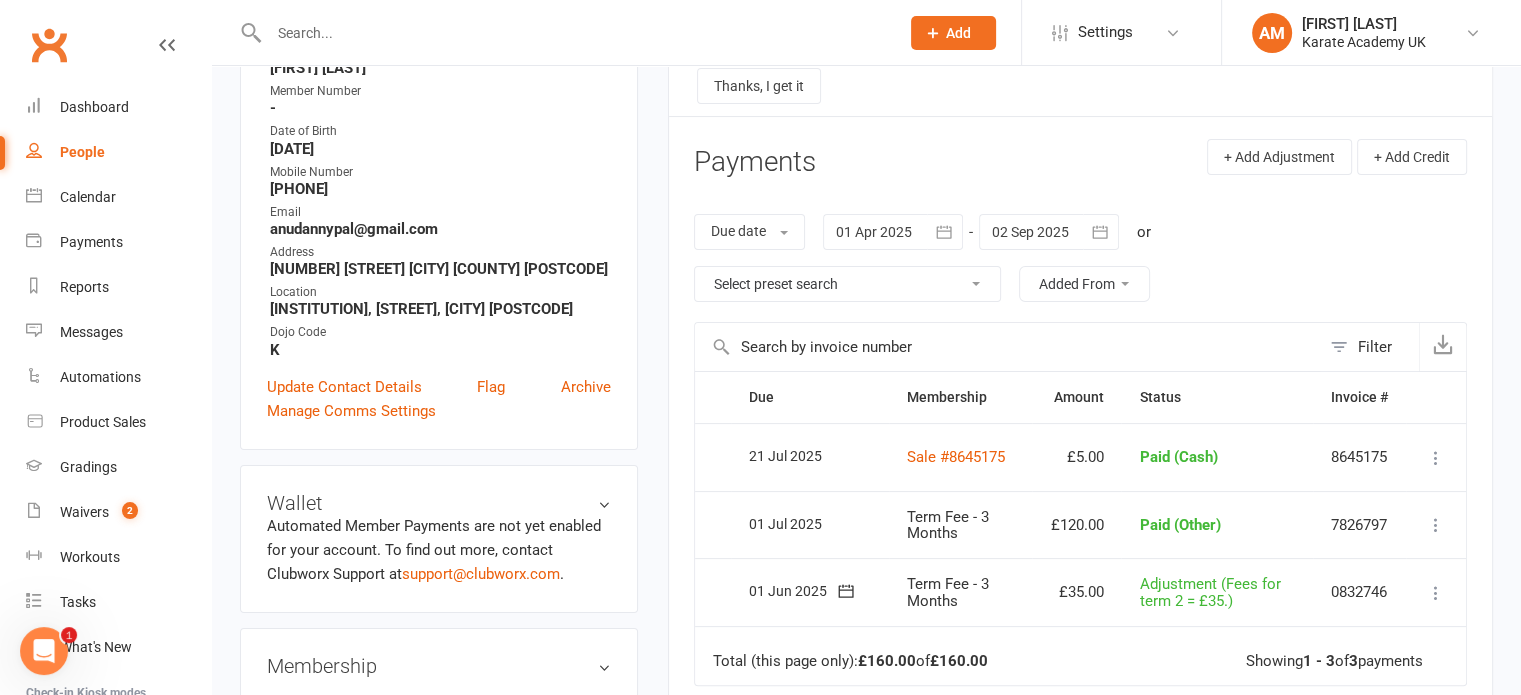scroll, scrollTop: 400, scrollLeft: 0, axis: vertical 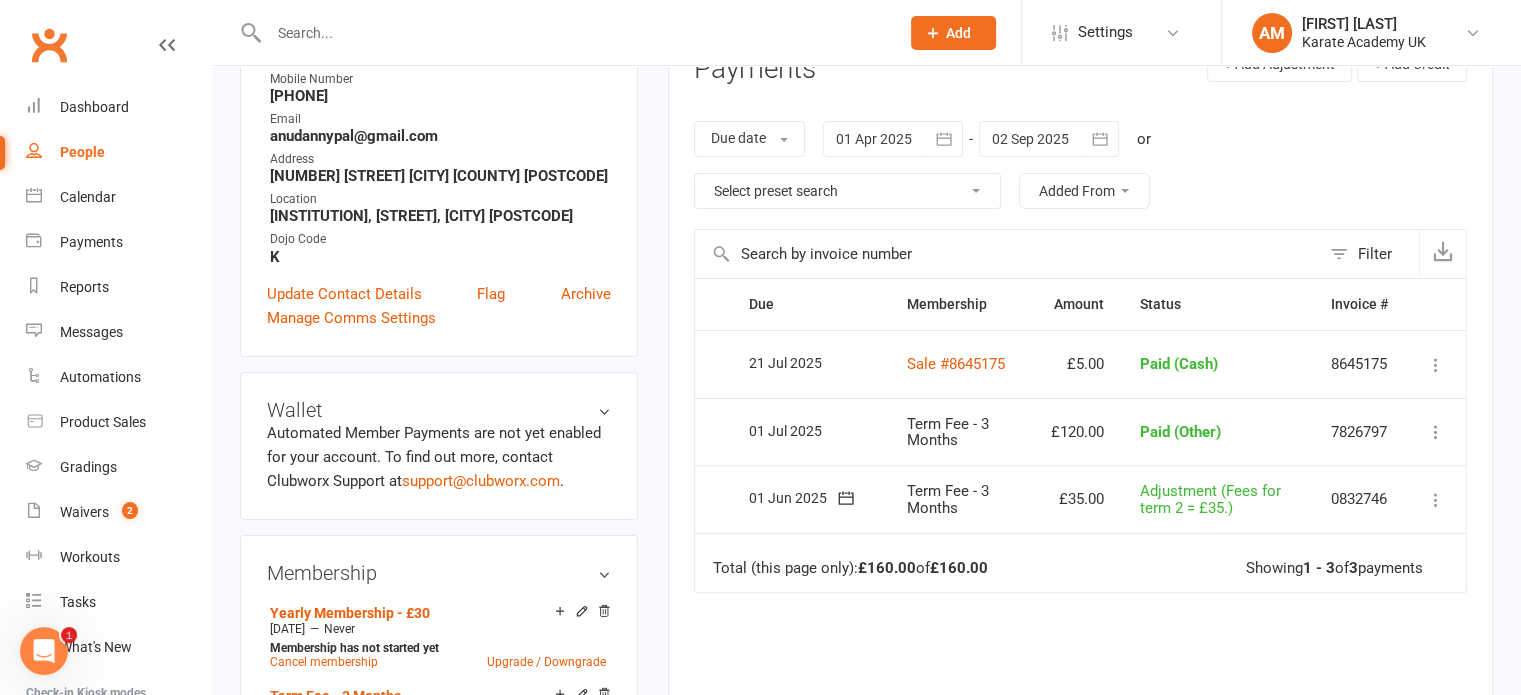click 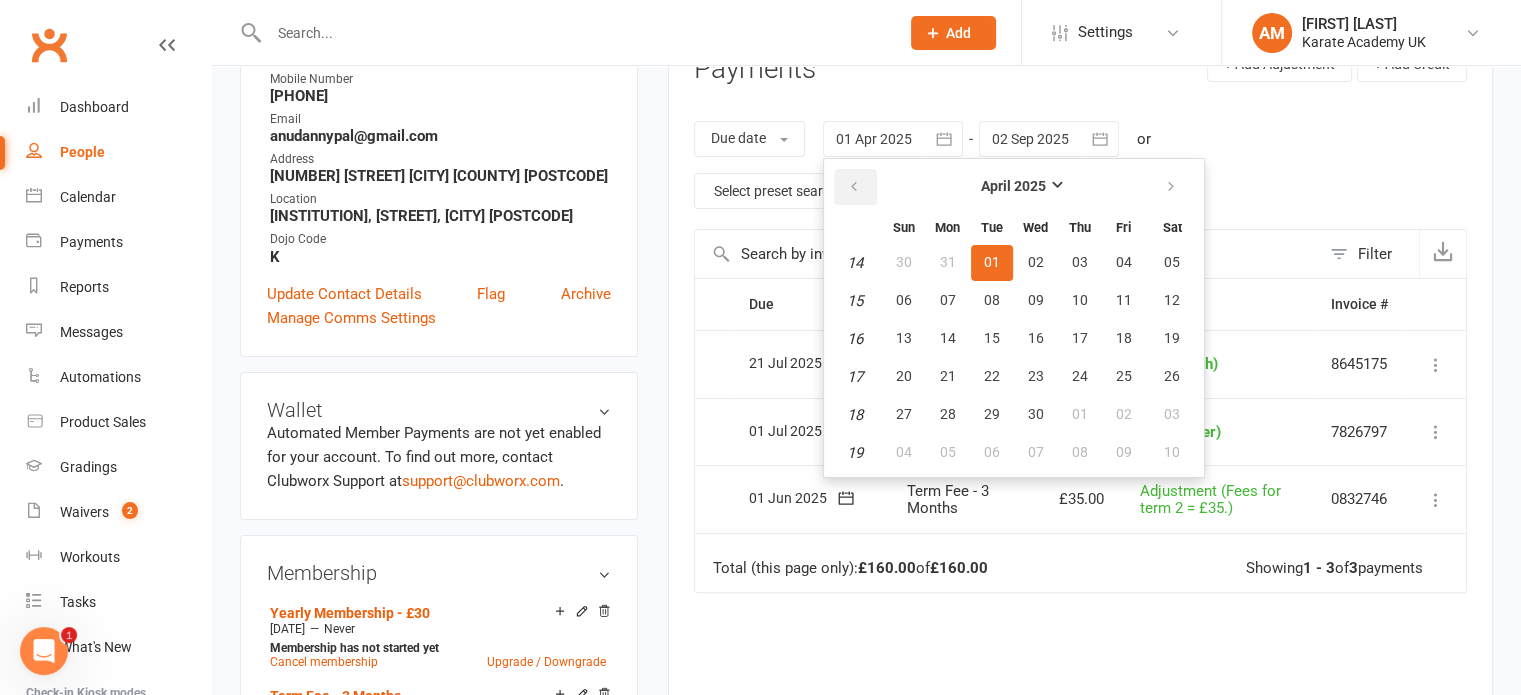 click at bounding box center (855, 187) 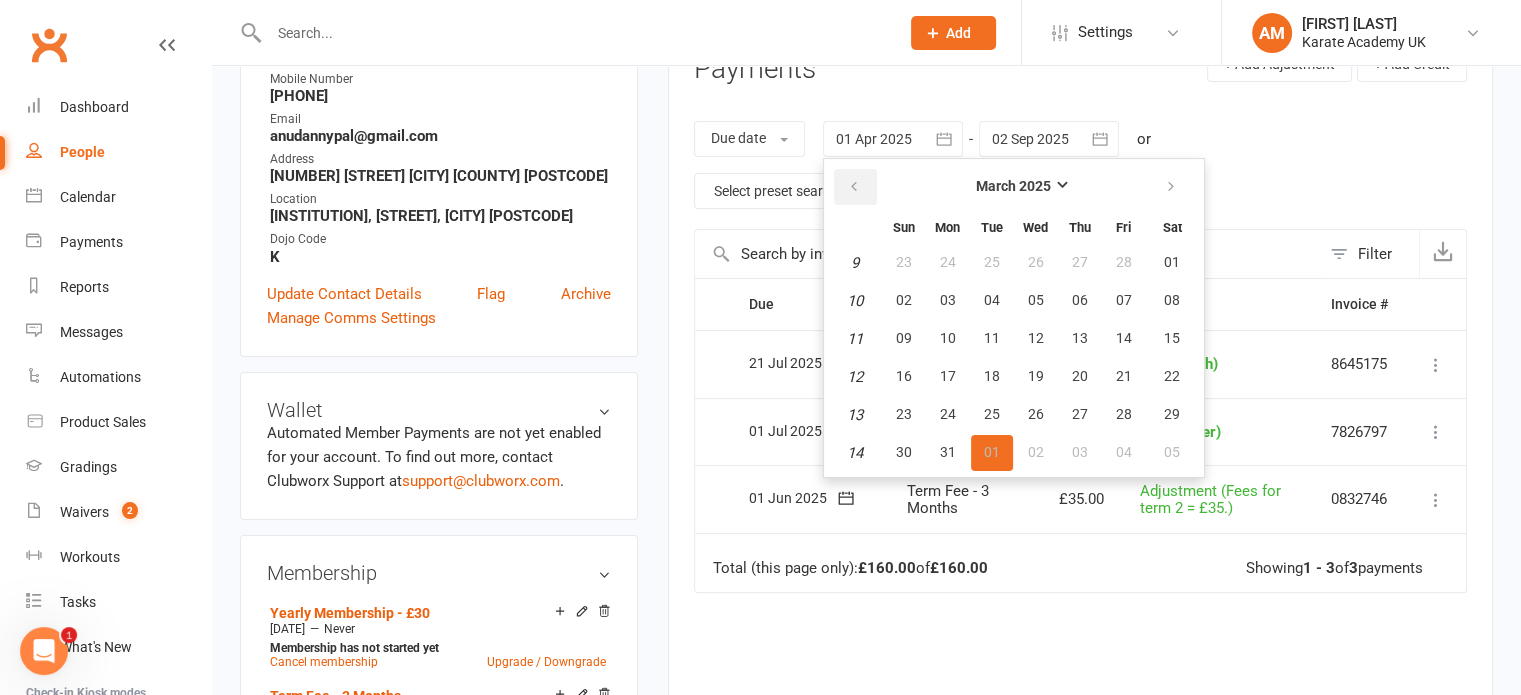 click at bounding box center (855, 187) 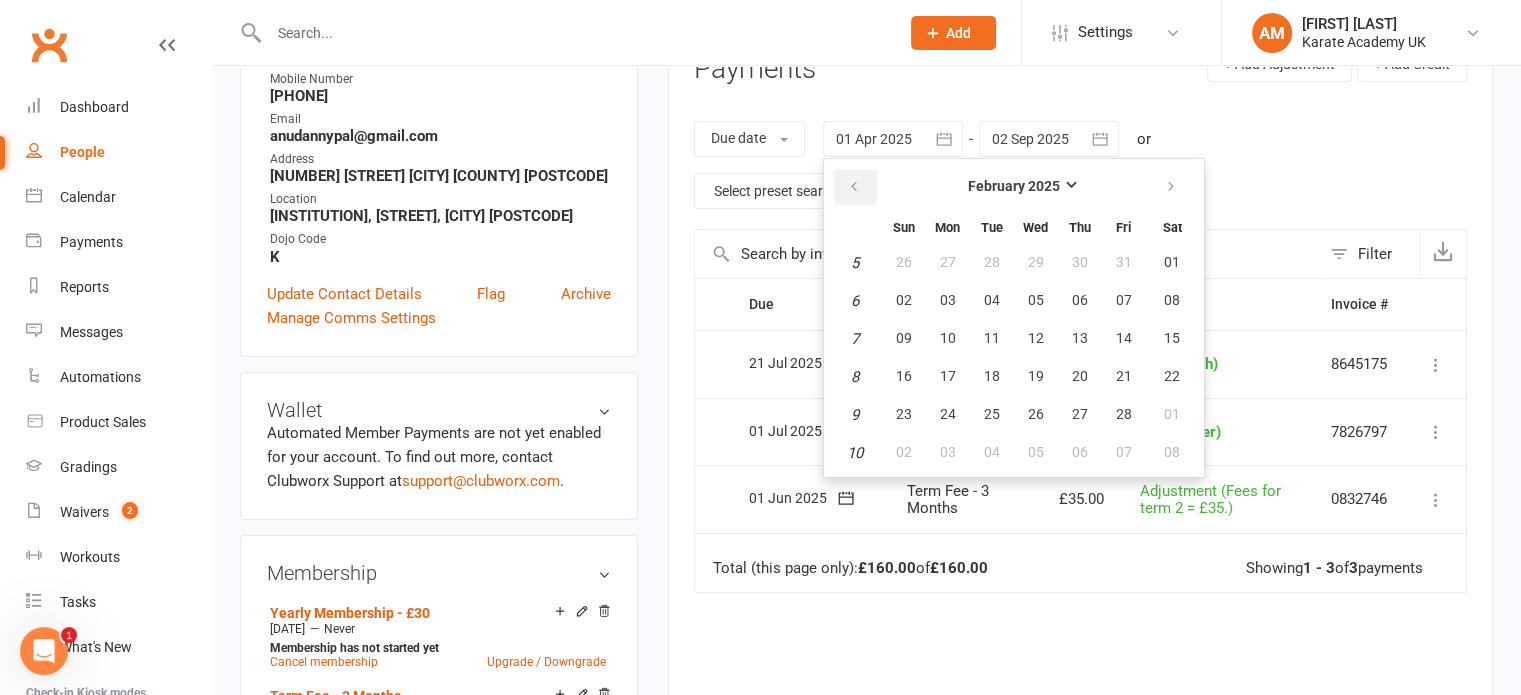 click at bounding box center (855, 187) 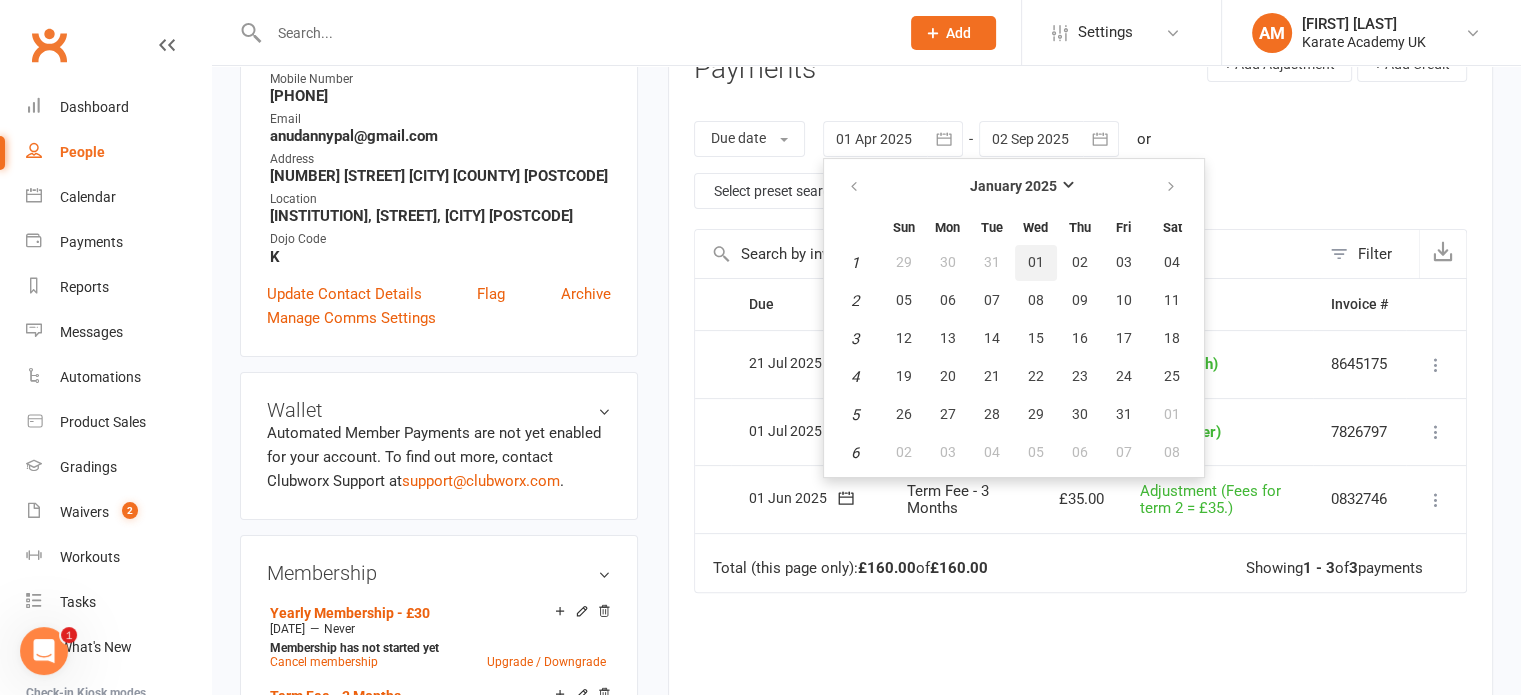 click on "01" at bounding box center [1036, 262] 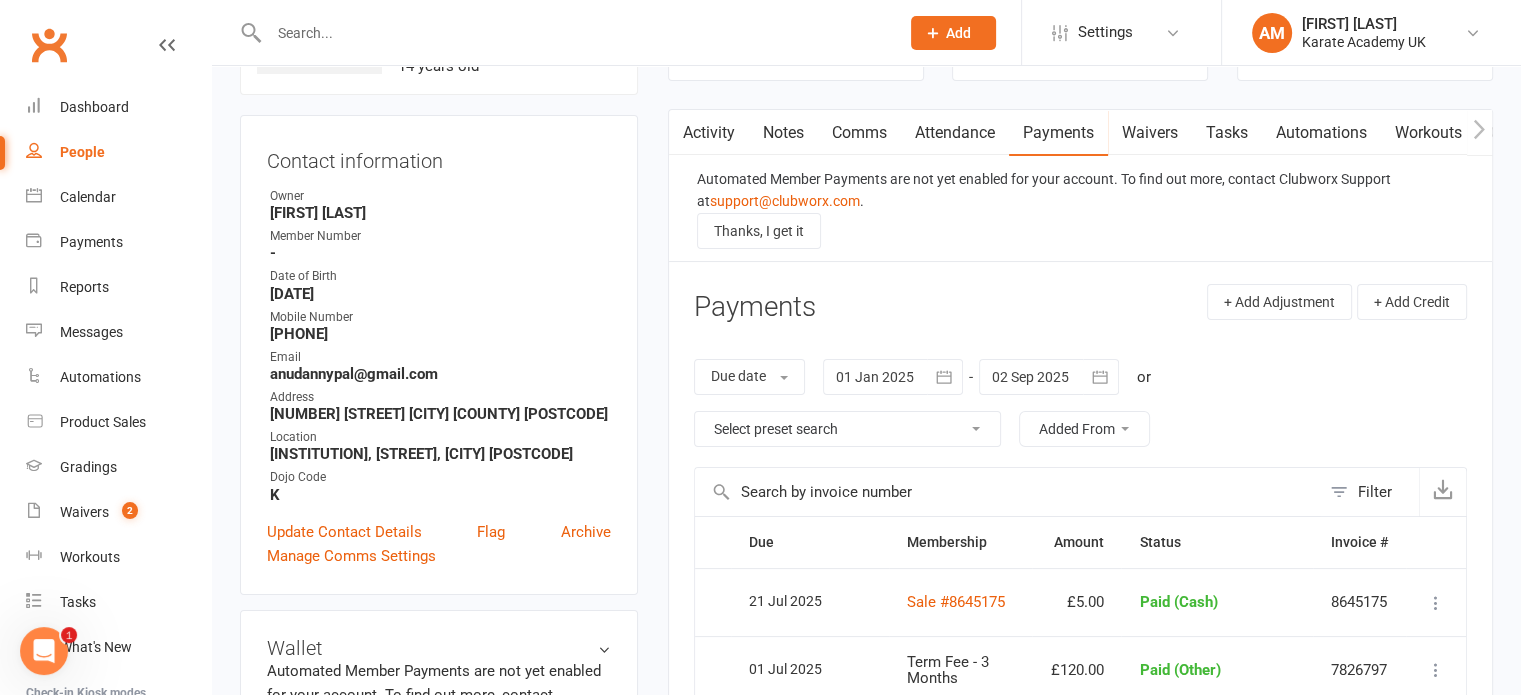 scroll, scrollTop: 100, scrollLeft: 0, axis: vertical 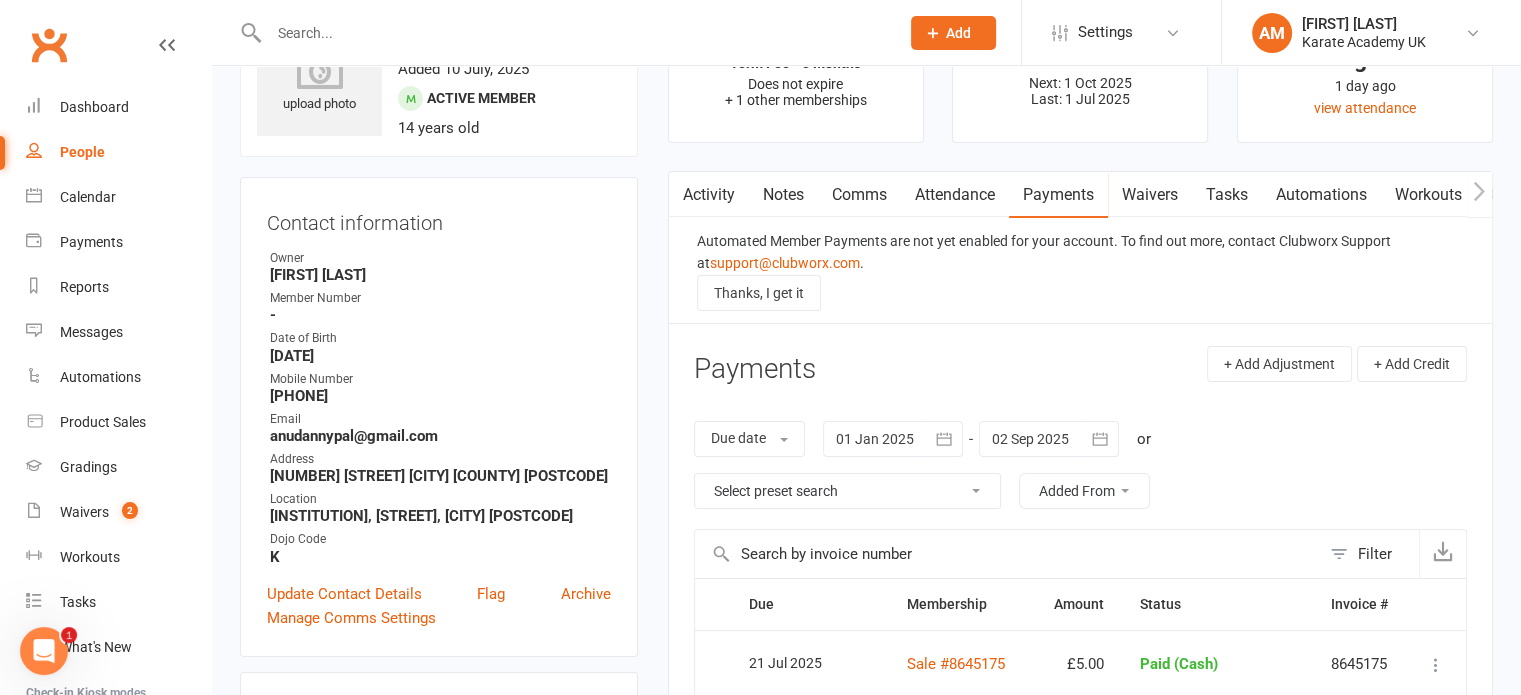 click 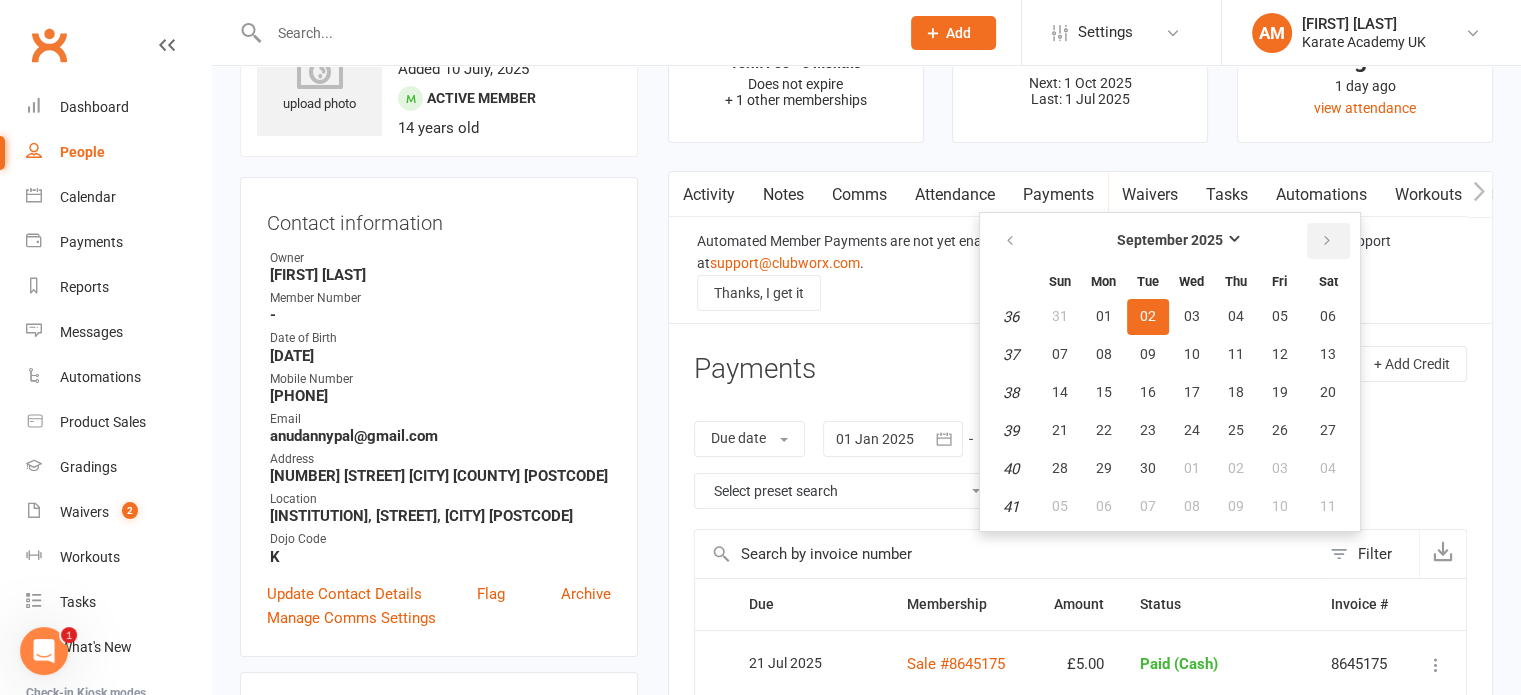 click at bounding box center (1327, 241) 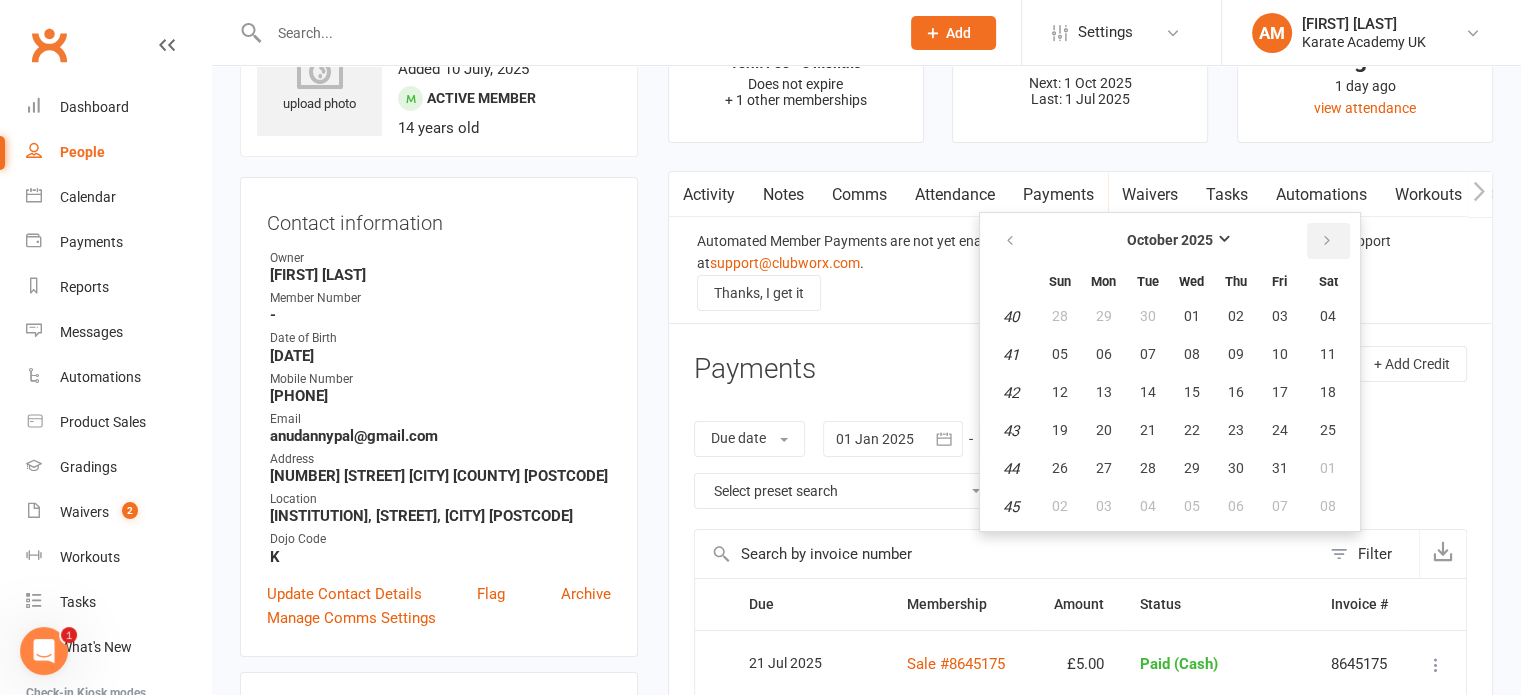 click at bounding box center [1327, 241] 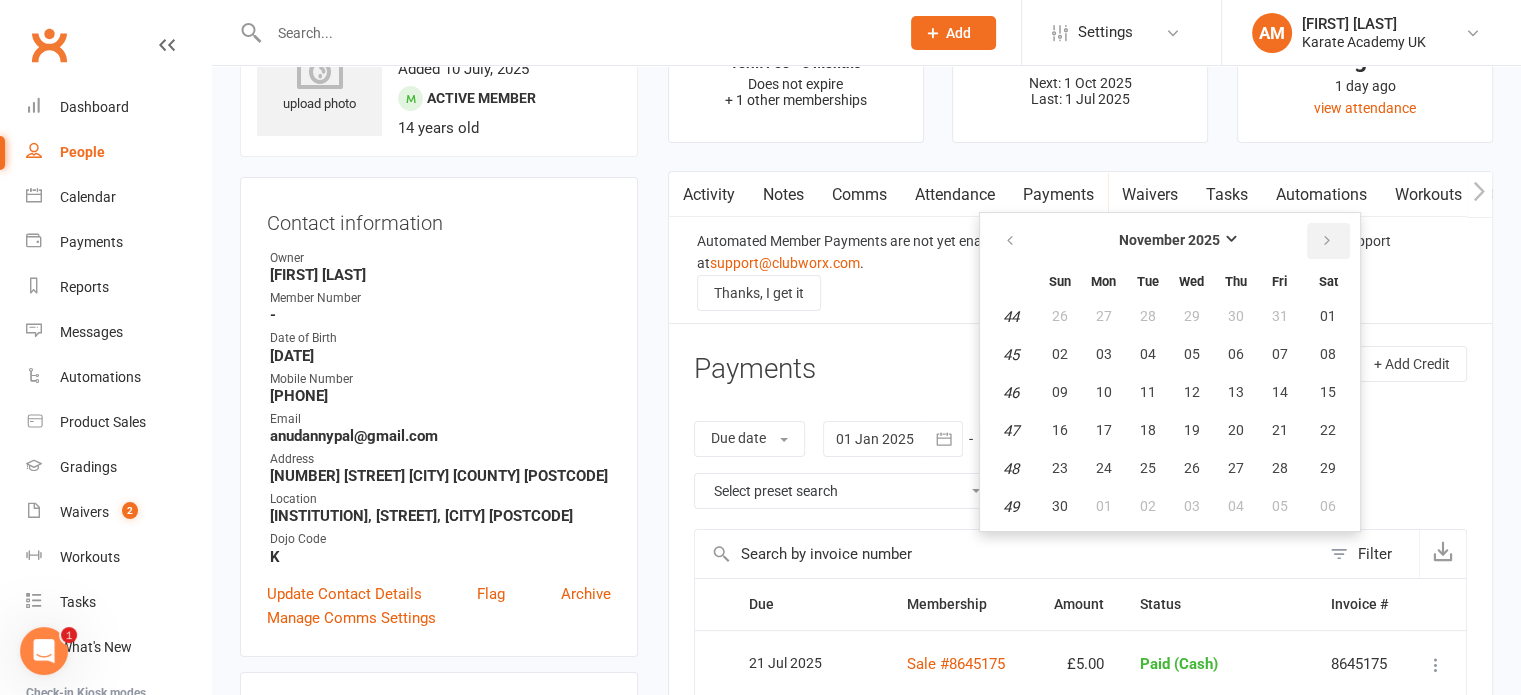 click at bounding box center (1327, 241) 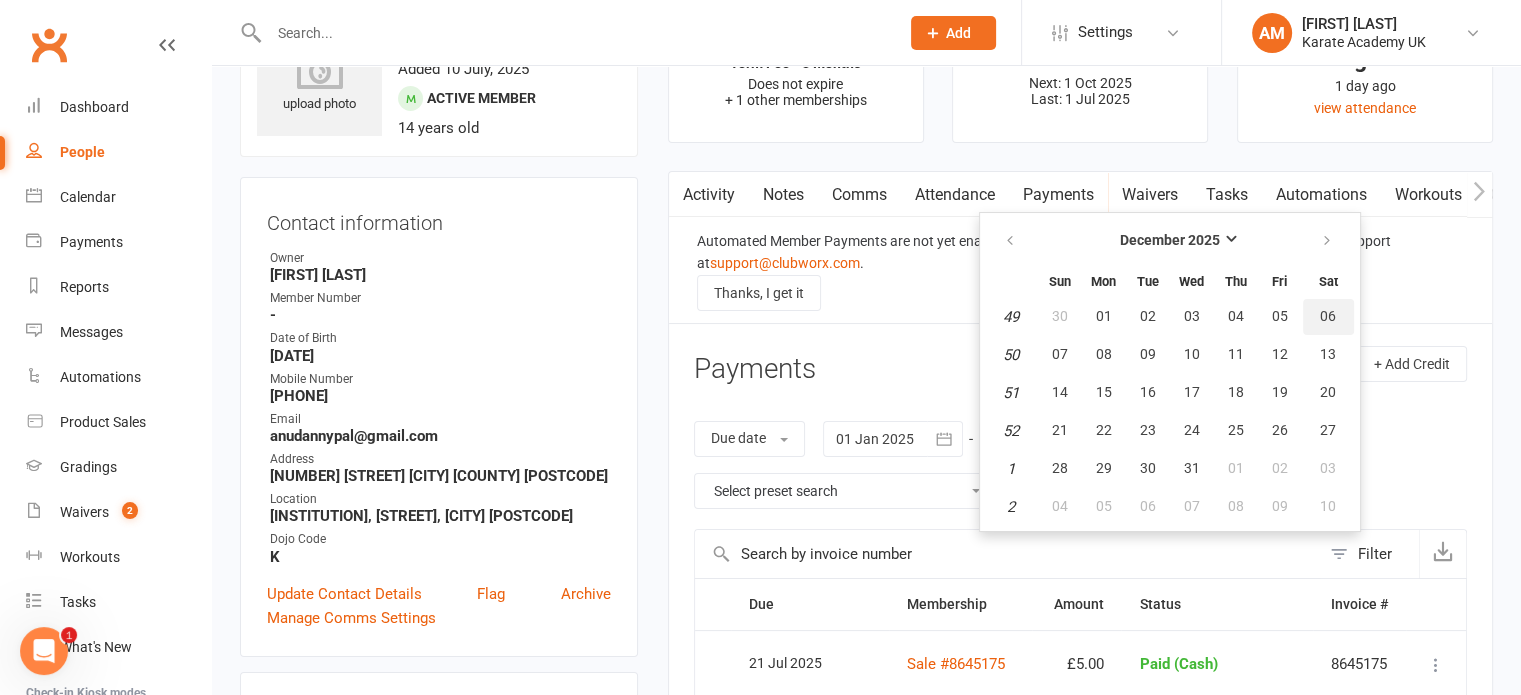 click on "06" at bounding box center (1328, 317) 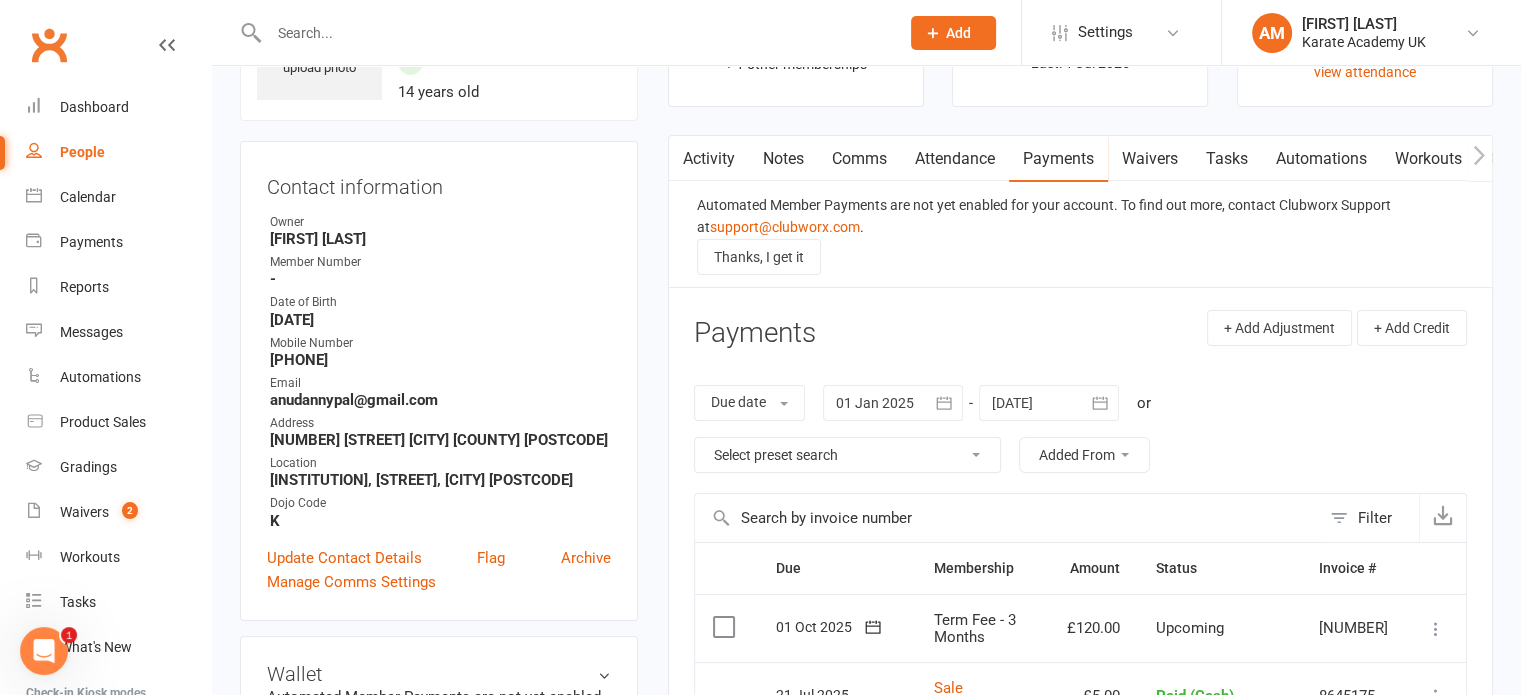 scroll, scrollTop: 0, scrollLeft: 0, axis: both 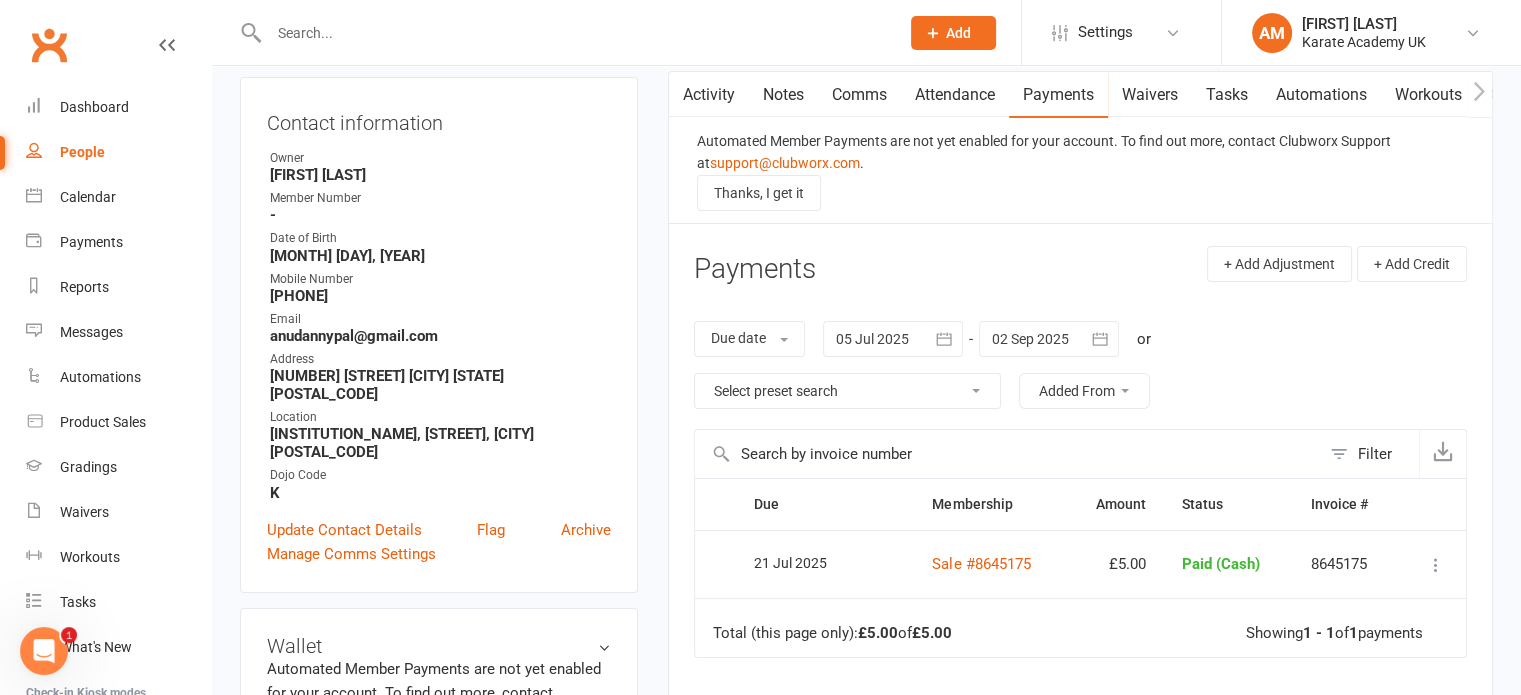 click 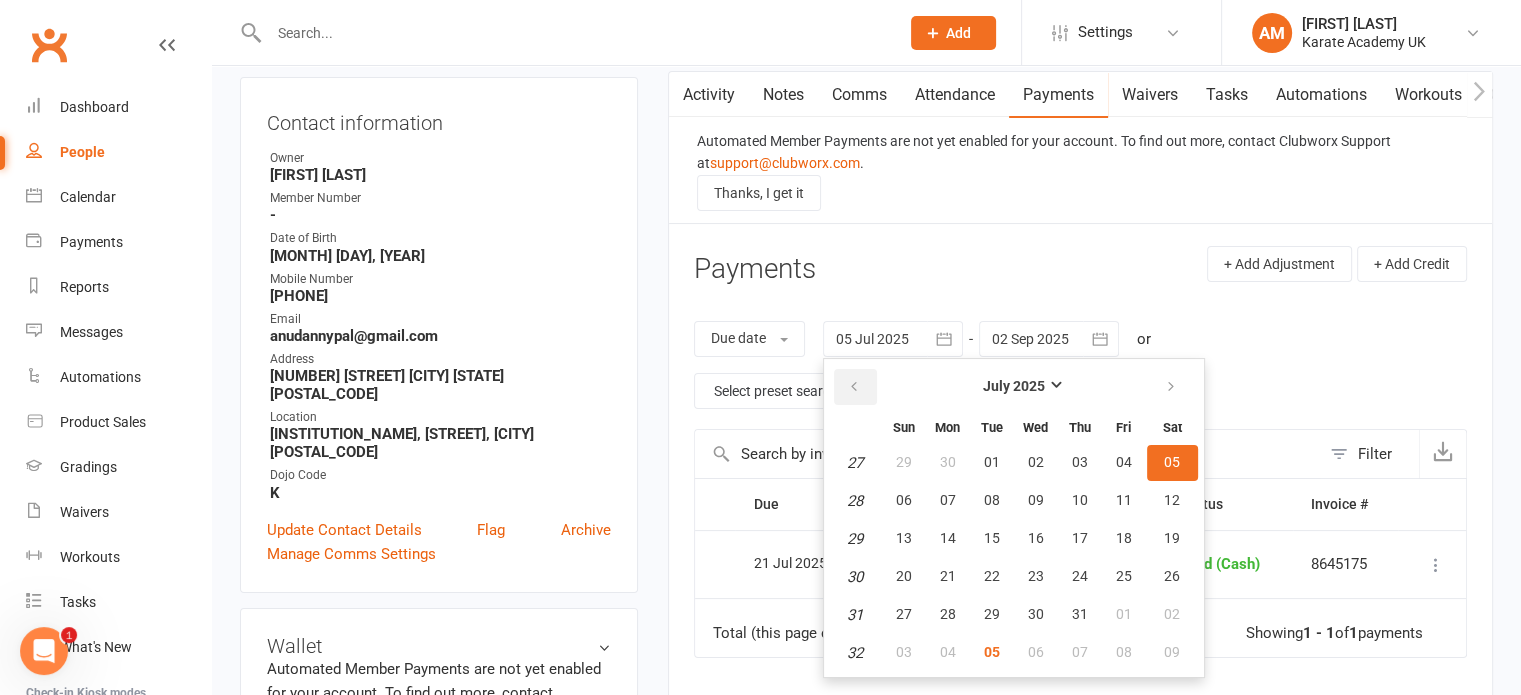 click at bounding box center (854, 387) 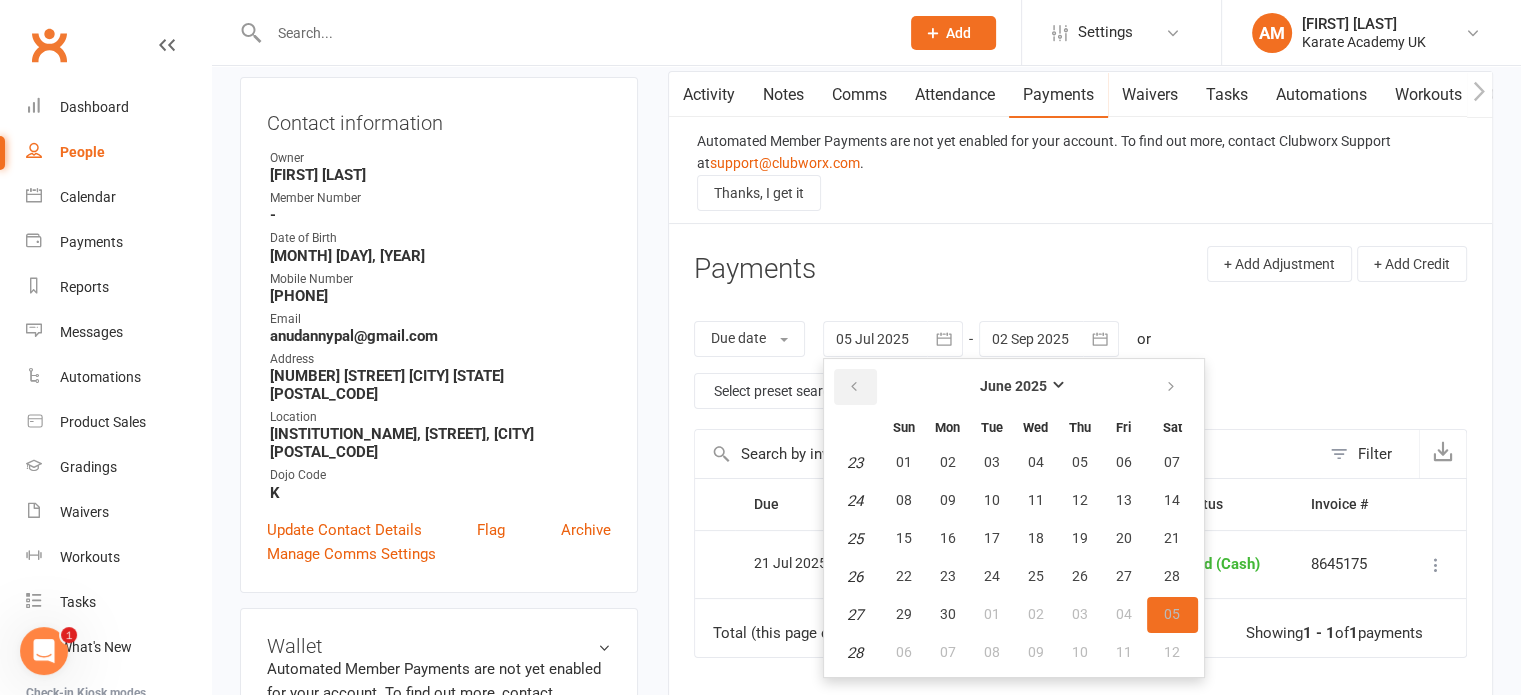 click at bounding box center (854, 387) 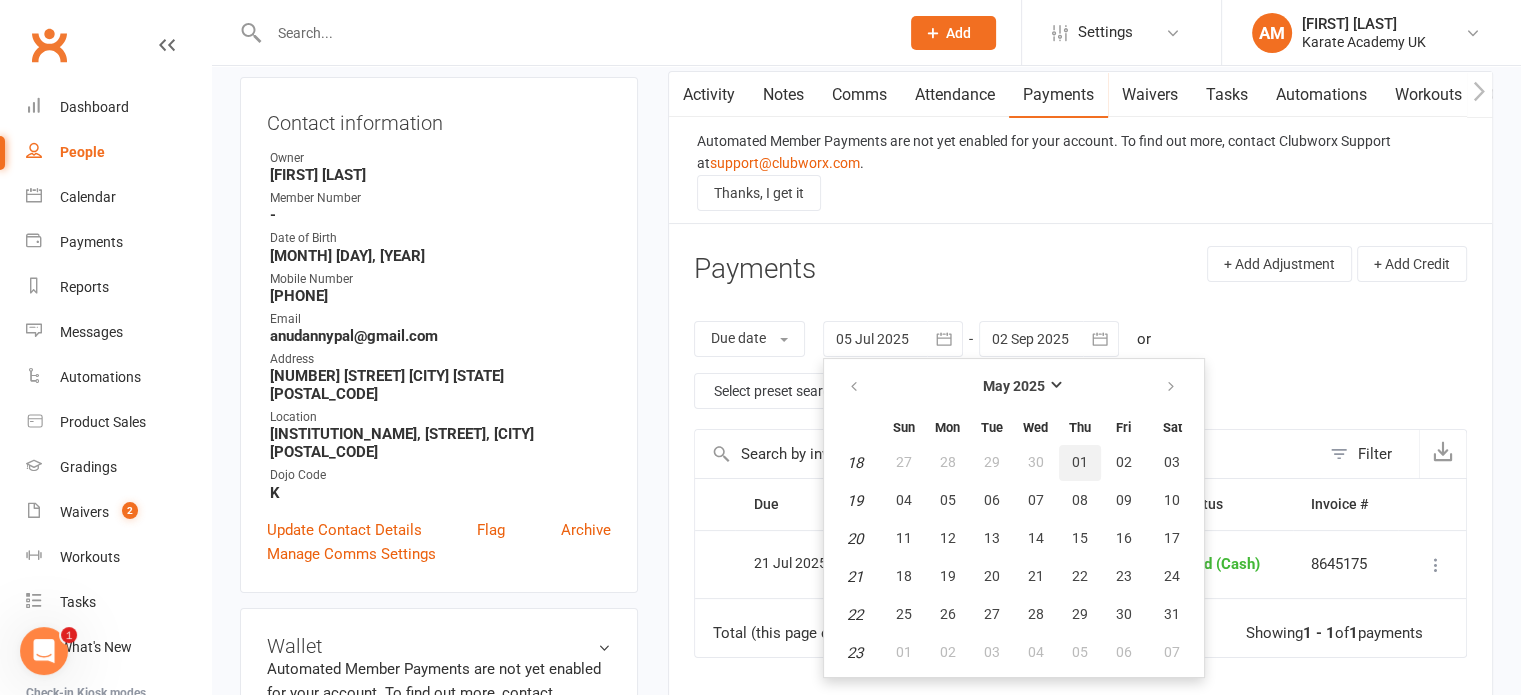 click on "01" at bounding box center (1080, 462) 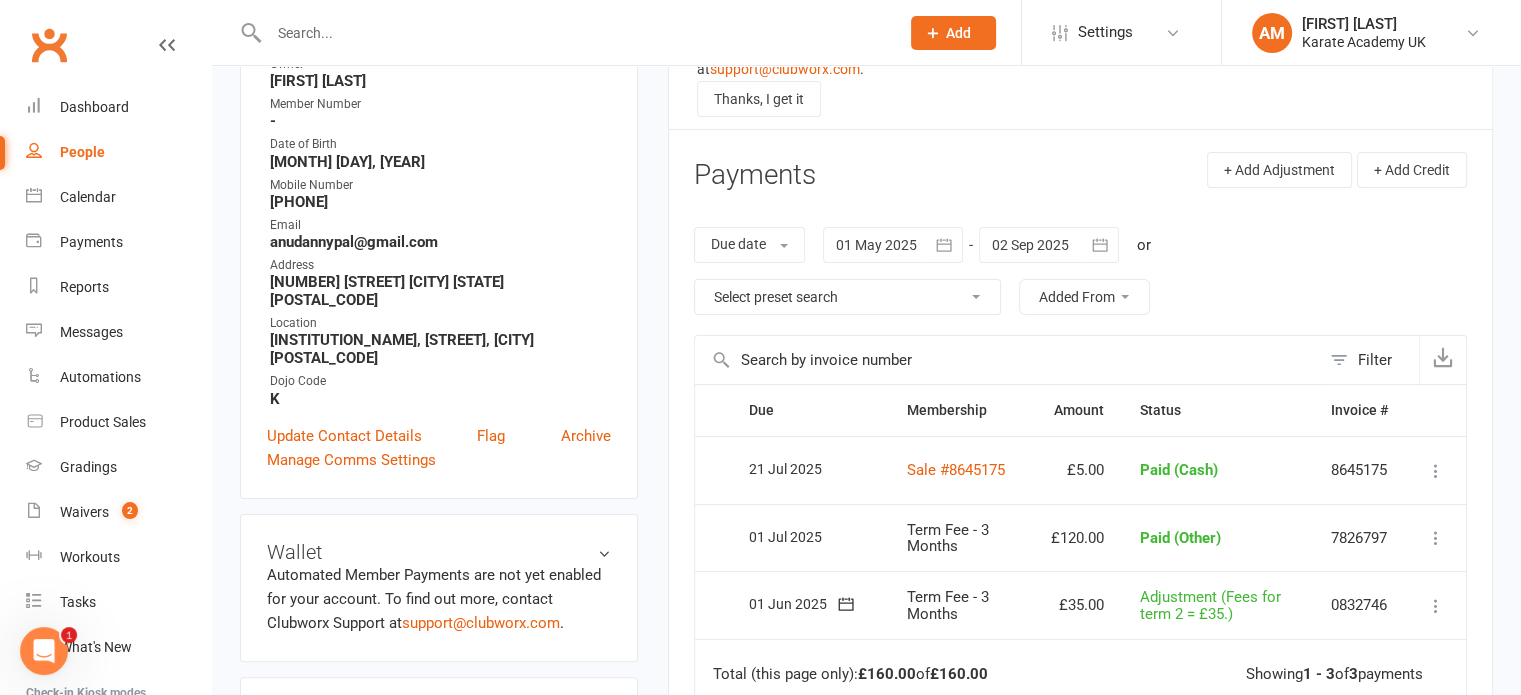scroll, scrollTop: 200, scrollLeft: 0, axis: vertical 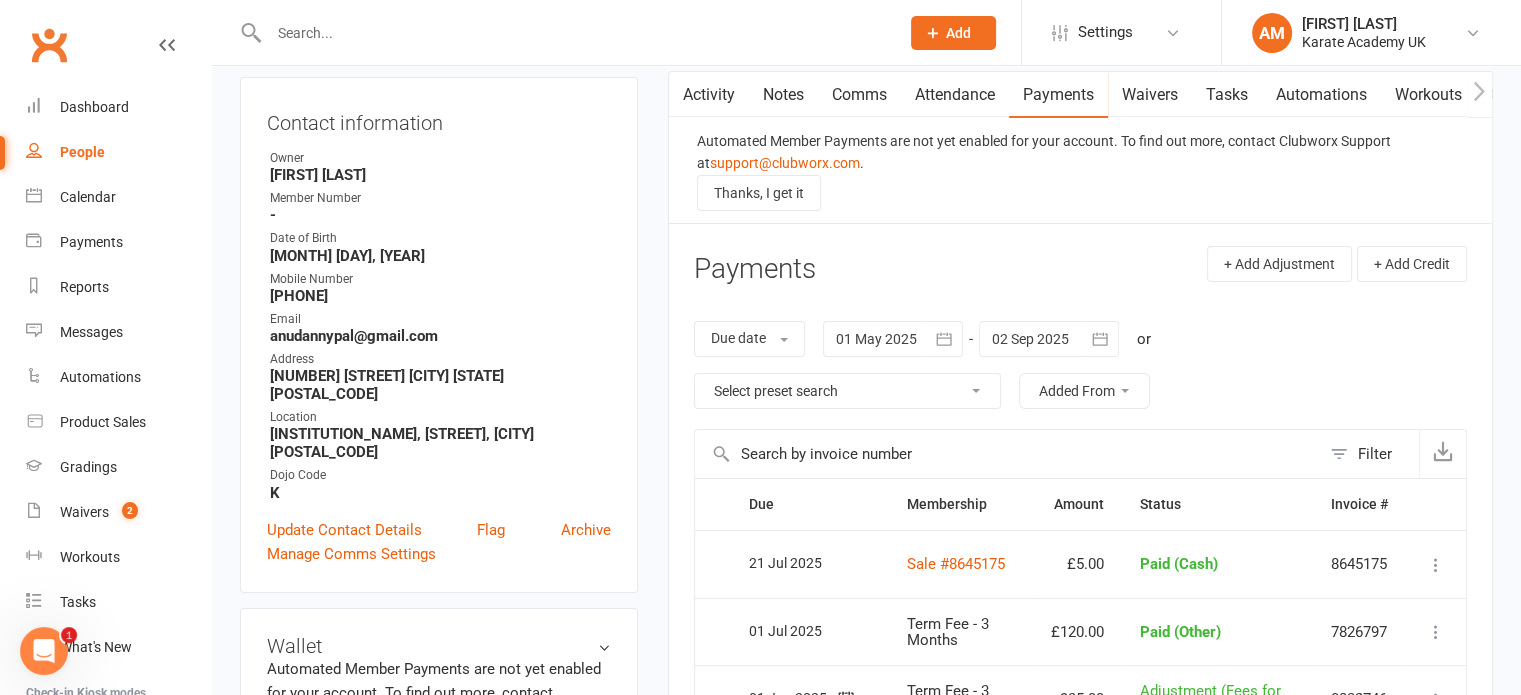 click 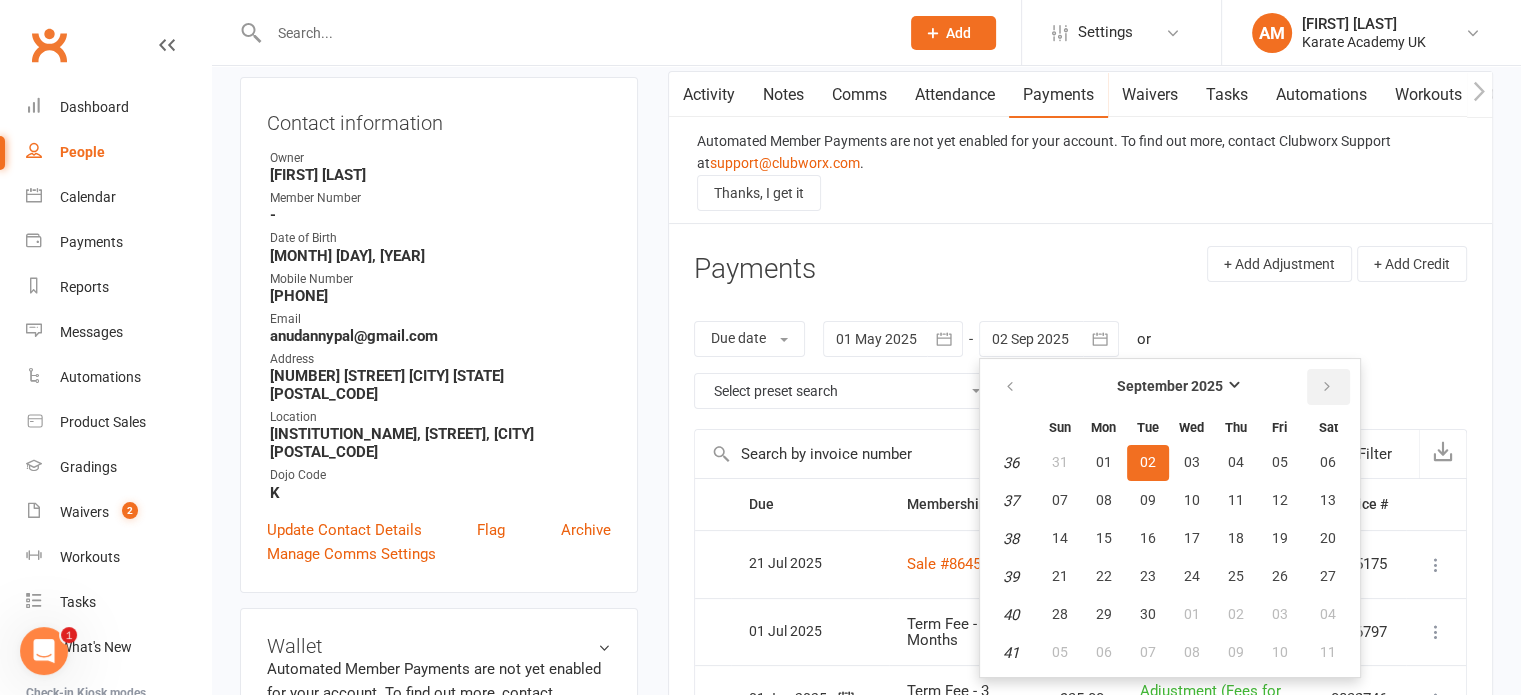 click at bounding box center [1327, 387] 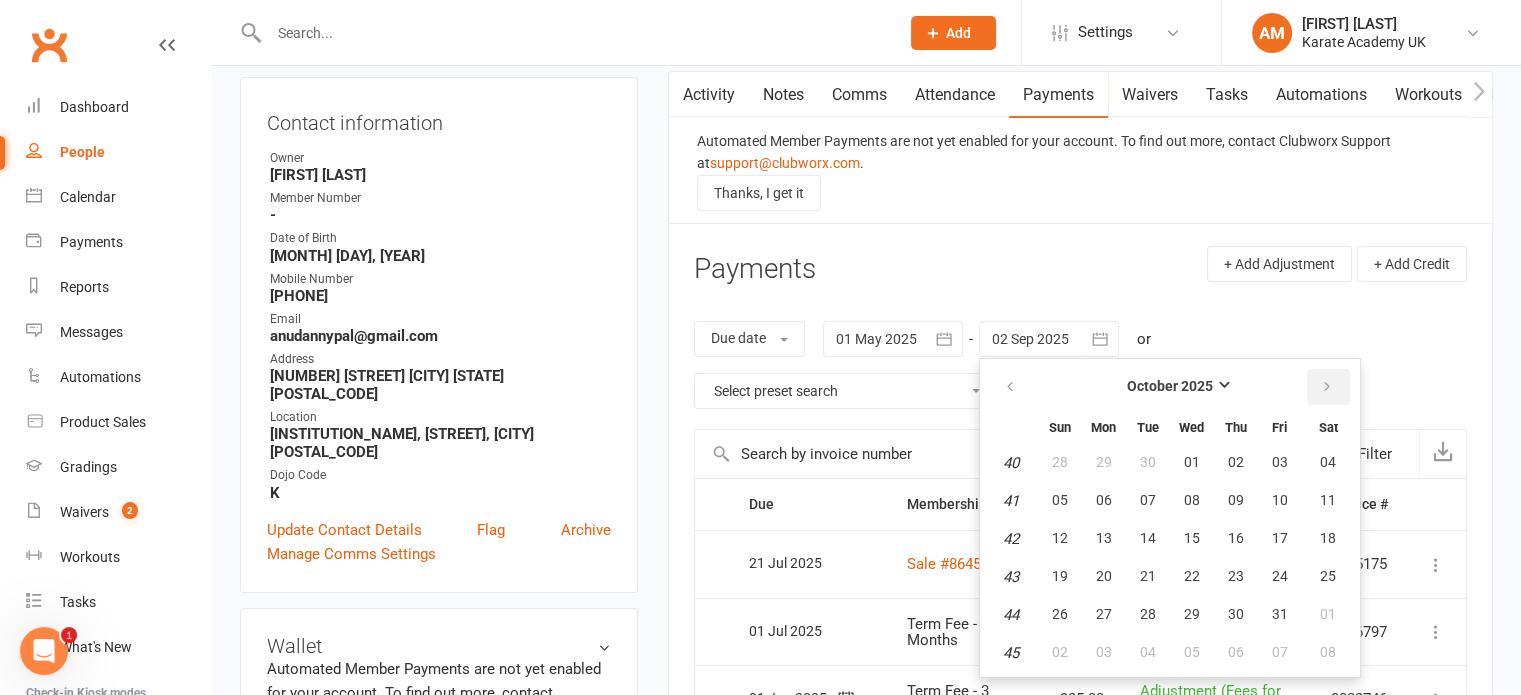 click at bounding box center (1327, 387) 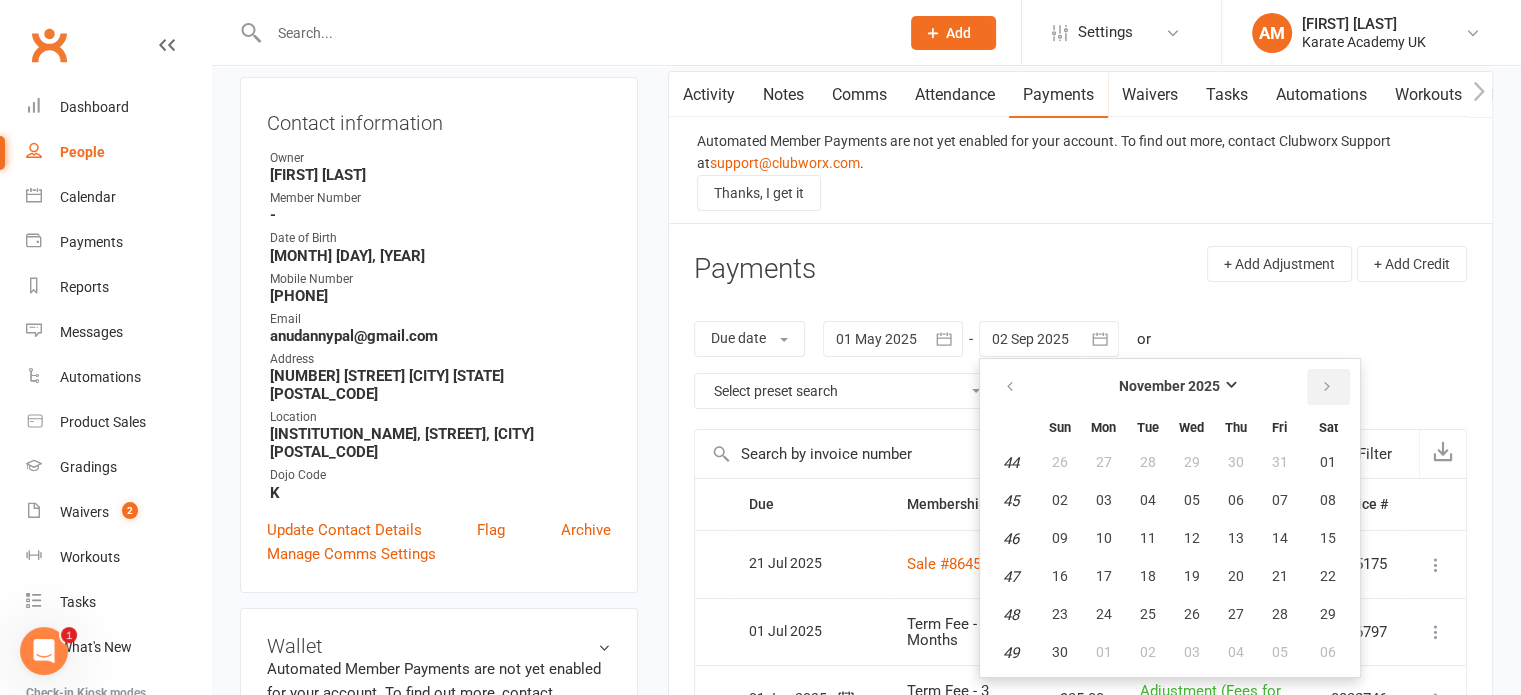 click at bounding box center [1327, 387] 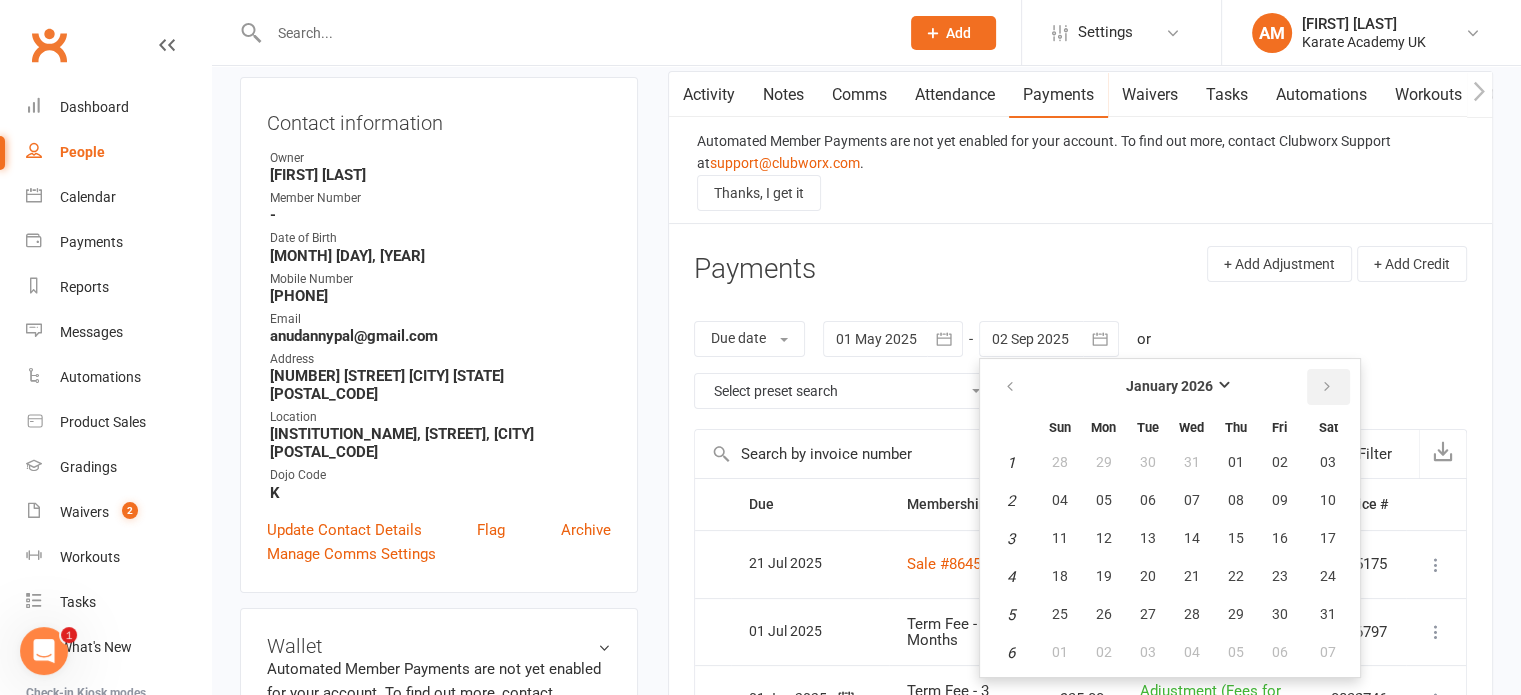 click at bounding box center [1327, 387] 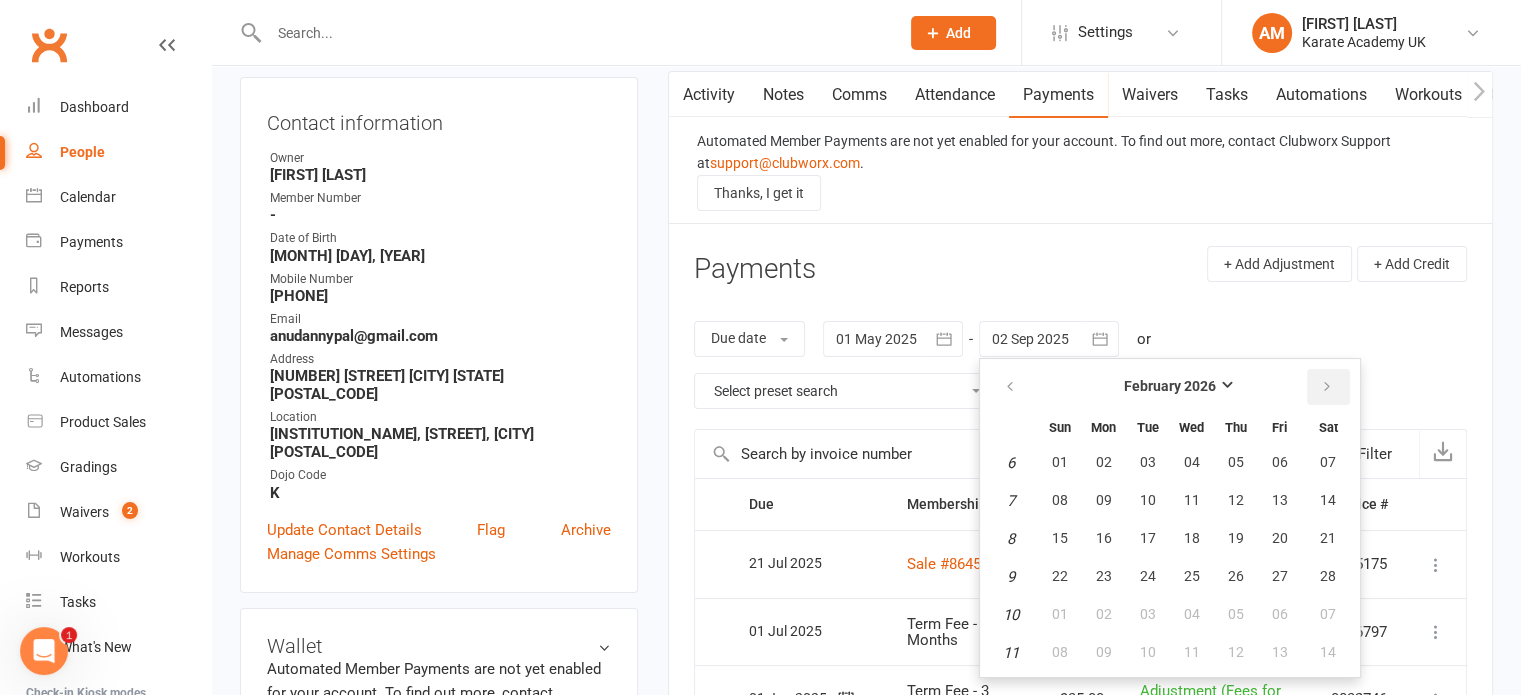 click at bounding box center [1327, 387] 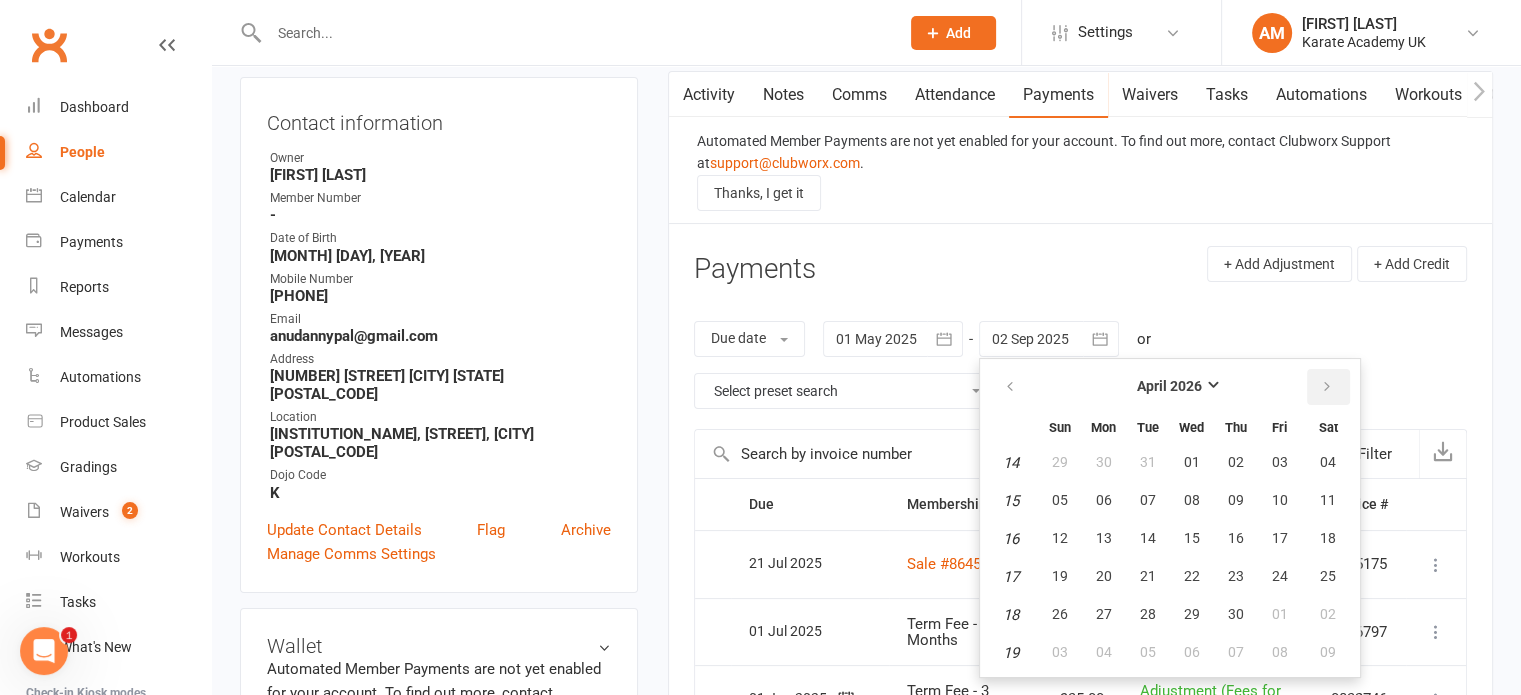 click at bounding box center [1327, 387] 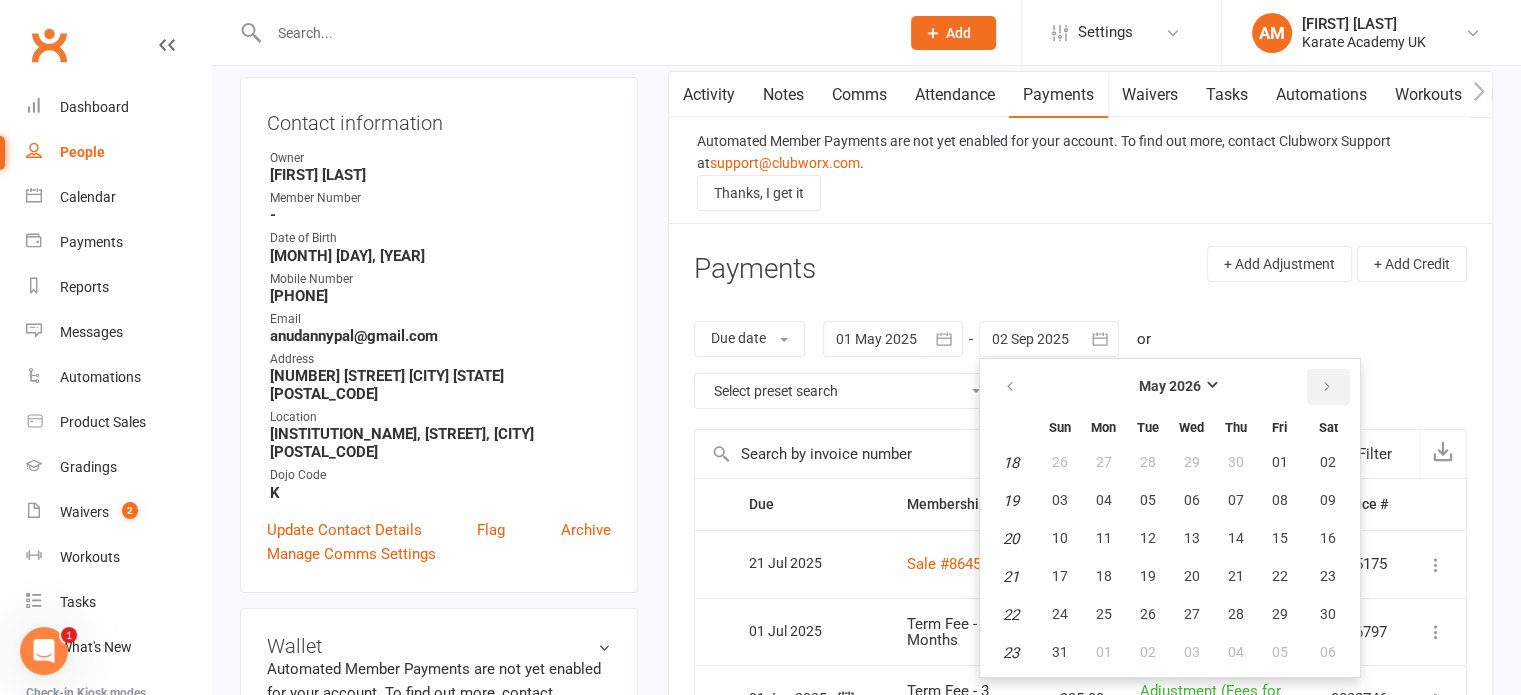 click at bounding box center (1327, 387) 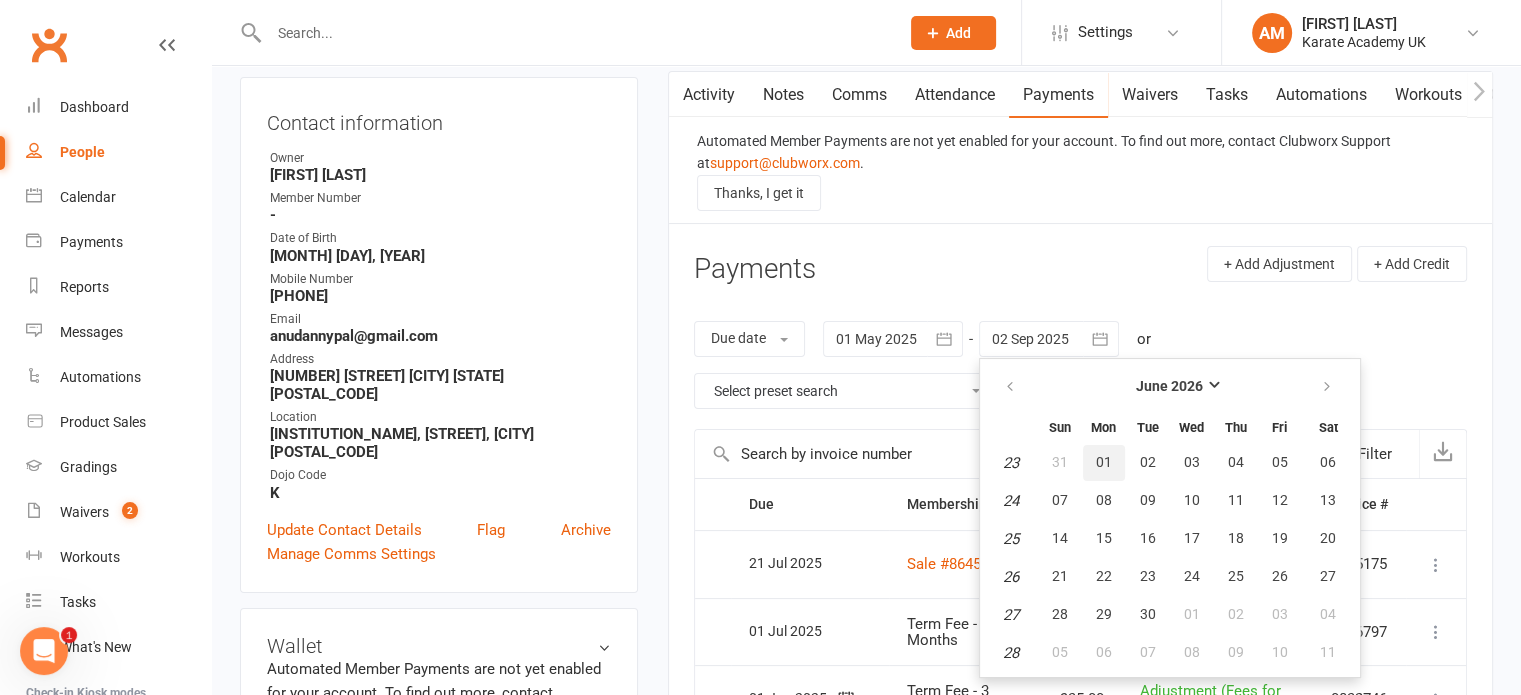 click on "01" at bounding box center [1104, 462] 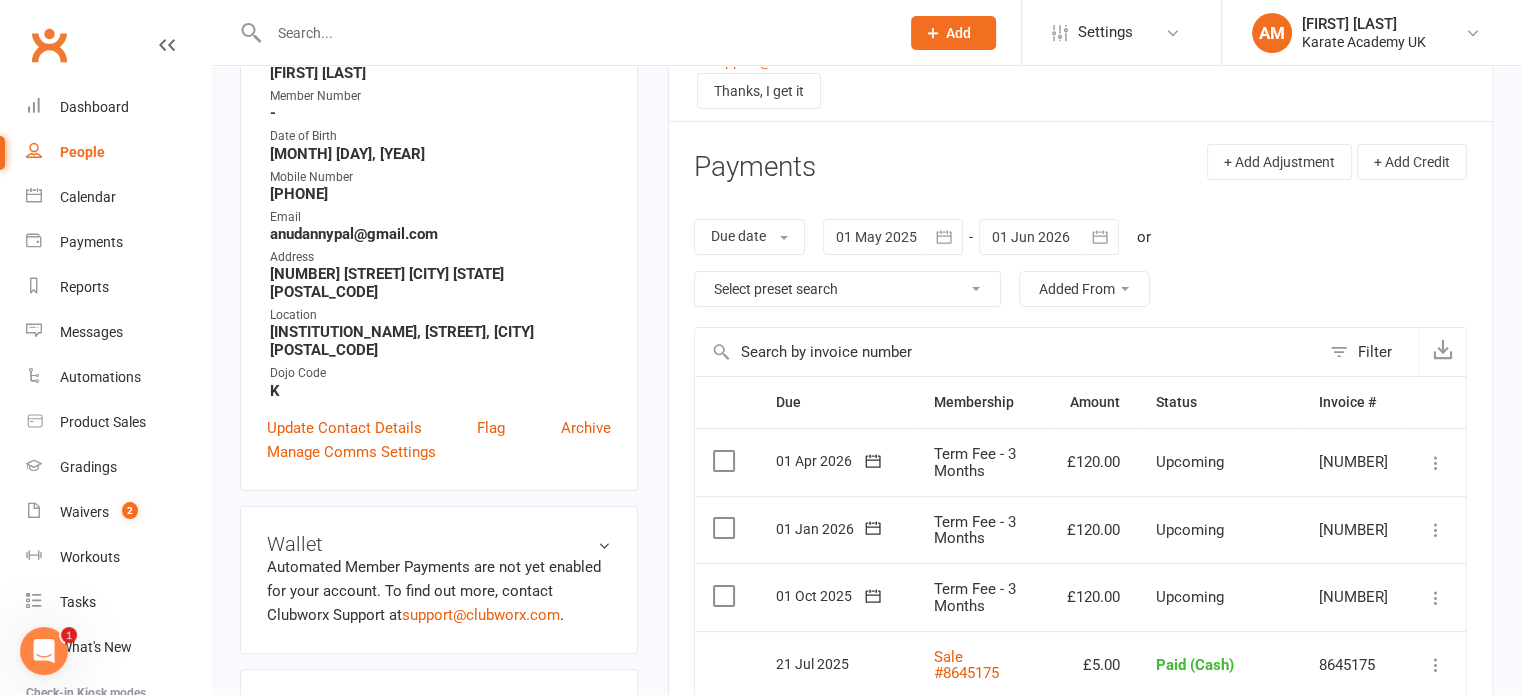scroll, scrollTop: 300, scrollLeft: 0, axis: vertical 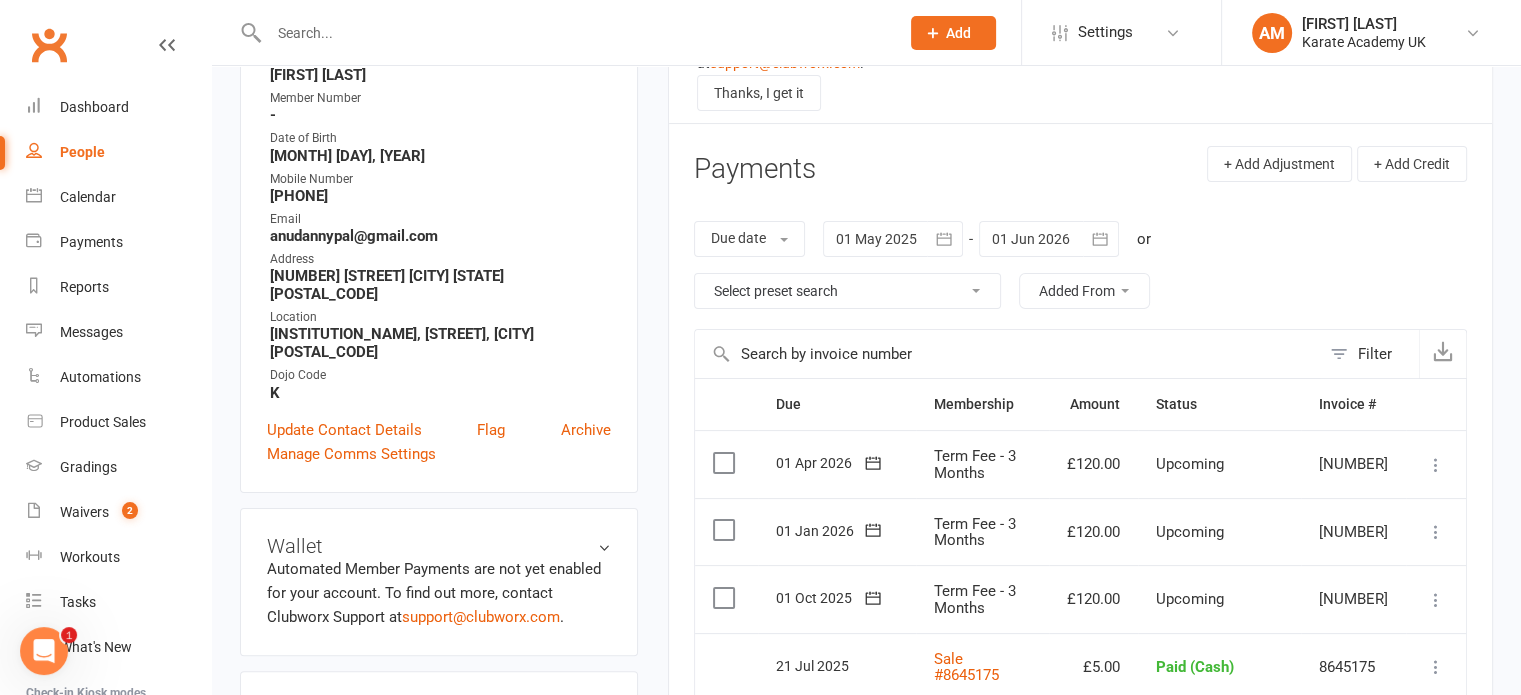 click 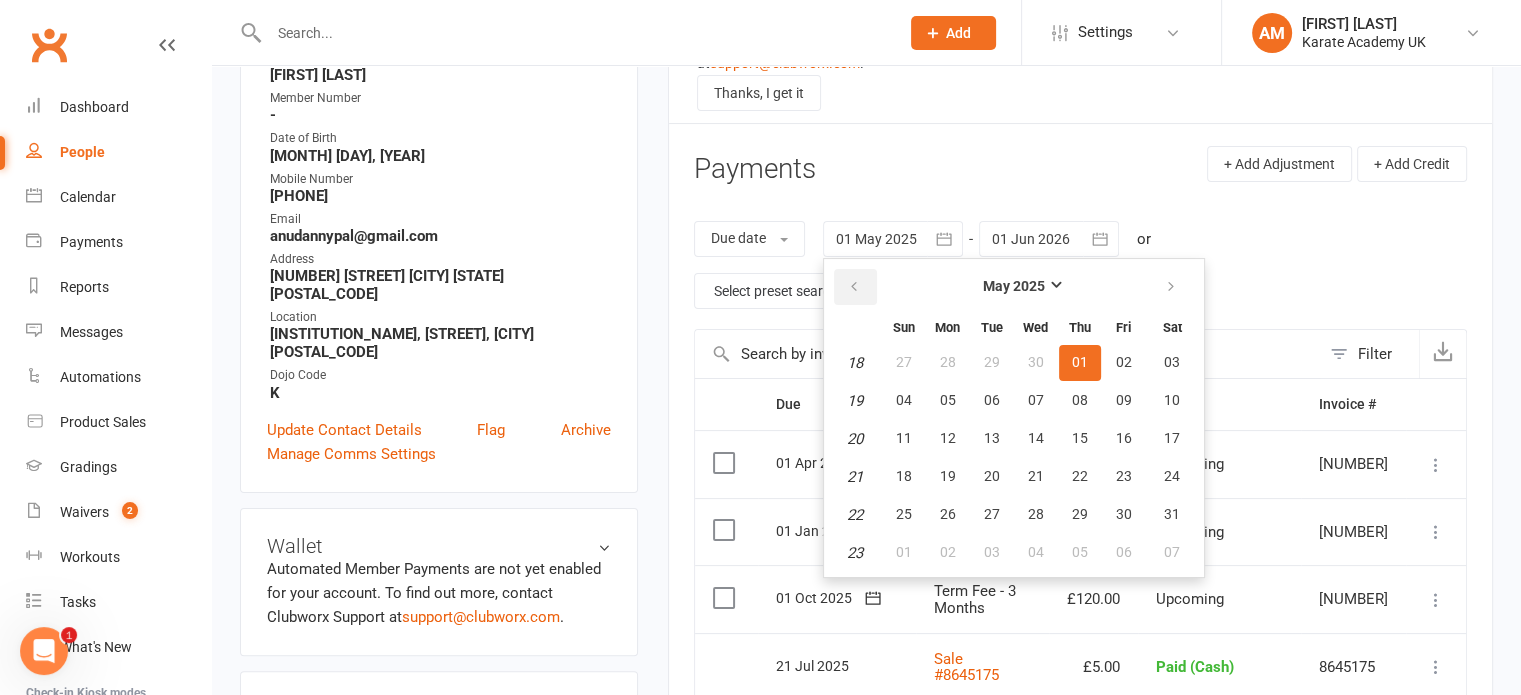 click at bounding box center [854, 287] 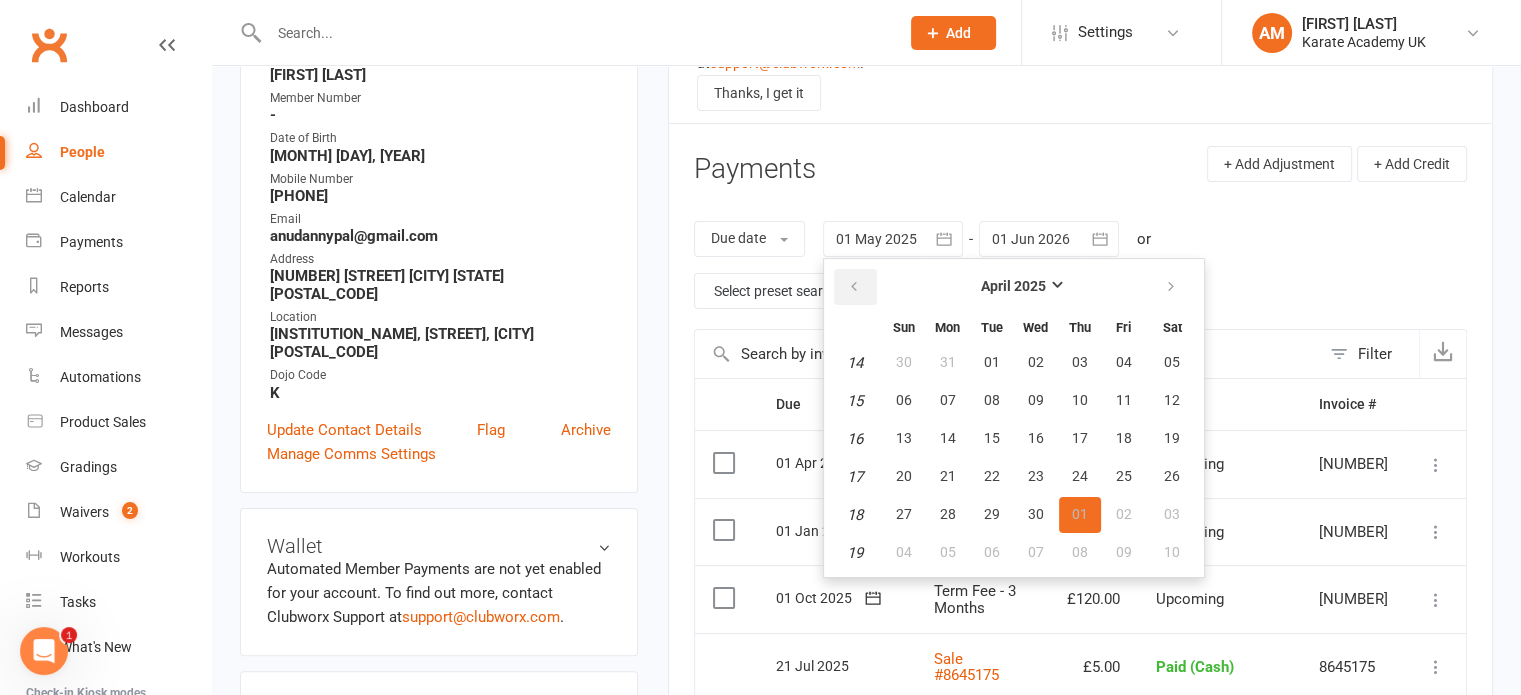 click at bounding box center (854, 287) 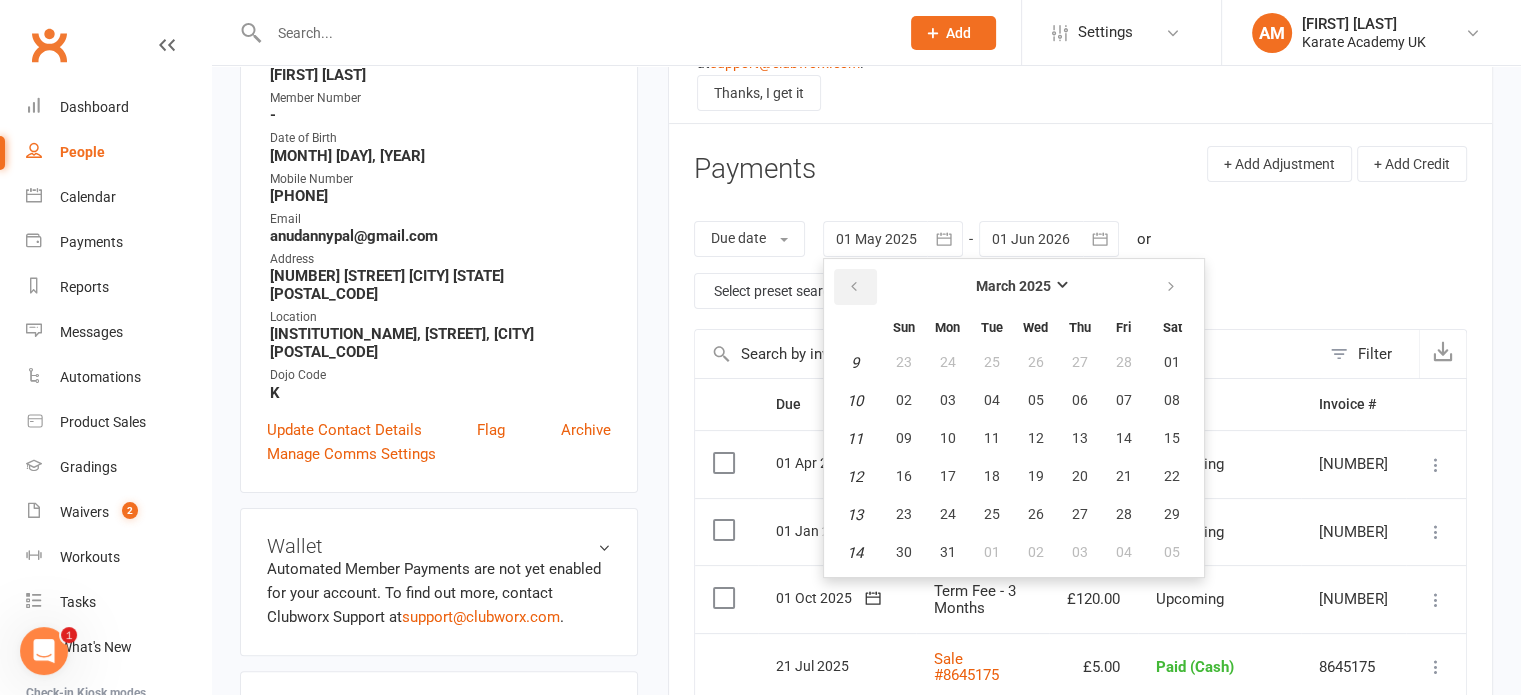 click at bounding box center (854, 287) 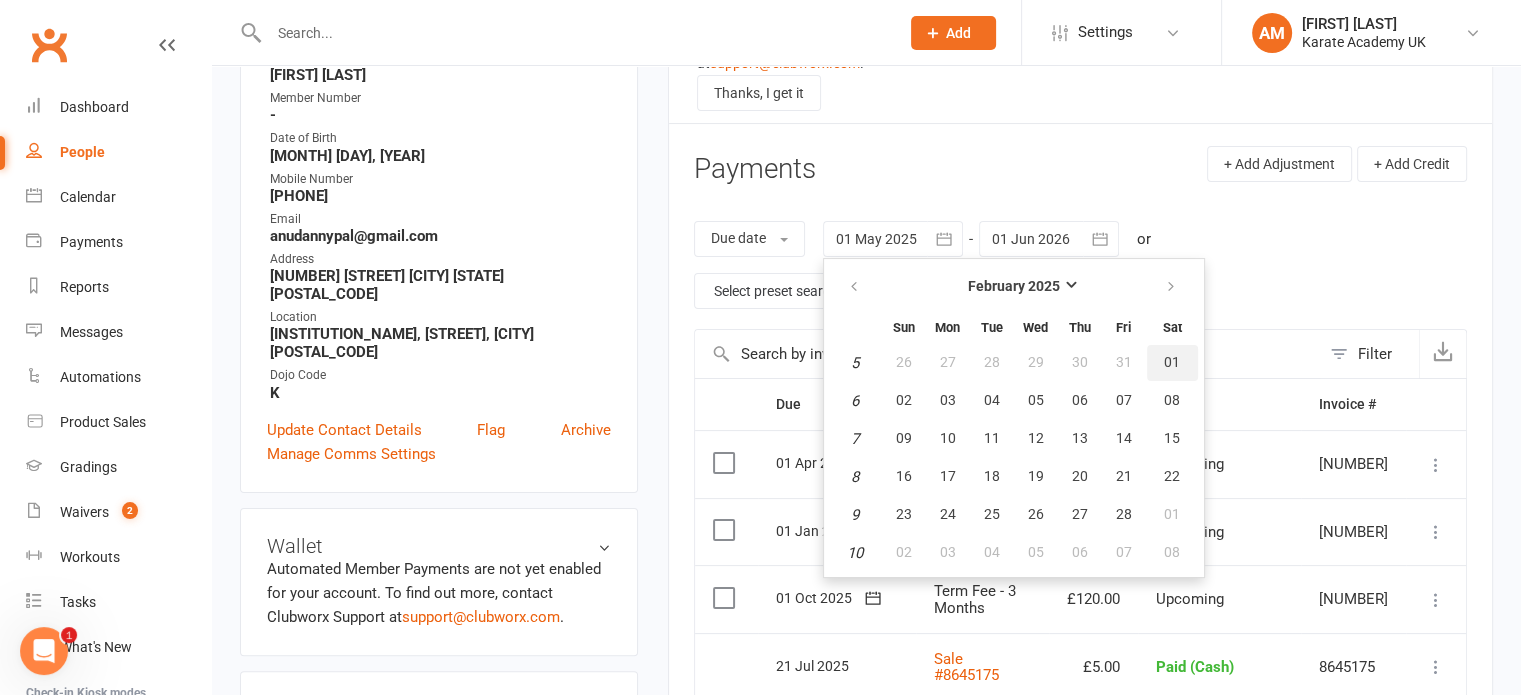 click on "01" at bounding box center (1172, 363) 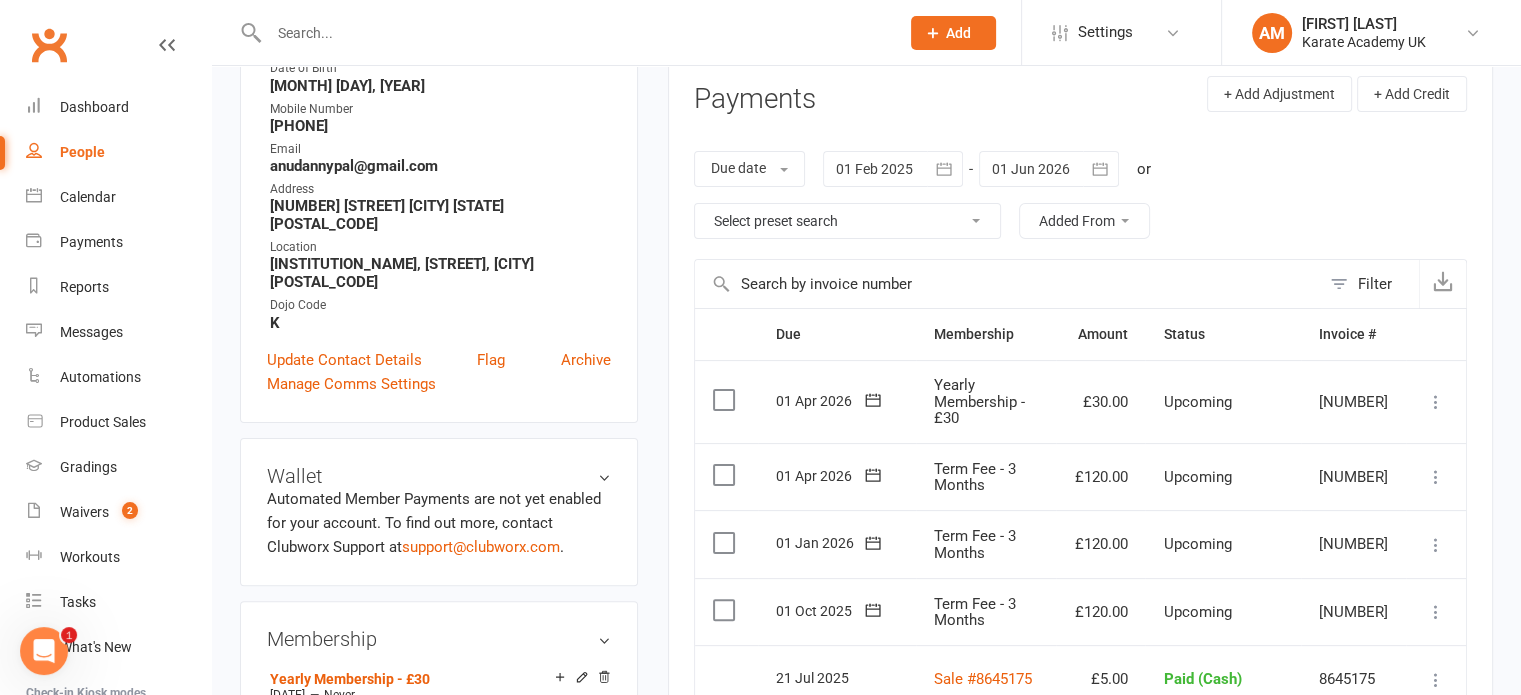 scroll, scrollTop: 300, scrollLeft: 0, axis: vertical 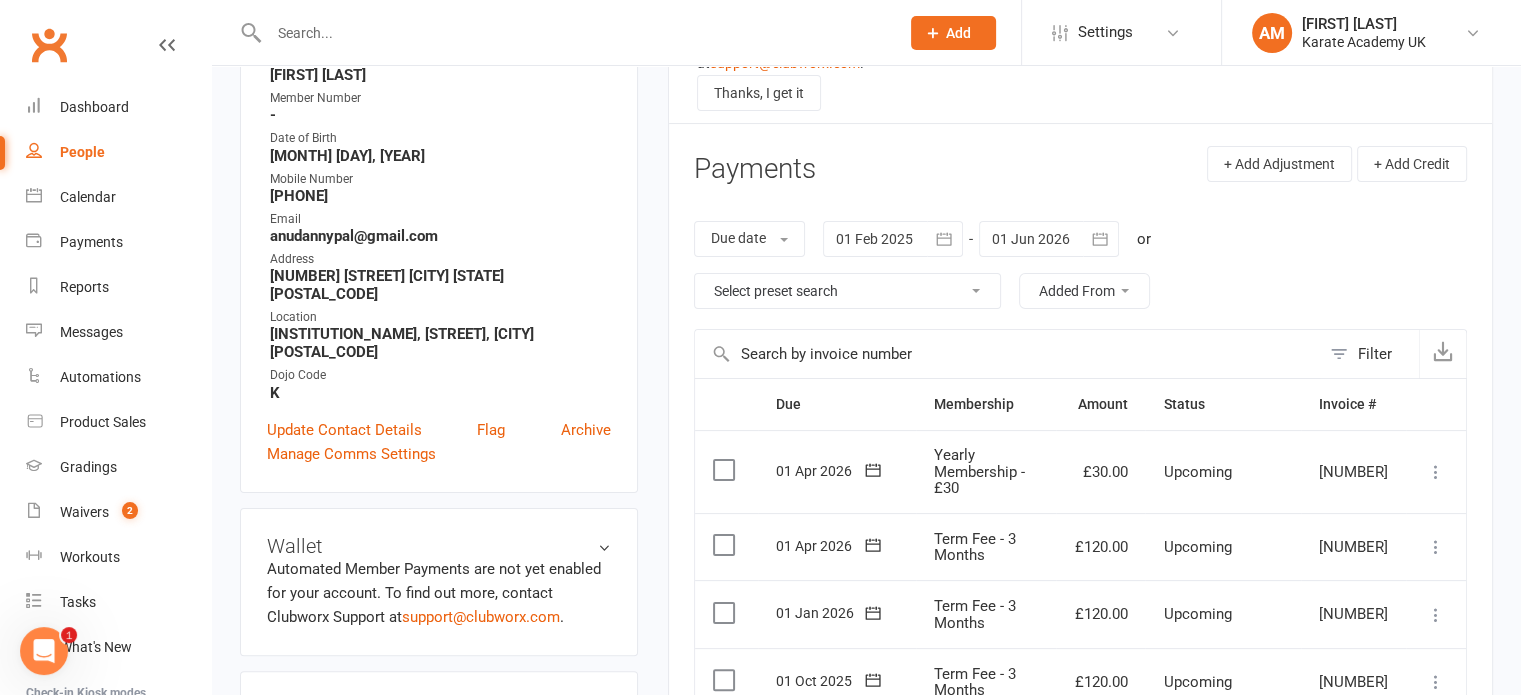 click 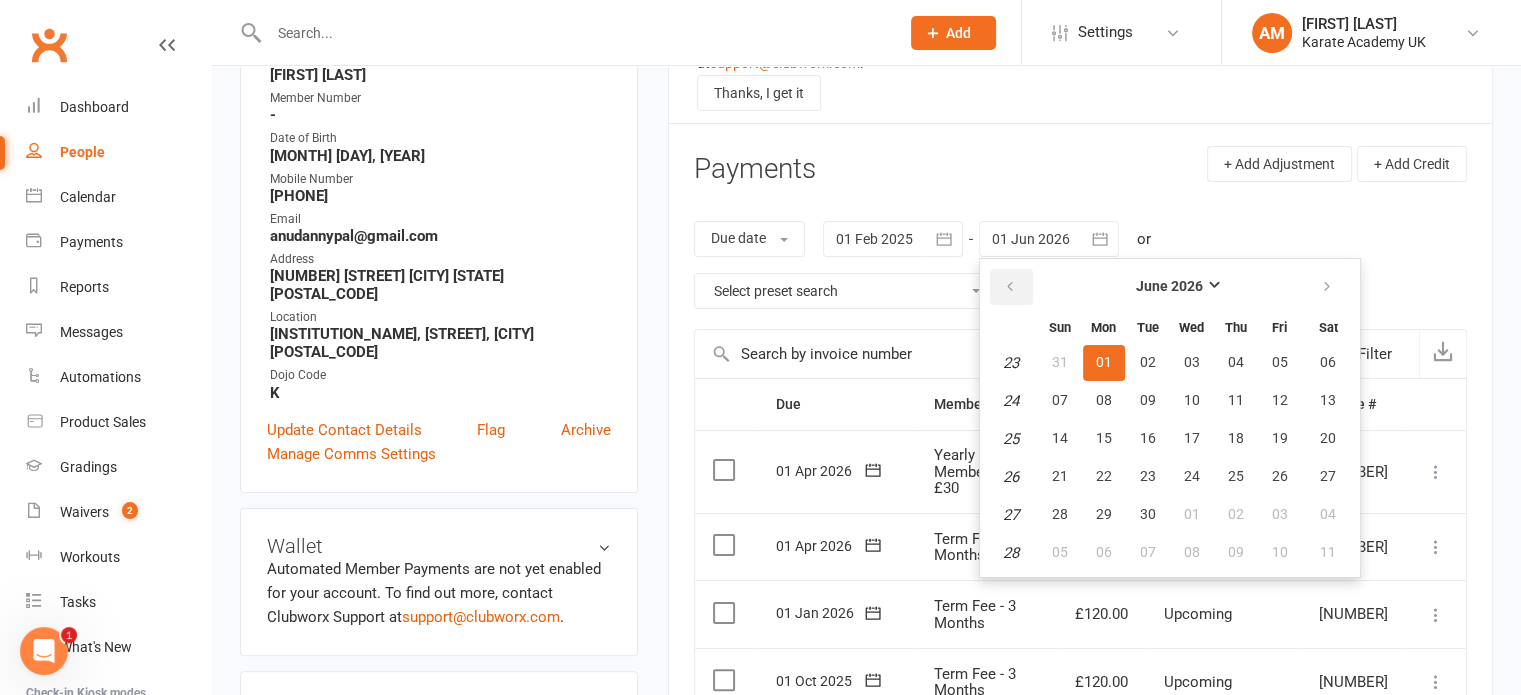 click at bounding box center (1010, 287) 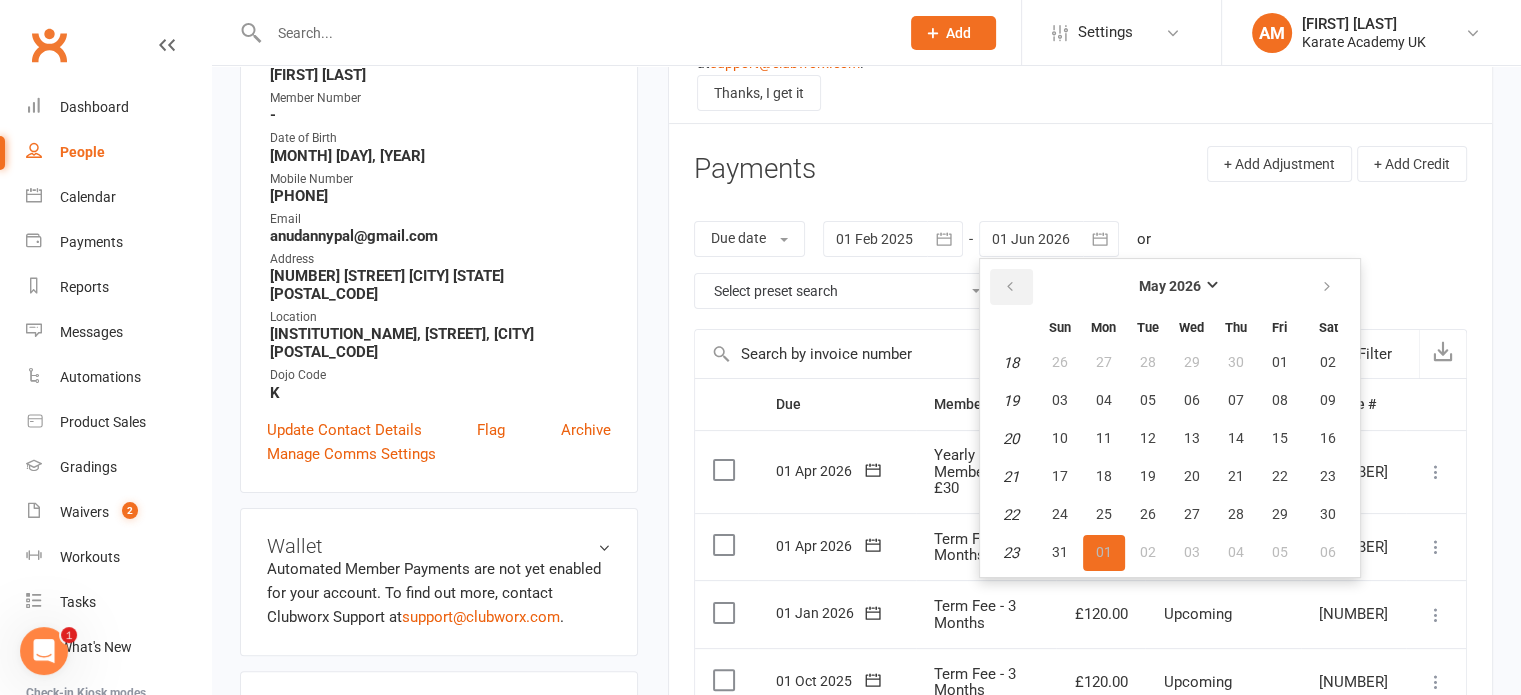 click at bounding box center (1010, 287) 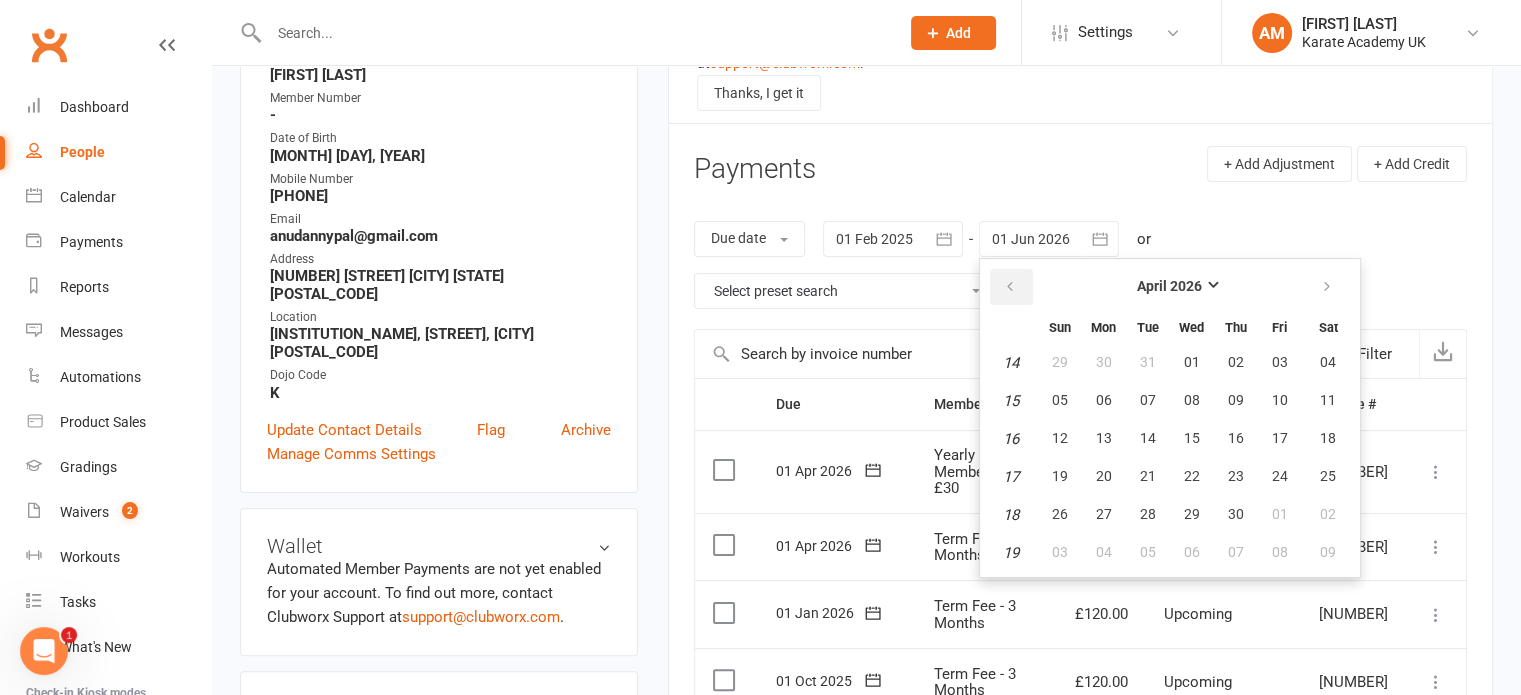 click at bounding box center (1010, 287) 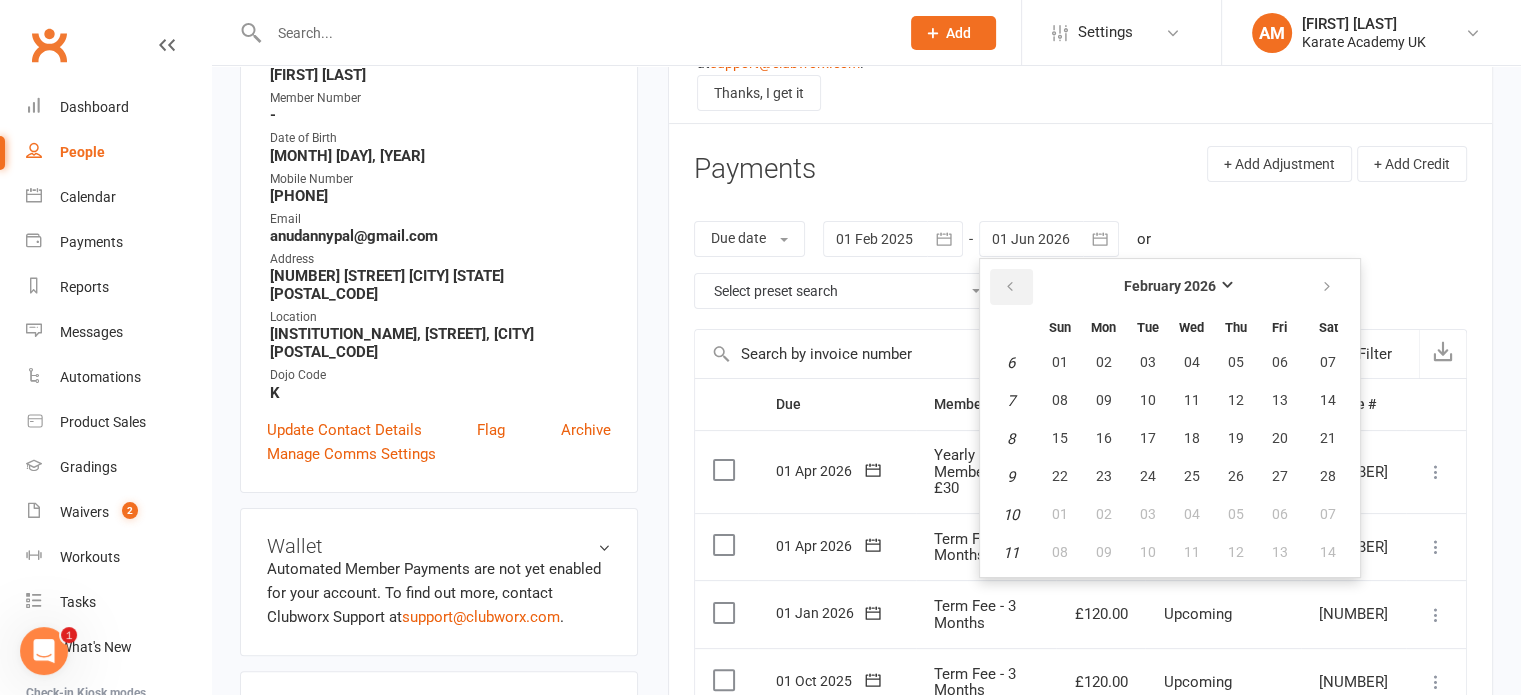 click at bounding box center (1010, 287) 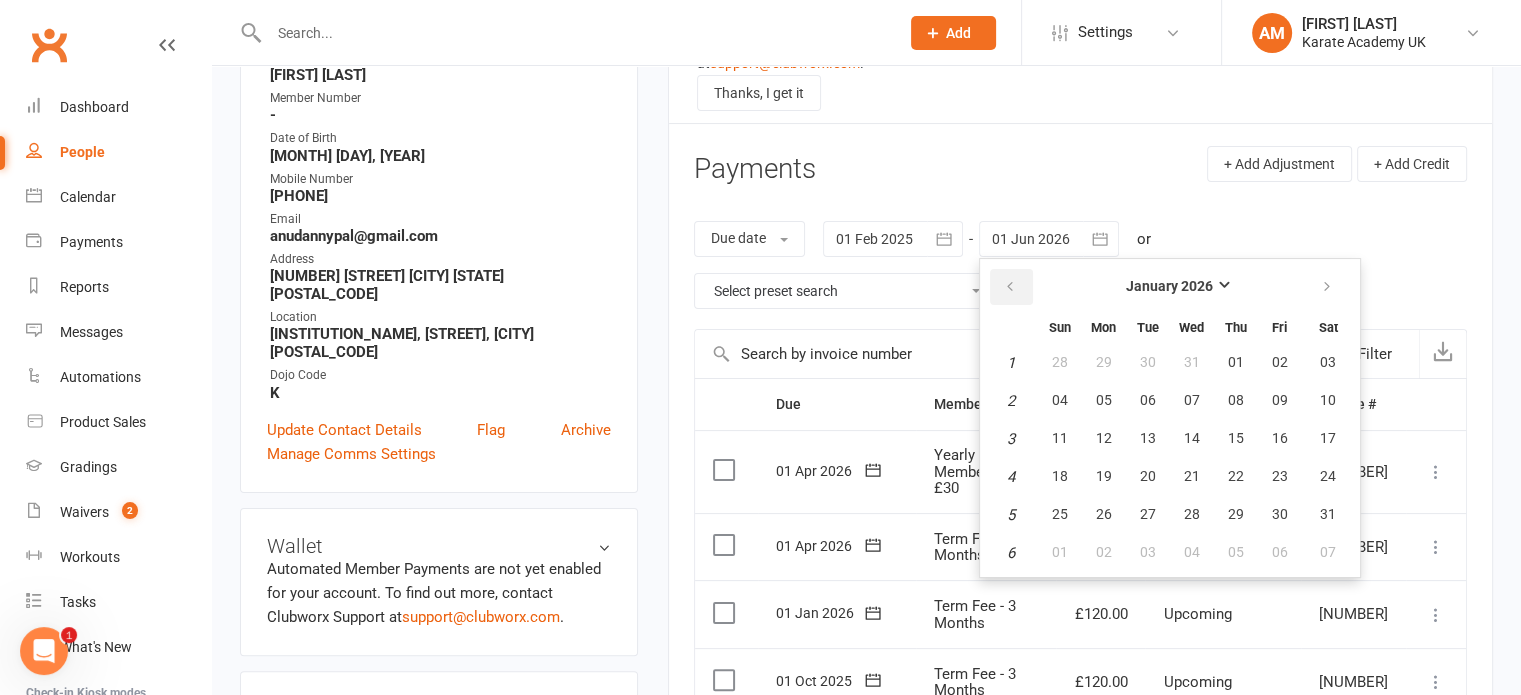 click at bounding box center (1010, 287) 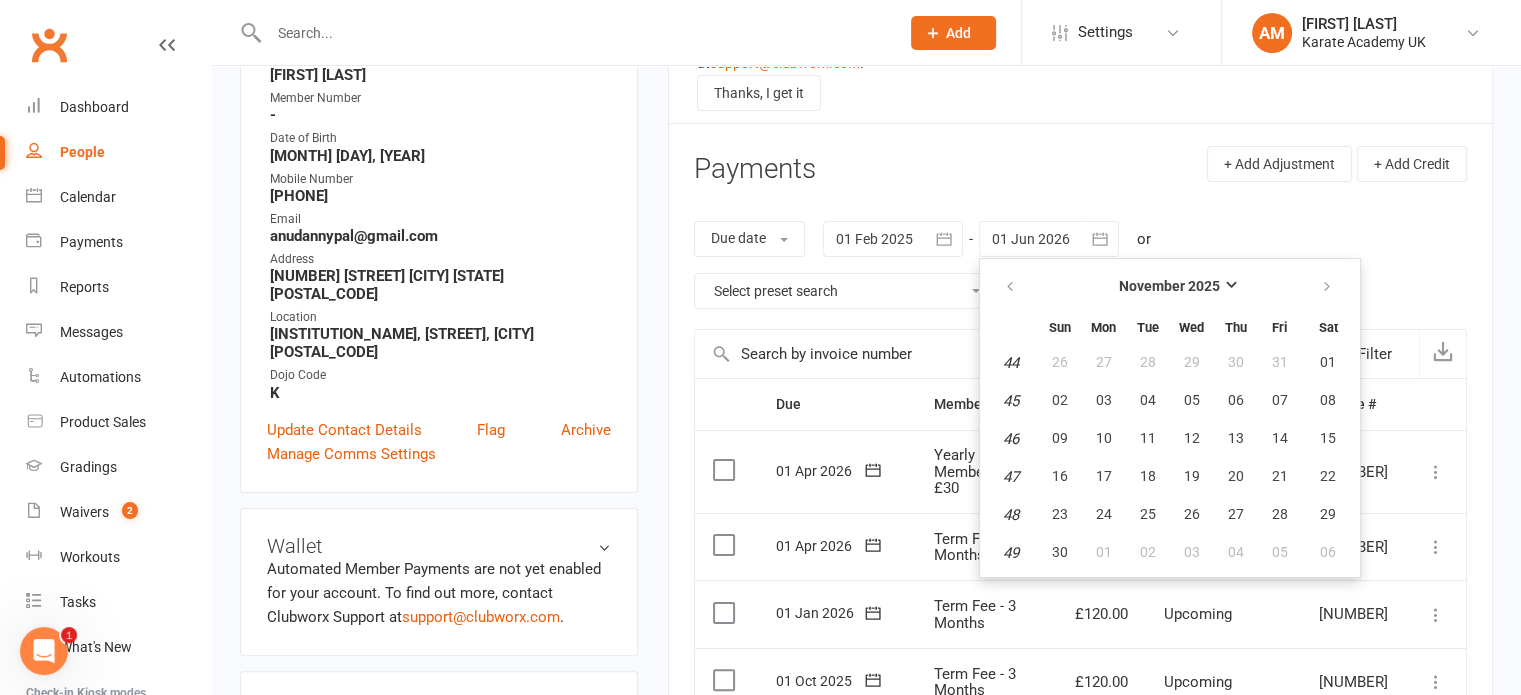 click on "November 2025
Sun Mon Tue Wed Thu Fri Sat
44
26
27
28
29
30
31
01
45
02
03
04
05
06
07
08
46
09
10
11
12
13
14
15
47
16
17
18
19
20
21
22
48
23
24
25
26
27
28
29
49
30" at bounding box center [1170, 418] 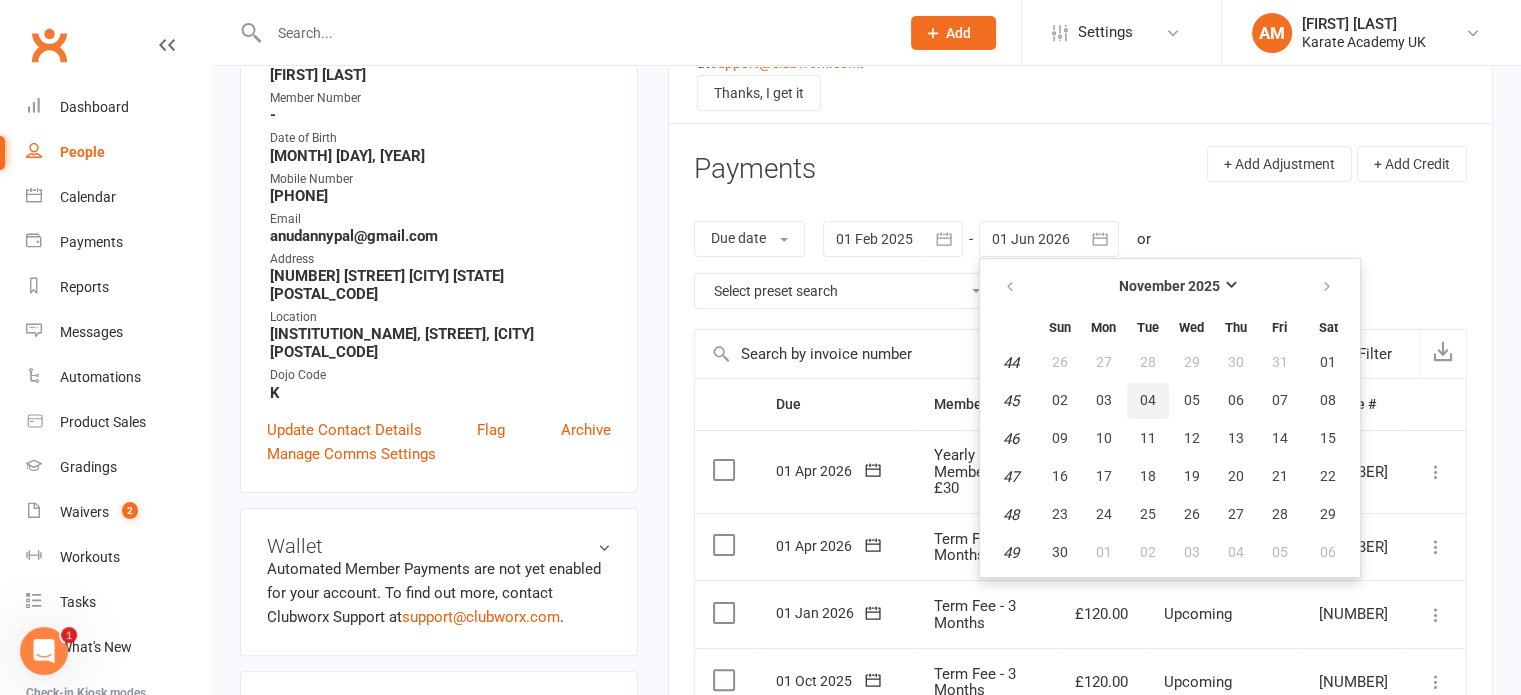 click on "04" at bounding box center (1148, 400) 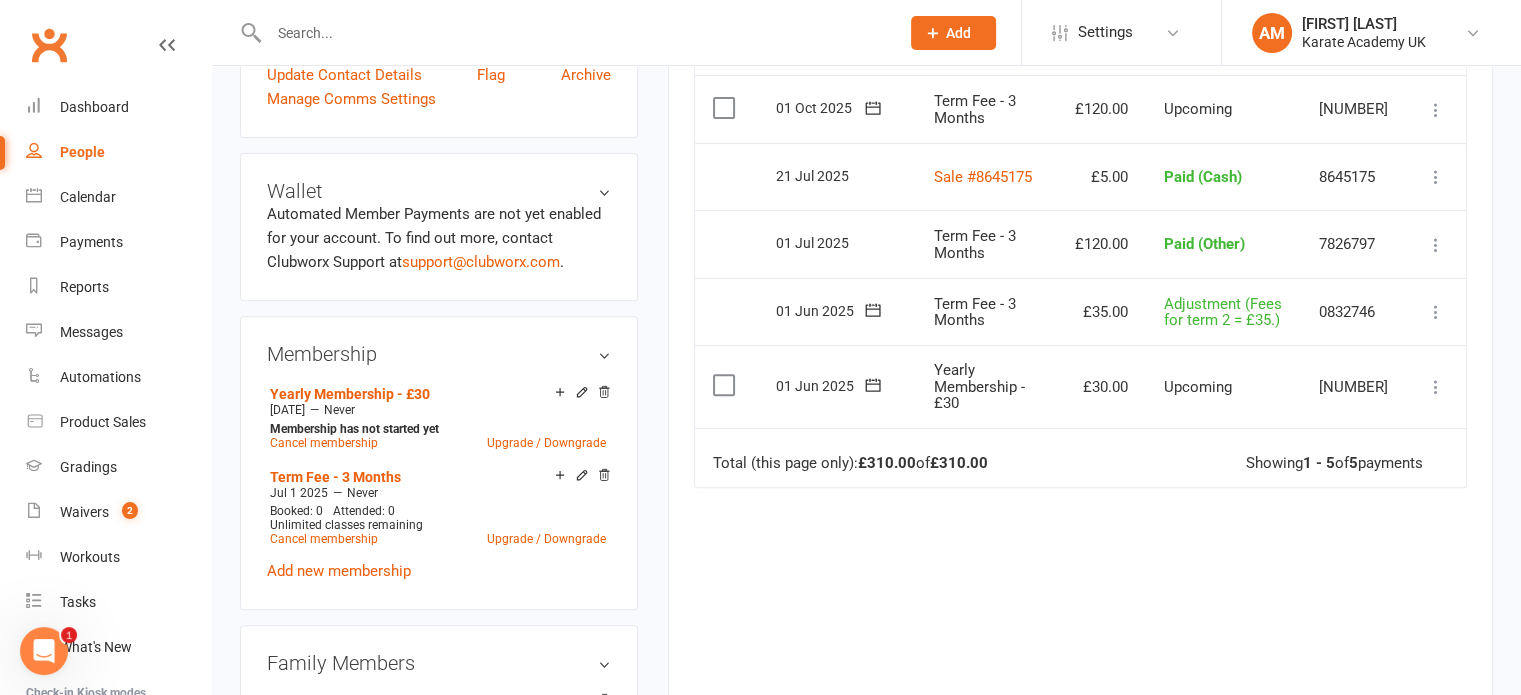 scroll, scrollTop: 500, scrollLeft: 0, axis: vertical 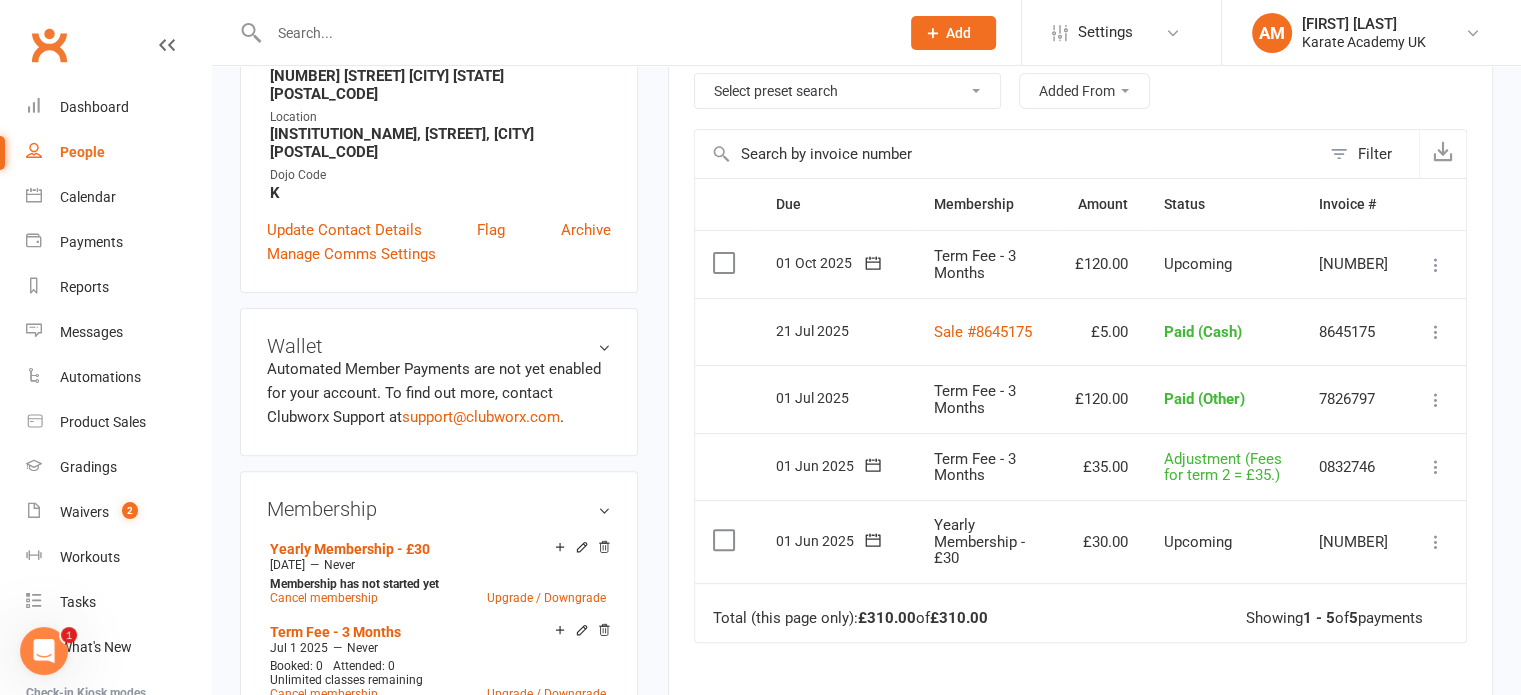 click at bounding box center [1436, 542] 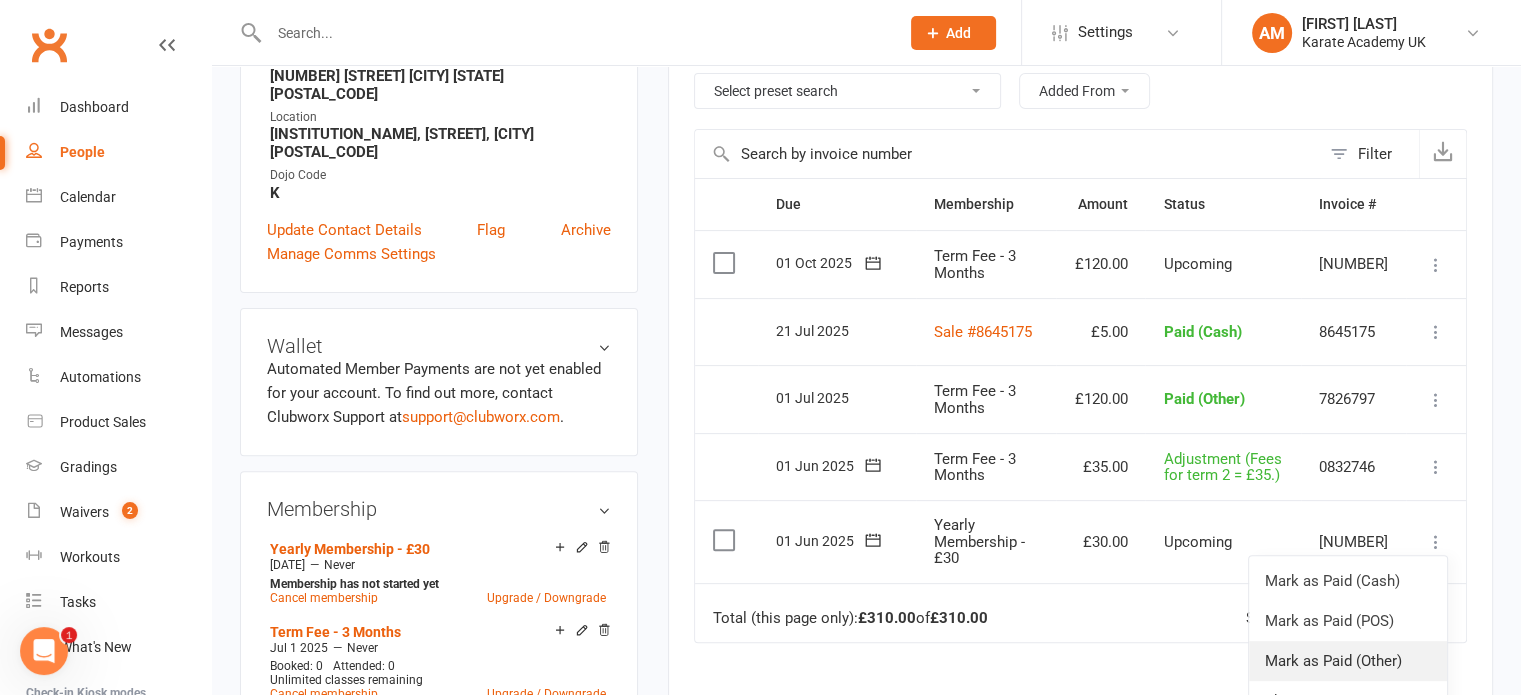 click on "Mark as Paid (Other)" at bounding box center (1348, 661) 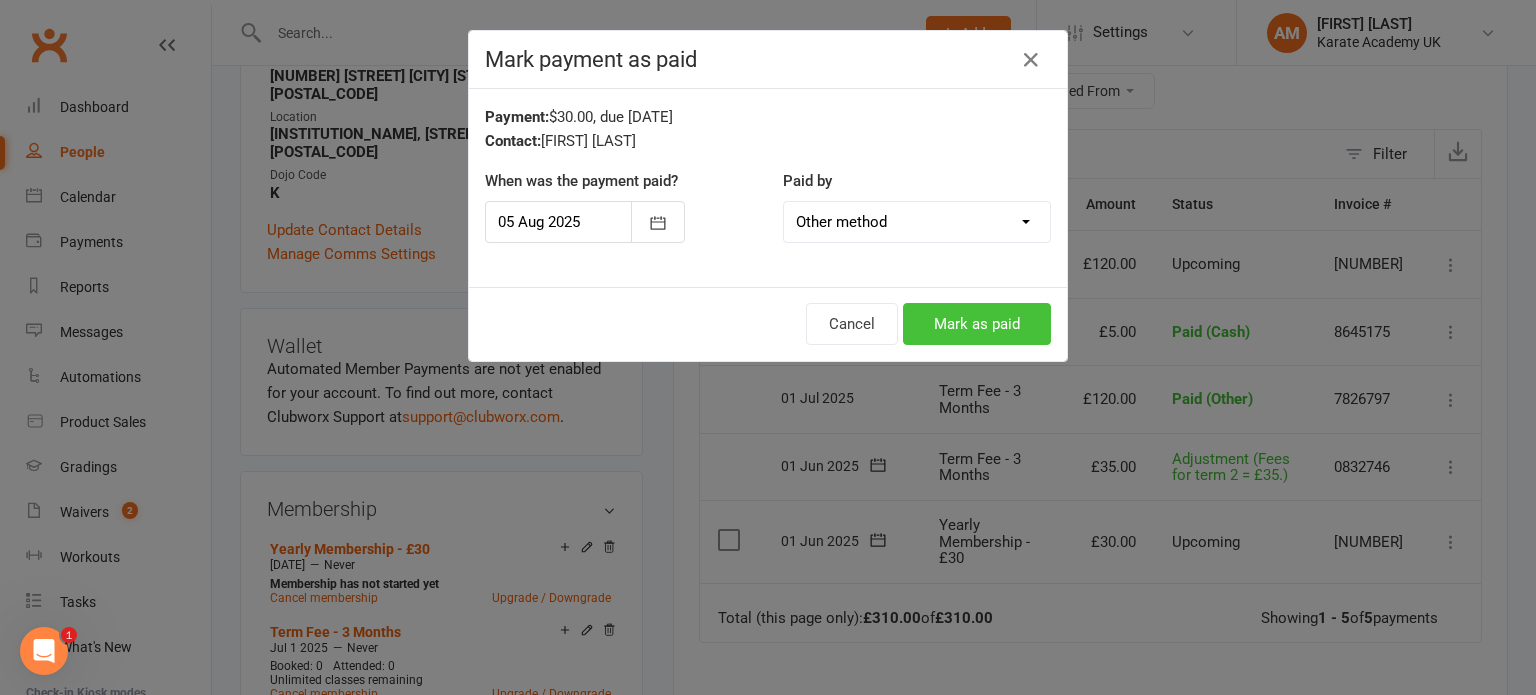 click on "Mark as paid" at bounding box center (977, 324) 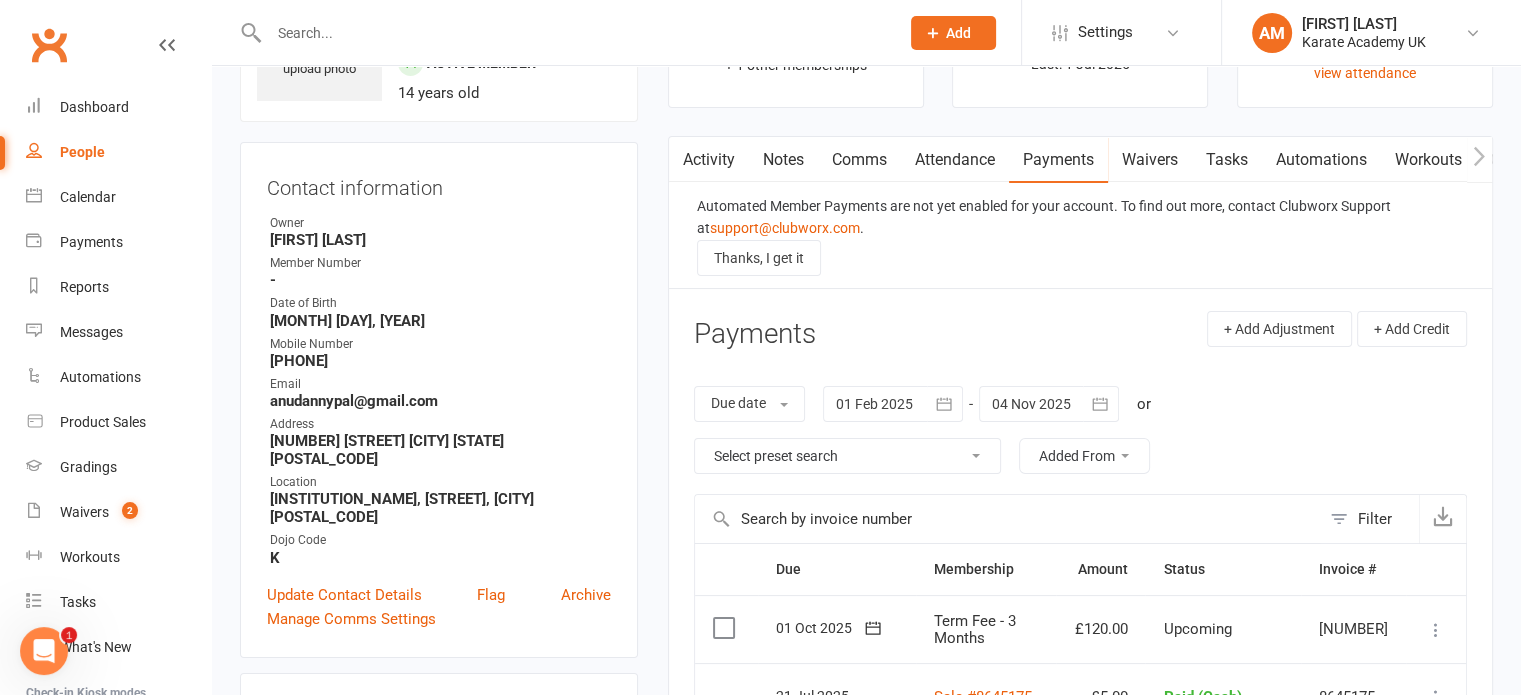 scroll, scrollTop: 0, scrollLeft: 0, axis: both 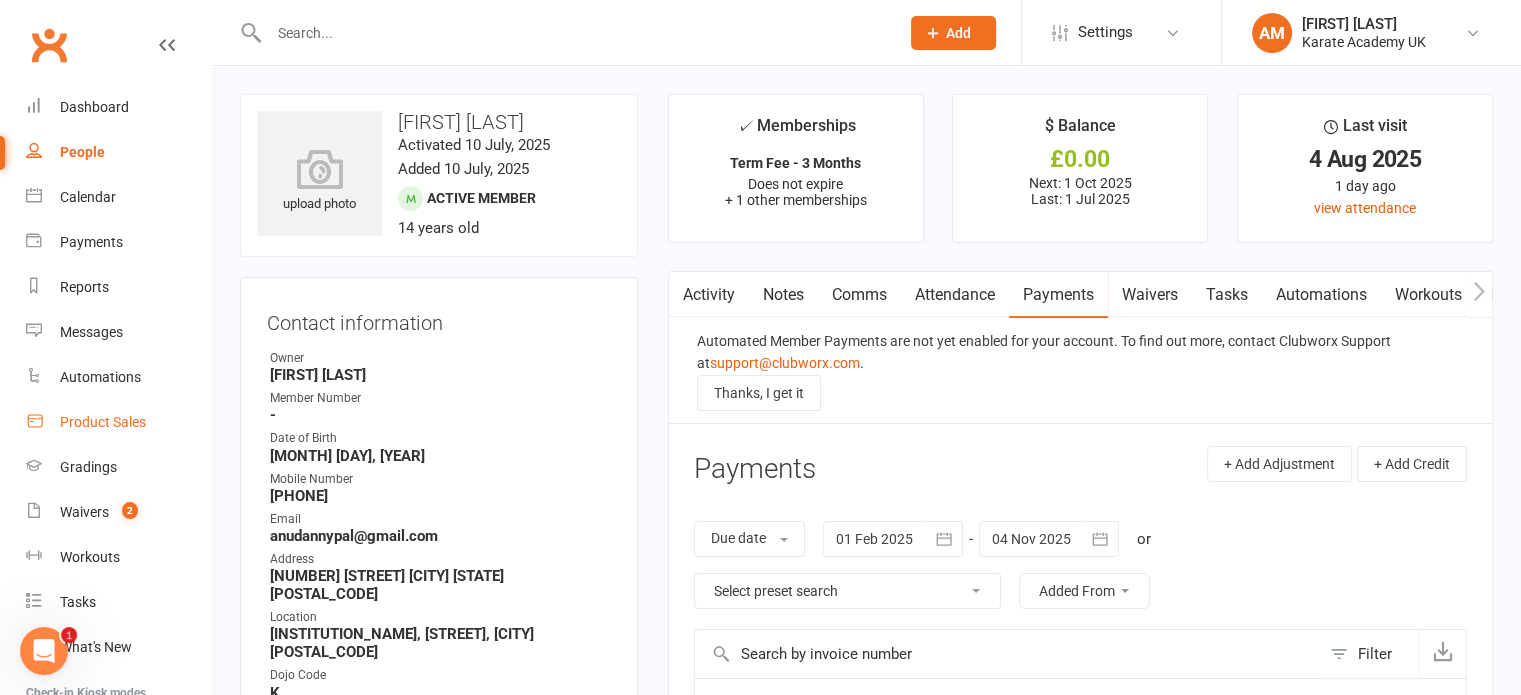 click on "Product Sales" at bounding box center [103, 422] 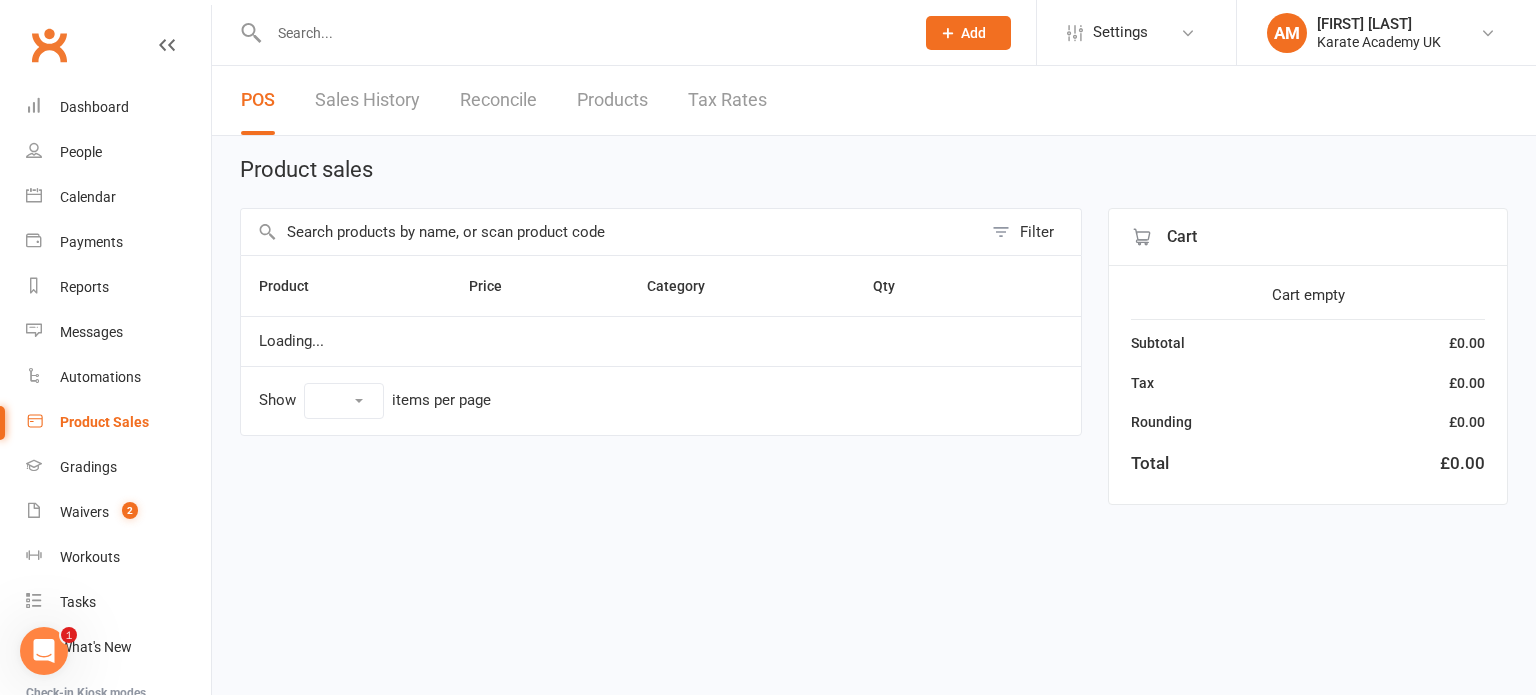 select on "10" 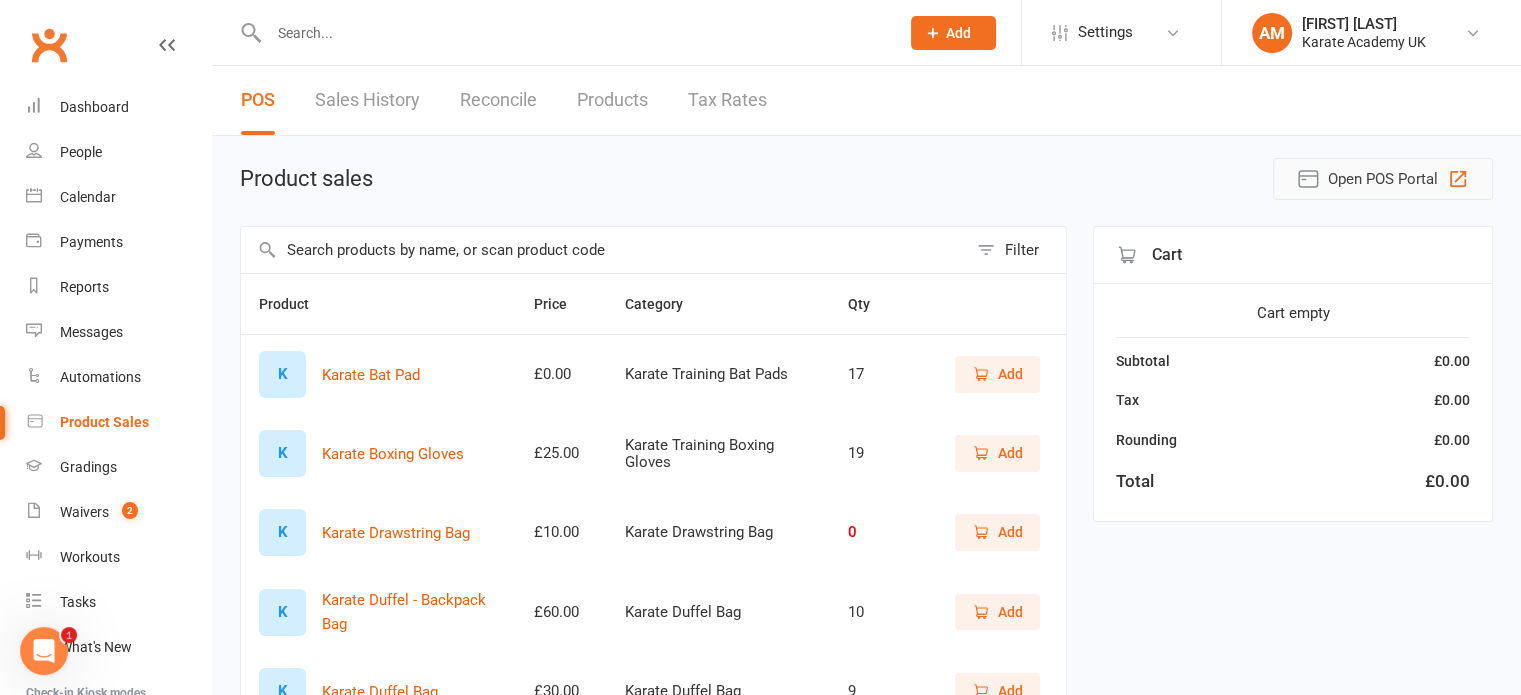 click 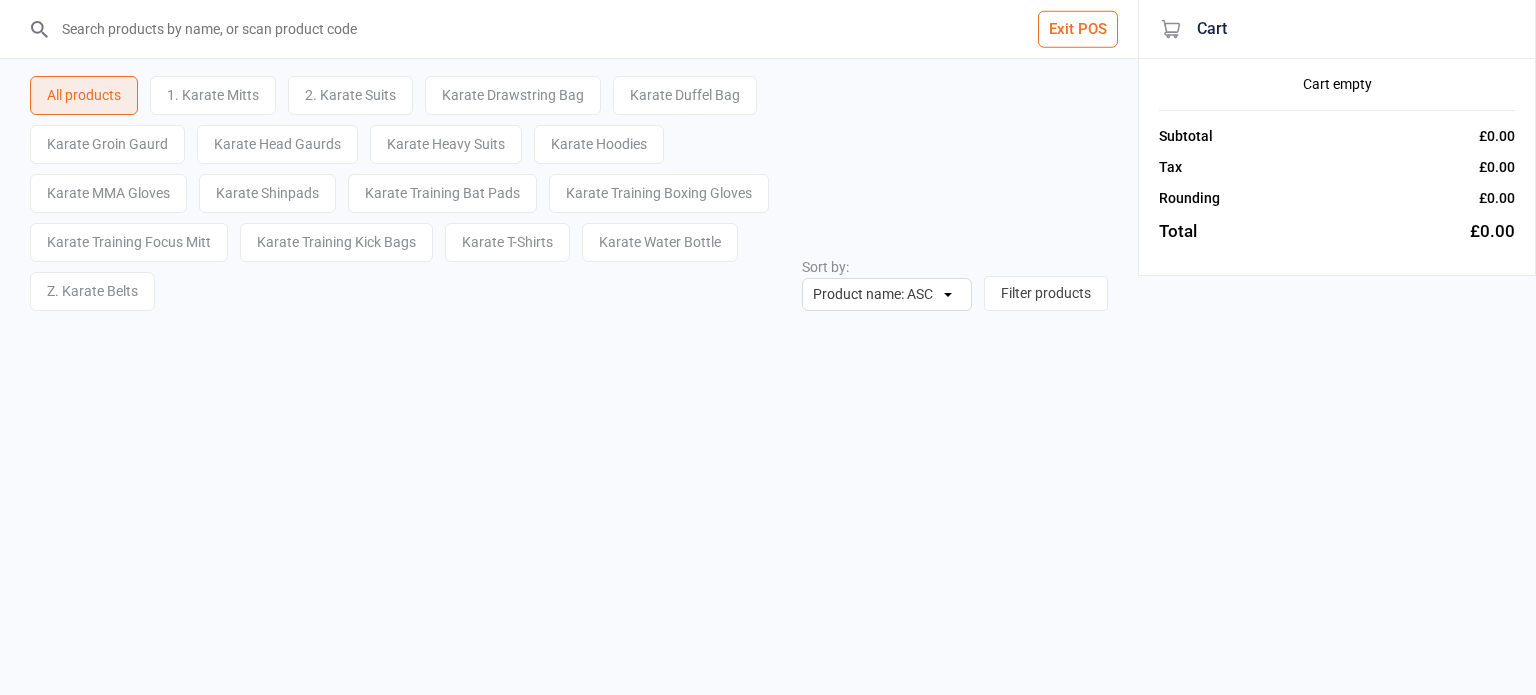 scroll, scrollTop: 0, scrollLeft: 0, axis: both 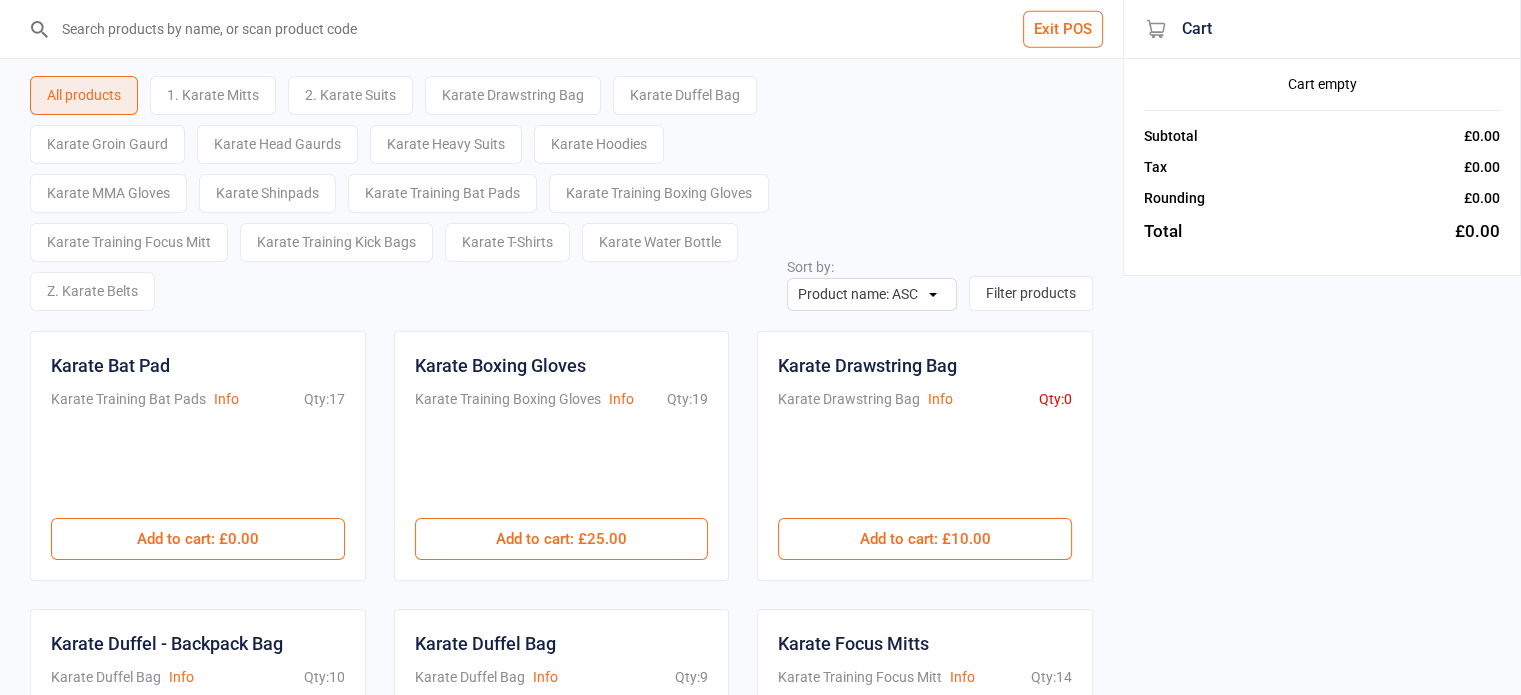 click on "1. Karate Mitts" at bounding box center [213, 95] 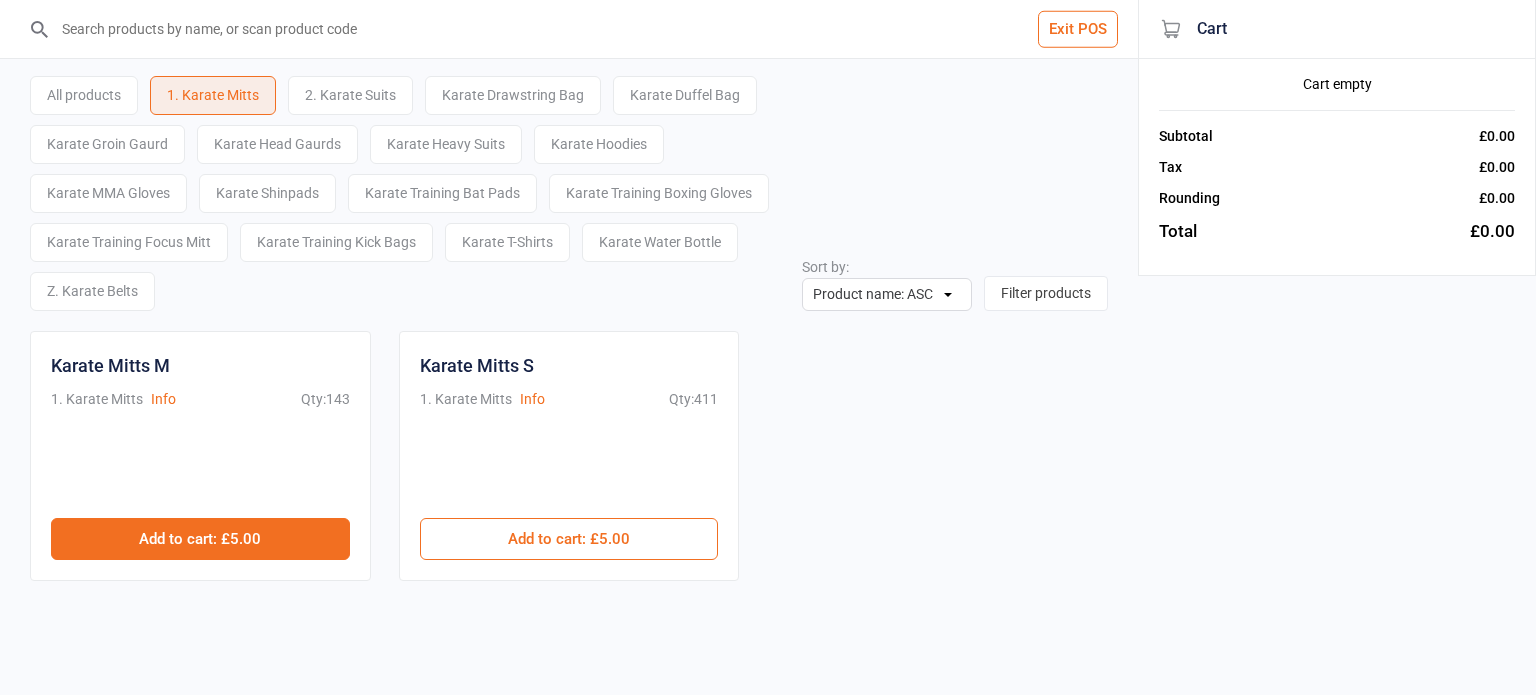 click on "Add to cart :   £5.00" at bounding box center (200, 539) 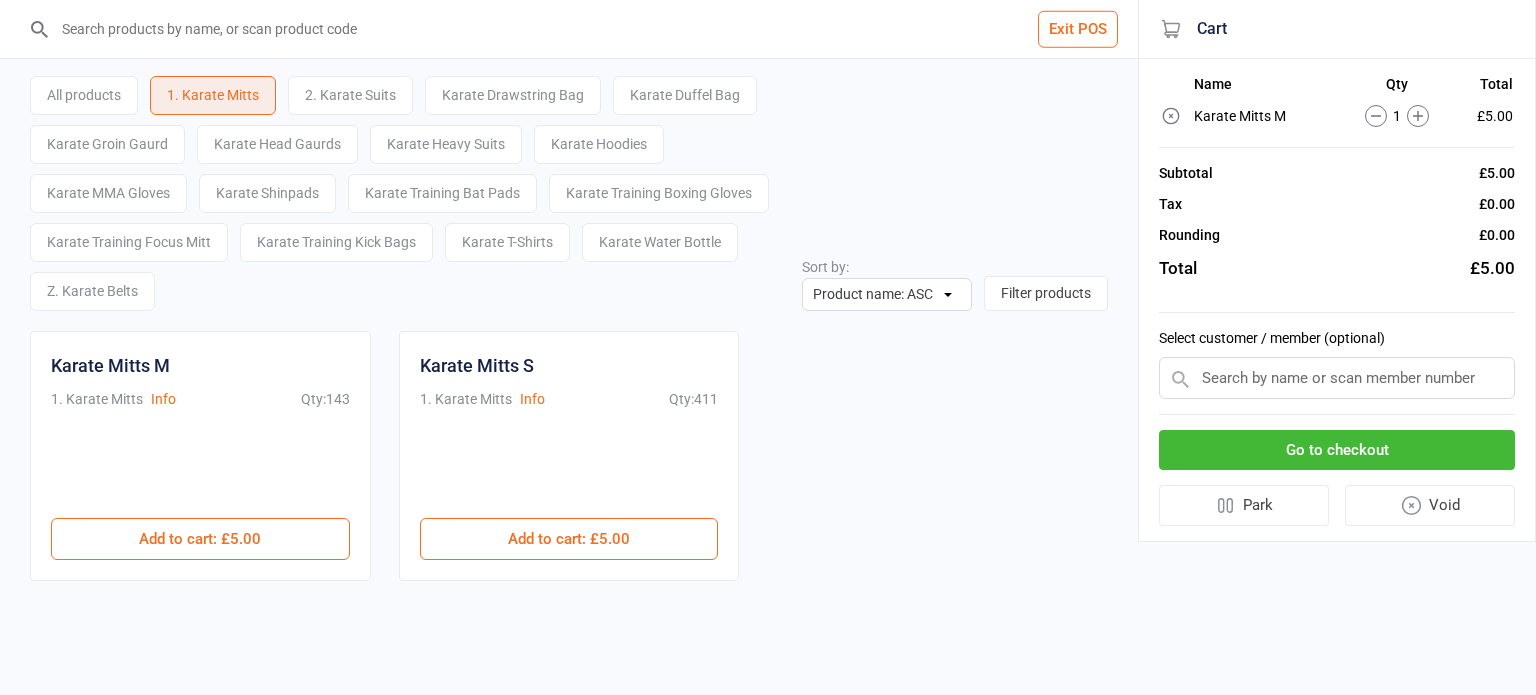 click on "2. Karate Suits" at bounding box center [350, 95] 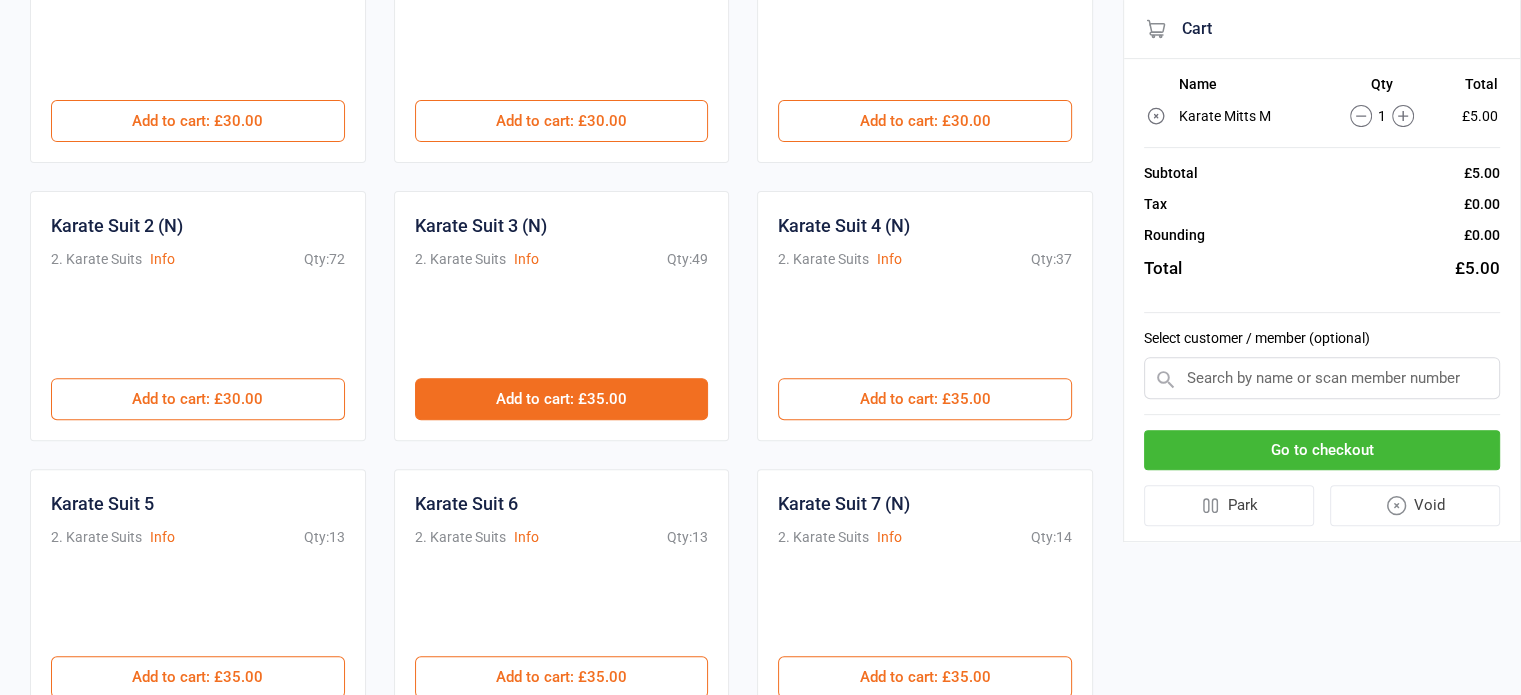 scroll, scrollTop: 700, scrollLeft: 0, axis: vertical 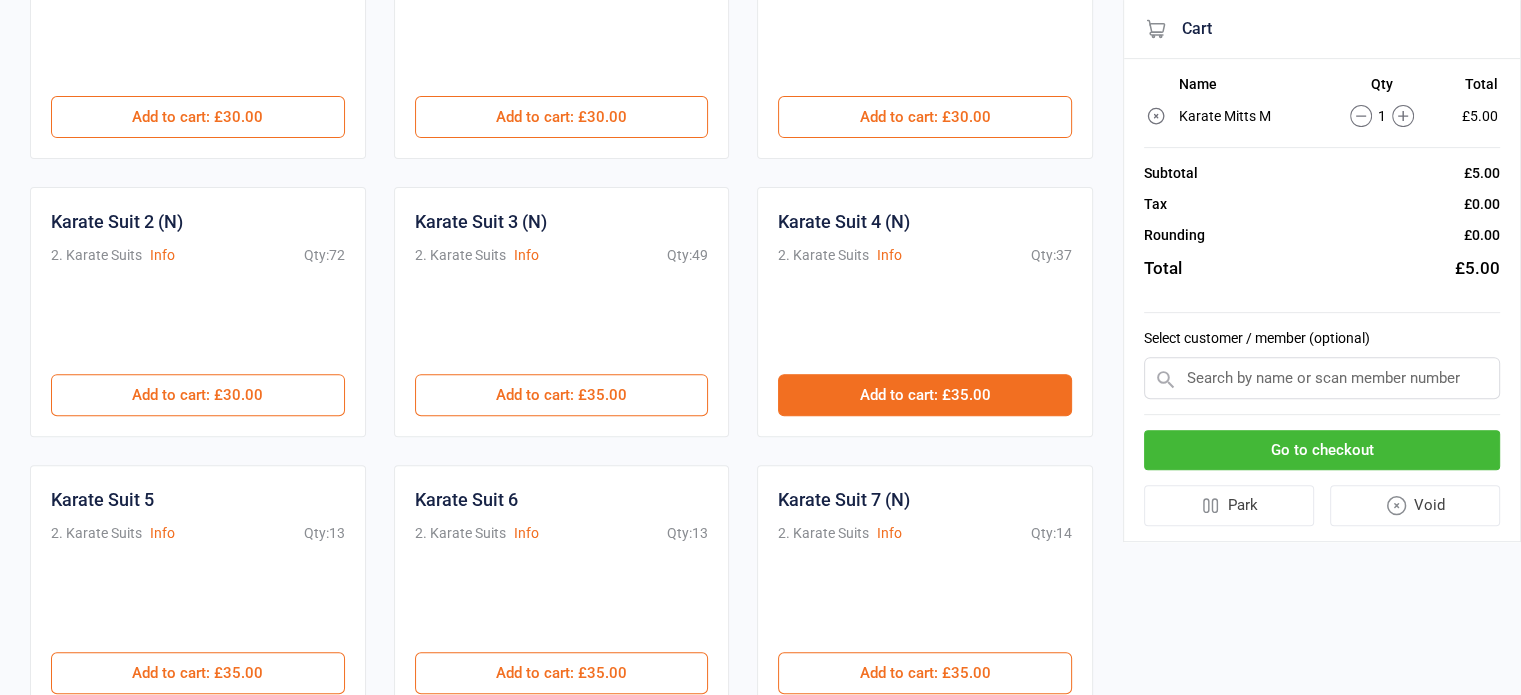 click on "Add to cart :   £35.00" at bounding box center [925, 395] 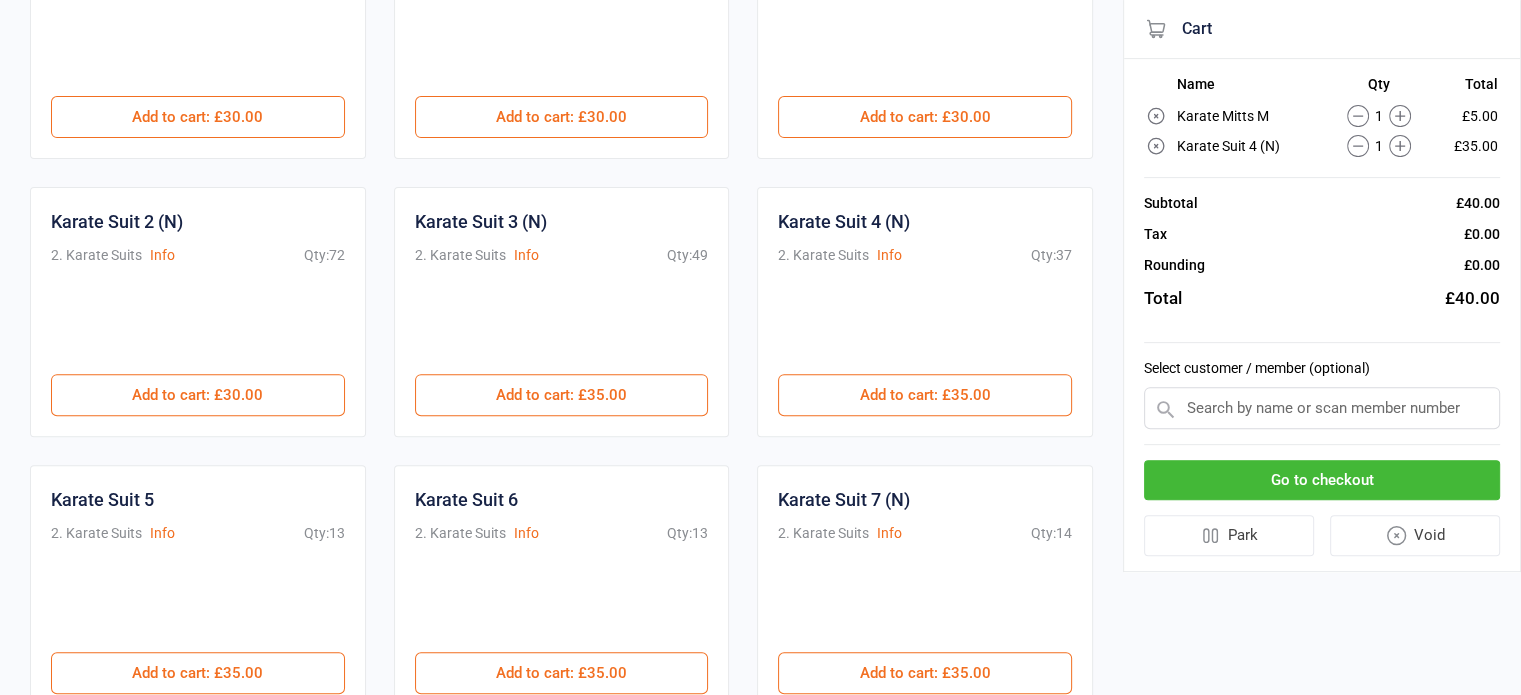 click at bounding box center (1322, 408) 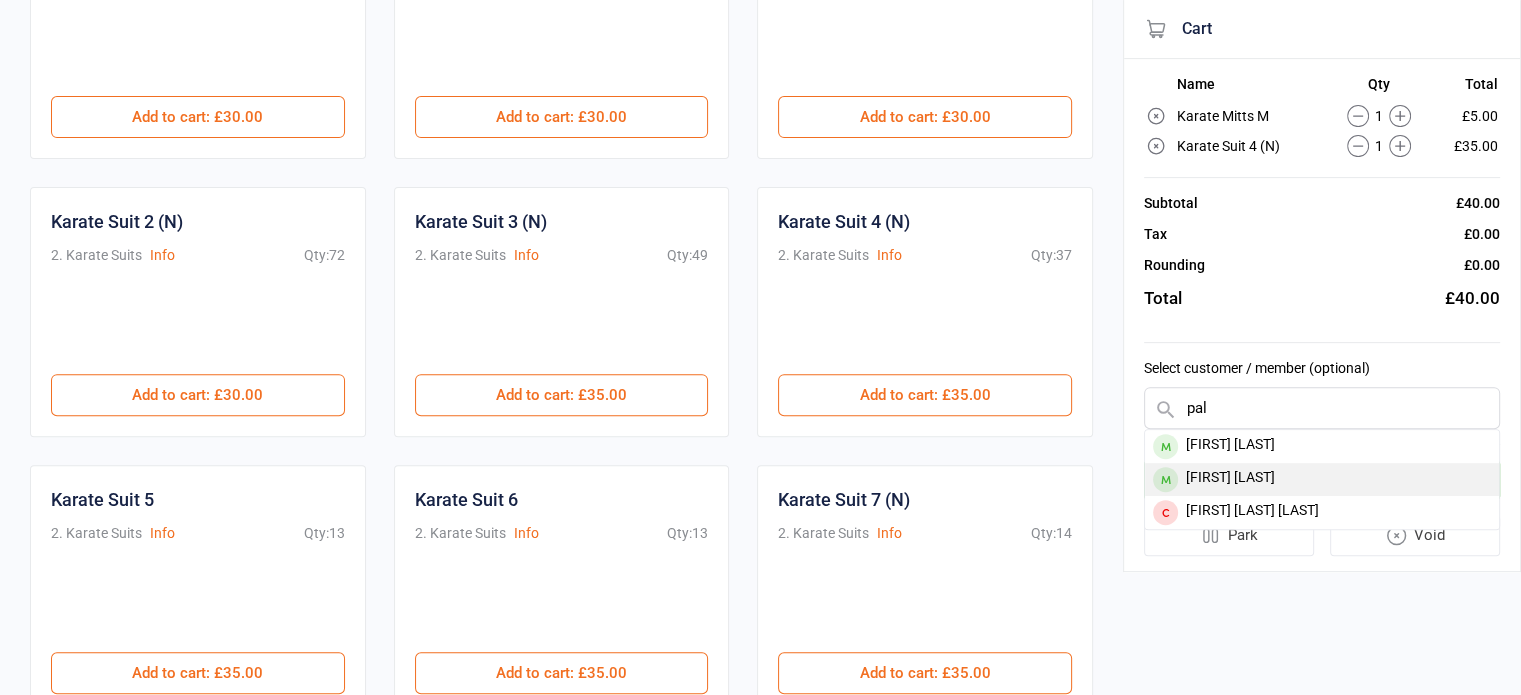 type on "pal" 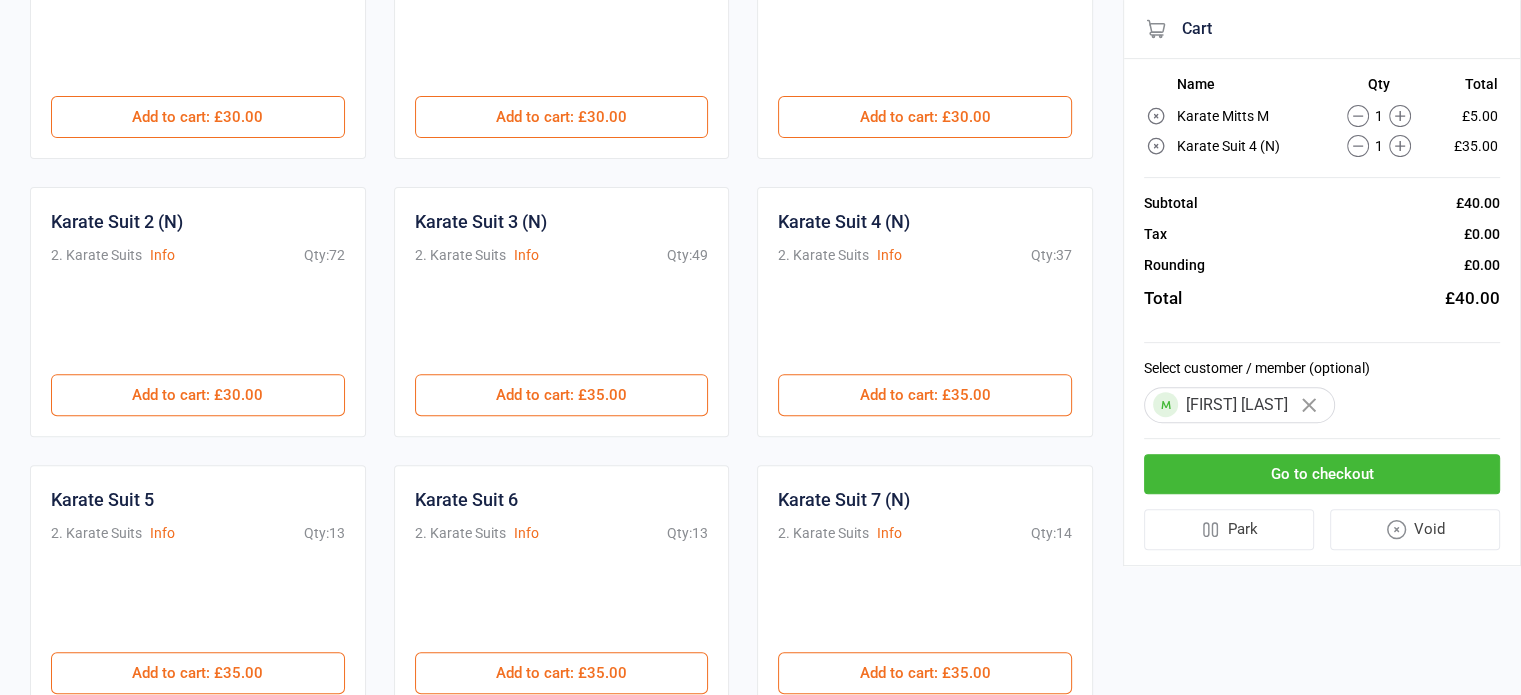 click on "Go to checkout" at bounding box center (1322, 474) 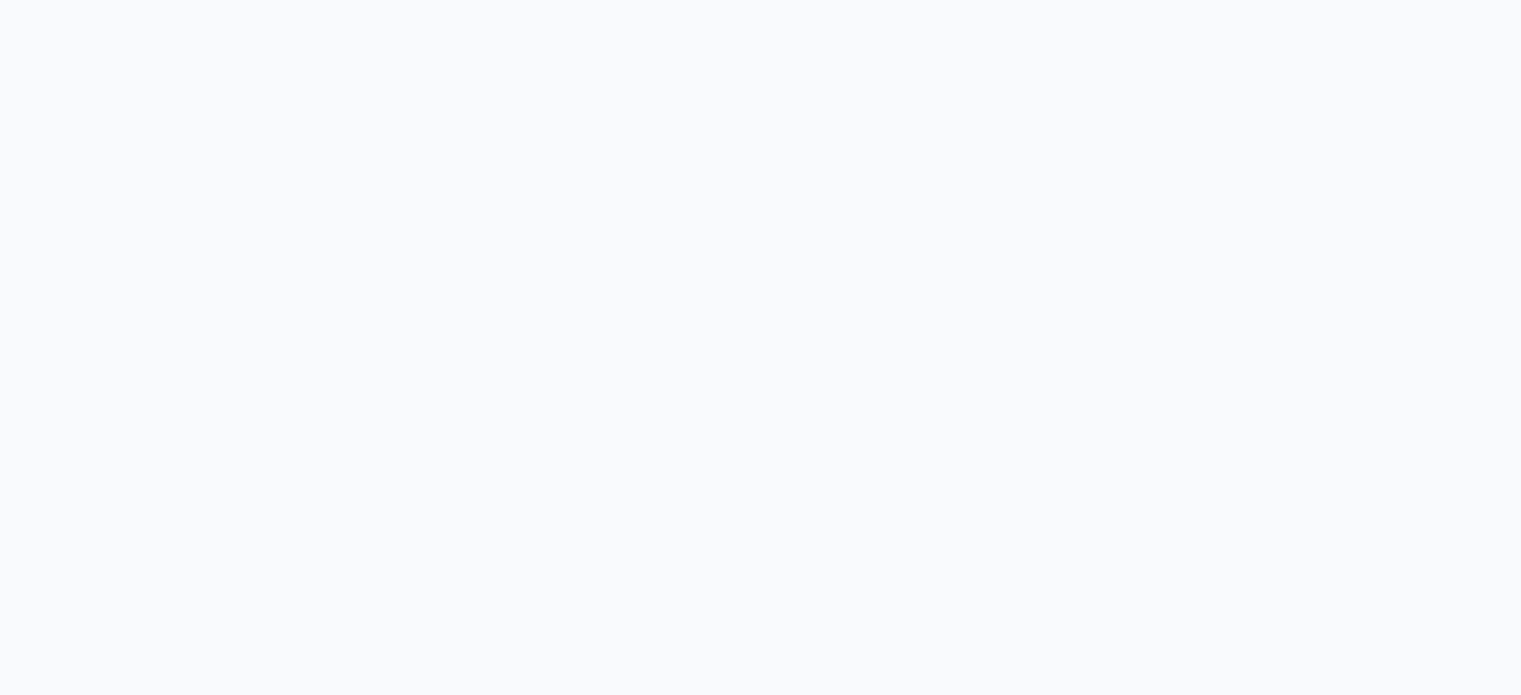 scroll, scrollTop: 0, scrollLeft: 0, axis: both 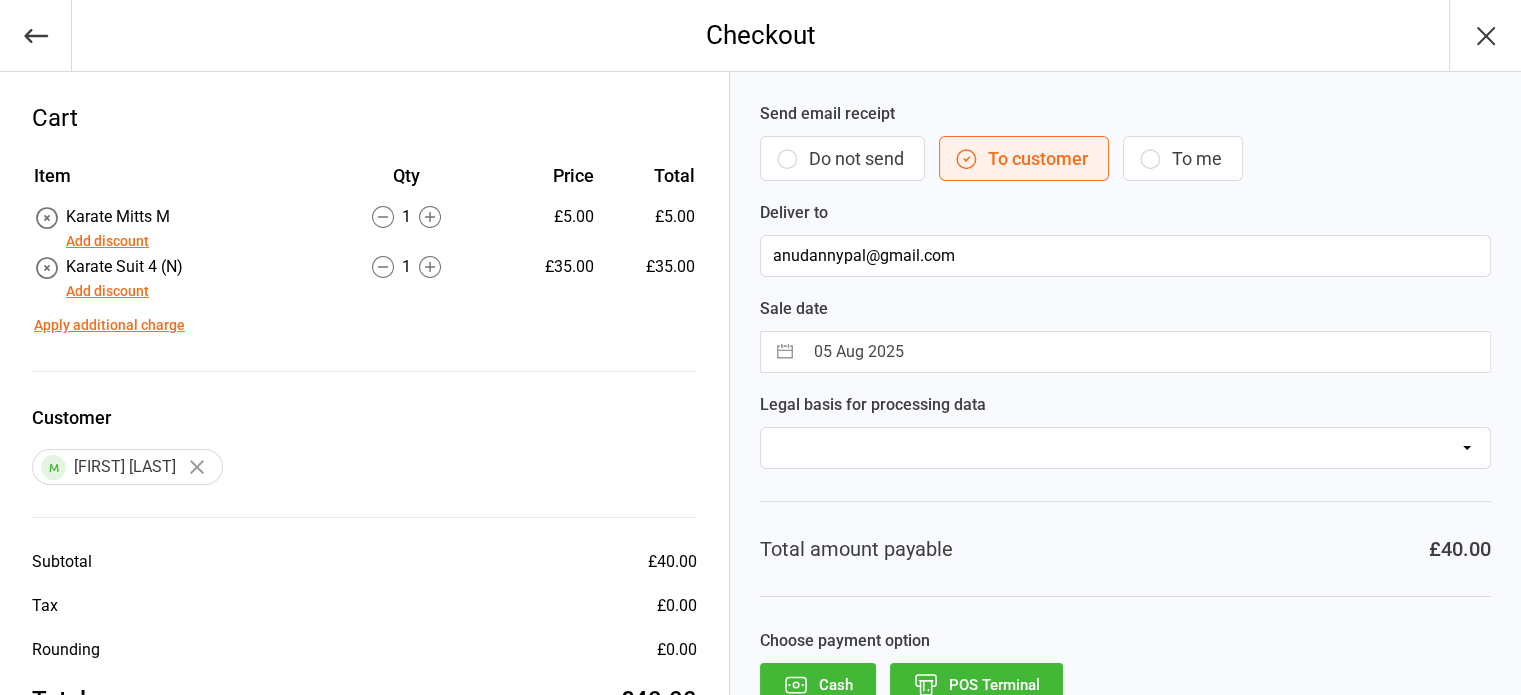 click on "Add discount" at bounding box center (107, 291) 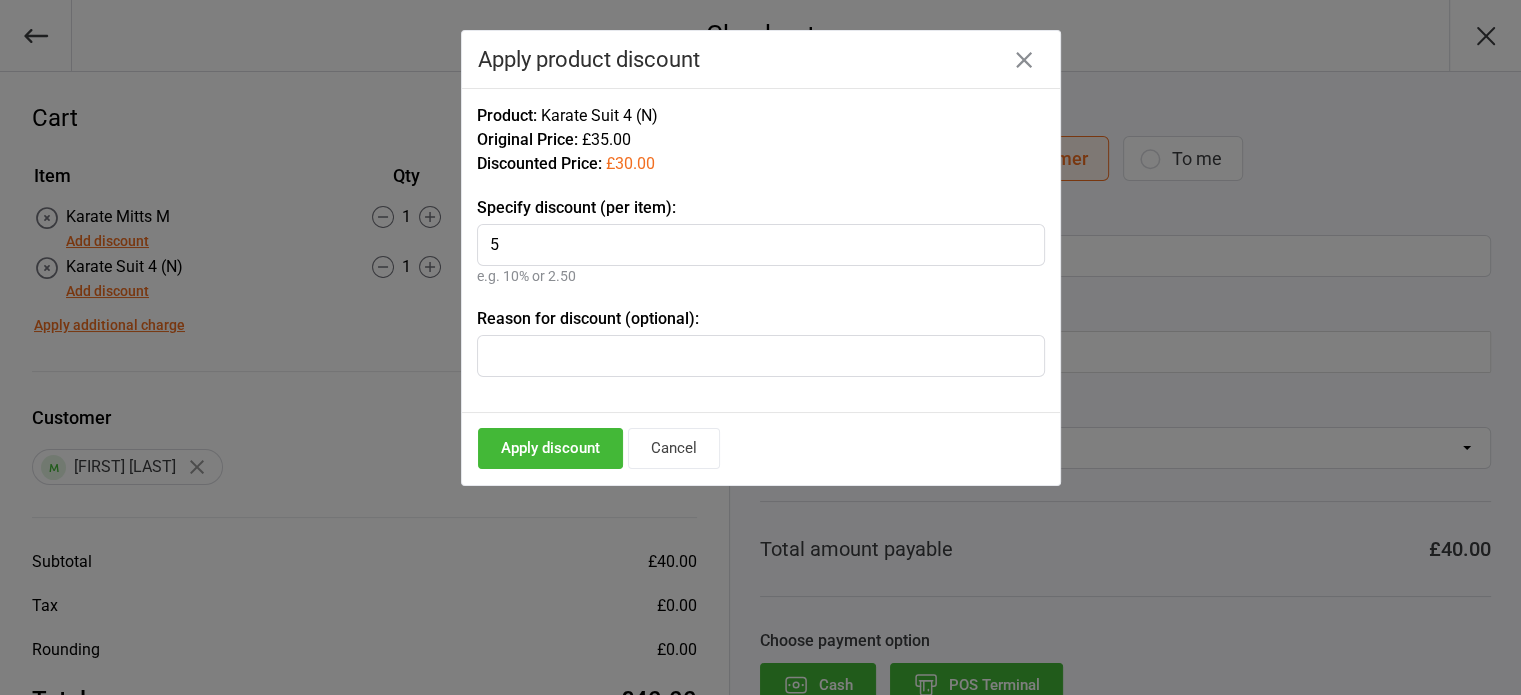 type on "5" 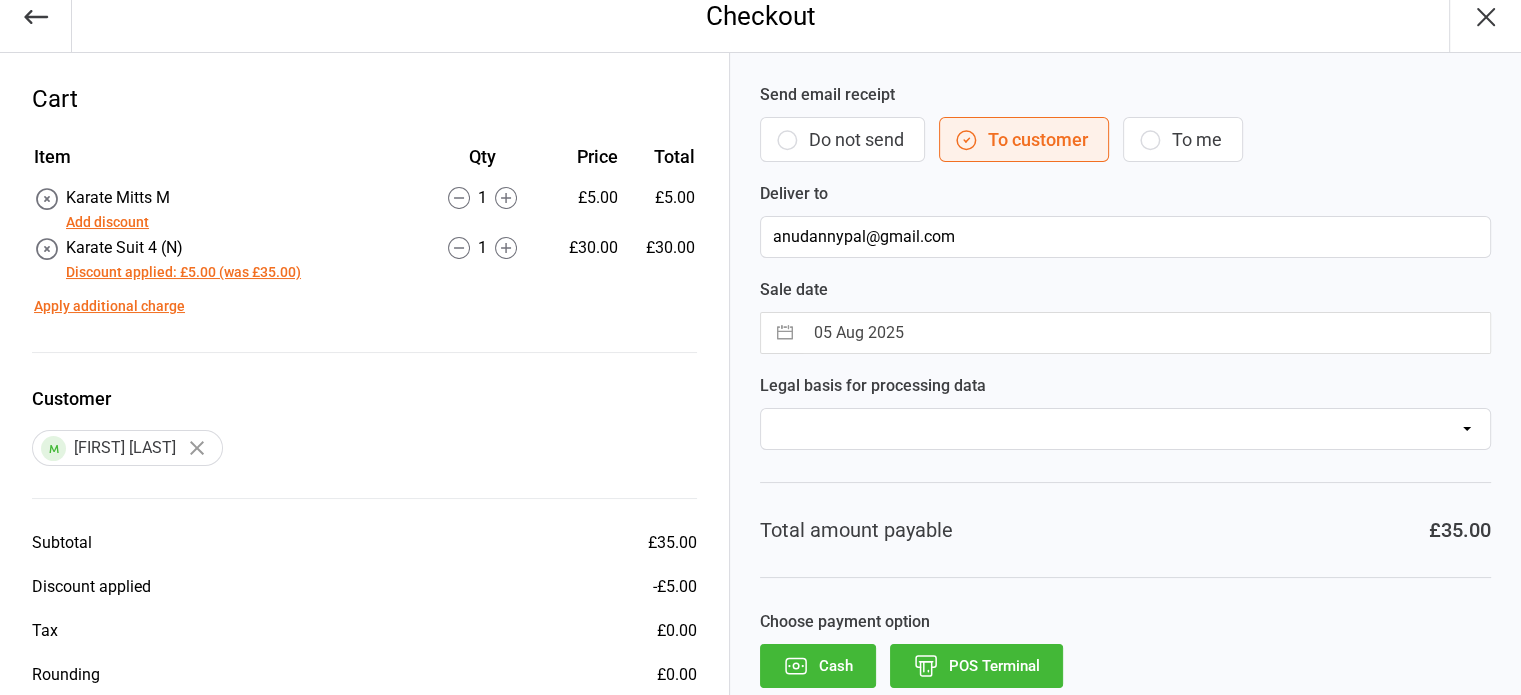 scroll, scrollTop: 0, scrollLeft: 0, axis: both 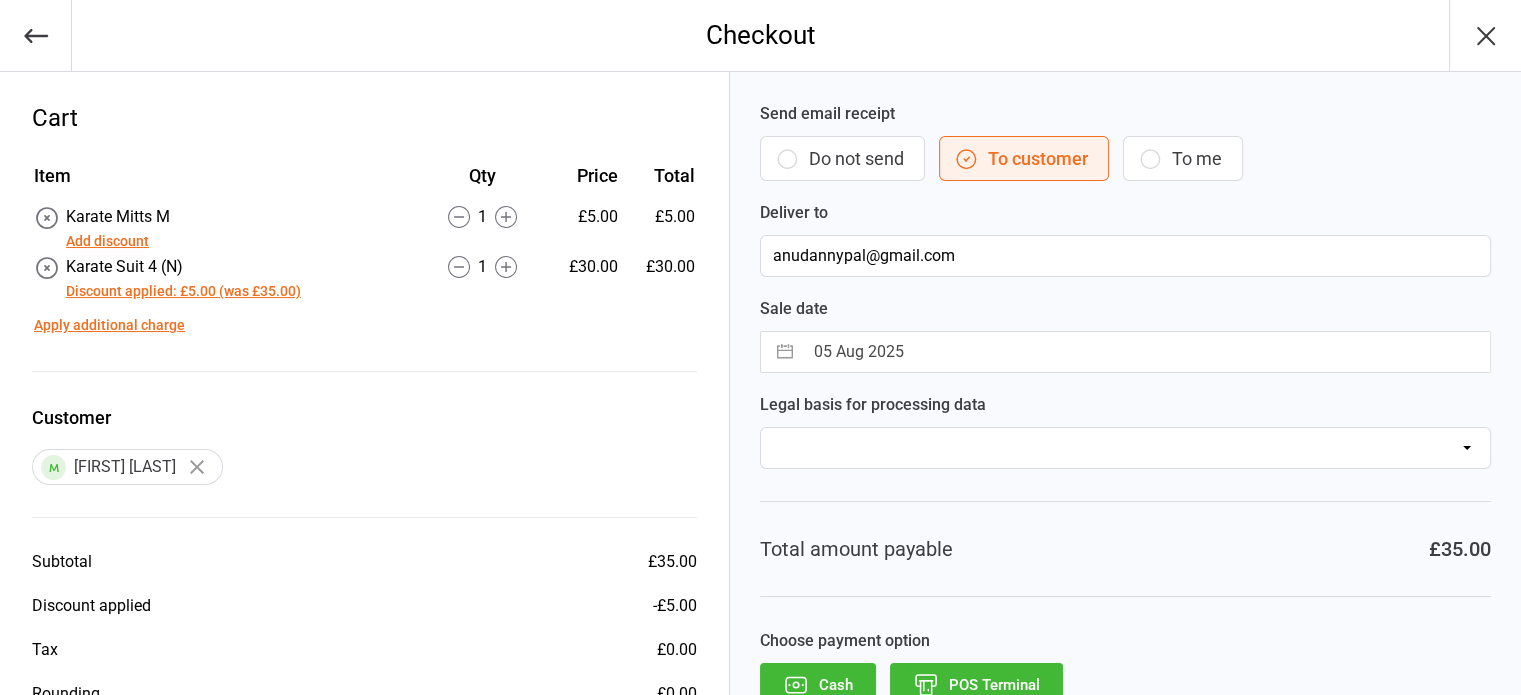 click on "Cash" at bounding box center (818, 685) 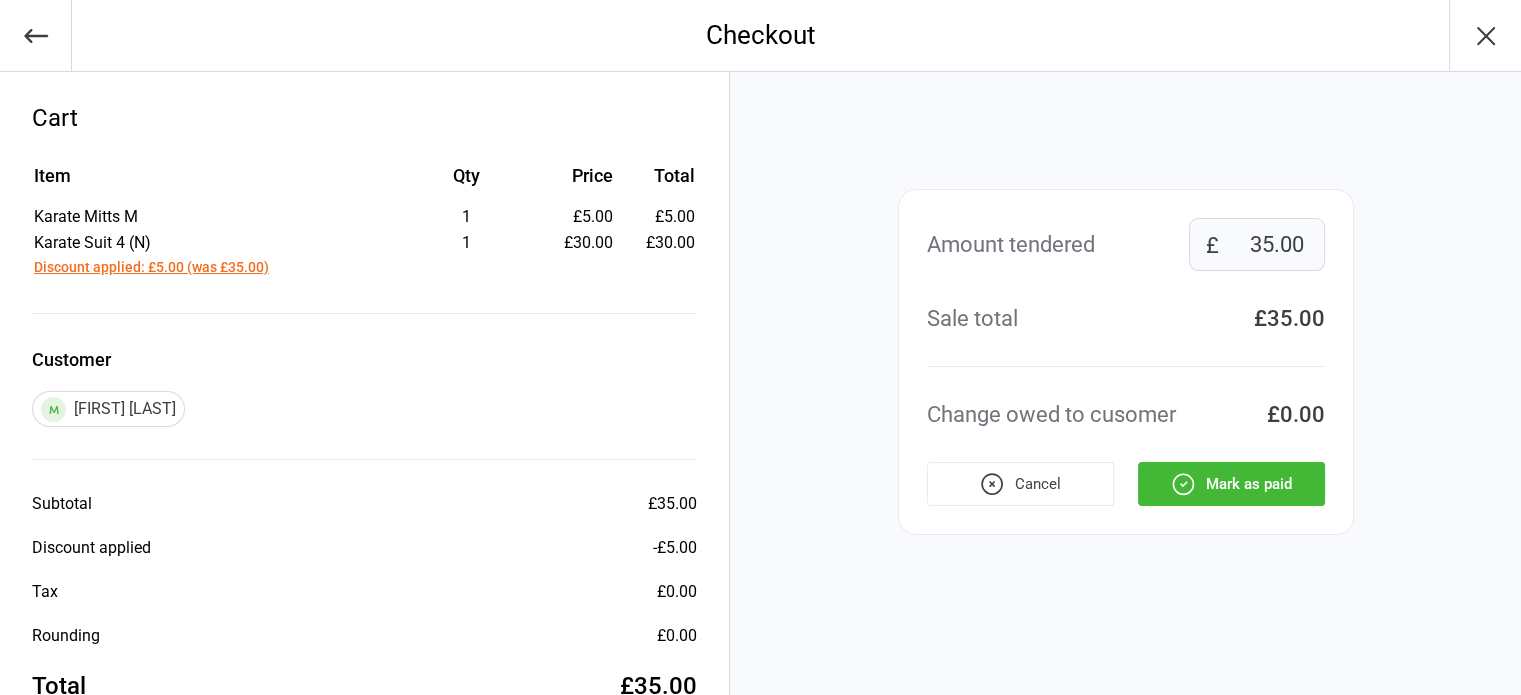 click on "Mark as paid" at bounding box center (1231, 484) 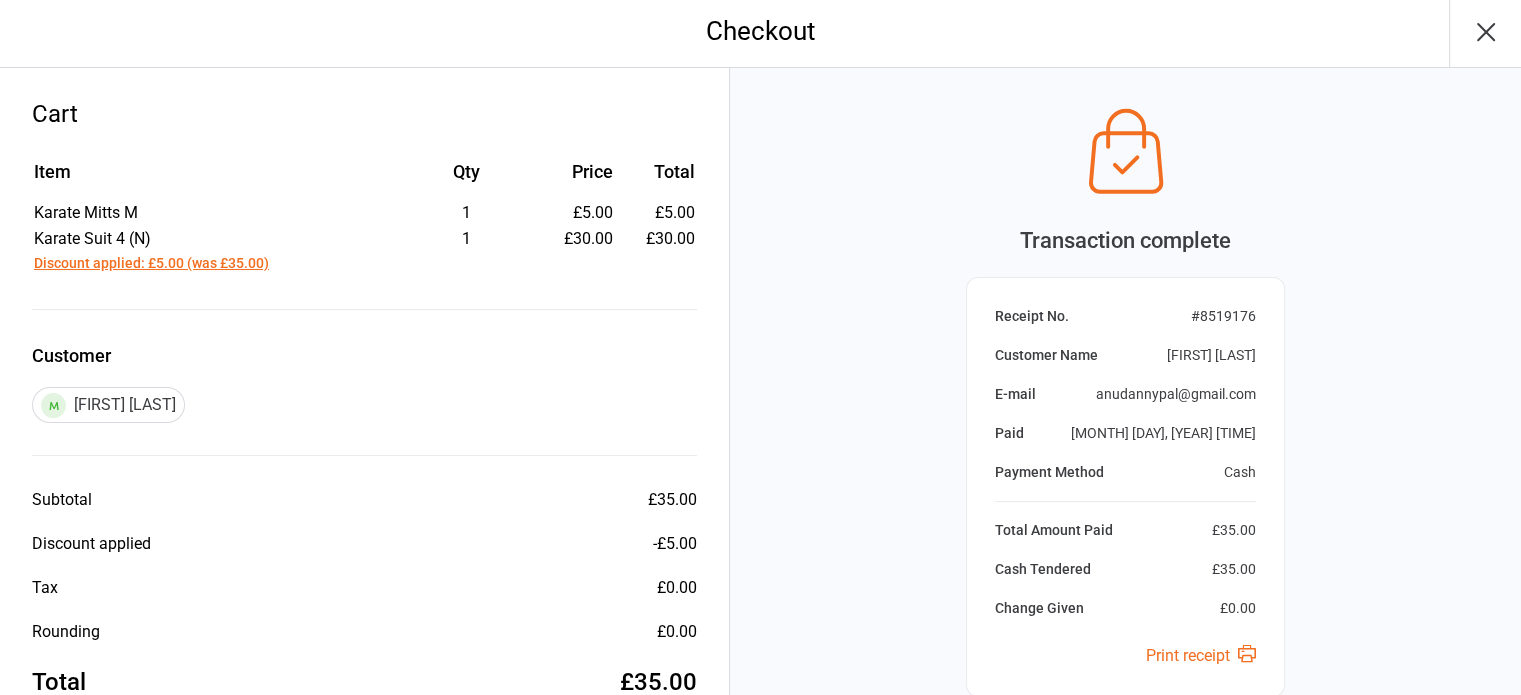 scroll, scrollTop: 0, scrollLeft: 0, axis: both 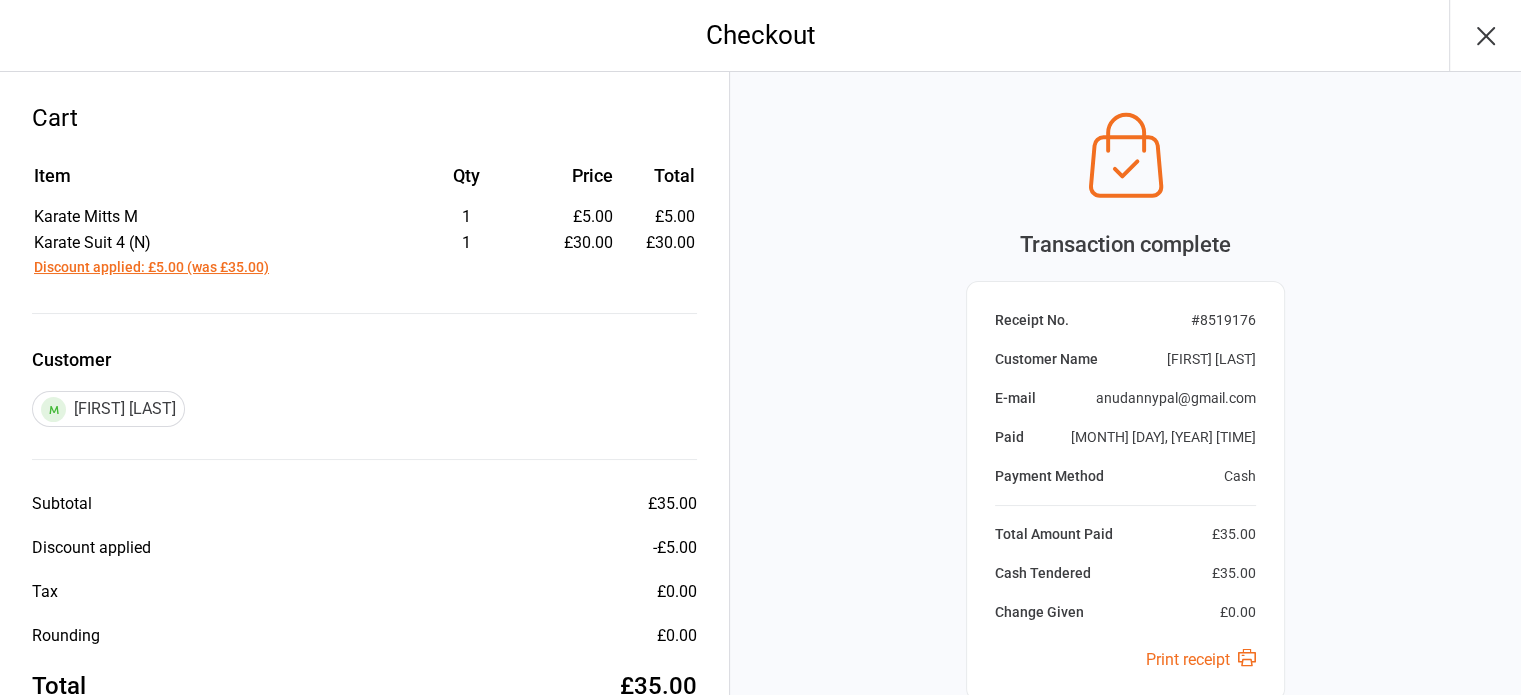 click 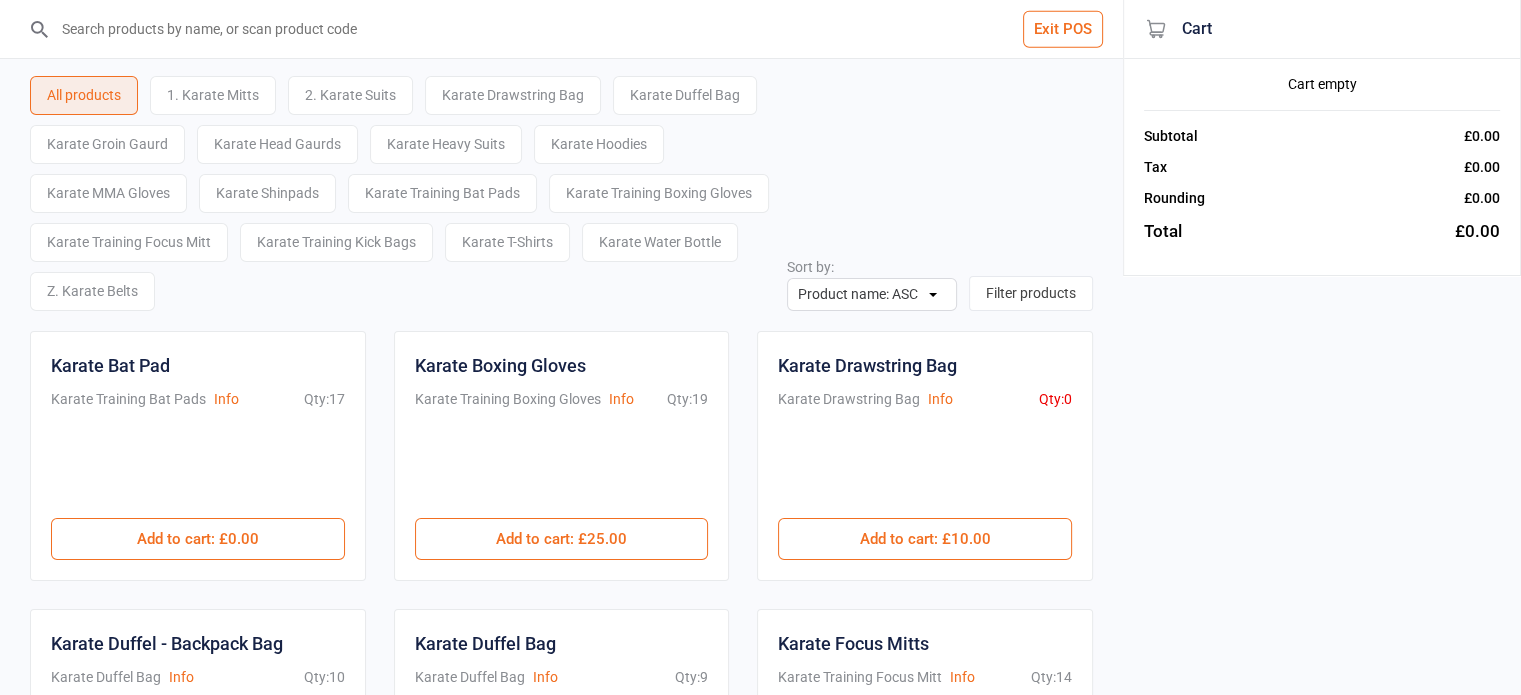 click on "Exit POS" at bounding box center (1063, 29) 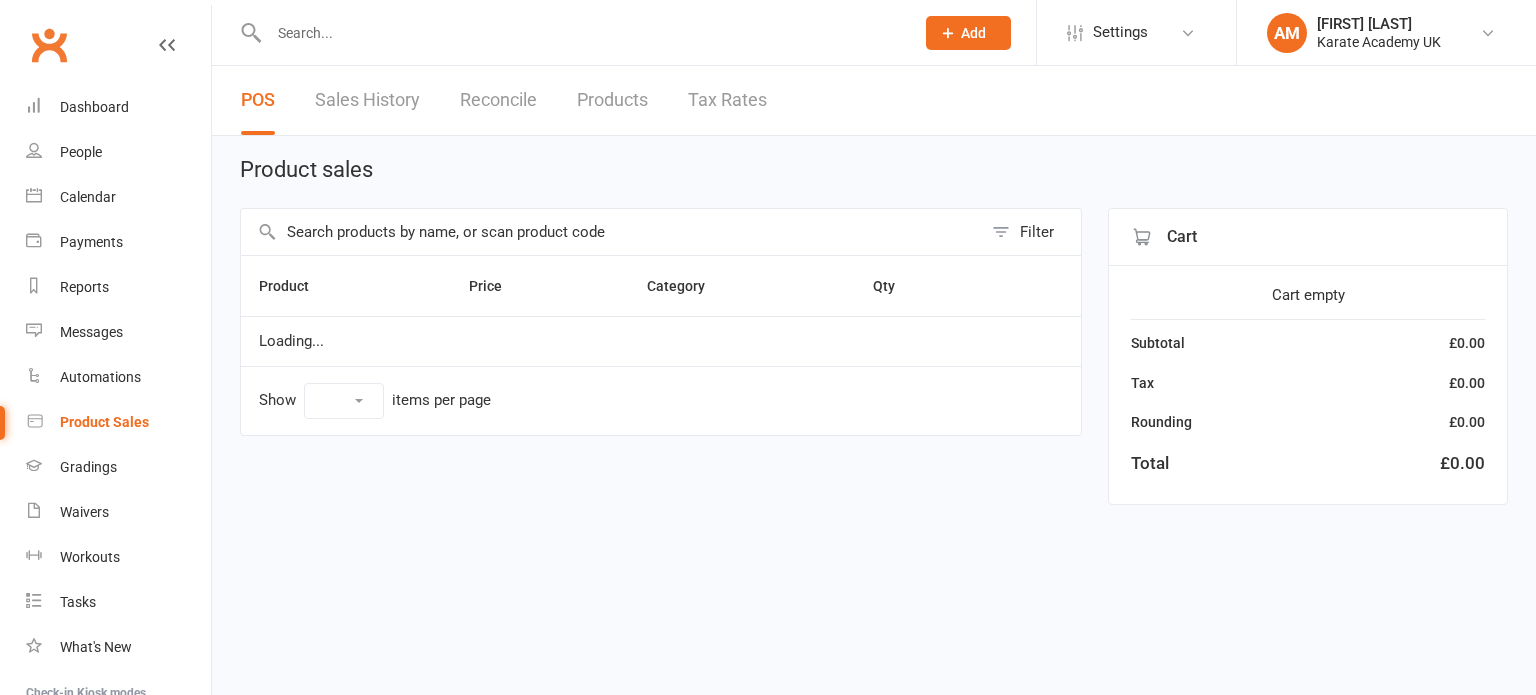 scroll, scrollTop: 0, scrollLeft: 0, axis: both 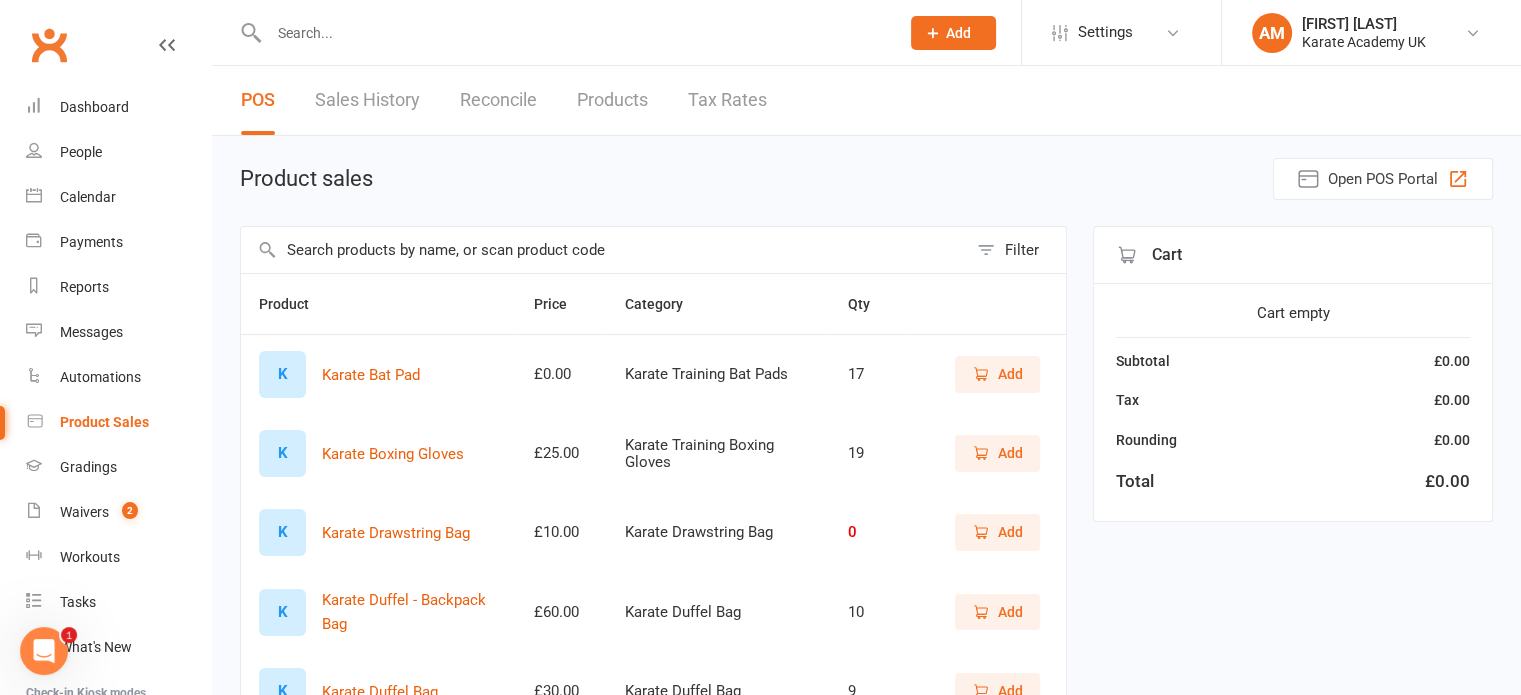click at bounding box center [574, 33] 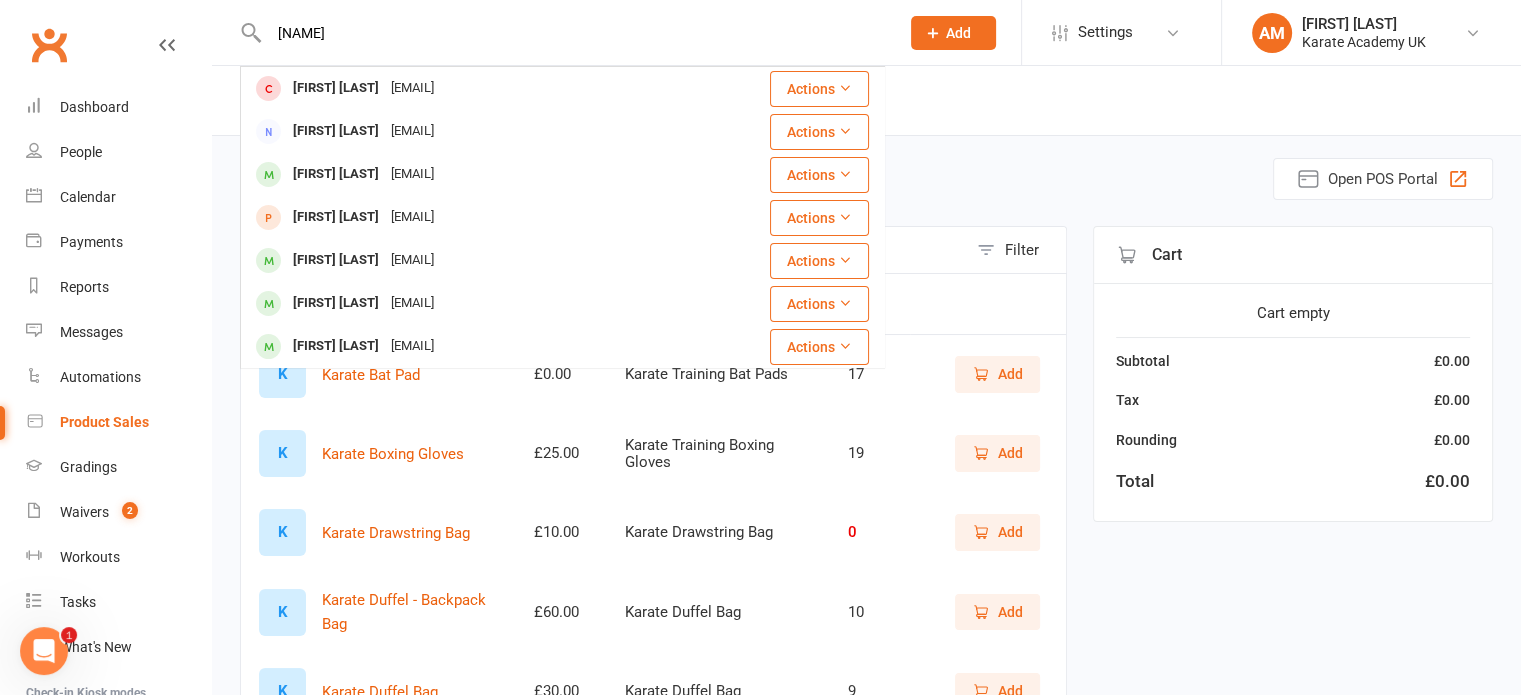 click on "husnain" at bounding box center [574, 33] 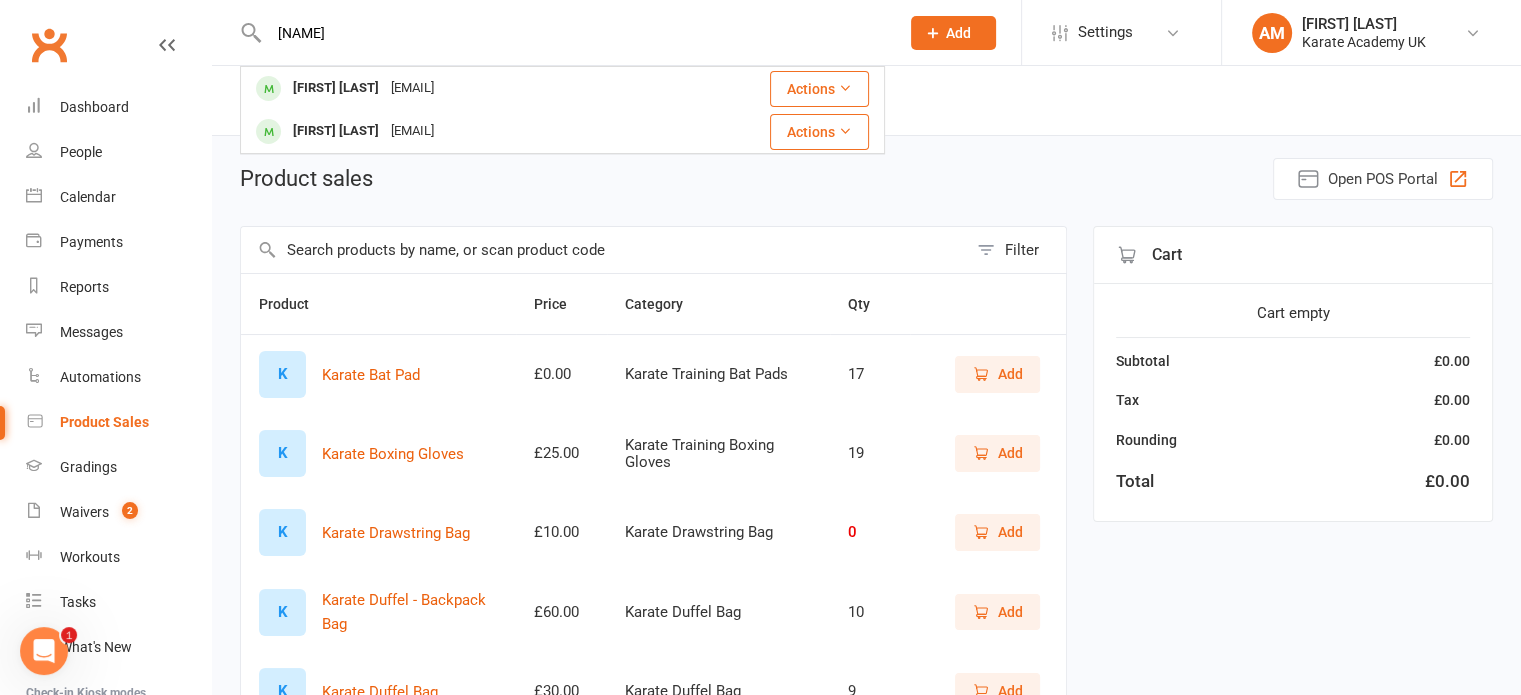 type on "tamim" 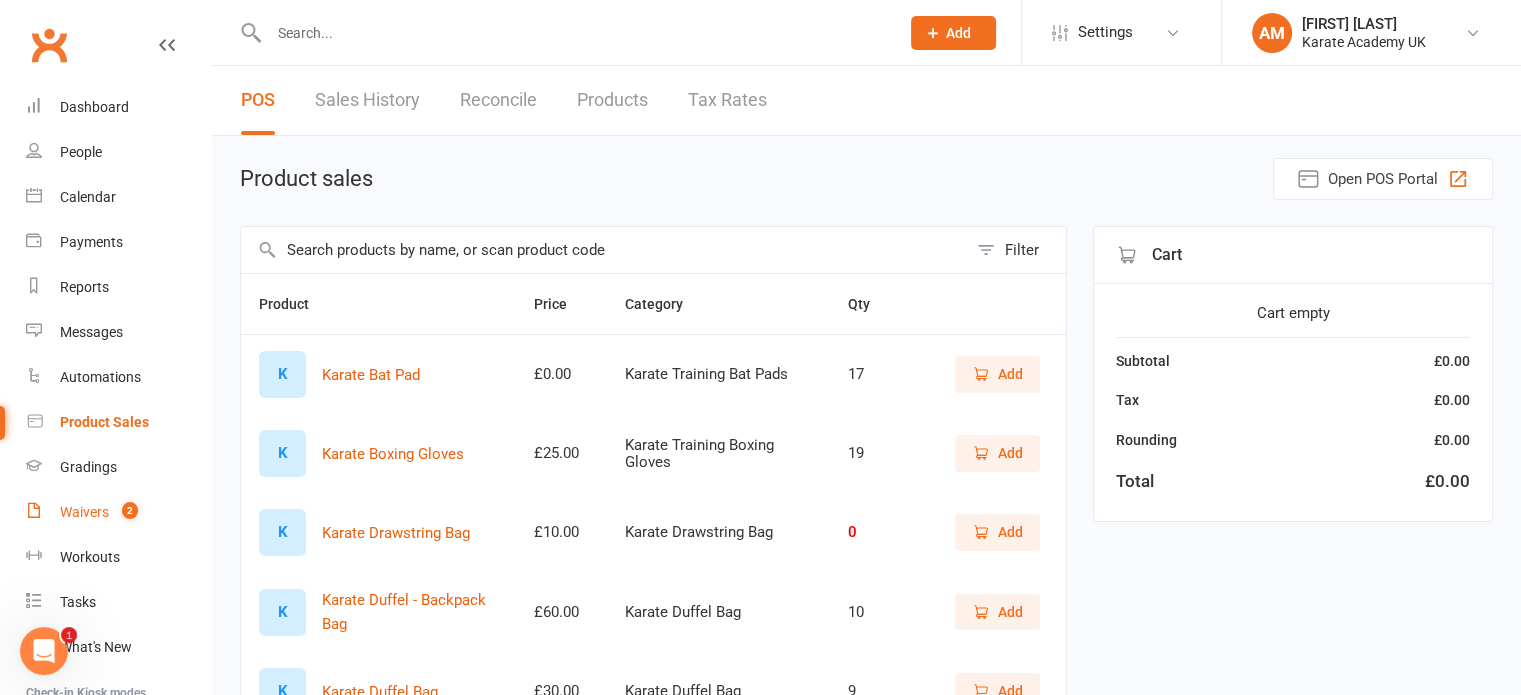 click on "Waivers" at bounding box center [84, 512] 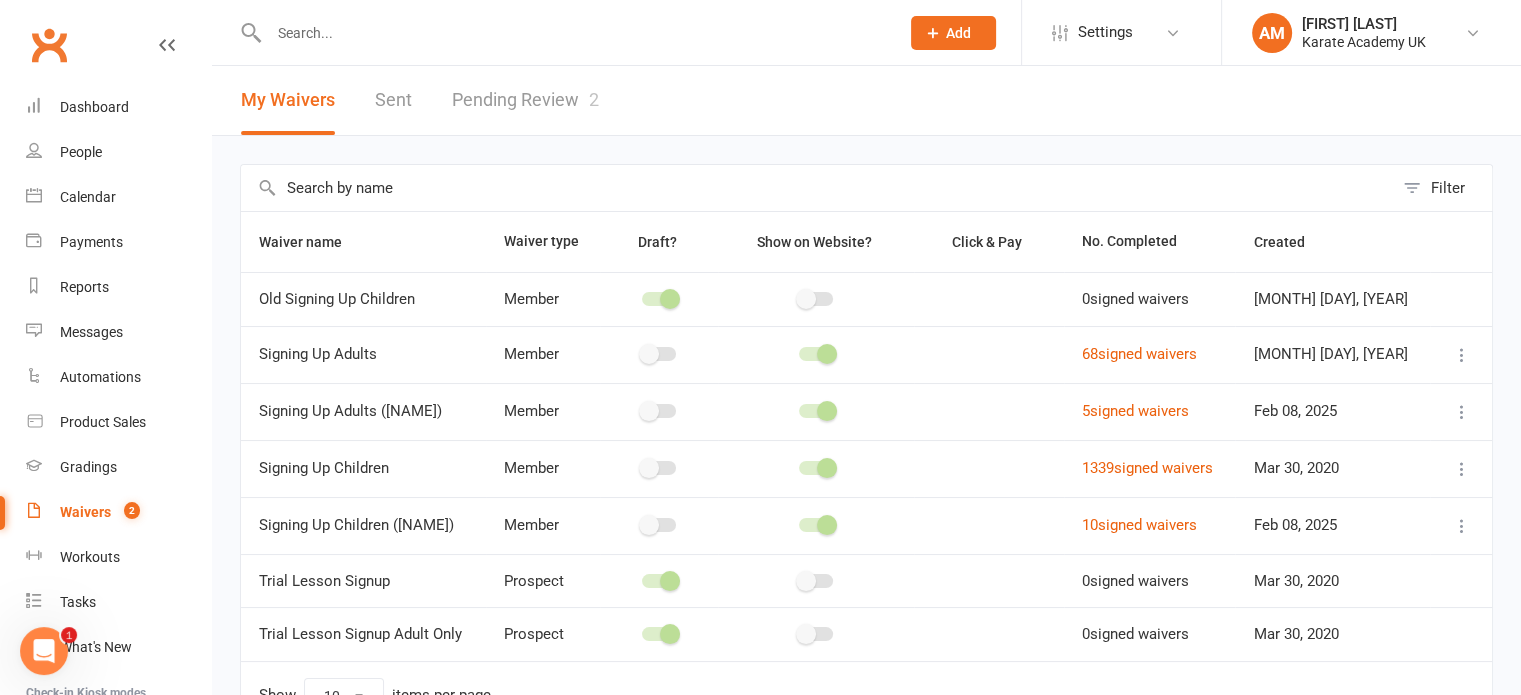 click on "Pending Review 2" at bounding box center [525, 100] 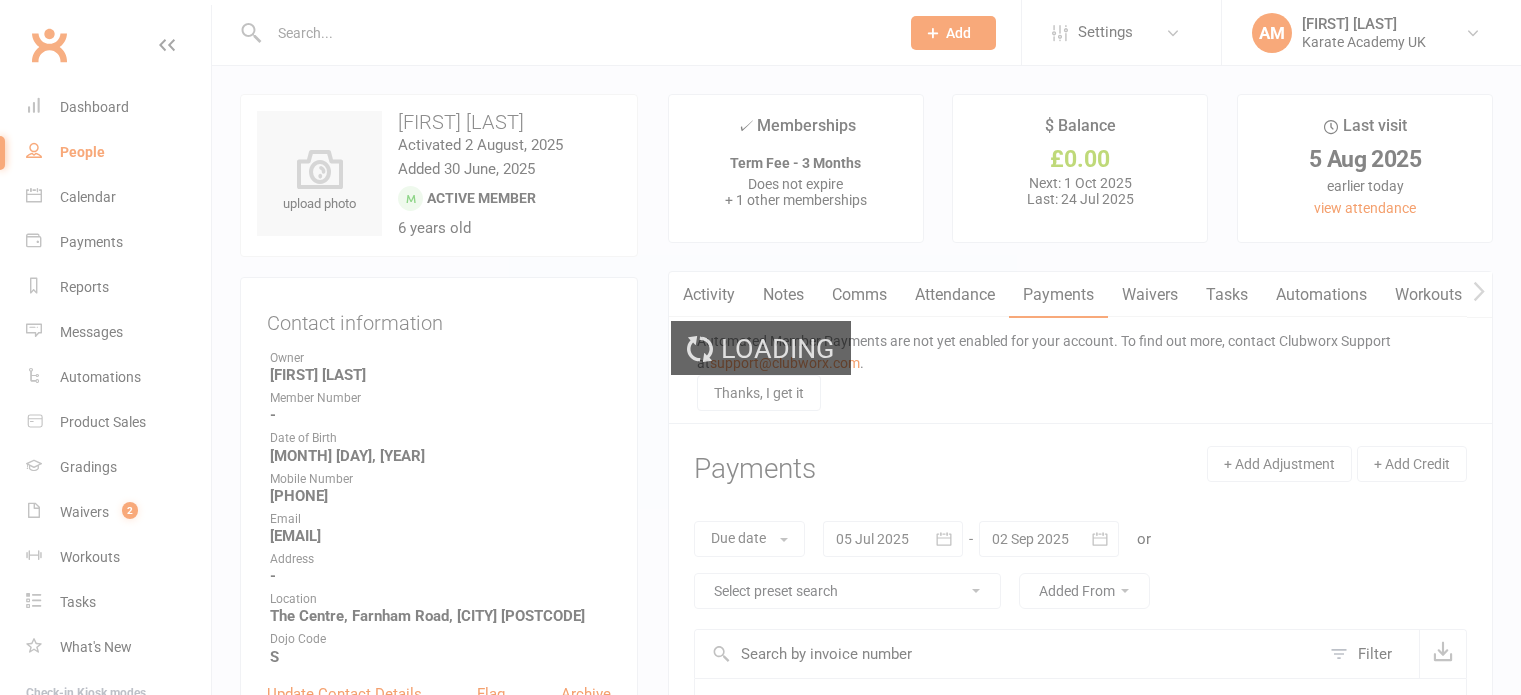 scroll, scrollTop: 400, scrollLeft: 0, axis: vertical 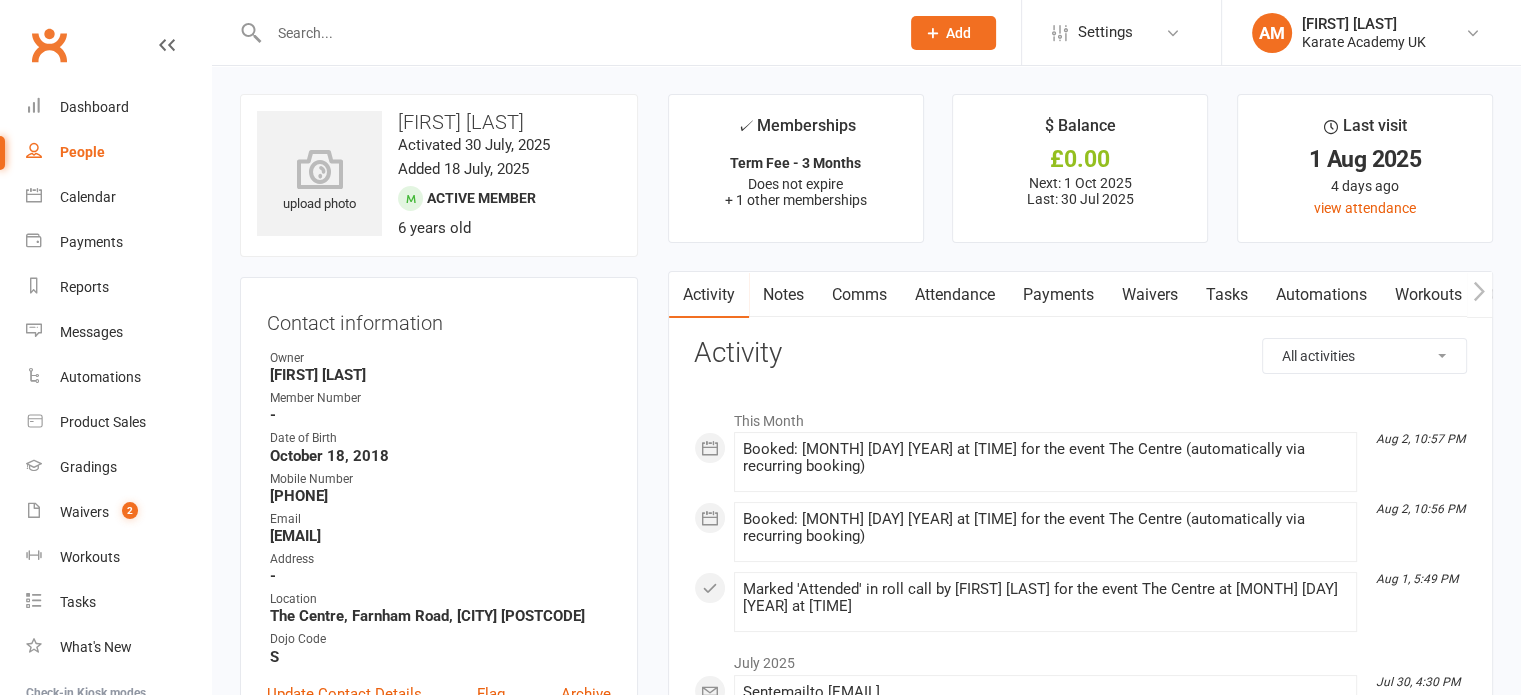 click on "Payments" at bounding box center [1058, 295] 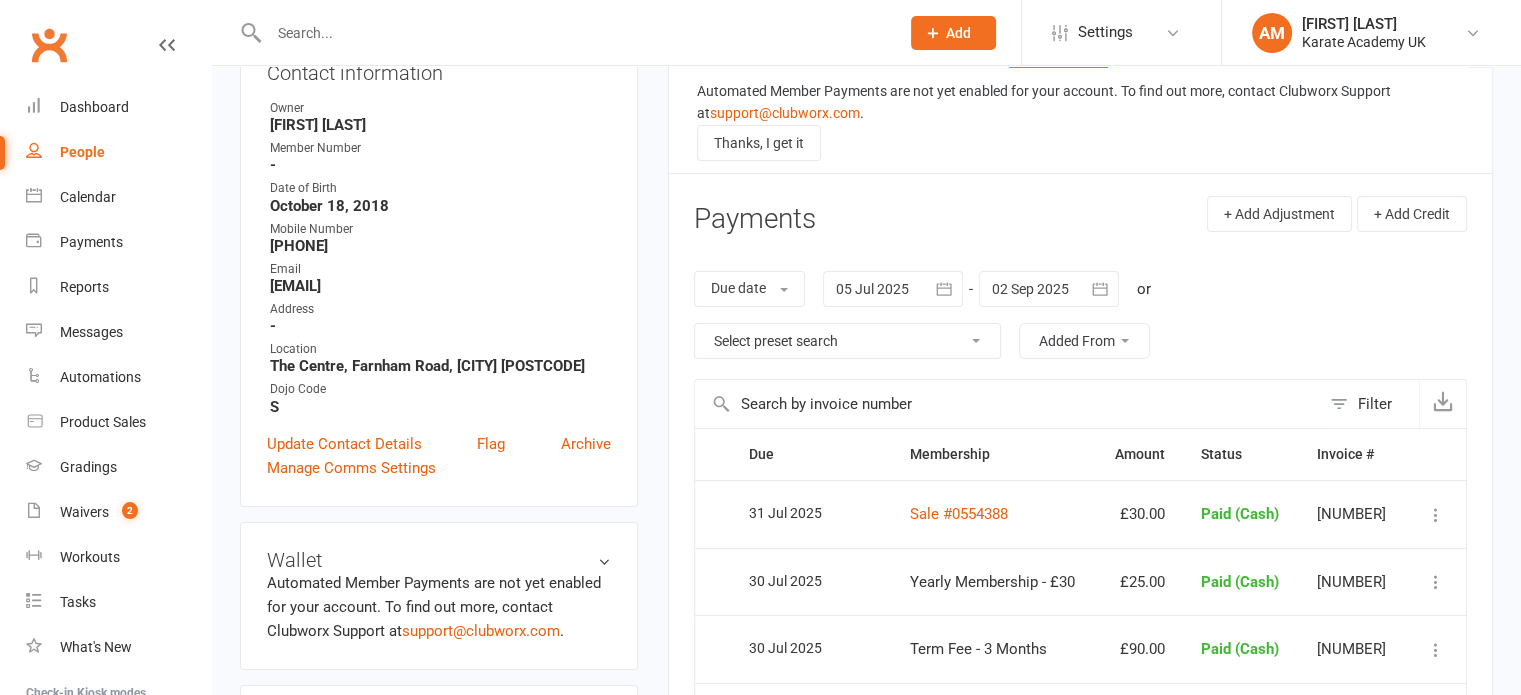scroll, scrollTop: 300, scrollLeft: 0, axis: vertical 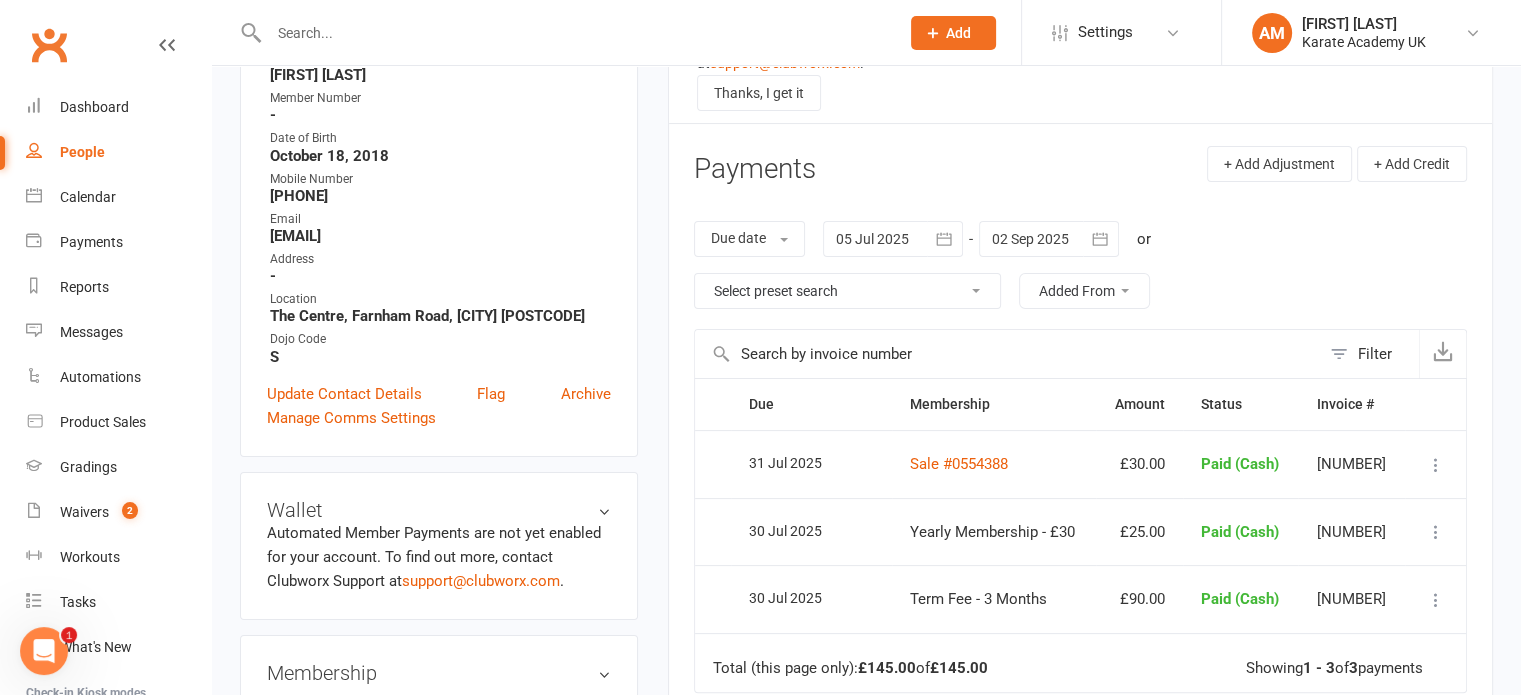 click at bounding box center [574, 33] 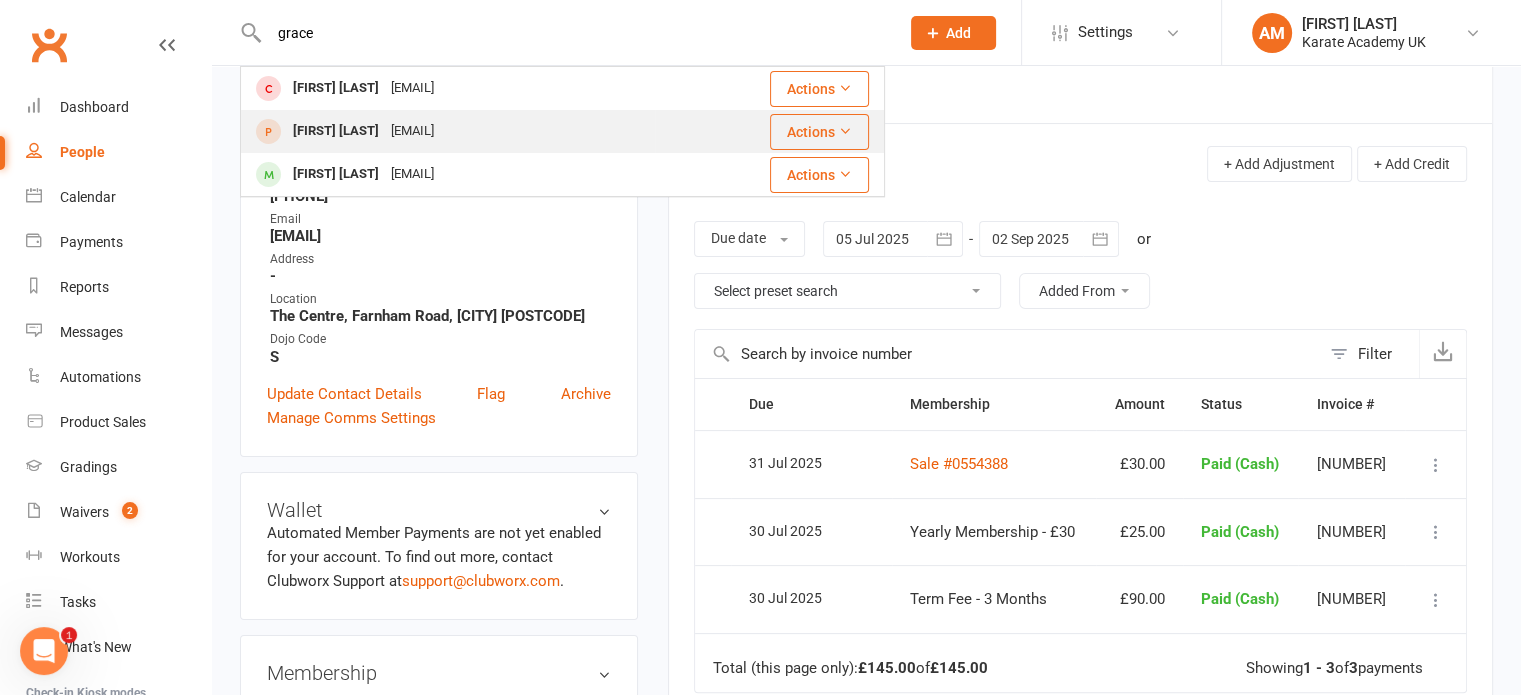 type on "grace" 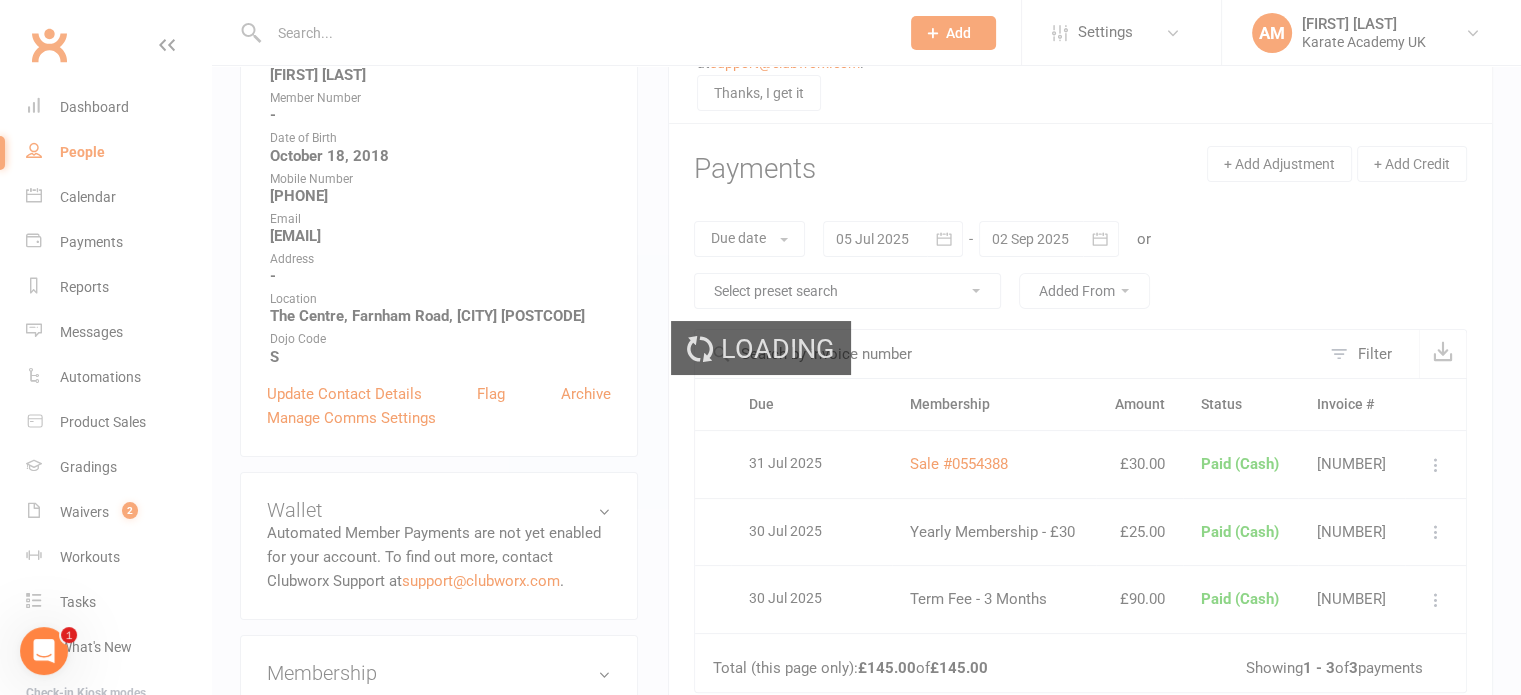 scroll, scrollTop: 0, scrollLeft: 0, axis: both 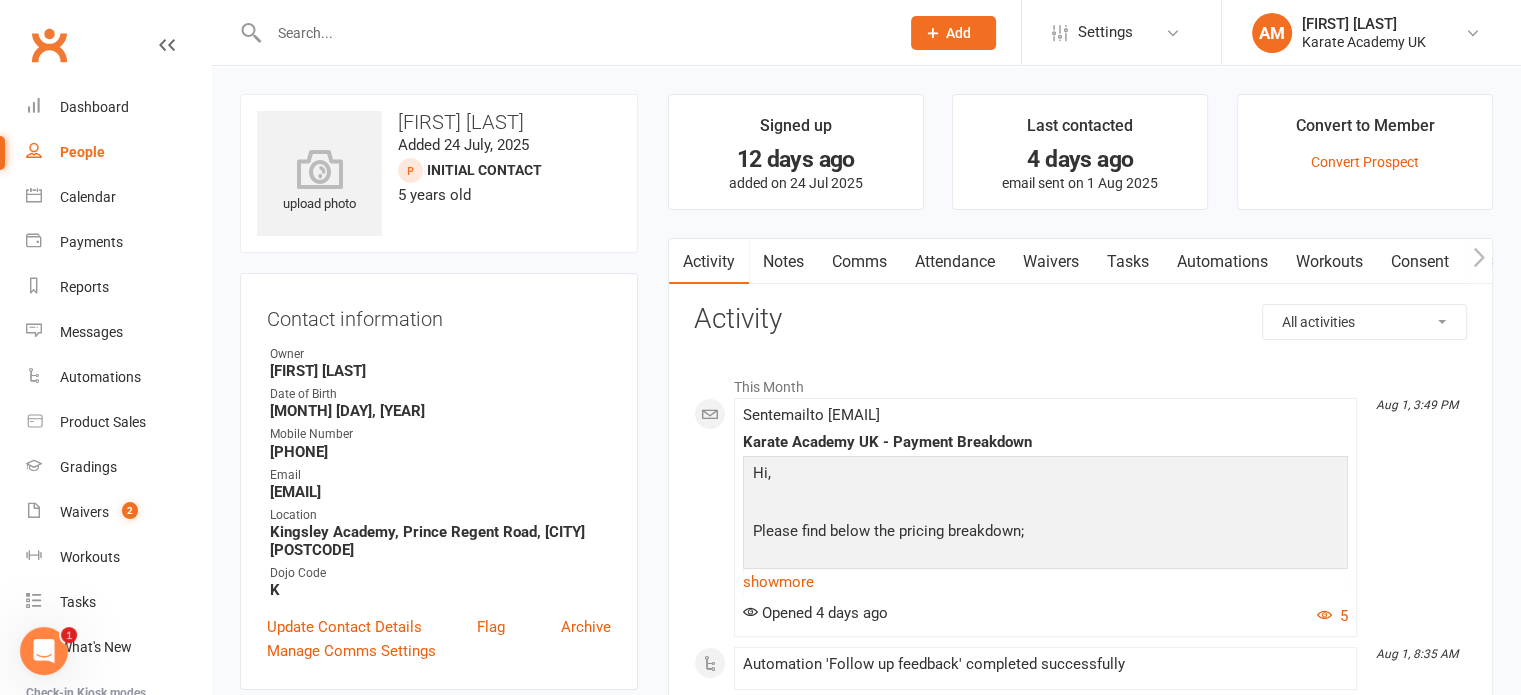 click on "upload photo [NAME] Added [DATE]   Initial Contact prospect 5 years old  Contact information Owner   [NAME] Date of Birth  [DATE]
Mobile Number  [PHONE]
Email  [EMAIL]
Location  Kingsley Academy, Prince Regent Road, [CITY] [POSTCODE]
Dojo Code  K
Update Contact Details Flag Archive Manage Comms Settings
Family Members  No relationships found. Add link to existing contact  Add link to new contact
Key Demographics  edit Gender Female
Students School or Company Name St michael and St martin
Medical History  edit Do you/your child suffer from any medical disorder i.e. Asthma, Diabetes, Hemophilia, Epilepsy, Heart Disorders, Eczema etc? YES / NO (If yes please state) No
Marketing Information  edit How did you hear about us? Social Media
If you have been recommended by a friend, please provide us with the full name of the parent and child. -
Email / SMS Subscriptions  edit Emergency Contact Details  edit Waiver Answers  edit" at bounding box center (439, 940) 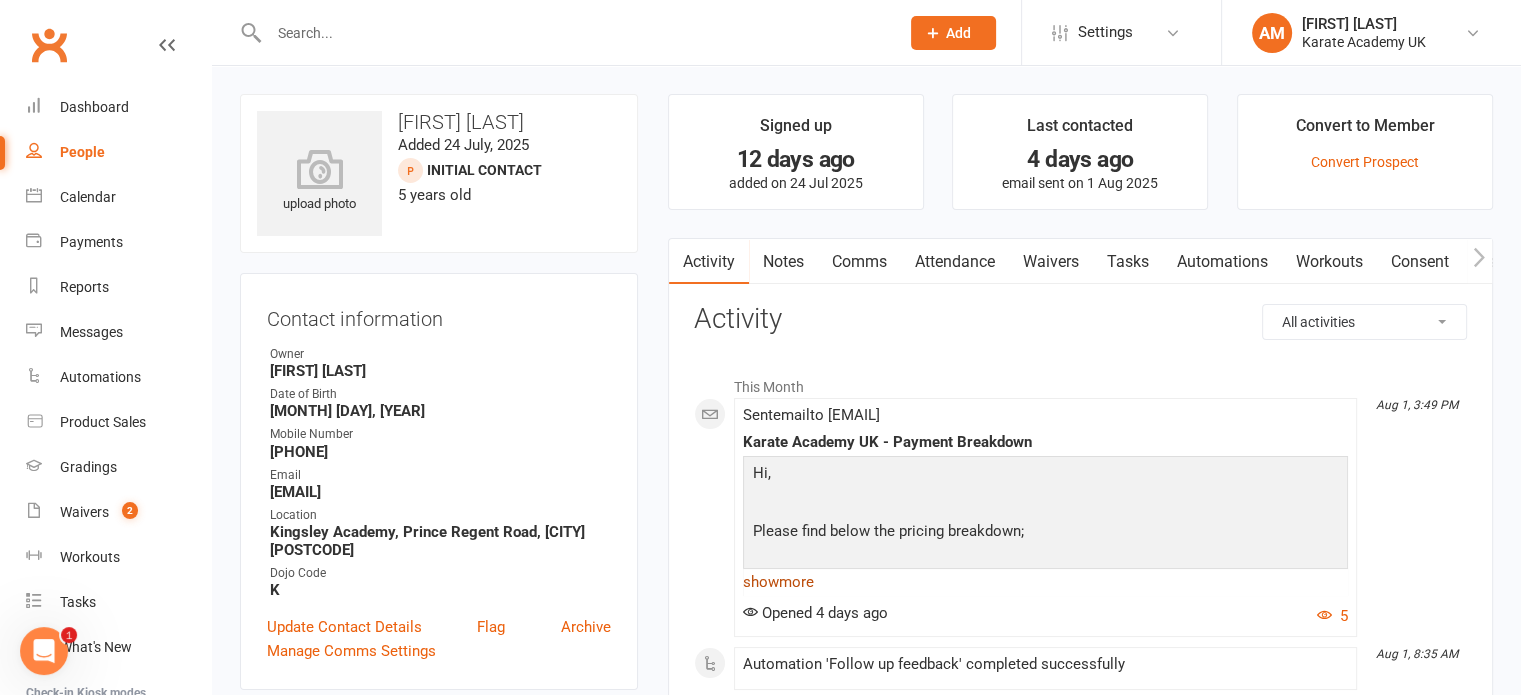 click on "show  more" at bounding box center [1045, 582] 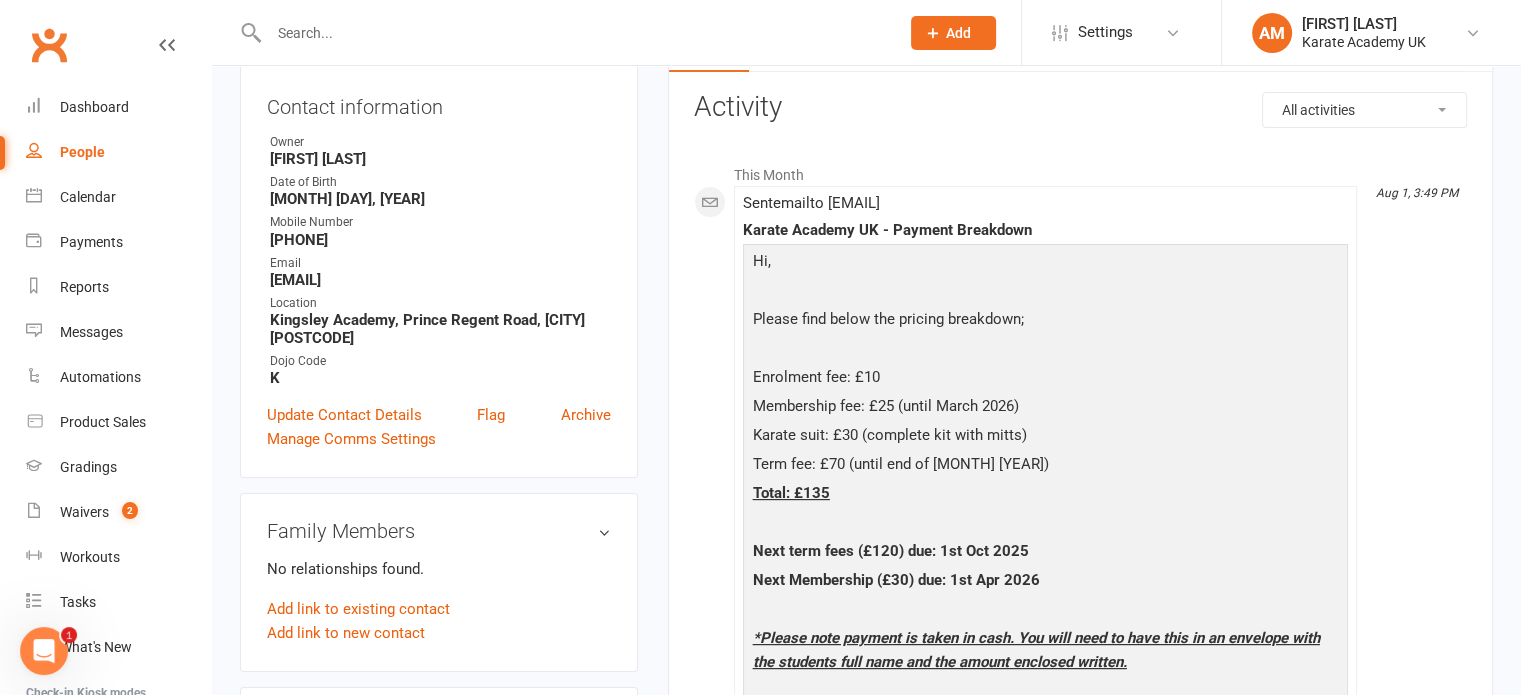 scroll, scrollTop: 0, scrollLeft: 0, axis: both 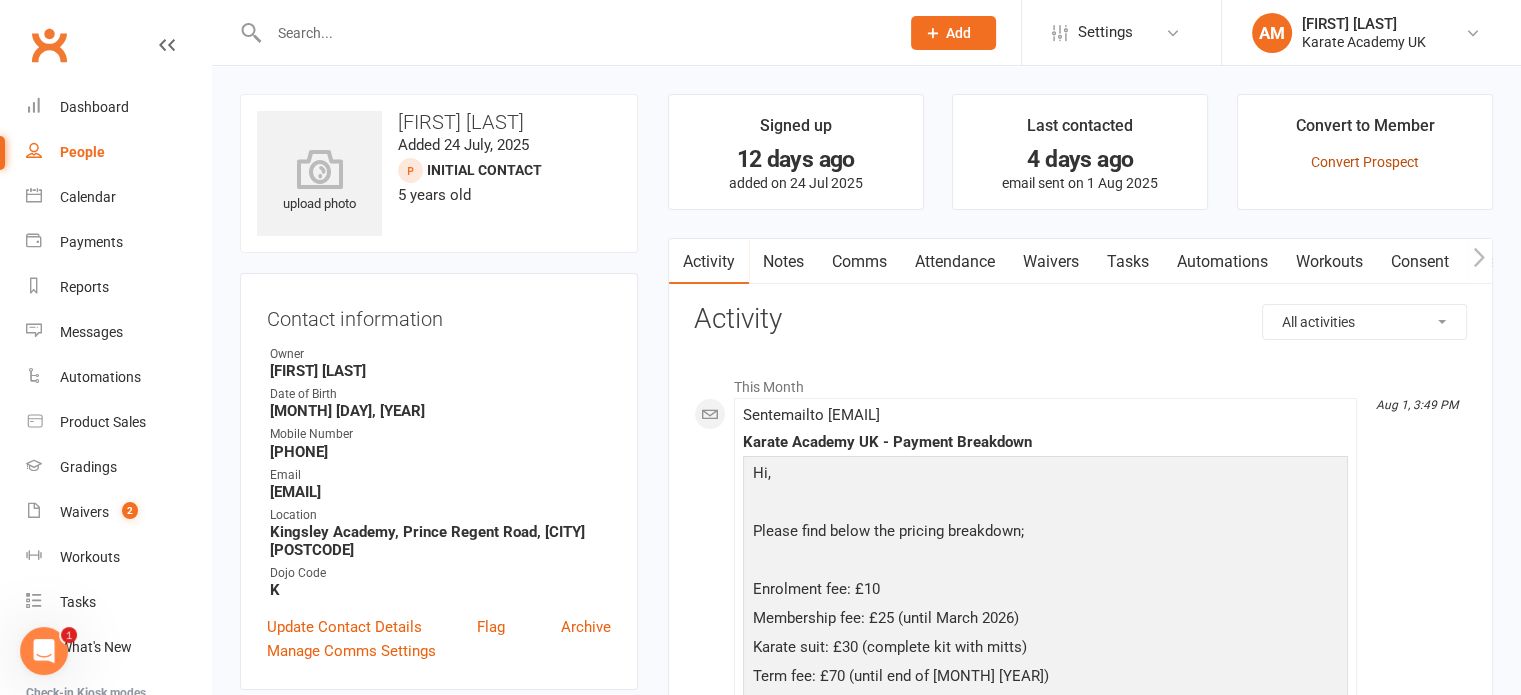 click on "Convert Prospect" at bounding box center (1365, 162) 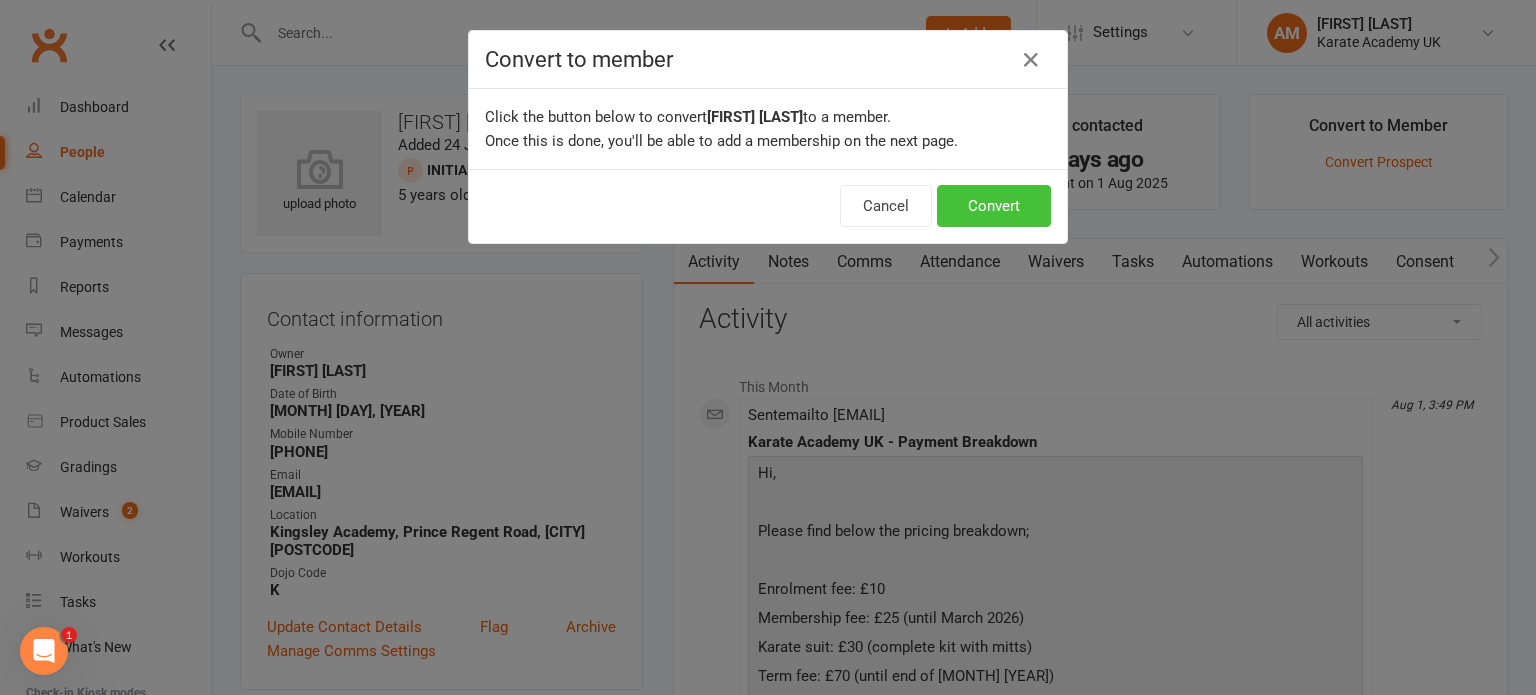 click on "Convert" at bounding box center (994, 206) 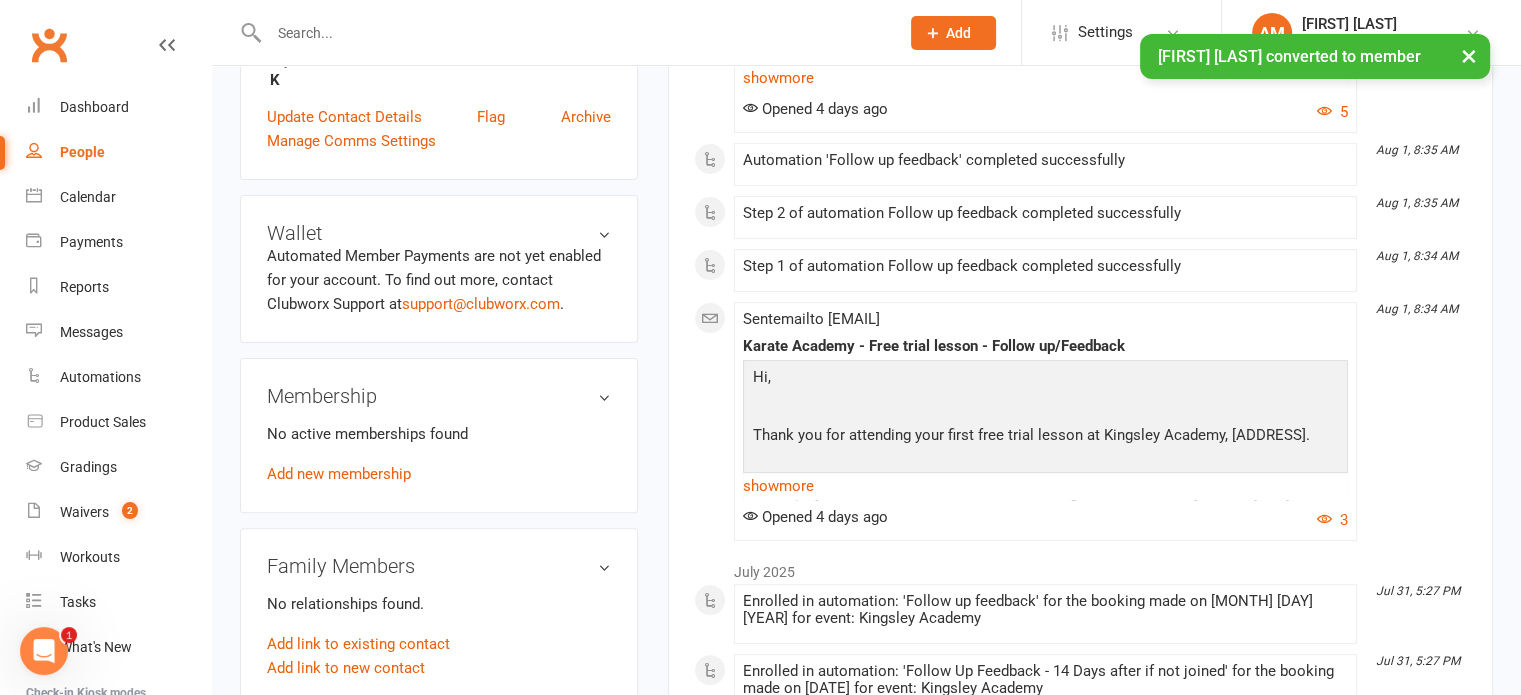 scroll, scrollTop: 600, scrollLeft: 0, axis: vertical 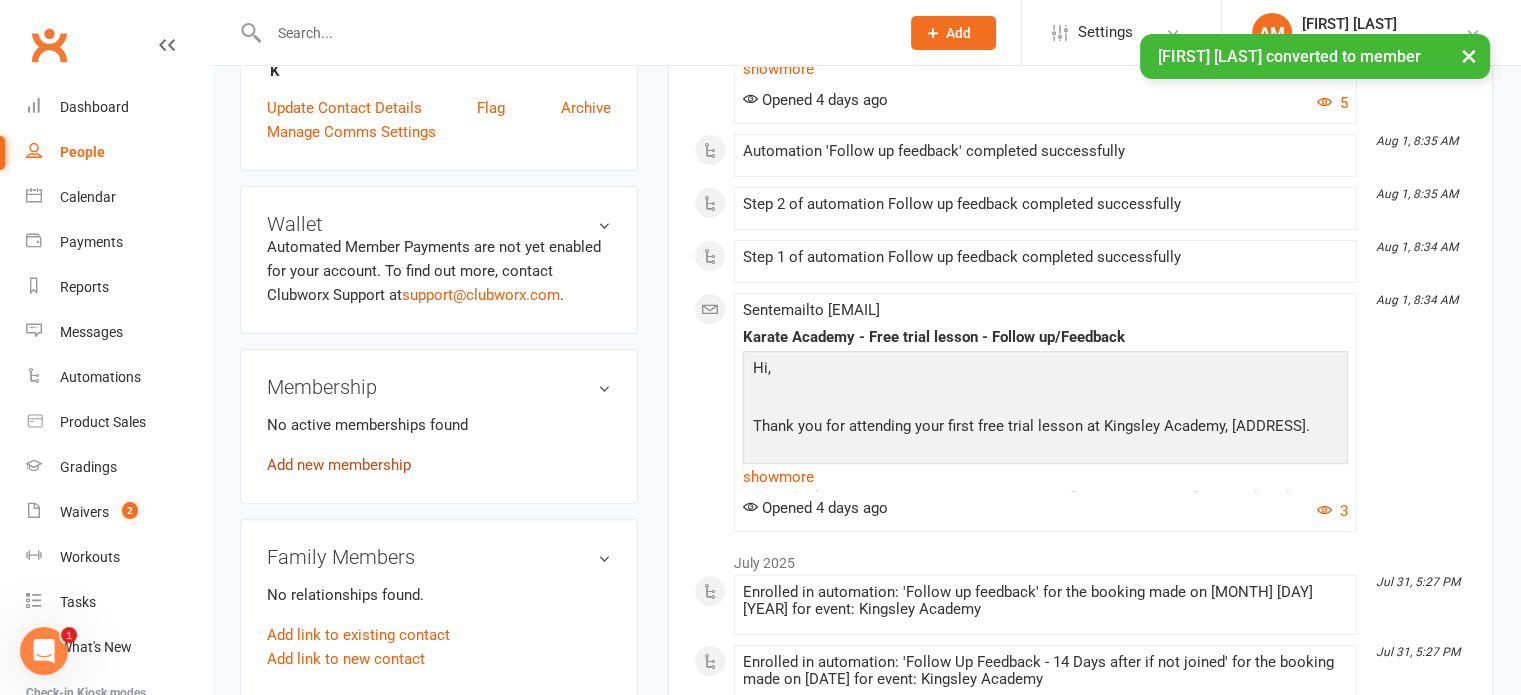click on "Add new membership" at bounding box center (339, 465) 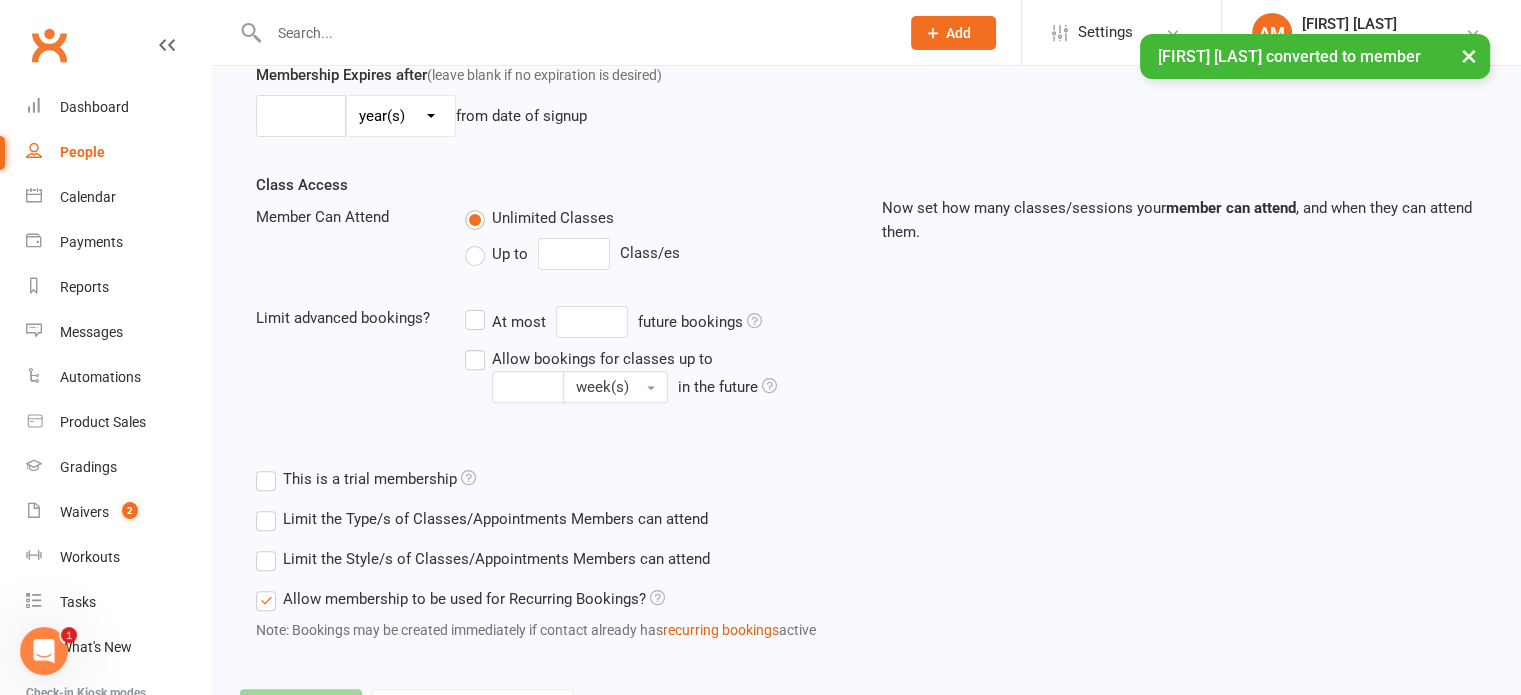 scroll, scrollTop: 0, scrollLeft: 0, axis: both 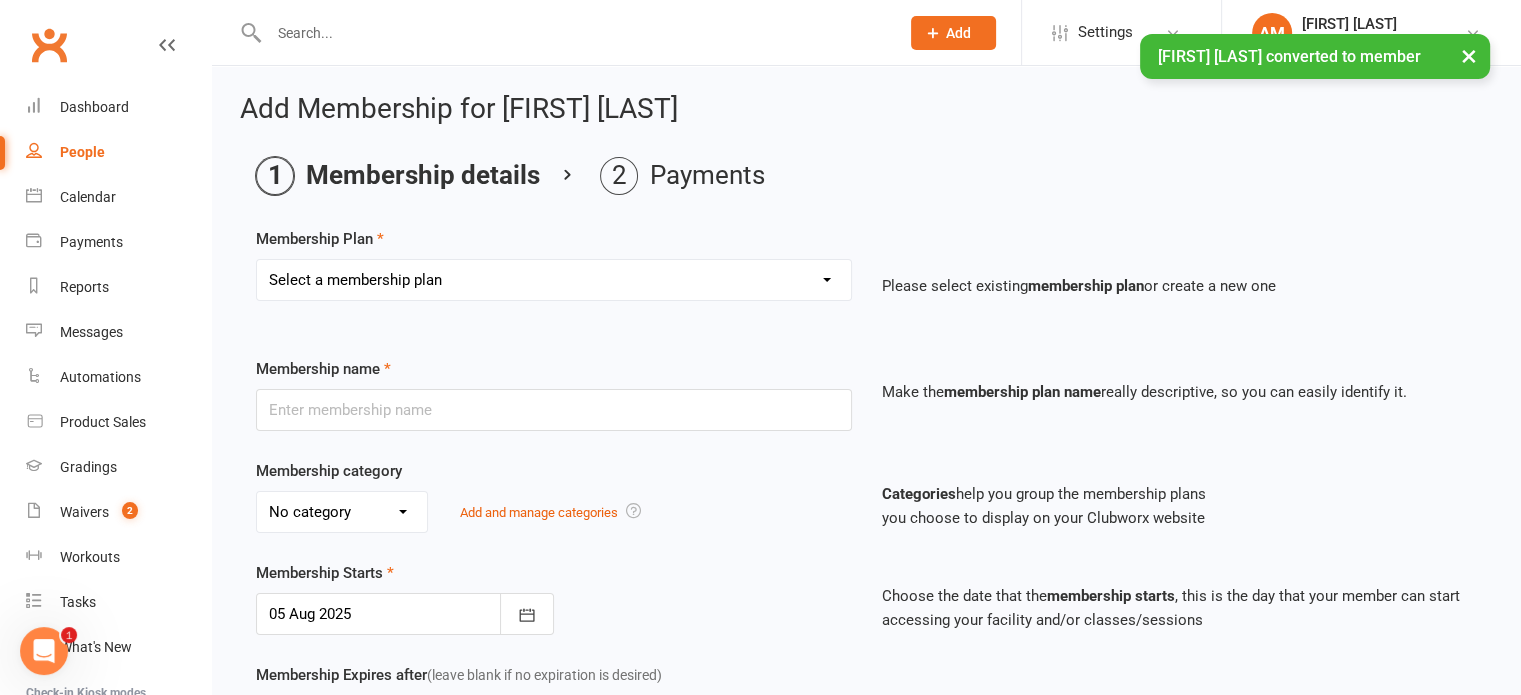 drag, startPoint x: 476, startPoint y: 282, endPoint x: 481, endPoint y: 295, distance: 13.928389 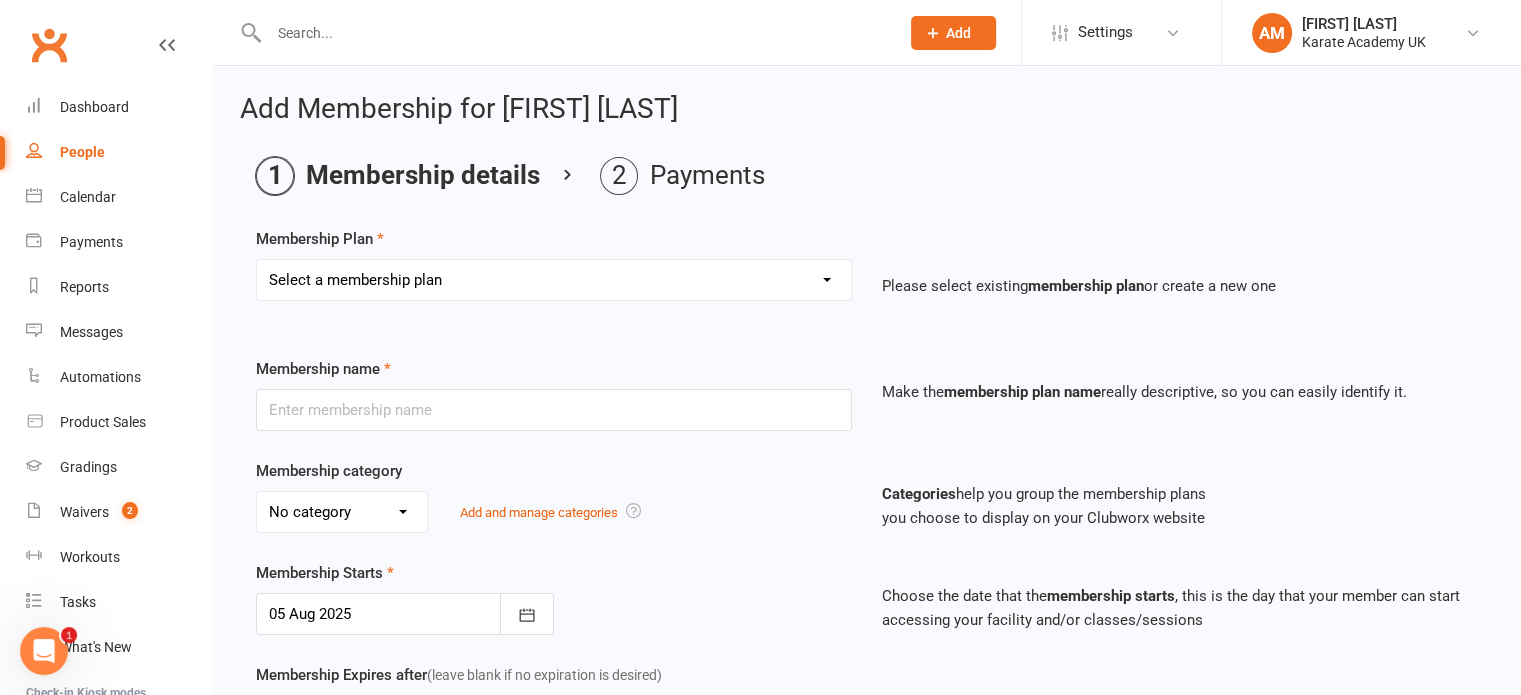 select on "3" 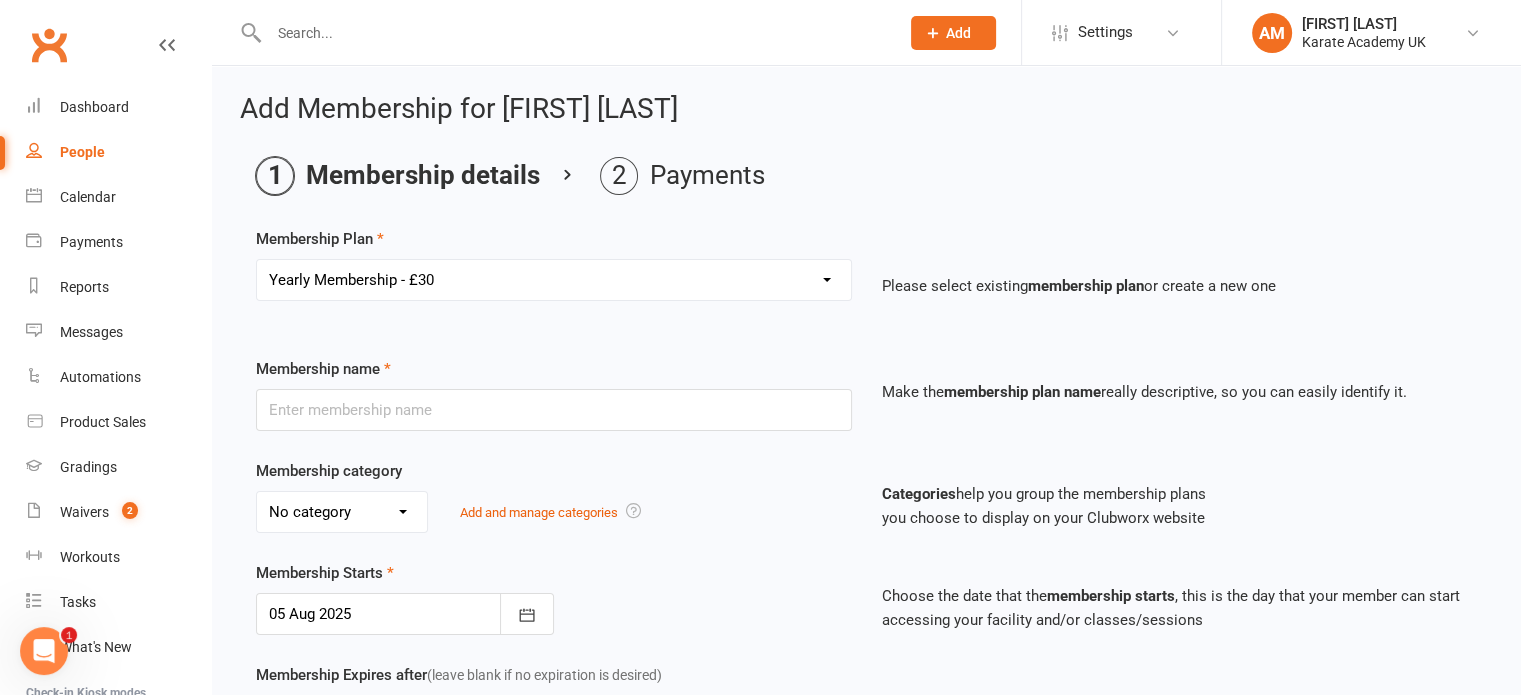 click on "Select a membership plan Create new Membership Plan Term Fee - 3 Months Term Fee - 1 Month (Lincoln) Yearly Membership - £30 Yearly Membership - £80 Annual Tournament" at bounding box center [554, 280] 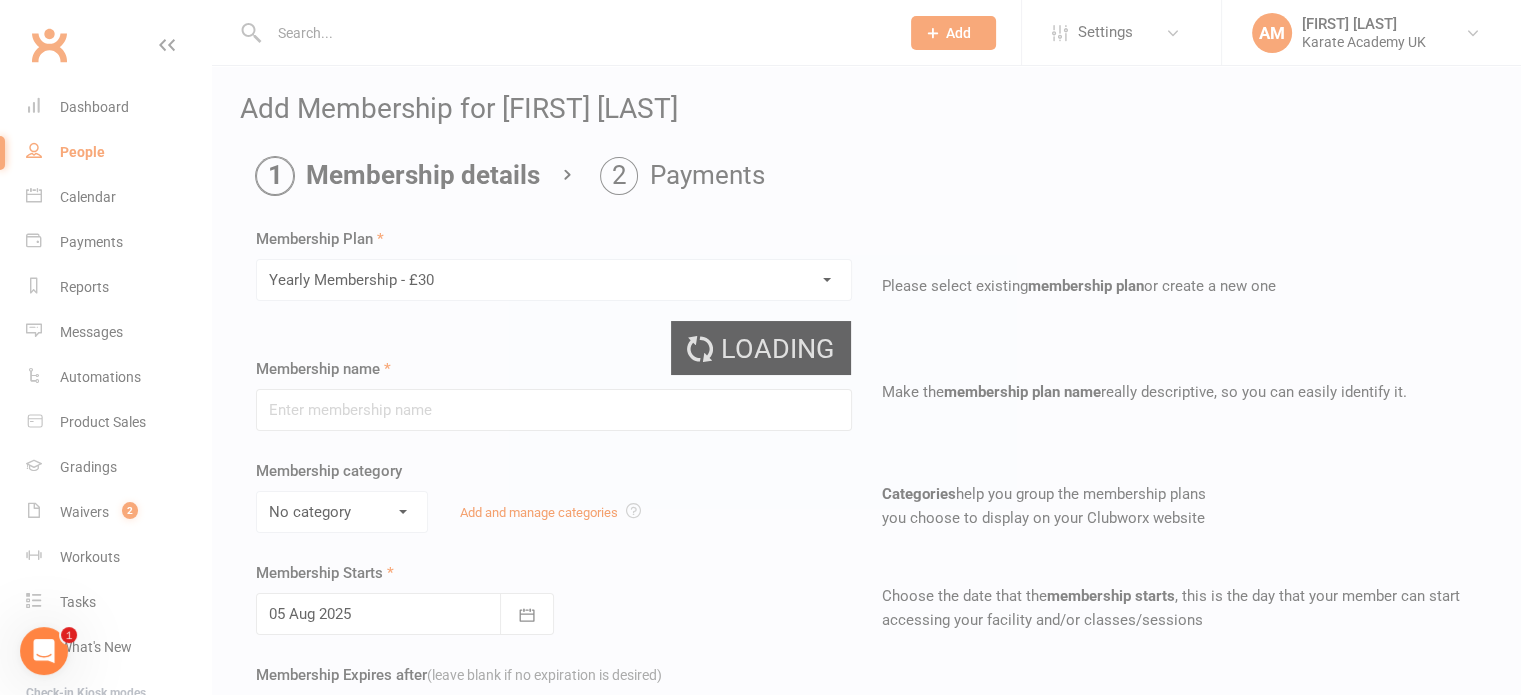 type on "Yearly Membership - £30" 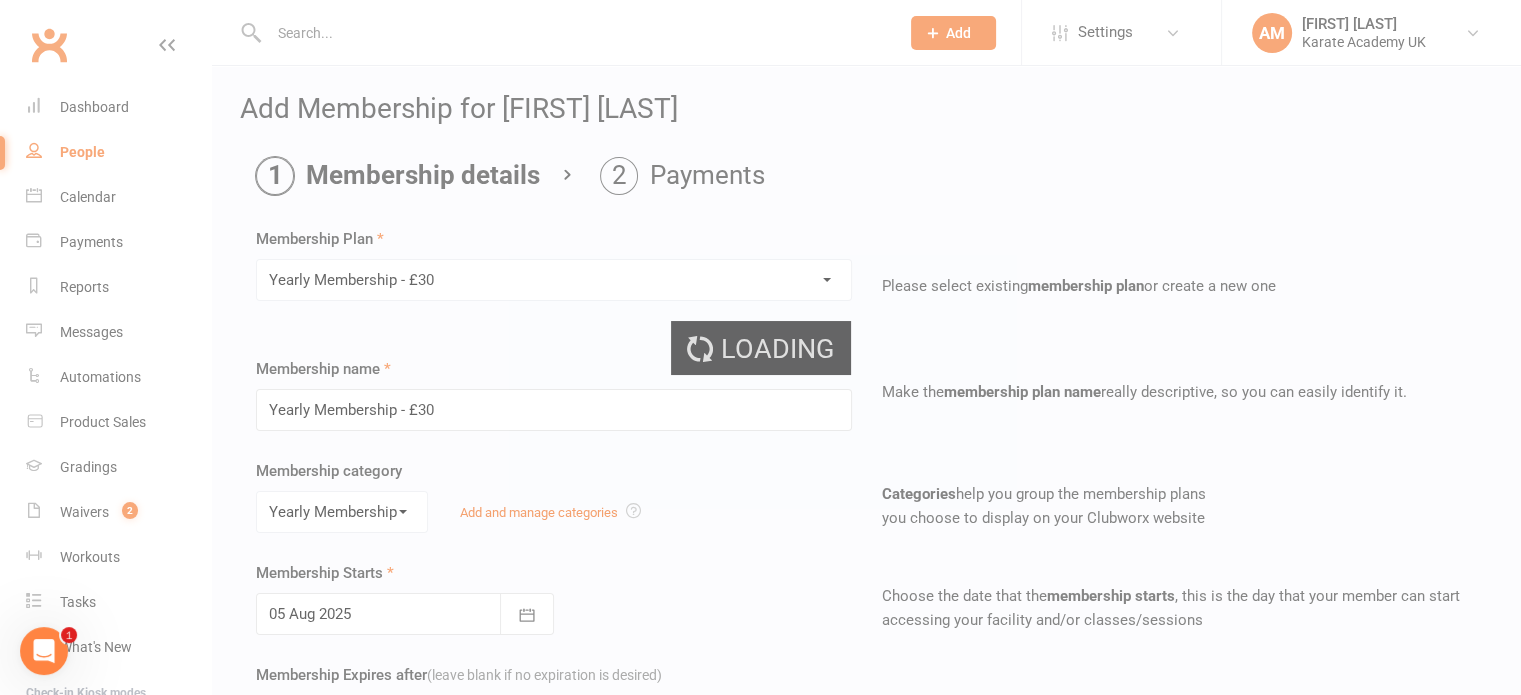 type on "0" 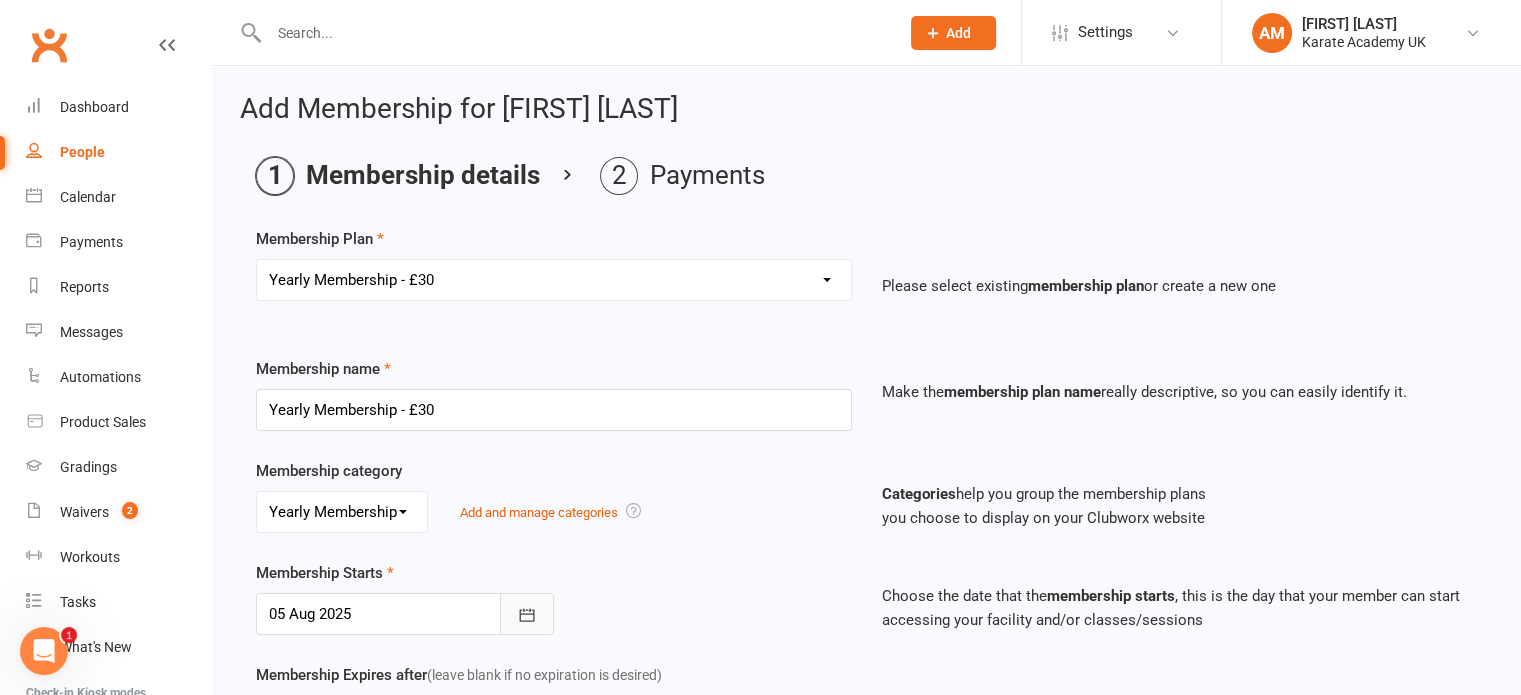 click at bounding box center [527, 614] 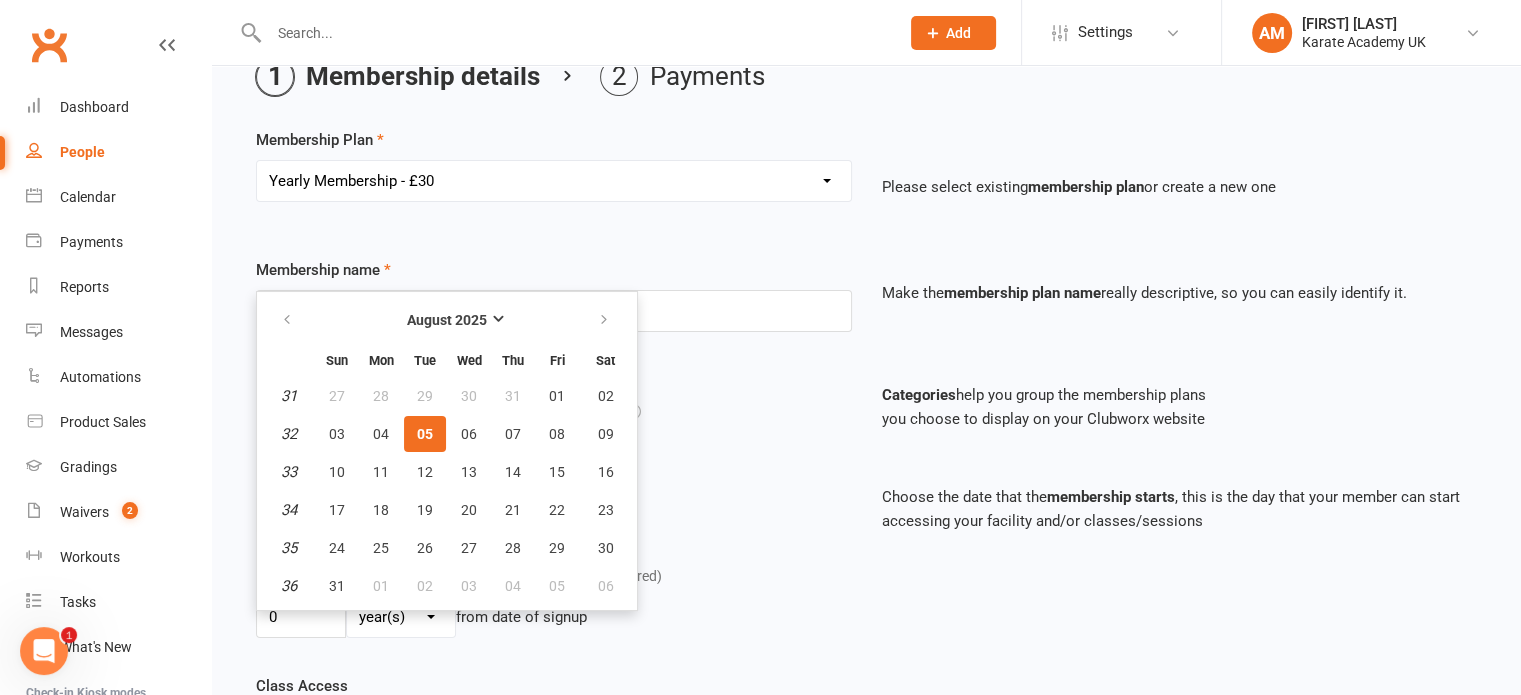 scroll, scrollTop: 104, scrollLeft: 0, axis: vertical 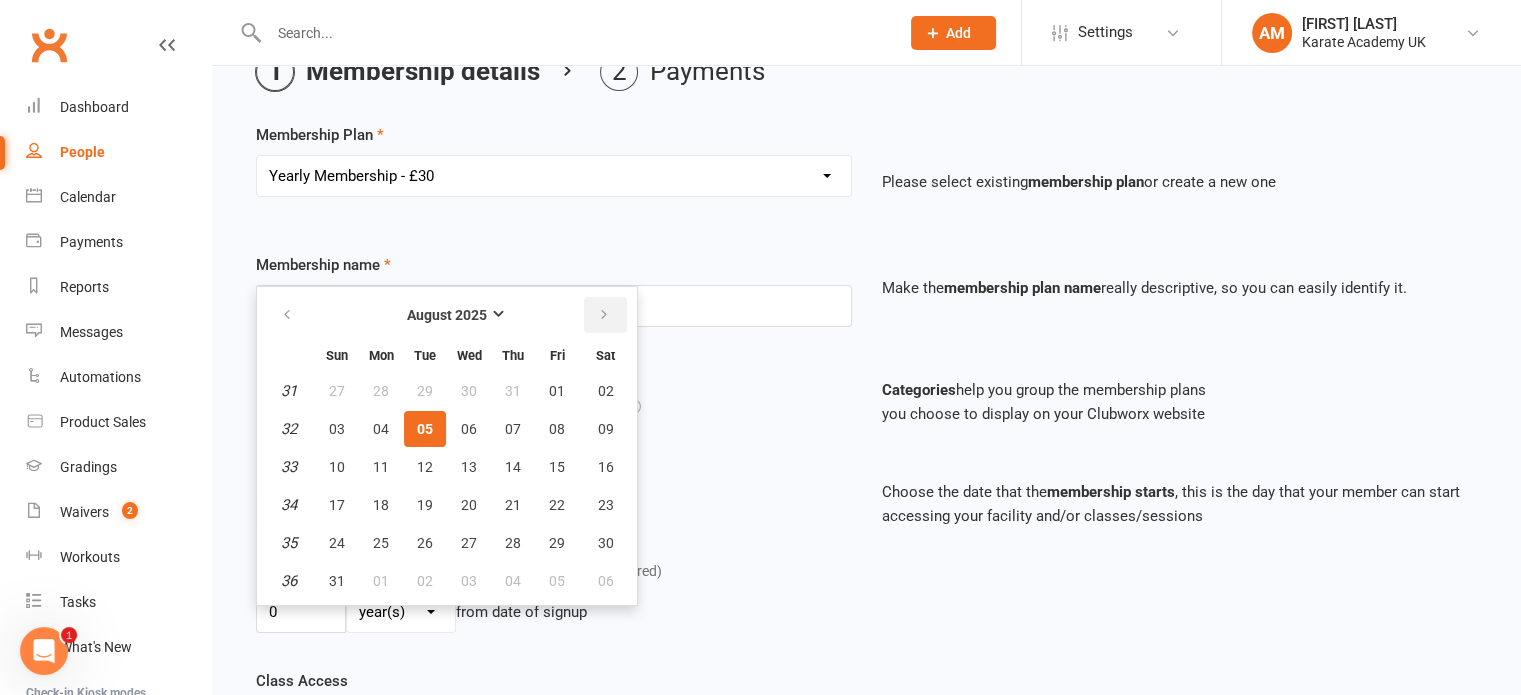 click at bounding box center (604, 315) 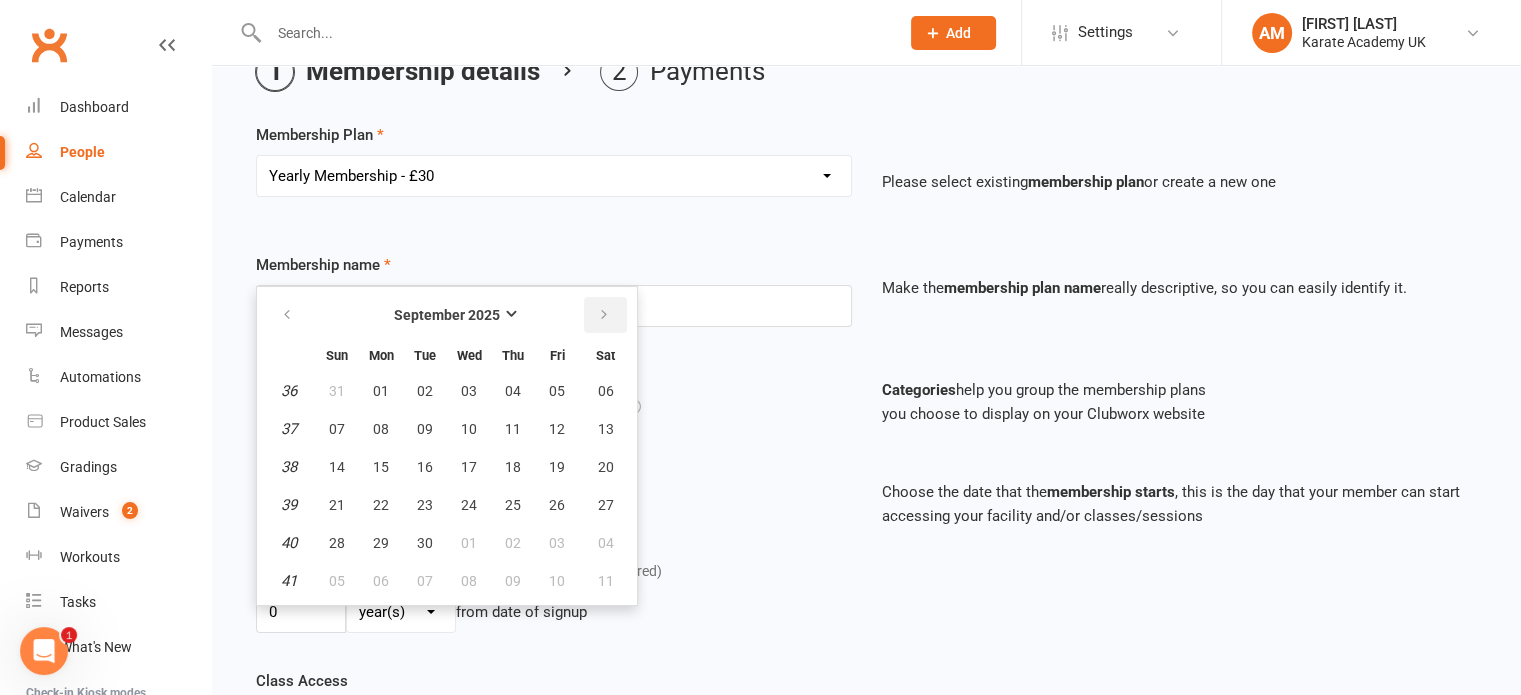click at bounding box center [604, 315] 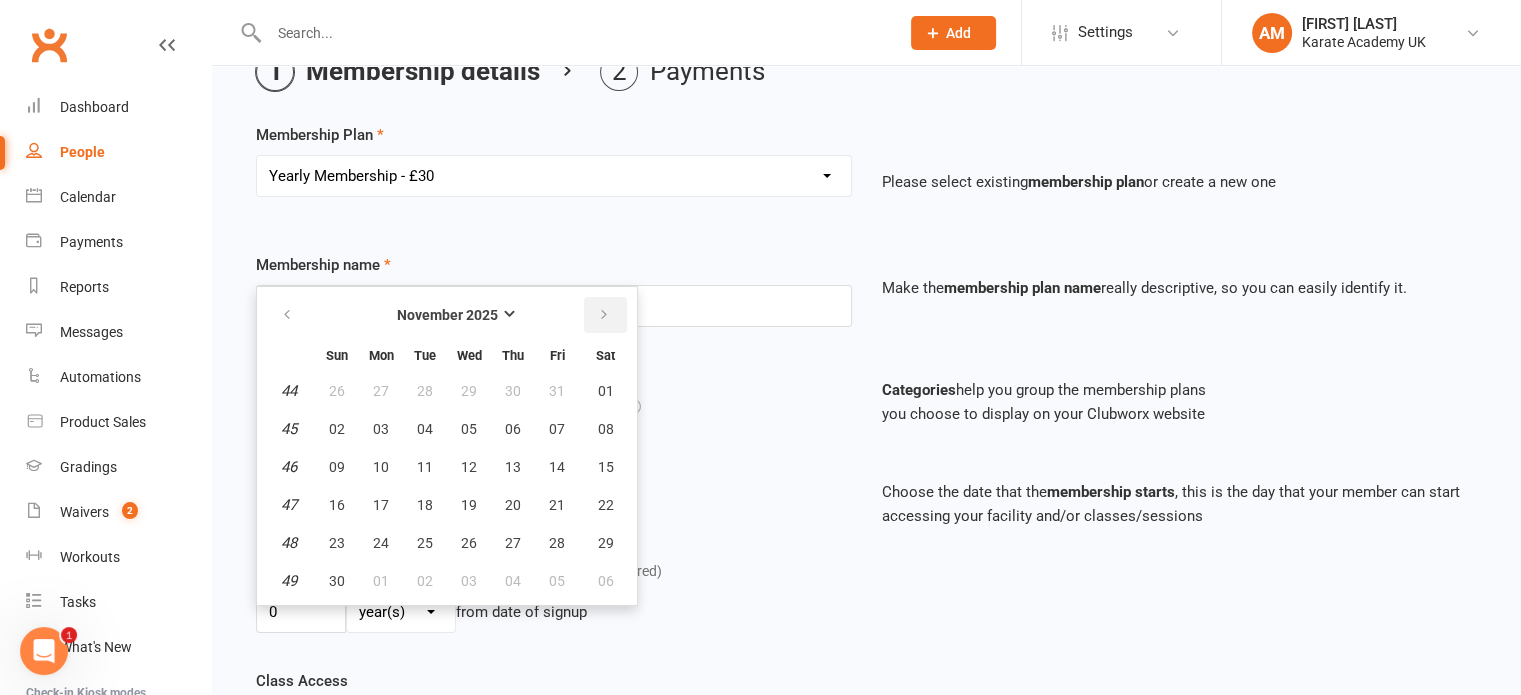 click at bounding box center [604, 315] 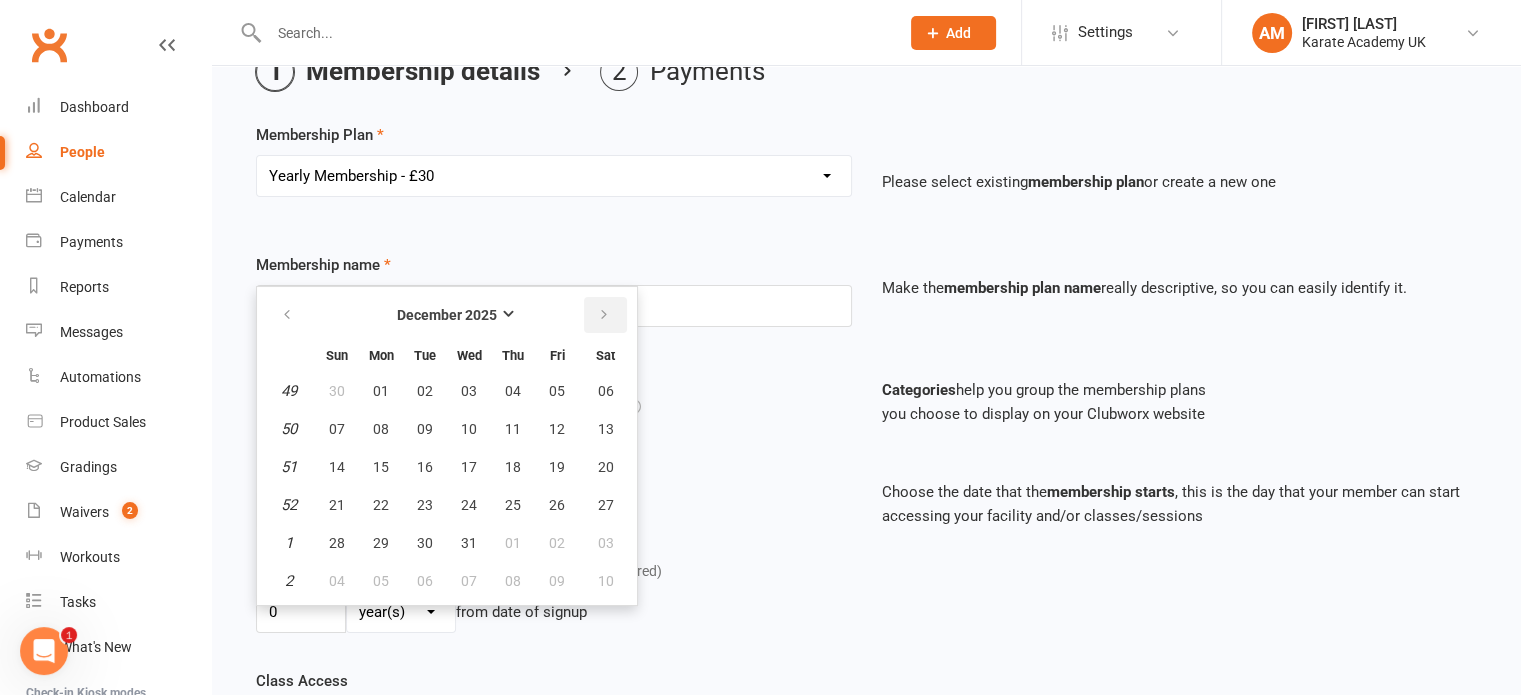 click at bounding box center [604, 315] 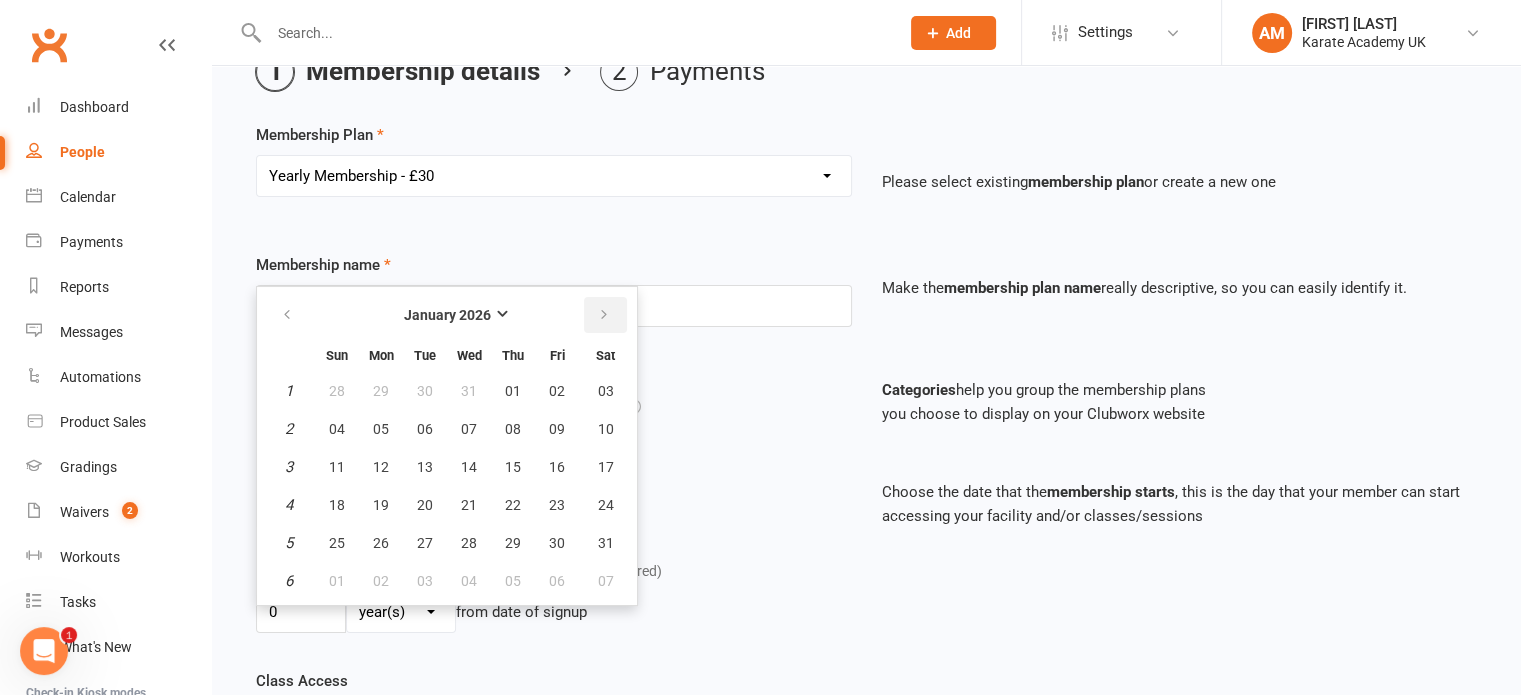 click at bounding box center [604, 315] 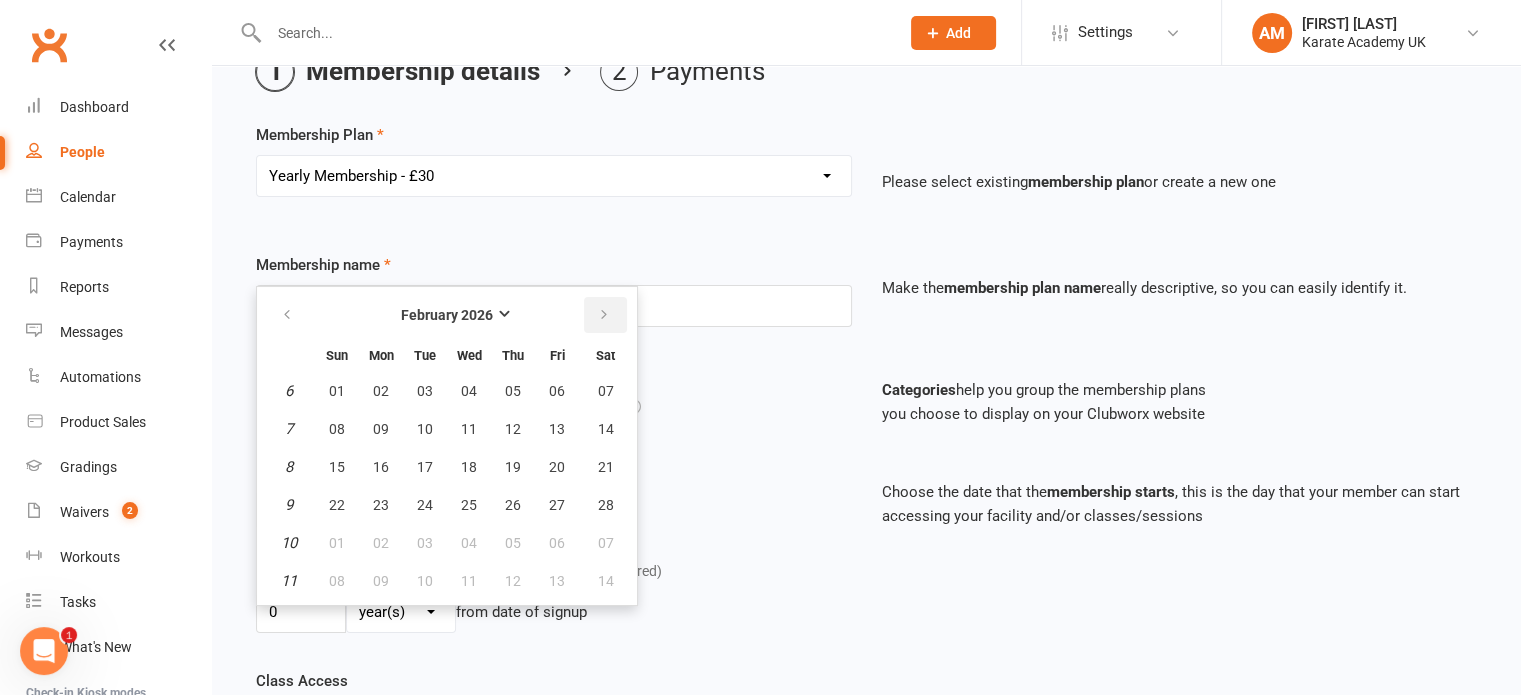 click at bounding box center (604, 315) 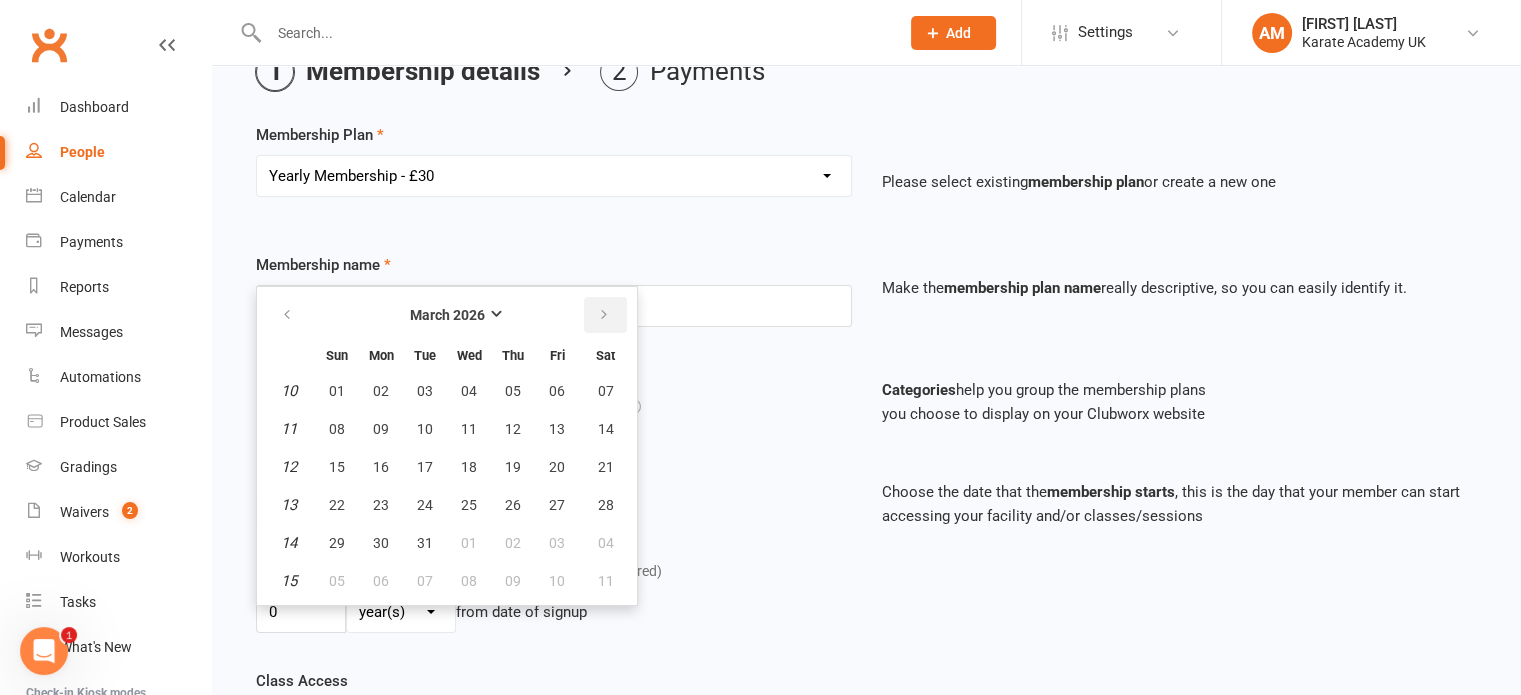 click at bounding box center (604, 315) 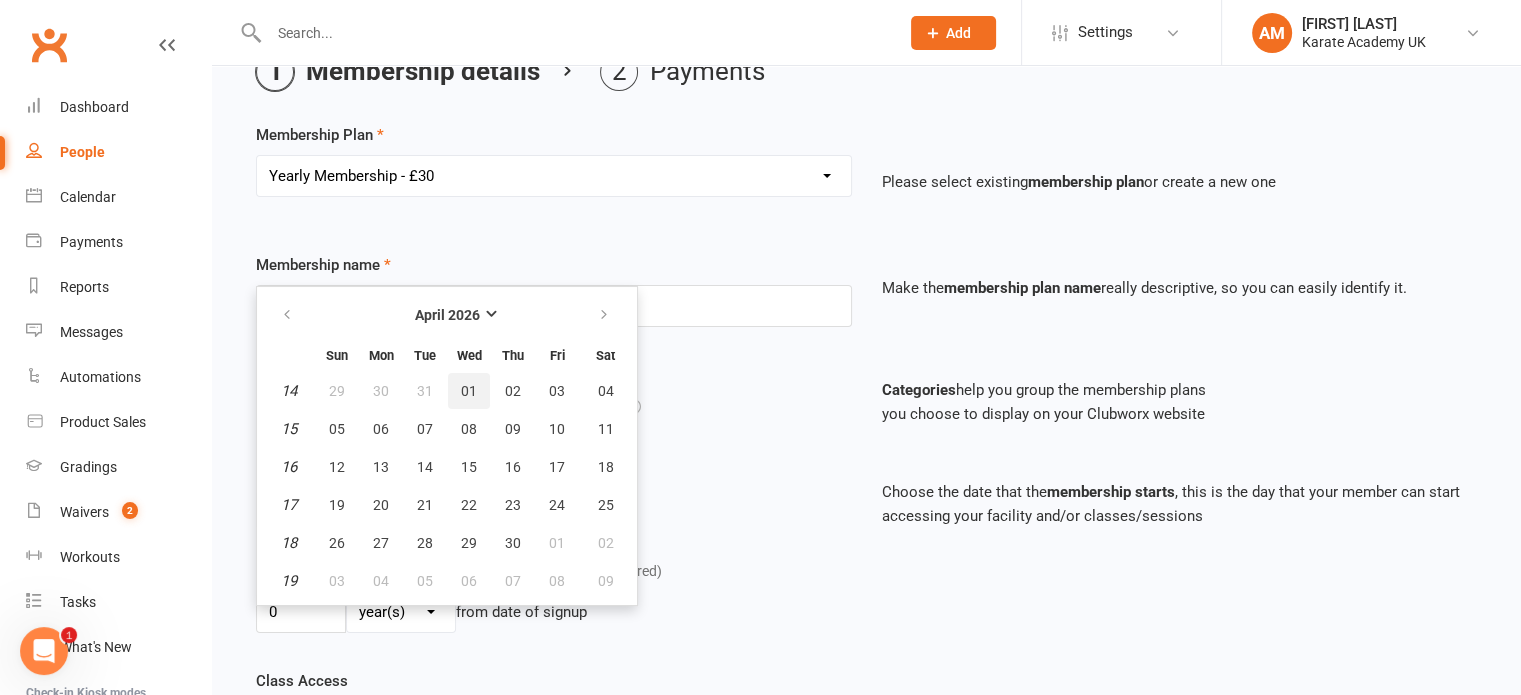click on "01" at bounding box center [469, 391] 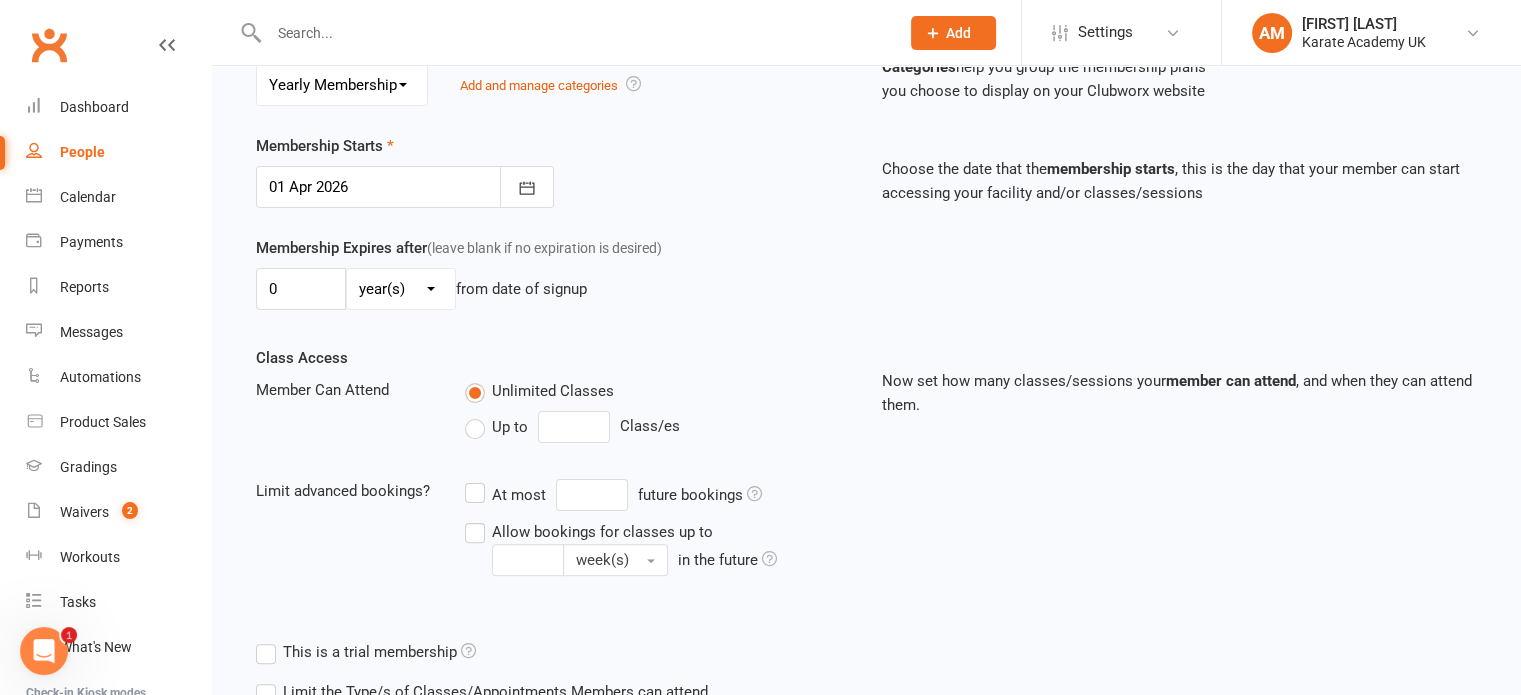 scroll, scrollTop: 604, scrollLeft: 0, axis: vertical 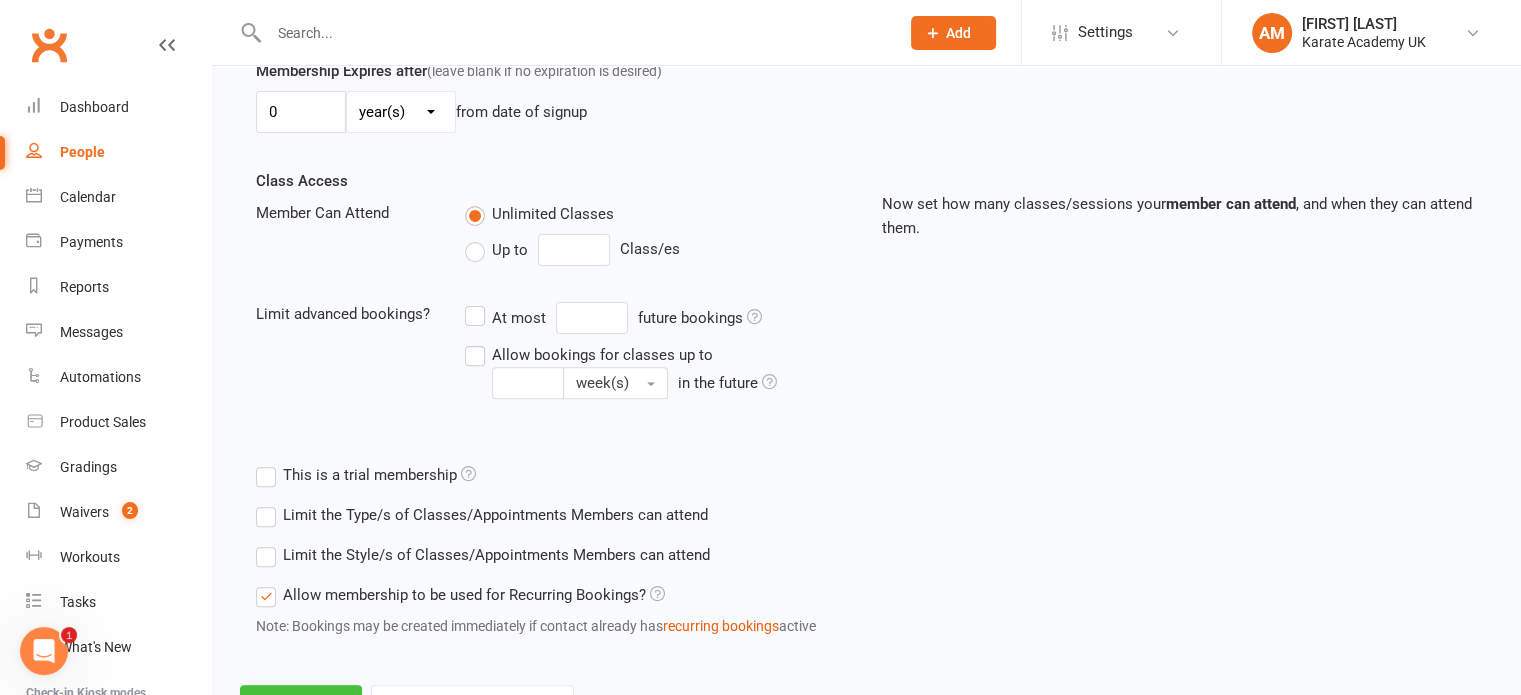click on "Continue" at bounding box center (301, 706) 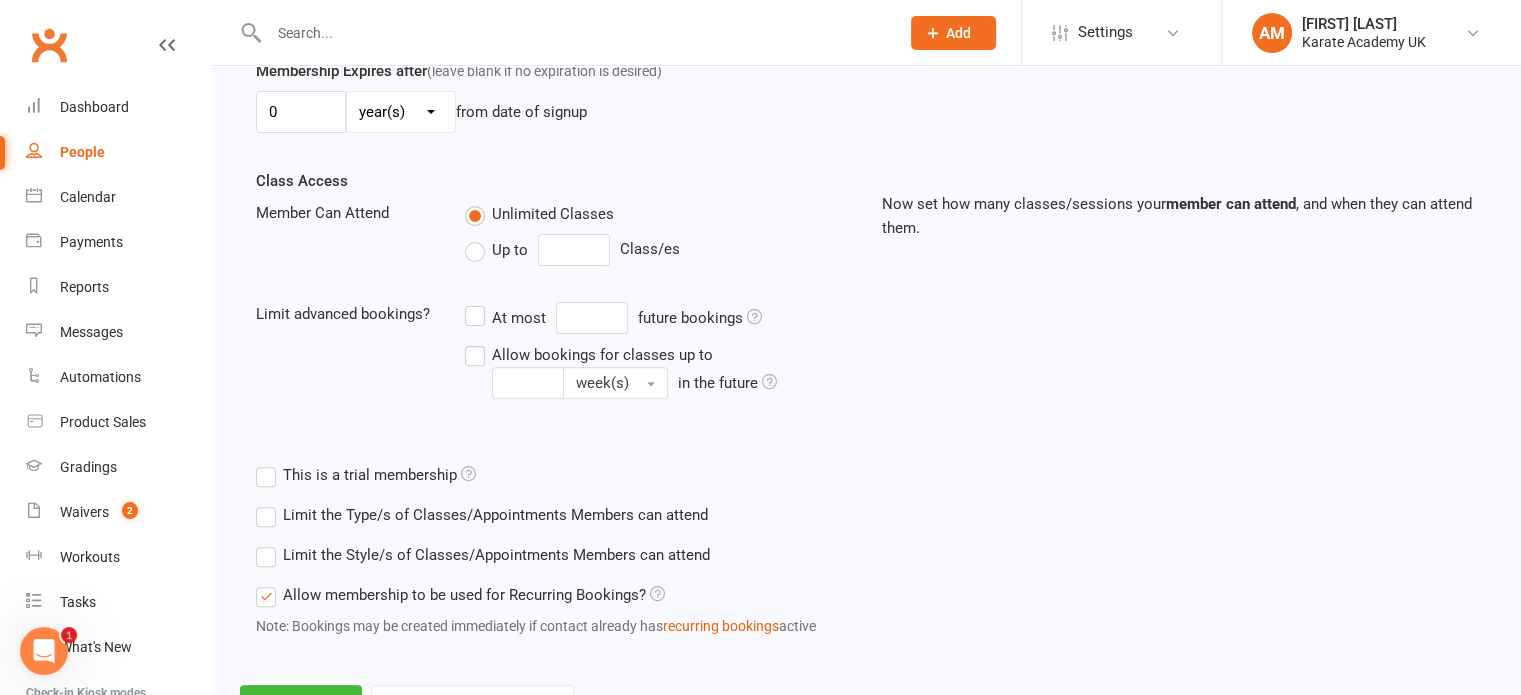 scroll, scrollTop: 0, scrollLeft: 0, axis: both 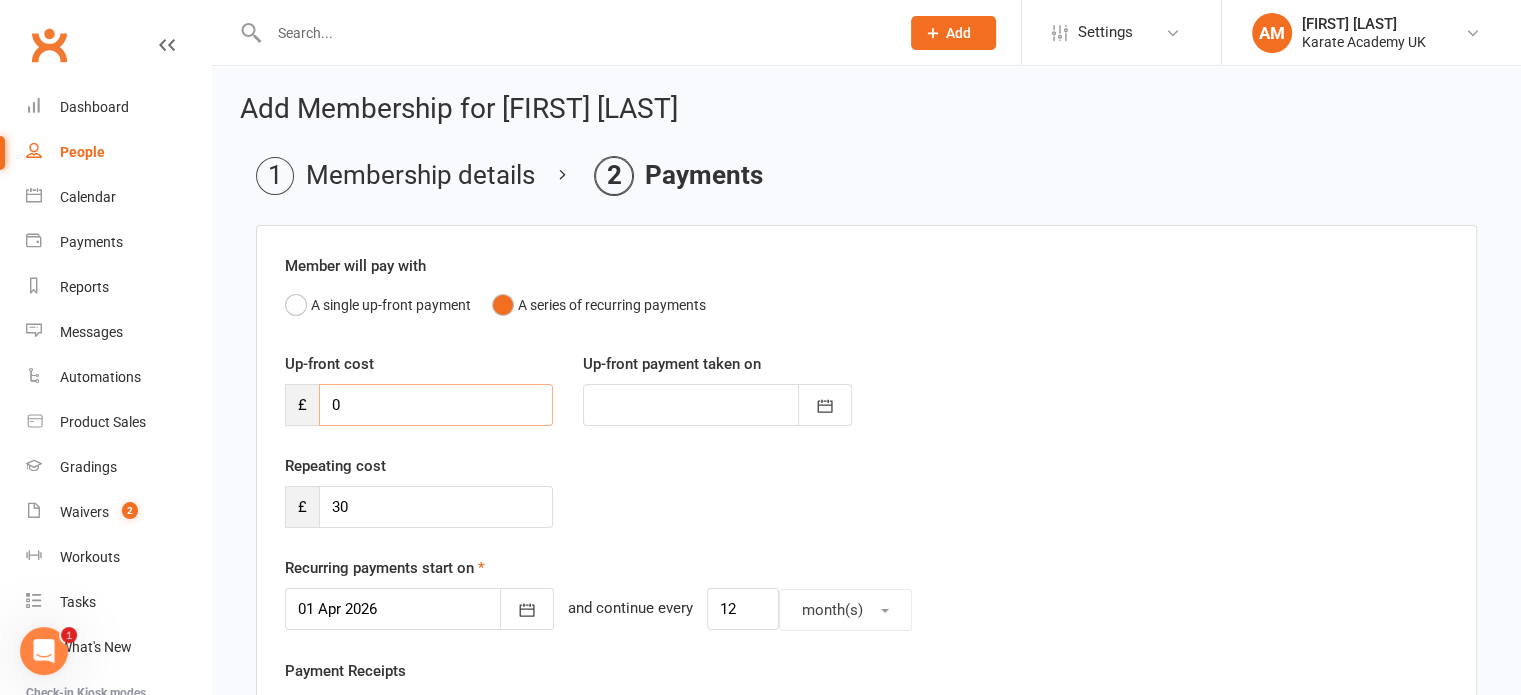 click on "0" at bounding box center [436, 405] 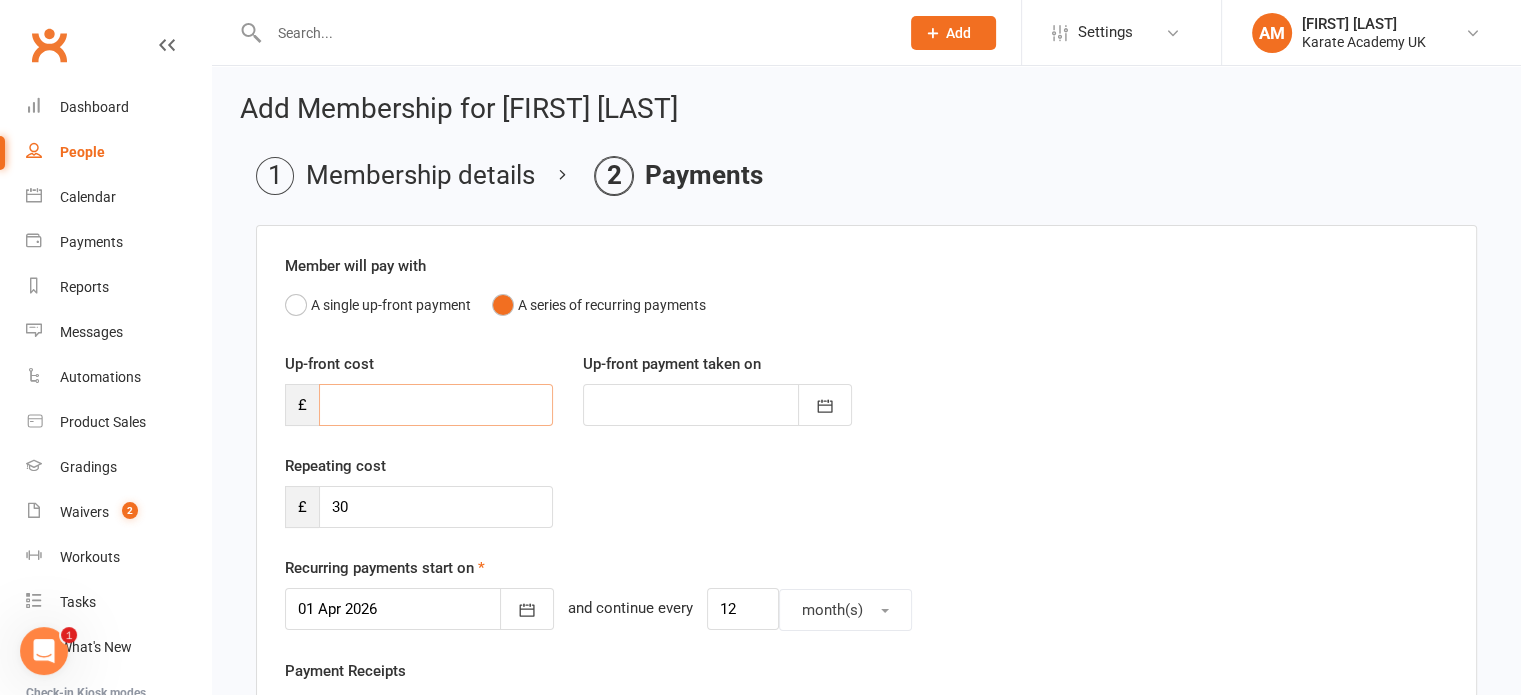 type on "2" 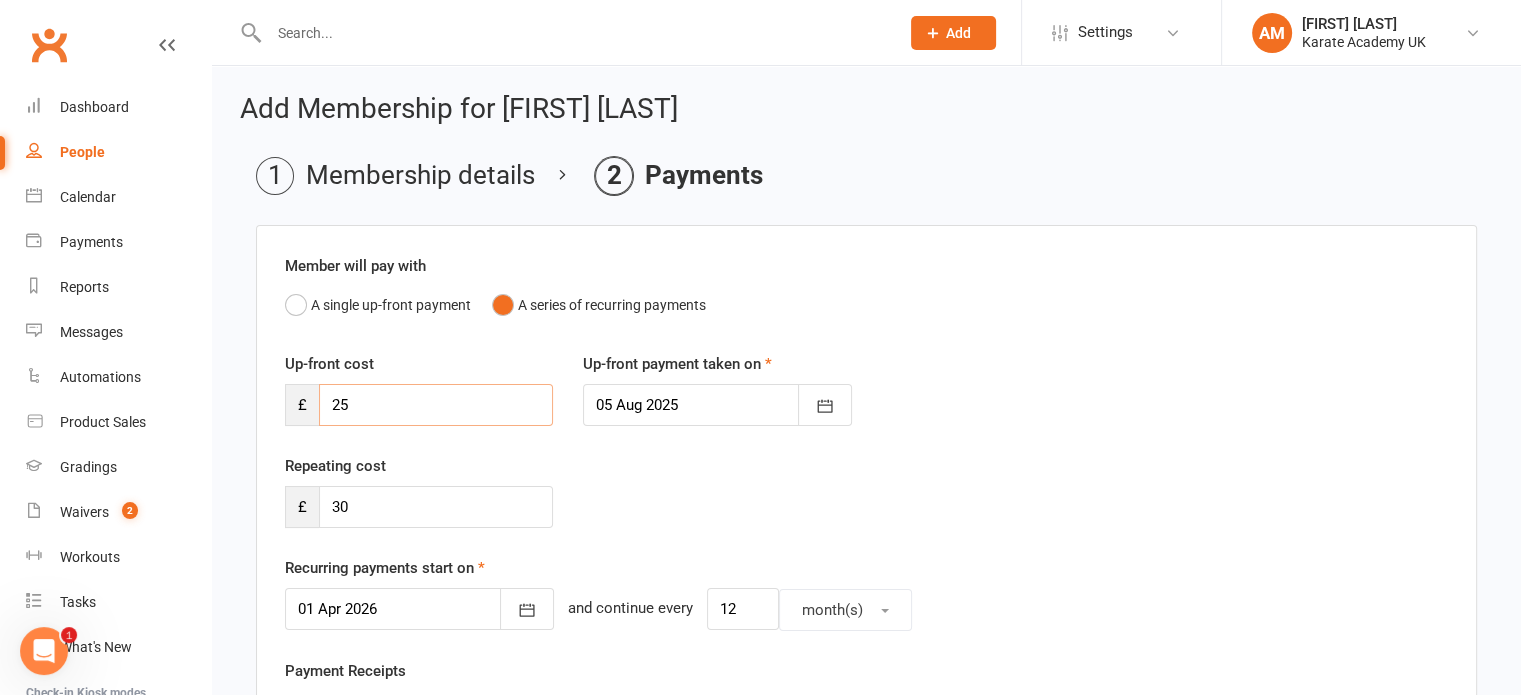 type on "25" 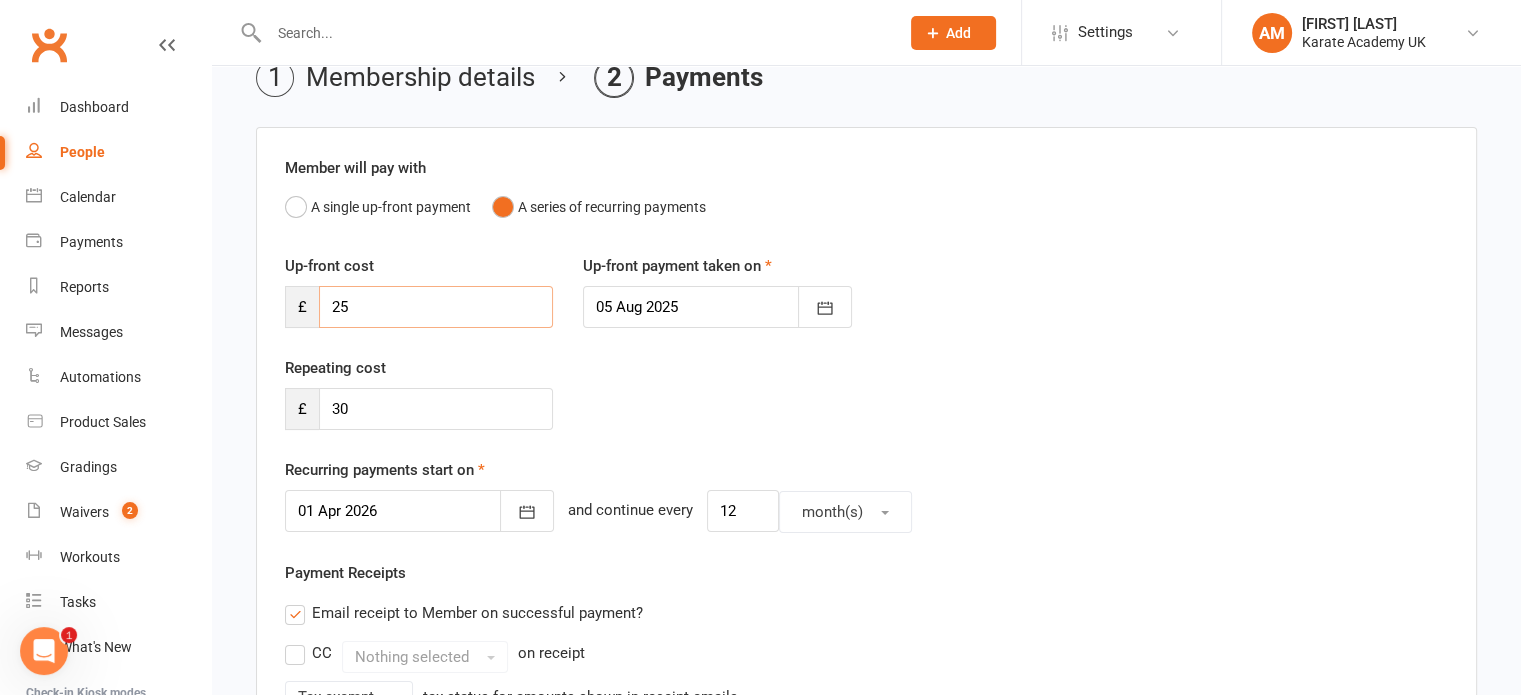 scroll, scrollTop: 100, scrollLeft: 0, axis: vertical 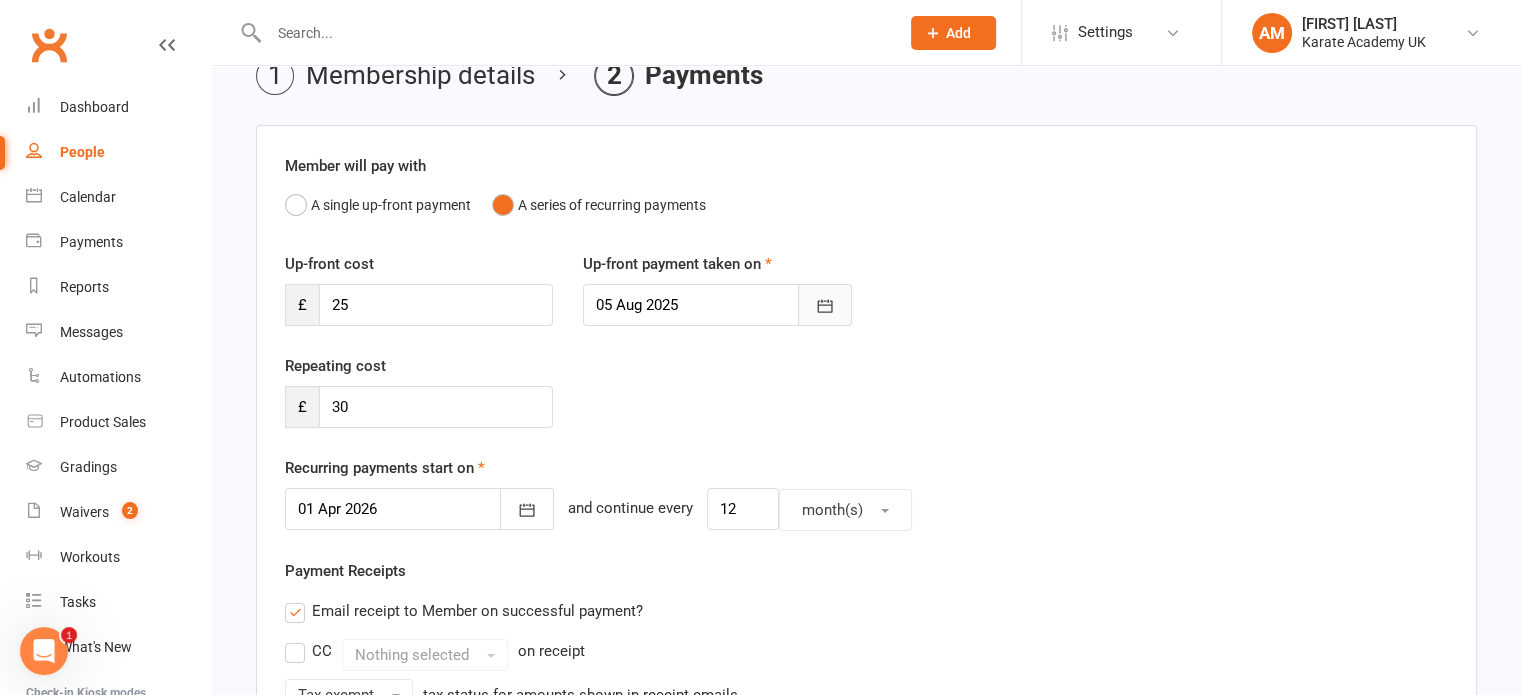 click at bounding box center [825, 305] 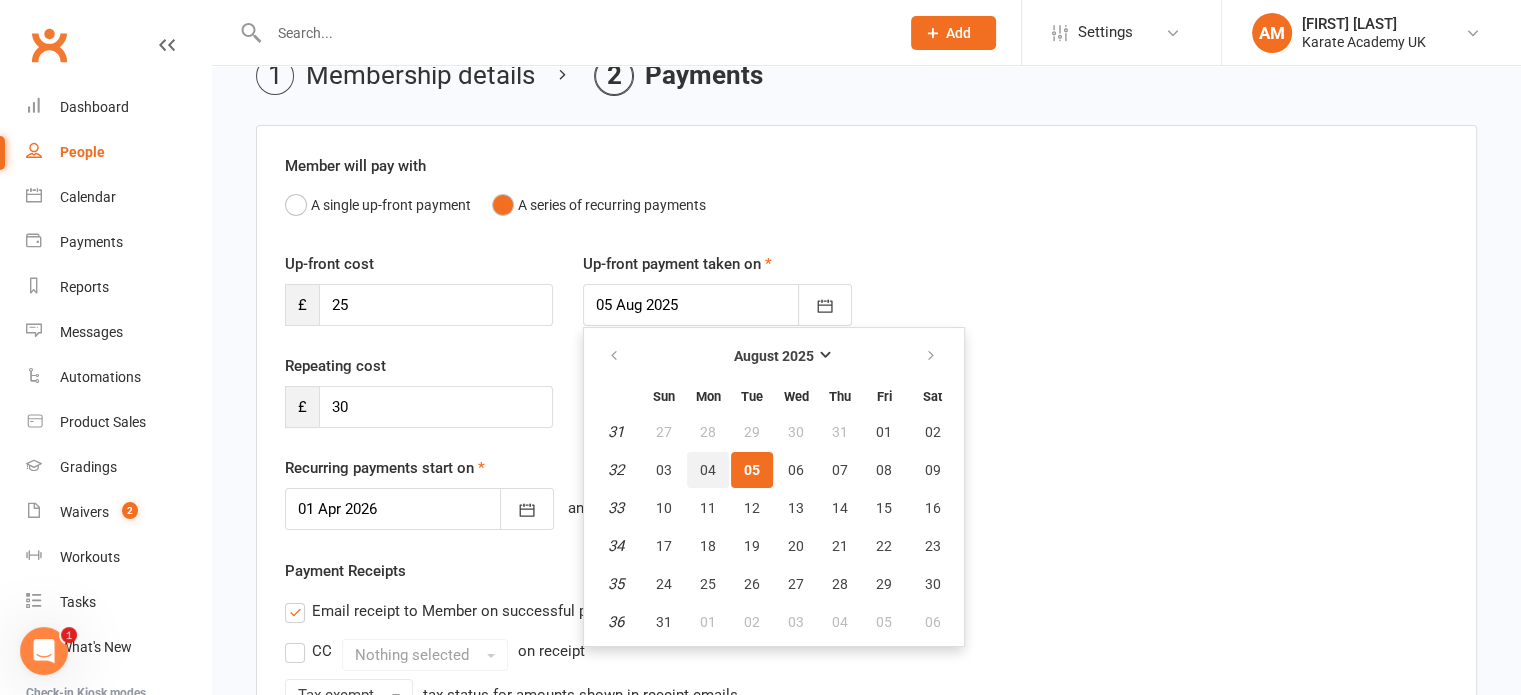 click on "04" at bounding box center (708, 470) 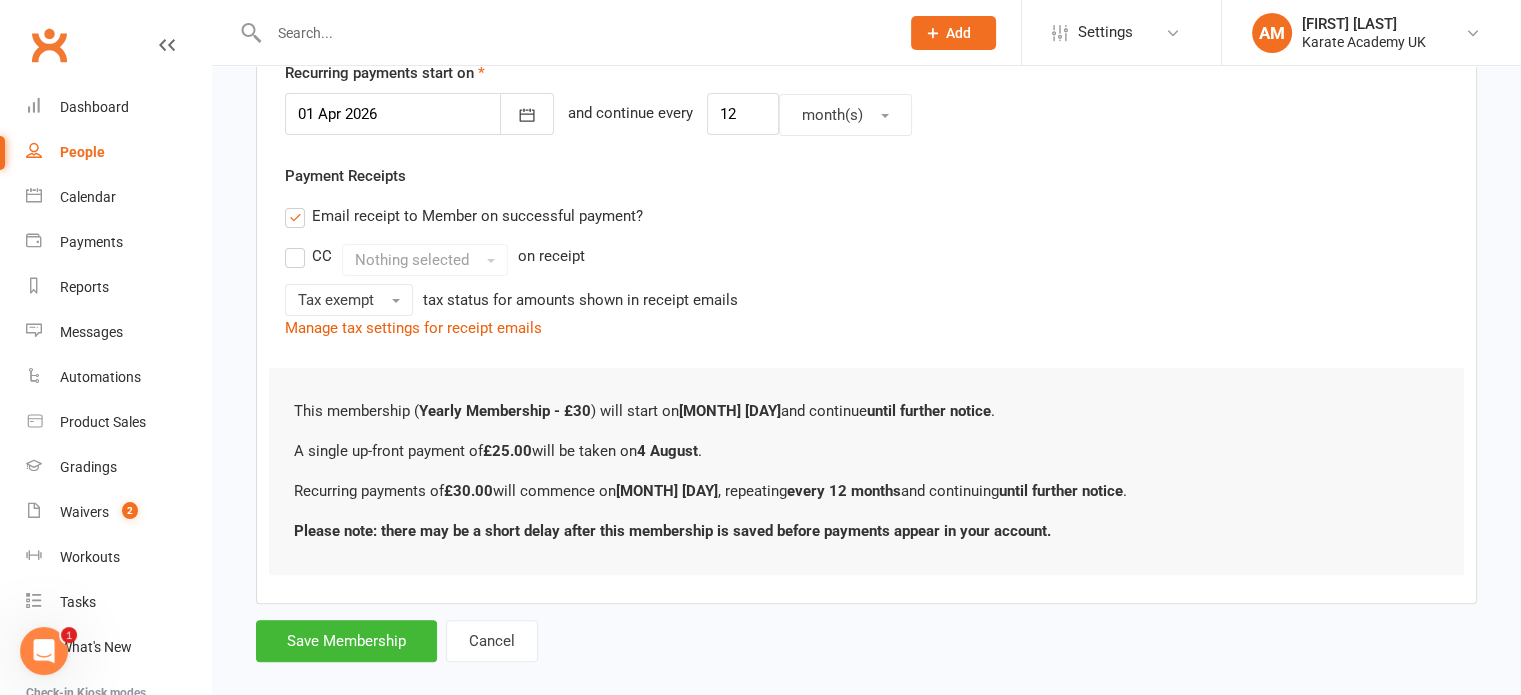 scroll, scrollTop: 520, scrollLeft: 0, axis: vertical 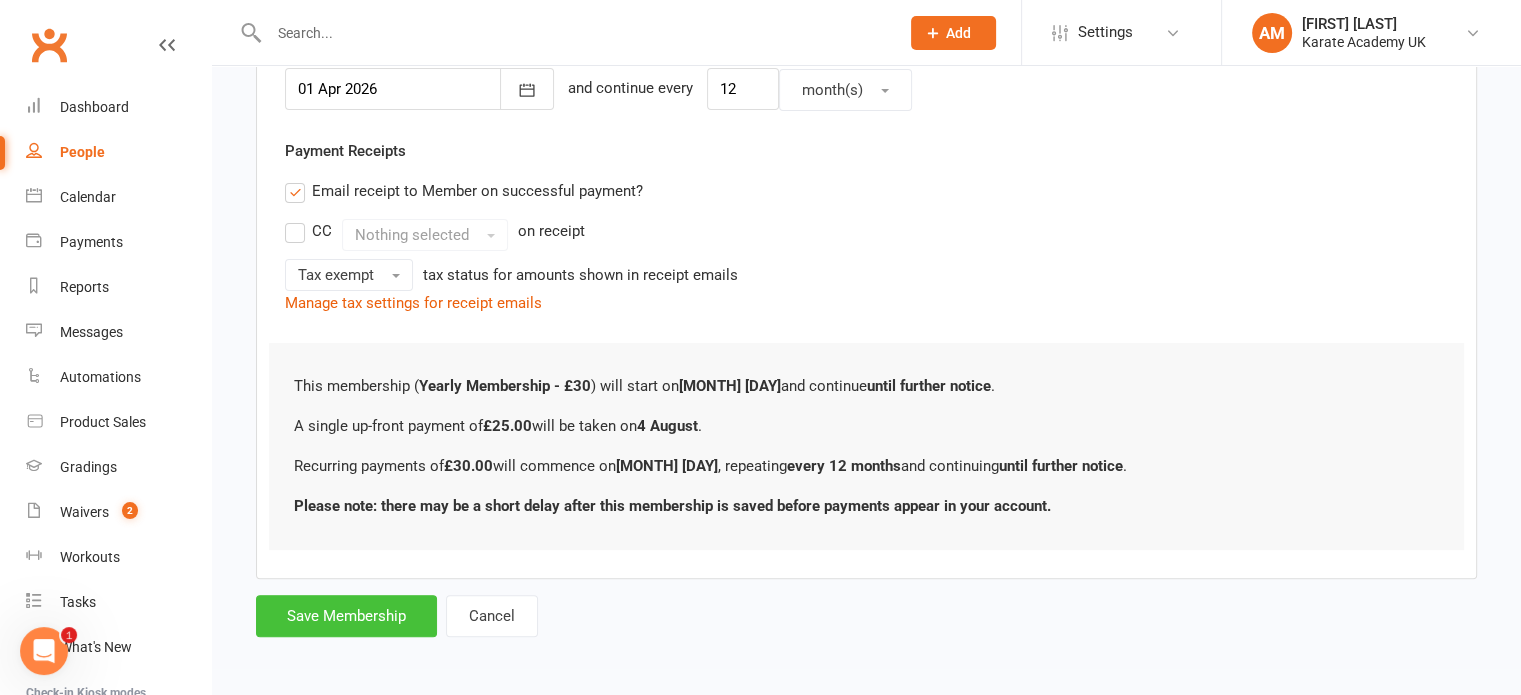 click on "Save Membership" at bounding box center [346, 616] 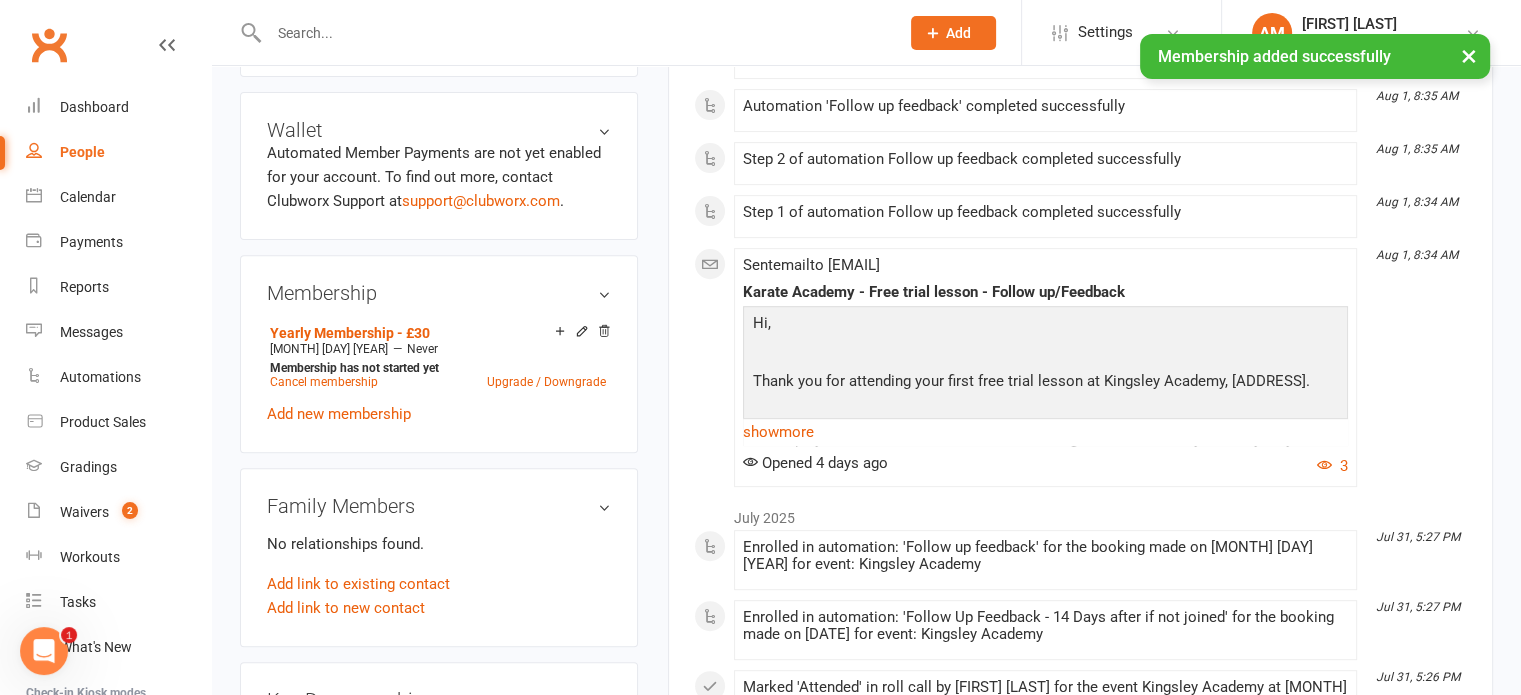 scroll, scrollTop: 700, scrollLeft: 0, axis: vertical 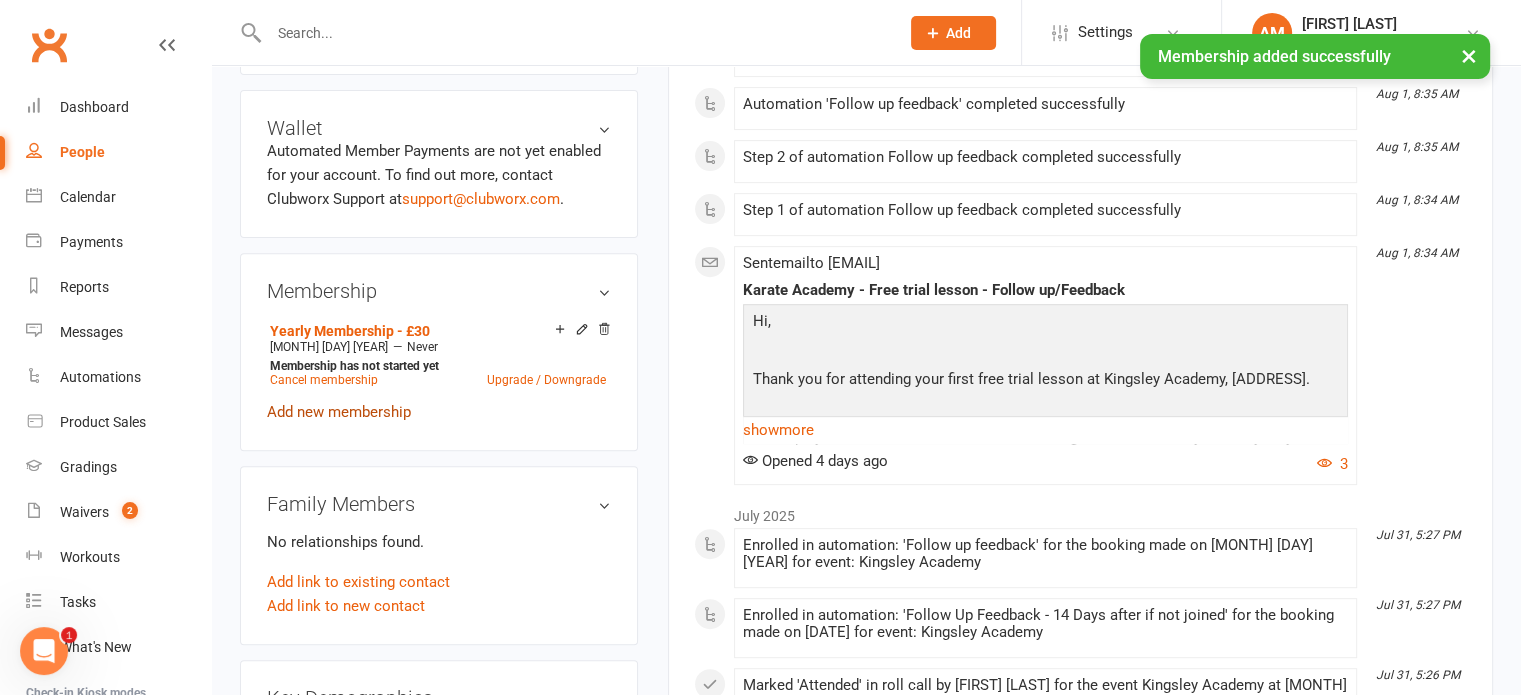 click on "Add new membership" at bounding box center [339, 412] 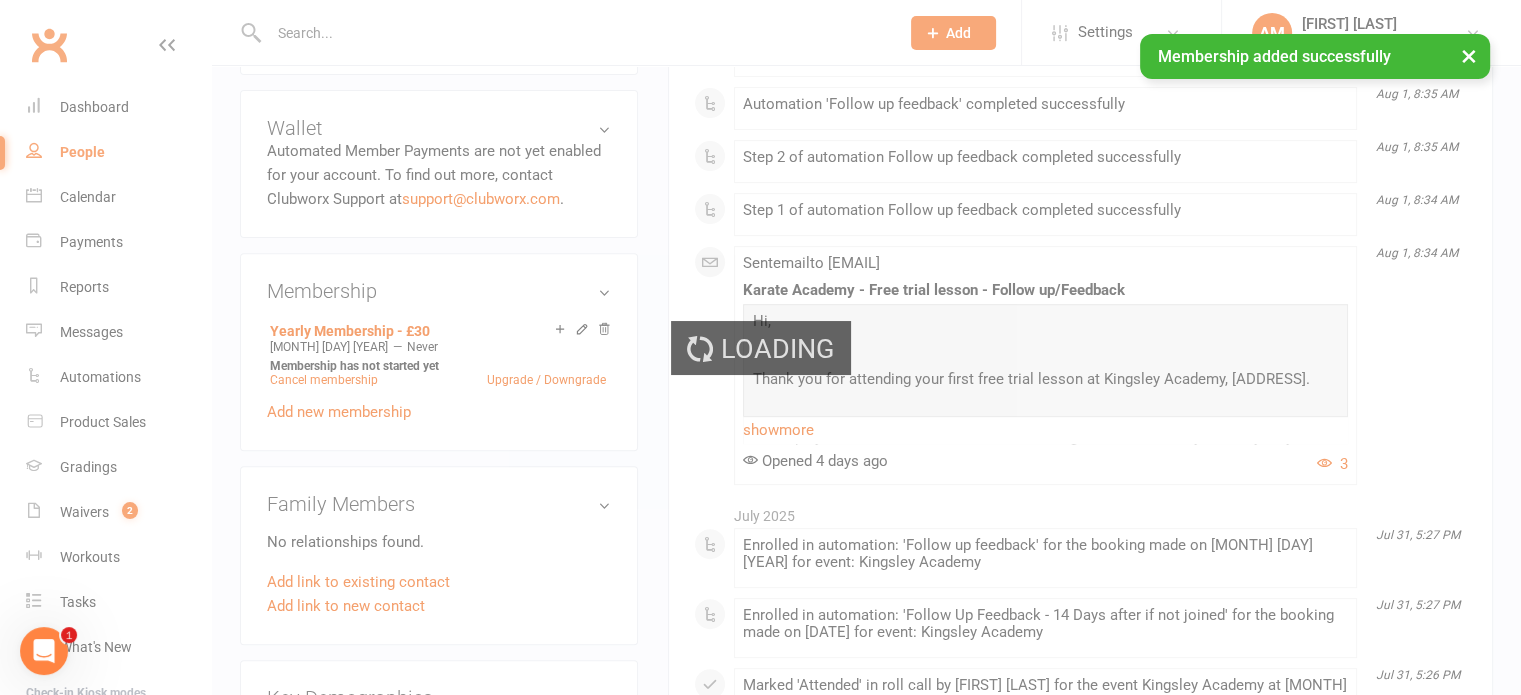 scroll, scrollTop: 0, scrollLeft: 0, axis: both 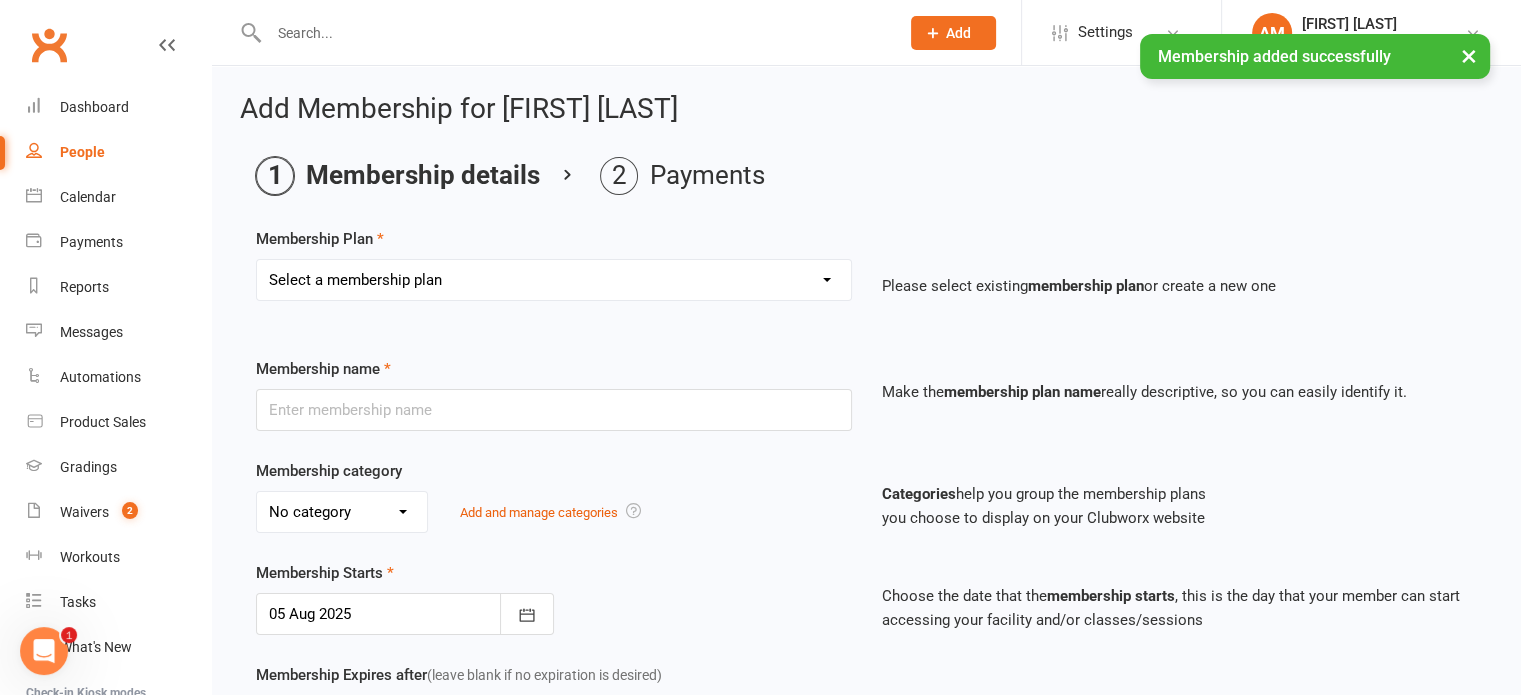 click on "Select a membership plan Create new Membership Plan Term Fee - 3 Months Term Fee - 1 Month (Lincoln) Yearly Membership - £30 Yearly Membership - £80 Annual Tournament" at bounding box center (554, 280) 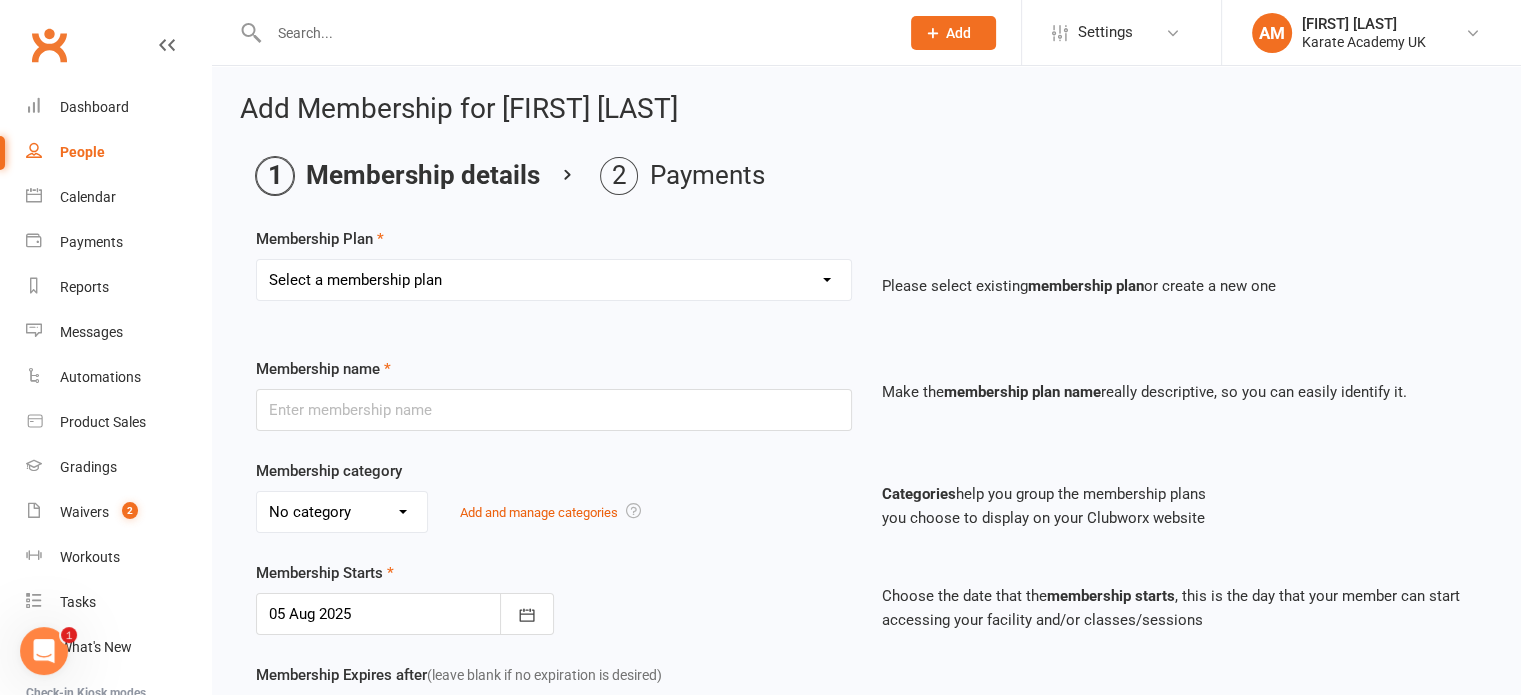select on "1" 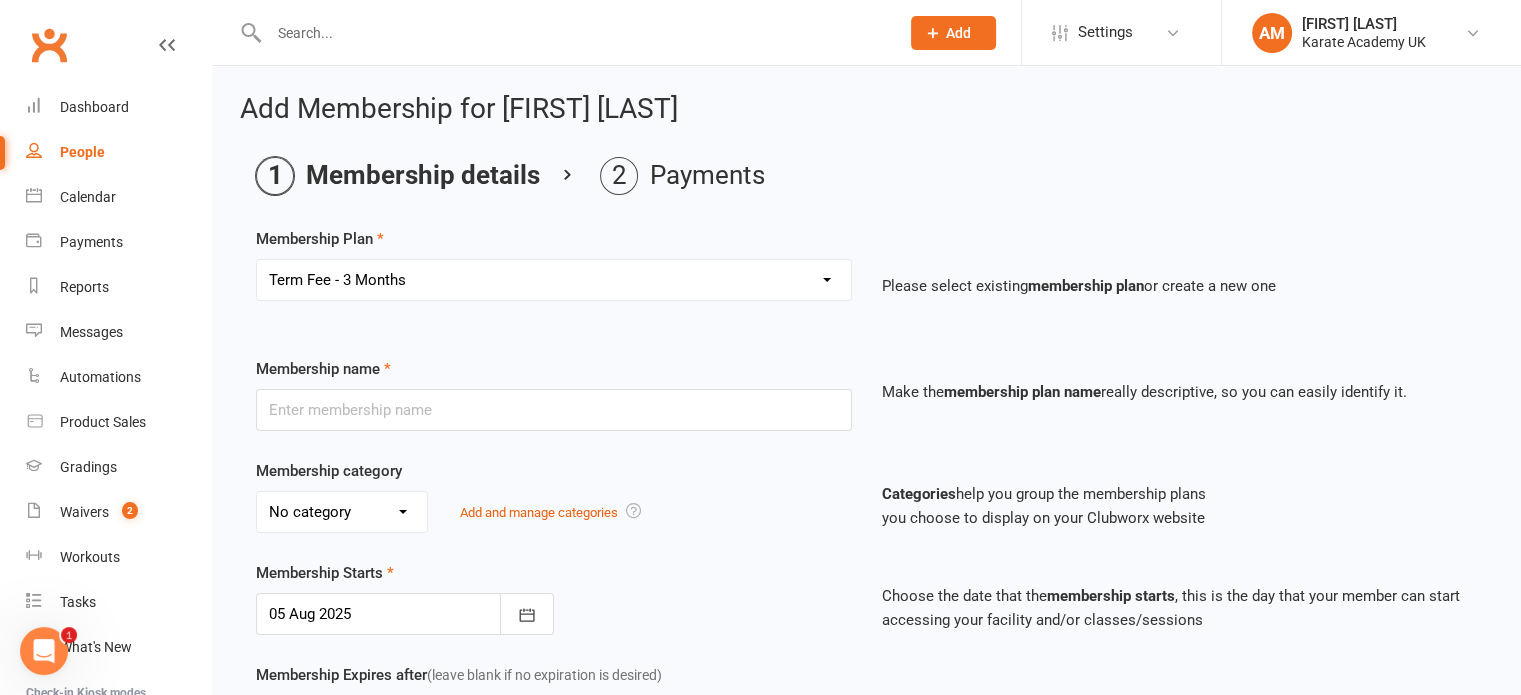 click on "Select a membership plan Create new Membership Plan Term Fee - 3 Months Term Fee - 1 Month (Lincoln) Yearly Membership - £30 Yearly Membership - £80 Annual Tournament" at bounding box center (554, 280) 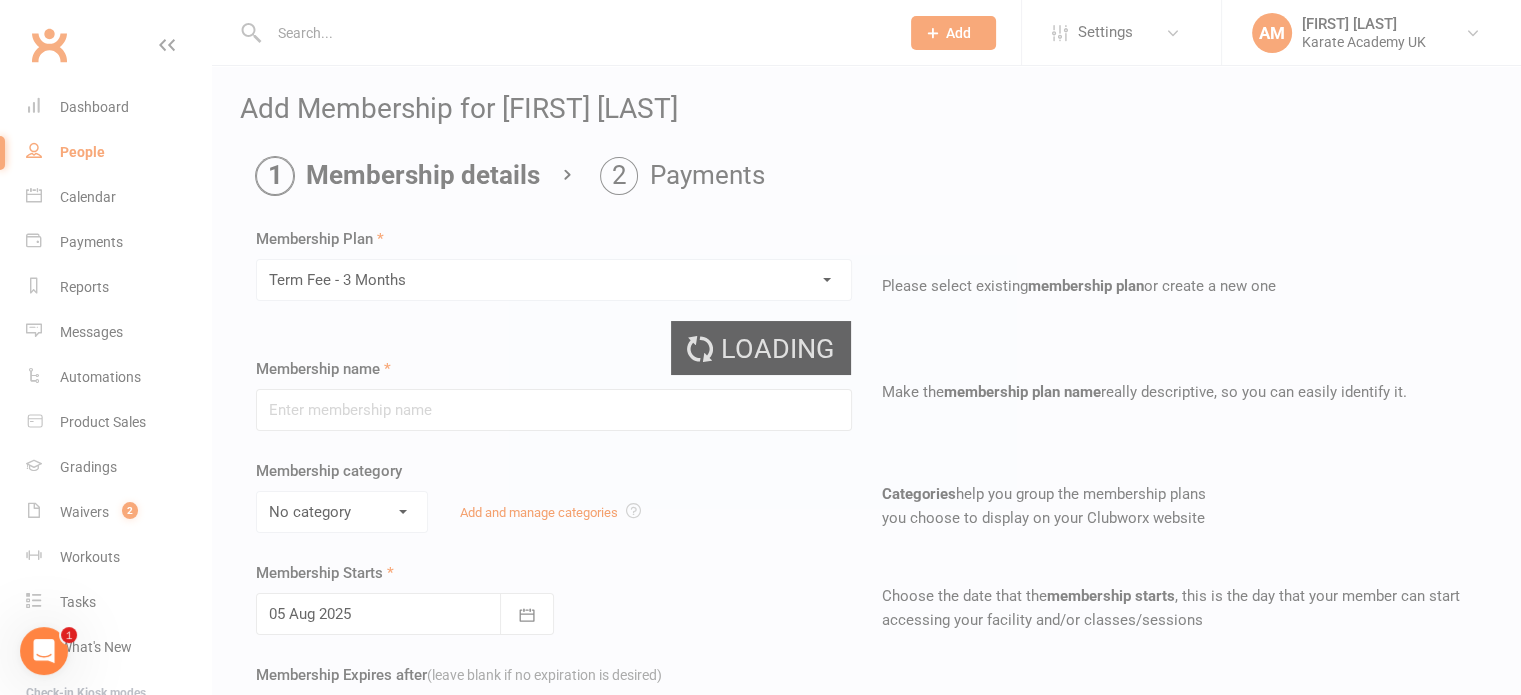 type on "Term Fee - 3 Months" 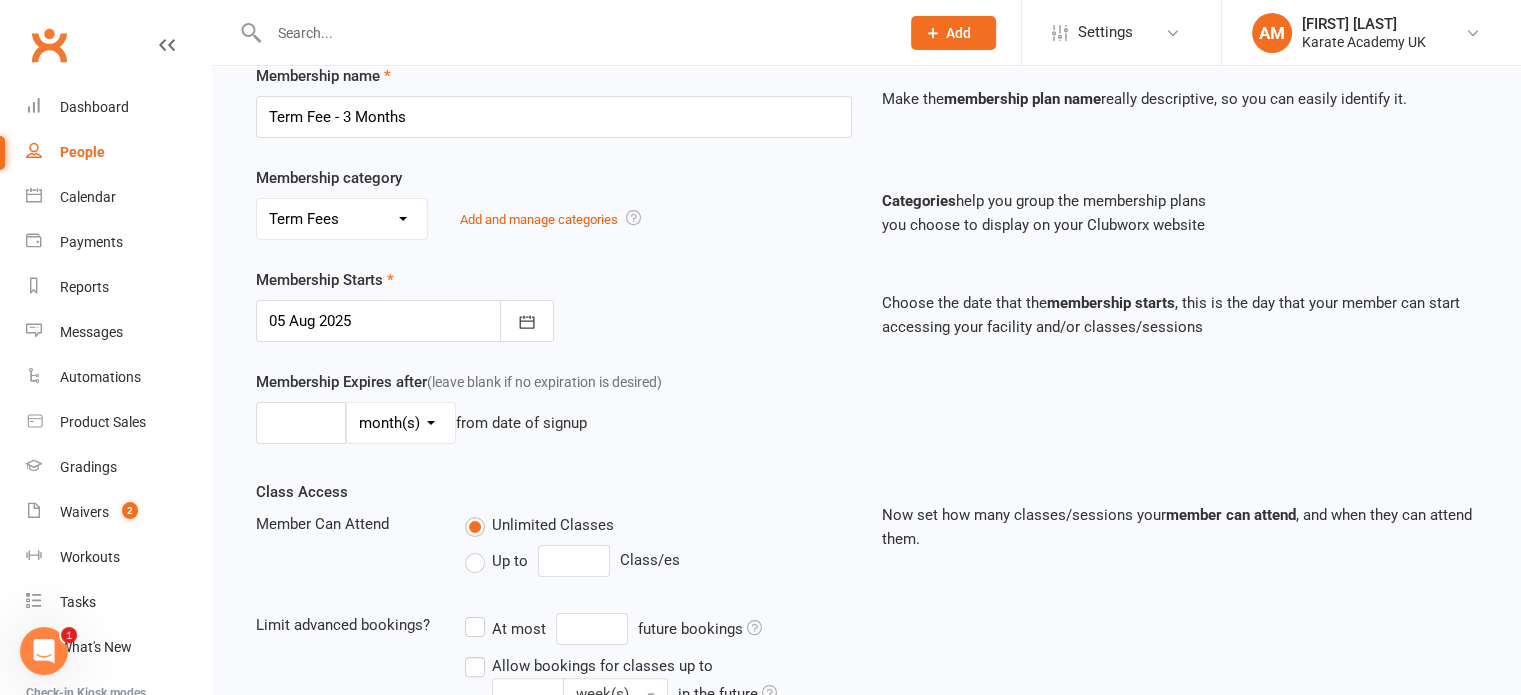 scroll, scrollTop: 300, scrollLeft: 0, axis: vertical 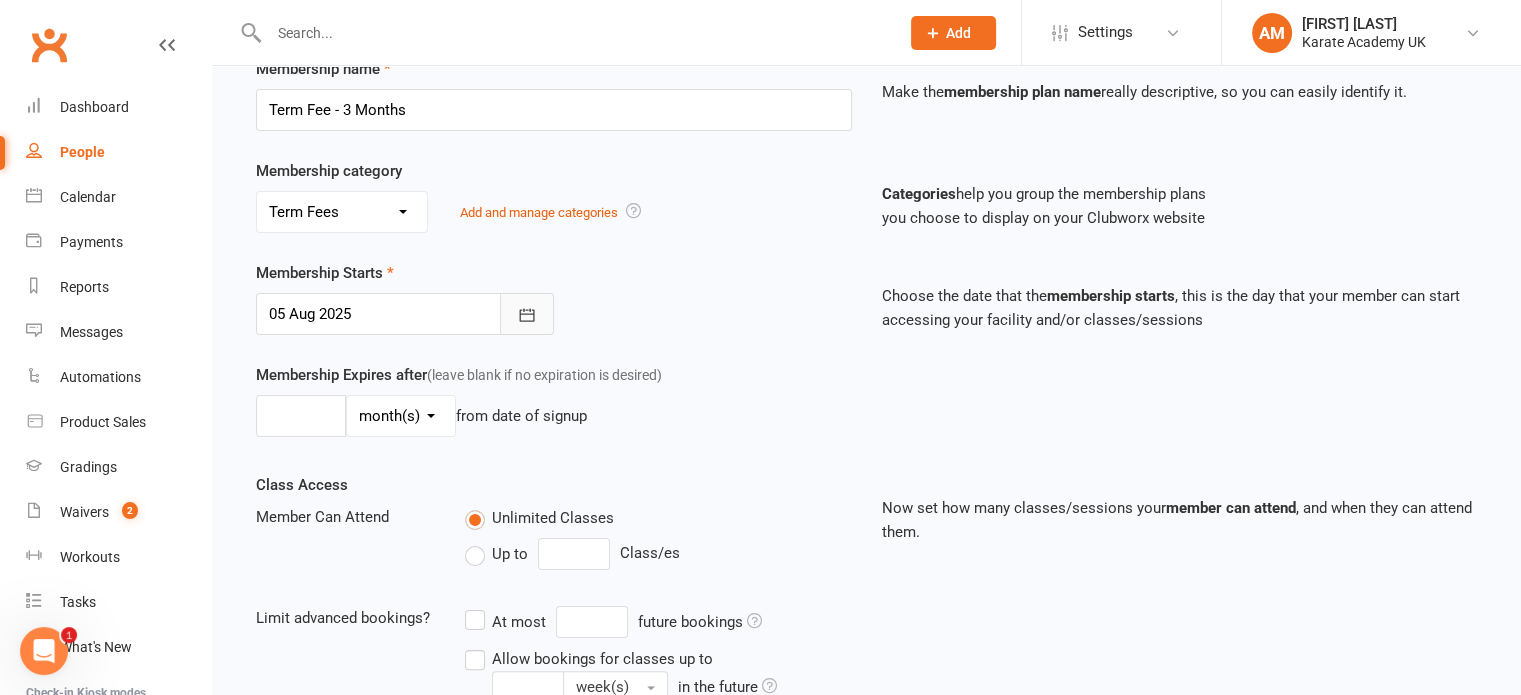 click at bounding box center (527, 314) 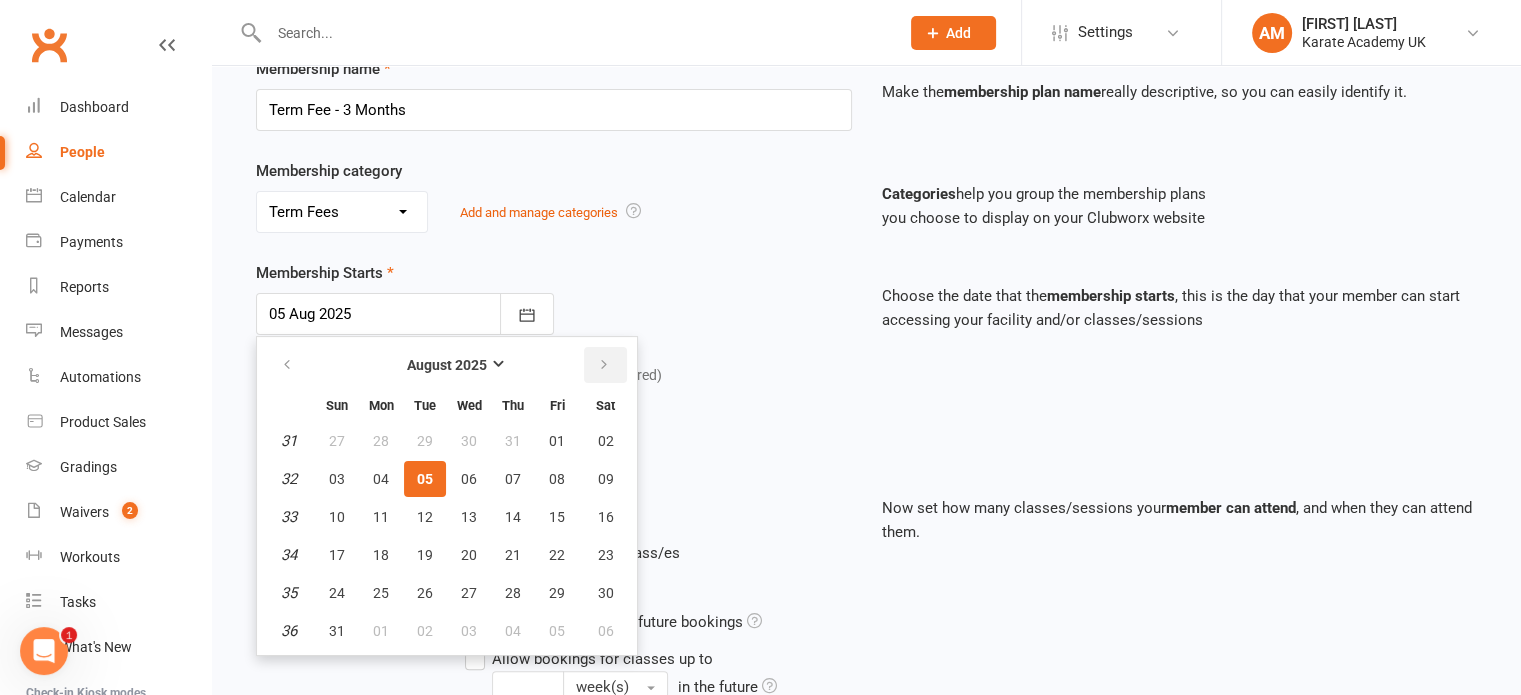 click at bounding box center (605, 365) 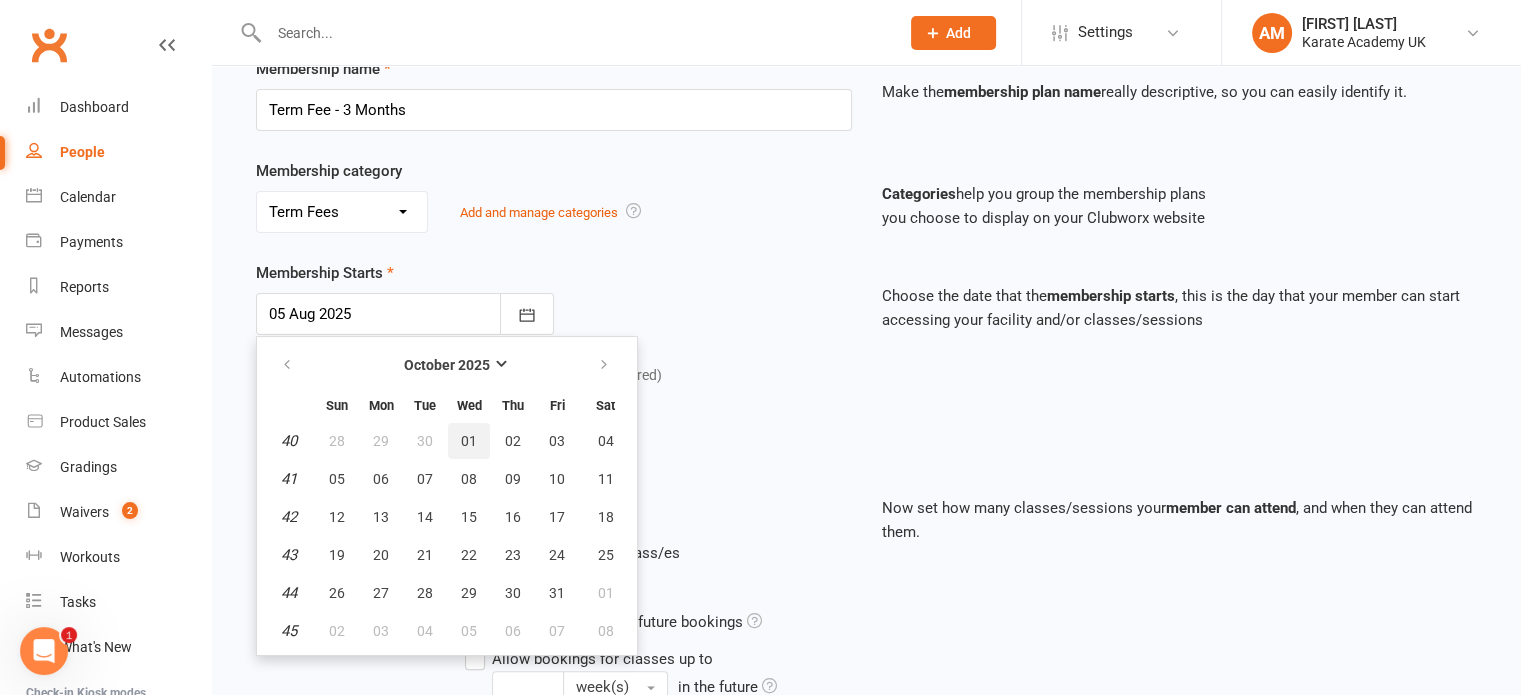 click on "01" at bounding box center [469, 441] 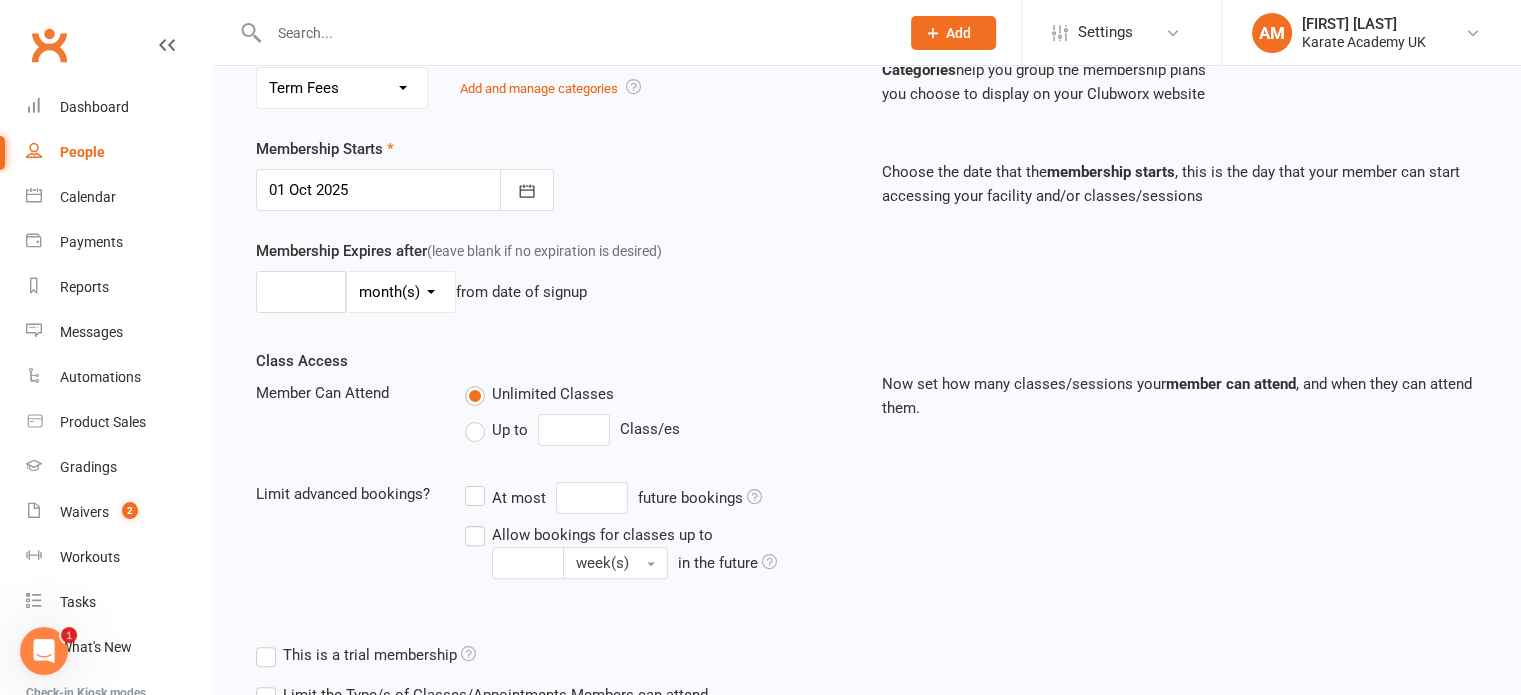 scroll, scrollTop: 689, scrollLeft: 0, axis: vertical 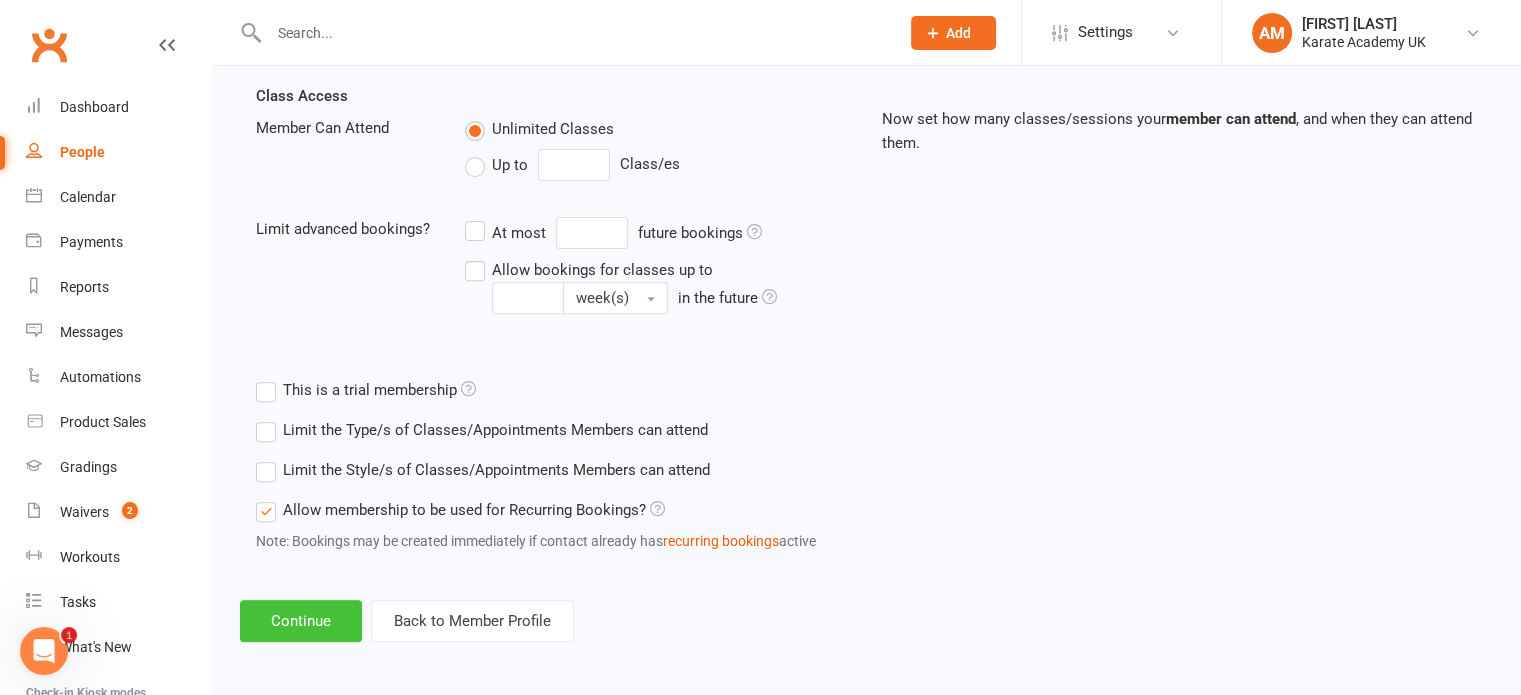 click on "Continue" at bounding box center [301, 621] 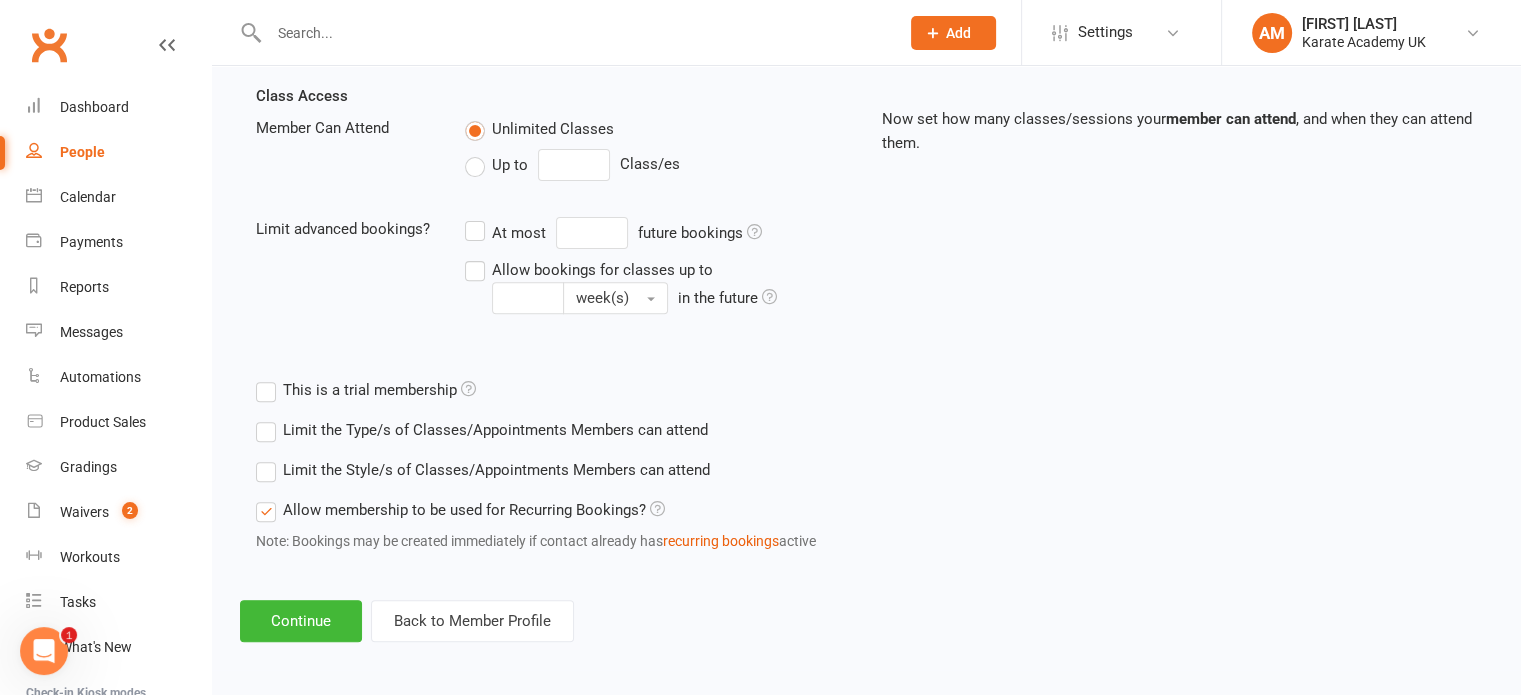 scroll, scrollTop: 0, scrollLeft: 0, axis: both 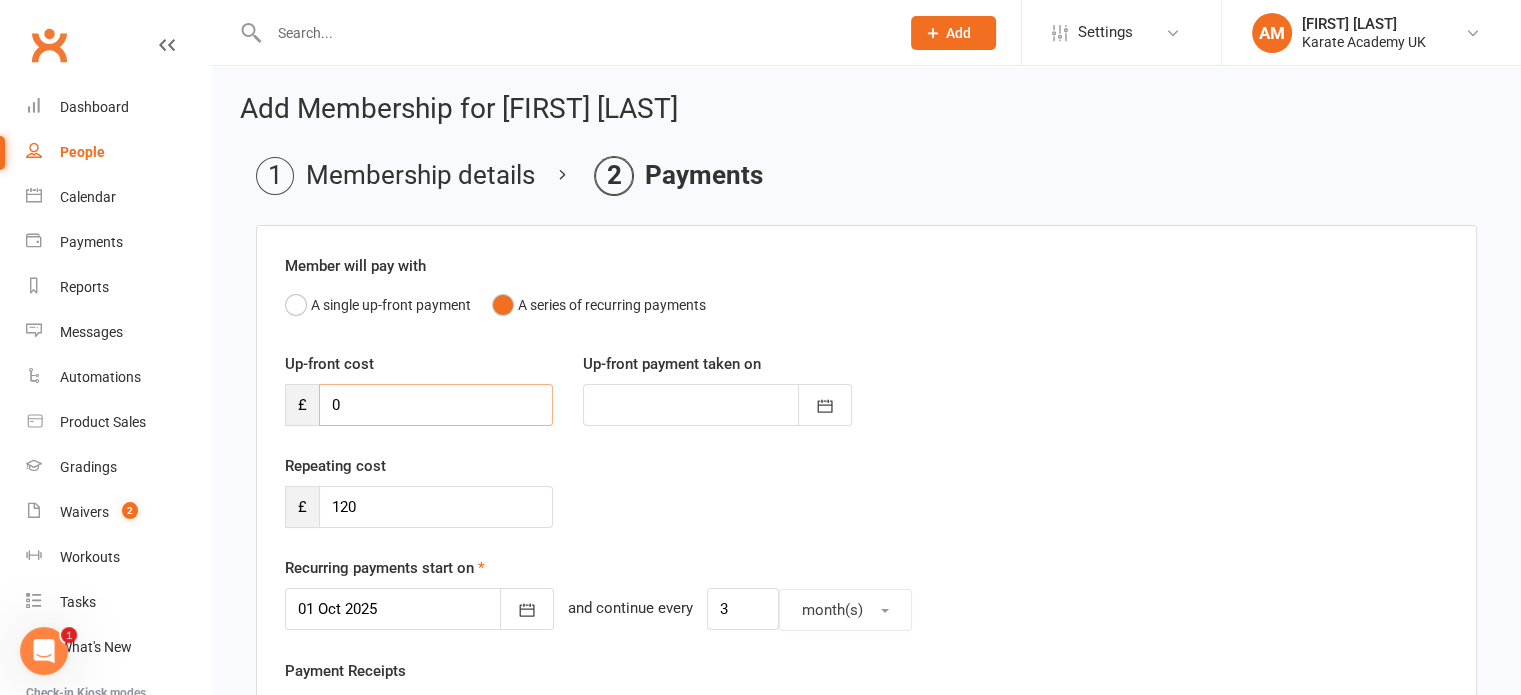 click on "0" at bounding box center [436, 405] 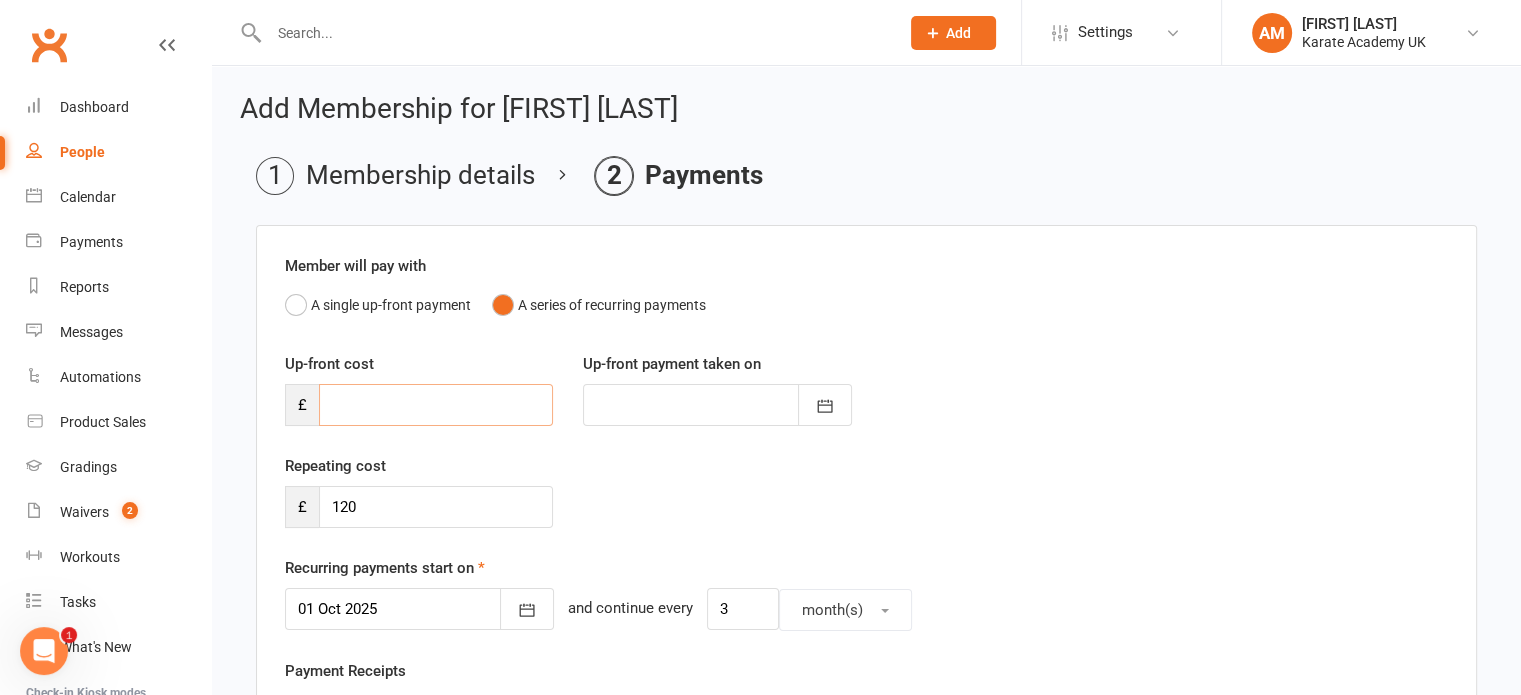 type on "8" 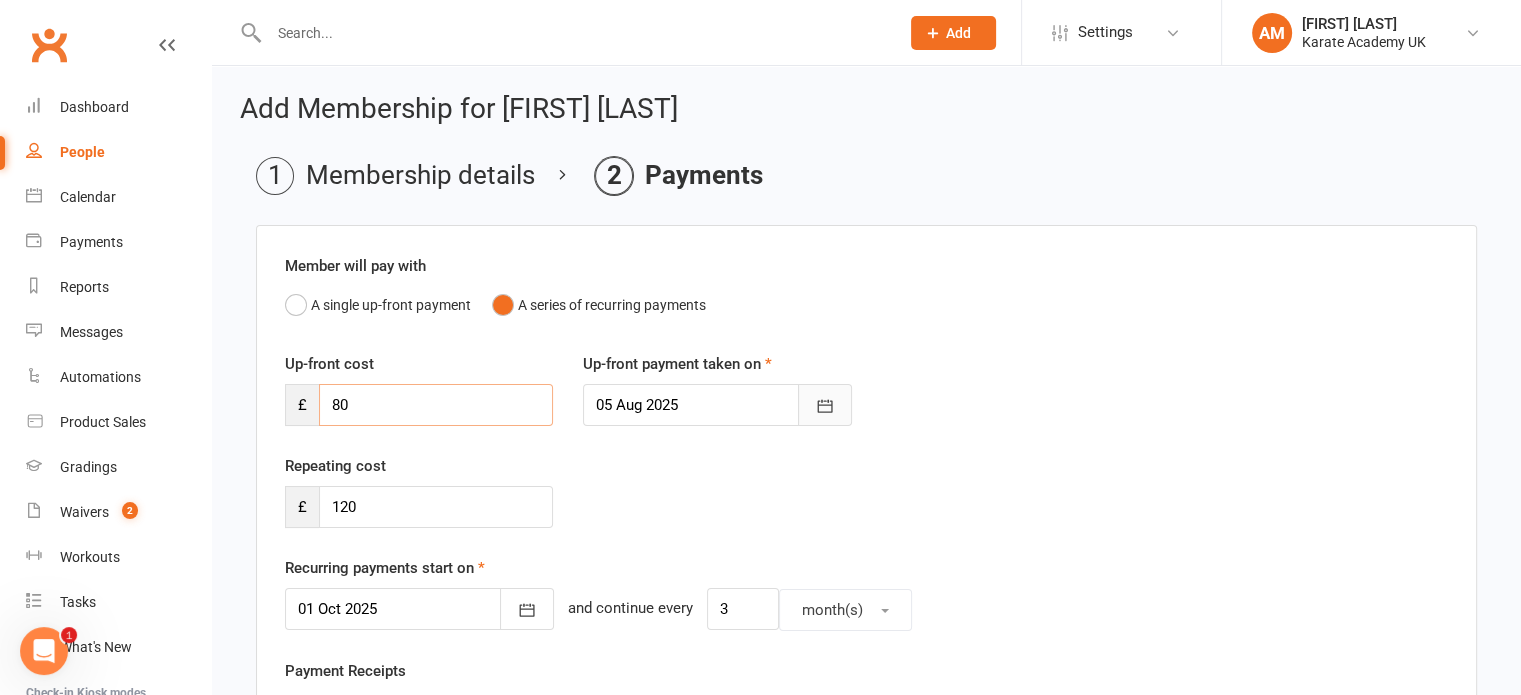 type on "80" 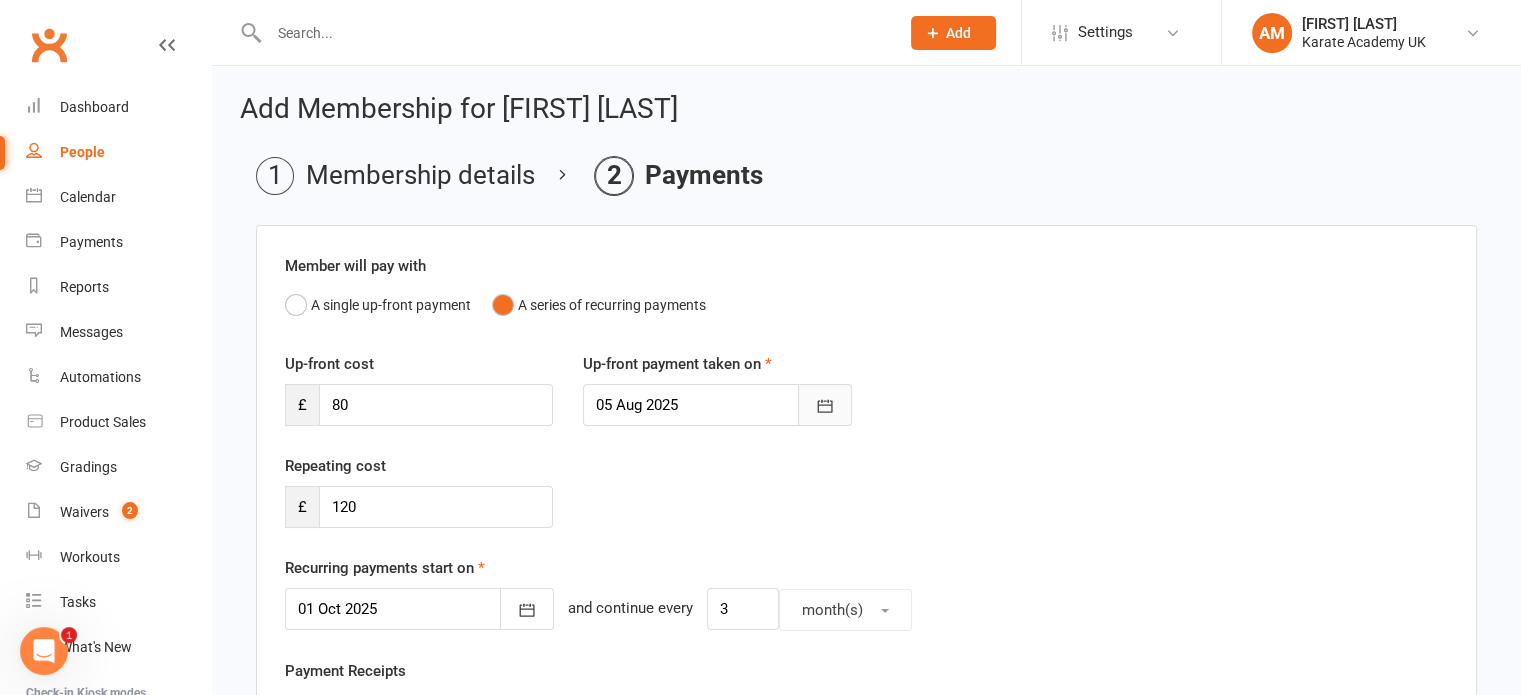 click 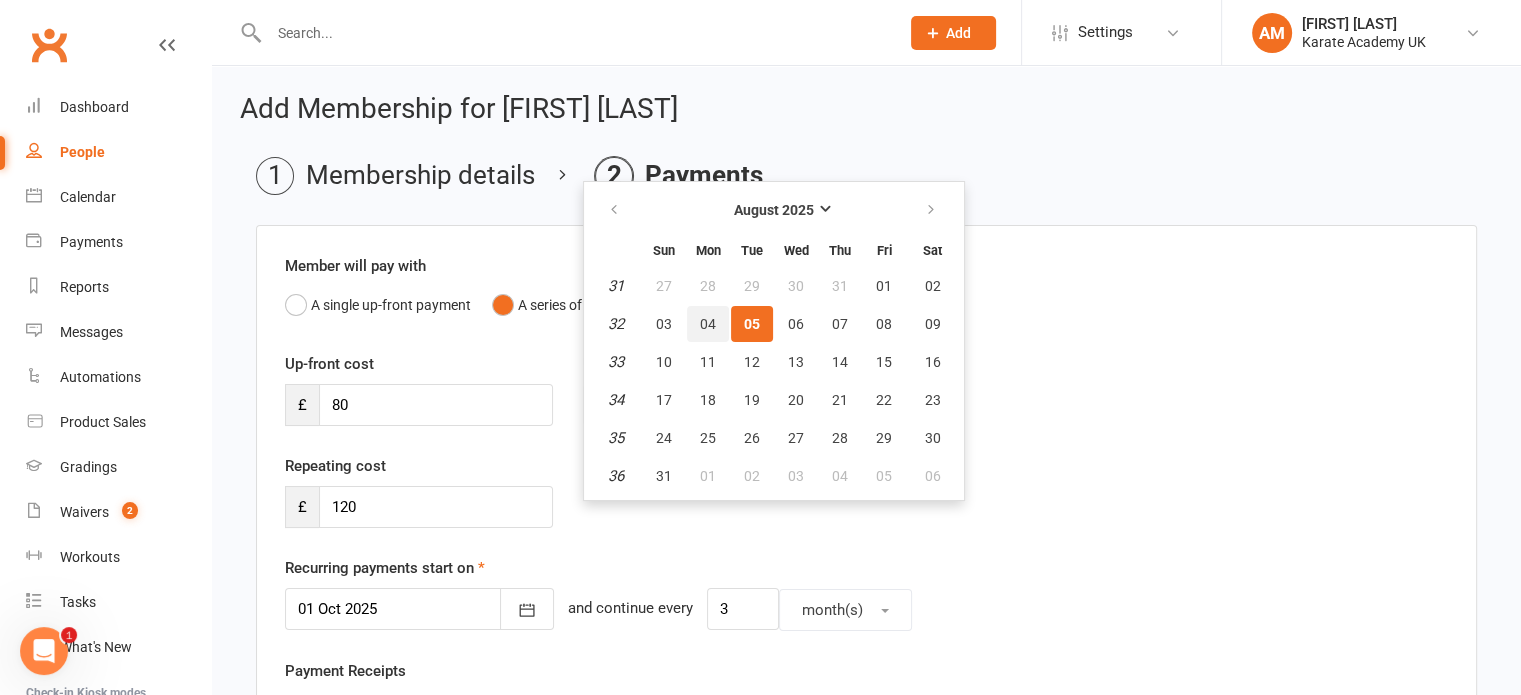click on "04" at bounding box center [708, 324] 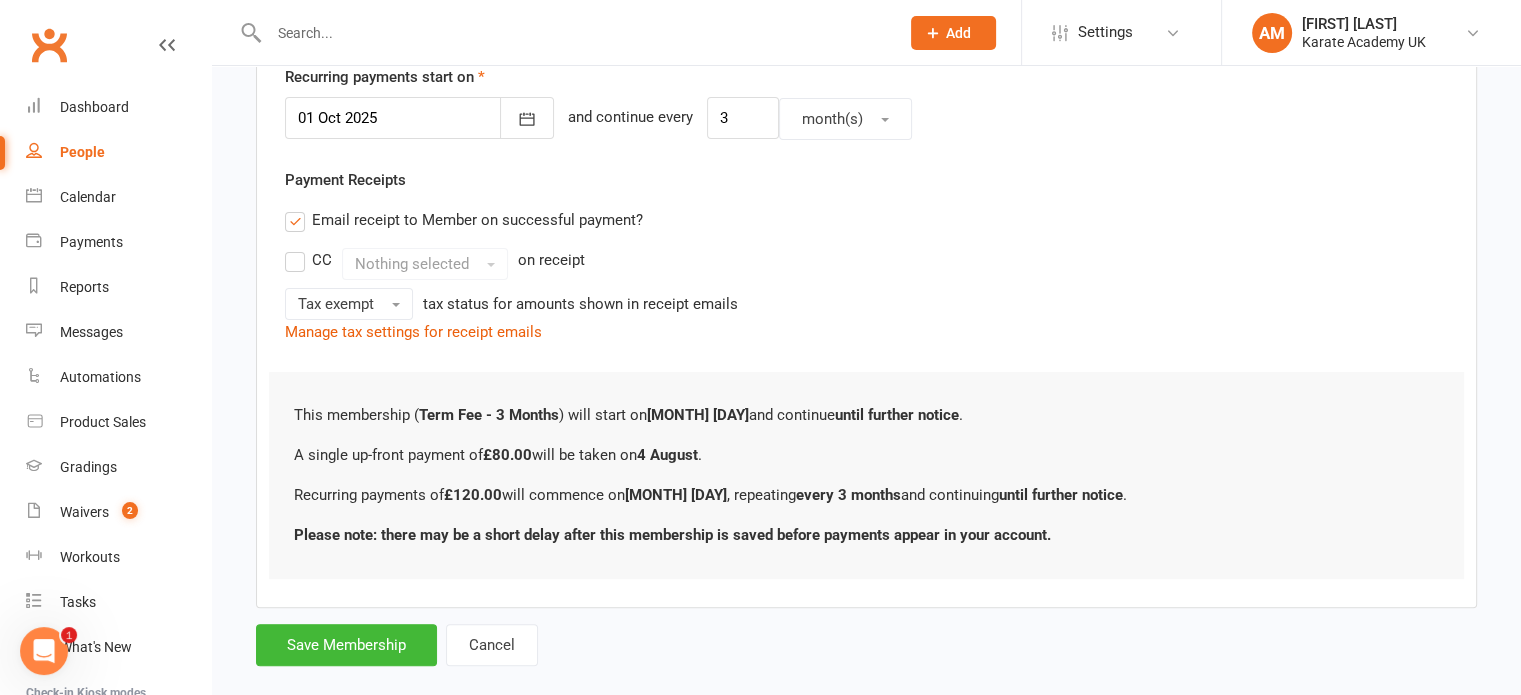 scroll, scrollTop: 520, scrollLeft: 0, axis: vertical 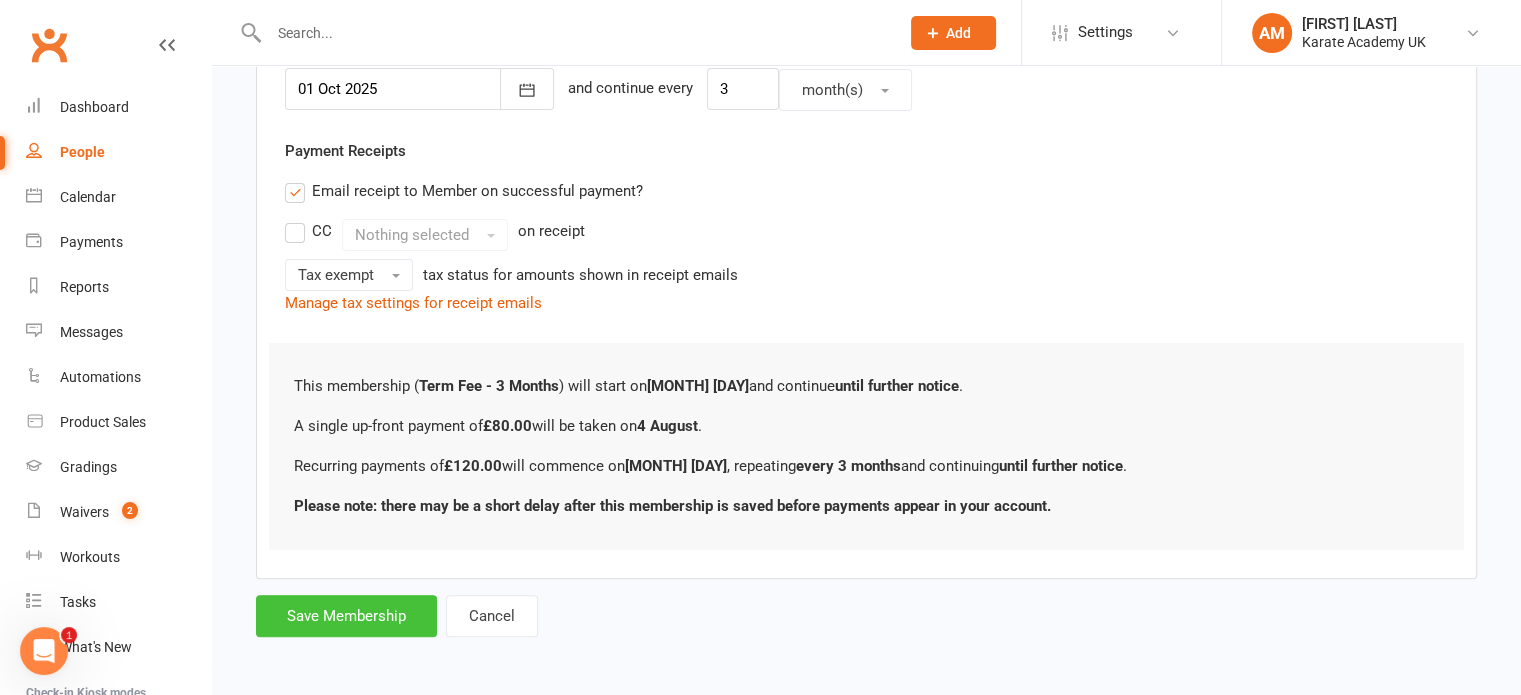 click on "Save Membership" at bounding box center [346, 616] 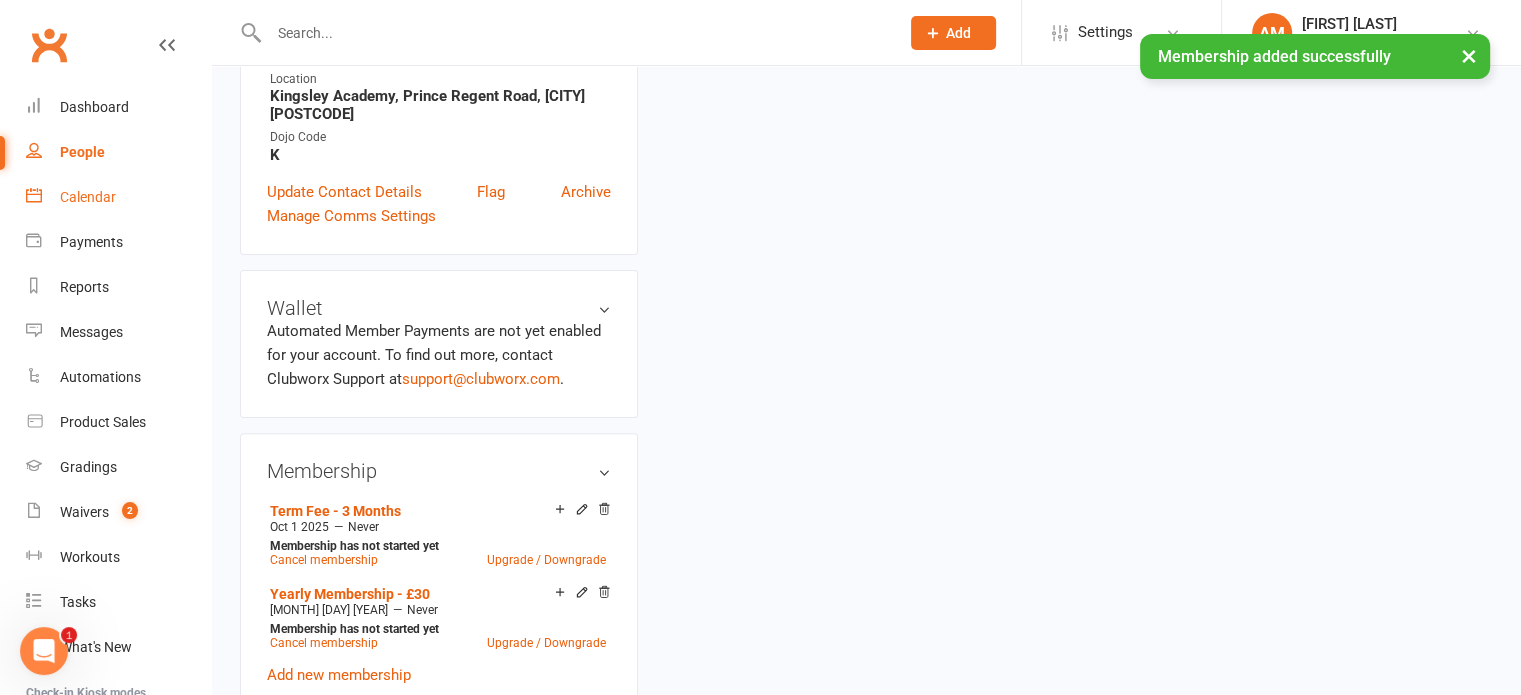 scroll, scrollTop: 0, scrollLeft: 0, axis: both 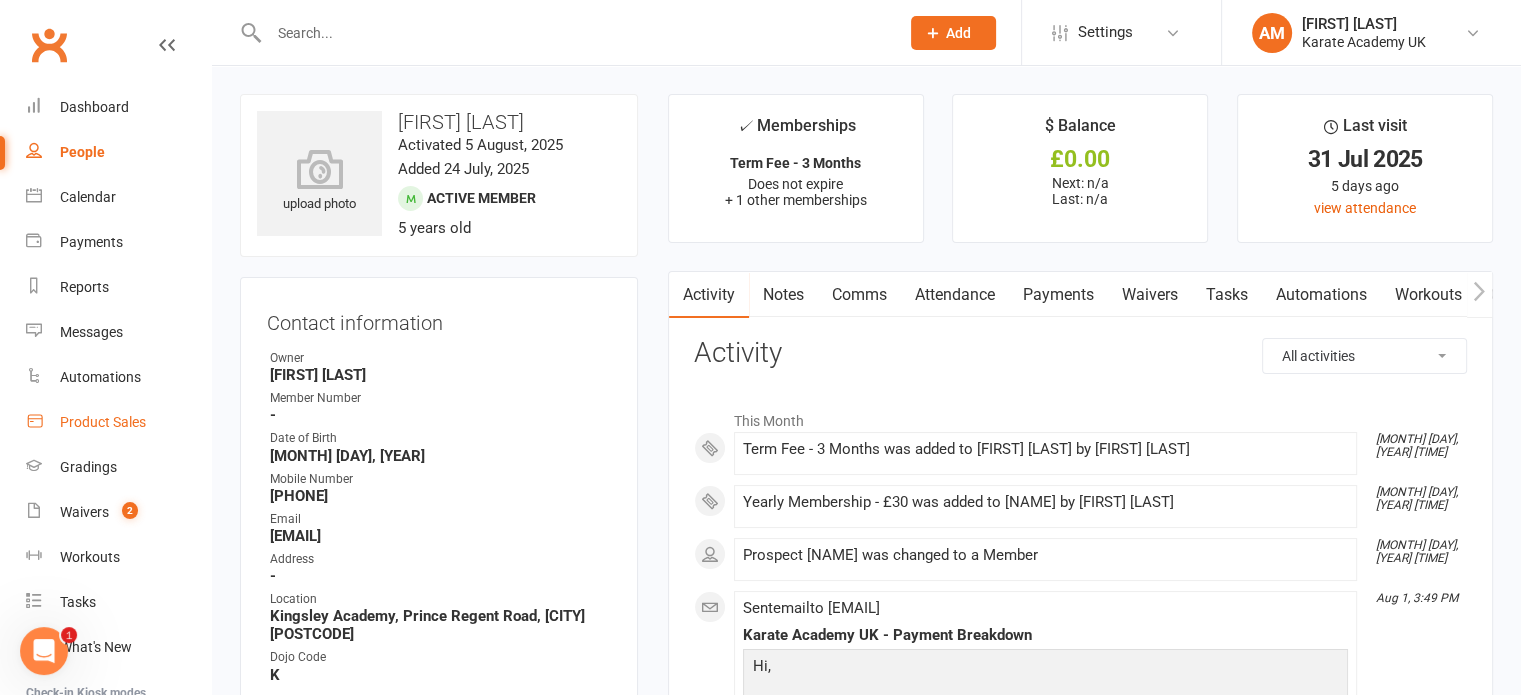 click on "Product Sales" at bounding box center (103, 422) 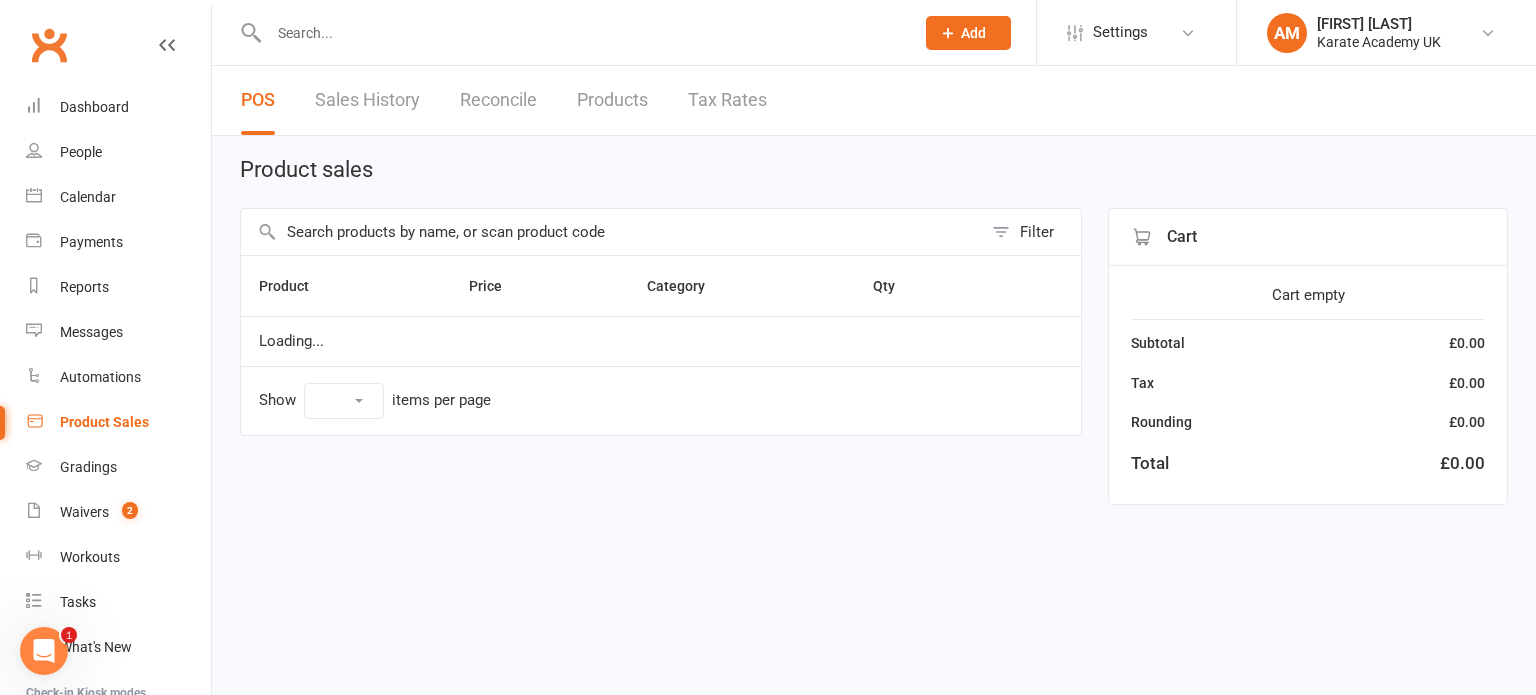 select on "10" 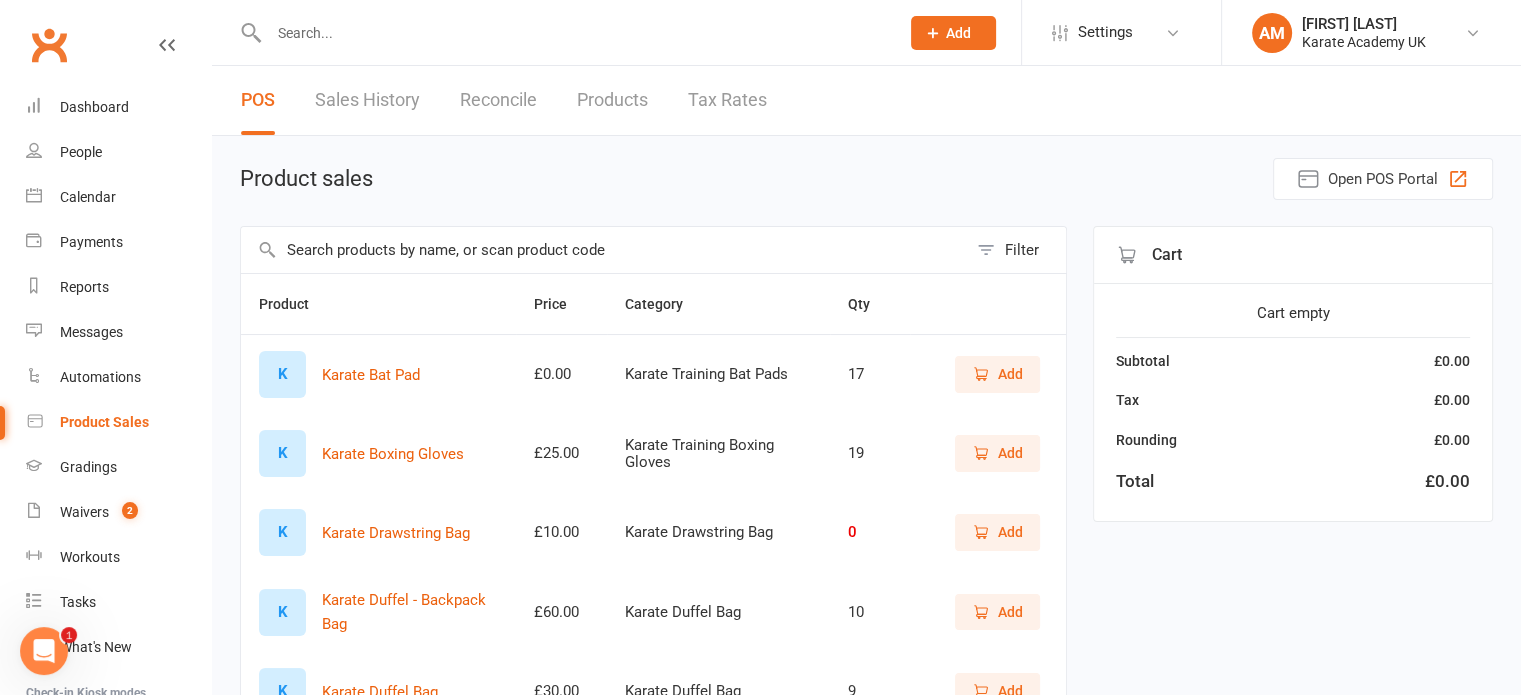 click on "Sales History" at bounding box center [367, 100] 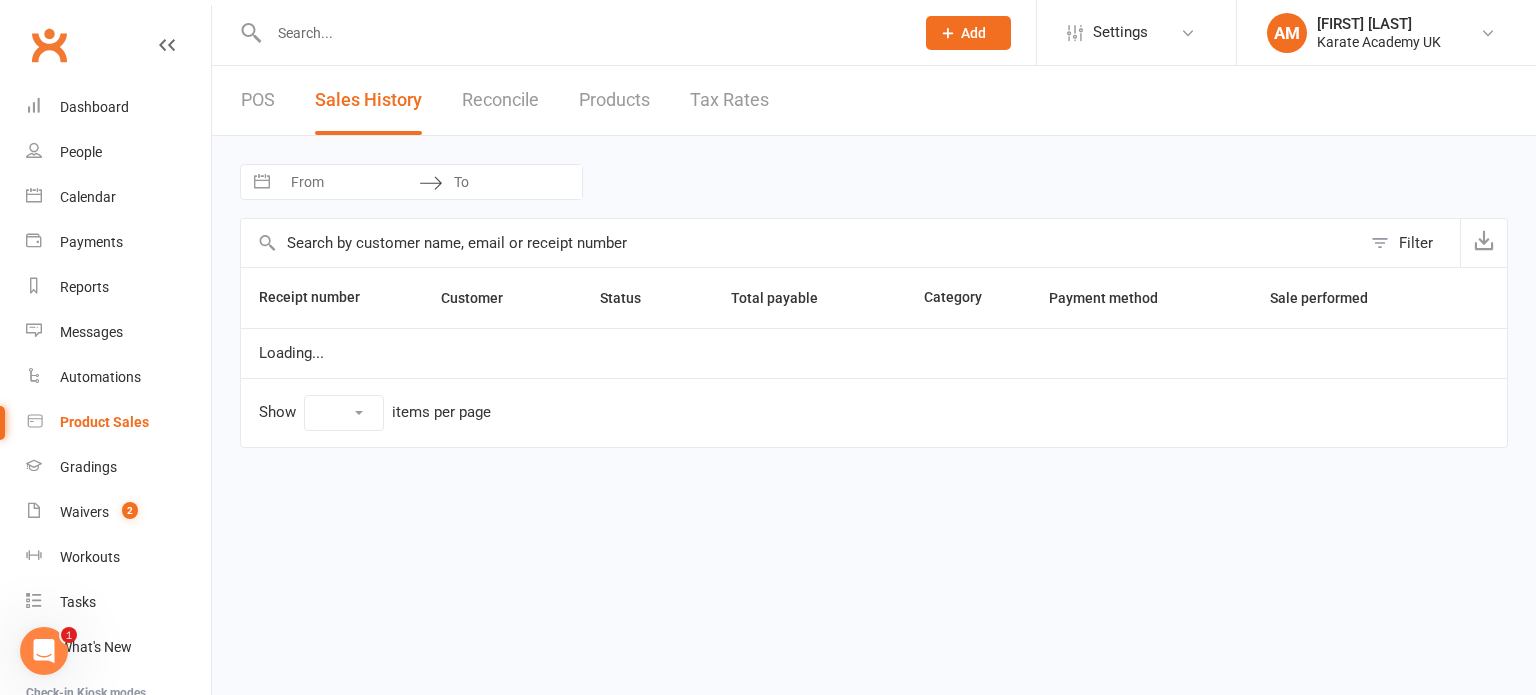 select on "100" 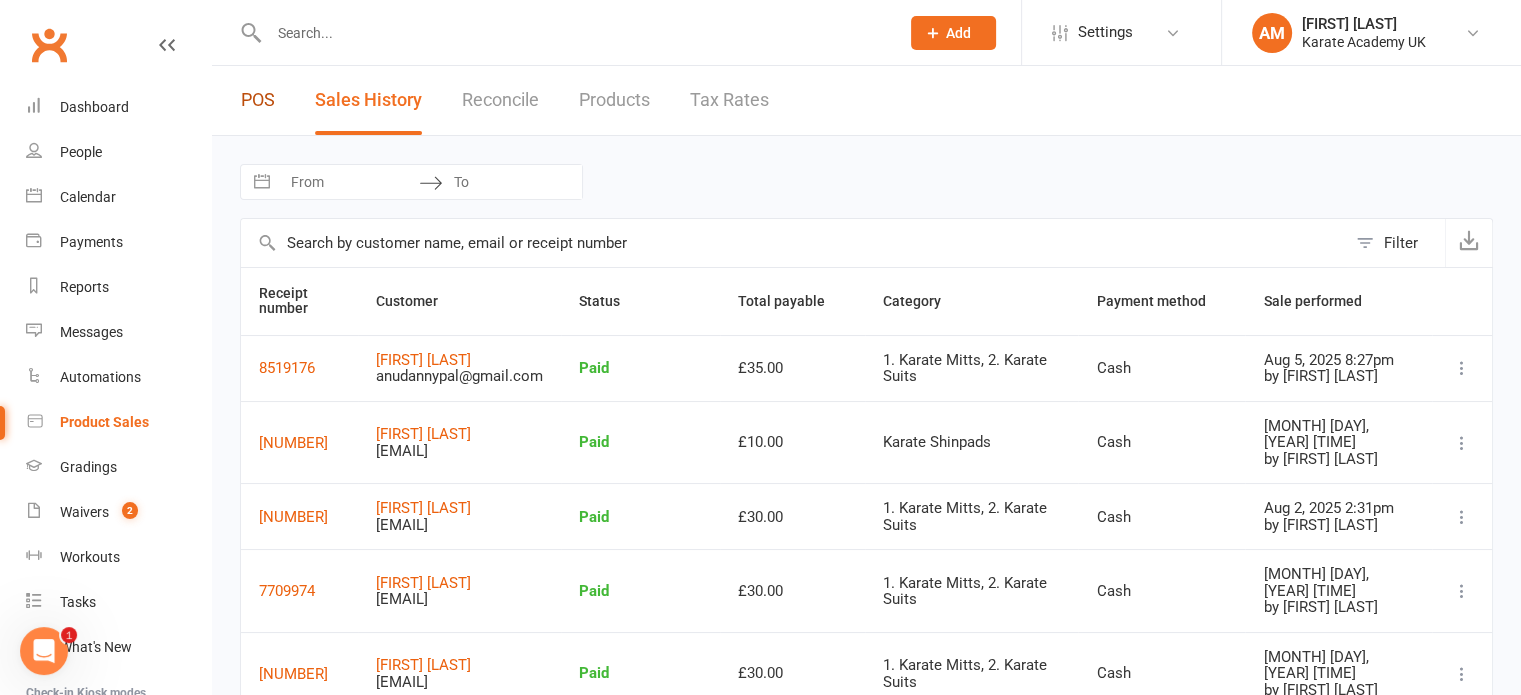 click on "POS" at bounding box center [258, 100] 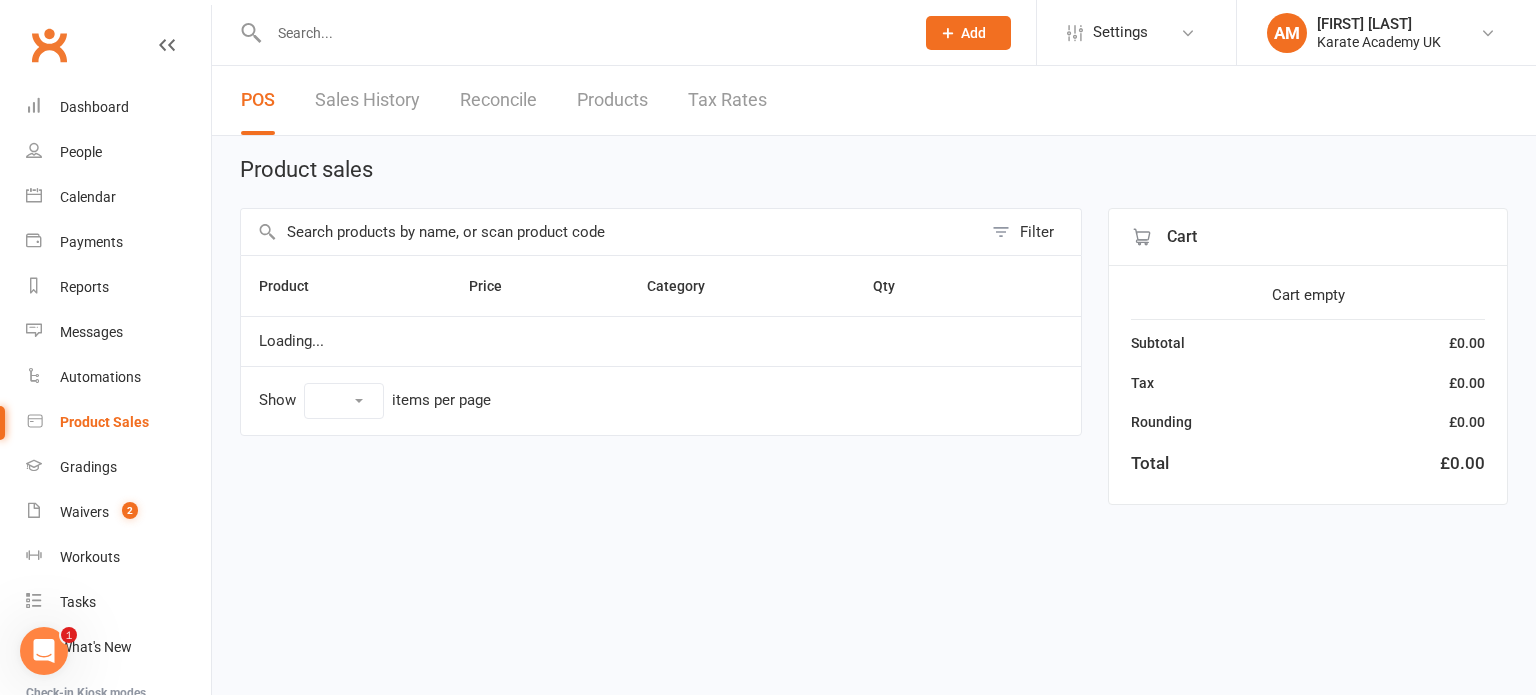 select on "10" 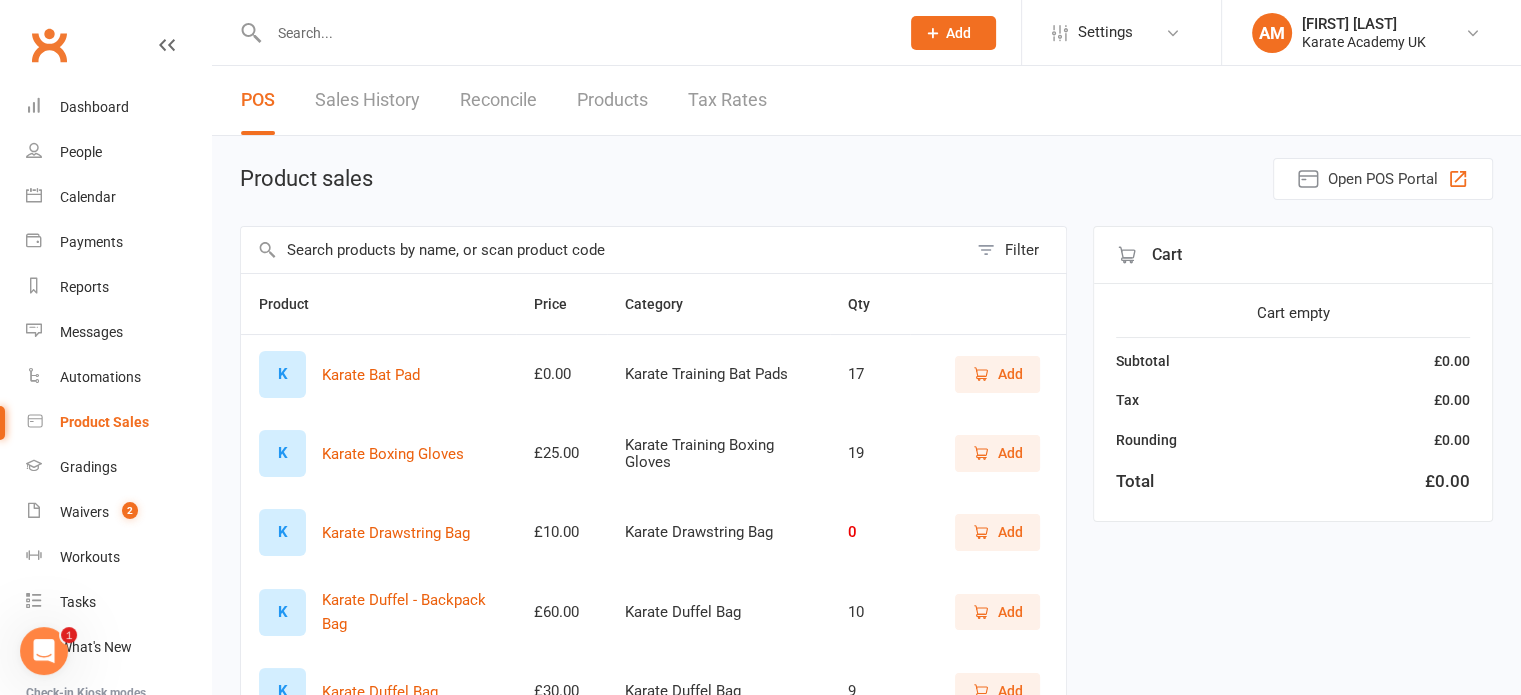 click on "Product sales Open POS Portal" at bounding box center [866, 179] 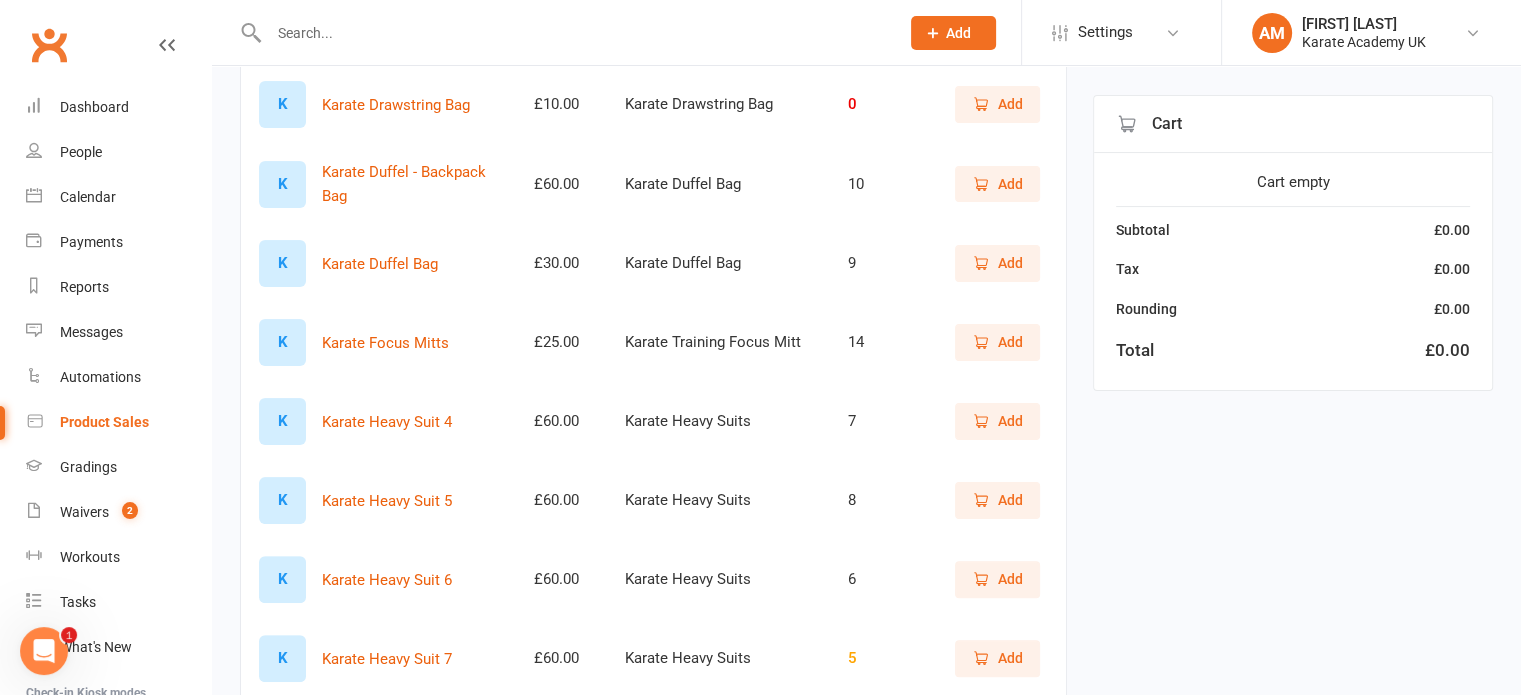 scroll, scrollTop: 0, scrollLeft: 0, axis: both 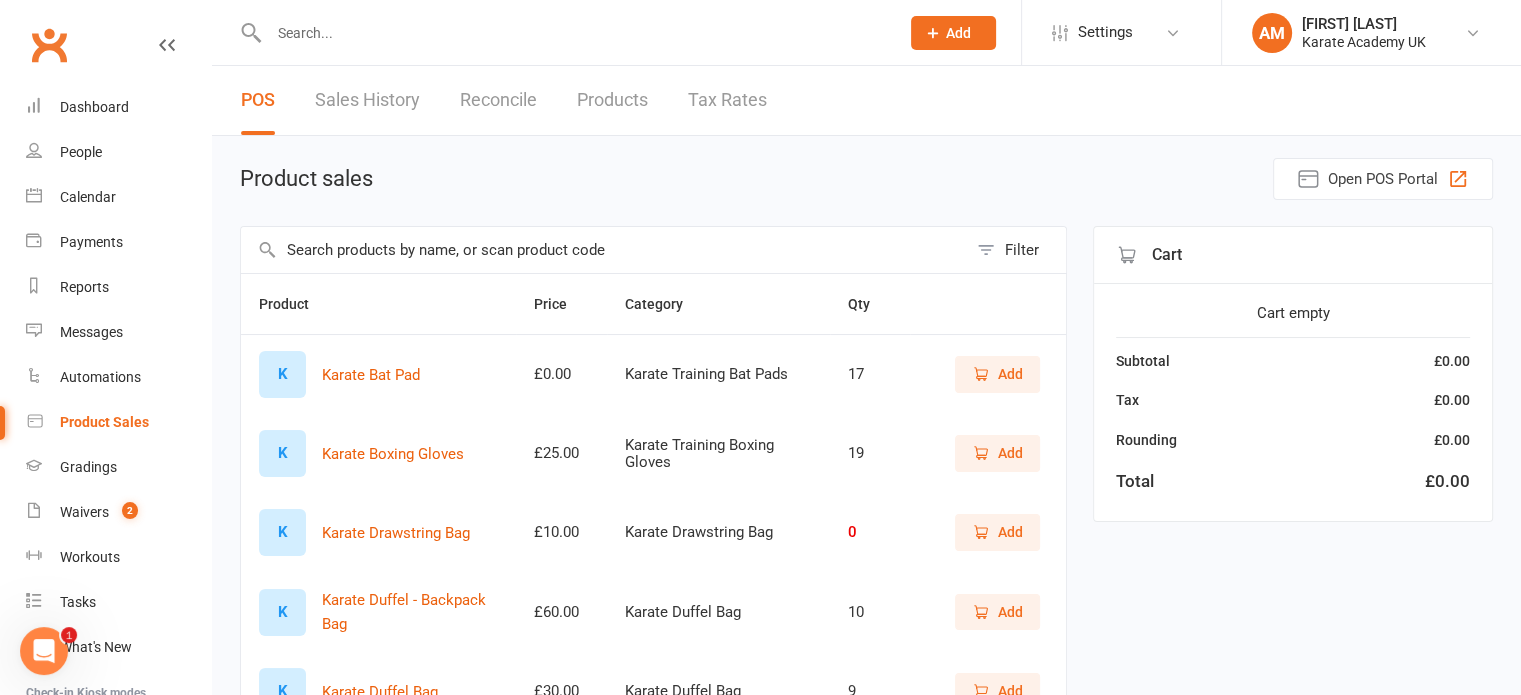 click on "Product sales Open POS Portal" at bounding box center (866, 179) 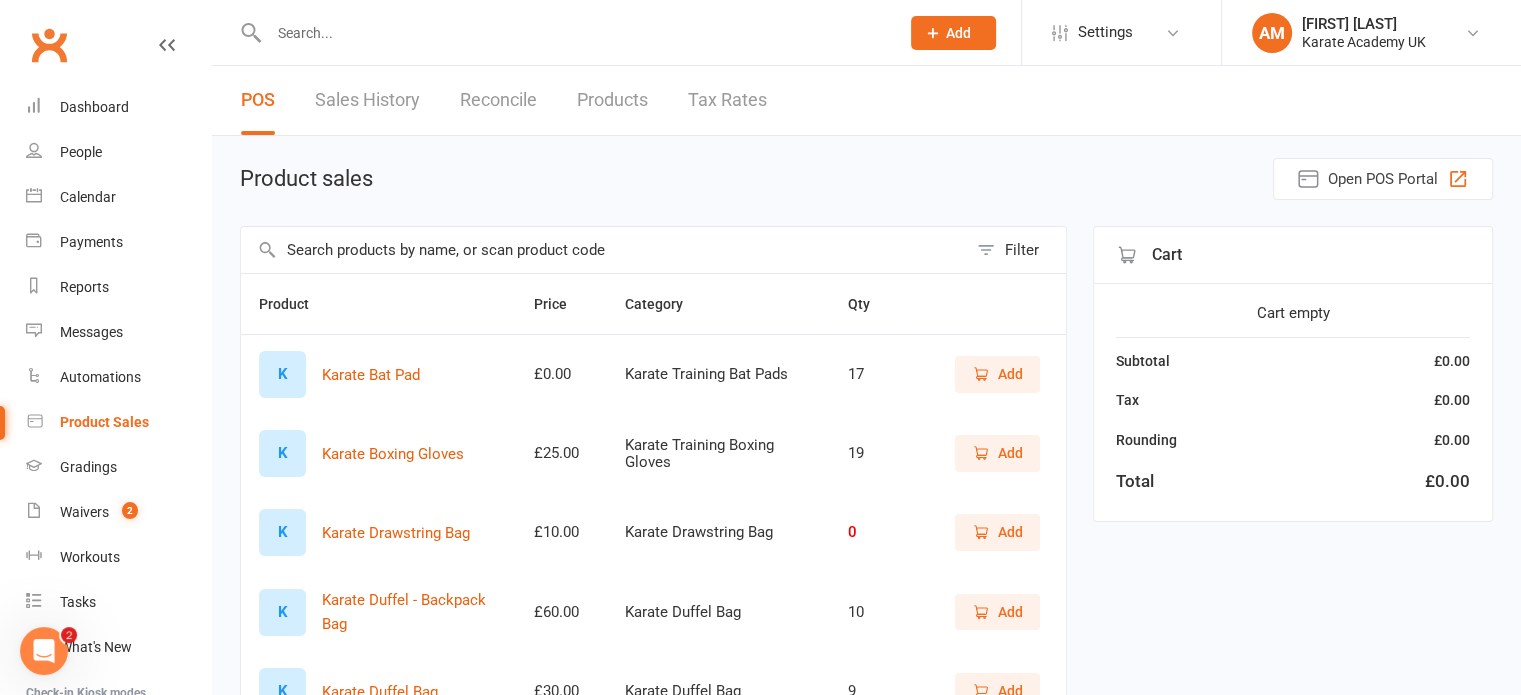 click at bounding box center [574, 33] 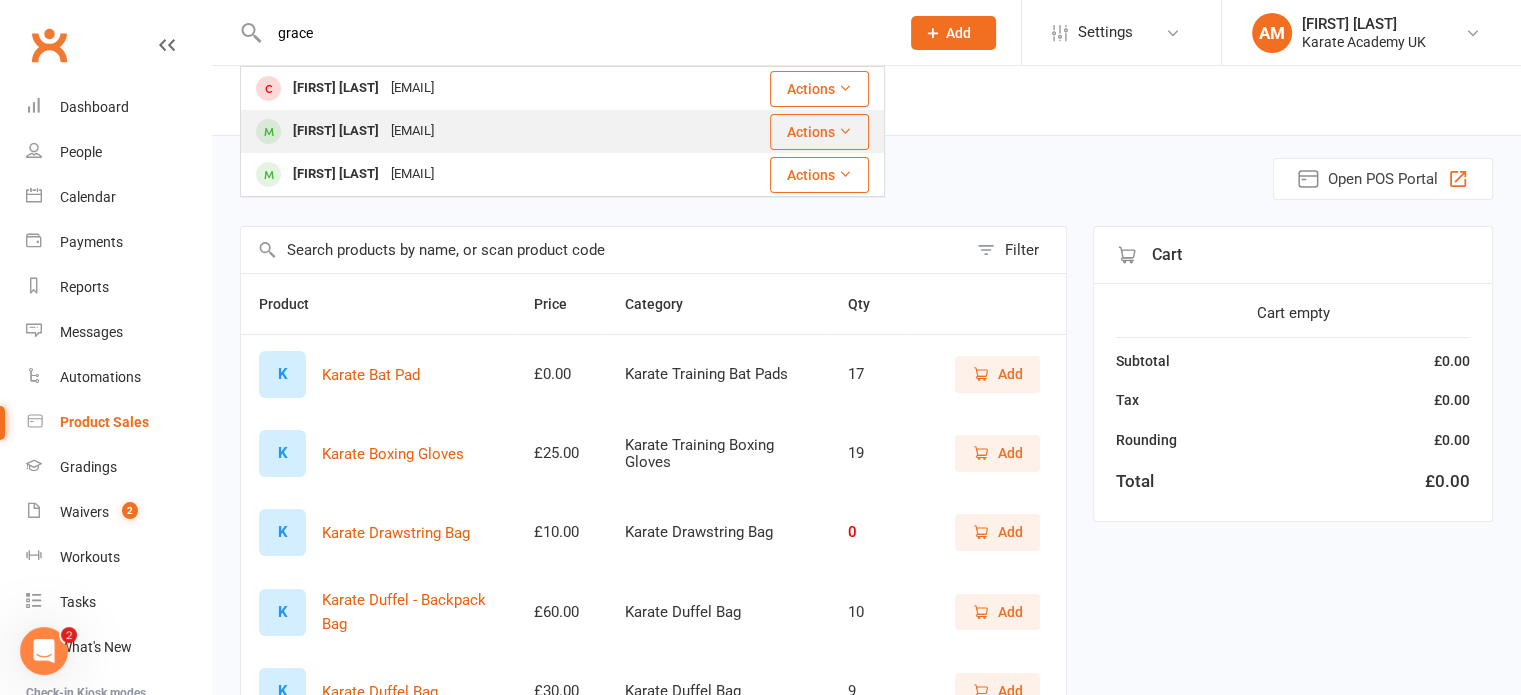 type on "grace" 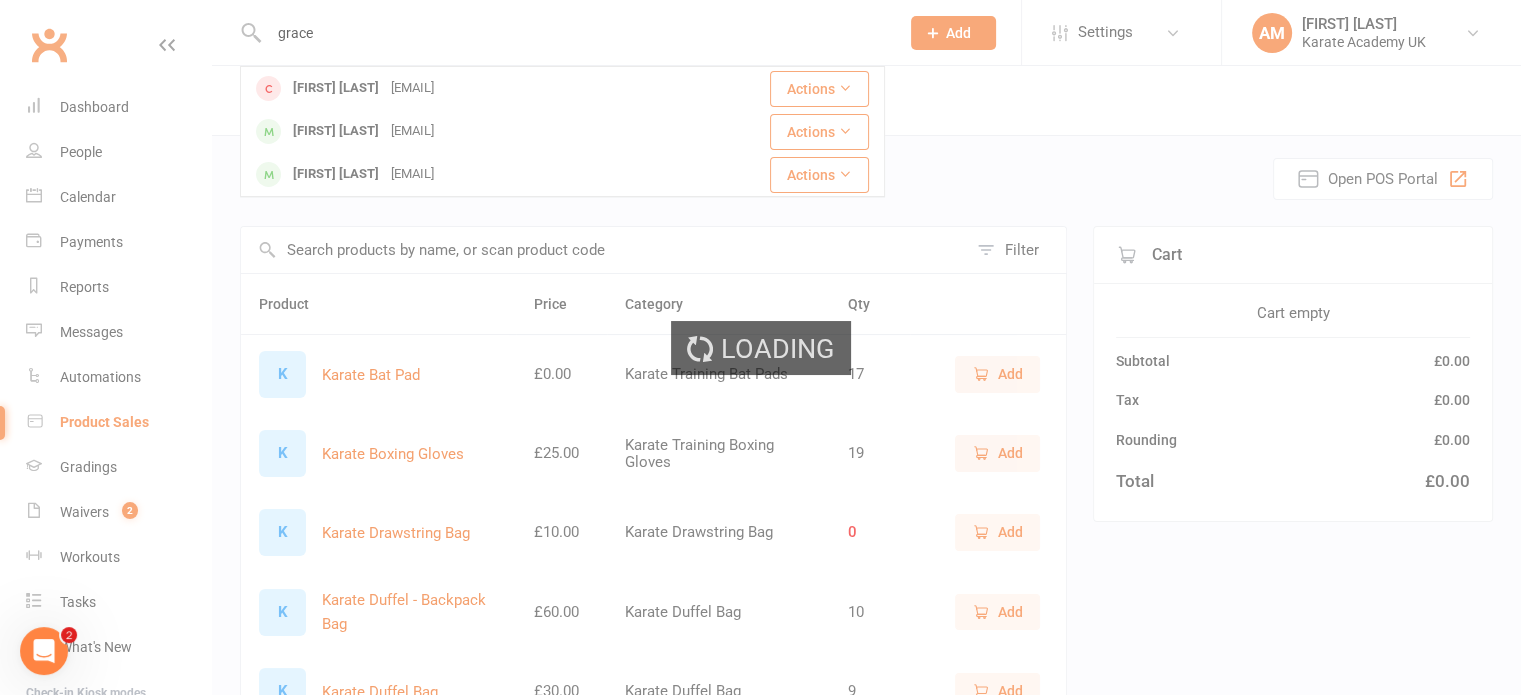 type 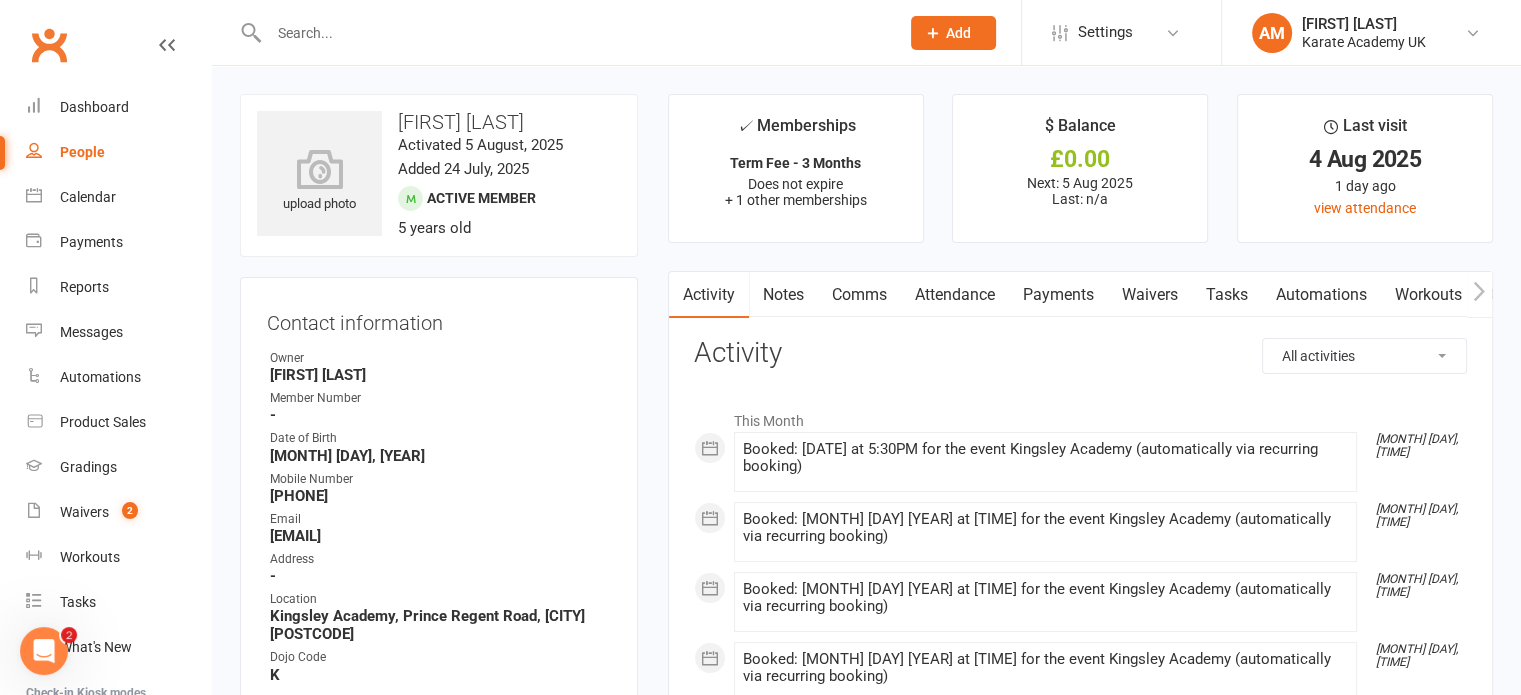 click on "Payments" at bounding box center (1058, 295) 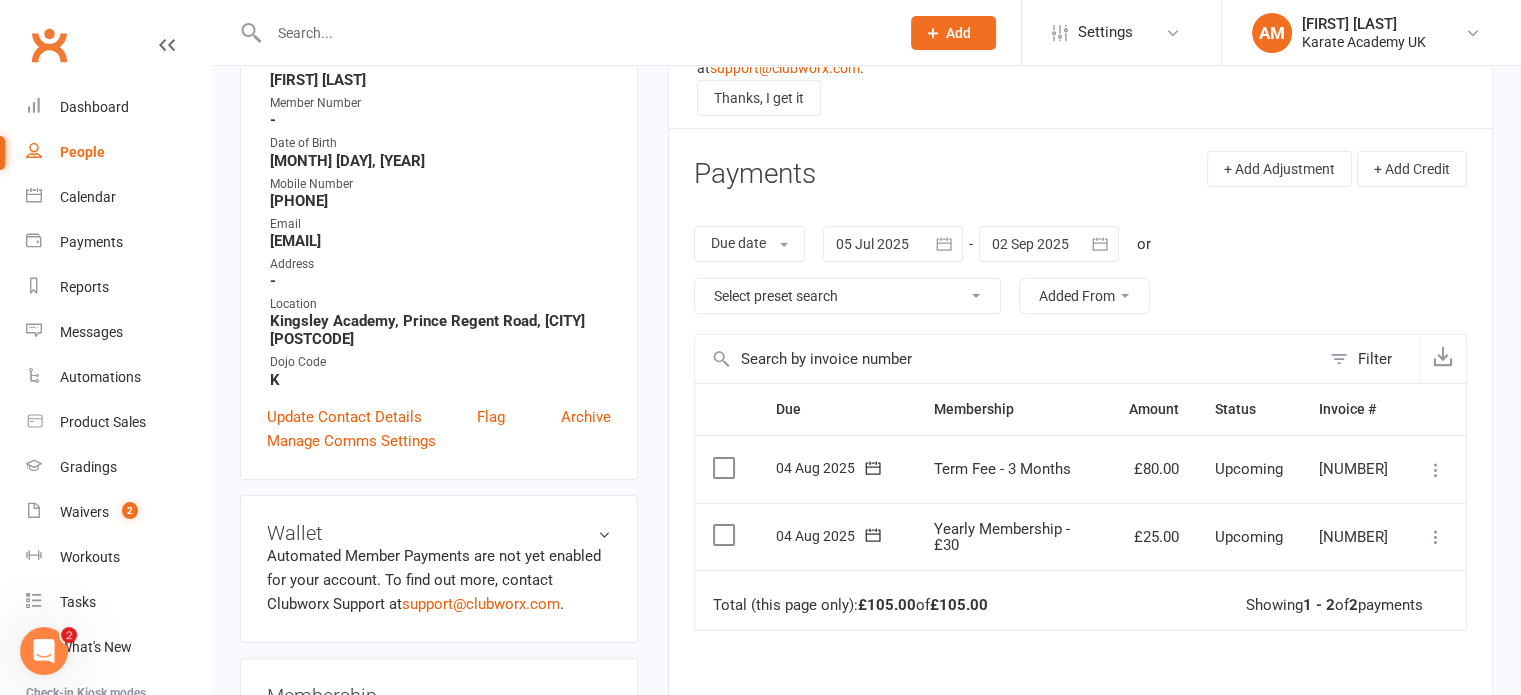 scroll, scrollTop: 300, scrollLeft: 0, axis: vertical 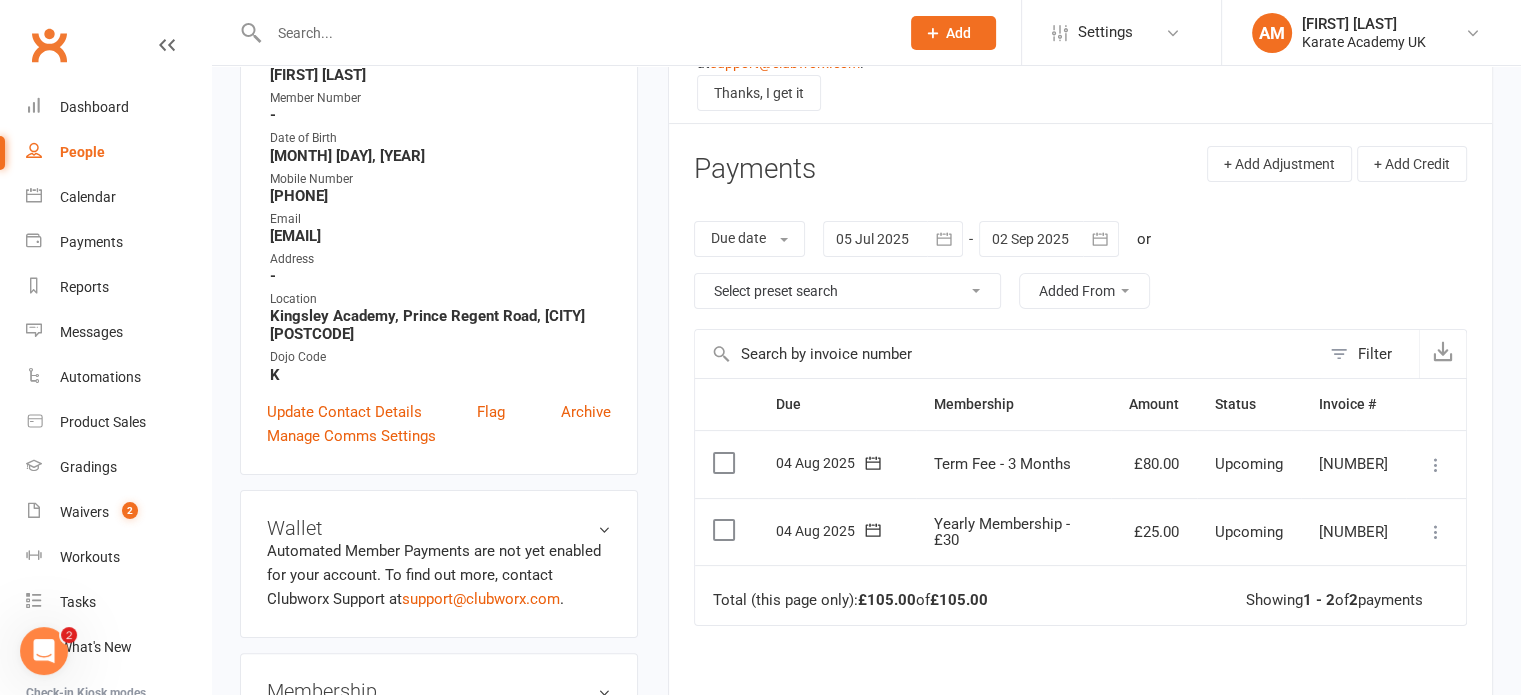 click at bounding box center (726, 530) 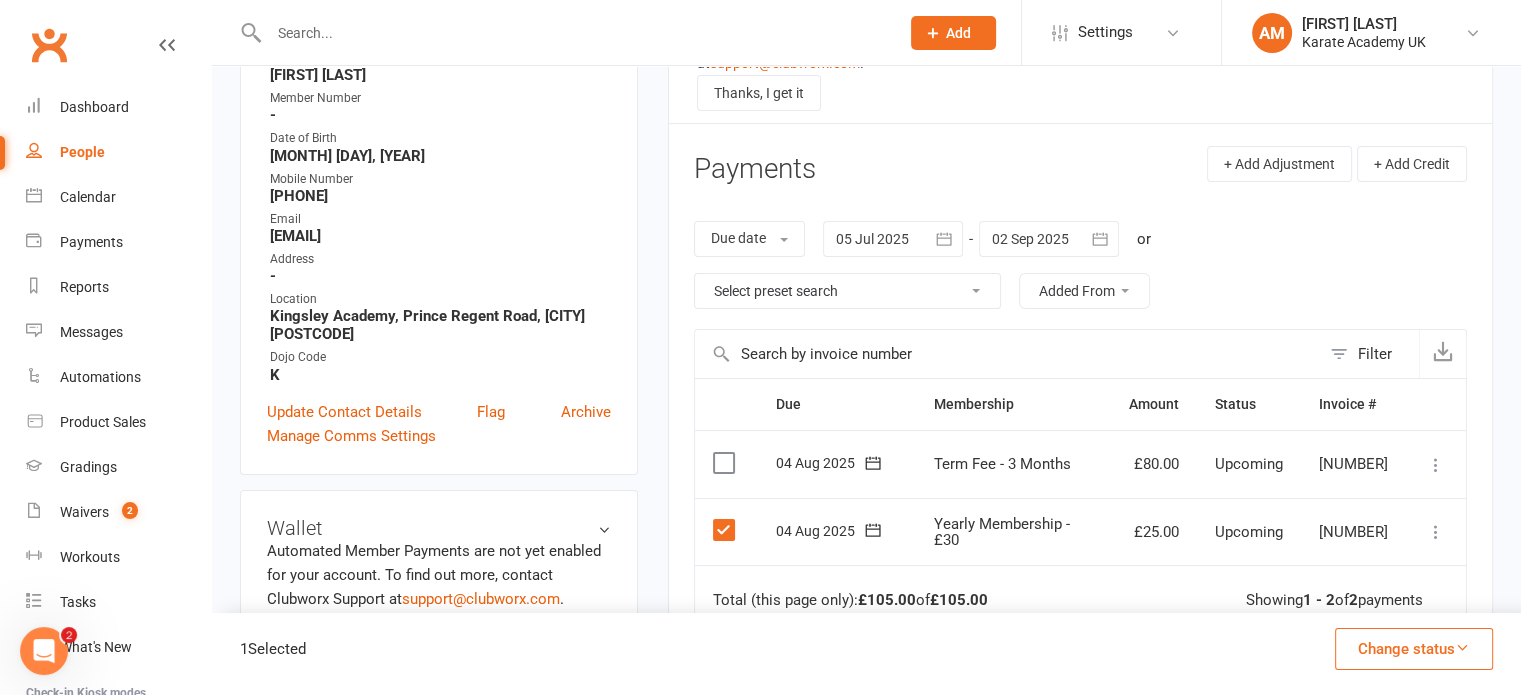 click at bounding box center (726, 463) 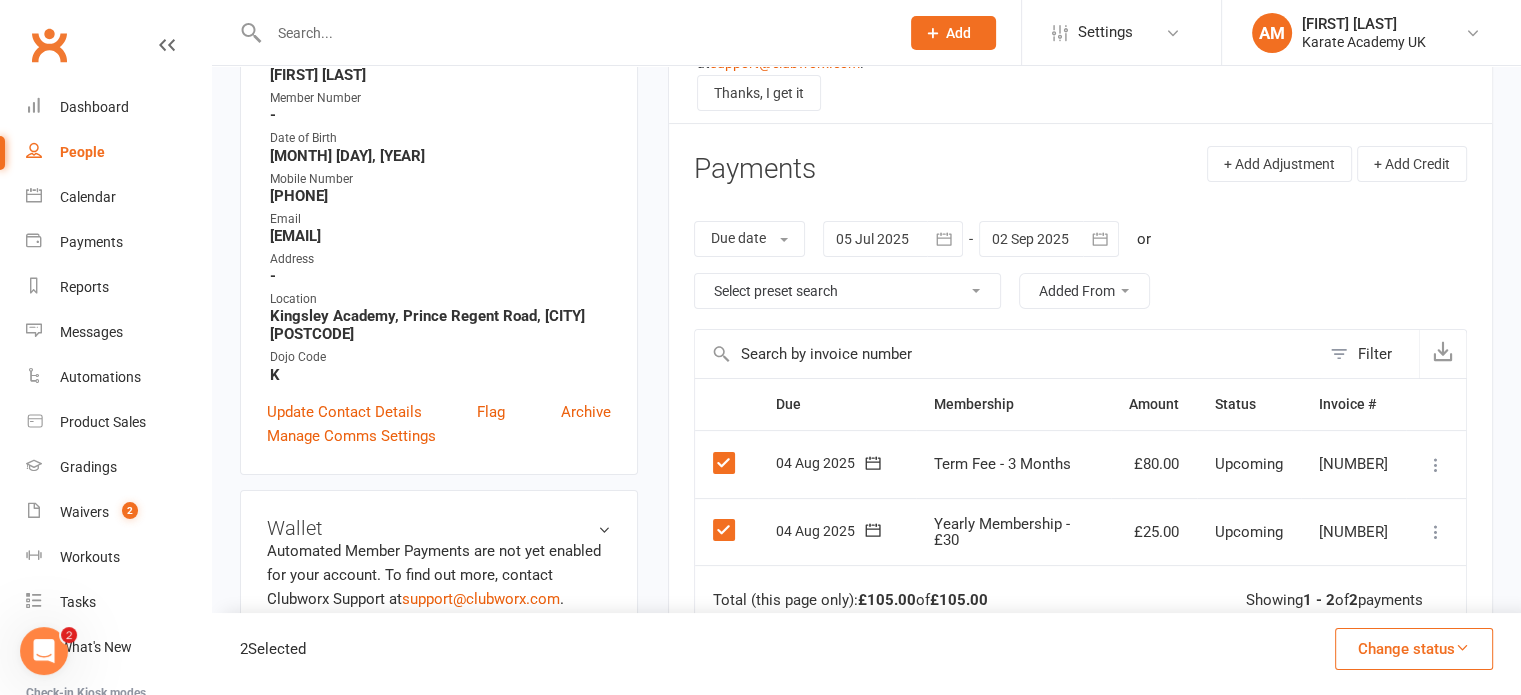click at bounding box center (1462, 647) 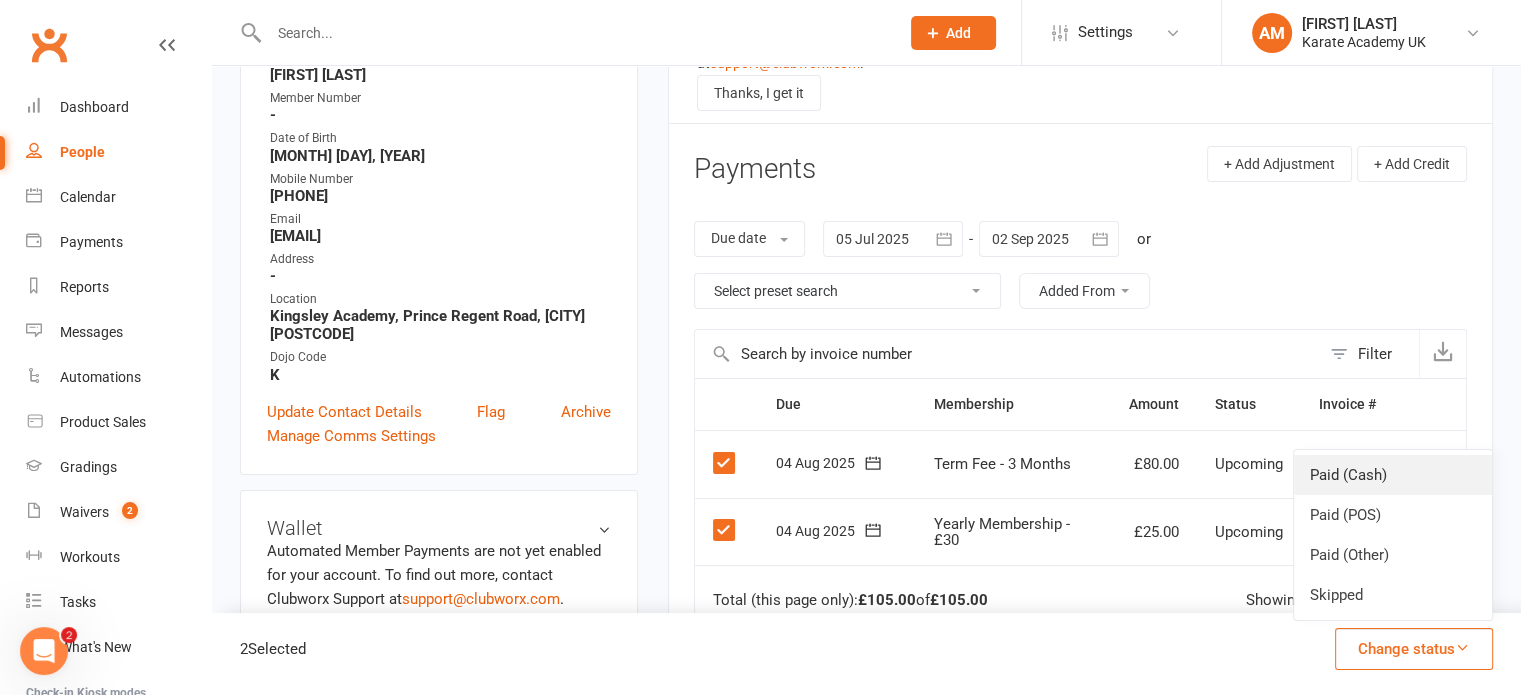 click on "Paid (Cash)" at bounding box center [1393, 475] 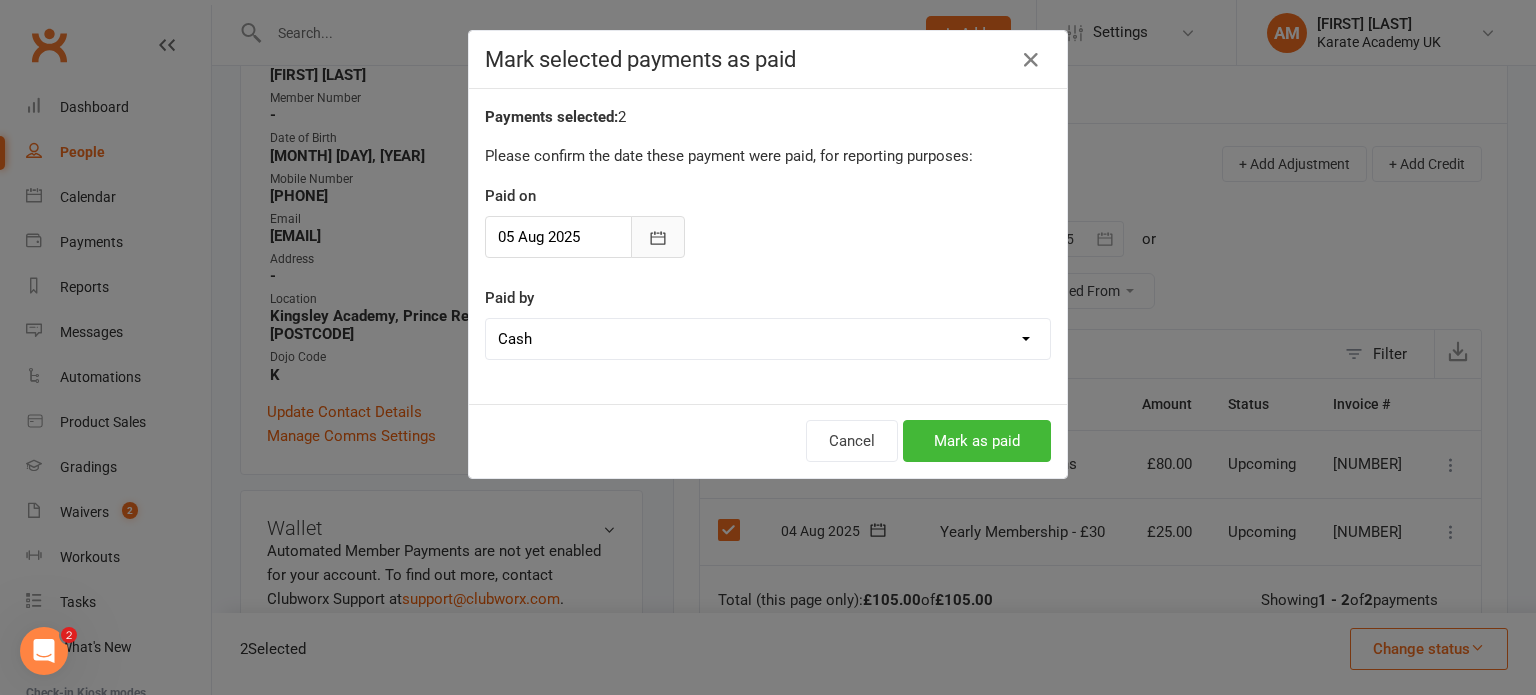 click 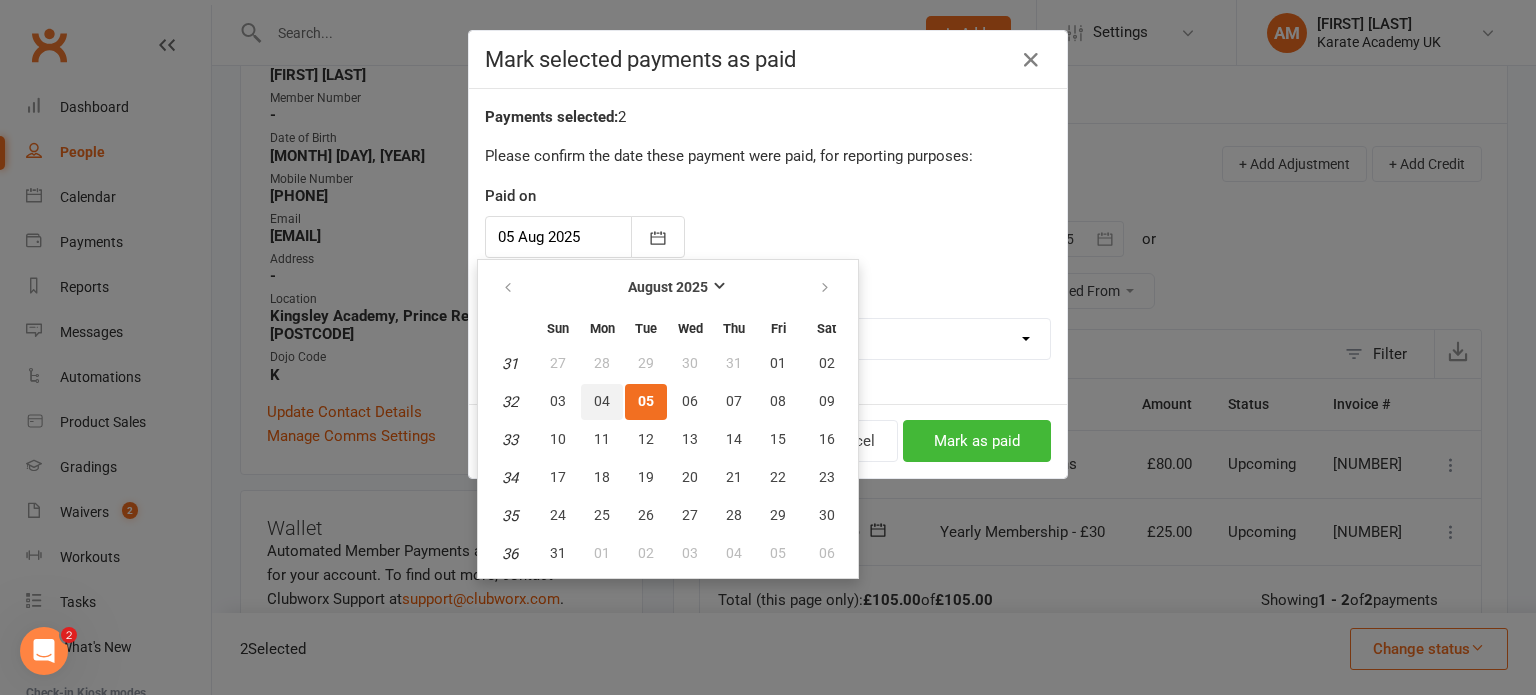 click on "04" at bounding box center (602, 402) 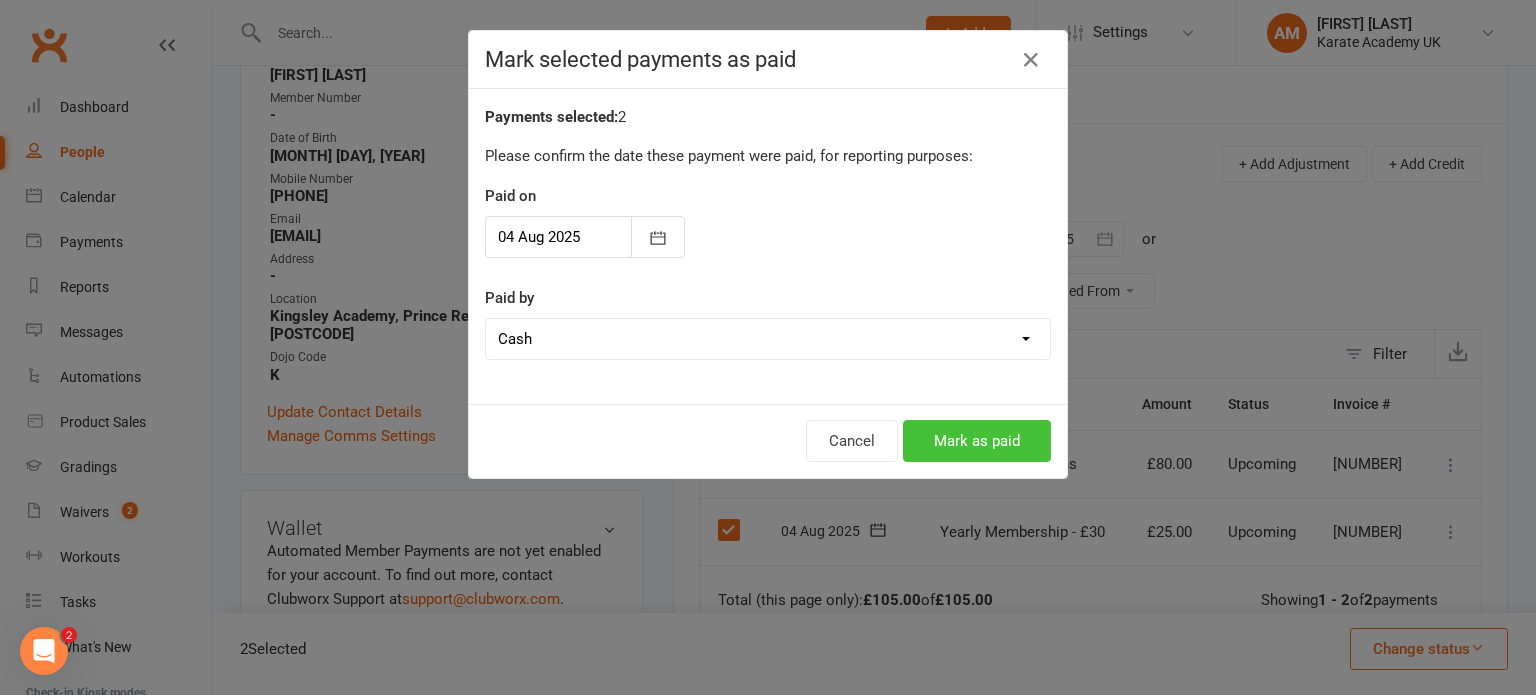 click on "Mark as paid" at bounding box center (977, 441) 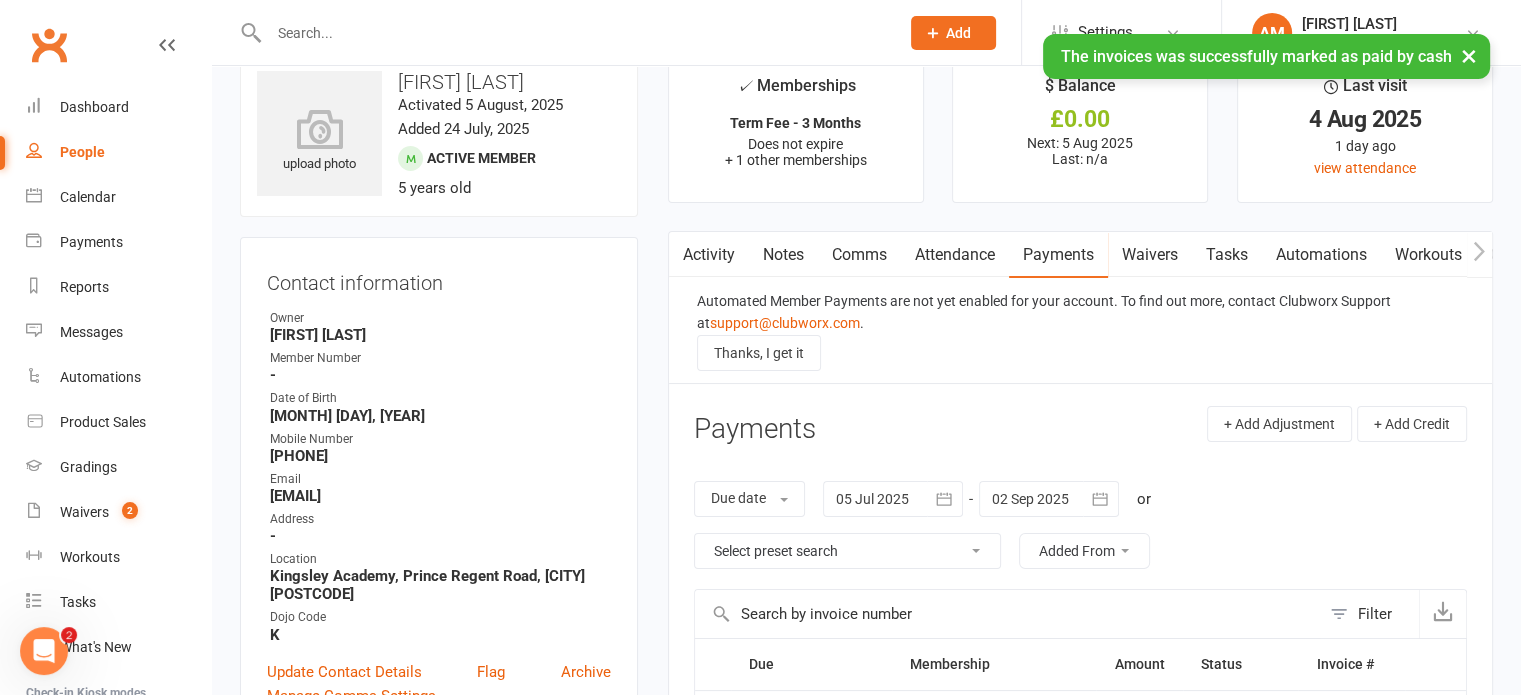 scroll, scrollTop: 0, scrollLeft: 0, axis: both 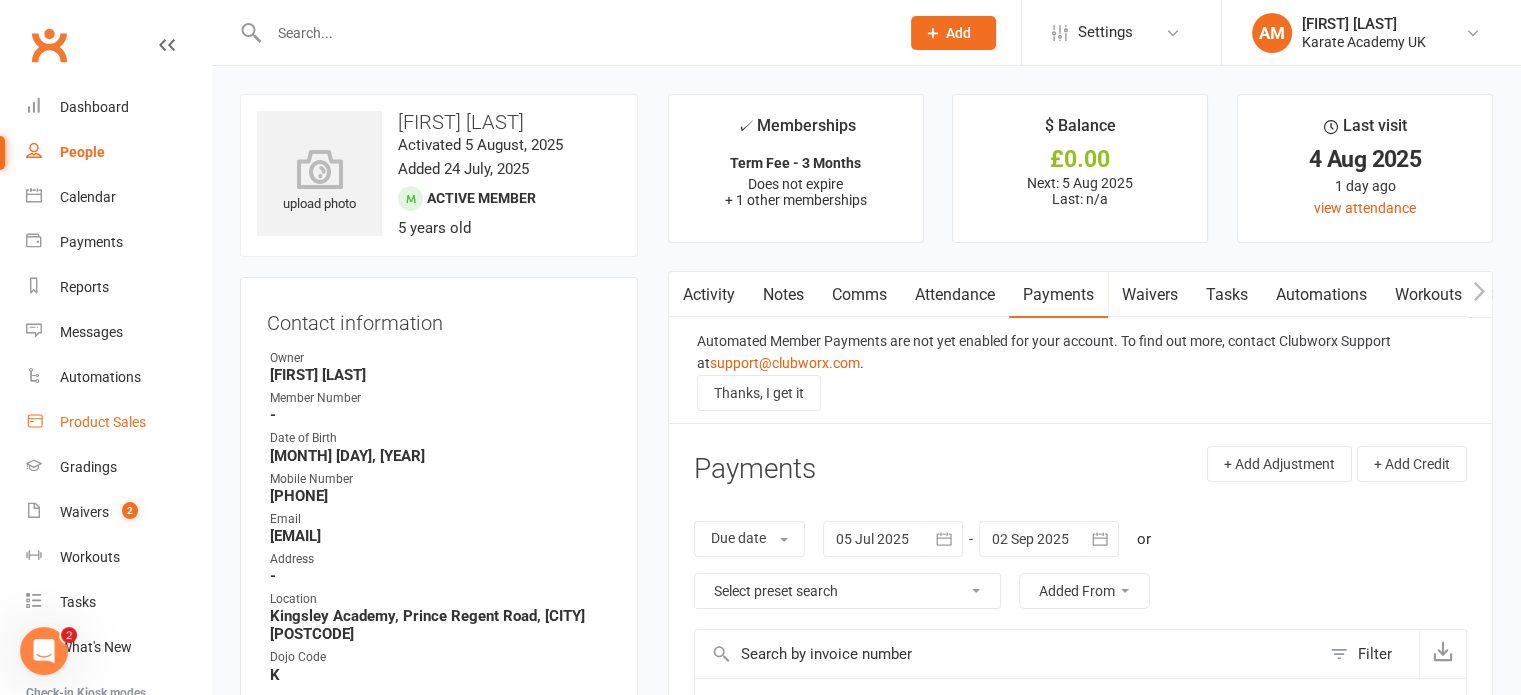 click on "Product Sales" at bounding box center (118, 422) 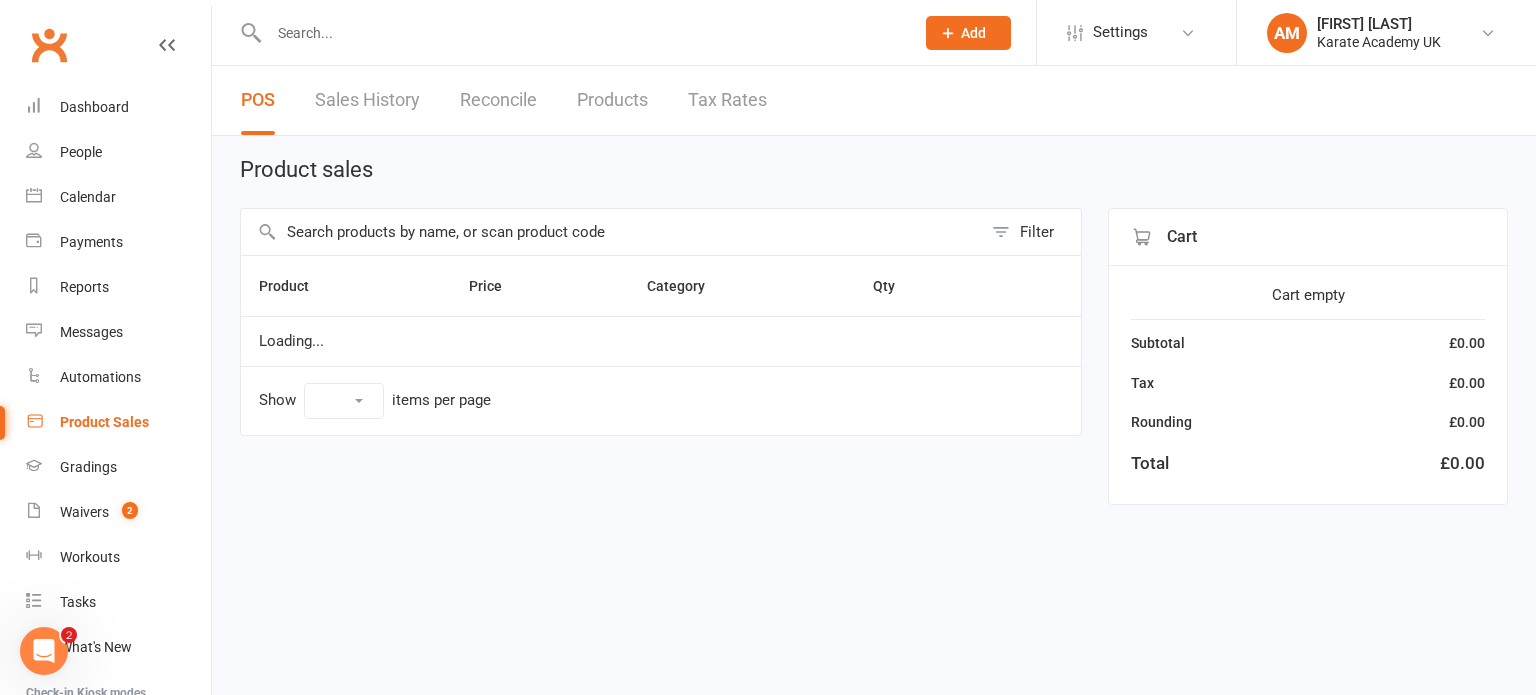 select on "10" 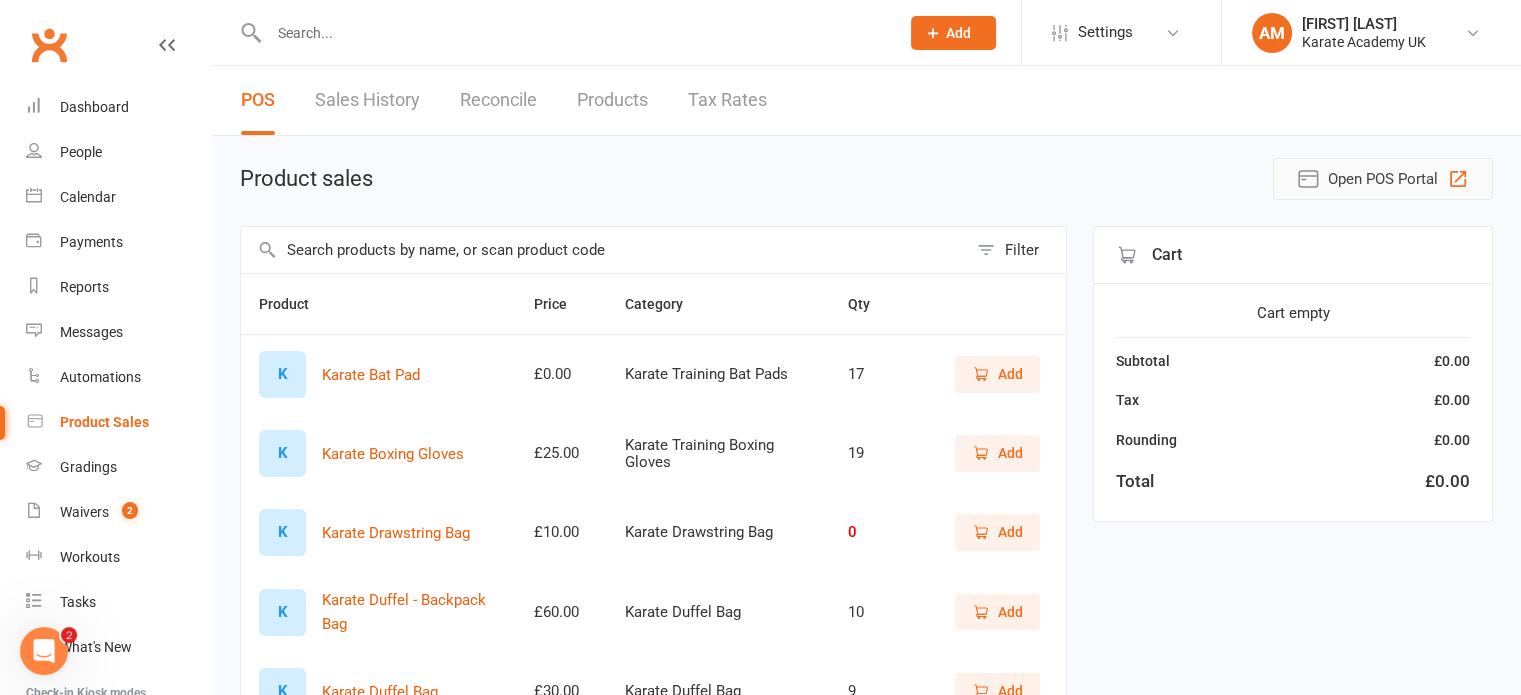 click 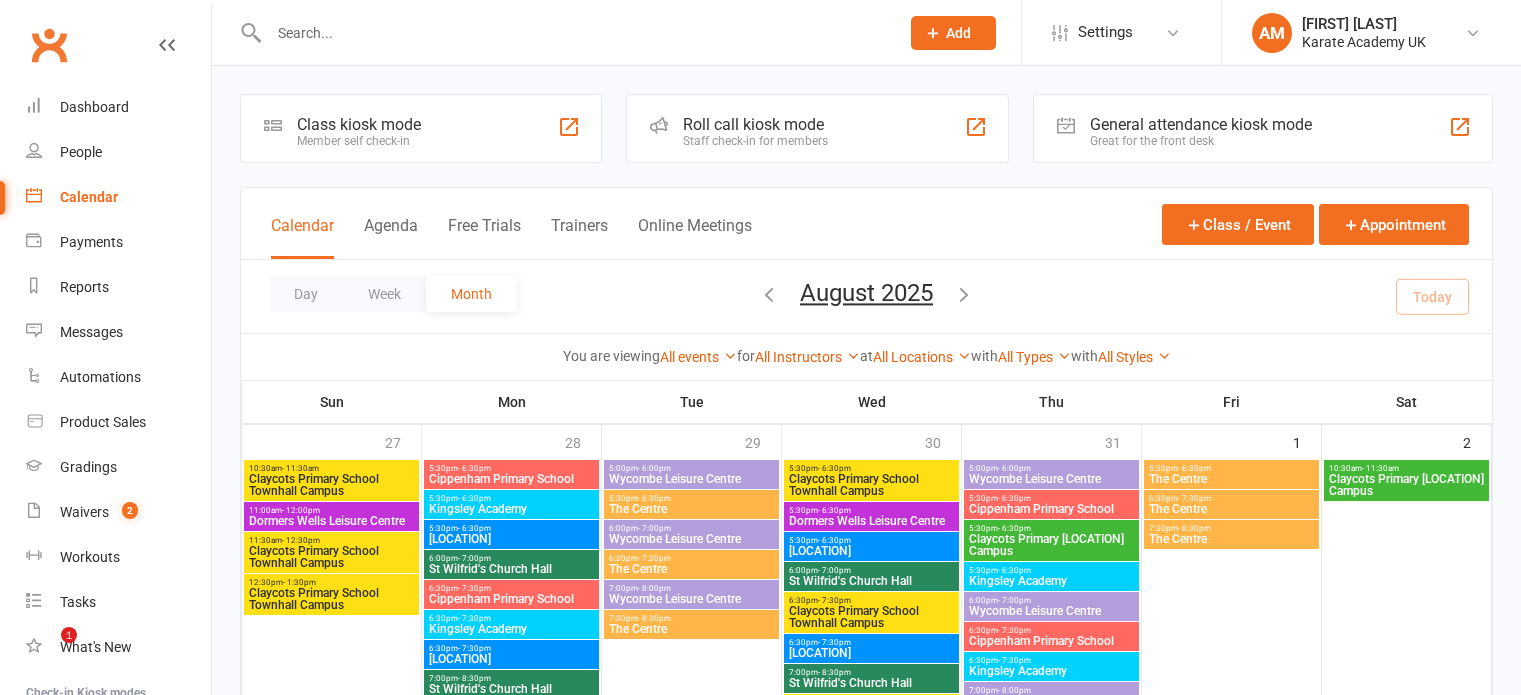 scroll, scrollTop: 0, scrollLeft: 0, axis: both 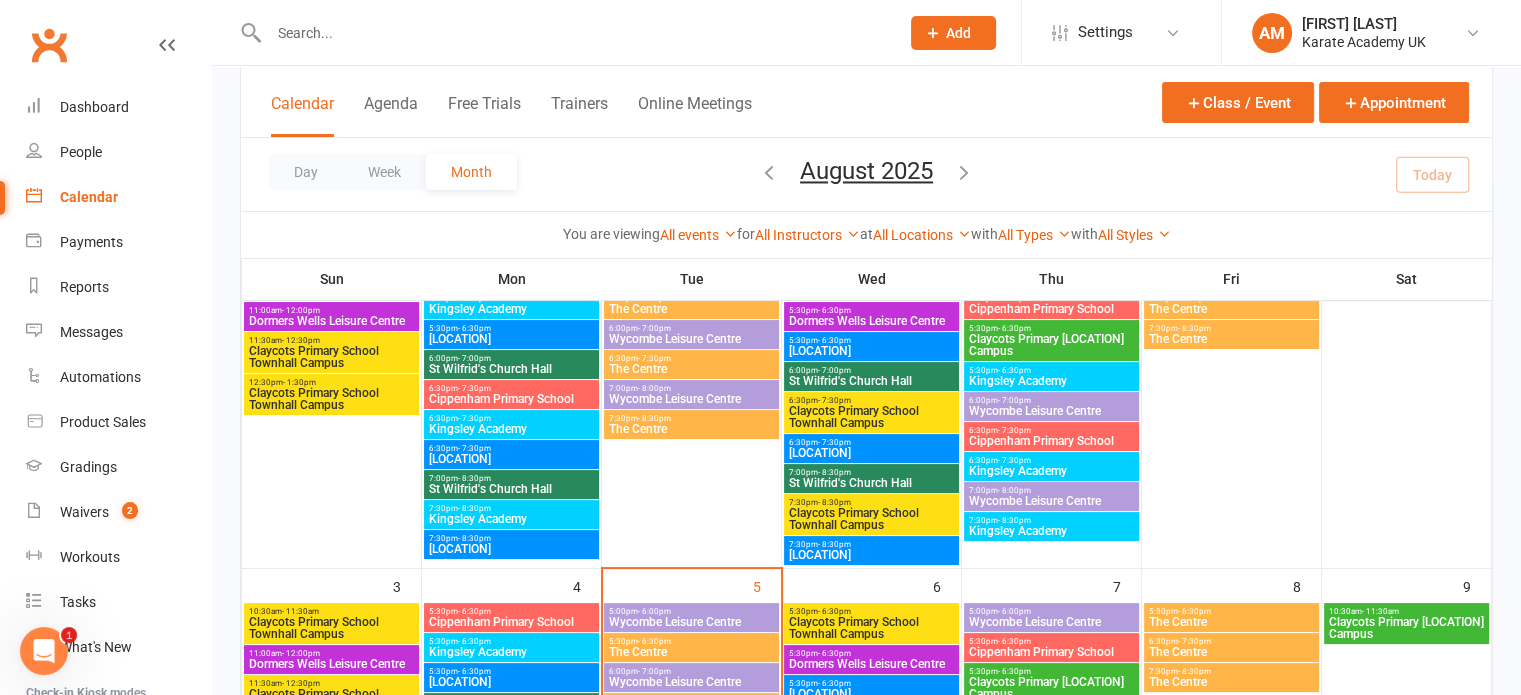 click on "5:30pm  - 6:30pm" at bounding box center (1051, 370) 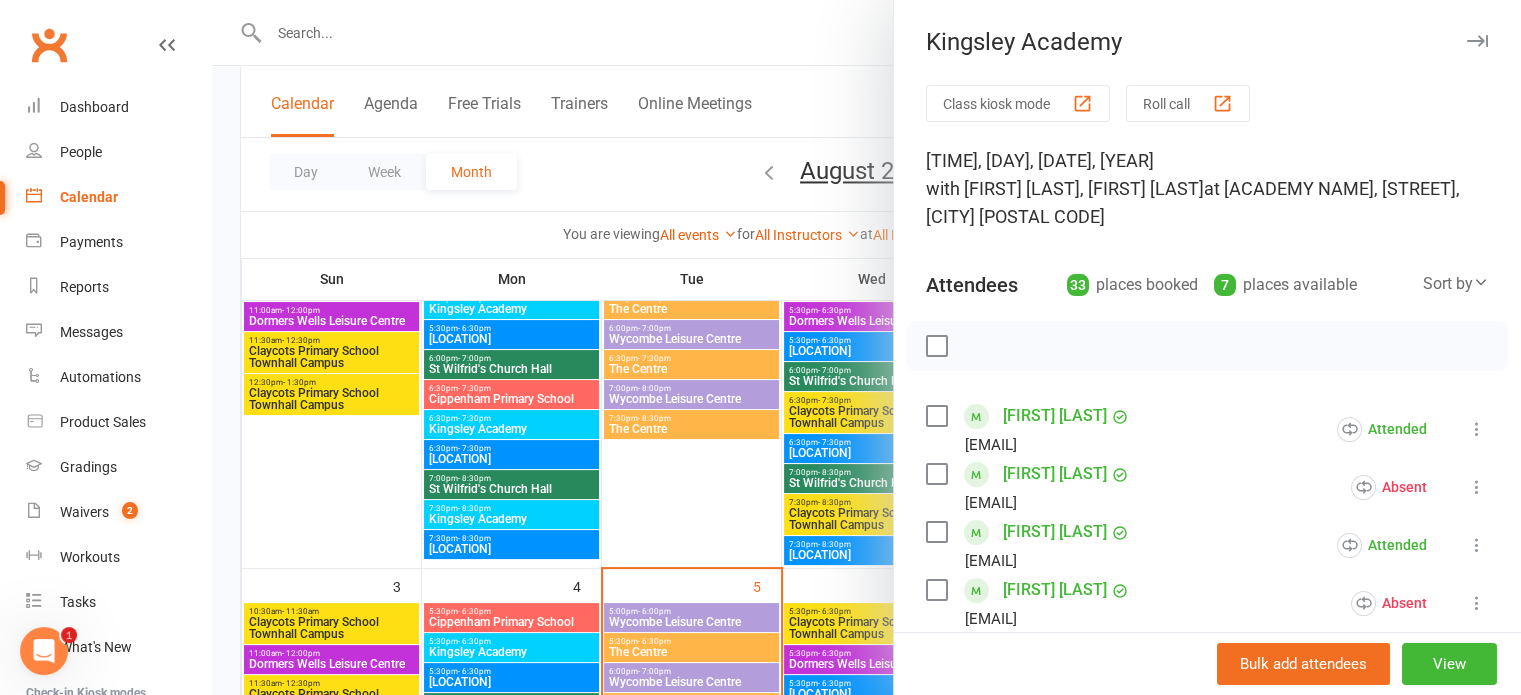 scroll, scrollTop: 0, scrollLeft: 0, axis: both 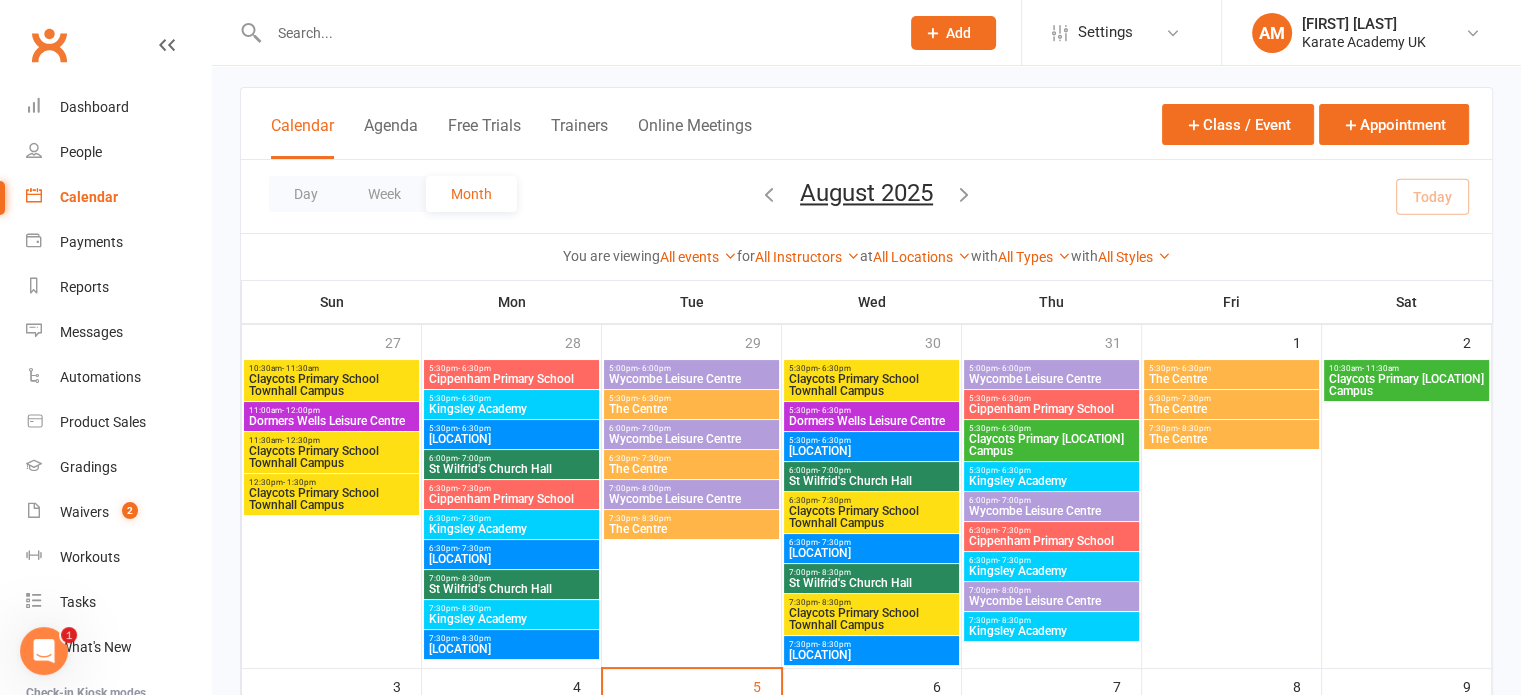 click on "Kingsley Academy" at bounding box center [1051, 571] 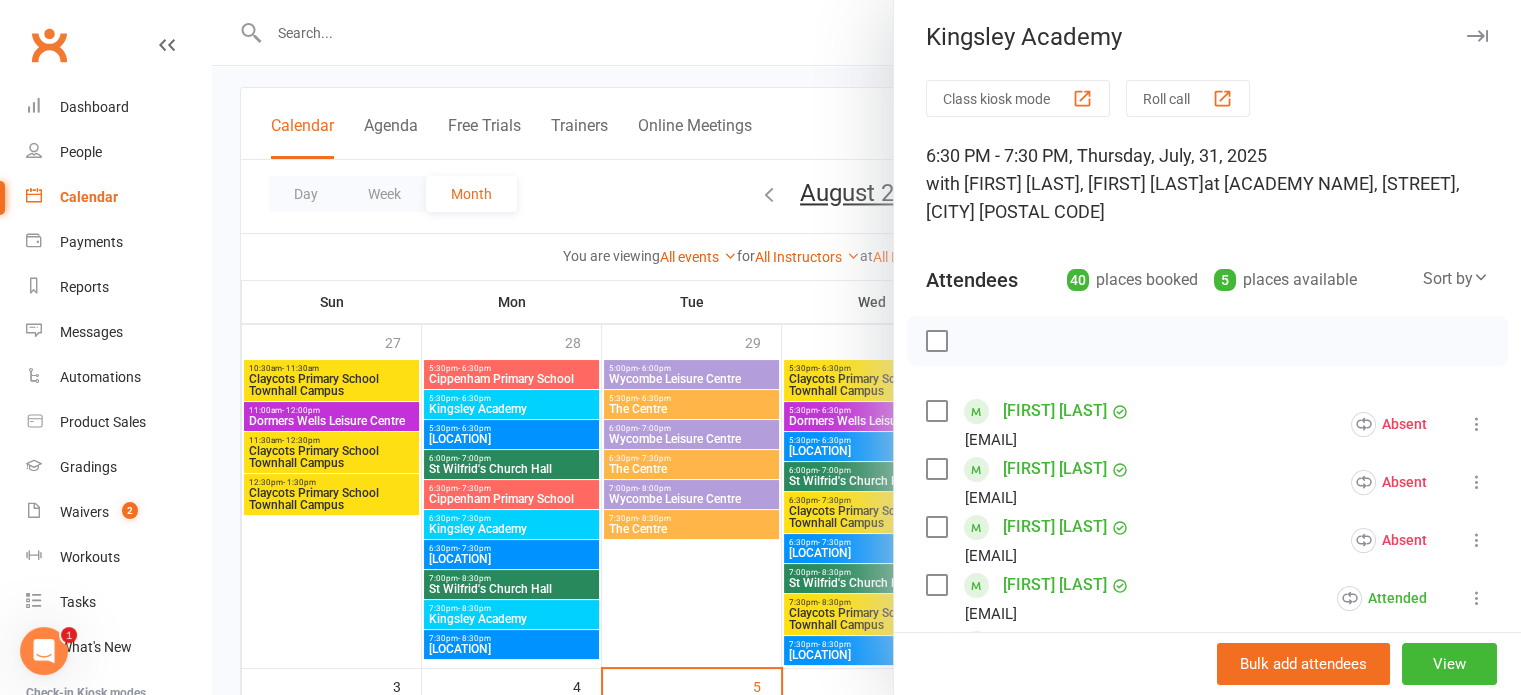 scroll, scrollTop: 0, scrollLeft: 0, axis: both 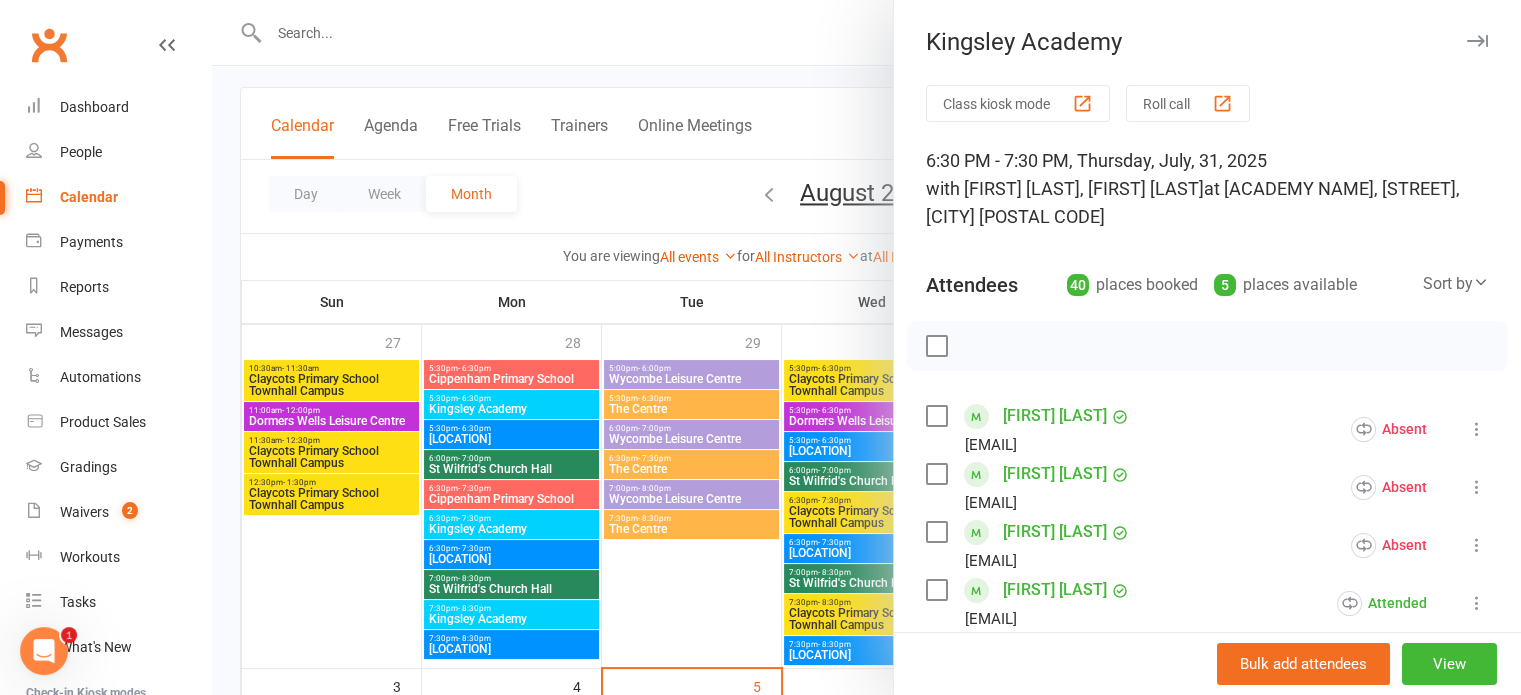 click at bounding box center [1477, 41] 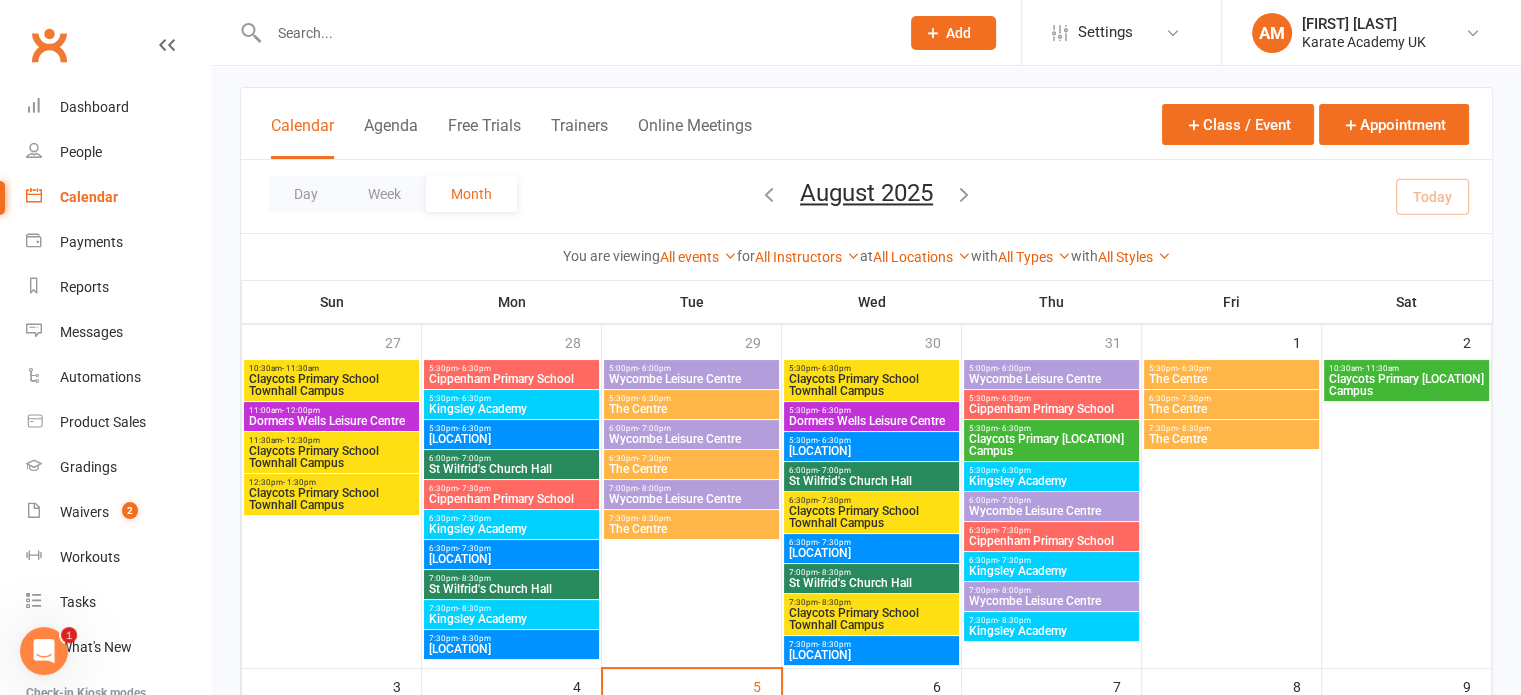 click on "Kingsley Academy" at bounding box center (1051, 481) 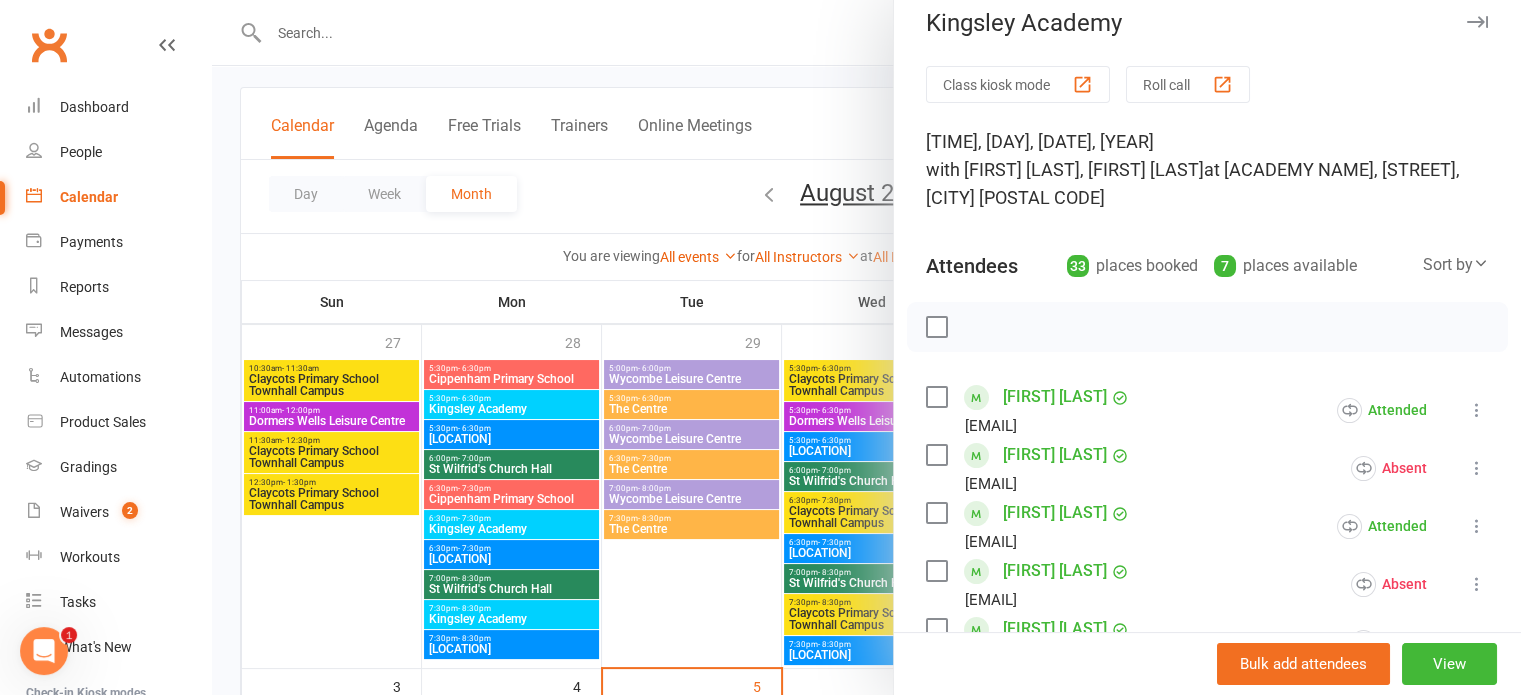 scroll, scrollTop: 0, scrollLeft: 0, axis: both 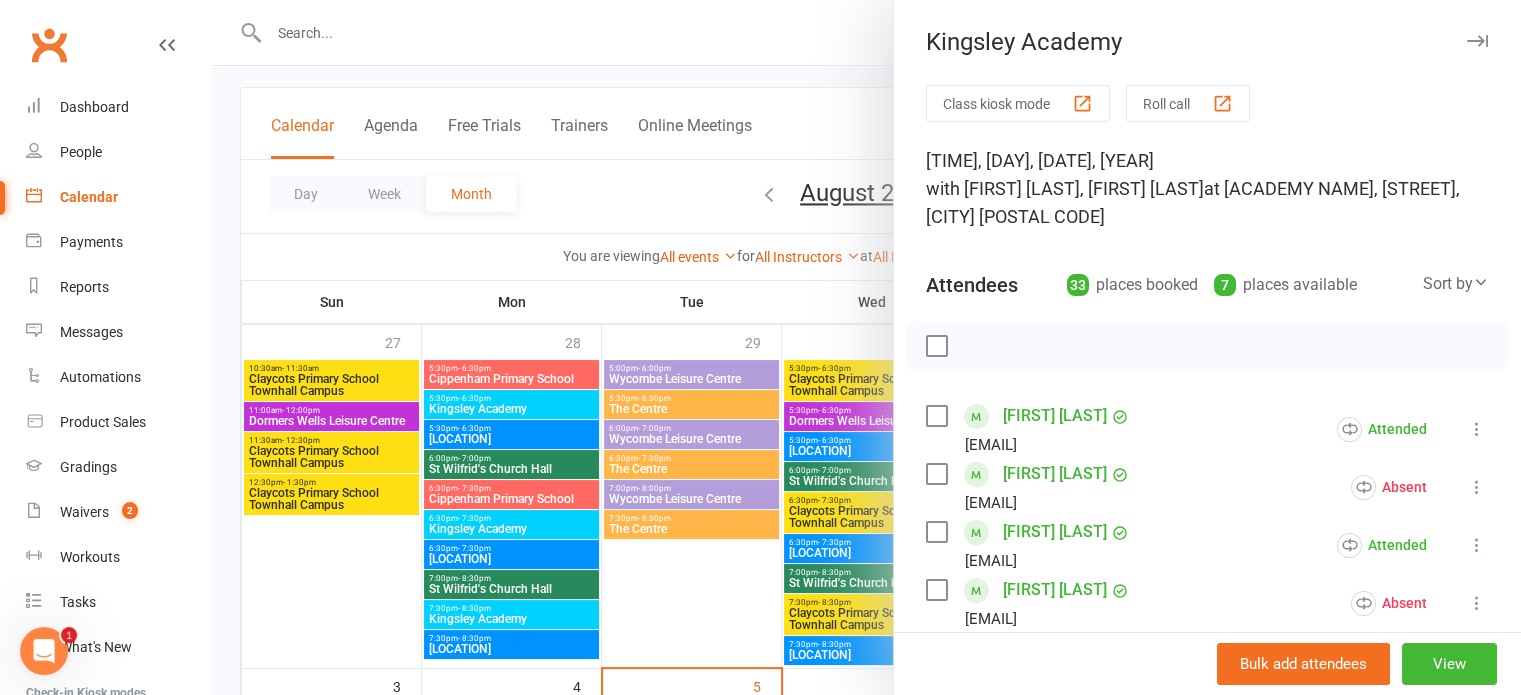 click at bounding box center (1477, 41) 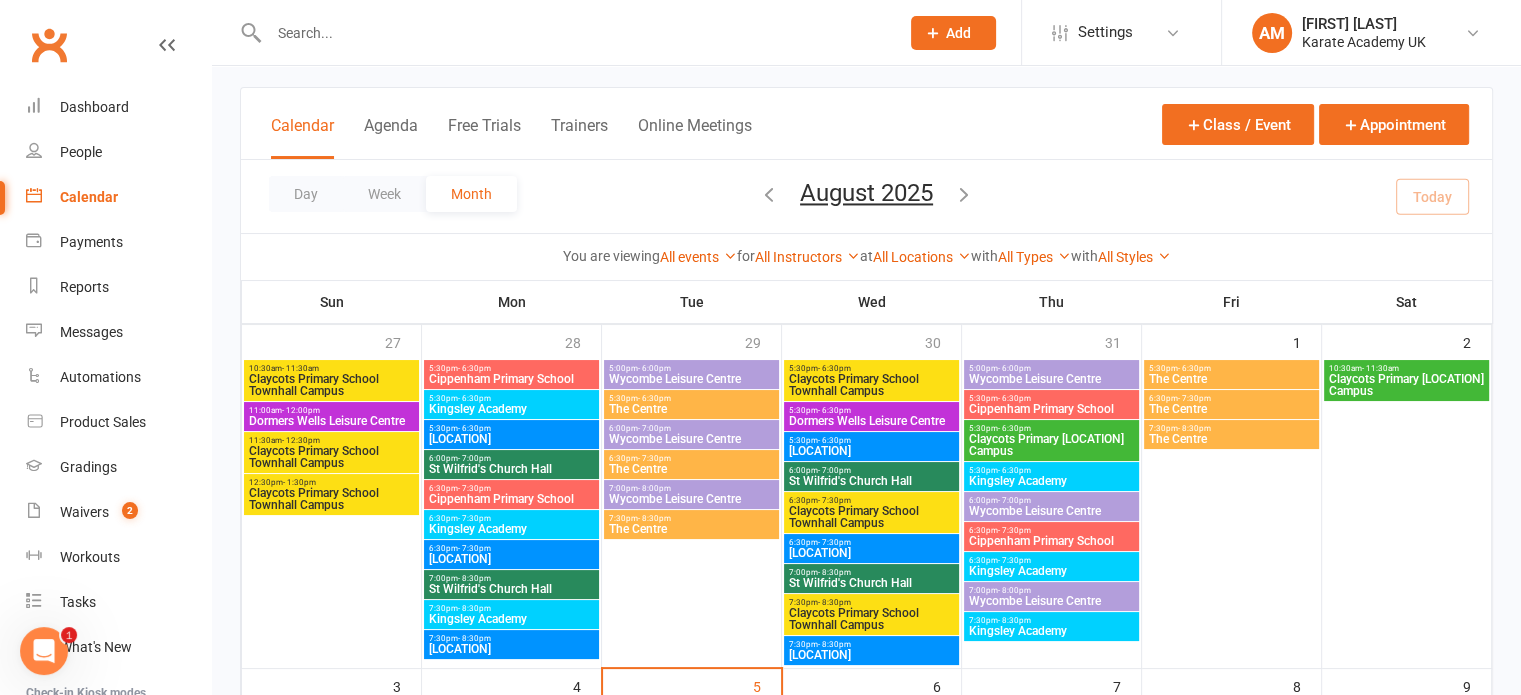 click on "Kingsley Academy" at bounding box center (1051, 481) 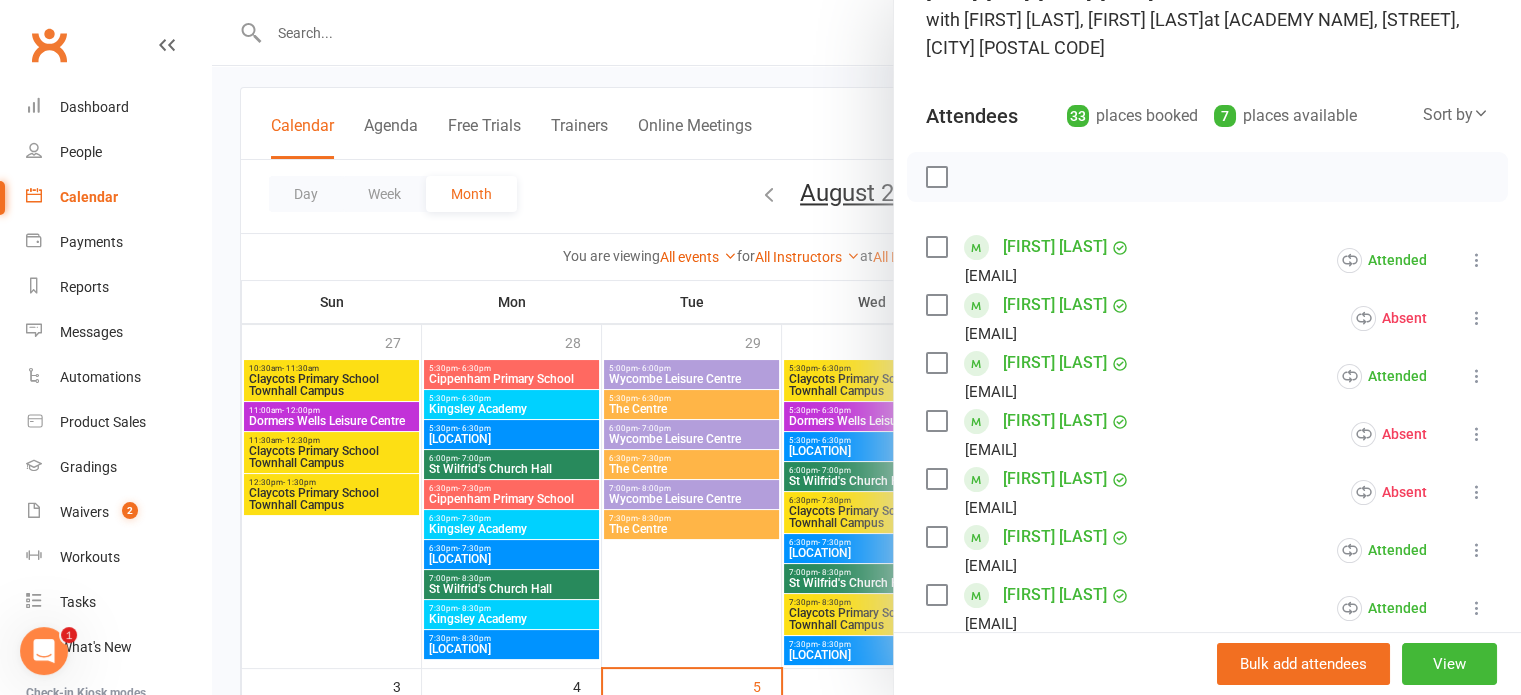 scroll, scrollTop: 0, scrollLeft: 0, axis: both 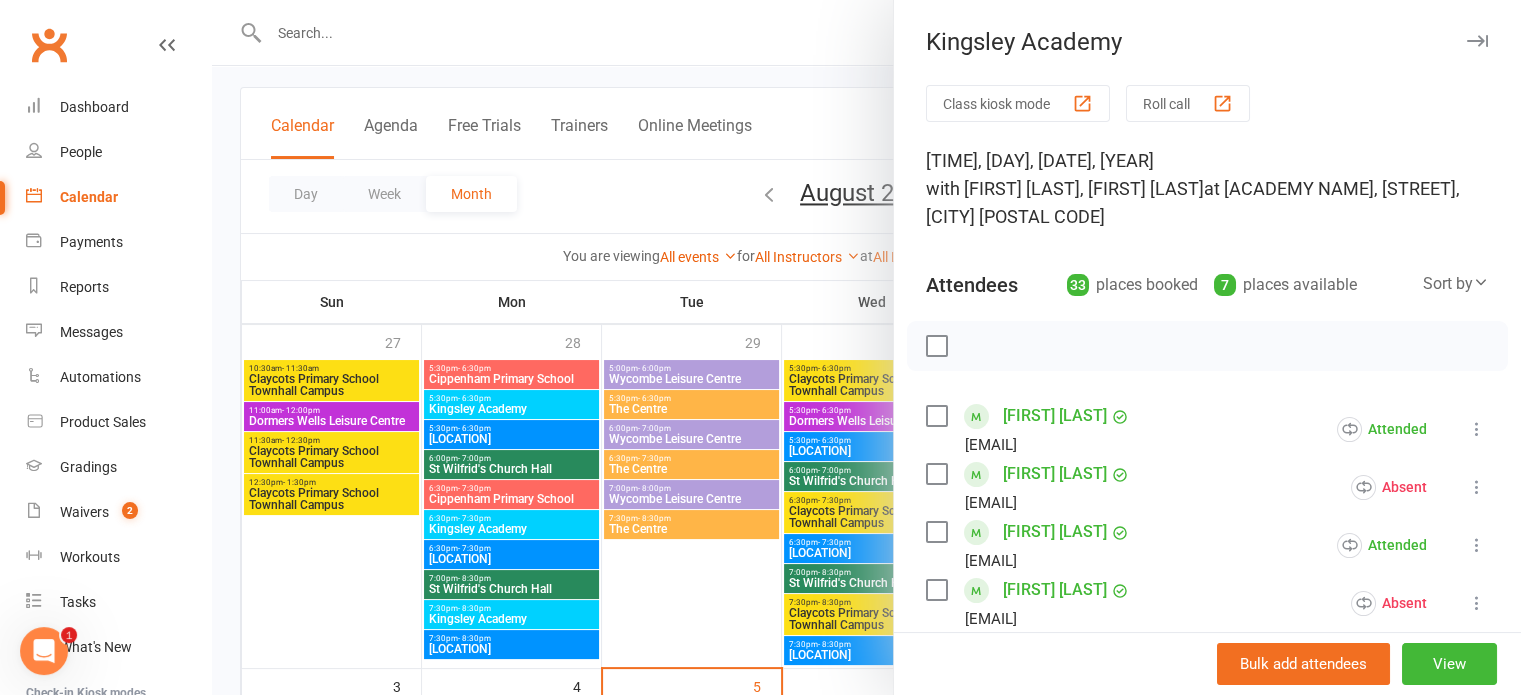 click at bounding box center [1477, 41] 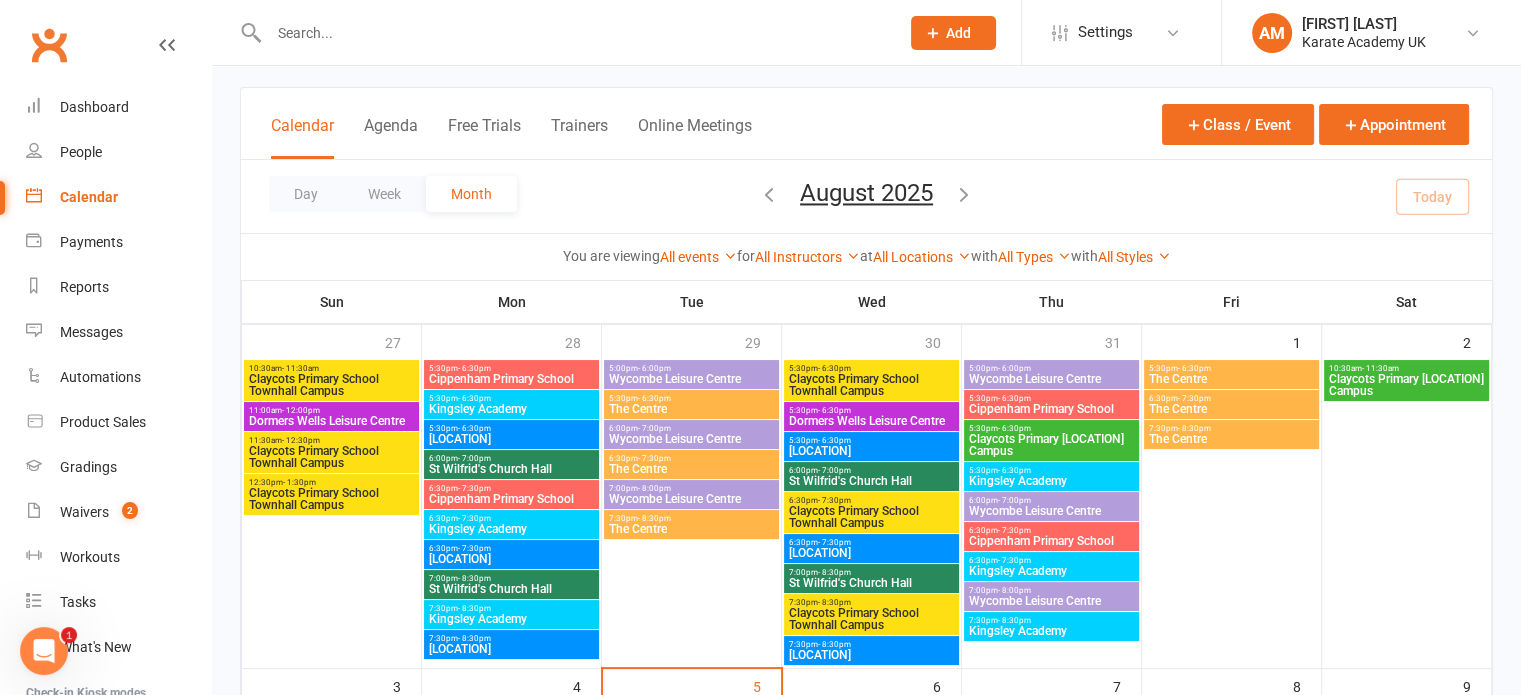 click on "5:30pm  - 6:30pm" at bounding box center (1231, 368) 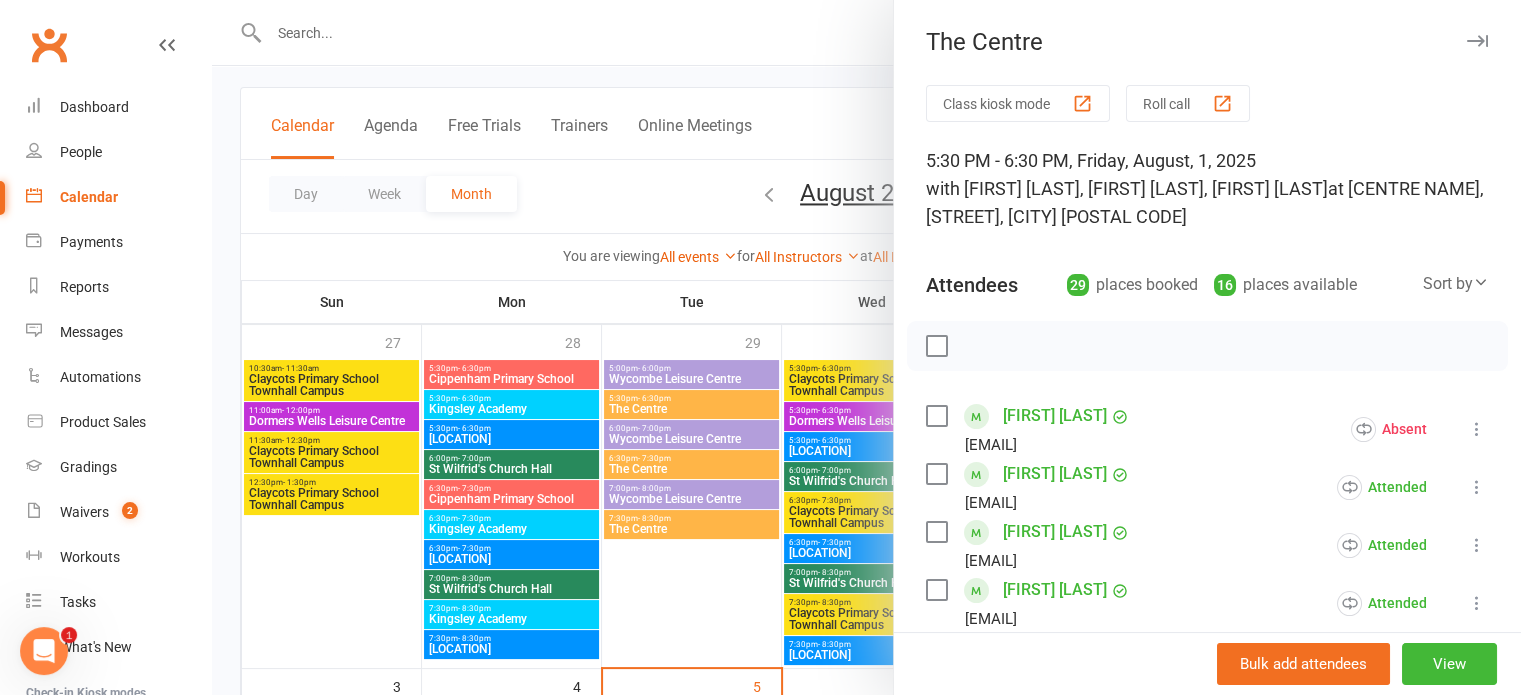 click at bounding box center [1477, 41] 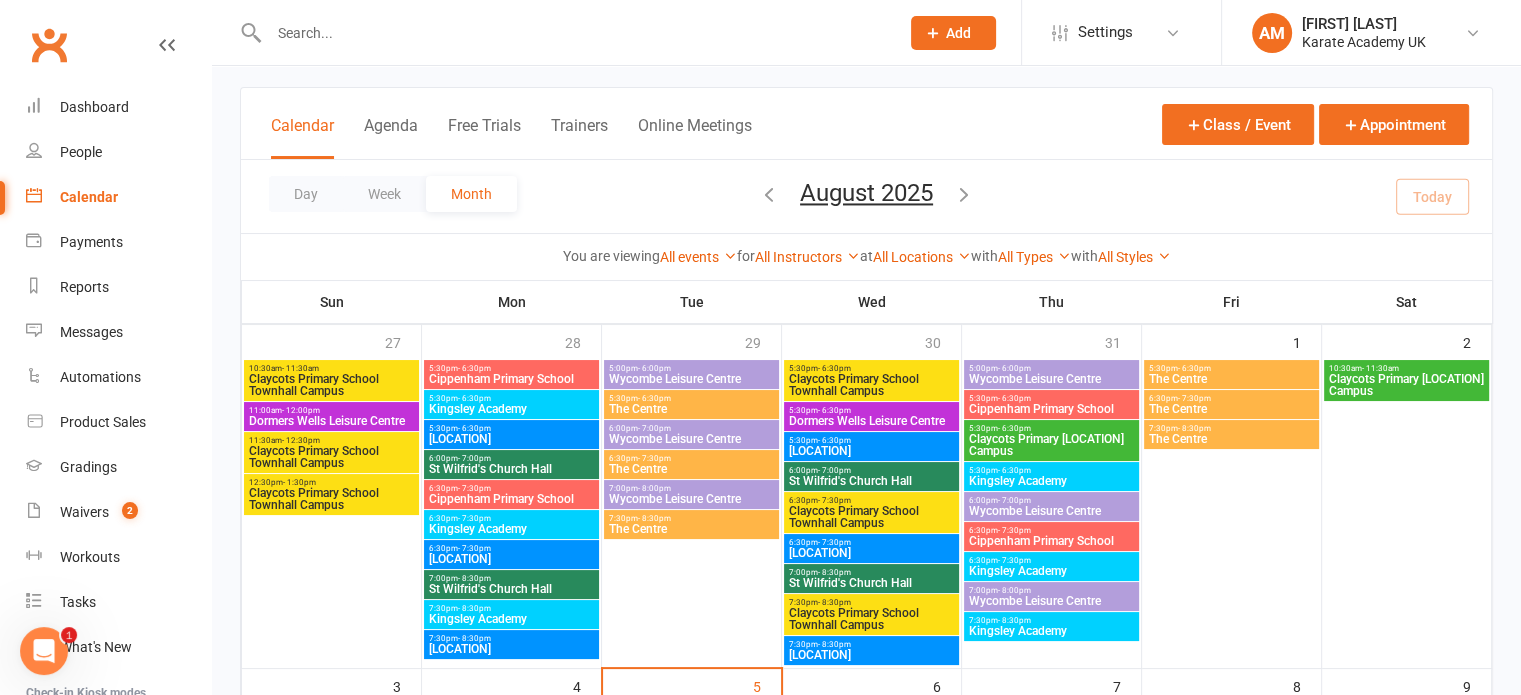 click on "The Centre" at bounding box center [1231, 409] 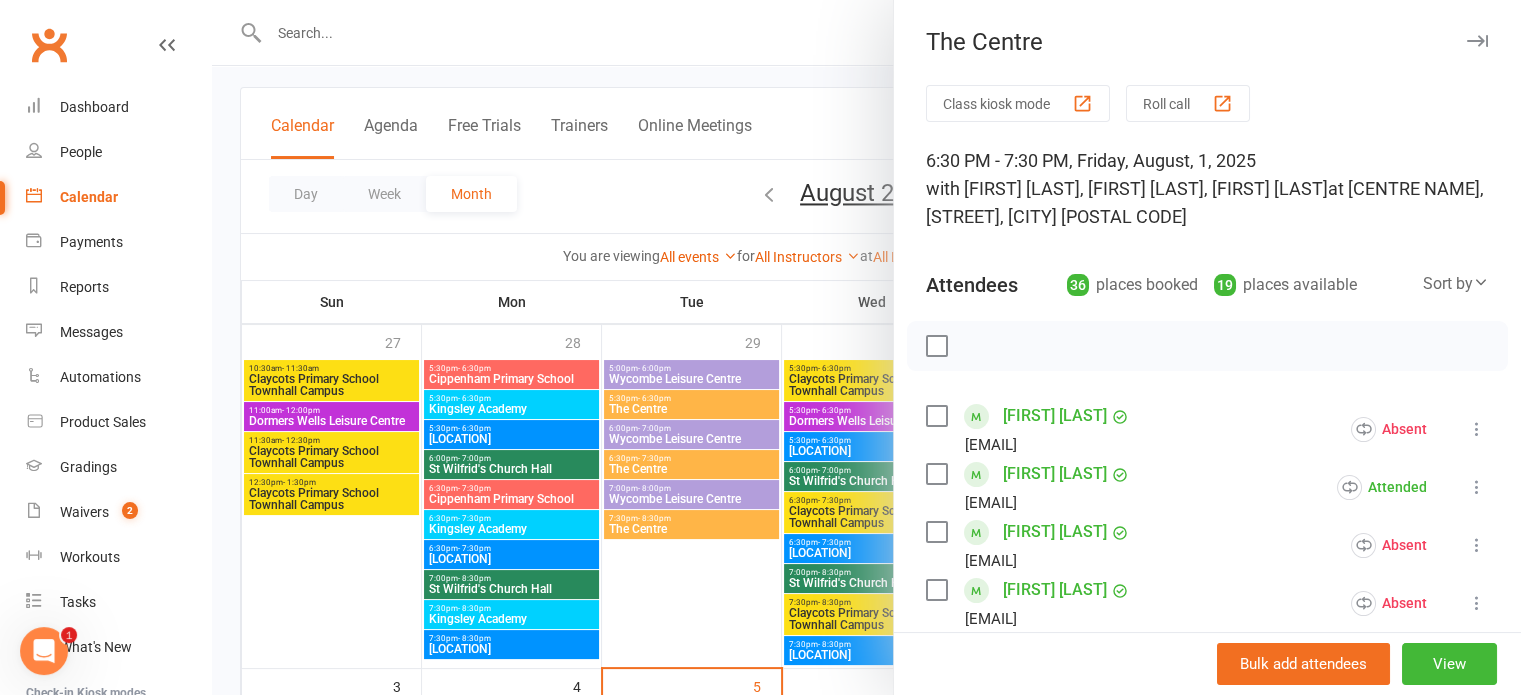click at bounding box center (1477, 41) 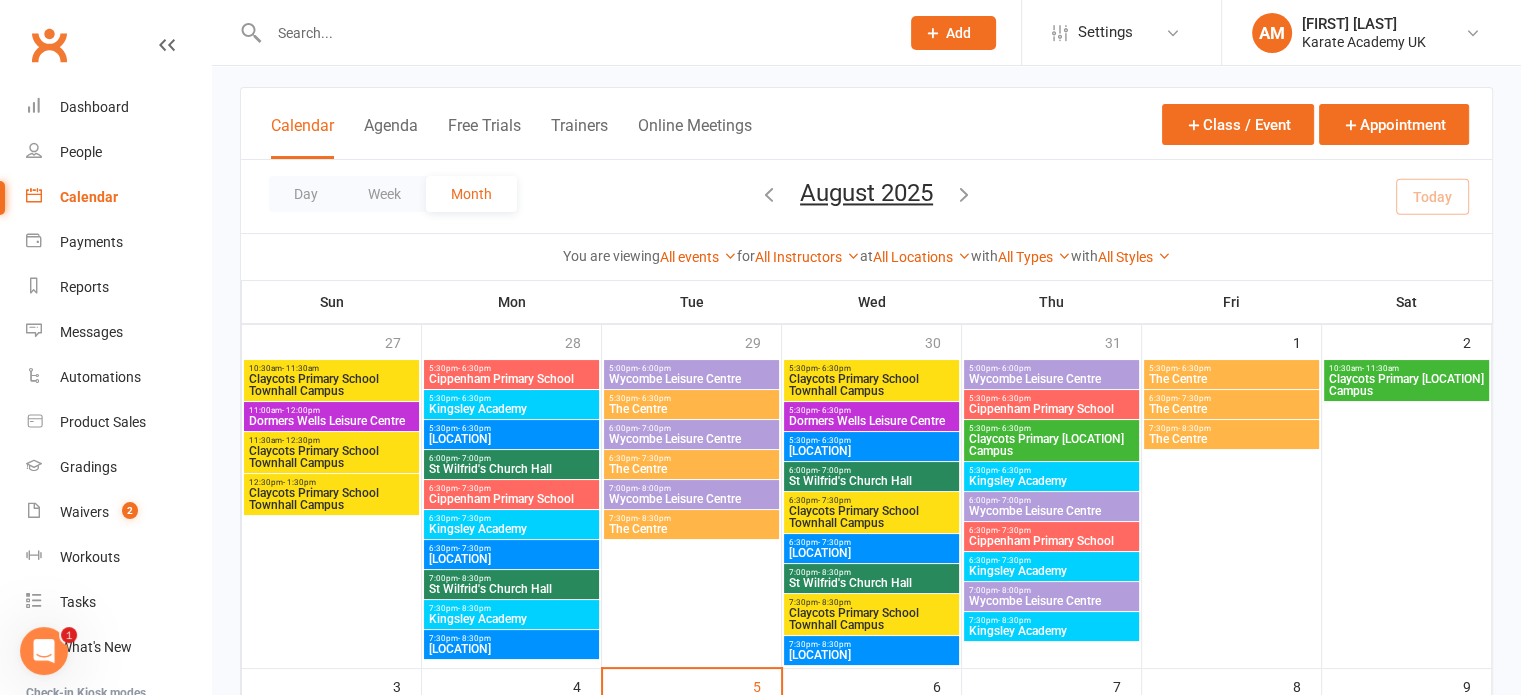 click on "7:30pm  - 8:30pm" at bounding box center [1231, 428] 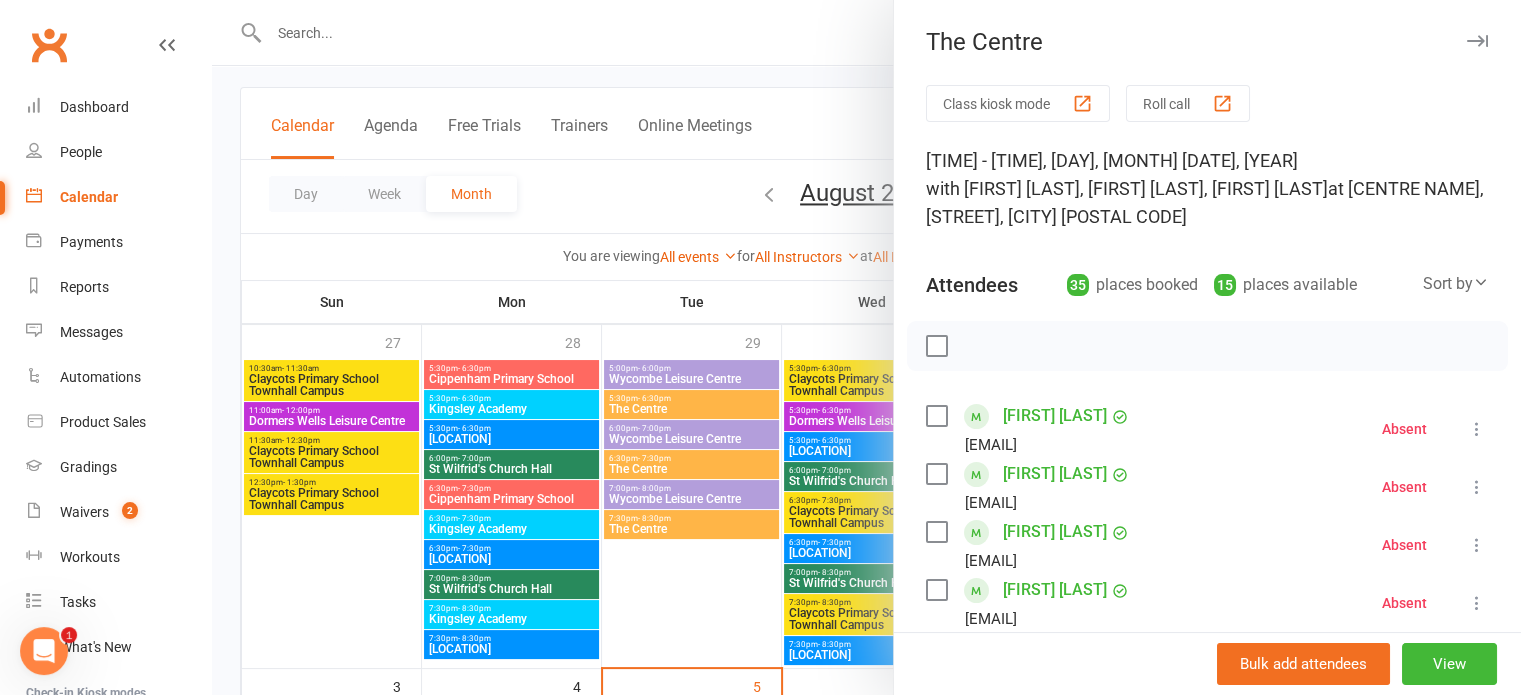 click at bounding box center (1477, 41) 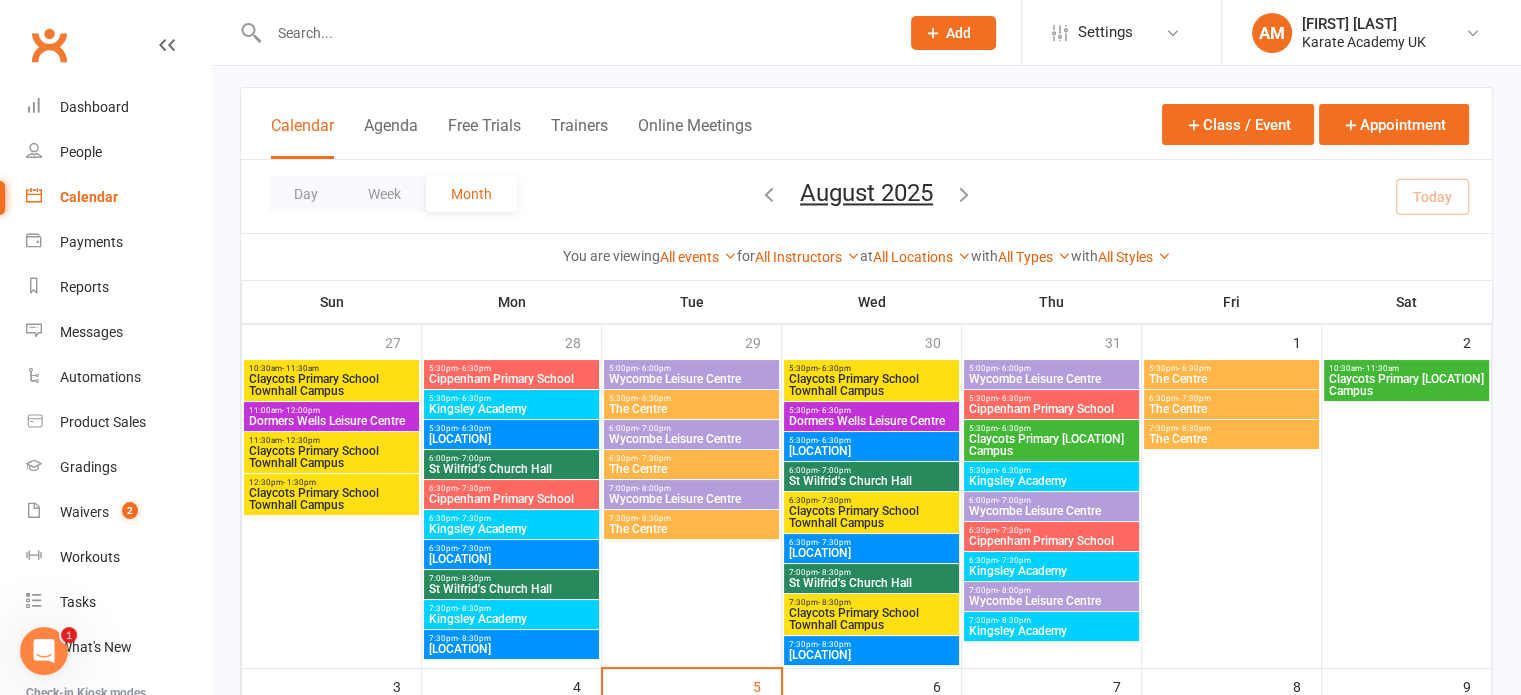click on "Wolf Fields Primary School" at bounding box center (871, 451) 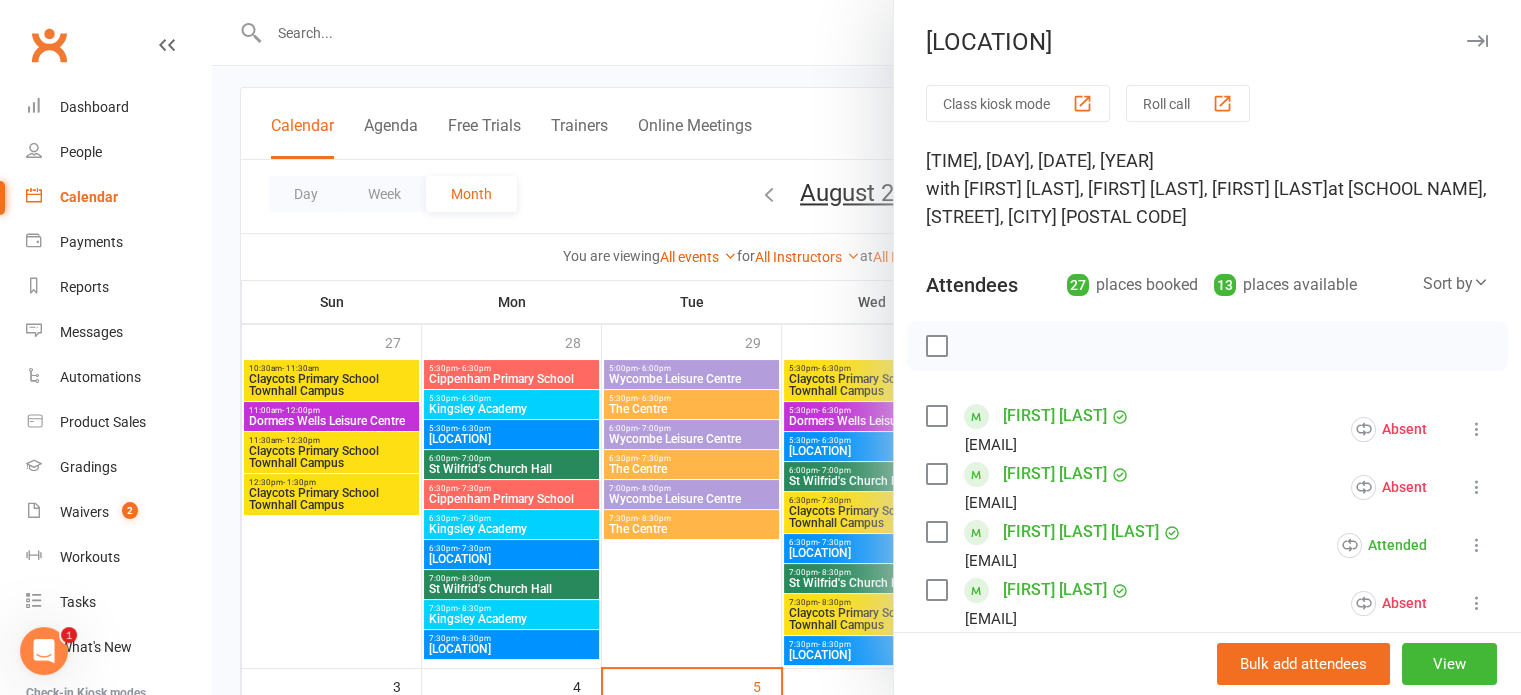 click at bounding box center (1477, 41) 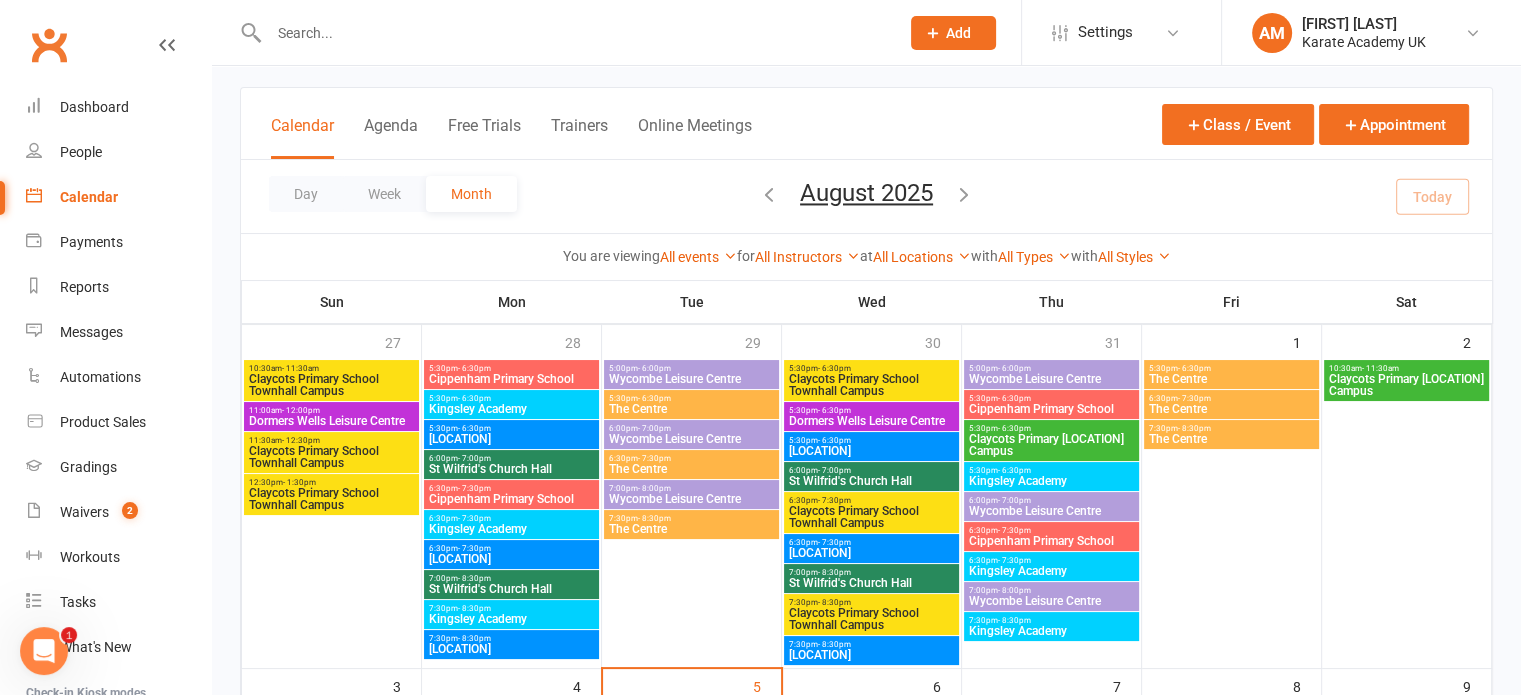click on "6:30pm  - 7:30pm" at bounding box center (871, 542) 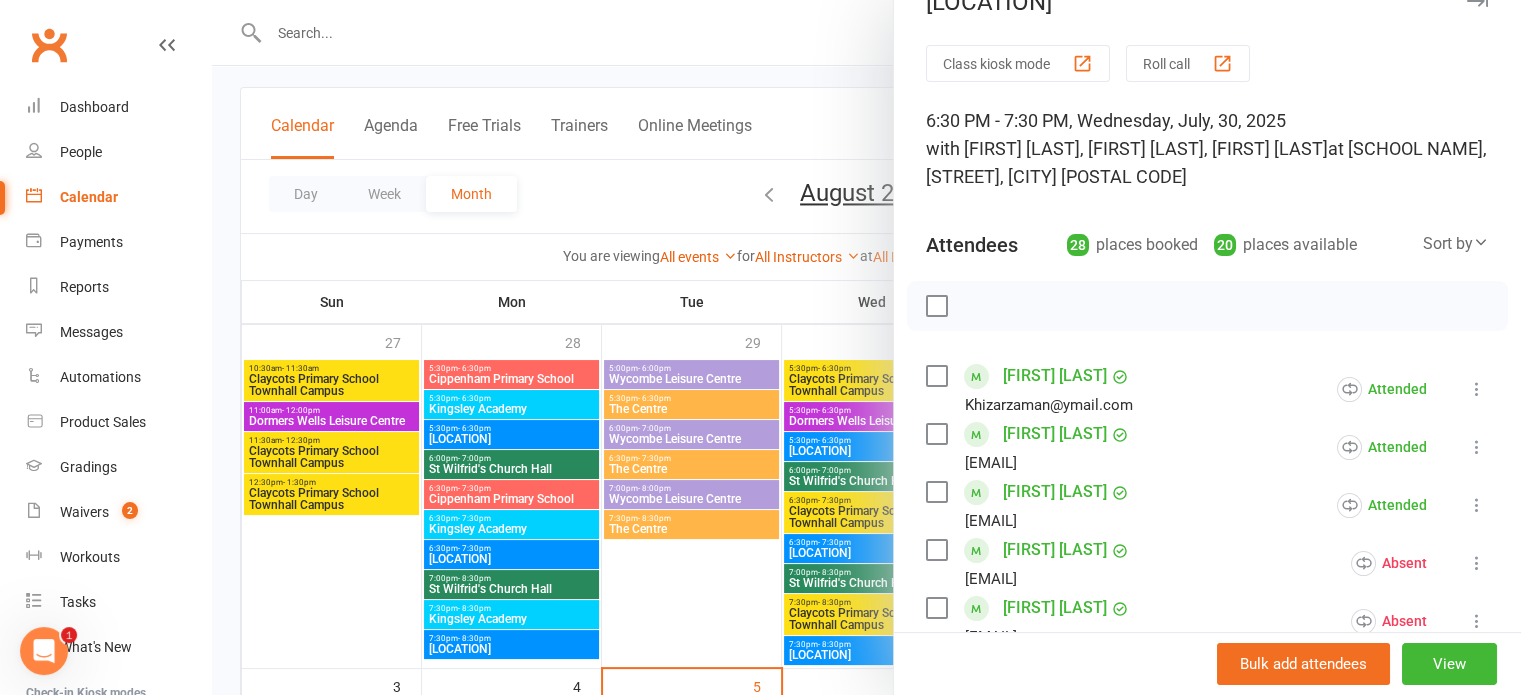 scroll, scrollTop: 0, scrollLeft: 0, axis: both 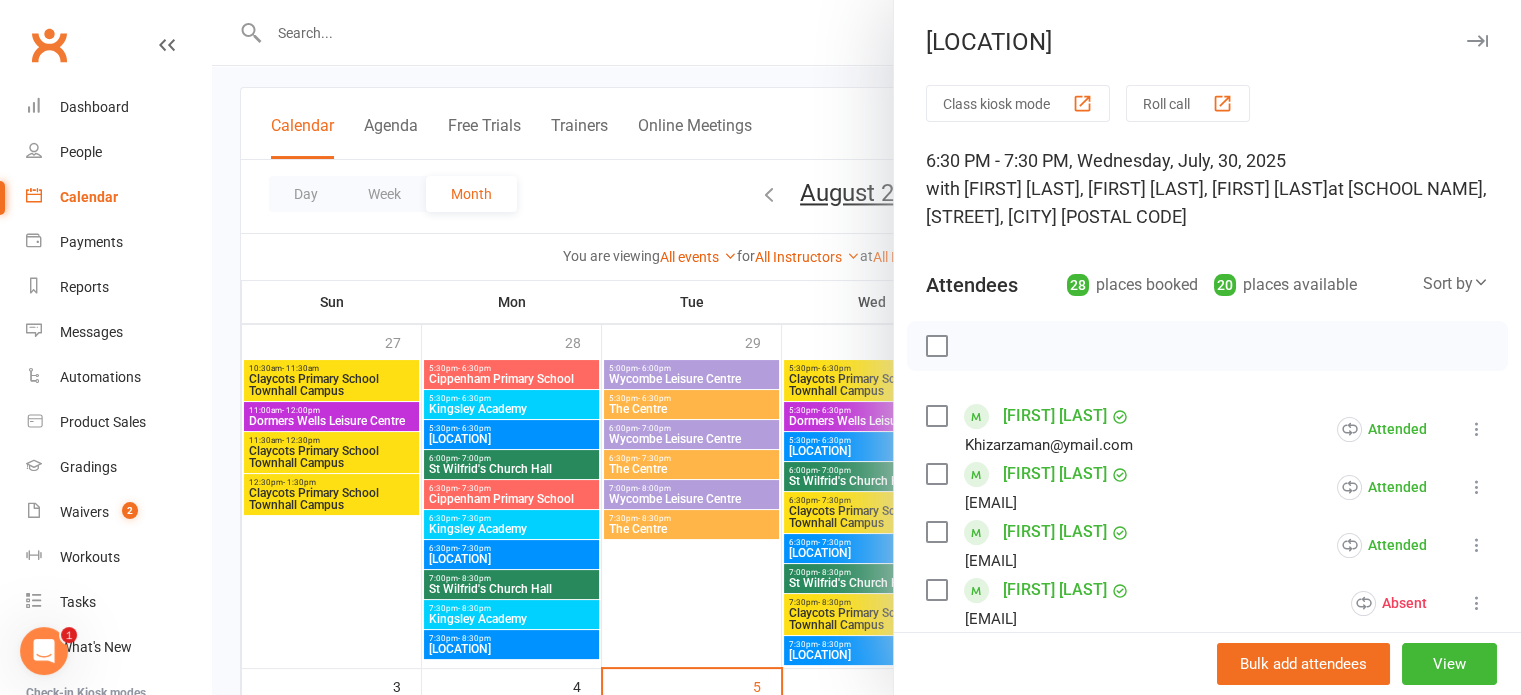 click at bounding box center [1477, 41] 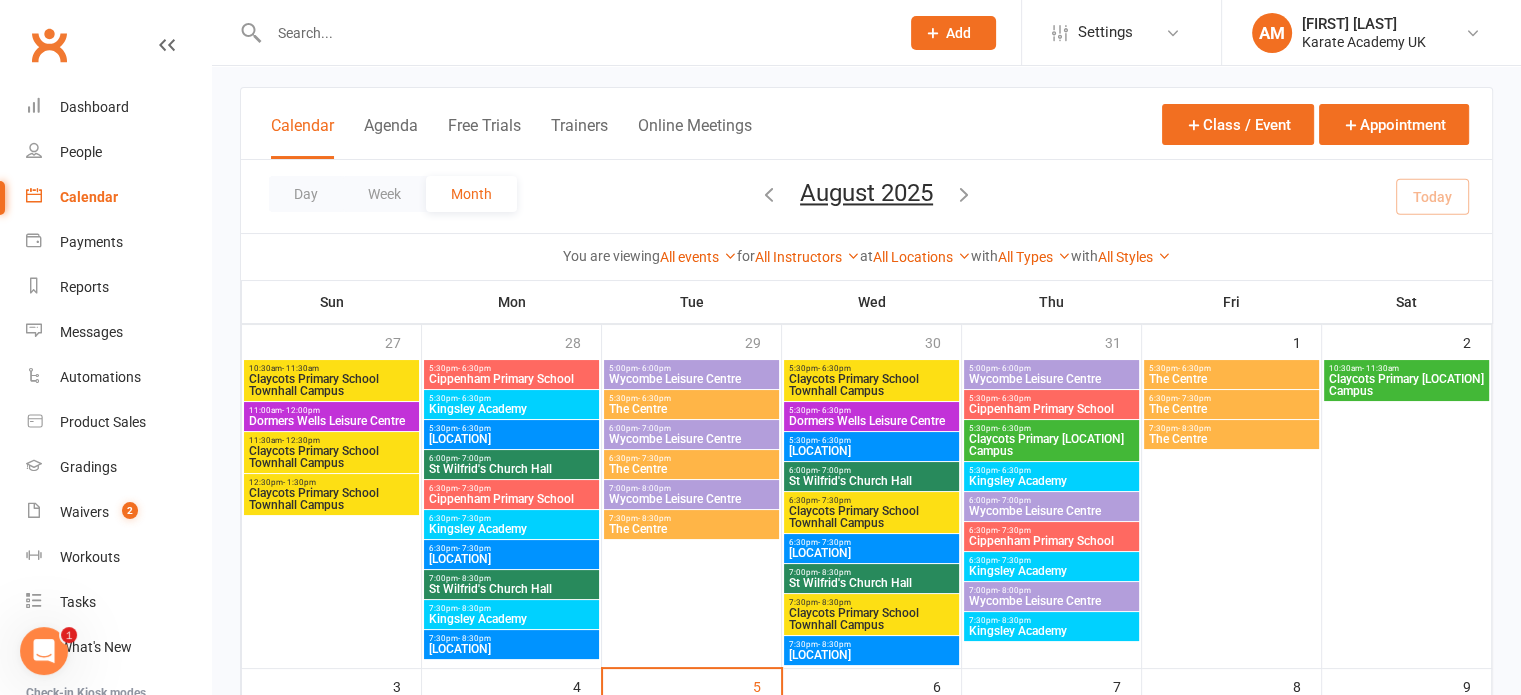 click on "7:30pm  - 8:30pm" at bounding box center [871, 644] 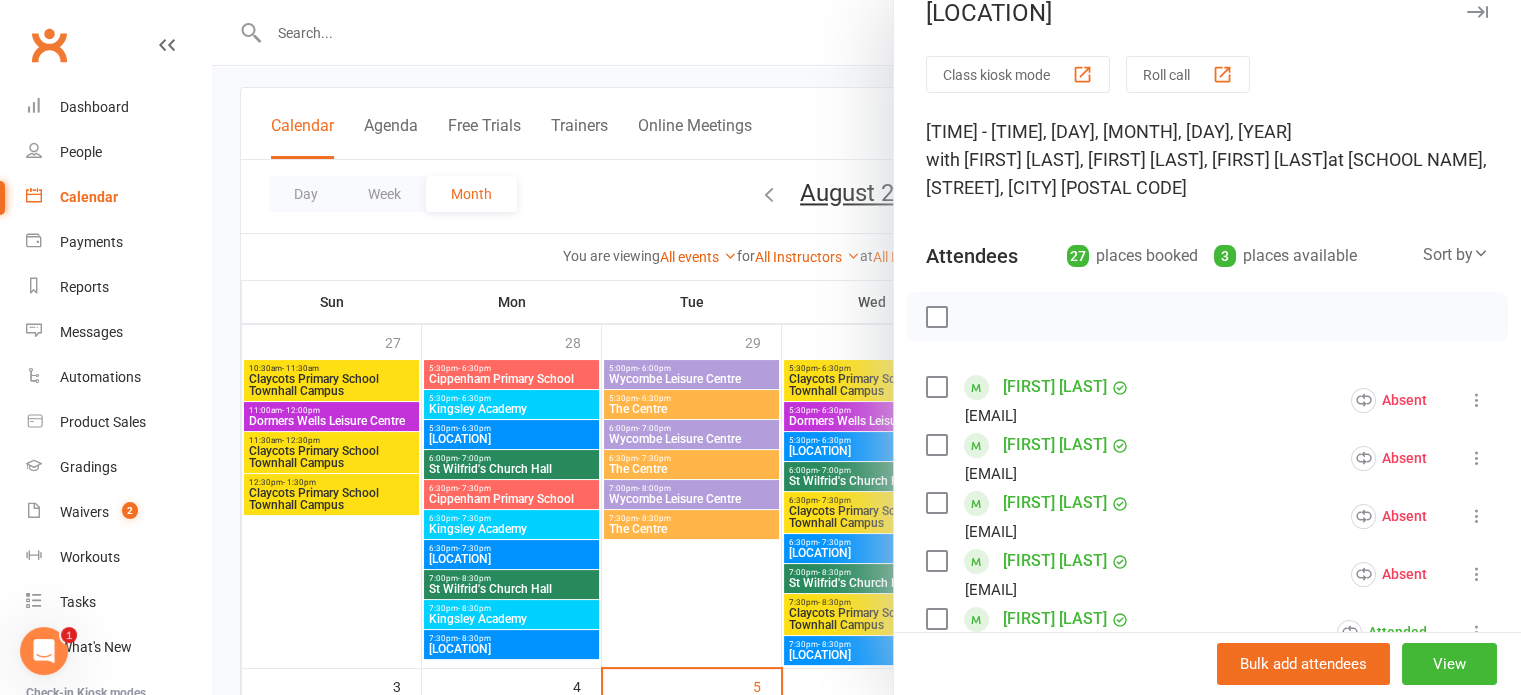 scroll, scrollTop: 0, scrollLeft: 0, axis: both 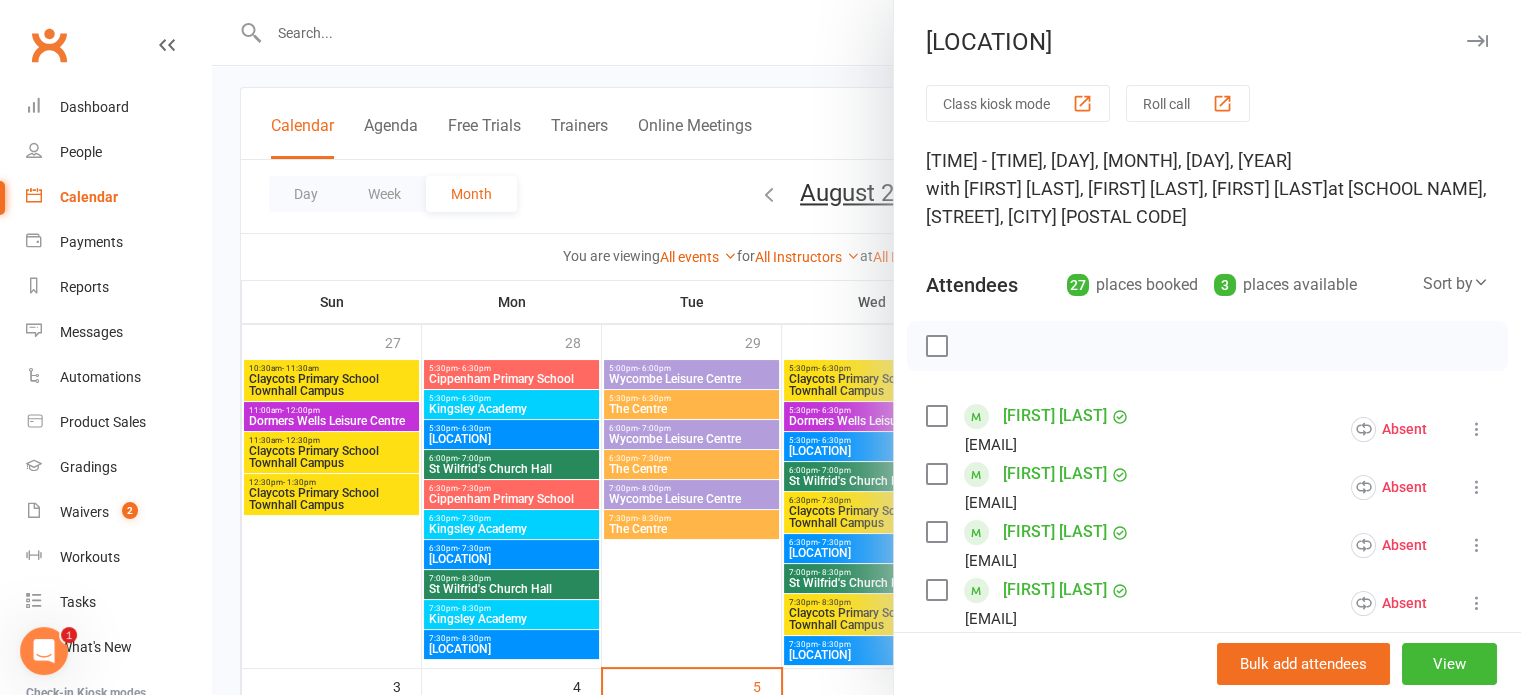 click at bounding box center [1477, 41] 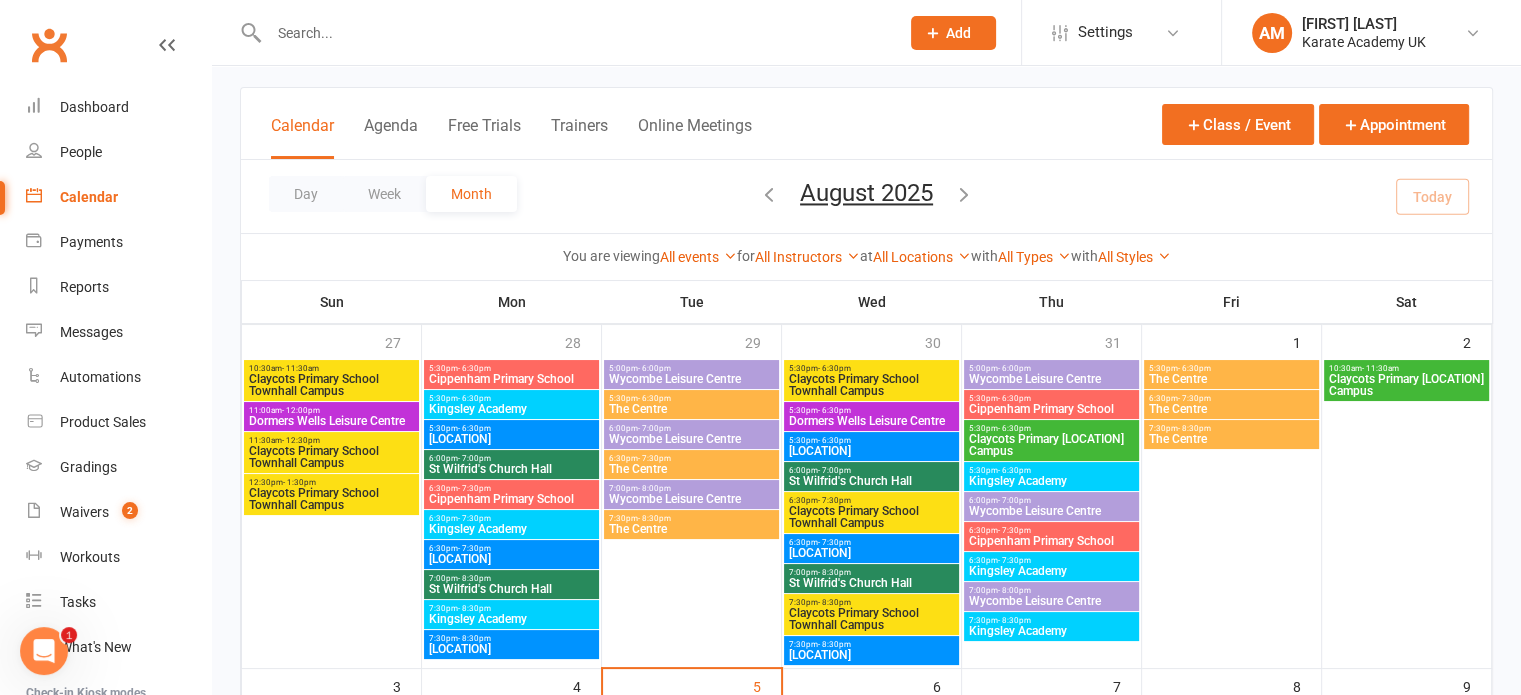 click on "The Centre" at bounding box center [691, 469] 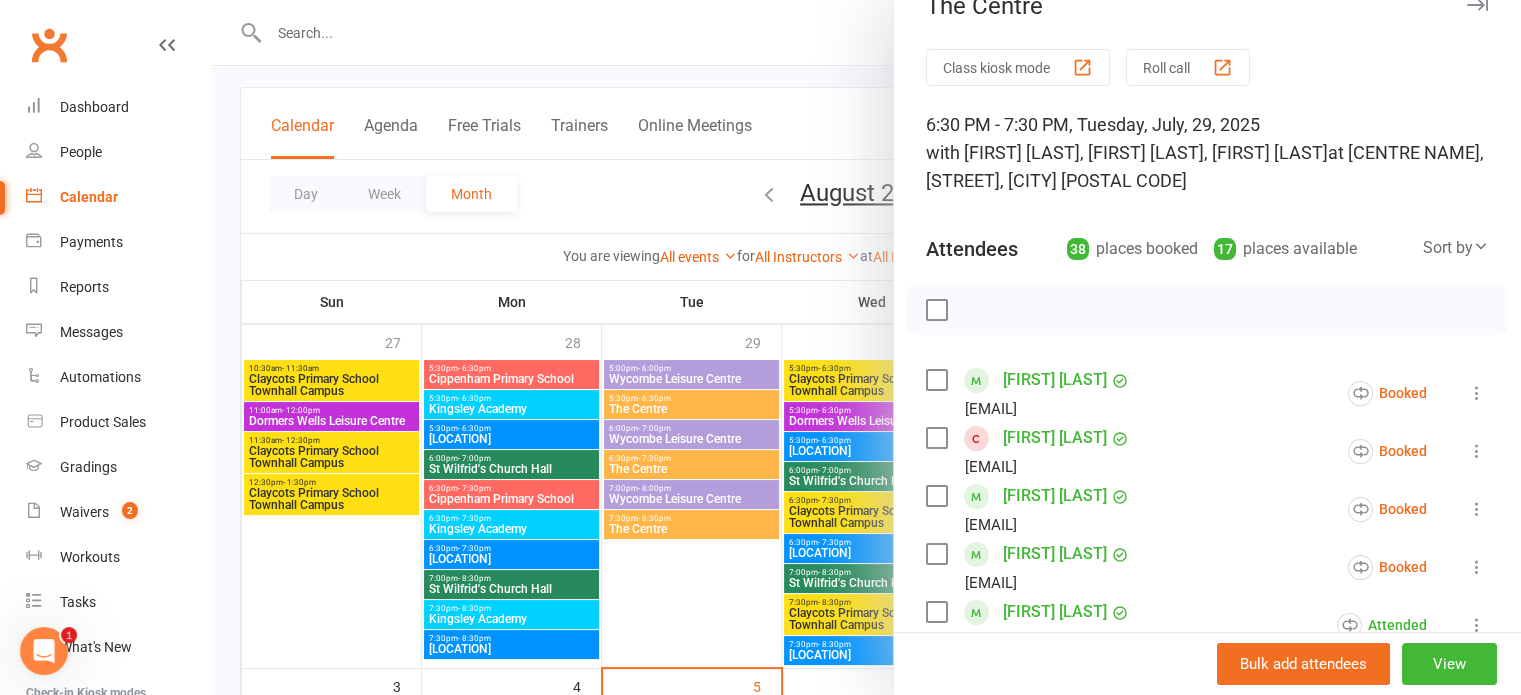 scroll, scrollTop: 0, scrollLeft: 0, axis: both 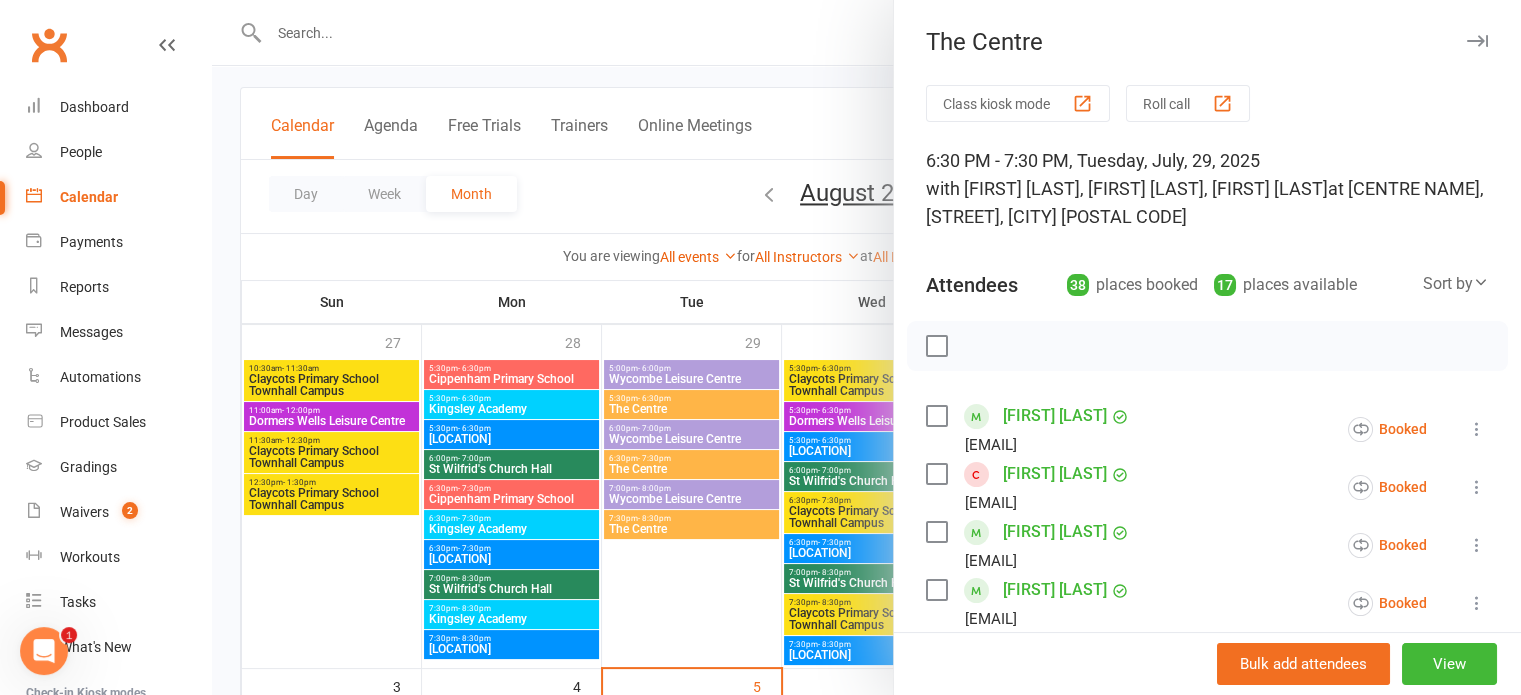 click at bounding box center [1477, 487] 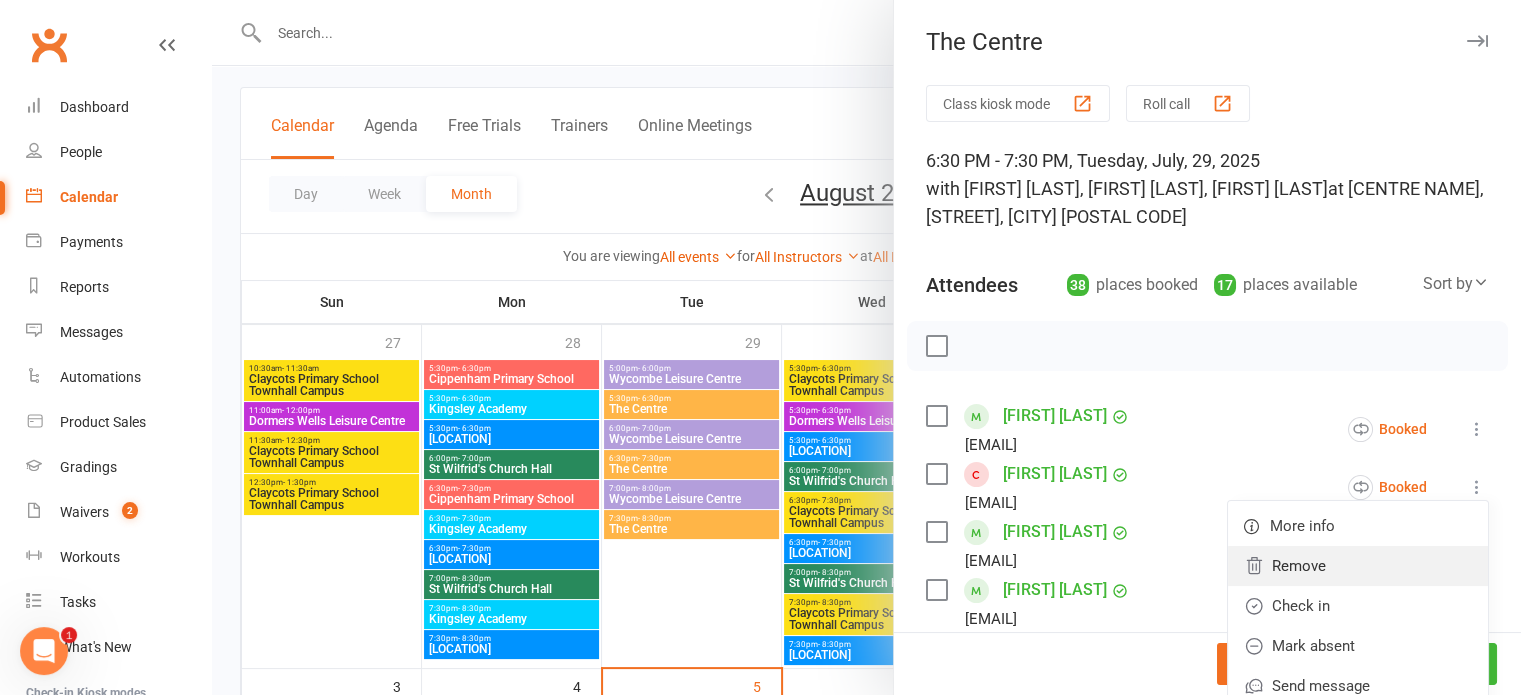 click on "Remove" at bounding box center [1358, 566] 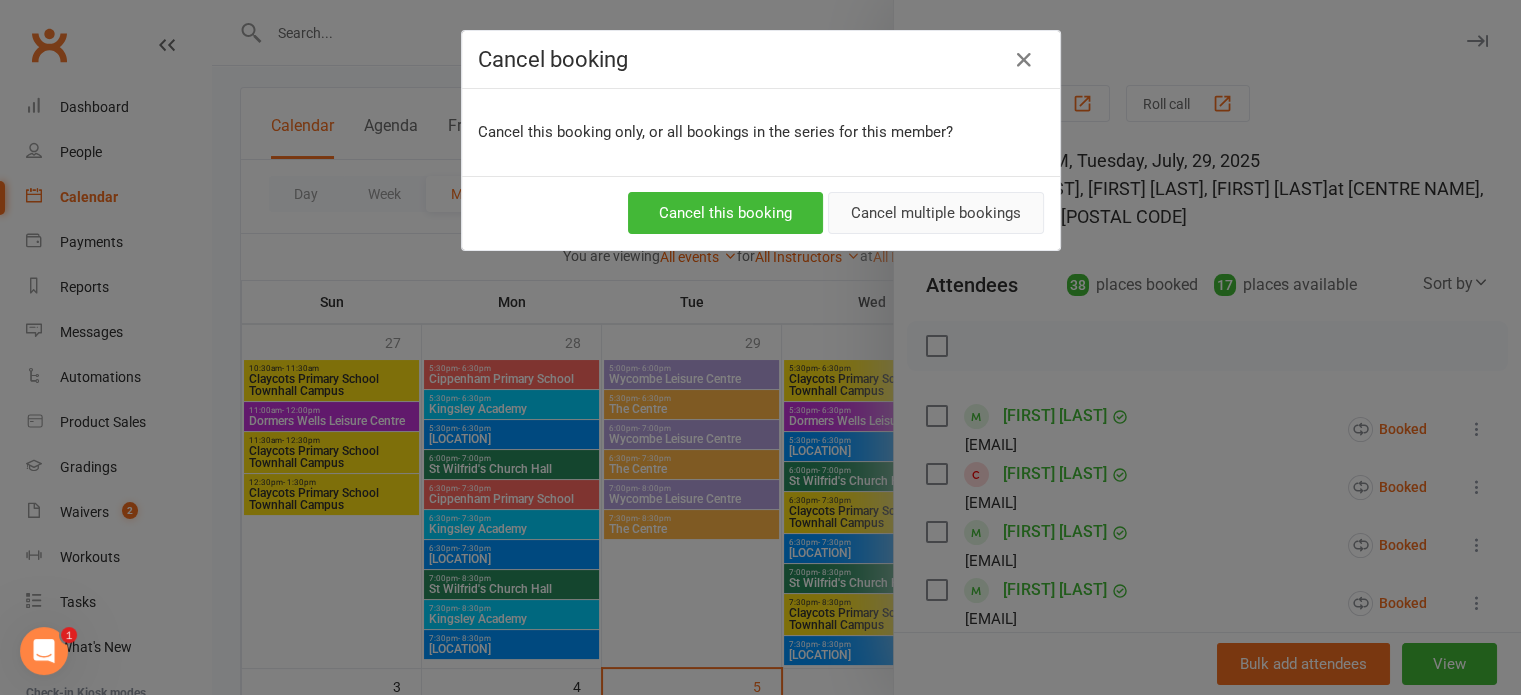 click on "Cancel multiple bookings" at bounding box center [936, 213] 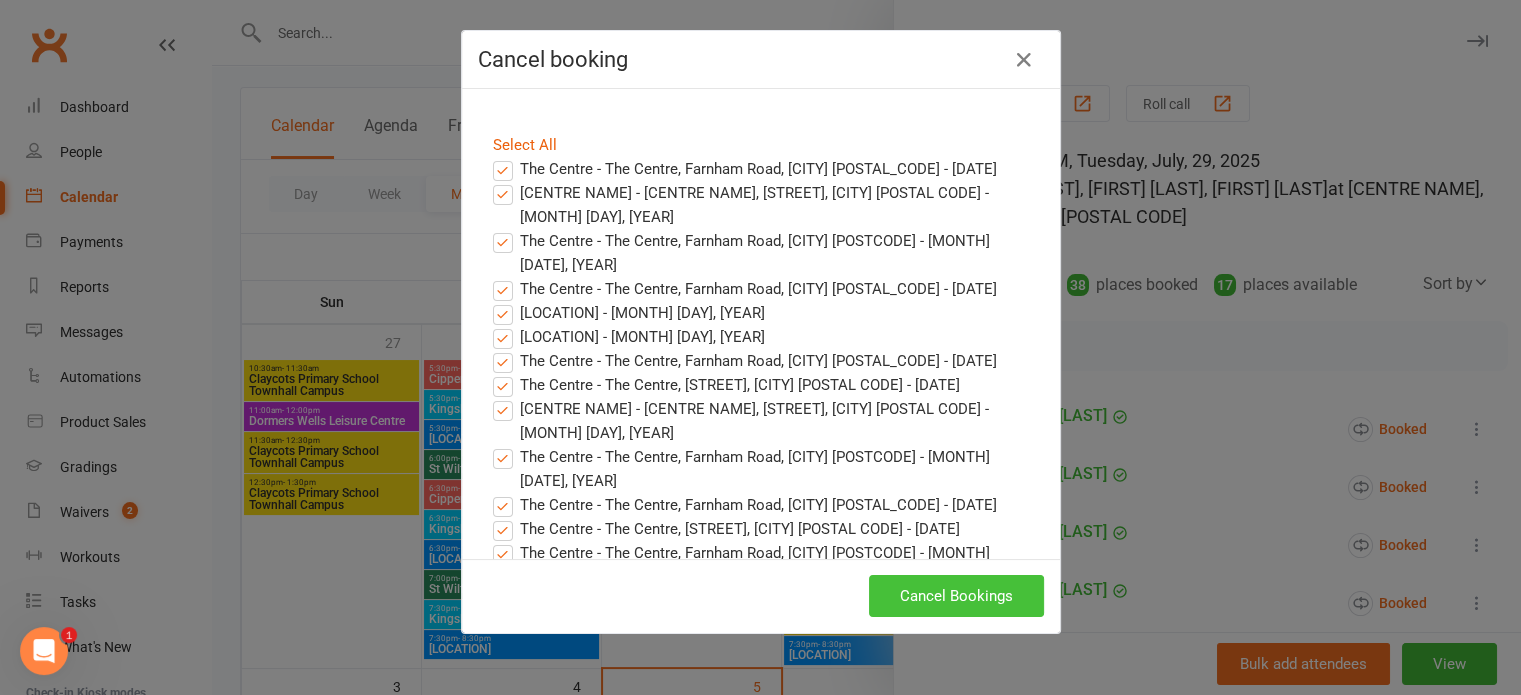 click on "Cancel Bookings" at bounding box center (956, 596) 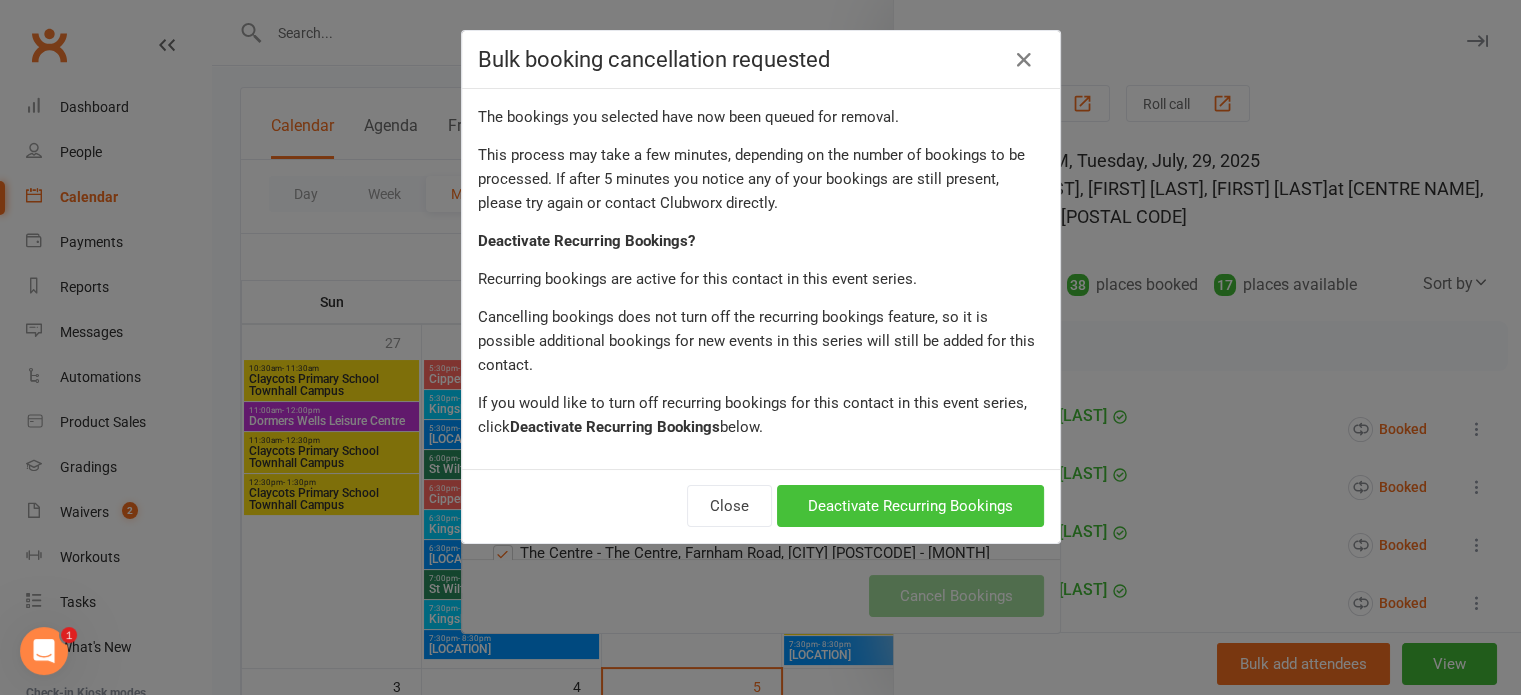 click on "Deactivate Recurring Bookings" at bounding box center [910, 506] 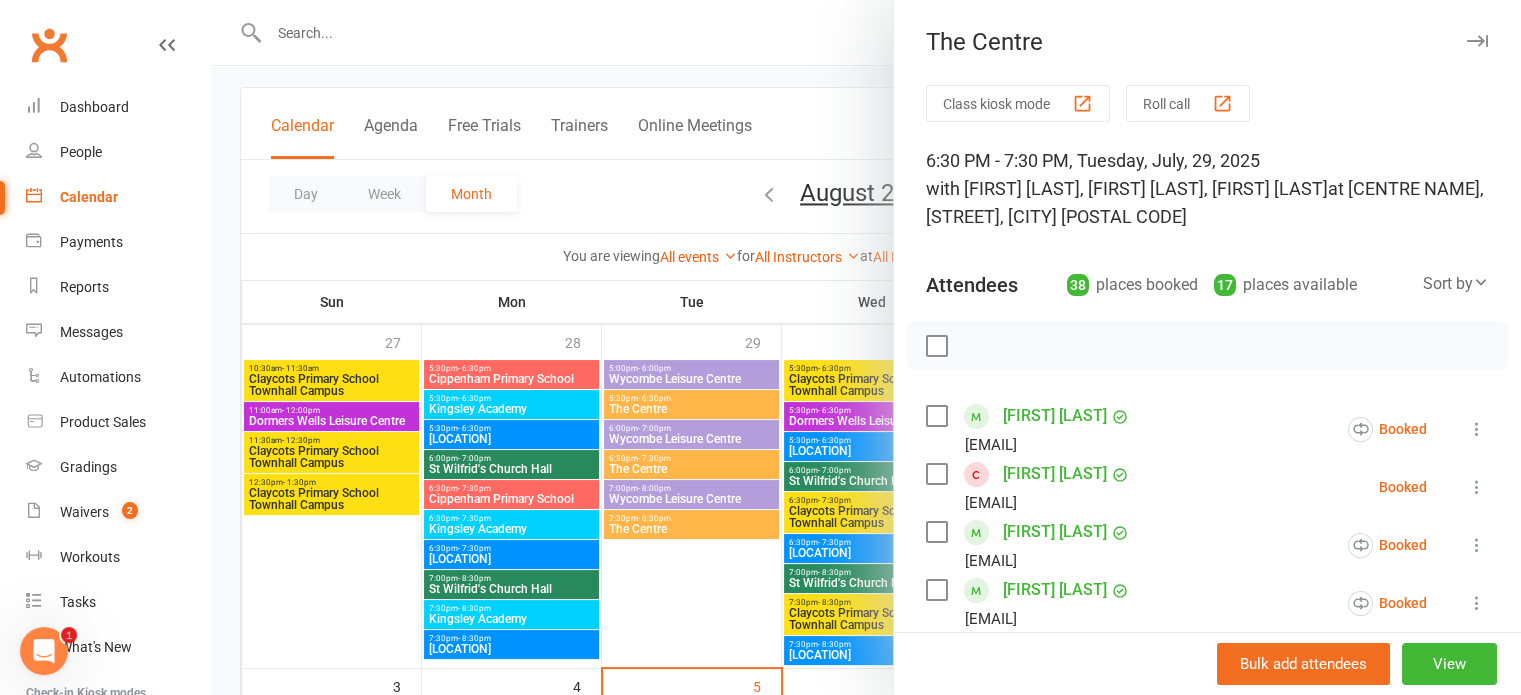 click at bounding box center (1477, 41) 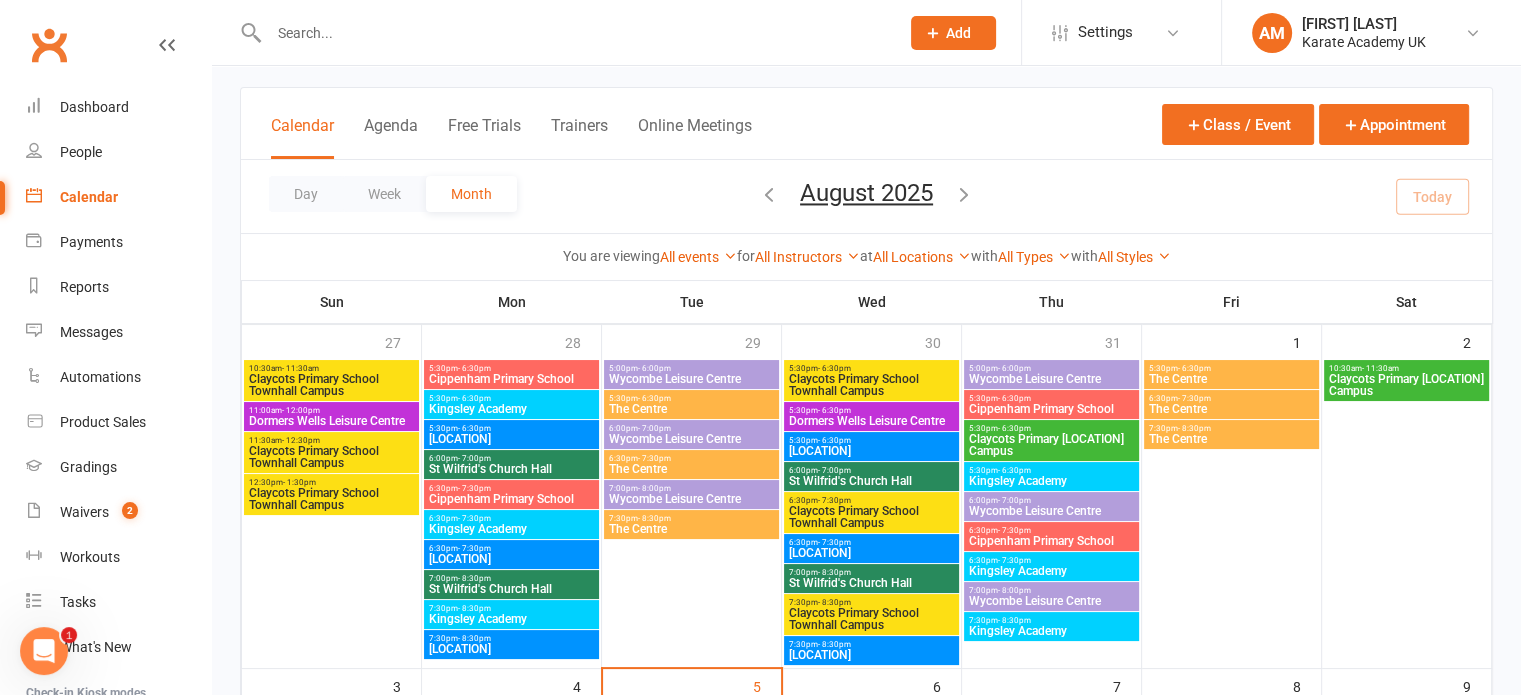 click on "6:30pm  - 7:30pm" at bounding box center [691, 458] 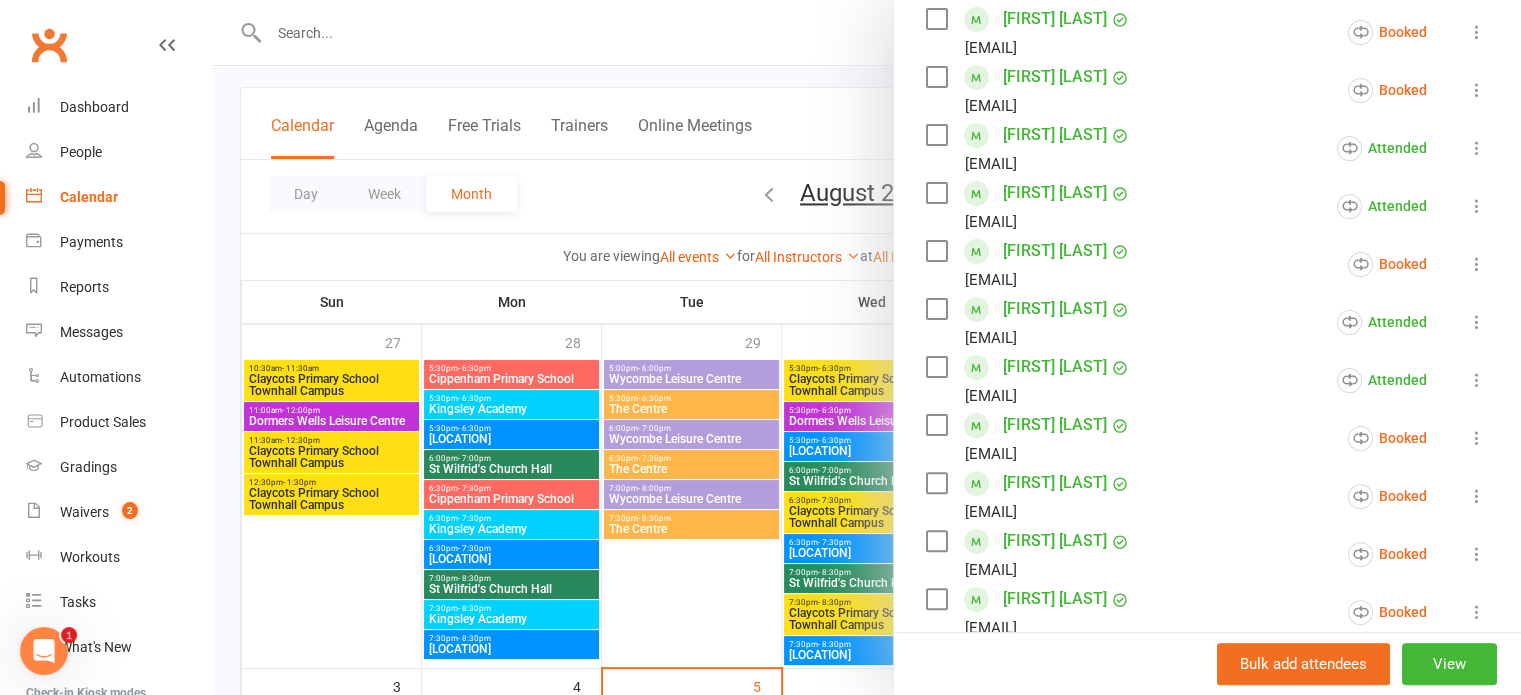 scroll, scrollTop: 0, scrollLeft: 0, axis: both 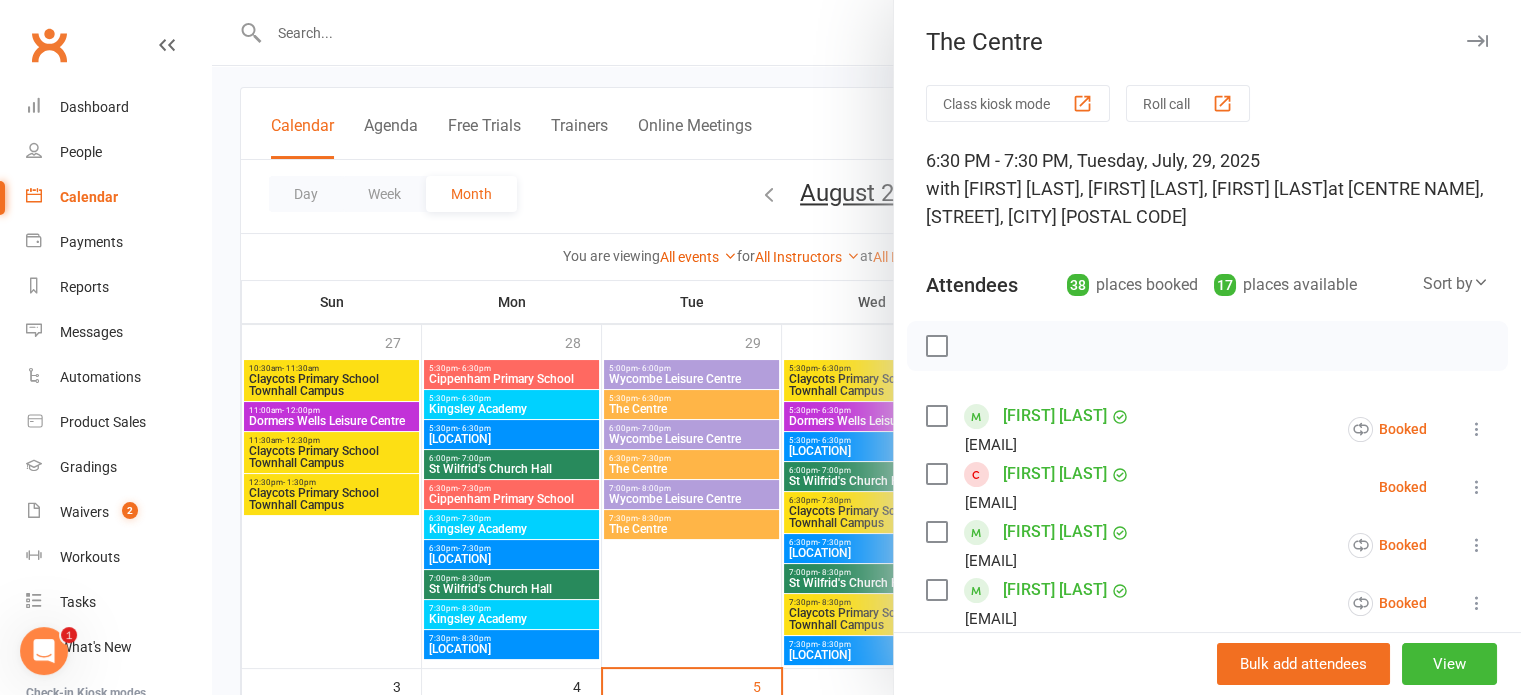 click at bounding box center (1477, 41) 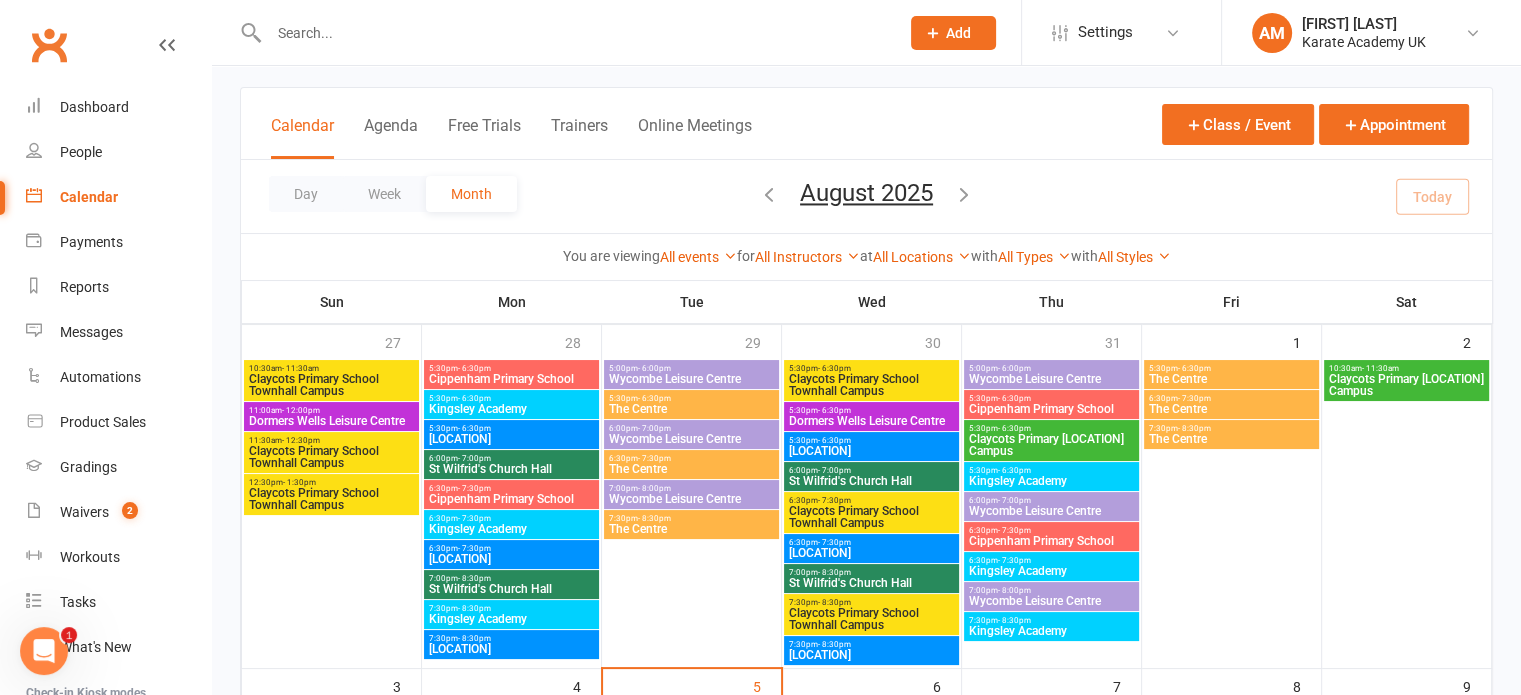 click on "7:30pm  - 8:30pm" at bounding box center [691, 518] 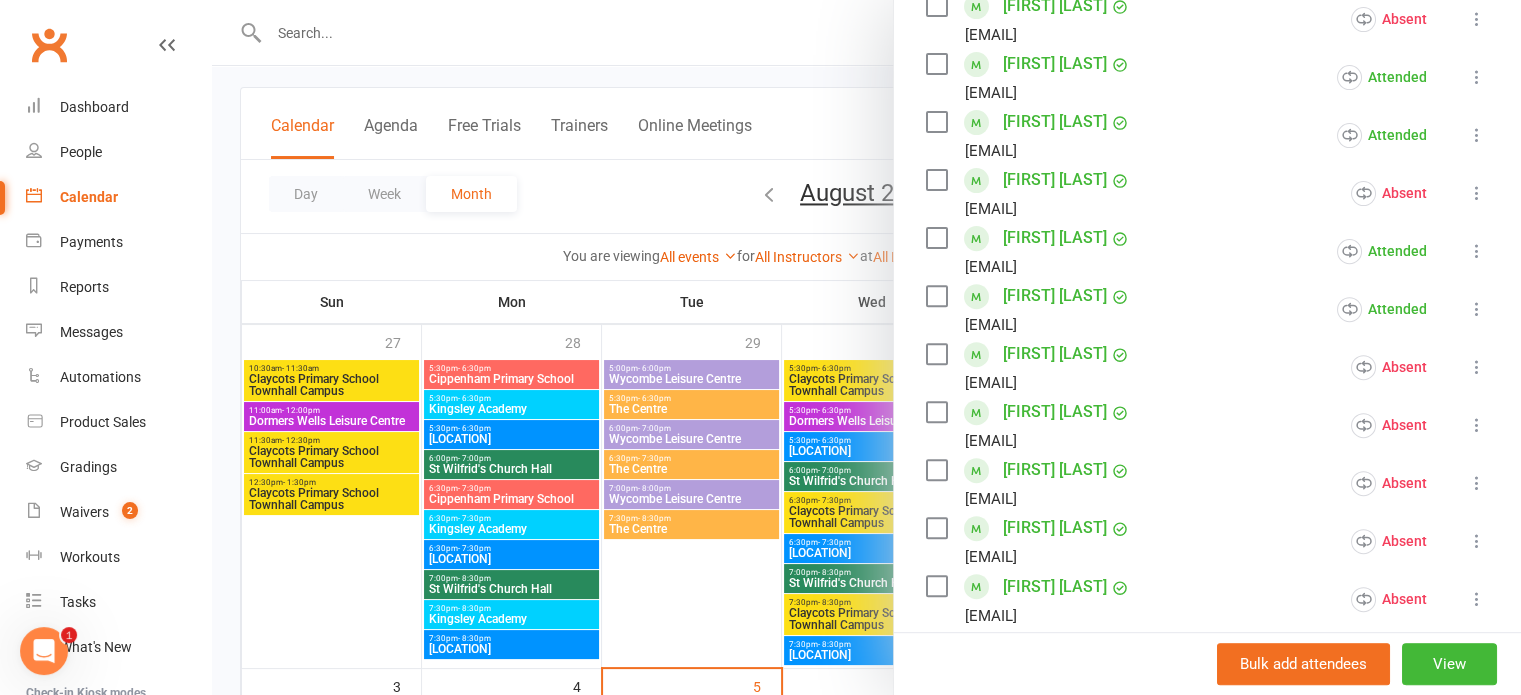 scroll, scrollTop: 0, scrollLeft: 0, axis: both 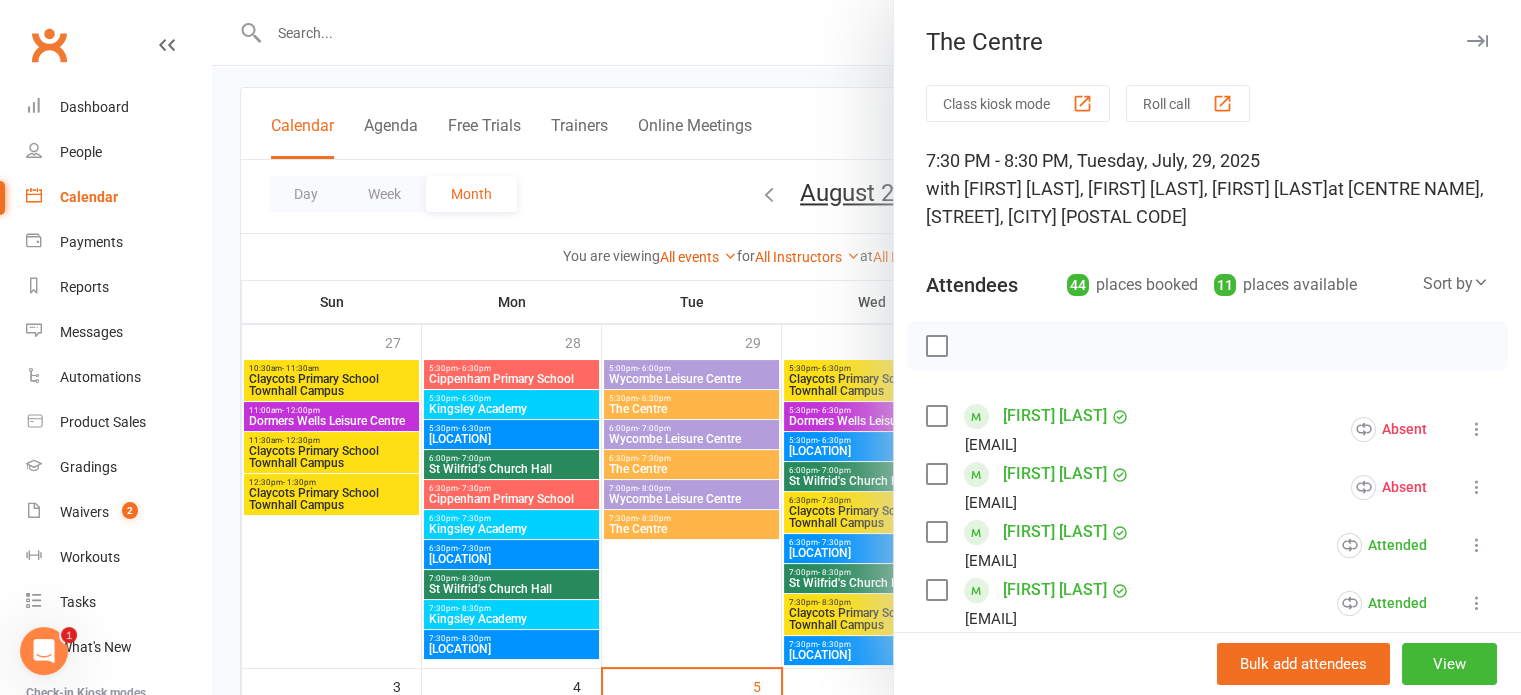 click at bounding box center [1477, 41] 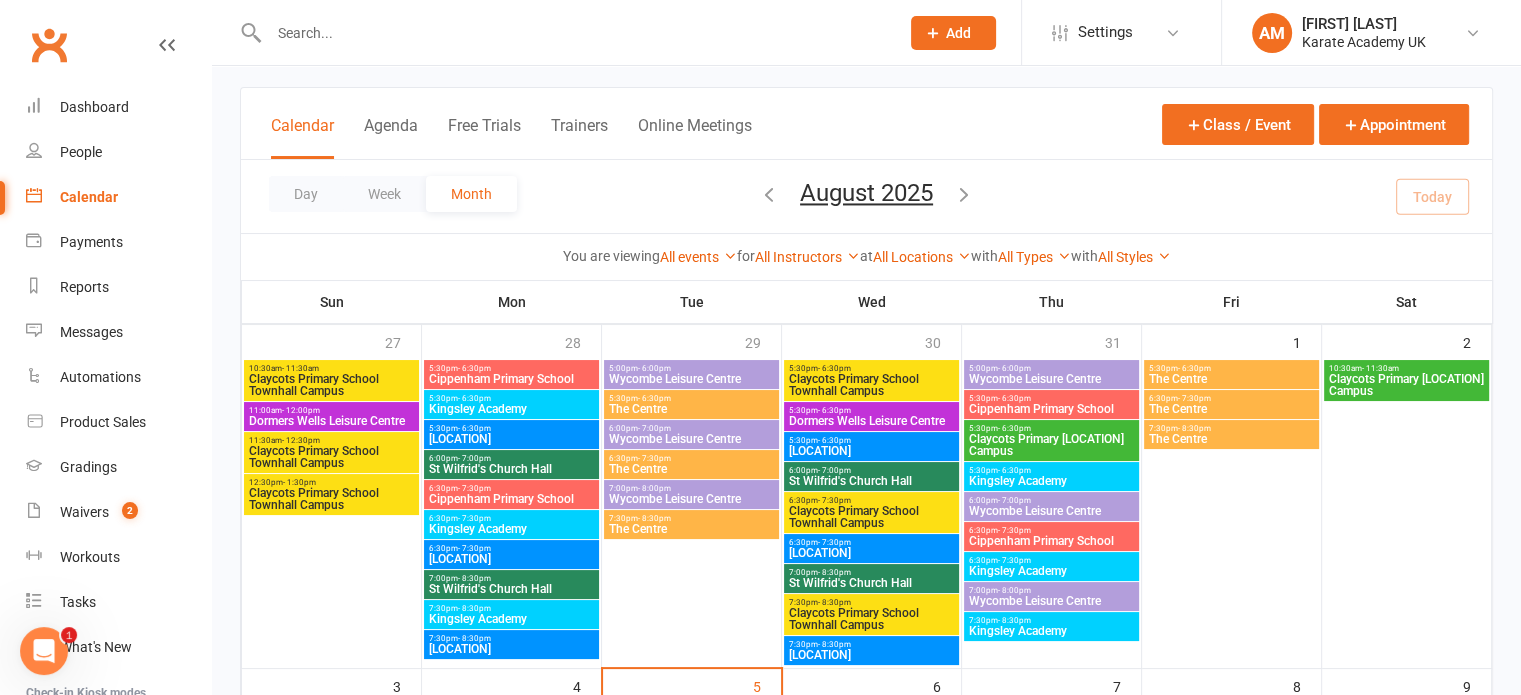 click on "Kingsley Academy" at bounding box center [511, 409] 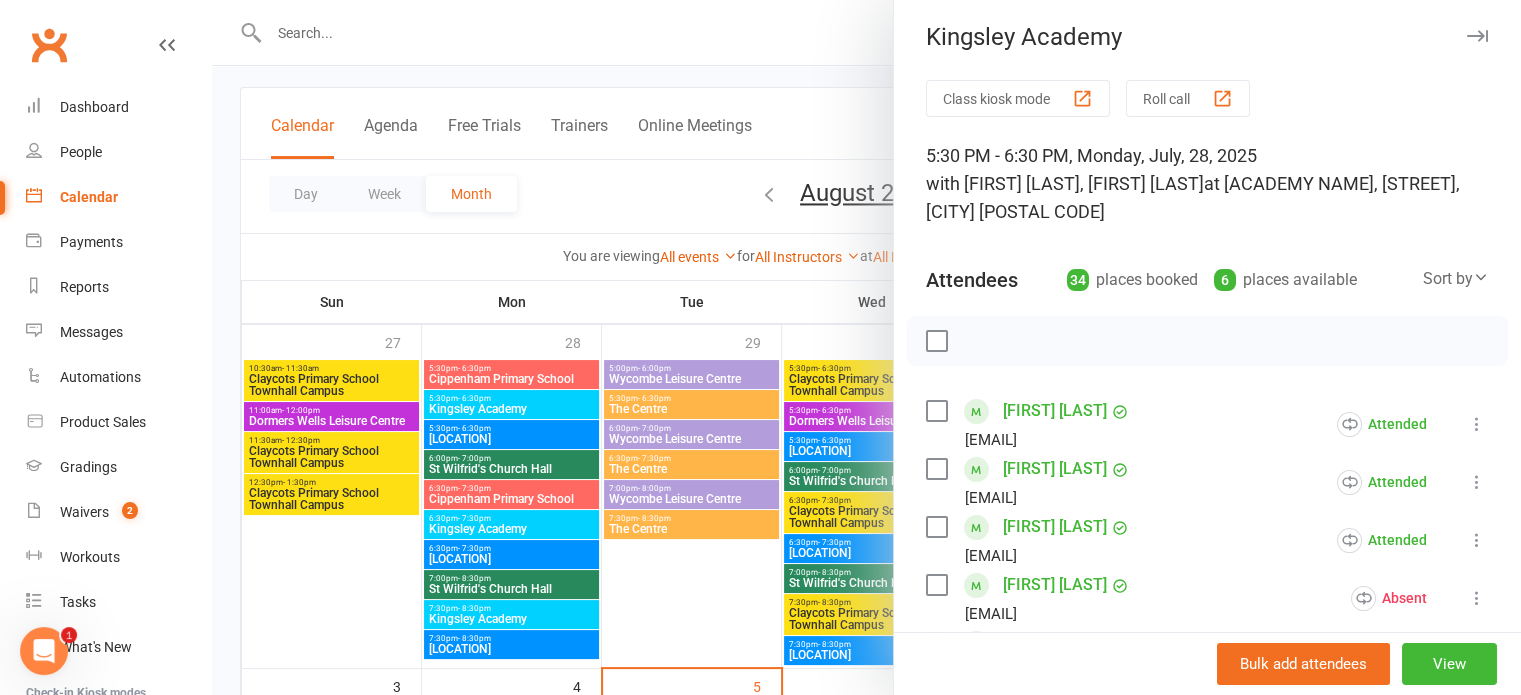 scroll, scrollTop: 0, scrollLeft: 0, axis: both 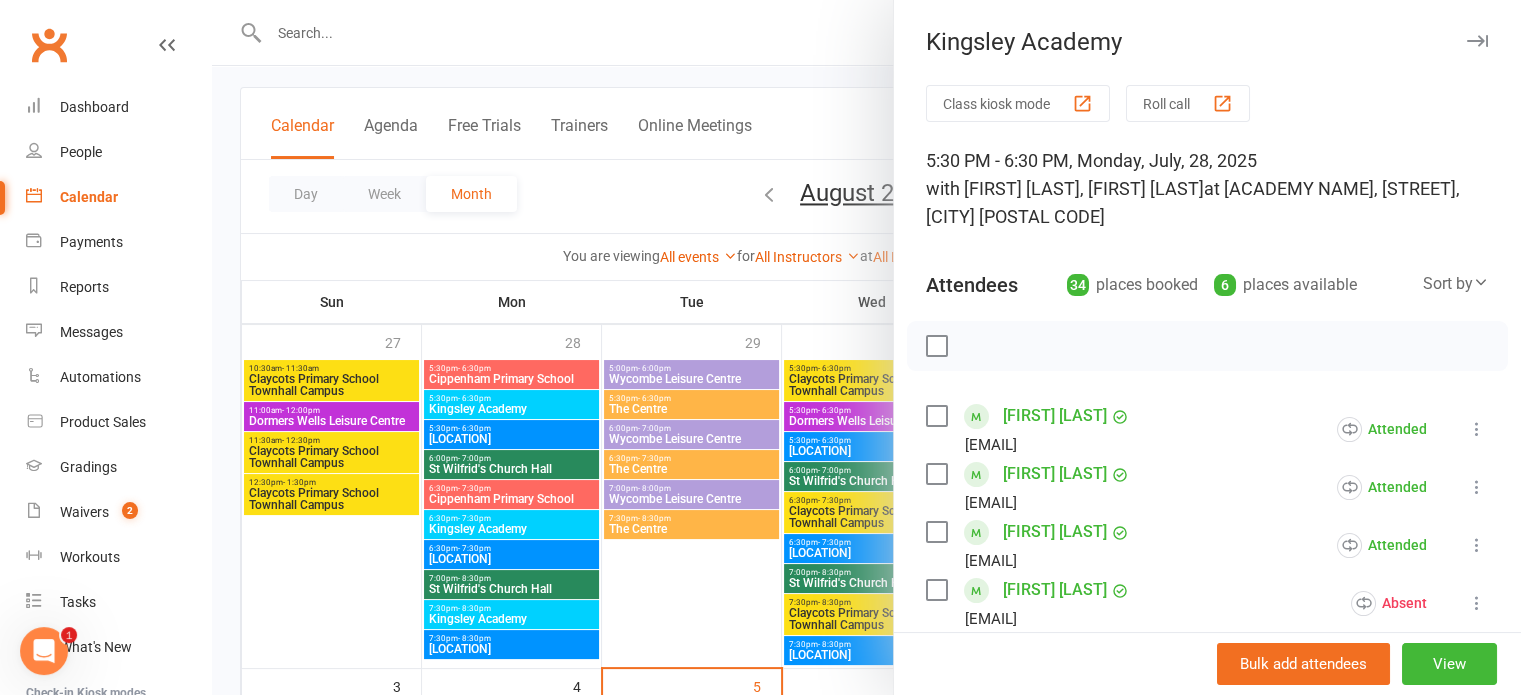 click at bounding box center [1477, 41] 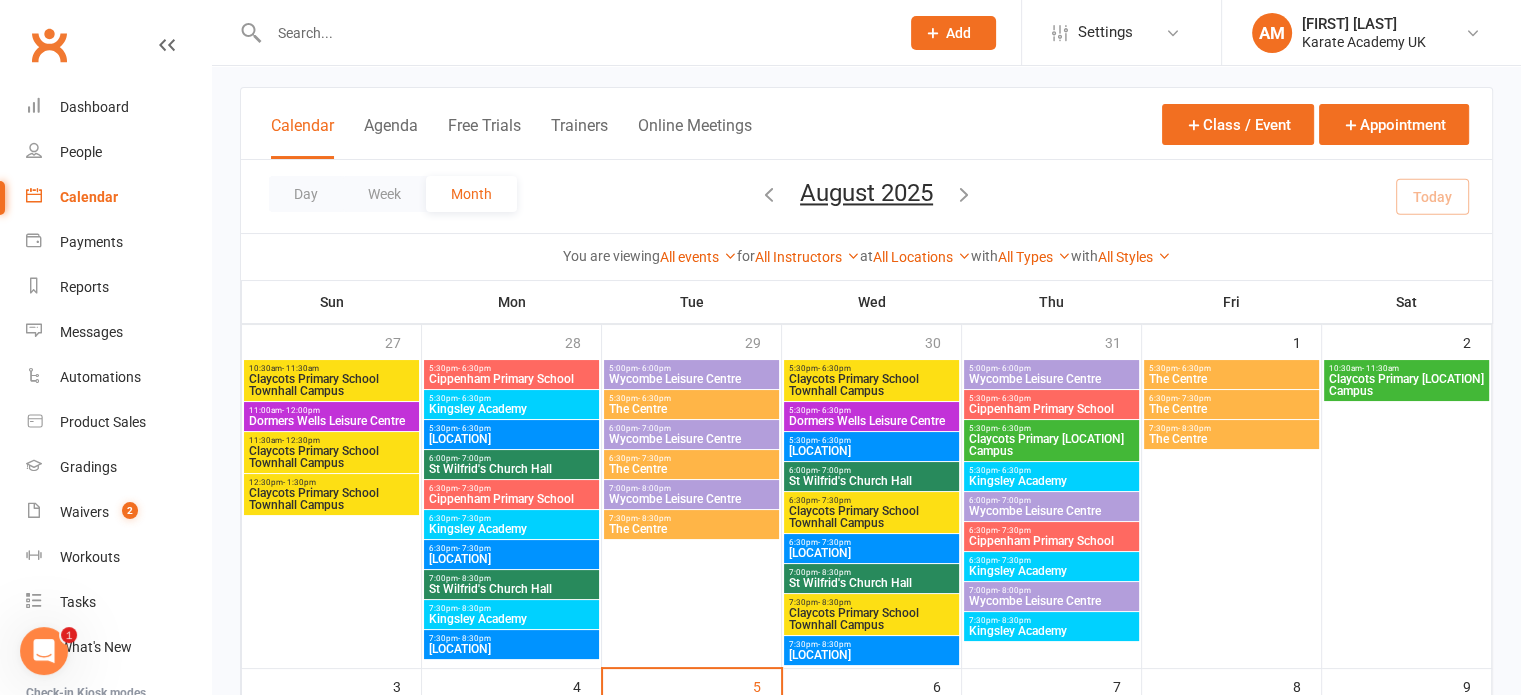 click on "Wolf Fields Primary School" at bounding box center (511, 439) 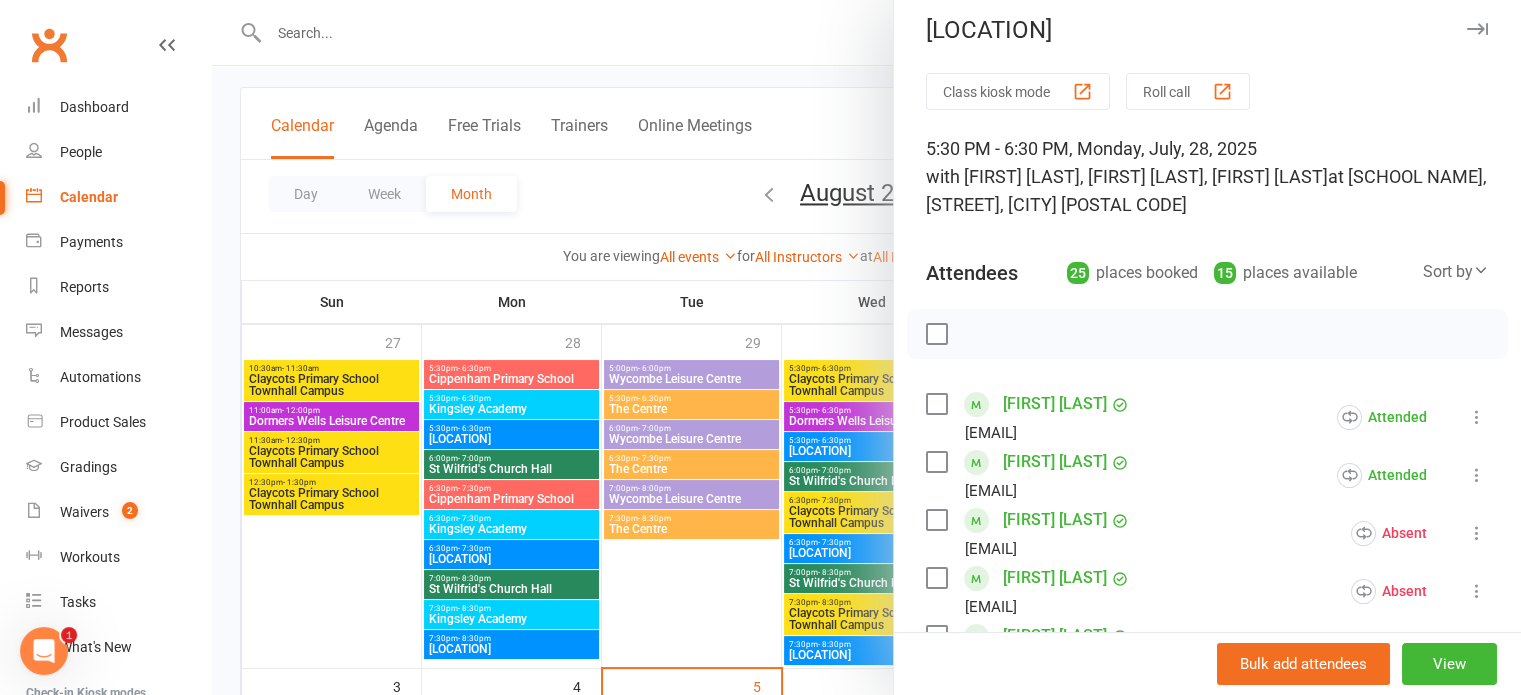 scroll, scrollTop: 0, scrollLeft: 0, axis: both 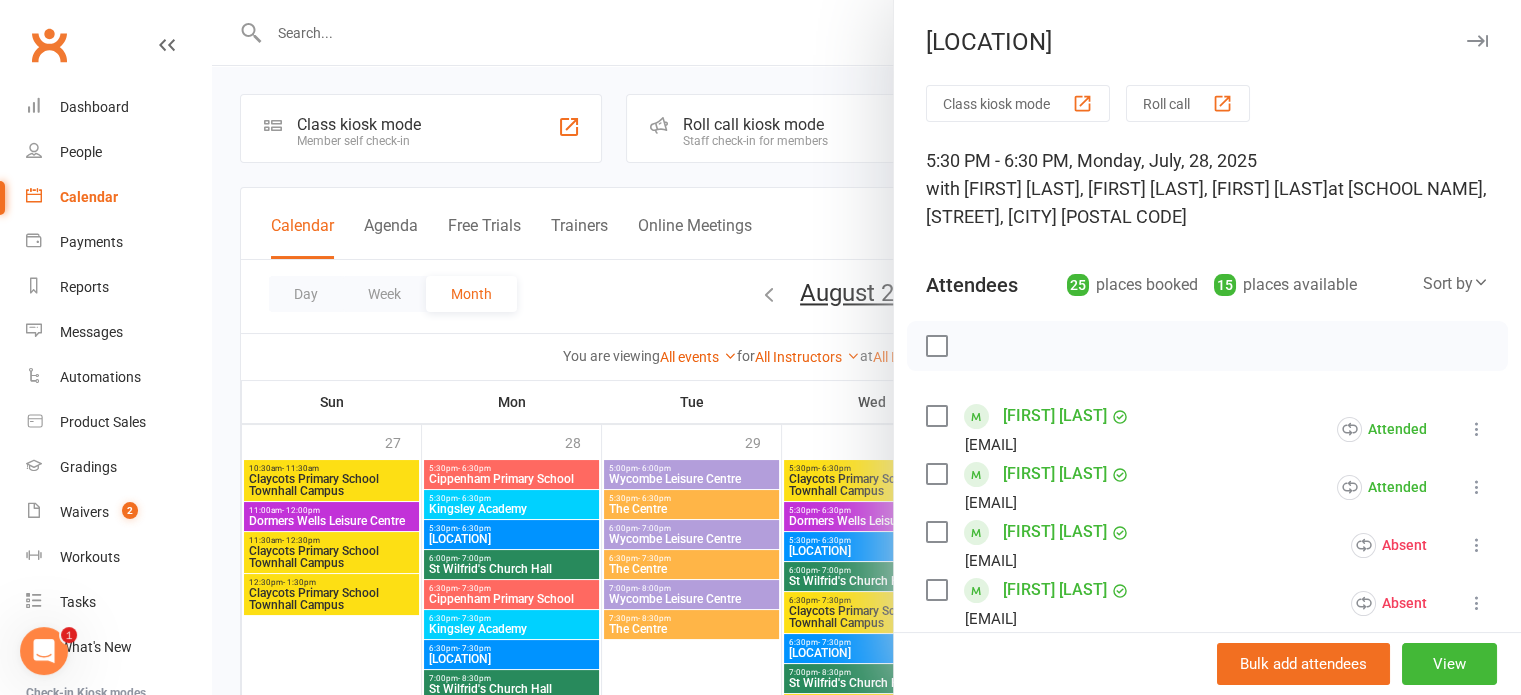 click at bounding box center [1477, 41] 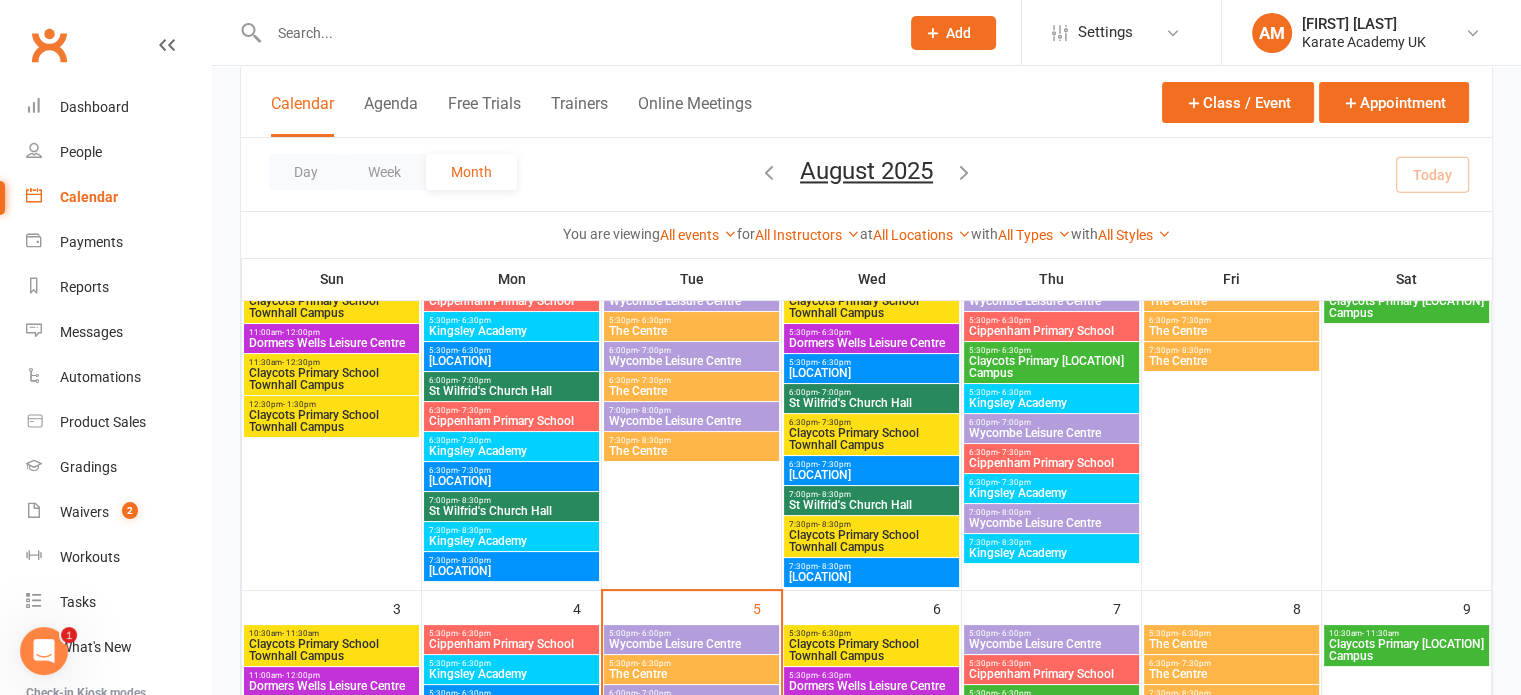 scroll, scrollTop: 100, scrollLeft: 0, axis: vertical 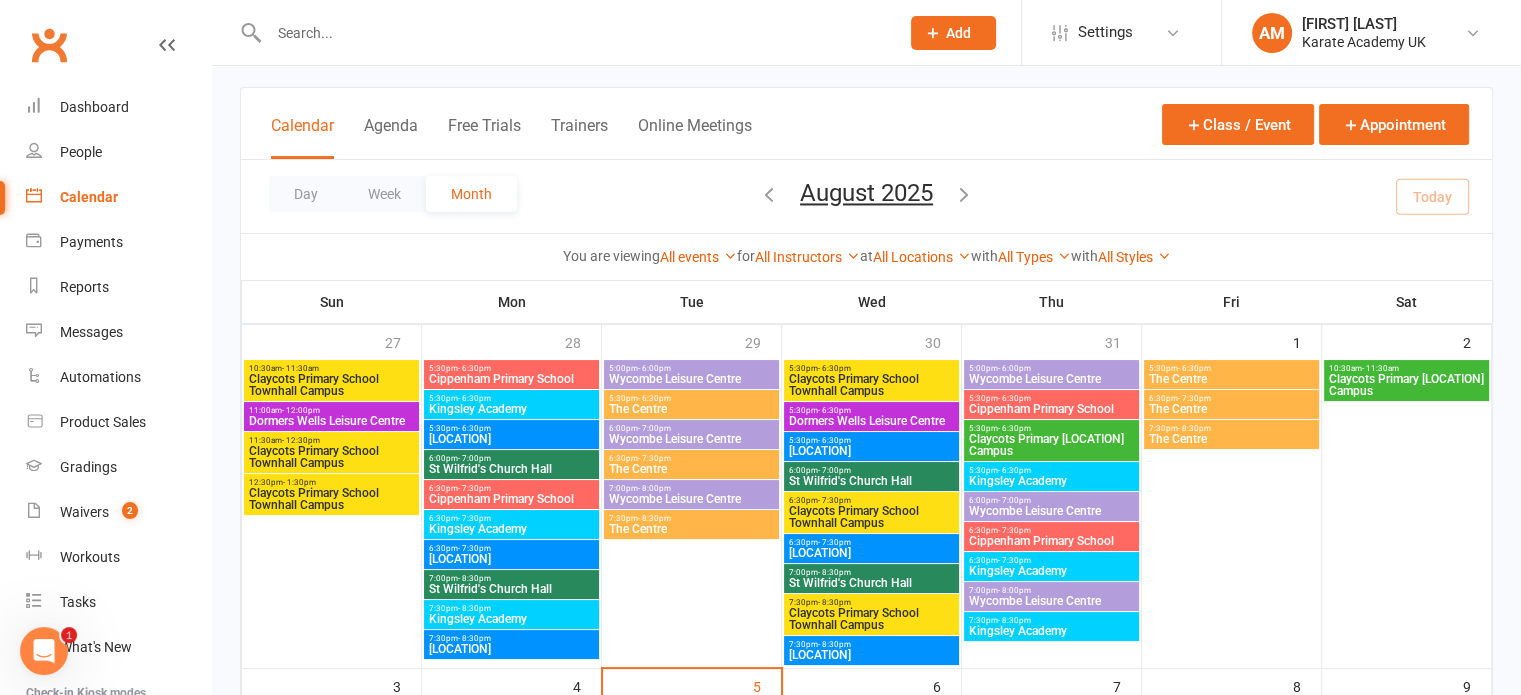 click on "Cippenham Primary School" at bounding box center (511, 499) 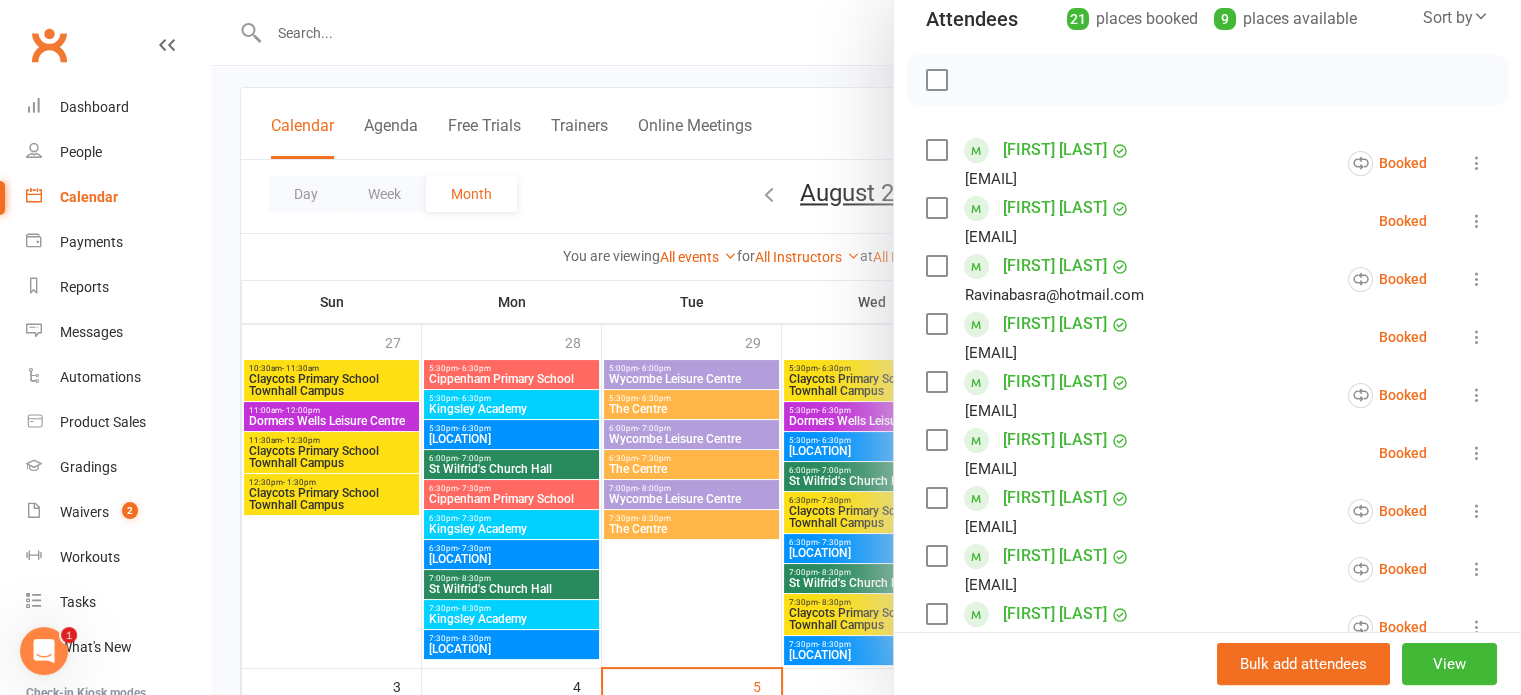 scroll, scrollTop: 0, scrollLeft: 0, axis: both 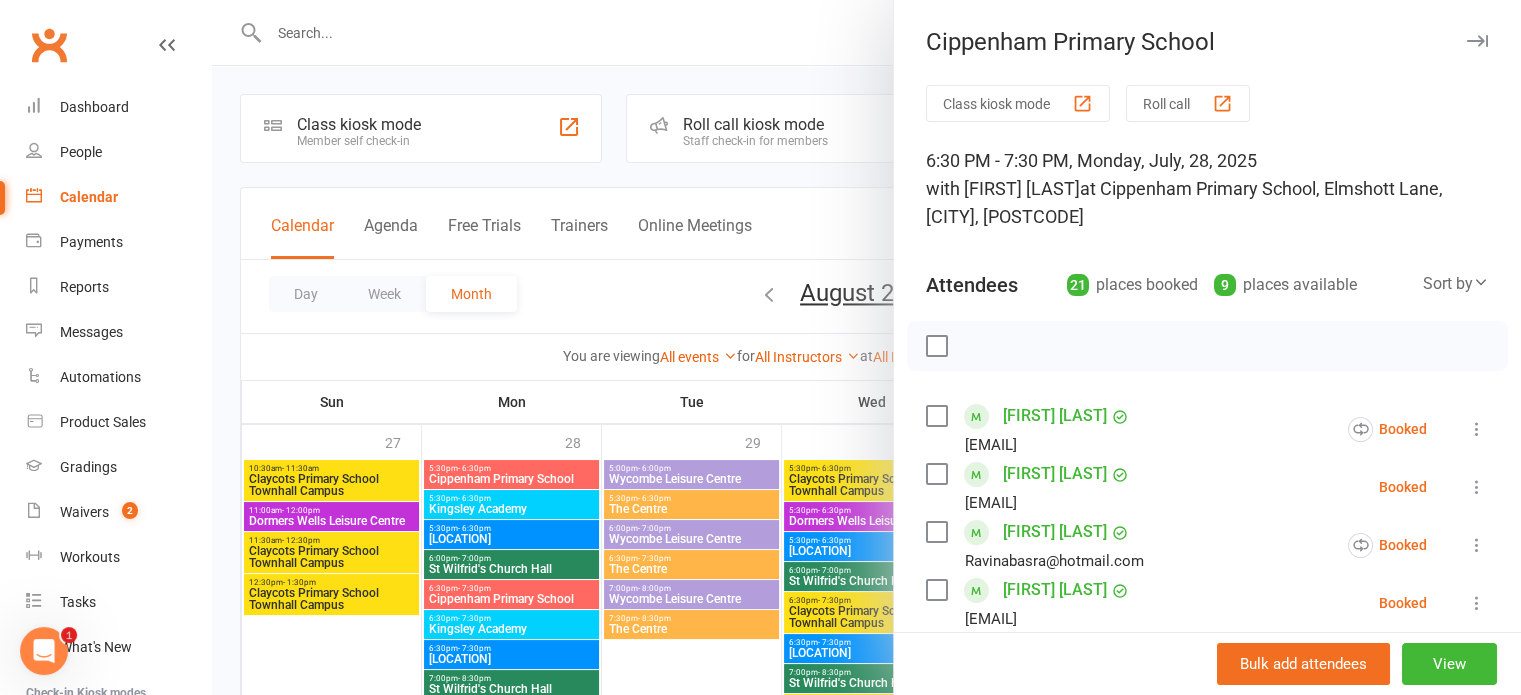 click at bounding box center (1477, 41) 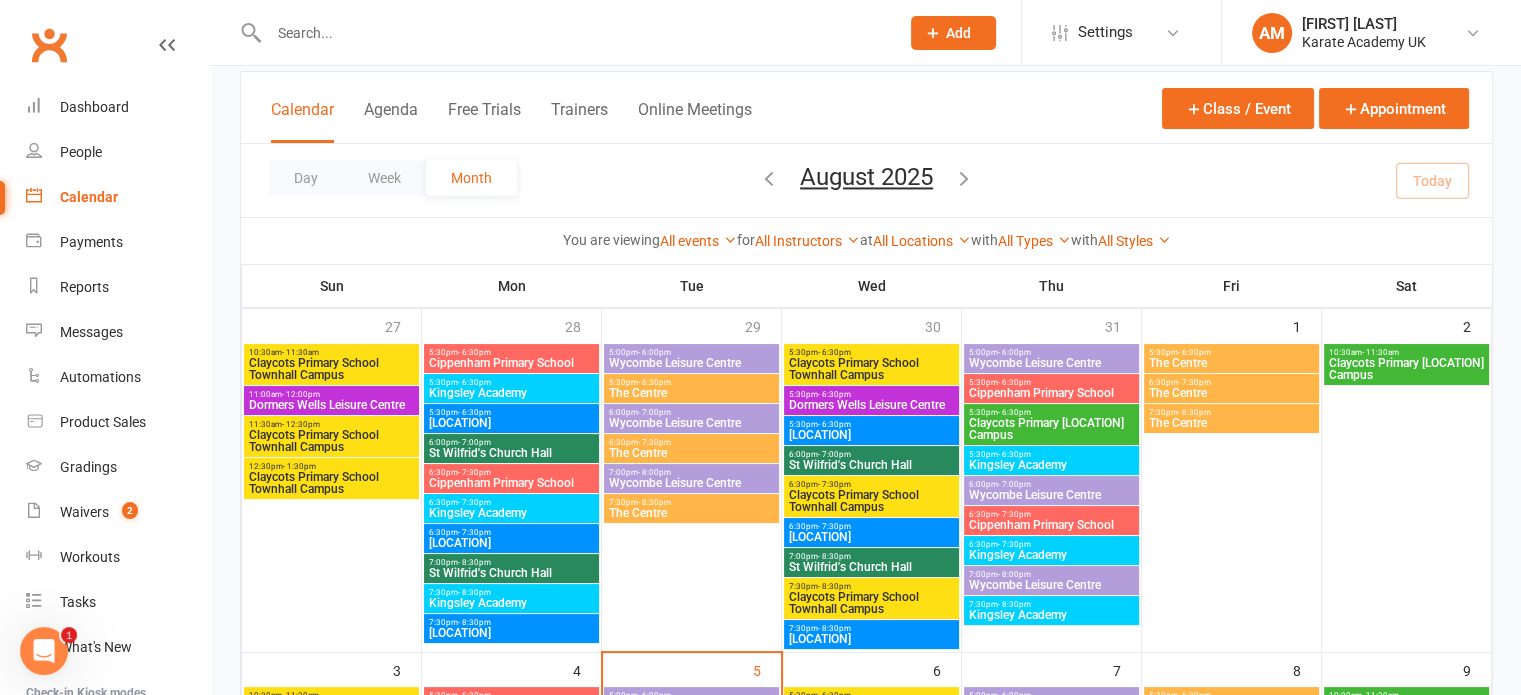 scroll, scrollTop: 100, scrollLeft: 0, axis: vertical 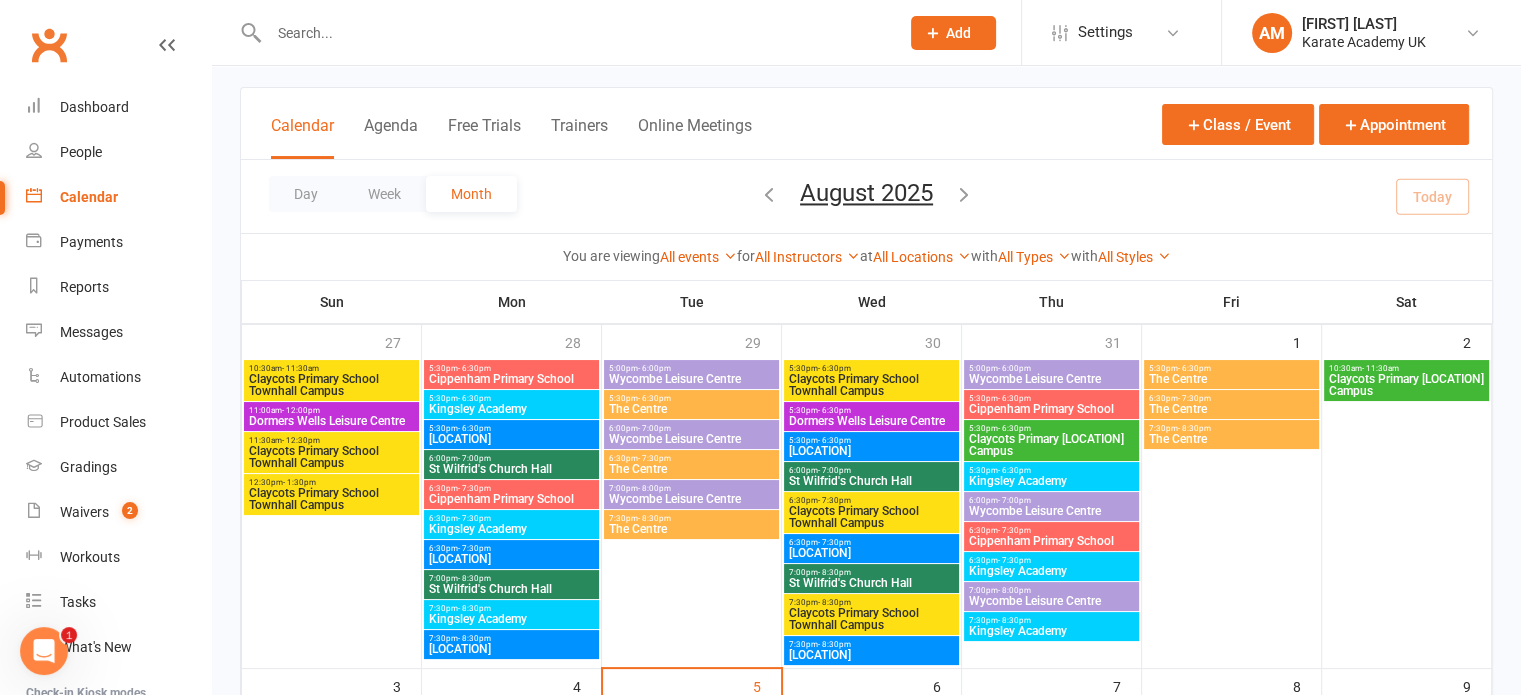 click on "Cippenham Primary School" at bounding box center (511, 379) 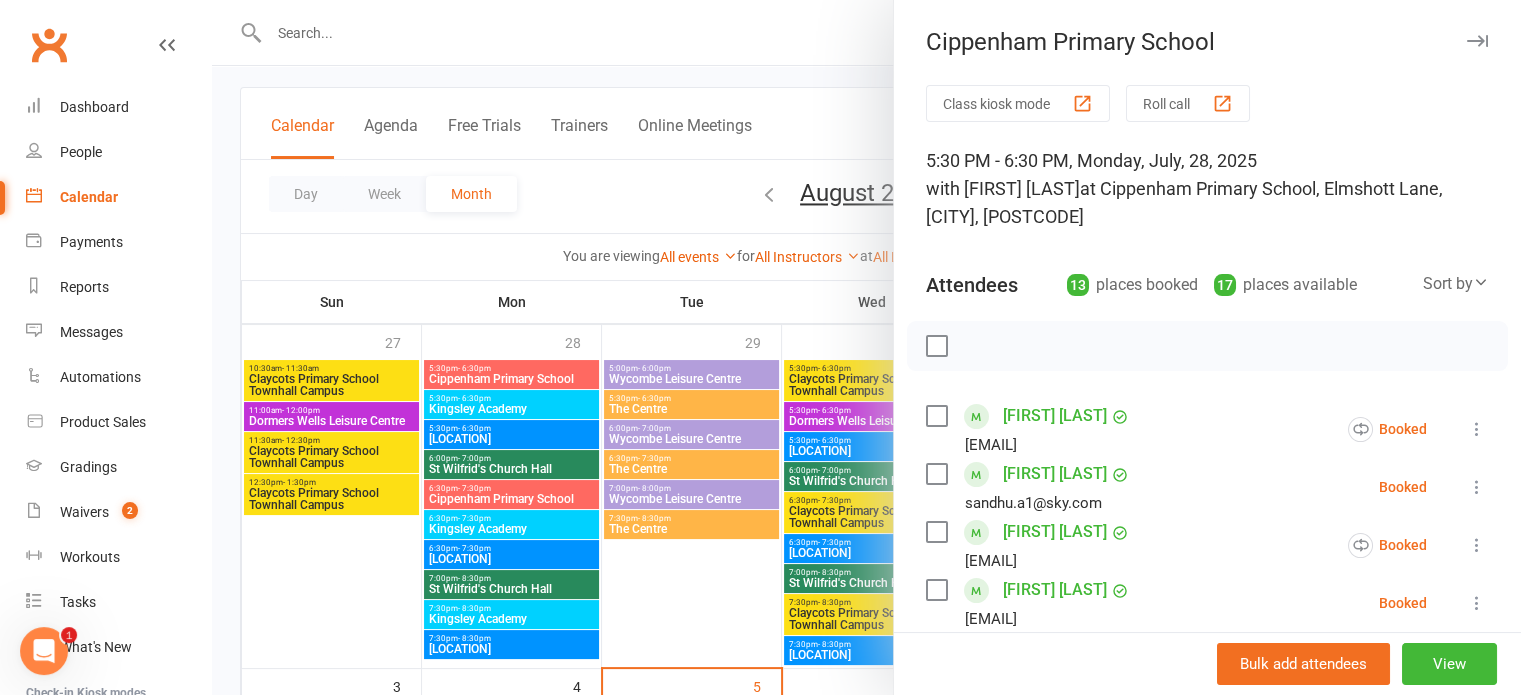 click at bounding box center (1477, 41) 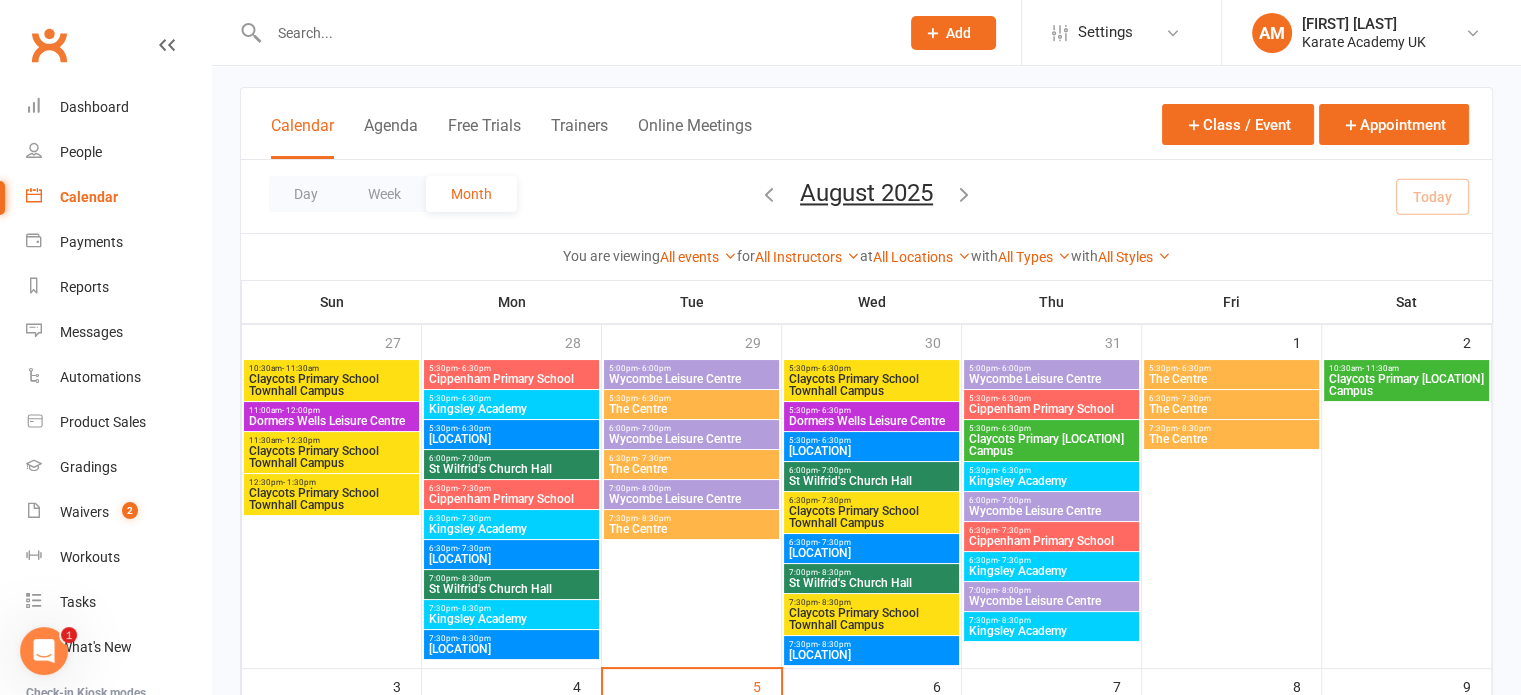 click on "Cippenham Primary School" at bounding box center [511, 499] 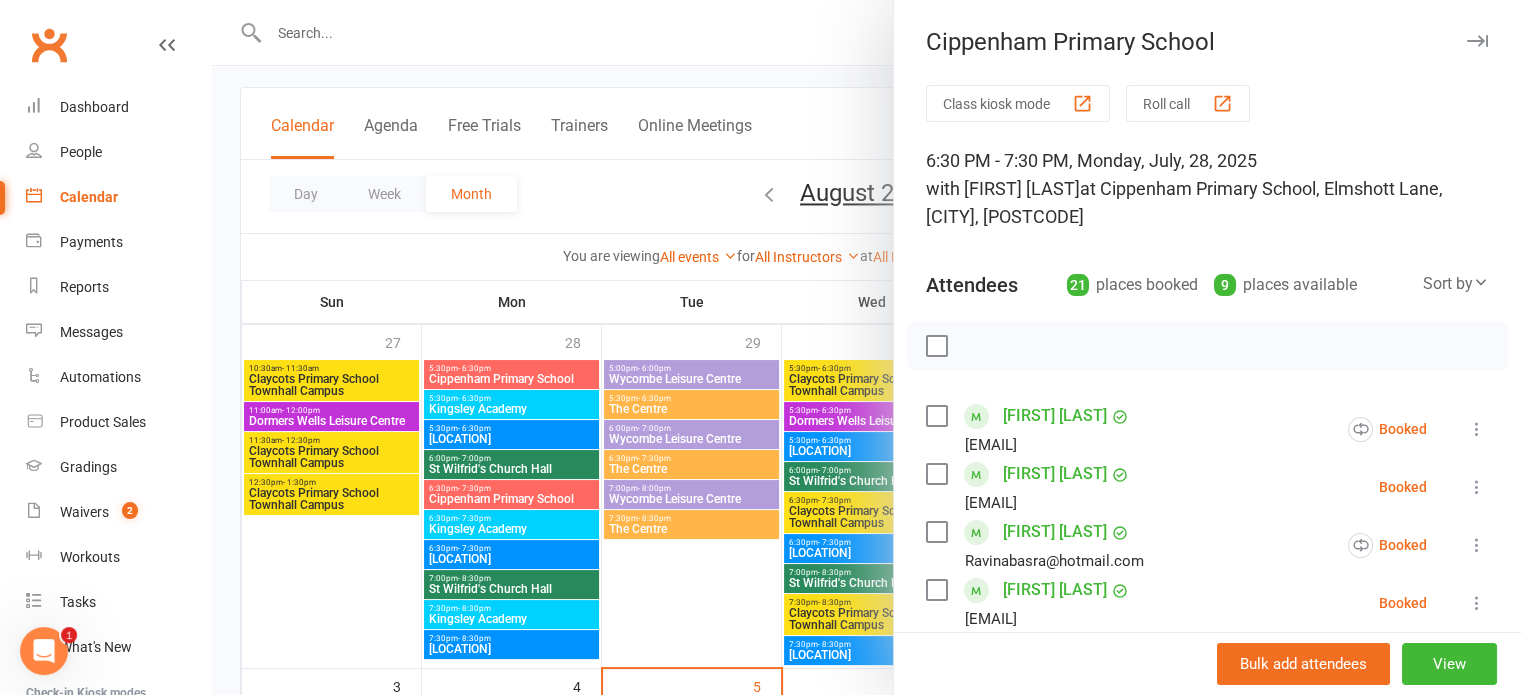 click at bounding box center [1477, 41] 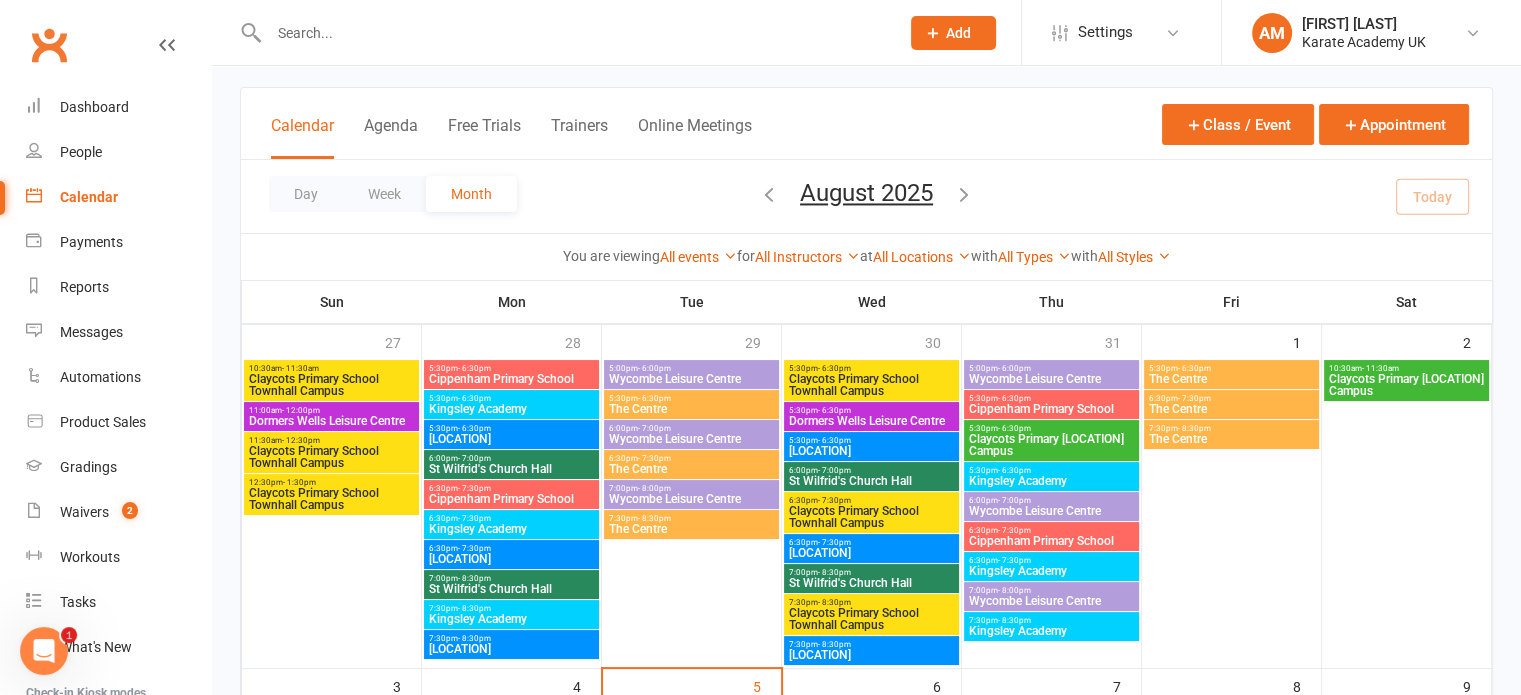 click on "Cippenham Primary School" at bounding box center [1051, 409] 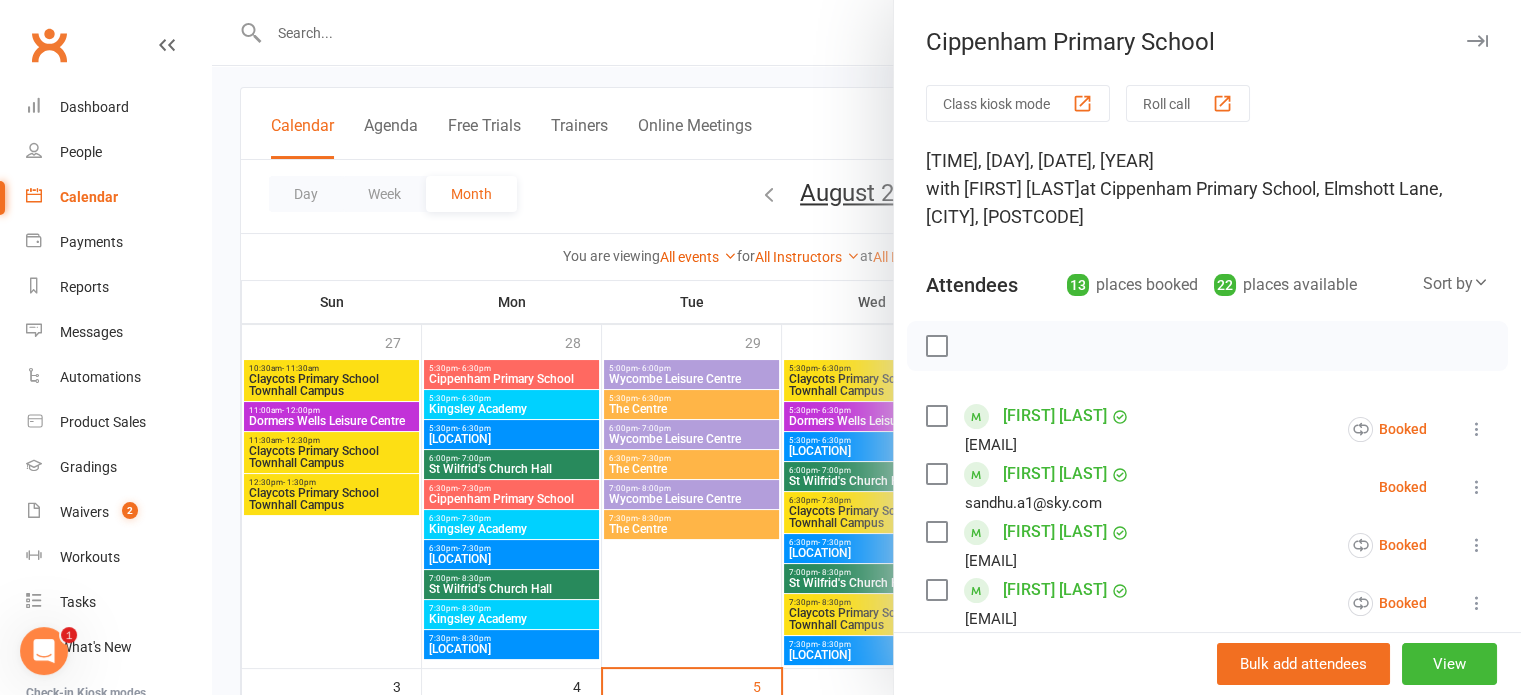 click at bounding box center [1477, 41] 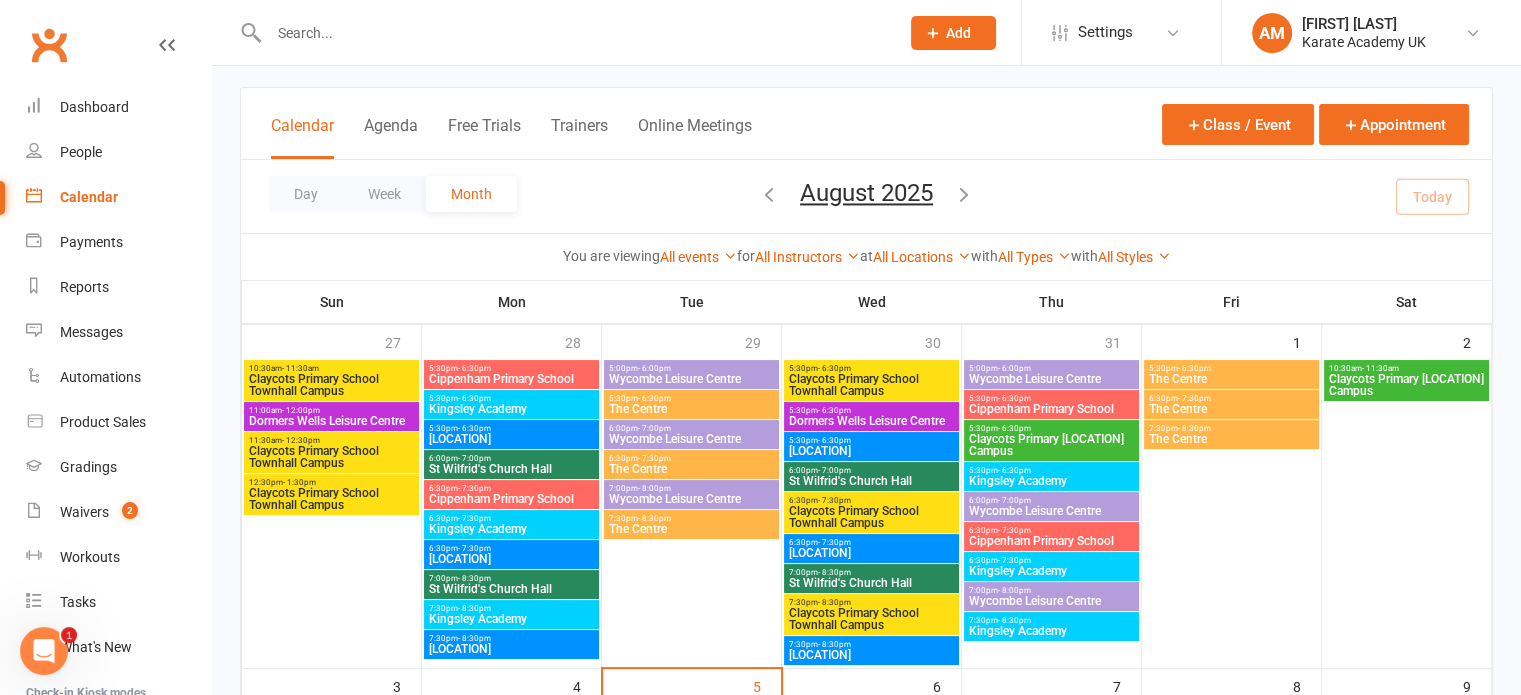 click on "6:30pm  - 7:30pm" at bounding box center [1051, 530] 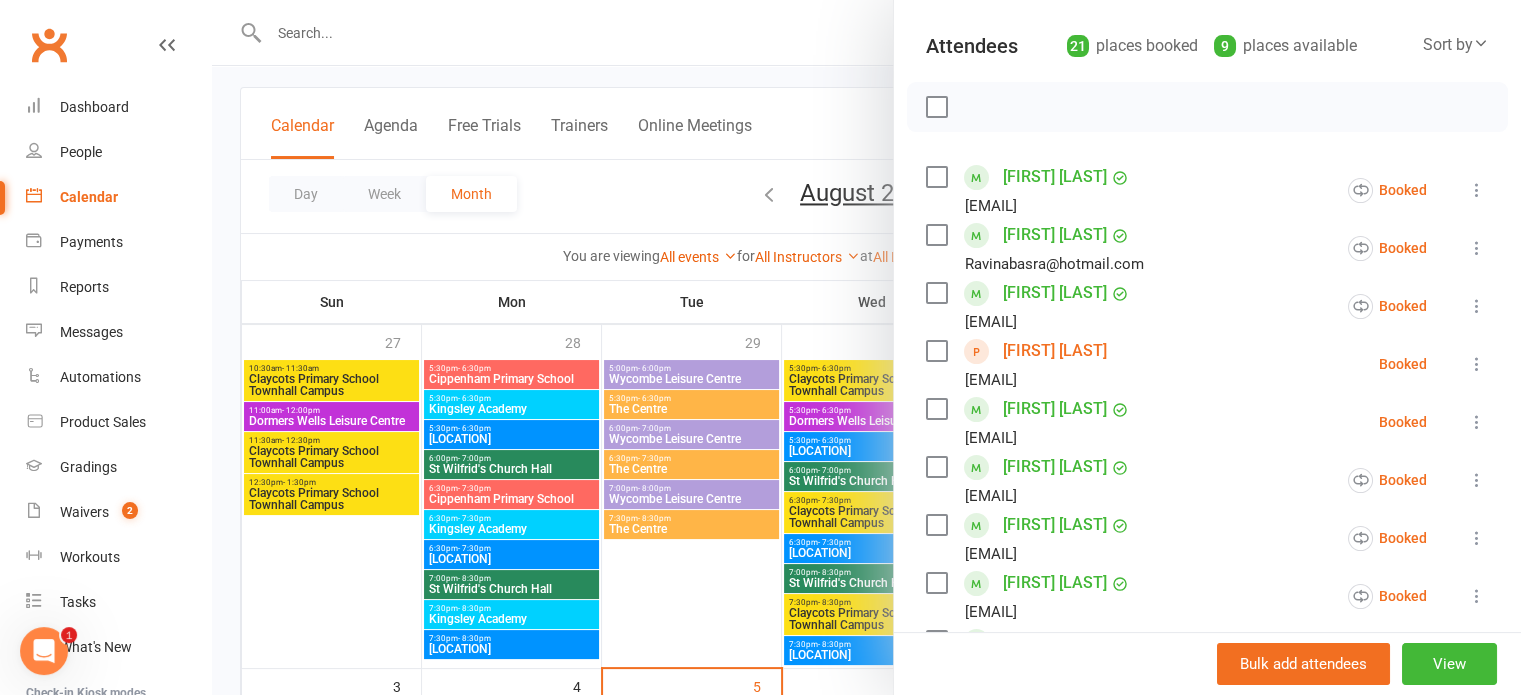 scroll, scrollTop: 0, scrollLeft: 0, axis: both 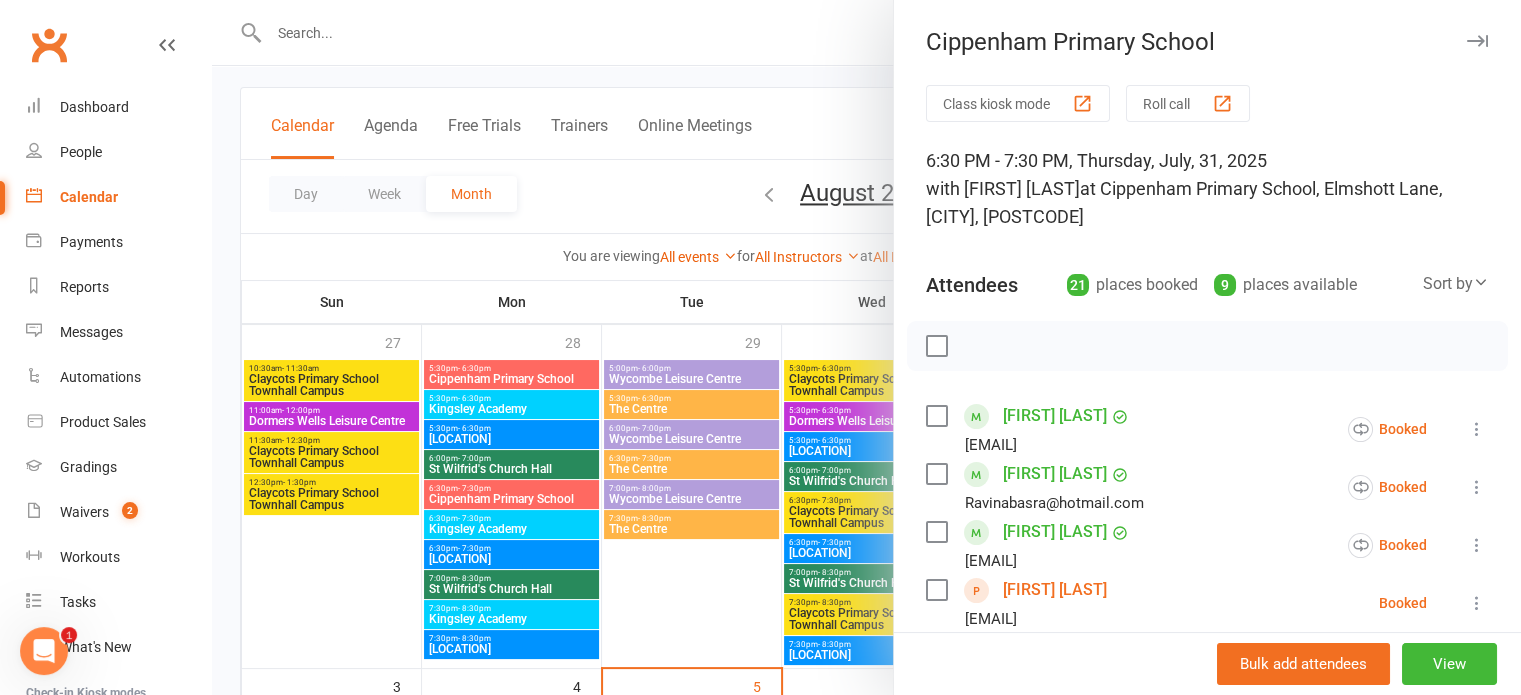 click at bounding box center [1477, 41] 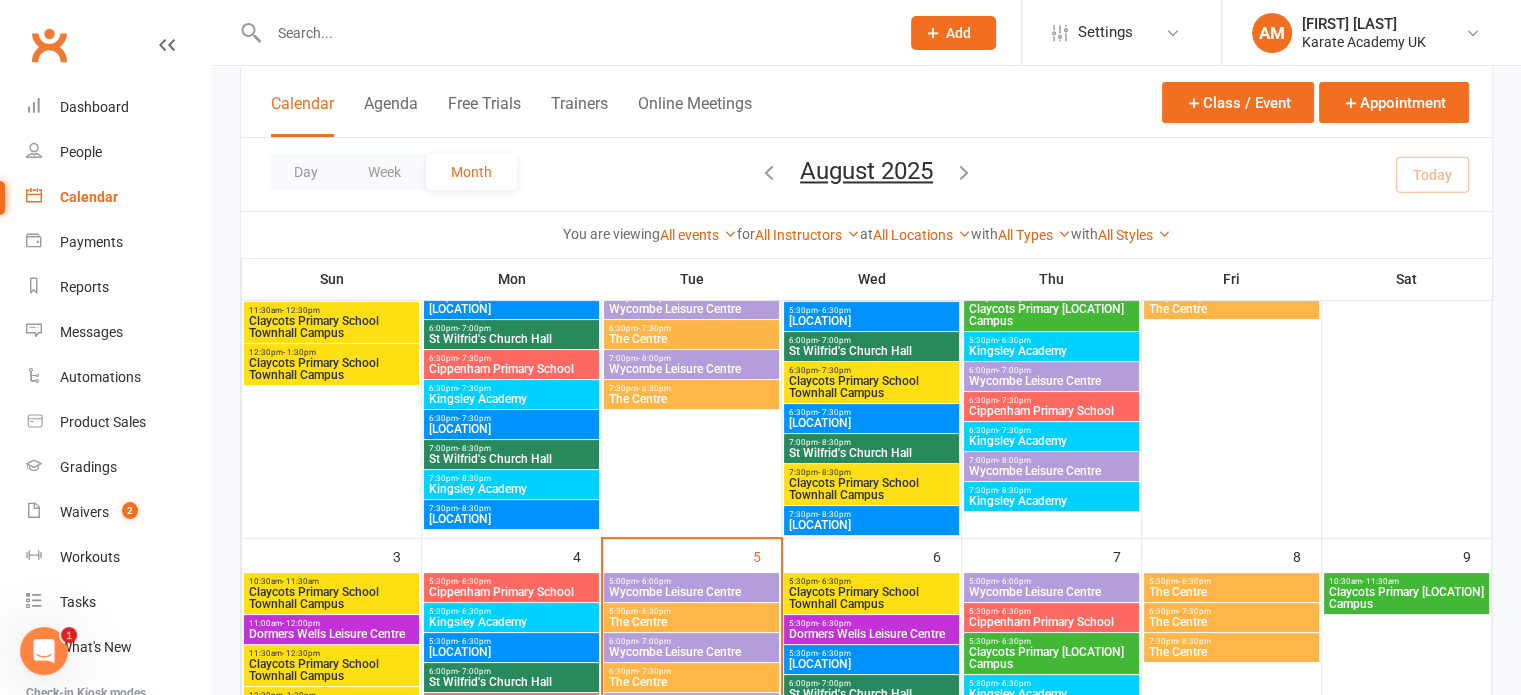 scroll, scrollTop: 100, scrollLeft: 0, axis: vertical 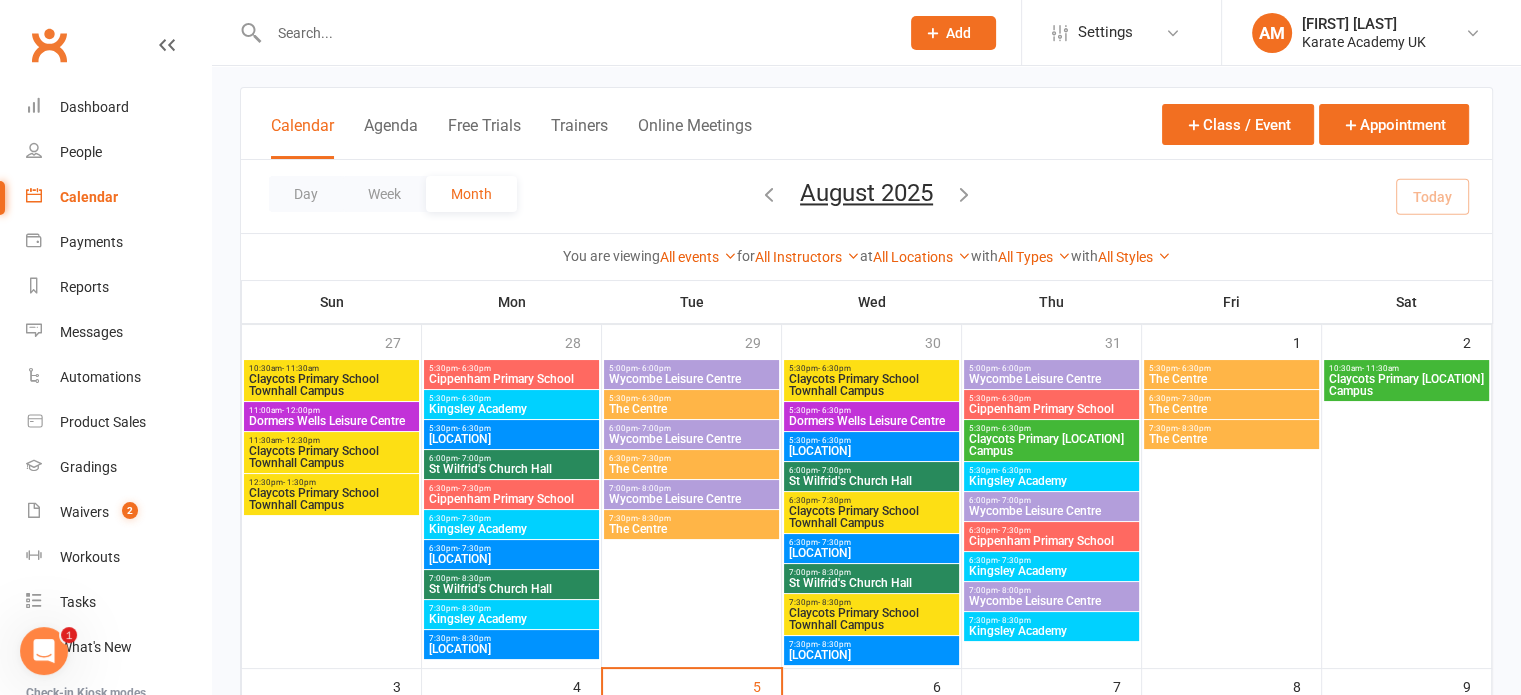 click on "The Centre" at bounding box center (691, 409) 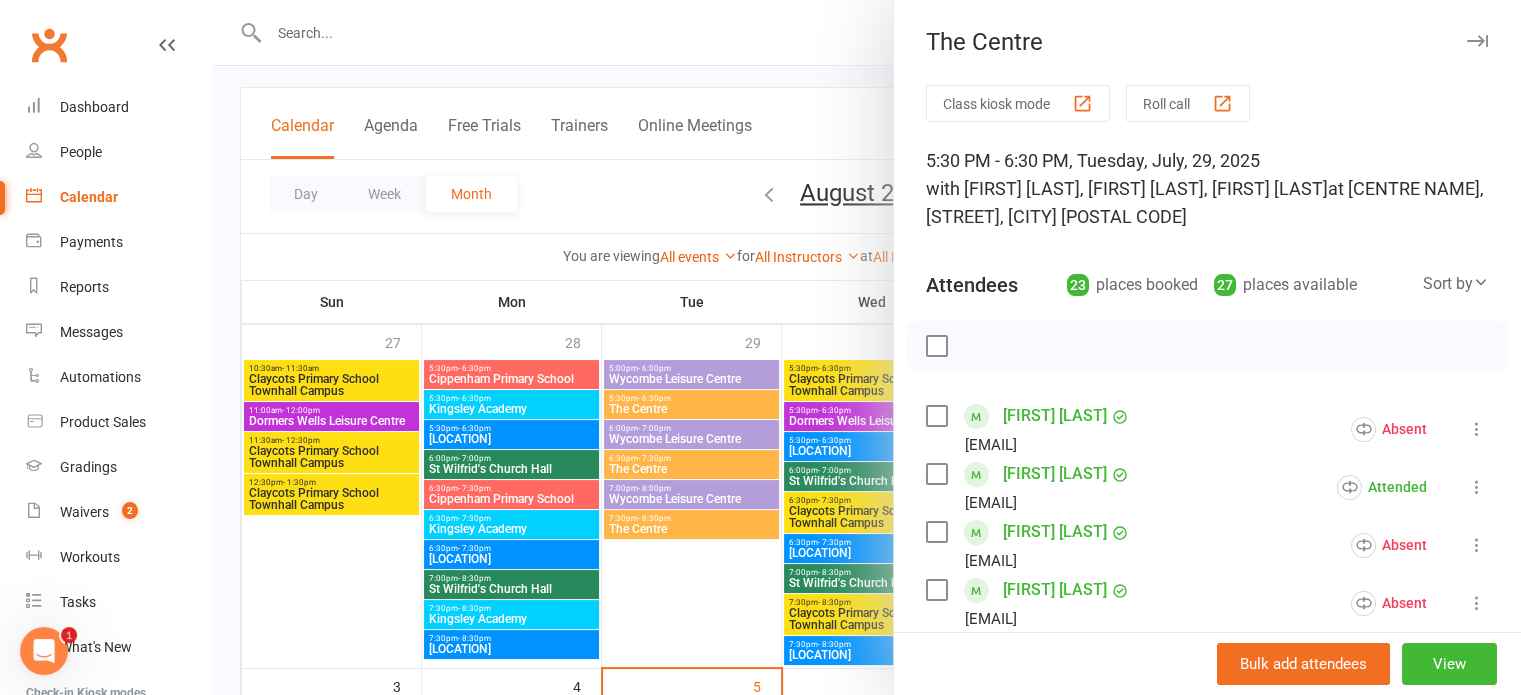 click at bounding box center (1477, 41) 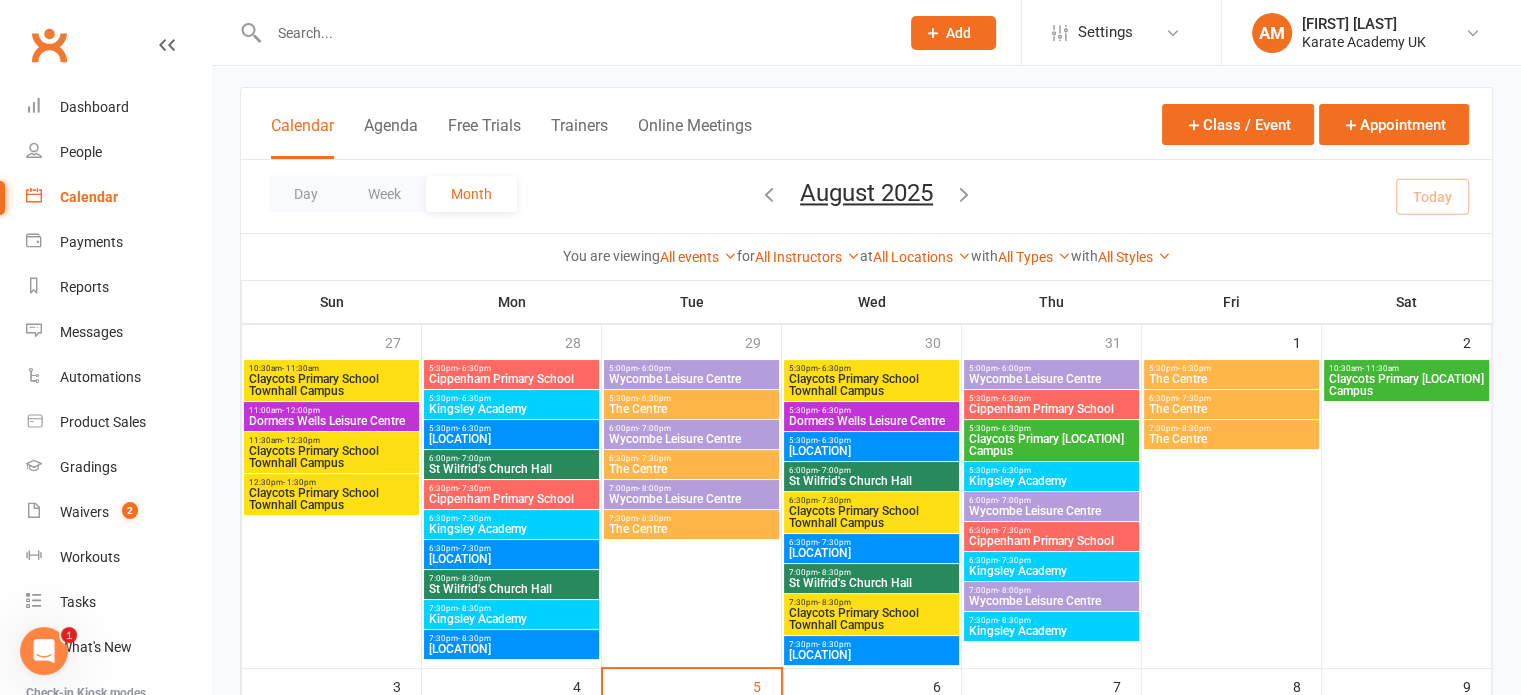 click on "Cippenham Primary School" at bounding box center (511, 499) 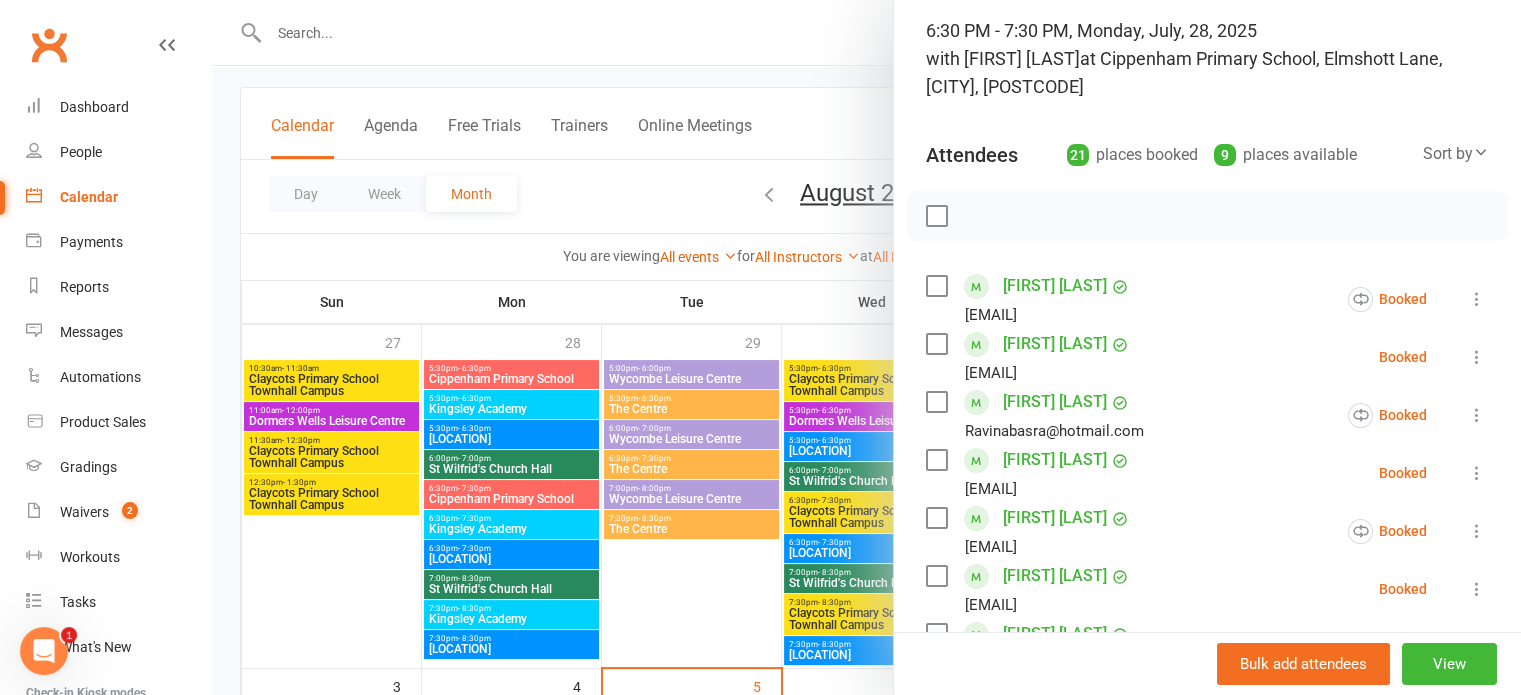 scroll, scrollTop: 0, scrollLeft: 0, axis: both 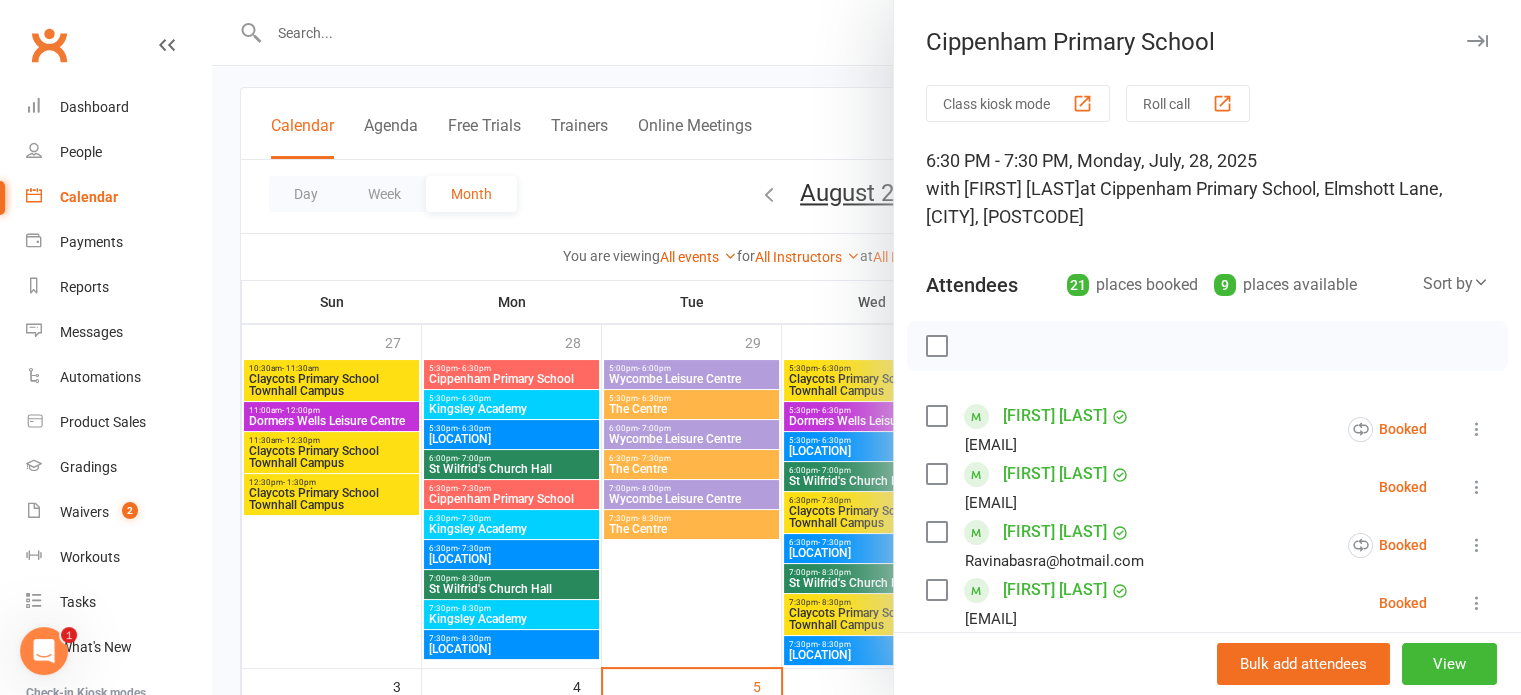 click at bounding box center [1477, 41] 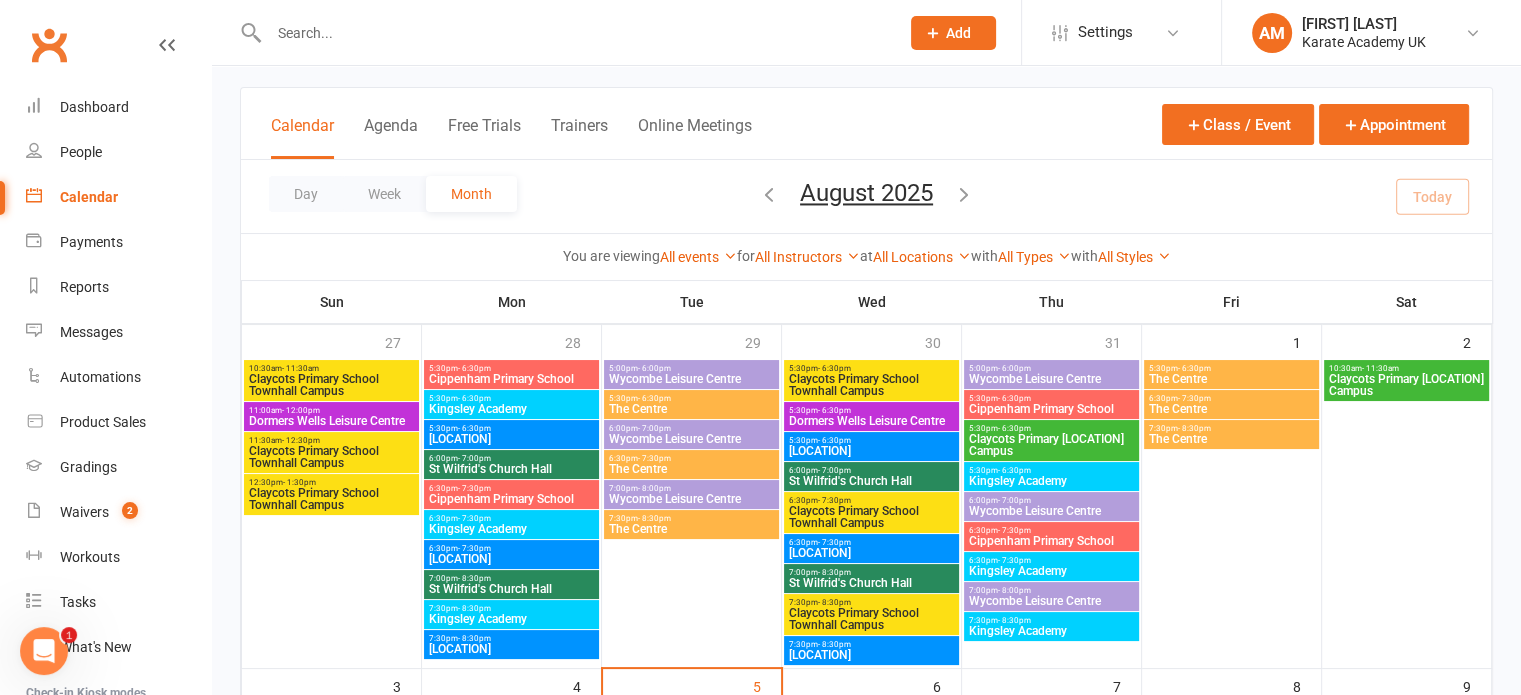 click on "Cippenham Primary School" at bounding box center [511, 379] 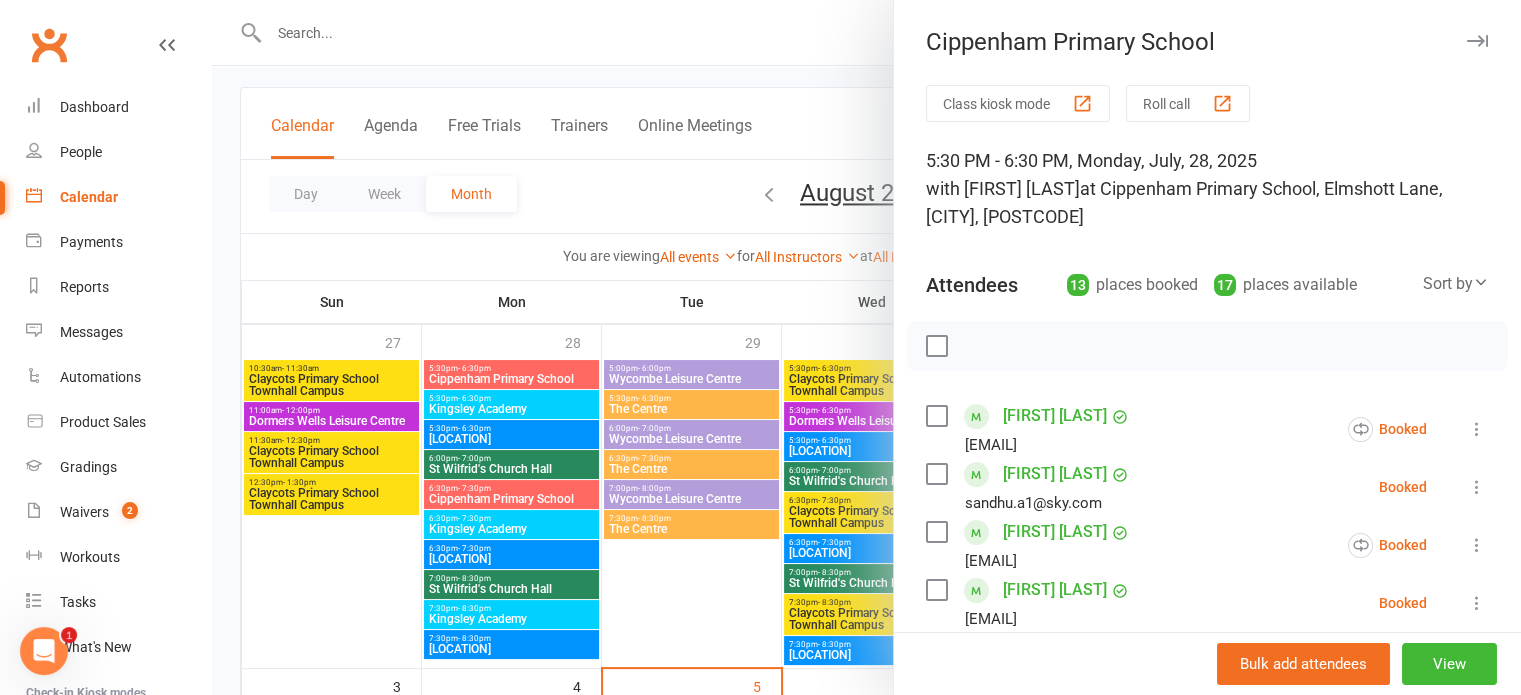 click at bounding box center (1477, 41) 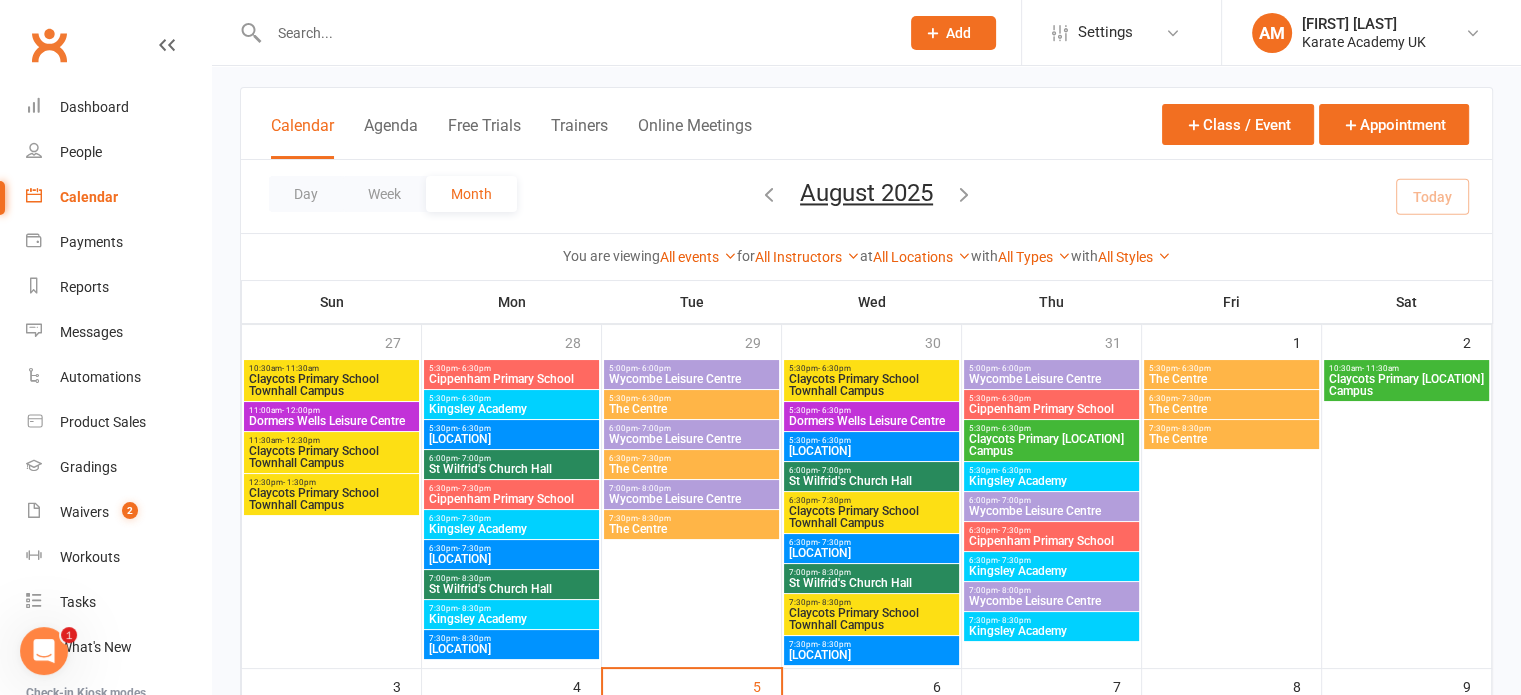 click on "Cippenham Primary School" at bounding box center [1051, 409] 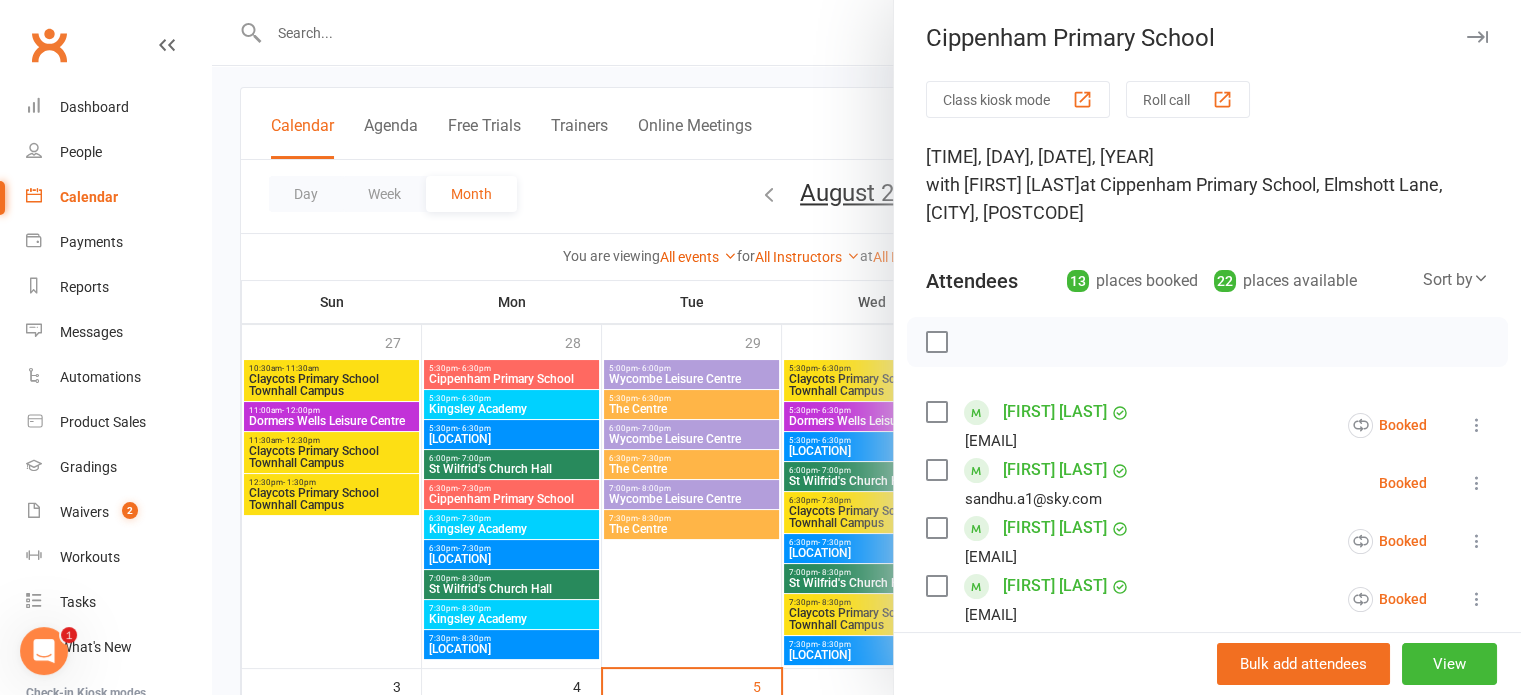 scroll, scrollTop: 0, scrollLeft: 0, axis: both 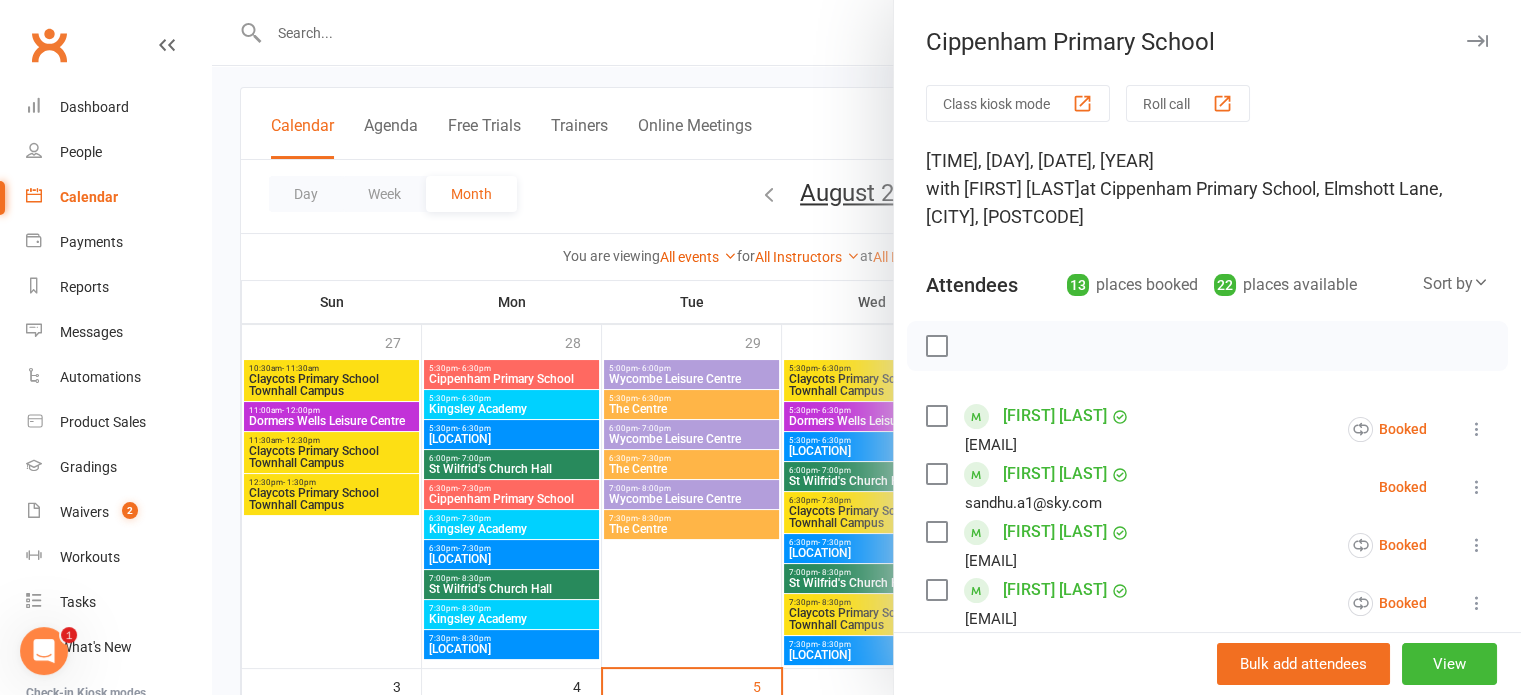 click at bounding box center [1477, 41] 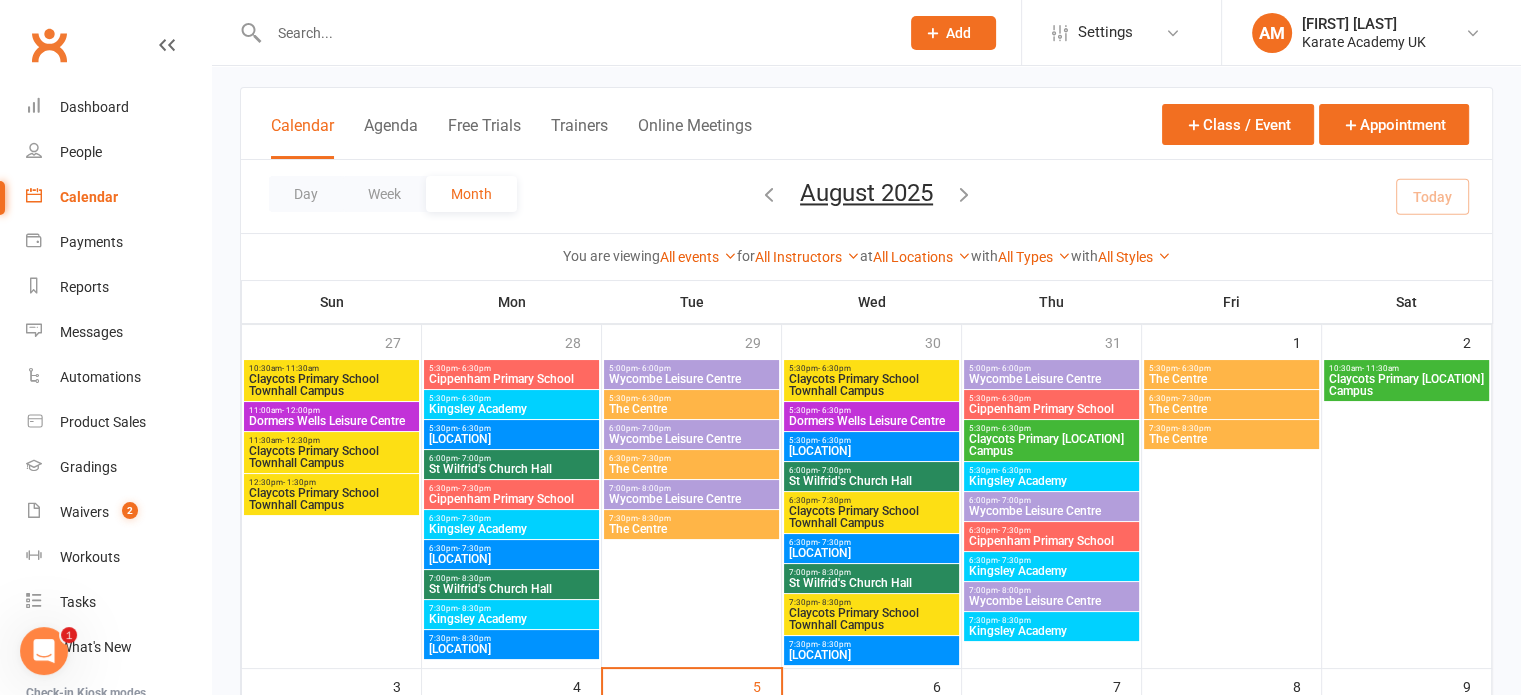 click on "6:30pm  - 7:30pm" at bounding box center [1051, 530] 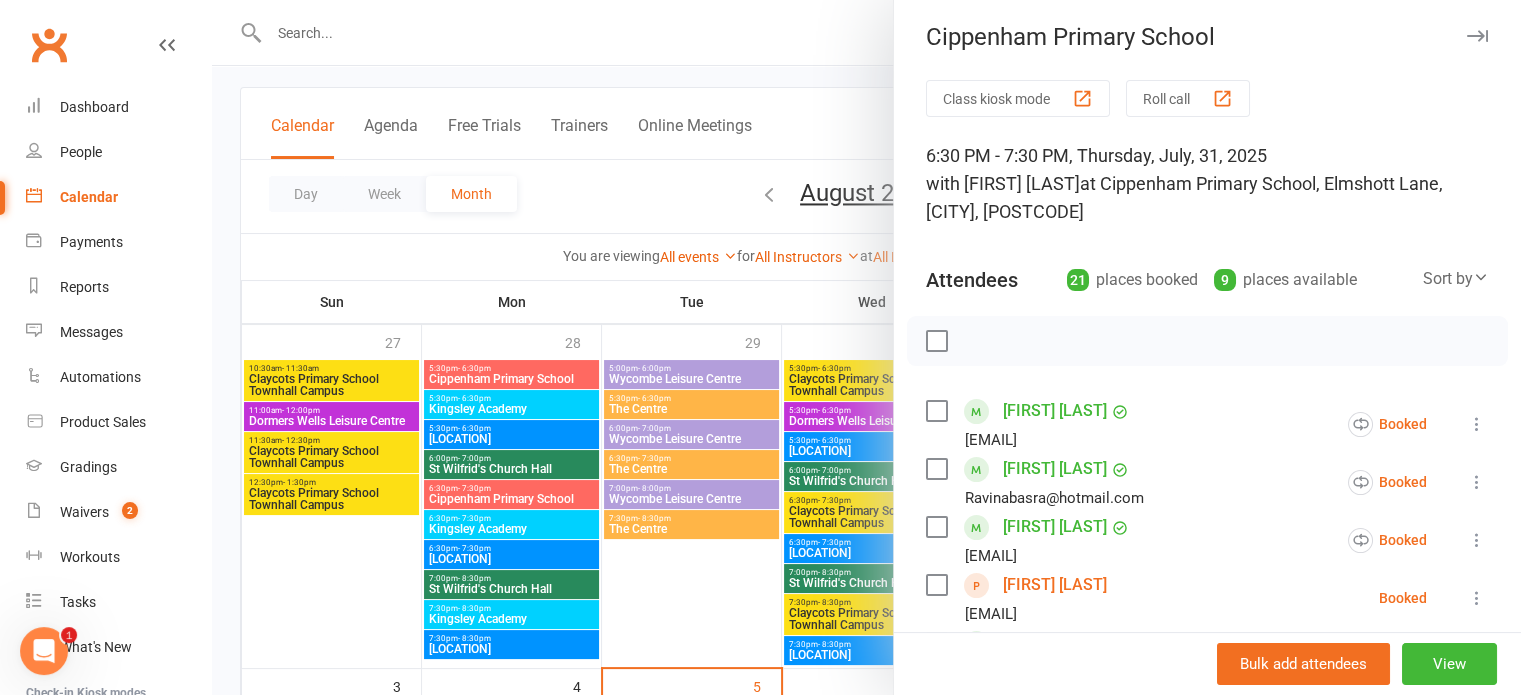 scroll, scrollTop: 0, scrollLeft: 0, axis: both 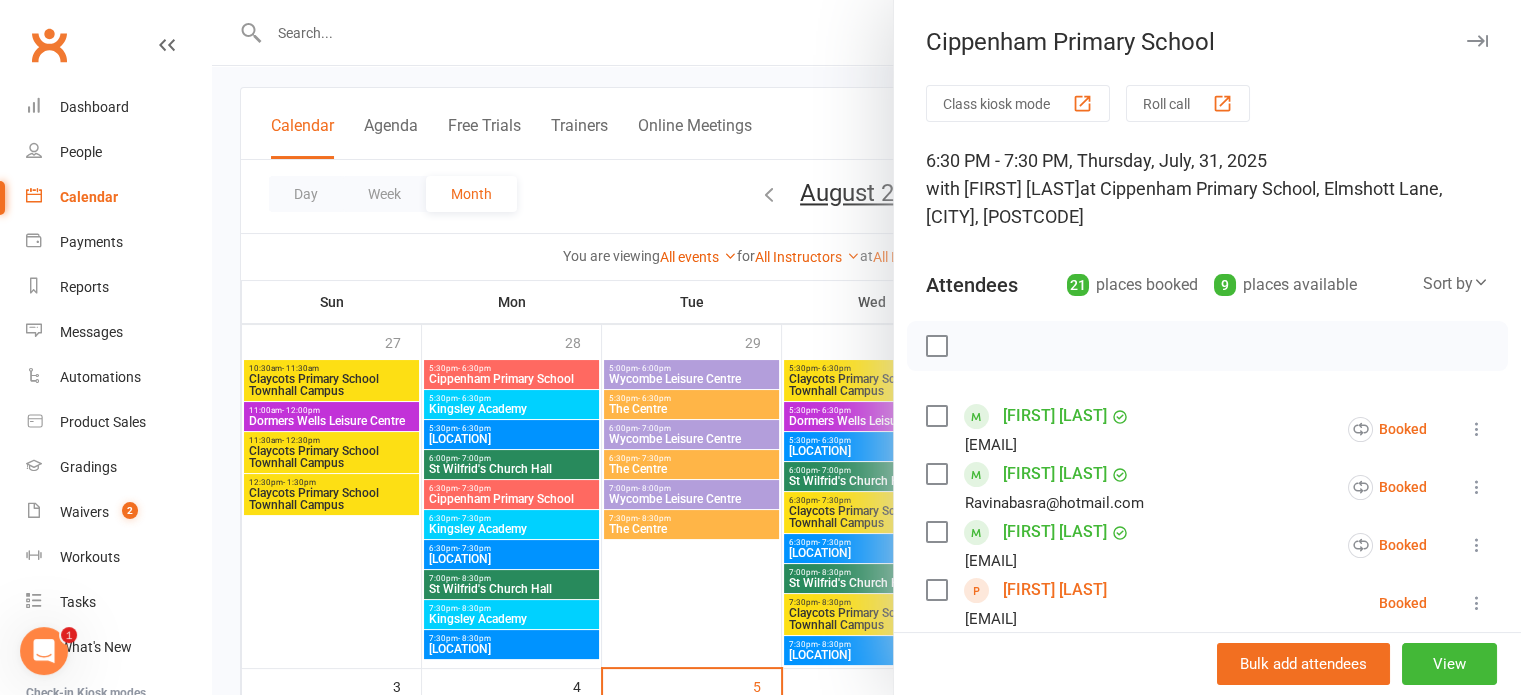 click at bounding box center (1477, 41) 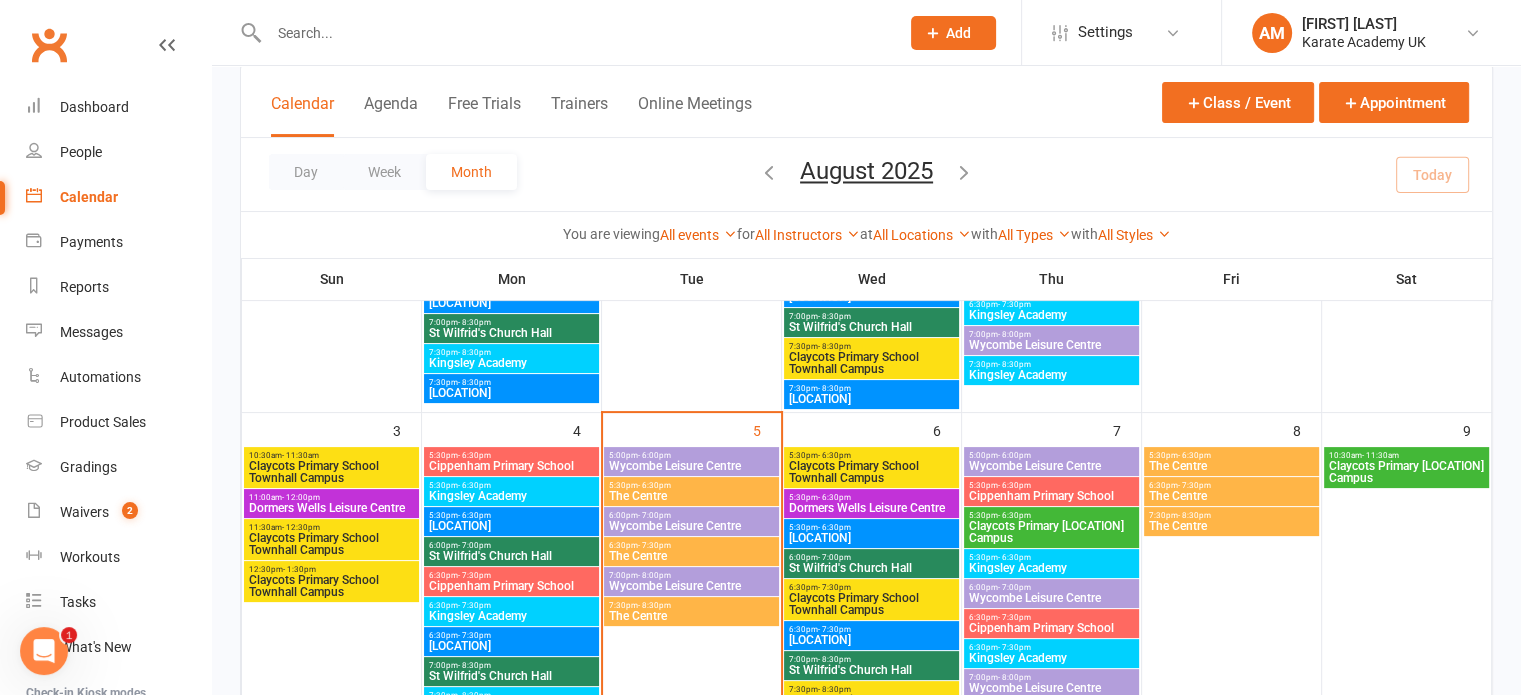 scroll, scrollTop: 400, scrollLeft: 0, axis: vertical 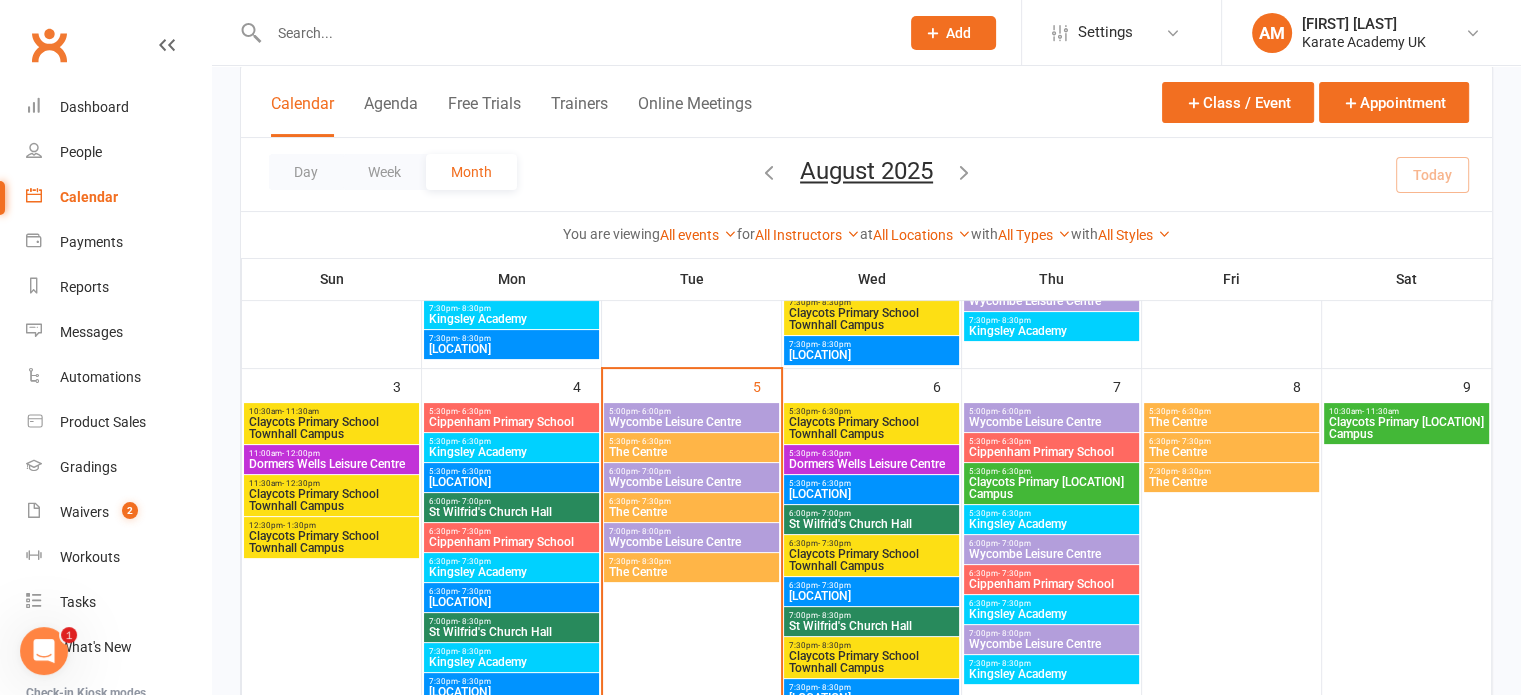 click on "Kingsley Academy" at bounding box center (511, 452) 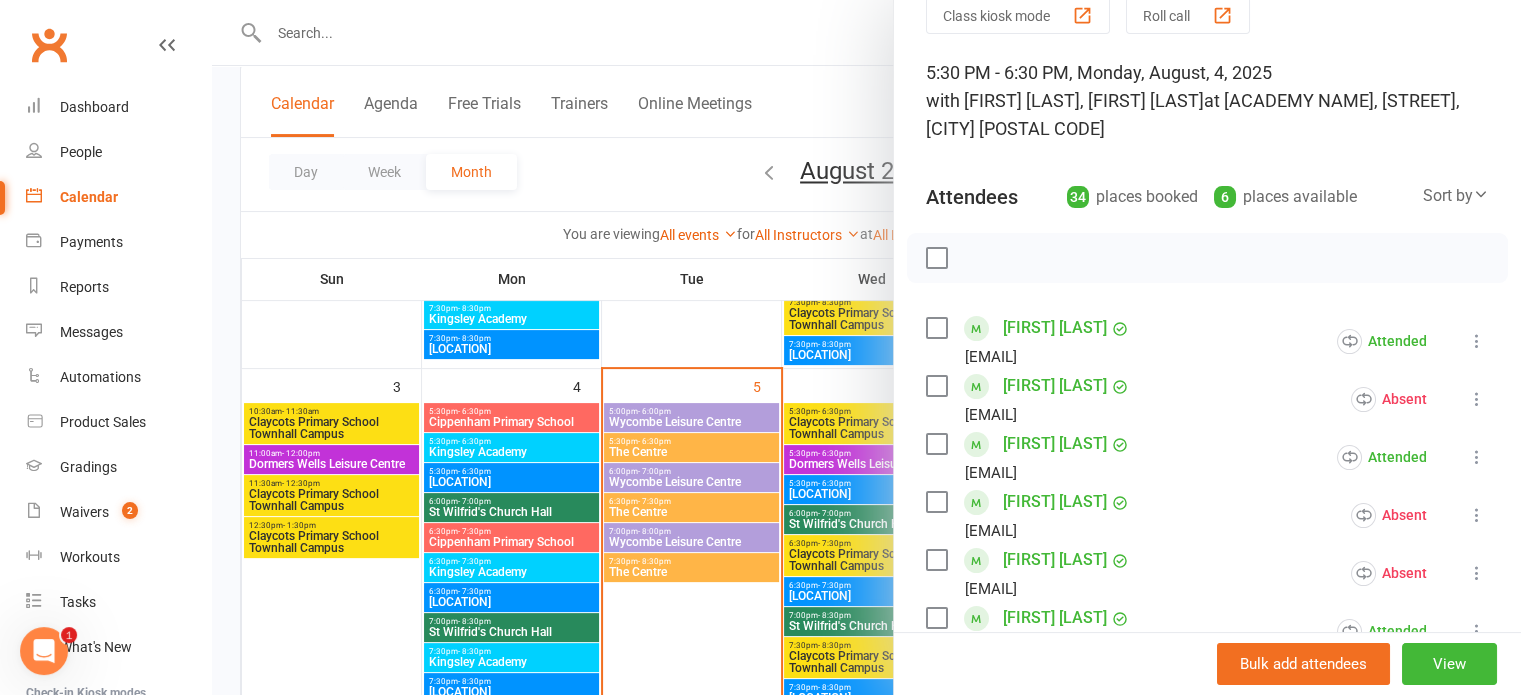 scroll, scrollTop: 100, scrollLeft: 0, axis: vertical 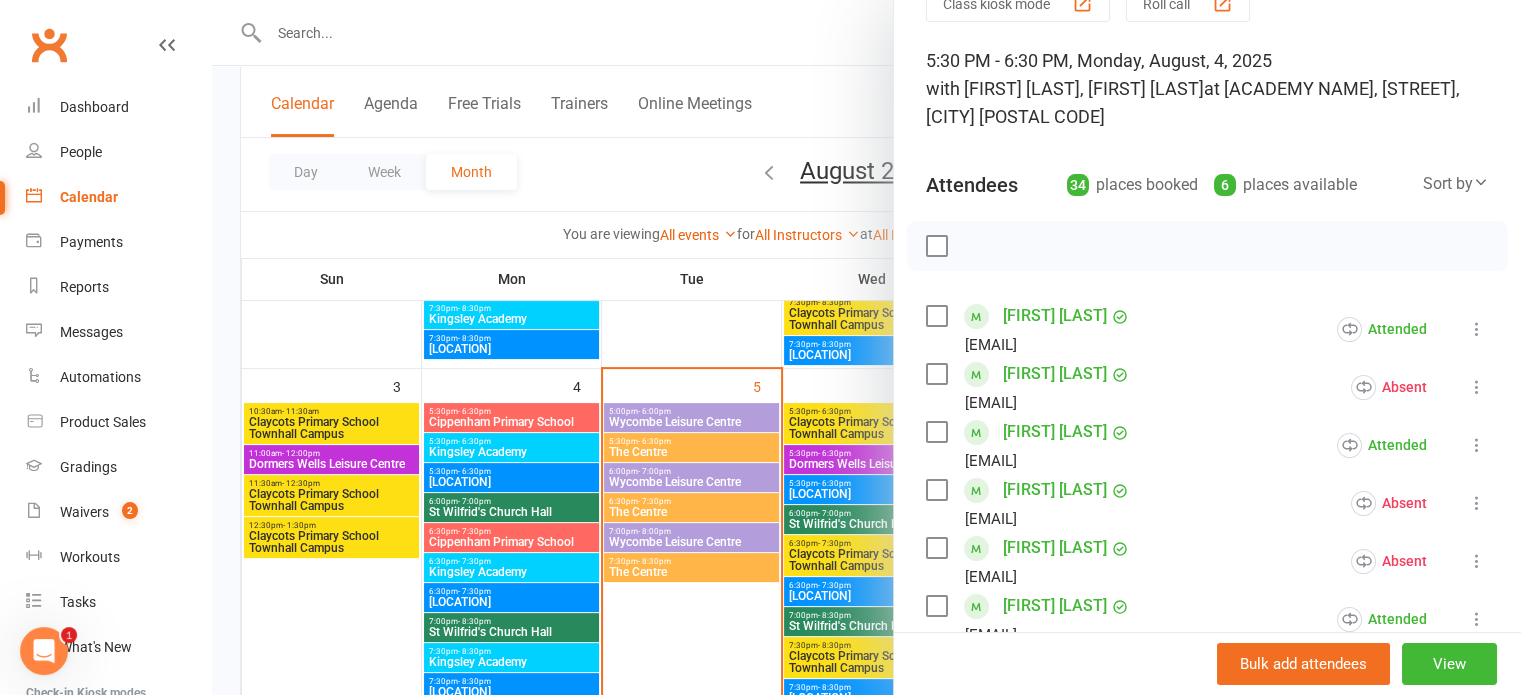 click at bounding box center (1481, 182) 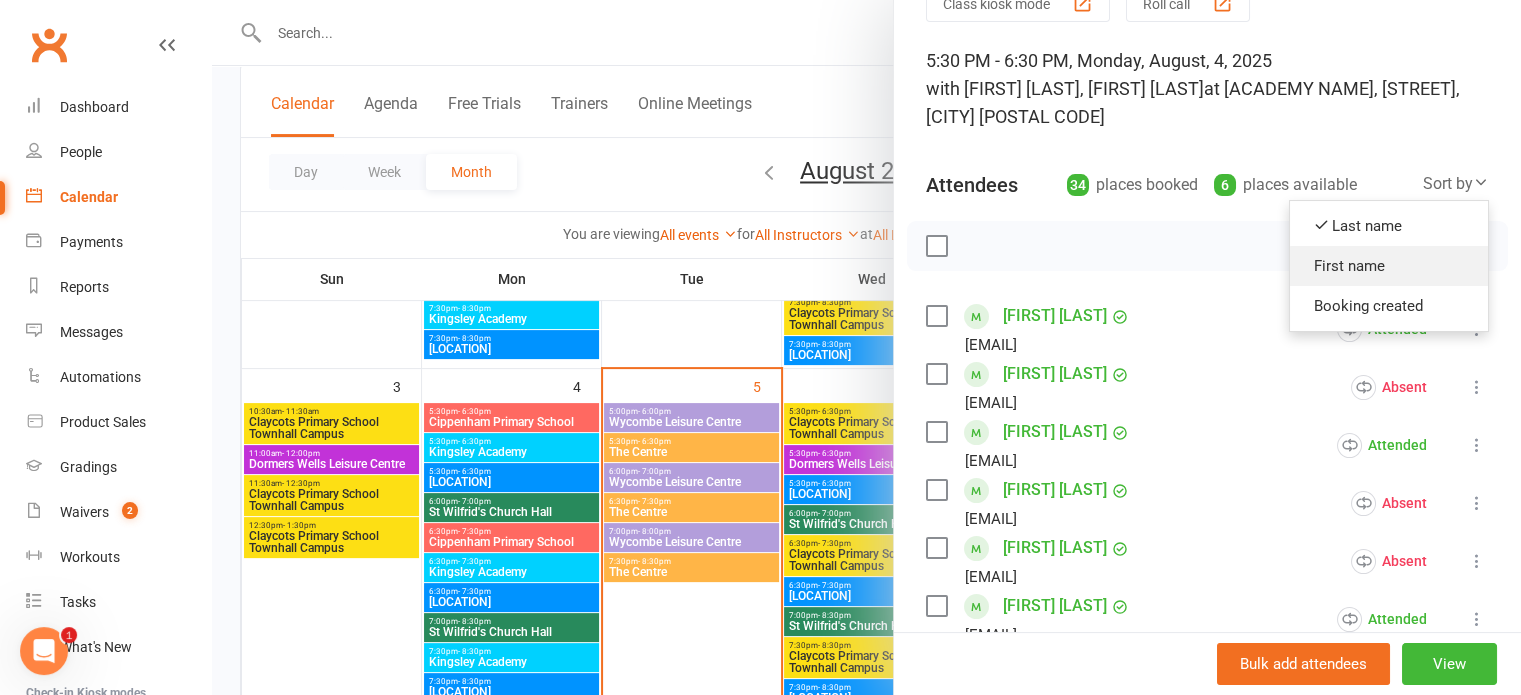 click on "First name" at bounding box center (1389, 266) 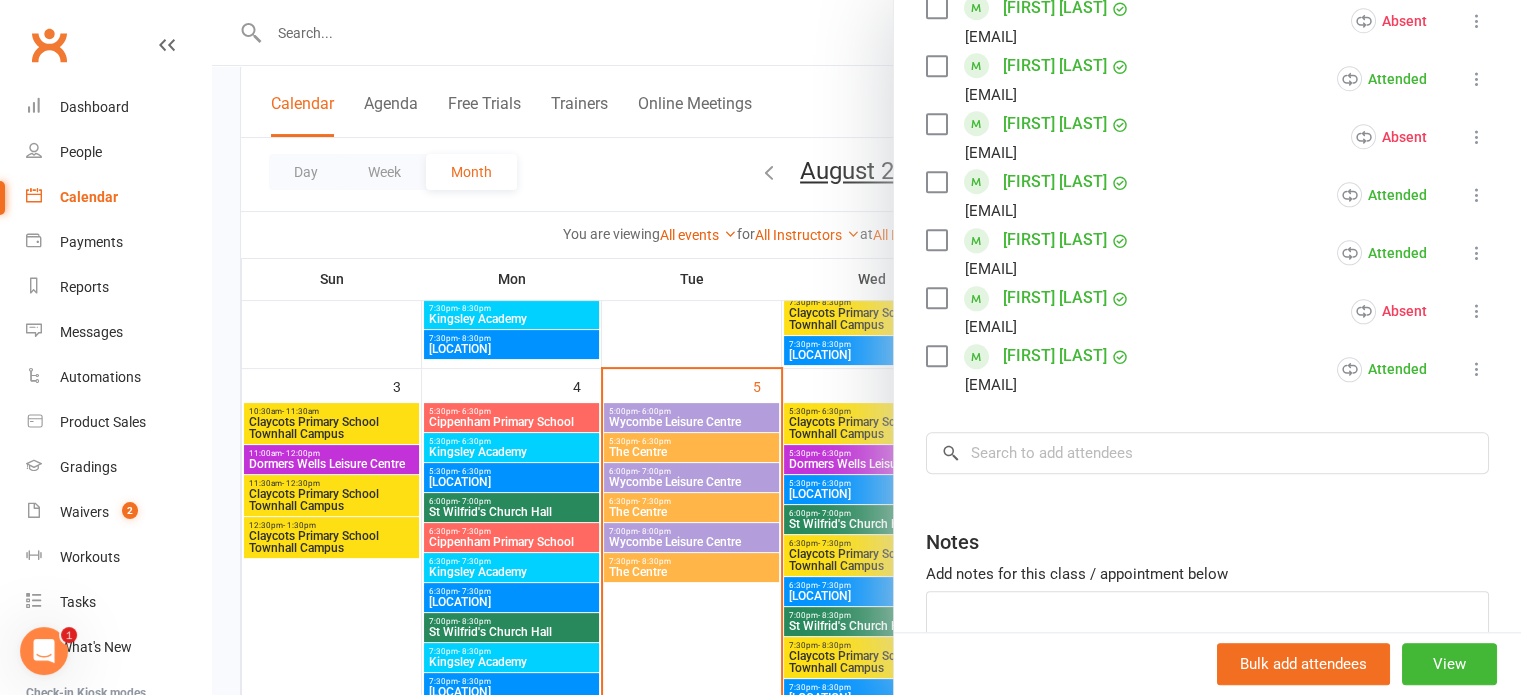 scroll, scrollTop: 2000, scrollLeft: 0, axis: vertical 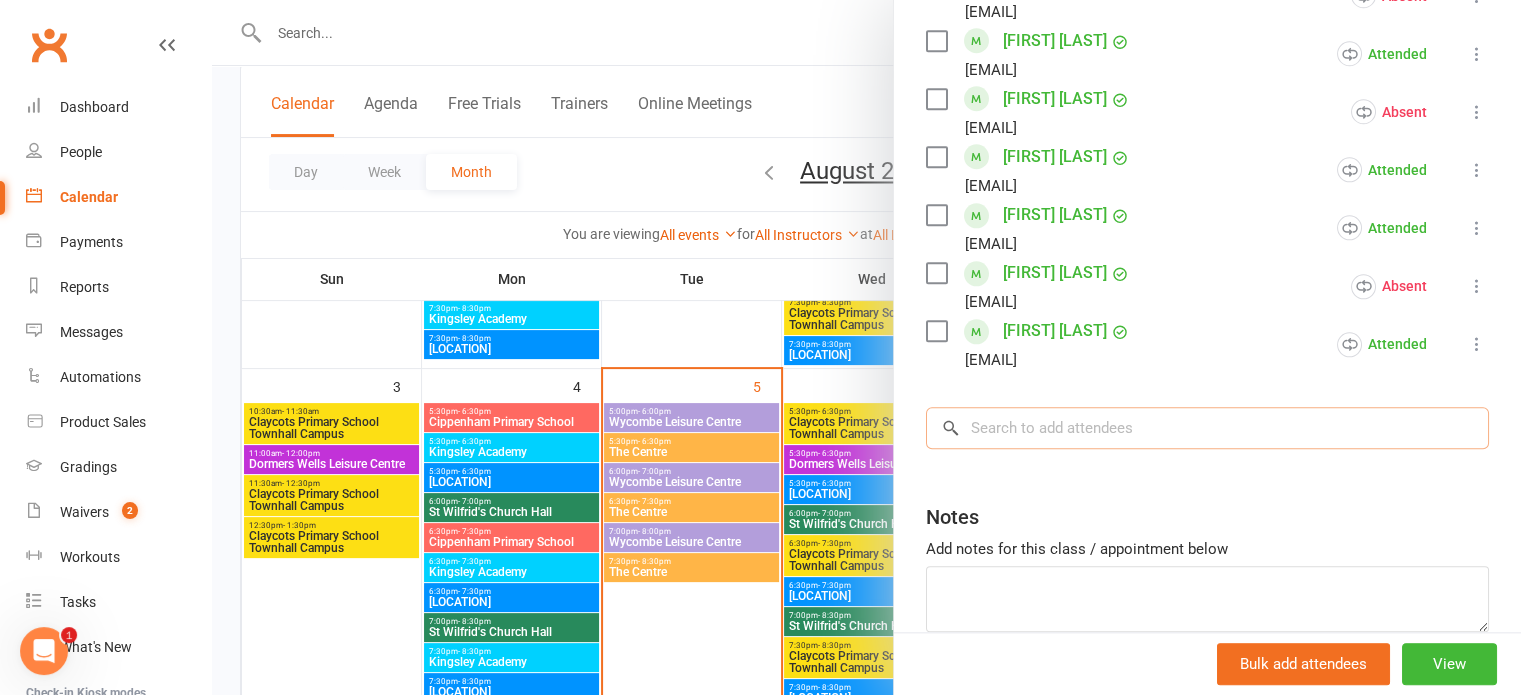 click at bounding box center [1207, 428] 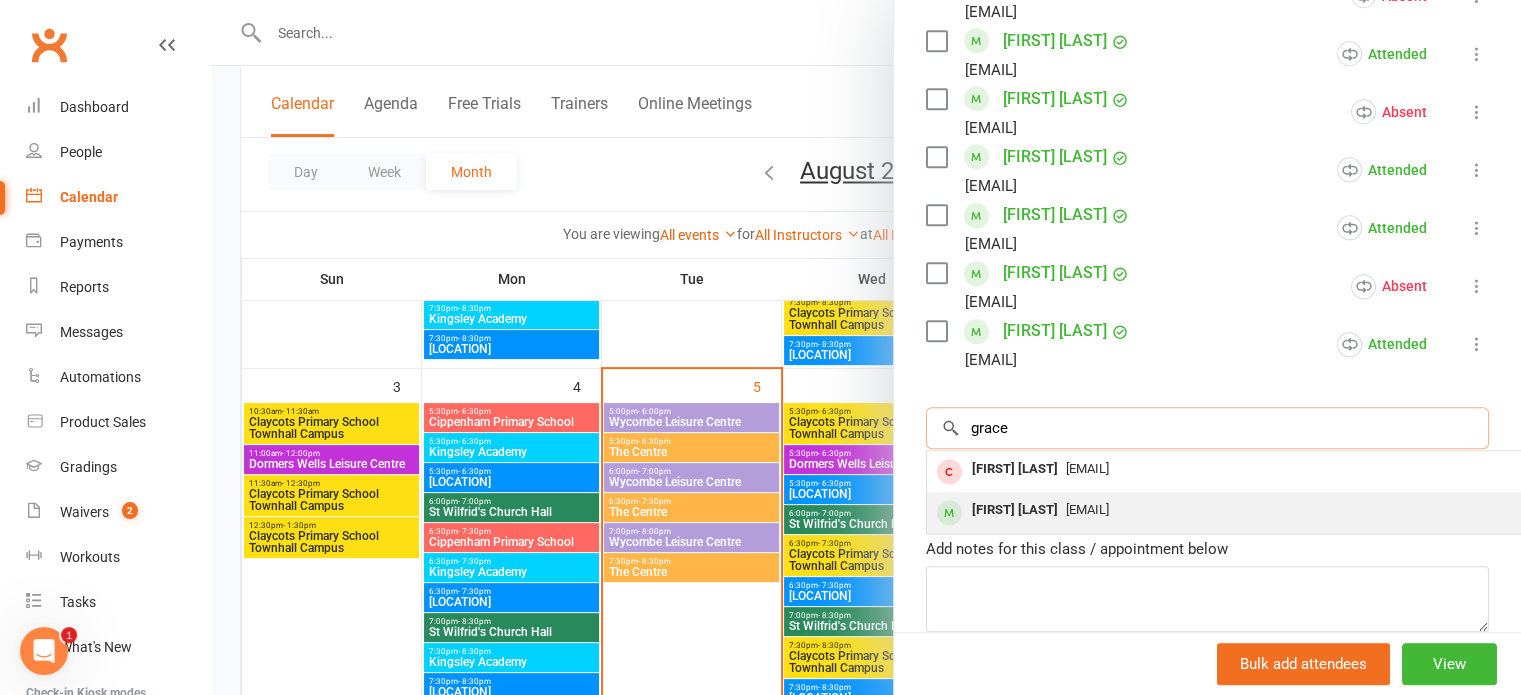 type on "grace" 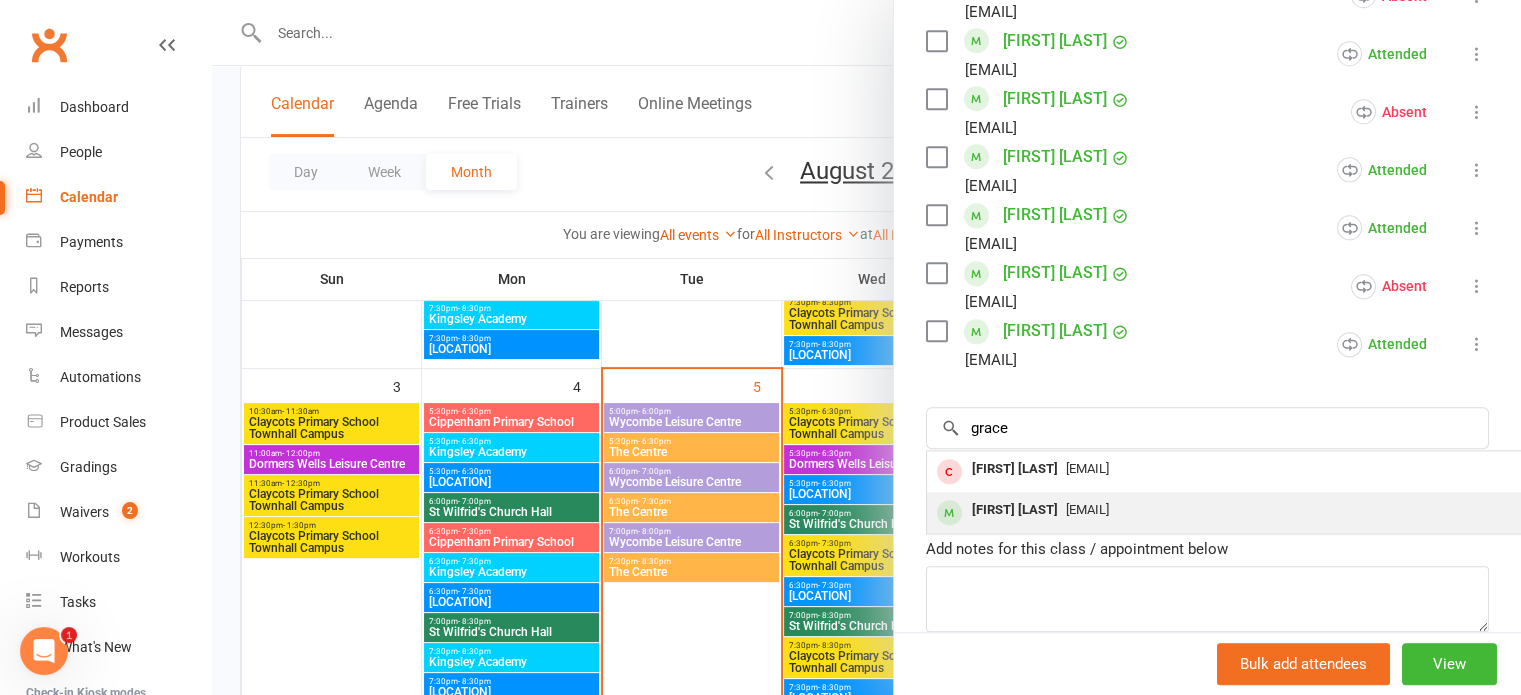 click on "Grace Fernandes" at bounding box center [1015, 510] 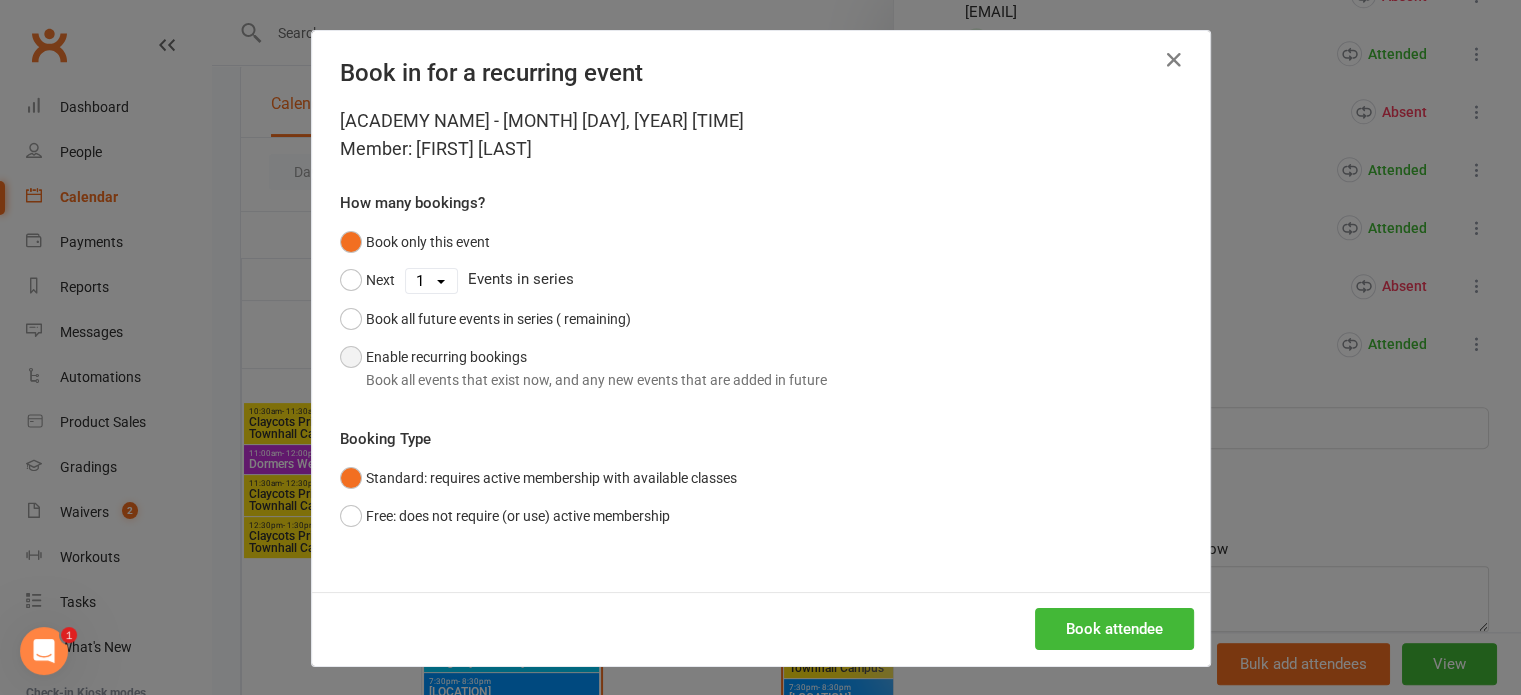 click on "Enable recurring bookings Book all events that exist now, and any new events that are added in future" at bounding box center (583, 368) 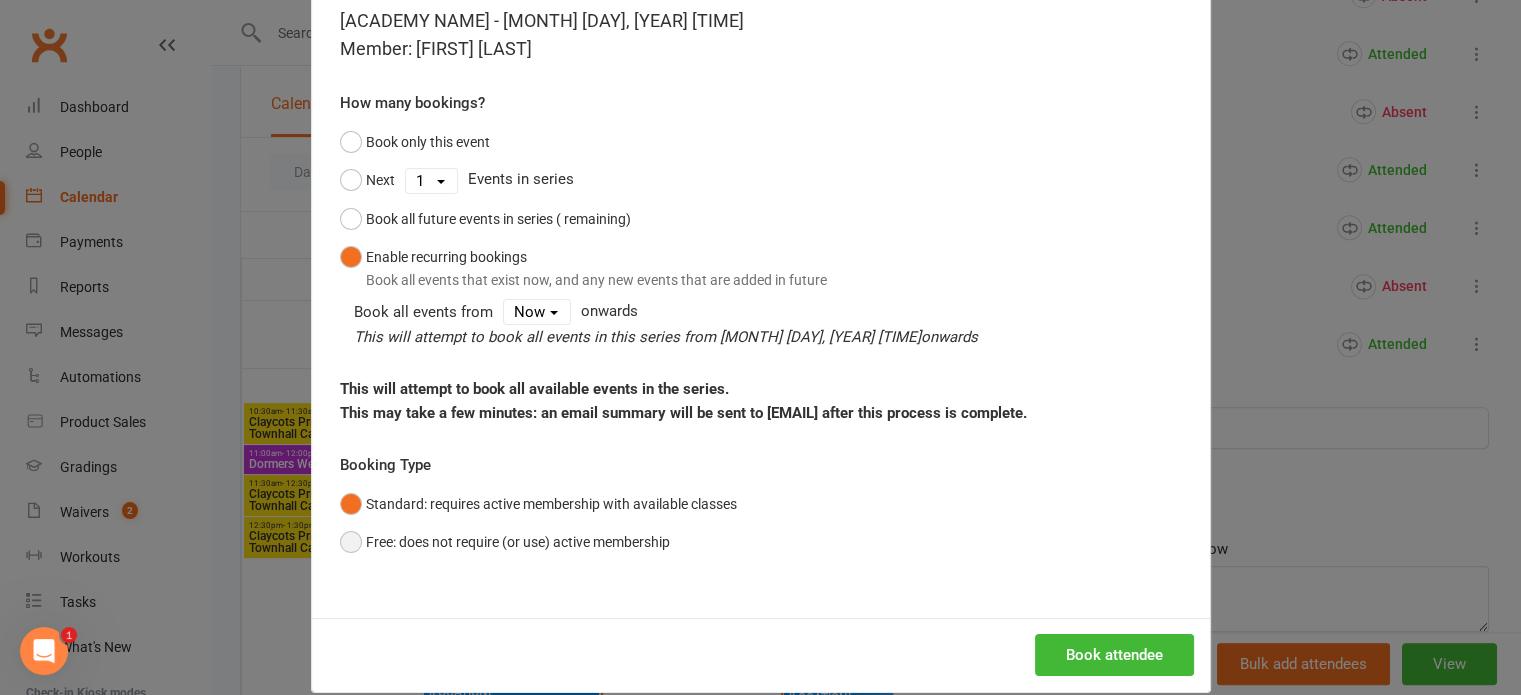 click on "Free: does not require (or use) active membership" at bounding box center [505, 542] 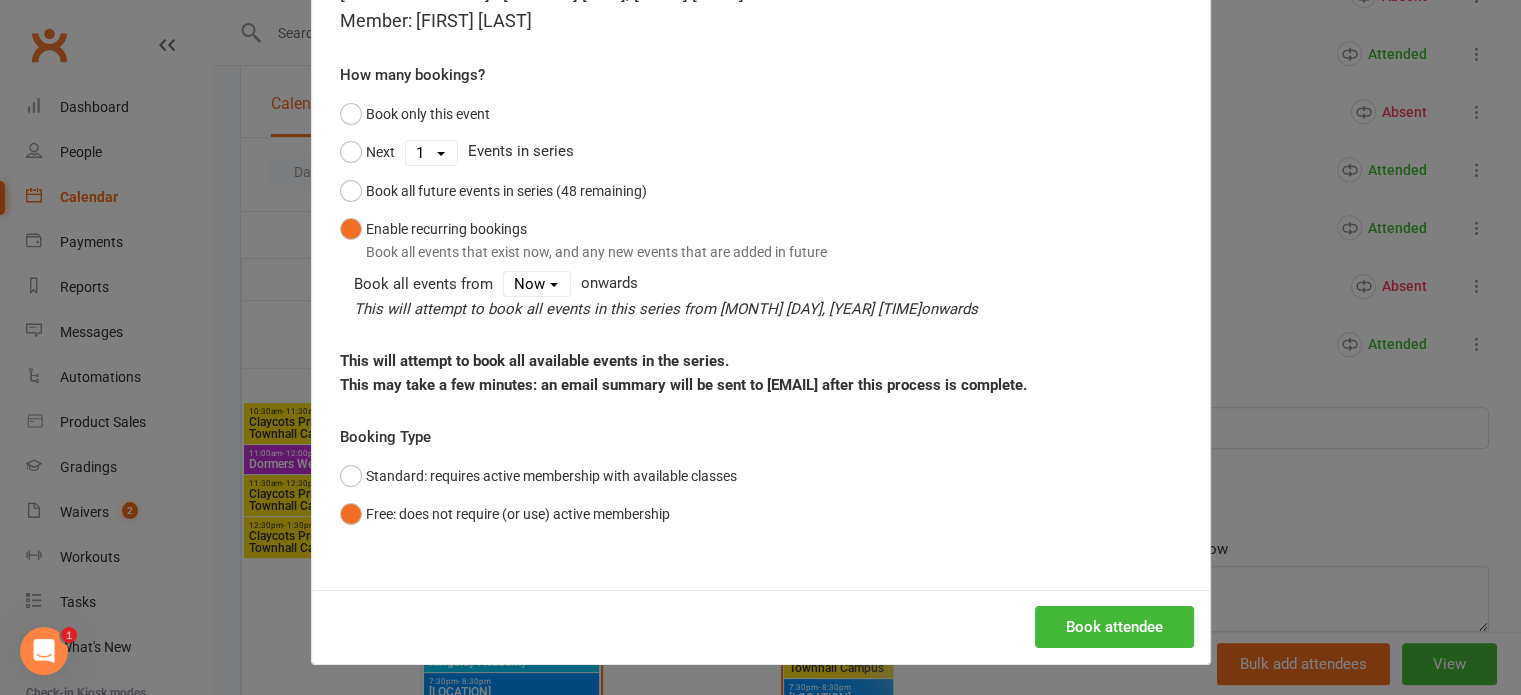 scroll, scrollTop: 150, scrollLeft: 0, axis: vertical 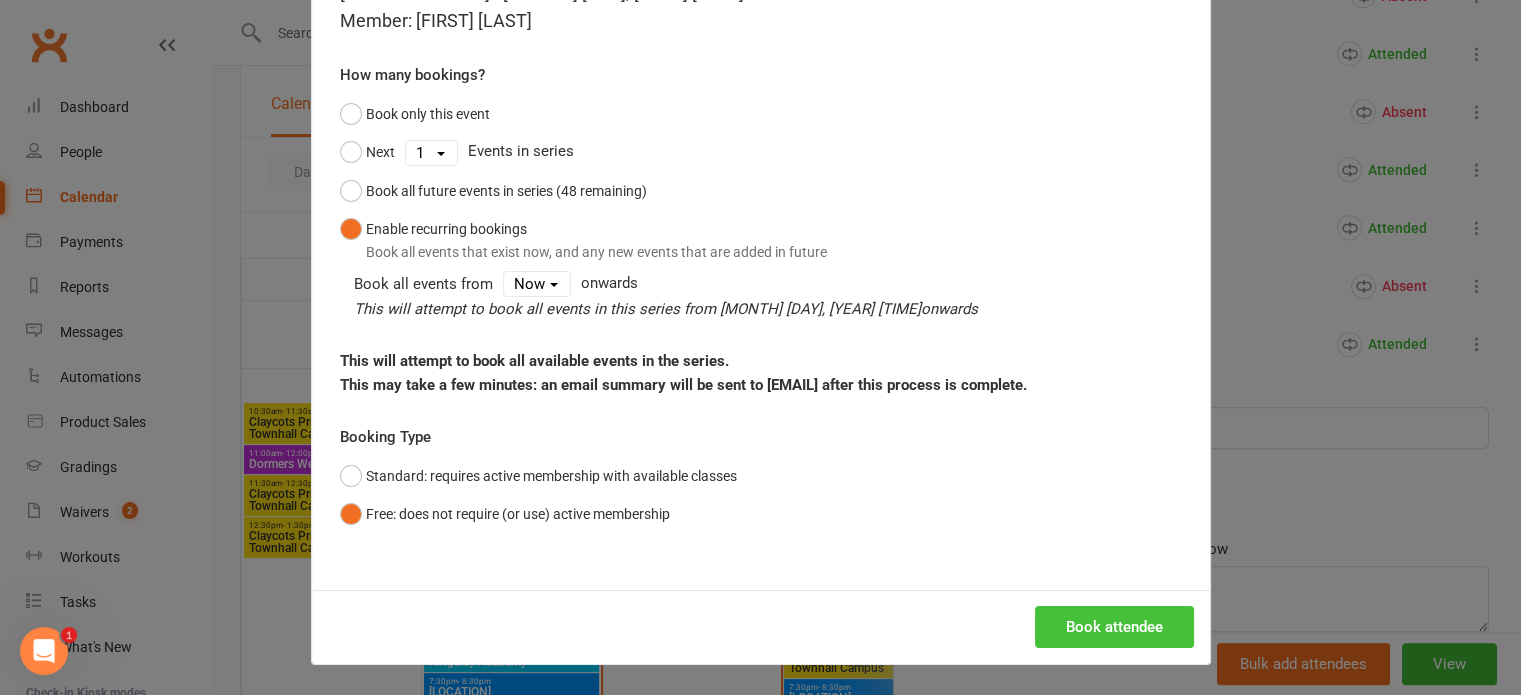 click on "Book attendee" at bounding box center (1114, 627) 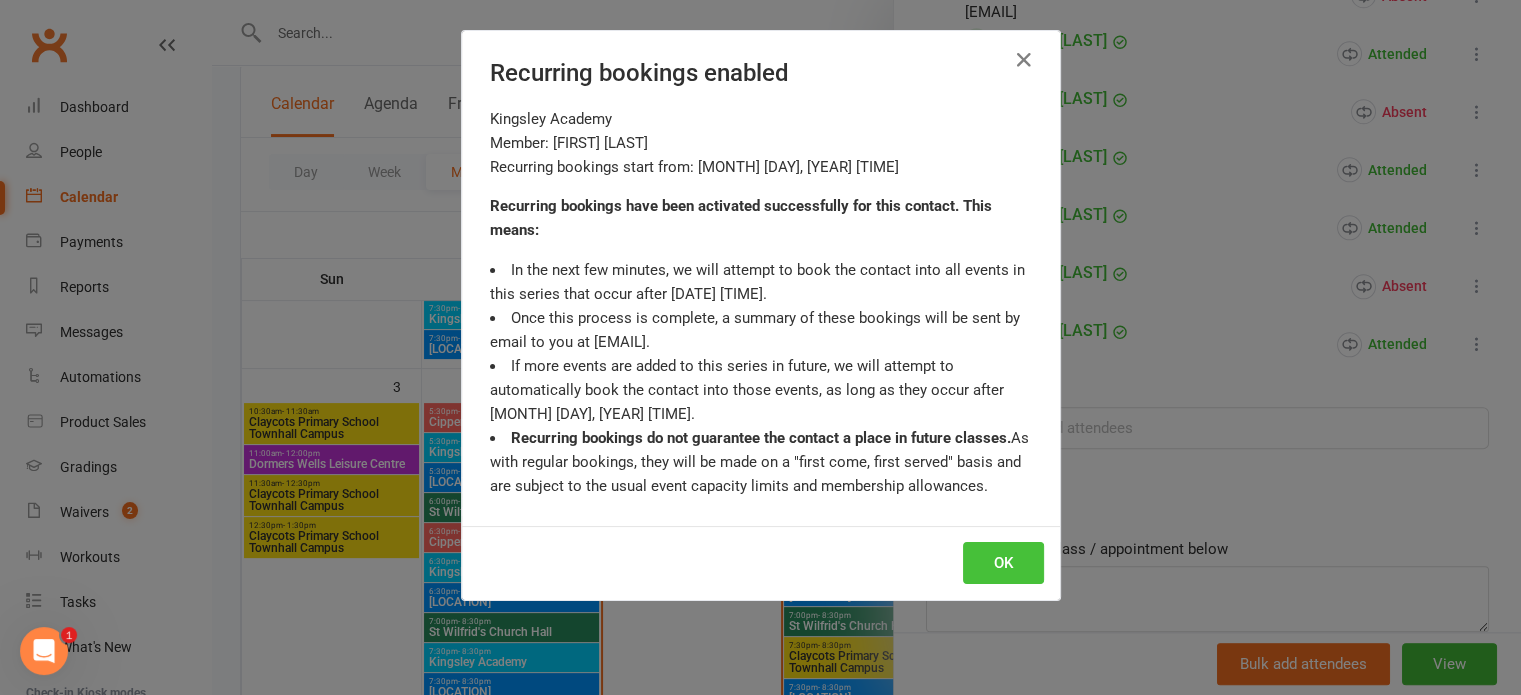 click on "OK" at bounding box center (1003, 563) 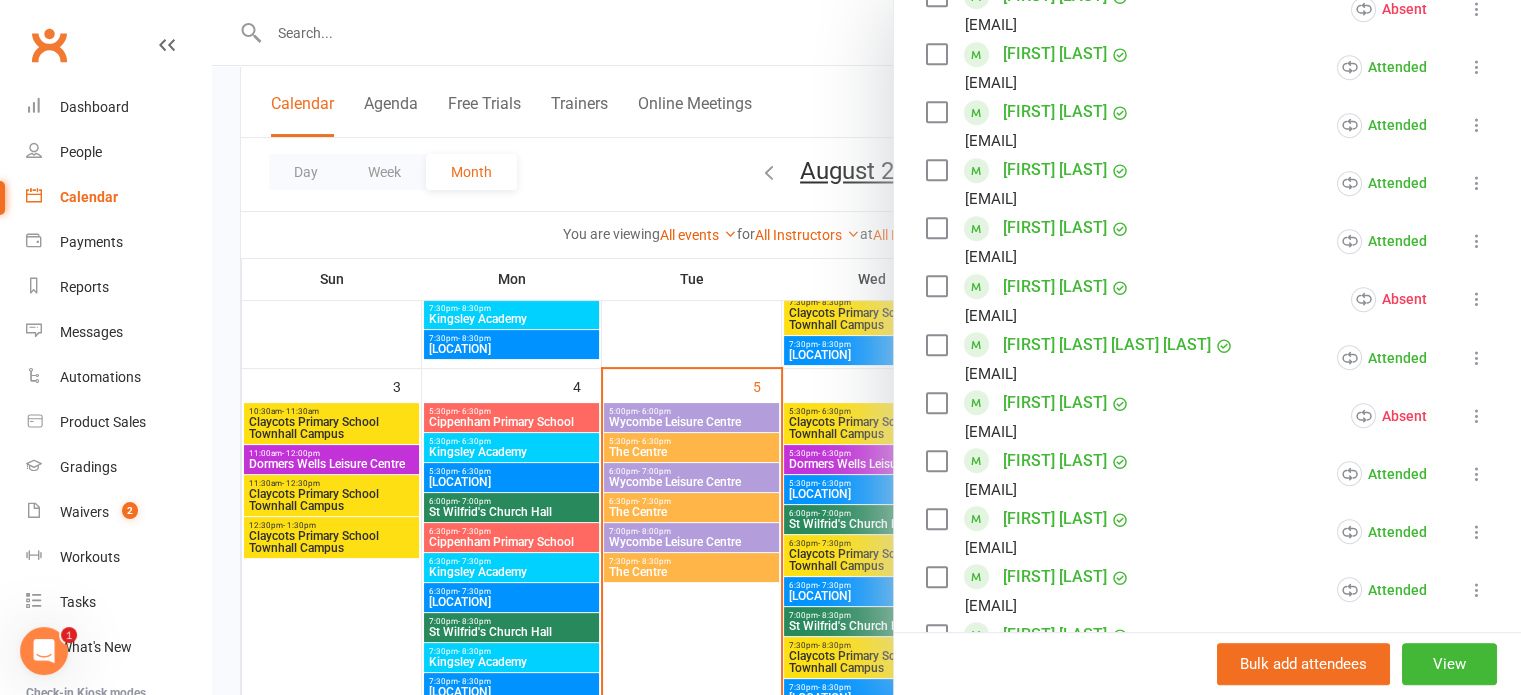 scroll, scrollTop: 0, scrollLeft: 0, axis: both 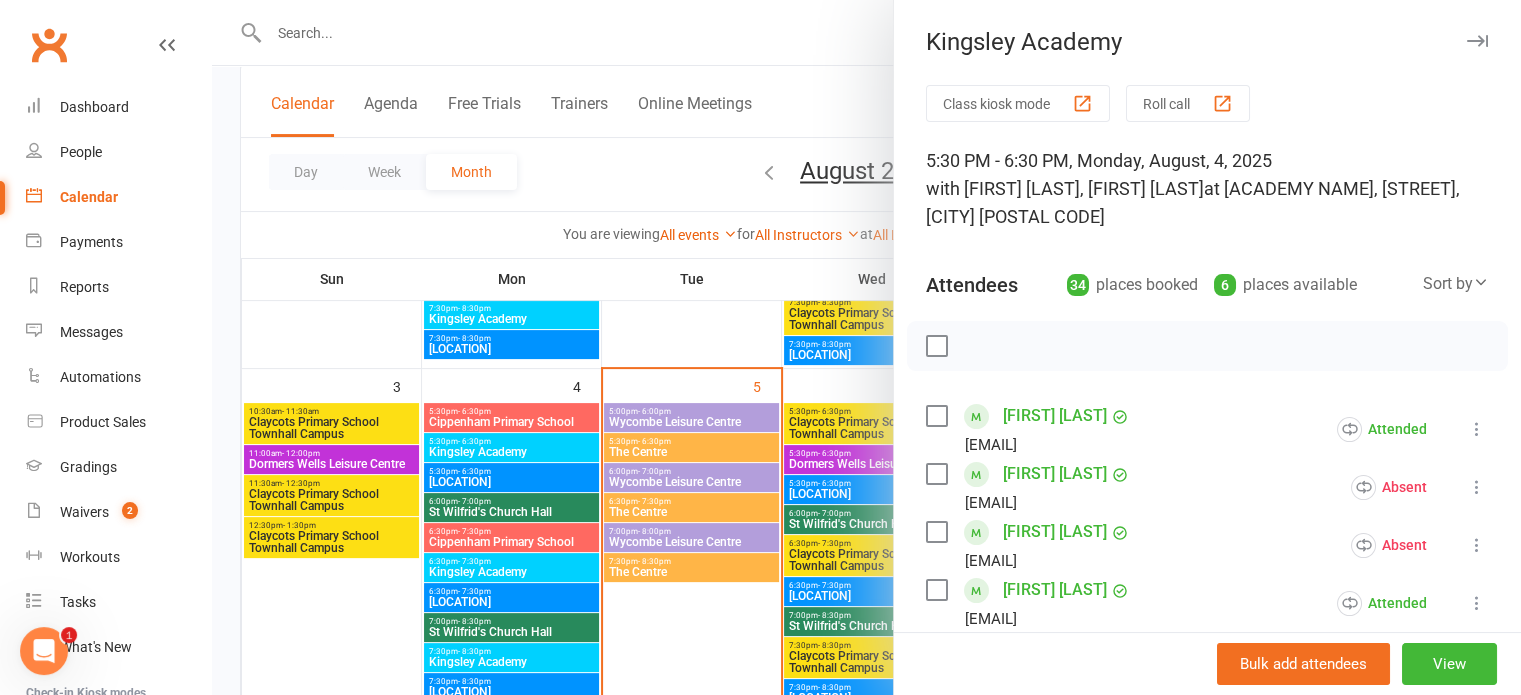 click at bounding box center (1477, 41) 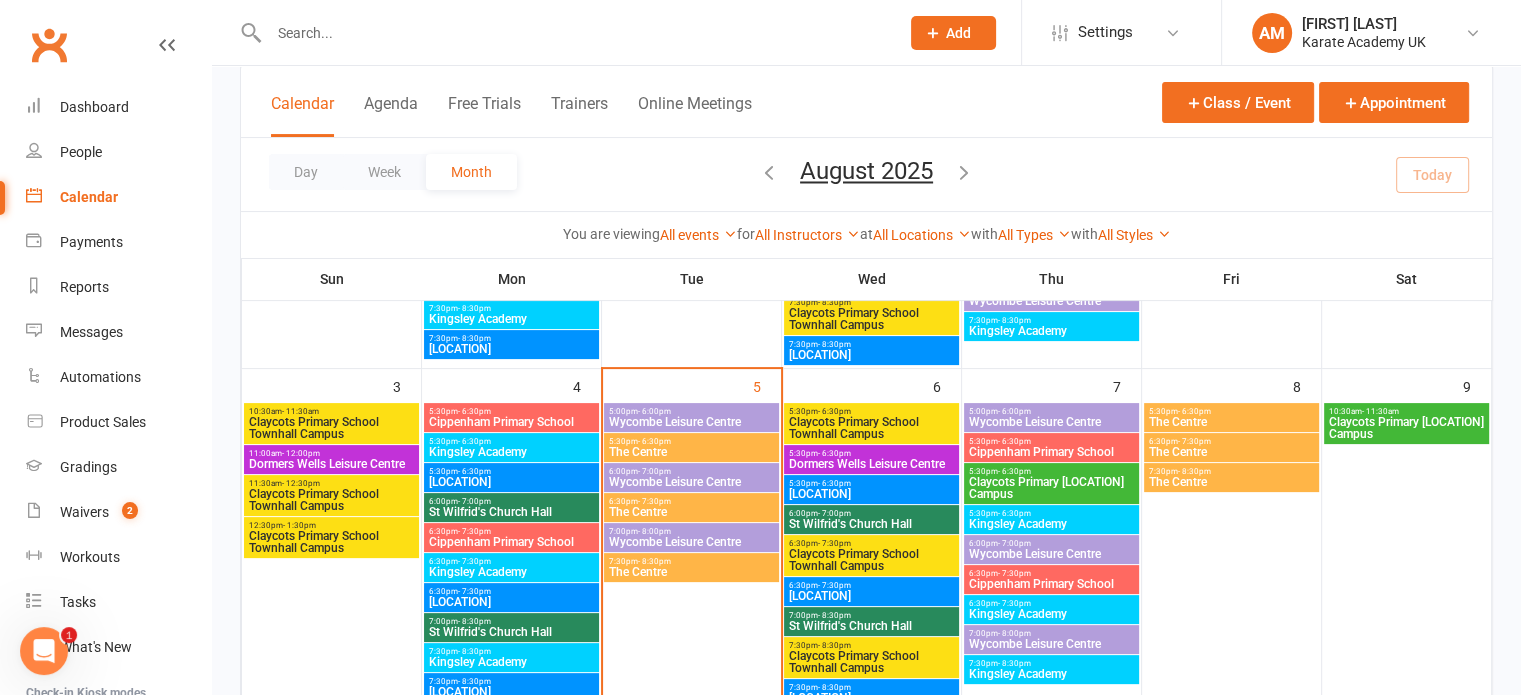 click on "5:30pm  - 6:30pm" at bounding box center [511, 441] 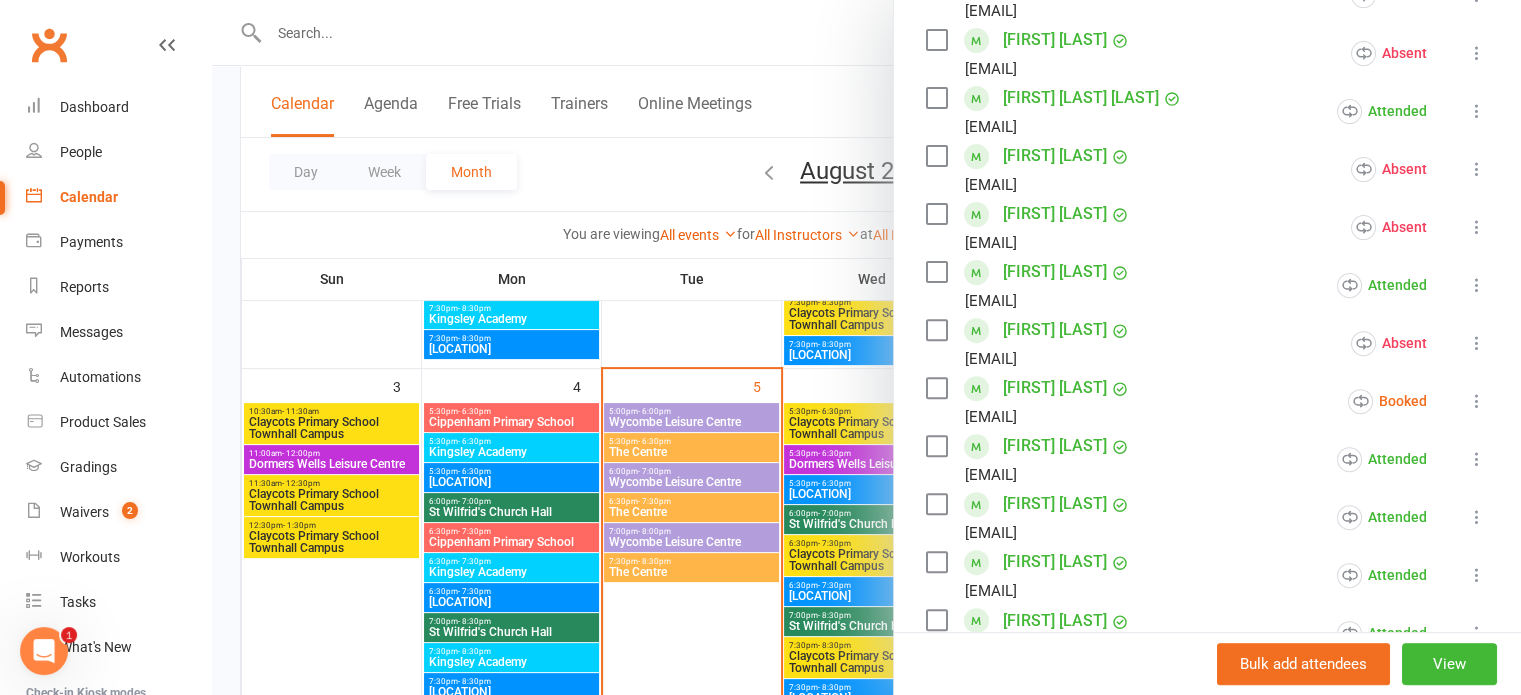 scroll, scrollTop: 700, scrollLeft: 0, axis: vertical 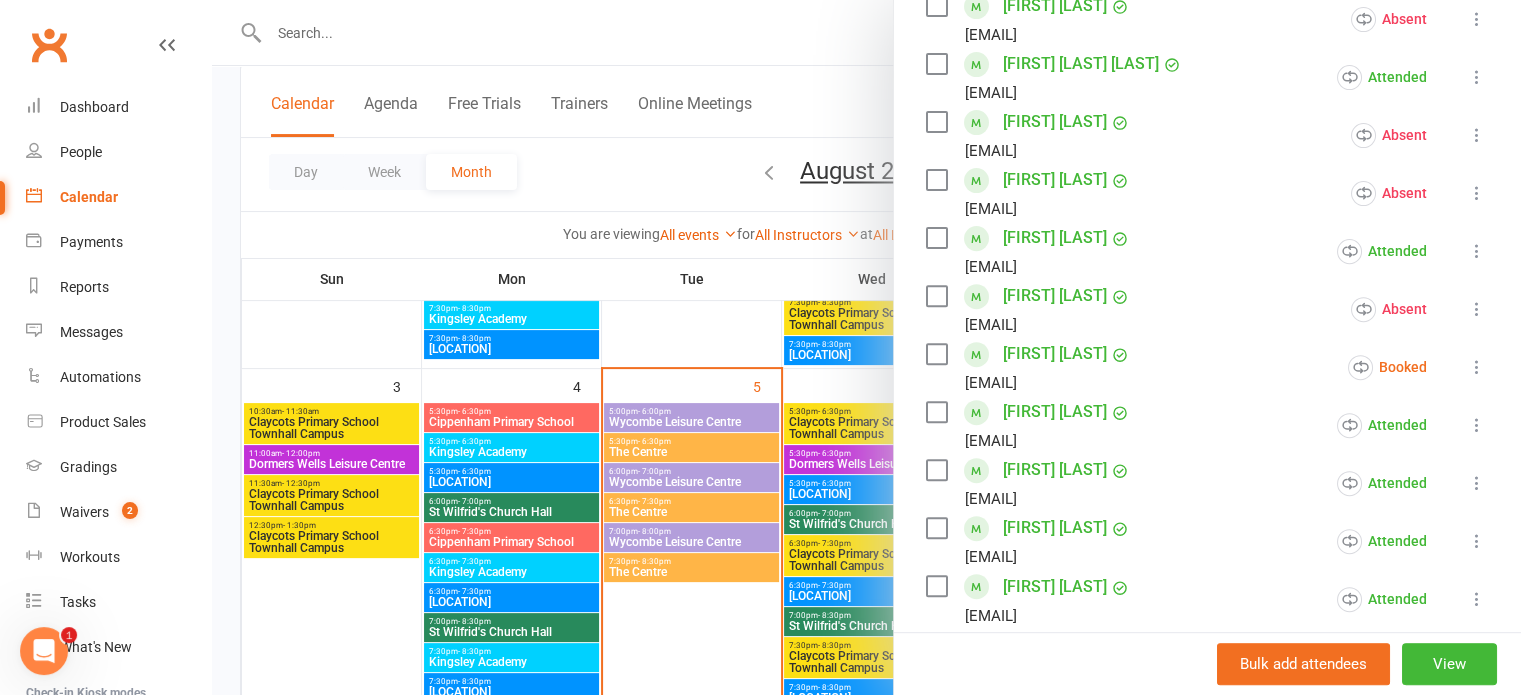 click at bounding box center [1477, 367] 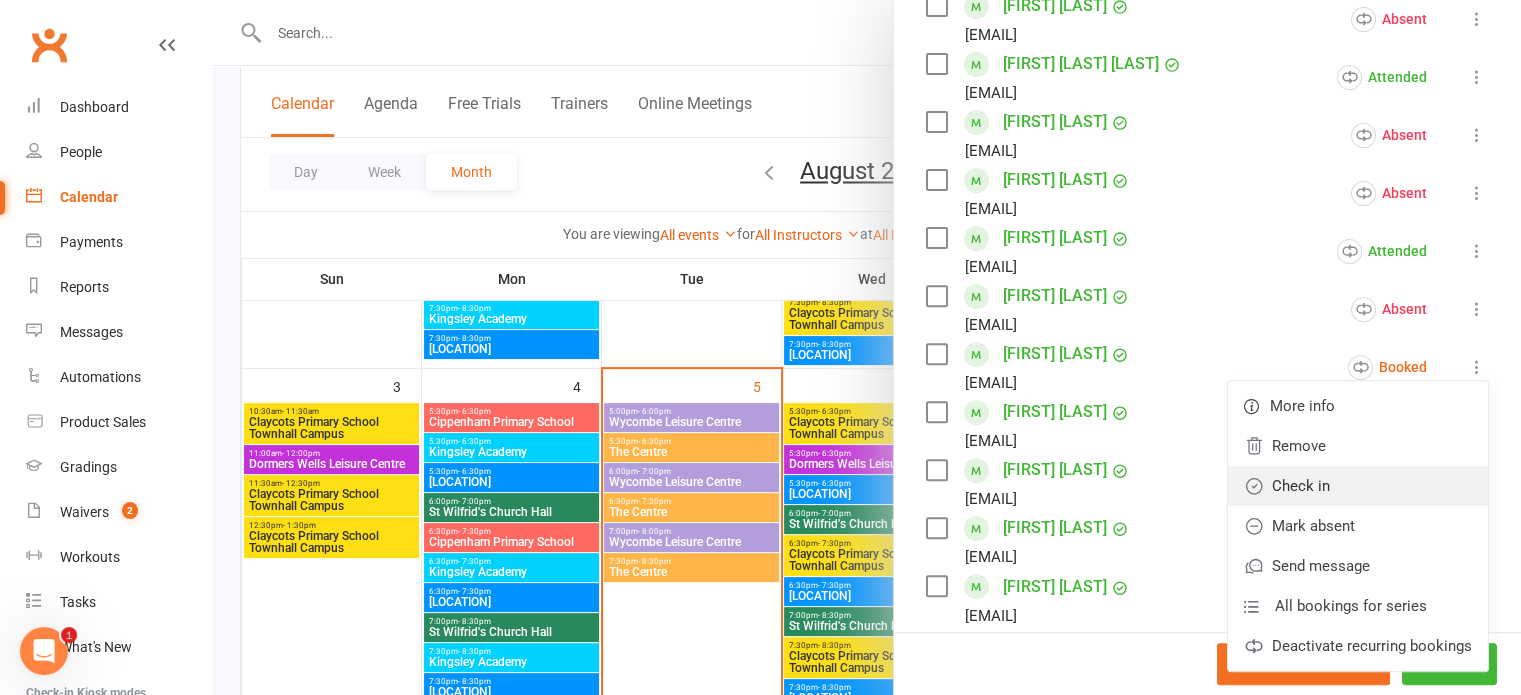 click on "Check in" at bounding box center [1358, 486] 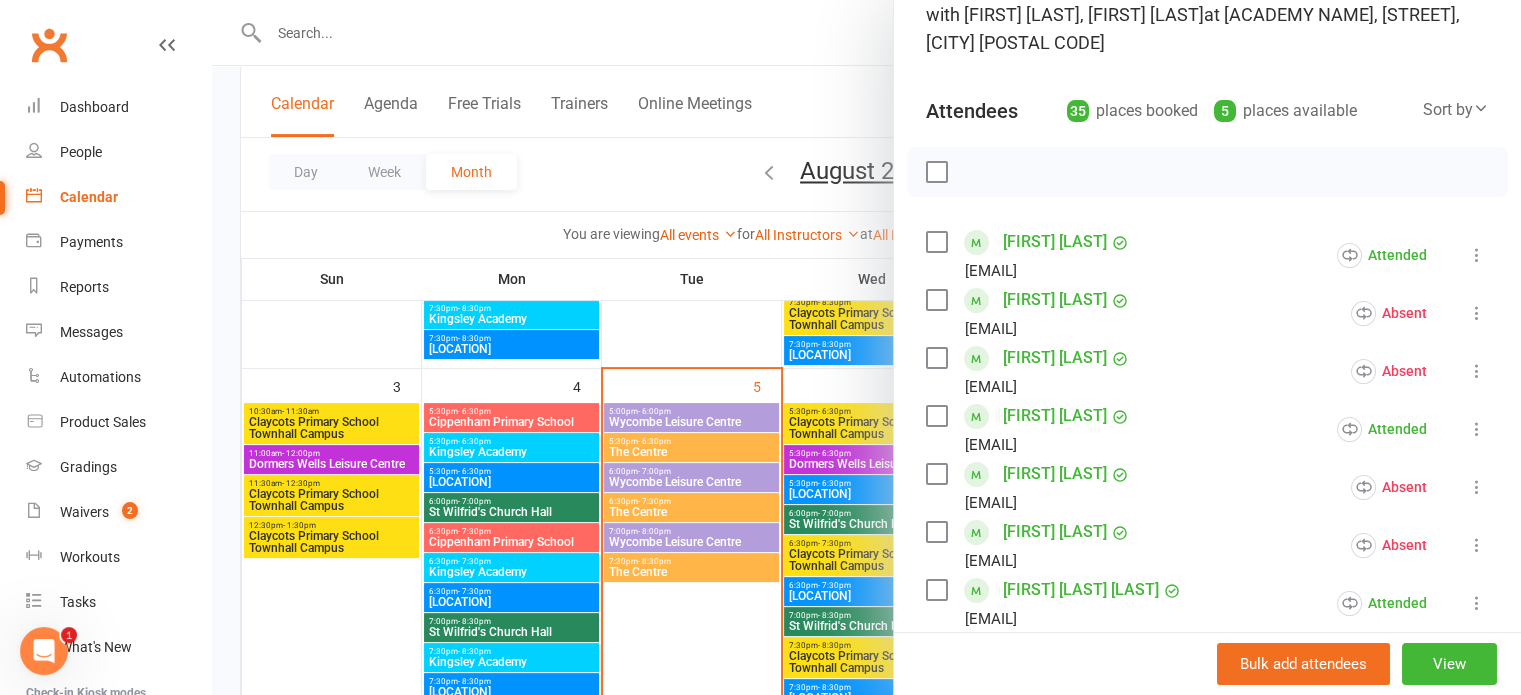 scroll, scrollTop: 0, scrollLeft: 0, axis: both 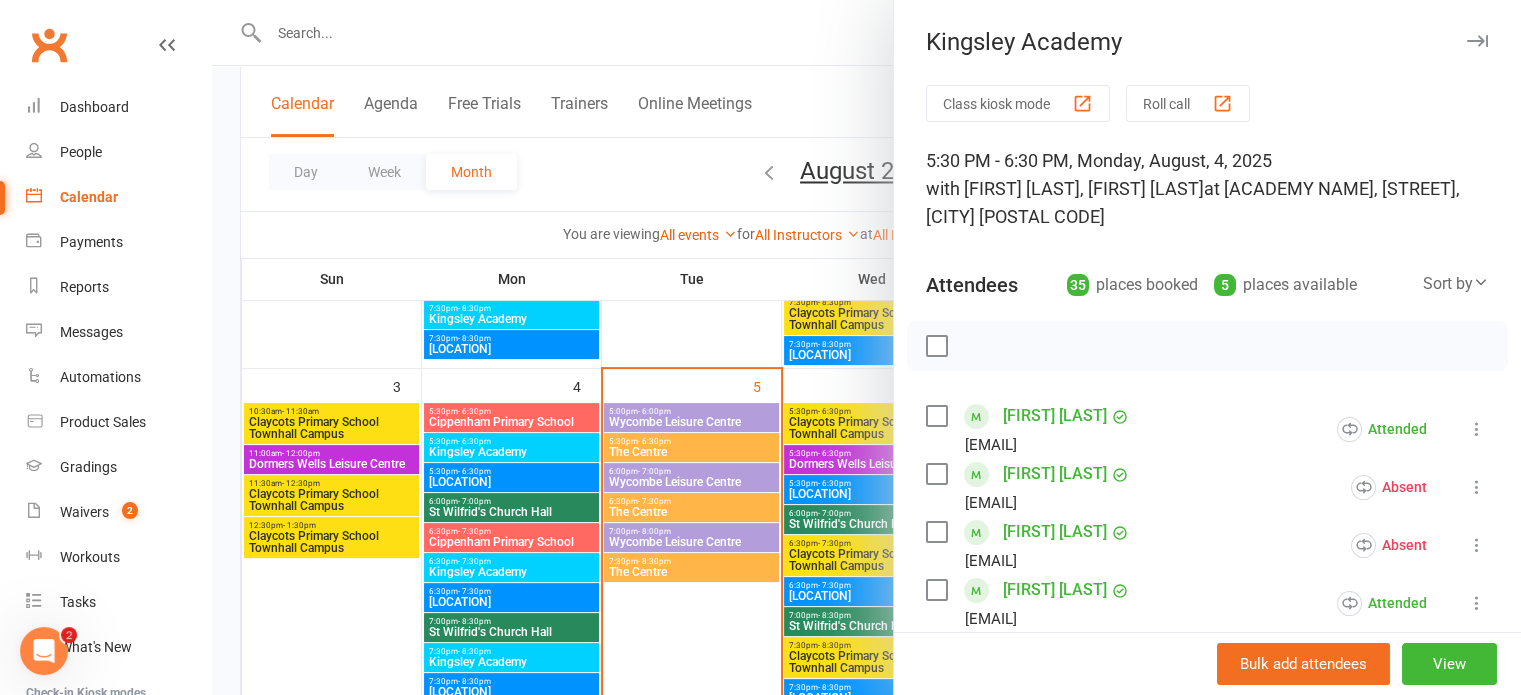 click at bounding box center [1477, 41] 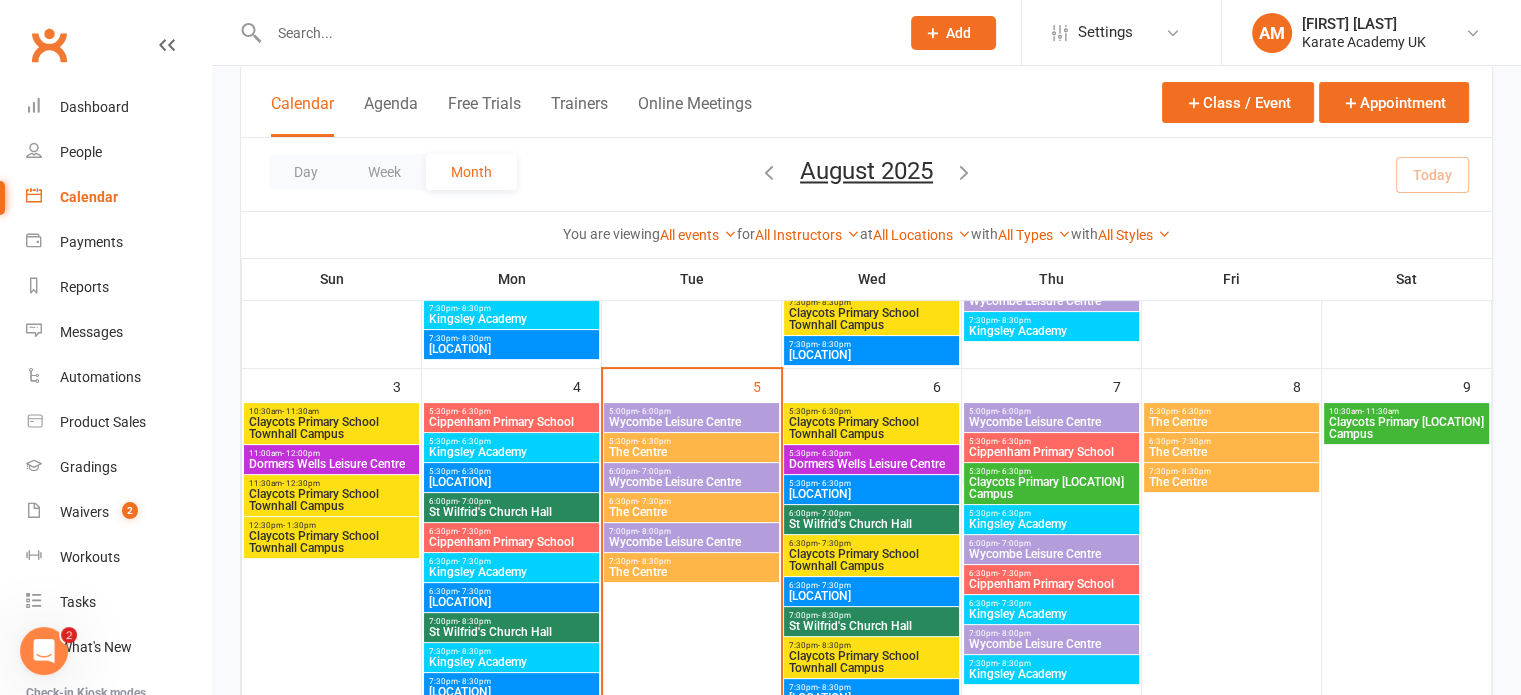 click on "Kingsley Academy" at bounding box center [1051, 524] 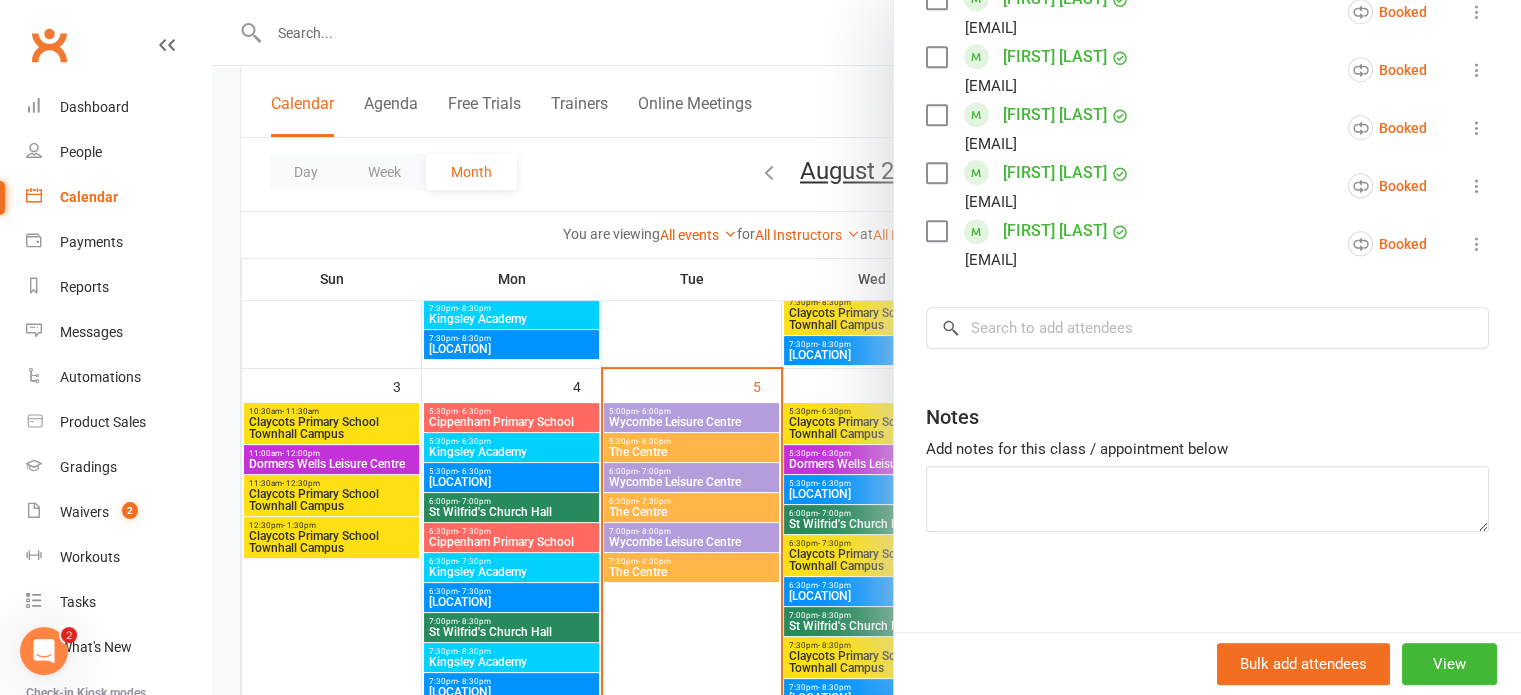scroll, scrollTop: 2000, scrollLeft: 0, axis: vertical 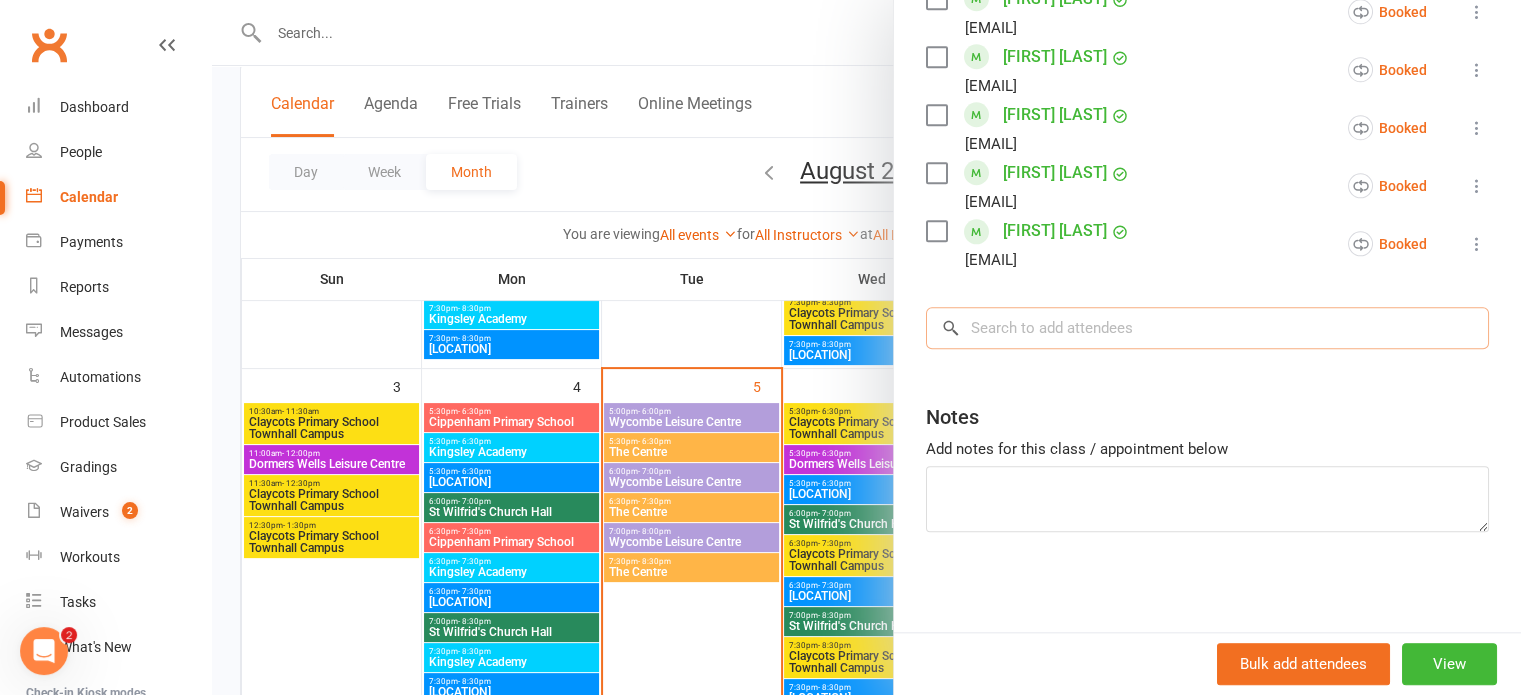 click at bounding box center (1207, 328) 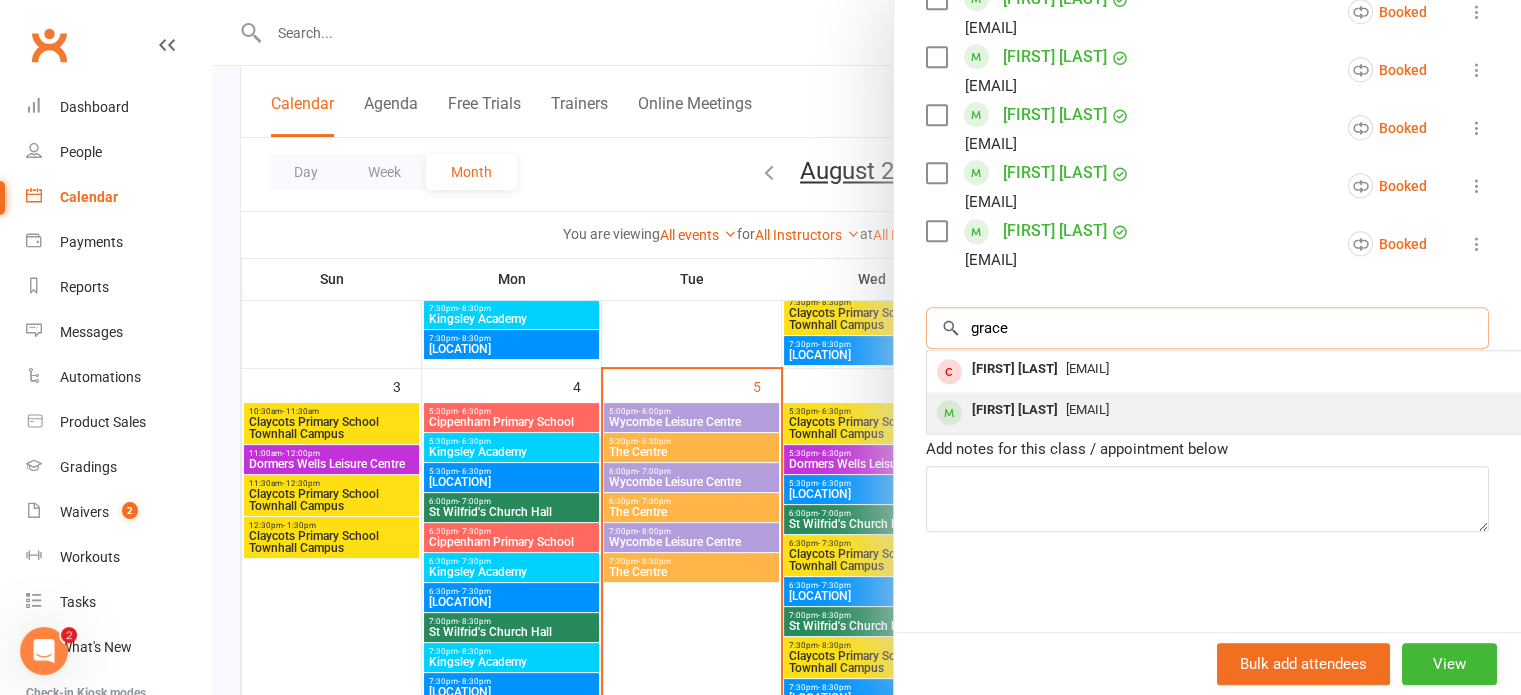 type on "grace" 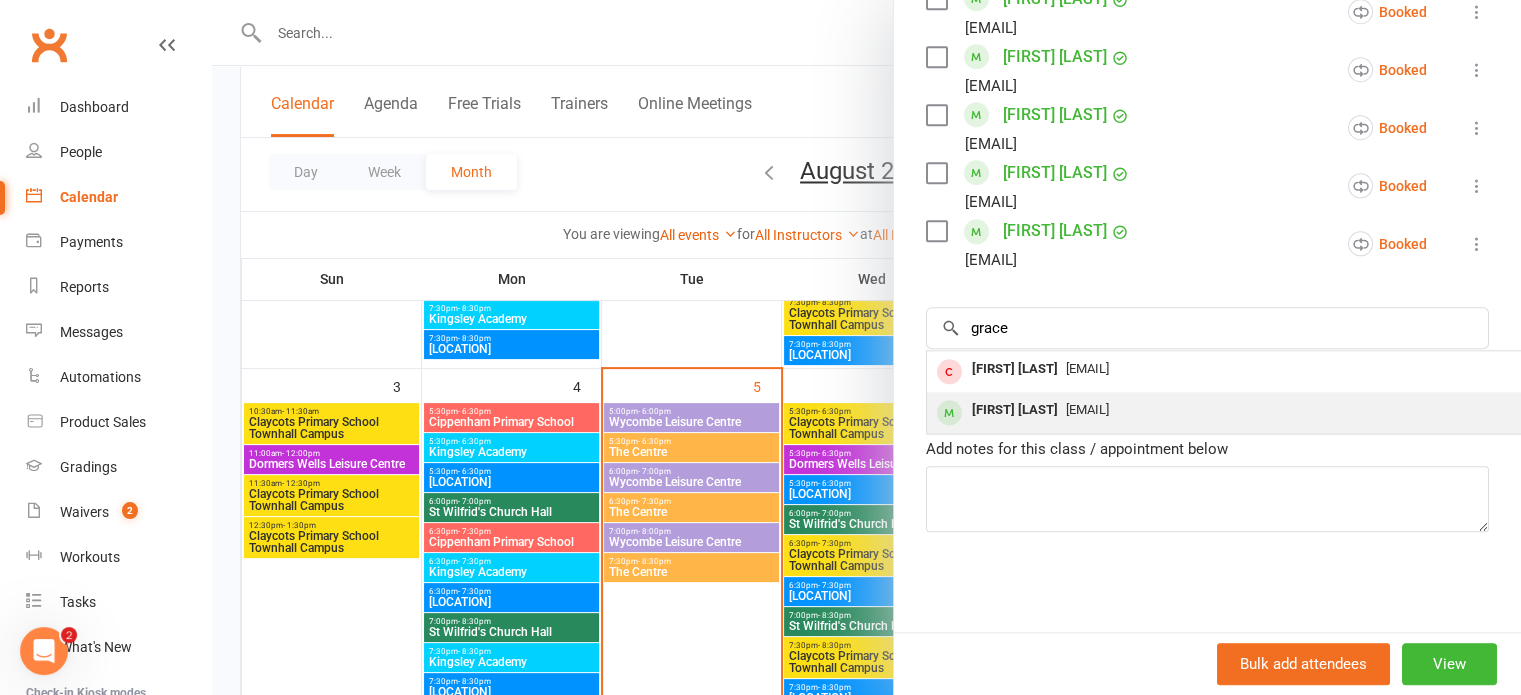 click on "conniefdes82@gmail.com" at bounding box center (1087, 409) 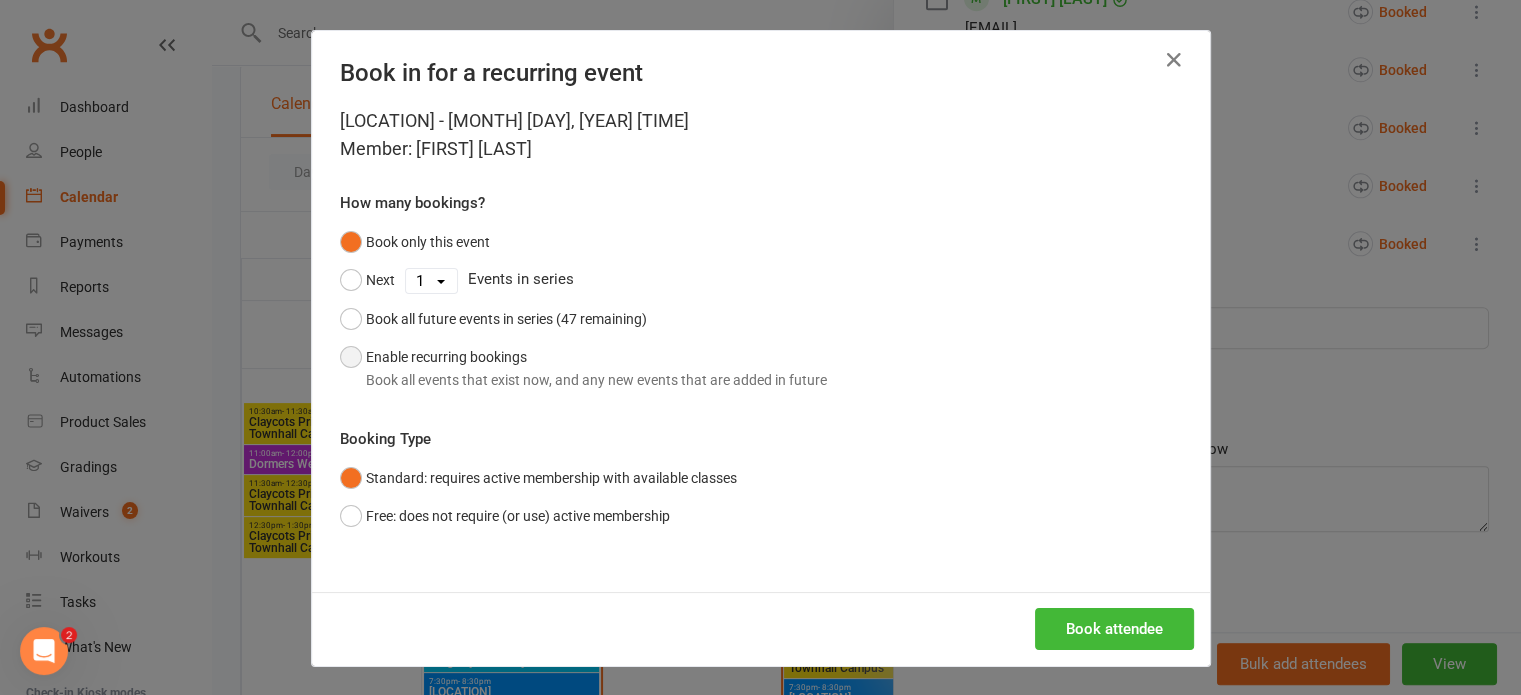 click on "Enable recurring bookings Book all events that exist now, and any new events that are added in future" at bounding box center [583, 368] 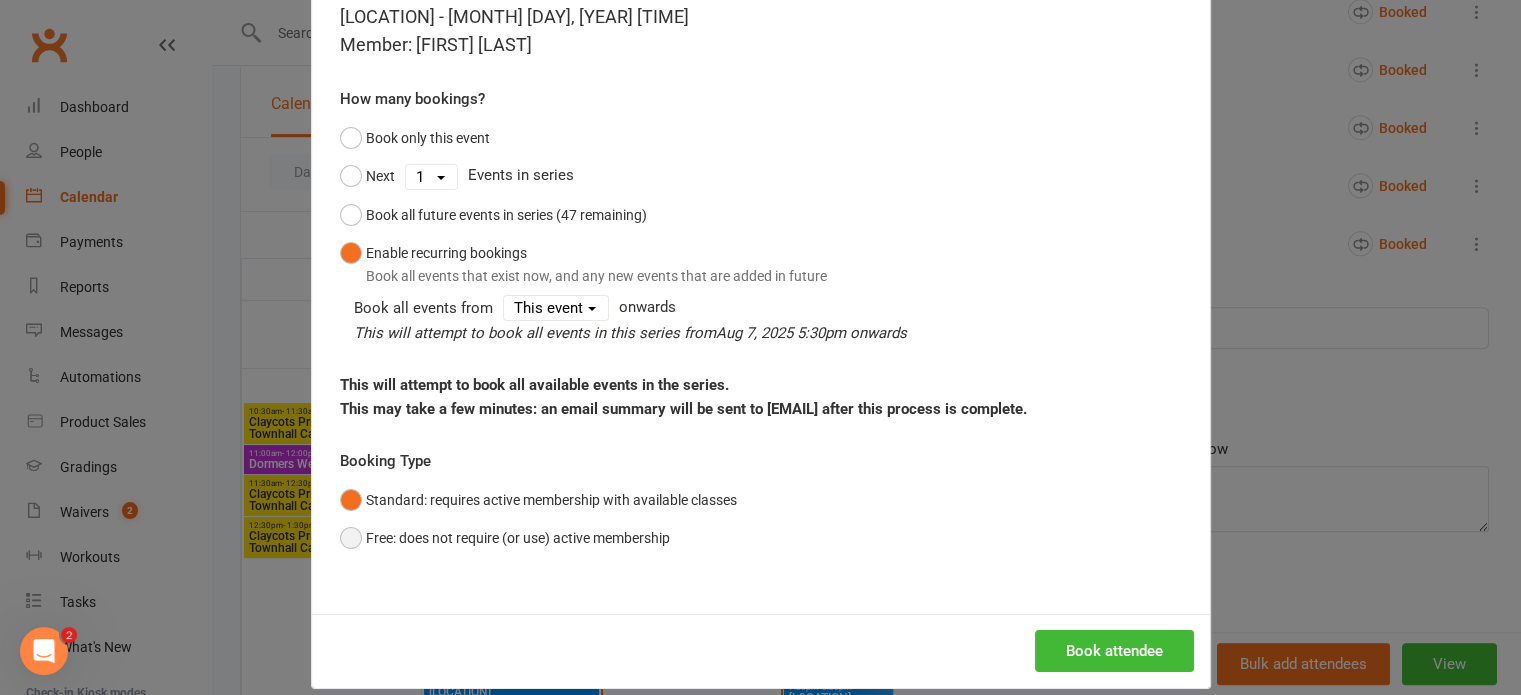 scroll, scrollTop: 150, scrollLeft: 0, axis: vertical 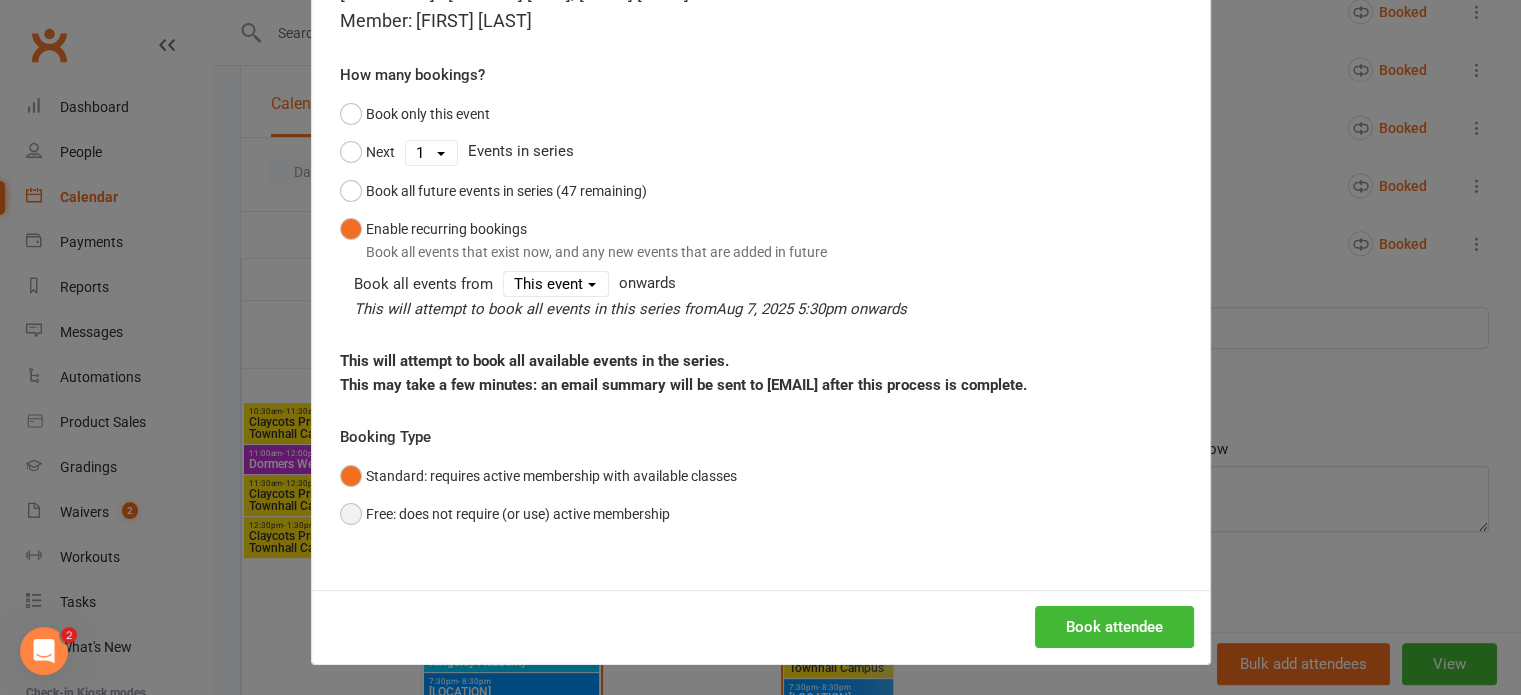 click on "Free: does not require (or use) active membership" at bounding box center (505, 514) 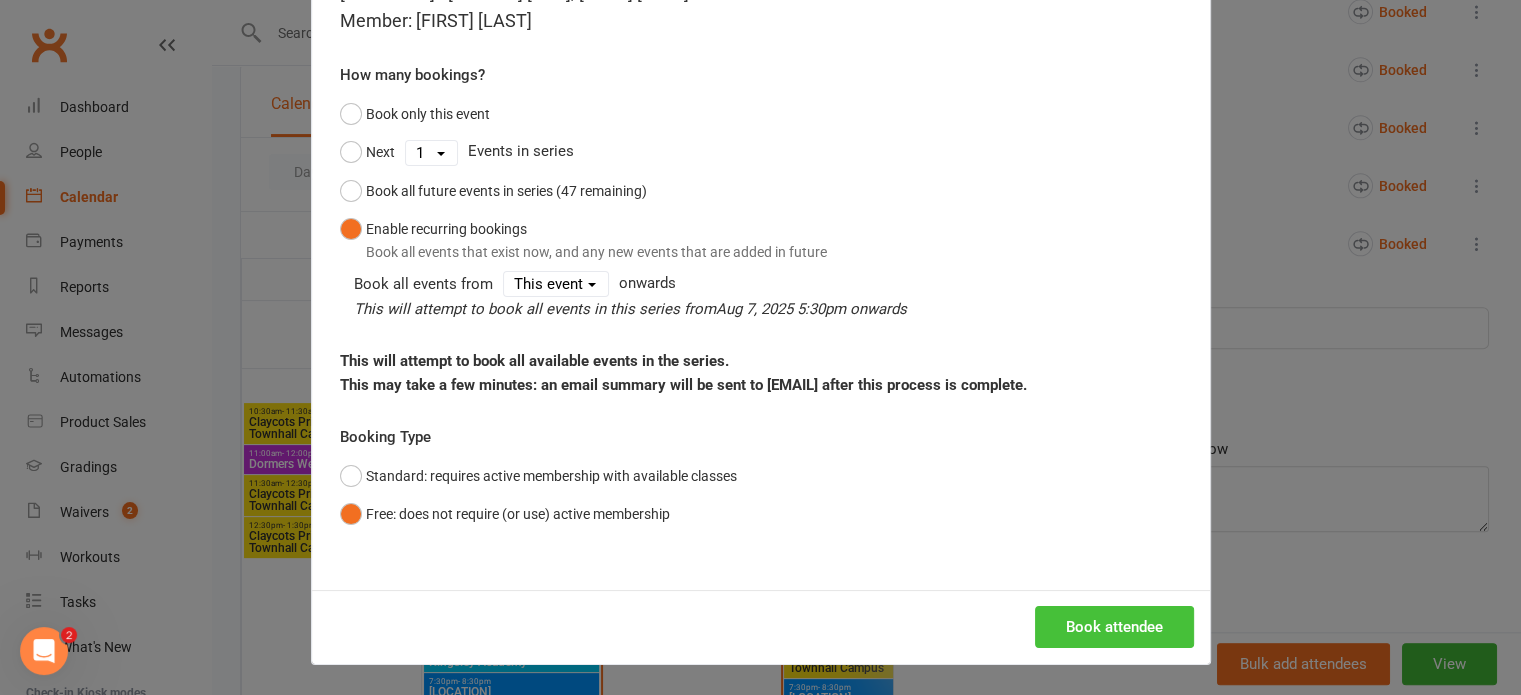 click on "Book attendee" at bounding box center (1114, 627) 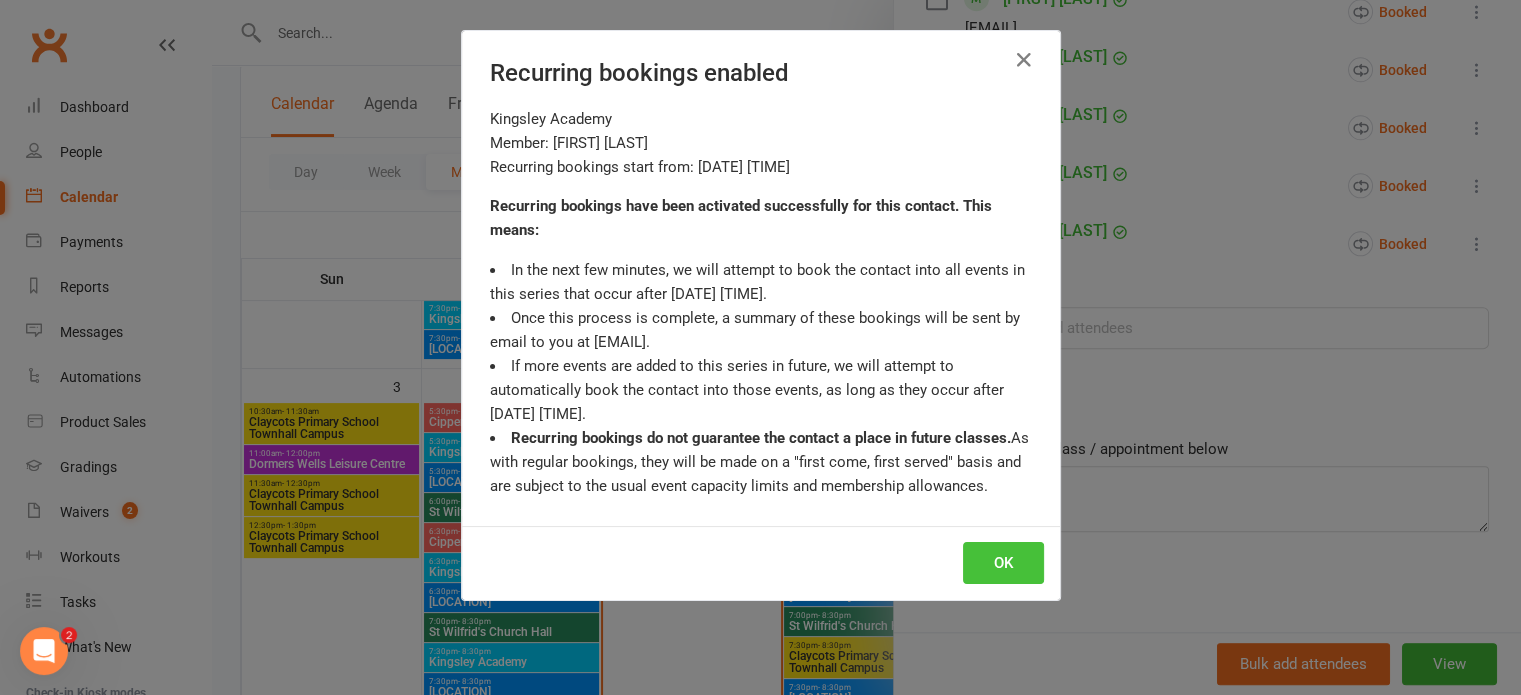 click on "OK" at bounding box center [1003, 563] 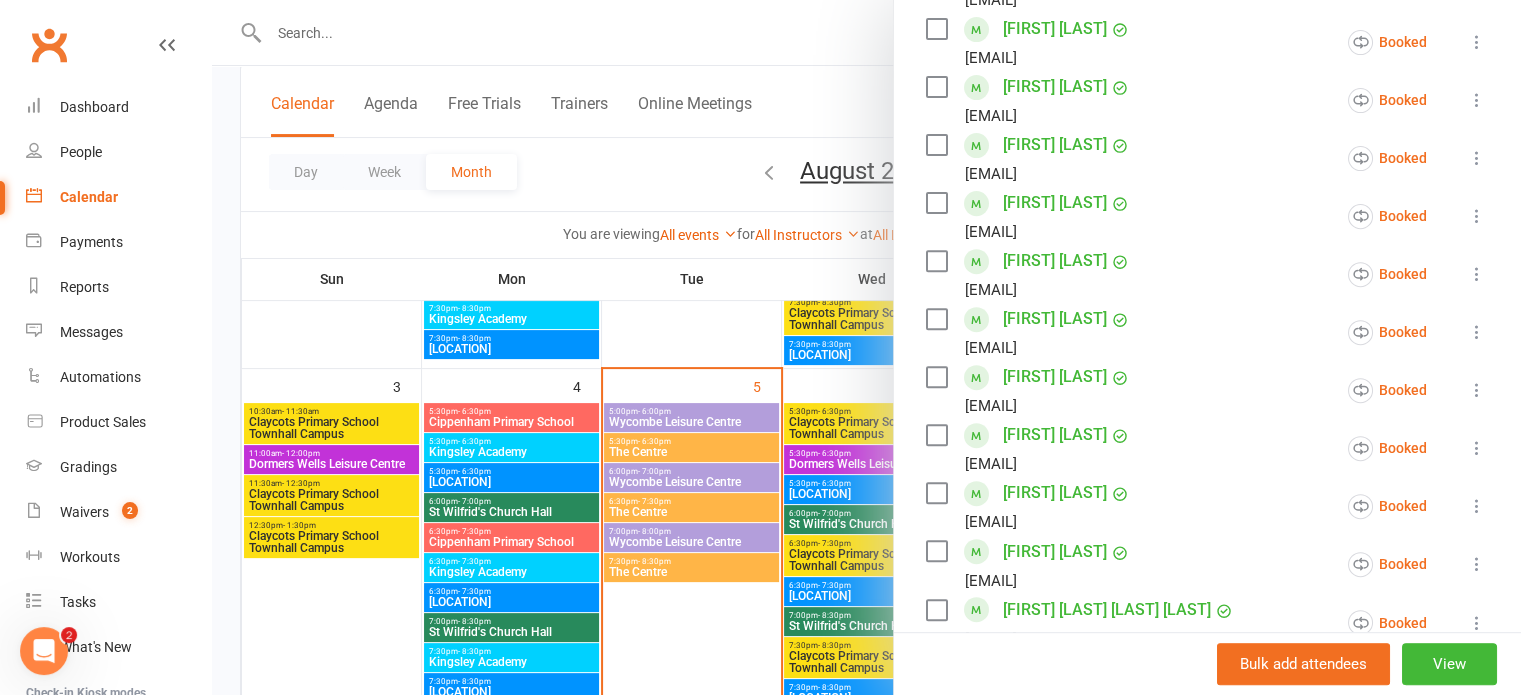 scroll, scrollTop: 0, scrollLeft: 0, axis: both 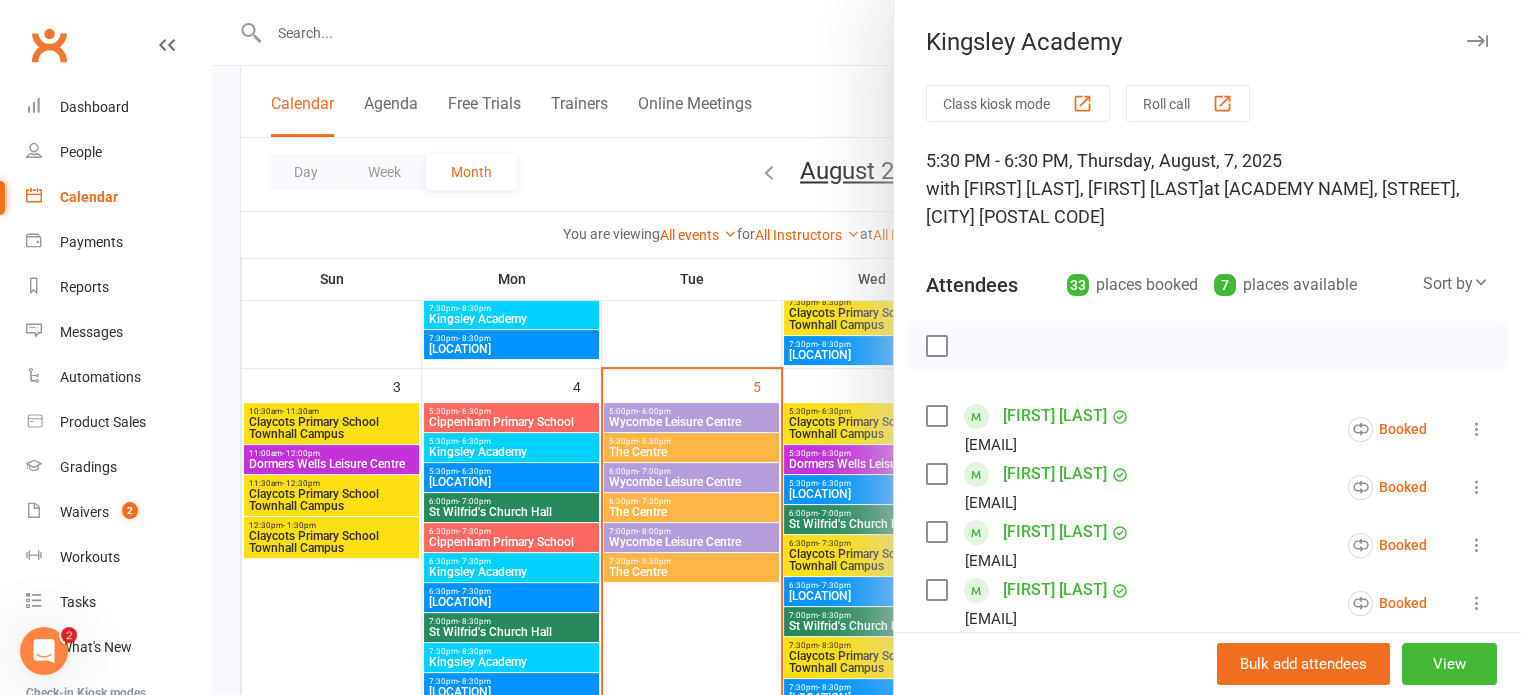 click at bounding box center (1477, 41) 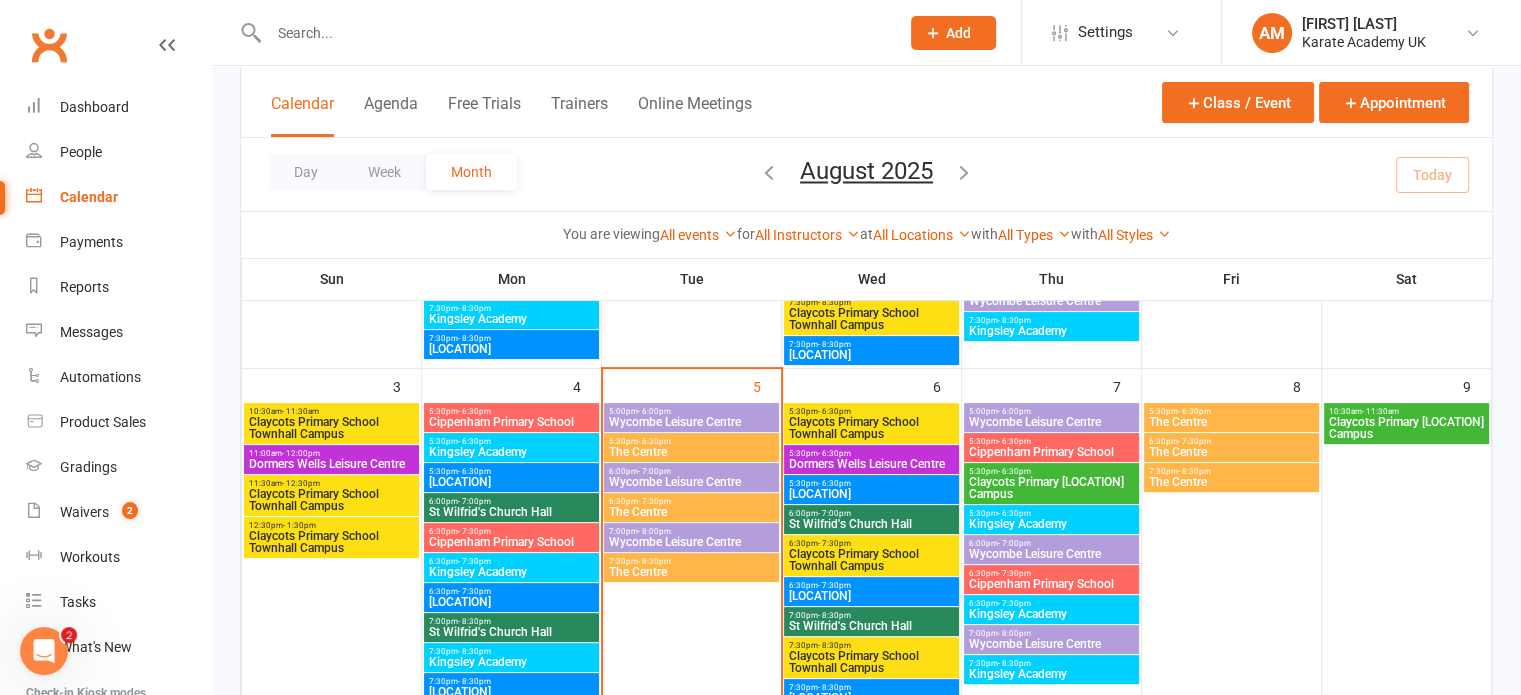 click on "- 6:30pm" at bounding box center [1014, 513] 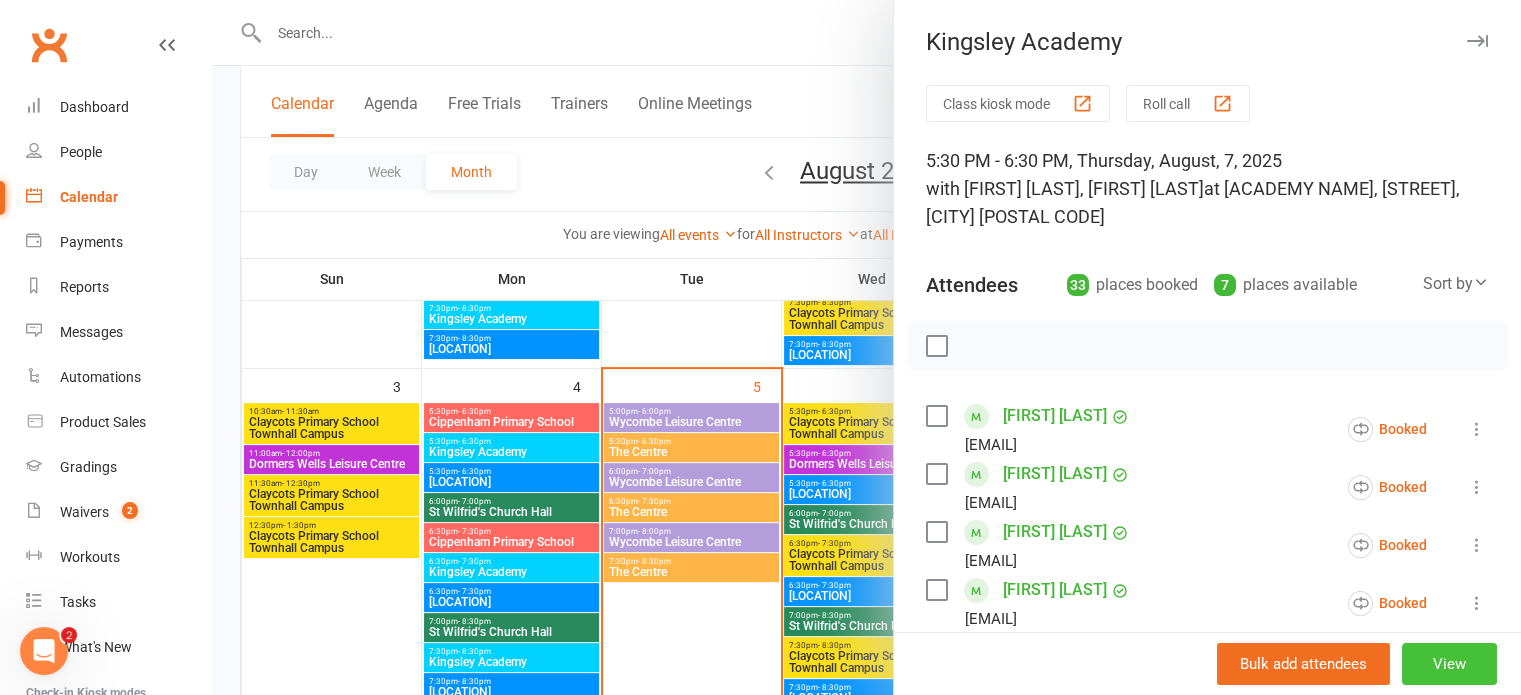 click on "View" at bounding box center [1449, 664] 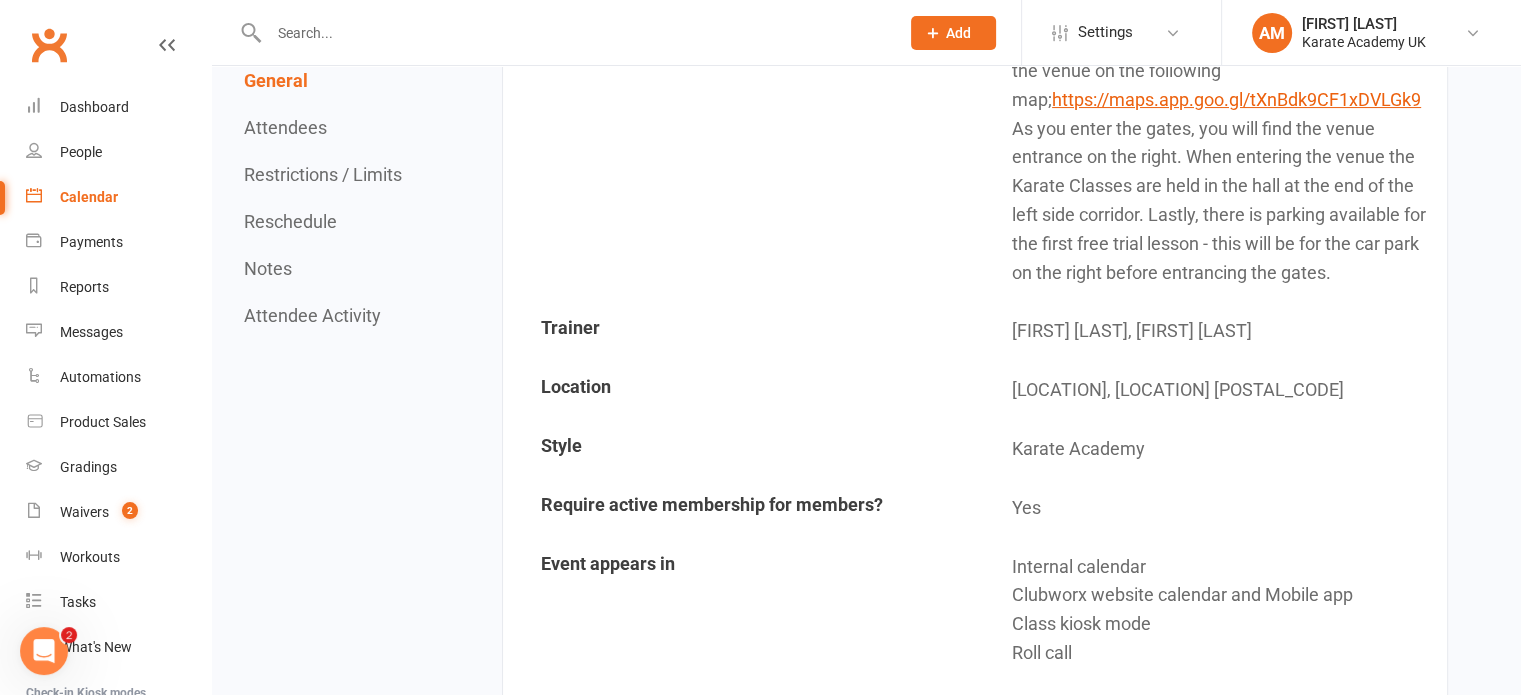 scroll, scrollTop: 0, scrollLeft: 0, axis: both 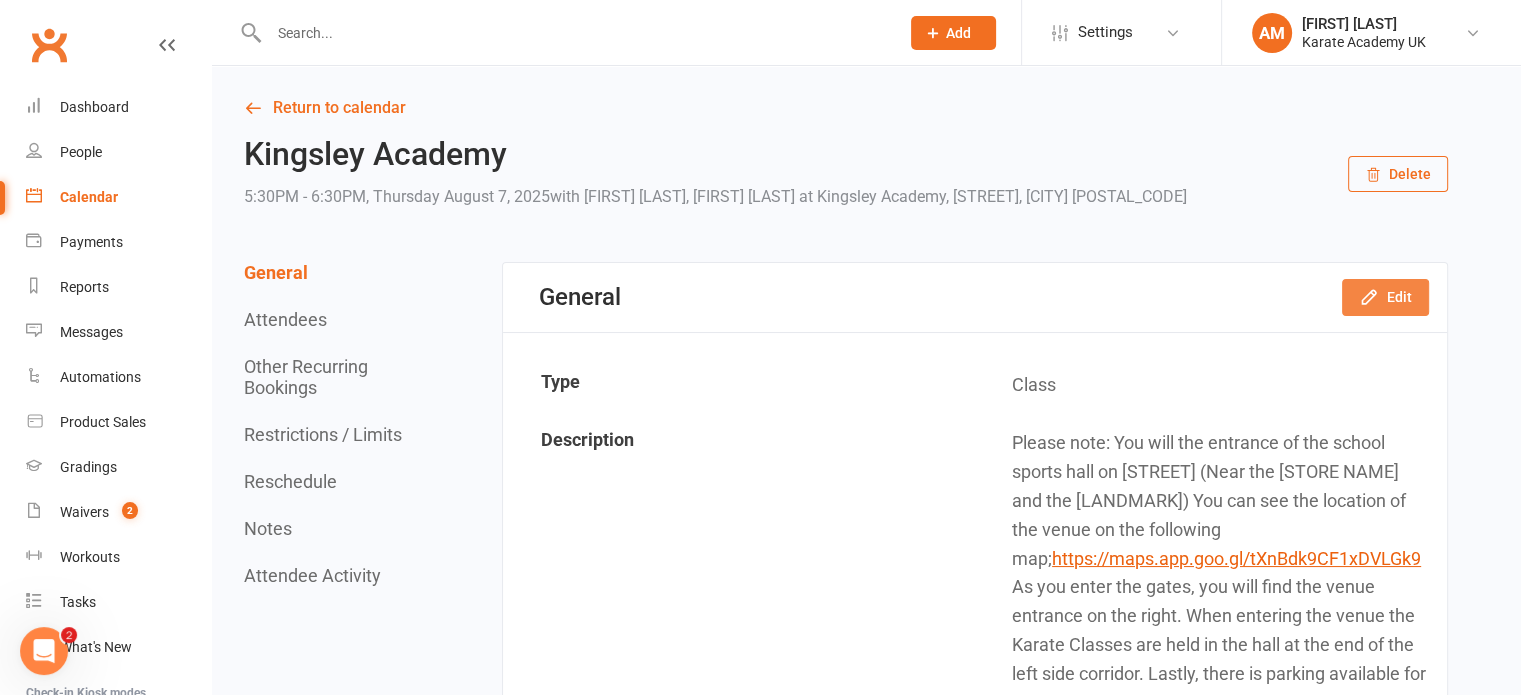 click on "Edit" at bounding box center [1385, 297] 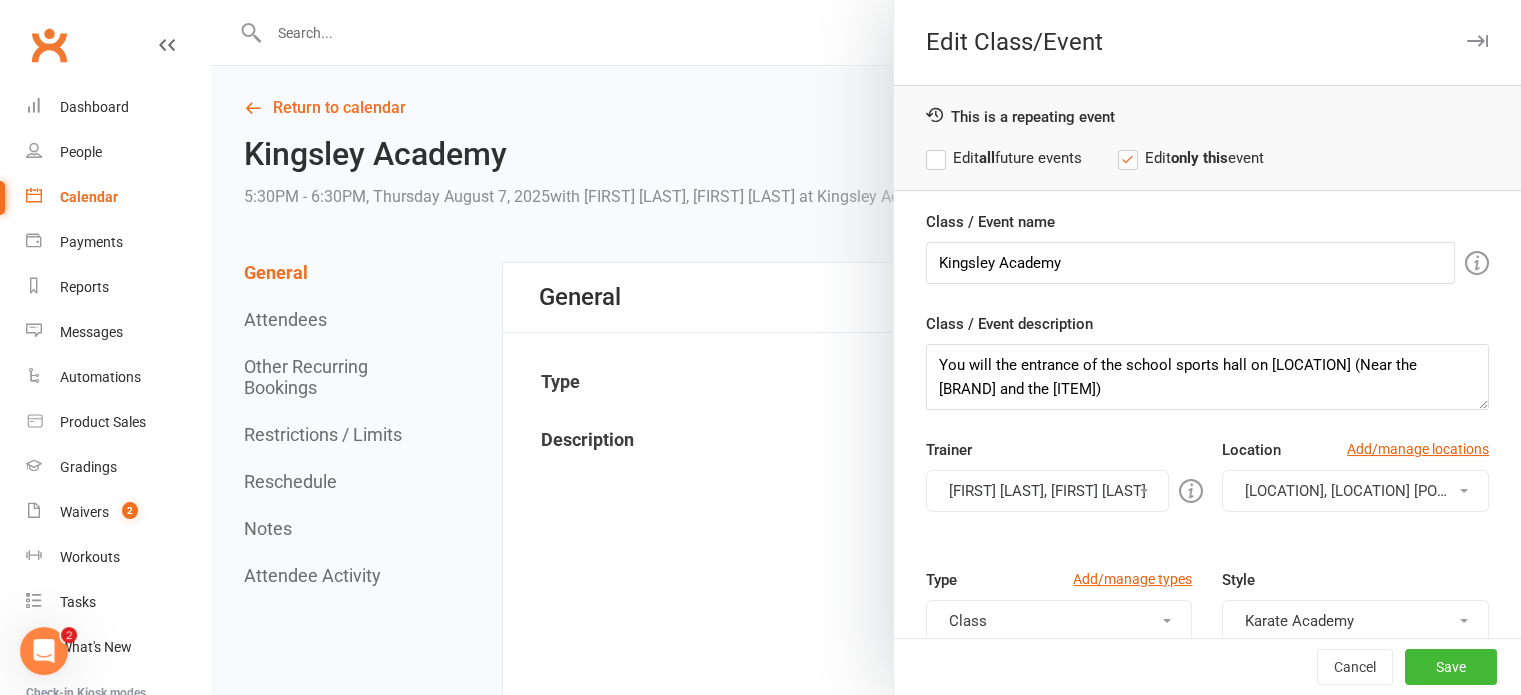 click on "Krishna Cambampaty, Aamar Rajpoot" at bounding box center [1047, 491] 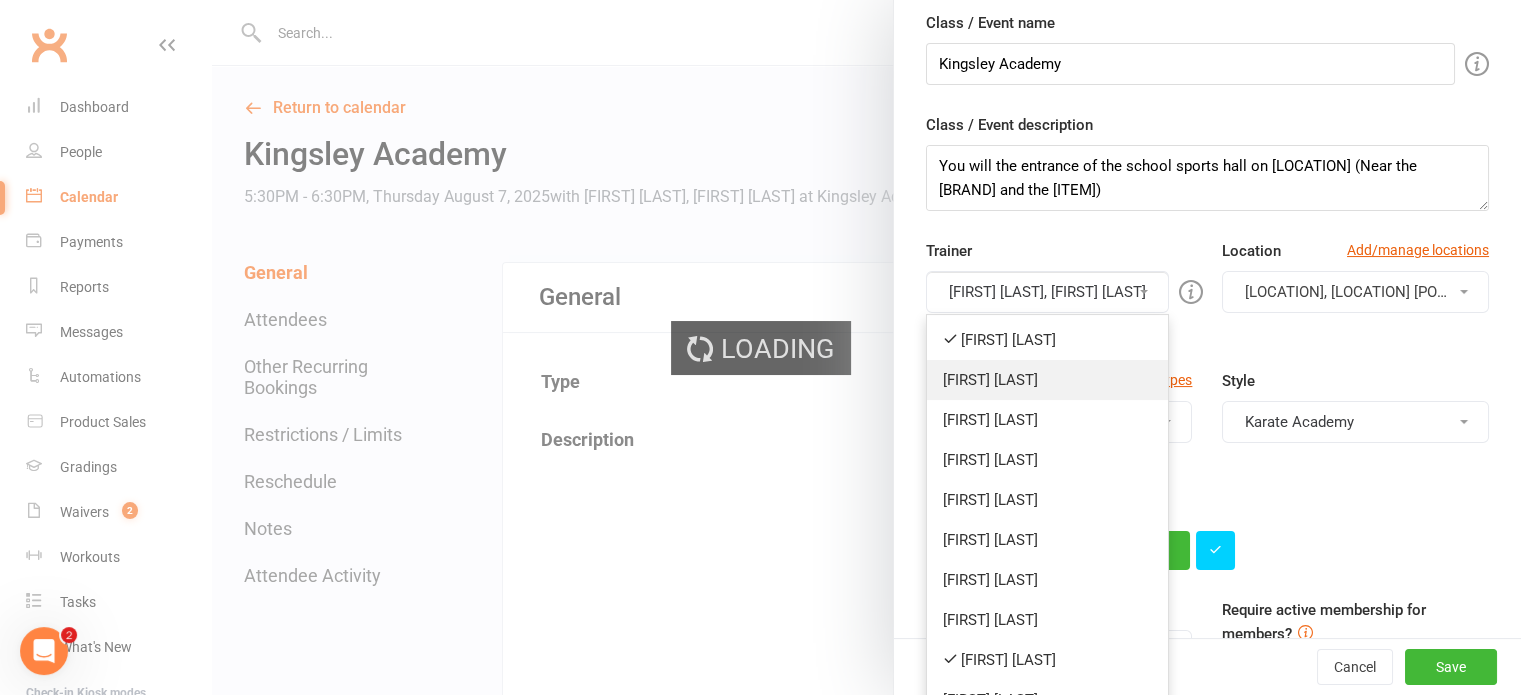 scroll, scrollTop: 200, scrollLeft: 0, axis: vertical 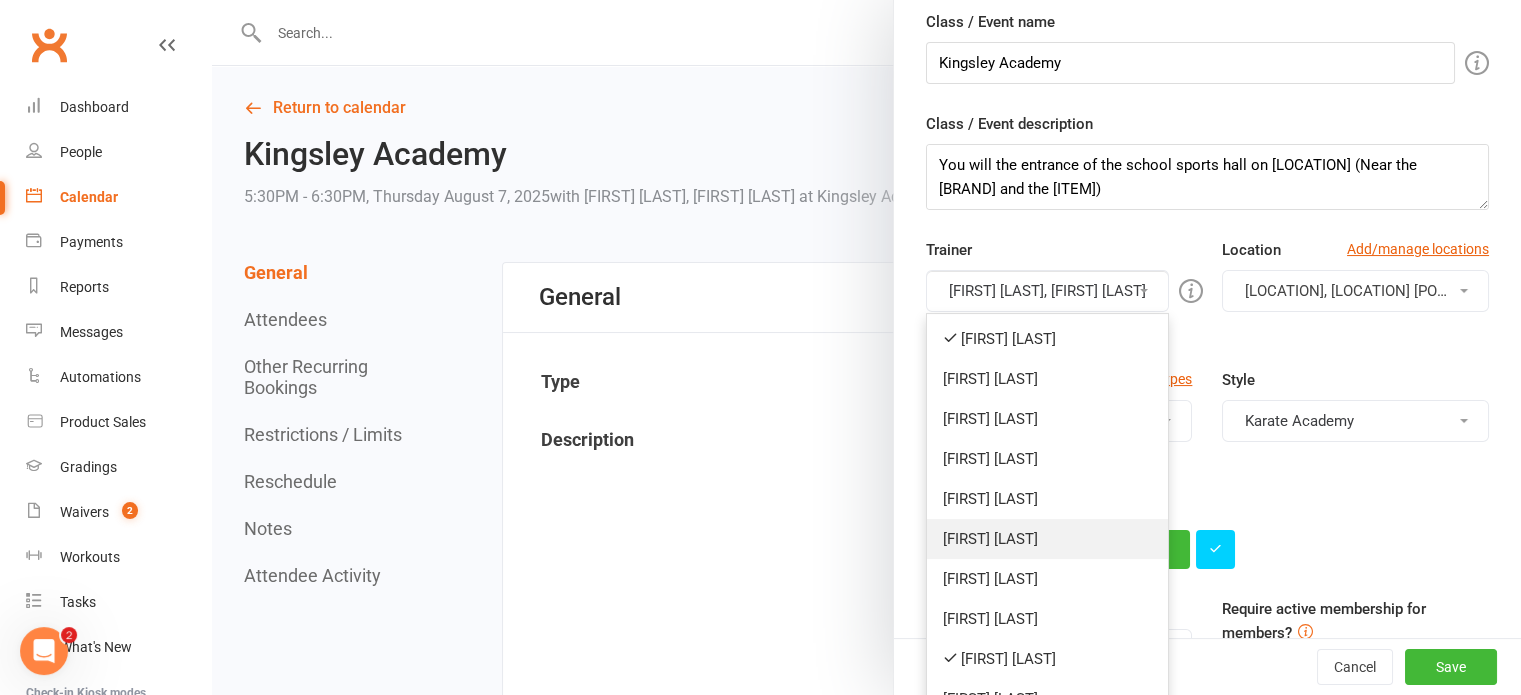 click on "Arun Joanes" at bounding box center (1047, 539) 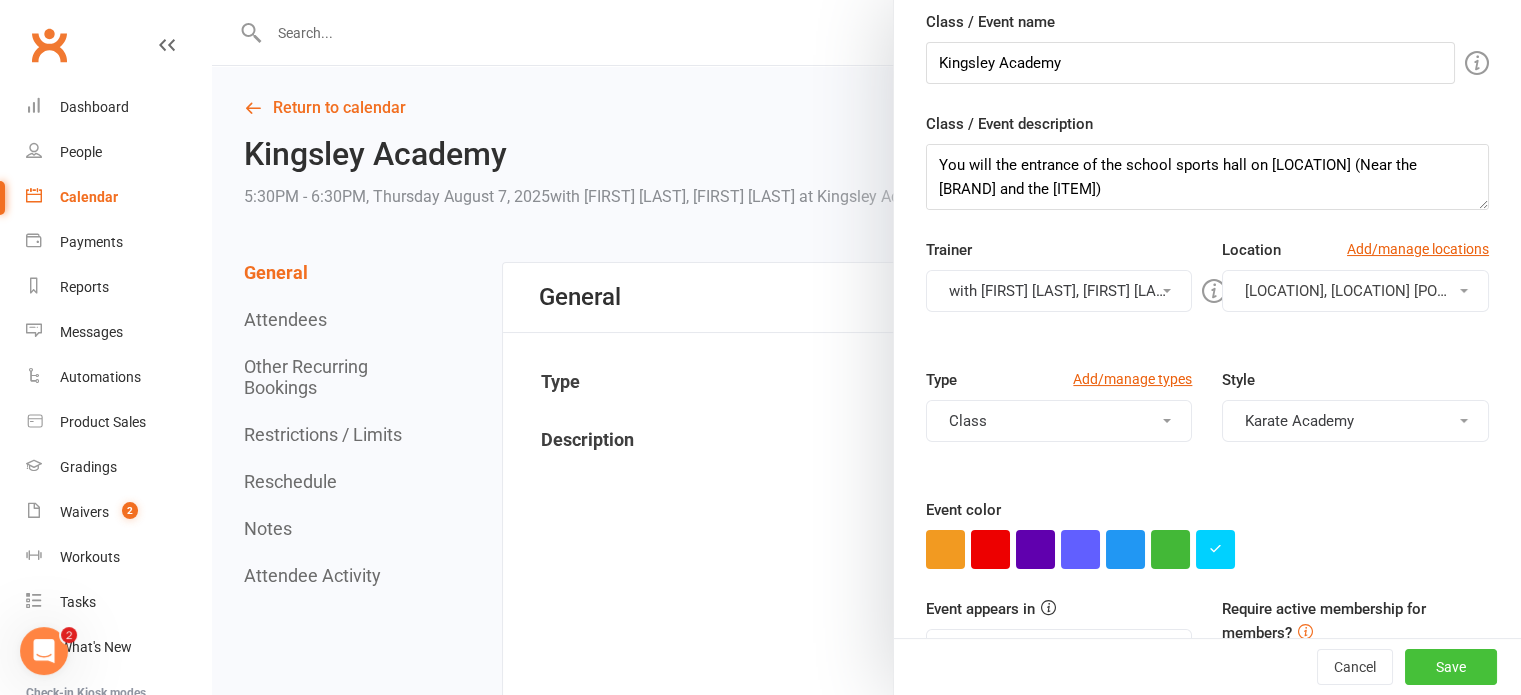 drag, startPoint x: 1420, startPoint y: 667, endPoint x: 1442, endPoint y: 661, distance: 22.803509 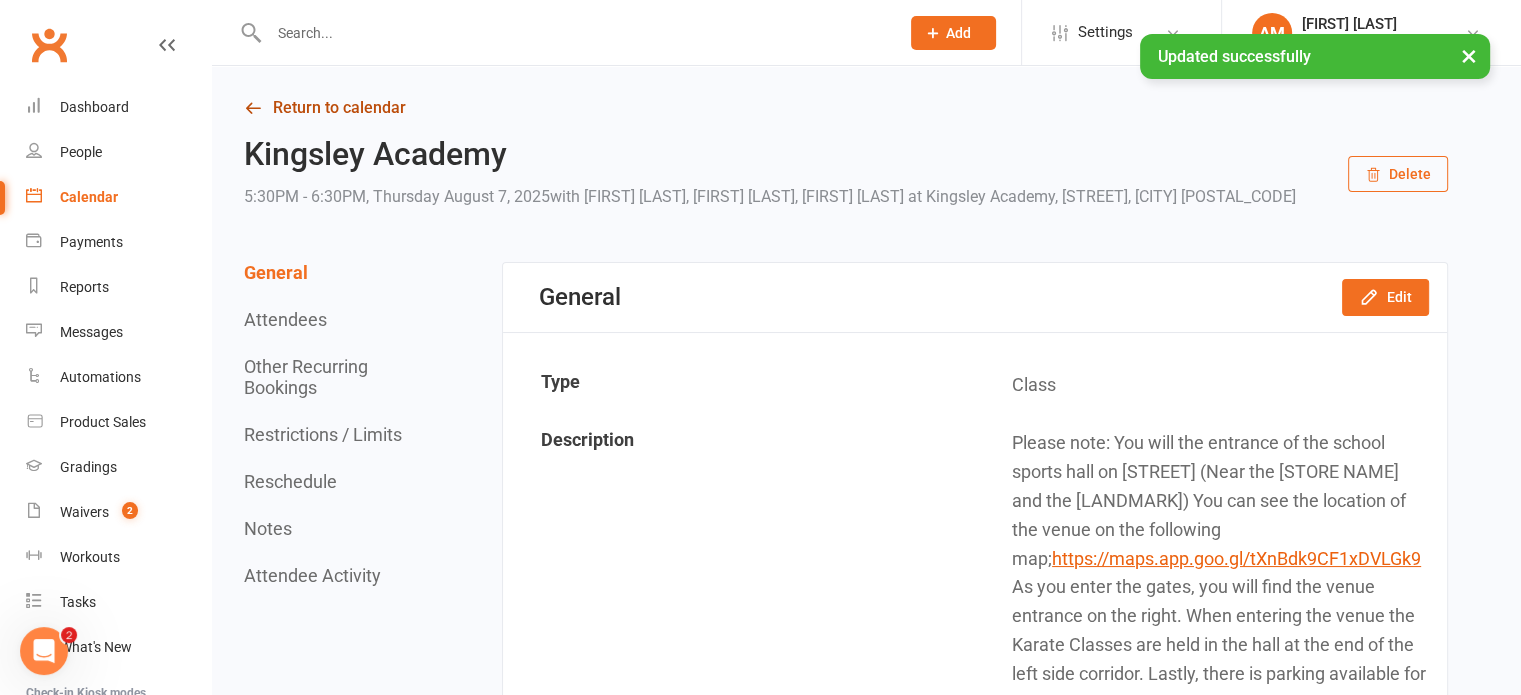 click on "Return to calendar" at bounding box center [846, 108] 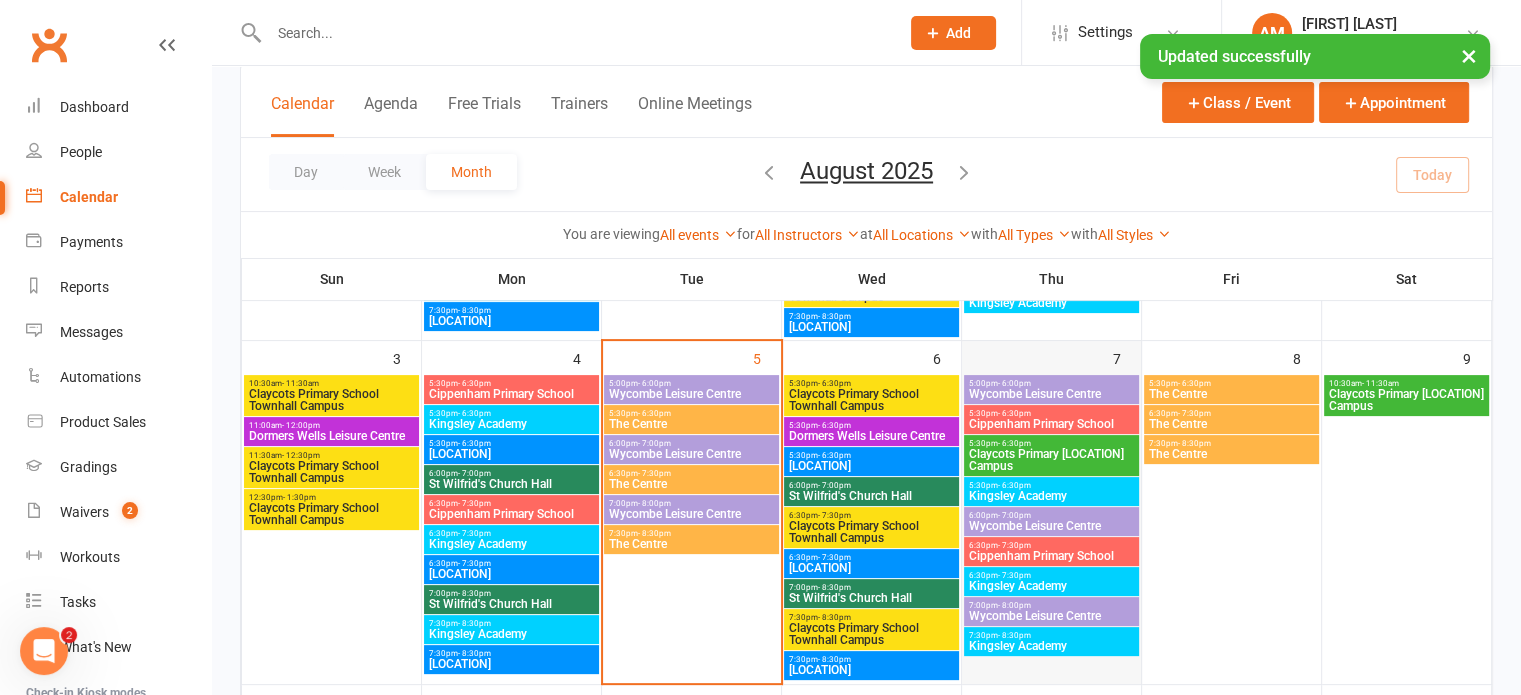 scroll, scrollTop: 400, scrollLeft: 0, axis: vertical 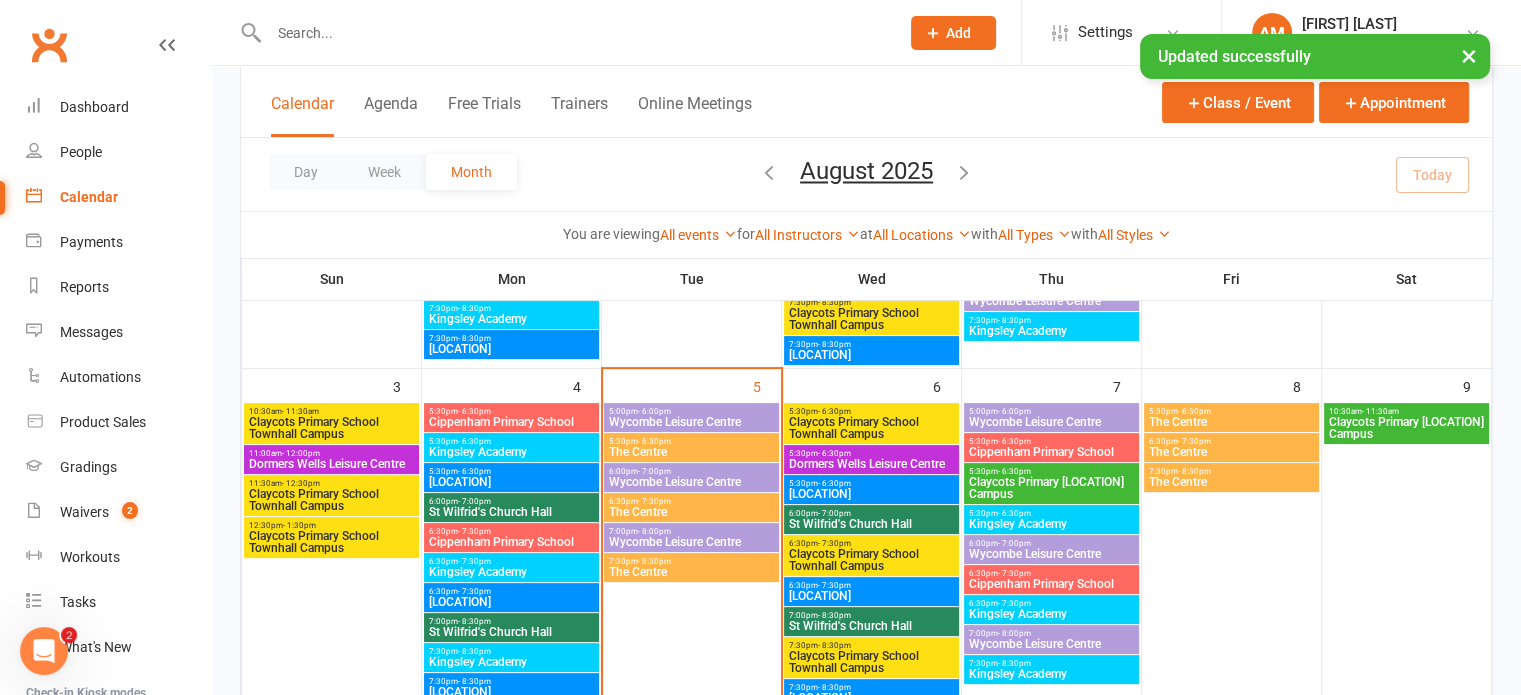 click on "Kingsley Academy" at bounding box center [1051, 614] 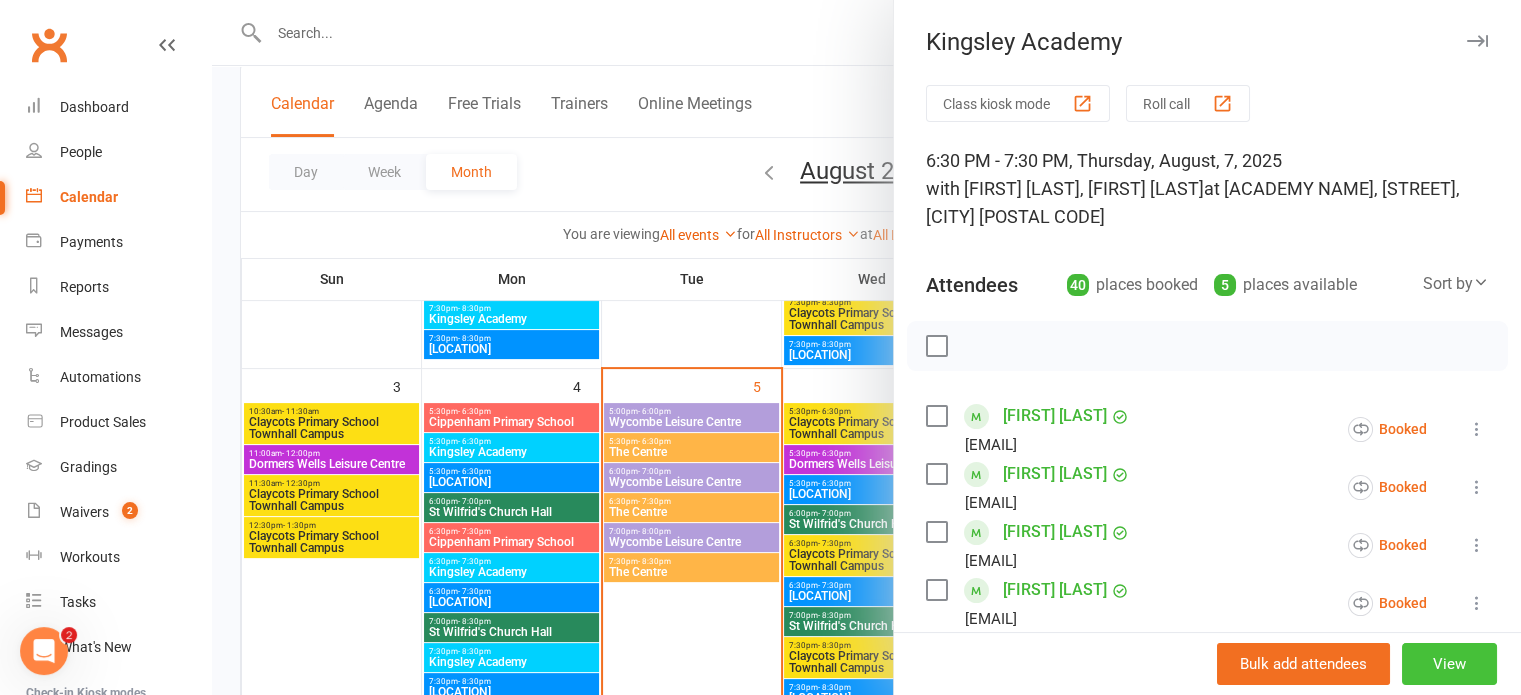 click on "View" at bounding box center [1449, 664] 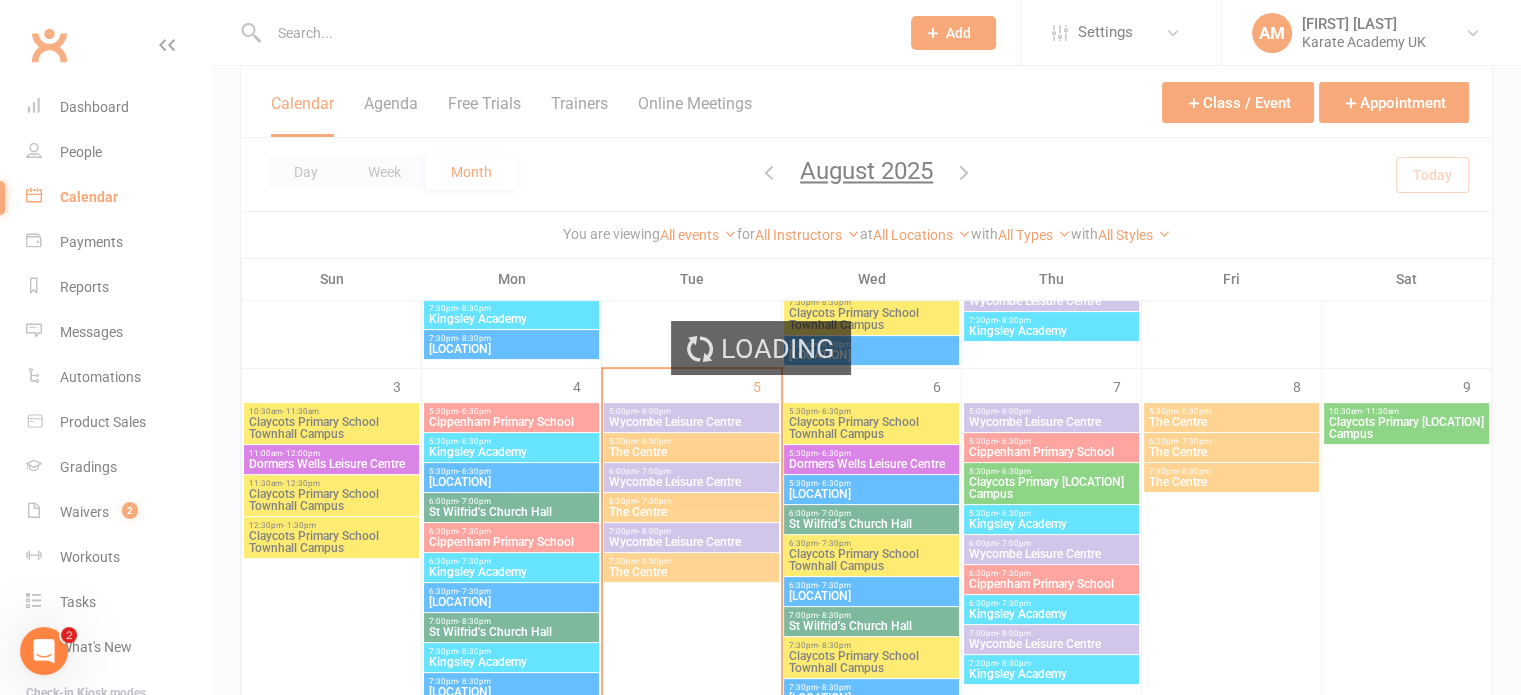 scroll, scrollTop: 0, scrollLeft: 0, axis: both 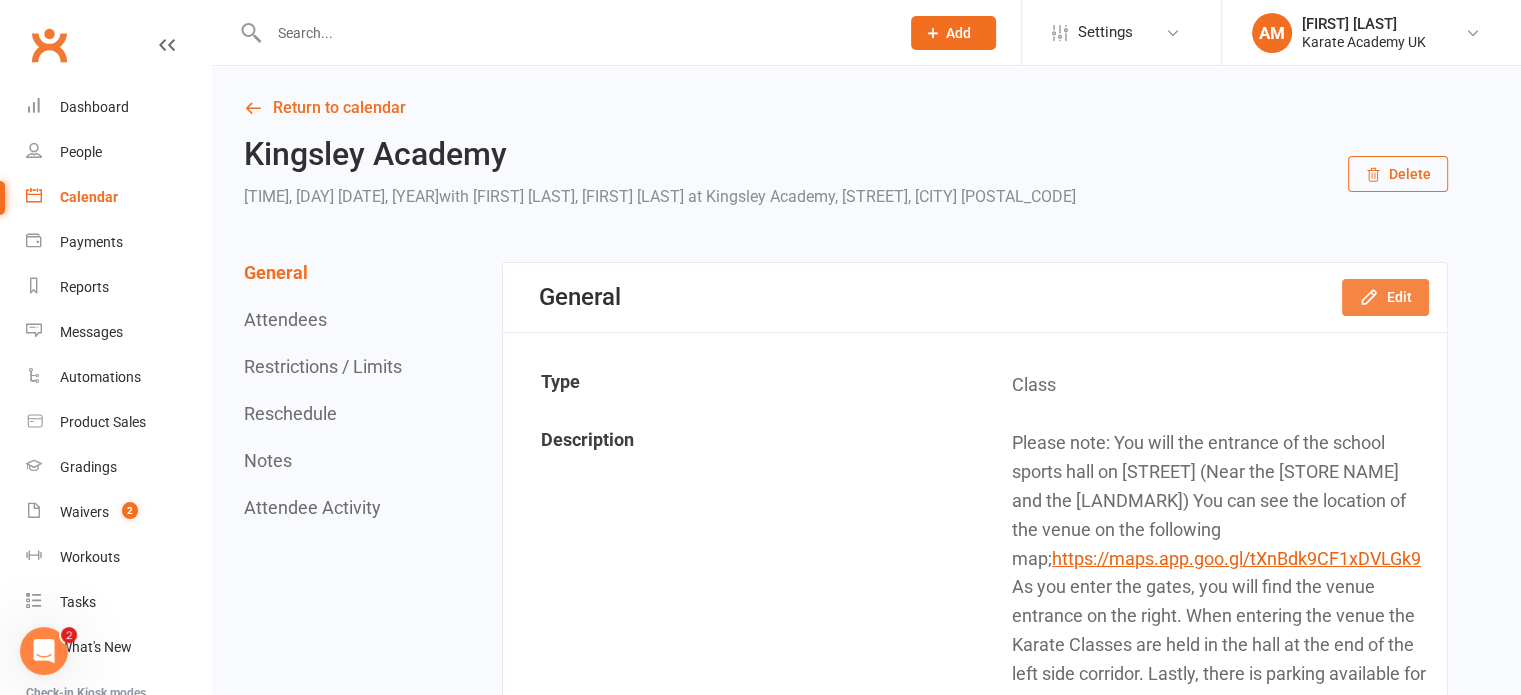 click on "Edit" at bounding box center [1385, 297] 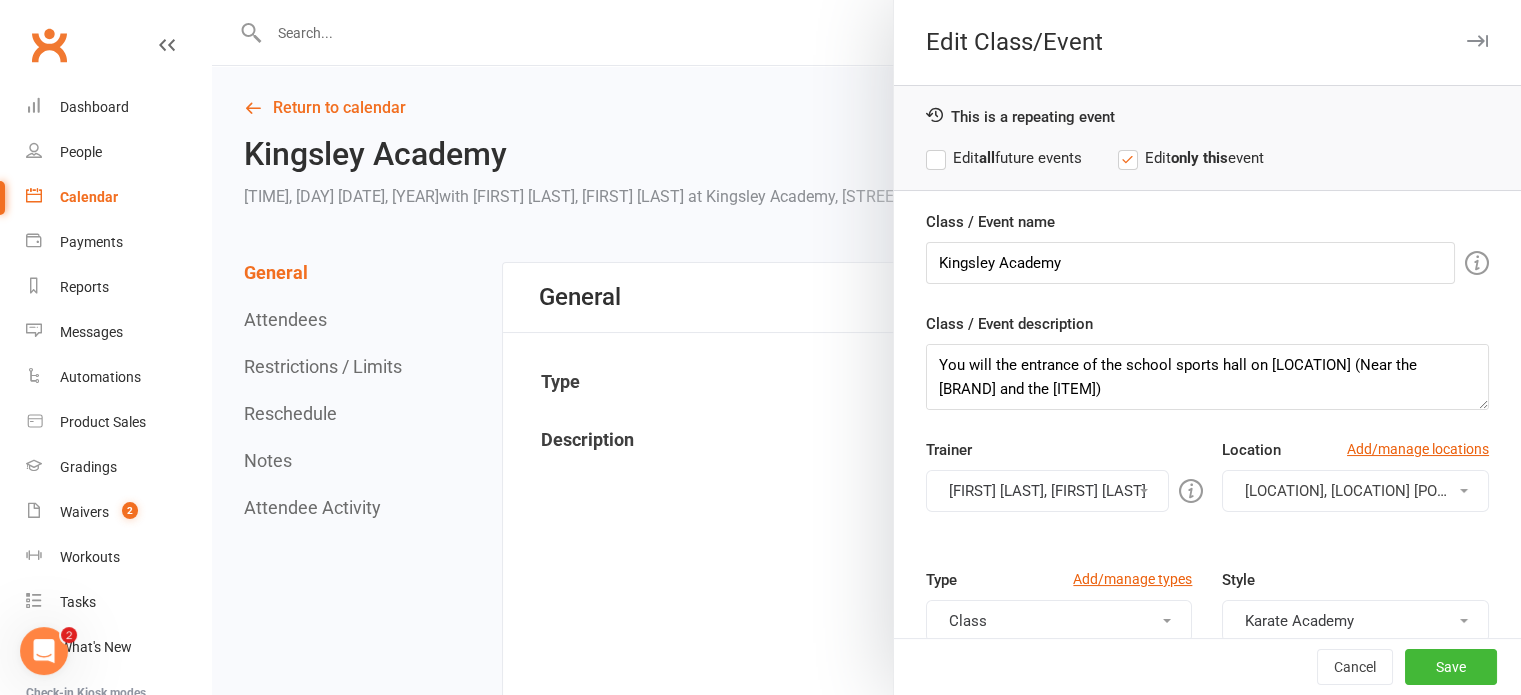 click on "Krishna Cambampaty, Aamar Rajpoot" at bounding box center (1047, 491) 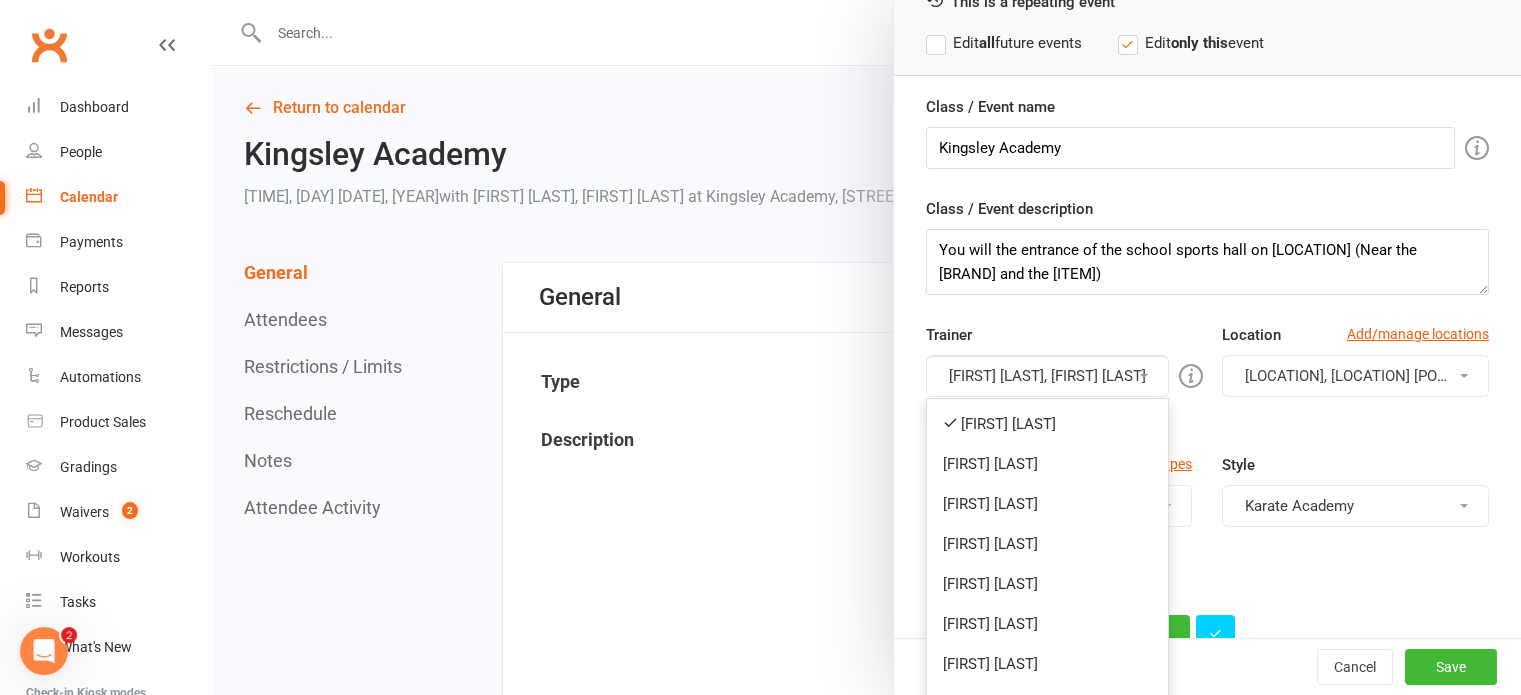scroll, scrollTop: 200, scrollLeft: 0, axis: vertical 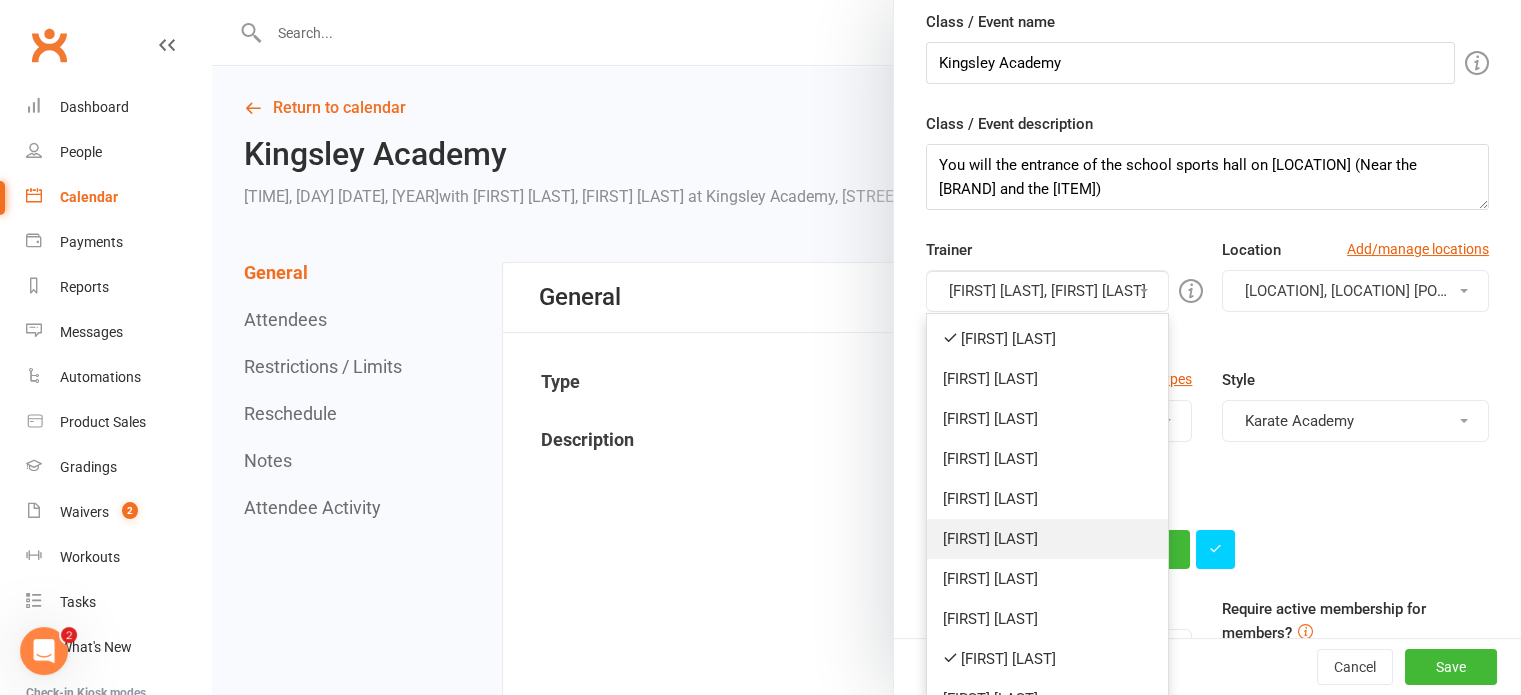 click on "Arun Joanes" at bounding box center [1047, 539] 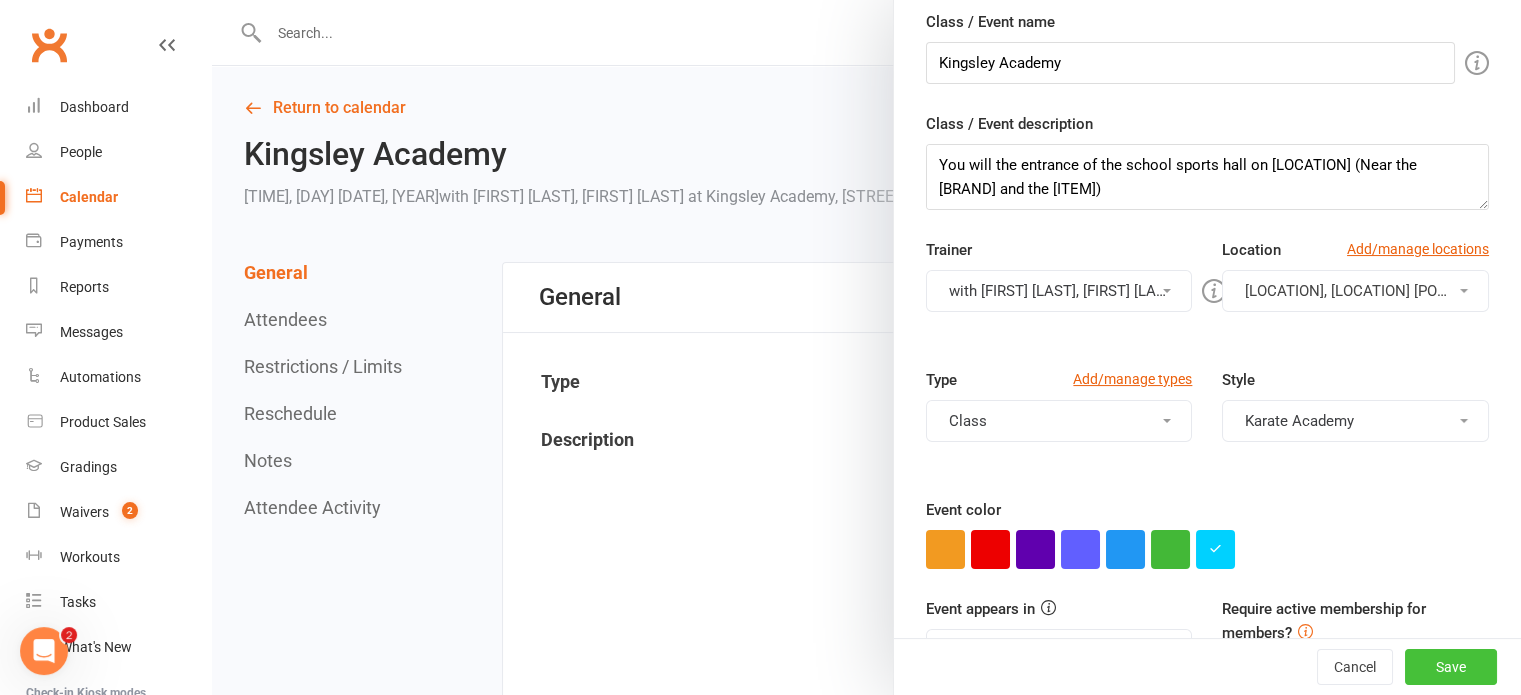 click on "Save" at bounding box center [1451, 667] 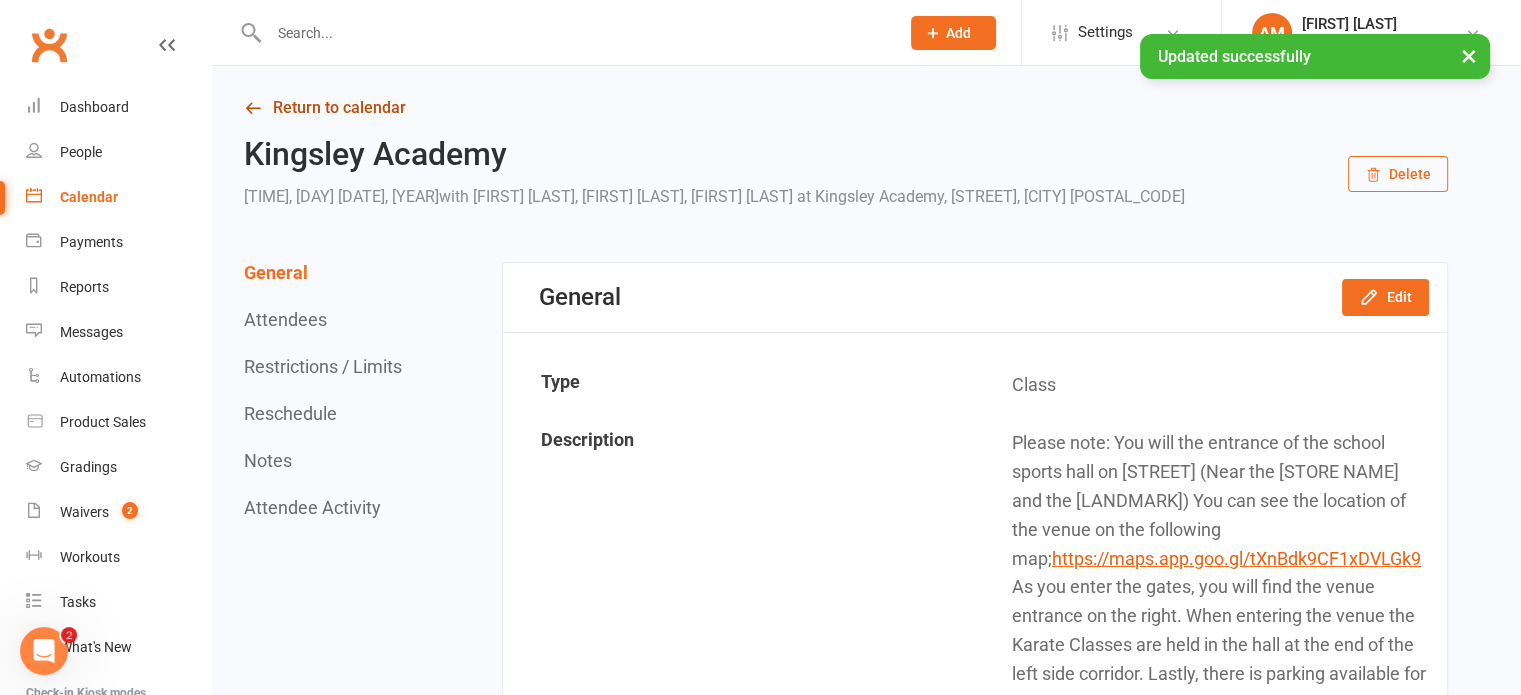 click on "Return to calendar" at bounding box center [846, 108] 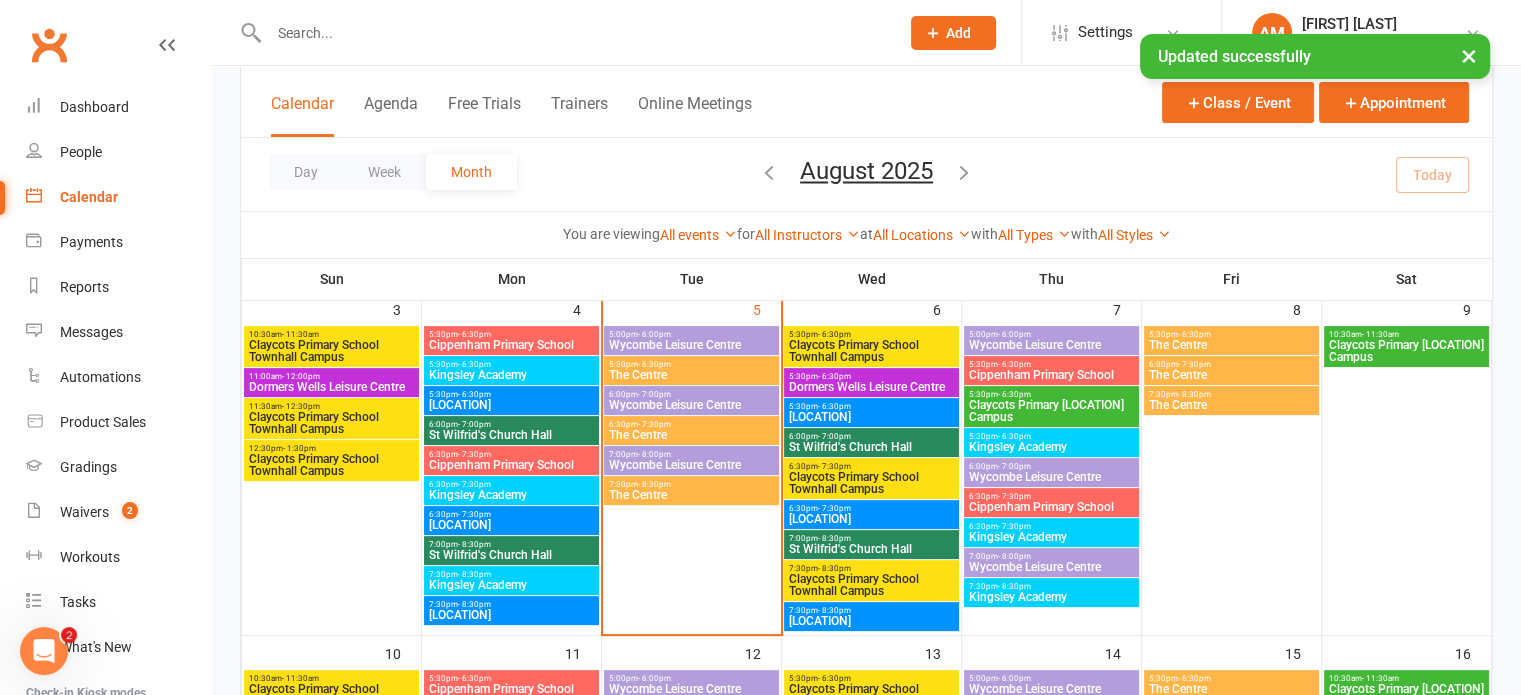 scroll, scrollTop: 500, scrollLeft: 0, axis: vertical 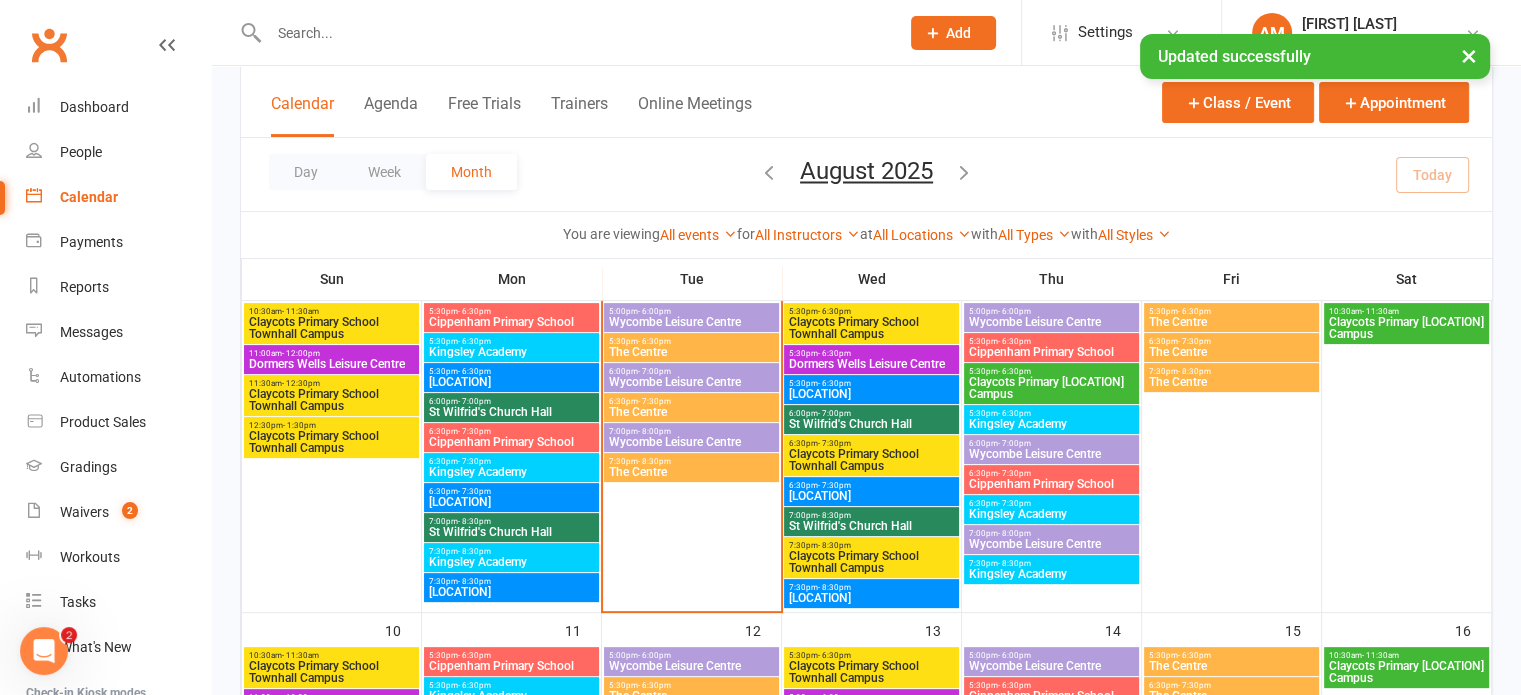 click on "Kingsley Academy" at bounding box center (1051, 574) 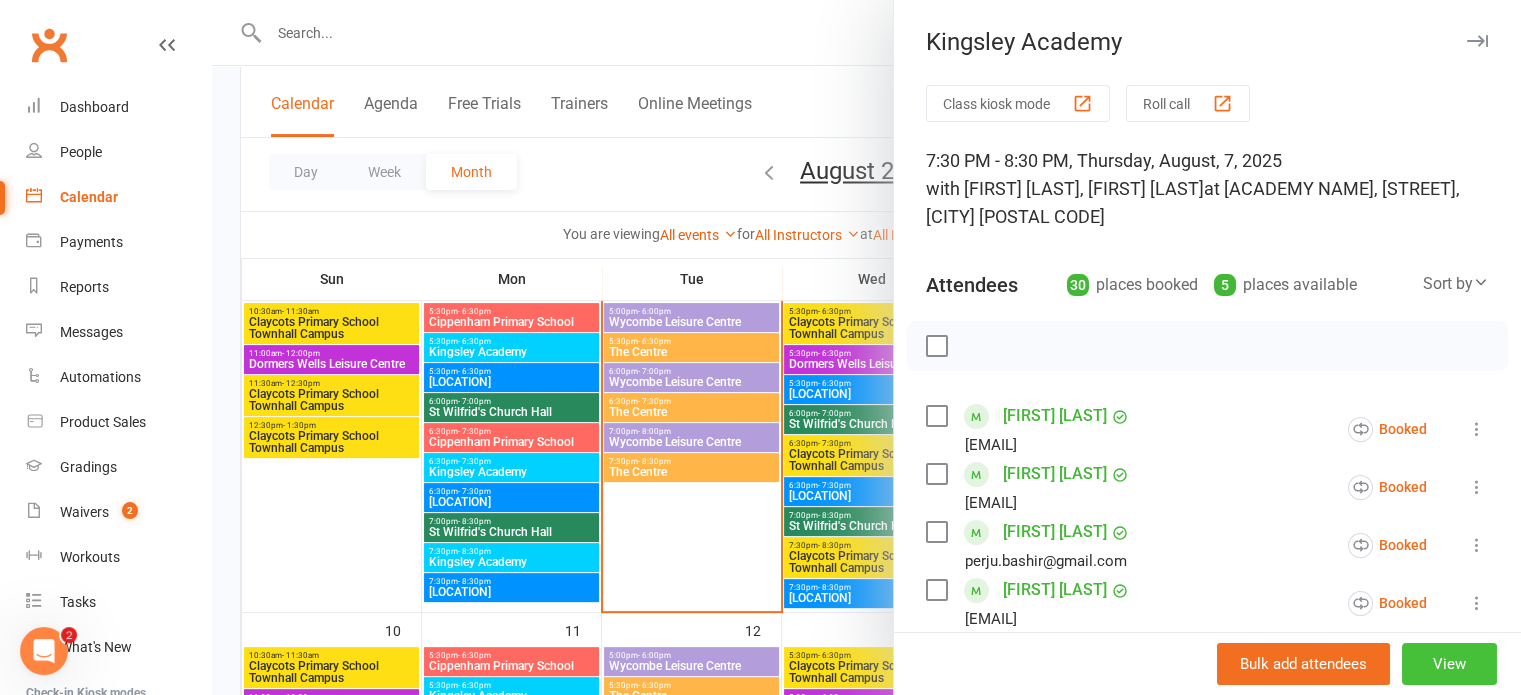 click on "View" at bounding box center (1449, 664) 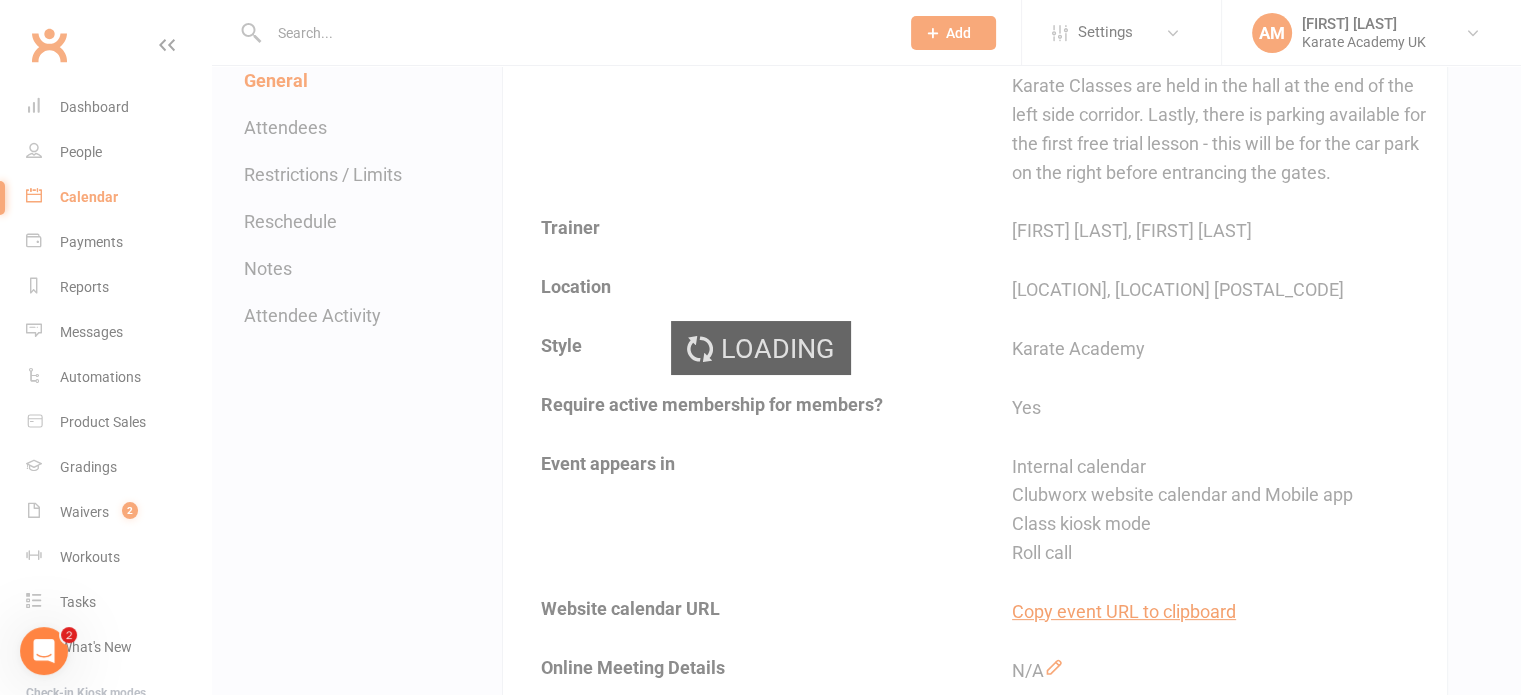 scroll, scrollTop: 0, scrollLeft: 0, axis: both 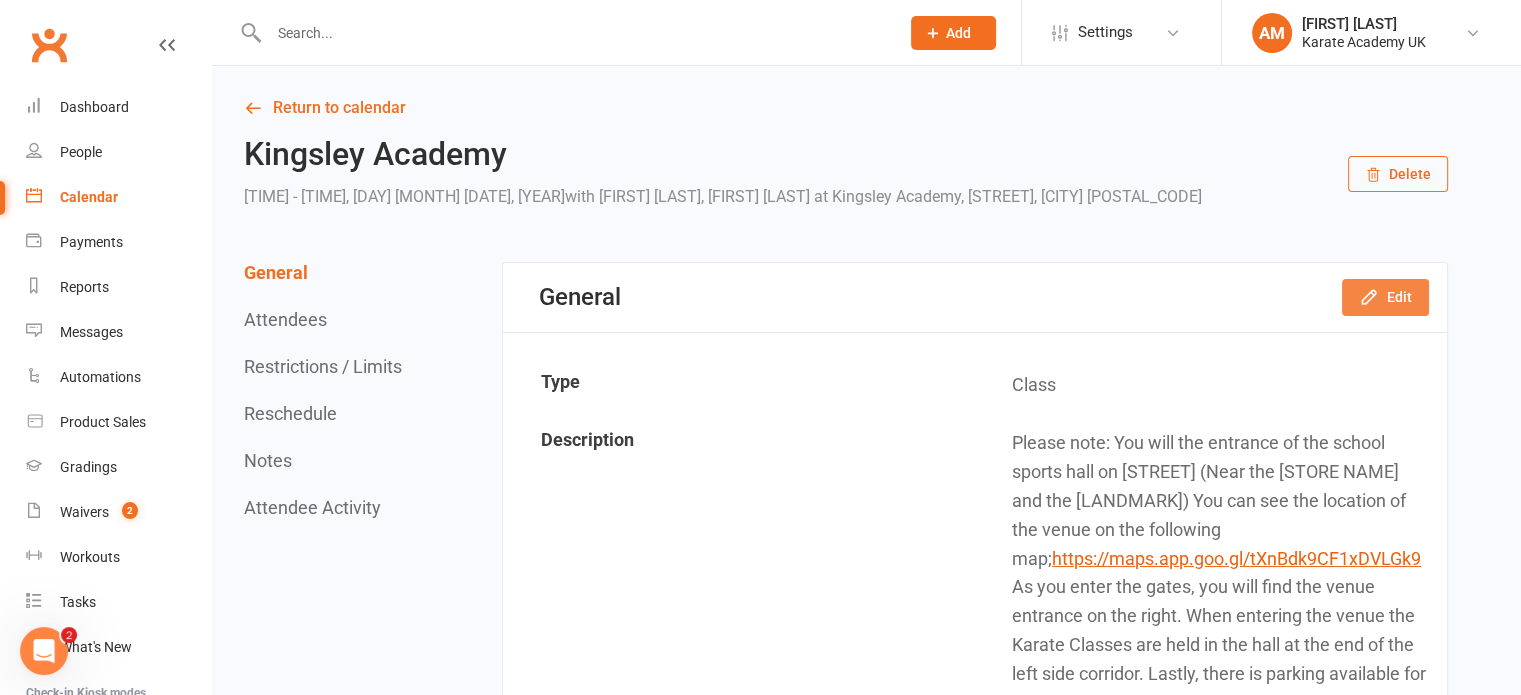 click on "Edit" at bounding box center (1385, 297) 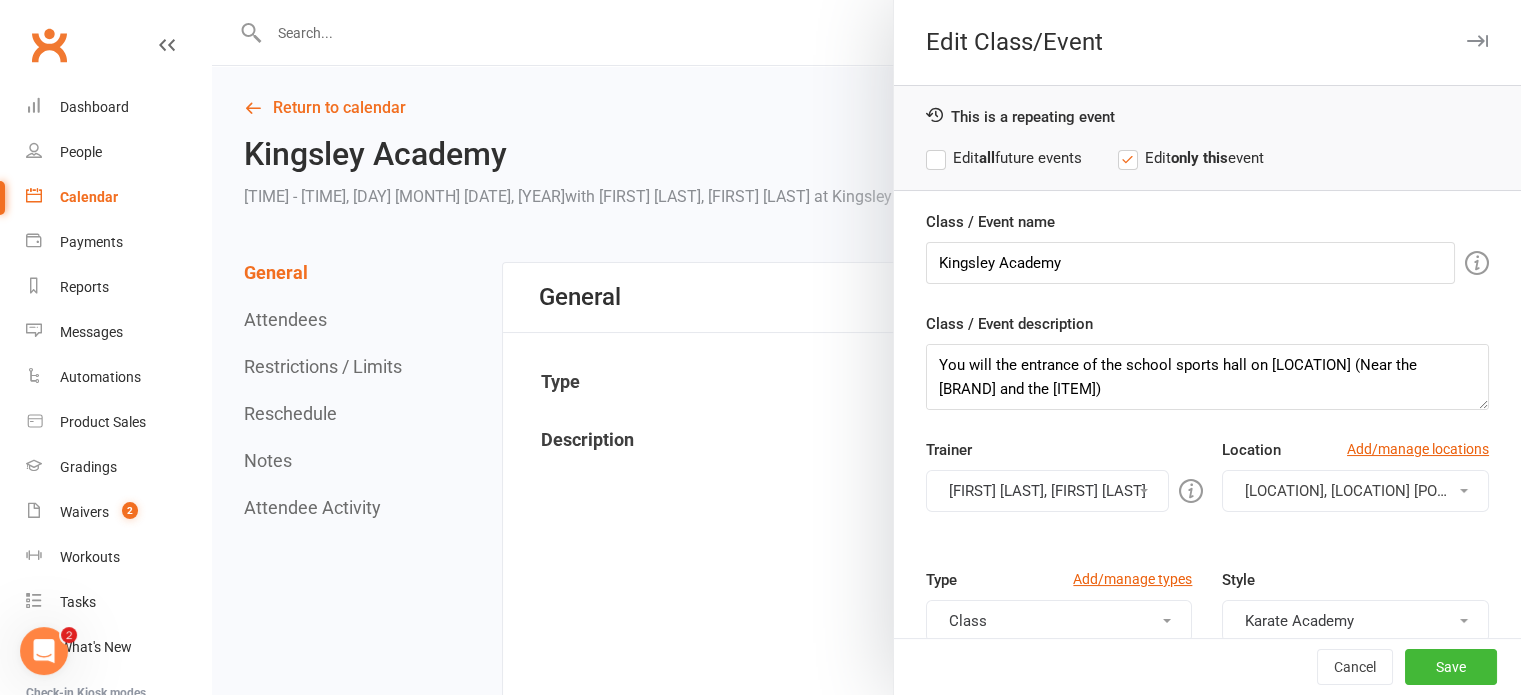 click on "Krishna Cambampaty, Aamar Rajpoot" at bounding box center [1047, 491] 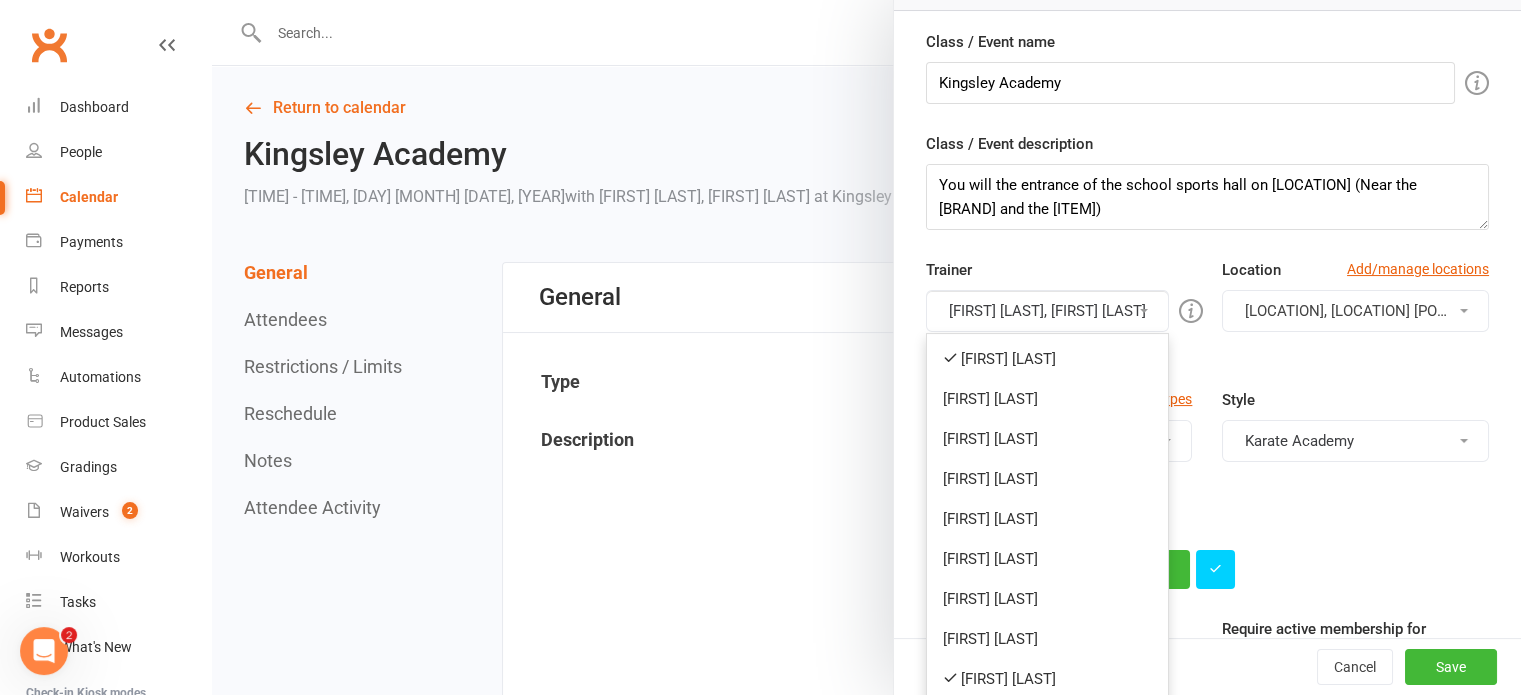 scroll, scrollTop: 200, scrollLeft: 0, axis: vertical 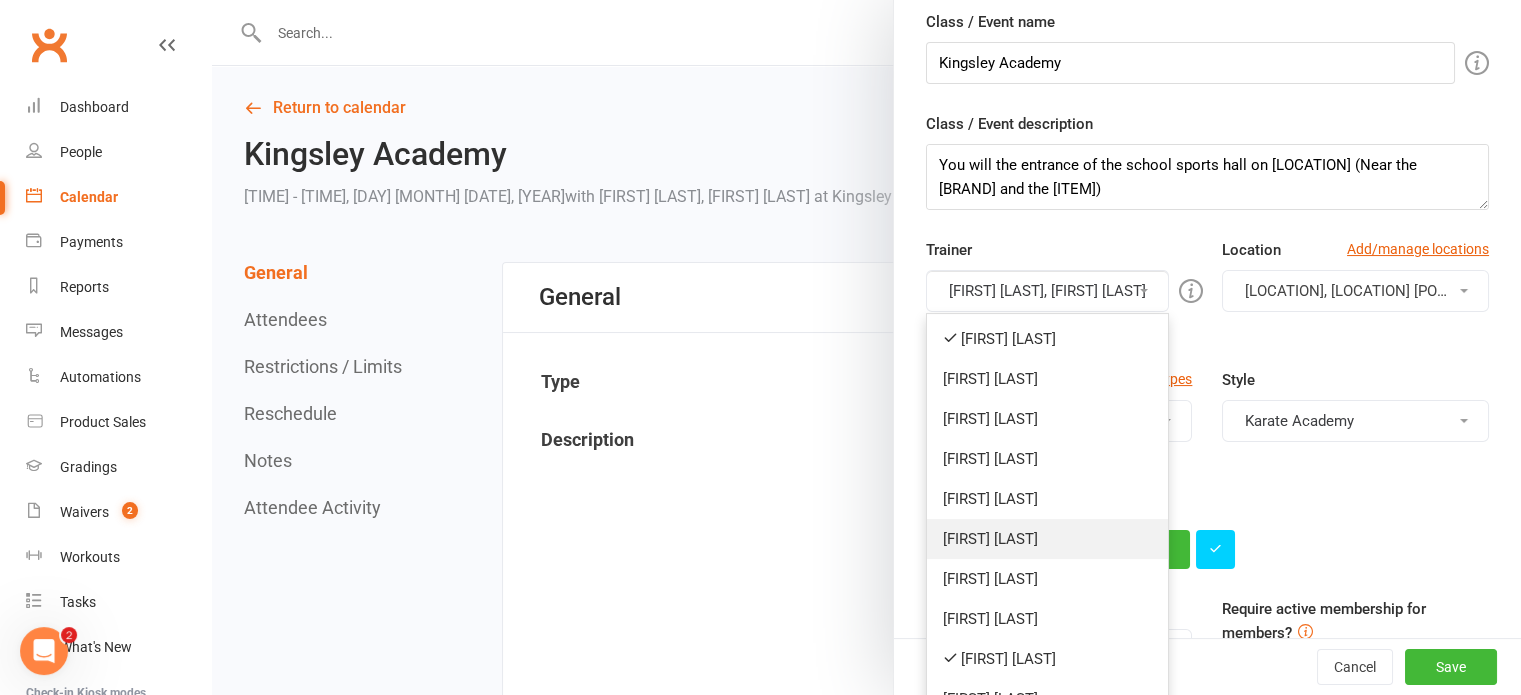 click on "Arun Joanes" at bounding box center [1047, 539] 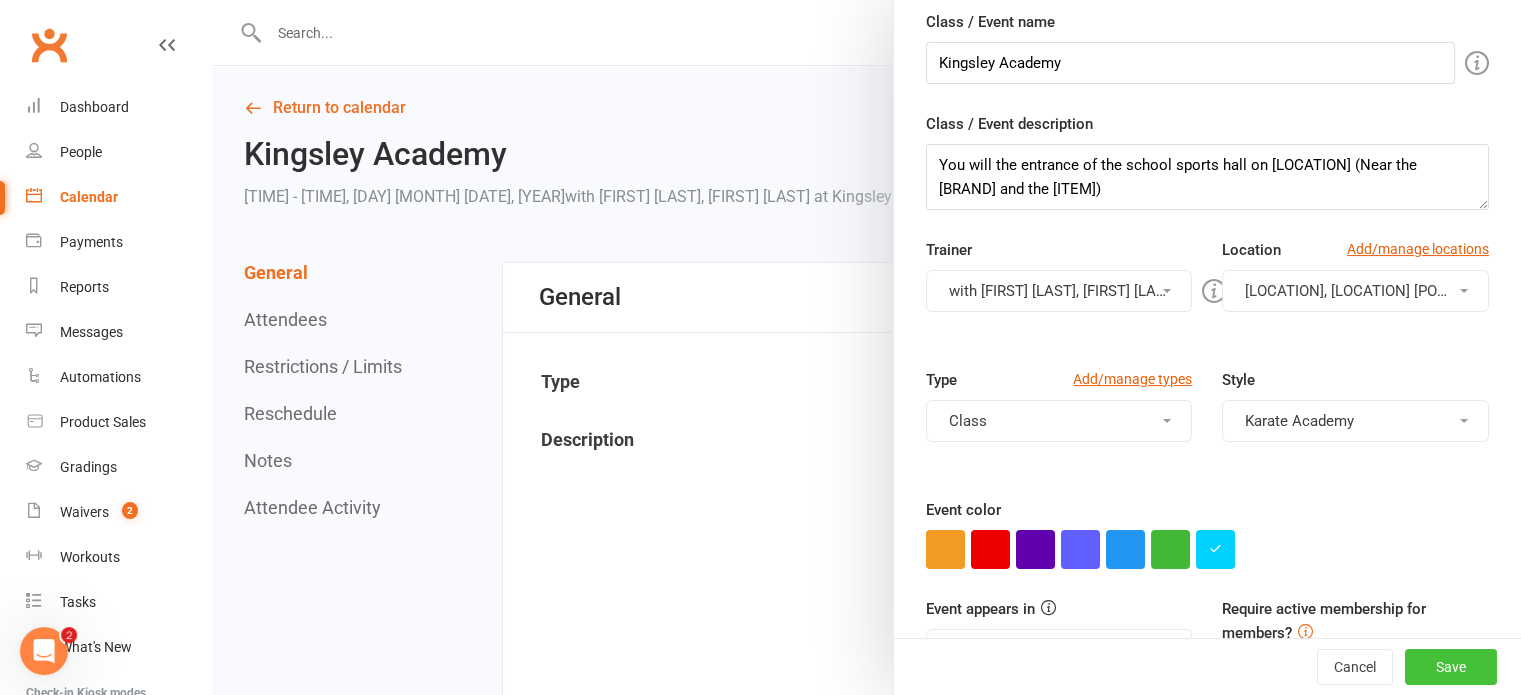 click on "Save" at bounding box center (1451, 667) 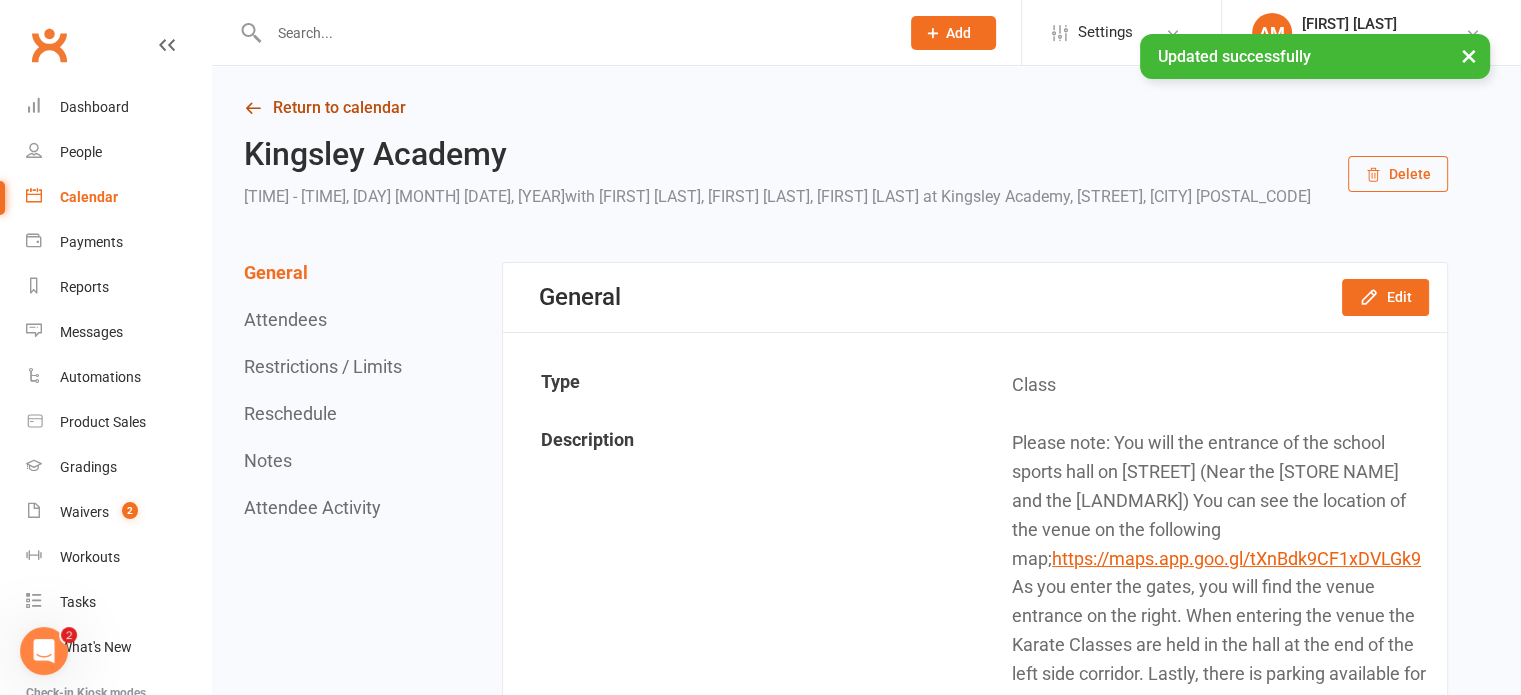 click on "Return to calendar" at bounding box center (846, 108) 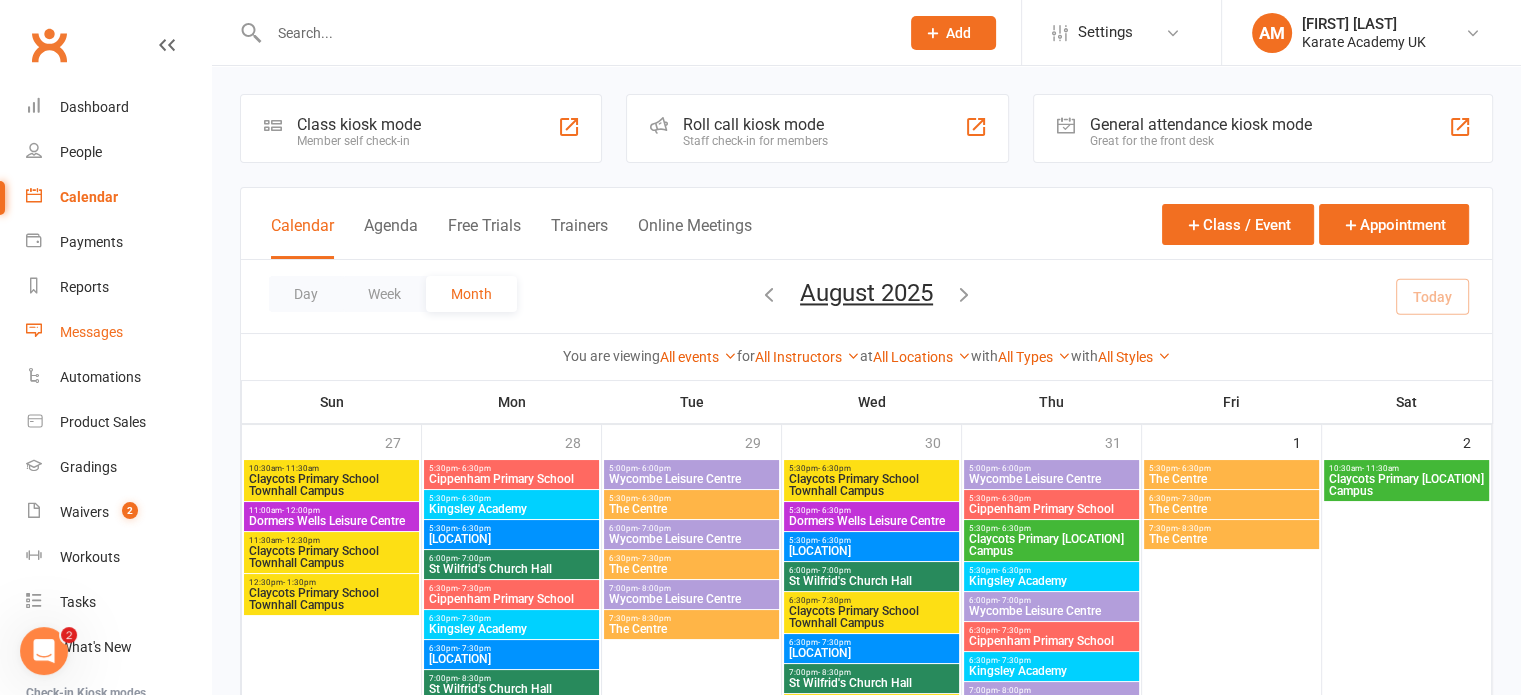 click on "Messages" at bounding box center [91, 332] 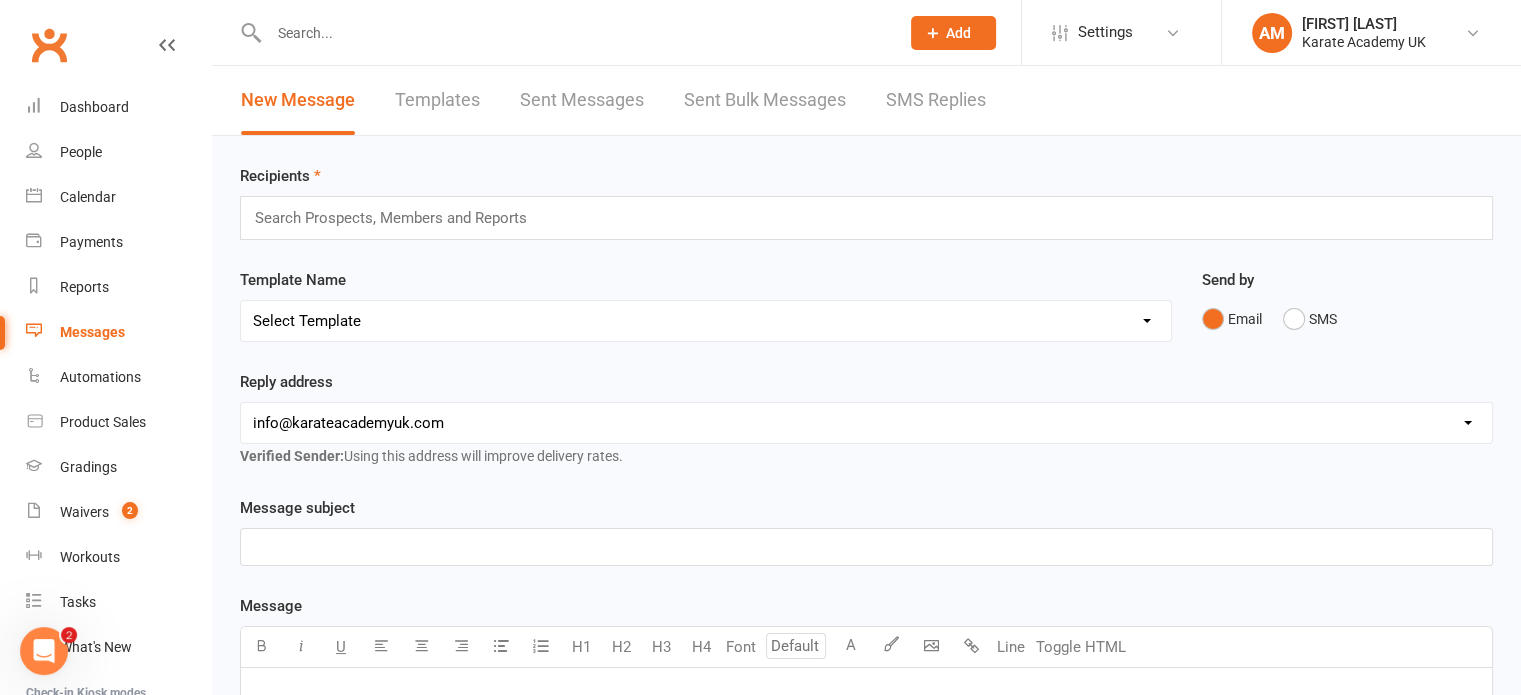 click on "Templates" at bounding box center [437, 100] 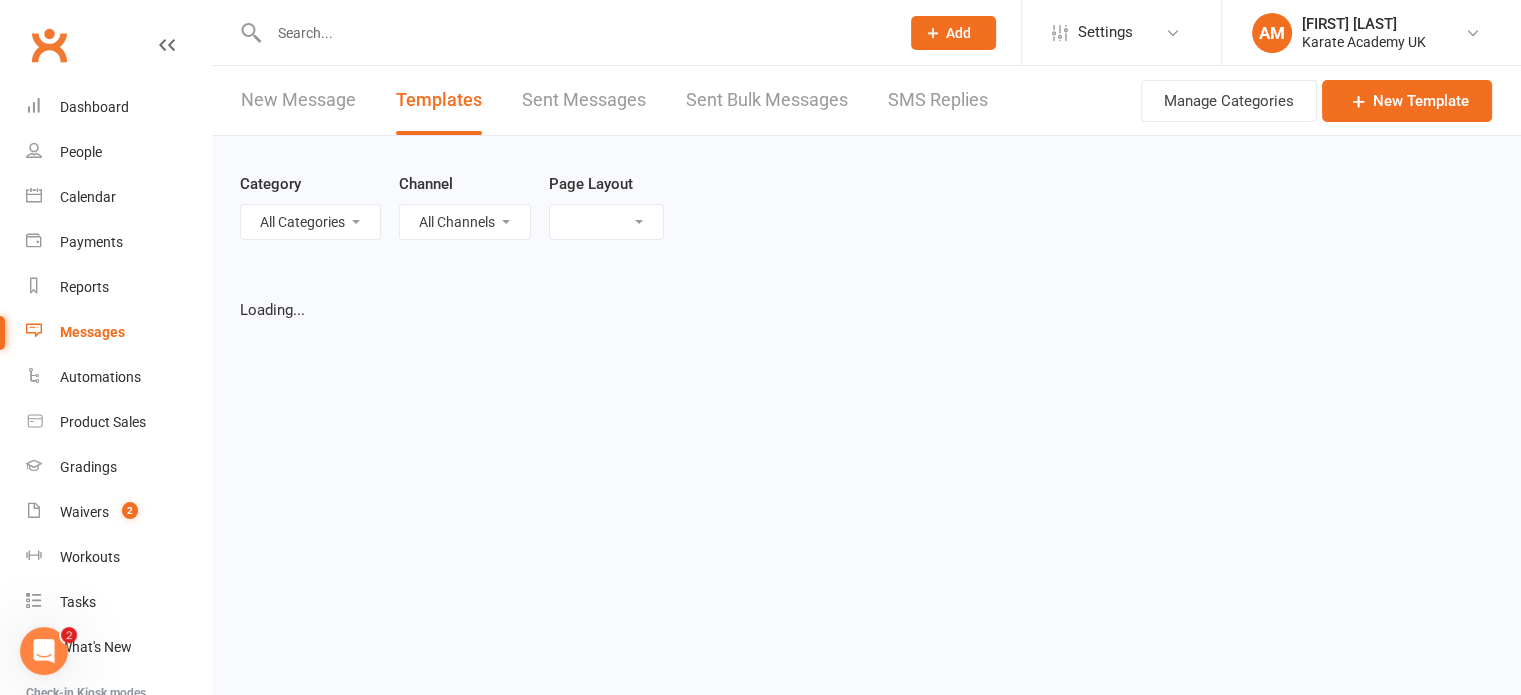 select on "list" 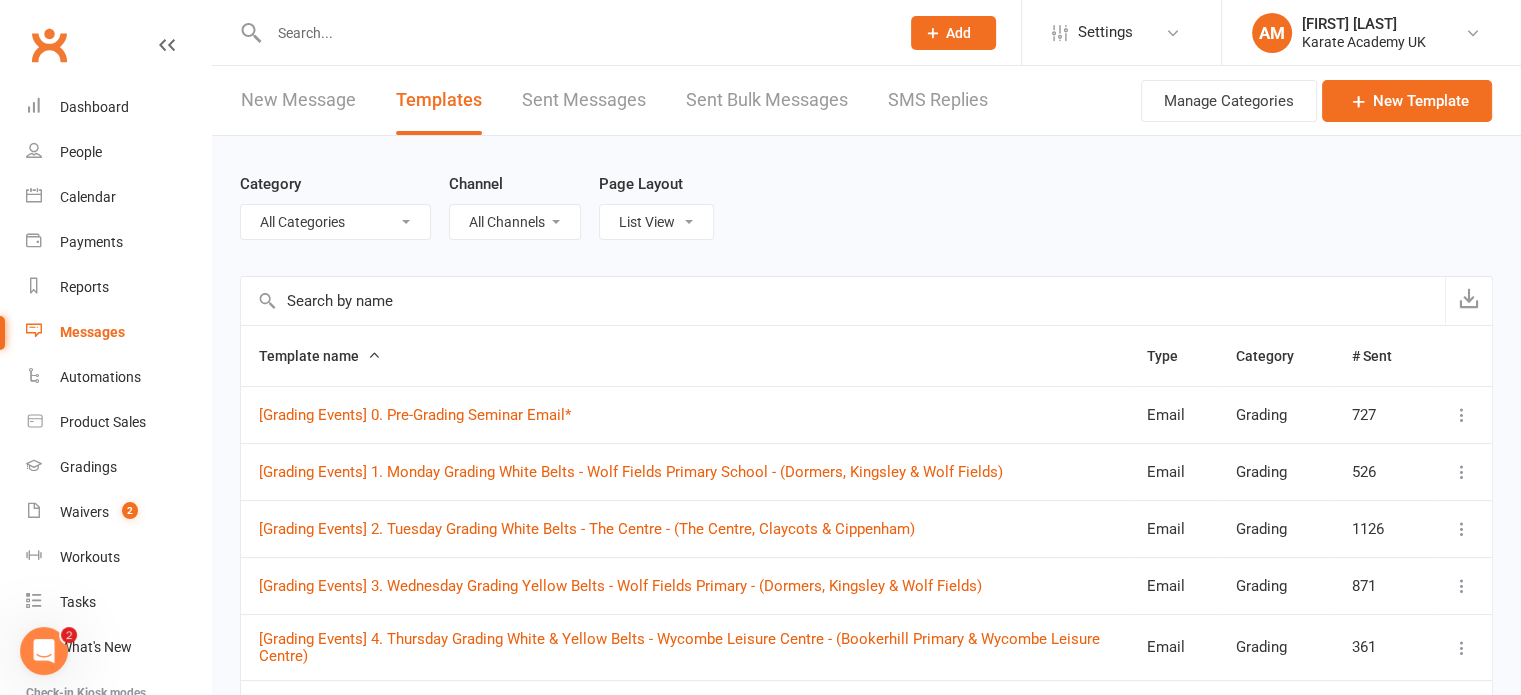 click on "Category All Categories (No category) 1. Price Breakdown Class Restructure General Google Review Grading Instructors Course Kata Videos Messaging Templates Payment Seminar Sequence Templates Starter Pack Tournament Channel All Channels Email SMS Page Layout List View Grid View" at bounding box center [866, 206] 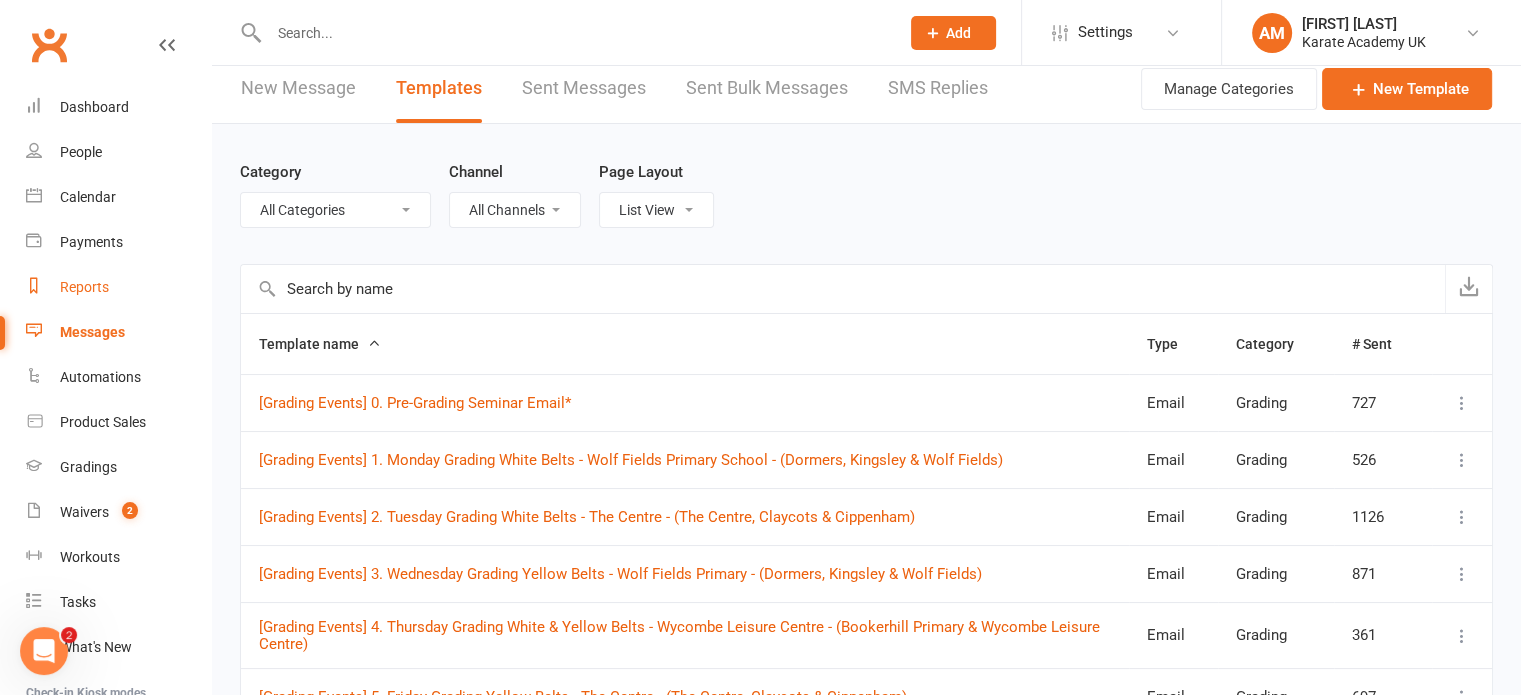 scroll, scrollTop: 0, scrollLeft: 0, axis: both 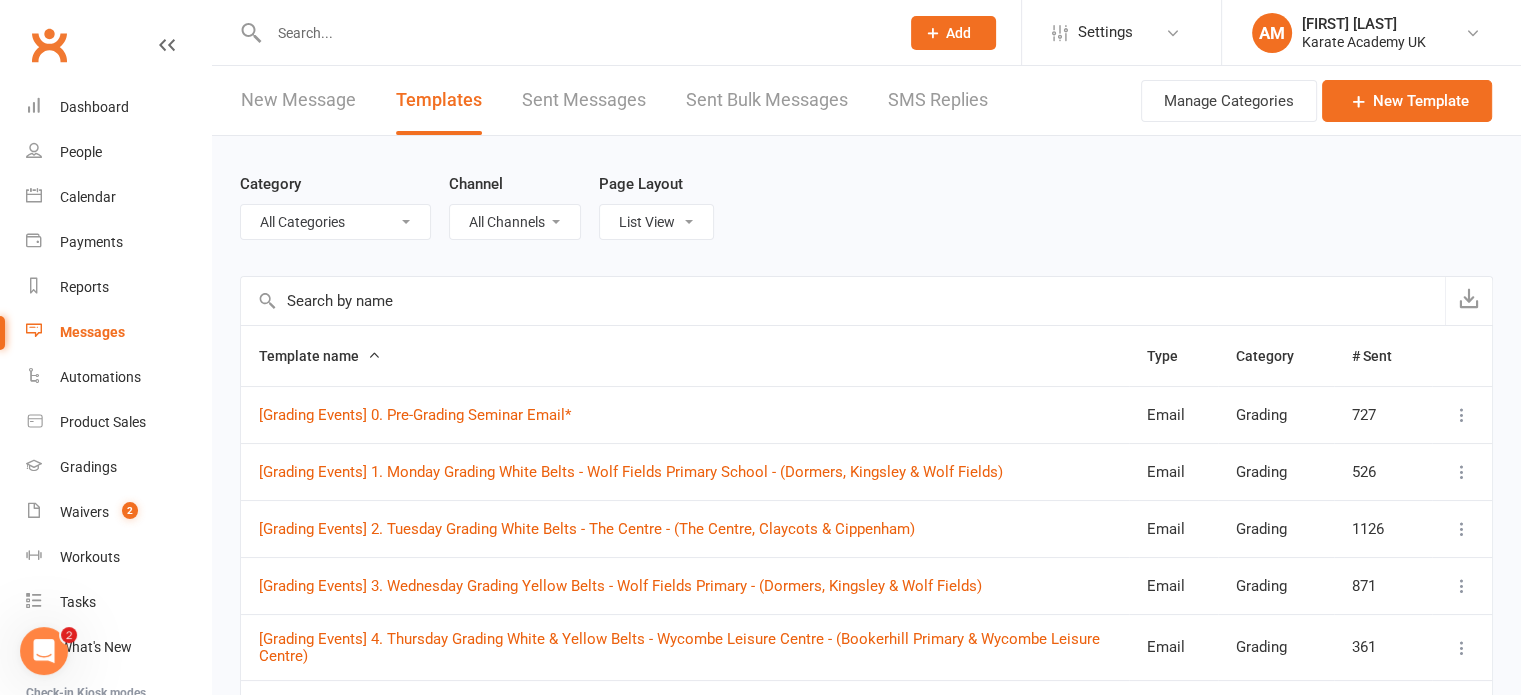 click at bounding box center (843, 301) 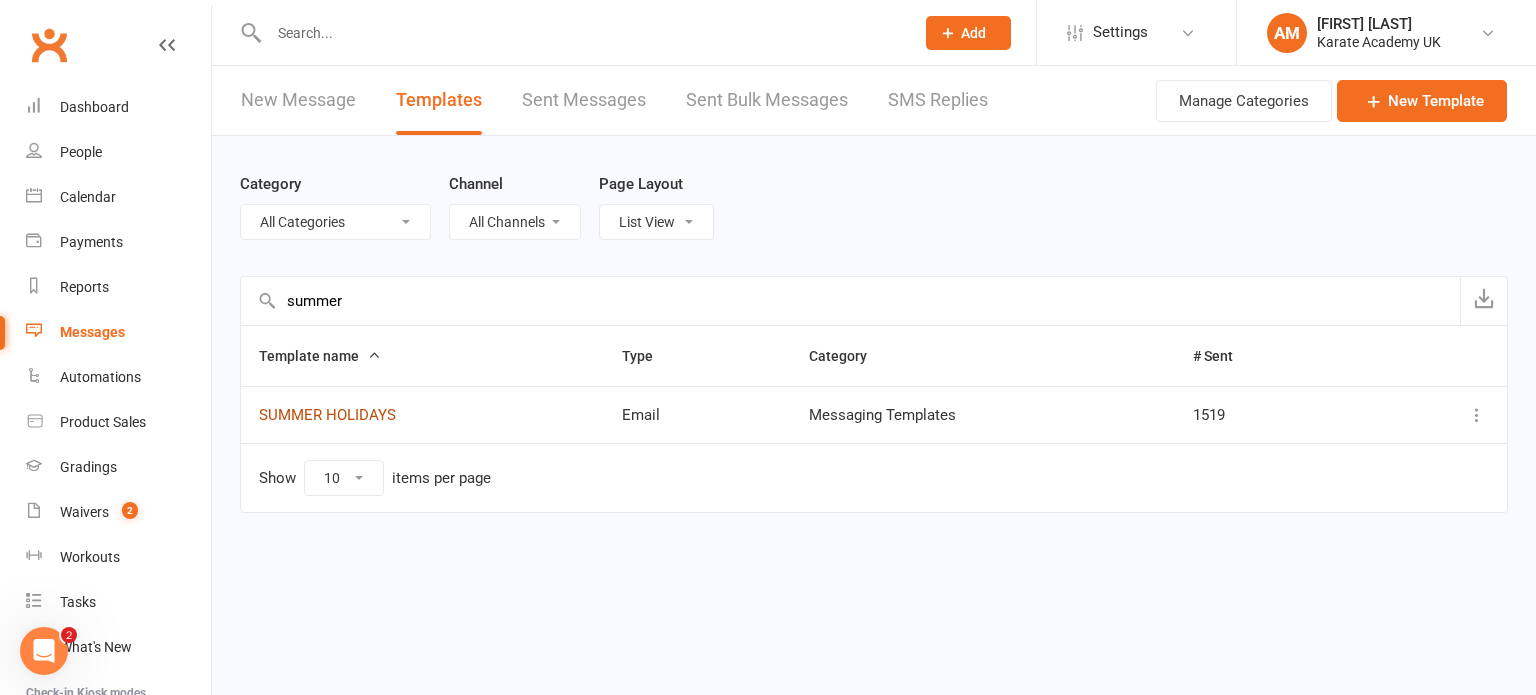 type on "summer" 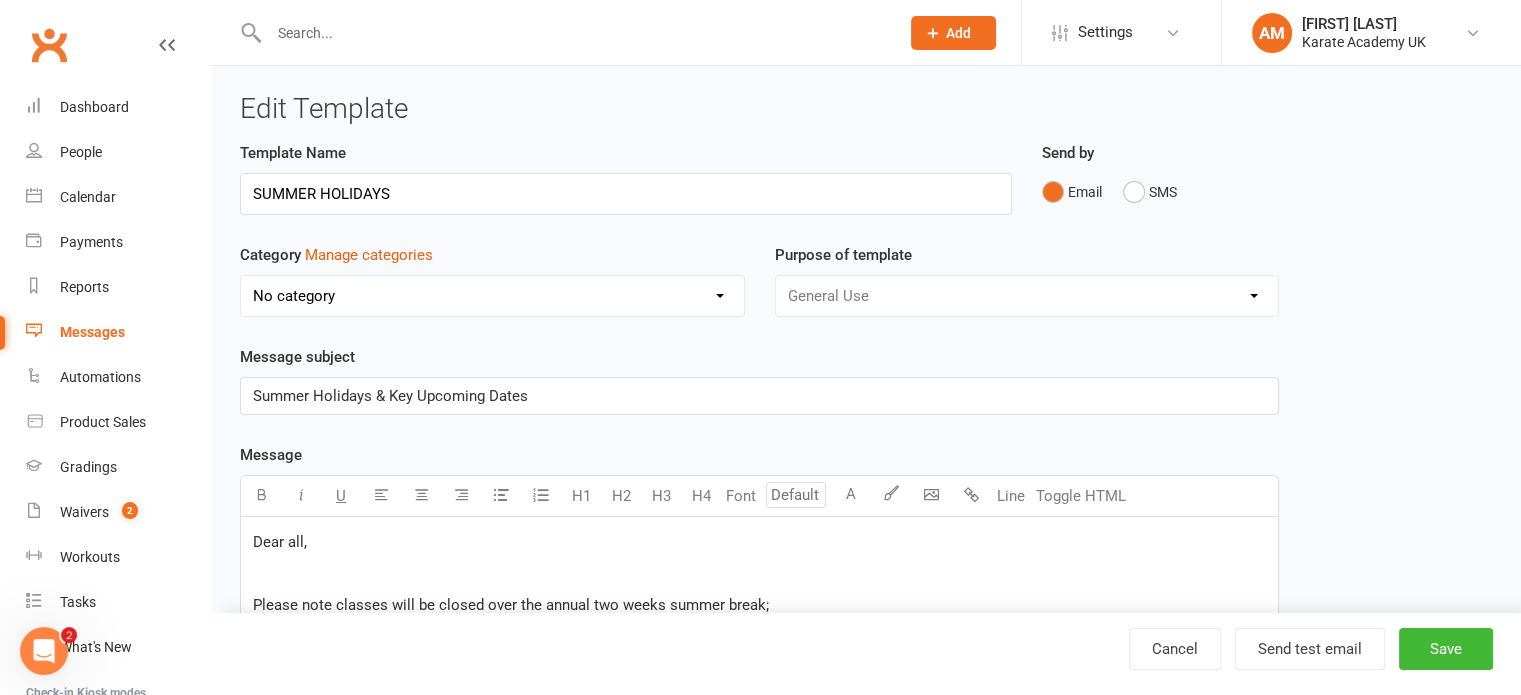 select on "7066" 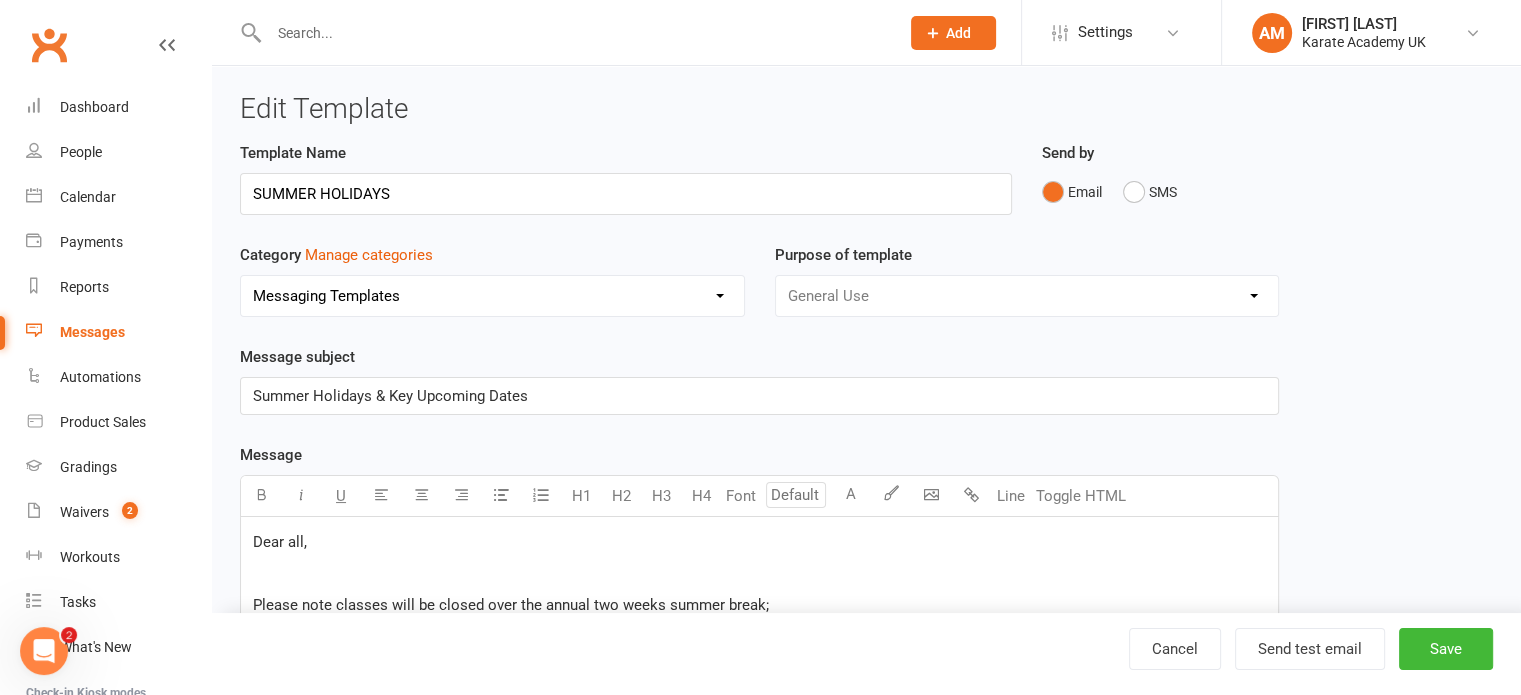 click on "Category   Manage categories No category 1. Price Breakdown Class Restructure General Google Review Grading Instructors Course Kata Videos Messaging Templates Payment Seminar Sequence Templates Starter Pack Tournament" at bounding box center (492, 280) 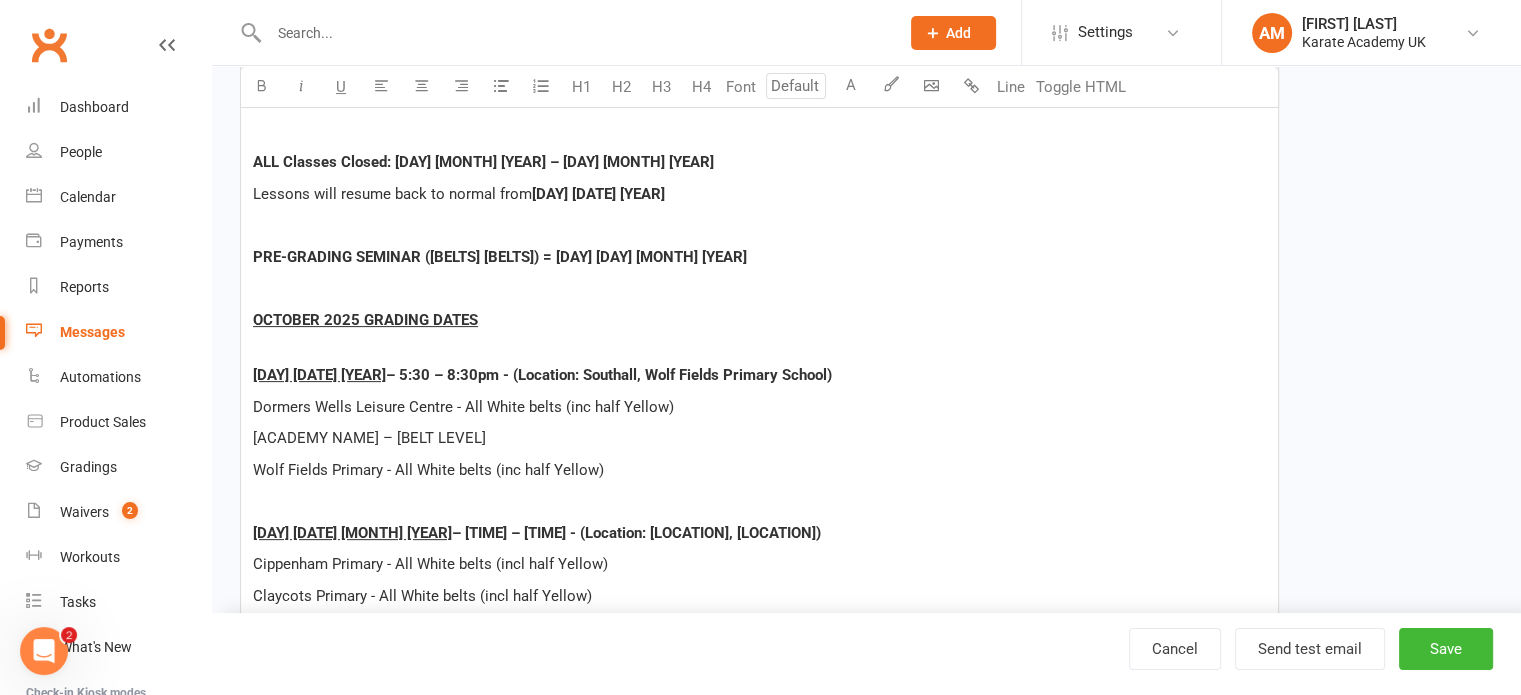 scroll, scrollTop: 600, scrollLeft: 0, axis: vertical 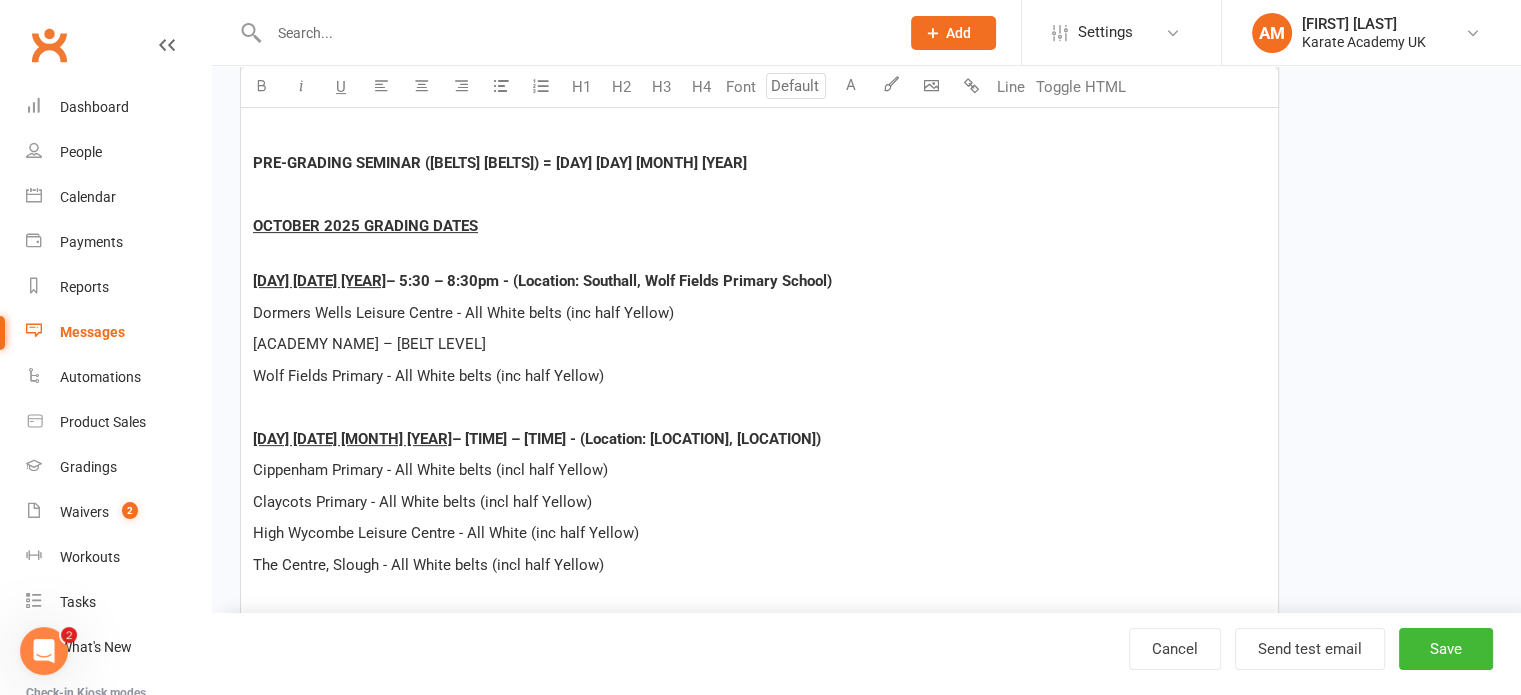 click on "Monday 30th September 2024" at bounding box center [319, 281] 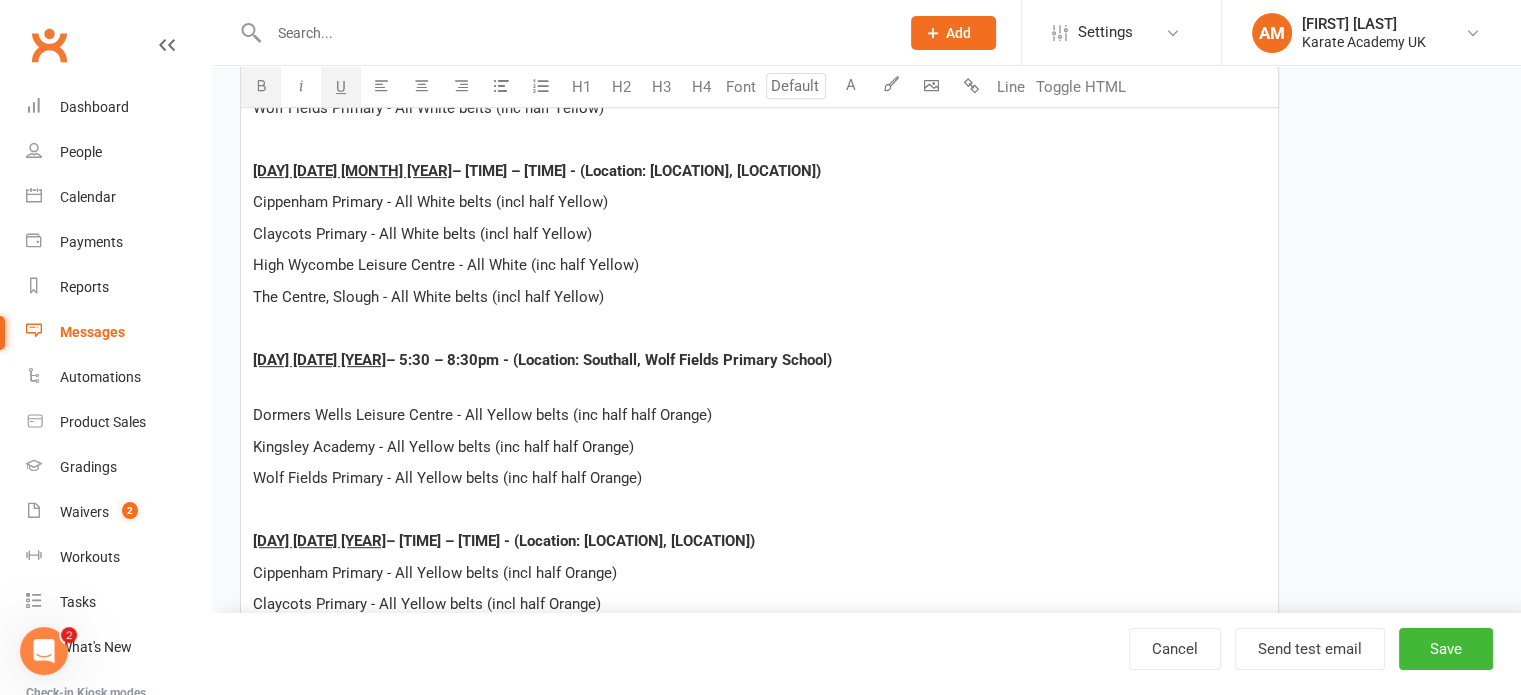 scroll, scrollTop: 900, scrollLeft: 0, axis: vertical 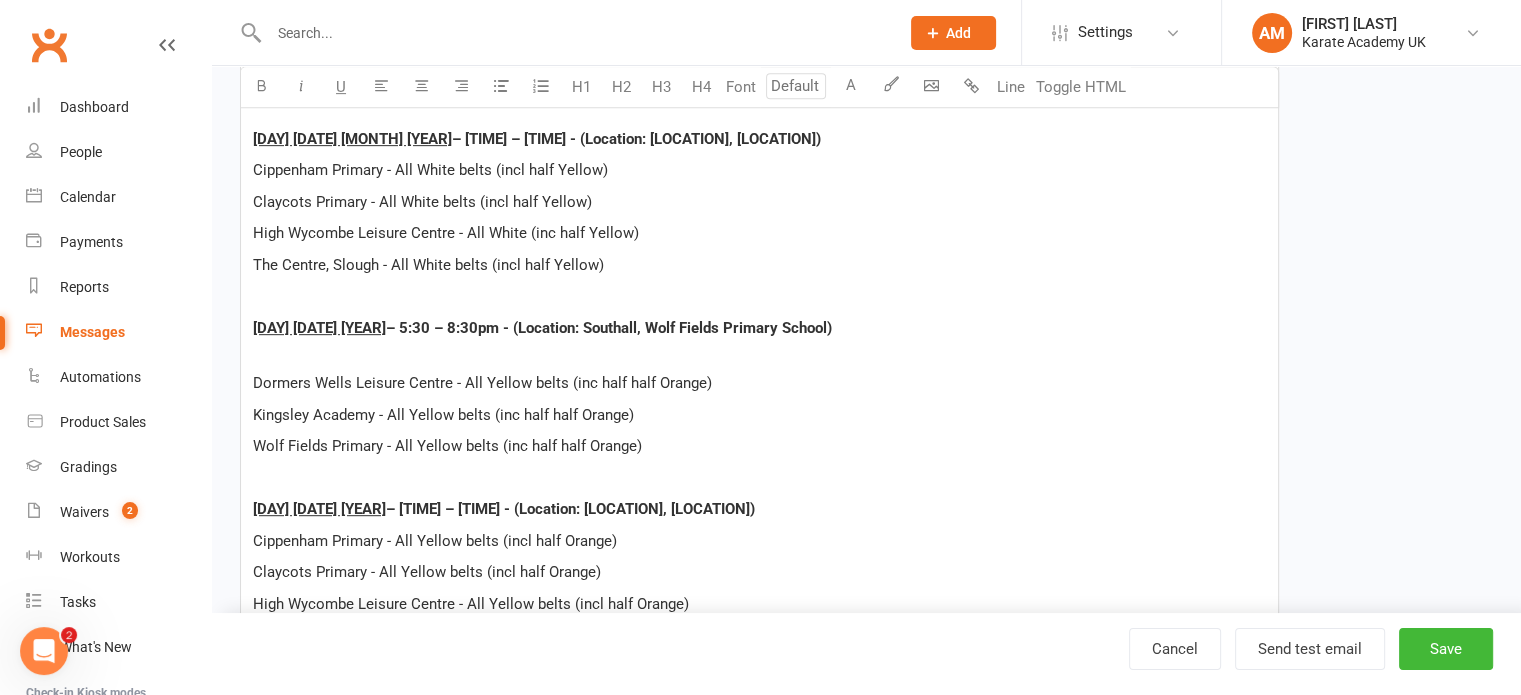 click on "Wednesday 2nd October 2024  – 5:30 – 8:30pm - (Location: Southall, Wolf Fields Primary School)" at bounding box center [759, 340] 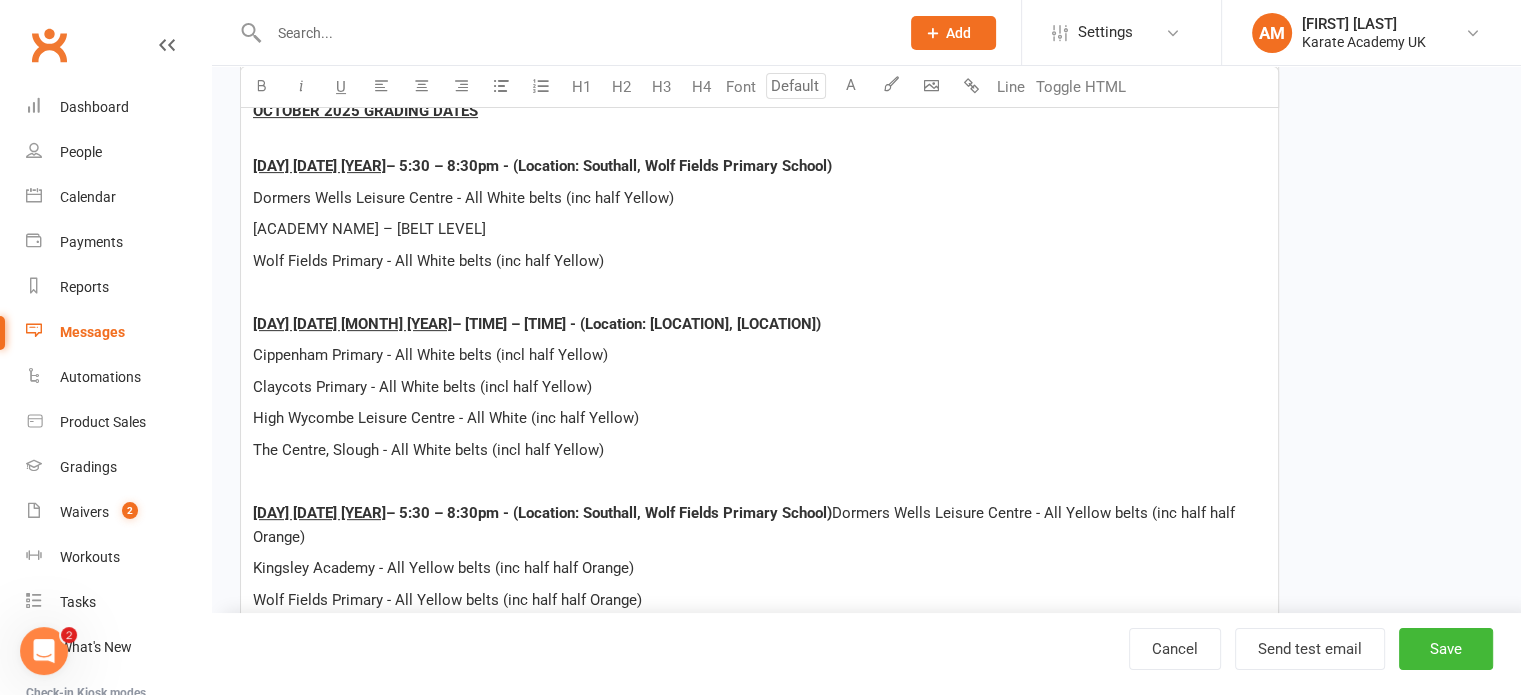 scroll, scrollTop: 700, scrollLeft: 0, axis: vertical 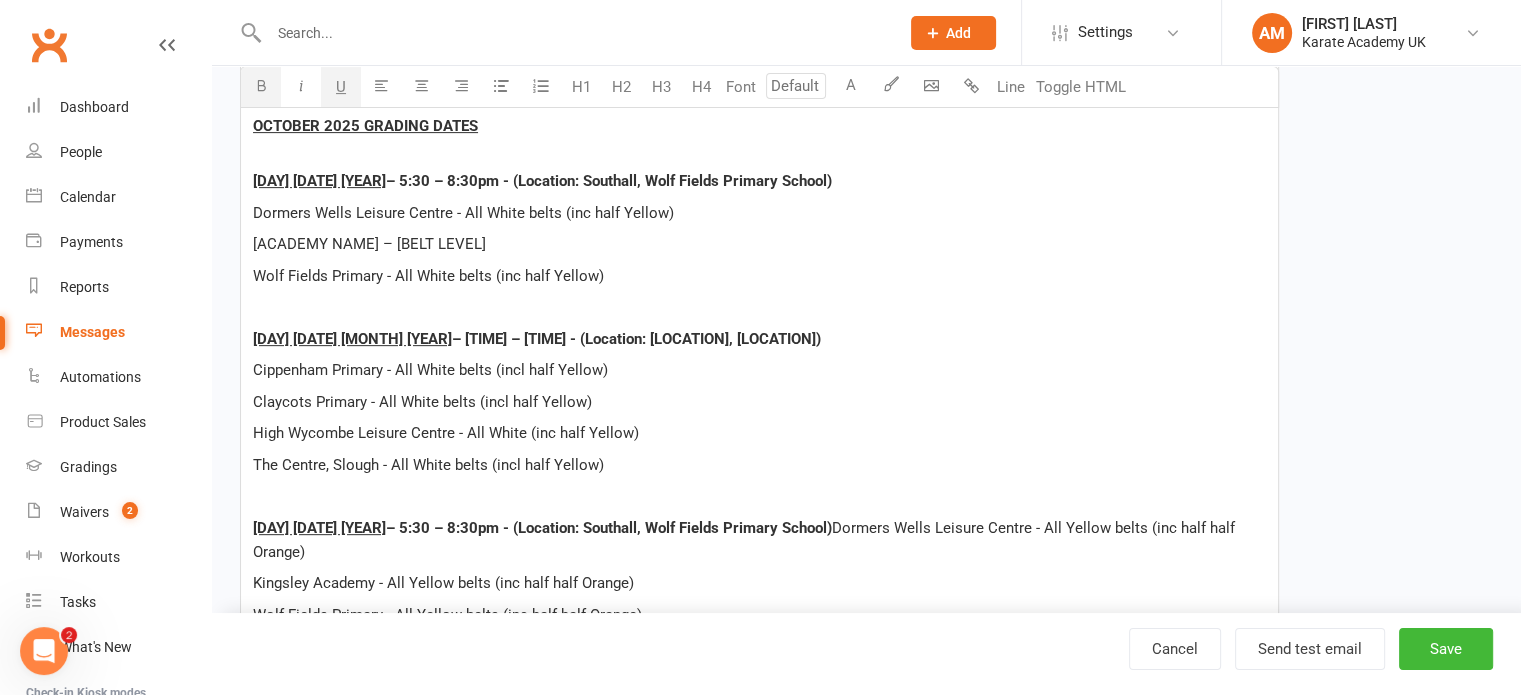 click on "Tuesday 1st October 2024" at bounding box center [352, 339] 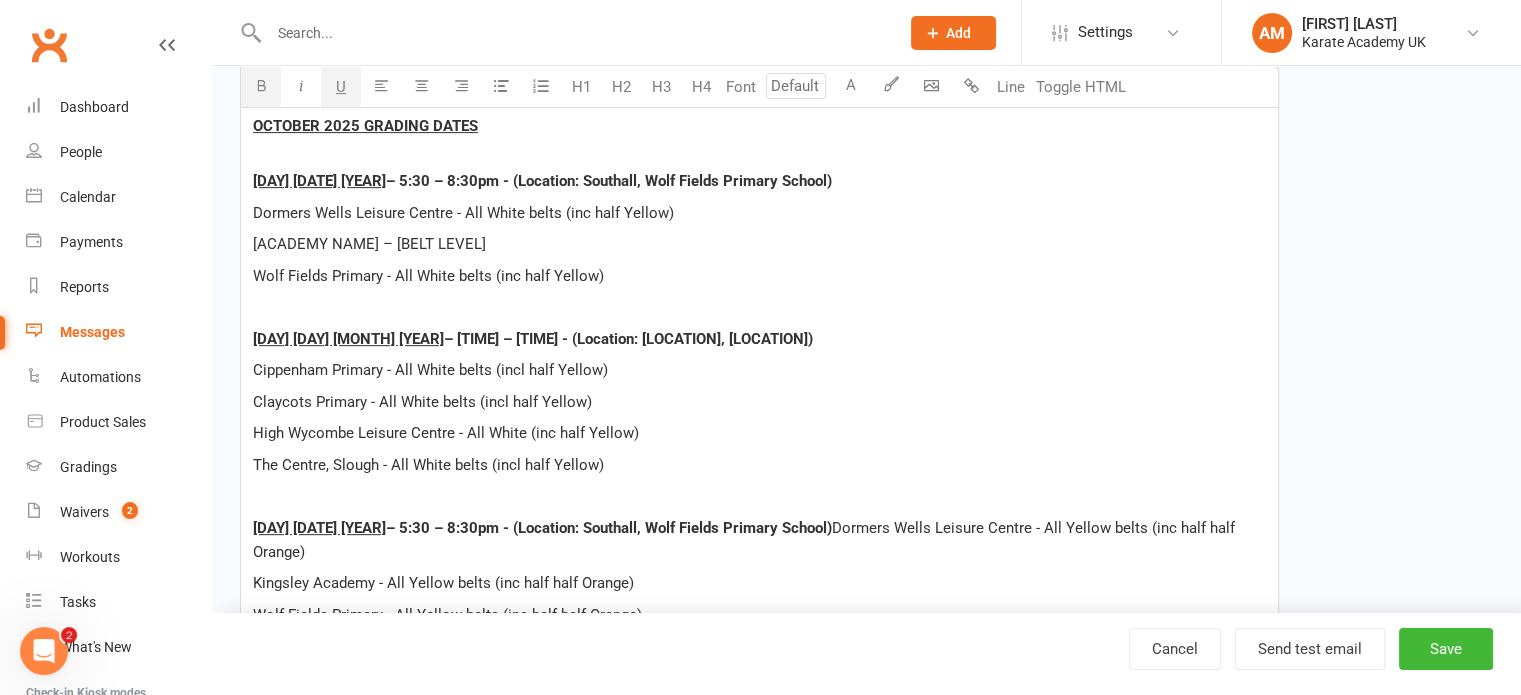 type 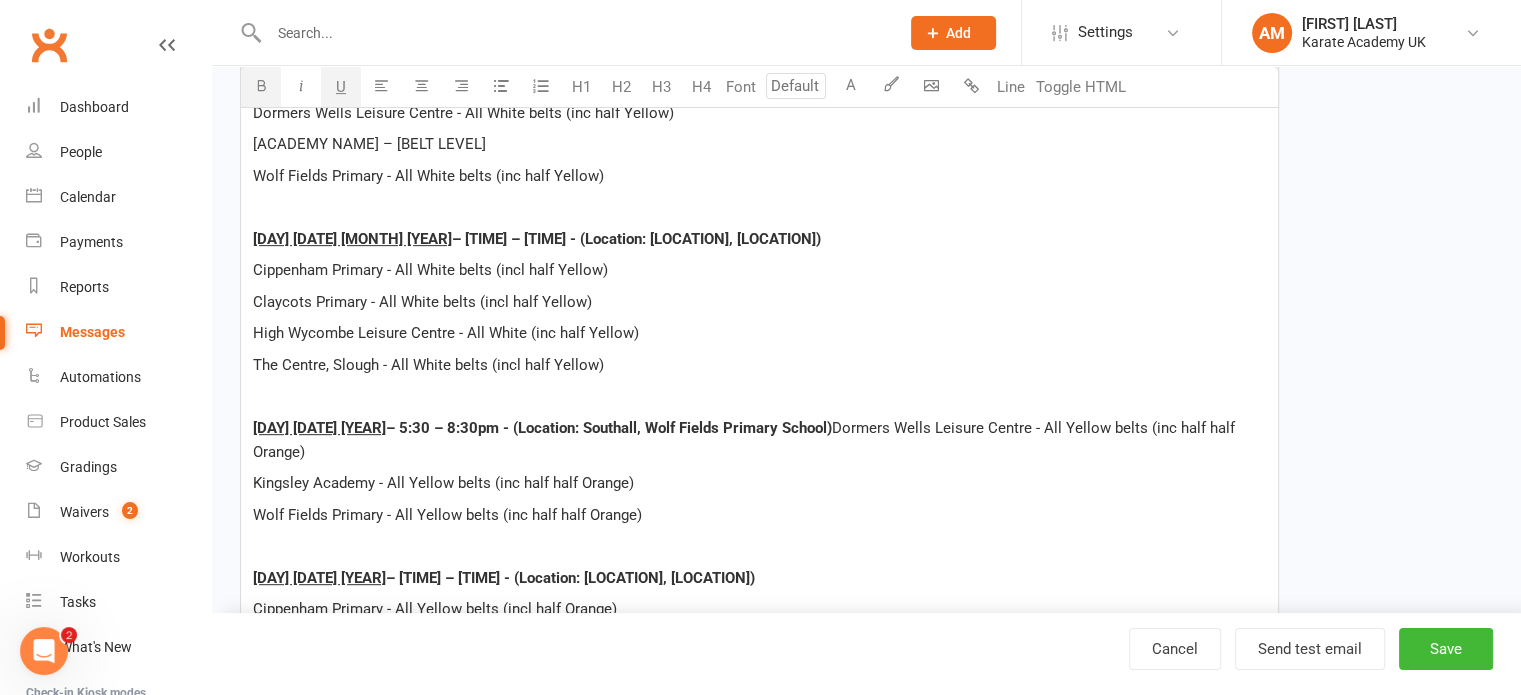scroll, scrollTop: 800, scrollLeft: 0, axis: vertical 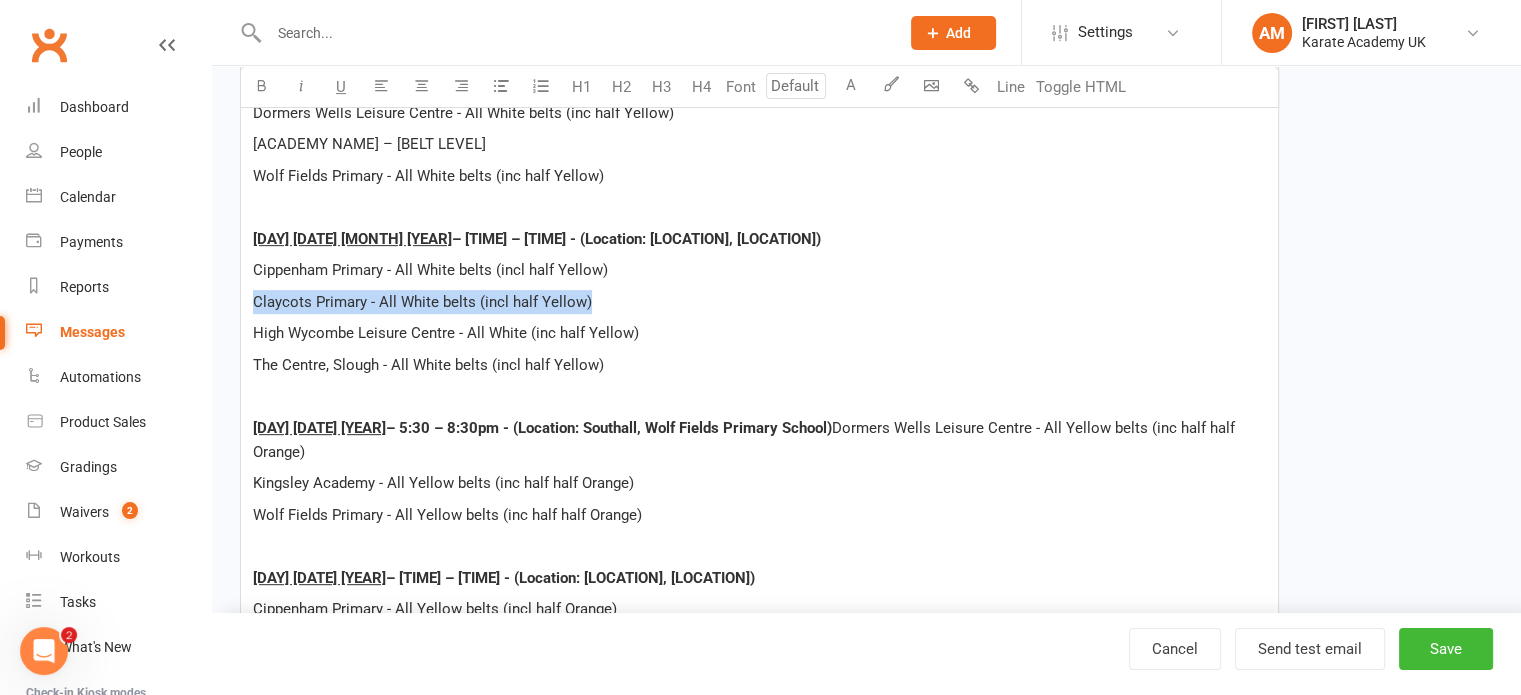 drag, startPoint x: 586, startPoint y: 301, endPoint x: 257, endPoint y: 300, distance: 329.00153 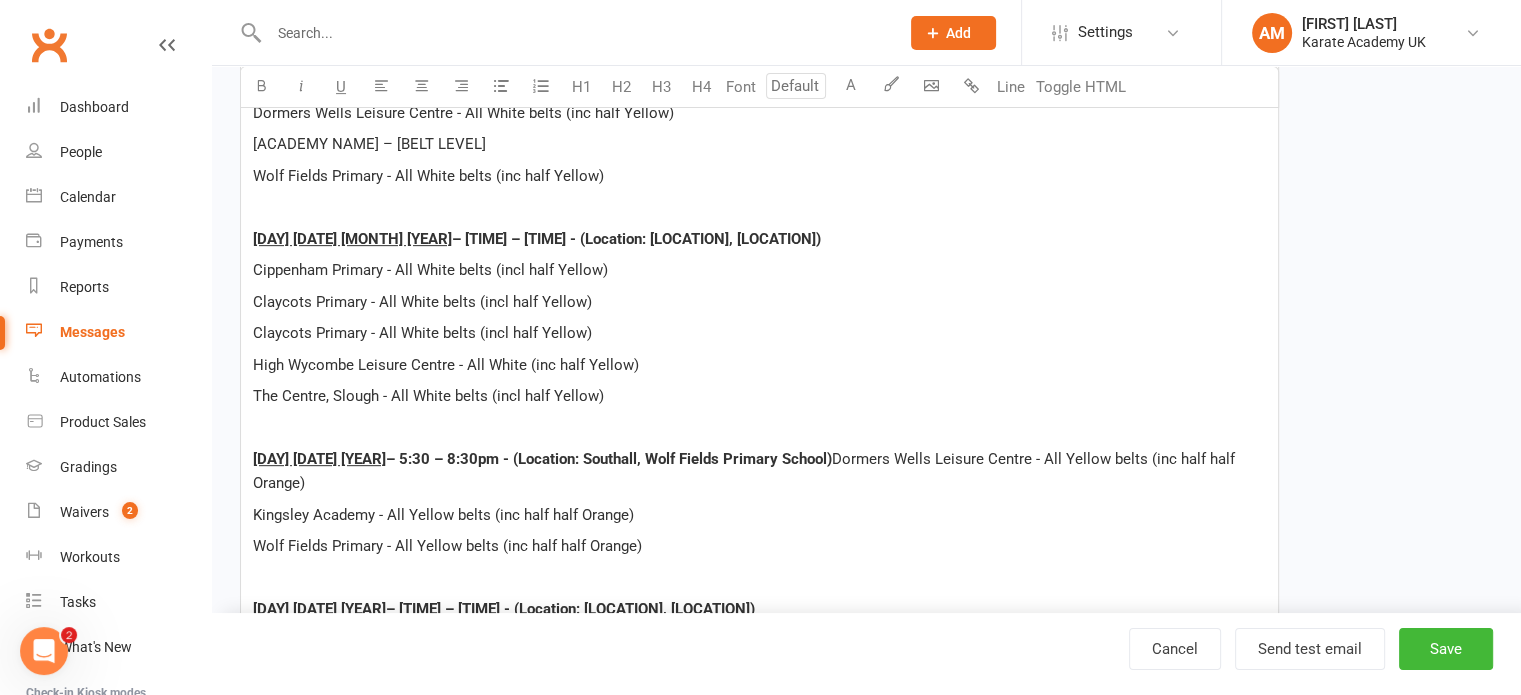 drag, startPoint x: 369, startPoint y: 296, endPoint x: 404, endPoint y: 343, distance: 58.60034 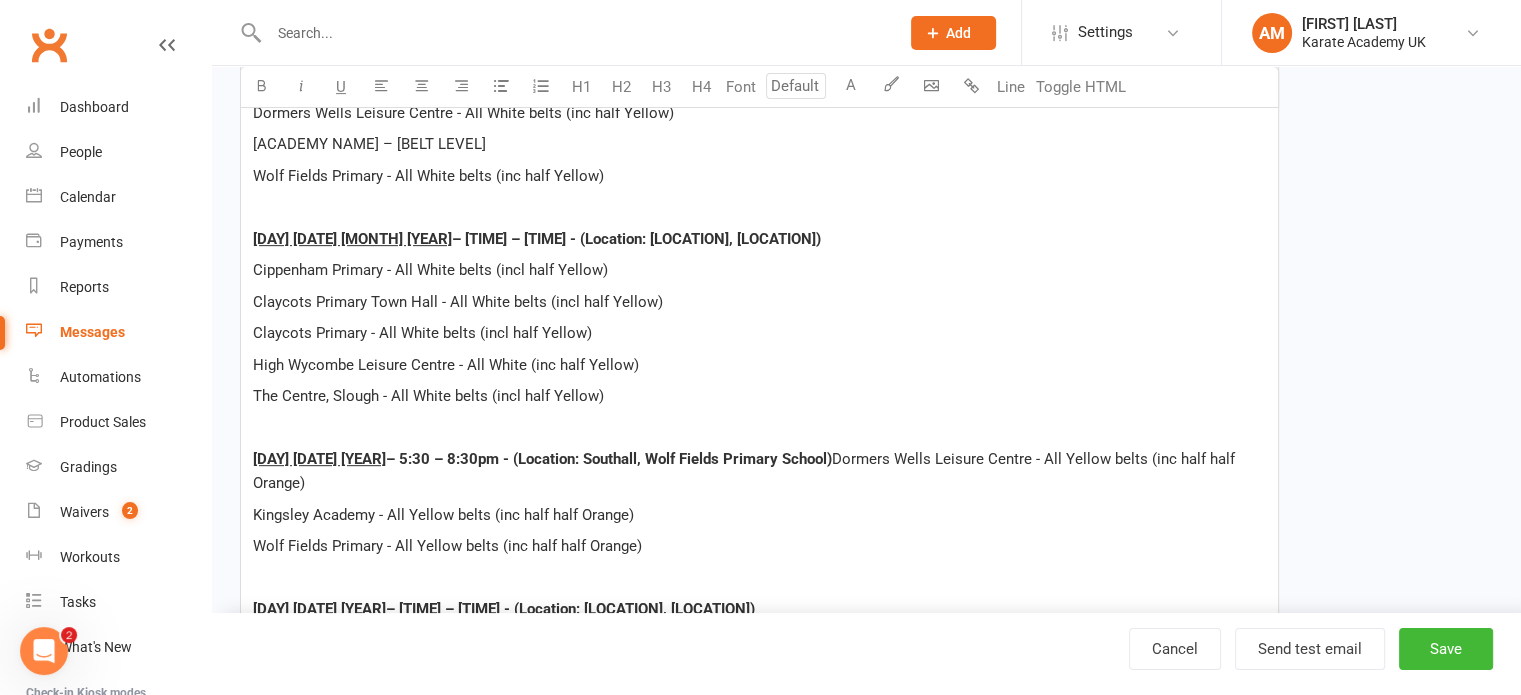 drag, startPoint x: 364, startPoint y: 333, endPoint x: 372, endPoint y: 340, distance: 10.630146 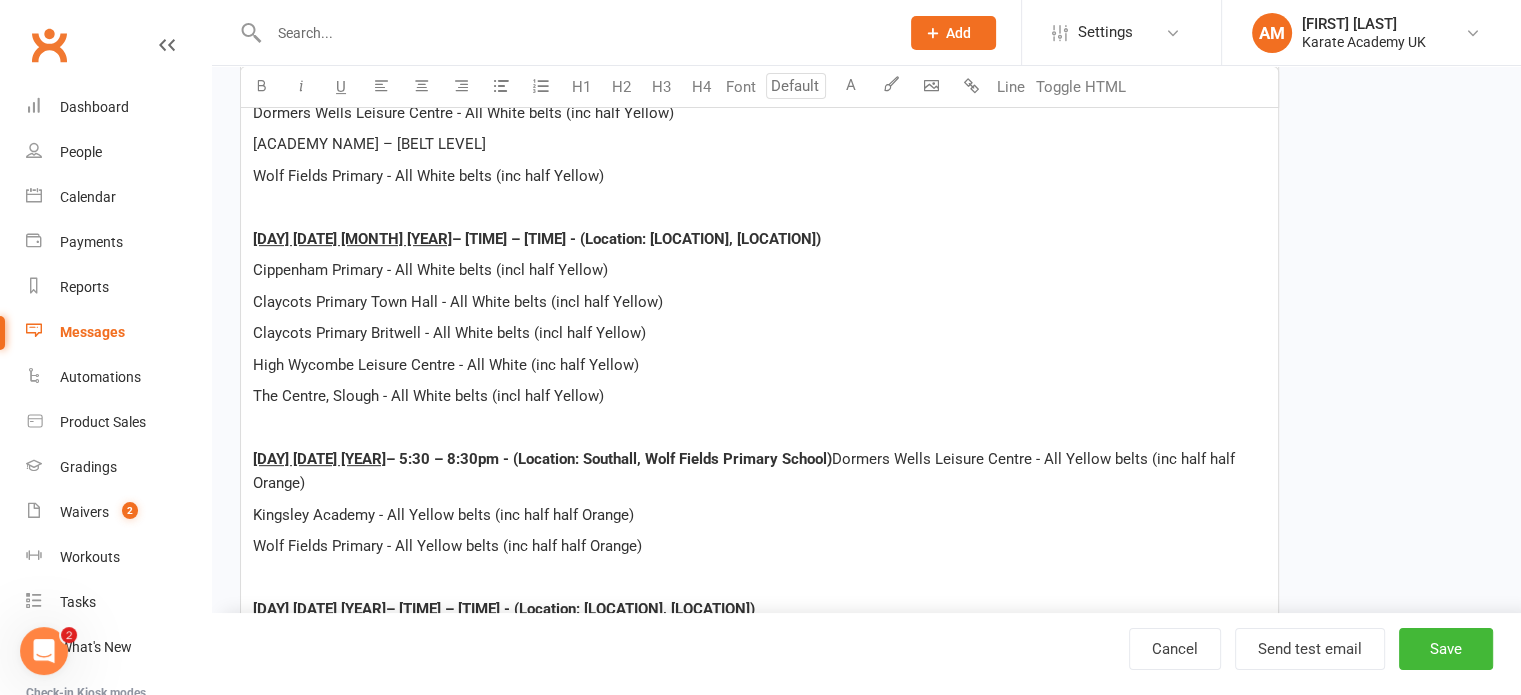 click on "Claycots Primary Britwell - All White belts (incl half Yellow)" at bounding box center [759, 333] 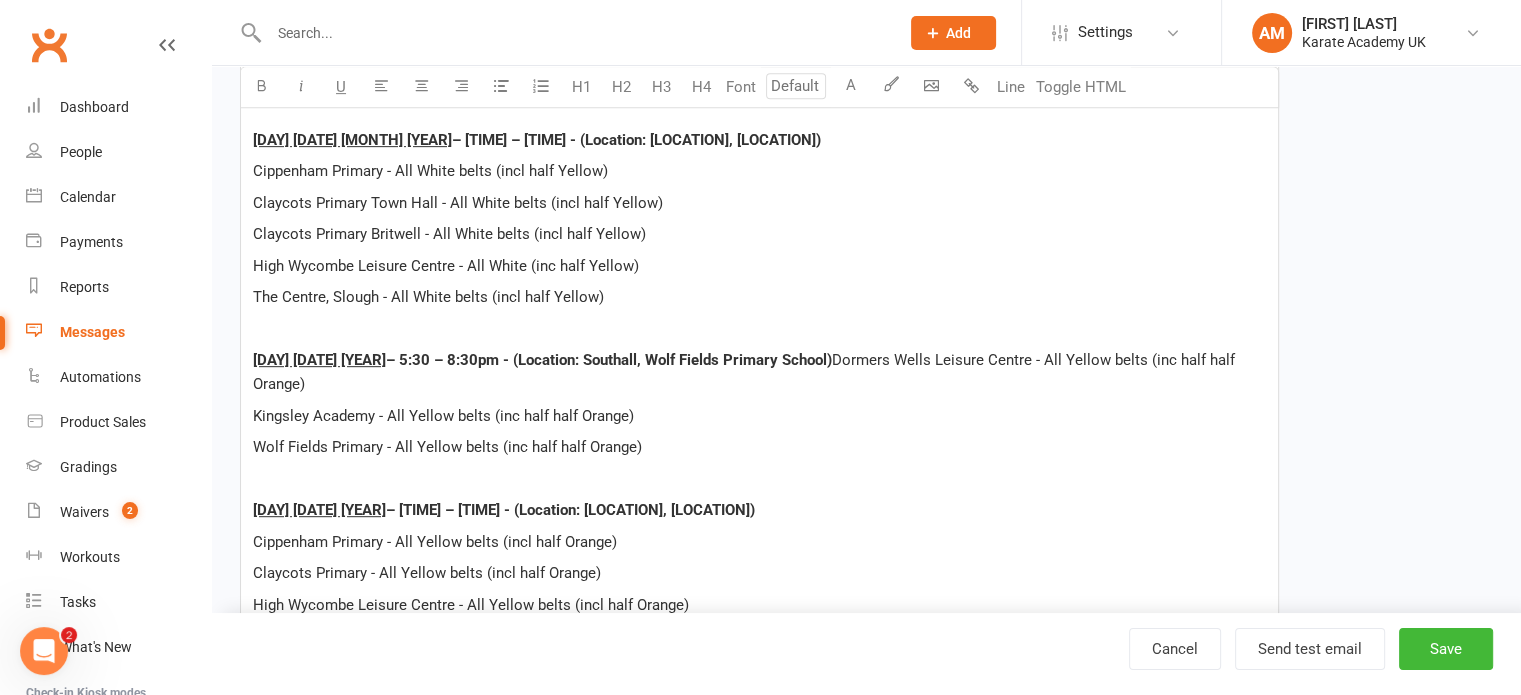 scroll, scrollTop: 900, scrollLeft: 0, axis: vertical 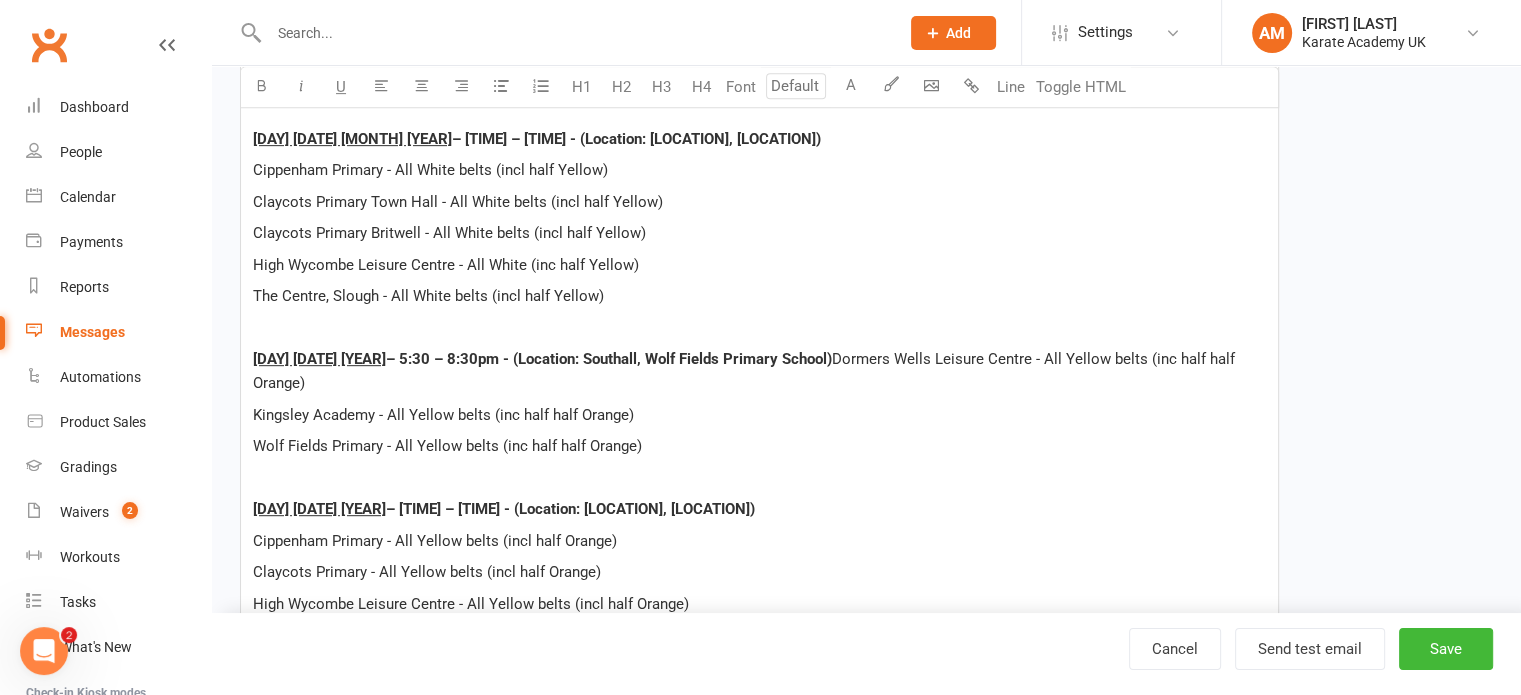 click on "Wednesday 2nd October 2024" at bounding box center [319, 359] 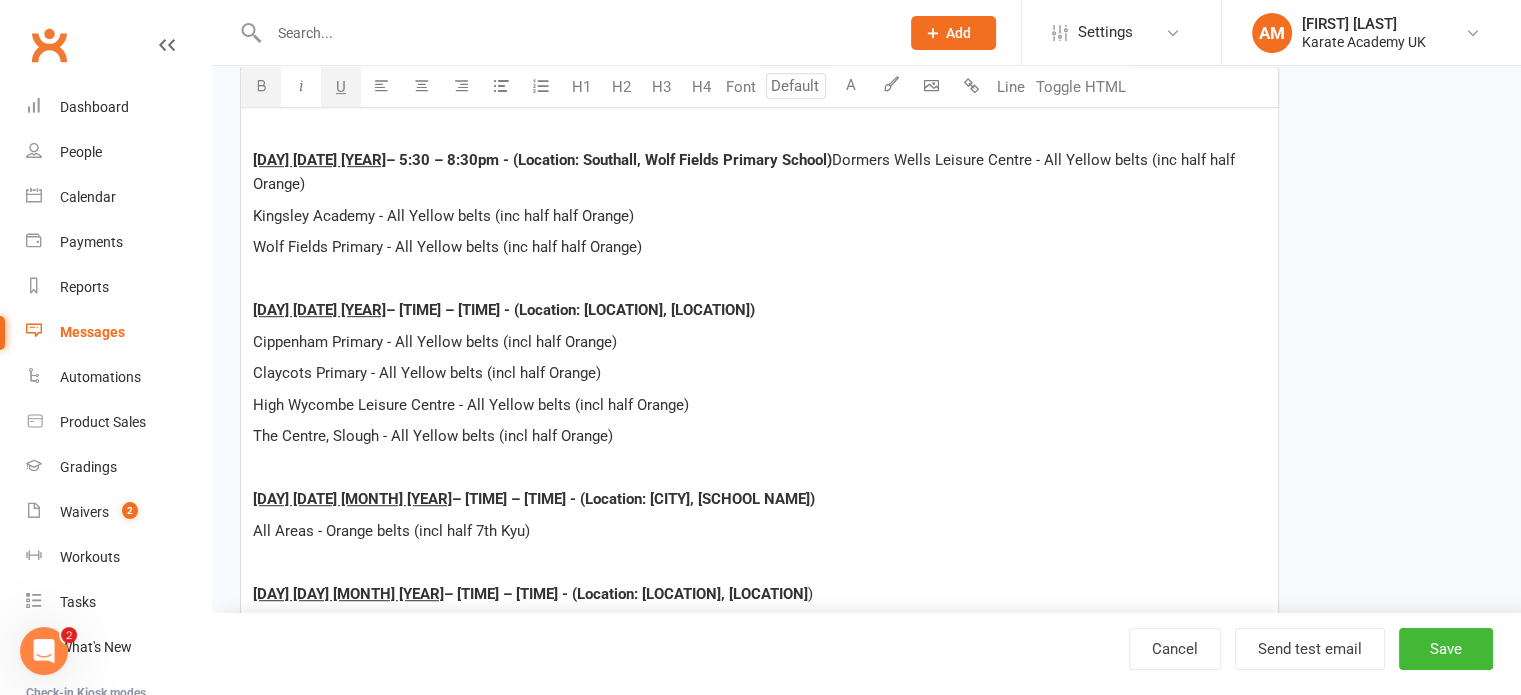 scroll, scrollTop: 1100, scrollLeft: 0, axis: vertical 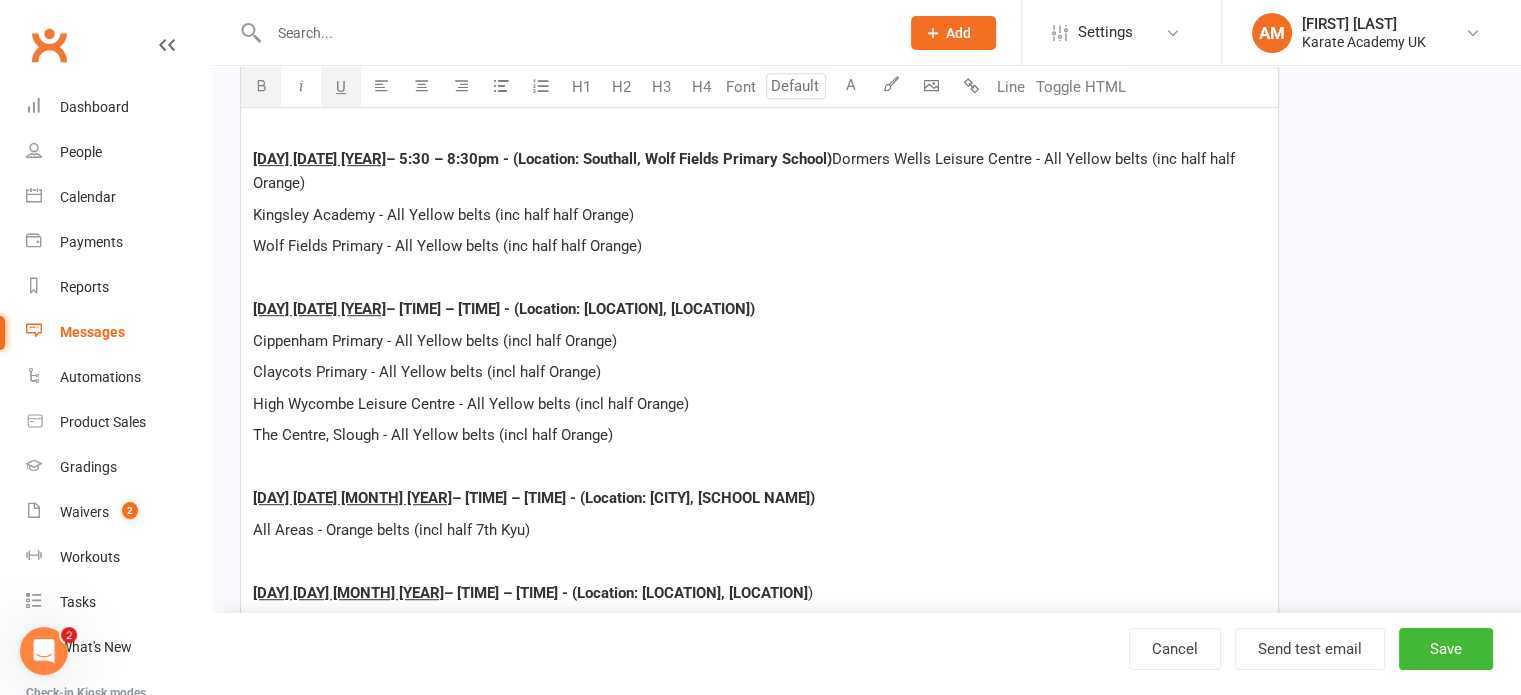 click at bounding box center (759, 278) 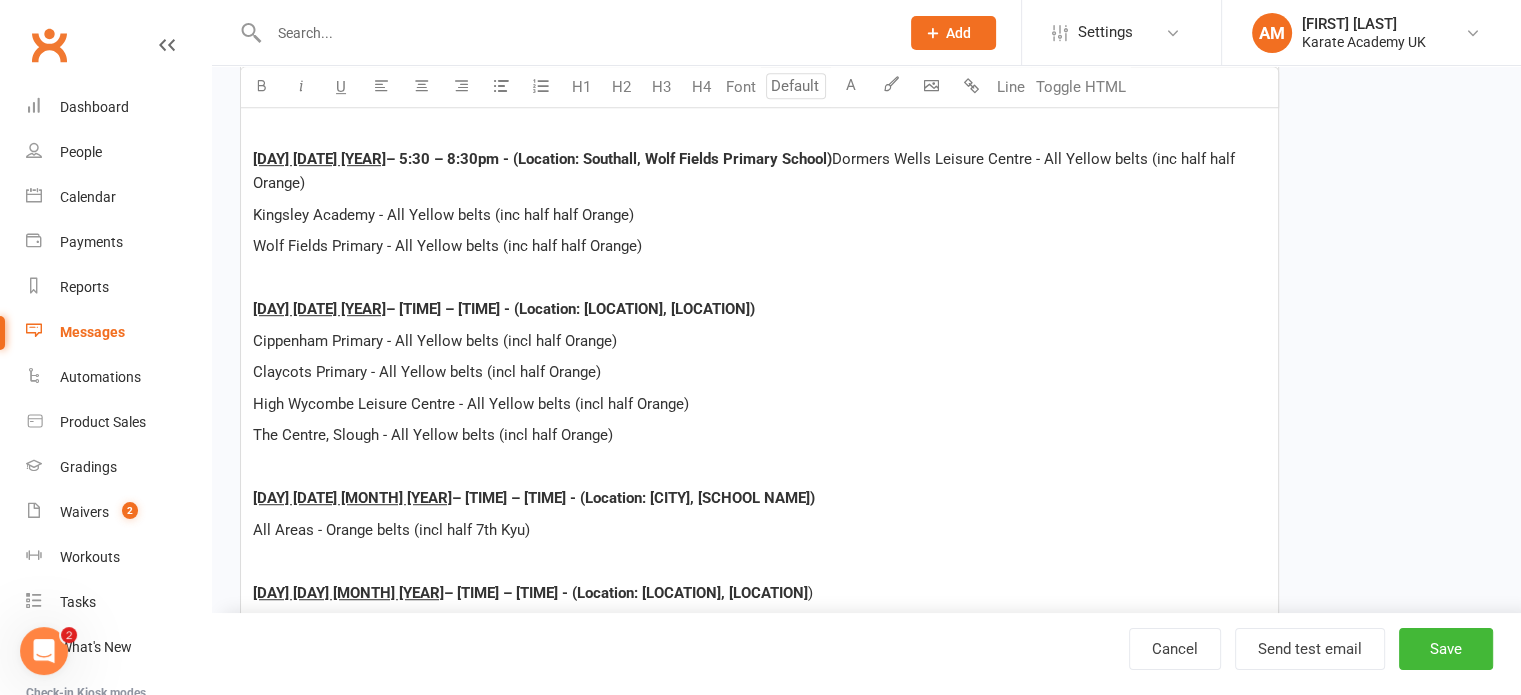 click on "Cippenham Primary - All Yellow belts (incl half Orange)" at bounding box center (435, 341) 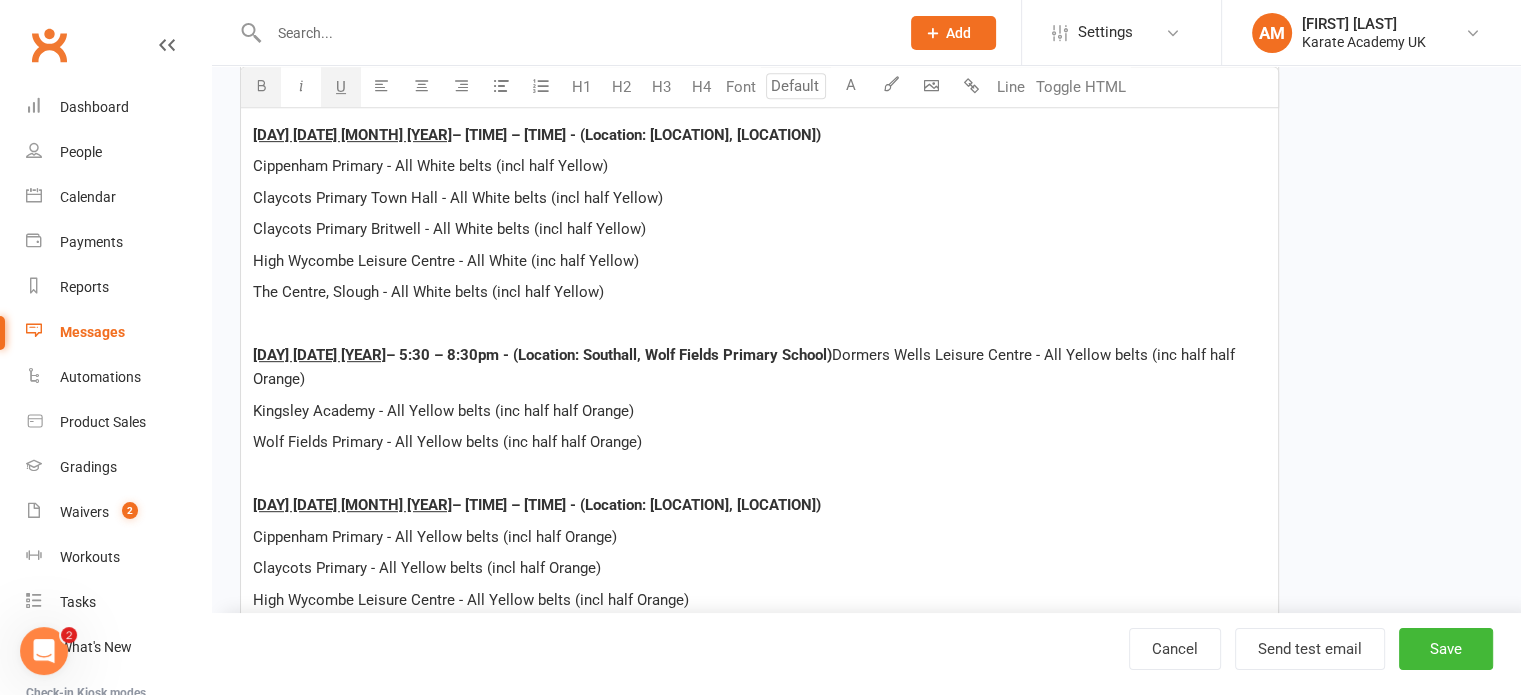 scroll, scrollTop: 900, scrollLeft: 0, axis: vertical 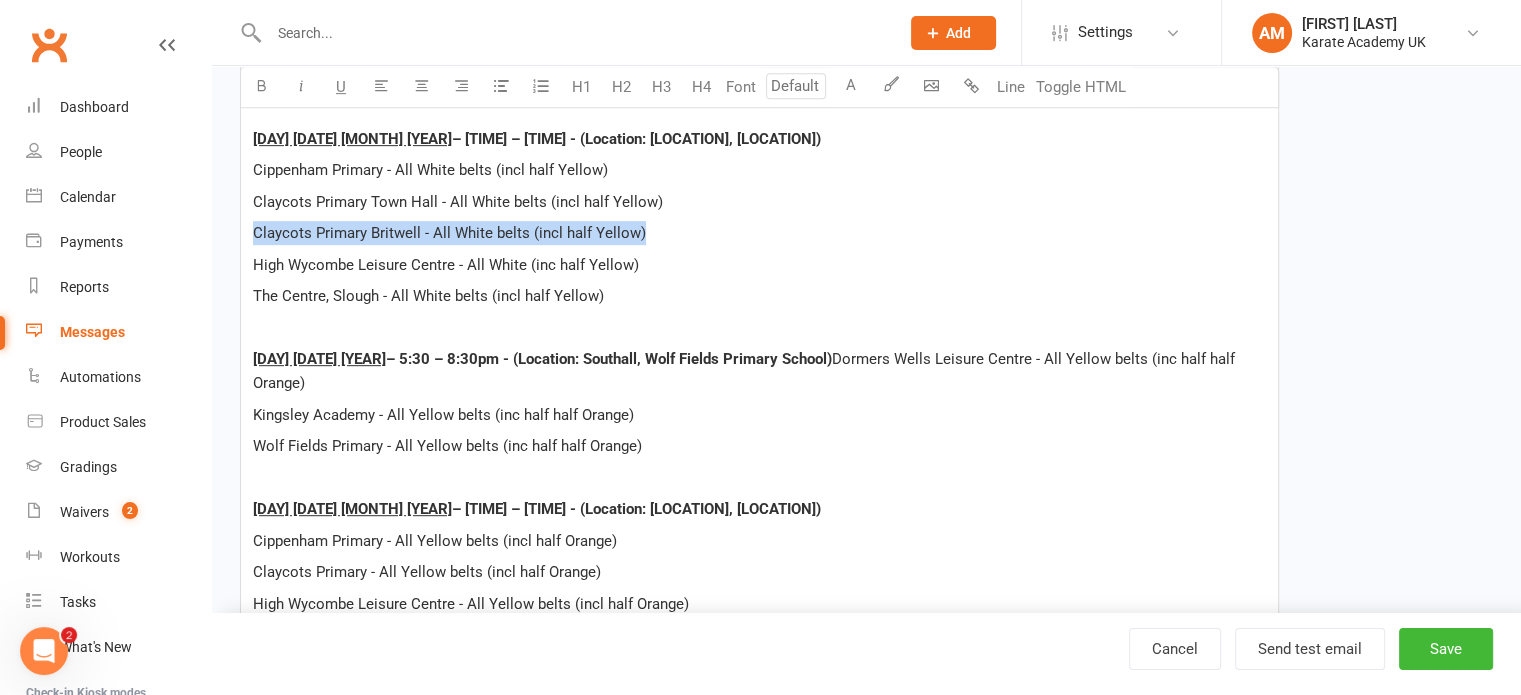 drag, startPoint x: 639, startPoint y: 231, endPoint x: 255, endPoint y: 225, distance: 384.04688 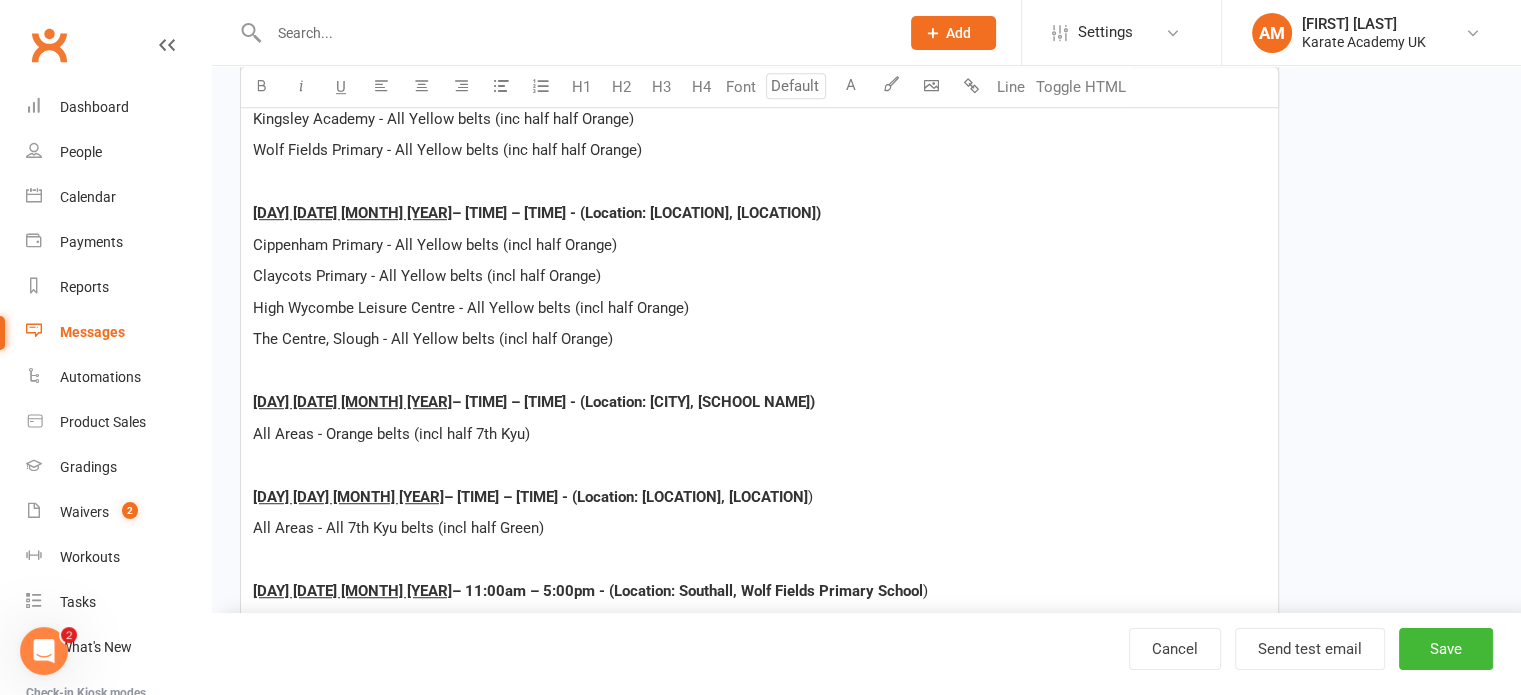 scroll, scrollTop: 1200, scrollLeft: 0, axis: vertical 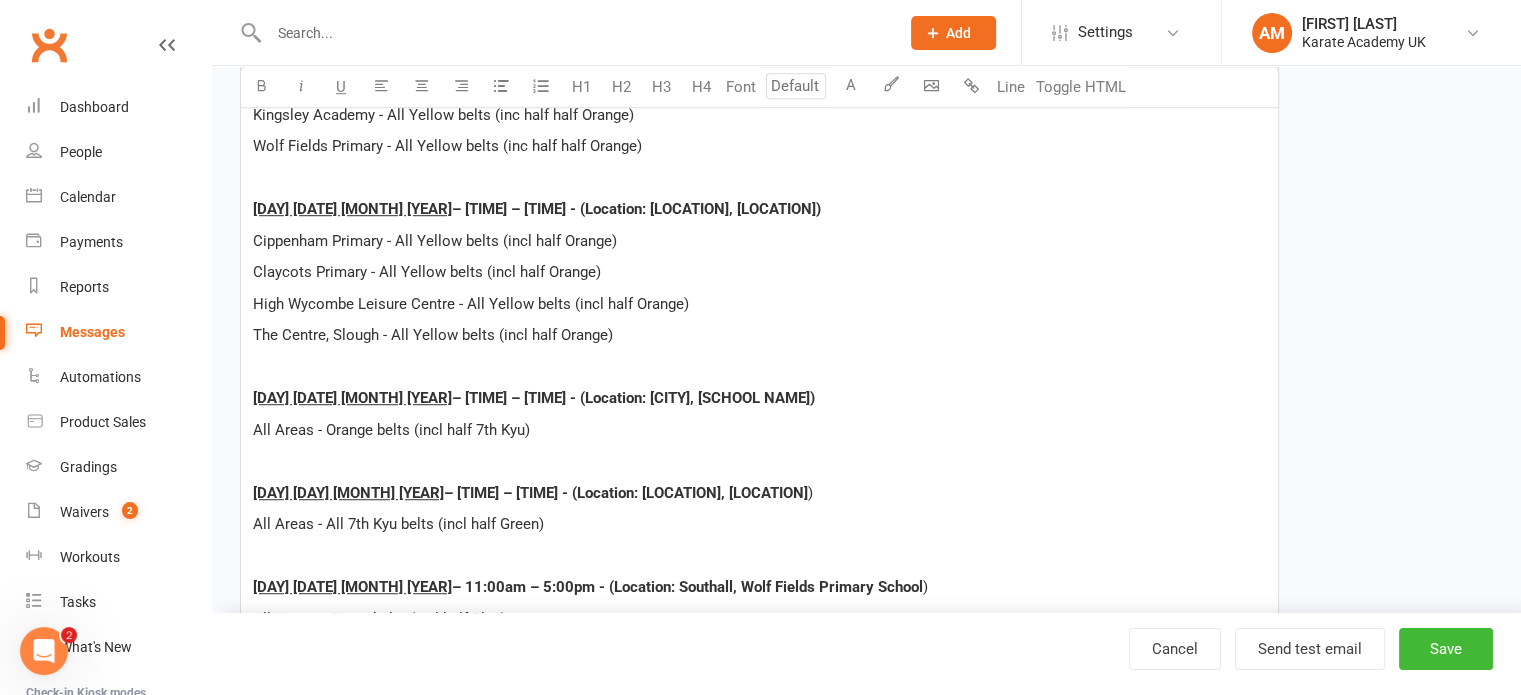 click on "Claycots Primary - All Yellow belts (incl half Orange)" at bounding box center [759, 272] 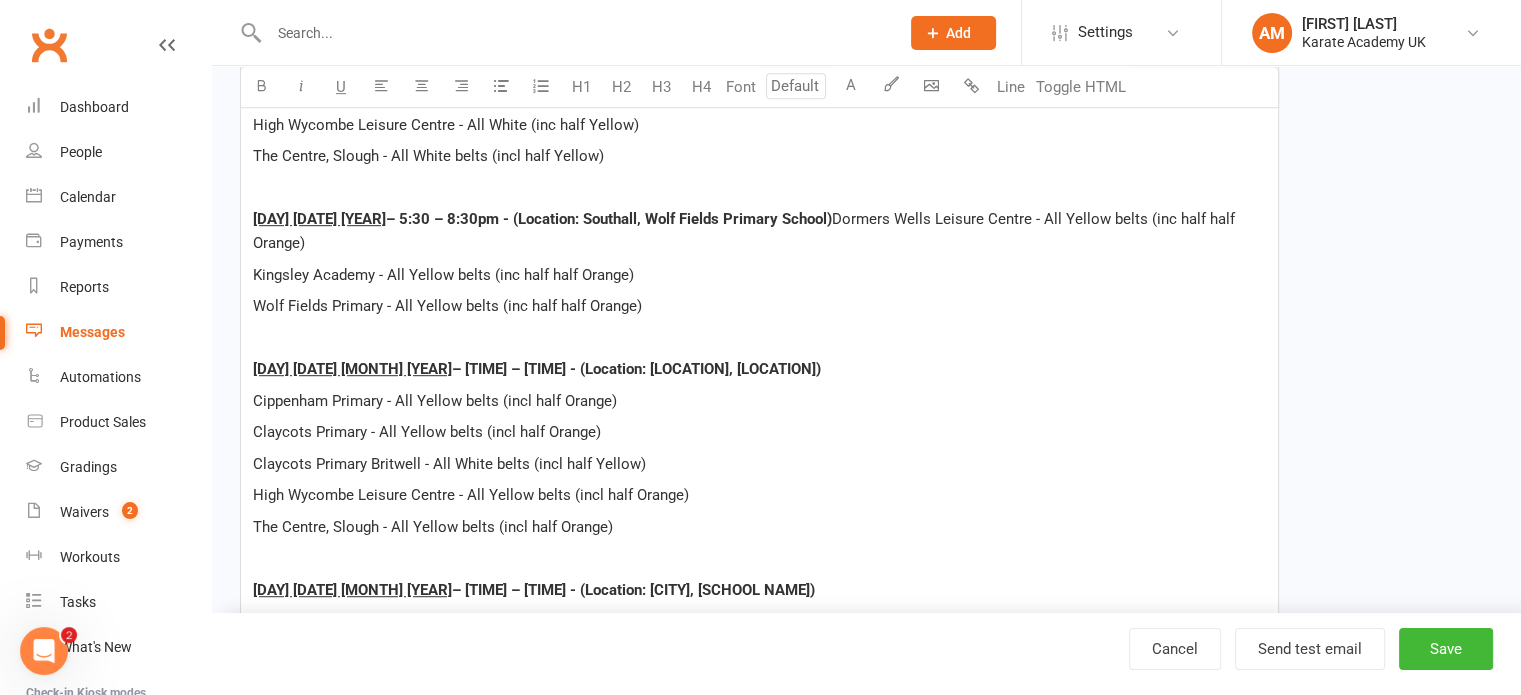 scroll, scrollTop: 1100, scrollLeft: 0, axis: vertical 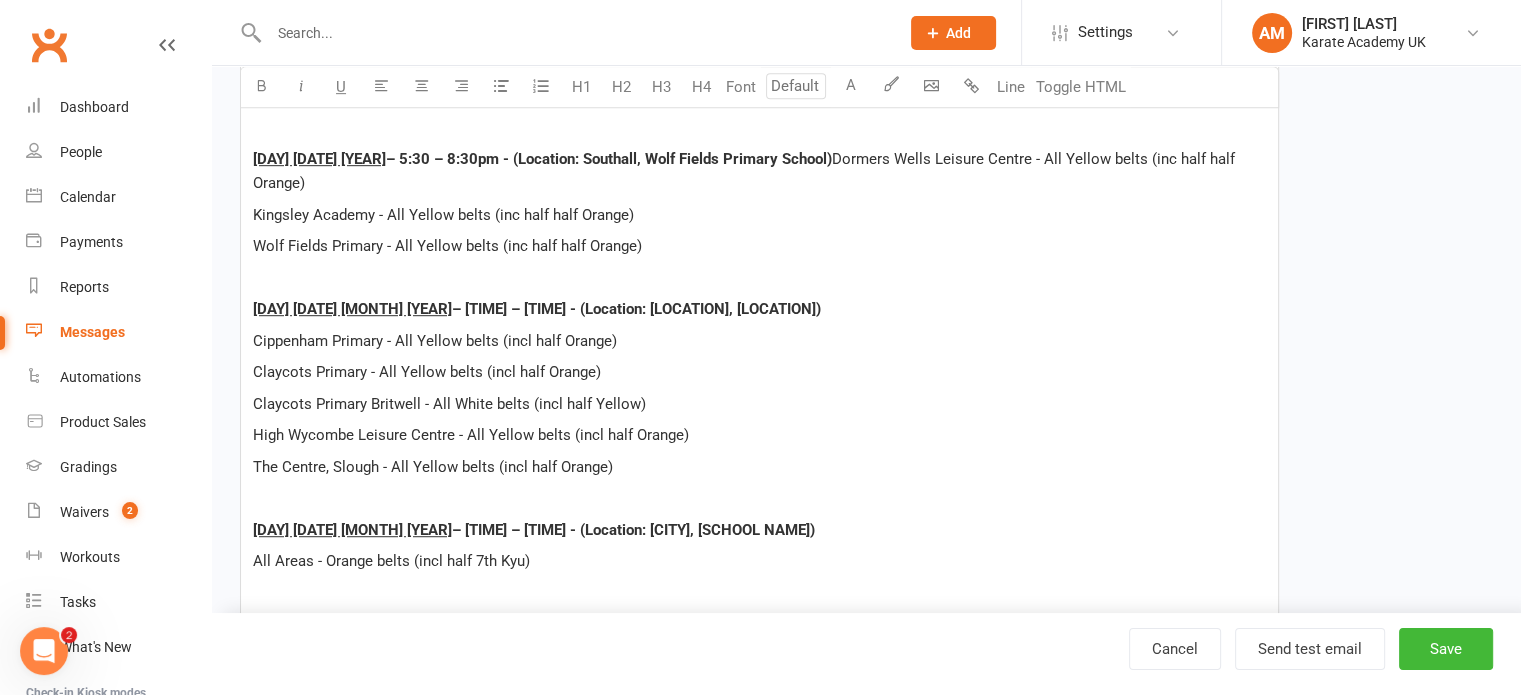 click on "Claycots Primary - All Yellow belts (incl half Orange)" at bounding box center (427, 372) 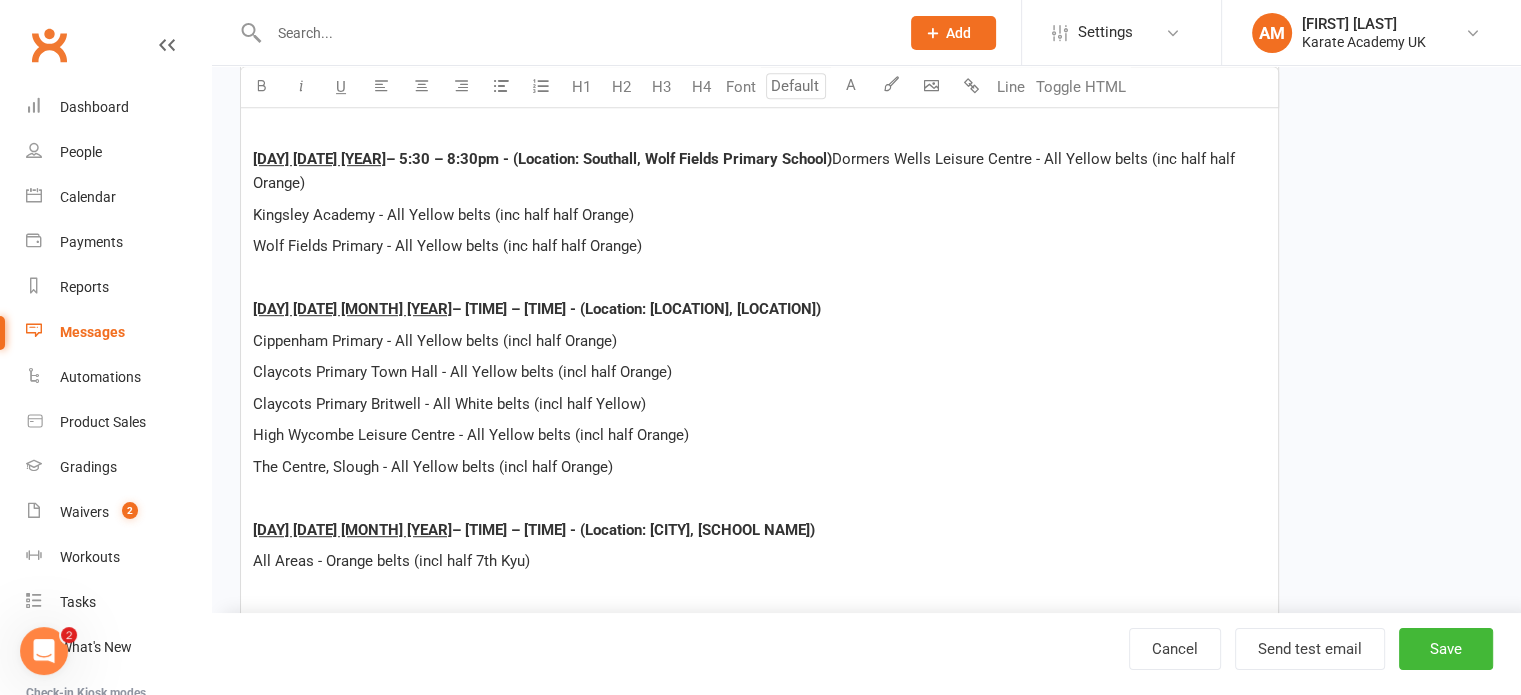 click on "Claycots Primary Britwell - All White belts (incl half Yellow)" at bounding box center [759, 404] 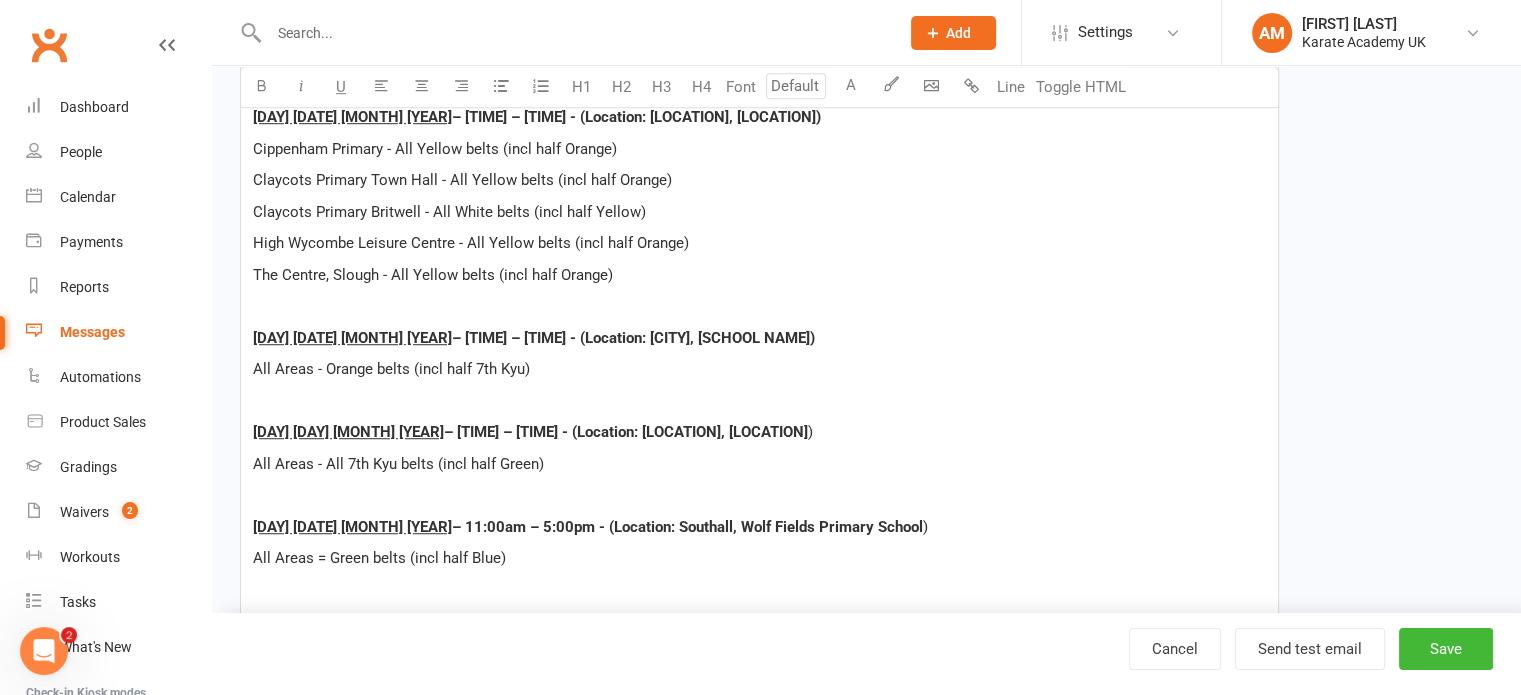 scroll, scrollTop: 1300, scrollLeft: 0, axis: vertical 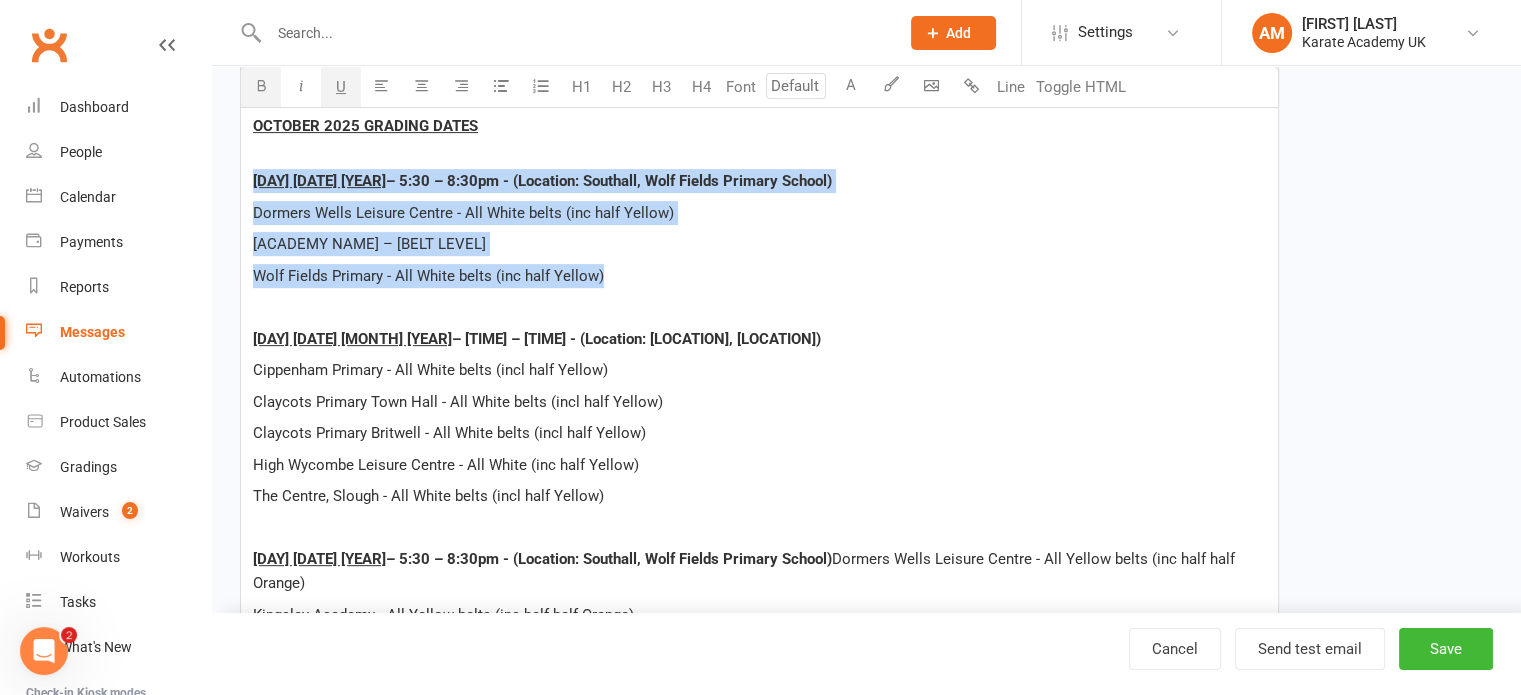 drag, startPoint x: 250, startPoint y: 177, endPoint x: 621, endPoint y: 267, distance: 381.7604 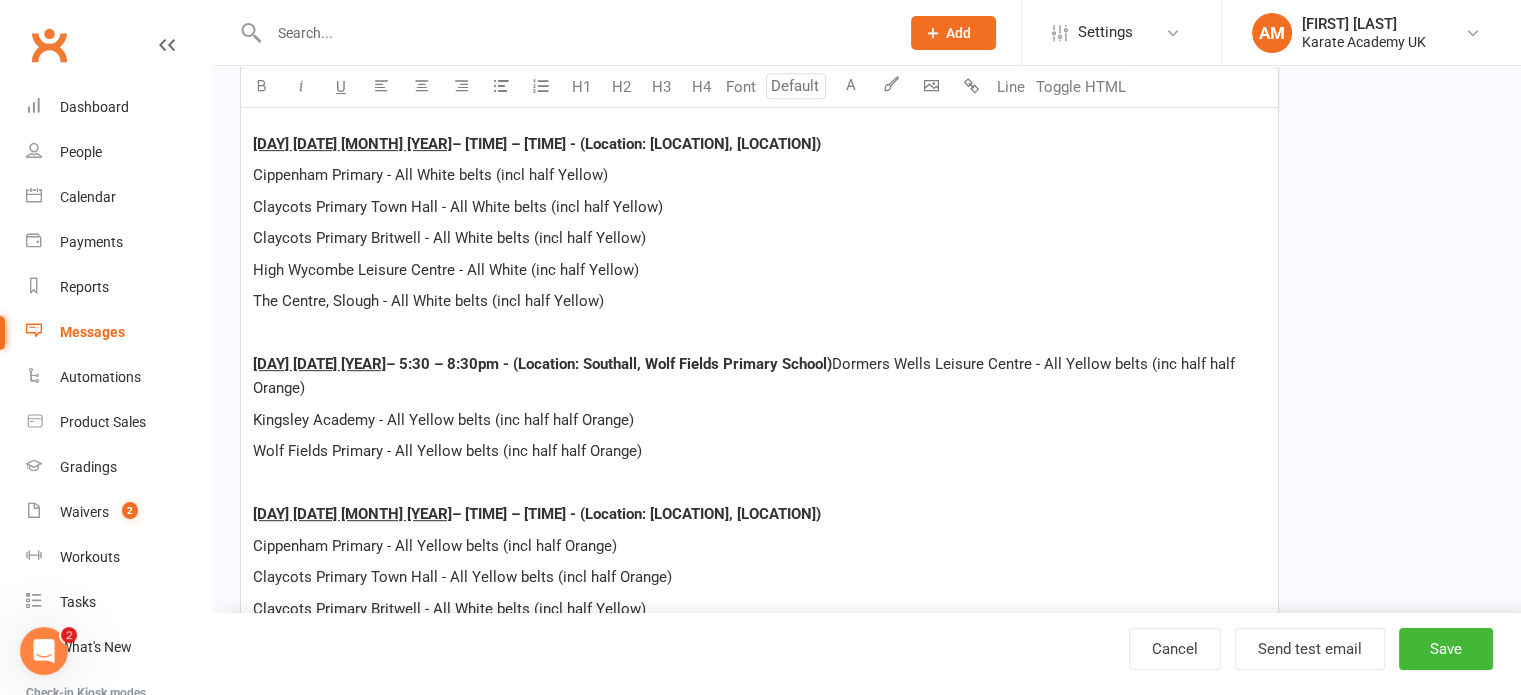 scroll, scrollTop: 900, scrollLeft: 0, axis: vertical 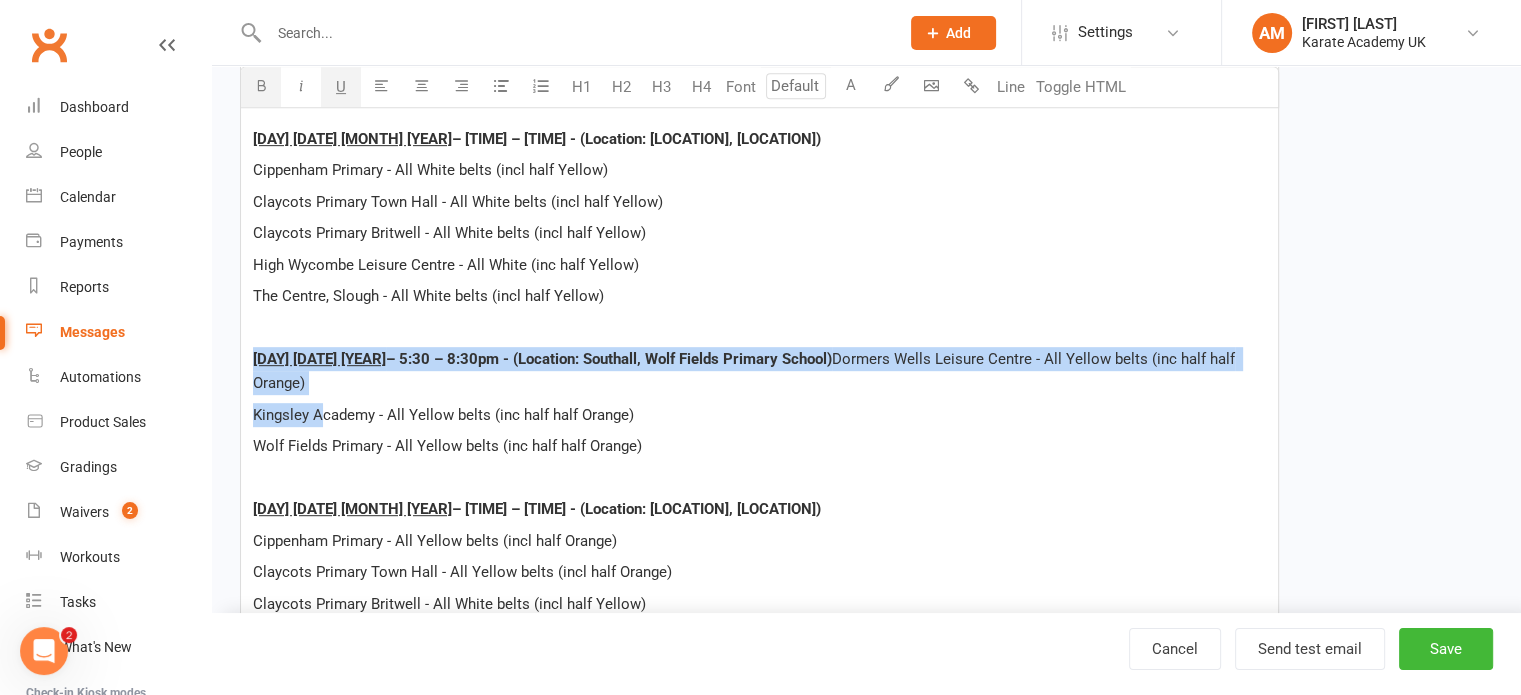 drag, startPoint x: 251, startPoint y: 359, endPoint x: 323, endPoint y: 400, distance: 82.85529 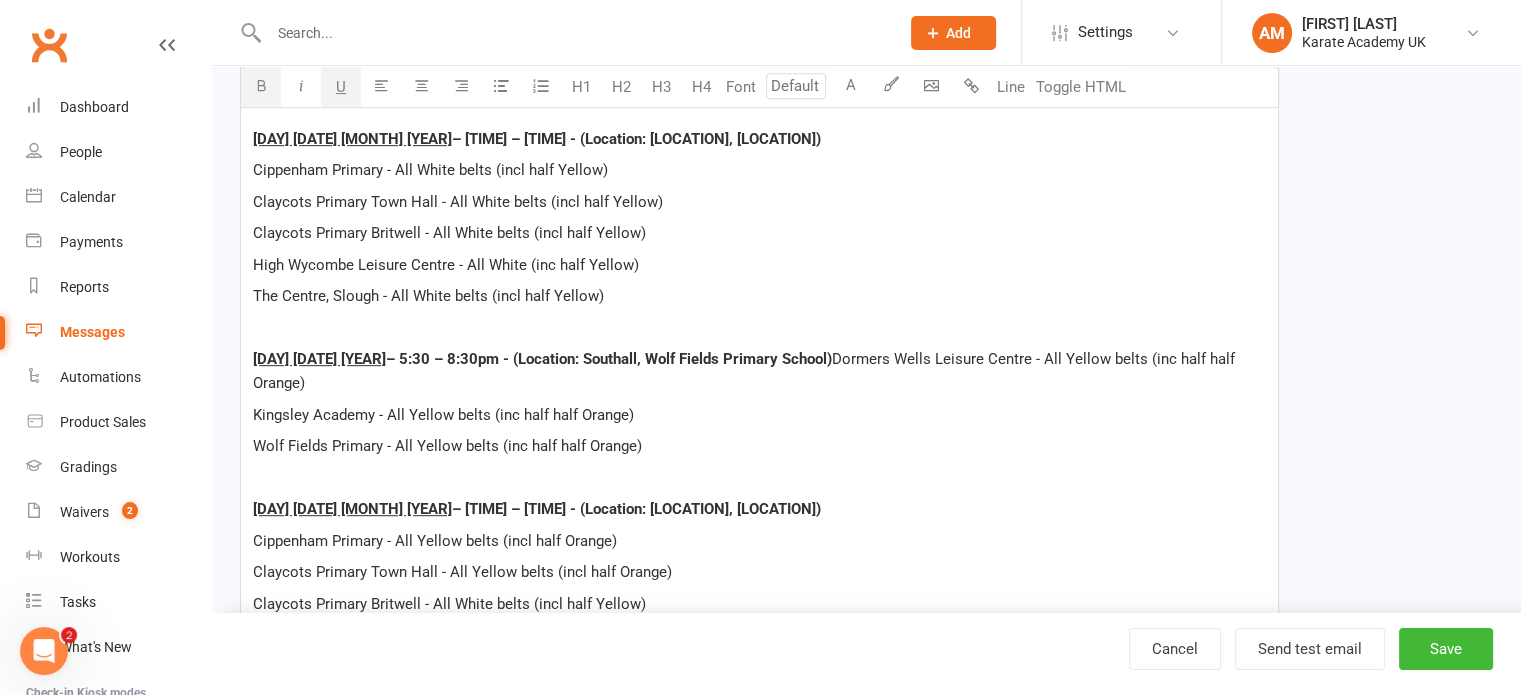 click on "Dear all,   Please note classes will be closed over the annual two weeks summer break;   ALL Classes Closed: Monday 18th August 2025 – Sunday 31st August 2025 Lessons will resume back to normal from  Monday 1st September 2025   PRE-GRADING SEMINAR (BROWN BELTS & ABOVE) = Saturday 20th September 2025   OCTOBER 2025 GRADING DATES
Monday 29th September 2025  – 5:30 – 8:30pm - (Location: Southall, Wolf Fields Primary School) Dormers Wells Leisure Centre - All White belts (inc half Yellow) Kingsley Academy – All White belts (inc half Yellow) Wolf Fields Primary - All White belts (inc half Yellow)   Tuesday 30th September 2025  – 5:30 – 8:30pm - (Location: Slough, The Centre)   Cippenham Primary - All White belts (incl half Yellow) Claycots Primary Town Hall - All White belts (incl half Yellow) Claycots Primary Britwell - All White belts (incl half Yellow) High Wycombe Leisure Centre - All White (inc half Yellow) The Centre, Slough - All White belts (incl half Yellow)            )" at bounding box center [759, 560] 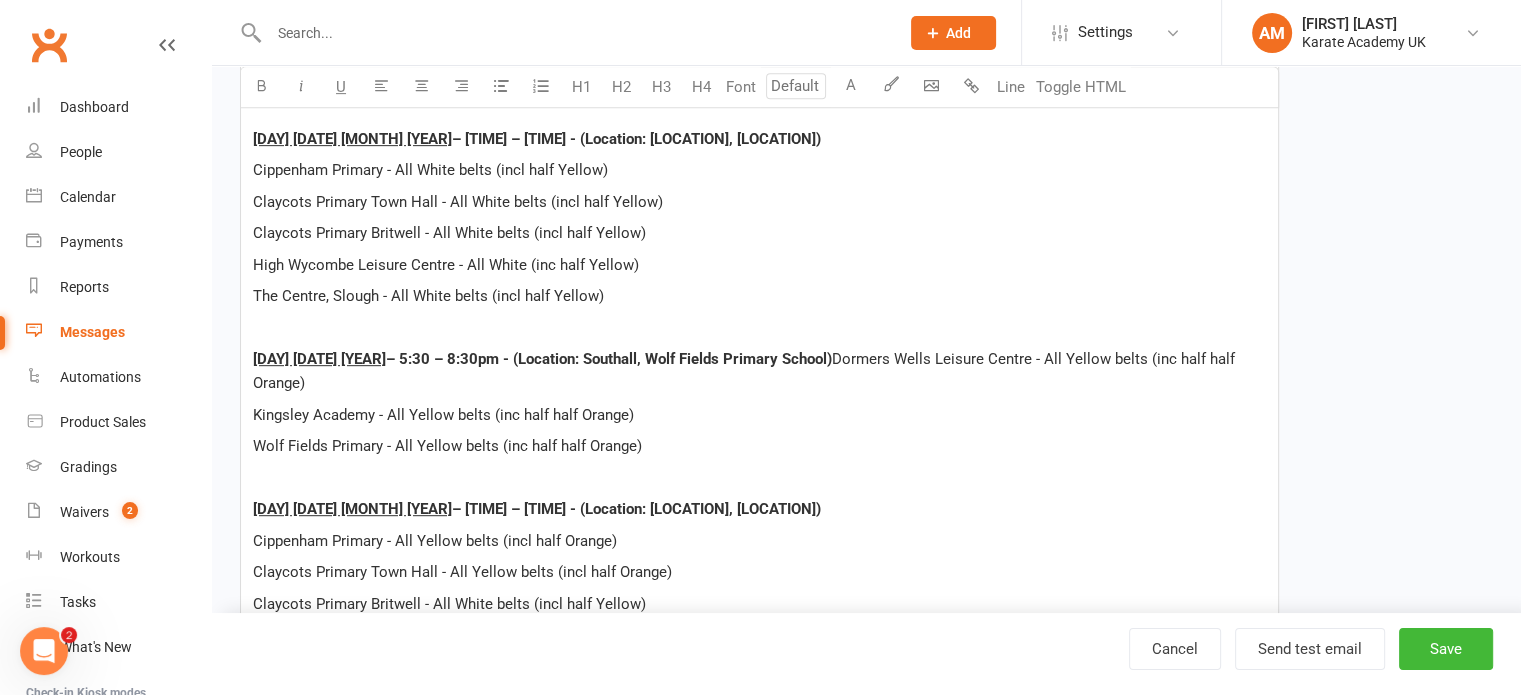 click on "Dormers Wells Leisure Centre - All Yellow belts (inc half half Orange)" at bounding box center [746, 371] 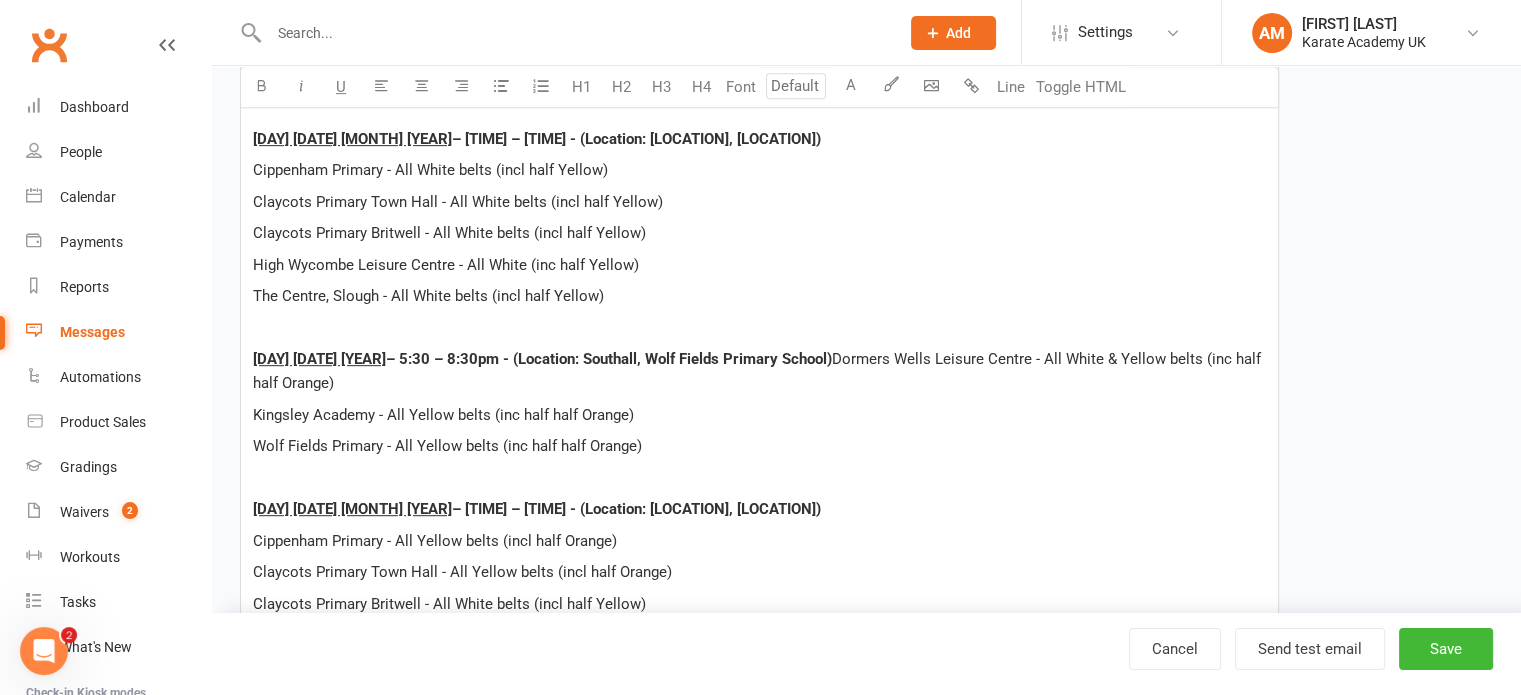 click on "Dormers Wells Leisure Centre - All White & Yellow belts (inc half half Orange)" at bounding box center [759, 371] 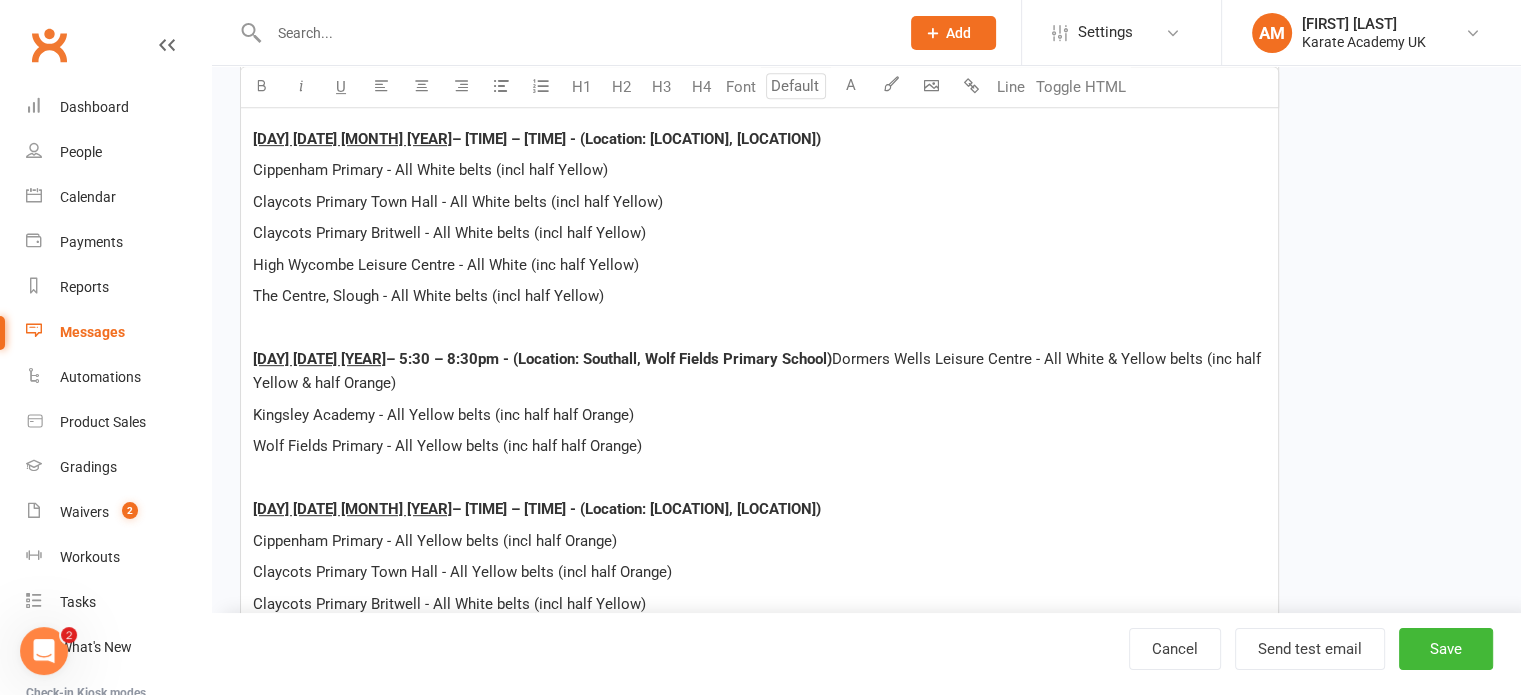 drag, startPoint x: 823, startPoint y: 383, endPoint x: 464, endPoint y: 381, distance: 359.00558 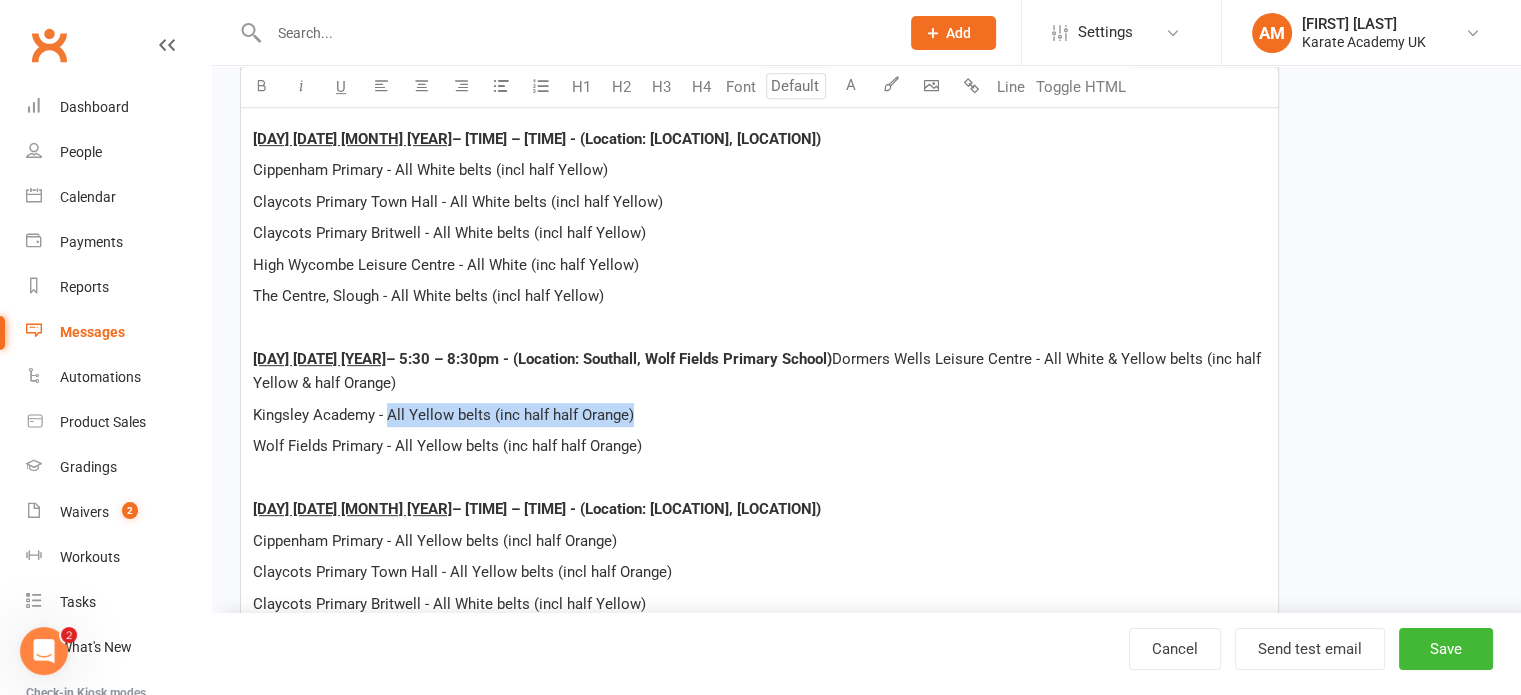 drag, startPoint x: 634, startPoint y: 415, endPoint x: 387, endPoint y: 417, distance: 247.0081 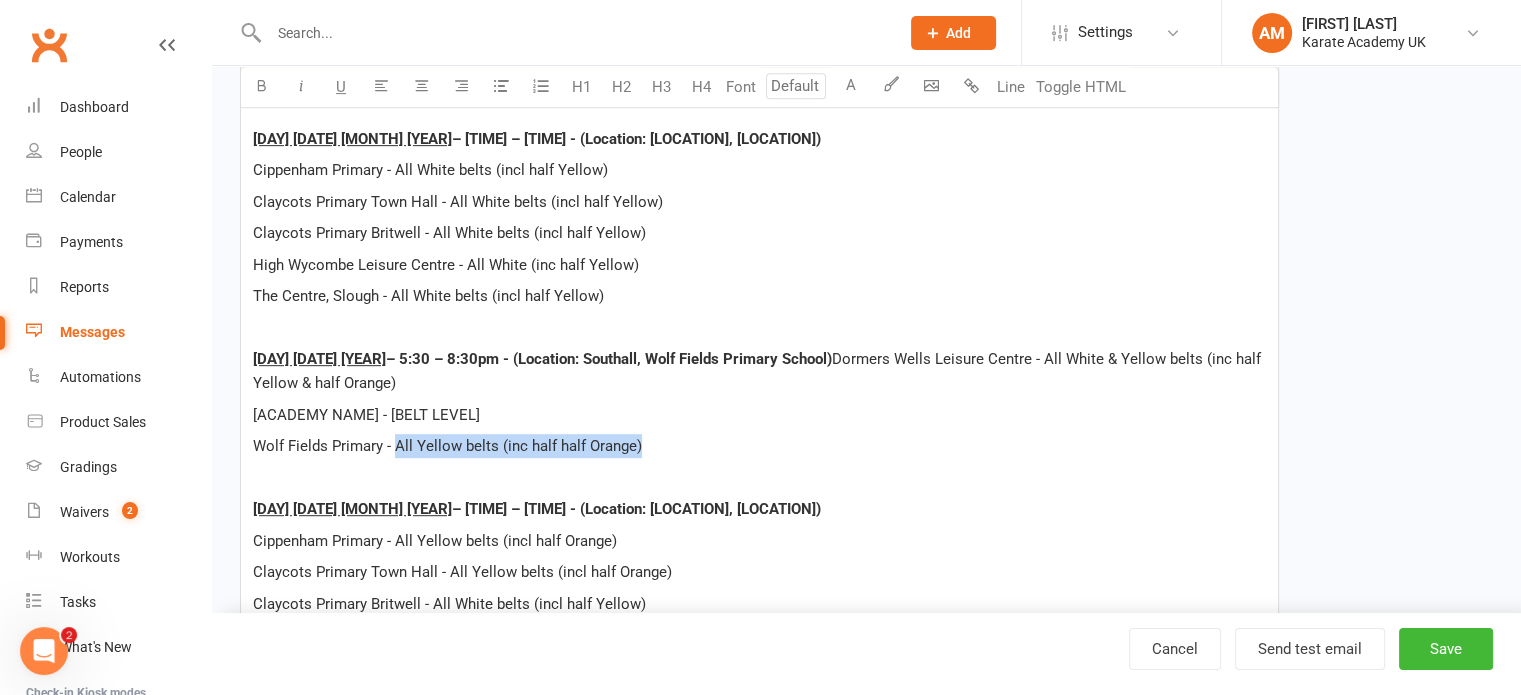drag, startPoint x: 649, startPoint y: 443, endPoint x: 397, endPoint y: 439, distance: 252.03174 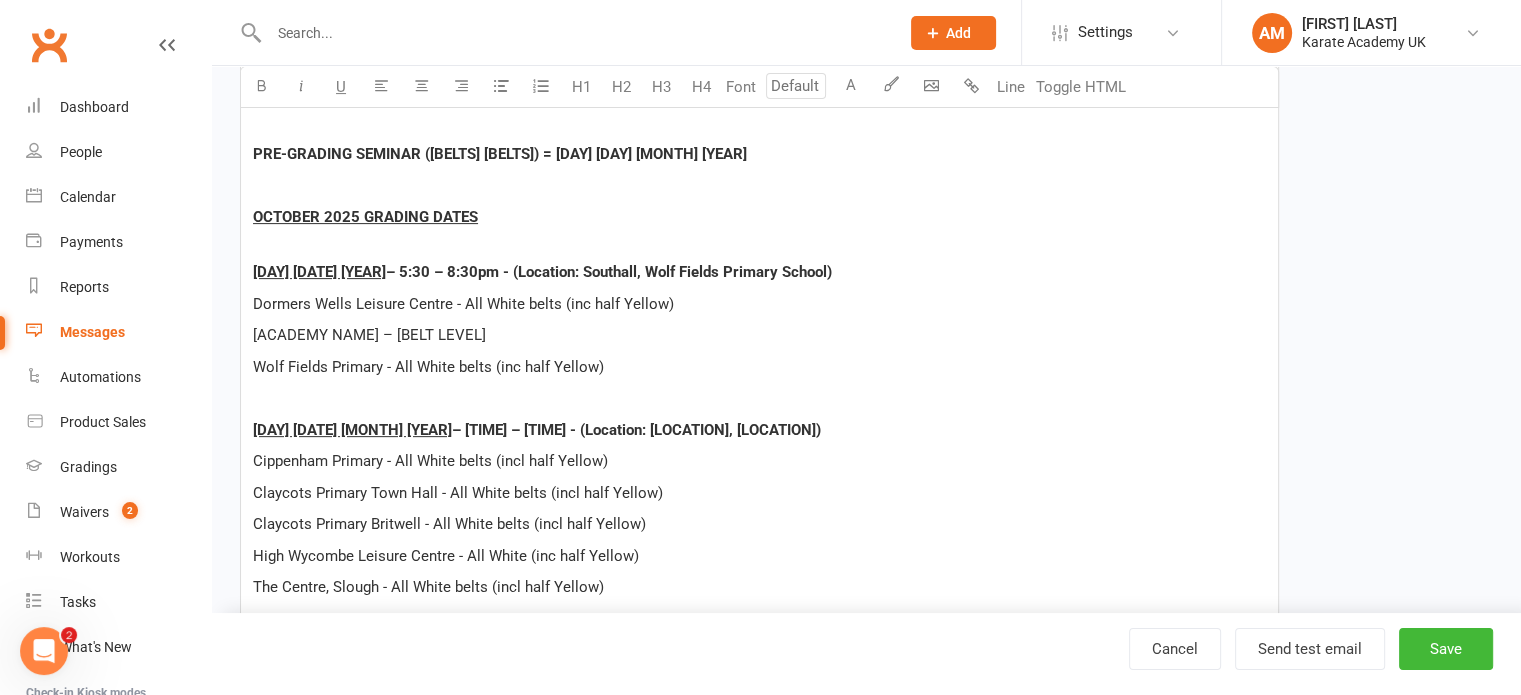 scroll, scrollTop: 600, scrollLeft: 0, axis: vertical 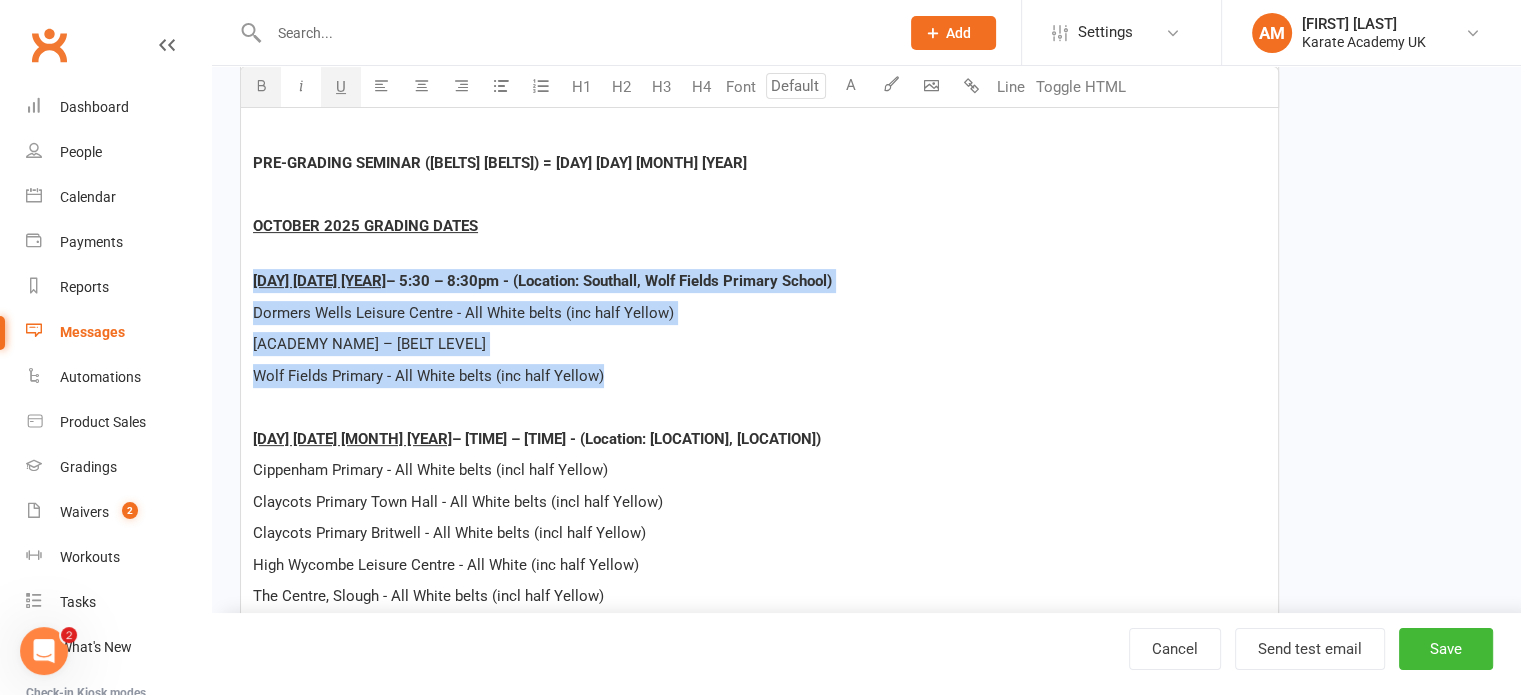 drag, startPoint x: 583, startPoint y: 369, endPoint x: 250, endPoint y: 272, distance: 346.84003 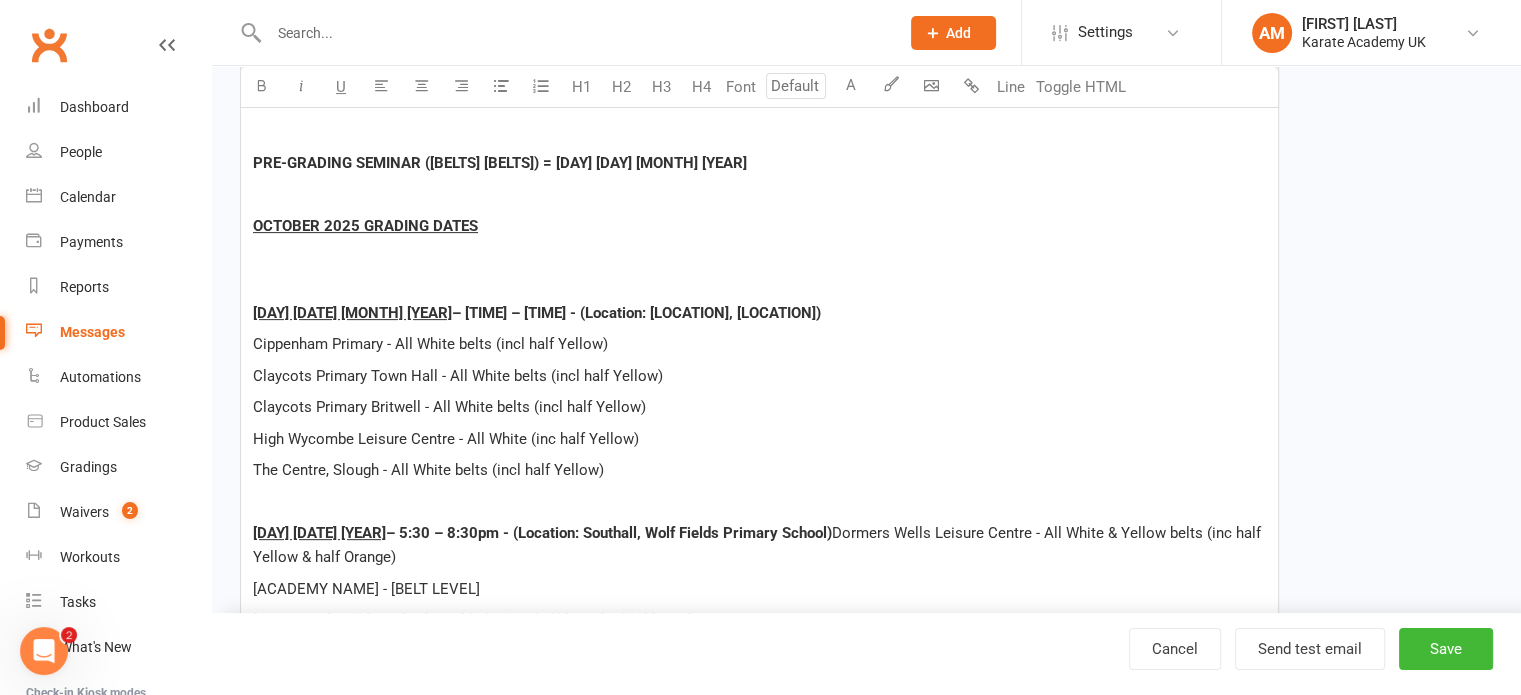 click at bounding box center (759, 281) 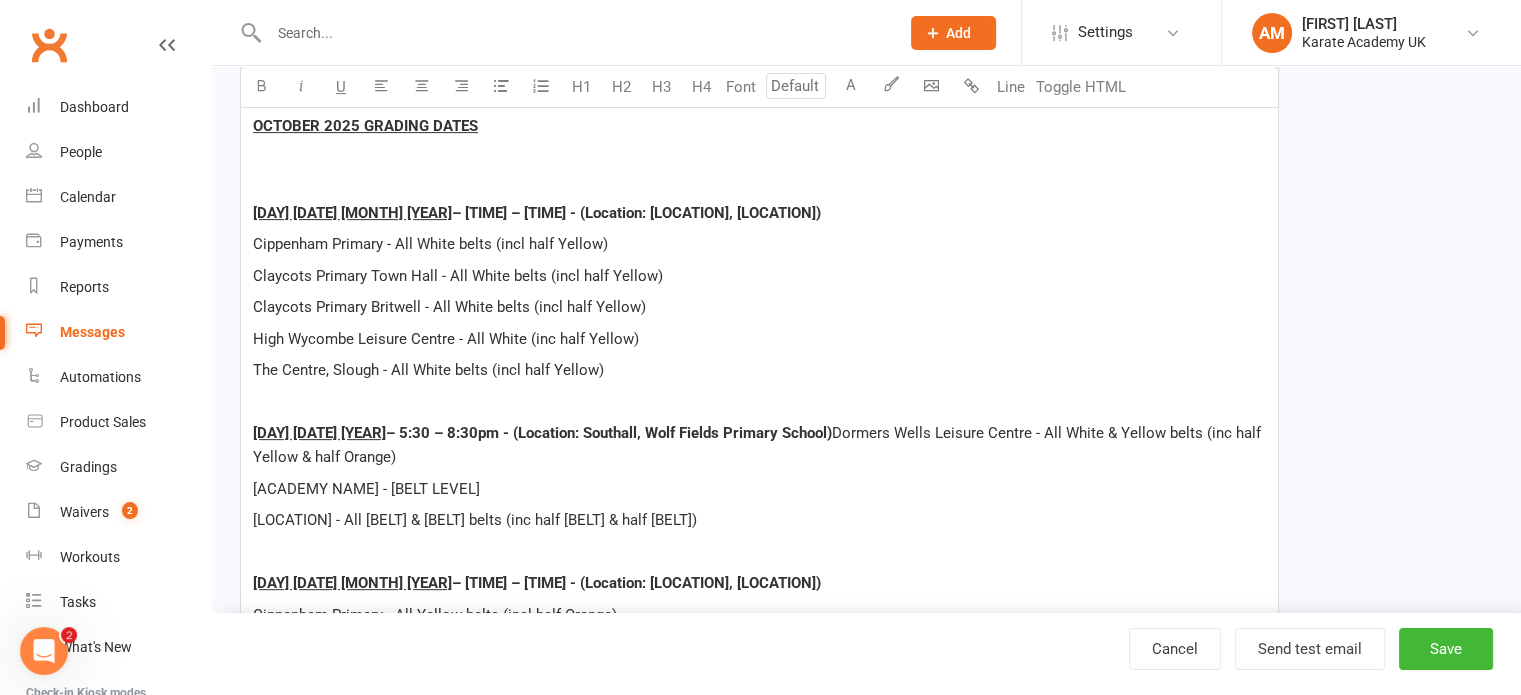 scroll, scrollTop: 700, scrollLeft: 0, axis: vertical 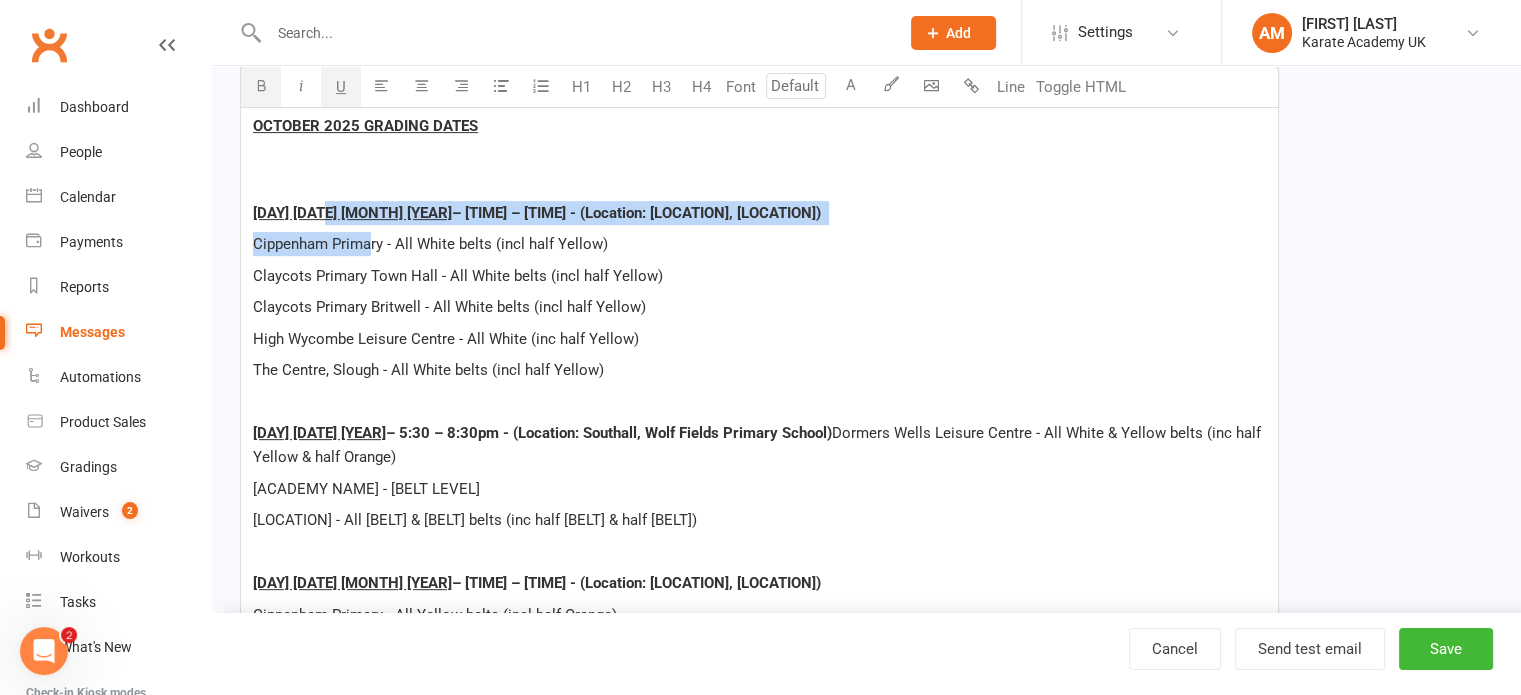 drag, startPoint x: 330, startPoint y: 213, endPoint x: 369, endPoint y: 243, distance: 49.20366 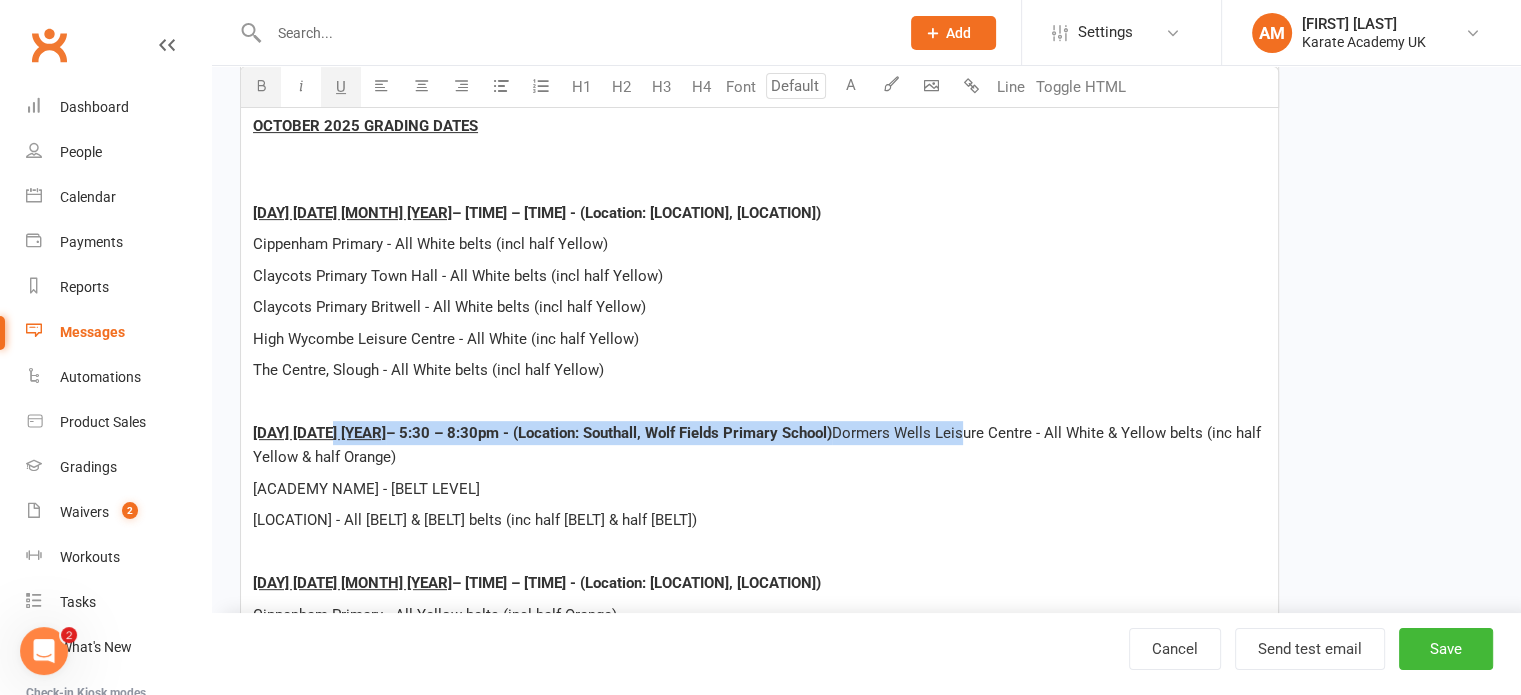 drag, startPoint x: 342, startPoint y: 426, endPoint x: 373, endPoint y: 455, distance: 42.44997 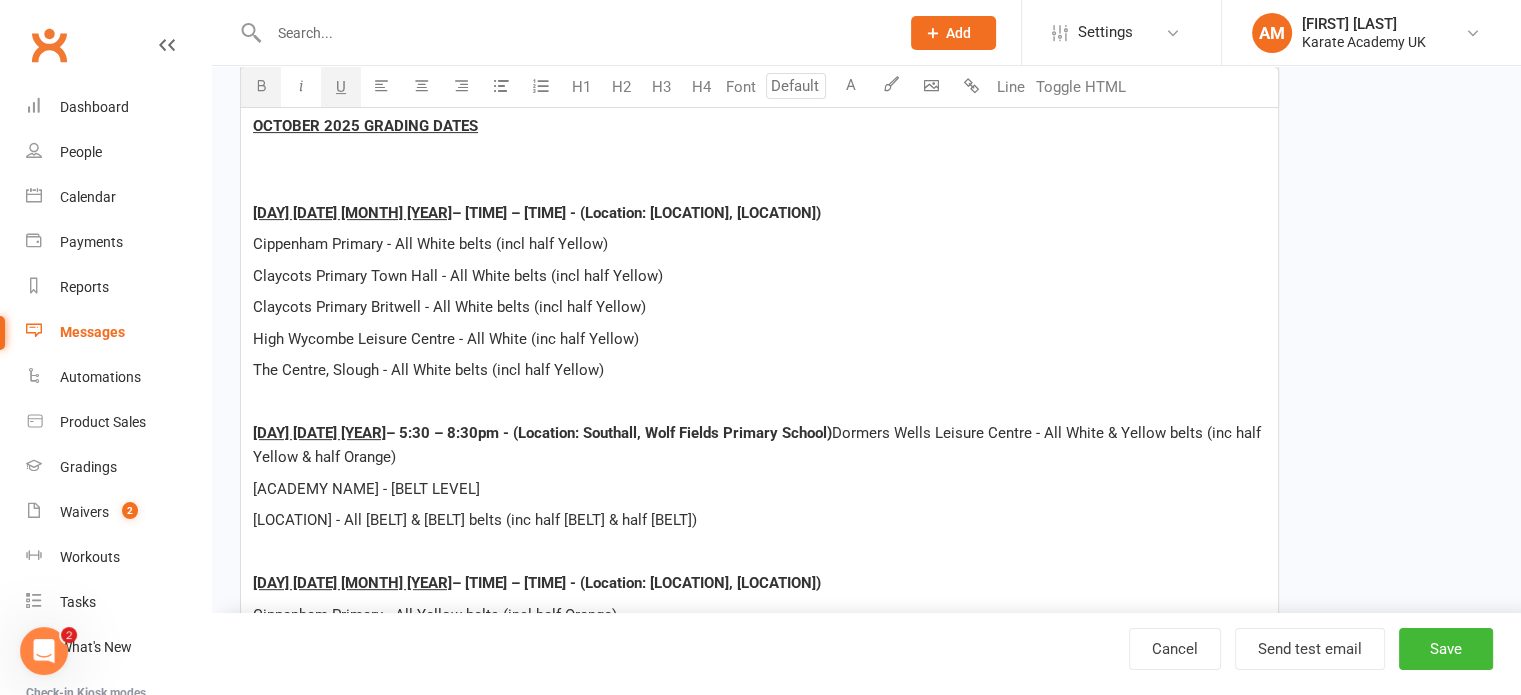 click on "Dear all,   Please note classes will be closed over the annual two weeks summer break;   ALL Classes Closed: Monday 18th August 2025 – Sunday 31st August 2025 Lessons will resume back to normal from  Monday 1st September 2025   PRE-GRADING SEMINAR (BROWN BELTS & ABOVE) = Saturday 20th September 2025   OCTOBER 2025 GRADING DATES
Tuesday 30th September 2025  – 5:30 – 8:30pm - (Location: Slough, The Centre)   Cippenham Primary - All White belts (incl half Yellow) Claycots Primary Town Hall - All White belts (incl half Yellow) Claycots Primary Britwell - All White belts (incl half Yellow) High Wycombe Leisure Centre - All White (inc half Yellow) The Centre, Slough - All White belts (incl half Yellow)    Wednesday 1st October 2025  – 5:30 – 8:30pm - (Location: Southall, Wolf Fields Primary School)
Dormers Wells Leisure Centre - All White & Yellow belts (inc half Yellow & half Orange) Kingsley Academy - All White & Yellow belts (inc half Yellow & half Orange)   Friday 3rd October 2025" at bounding box center (759, 697) 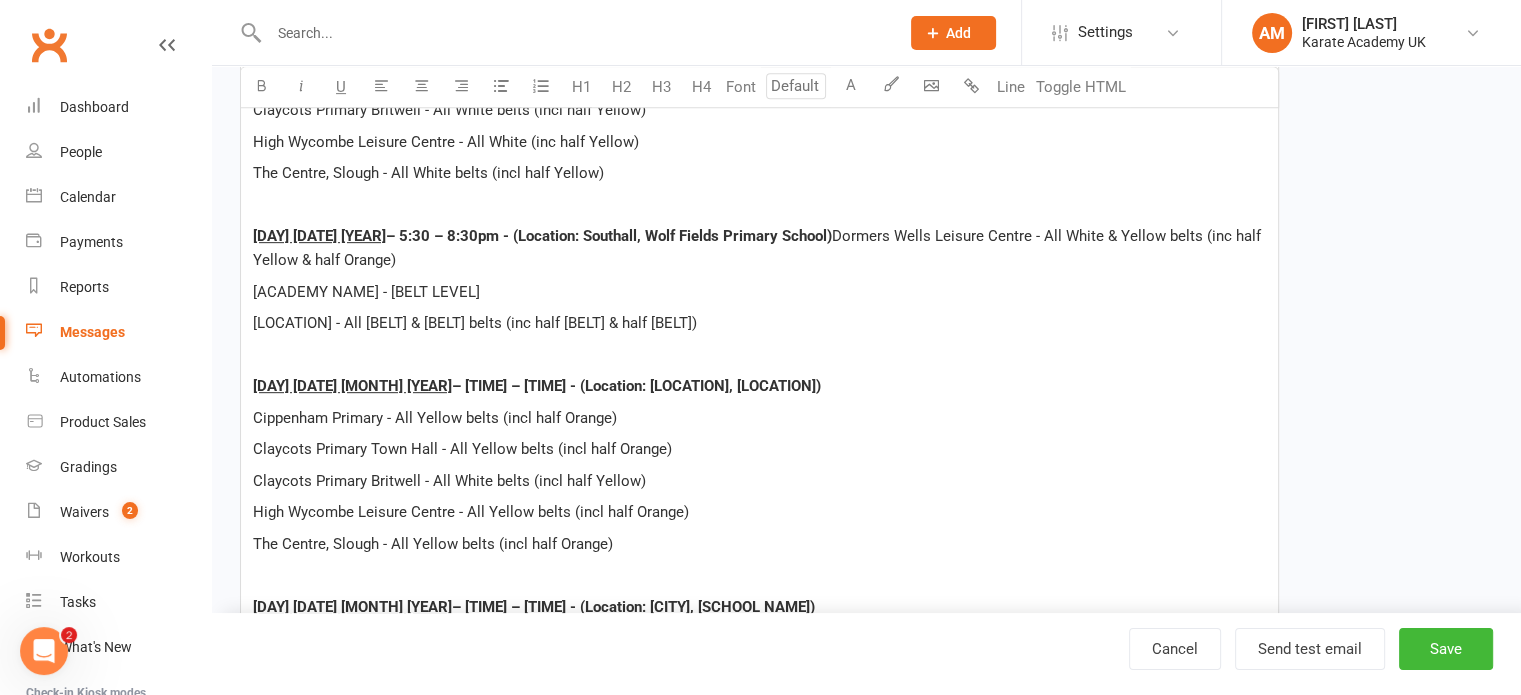 scroll, scrollTop: 900, scrollLeft: 0, axis: vertical 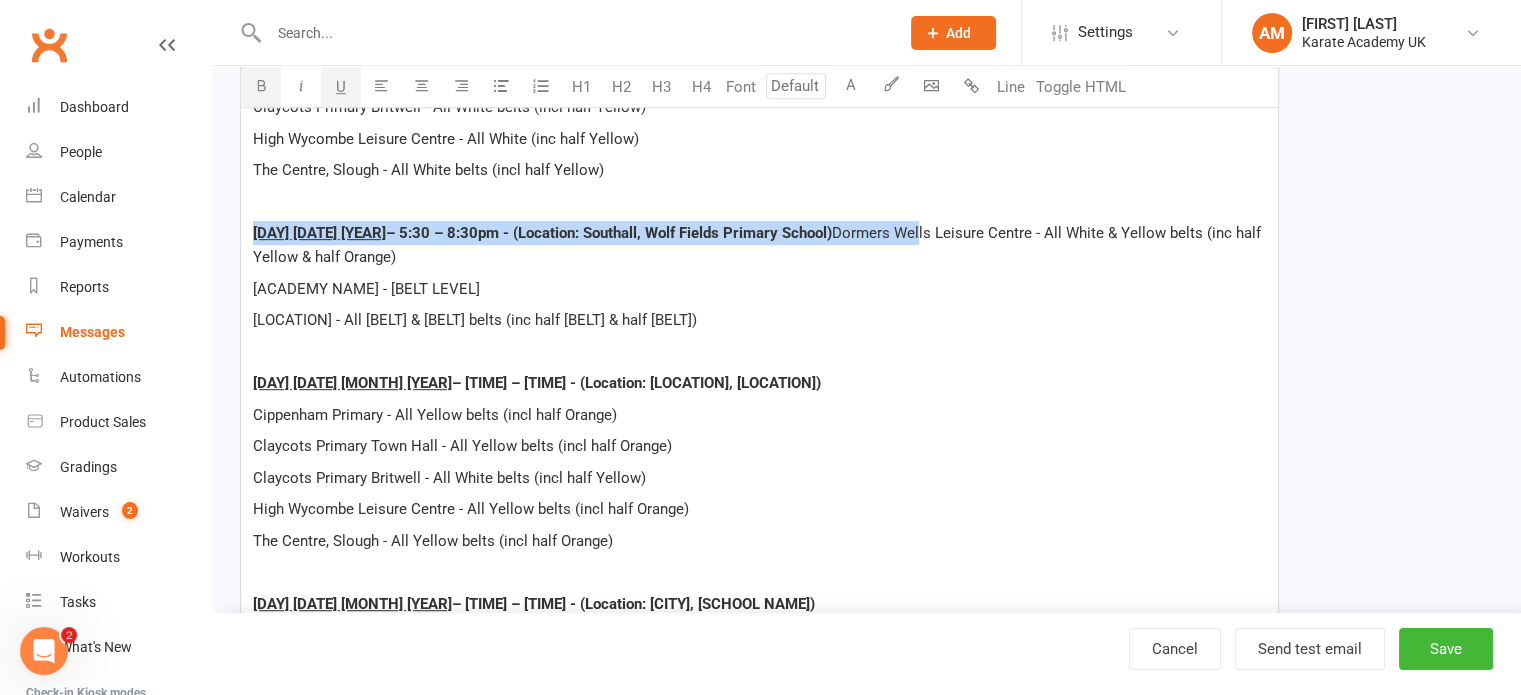 drag, startPoint x: 253, startPoint y: 232, endPoint x: 331, endPoint y: 259, distance: 82.5409 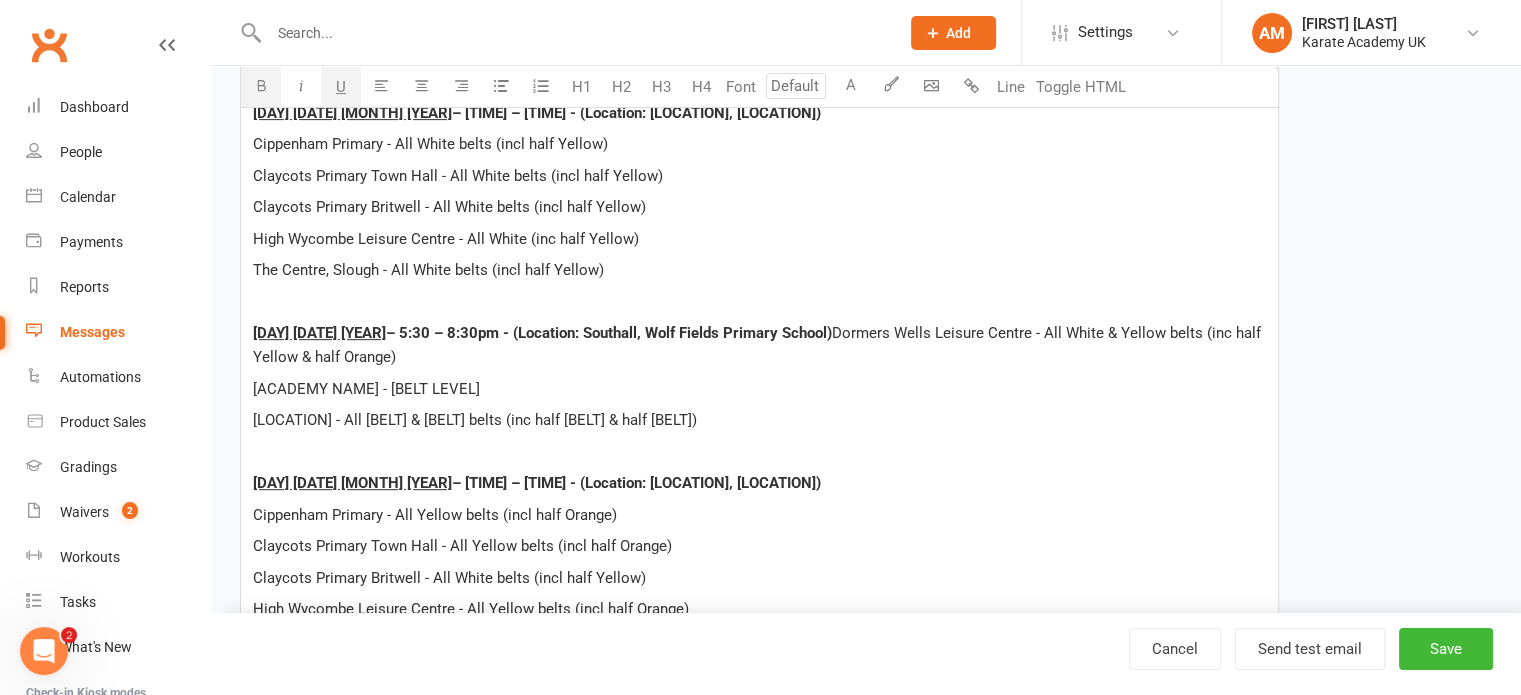 click on "Wolf Fields Primary - All White & Yellow belts (inc half Yellow & half Orange)" at bounding box center [759, 420] 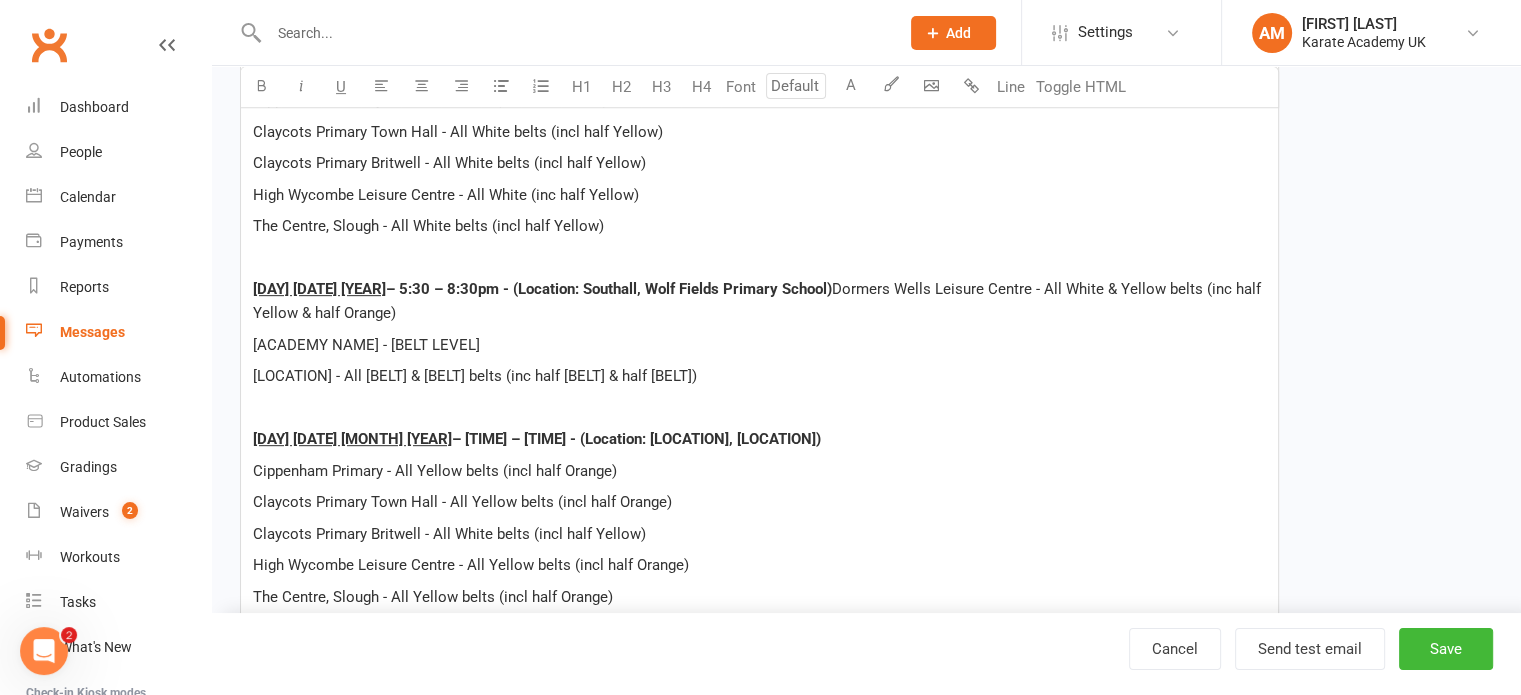 scroll, scrollTop: 800, scrollLeft: 0, axis: vertical 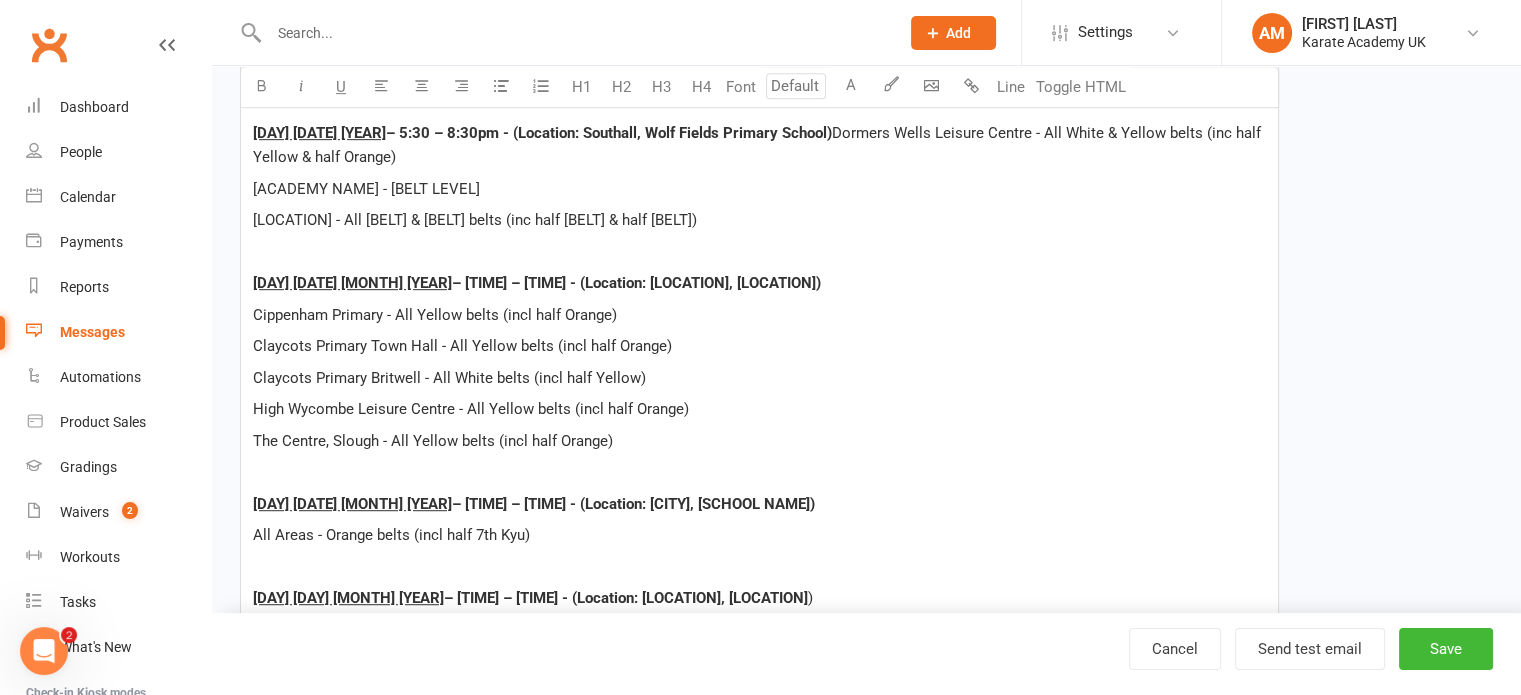 click on "Claycots Primary Britwell - All White belts (incl half Yellow)" at bounding box center [449, 378] 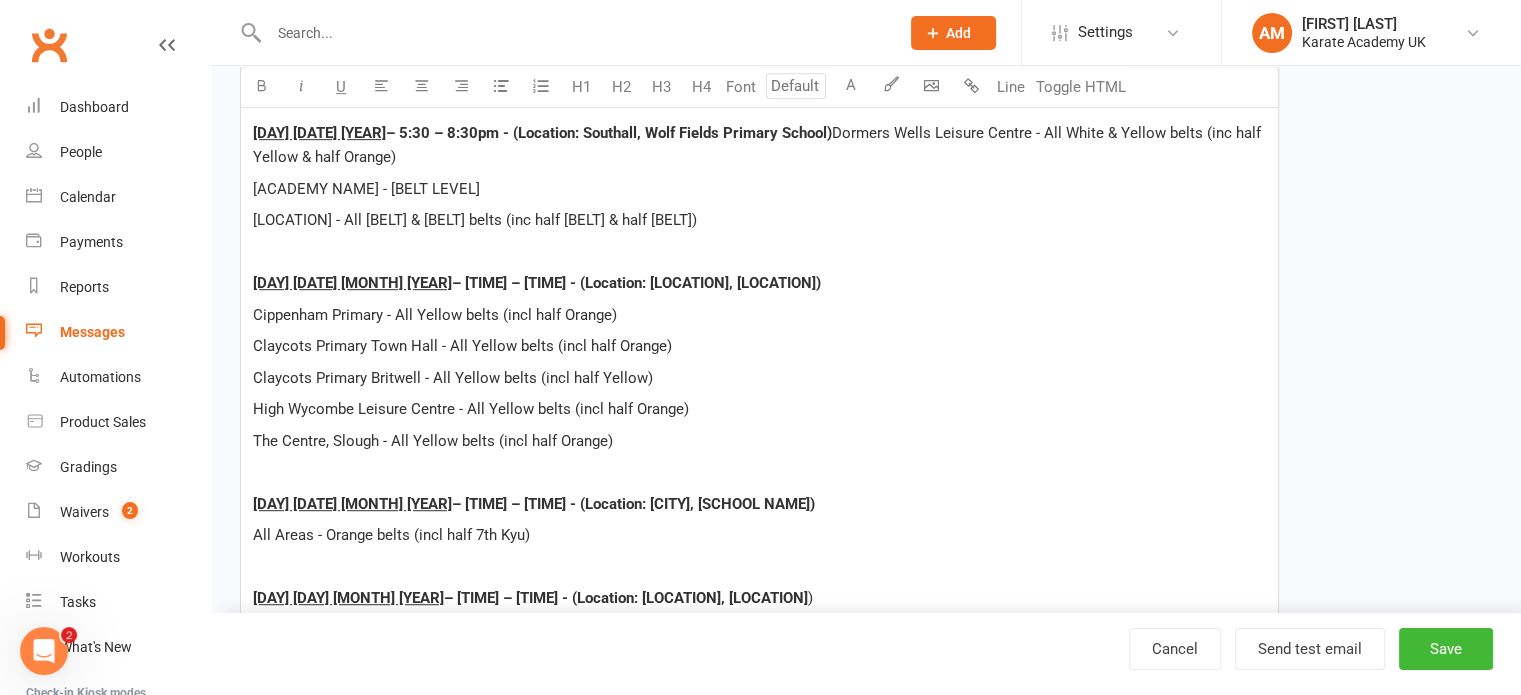 click on "Claycots Primary Britwell - All Yellow belts (incl half Yellow)" at bounding box center [453, 378] 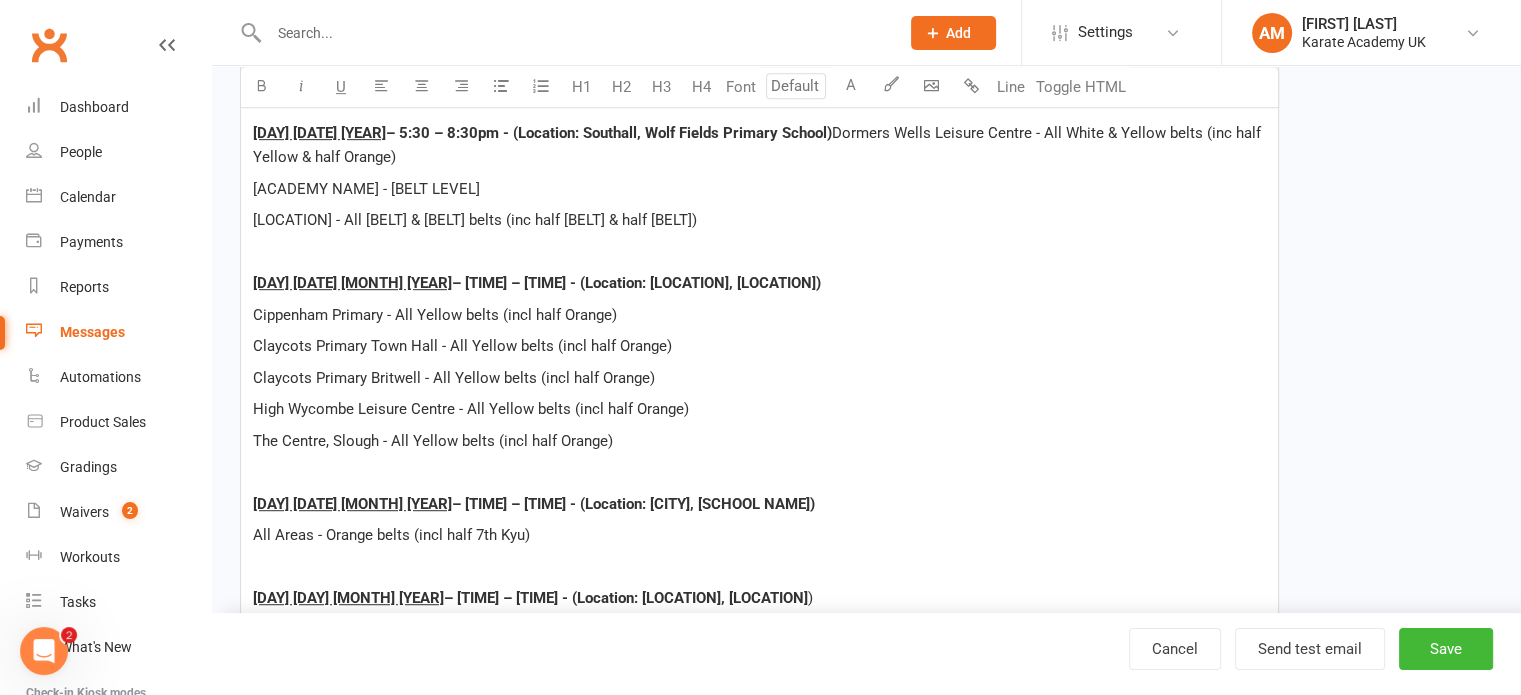 click on "The Centre, Slough - All Yellow belts (incl half Orange)" at bounding box center [759, 441] 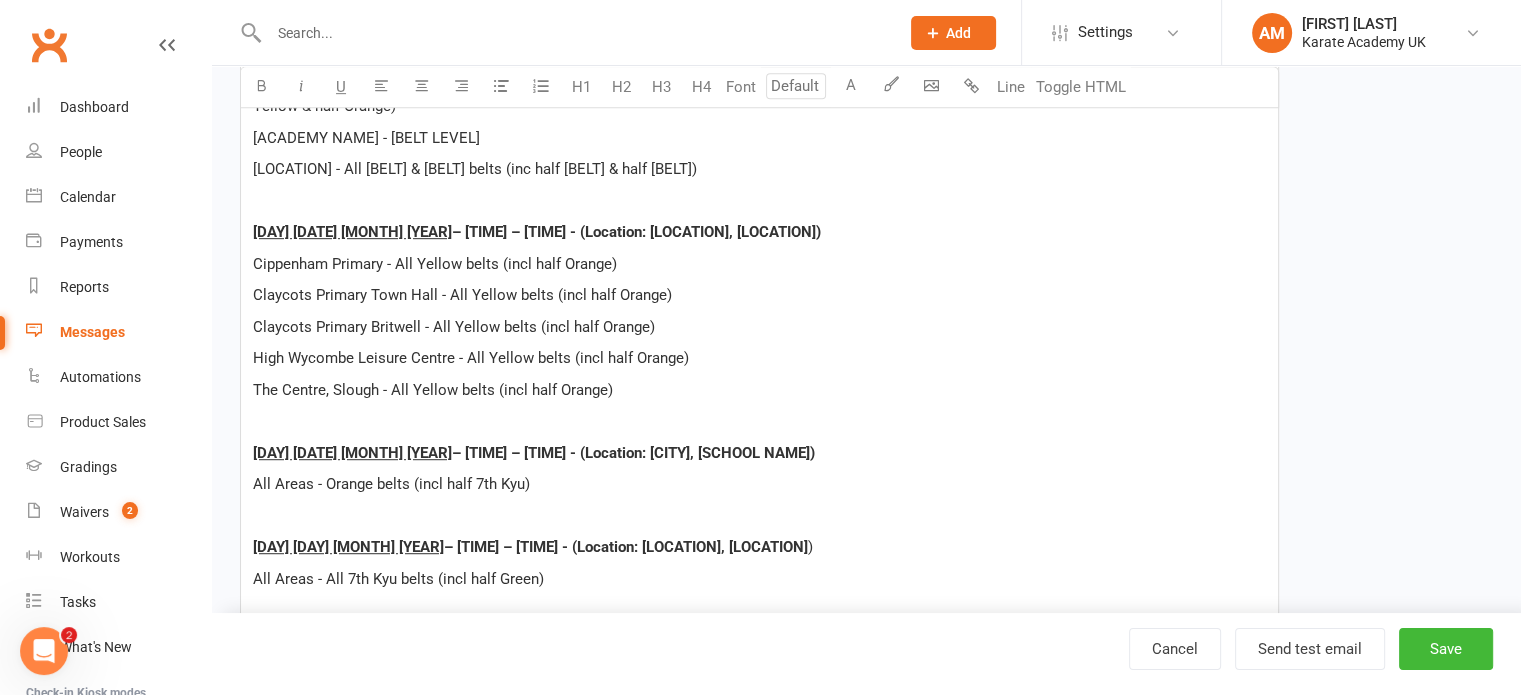 scroll, scrollTop: 1100, scrollLeft: 0, axis: vertical 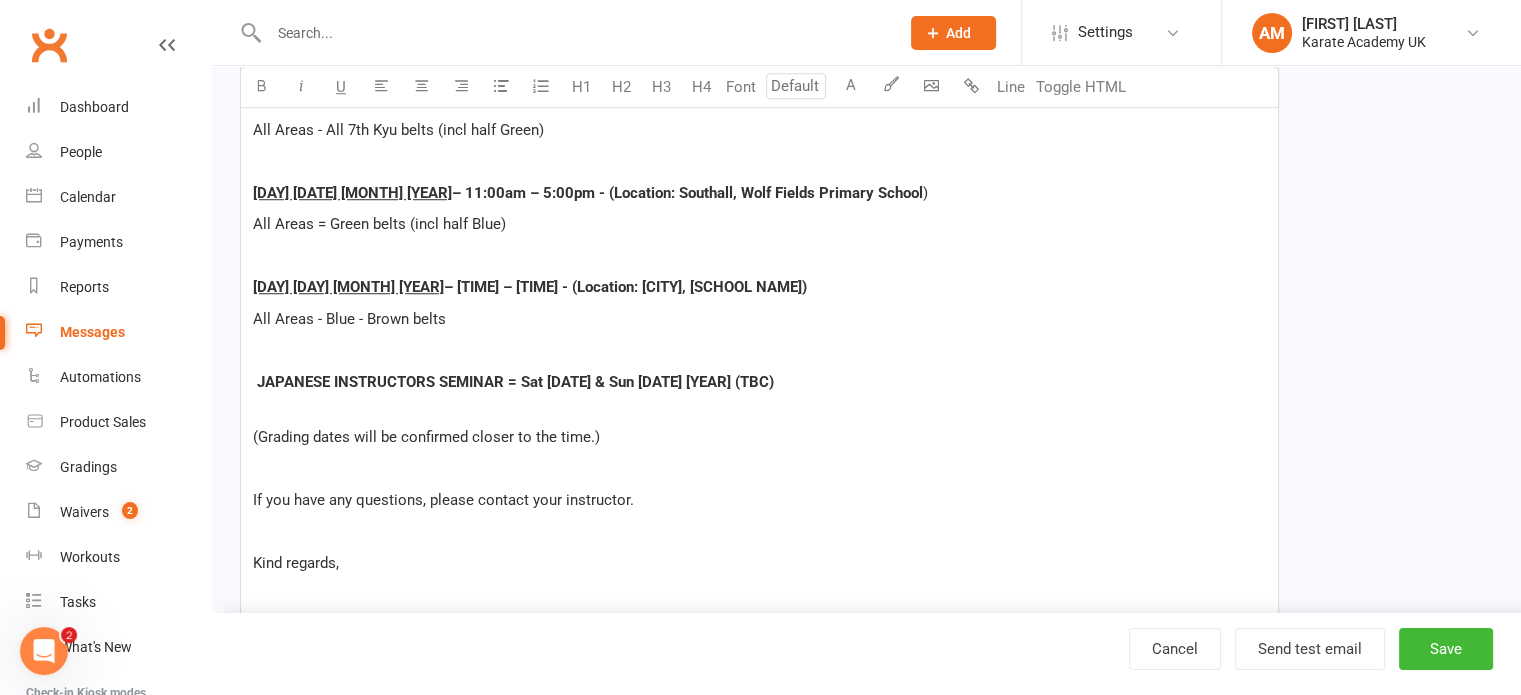 click on "JAPANESE INSTRUCTORS SEMINAR  = Sat 23rd & Sun 24th Nov OR Sat 7th & Sun 8th Dec 2024 (TBC)" at bounding box center [515, 382] 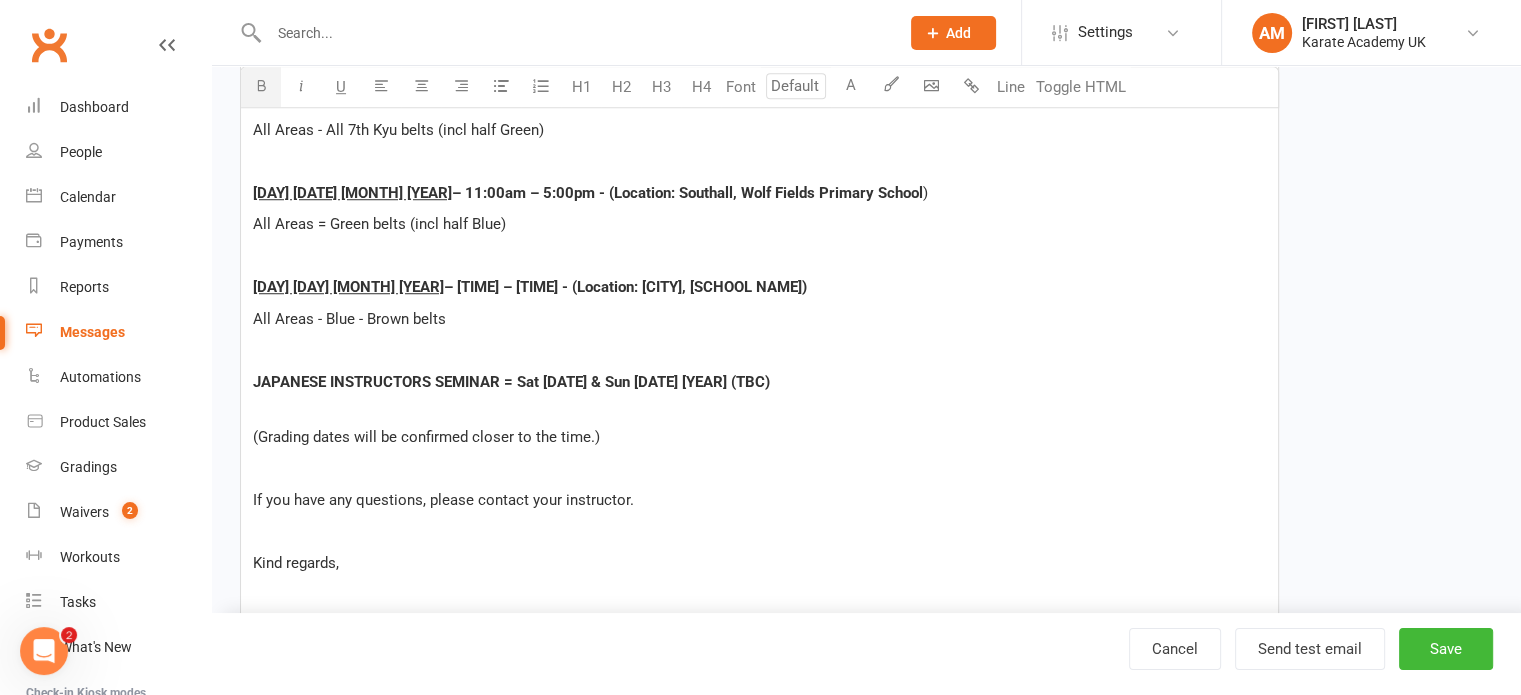 drag, startPoint x: 252, startPoint y: 378, endPoint x: 944, endPoint y: 387, distance: 692.05853 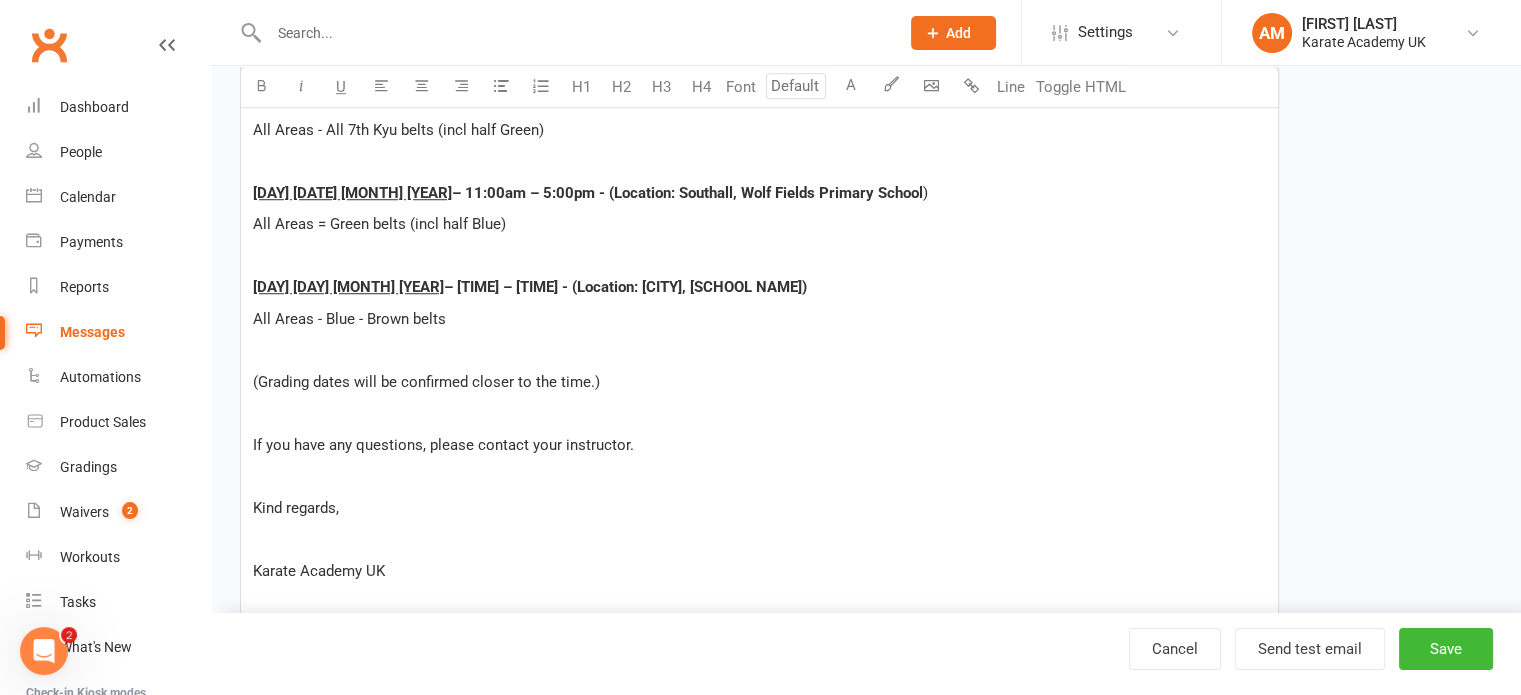 click on "Saturday 19th October 2024" at bounding box center [348, 287] 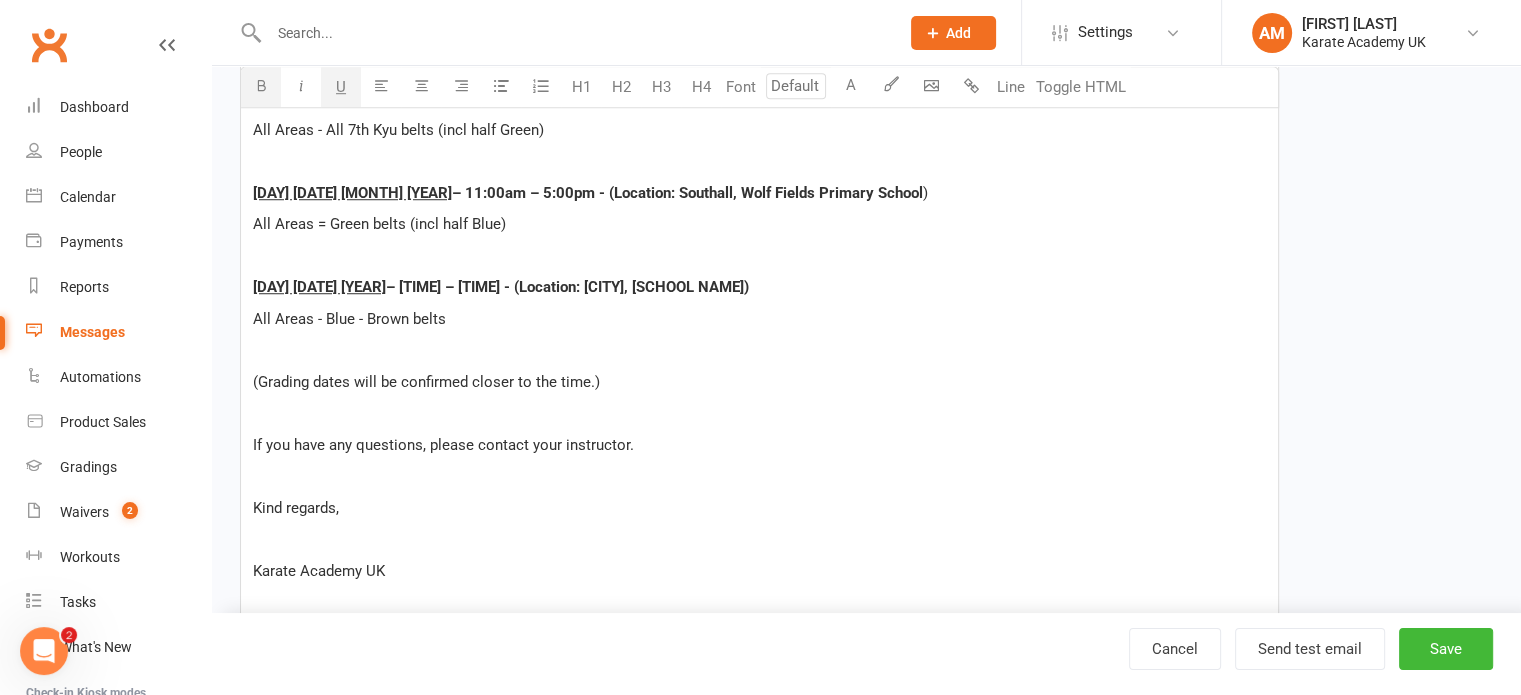 click on "All Areas - Blue - Brown belts" at bounding box center [349, 319] 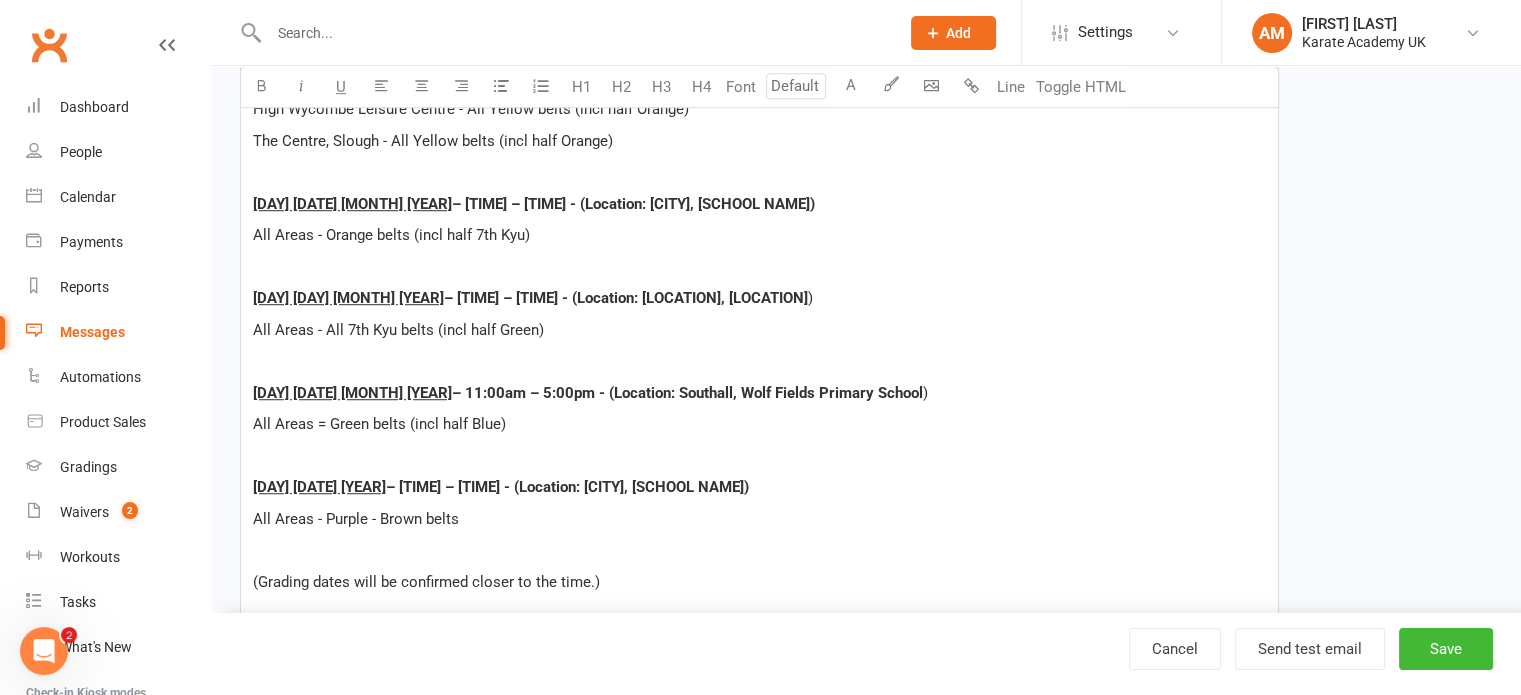 scroll, scrollTop: 1300, scrollLeft: 0, axis: vertical 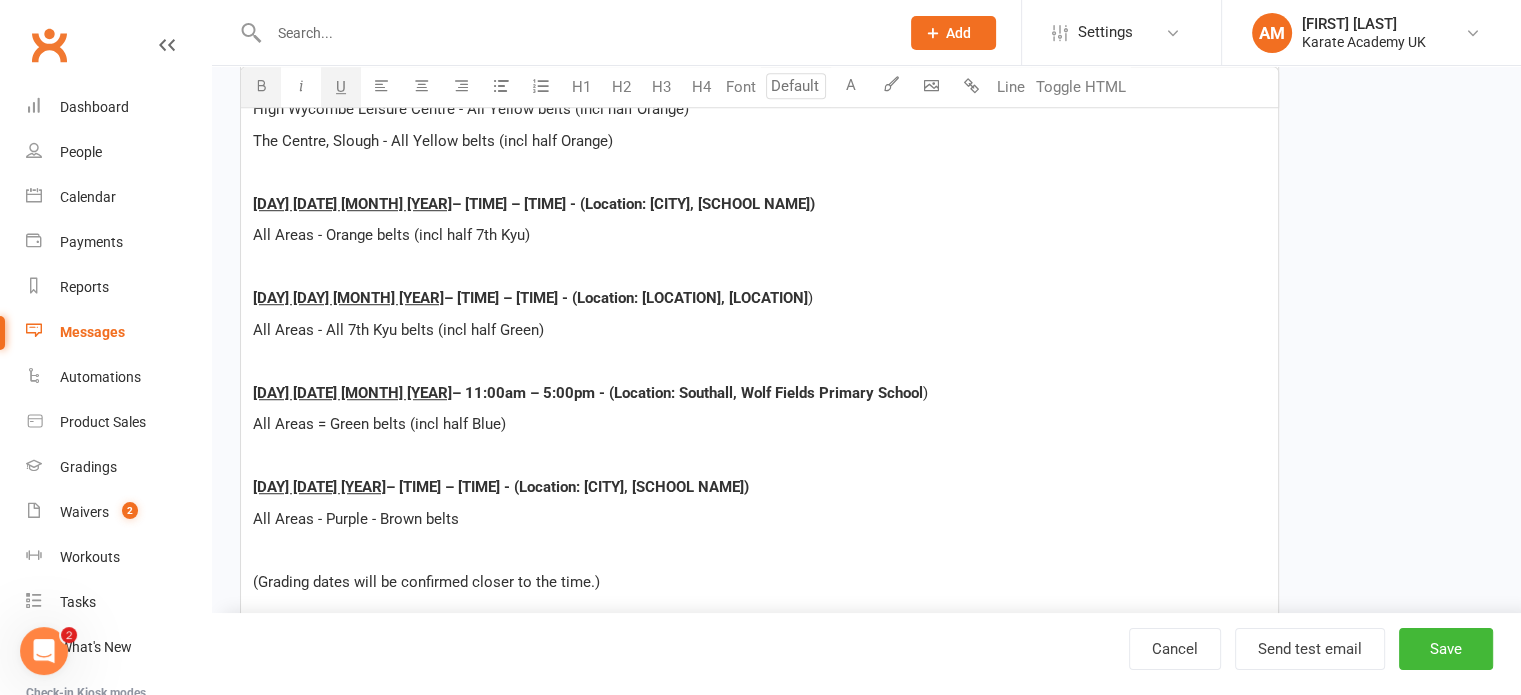 click on "– 11:00am – 5:00pm - (Location: Southall, Wolf Fields Primary School" at bounding box center (687, 393) 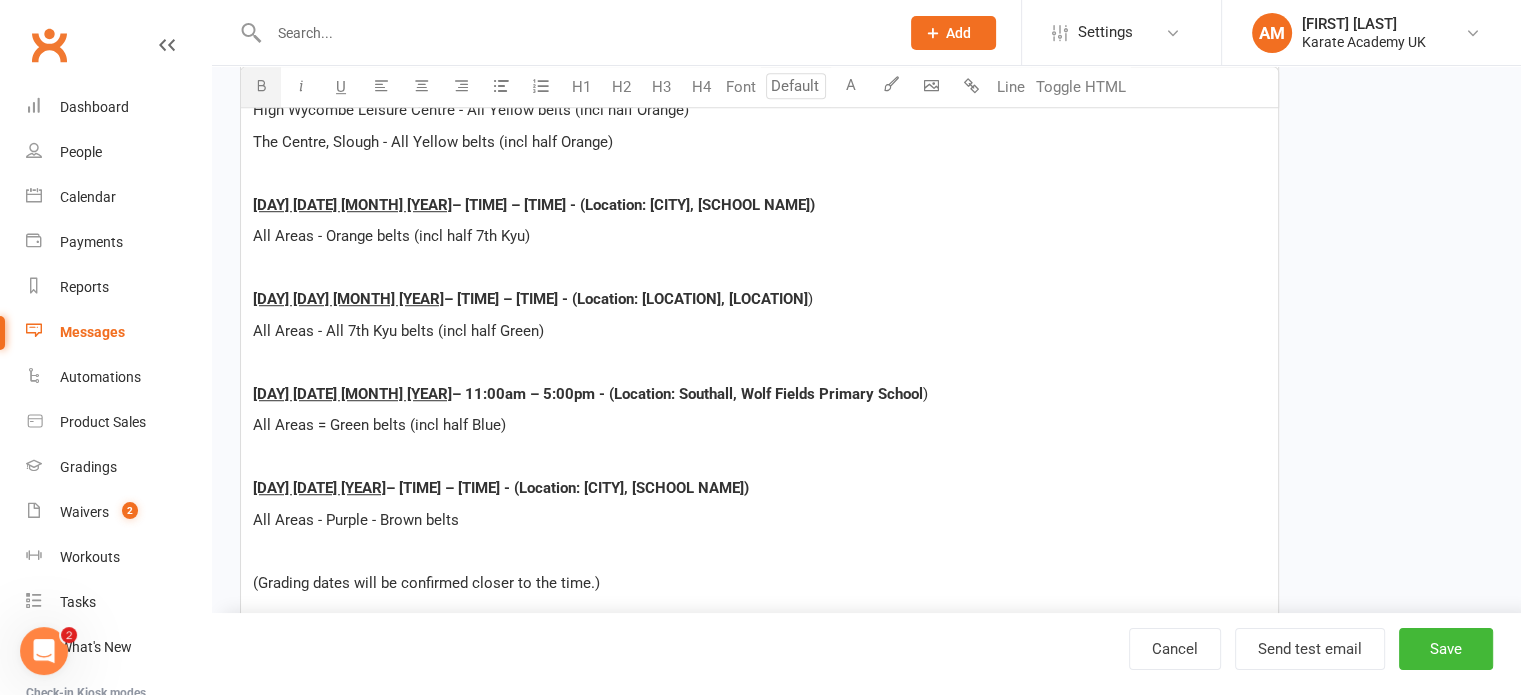 scroll, scrollTop: 1300, scrollLeft: 0, axis: vertical 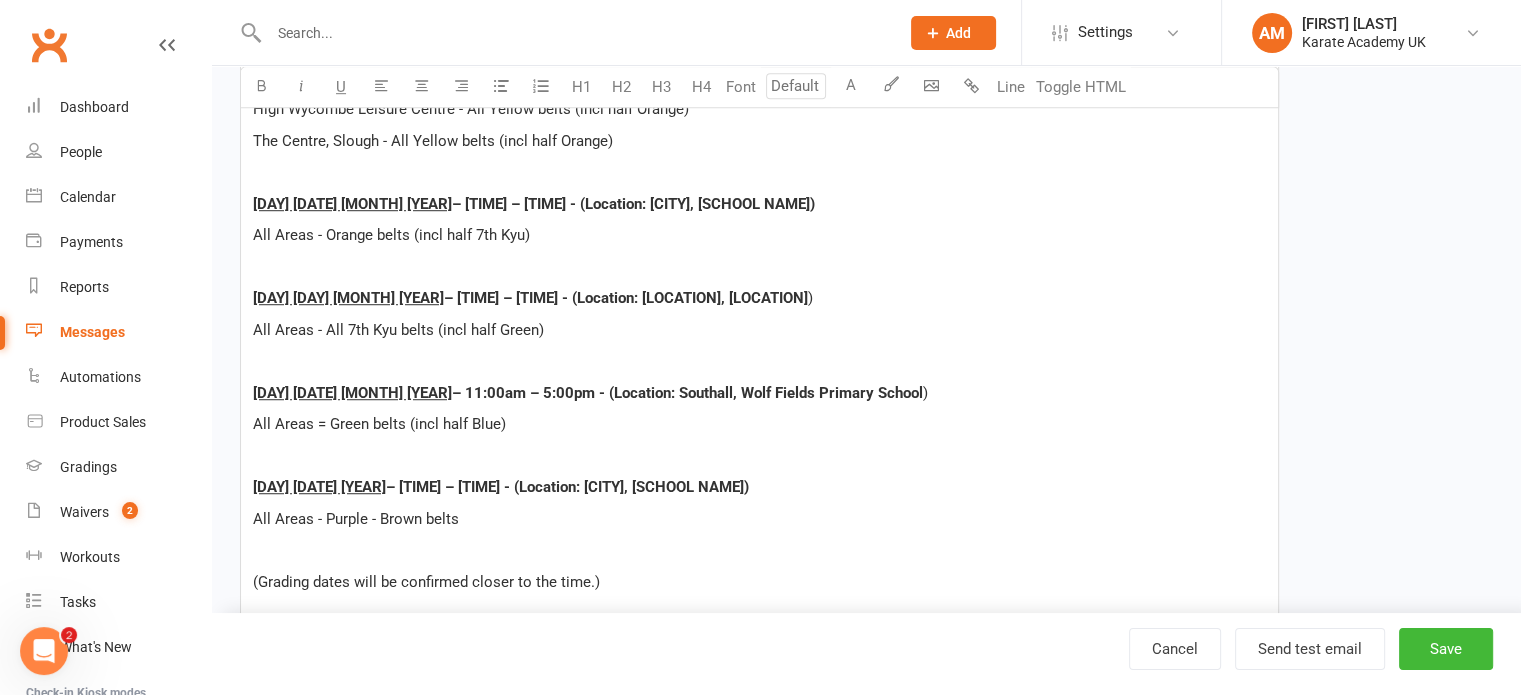 click at bounding box center (759, 361) 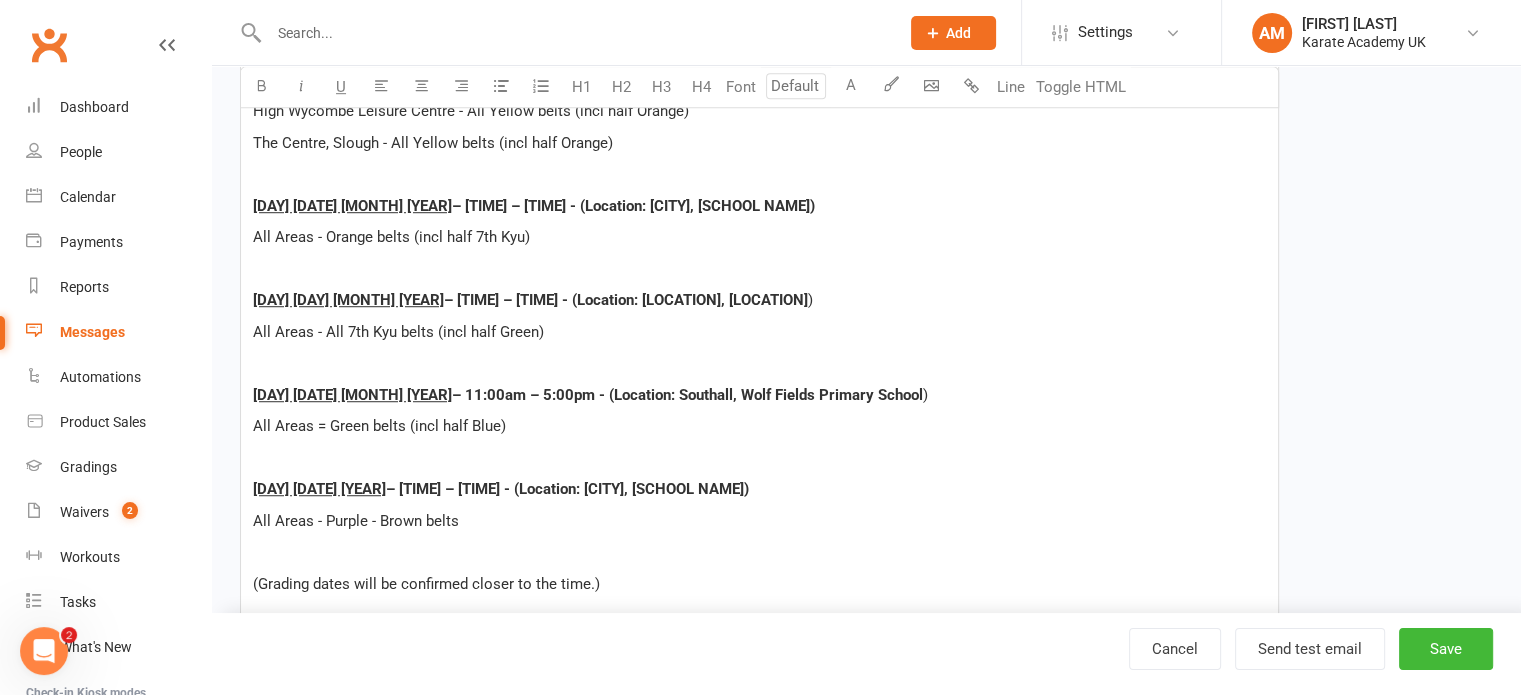 scroll, scrollTop: 1300, scrollLeft: 0, axis: vertical 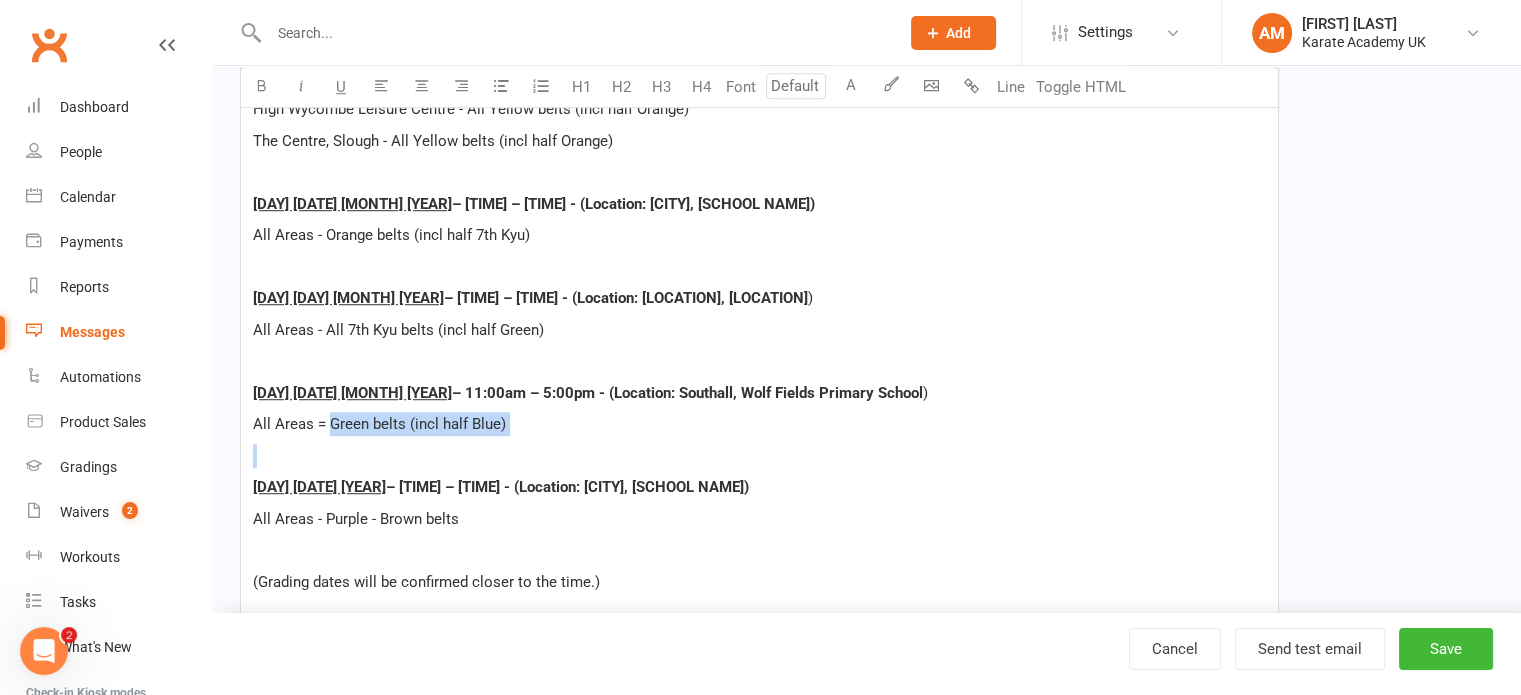 drag, startPoint x: 330, startPoint y: 425, endPoint x: 521, endPoint y: 435, distance: 191.2616 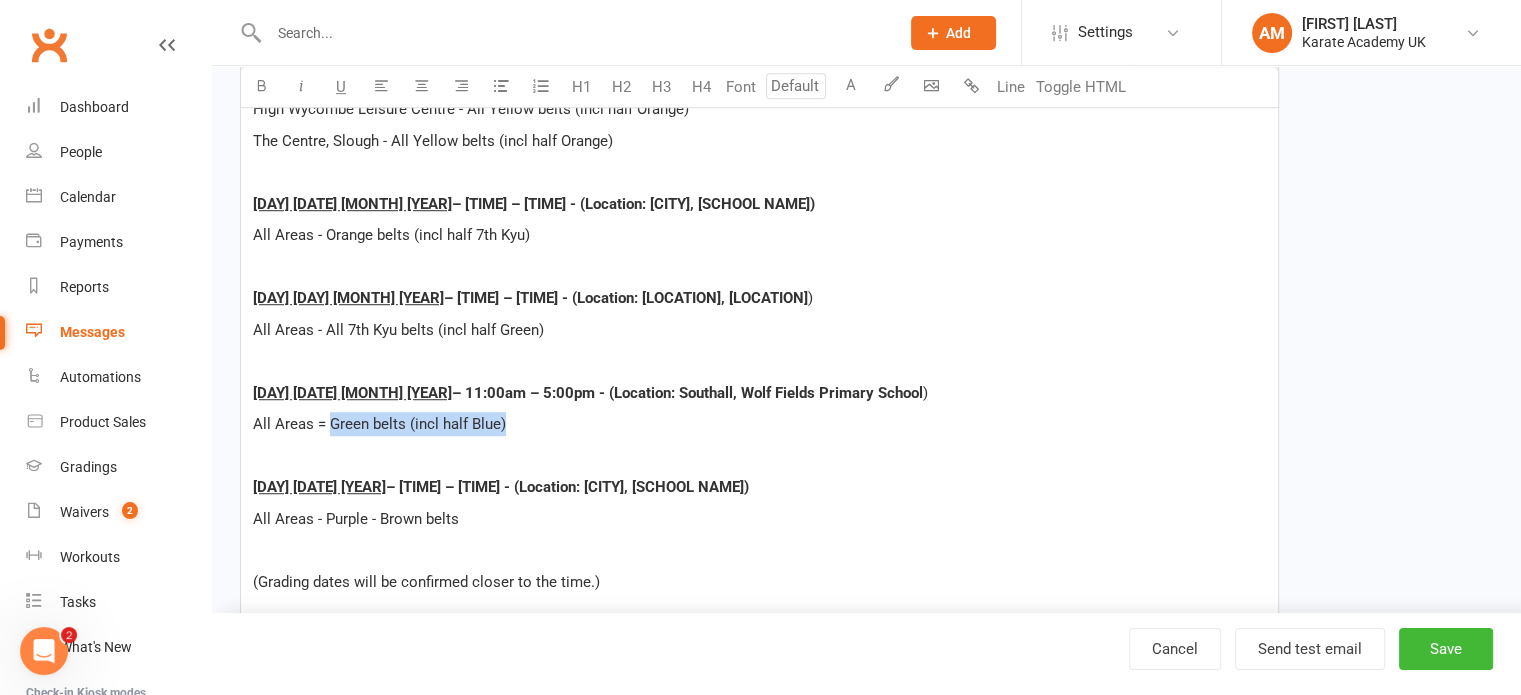drag, startPoint x: 330, startPoint y: 423, endPoint x: 500, endPoint y: 422, distance: 170.00294 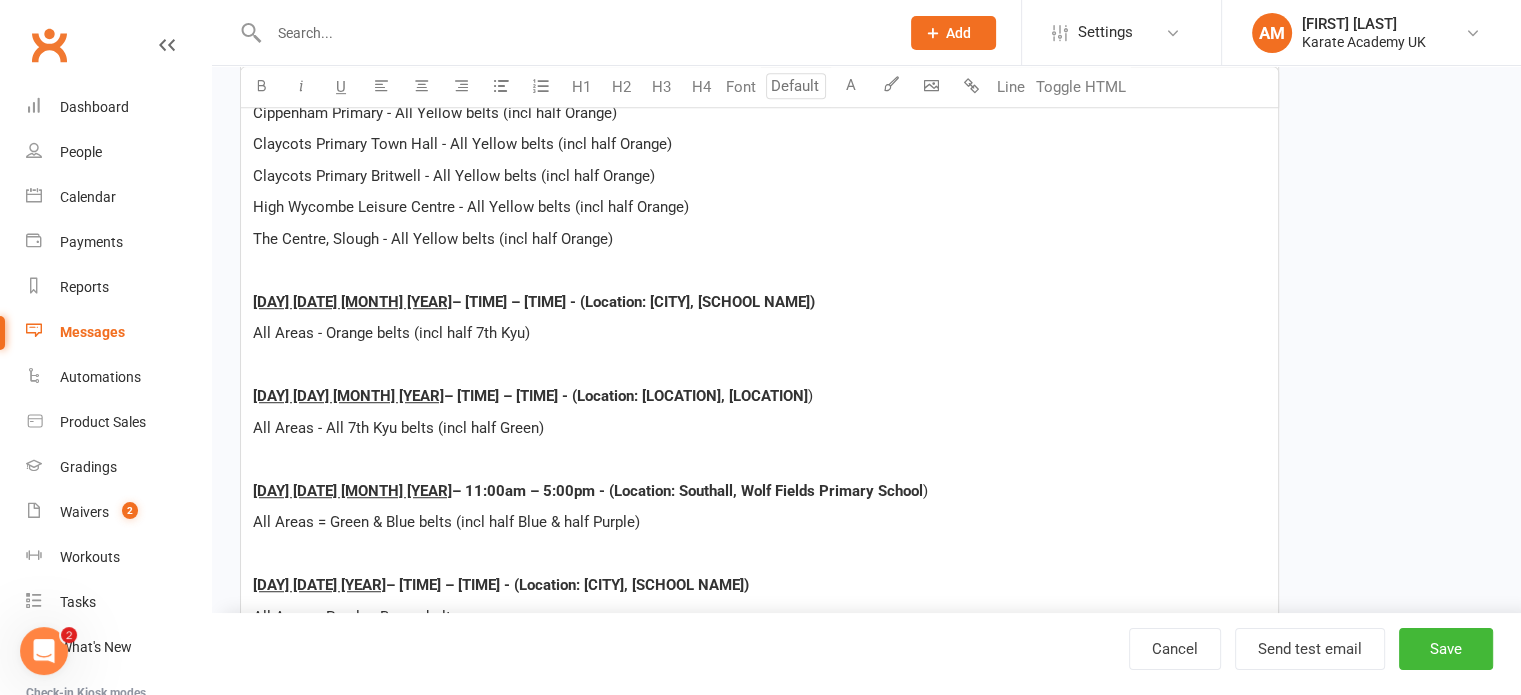 scroll, scrollTop: 1200, scrollLeft: 0, axis: vertical 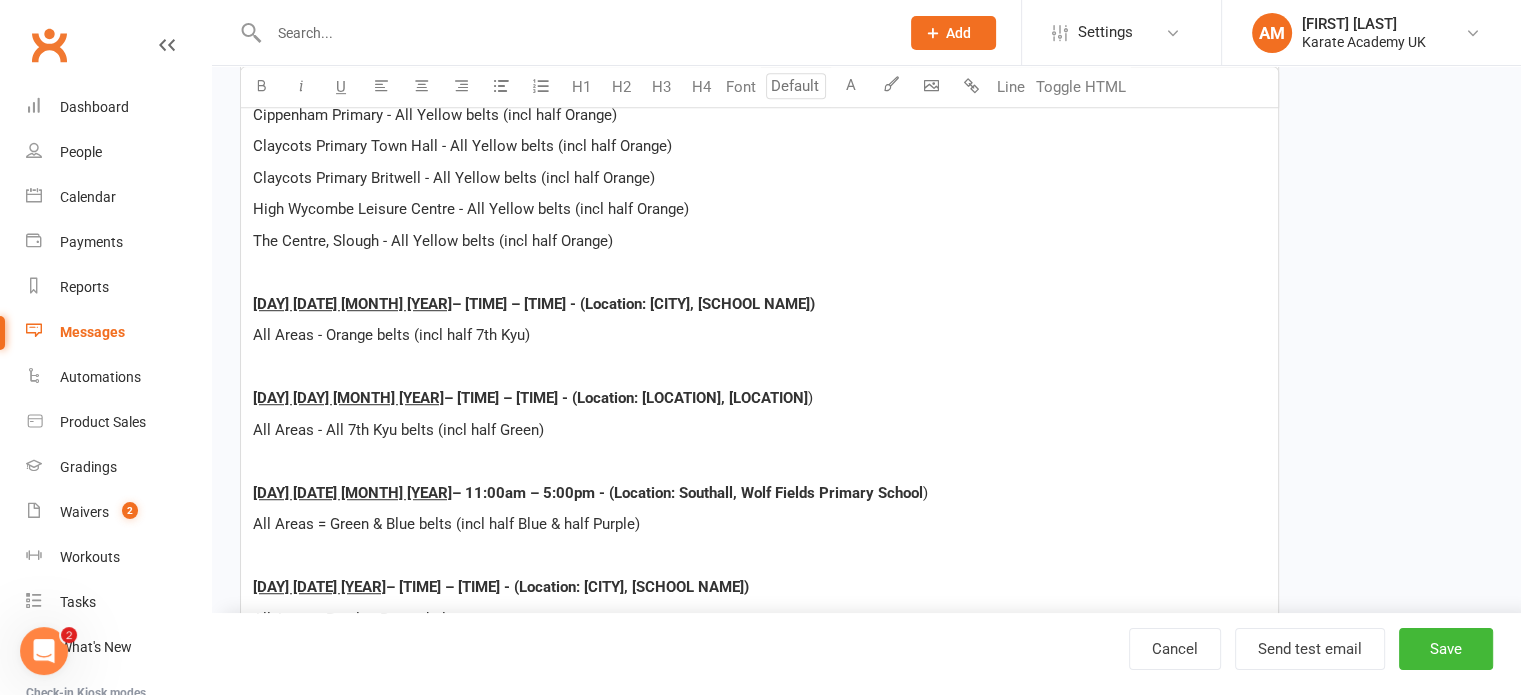 click at bounding box center [759, 367] 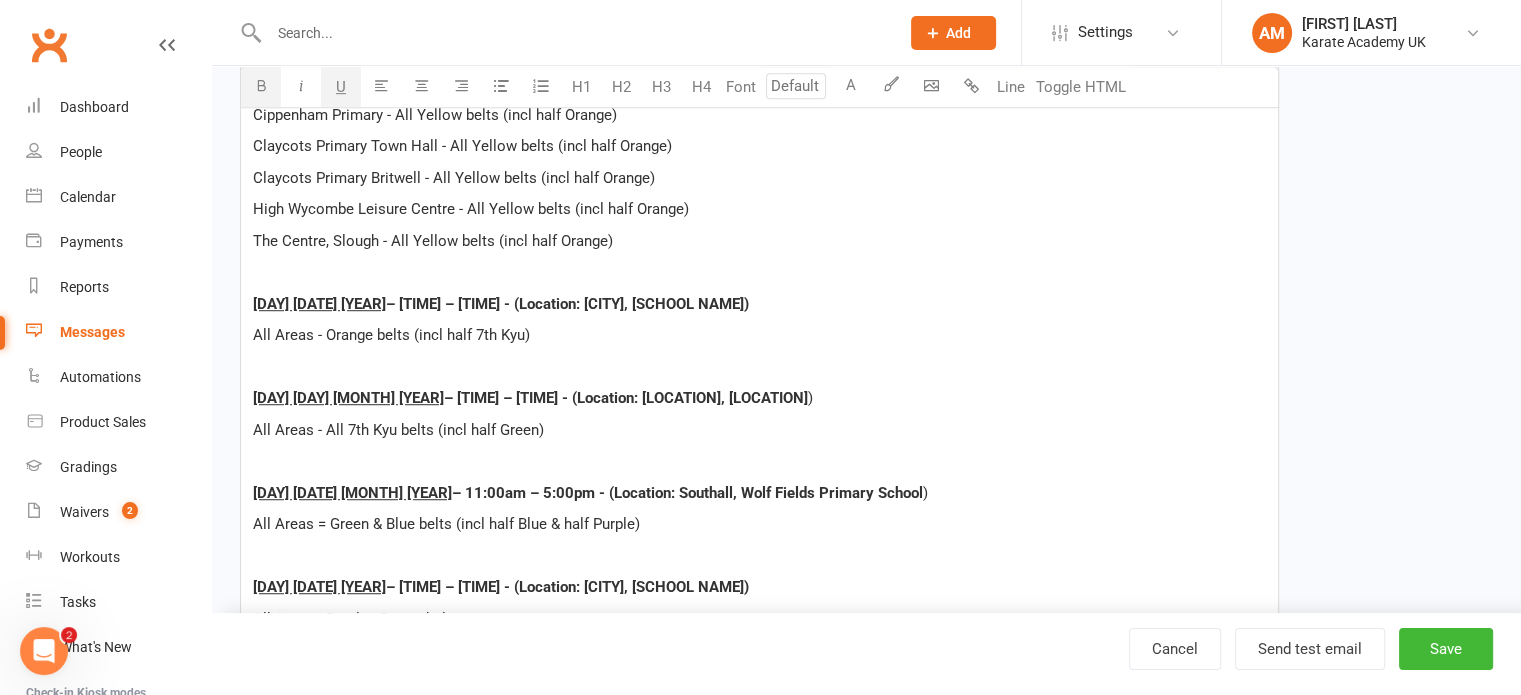 drag, startPoint x: 434, startPoint y: 303, endPoint x: 442, endPoint y: 332, distance: 30.083218 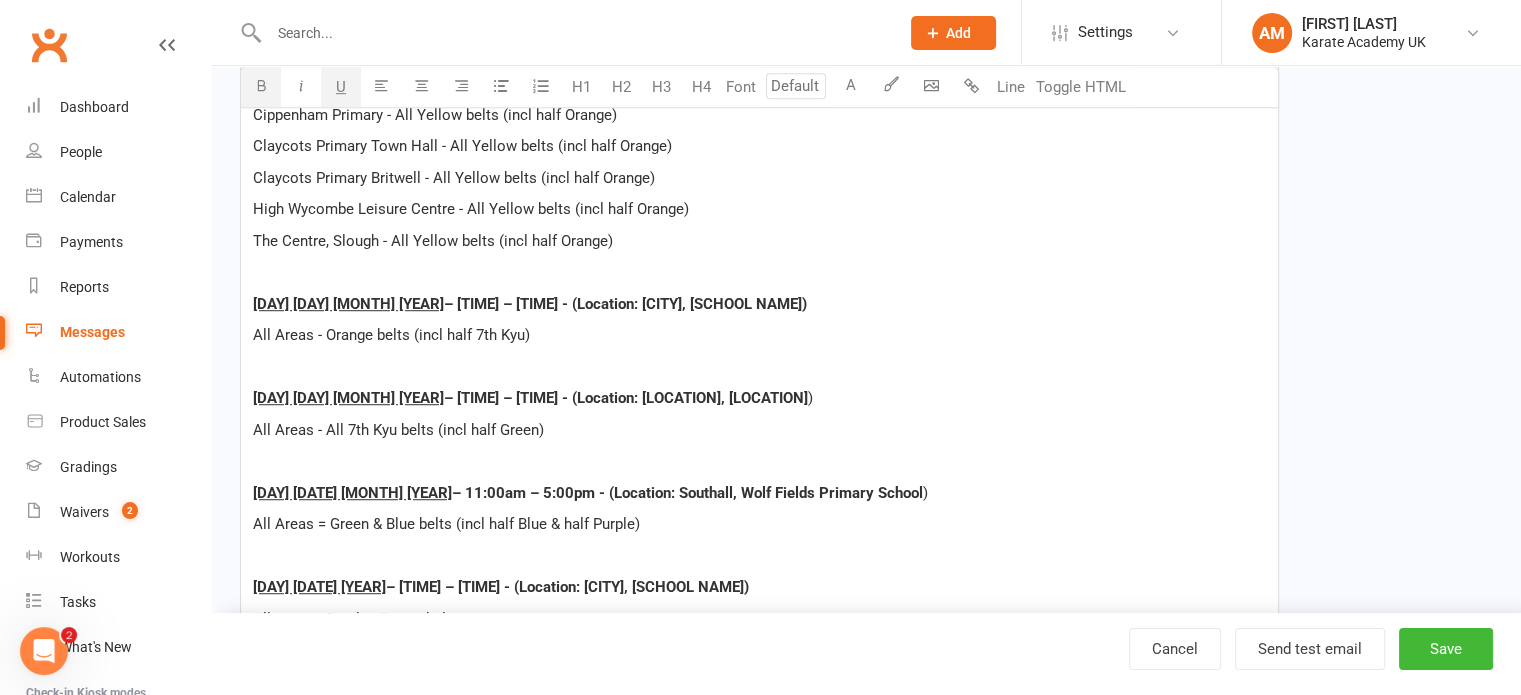 click on "Sunday 6th October 2024" at bounding box center (348, 398) 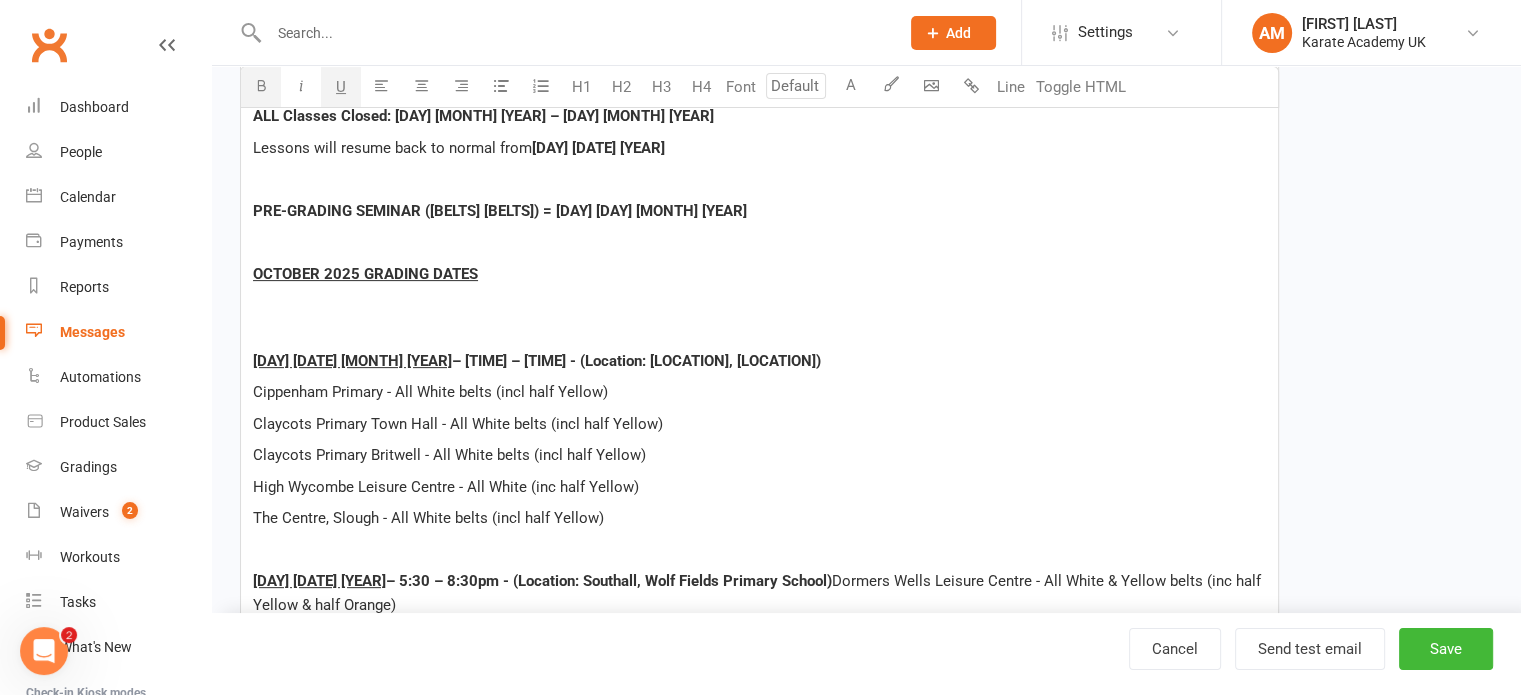scroll, scrollTop: 500, scrollLeft: 0, axis: vertical 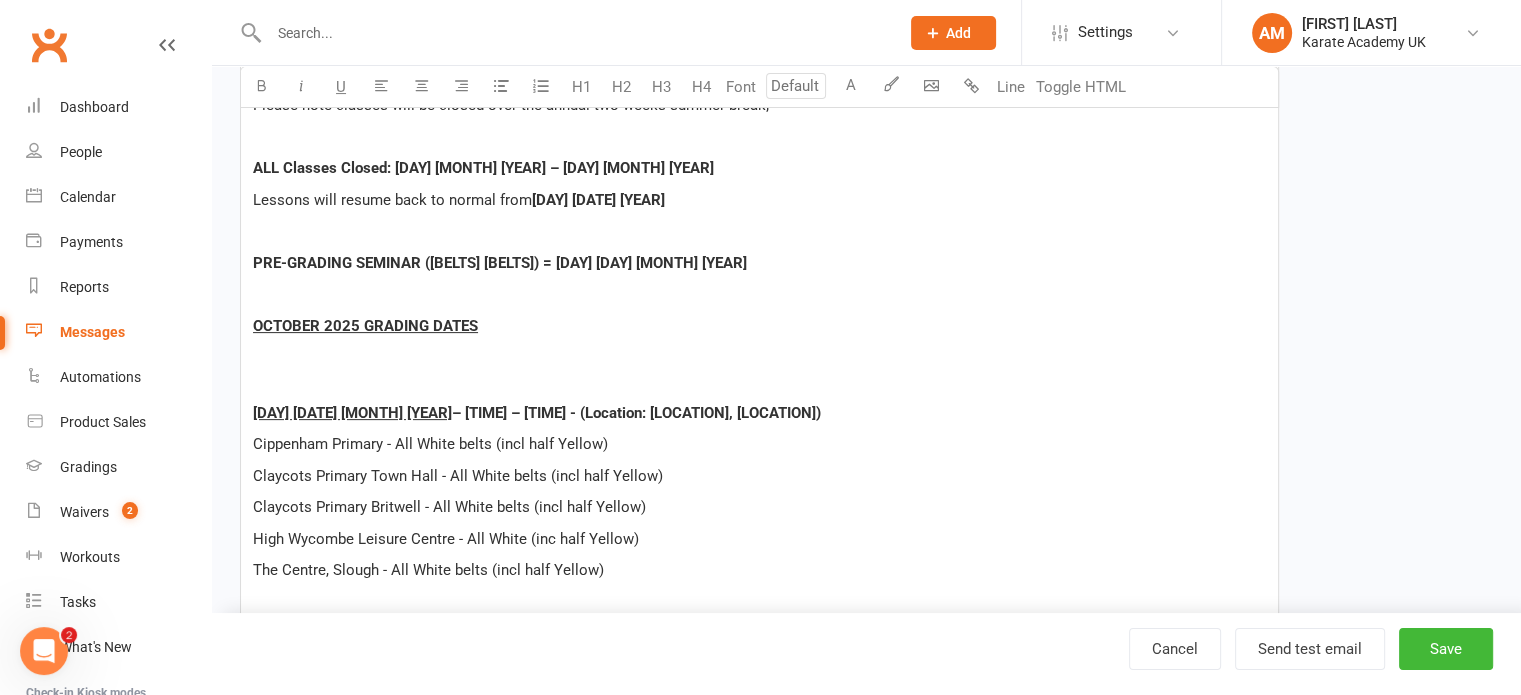 click on "OCTOBER 2025 GRADING DATES" at bounding box center [759, 338] 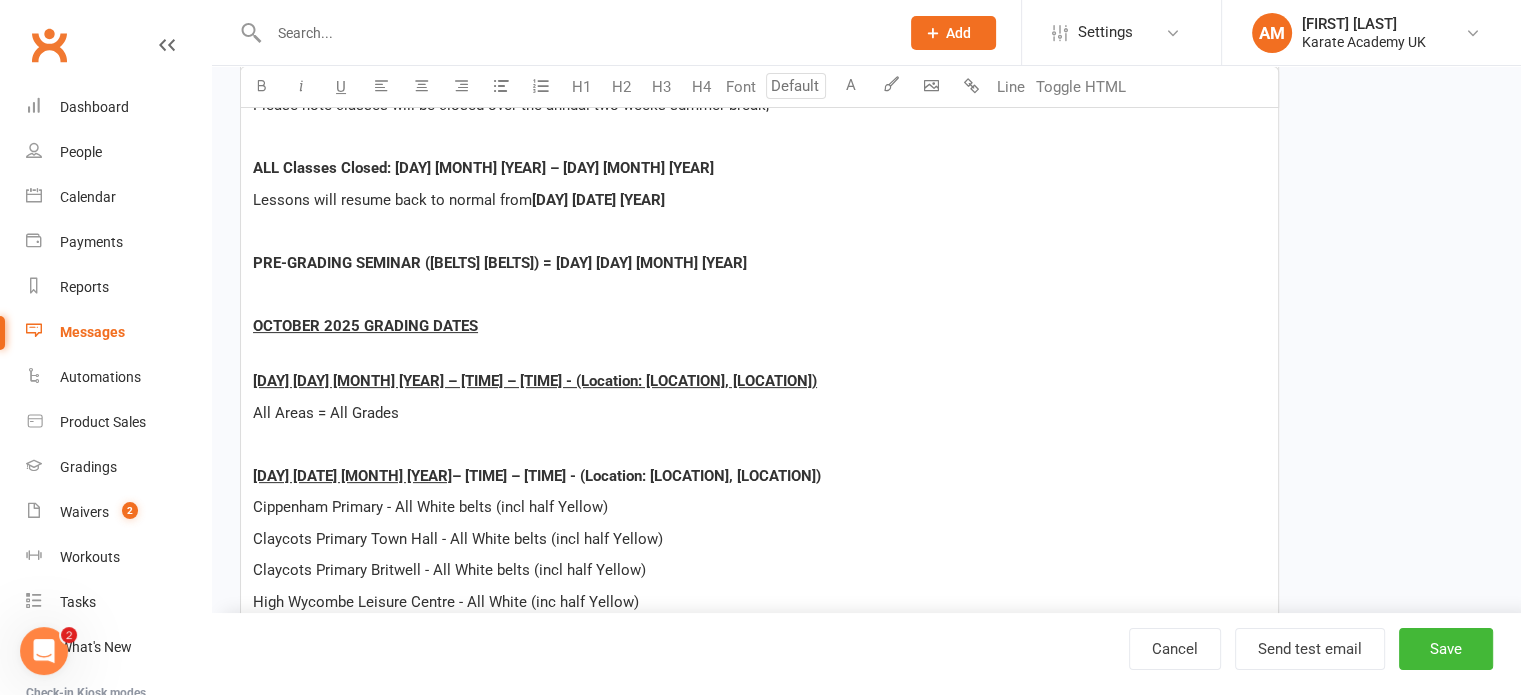 click at bounding box center (759, 444) 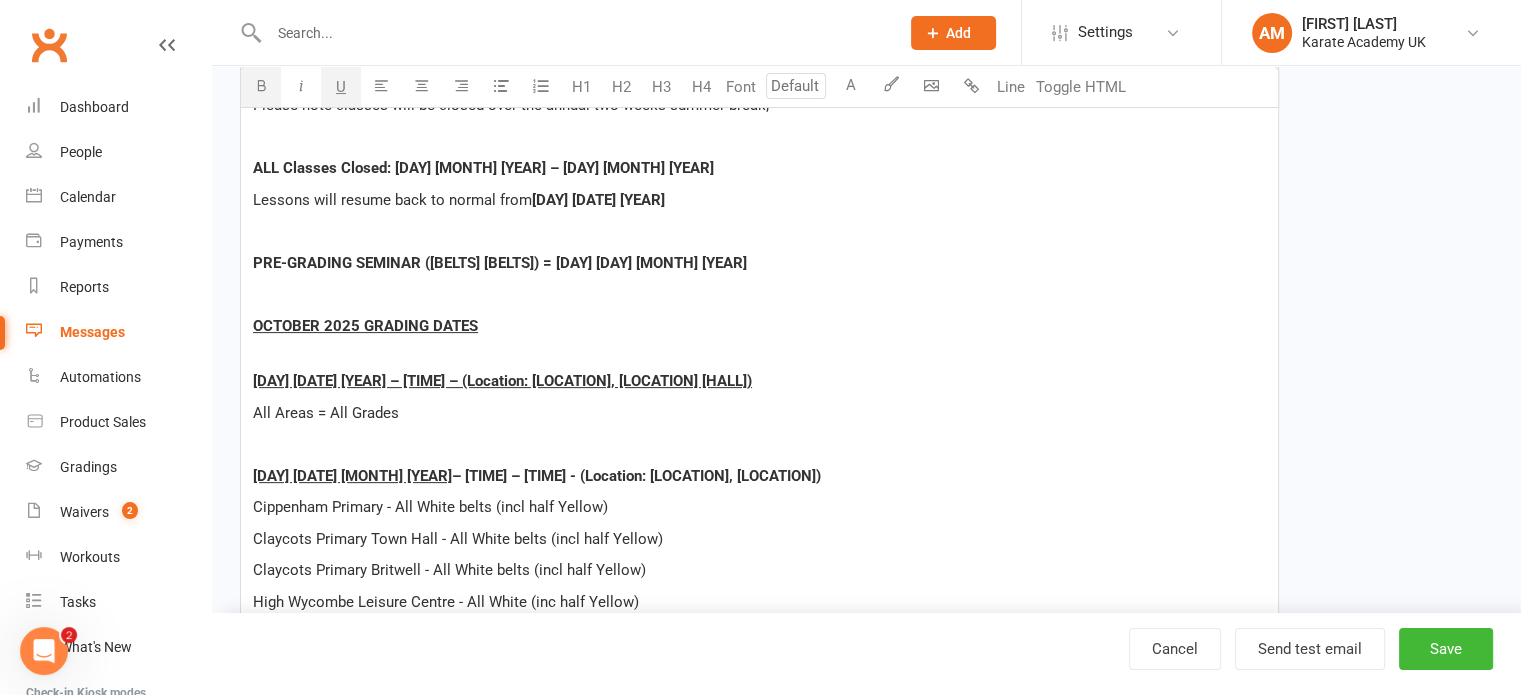 click on "Saturday 27th September 2025 – 1:00pm – 3:00pm - (Location: Metheringham, St Wilfrid's Church Hall)" at bounding box center (502, 381) 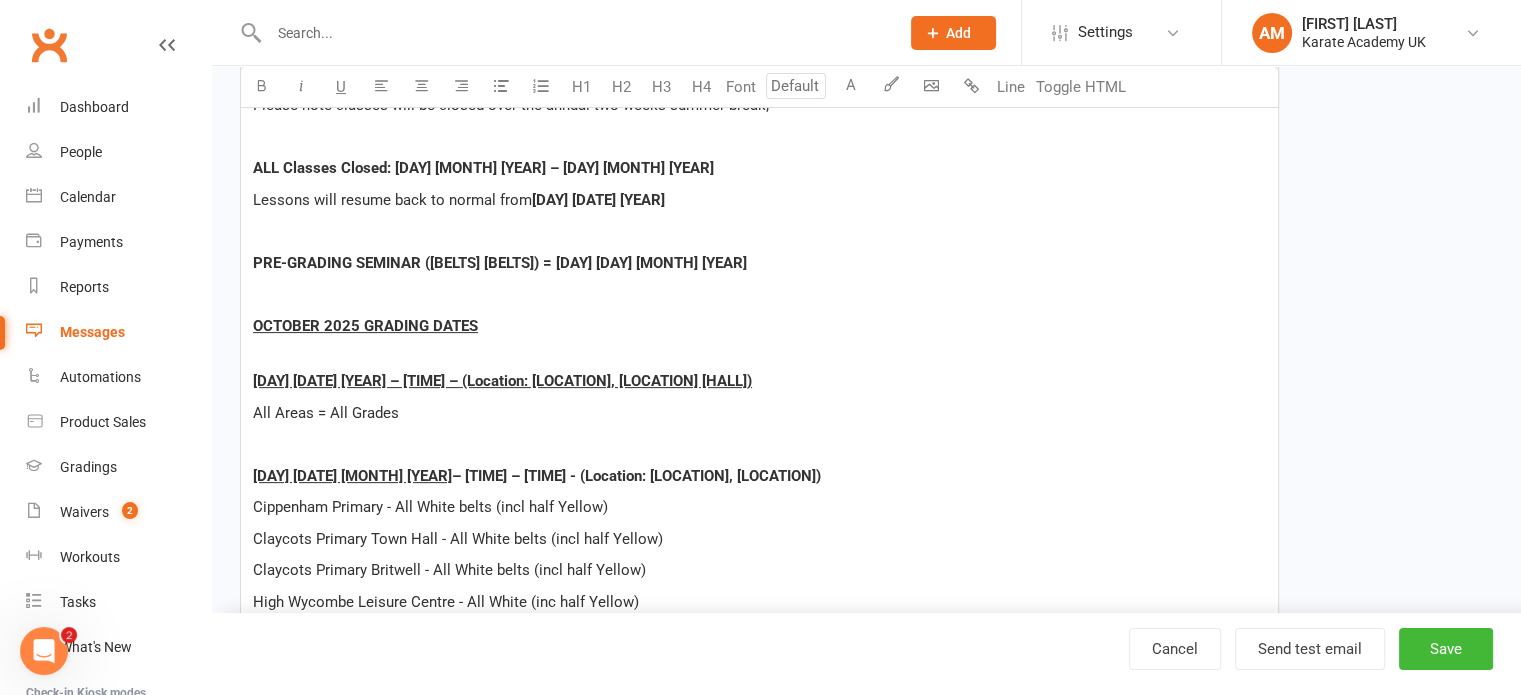 click at bounding box center [759, 444] 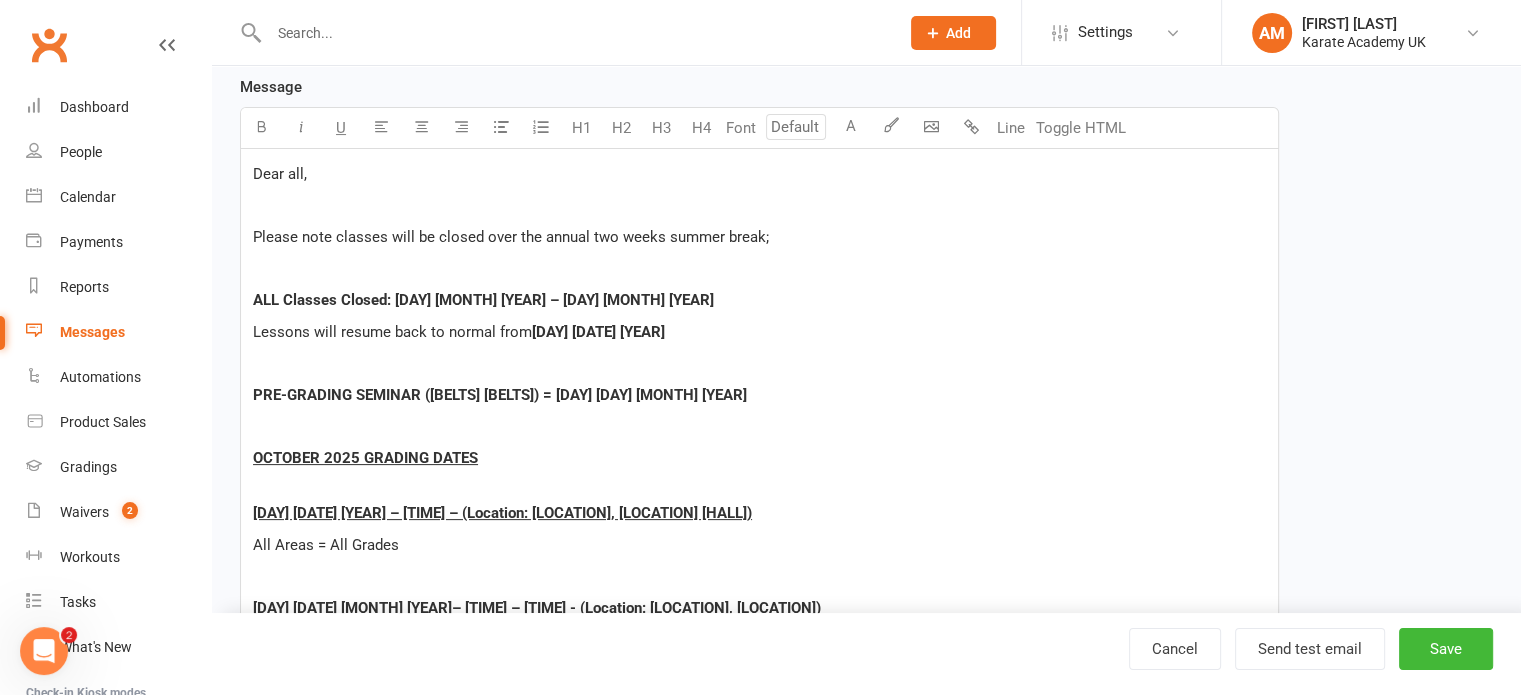 scroll, scrollTop: 300, scrollLeft: 0, axis: vertical 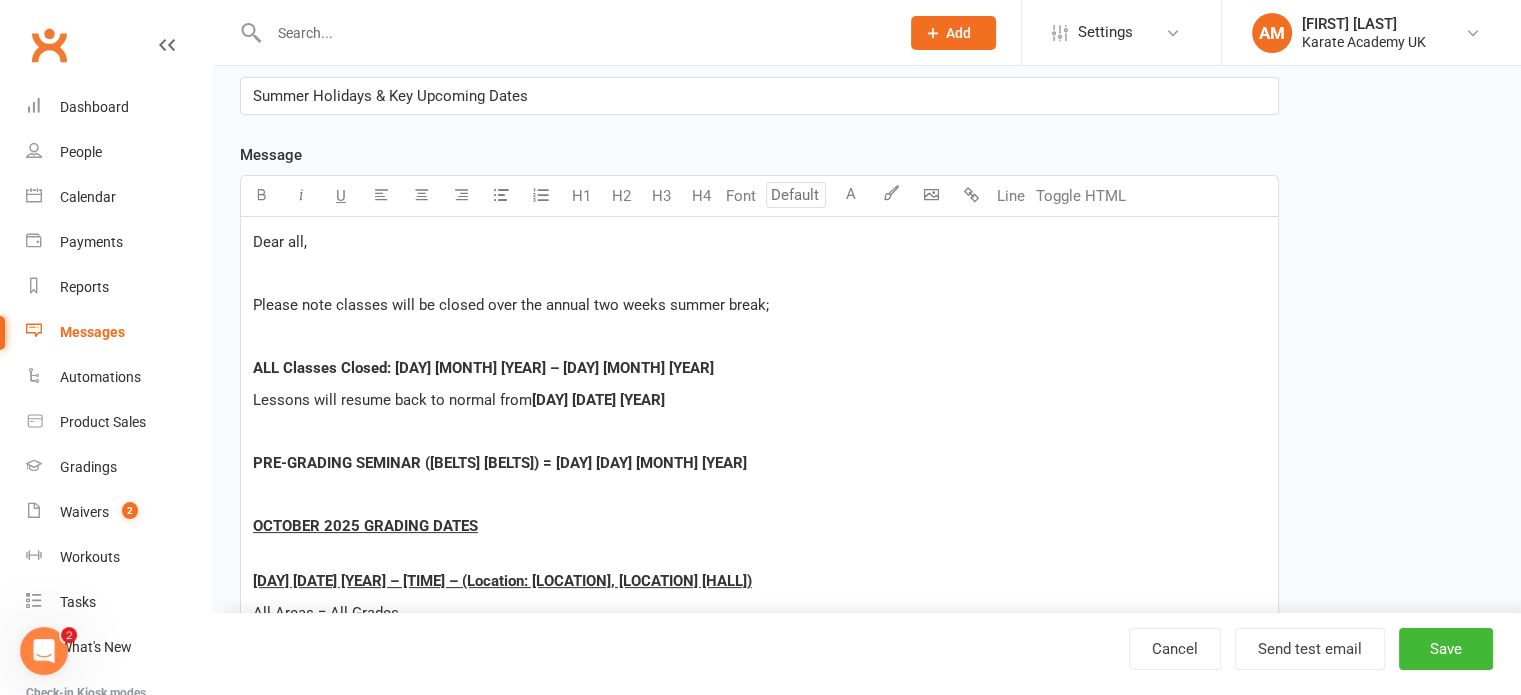 click at bounding box center [759, 431] 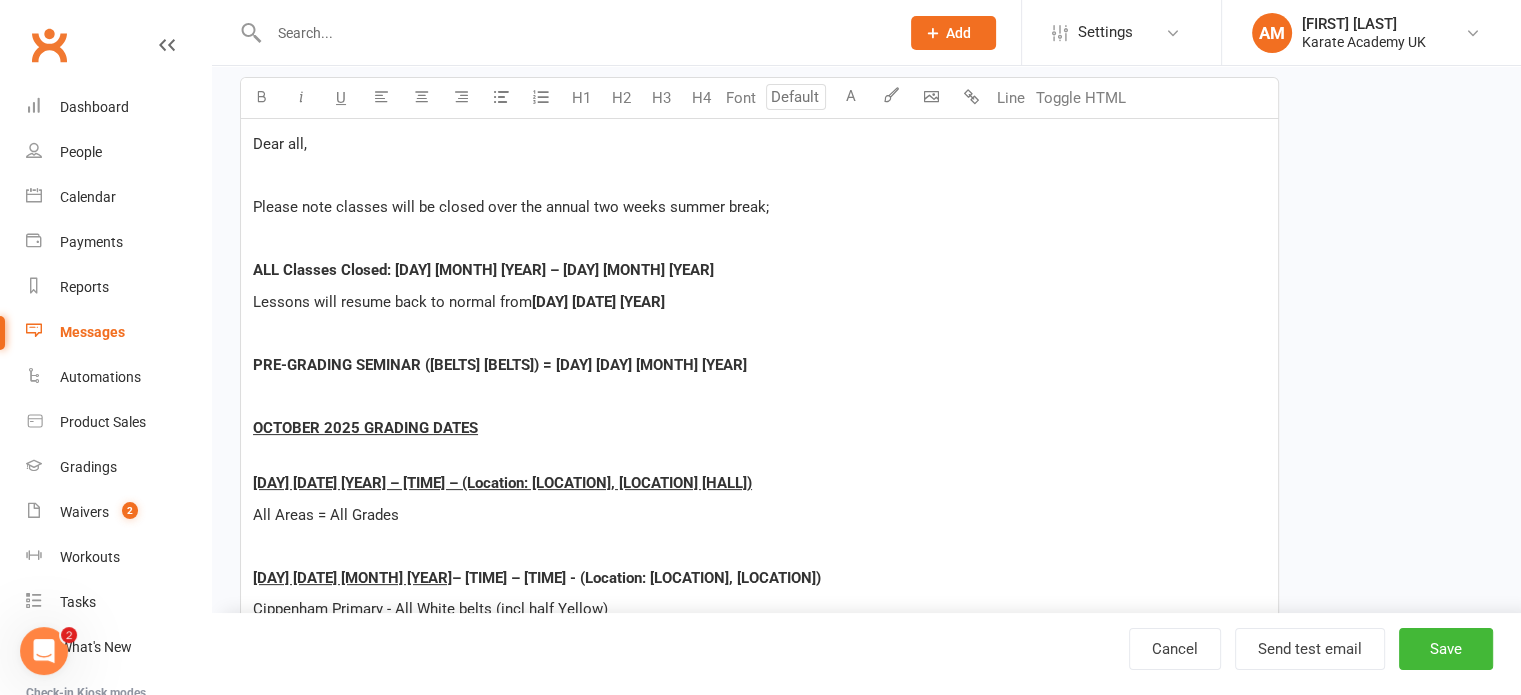 scroll, scrollTop: 400, scrollLeft: 0, axis: vertical 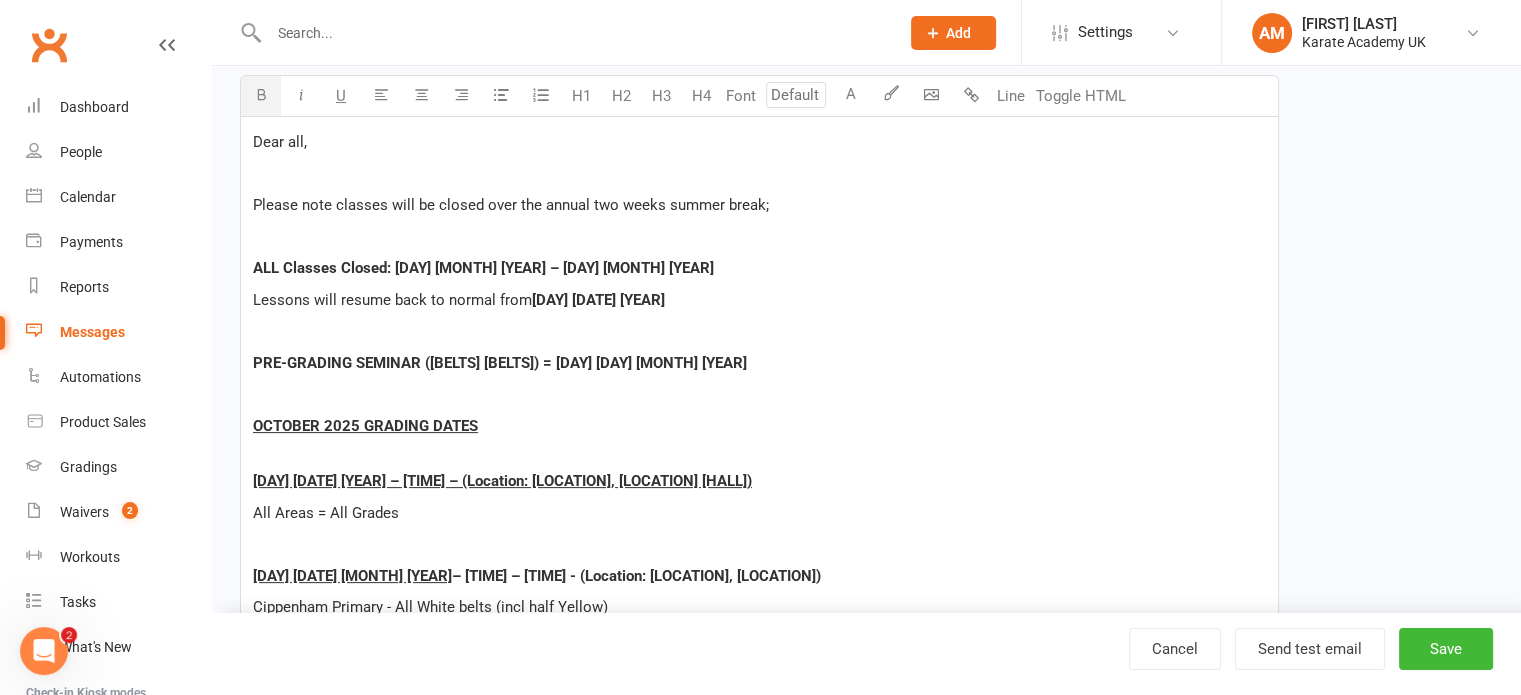 click on "Lessons will resume back to normal from  Monday 1st September 2025" at bounding box center [759, 300] 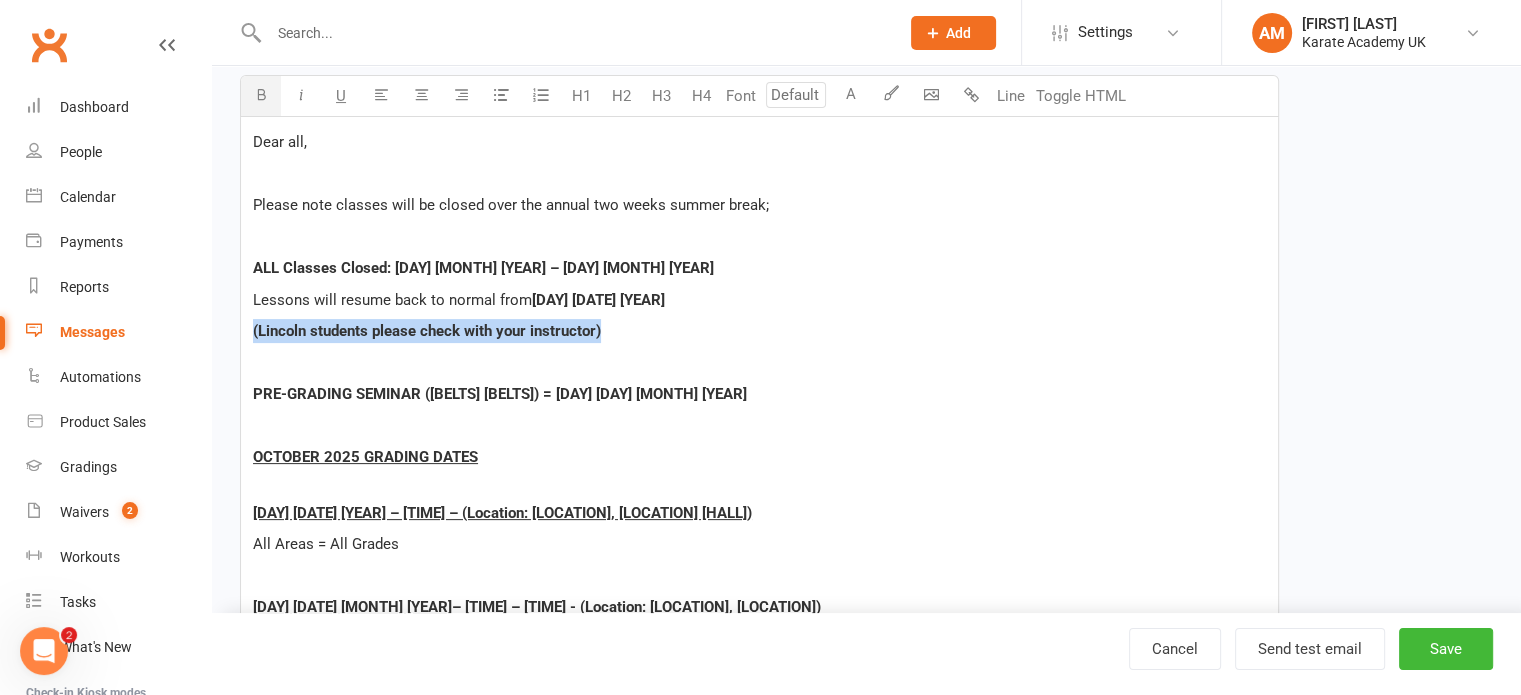 drag, startPoint x: 603, startPoint y: 325, endPoint x: 254, endPoint y: 323, distance: 349.00574 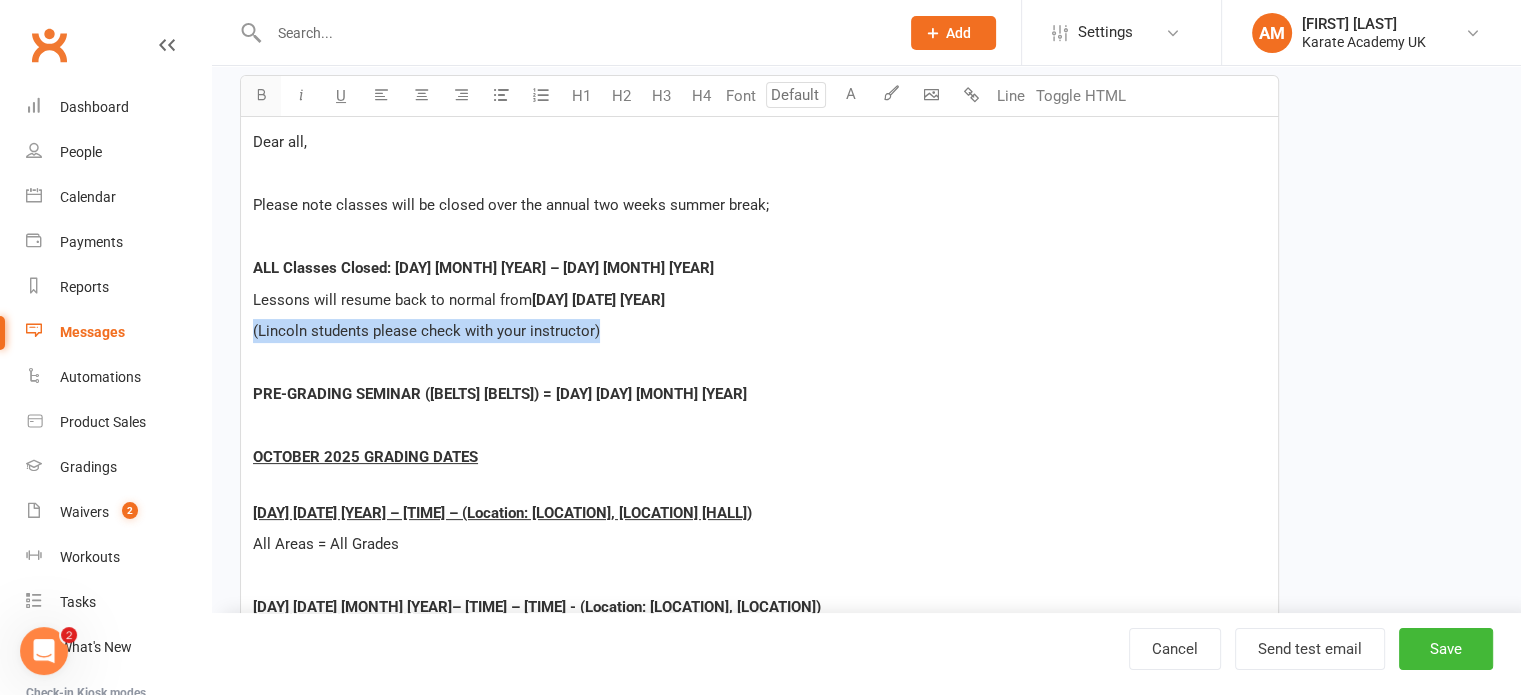 click at bounding box center [261, 94] 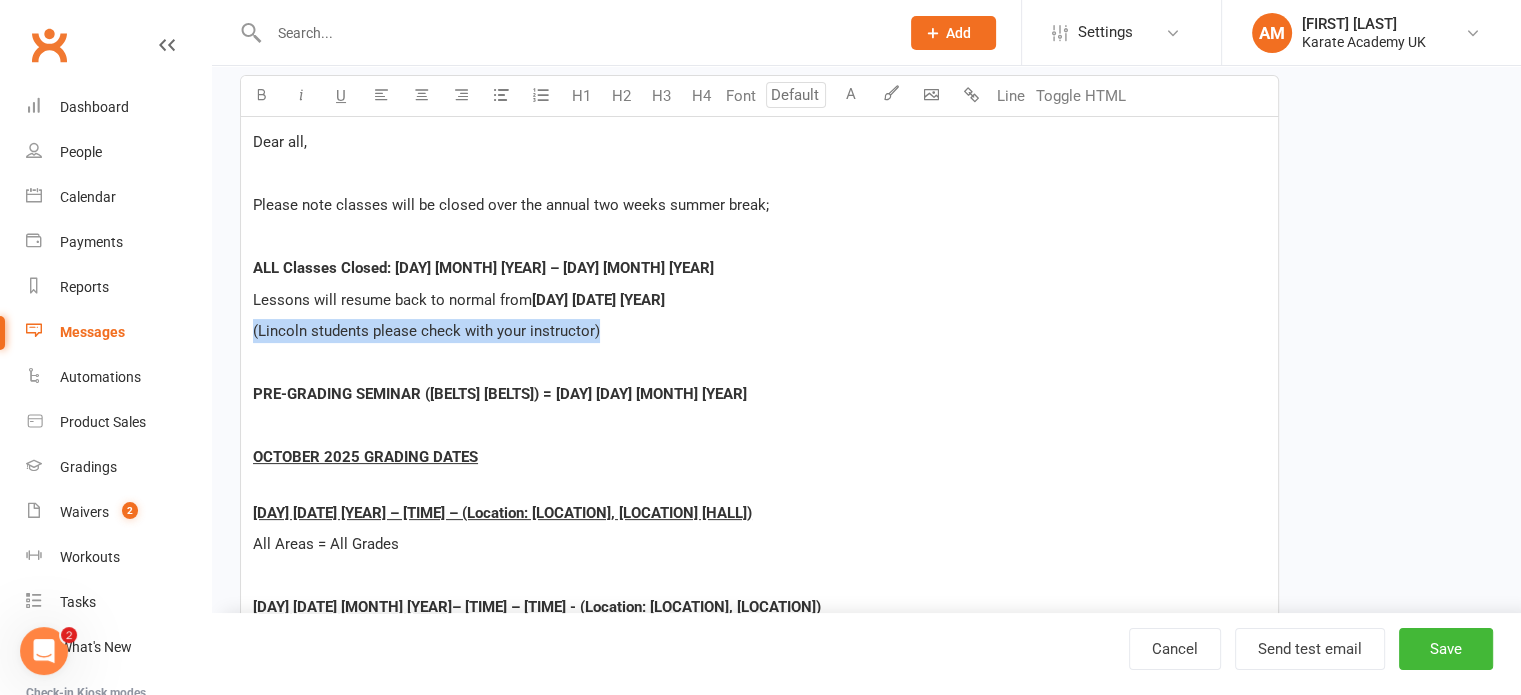 click on "Dear all,   Please note classes will be closed over the annual two weeks summer break;   ALL Classes Closed: Monday 18th August 2025 – Sunday 31st August 2025 Lessons will resume back to normal from  Monday 1st September 2025 (Lincoln students please check with your instructor)   PRE-GRADING SEMINAR (BROWN BELTS & ABOVE) = Saturday 20th September 2025   OCTOBER 2025 GRADING DATES
Saturday 27th September 2025 – 1:00pm – 3:00pm - (Location: Metheringham, St Wilfrid's Church Hall)  All Areas = All Grades   Tuesday 30th September 2025  – 5:30 – 8:30pm - (Location: Slough, The Centre)   Cippenham Primary - All White belts (incl half Yellow) Claycots Primary Town Hall - All White belts (incl half Yellow) Claycots Primary Britwell - All White belts (incl half Yellow) High Wycombe Leisure Centre - All White (inc half Yellow) The Centre, Slough - All White belts (incl half Yellow)    Wednesday 1st October 2025  – 5:30 – 8:30pm - (Location: Southall, Wolf Fields Primary School)" at bounding box center [759, 1017] 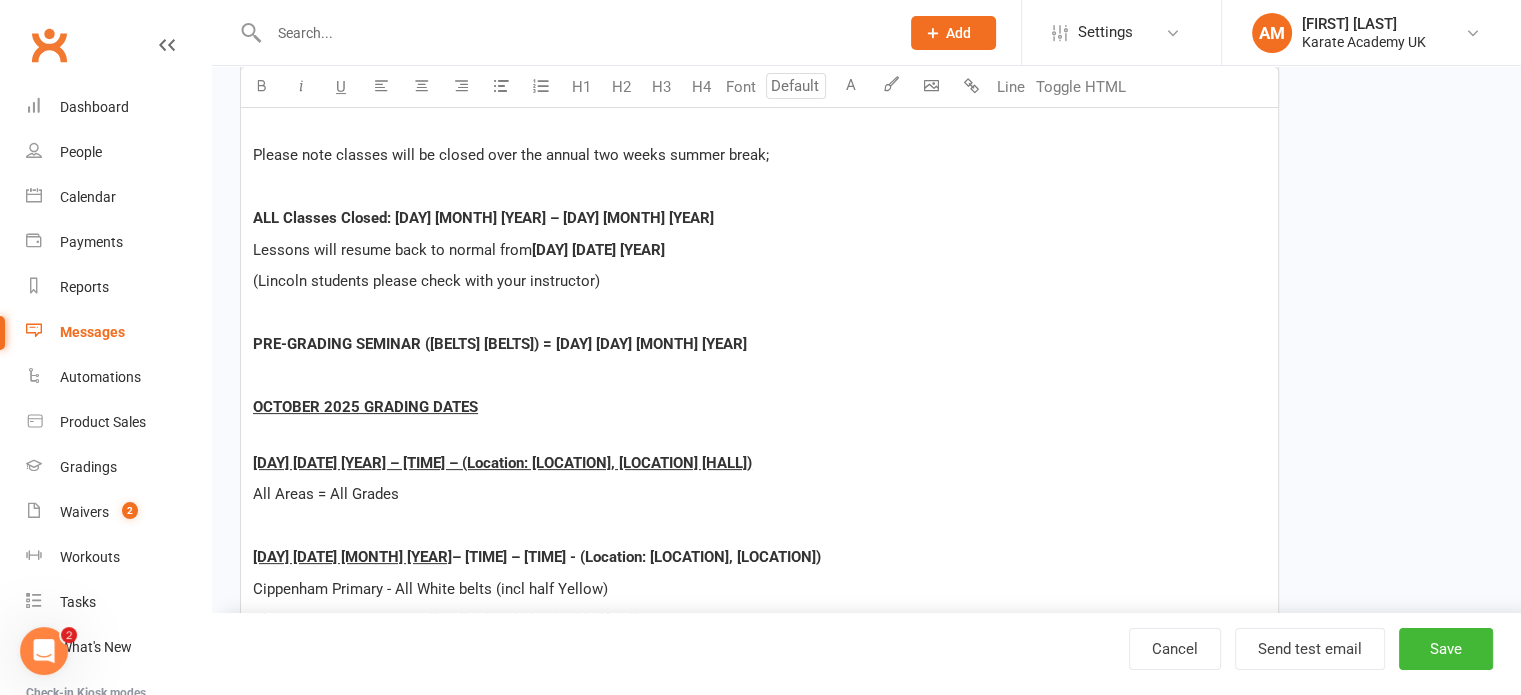 scroll, scrollTop: 400, scrollLeft: 0, axis: vertical 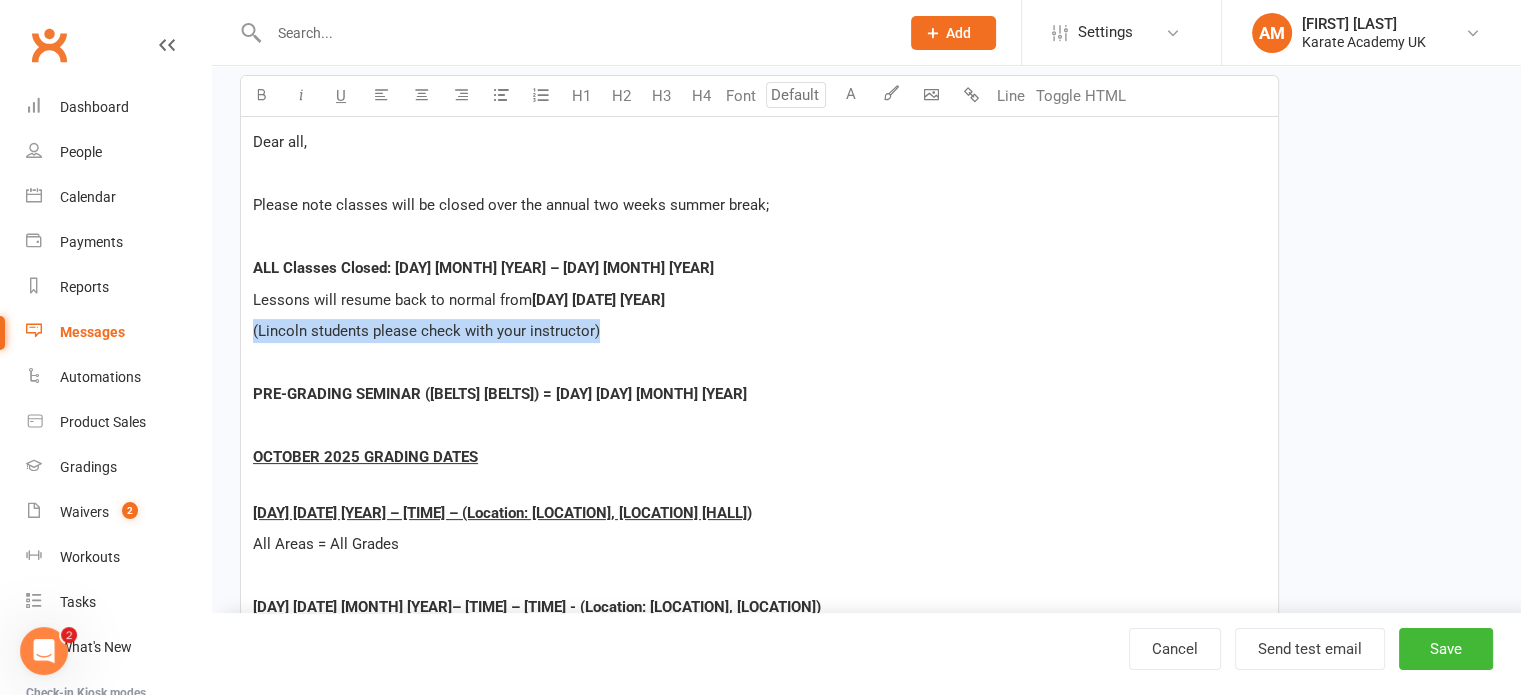 drag, startPoint x: 612, startPoint y: 327, endPoint x: 251, endPoint y: 339, distance: 361.1994 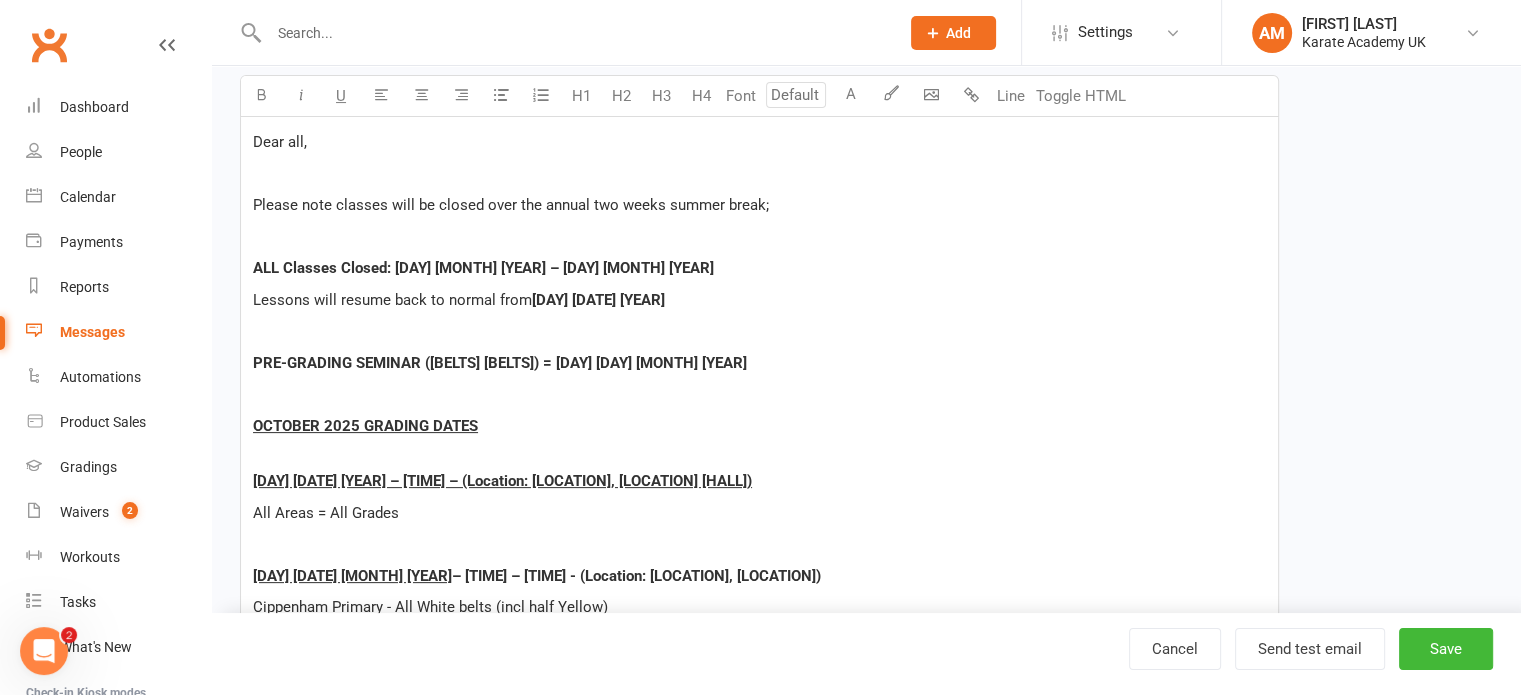 click at bounding box center [759, 394] 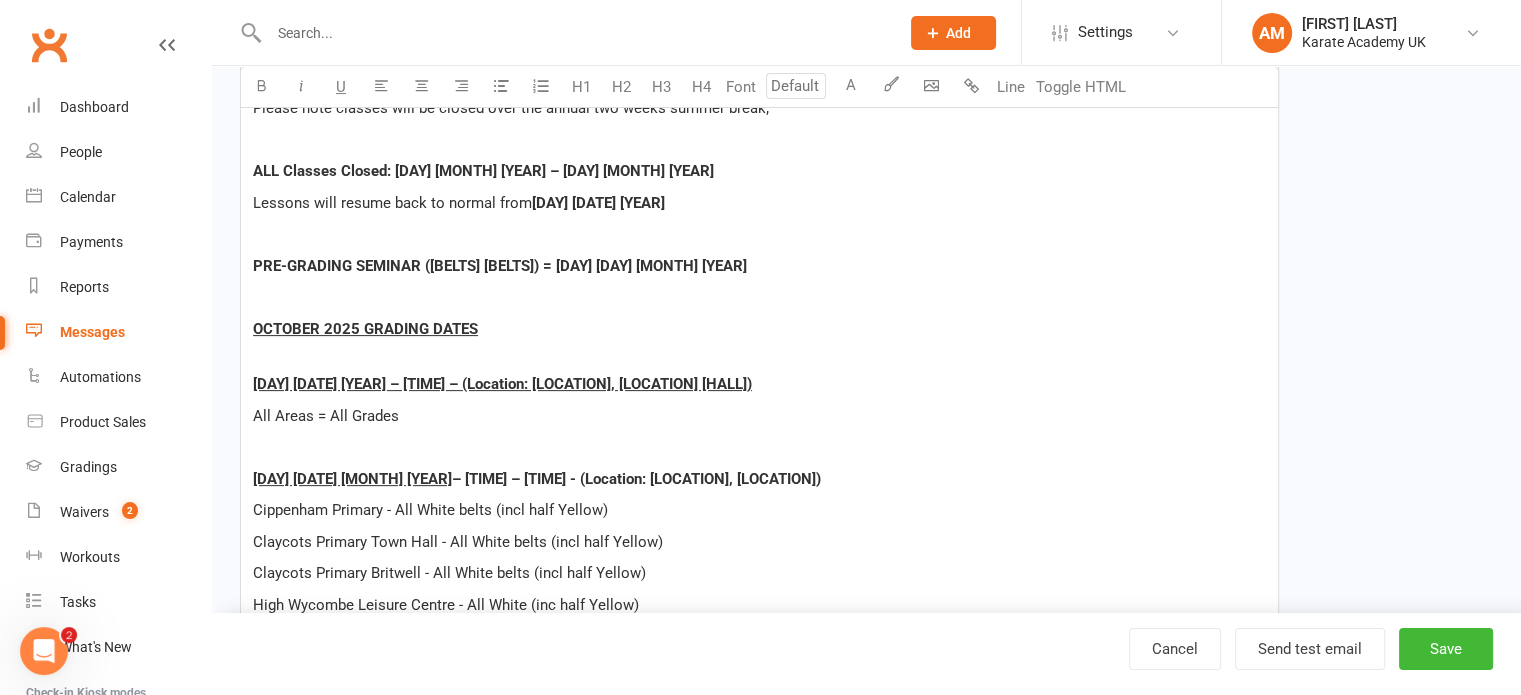 scroll, scrollTop: 500, scrollLeft: 0, axis: vertical 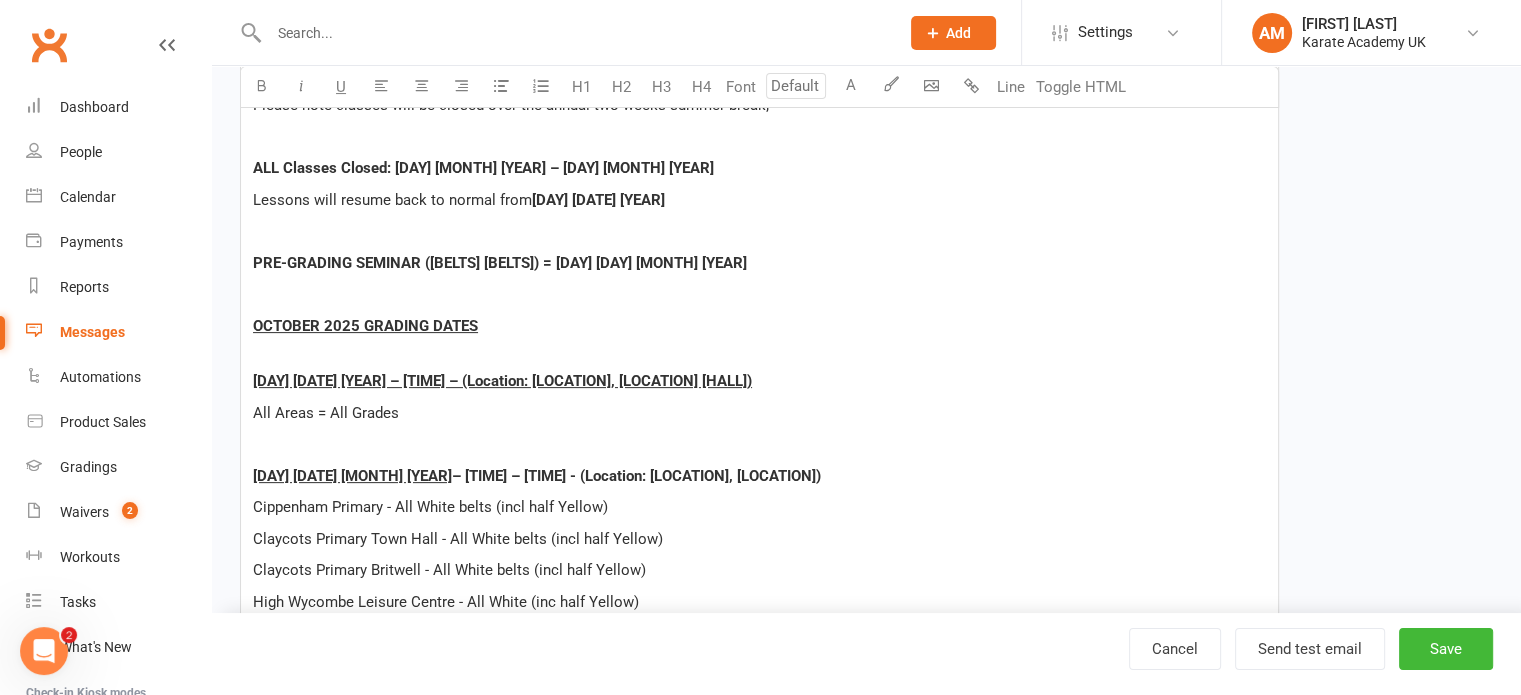 click at bounding box center (759, 444) 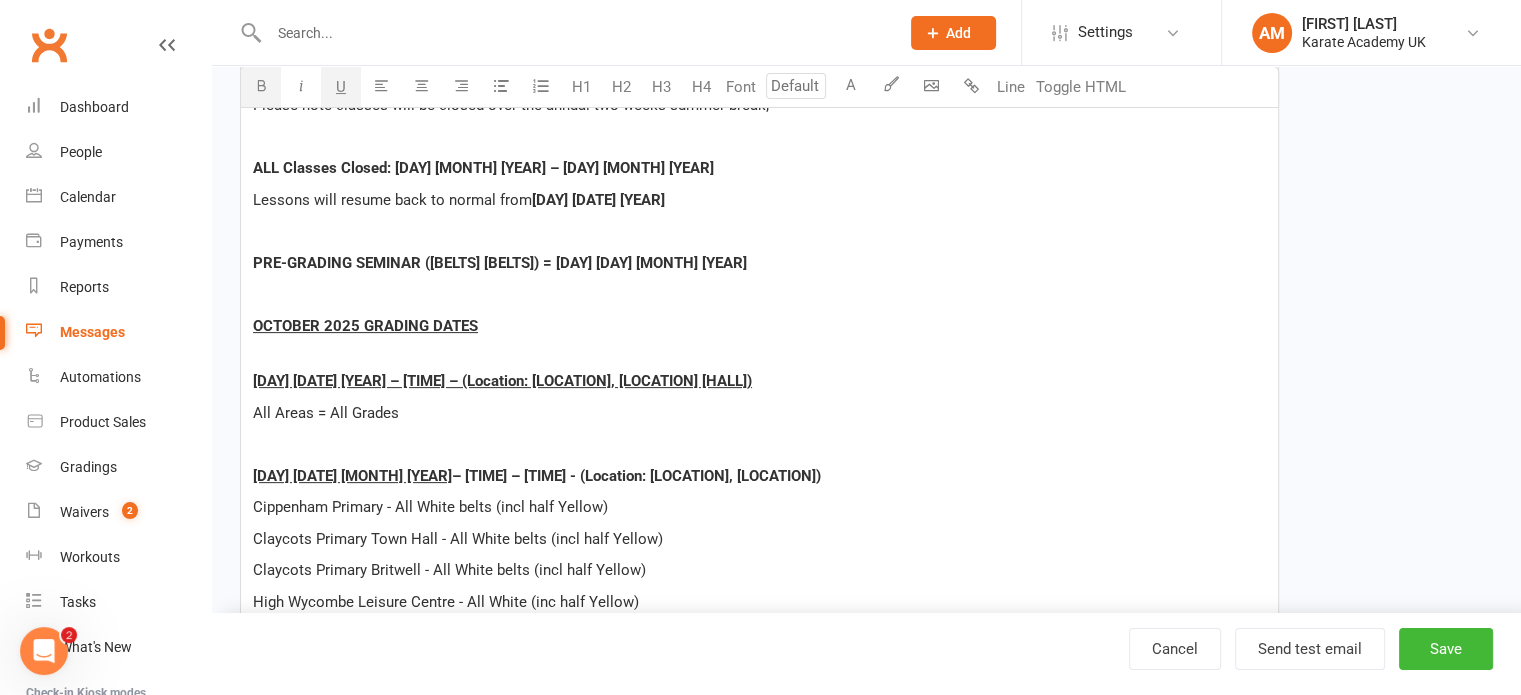drag, startPoint x: 755, startPoint y: 382, endPoint x: 1045, endPoint y: 465, distance: 301.64383 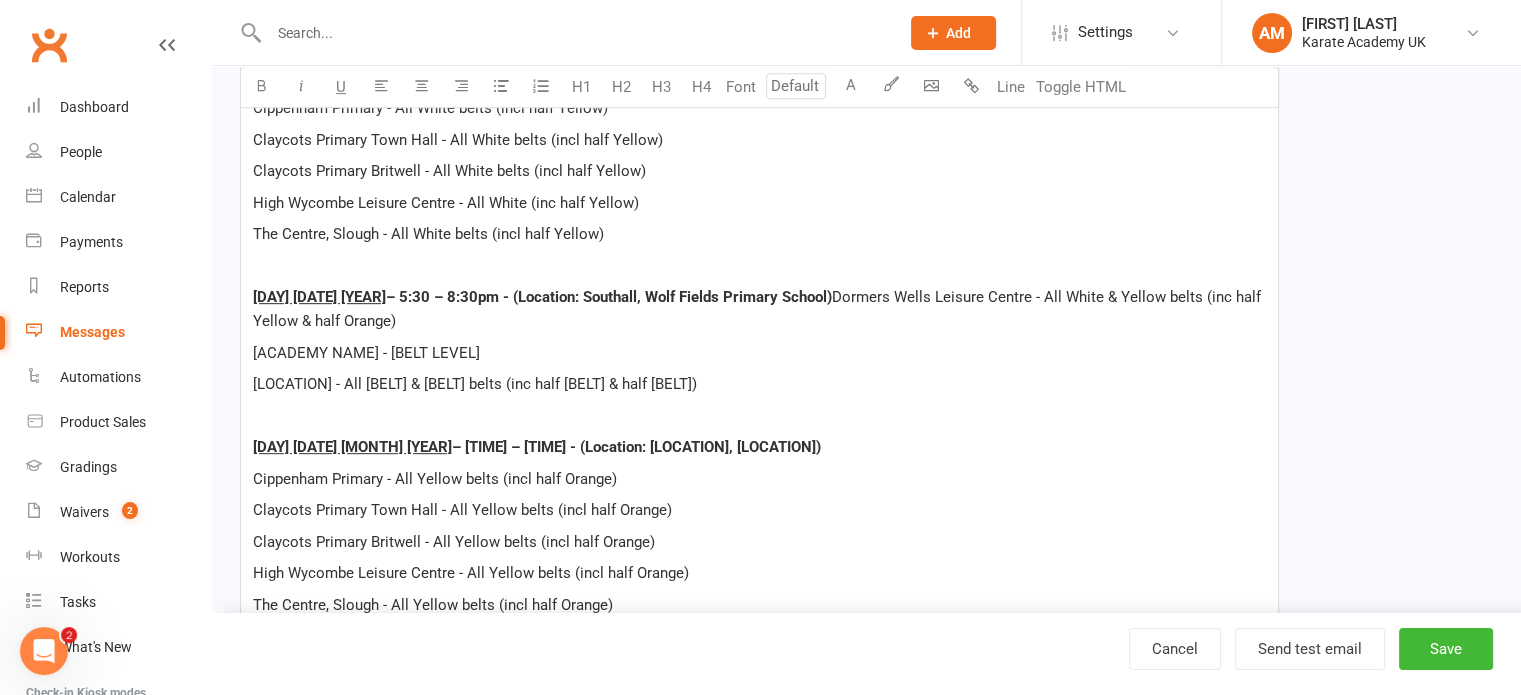 scroll, scrollTop: 900, scrollLeft: 0, axis: vertical 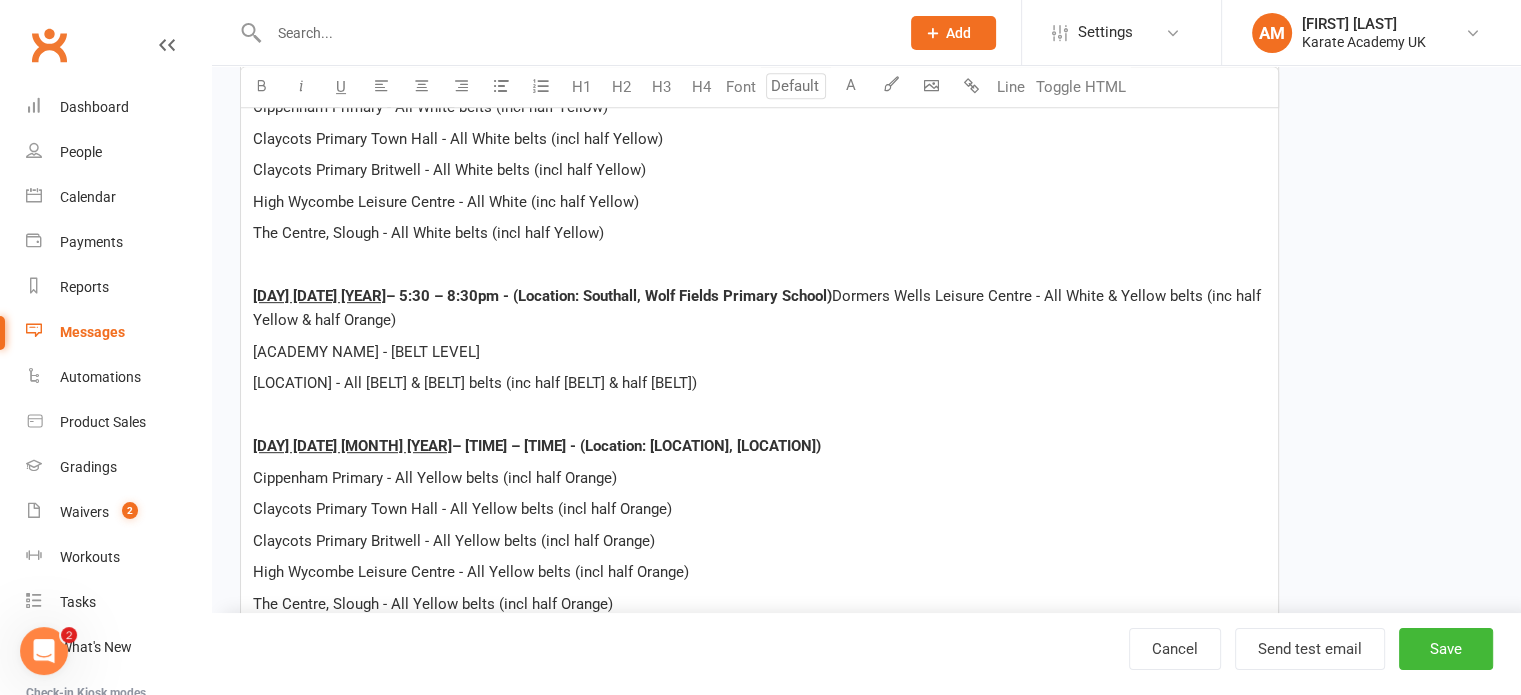click on "Wednesday 1st October 2025  – 5:30 – 8:30pm - (Location: Southall, Wolf Fields Primary School)
Dormers Wells Leisure Centre - All White & Yellow belts (inc half Yellow & half Orange)" at bounding box center [759, 308] 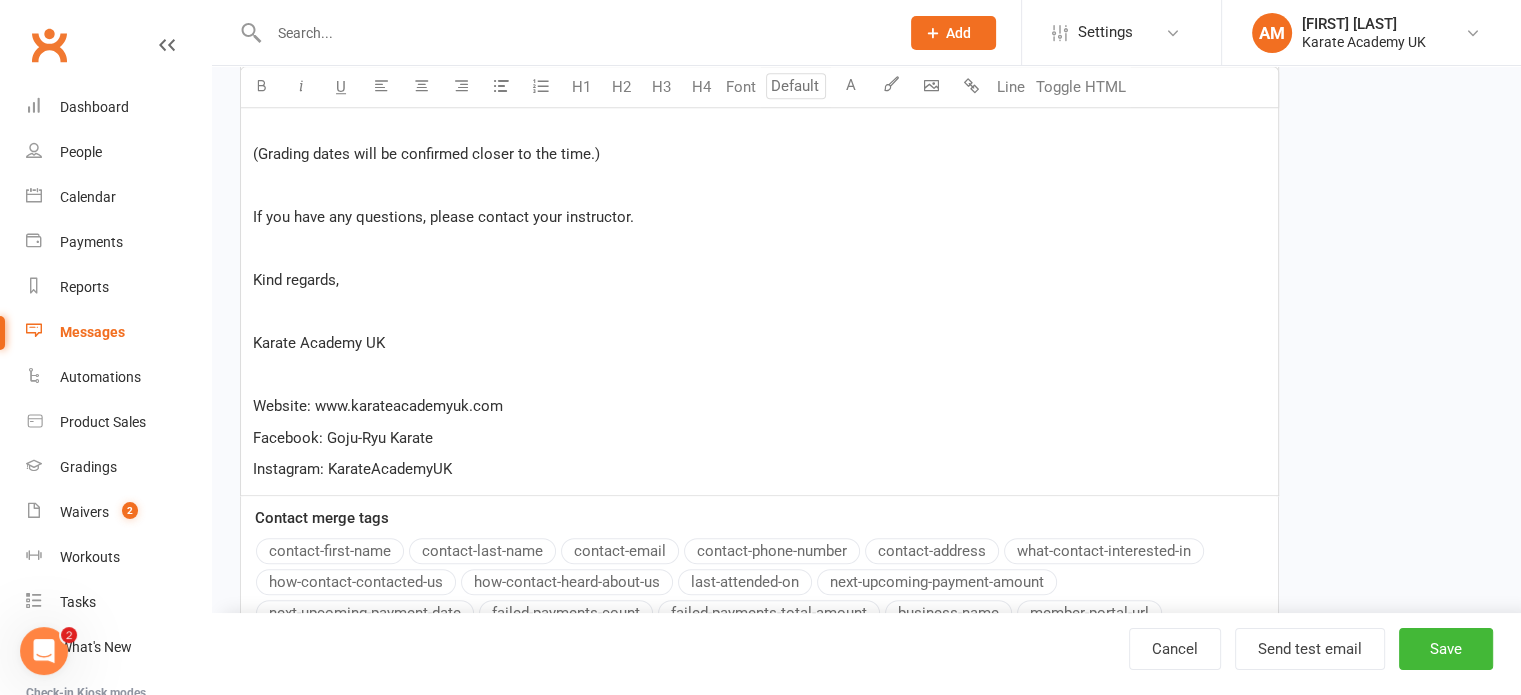 scroll, scrollTop: 1800, scrollLeft: 0, axis: vertical 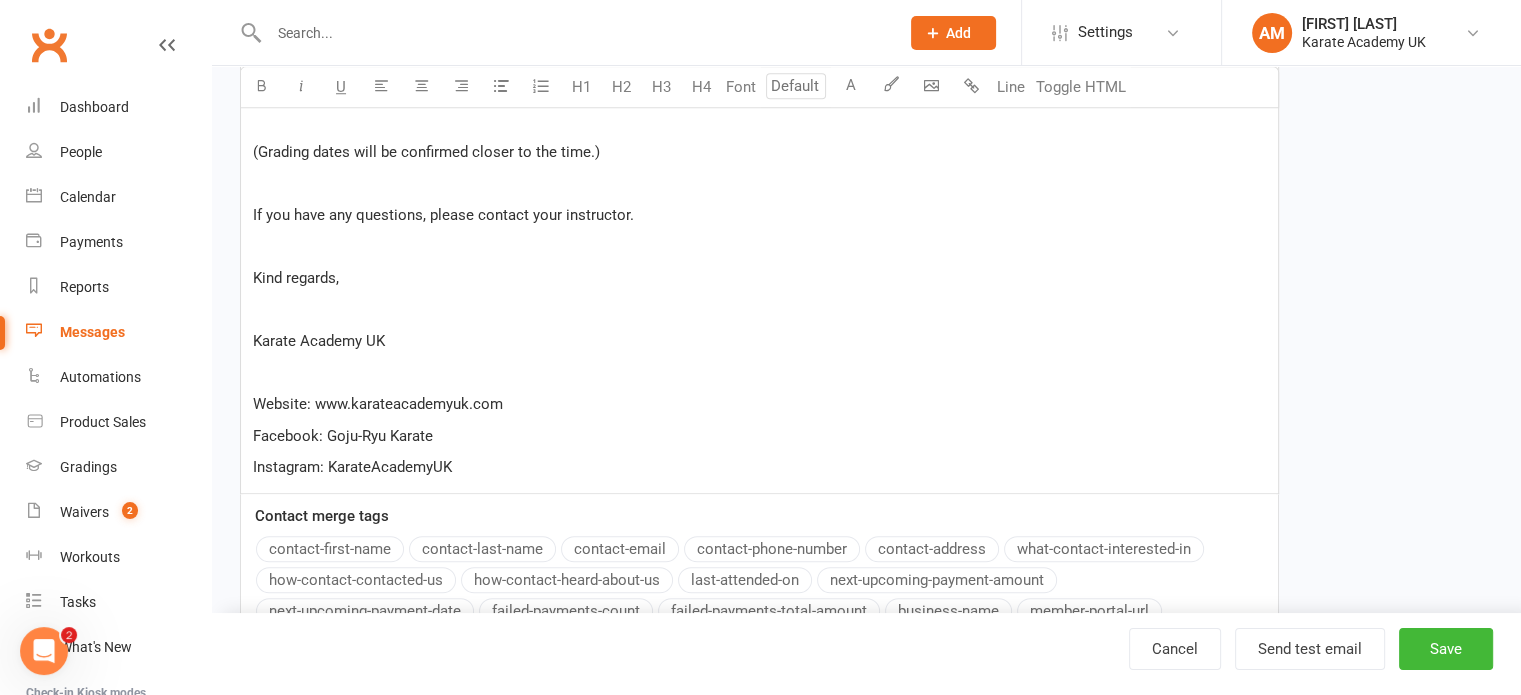 click on "Dear all,   Please note classes will be closed over the annual two weeks summer break;   ALL Classes Closed: Monday 18th August 2025 – Sunday 31st August 2025 Lessons will resume back to normal from  Monday 1st September 2025   PRE-GRADING SEMINAR (BROWN BELTS & ABOVE) = Saturday 20th September 2025   OCTOBER 2025 GRADING DATES
Saturday 27th September 2025 – 1:00pm – 3:00pm - (Location: Metheringham, St Wilfrid's Church Hall)  All Areas = All Grades   Tuesday 30th September 2025  – 5:30 – 8:30pm - (Location: Slough, The Centre)   Cippenham Primary - All White belts (incl half Yellow) Claycots Primary Town Hall - All White belts (incl half Yellow) Claycots Primary Britwell - All White belts (incl half Yellow) High Wycombe Leisure Centre - All White (inc half Yellow) The Centre, Slough - All White belts (incl half Yellow)    Wednesday 1st October 2025  – 5:30 – 8:30pm - (Location: Southall, Wolf Fields Primary School)   Friday 3rd October 2025   Saturday 4th October 2025     )" at bounding box center (759, -395) 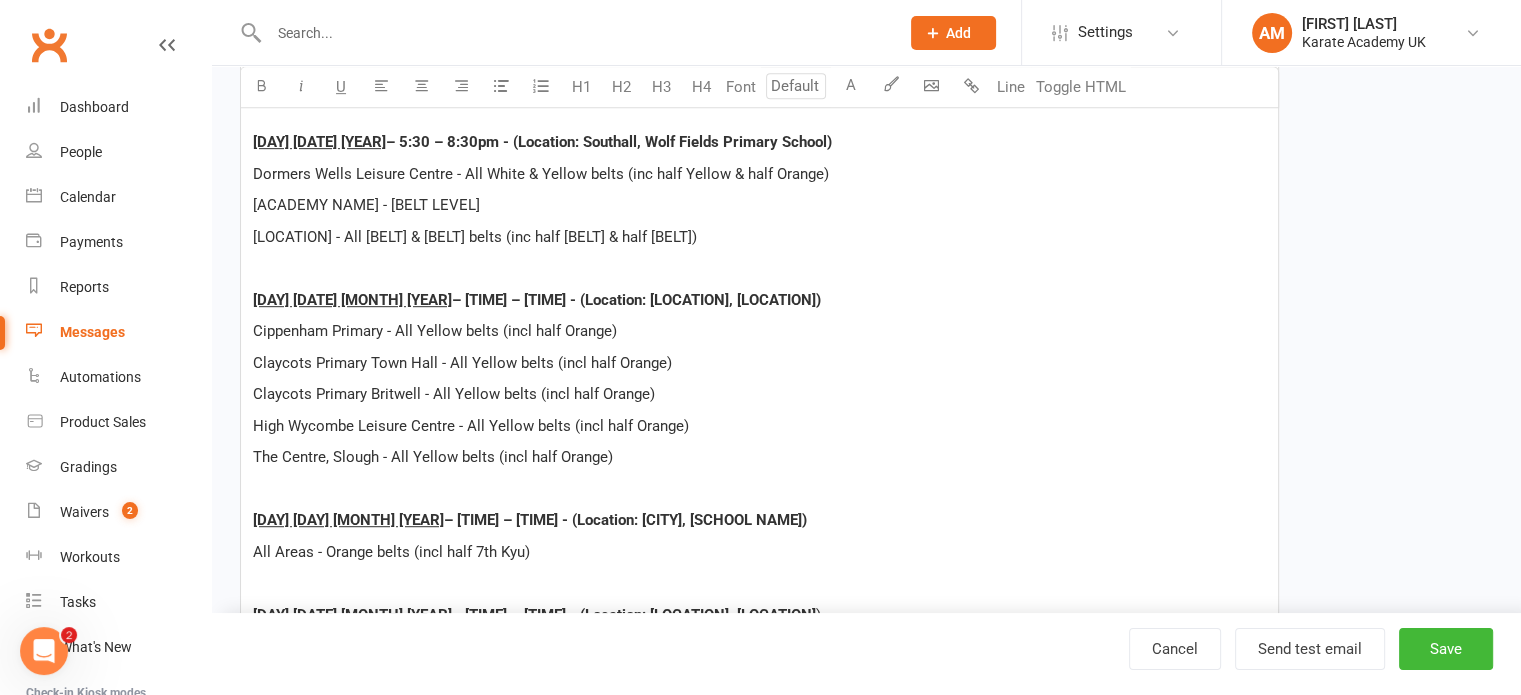 scroll, scrollTop: 1000, scrollLeft: 0, axis: vertical 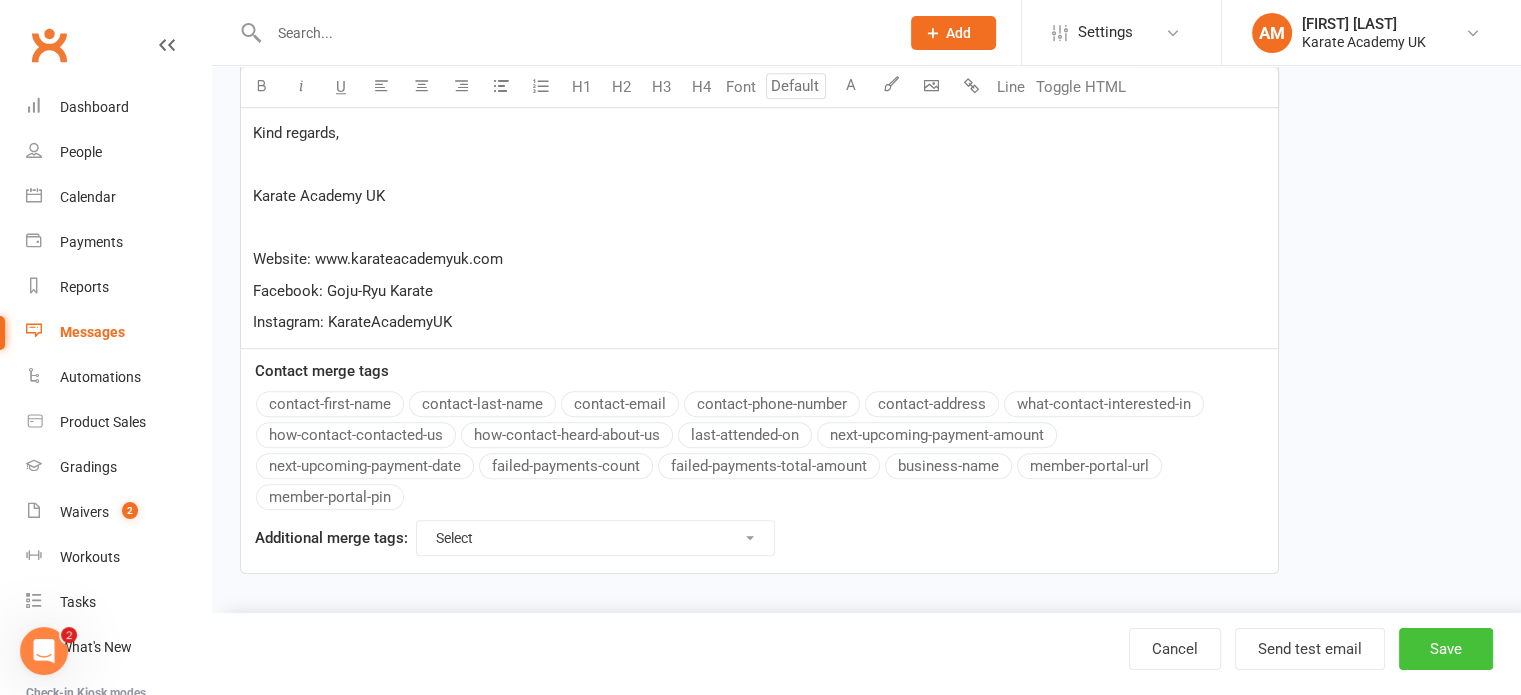 click on "Save" at bounding box center [1446, 649] 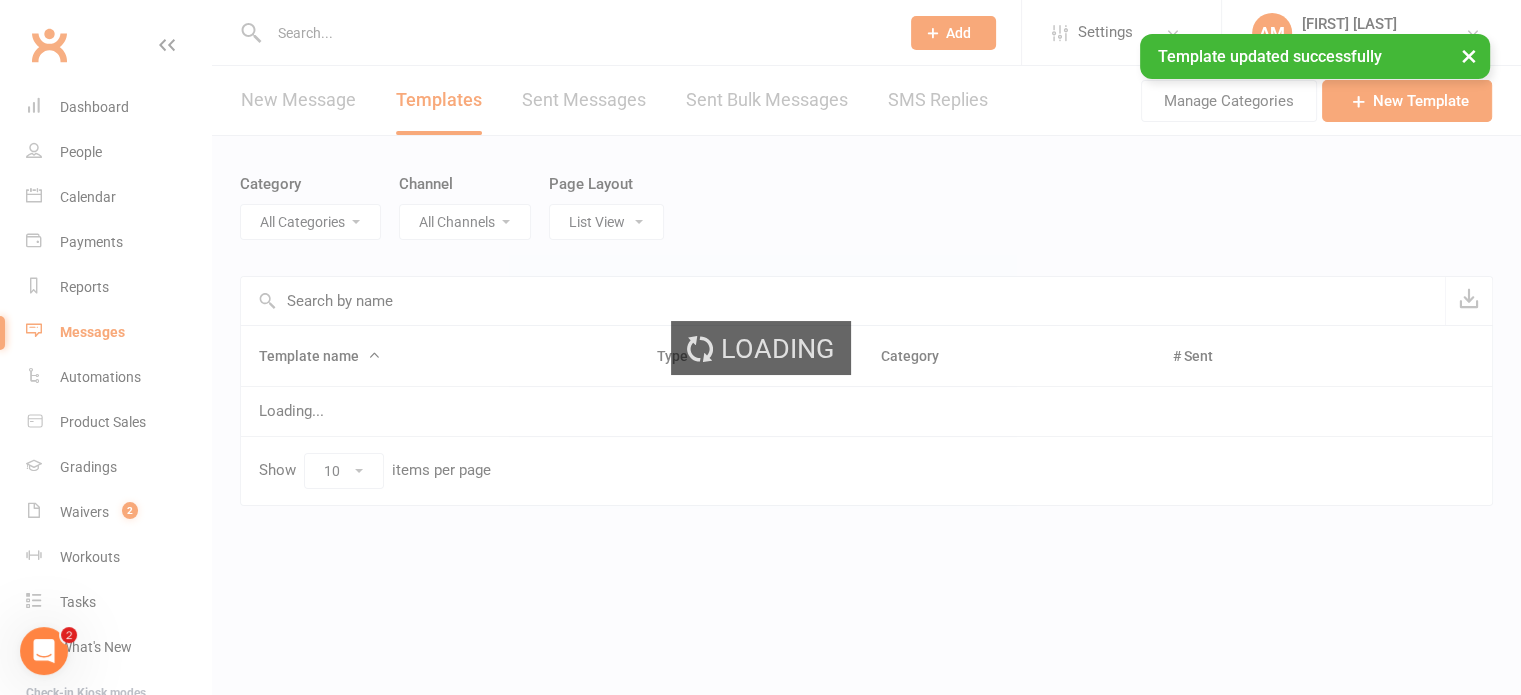 scroll, scrollTop: 0, scrollLeft: 0, axis: both 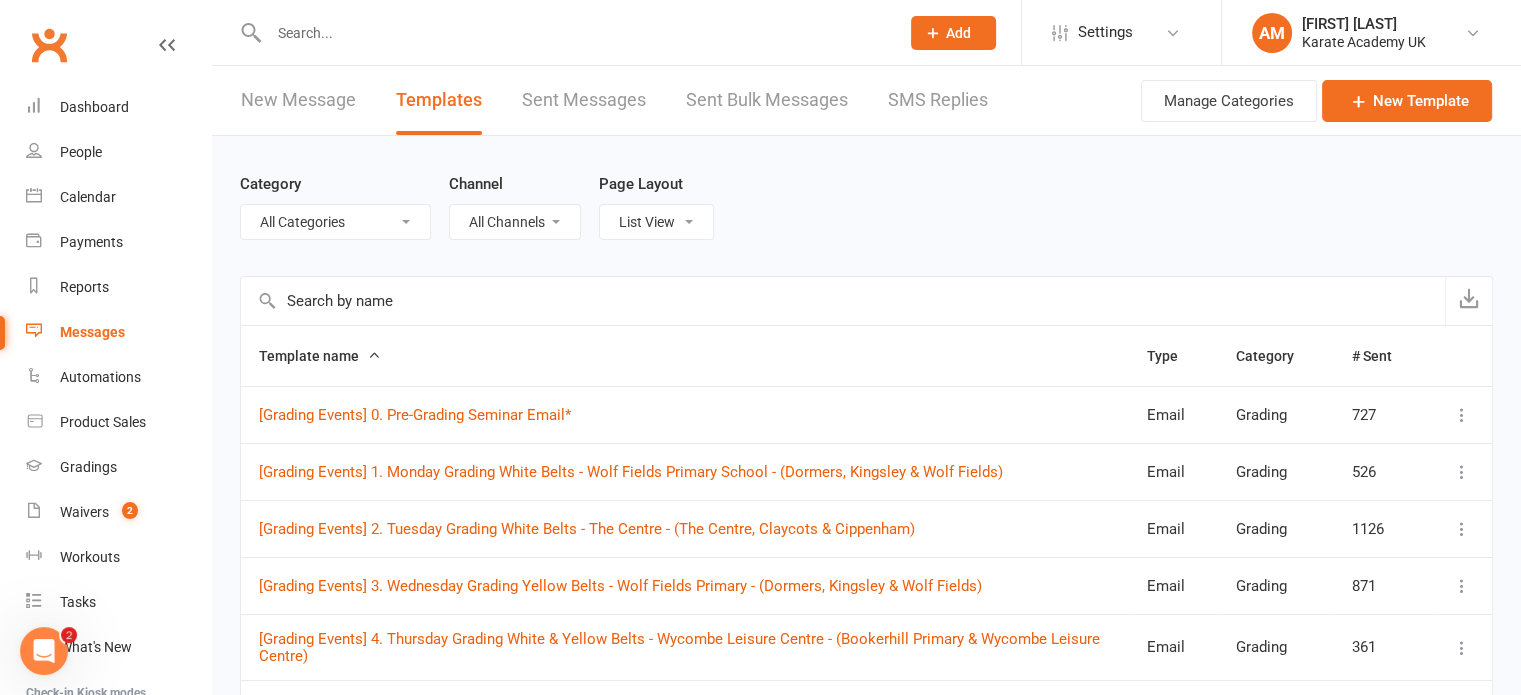 click on "Category All Categories (No category) 1. Price Breakdown Class Restructure General Google Review Grading Instructors Course Kata Videos Messaging Templates Payment Seminar Sequence Templates Starter Pack Tournament Channel All Channels Email SMS Page Layout List View Grid View" at bounding box center [866, 206] 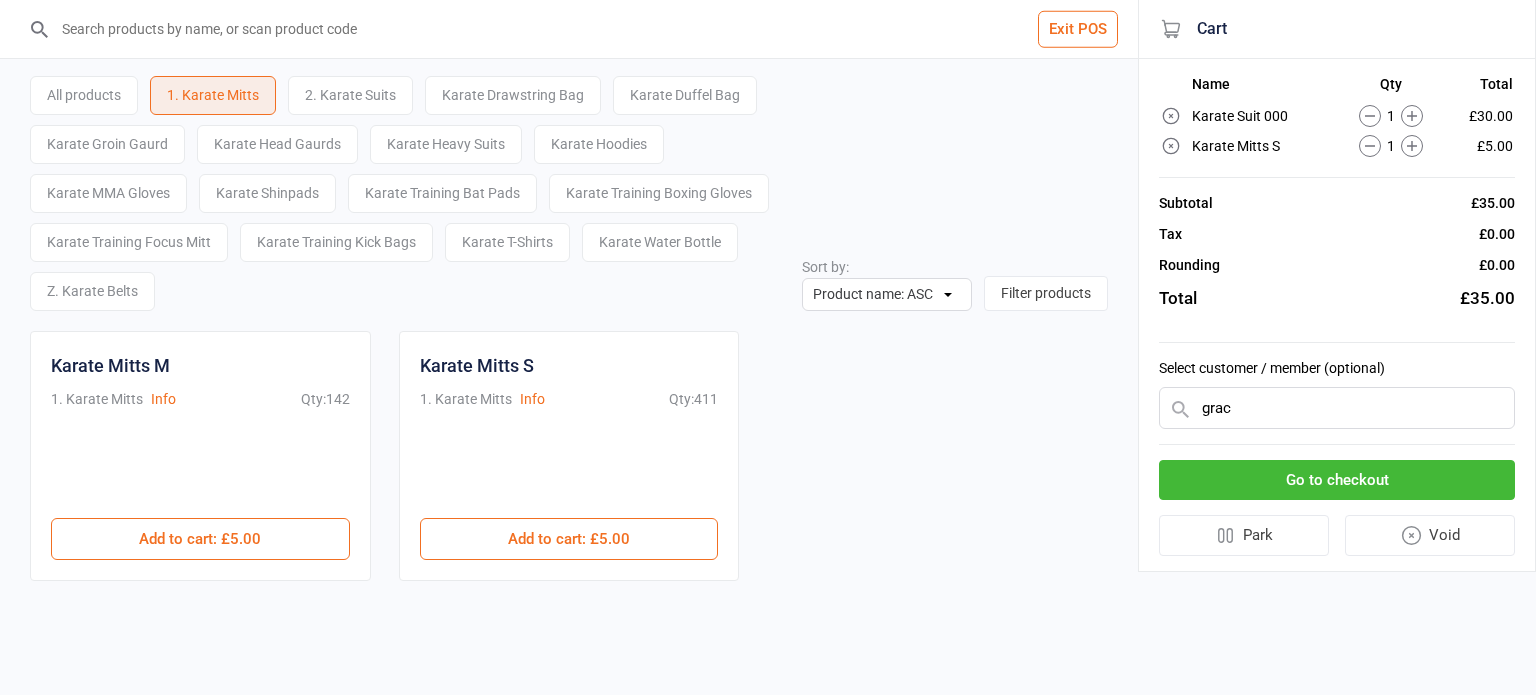 scroll, scrollTop: 0, scrollLeft: 0, axis: both 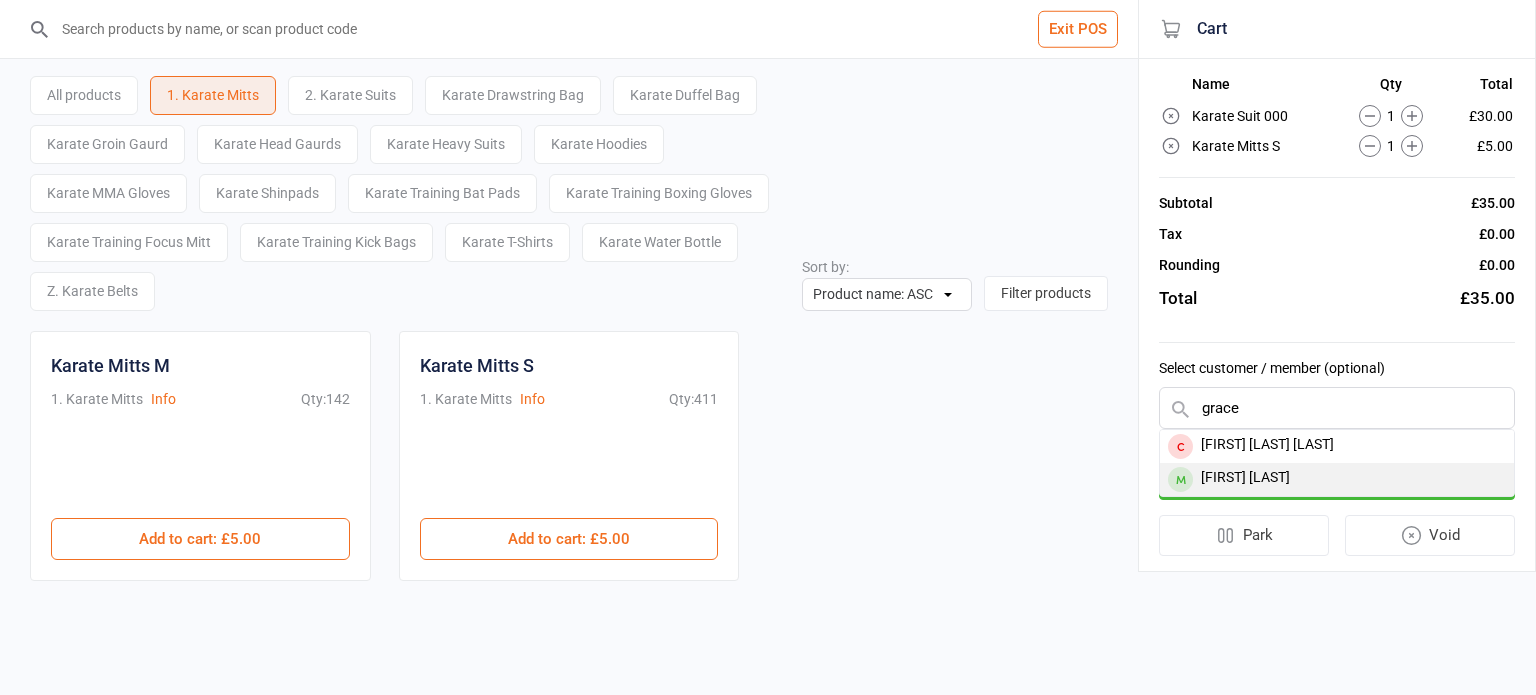 type on "grace" 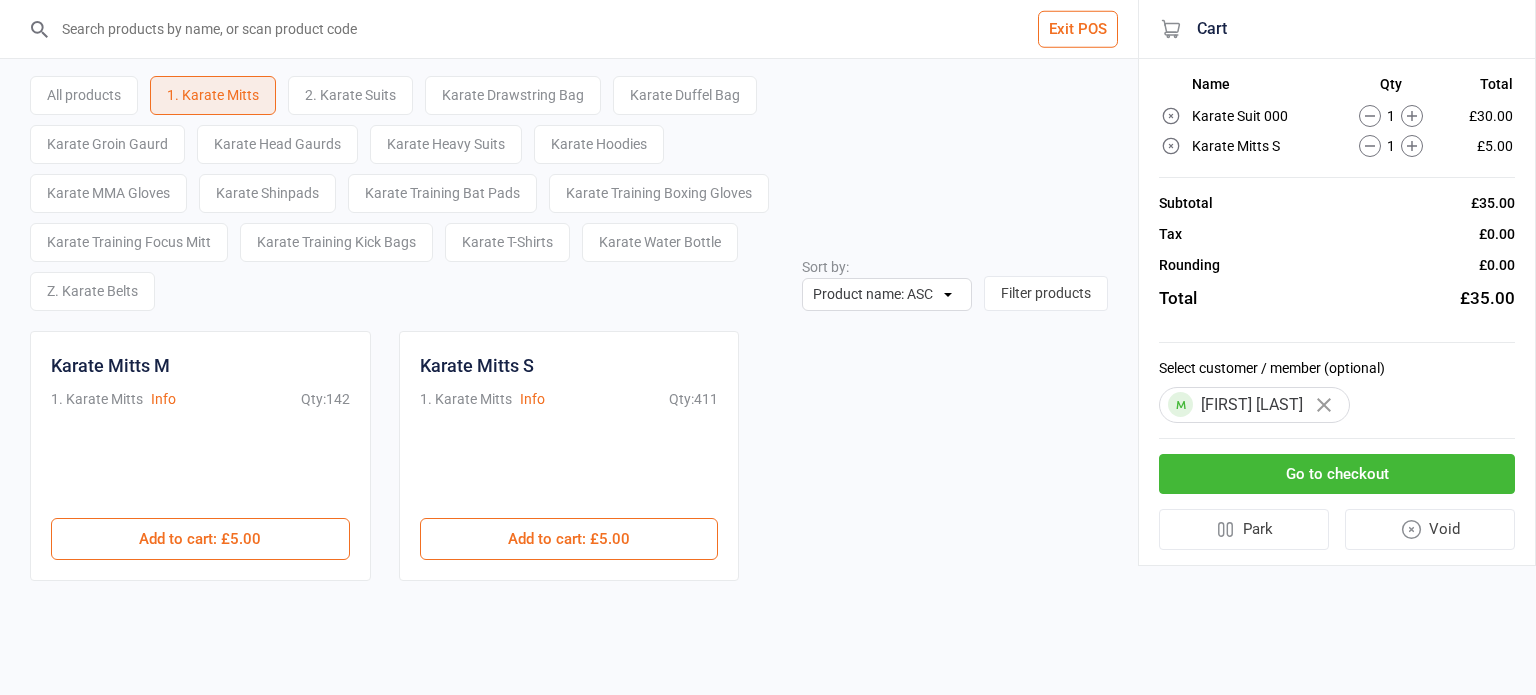 click on "Go to checkout" at bounding box center [1337, 474] 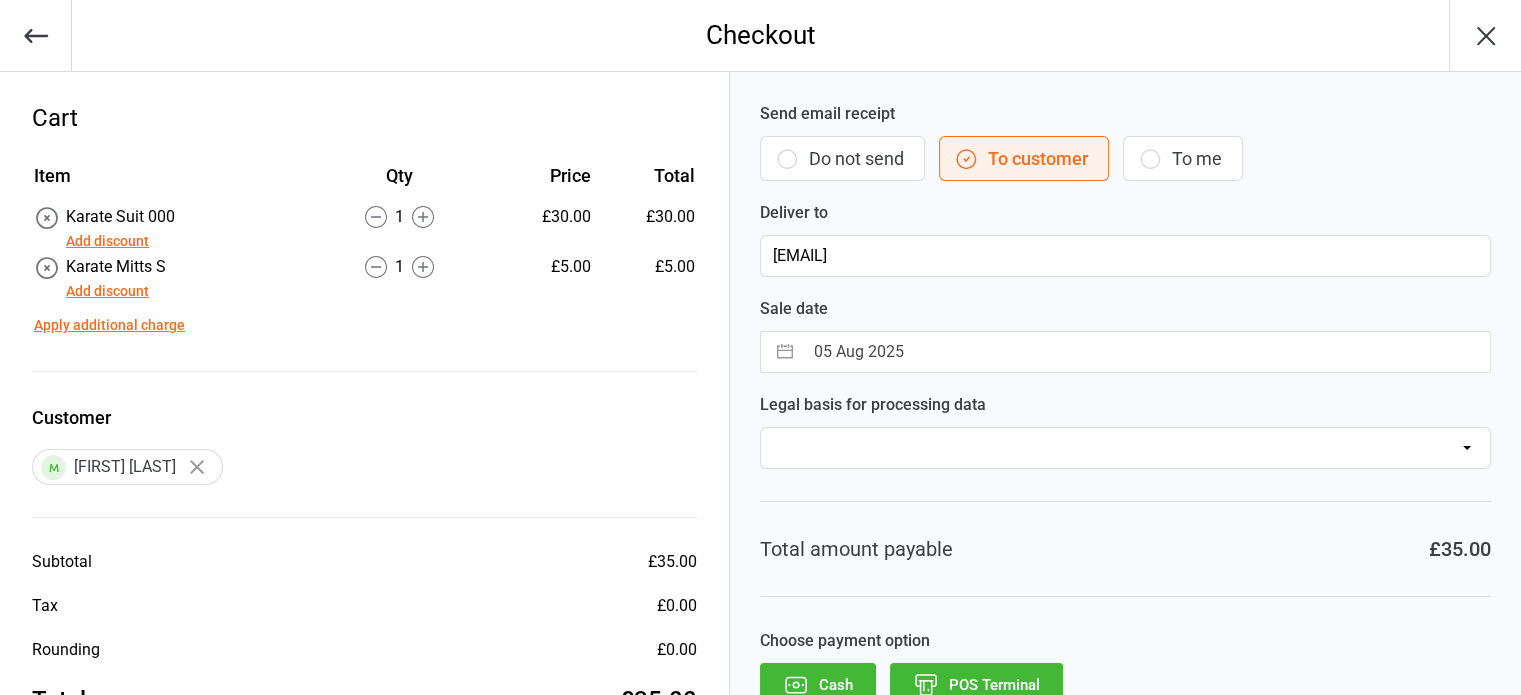 click on "Add discount" at bounding box center (107, 291) 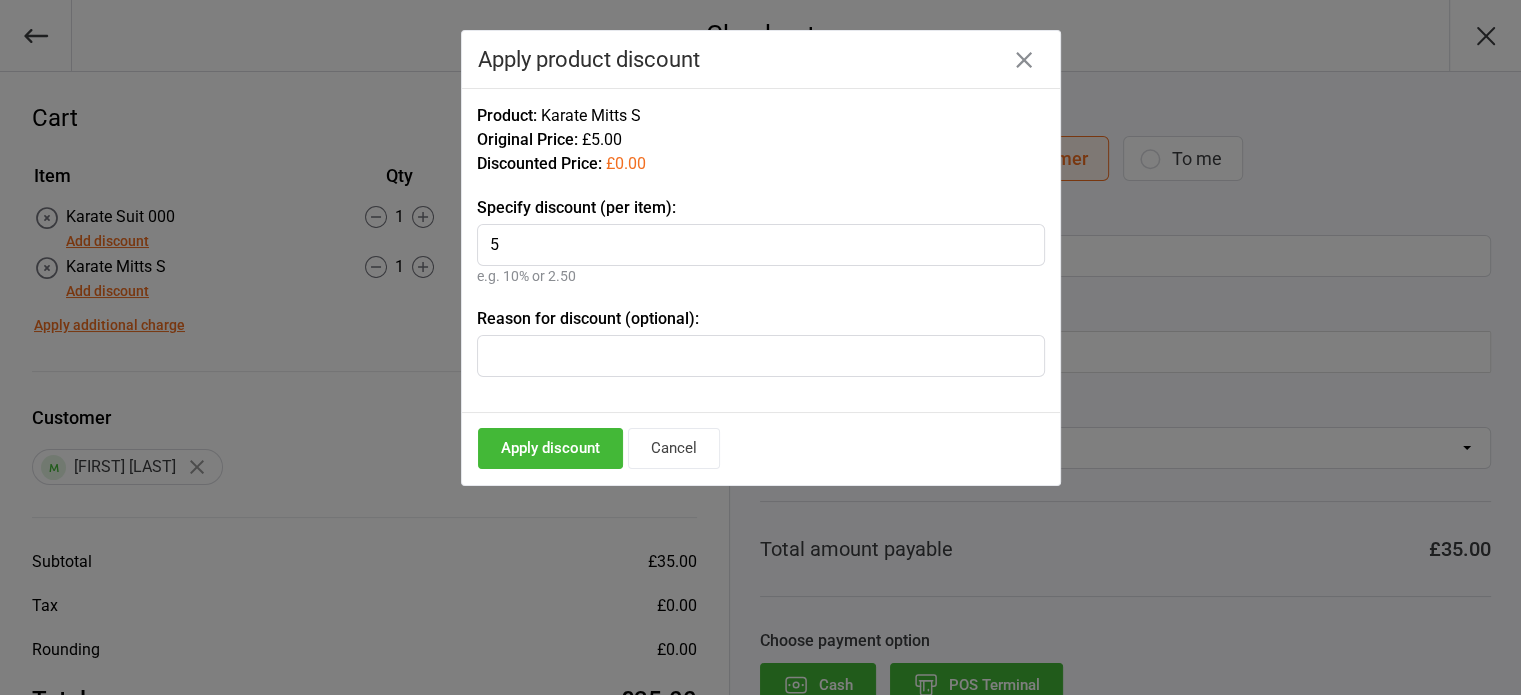 type on "5" 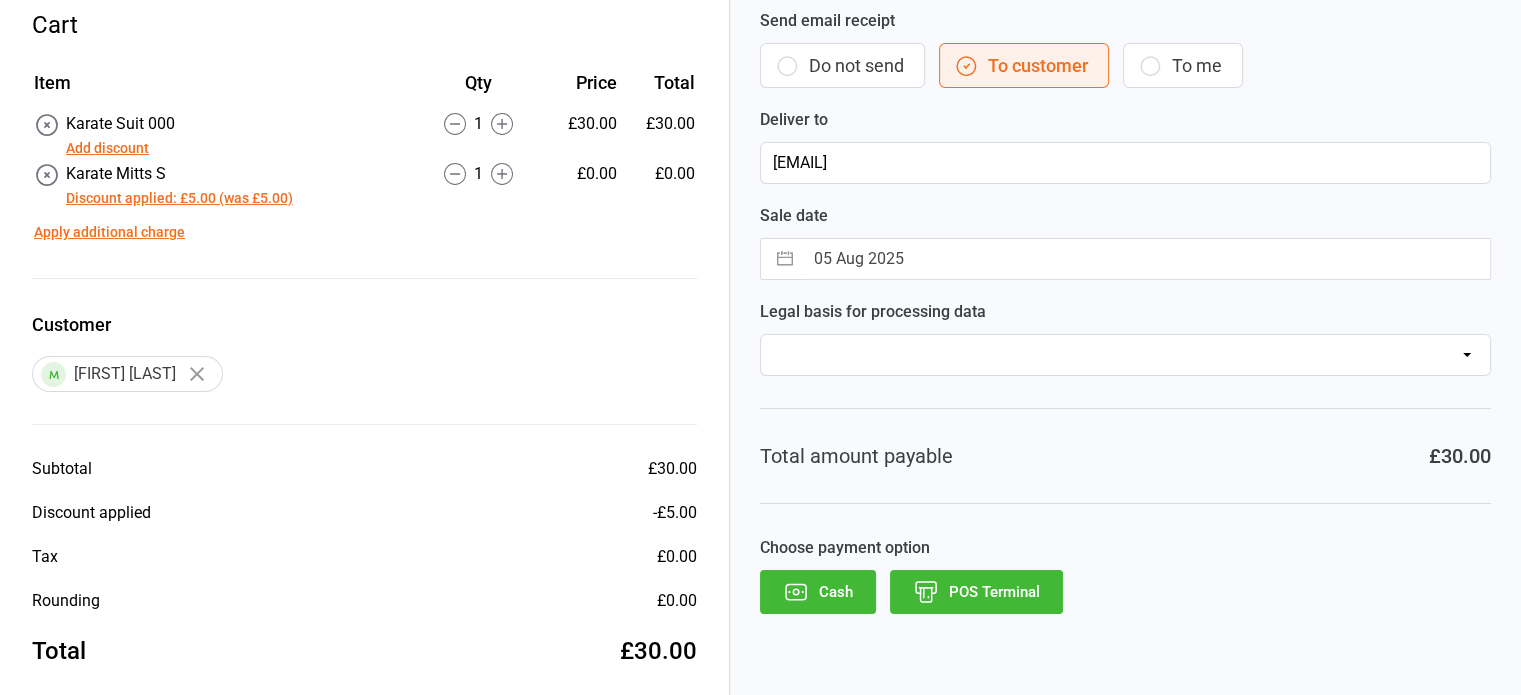 scroll, scrollTop: 112, scrollLeft: 0, axis: vertical 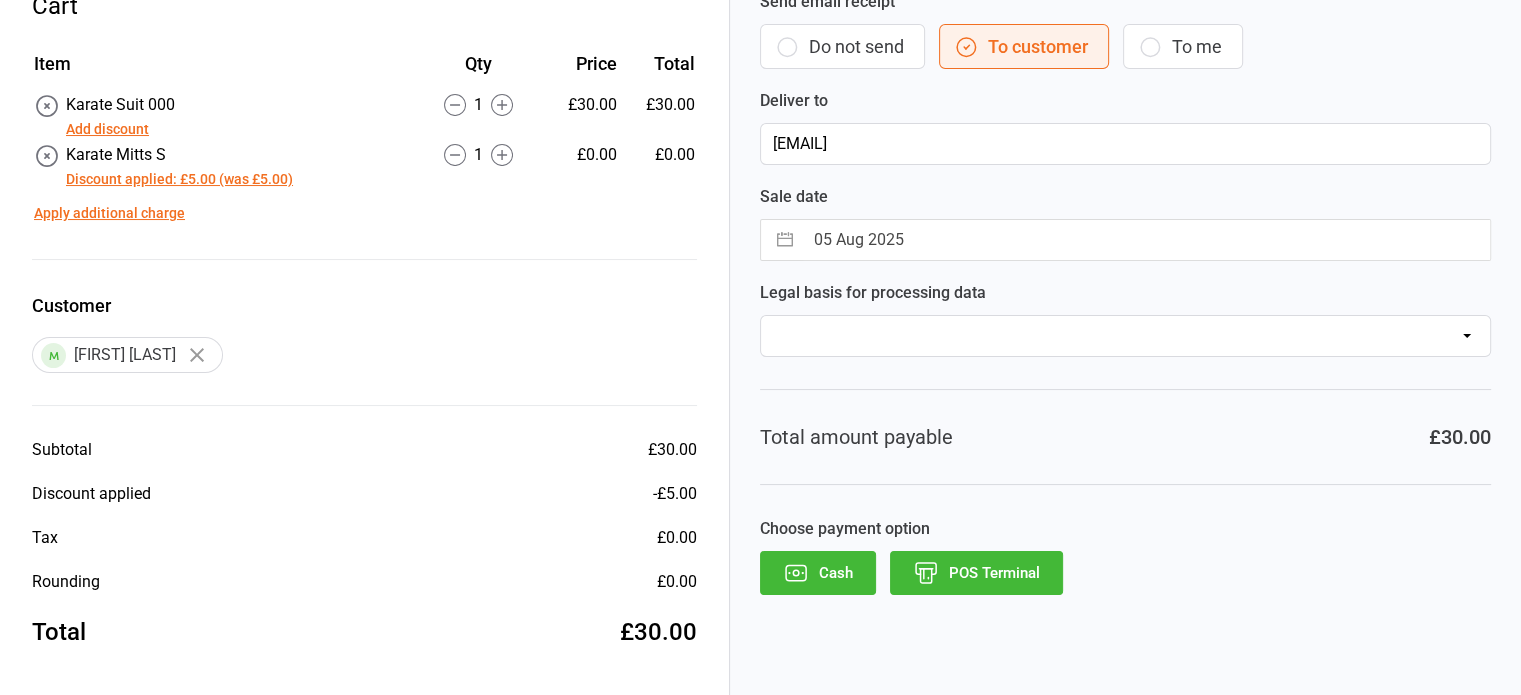 click on "Cash" at bounding box center (818, 573) 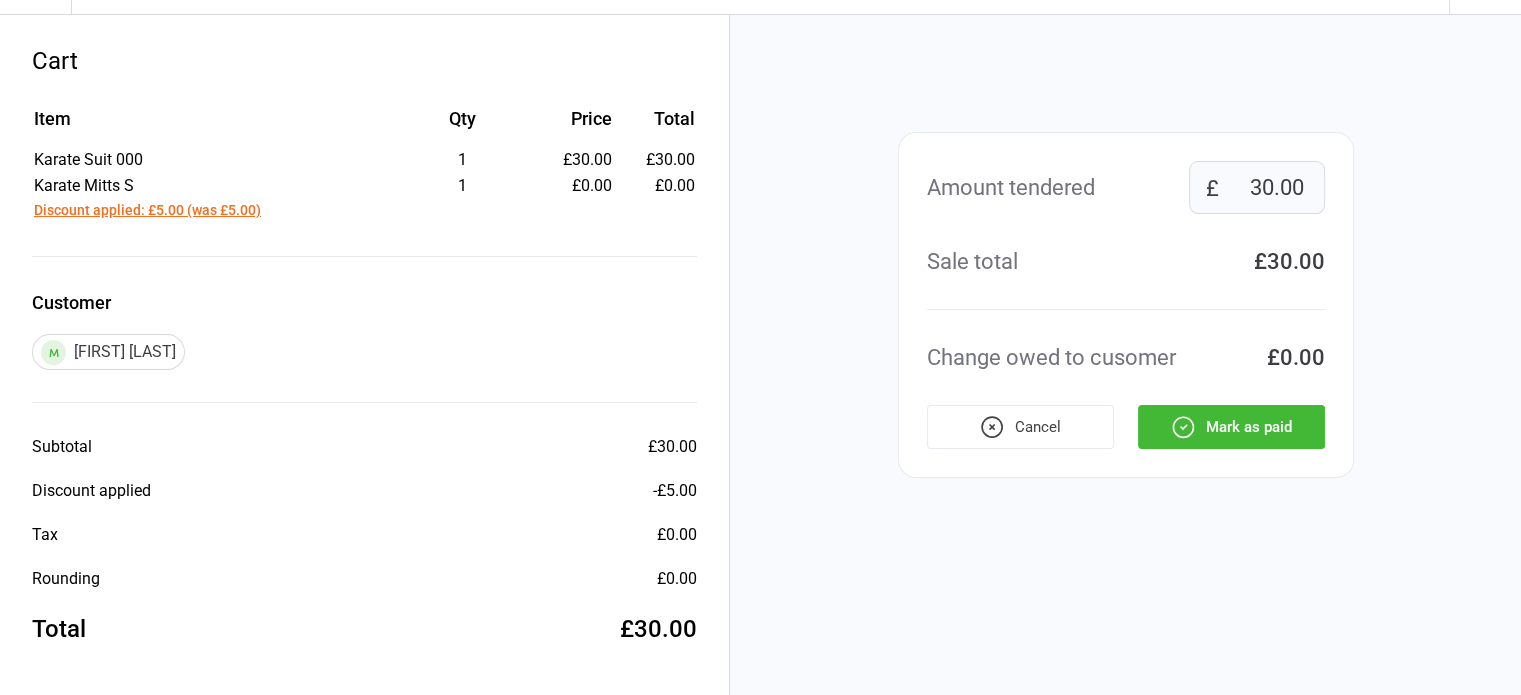 scroll, scrollTop: 55, scrollLeft: 0, axis: vertical 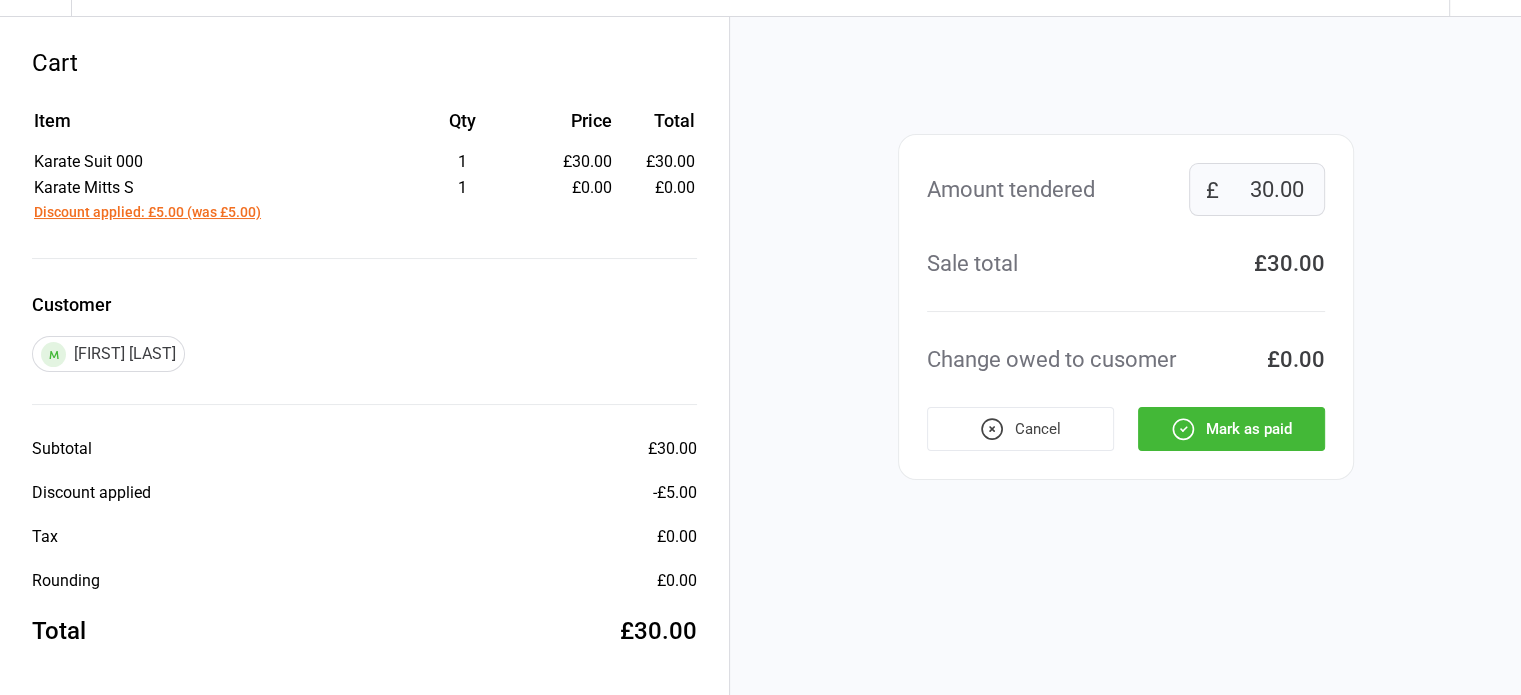 click on "Mark as paid" at bounding box center [1231, 429] 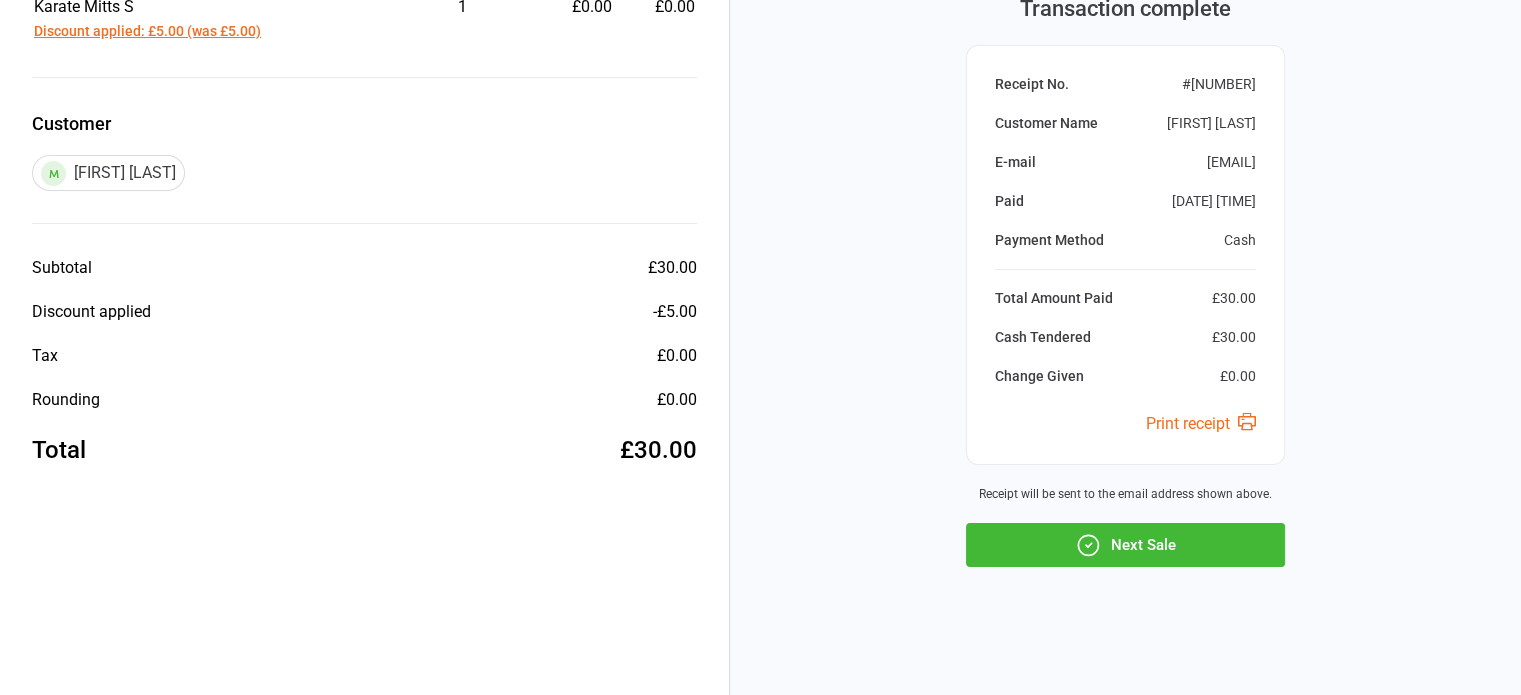 scroll, scrollTop: 0, scrollLeft: 0, axis: both 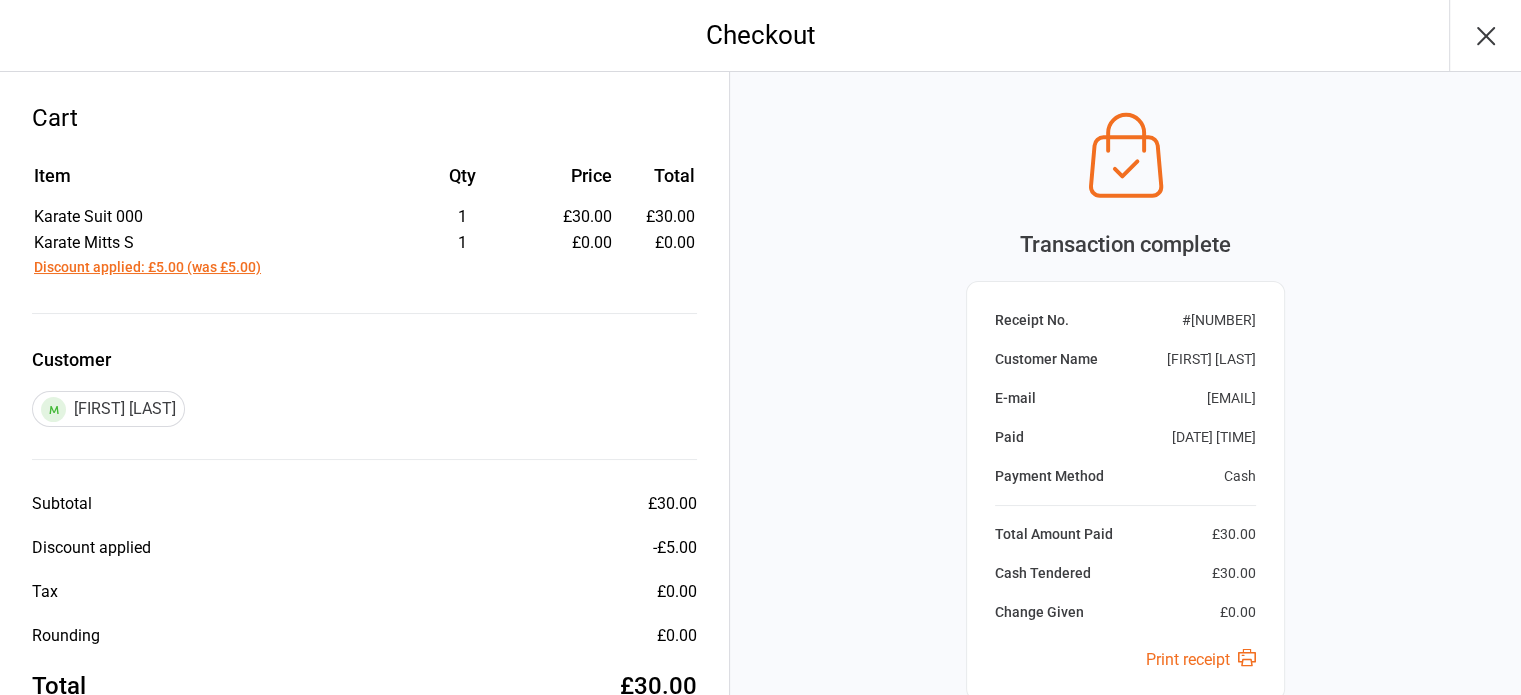 click 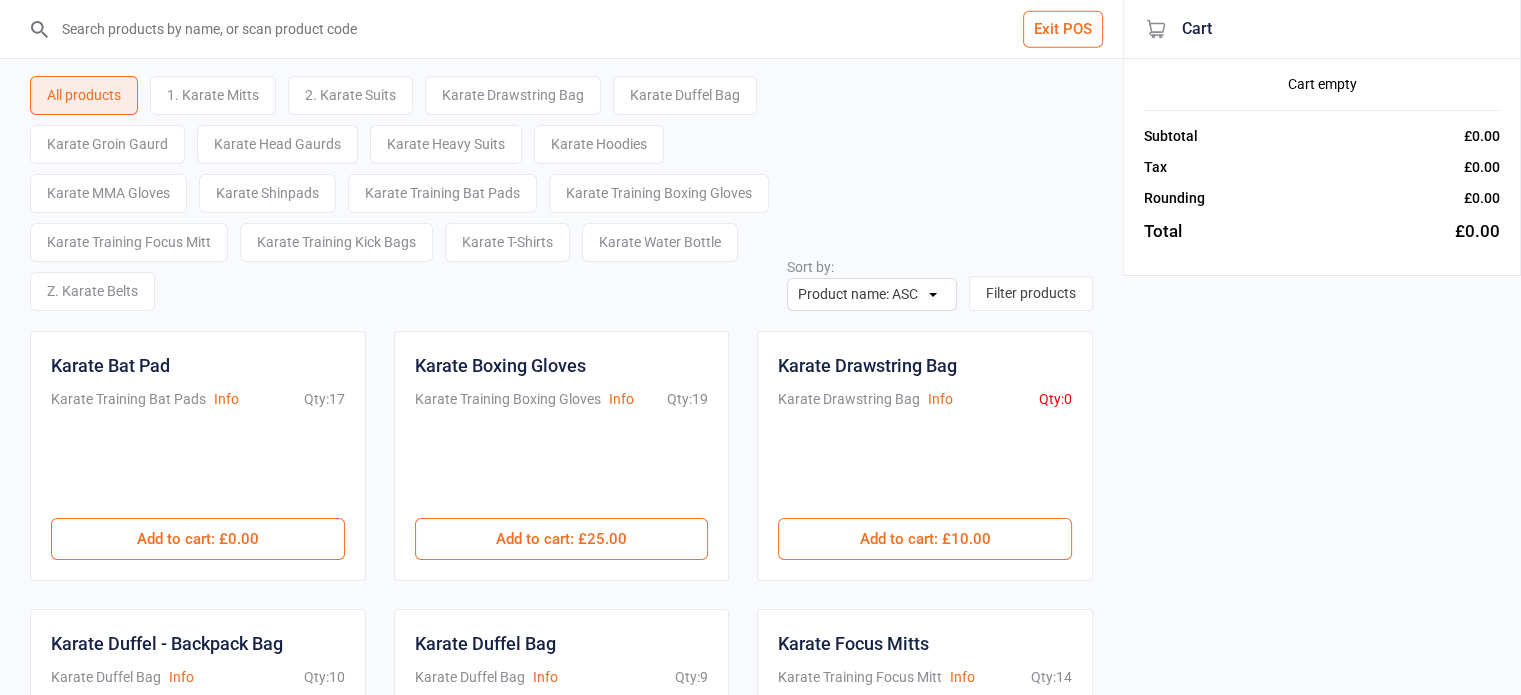 click on "Exit POS" at bounding box center (1063, 29) 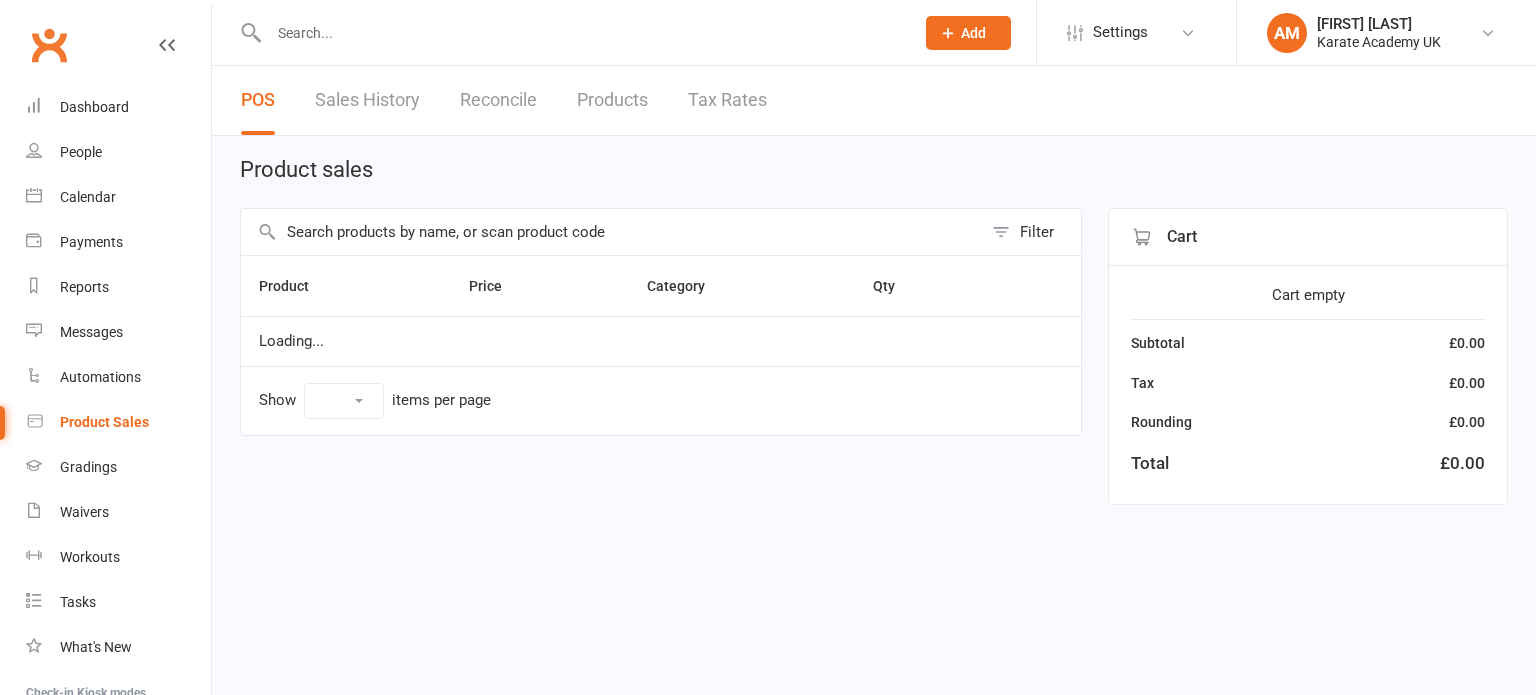 select on "10" 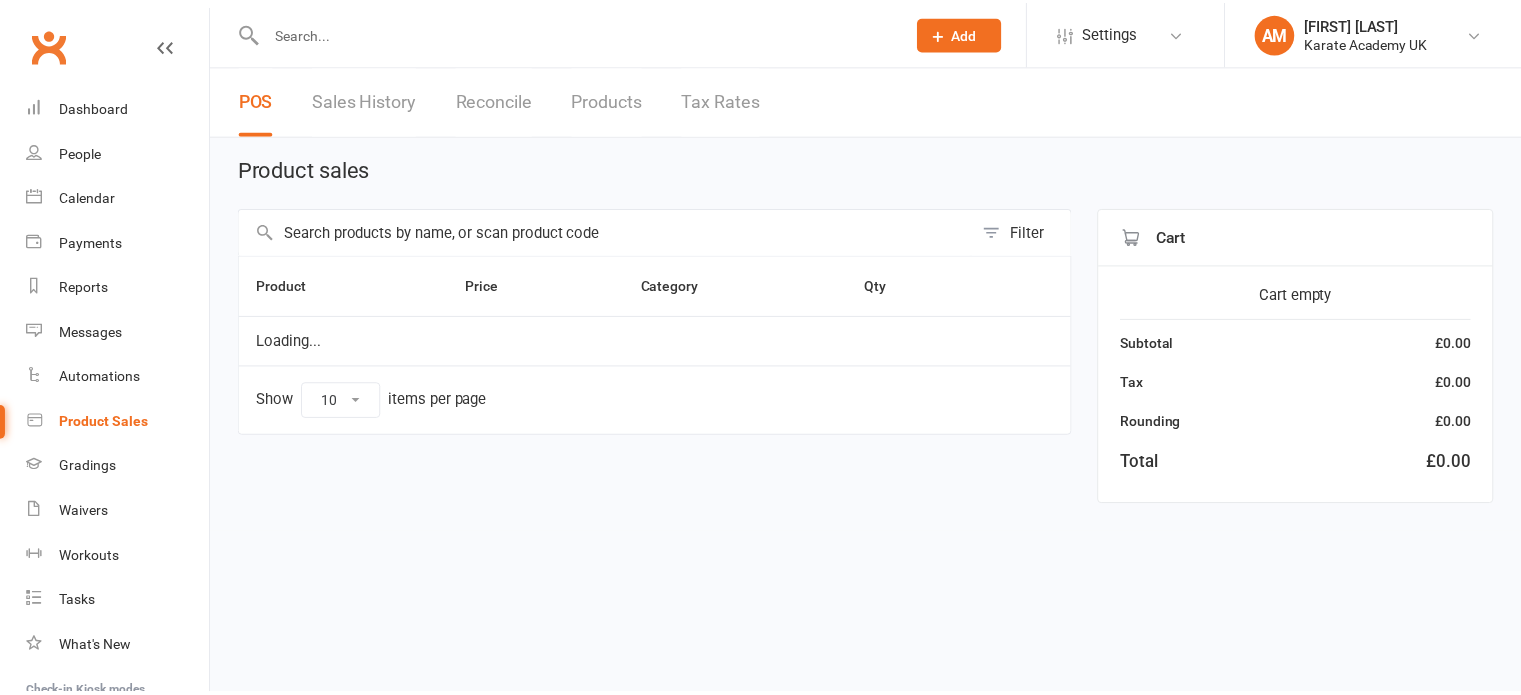 scroll, scrollTop: 0, scrollLeft: 0, axis: both 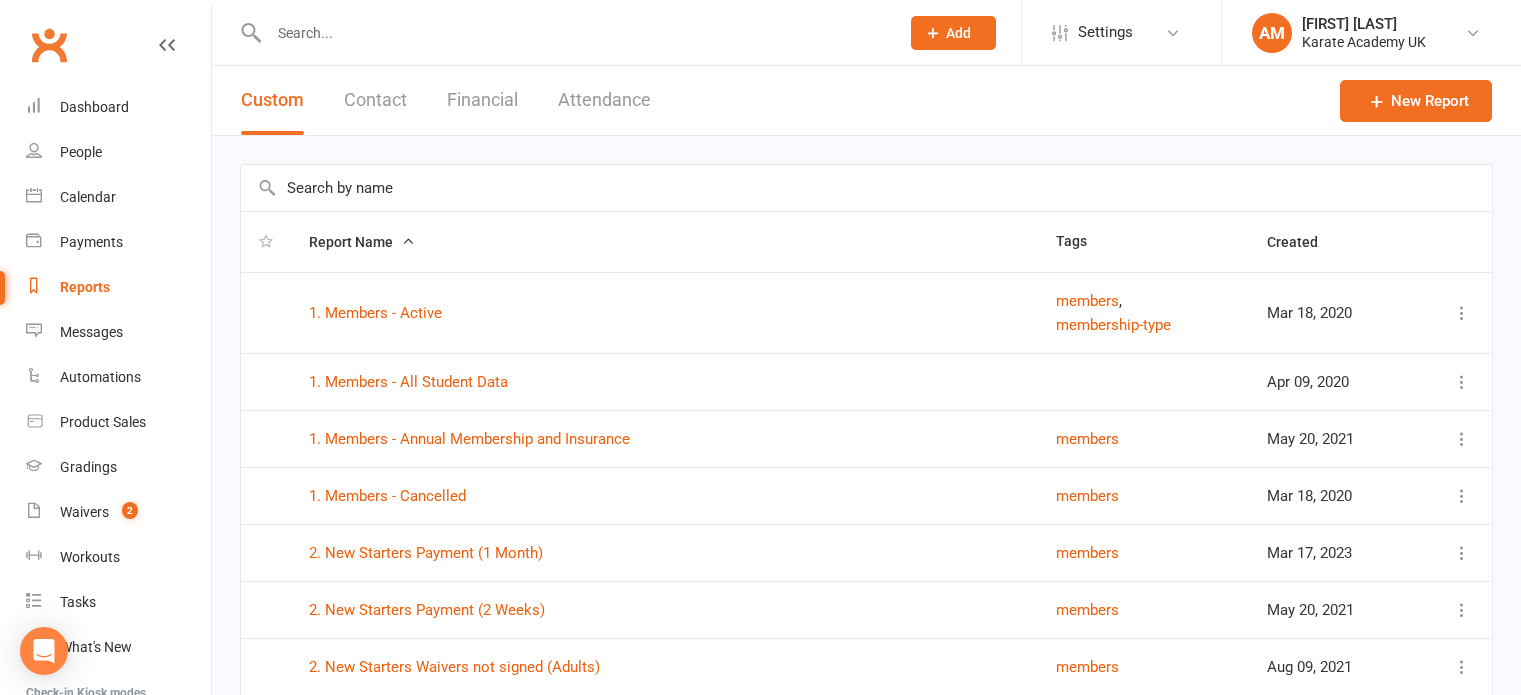 select on "100" 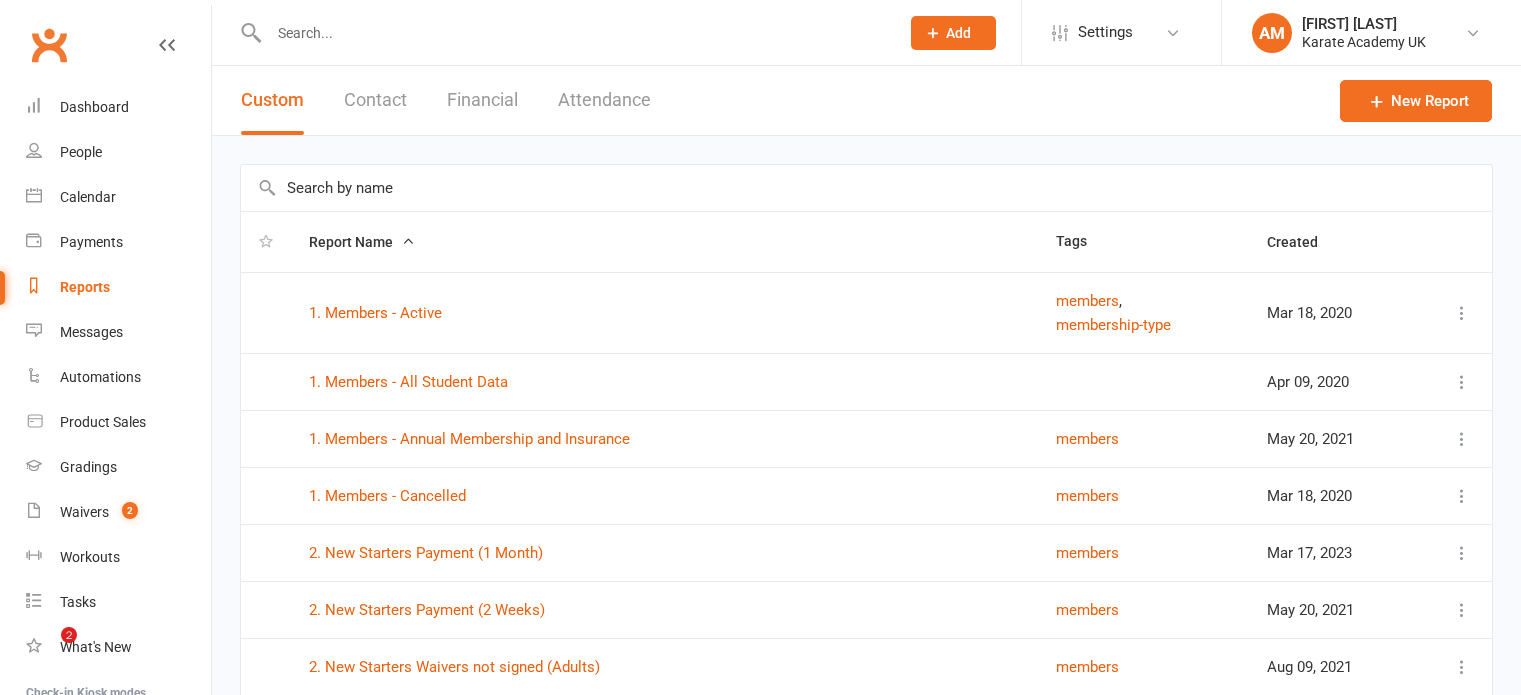 scroll, scrollTop: 0, scrollLeft: 0, axis: both 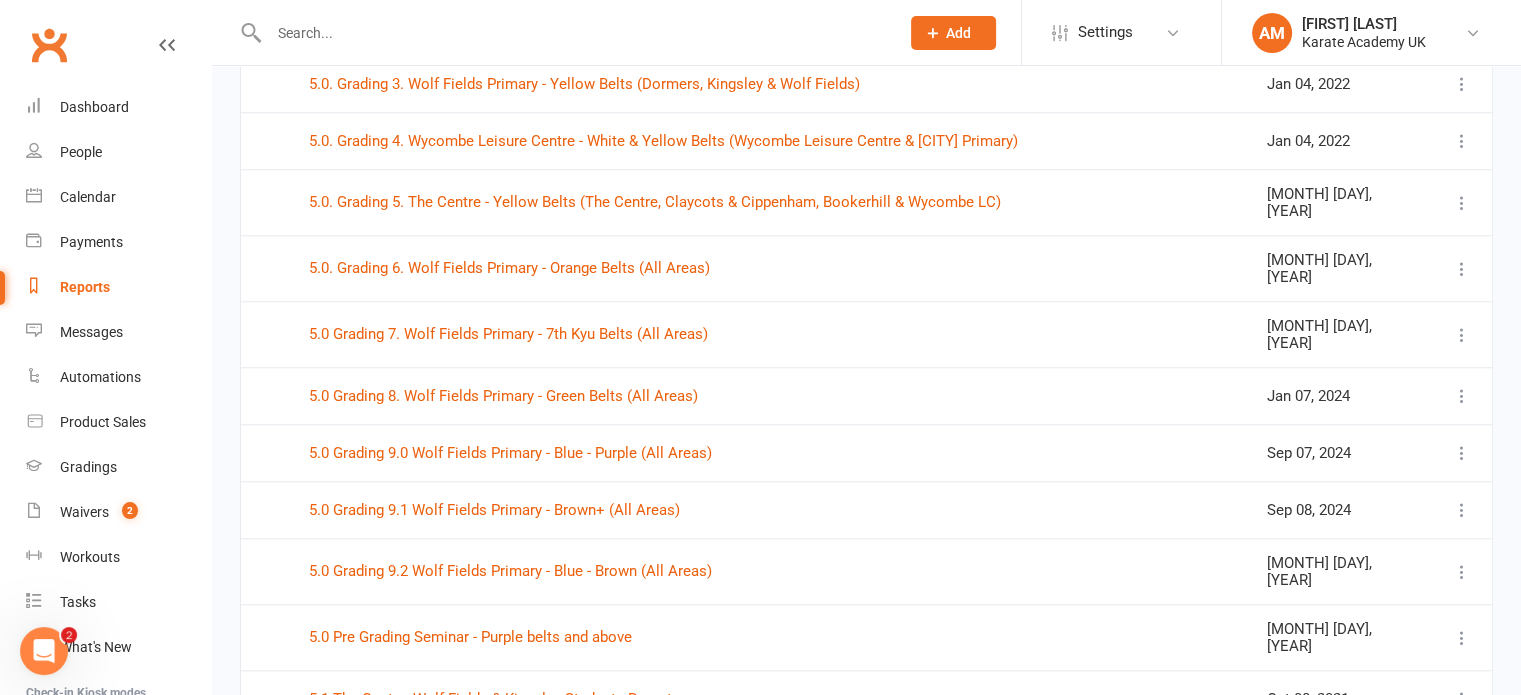 click on "Reports" at bounding box center (85, 287) 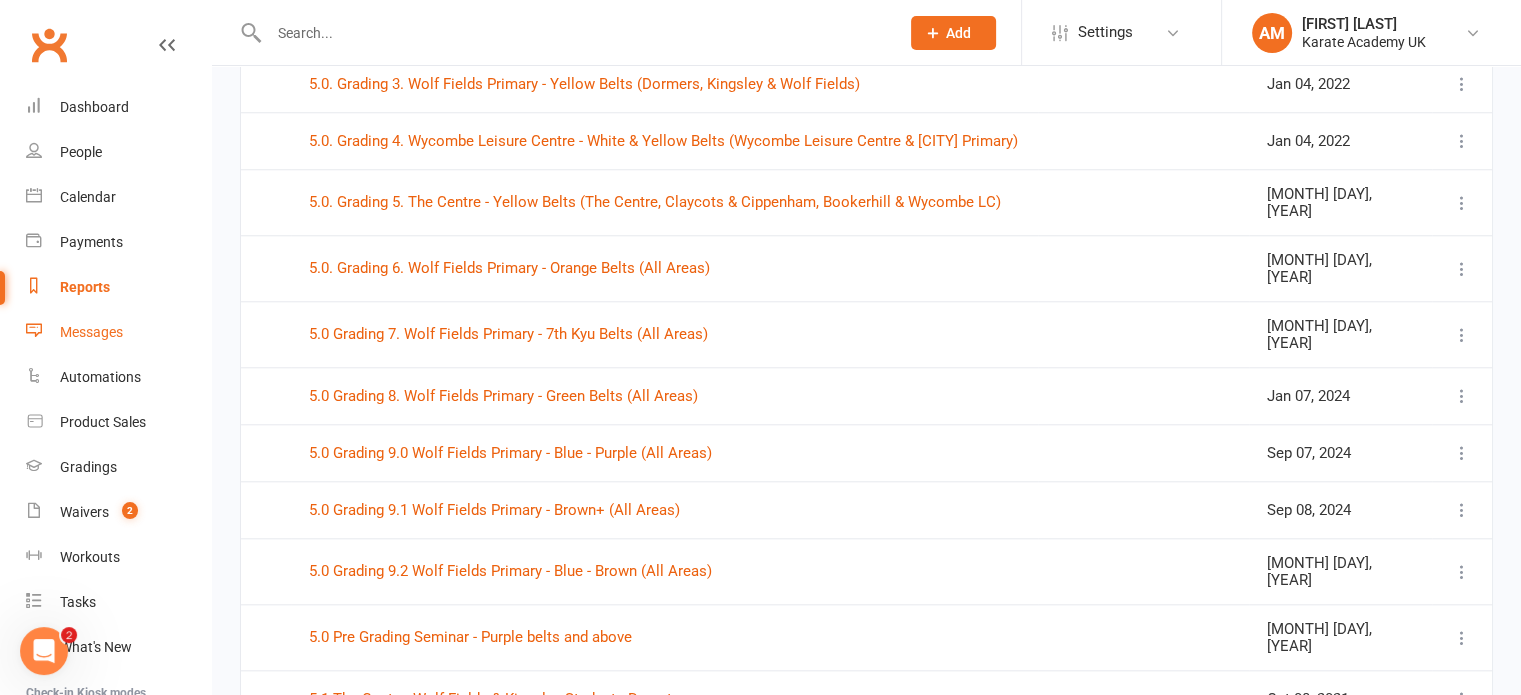 click on "Messages" at bounding box center [91, 332] 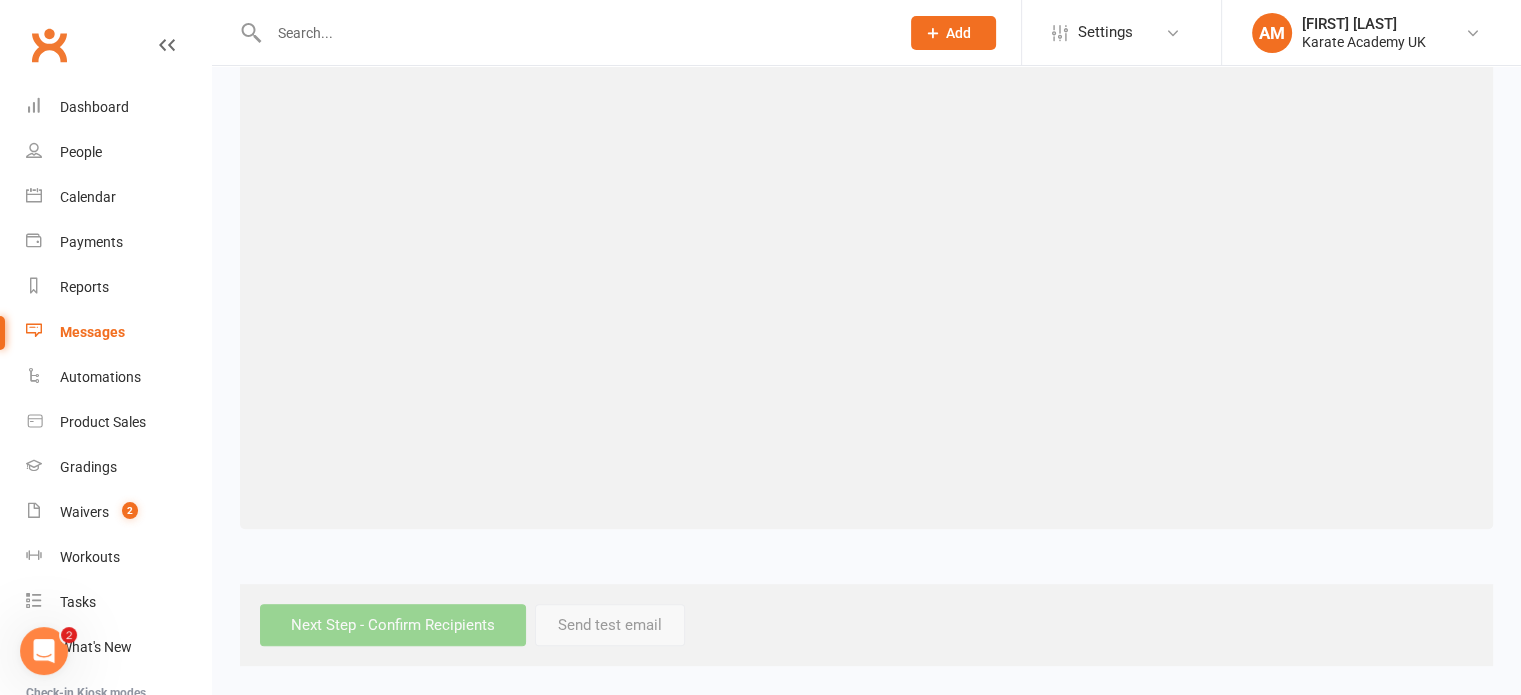 scroll, scrollTop: 0, scrollLeft: 0, axis: both 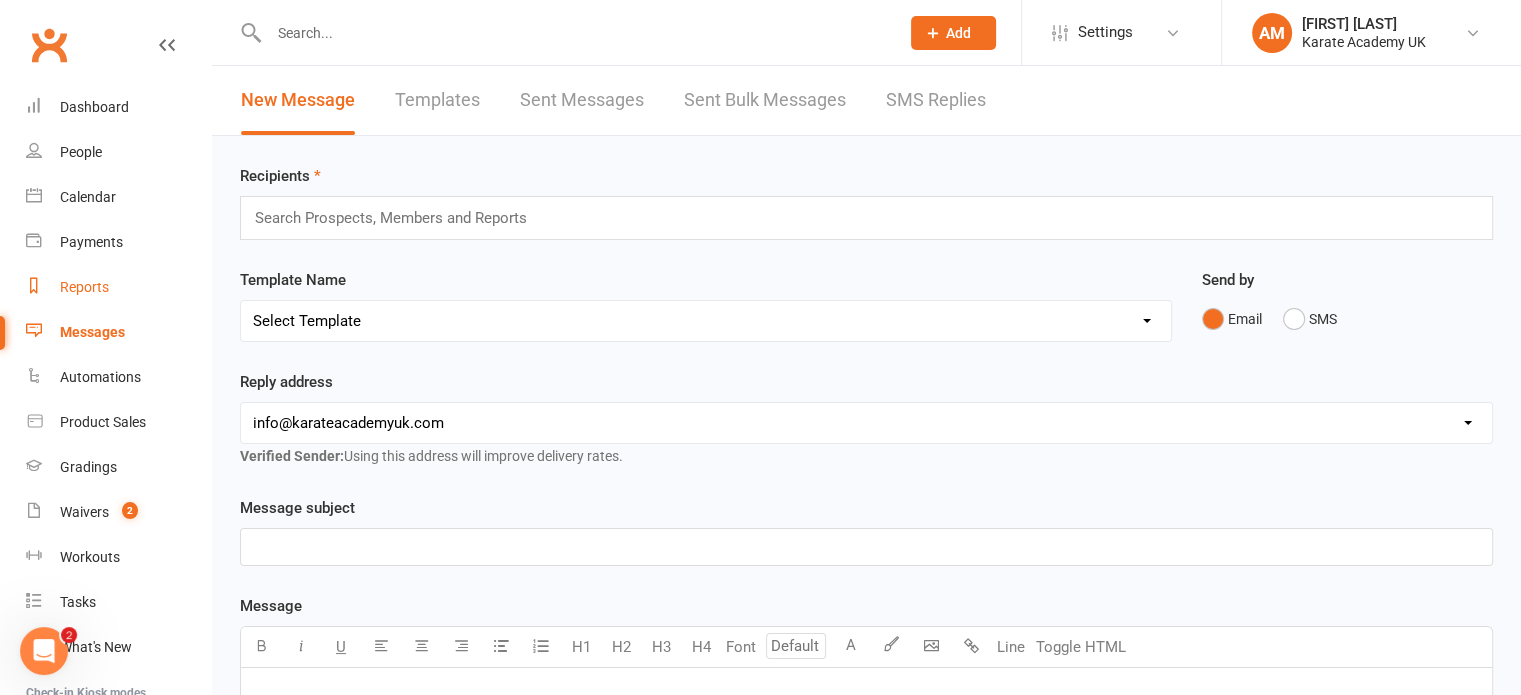 click on "Reports" at bounding box center (84, 287) 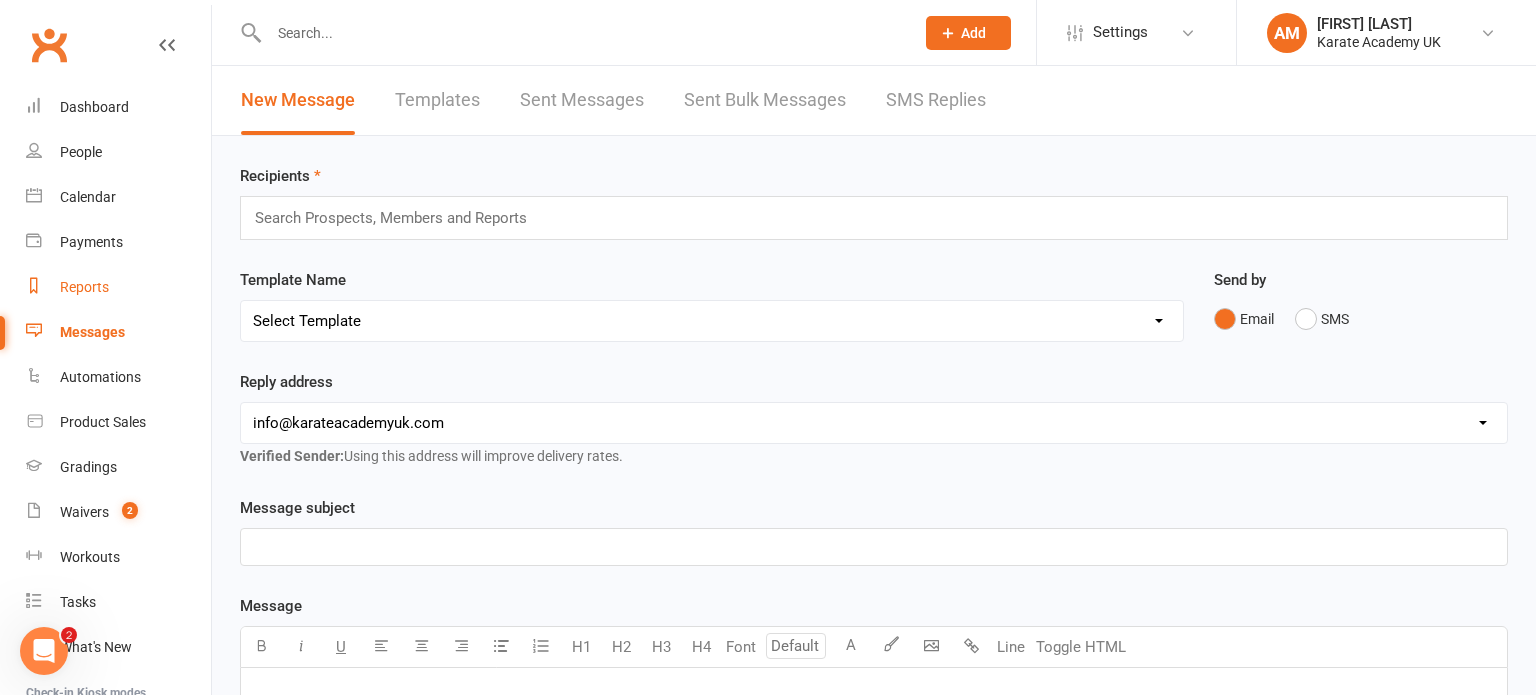 select on "100" 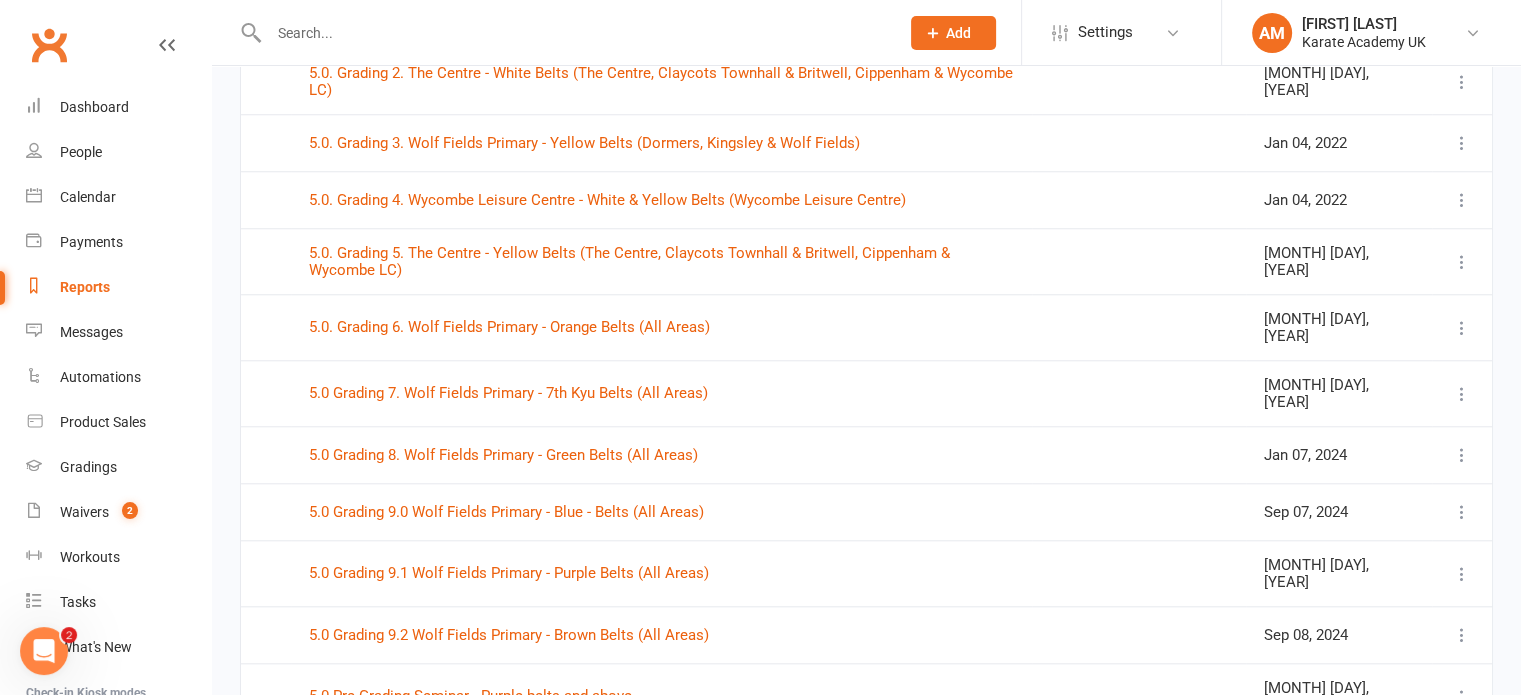 scroll, scrollTop: 1800, scrollLeft: 0, axis: vertical 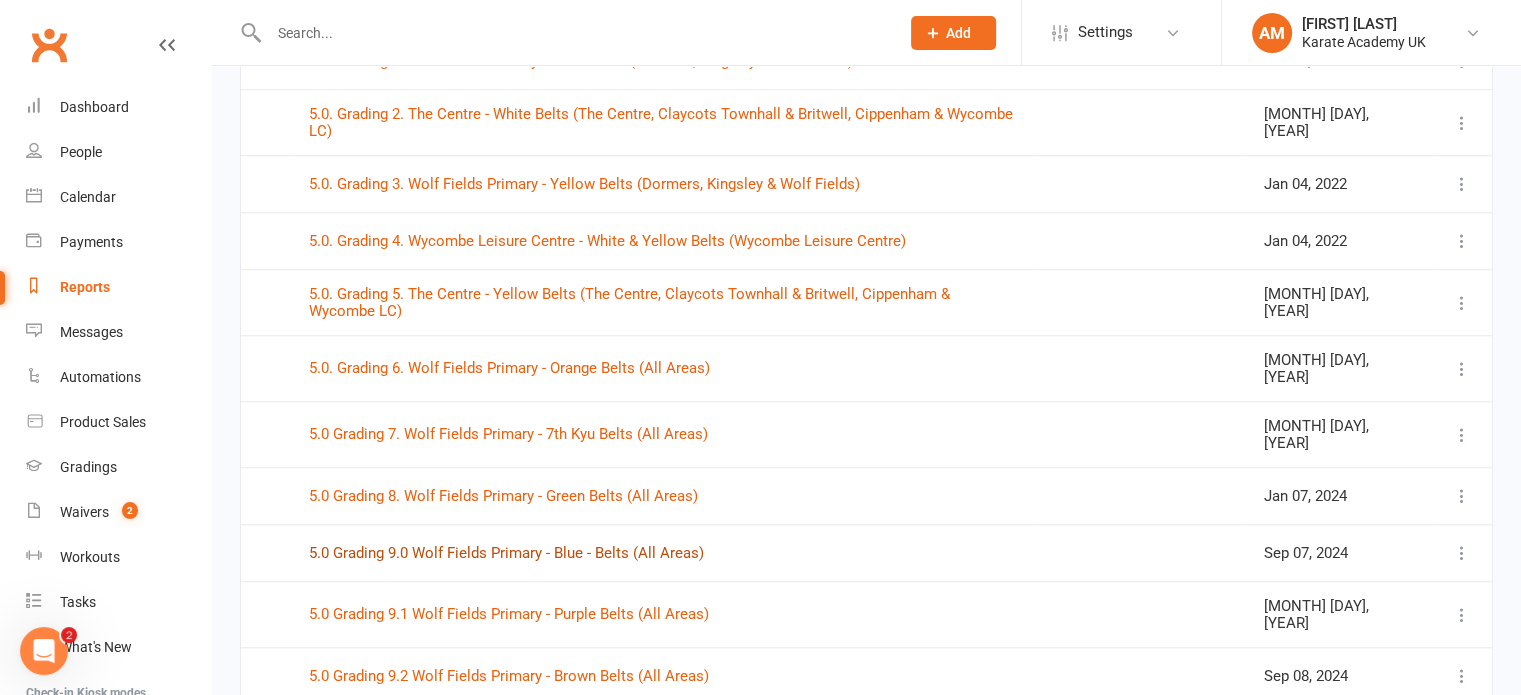 click on "5.0 Grading 9.0 Wolf Fields Primary - Blue - Belts (All Areas)" at bounding box center (506, 553) 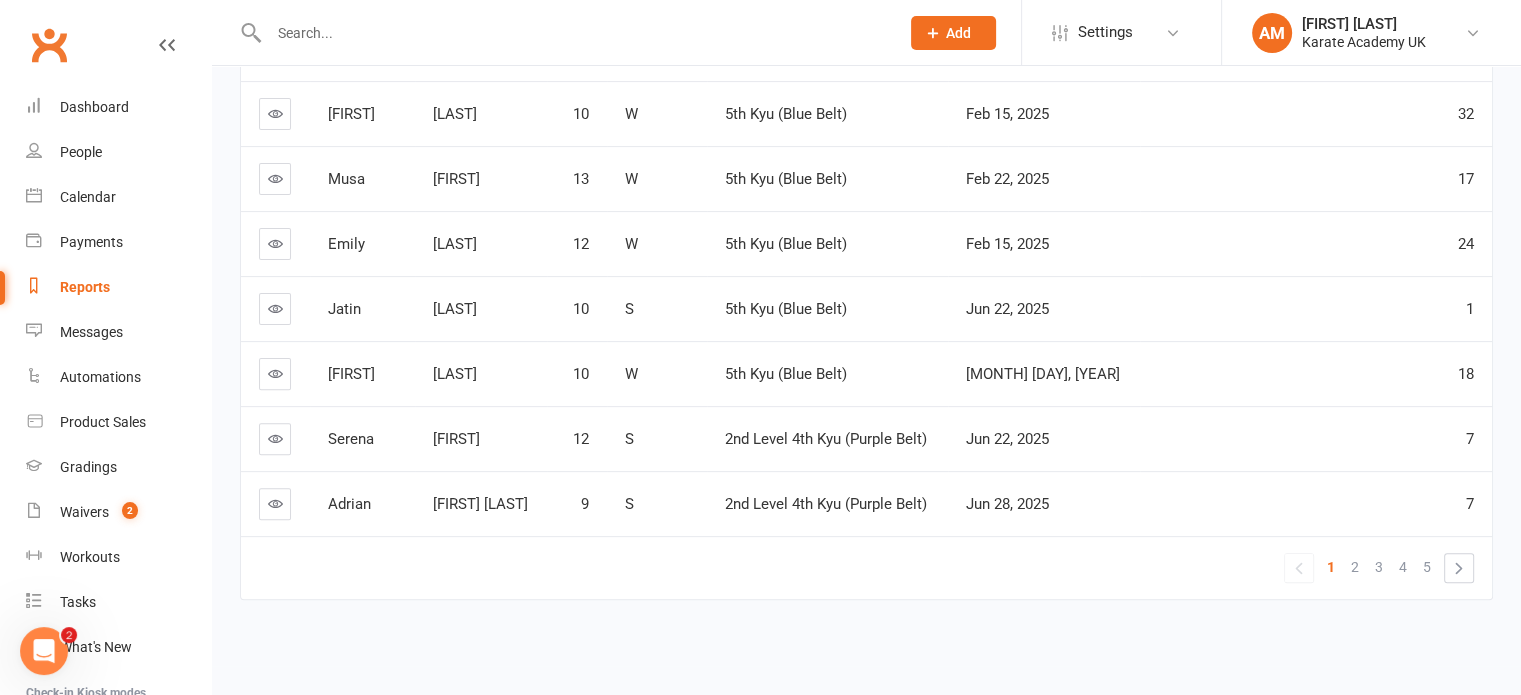 scroll, scrollTop: 0, scrollLeft: 0, axis: both 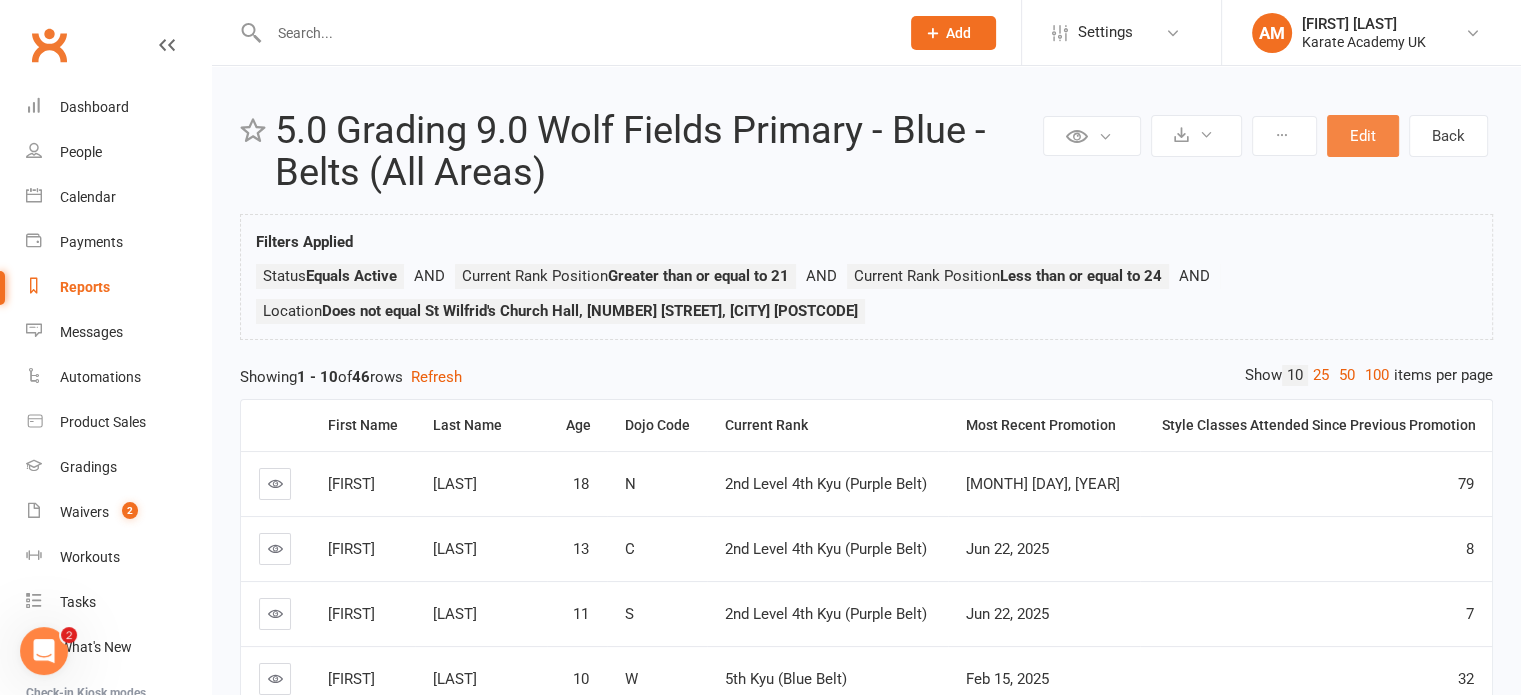 click on "Edit" at bounding box center [1363, 136] 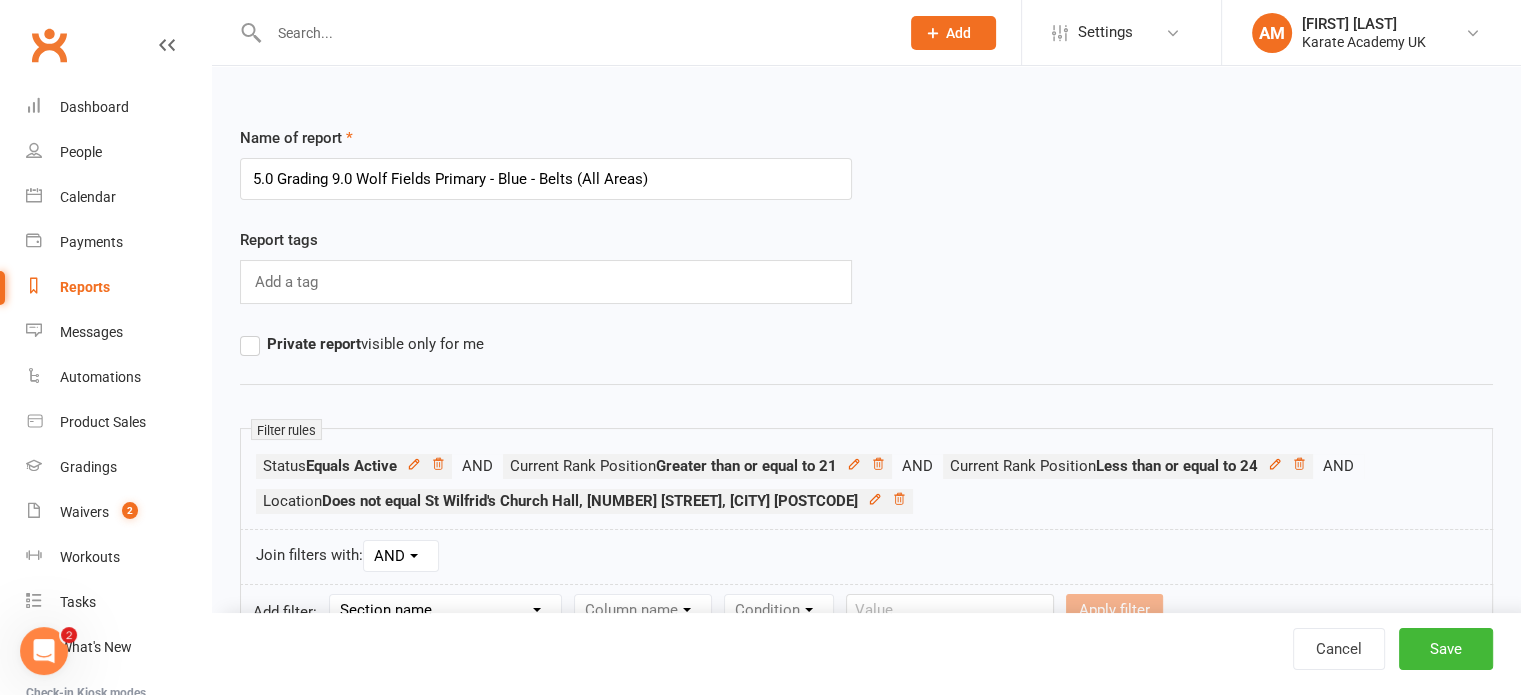 click on "5.0 Grading 9.0 Wolf Fields Primary - Blue - Belts (All Areas)" at bounding box center (546, 179) 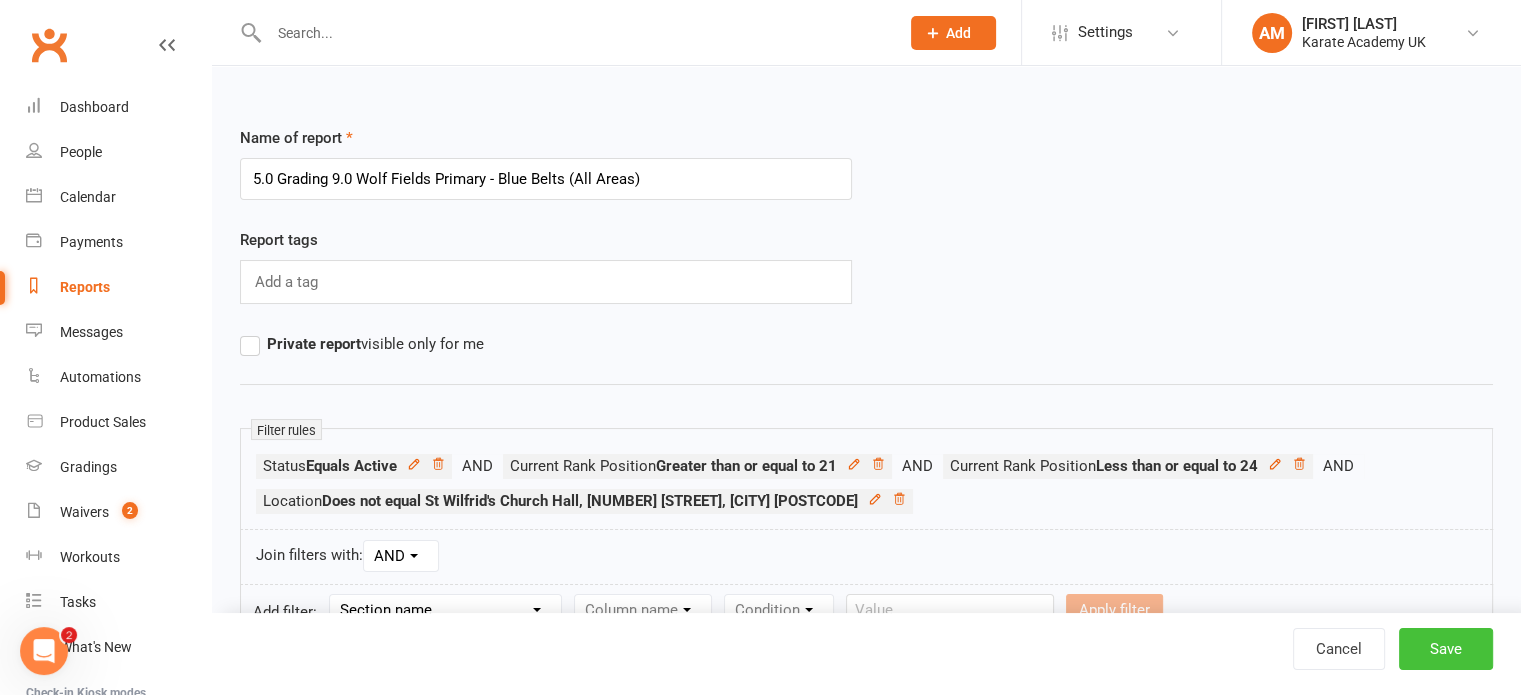 type on "5.0 Grading 9.0 Wolf Fields Primary - Blue Belts (All Areas)" 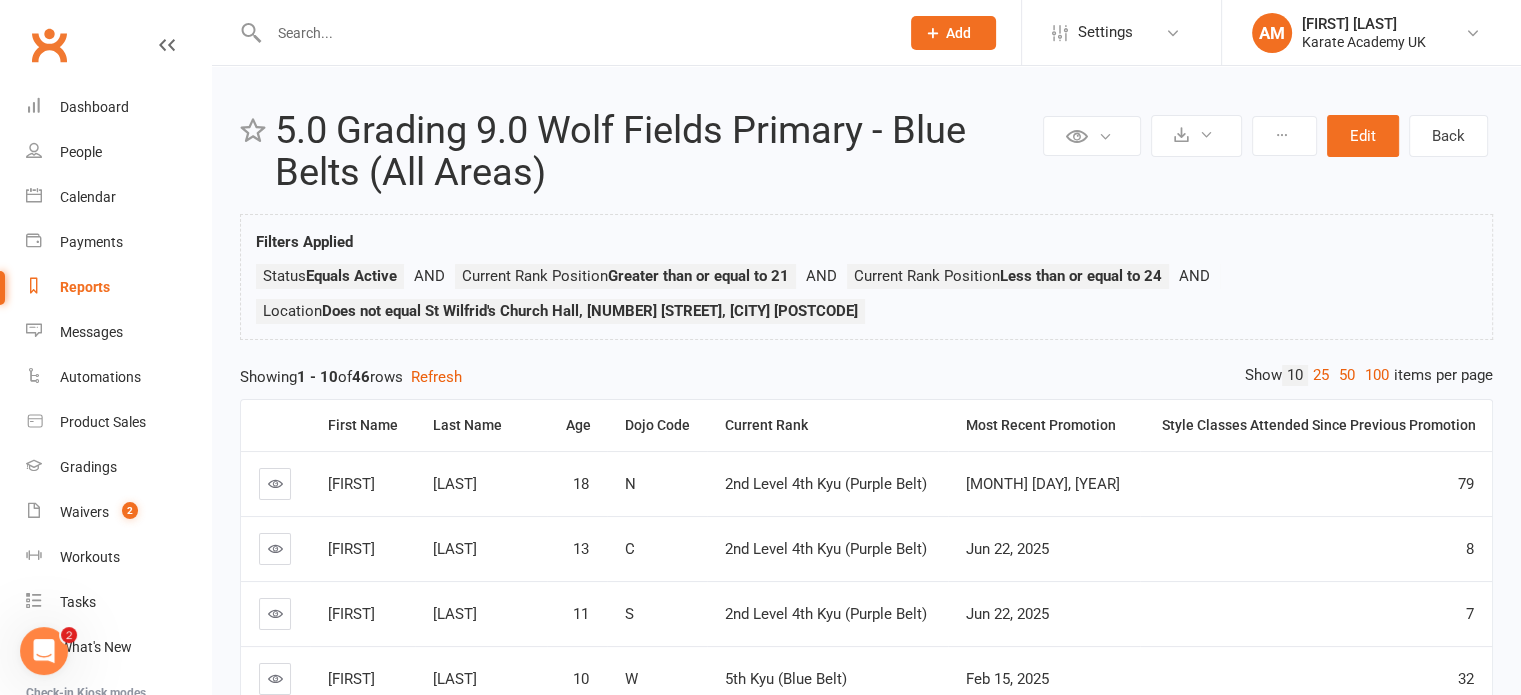 click on "Reports" at bounding box center (85, 287) 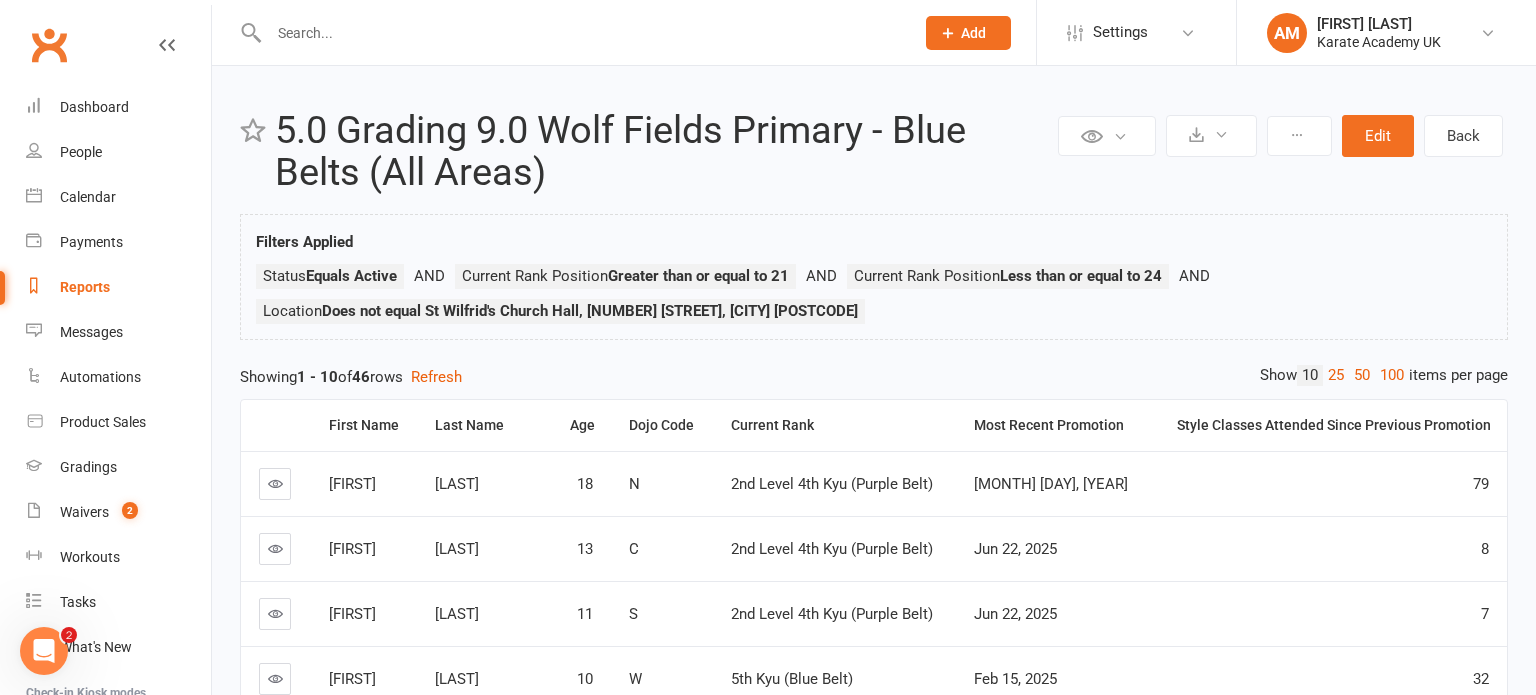 select on "100" 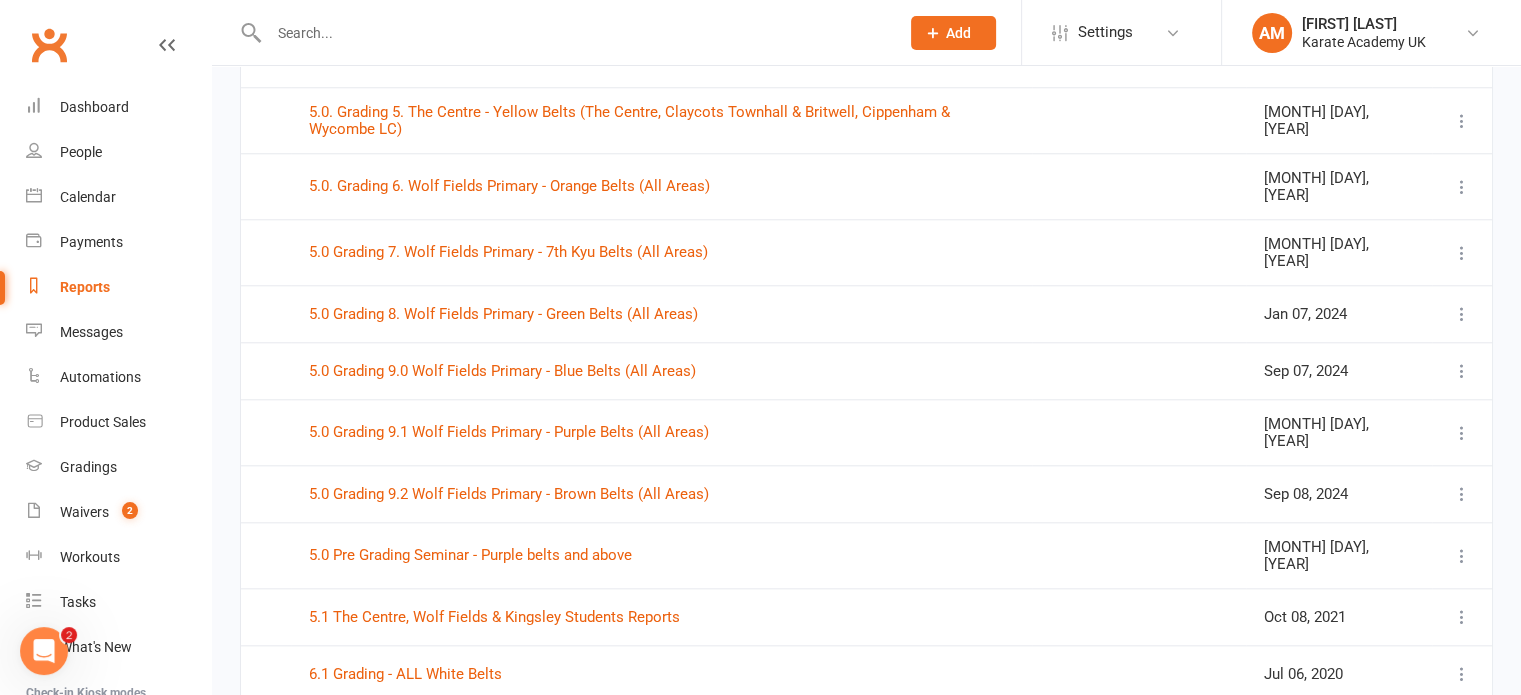 scroll, scrollTop: 2000, scrollLeft: 0, axis: vertical 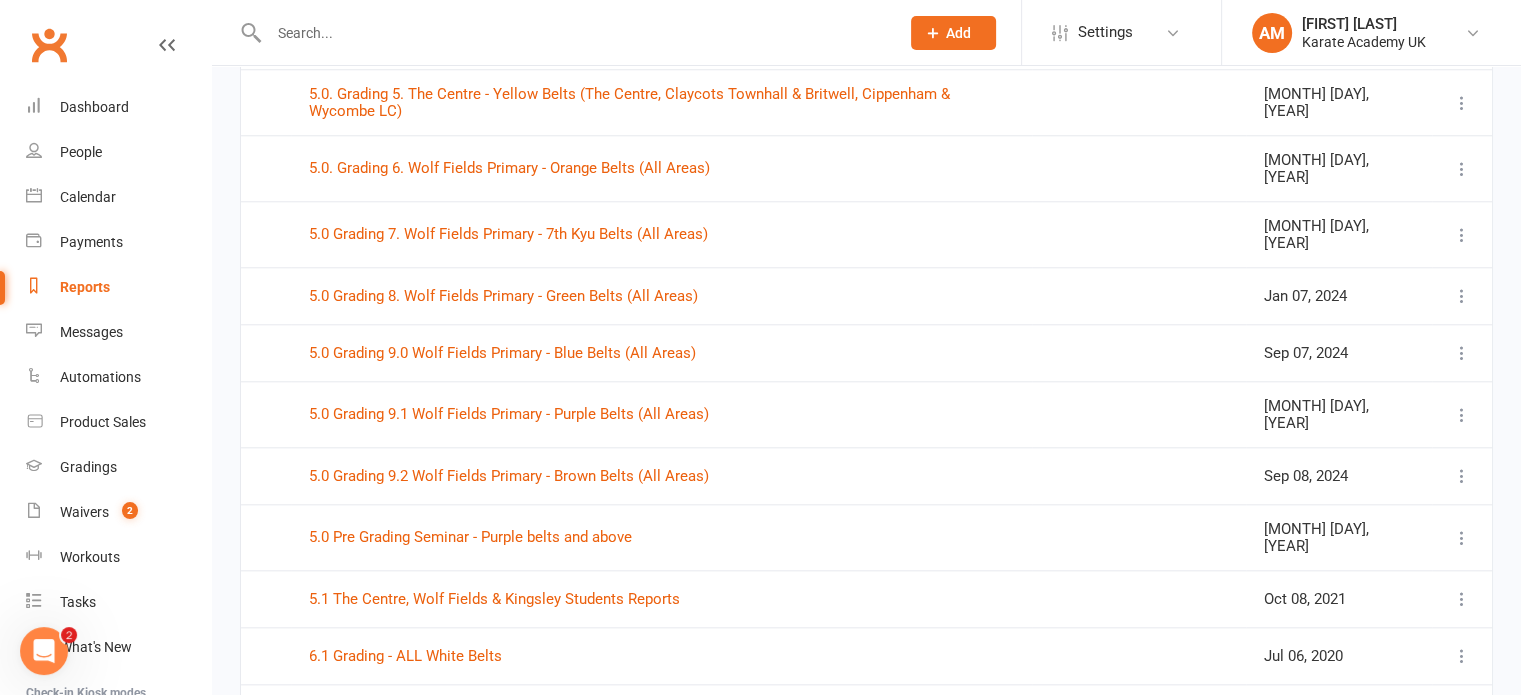 click at bounding box center [1462, 476] 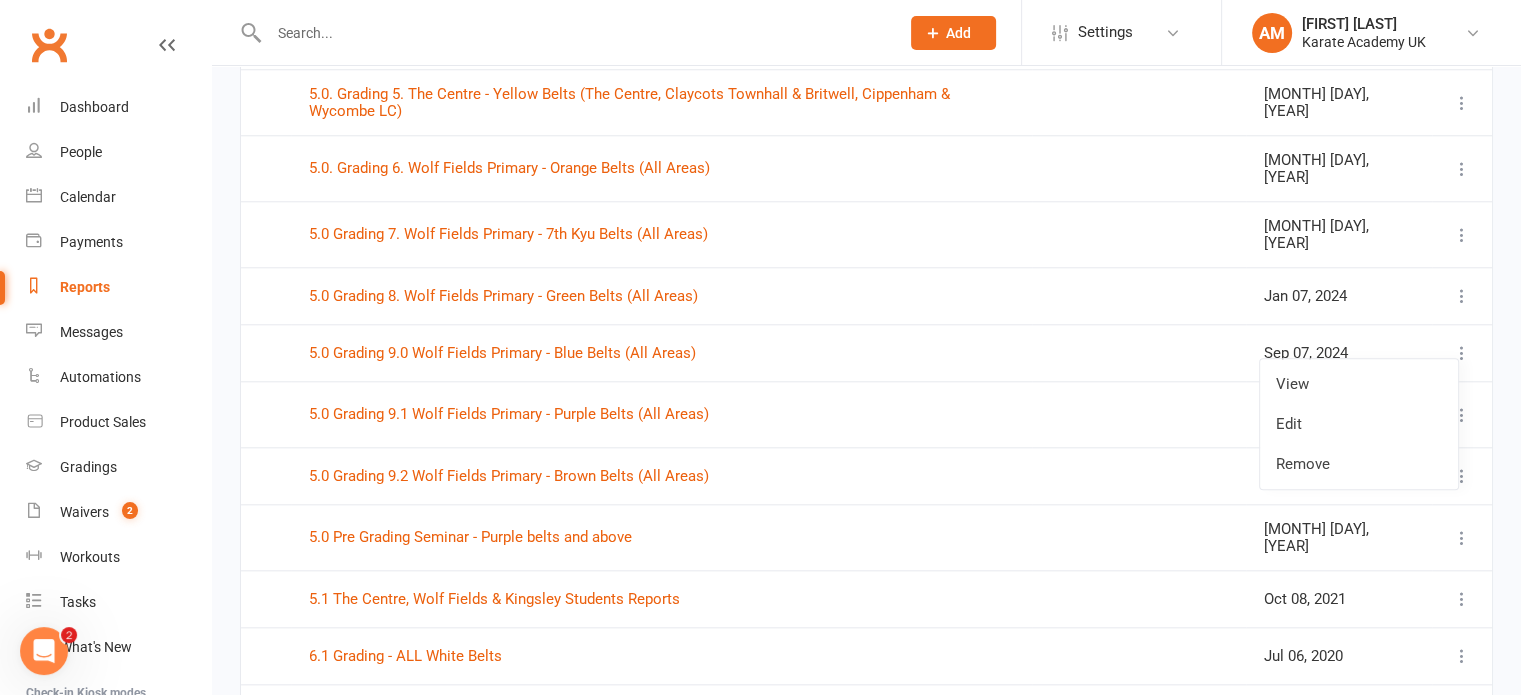click at bounding box center [1462, 476] 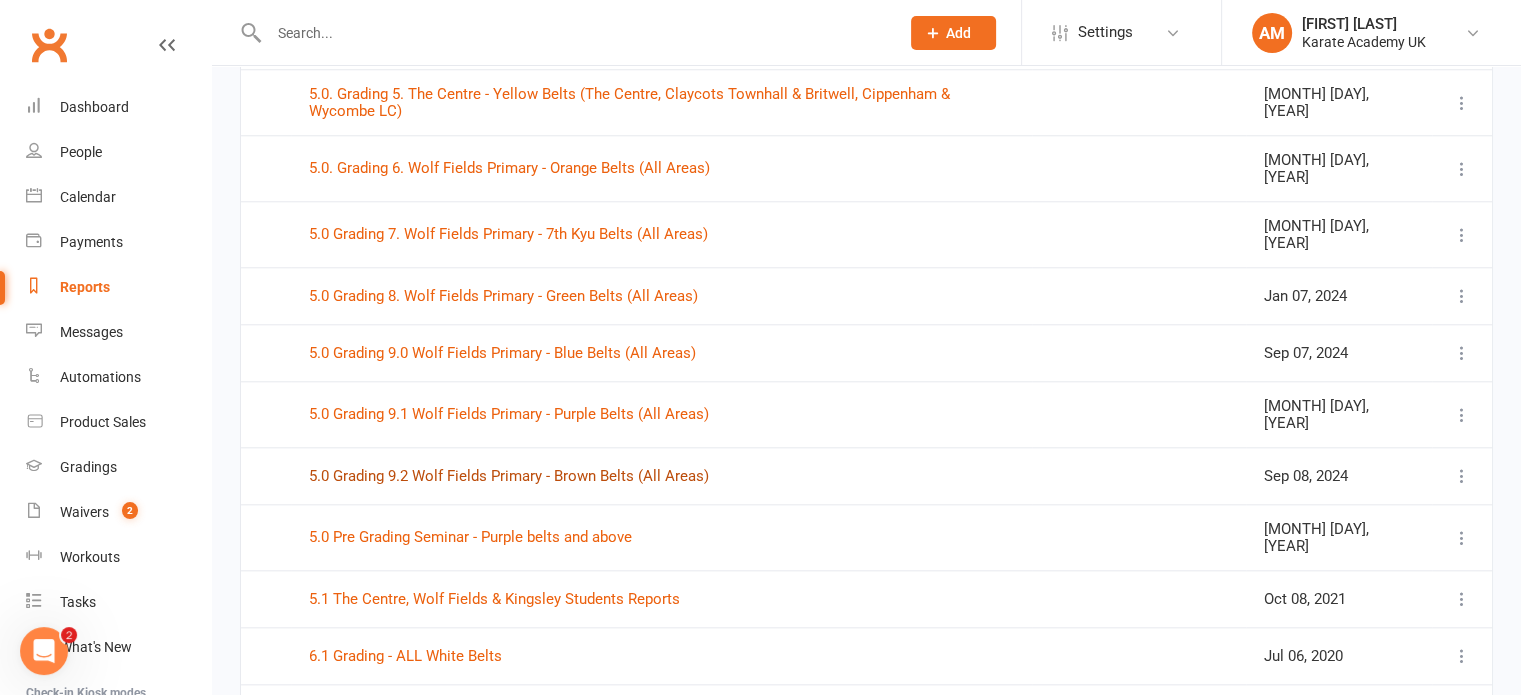 click on "5.0 Grading 9.2 Wolf Fields Primary - Brown Belts (All Areas)" at bounding box center [509, 476] 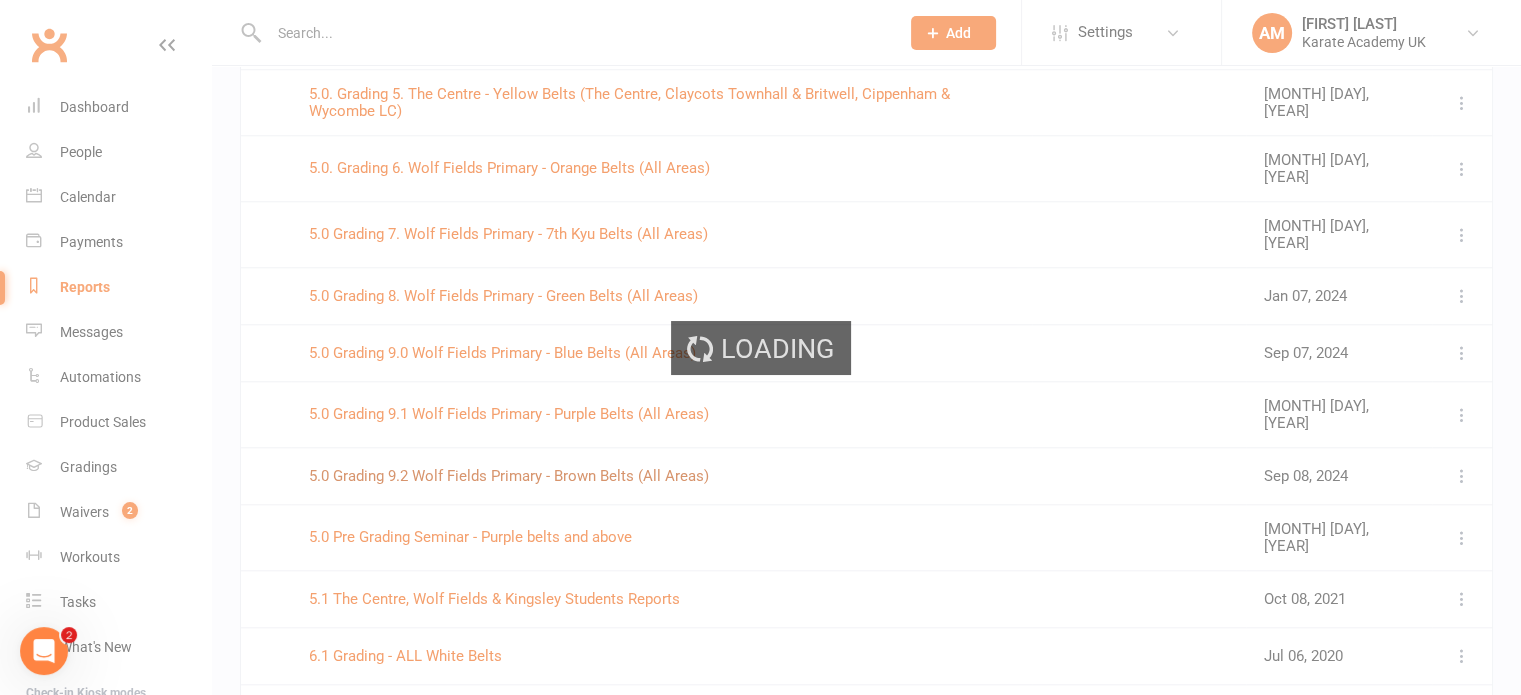scroll, scrollTop: 0, scrollLeft: 0, axis: both 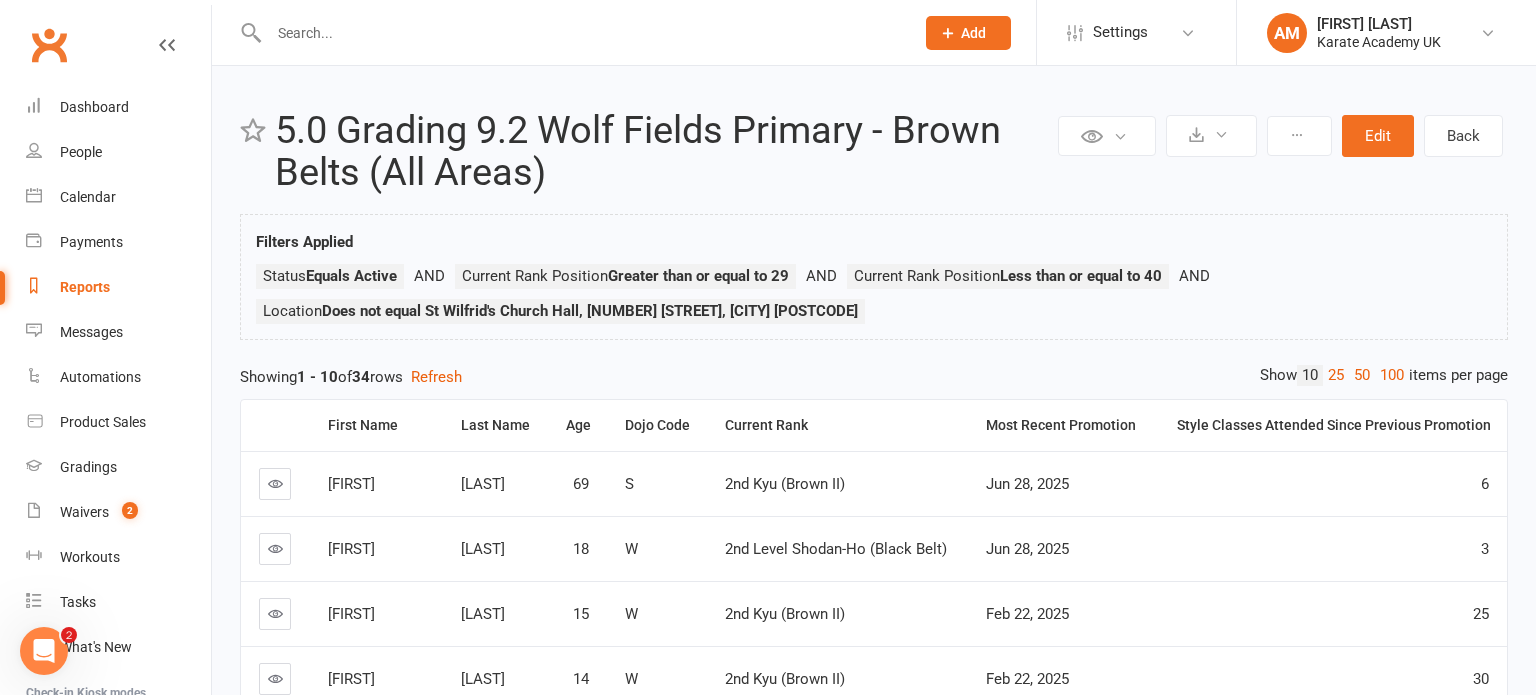 select on "100" 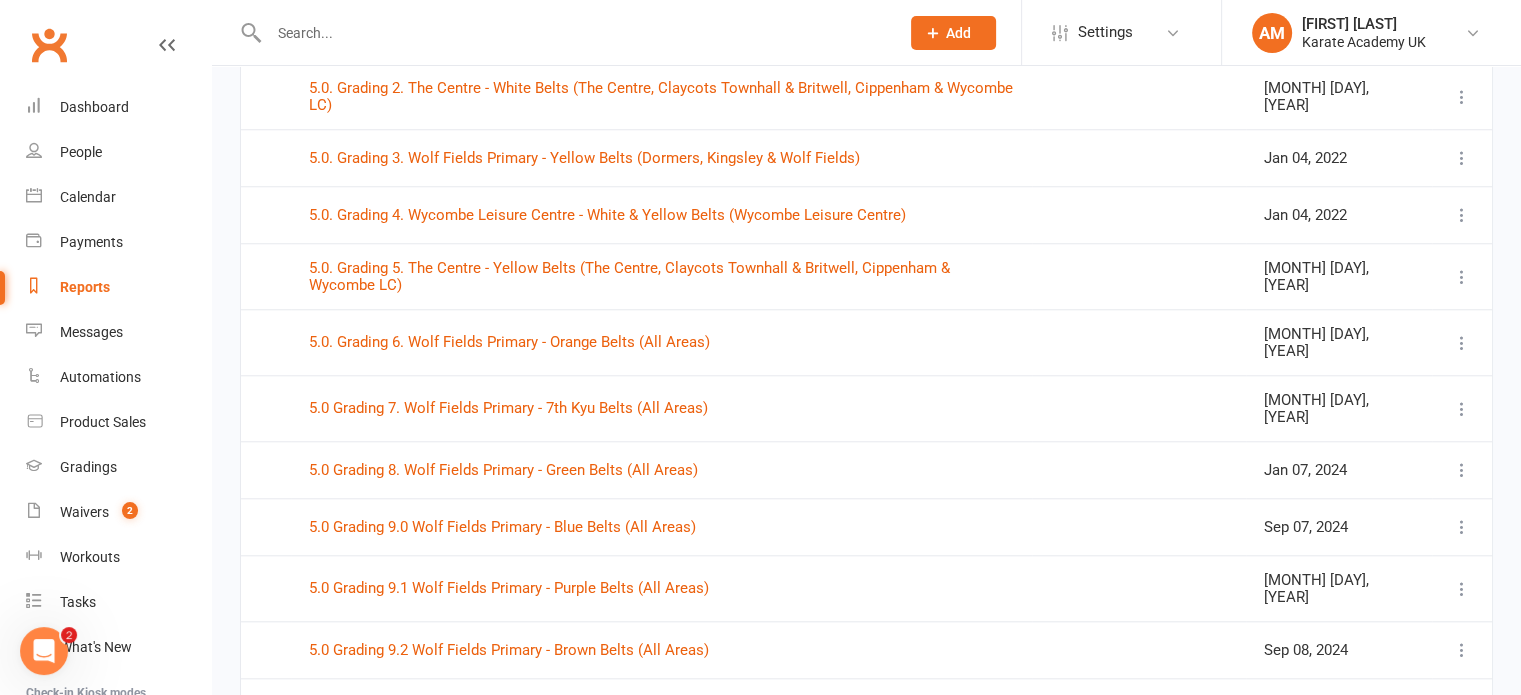 scroll, scrollTop: 1900, scrollLeft: 0, axis: vertical 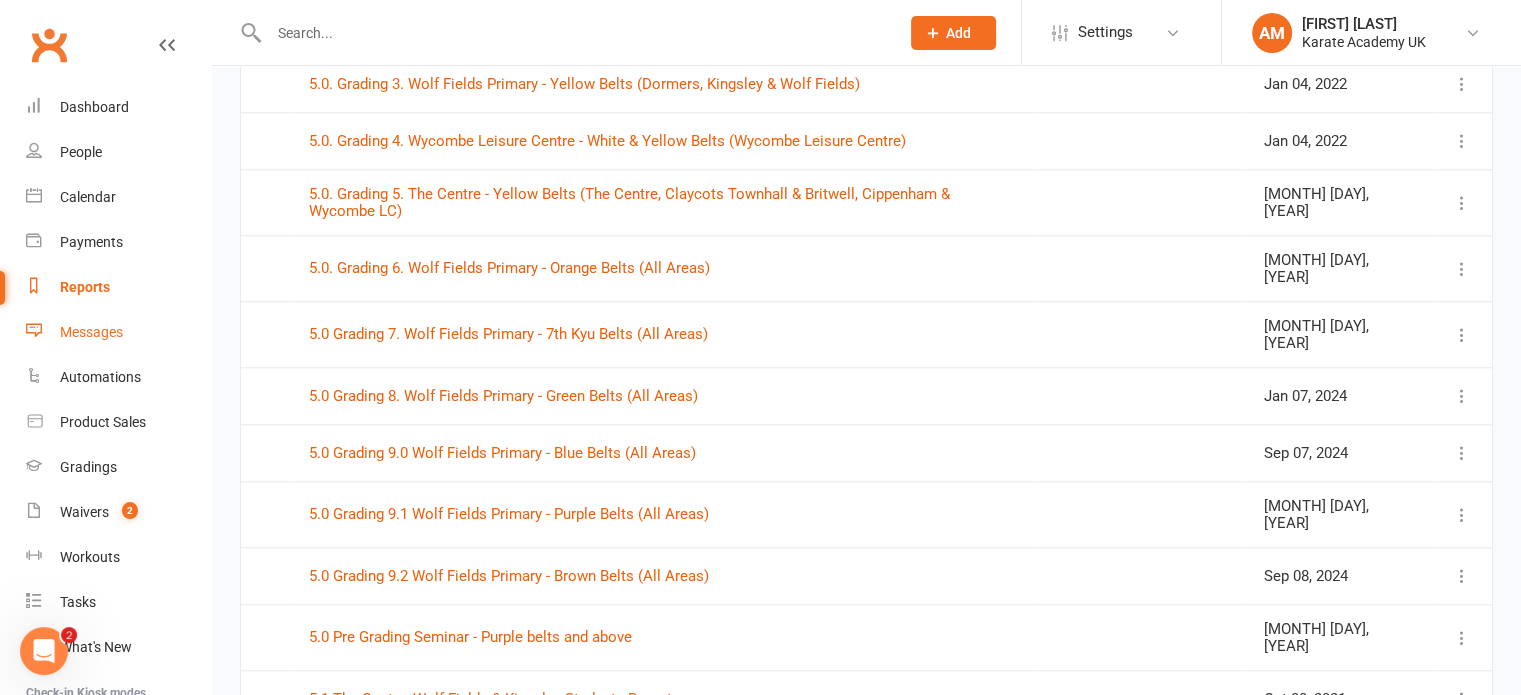 click on "Messages" at bounding box center [91, 332] 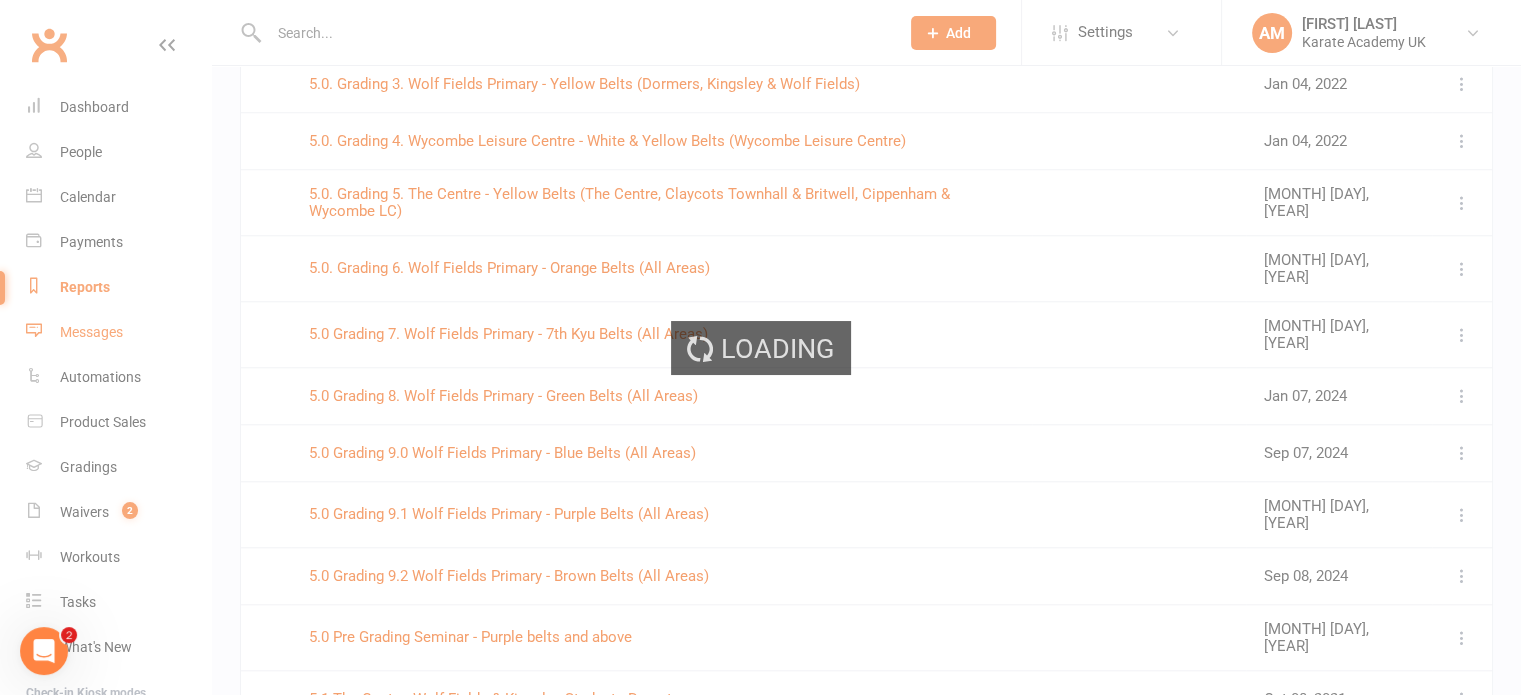scroll, scrollTop: 0, scrollLeft: 0, axis: both 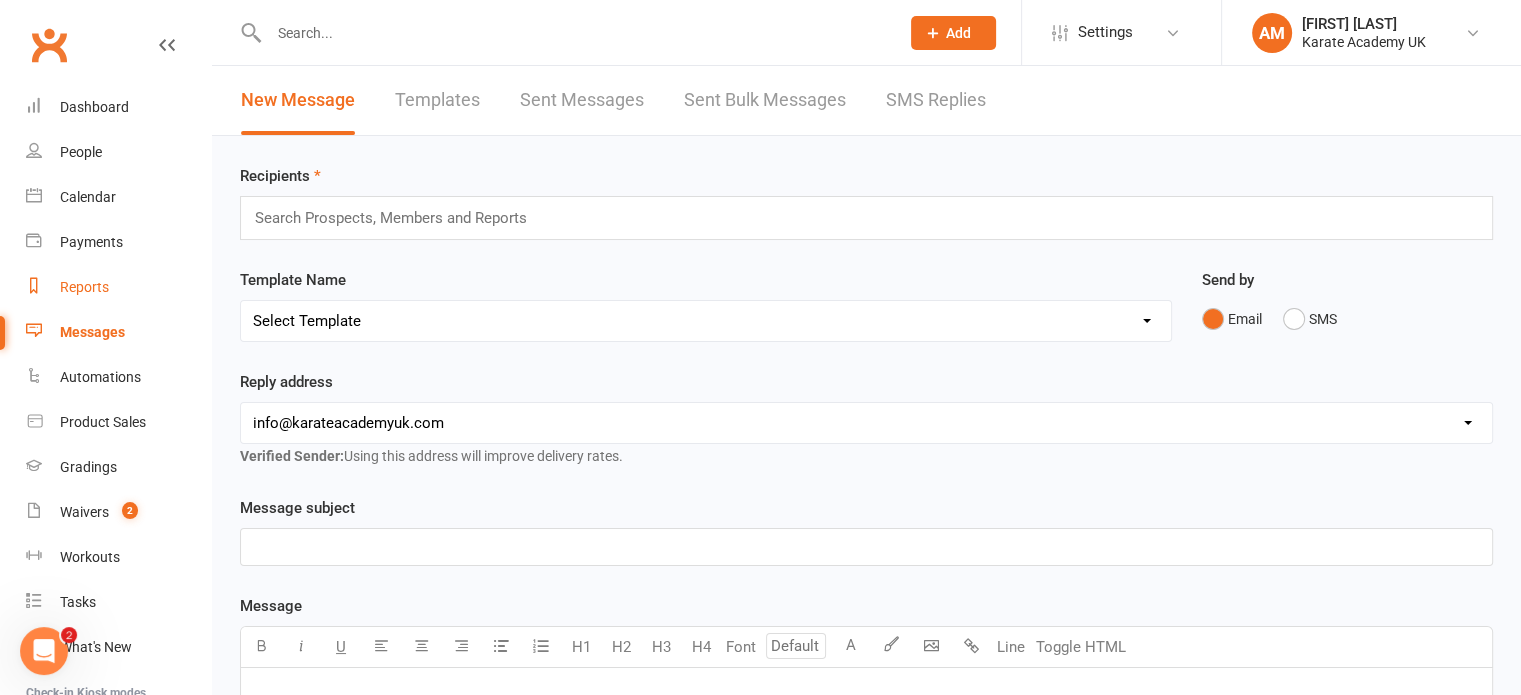 click on "Reports" at bounding box center [84, 287] 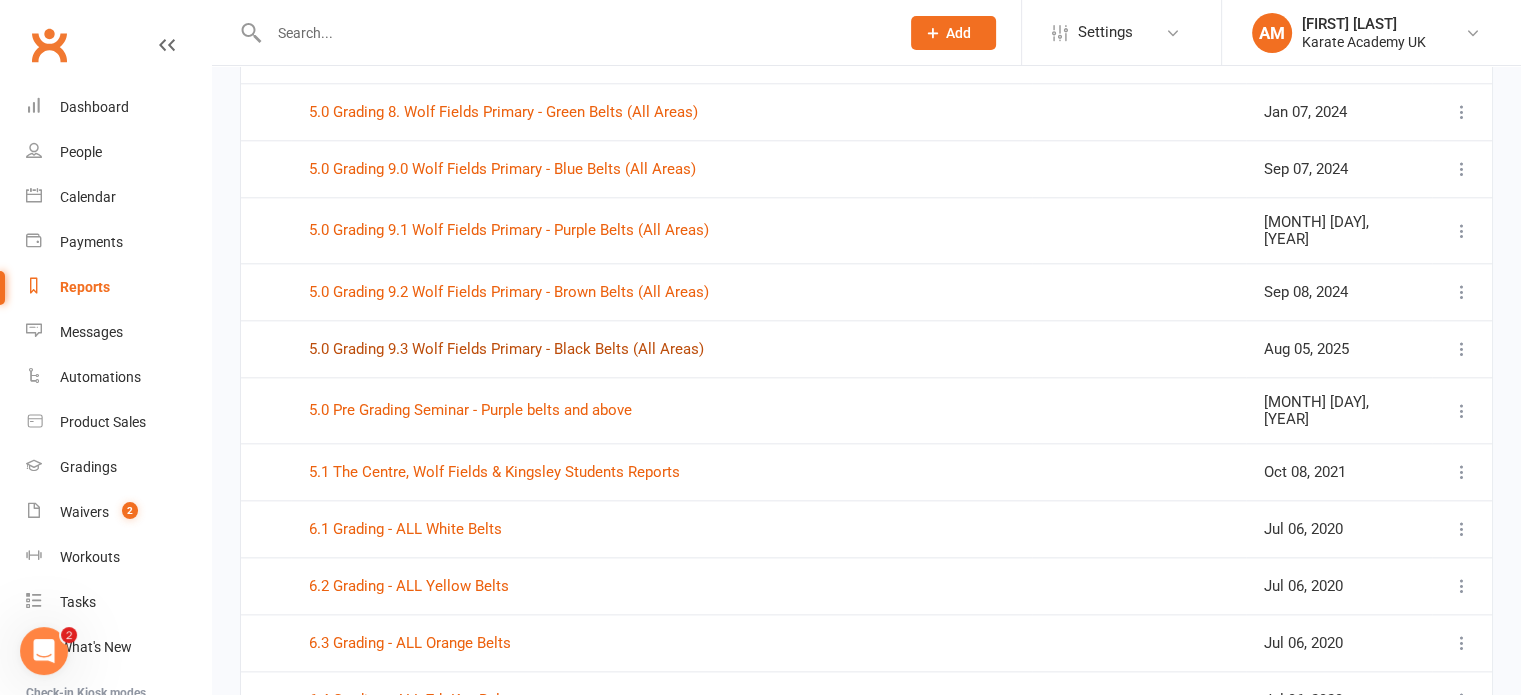 scroll, scrollTop: 2200, scrollLeft: 0, axis: vertical 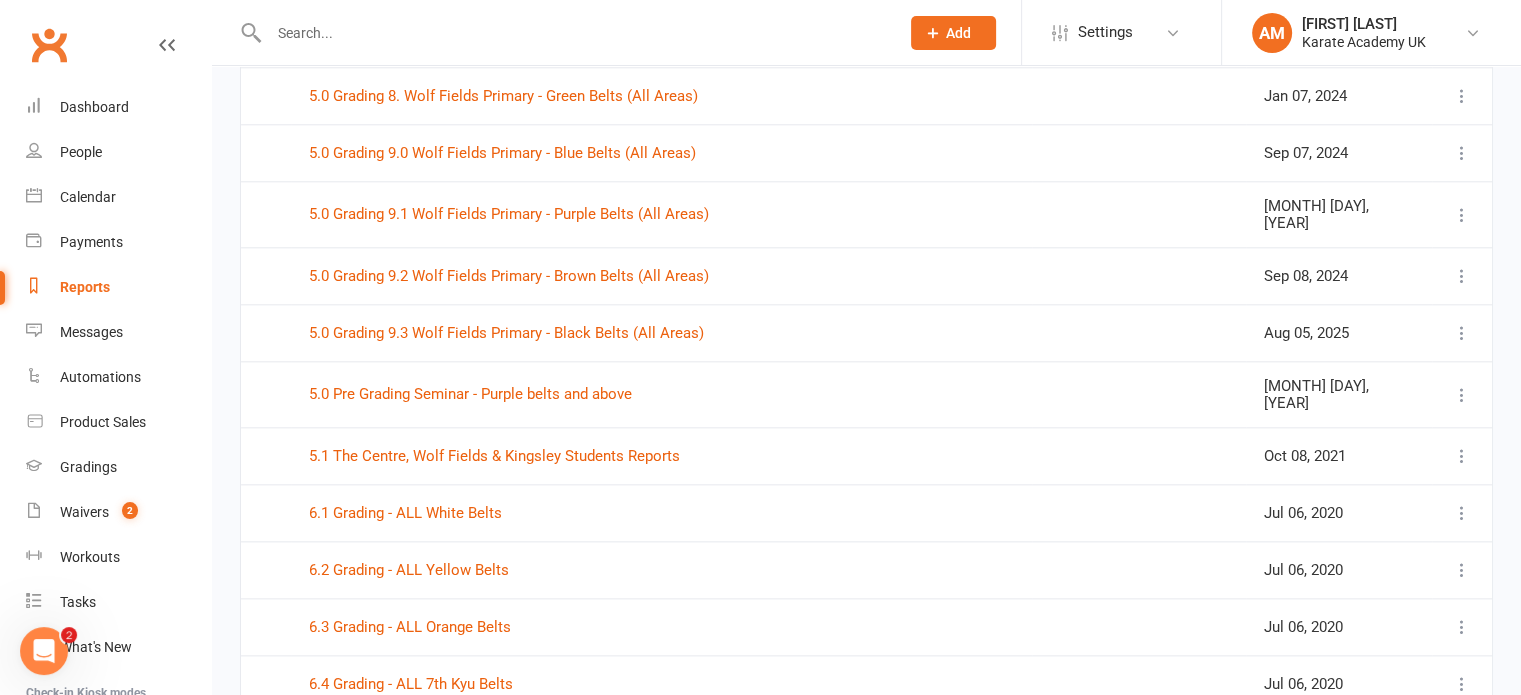 click at bounding box center (1462, 456) 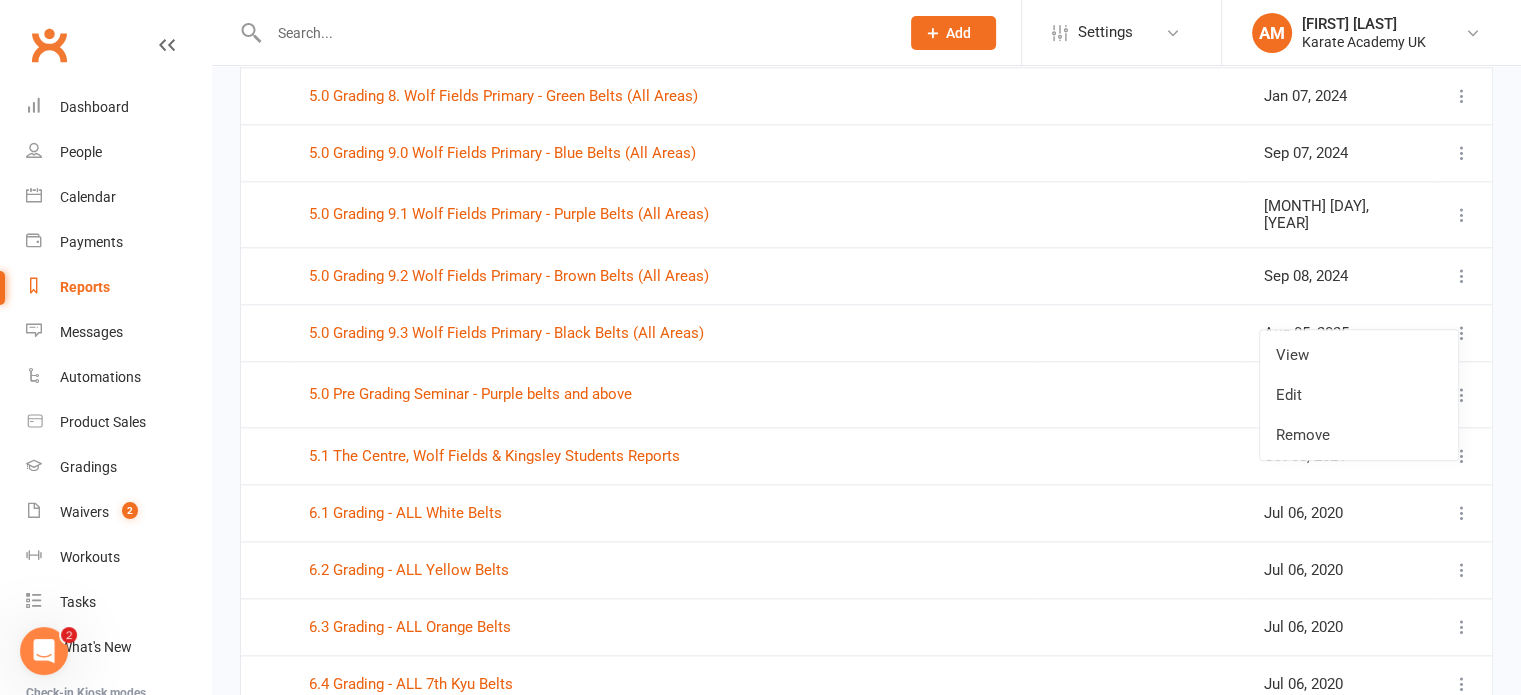 click at bounding box center (1462, 456) 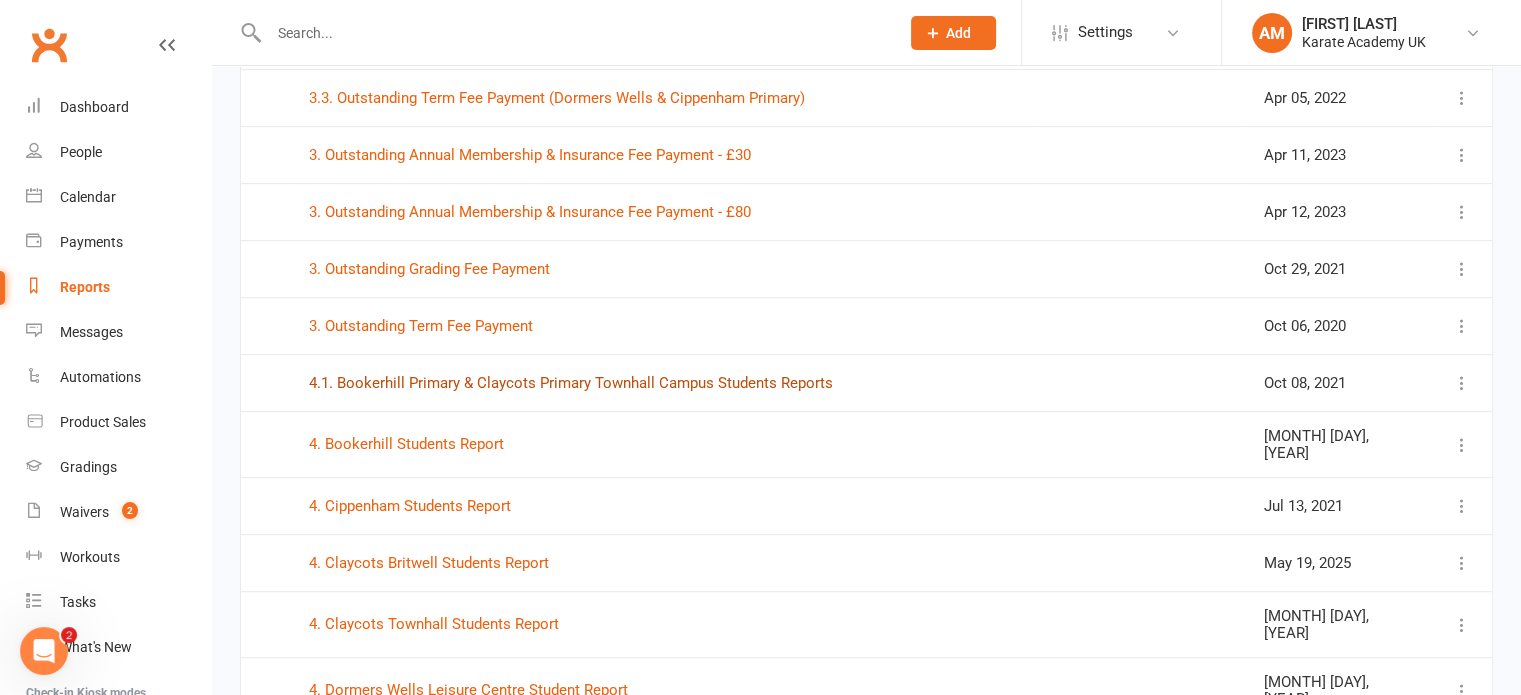 scroll, scrollTop: 800, scrollLeft: 0, axis: vertical 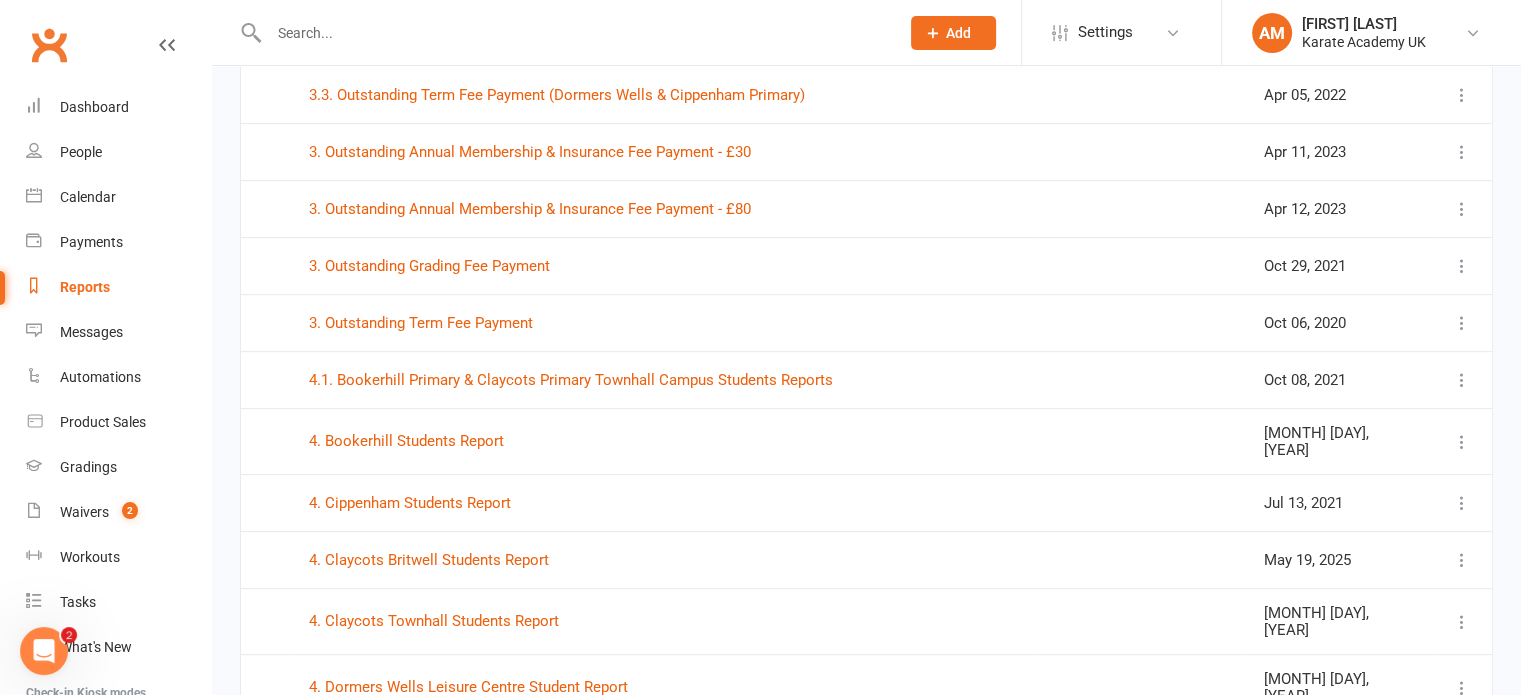 click at bounding box center (1462, 442) 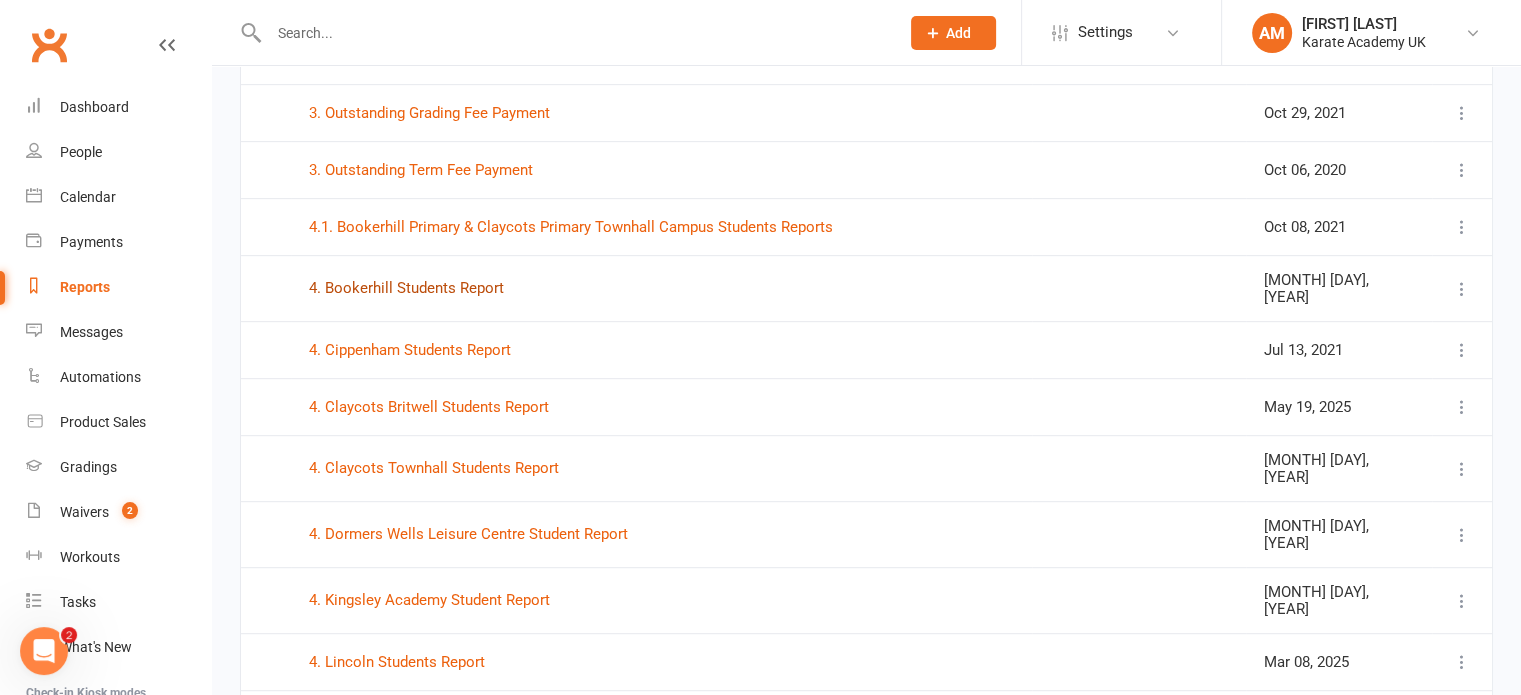 scroll, scrollTop: 800, scrollLeft: 0, axis: vertical 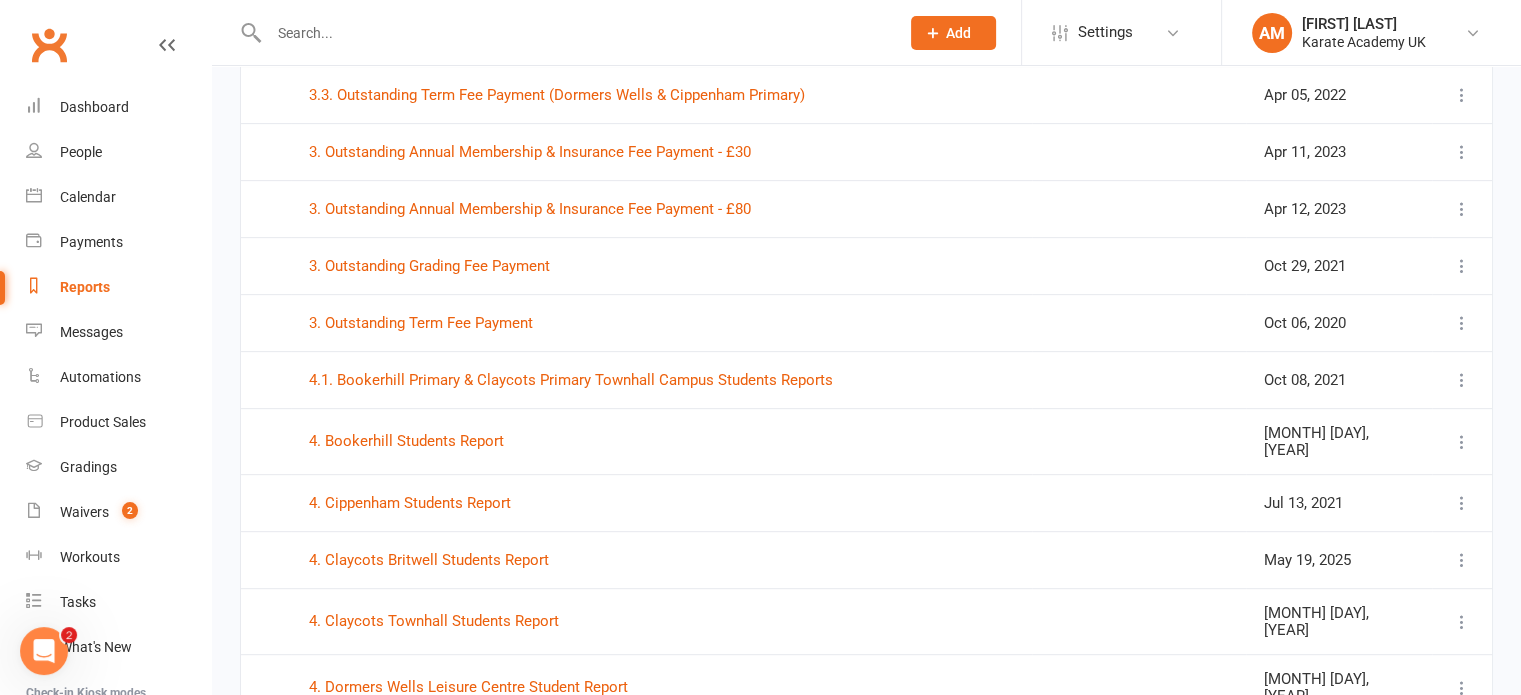 click at bounding box center (1462, 442) 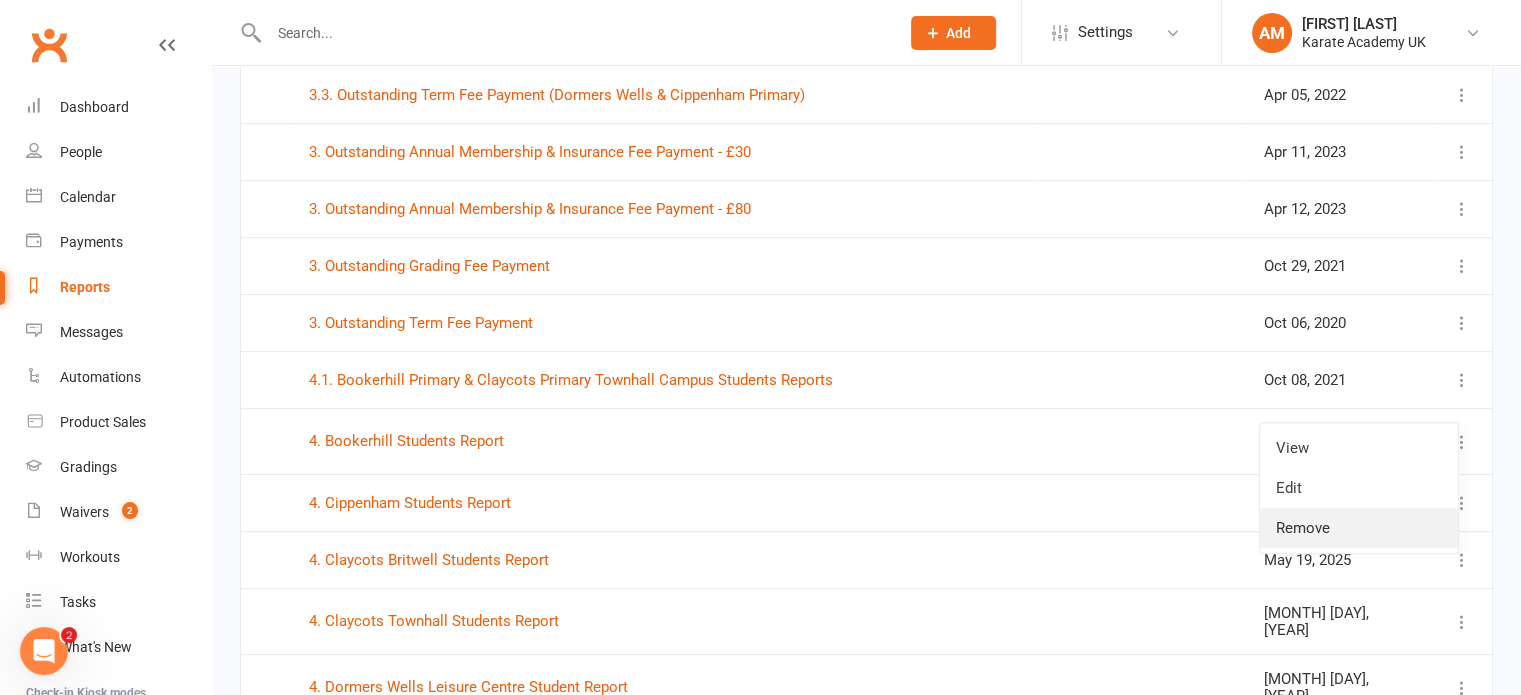click on "Remove" at bounding box center [1359, 528] 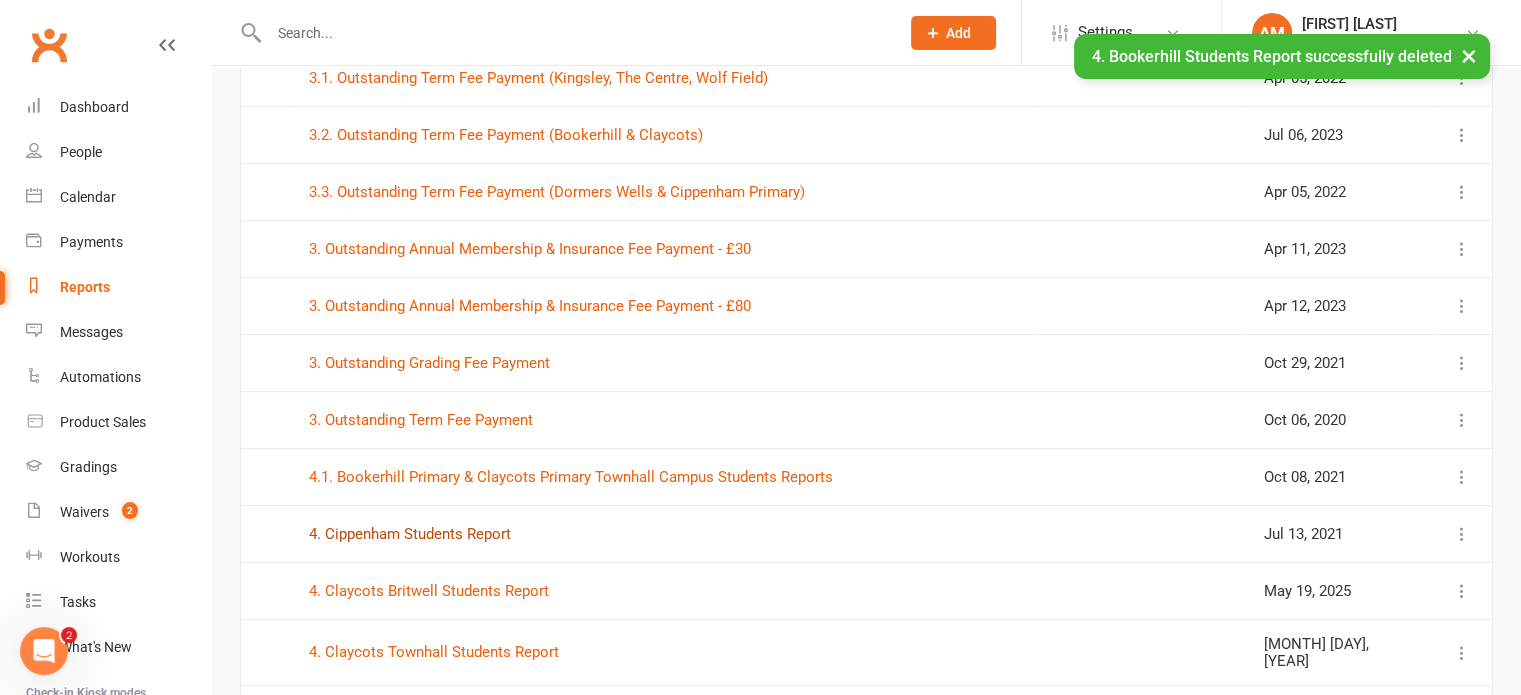 scroll, scrollTop: 700, scrollLeft: 0, axis: vertical 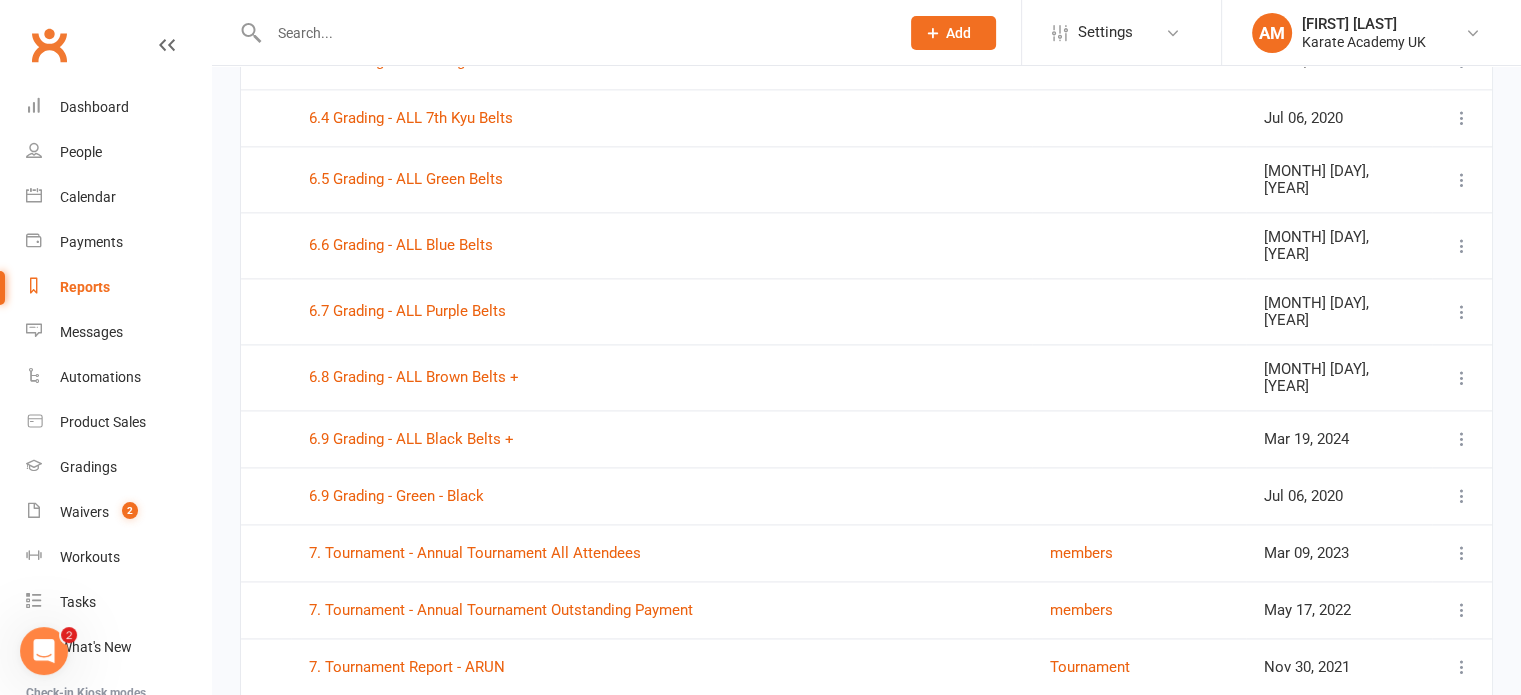 click at bounding box center [1462, 496] 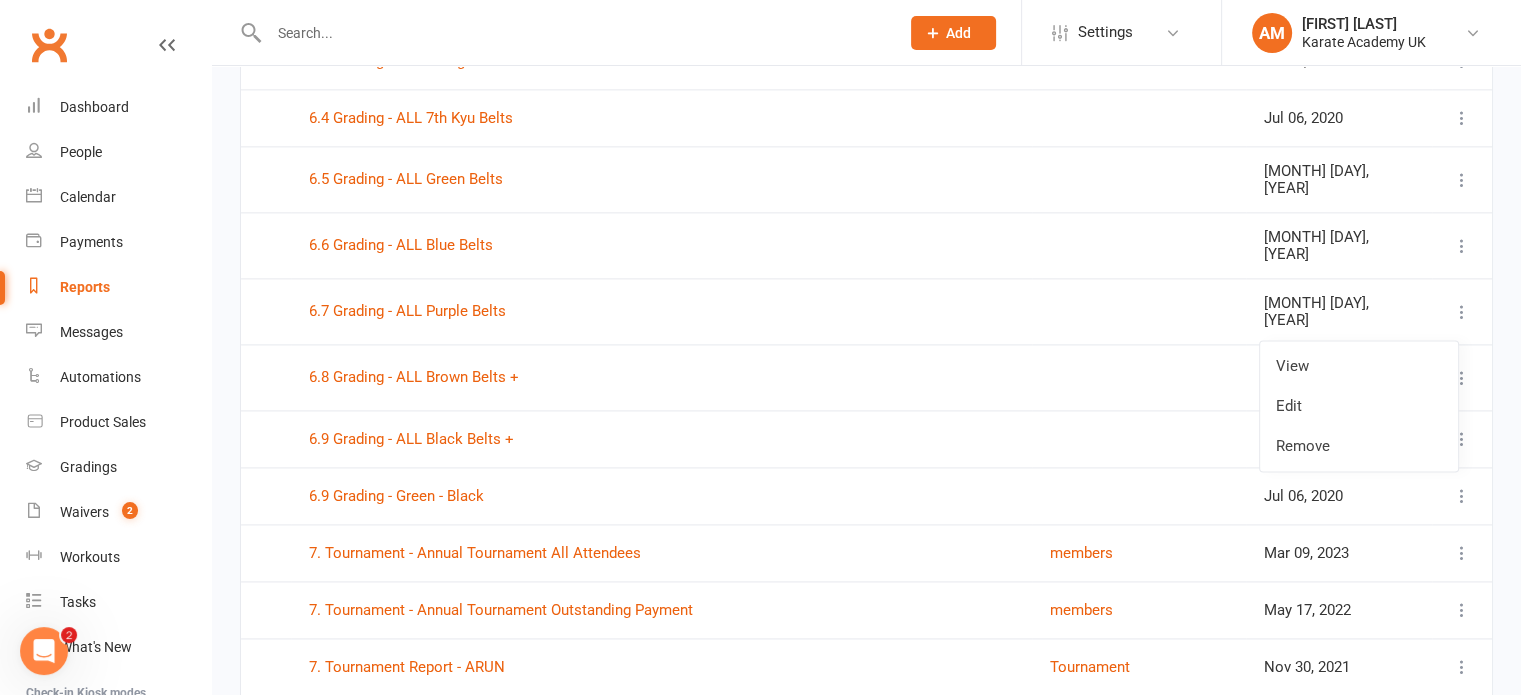 click at bounding box center (1462, 496) 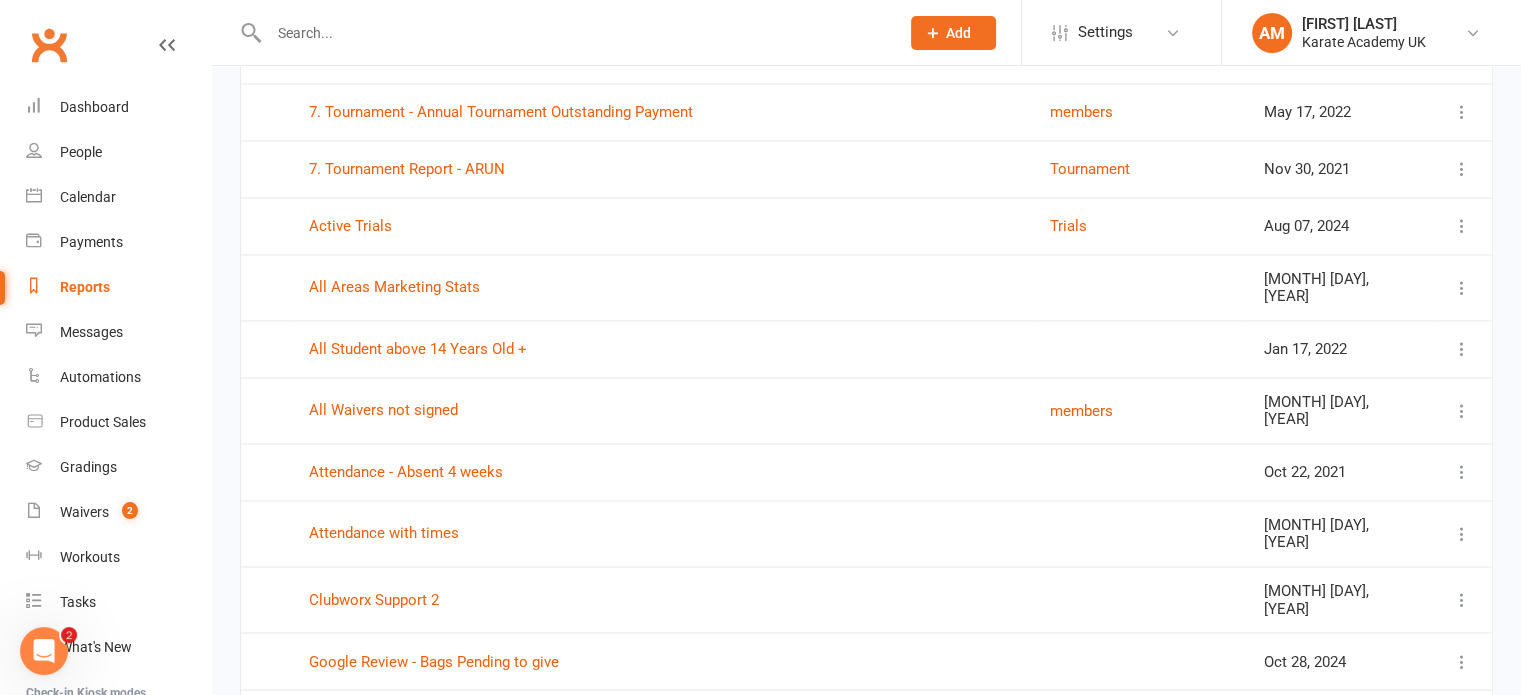 scroll, scrollTop: 3200, scrollLeft: 0, axis: vertical 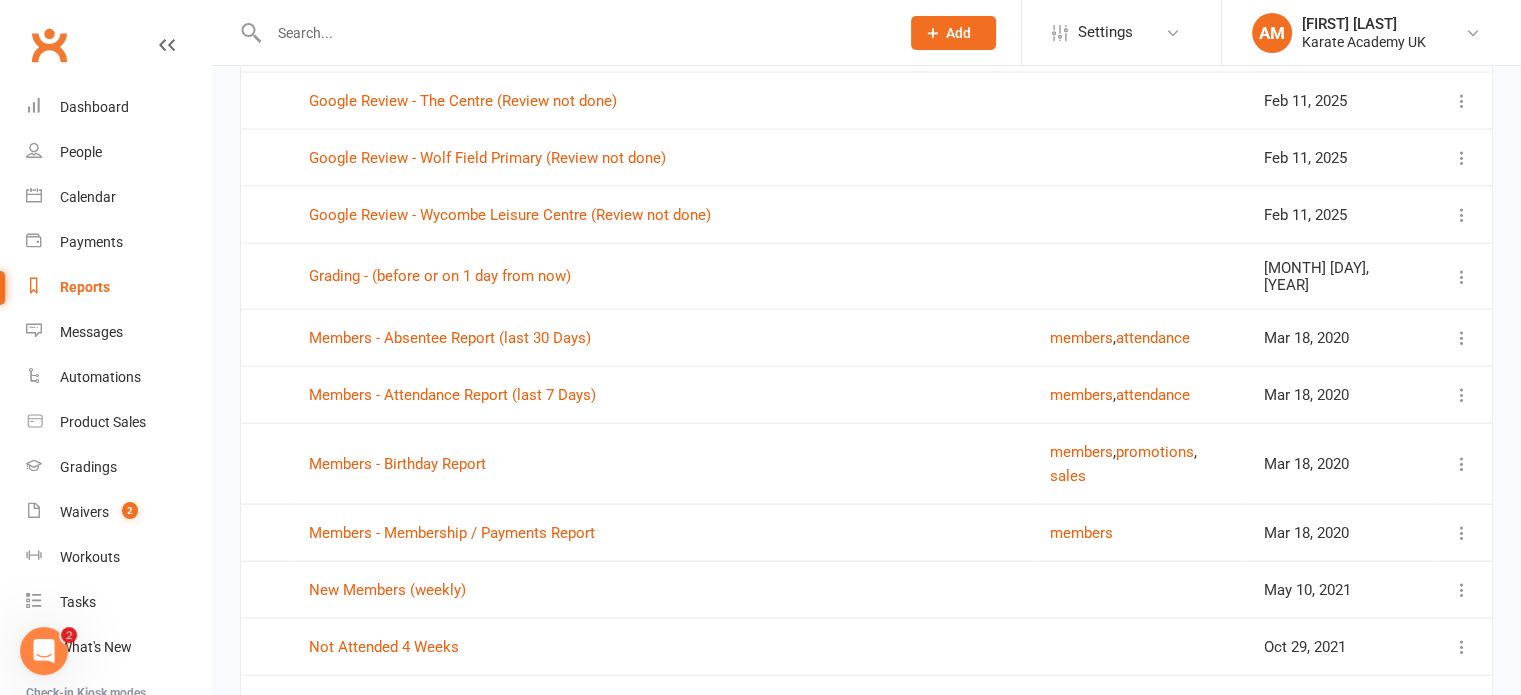 click at bounding box center (1462, 533) 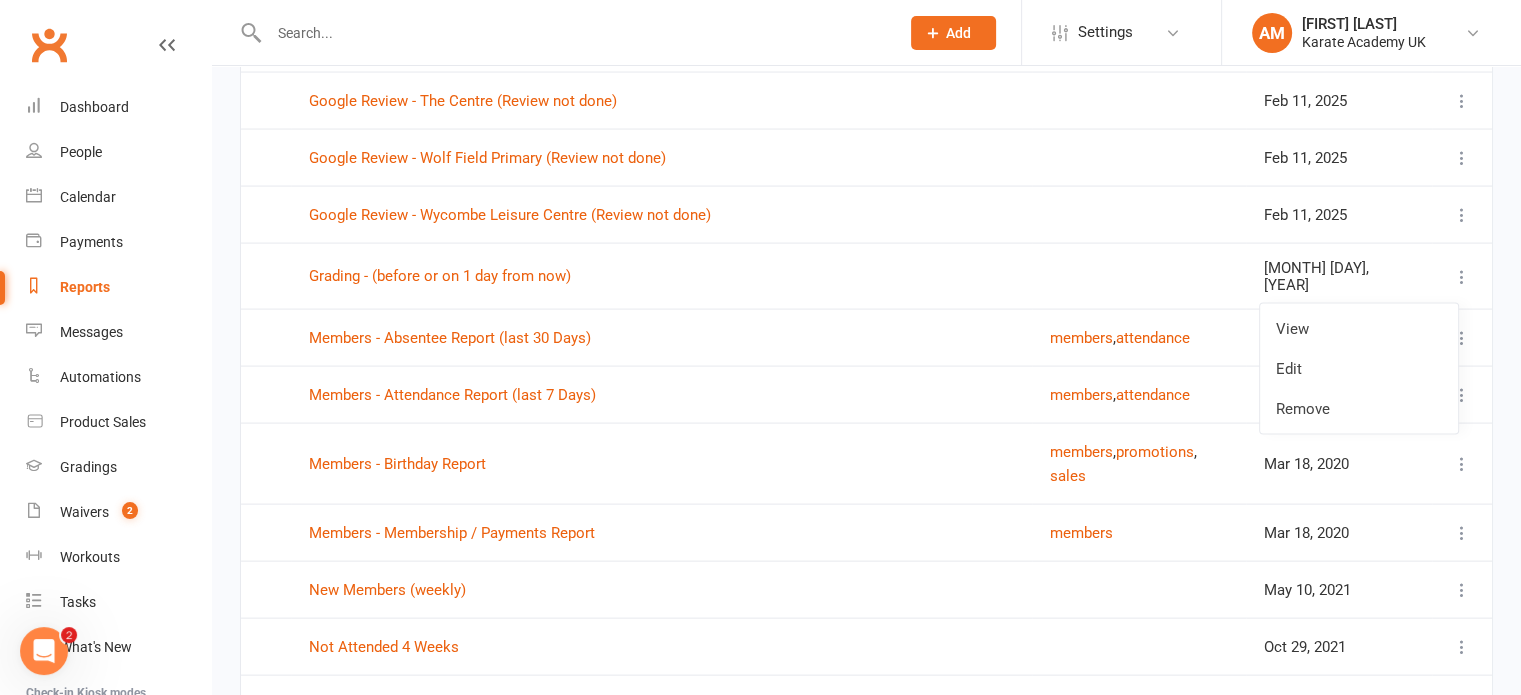 click at bounding box center [1462, 533] 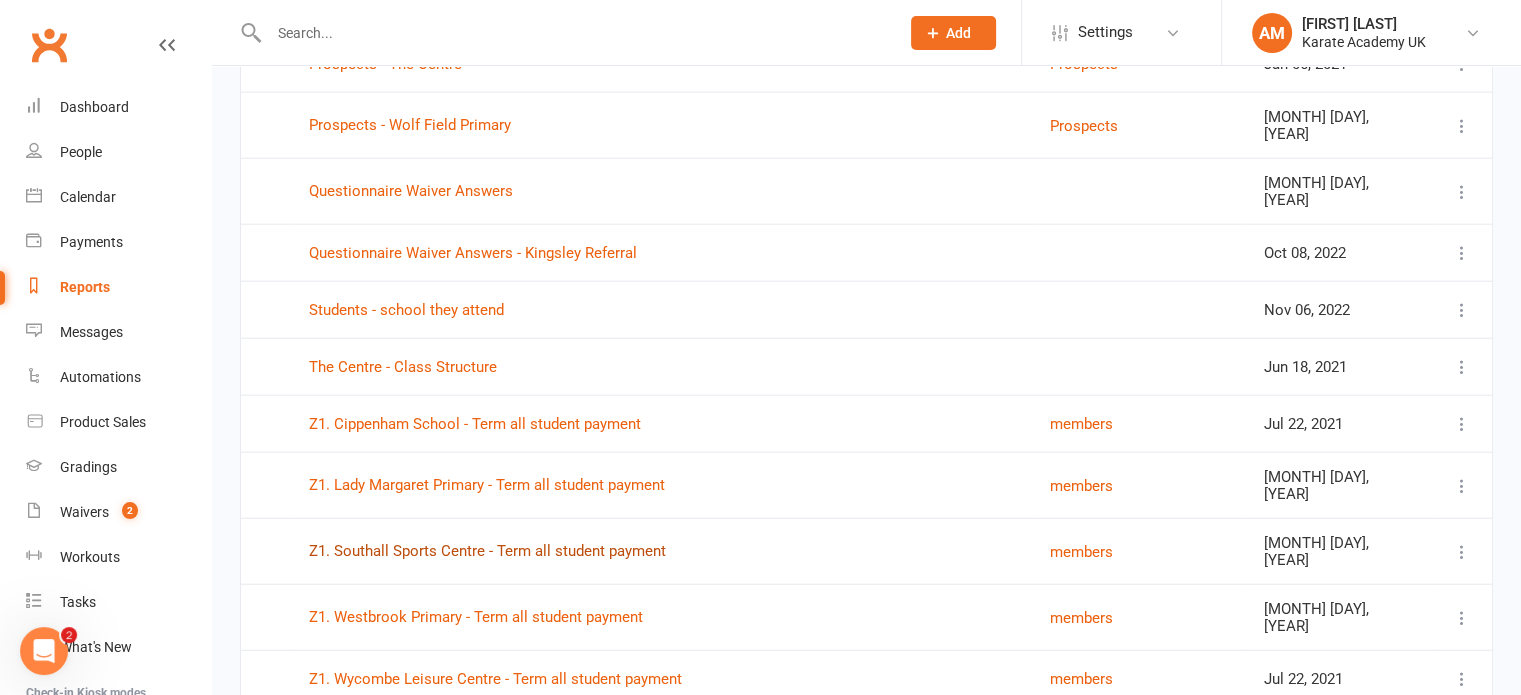 scroll, scrollTop: 4800, scrollLeft: 0, axis: vertical 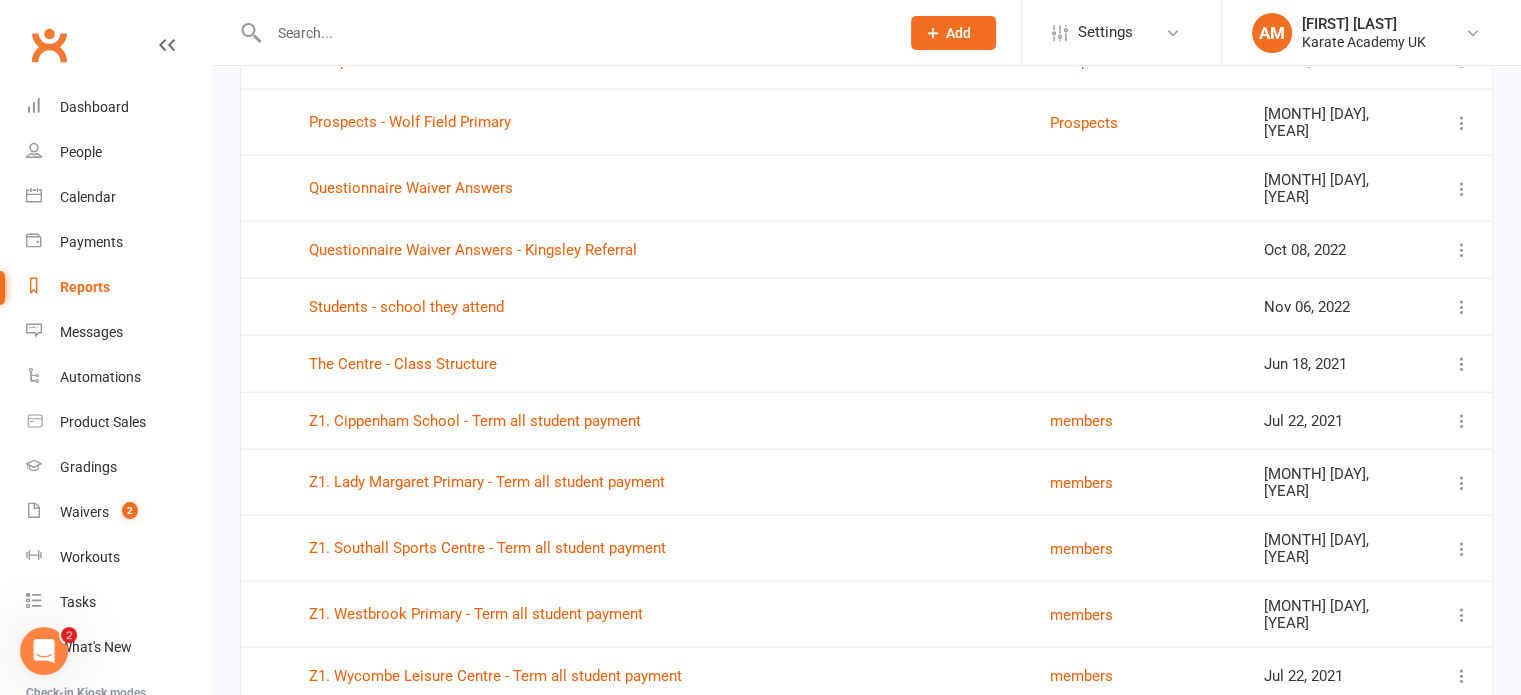 click at bounding box center [1462, 738] 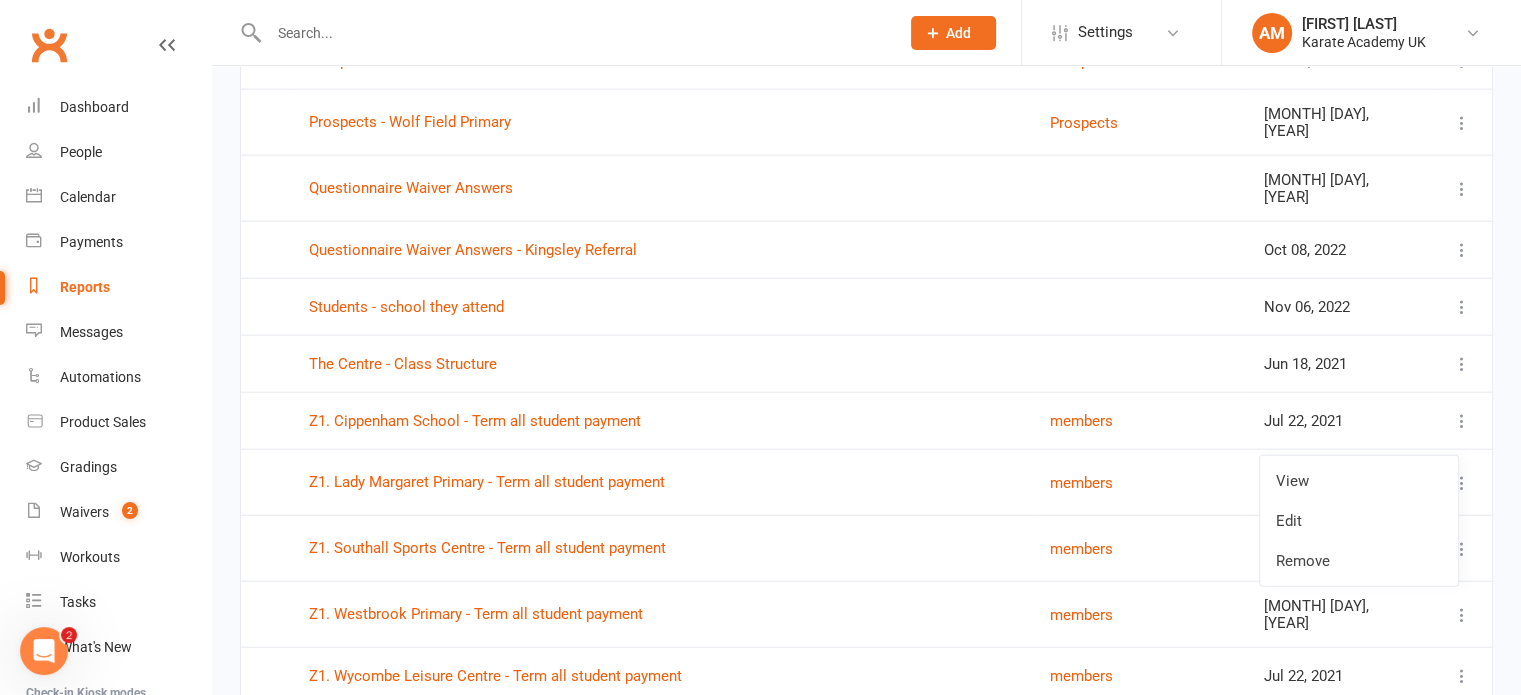 click at bounding box center [1462, 738] 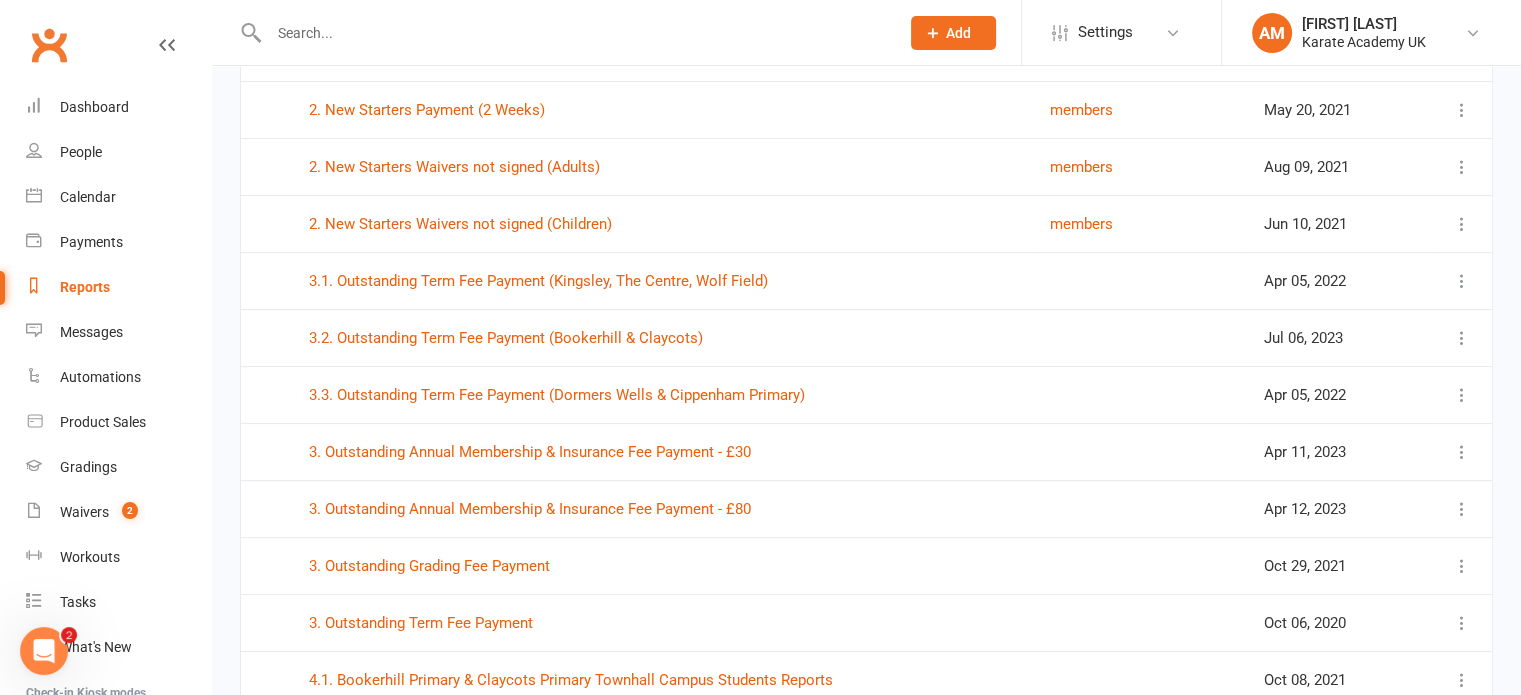 scroll, scrollTop: 0, scrollLeft: 0, axis: both 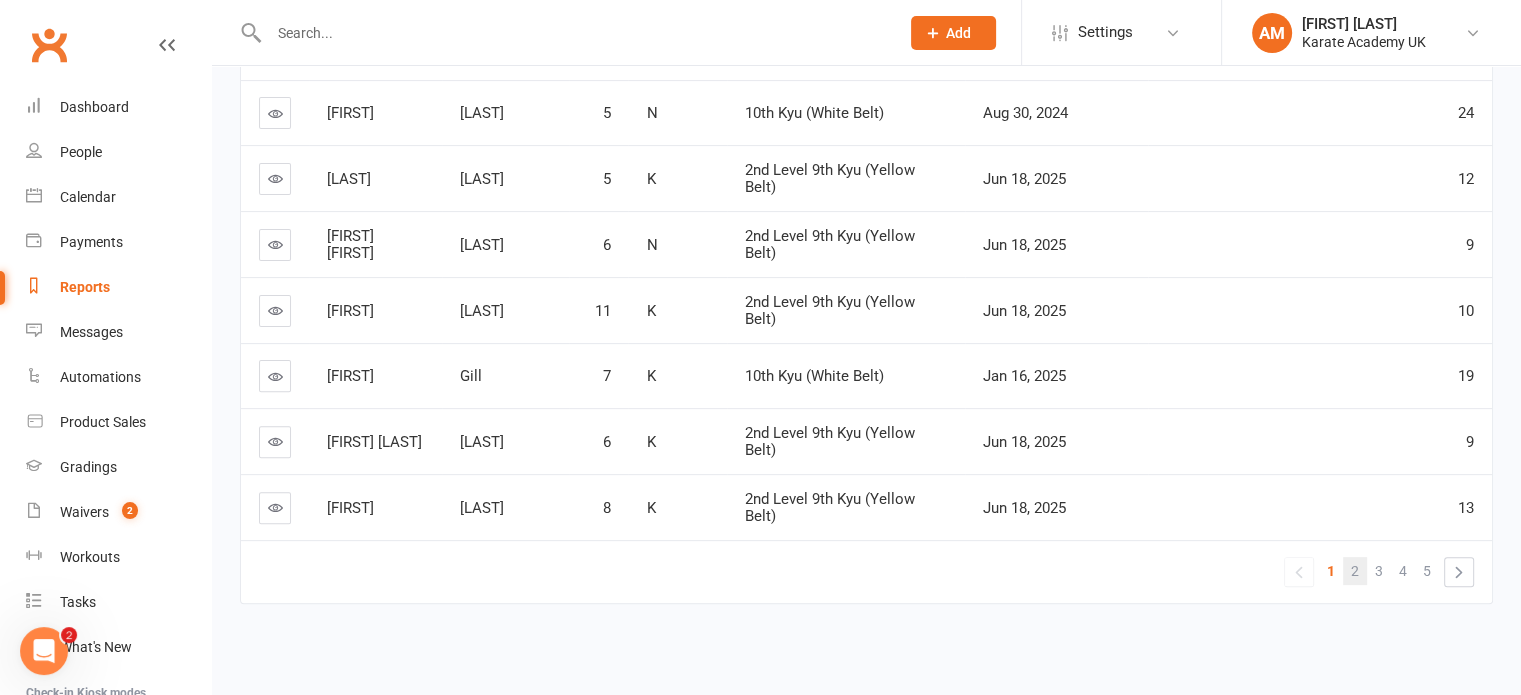 click on "2" at bounding box center (1355, 571) 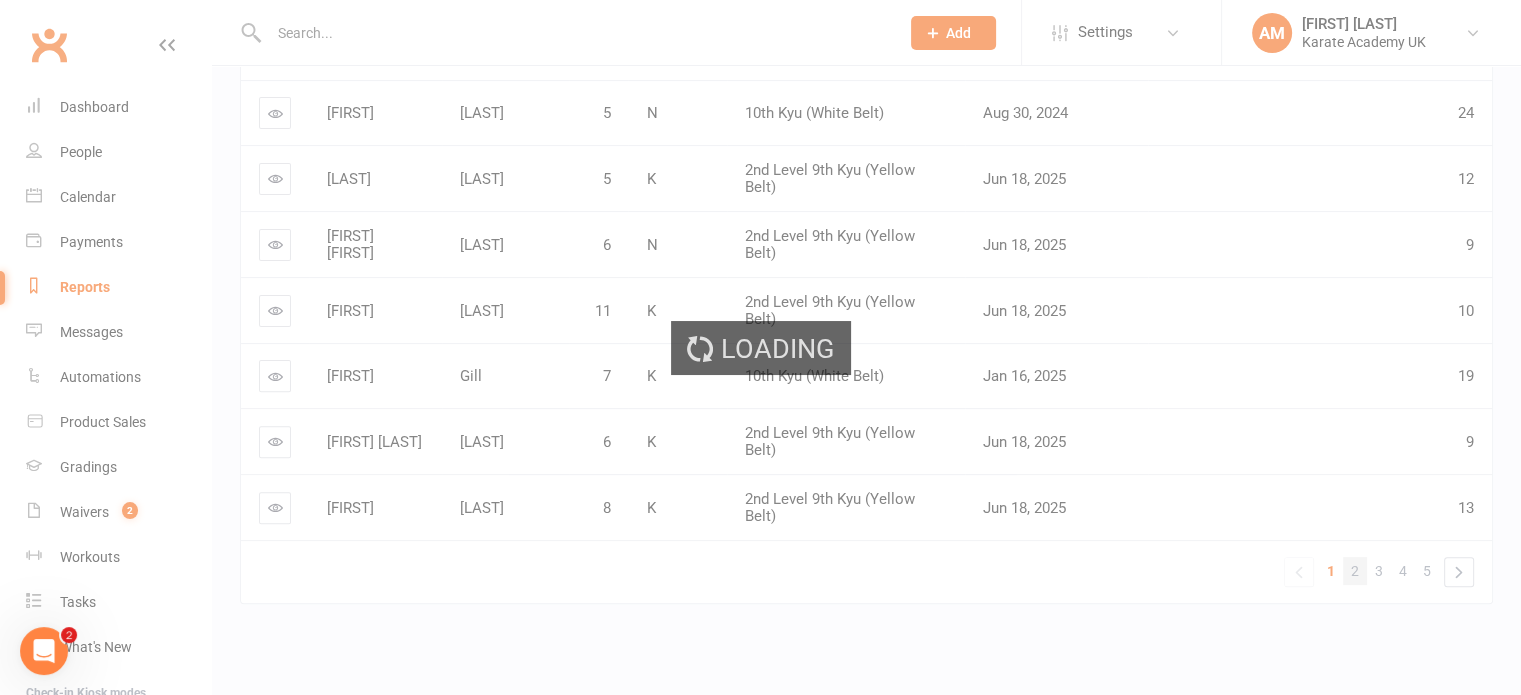 scroll, scrollTop: 561, scrollLeft: 0, axis: vertical 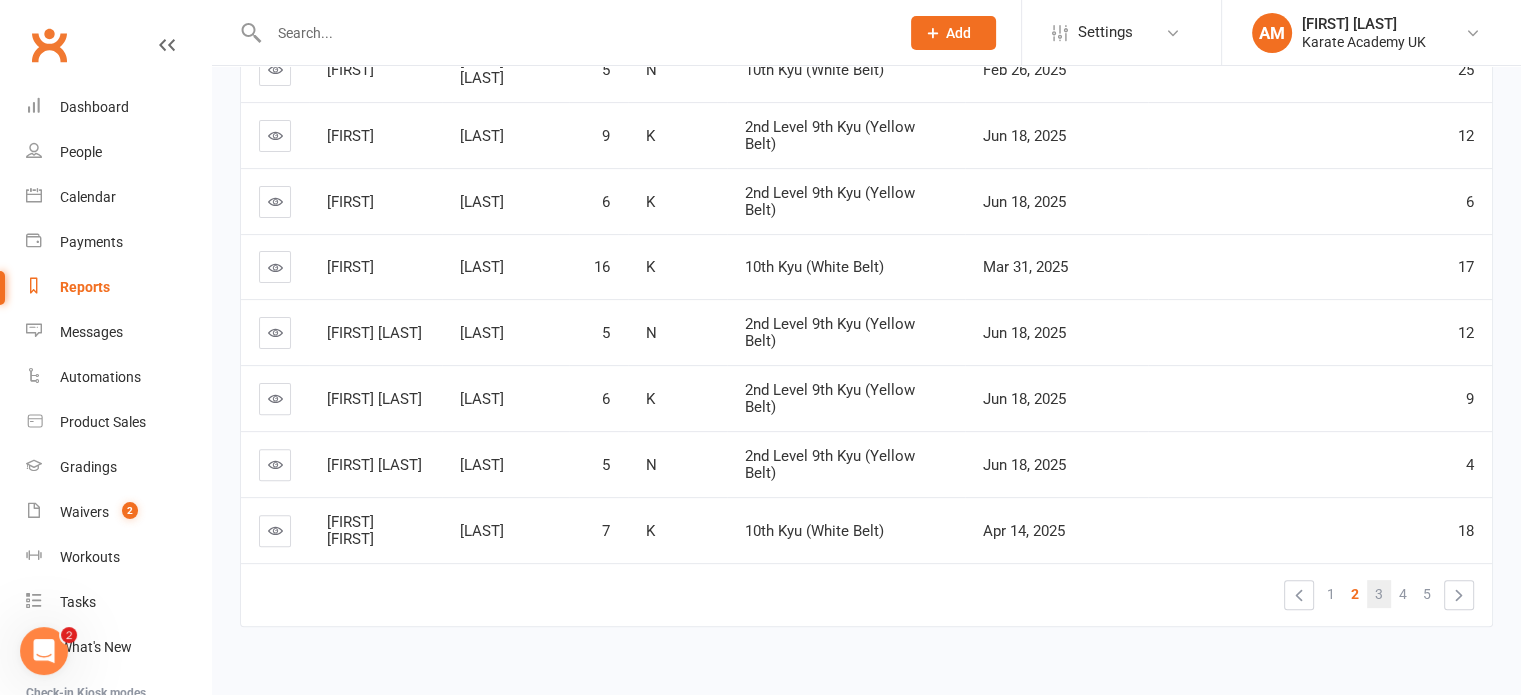 click on "3" at bounding box center [1379, 594] 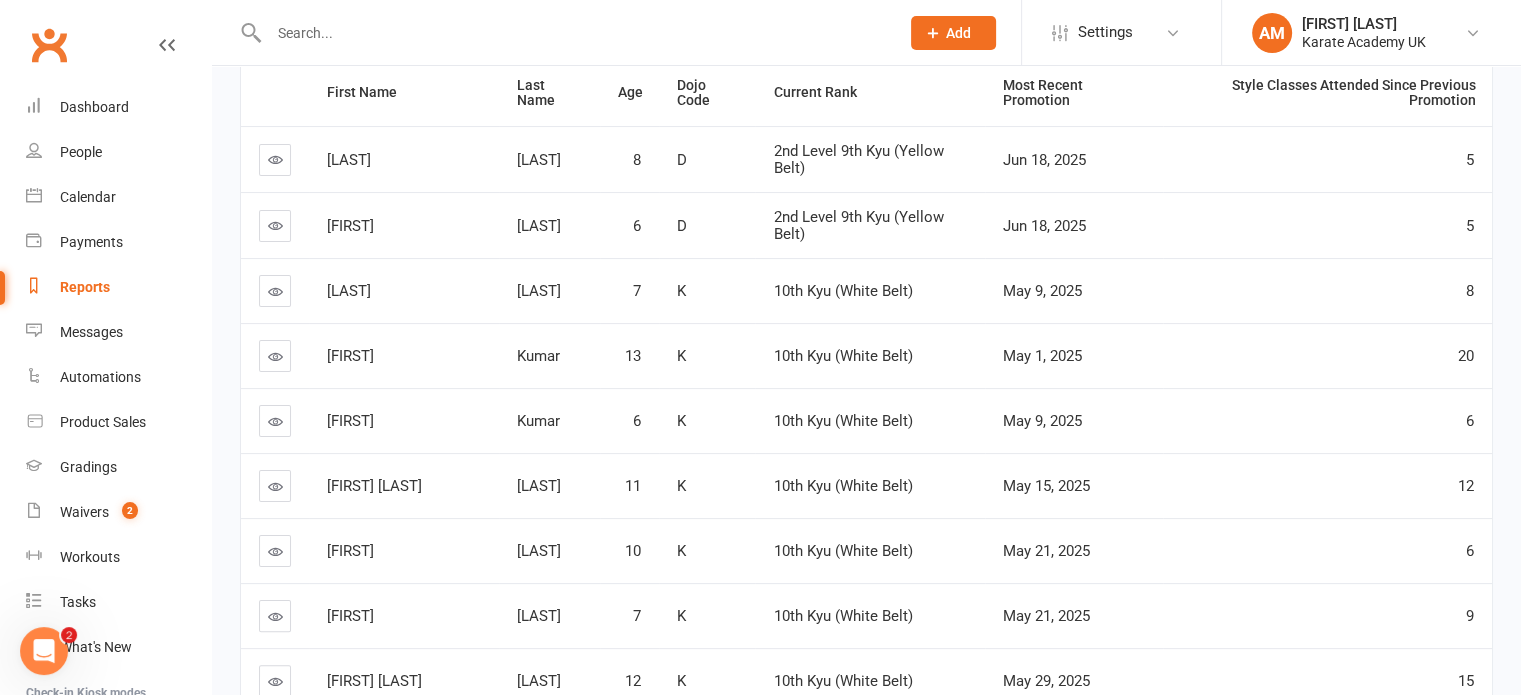 scroll, scrollTop: 478, scrollLeft: 0, axis: vertical 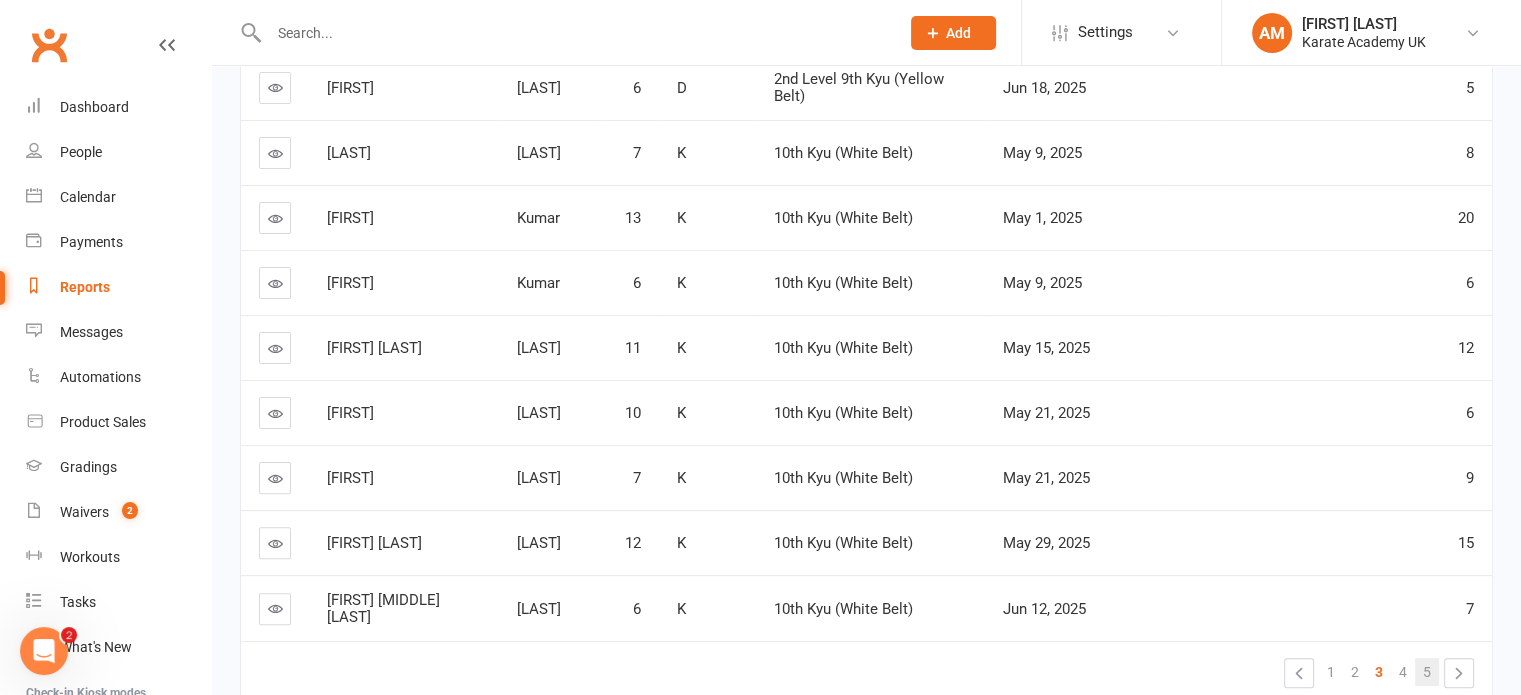click on "5" at bounding box center (1427, 672) 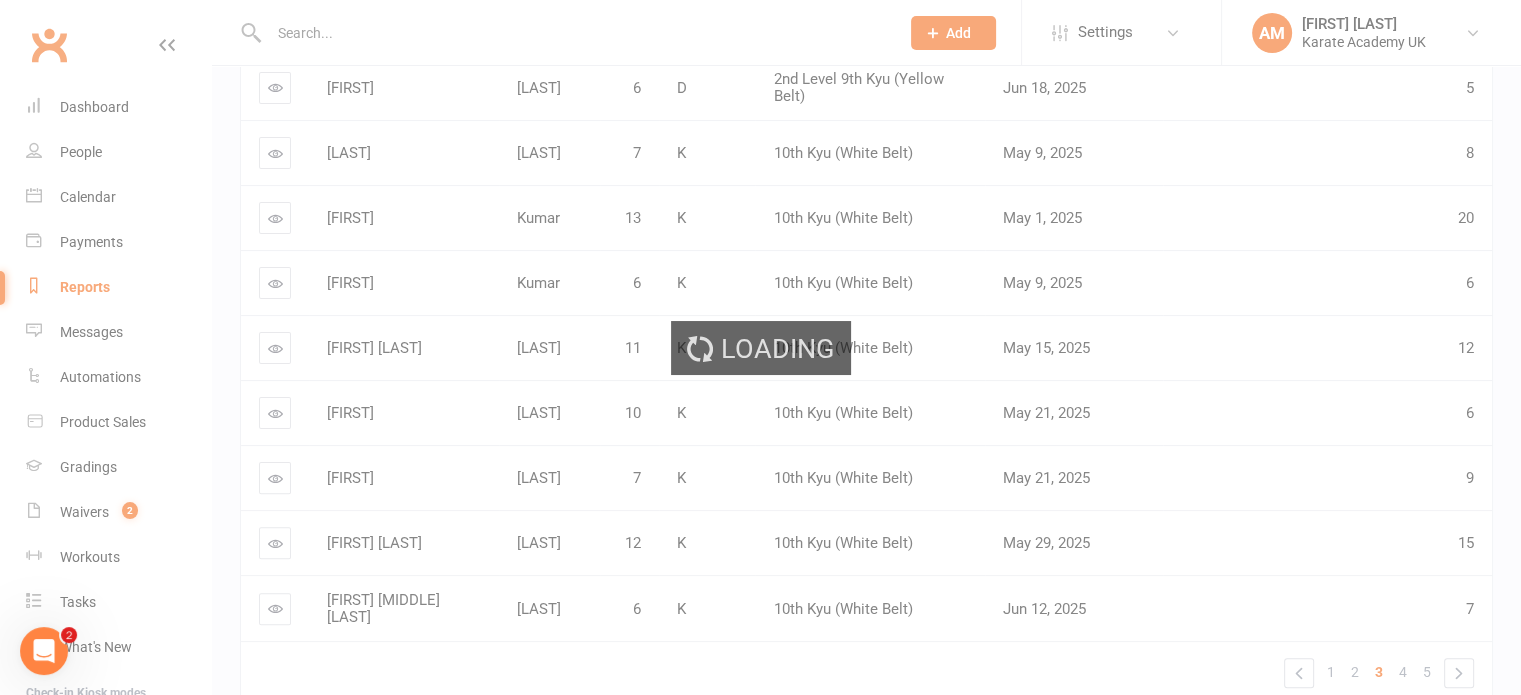 scroll, scrollTop: 302, scrollLeft: 0, axis: vertical 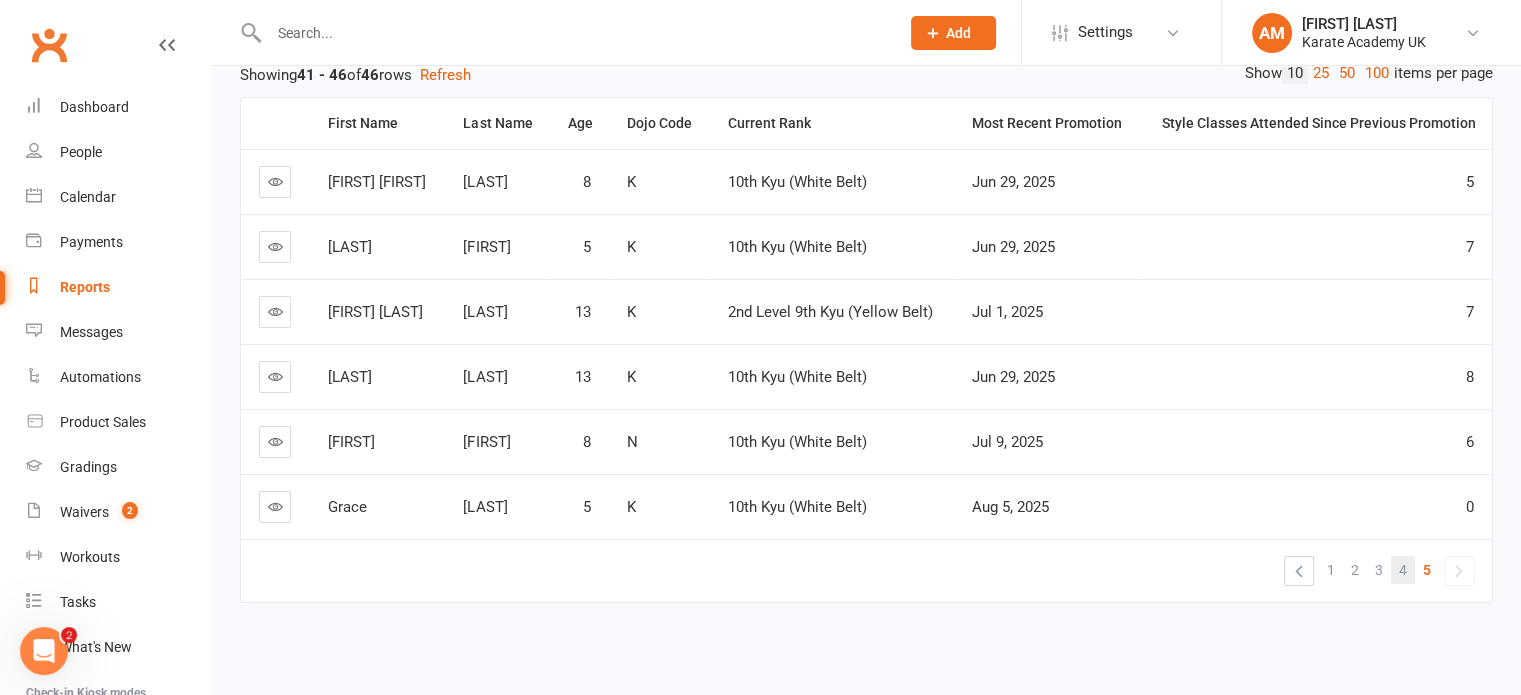 click on "4" at bounding box center (1403, 570) 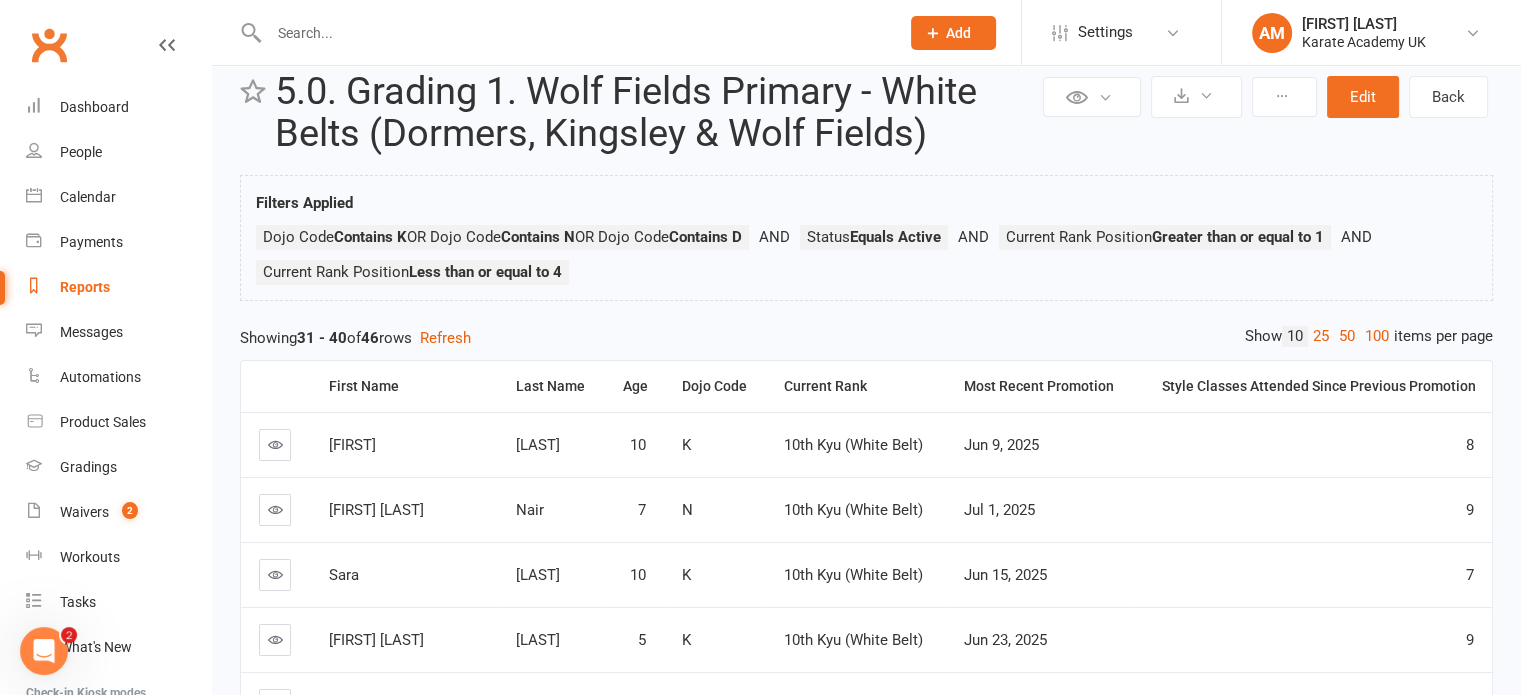 scroll, scrollTop: 0, scrollLeft: 0, axis: both 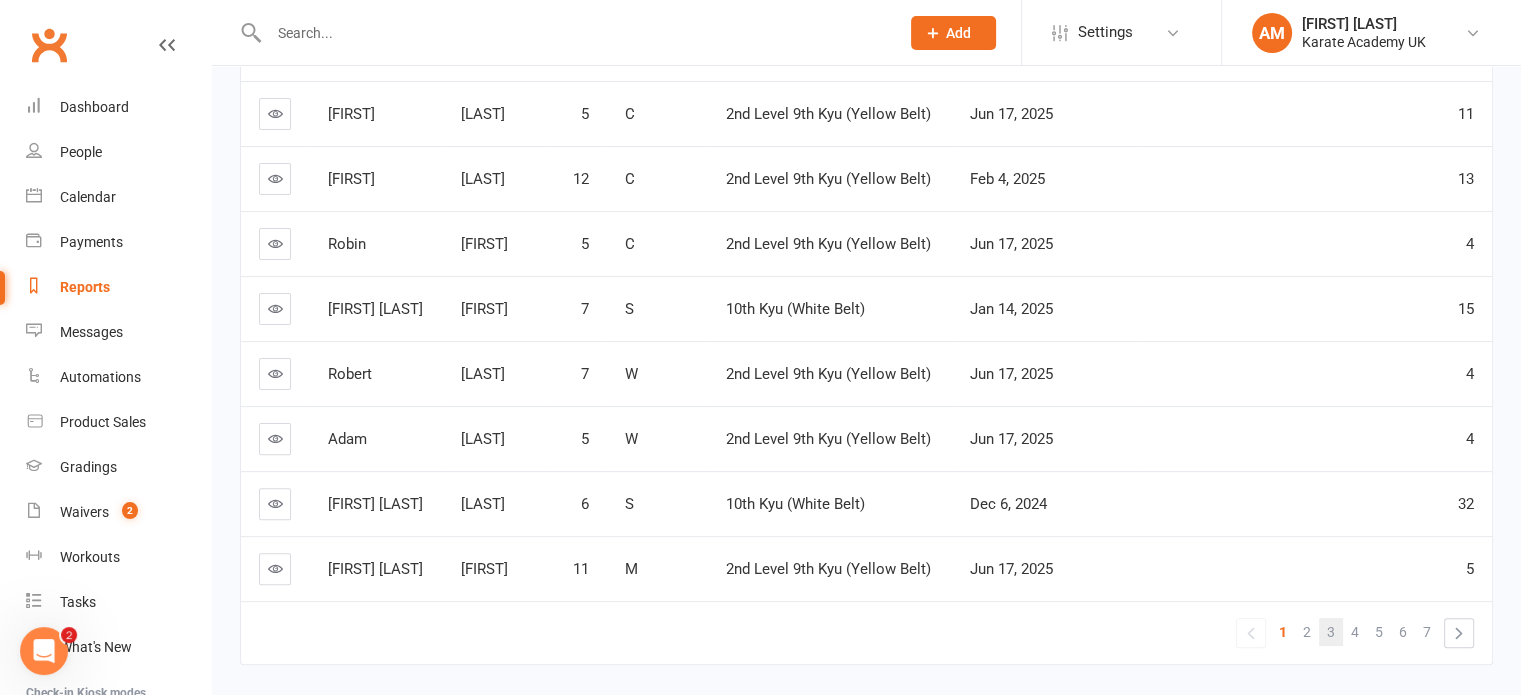click on "3" at bounding box center [1331, 632] 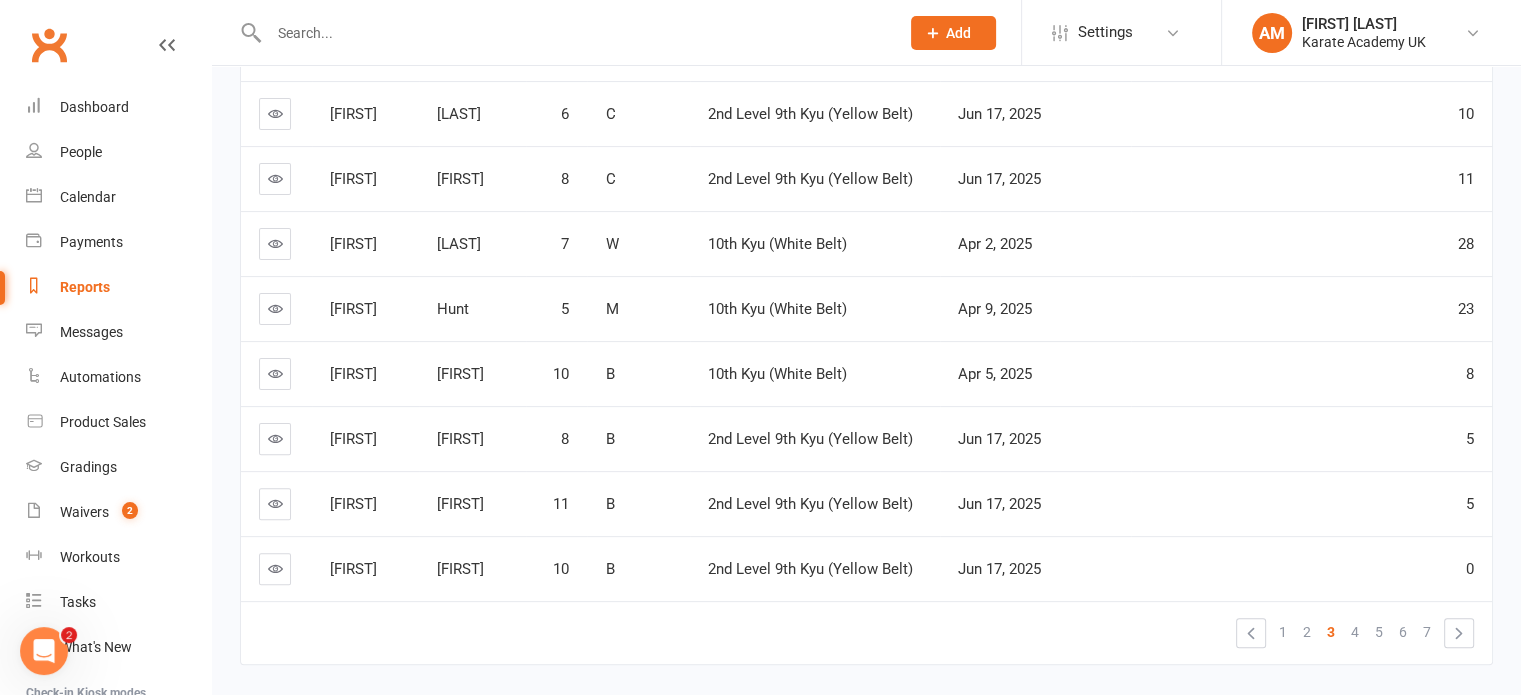 scroll, scrollTop: 484, scrollLeft: 0, axis: vertical 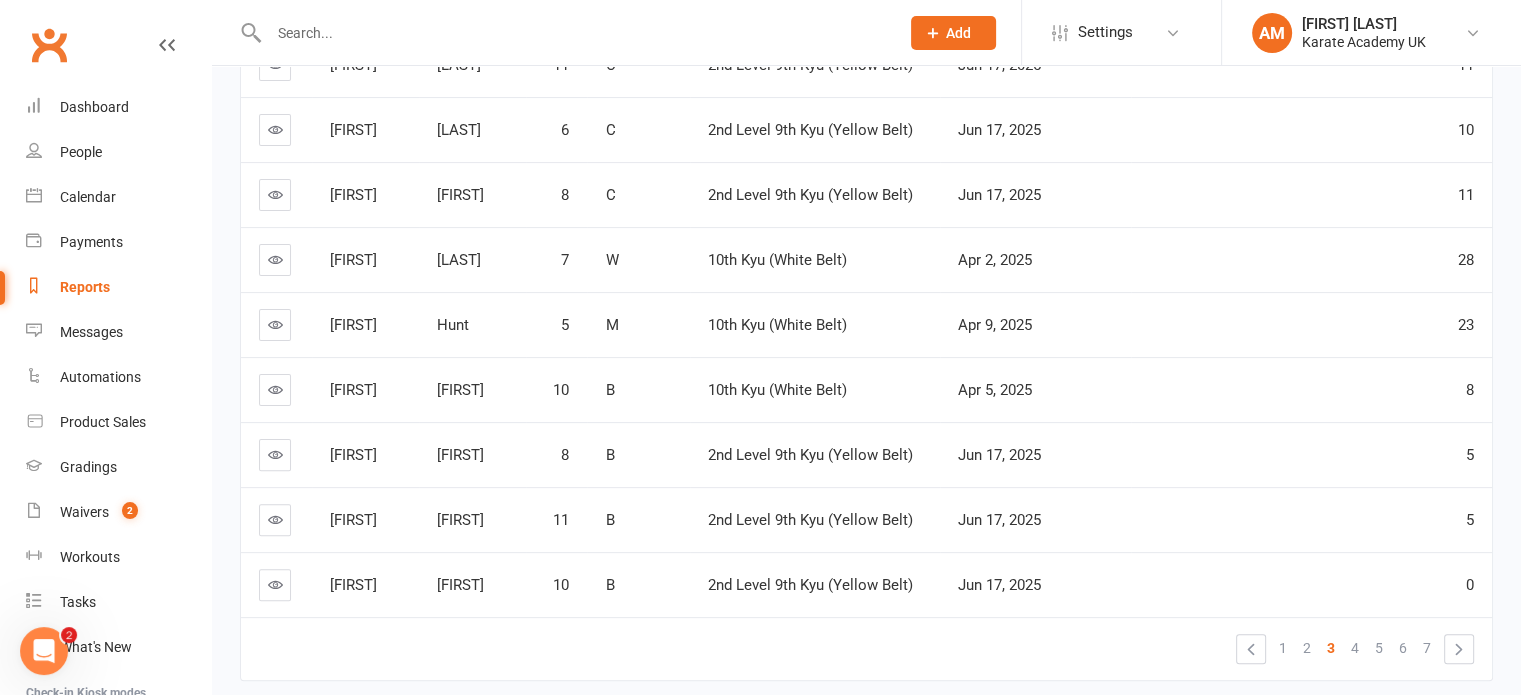 click on "5" at bounding box center [1379, 648] 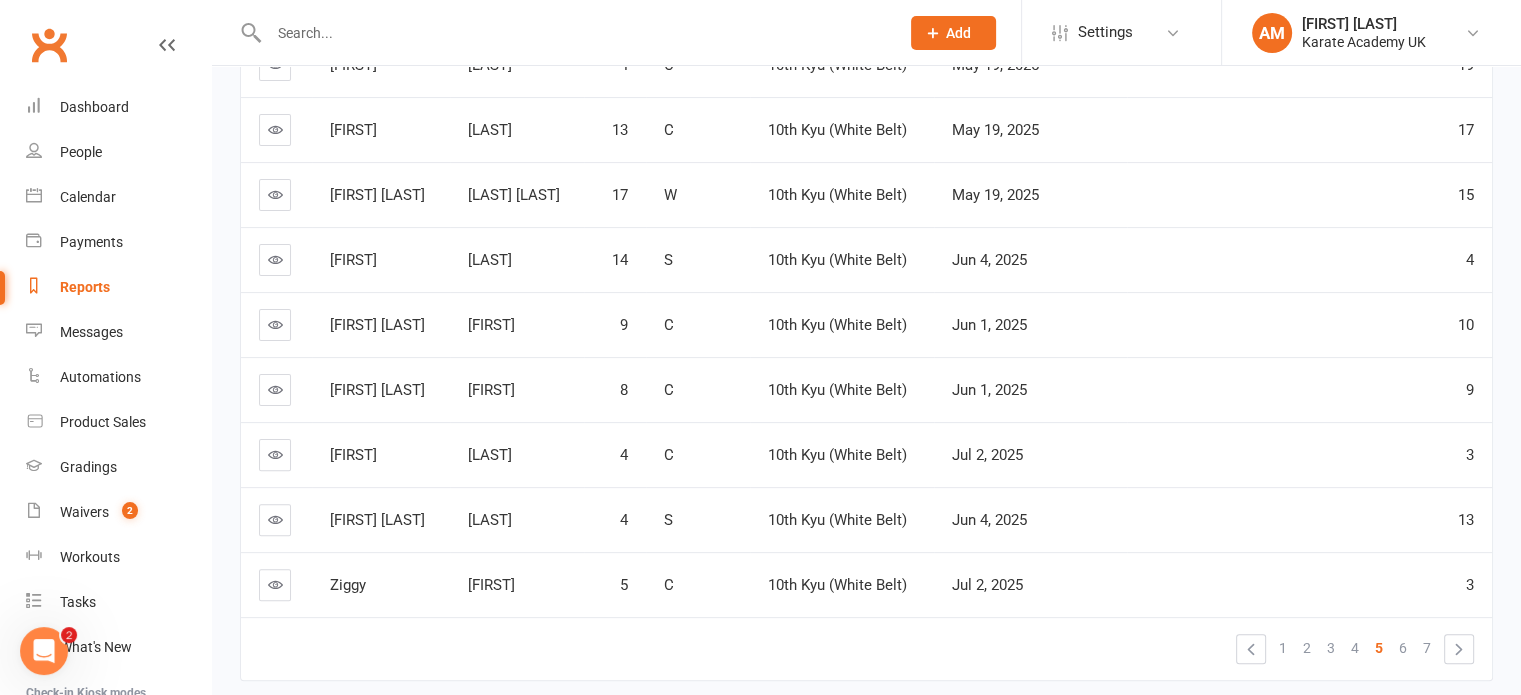 click on "6" at bounding box center [1403, 648] 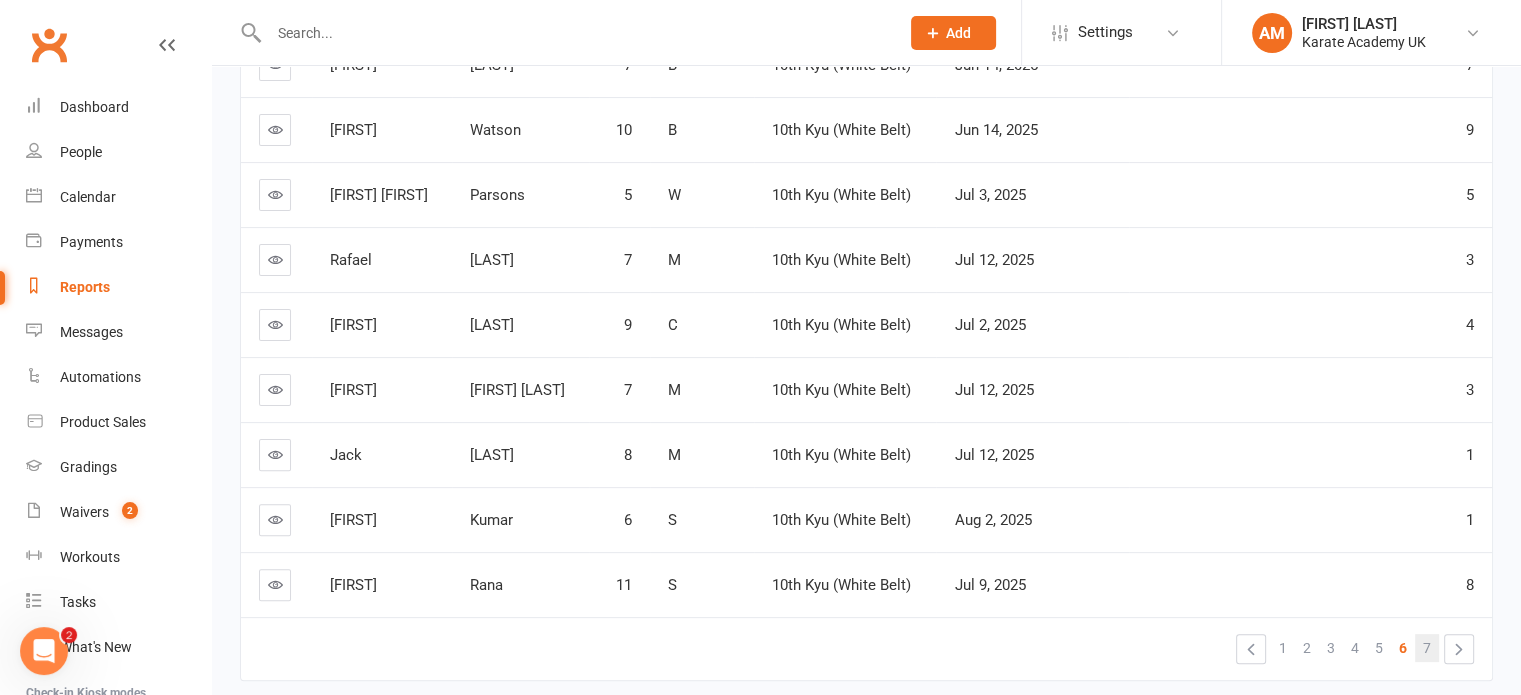 click on "7" at bounding box center (1427, 648) 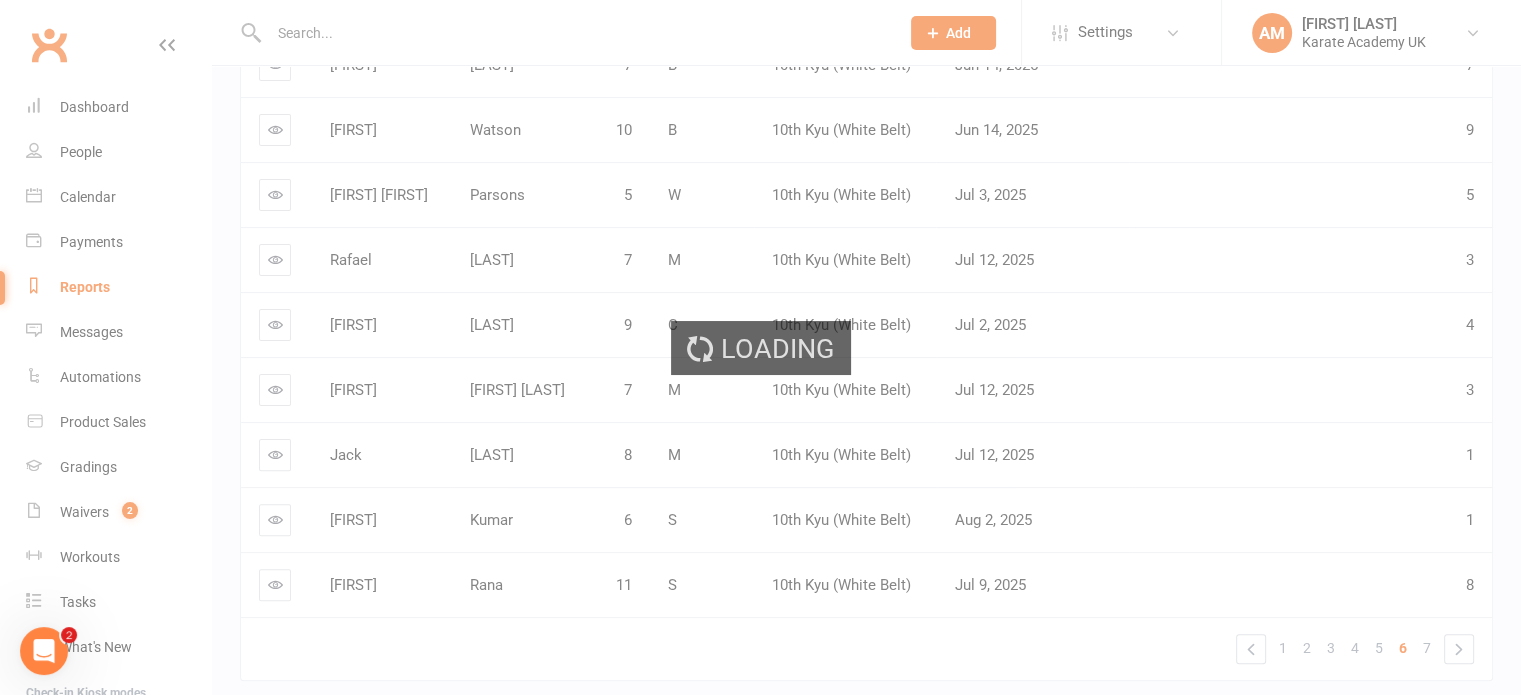scroll, scrollTop: 237, scrollLeft: 0, axis: vertical 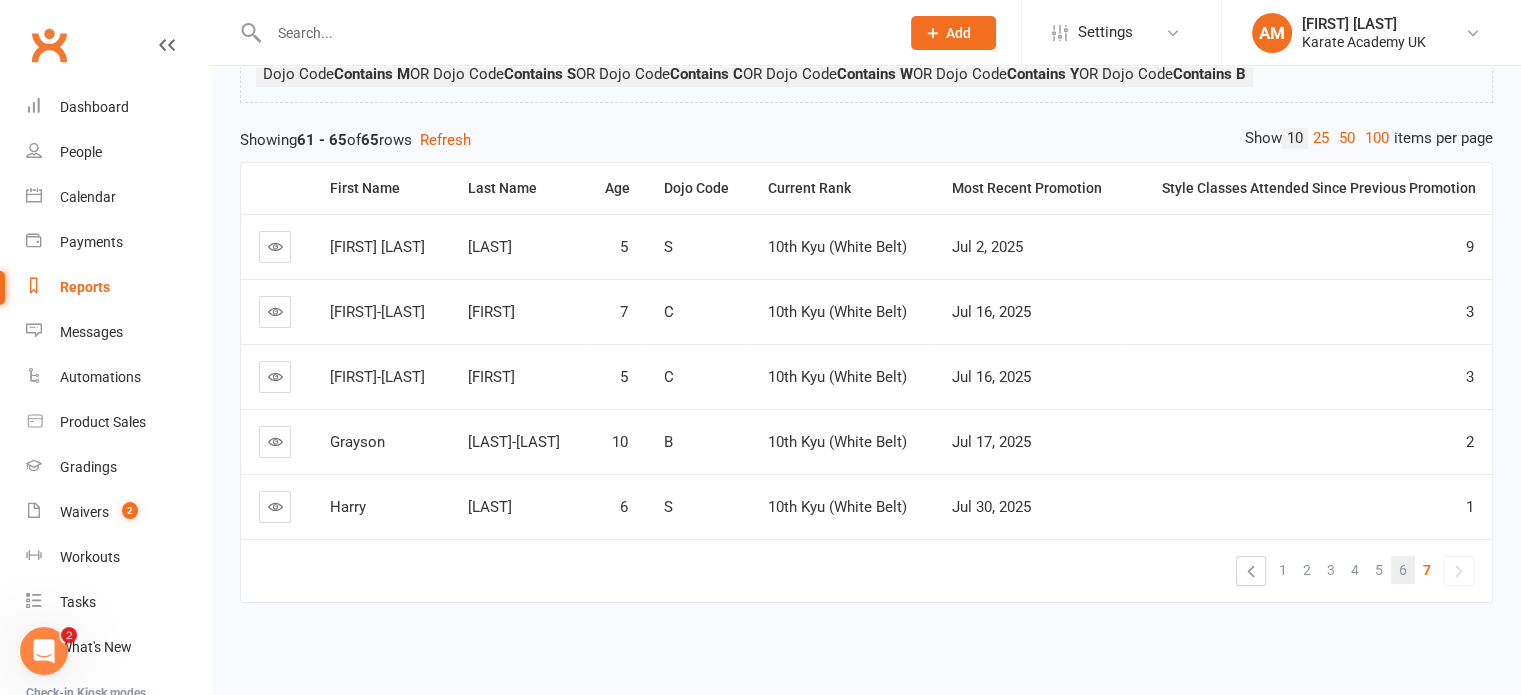 click on "6" at bounding box center [1403, 570] 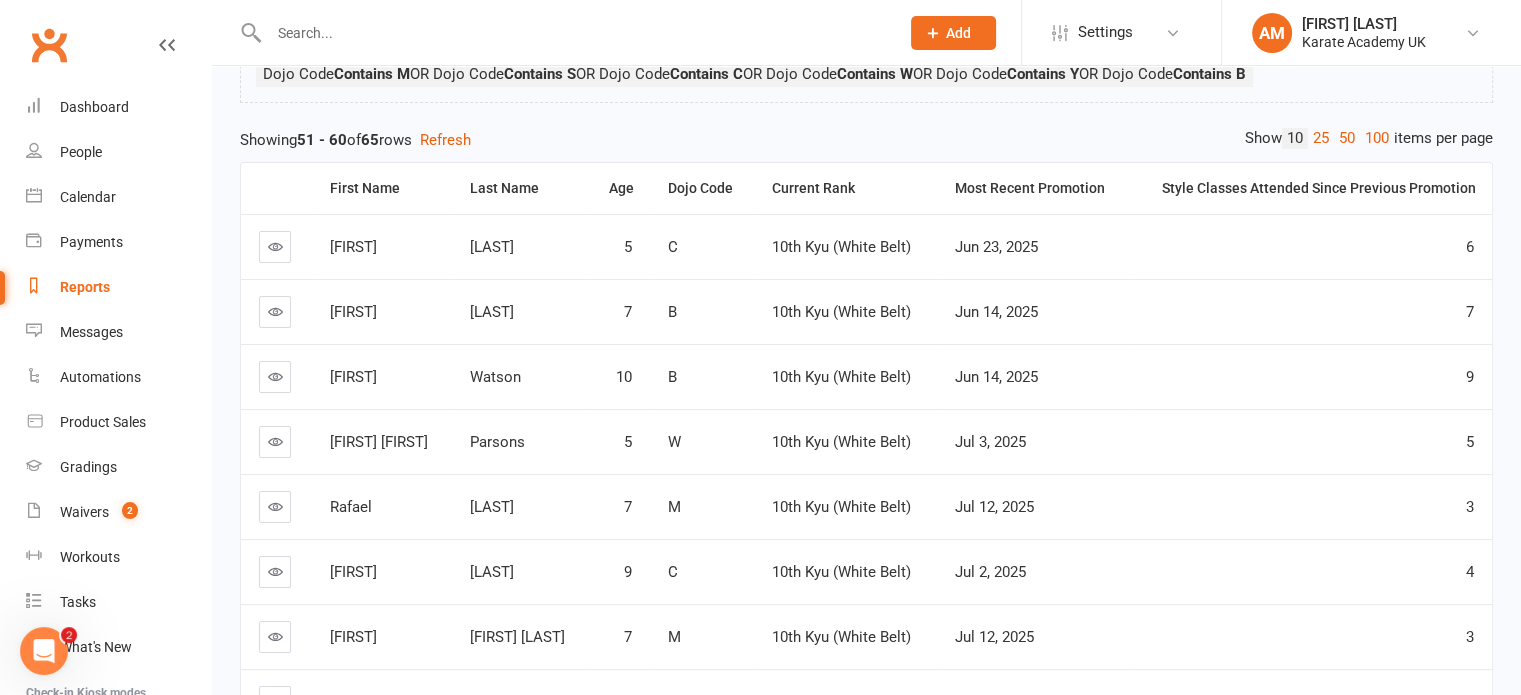 click on "4" at bounding box center [1310, 572] 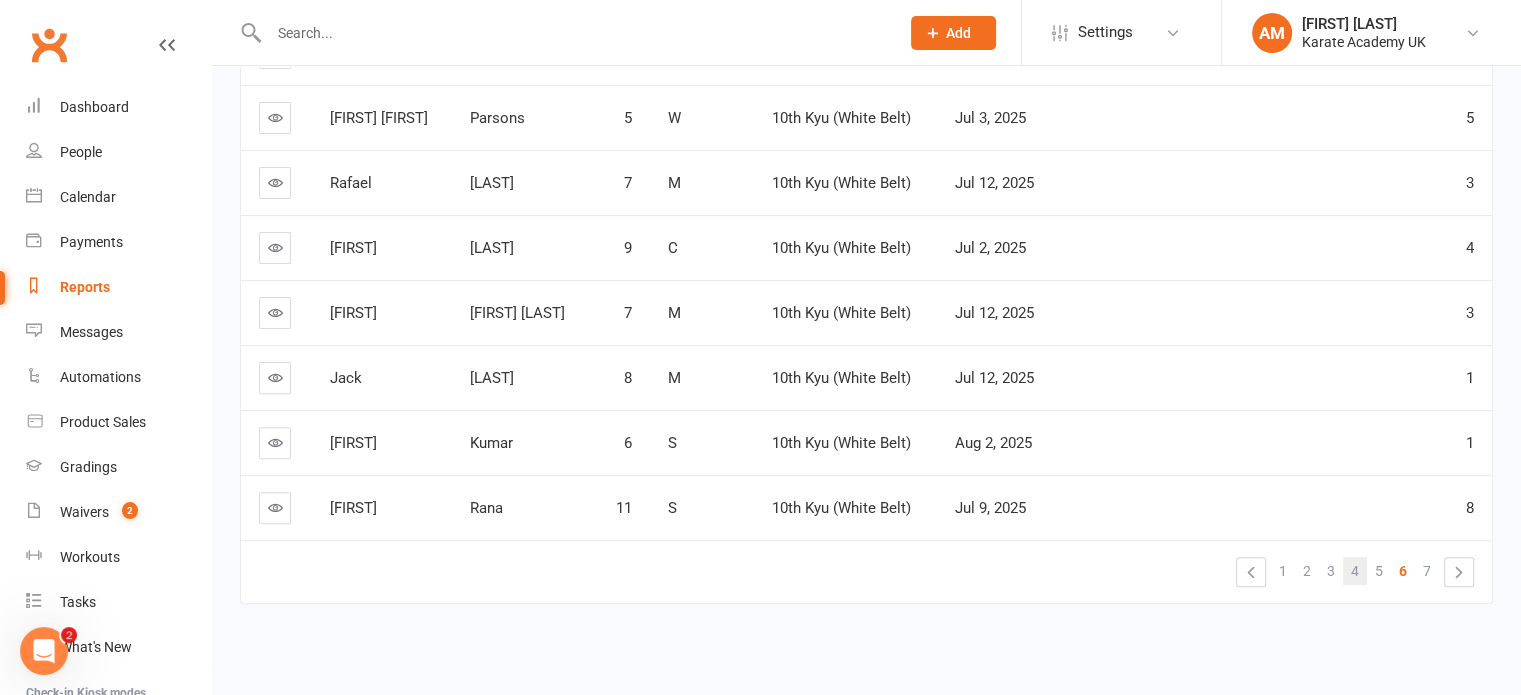 click on "4" at bounding box center (1355, 571) 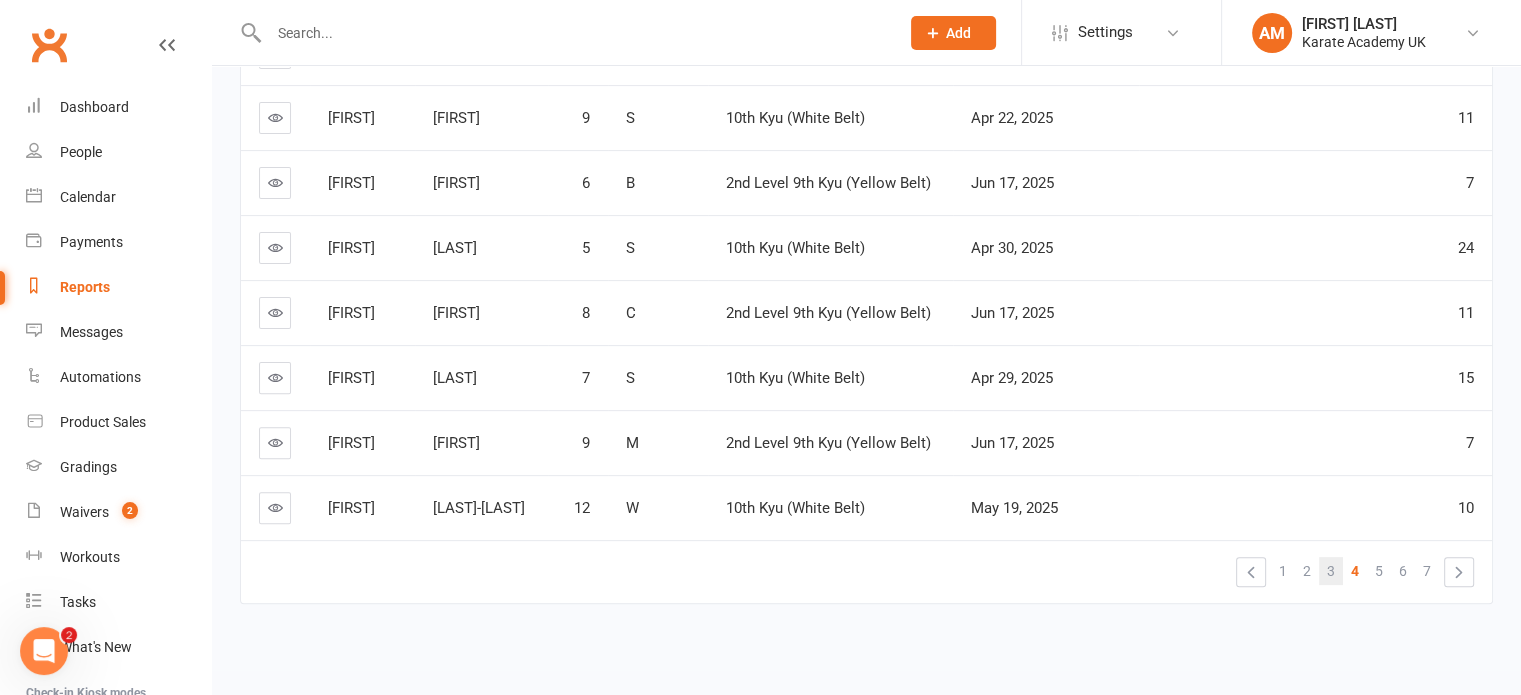 click on "3" at bounding box center (1331, 571) 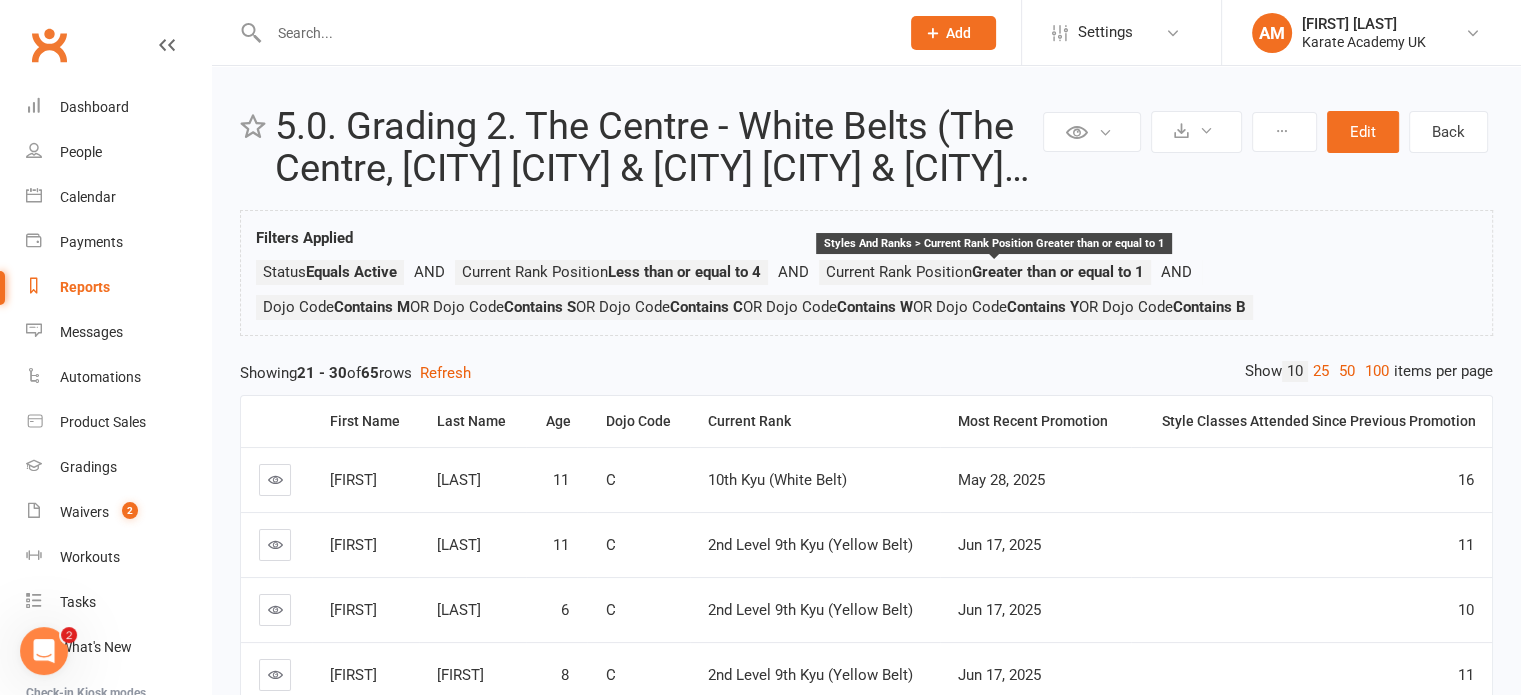 scroll, scrollTop: 0, scrollLeft: 0, axis: both 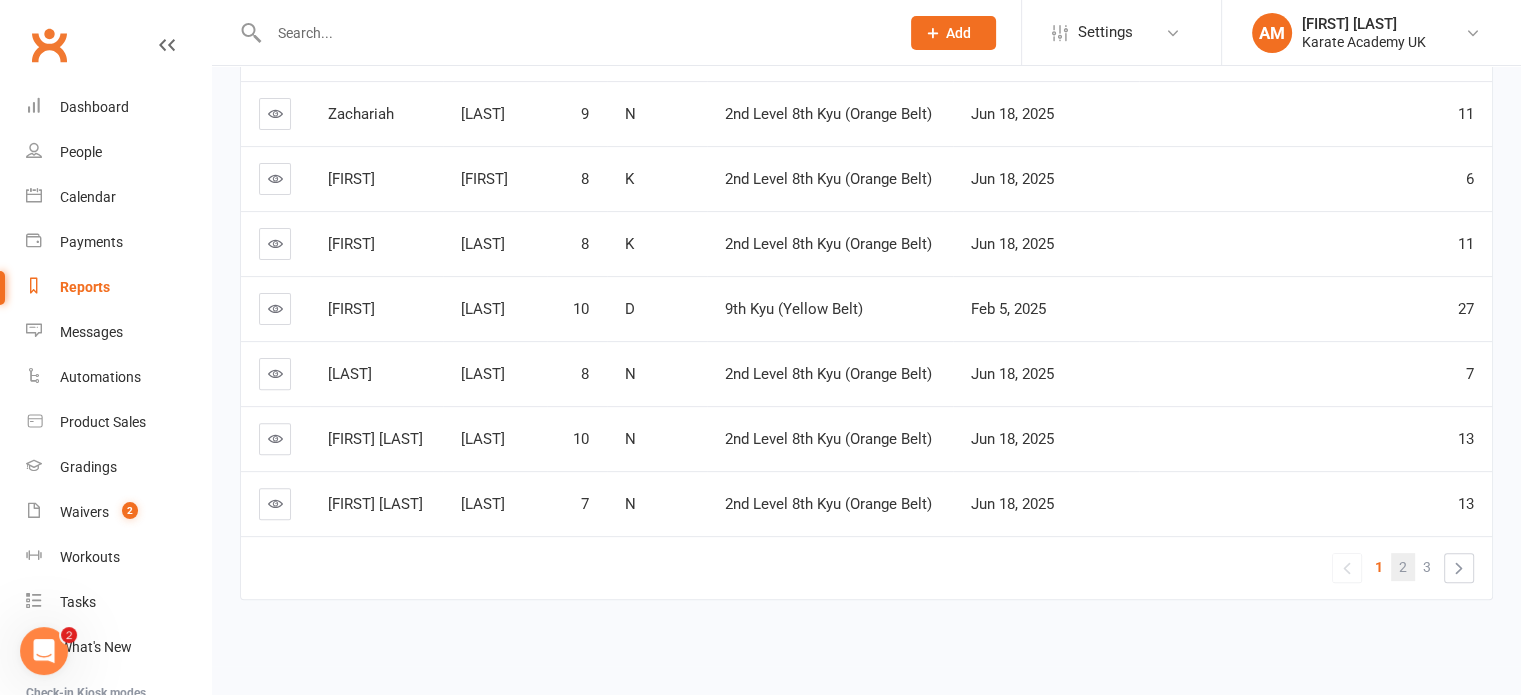 click on "2" at bounding box center (1403, 567) 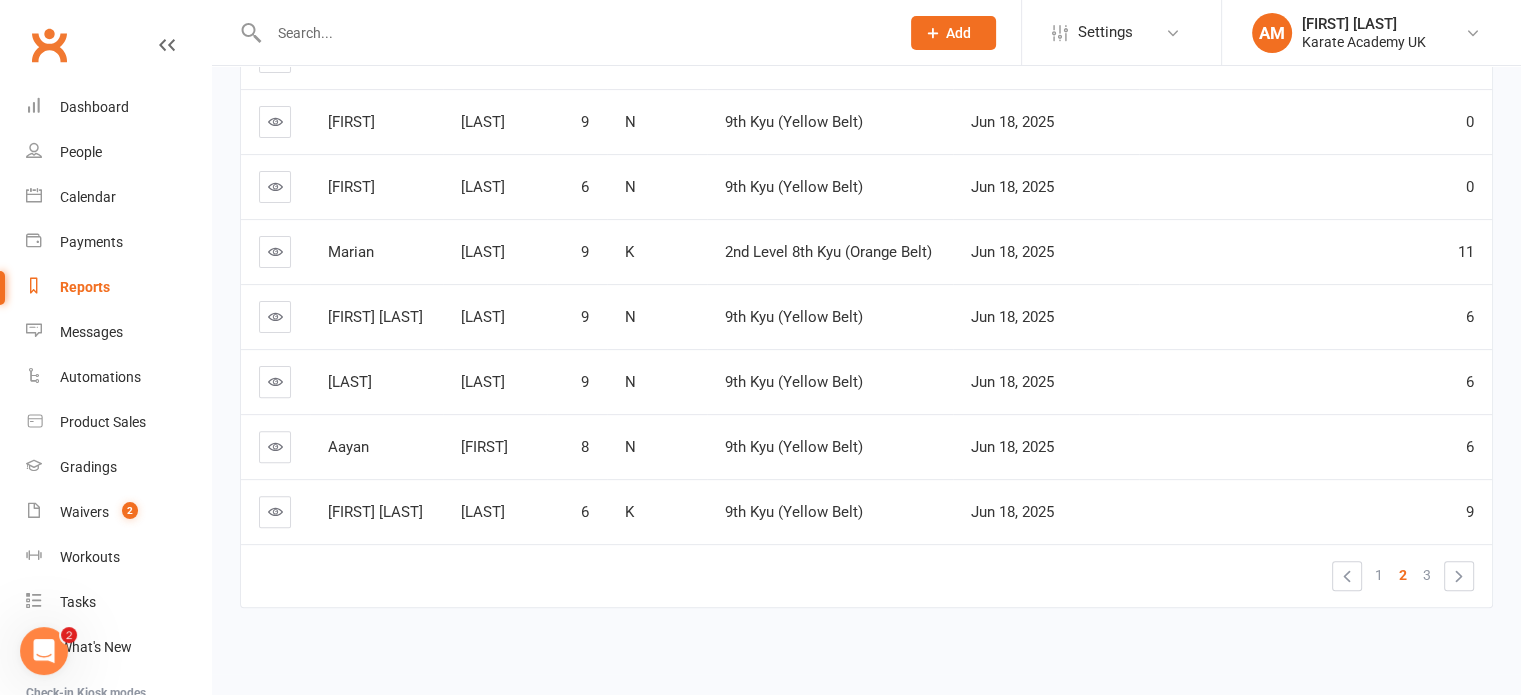 scroll, scrollTop: 561, scrollLeft: 0, axis: vertical 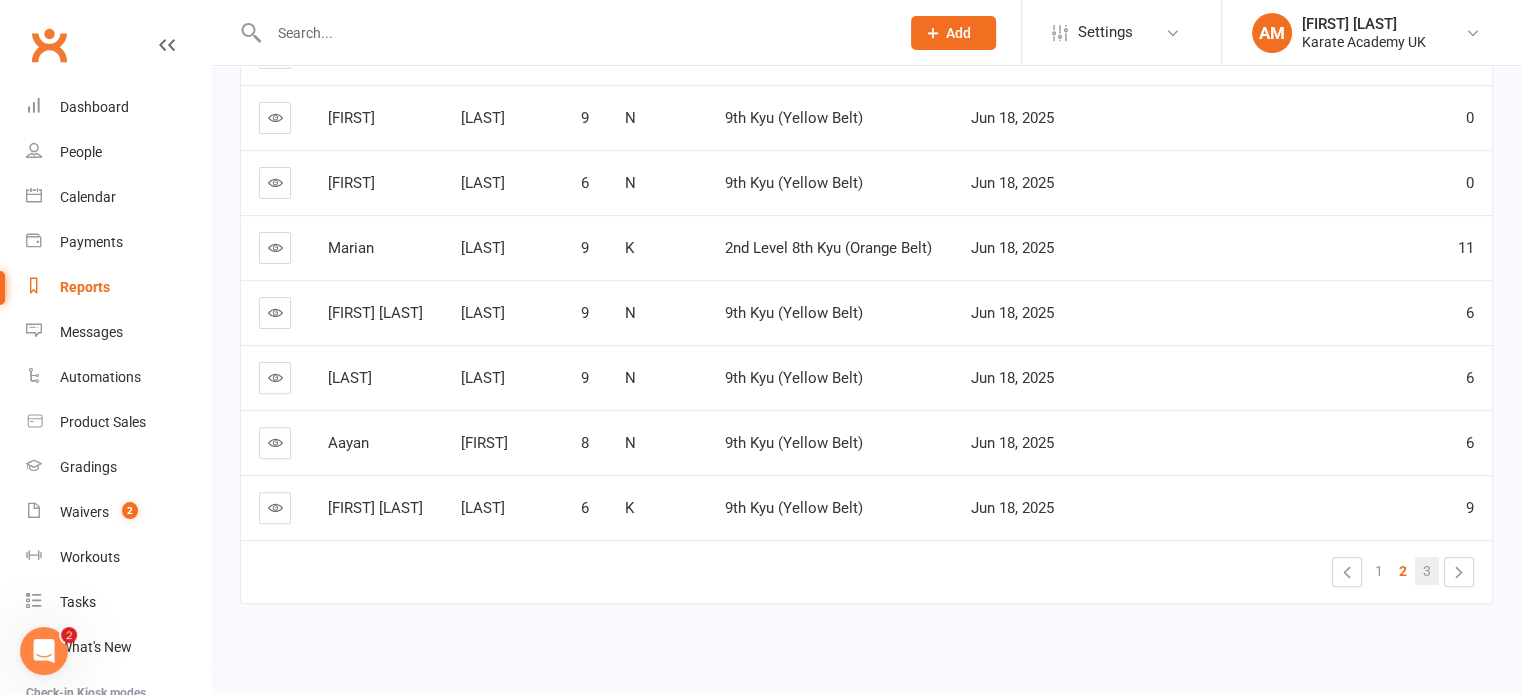 click on "3" at bounding box center [1427, 571] 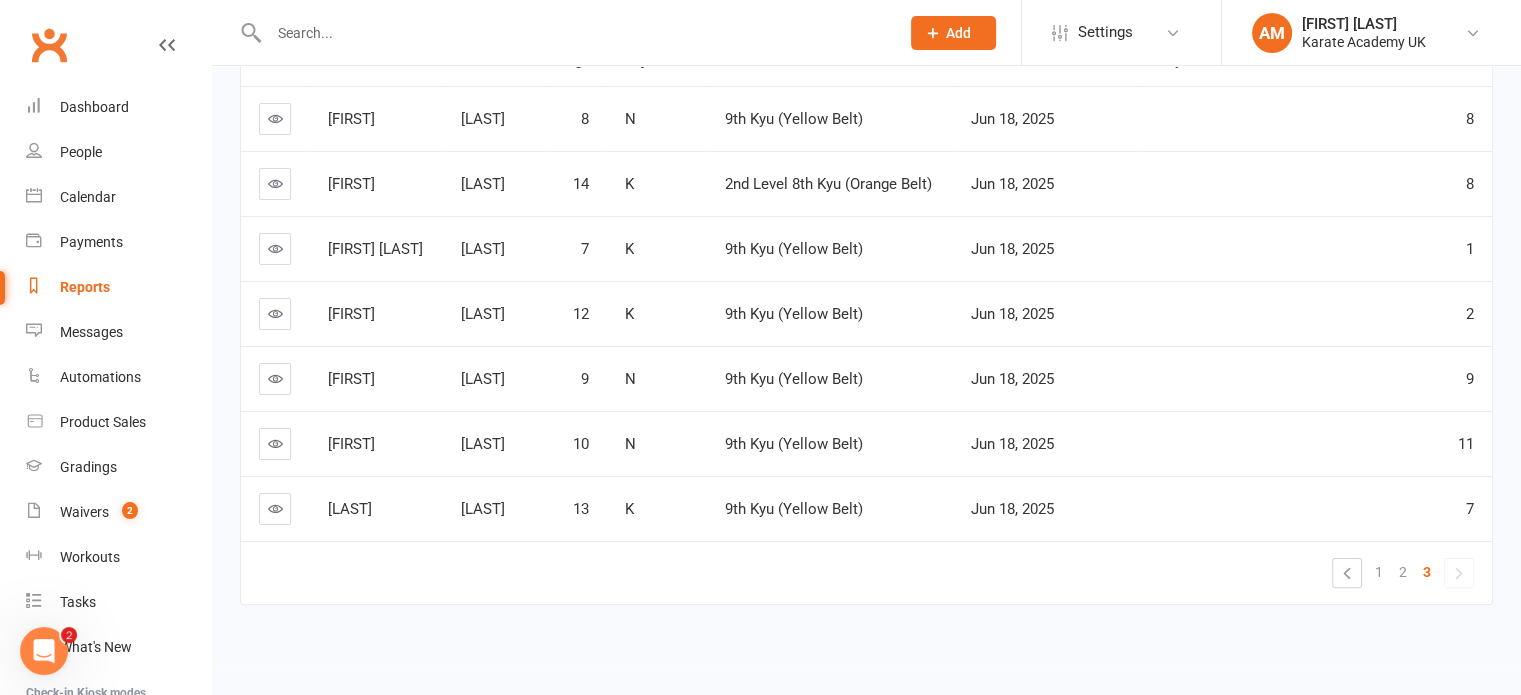 scroll, scrollTop: 367, scrollLeft: 0, axis: vertical 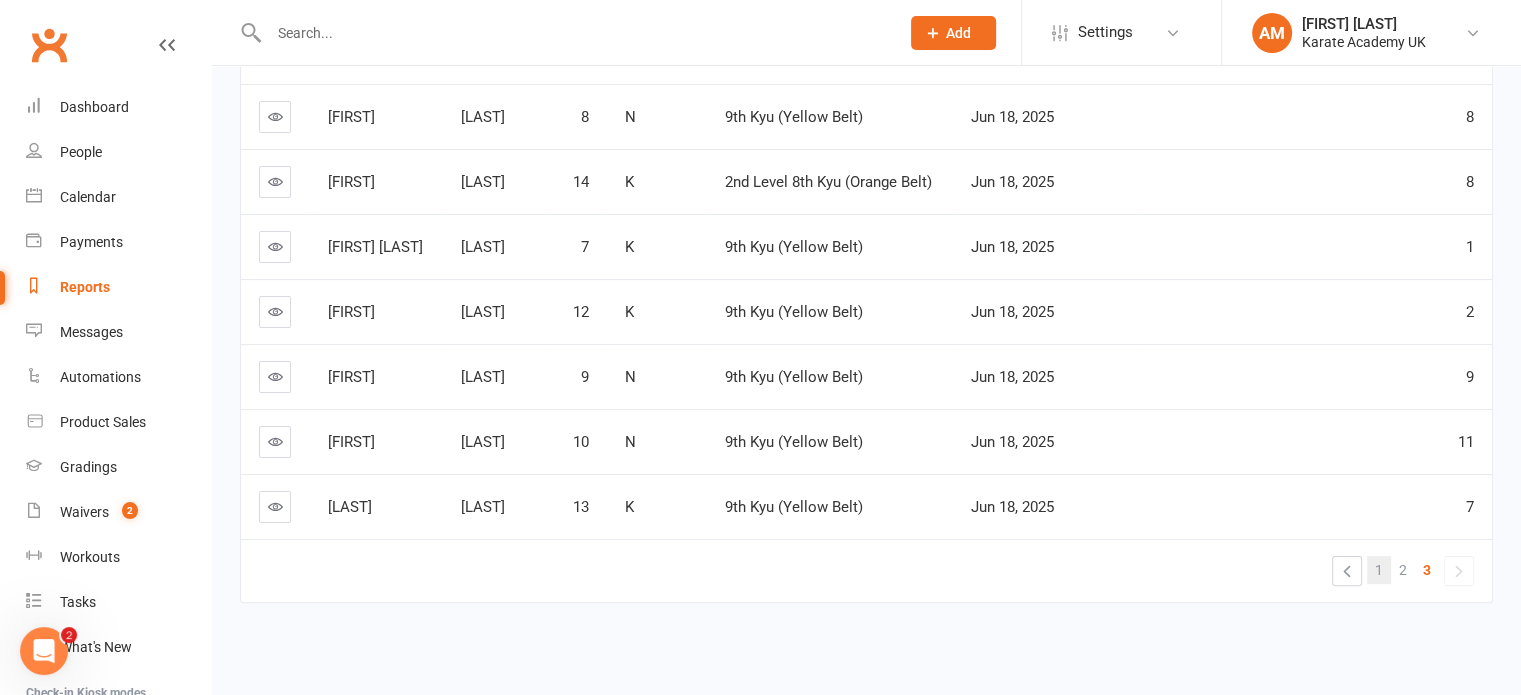 click on "1" at bounding box center [1379, 570] 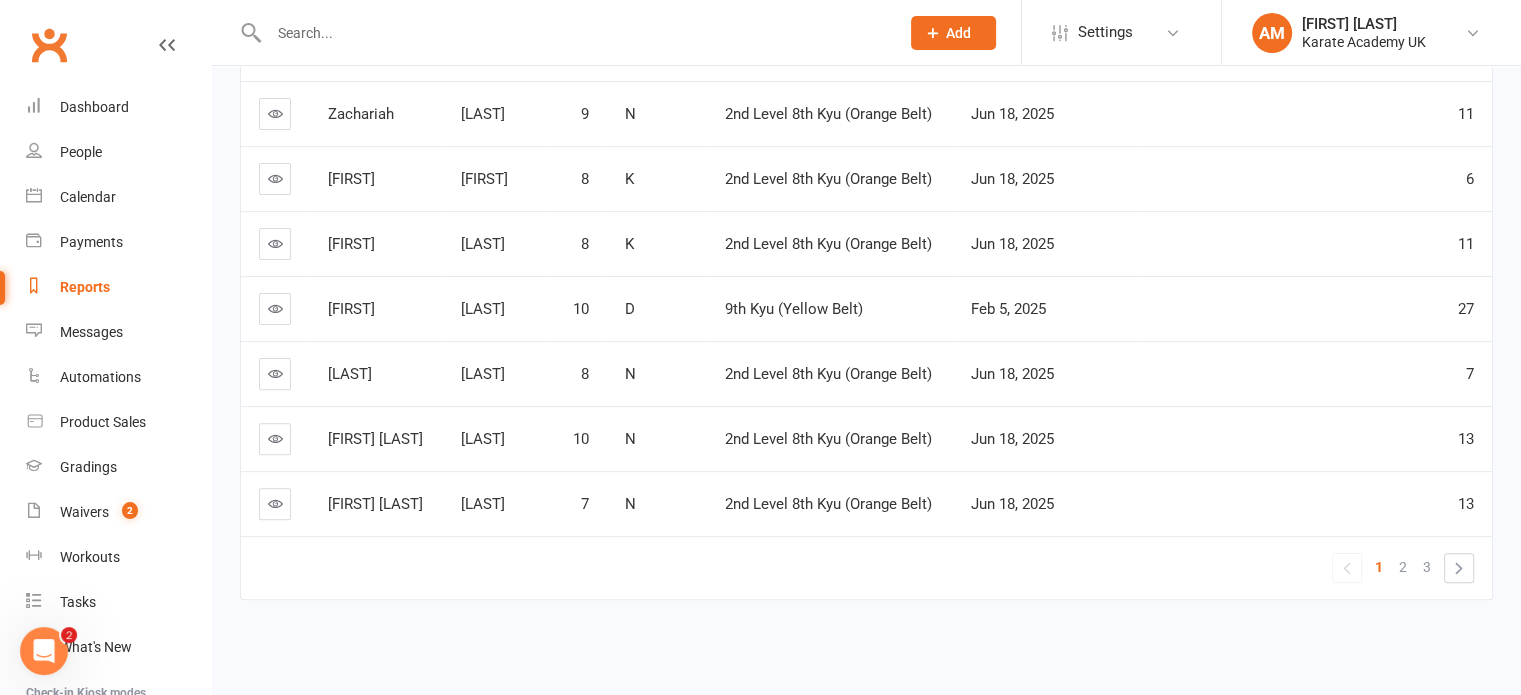 scroll, scrollTop: 0, scrollLeft: 0, axis: both 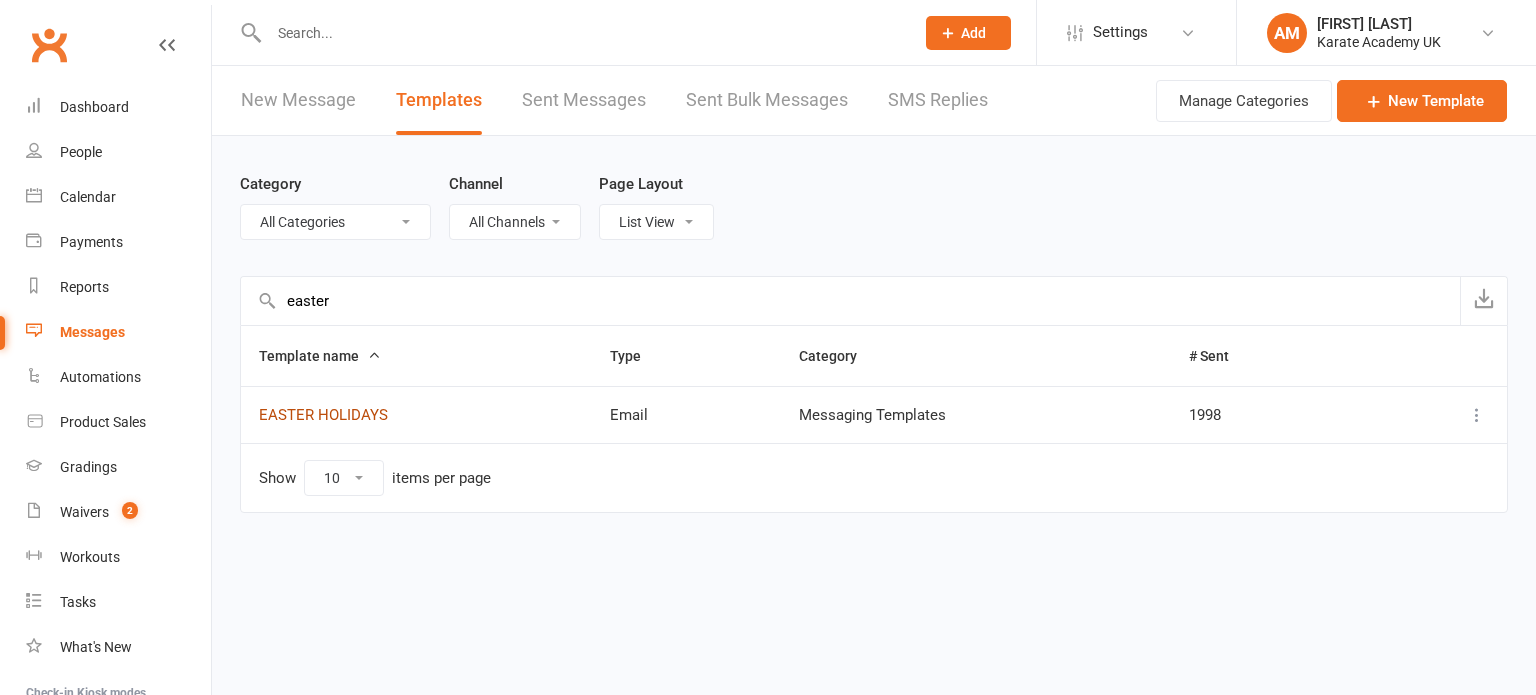 type on "easter" 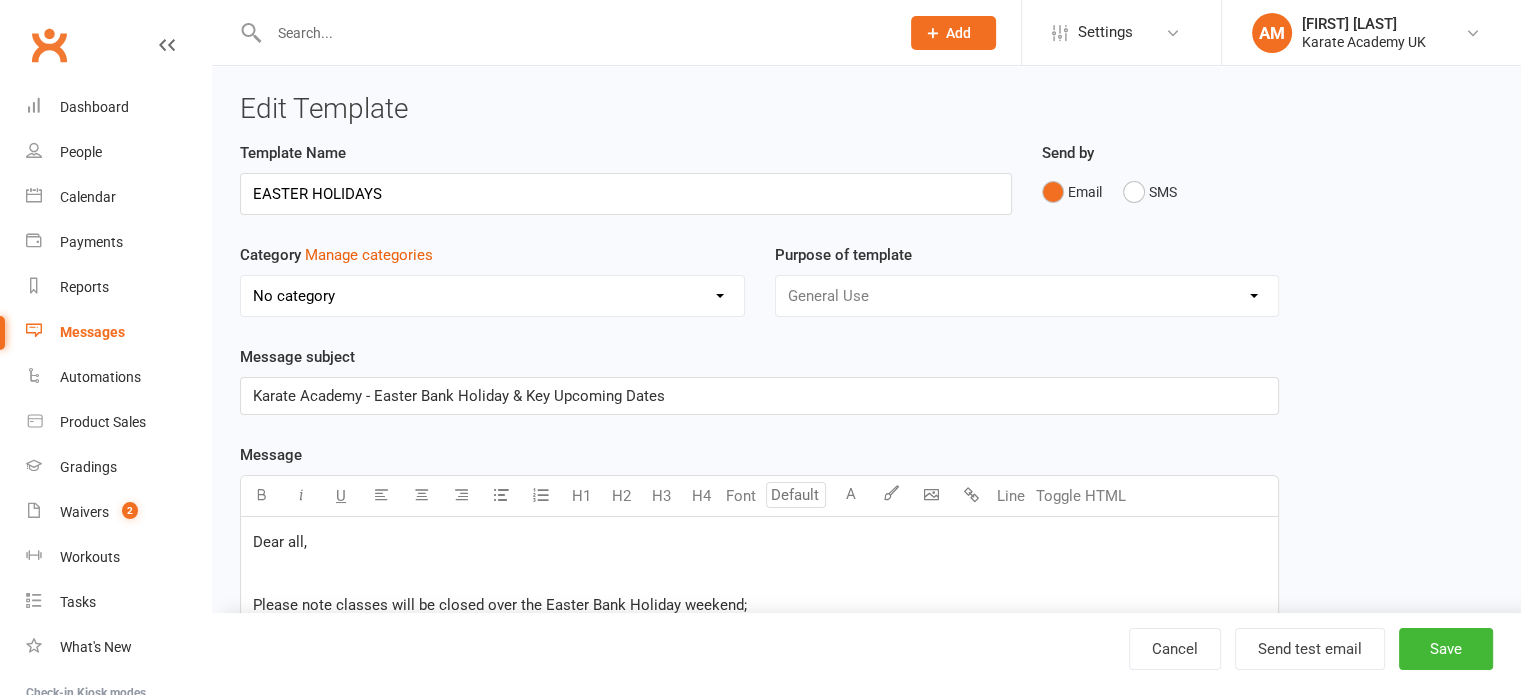 select on "7066" 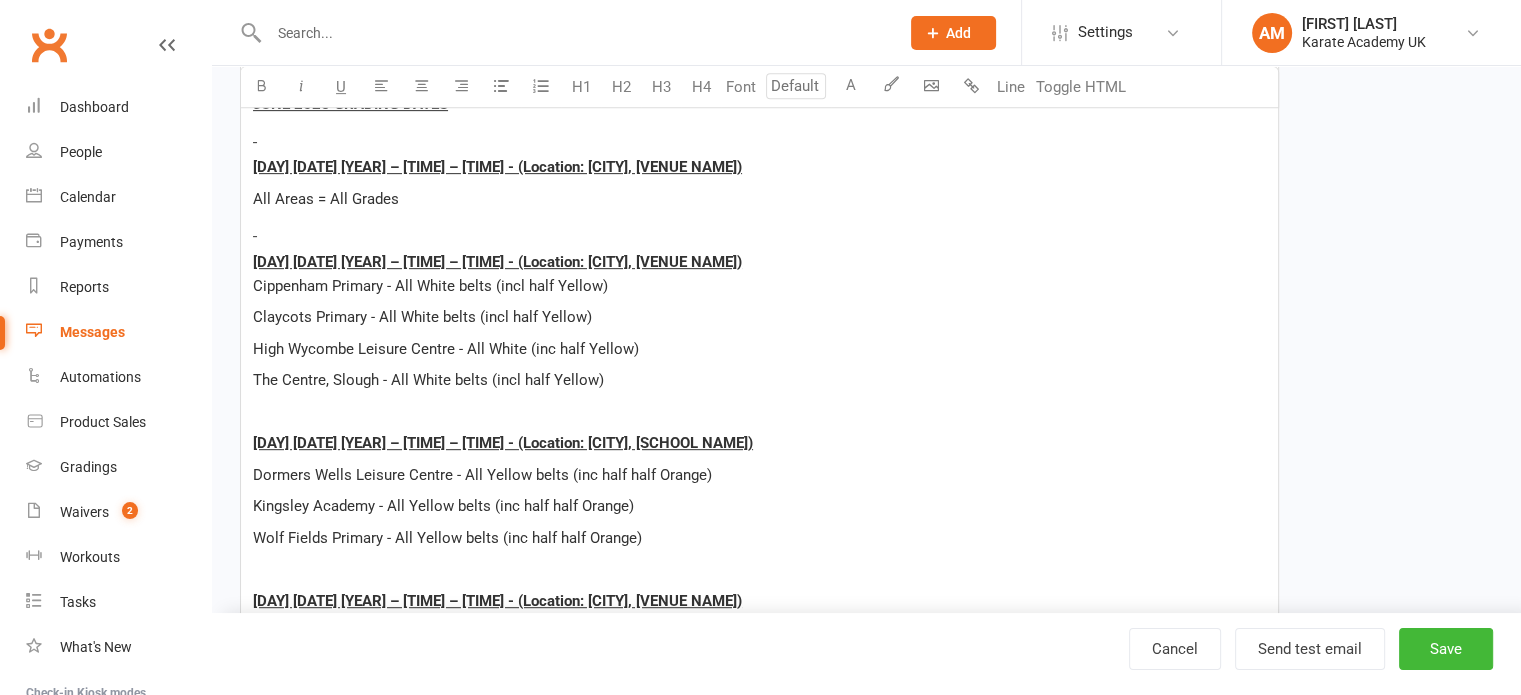 scroll, scrollTop: 900, scrollLeft: 0, axis: vertical 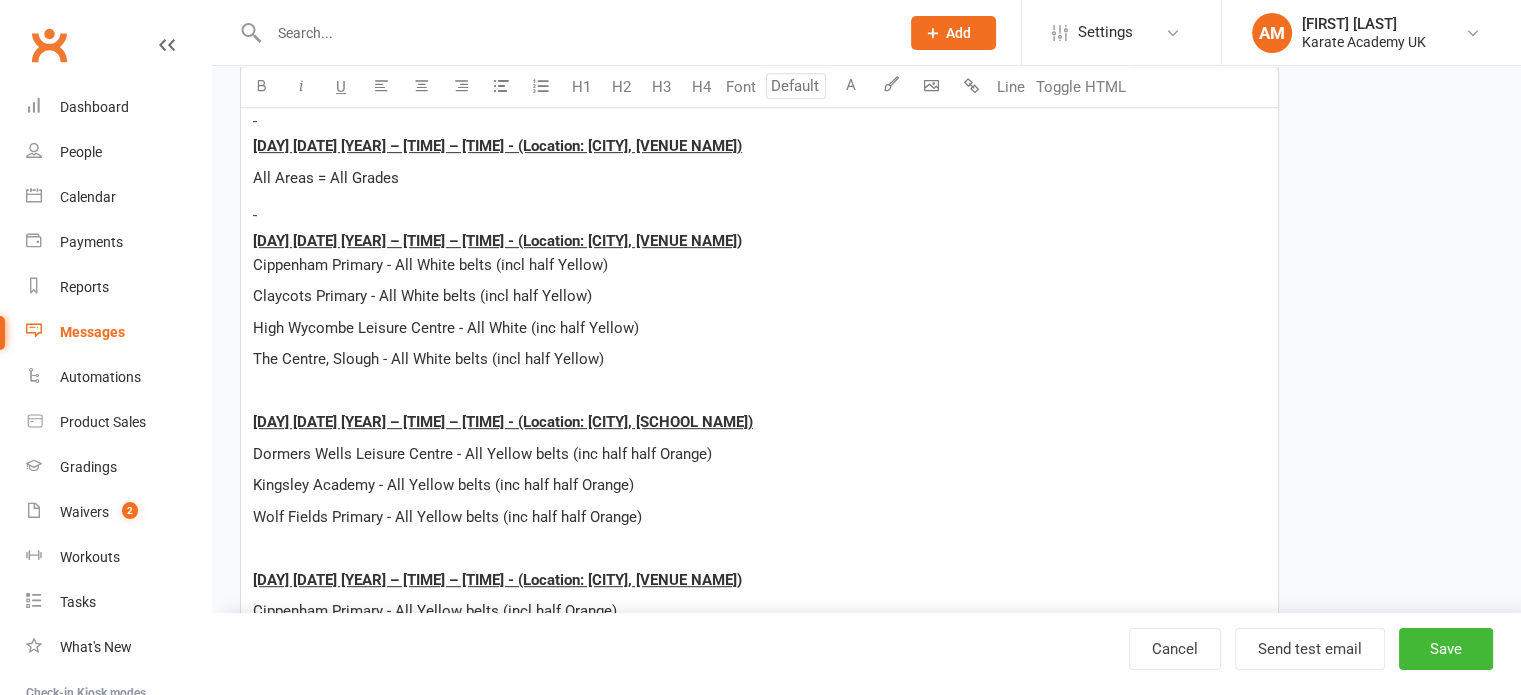 click at bounding box center [759, 209] 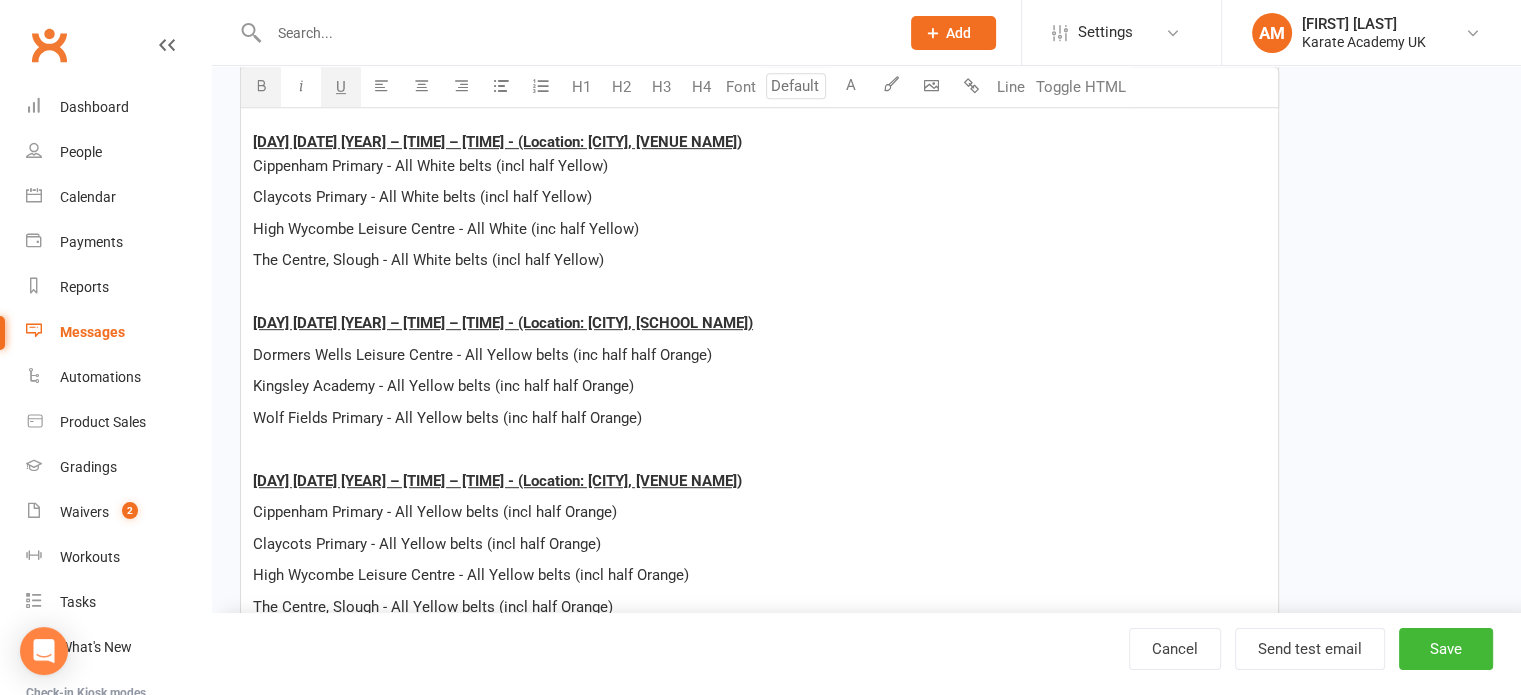 scroll, scrollTop: 1000, scrollLeft: 0, axis: vertical 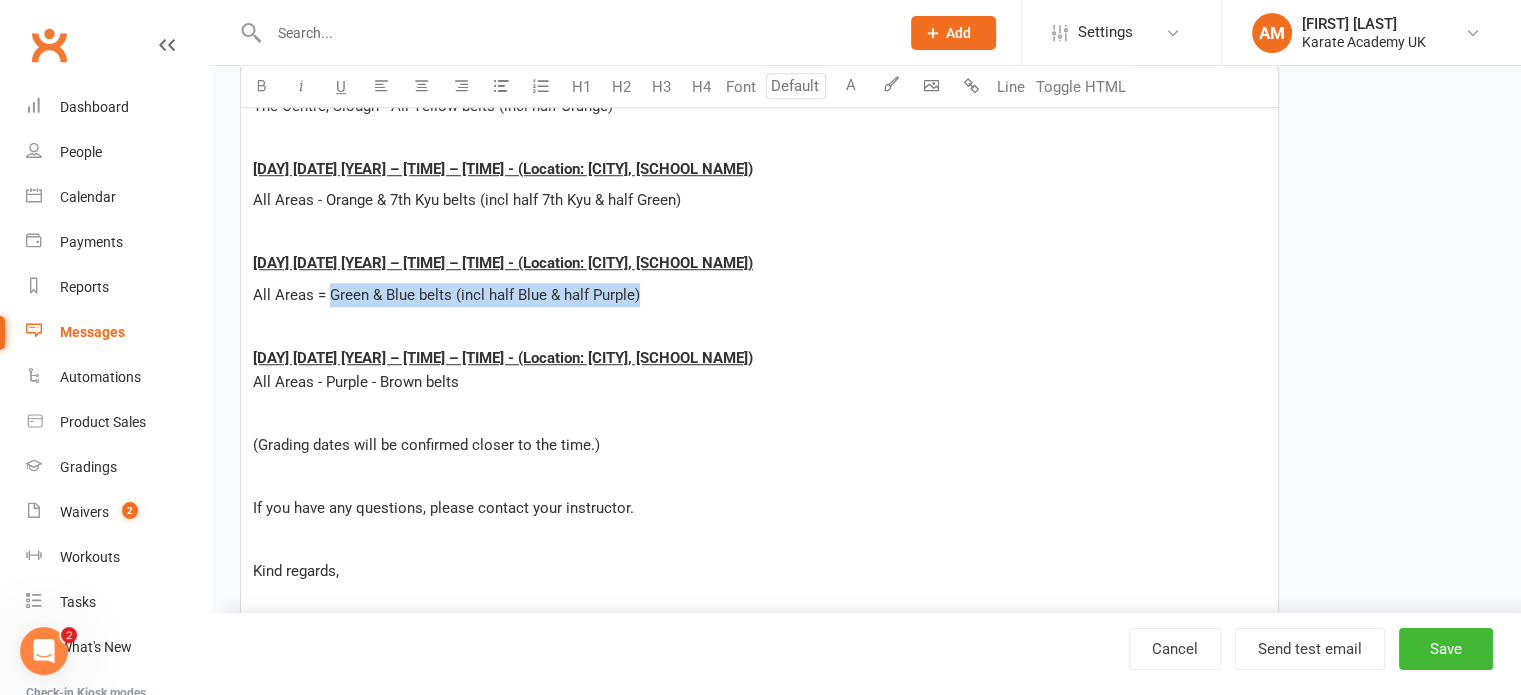 drag, startPoint x: 331, startPoint y: 291, endPoint x: 648, endPoint y: 299, distance: 317.10092 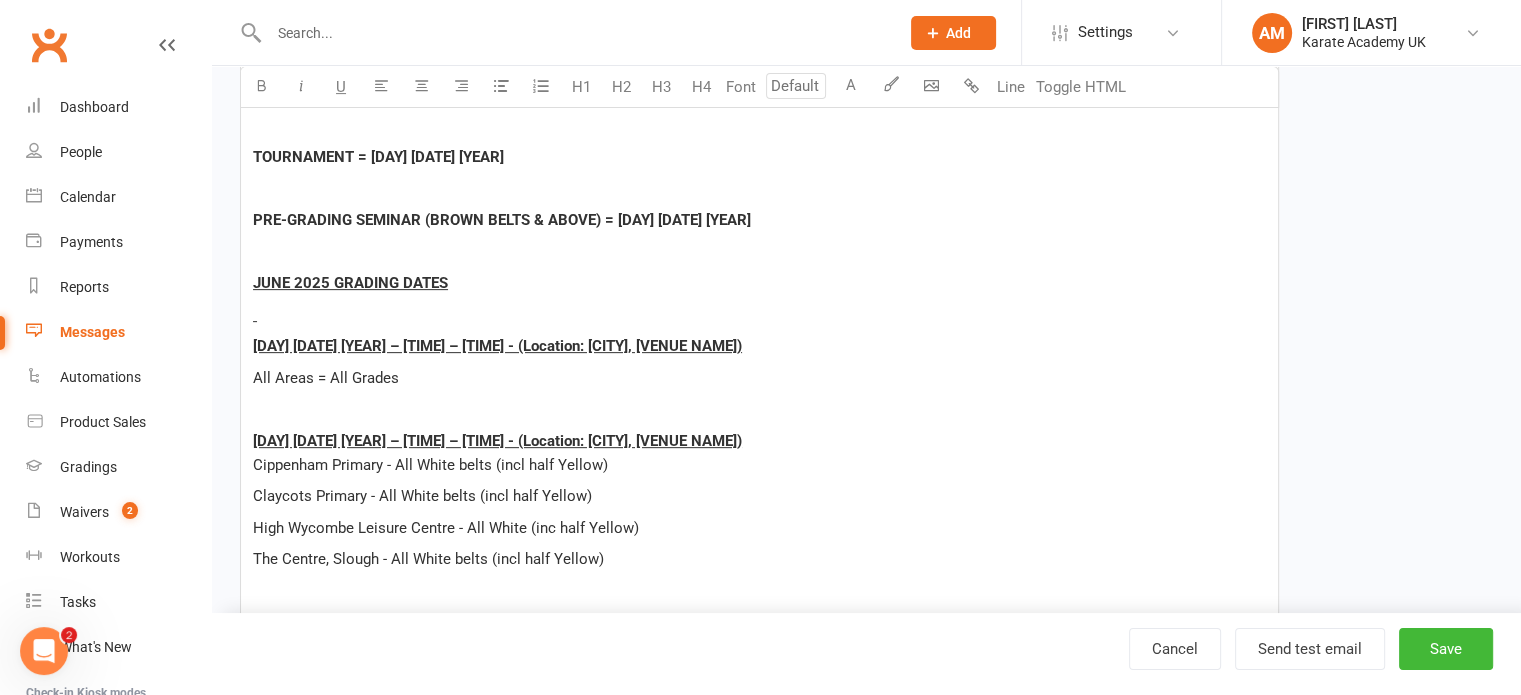 scroll, scrollTop: 700, scrollLeft: 0, axis: vertical 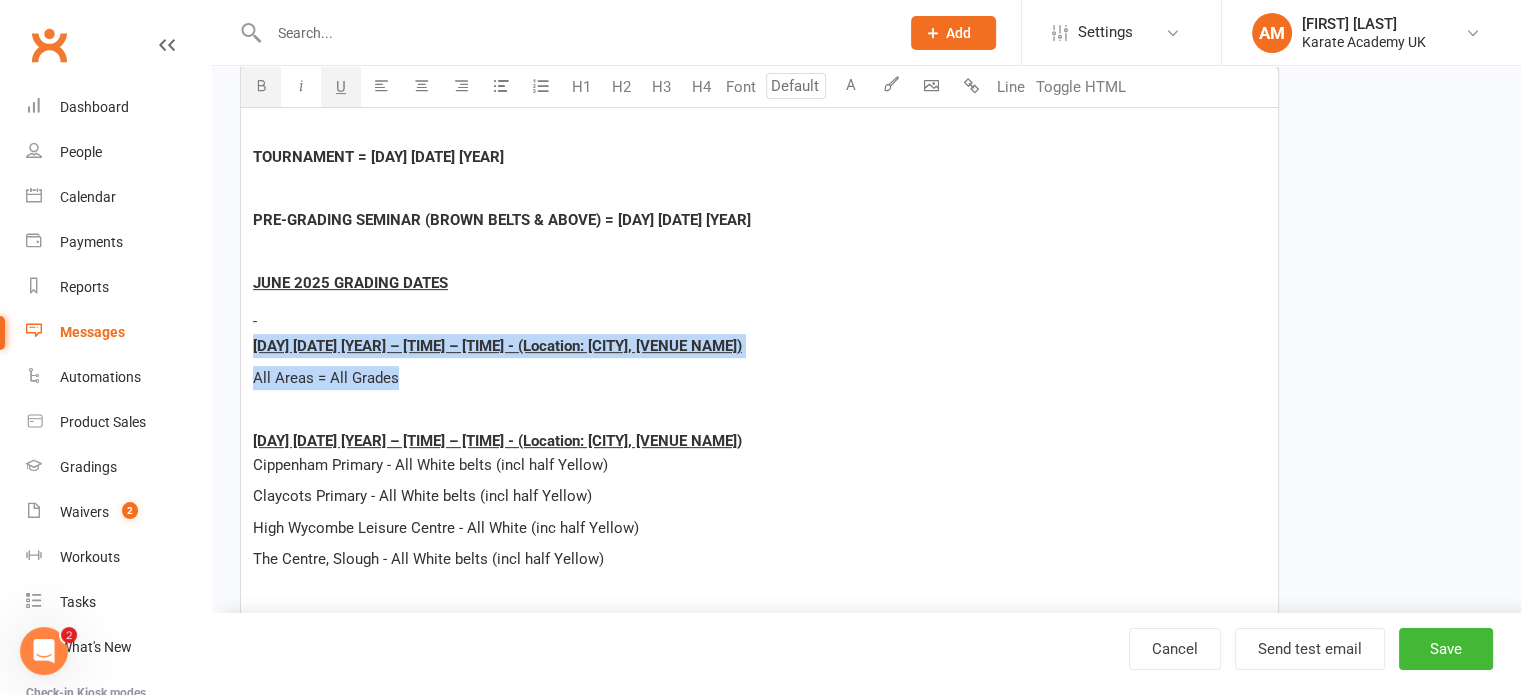 drag, startPoint x: 251, startPoint y: 341, endPoint x: 404, endPoint y: 372, distance: 156.10893 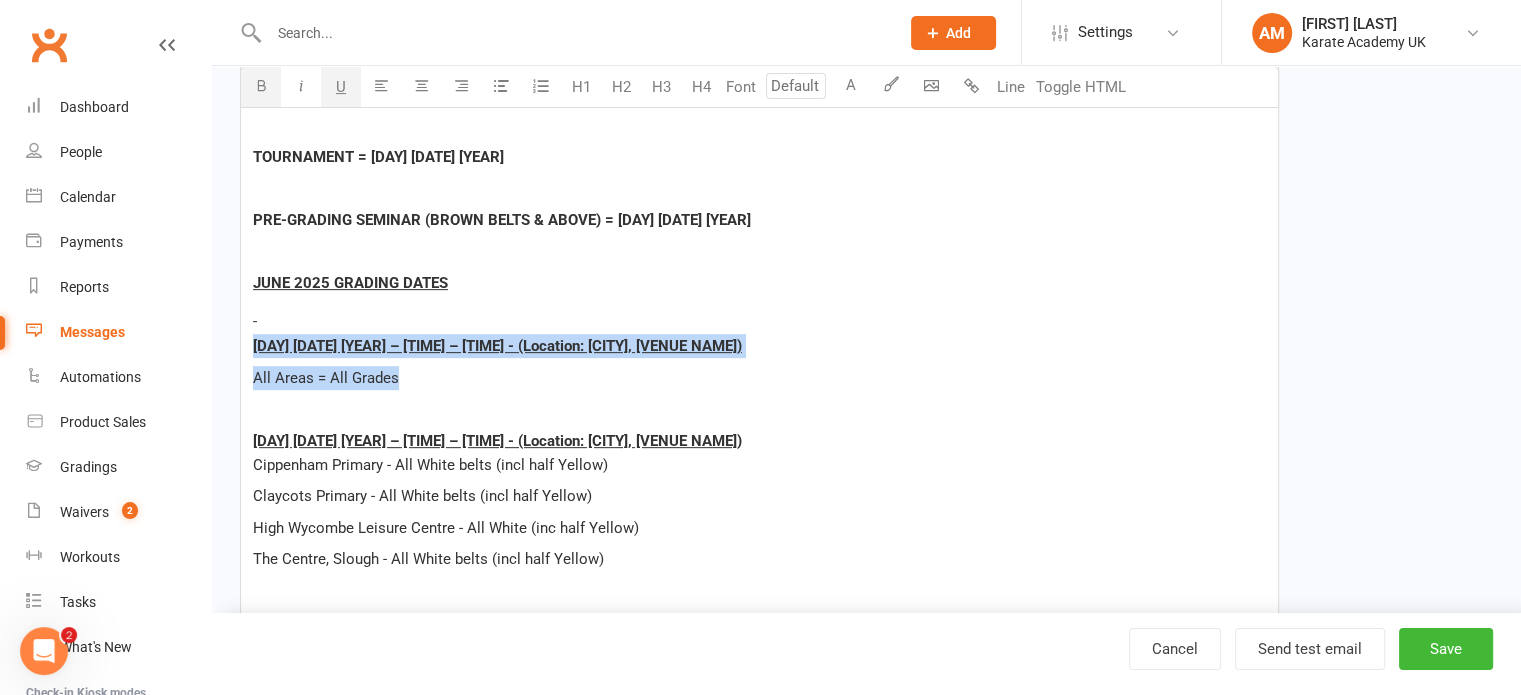 click on "Dear all, Please note classes will be closed over the Easter Bank Holiday weekend; ALL Classes Closed: [DAY] [DATE] [YEAR] – [DAY] [DATE] [YEAR] Lessons will resume back to normal from Tuesday [DATE] [YEAR]. BANK HOLIDAYS - Classes closed on Monday [DATE] [YEAR] & Monday [DATE] [YEAR] TOURNAMENT = [DAY] [DATE] [YEAR] PRE-GRADING SEMINAR (BROWN BELTS & ABOVE) = [DAY] [DATE] [YEAR] JUNE [YEAR] GRADING DATES Saturday [DATE] [YEAR] – [TIME] – [TIME] - (Location: [CITY], [VENUE NAME]) All Areas = All Grades ﻿ Tuesday [DATE] [YEAR] – [TIME] – [TIME] - (Location: [CITY], [VENUE NAME]) Cippenham Primary - All White belts (incl half Yellow) Claycots Primary - All White belts (incl half Yellow) High Wycombe Leisure Centre - All White (inc half Yellow) The Centre, Slough - All White belts (incl half Yellow) Wednesday [DATE] [YEAR] – [TIME] – [TIME] - (Location: [CITY], [SCHOOL NAME])" at bounding box center (759, 701) 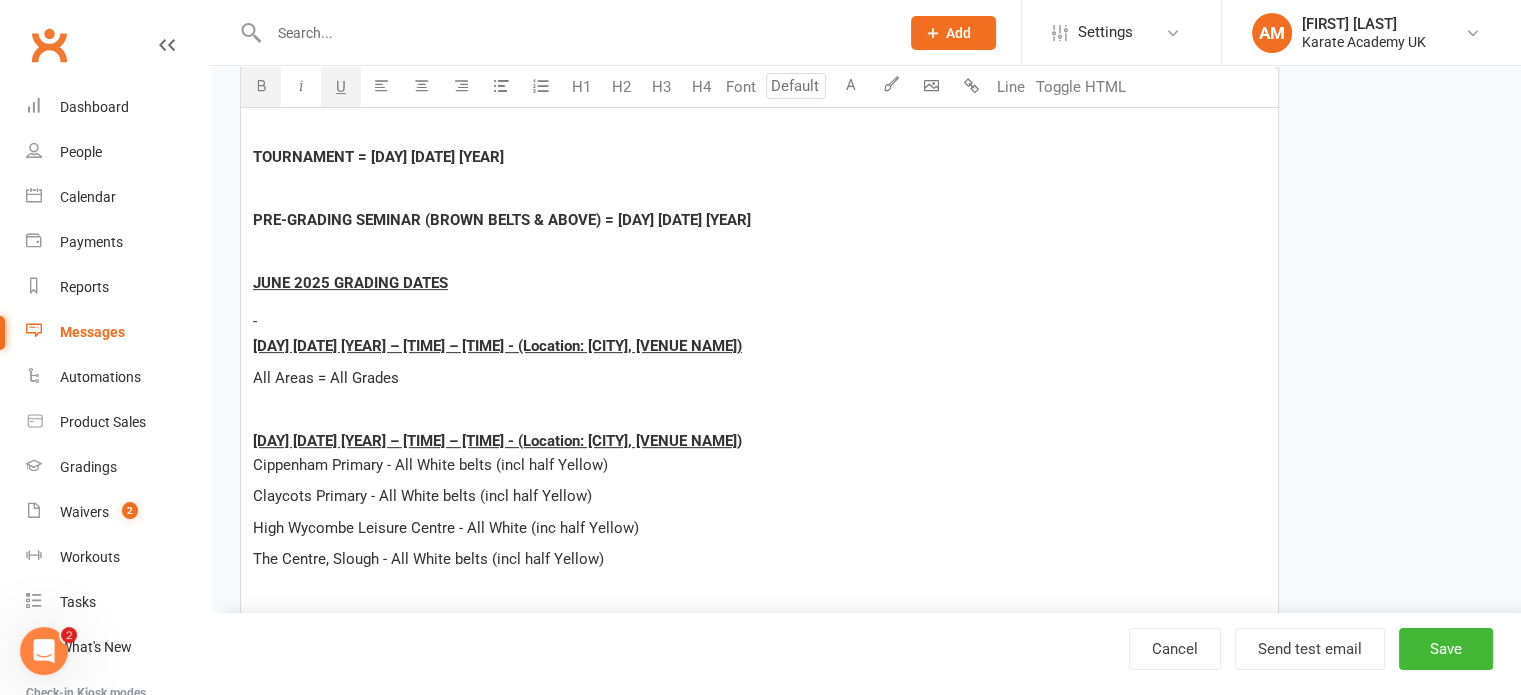 click on "﻿" at bounding box center (759, 409) 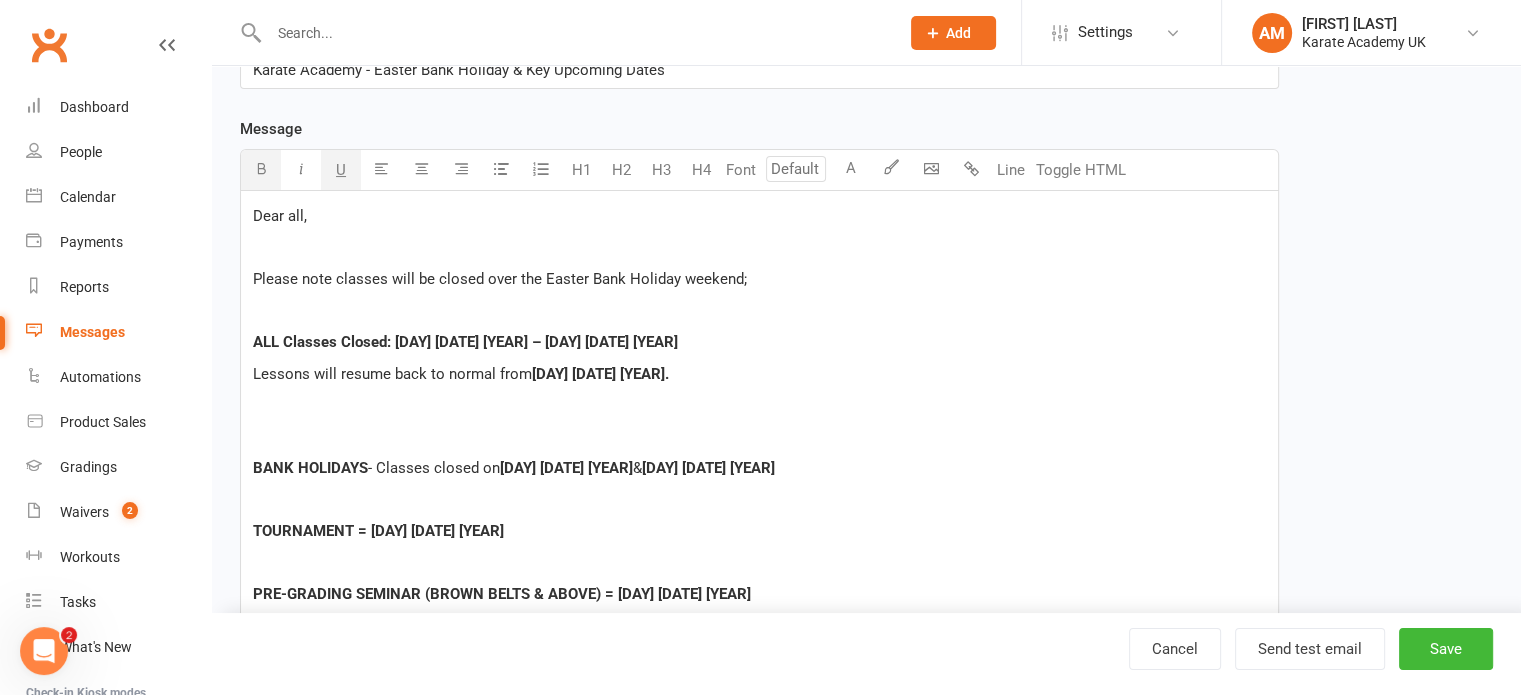scroll, scrollTop: 0, scrollLeft: 0, axis: both 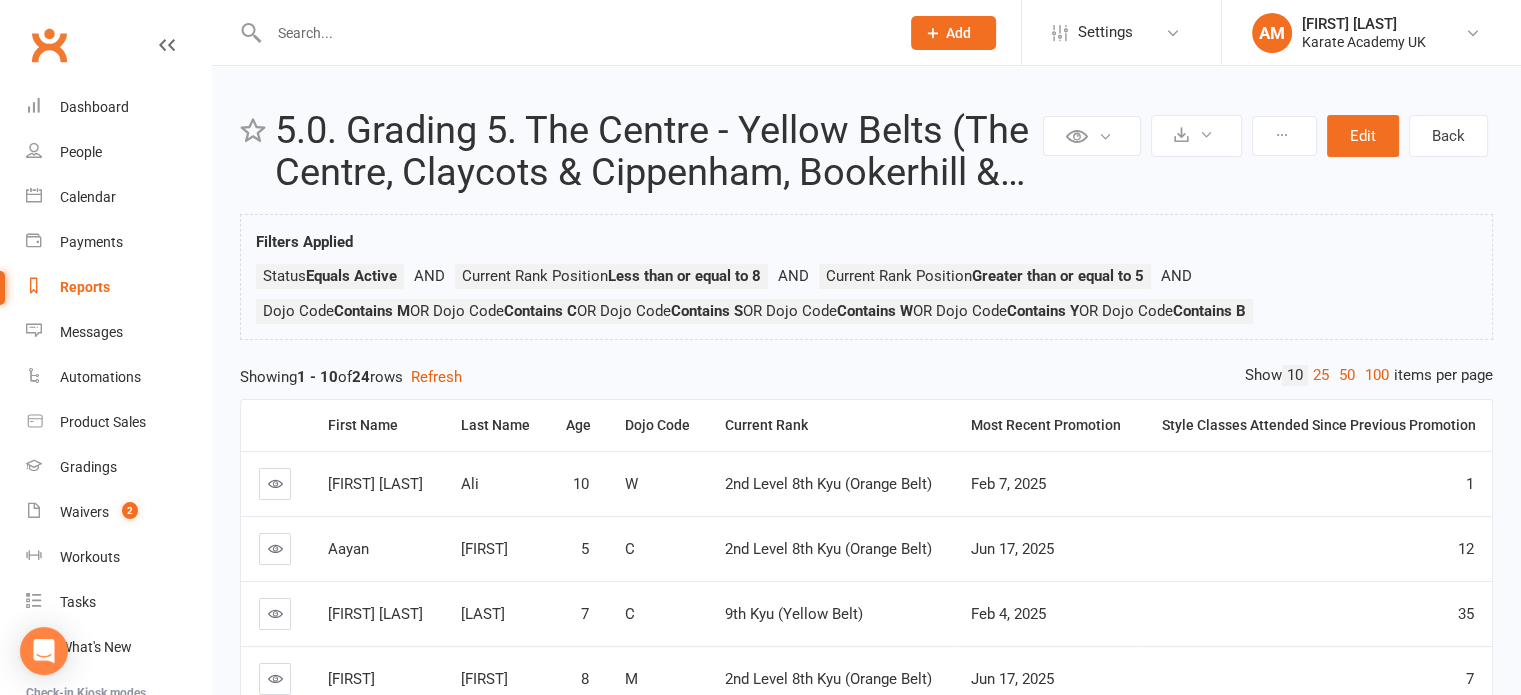 click on "Showing  1 - 10  of  24  rows Refresh" at bounding box center (866, 377) 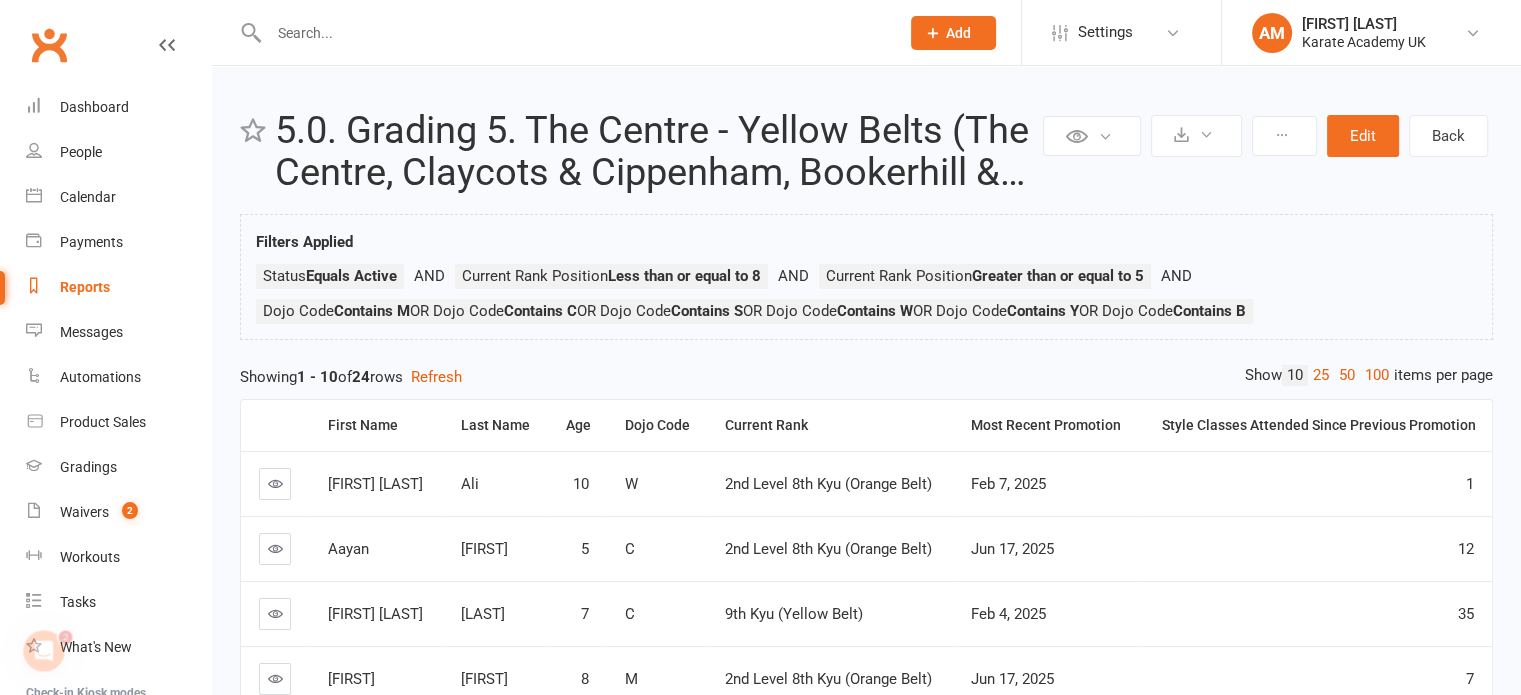 scroll, scrollTop: 0, scrollLeft: 0, axis: both 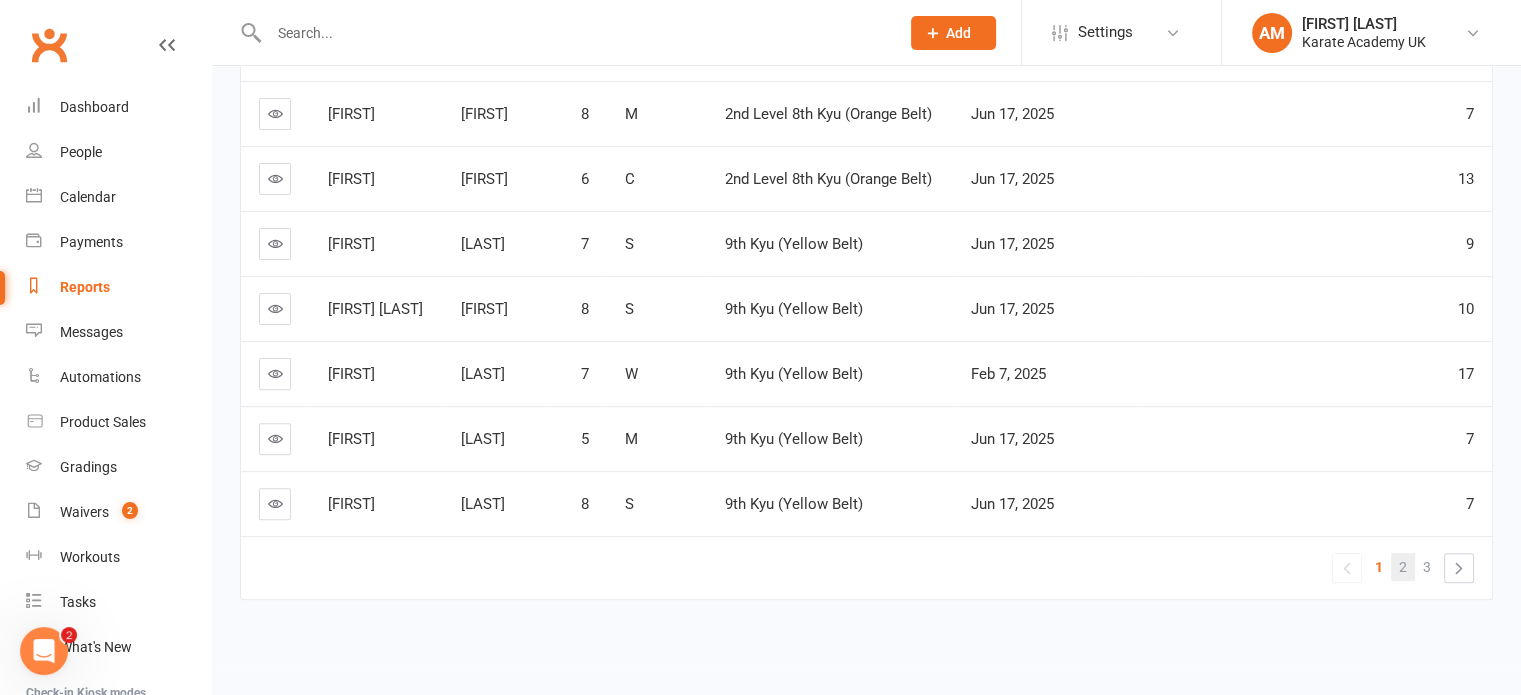 click on "2" at bounding box center [1403, 567] 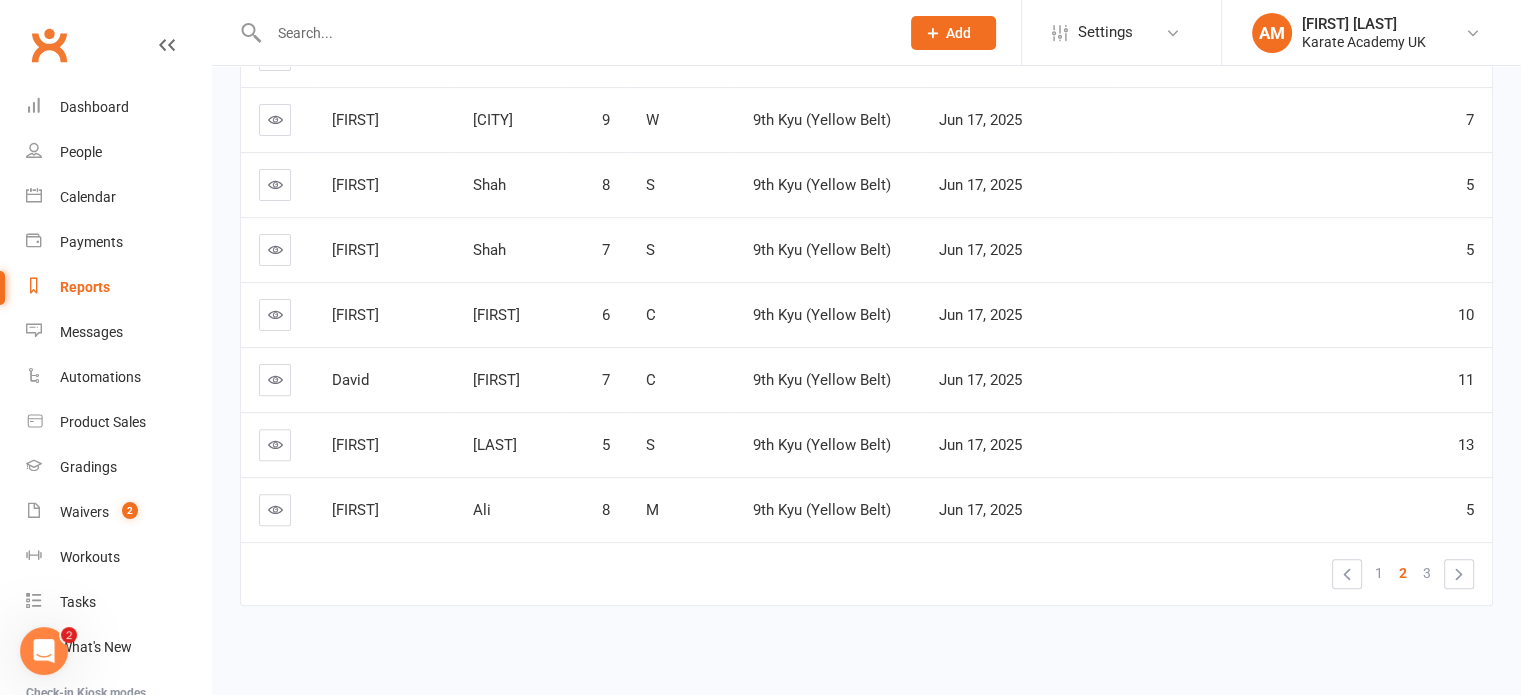 scroll, scrollTop: 561, scrollLeft: 0, axis: vertical 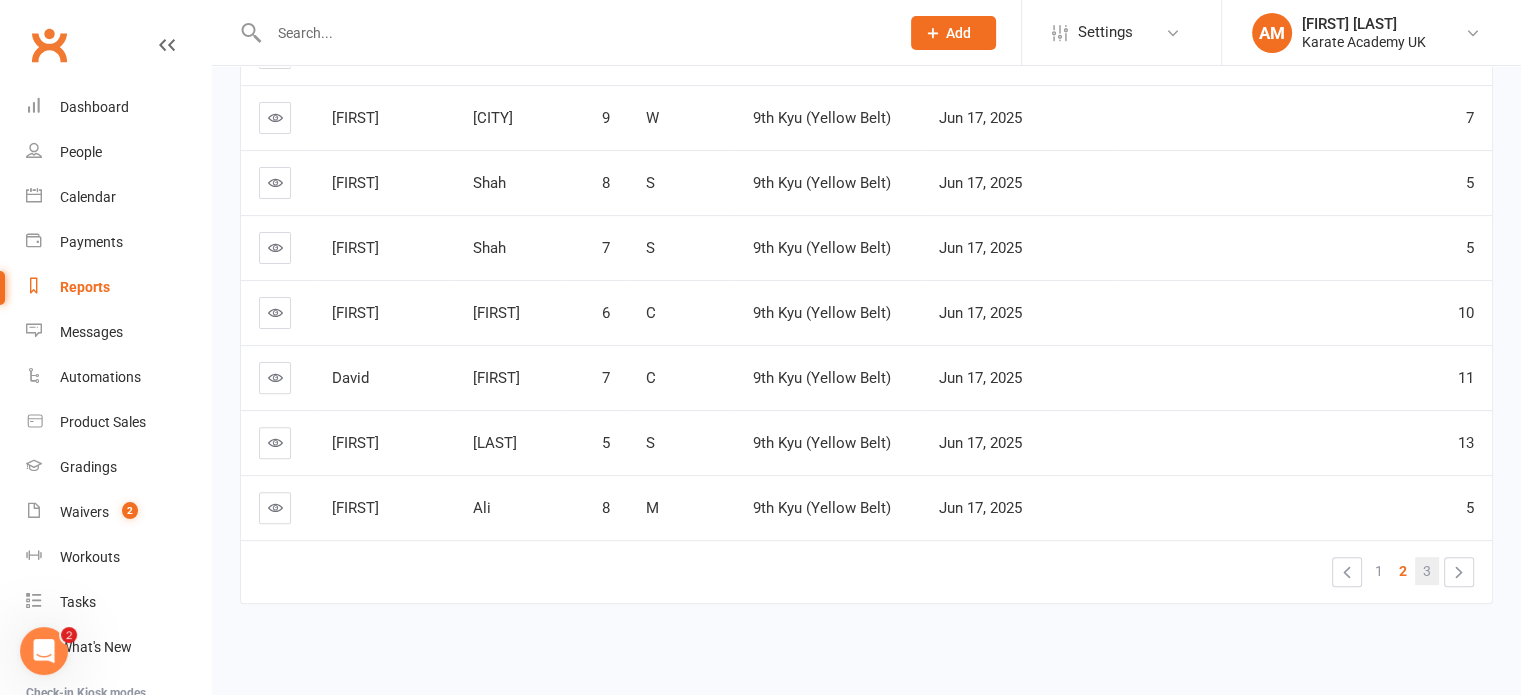 click on "3" at bounding box center (1427, 571) 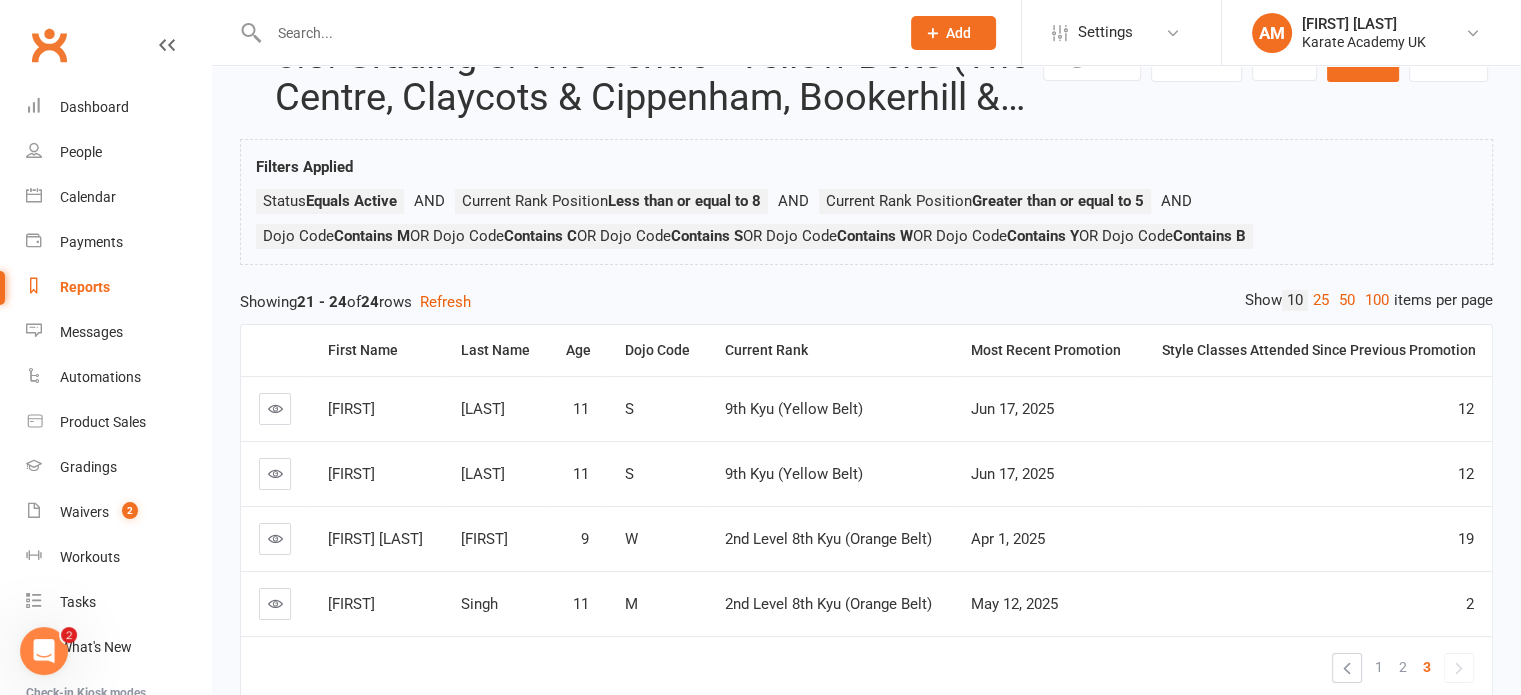 scroll, scrollTop: 72, scrollLeft: 0, axis: vertical 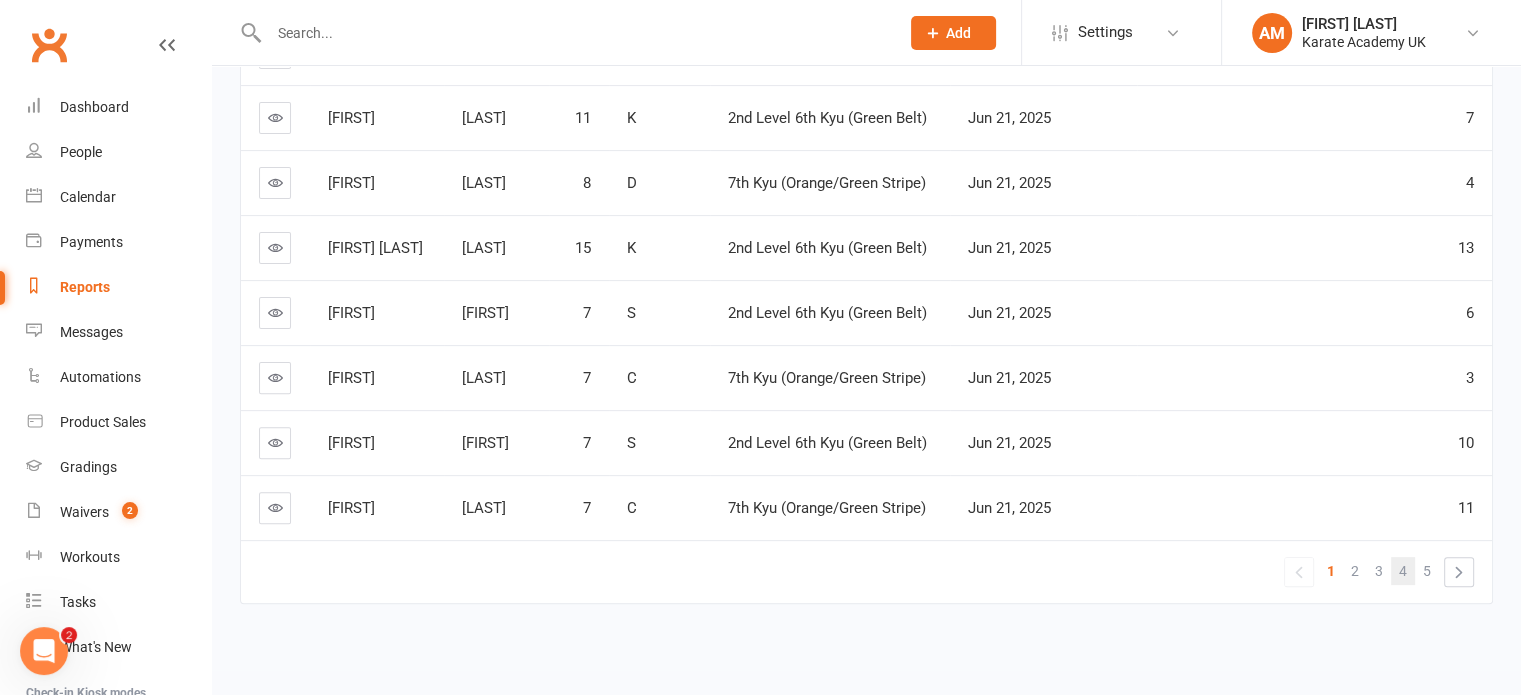 click on "4" at bounding box center (1403, 571) 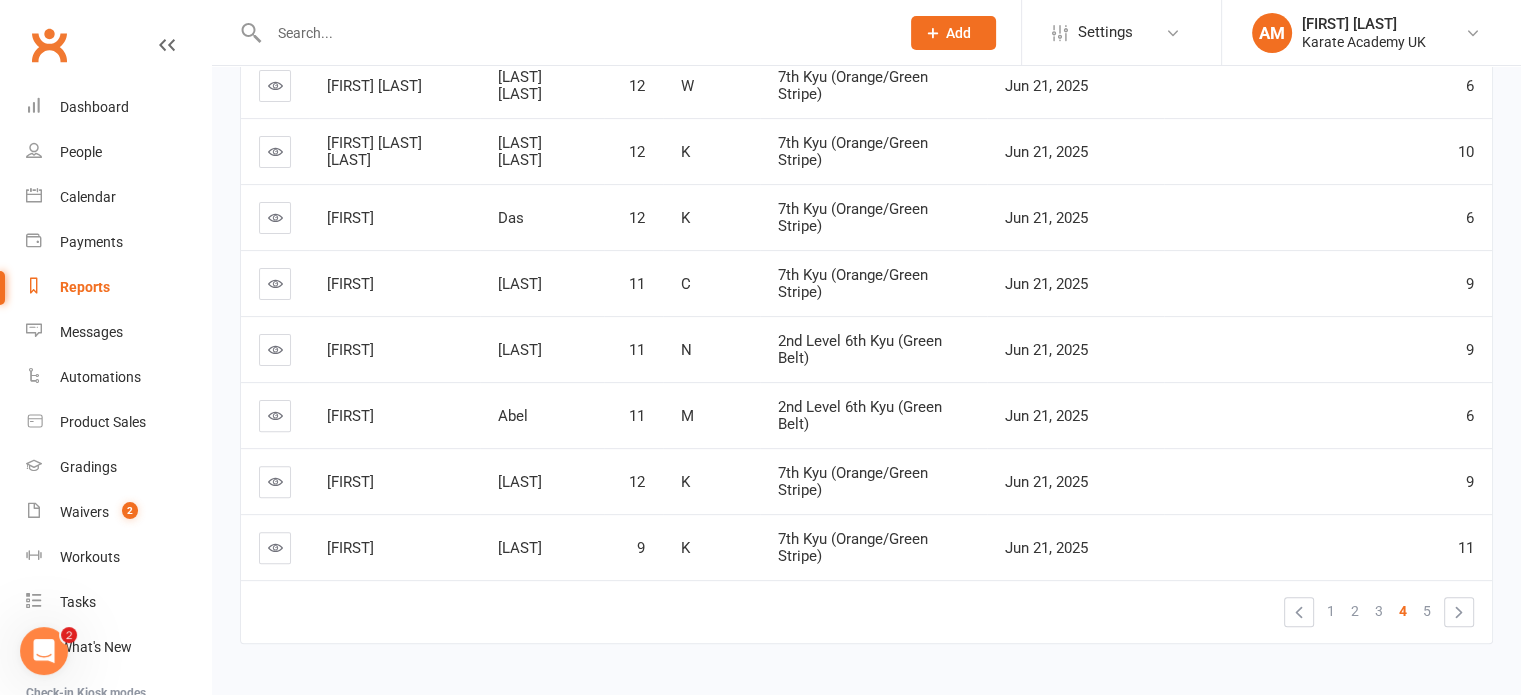 scroll, scrollTop: 587, scrollLeft: 0, axis: vertical 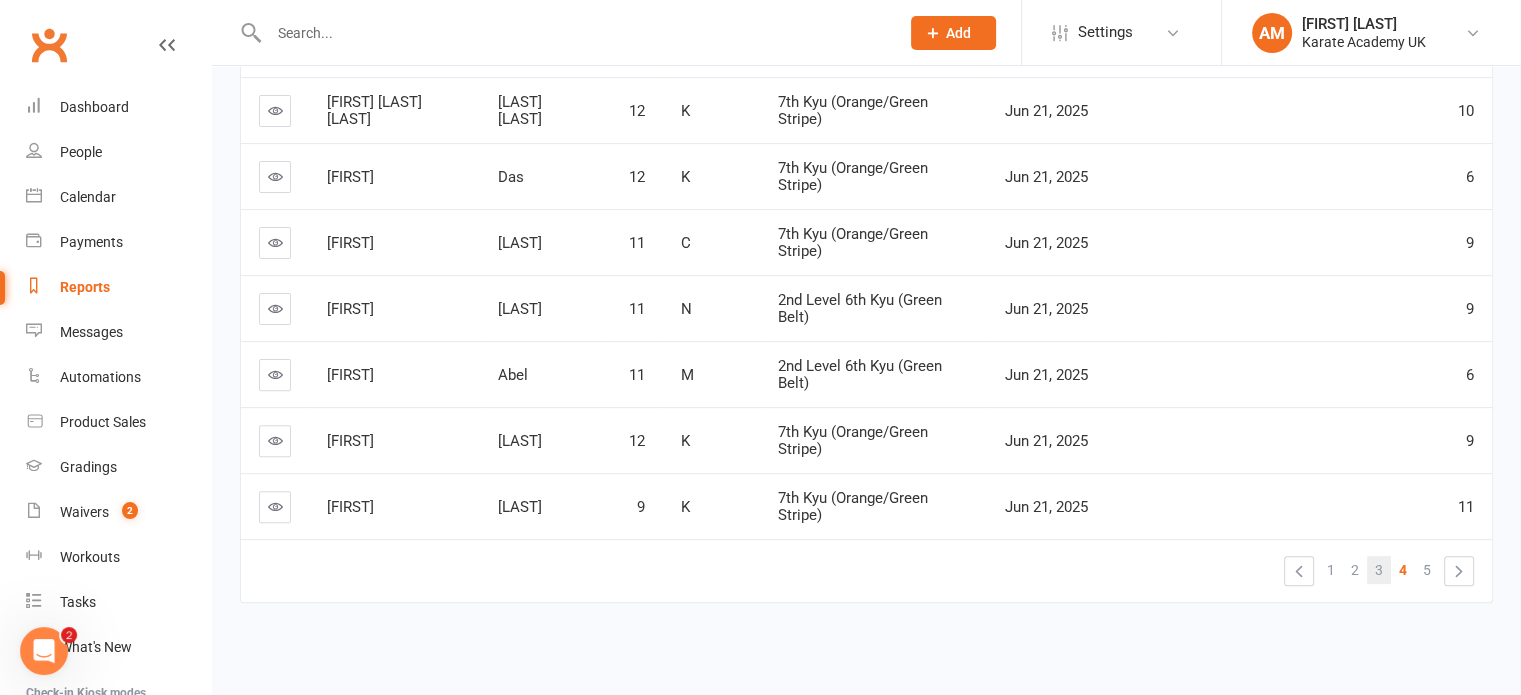 click on "3" at bounding box center [1379, 570] 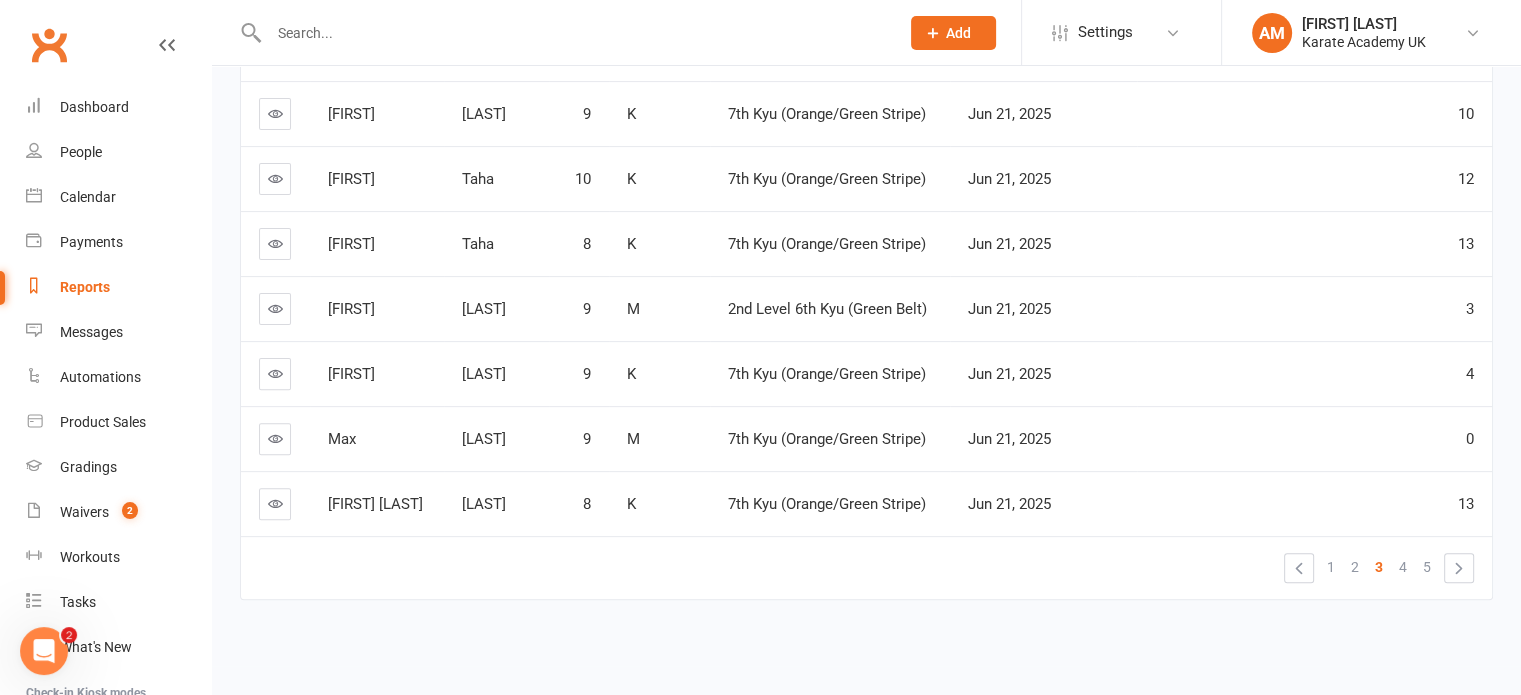 scroll, scrollTop: 0, scrollLeft: 0, axis: both 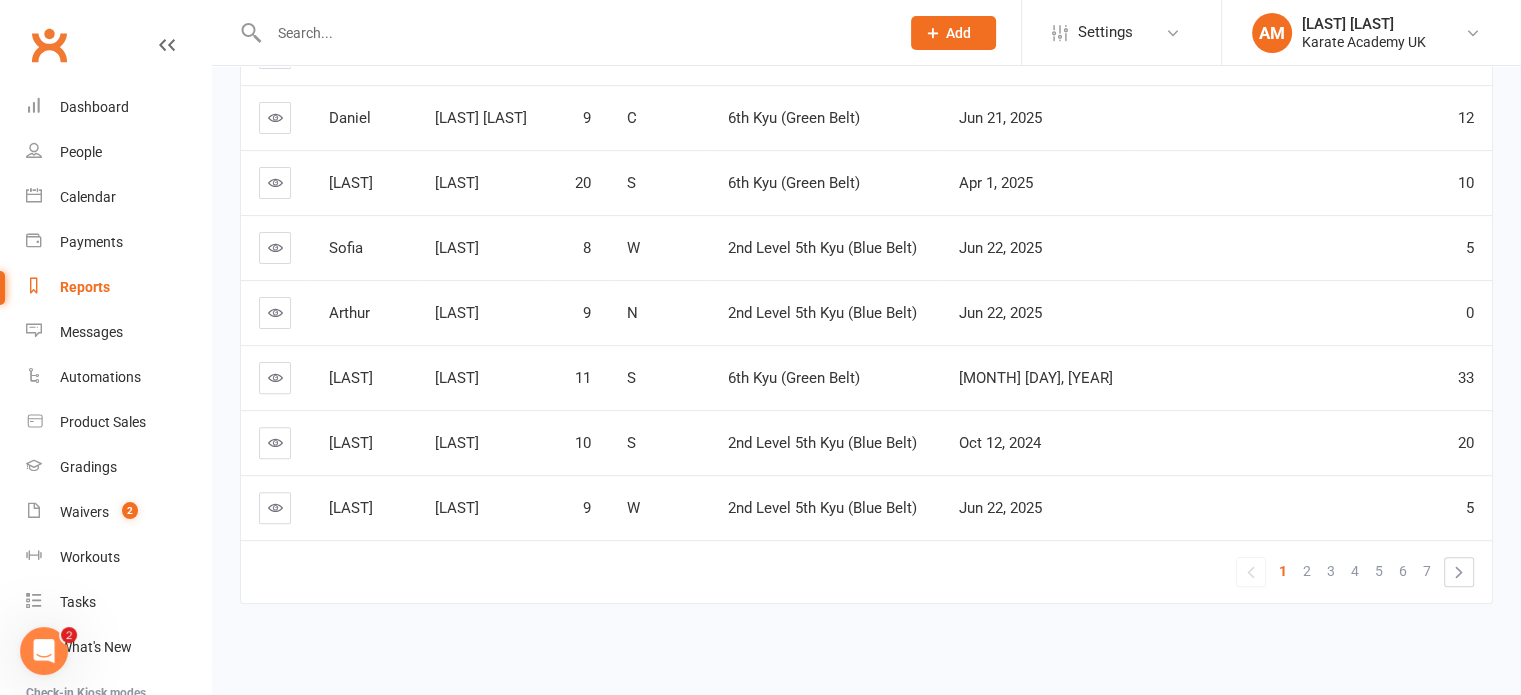 click on "7" at bounding box center [1427, 571] 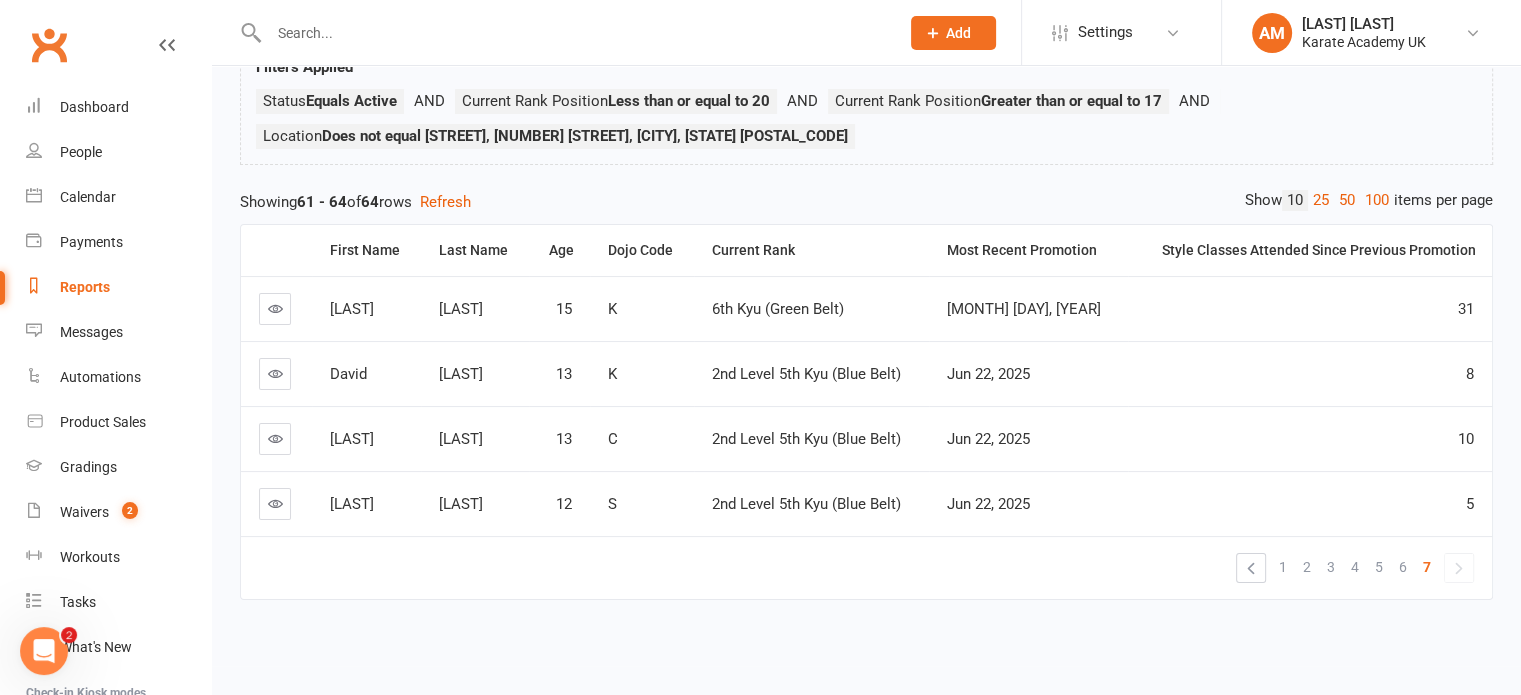 scroll, scrollTop: 172, scrollLeft: 0, axis: vertical 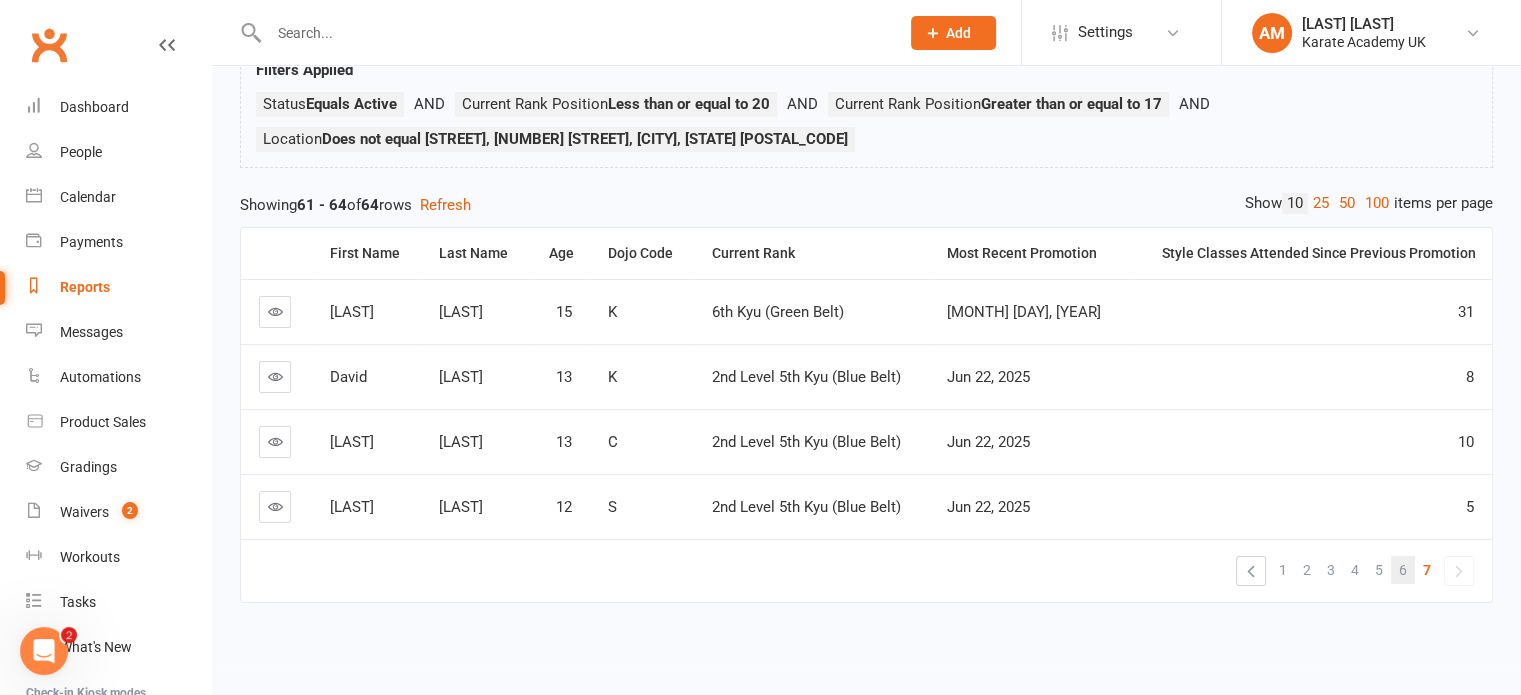 click on "6" at bounding box center [1403, 570] 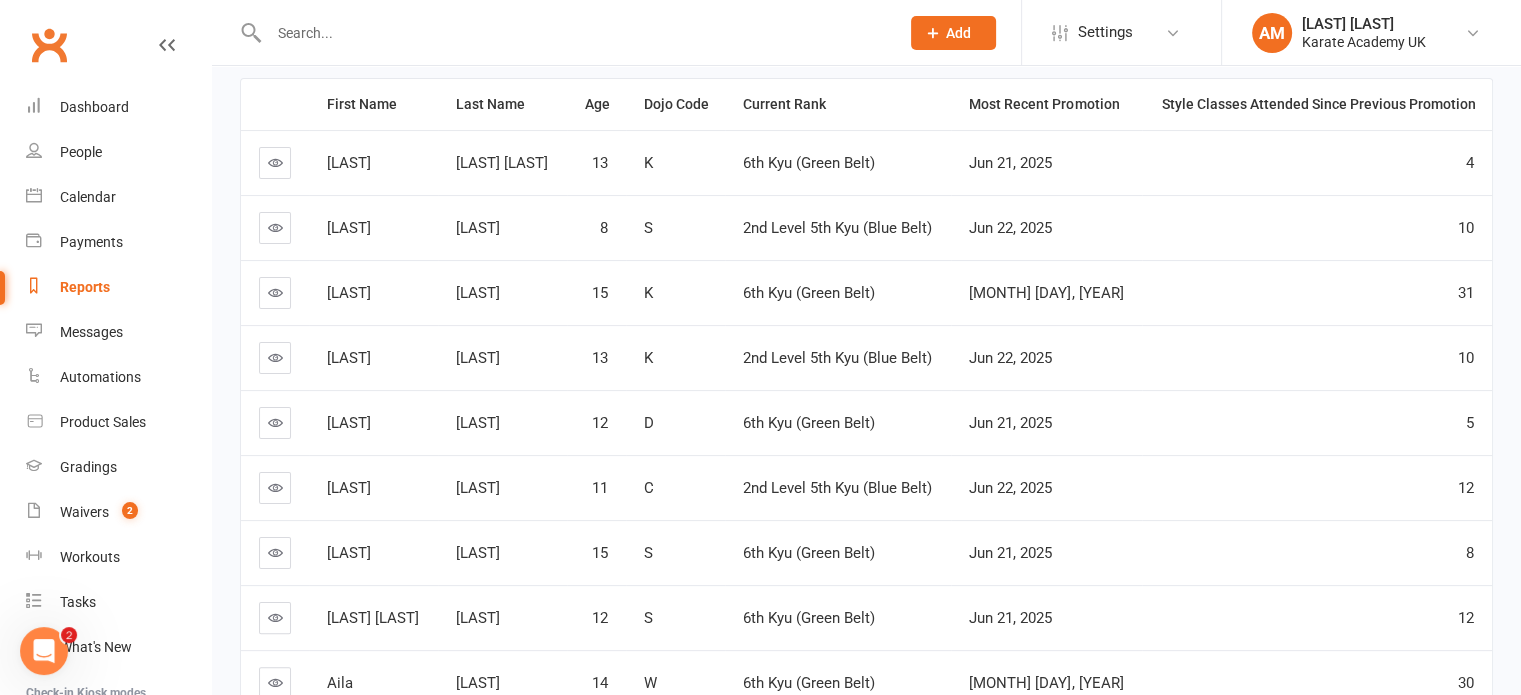 scroll, scrollTop: 581, scrollLeft: 0, axis: vertical 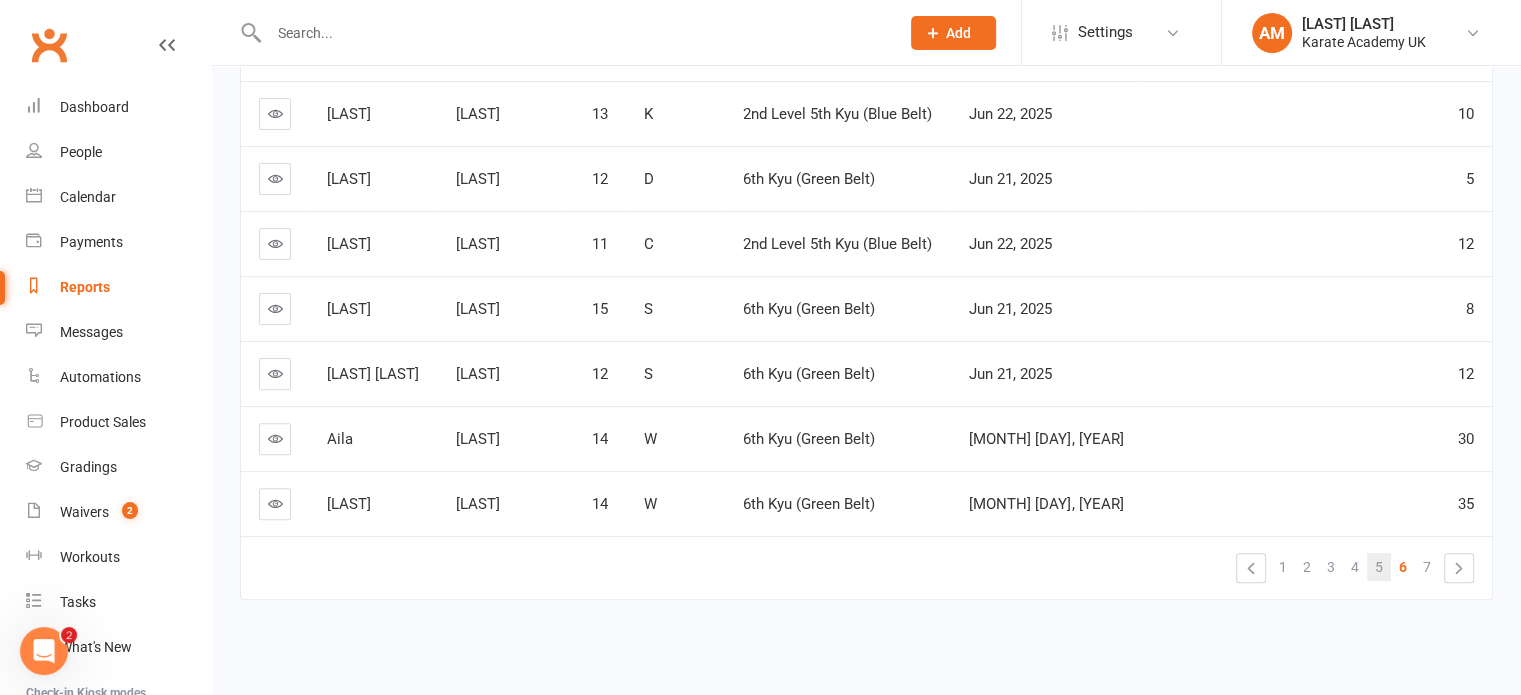 click on "5" at bounding box center (1379, 567) 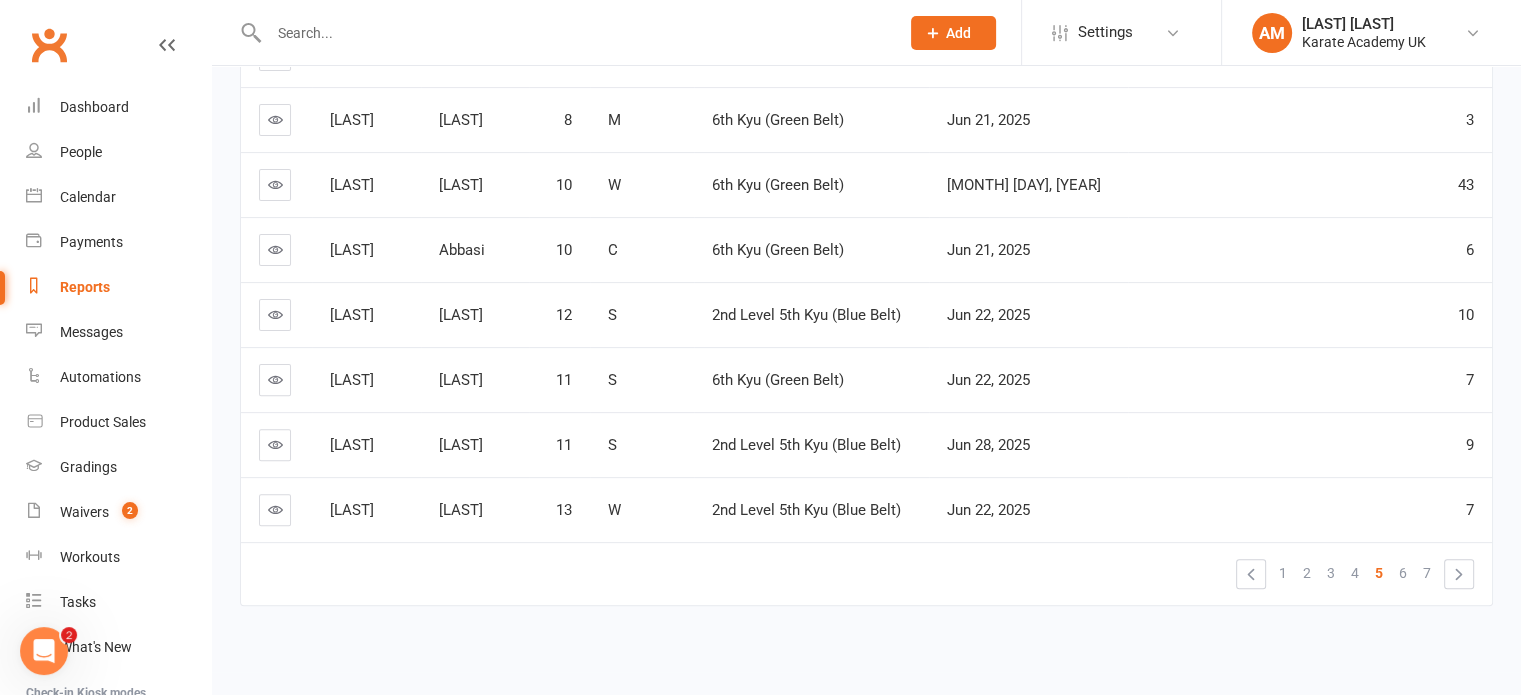 scroll, scrollTop: 561, scrollLeft: 0, axis: vertical 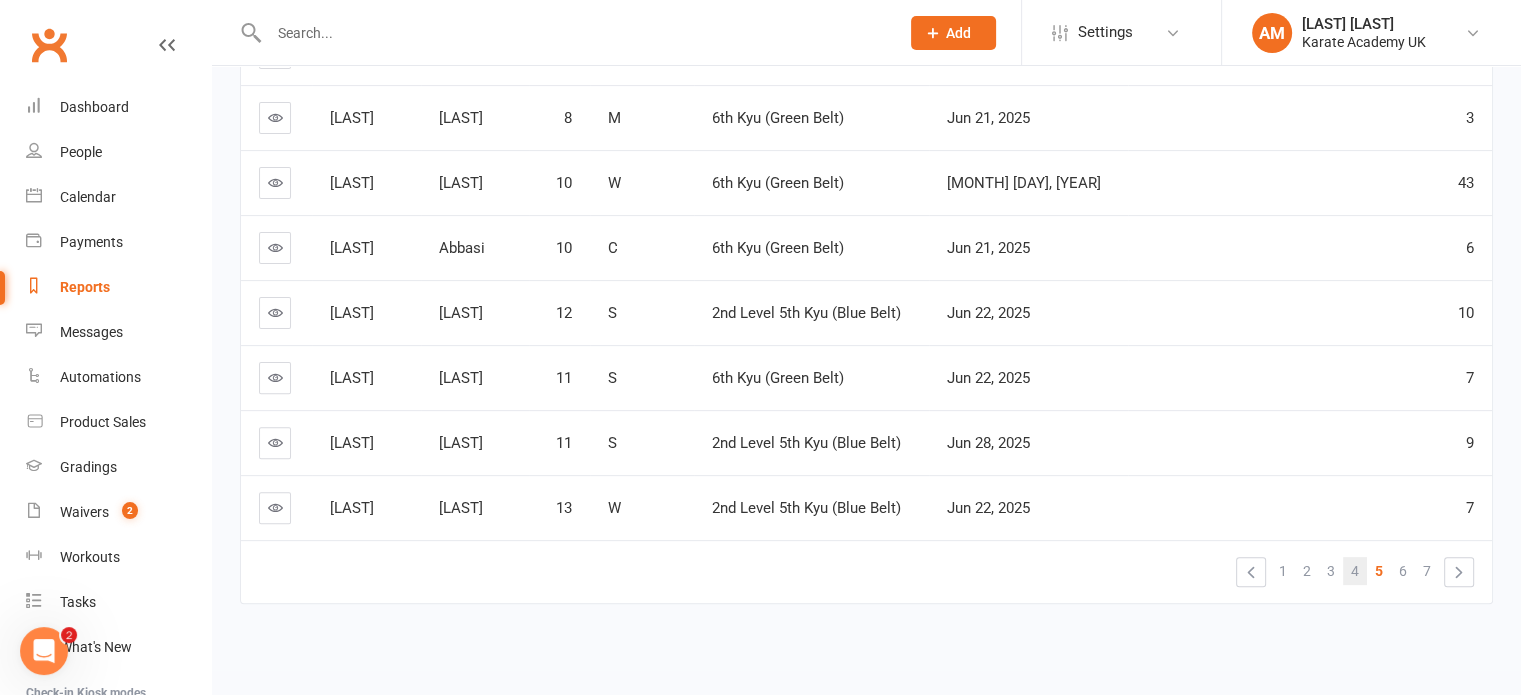 click on "4" at bounding box center [1355, 571] 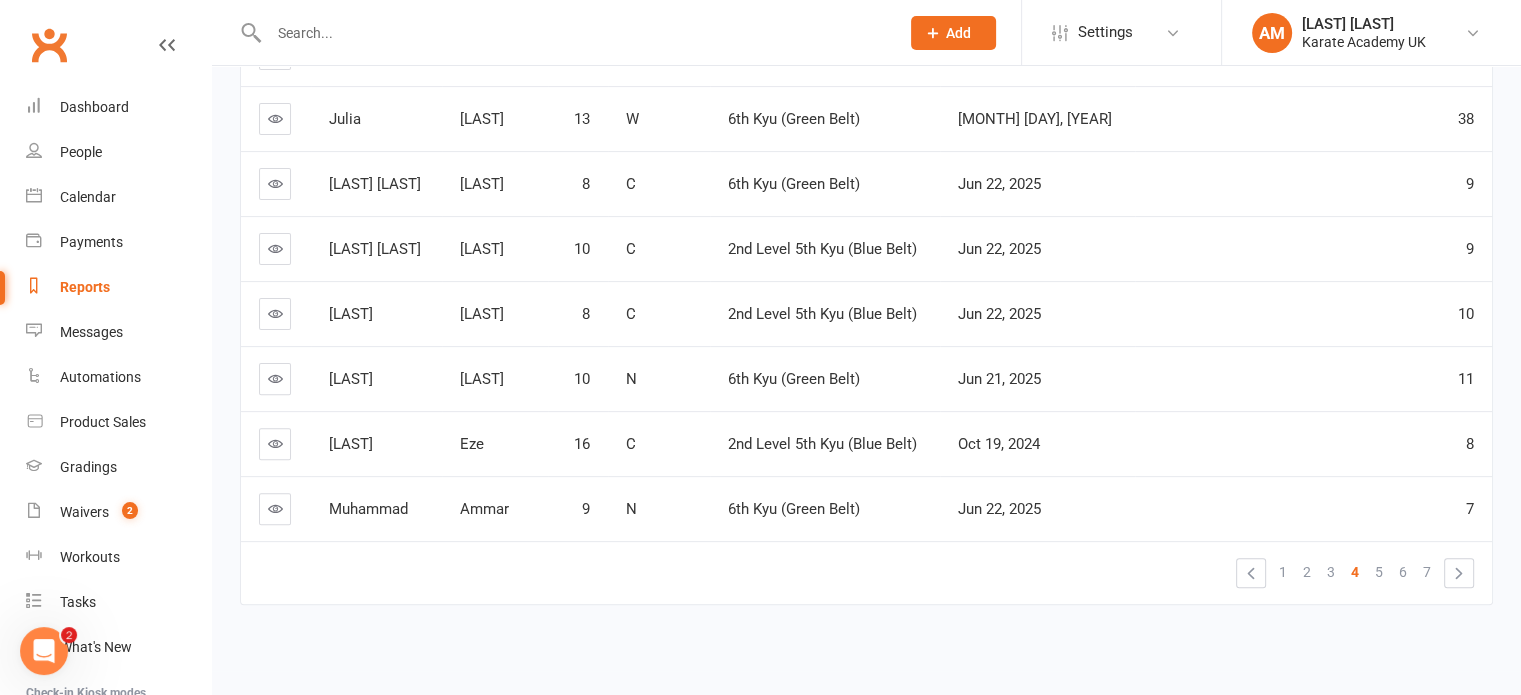 scroll, scrollTop: 561, scrollLeft: 0, axis: vertical 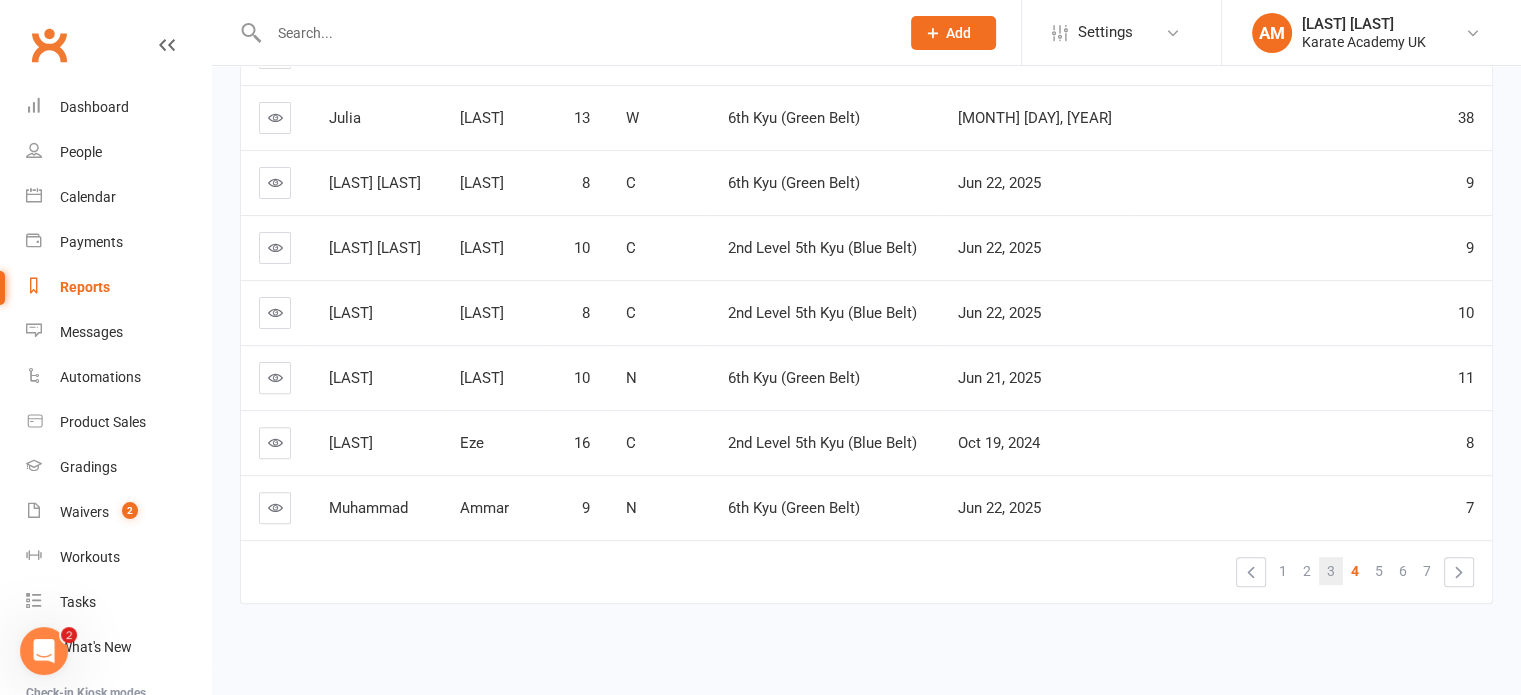 click on "3" at bounding box center (1331, 571) 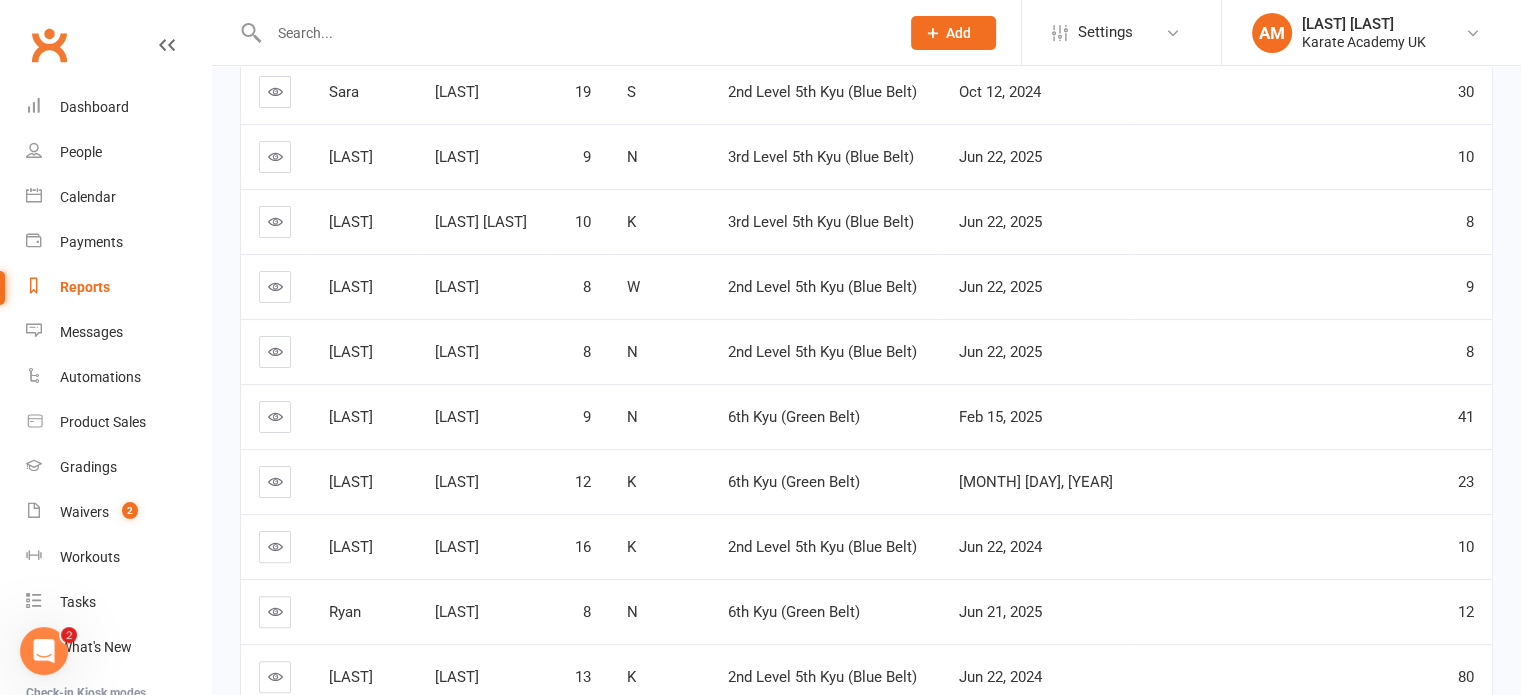 scroll, scrollTop: 561, scrollLeft: 0, axis: vertical 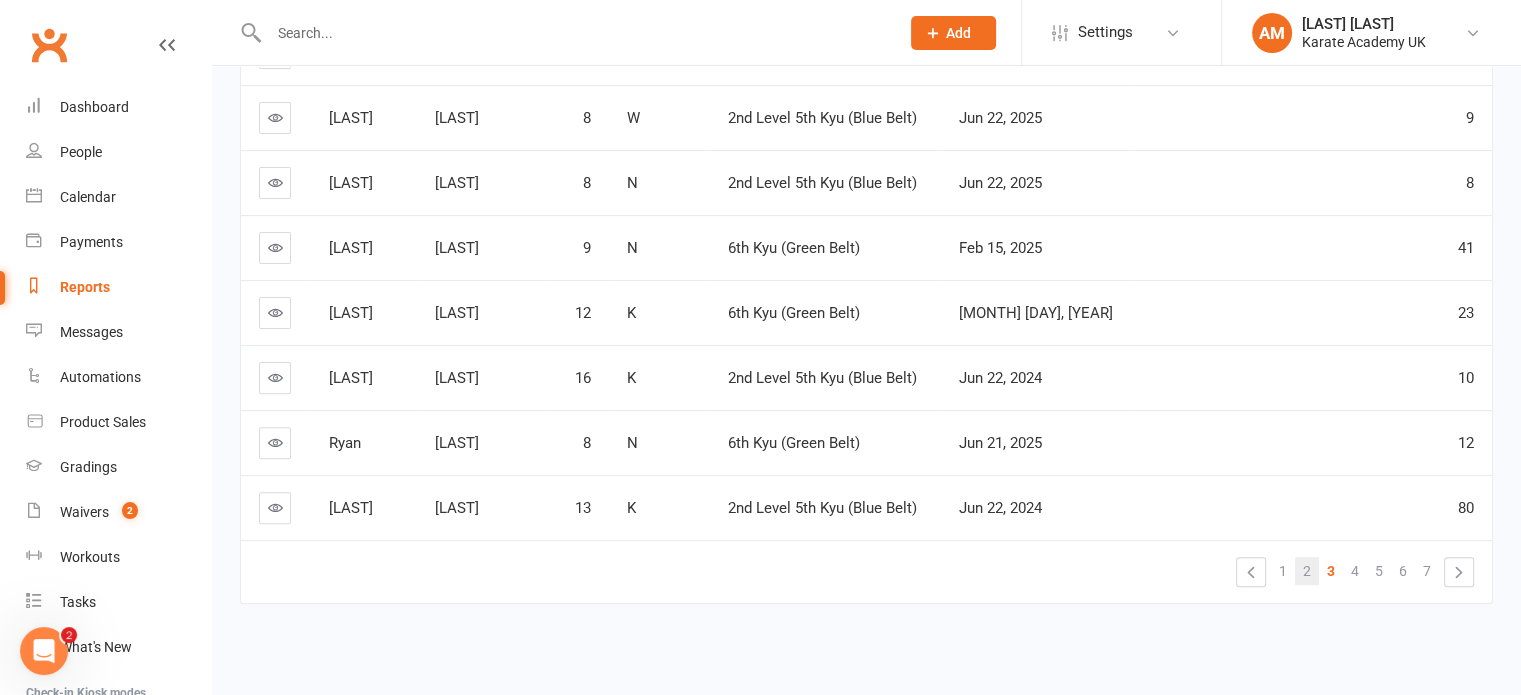 click on "2" at bounding box center [1307, 571] 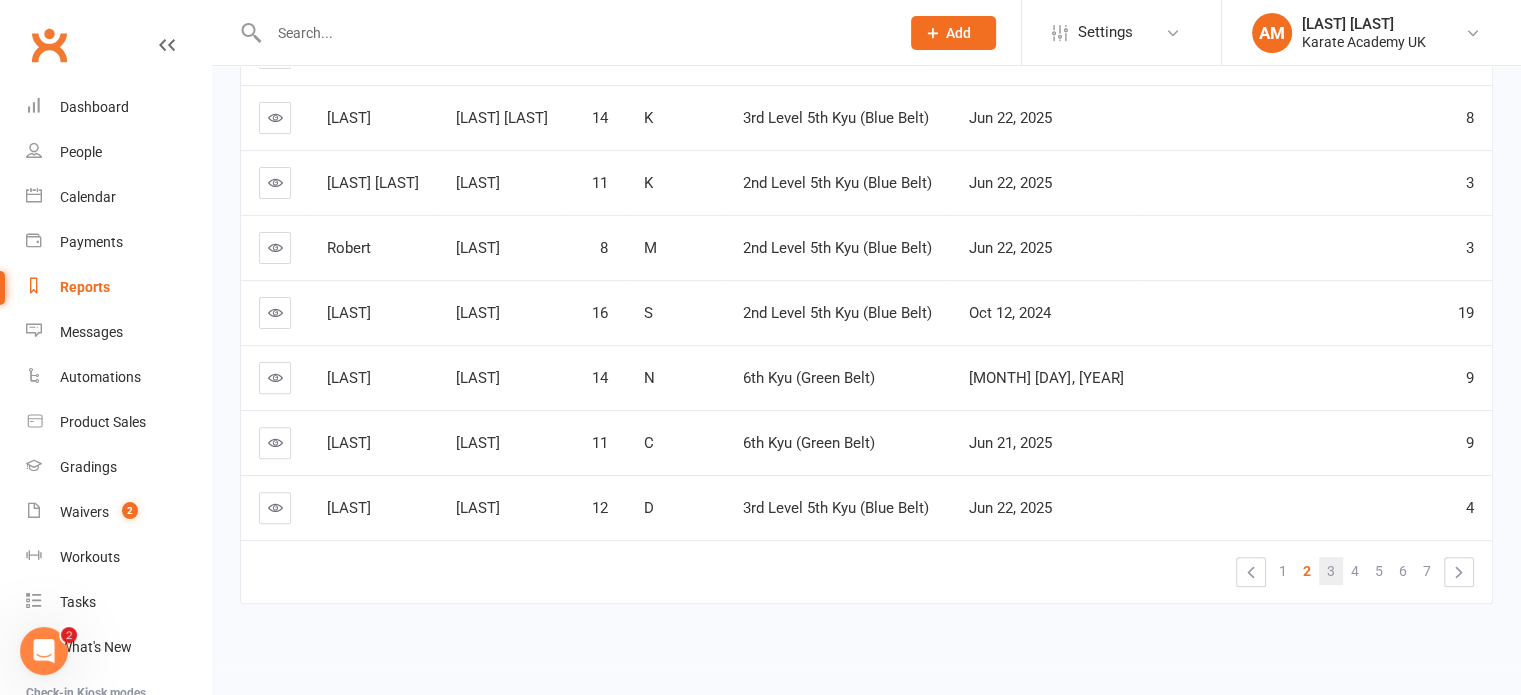 click on "3" at bounding box center [1331, 571] 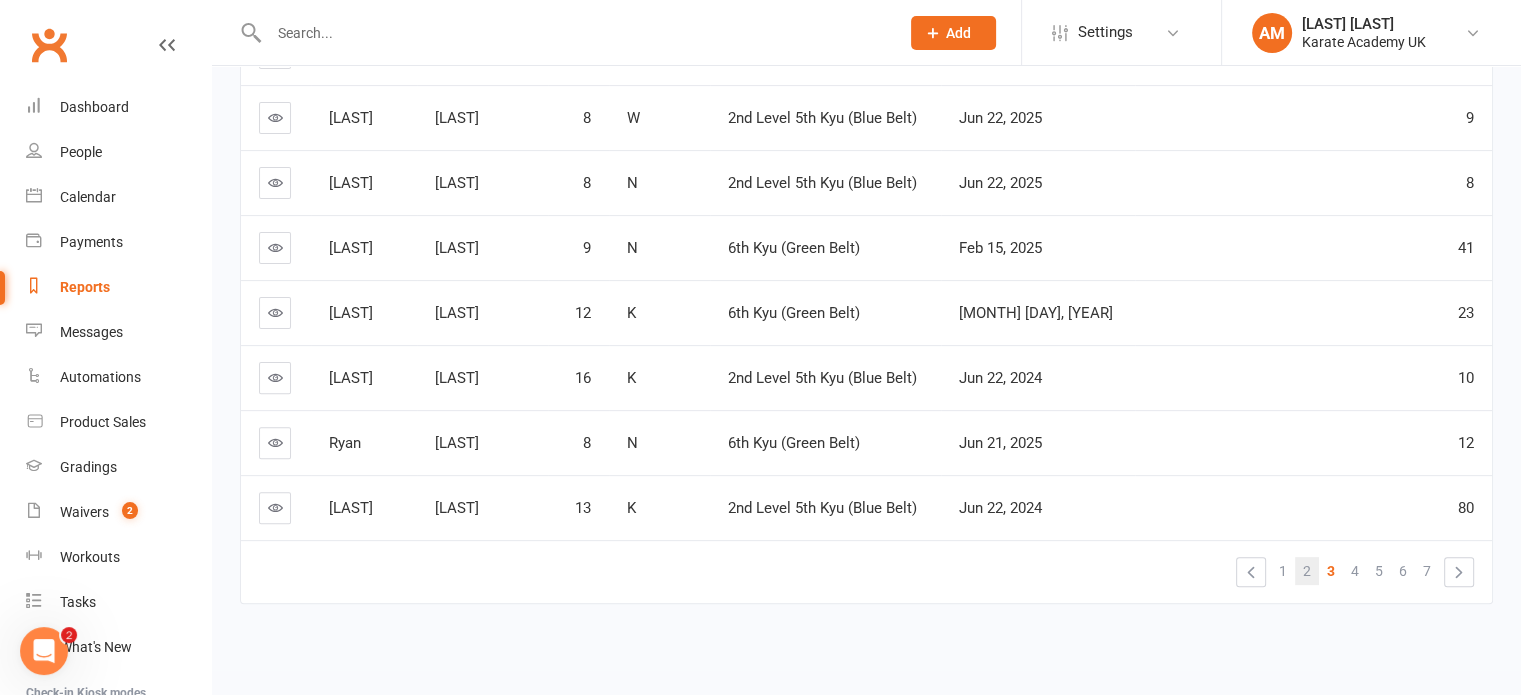click on "2" at bounding box center [1307, 571] 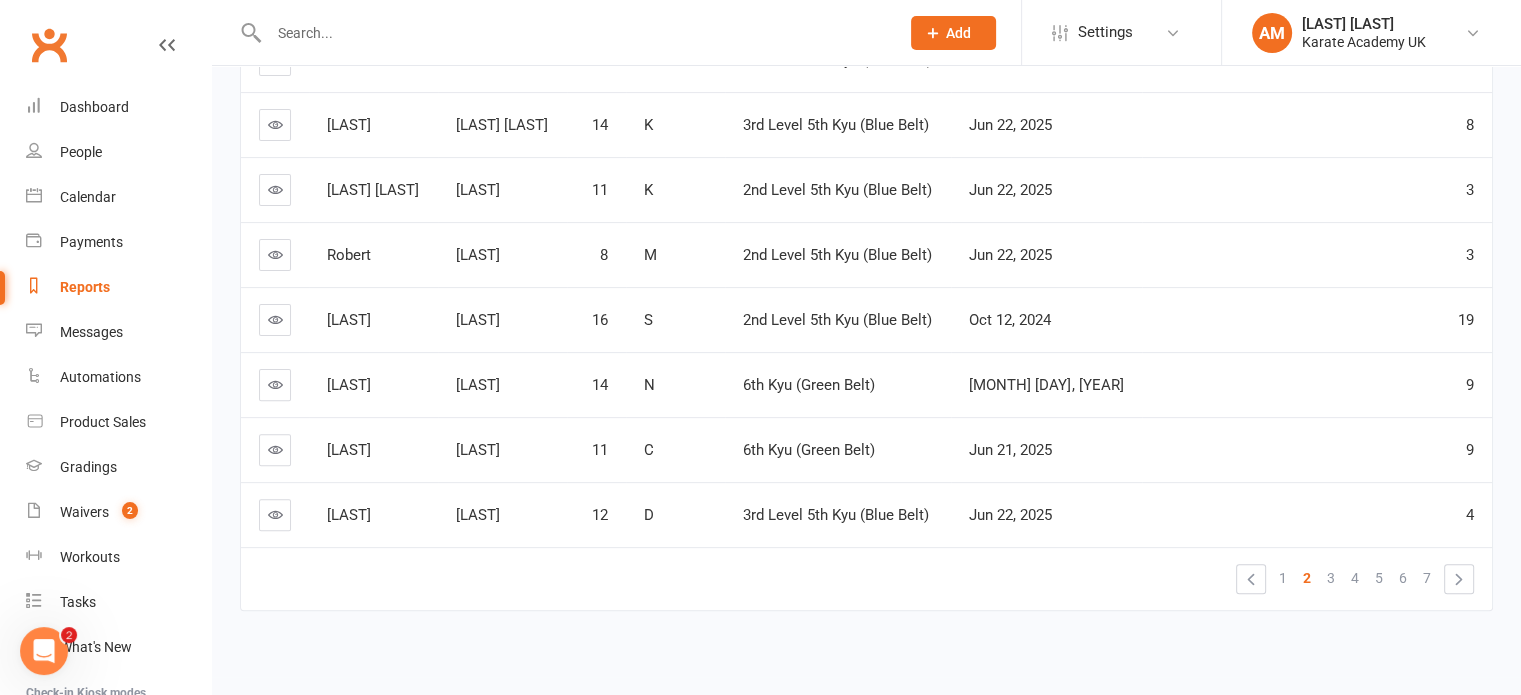 scroll, scrollTop: 561, scrollLeft: 0, axis: vertical 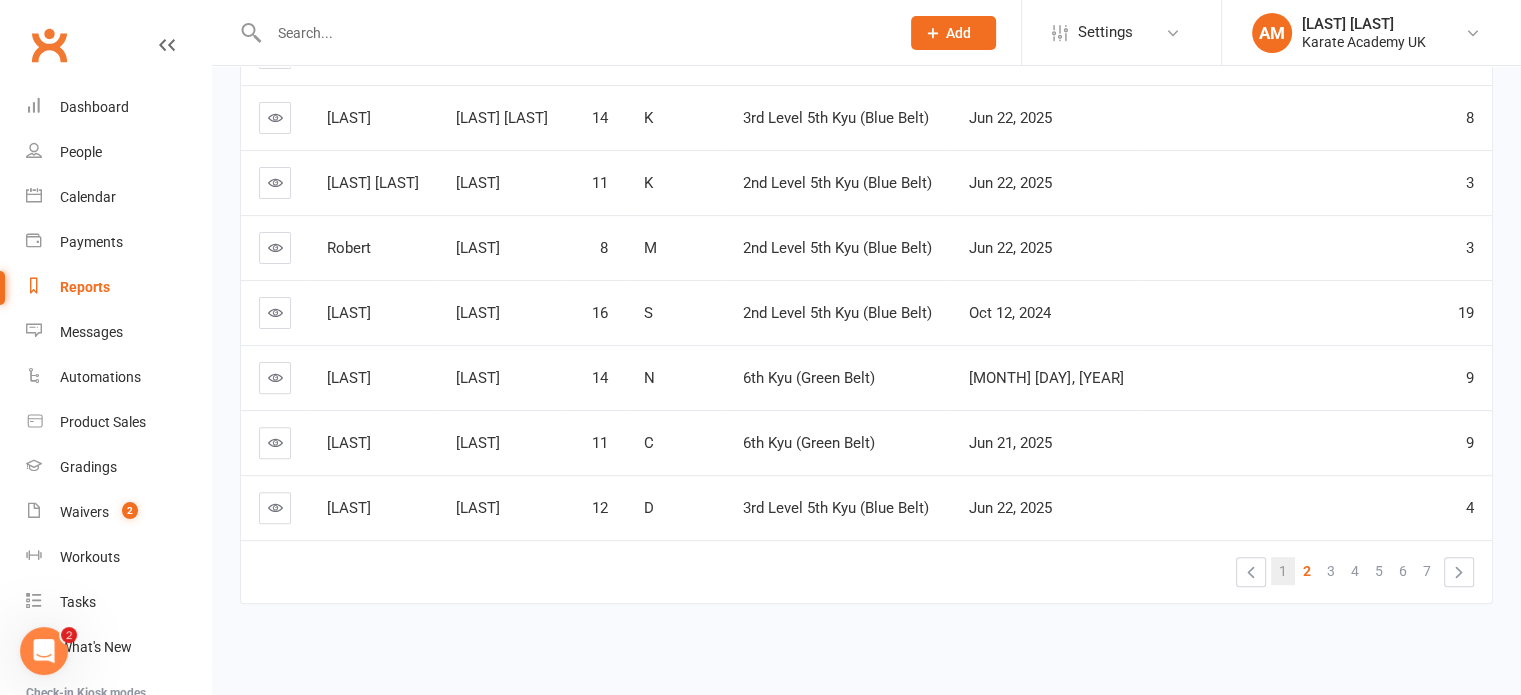 click on "1" at bounding box center [1283, 571] 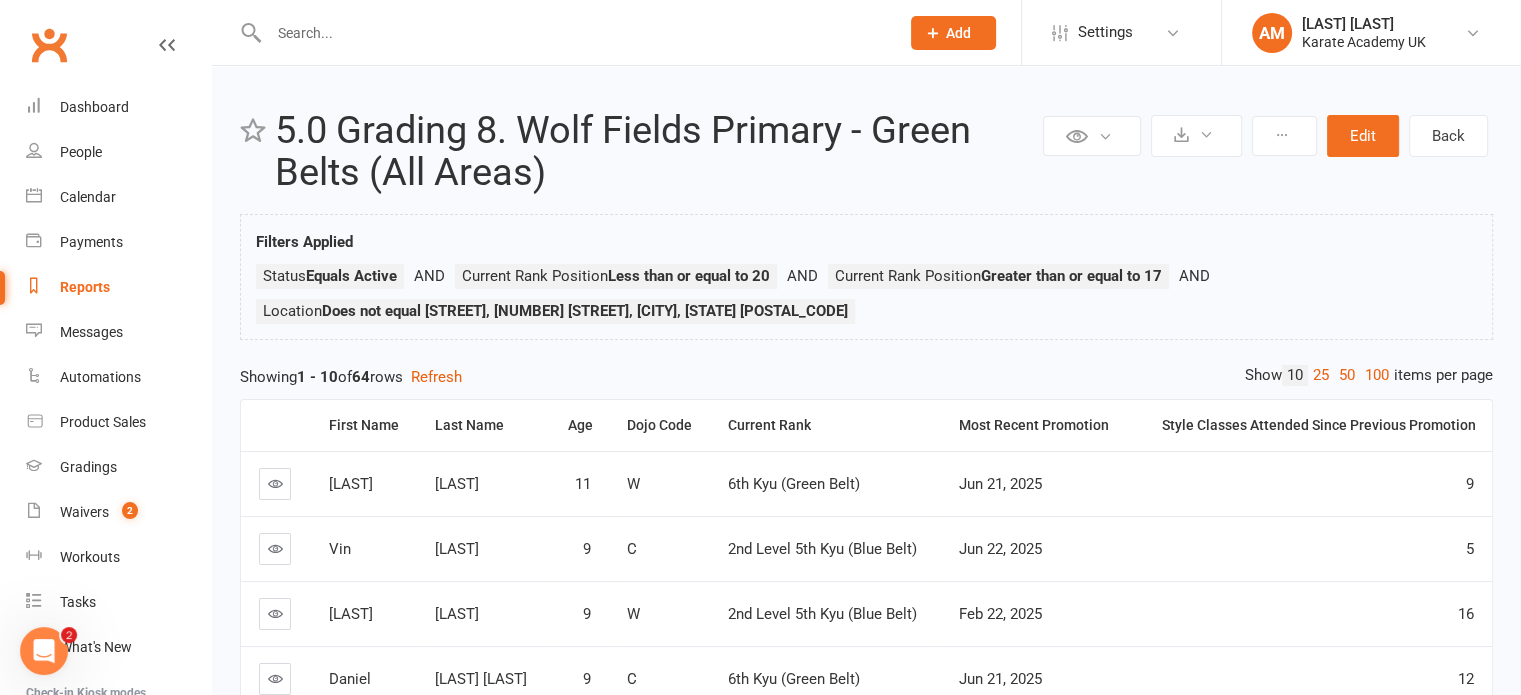 scroll, scrollTop: 0, scrollLeft: 0, axis: both 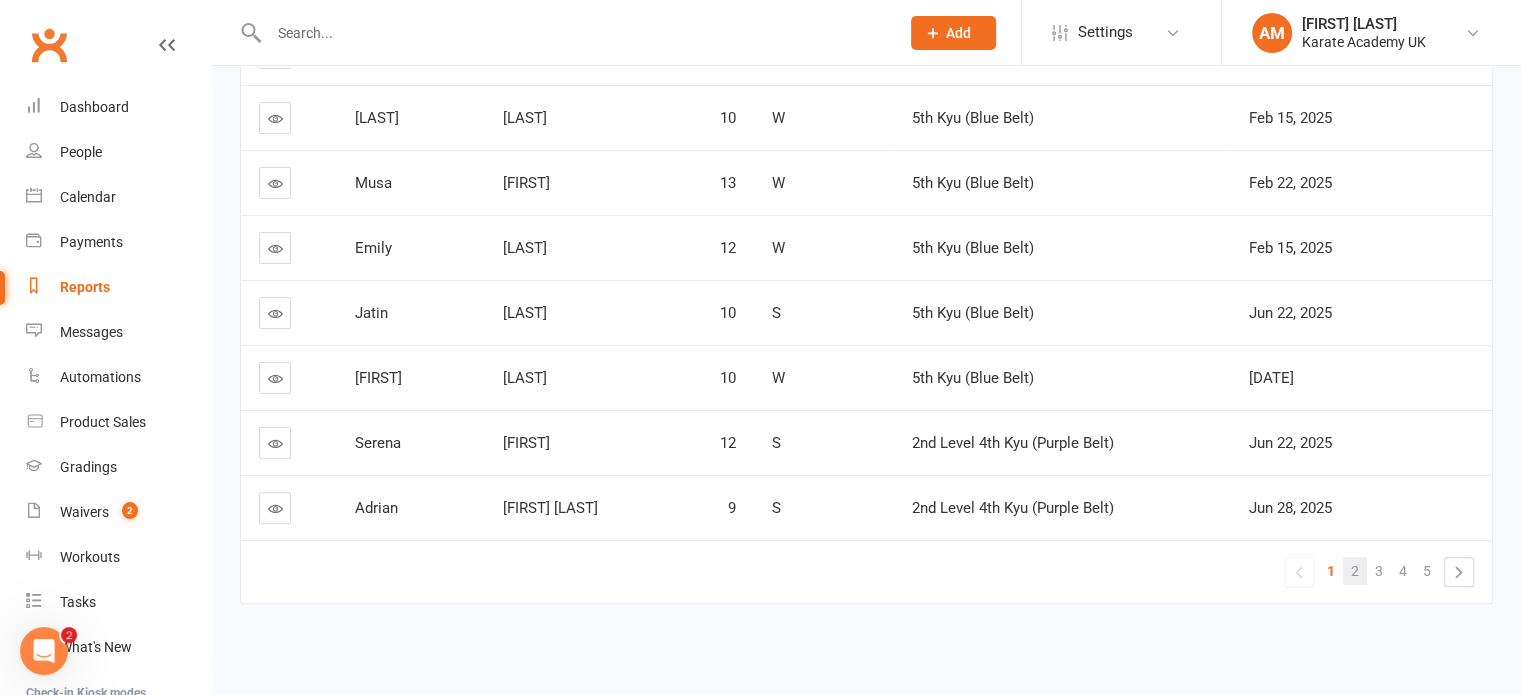 click on "2" at bounding box center [1355, 571] 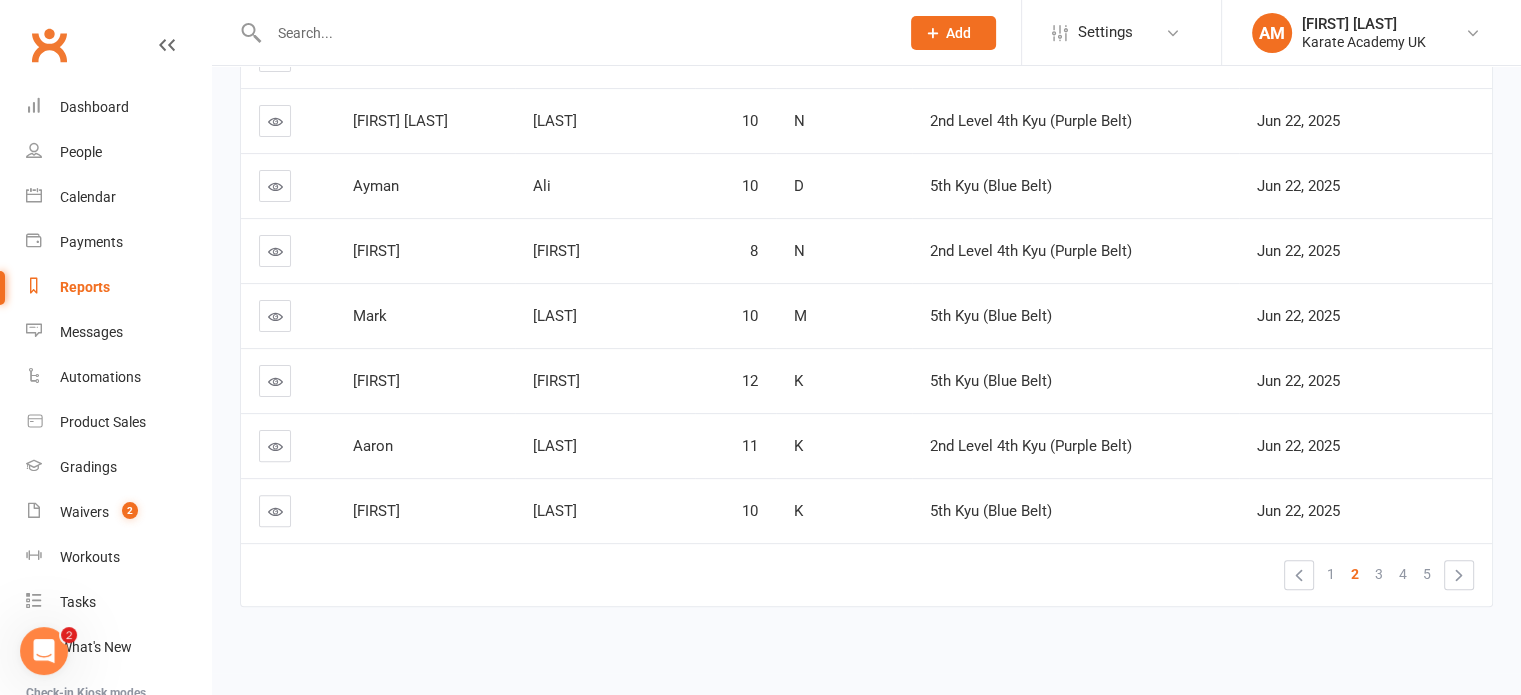 scroll, scrollTop: 494, scrollLeft: 0, axis: vertical 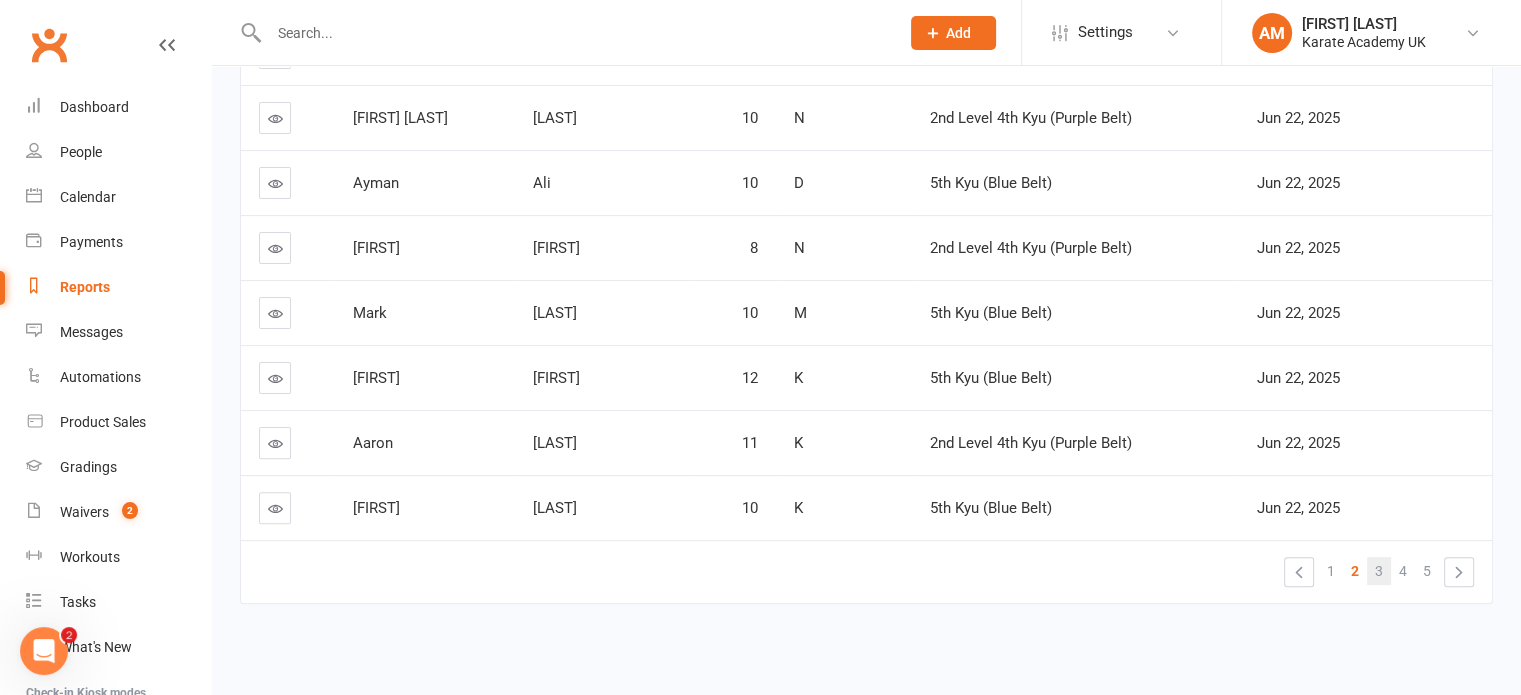click on "3" at bounding box center [1379, 571] 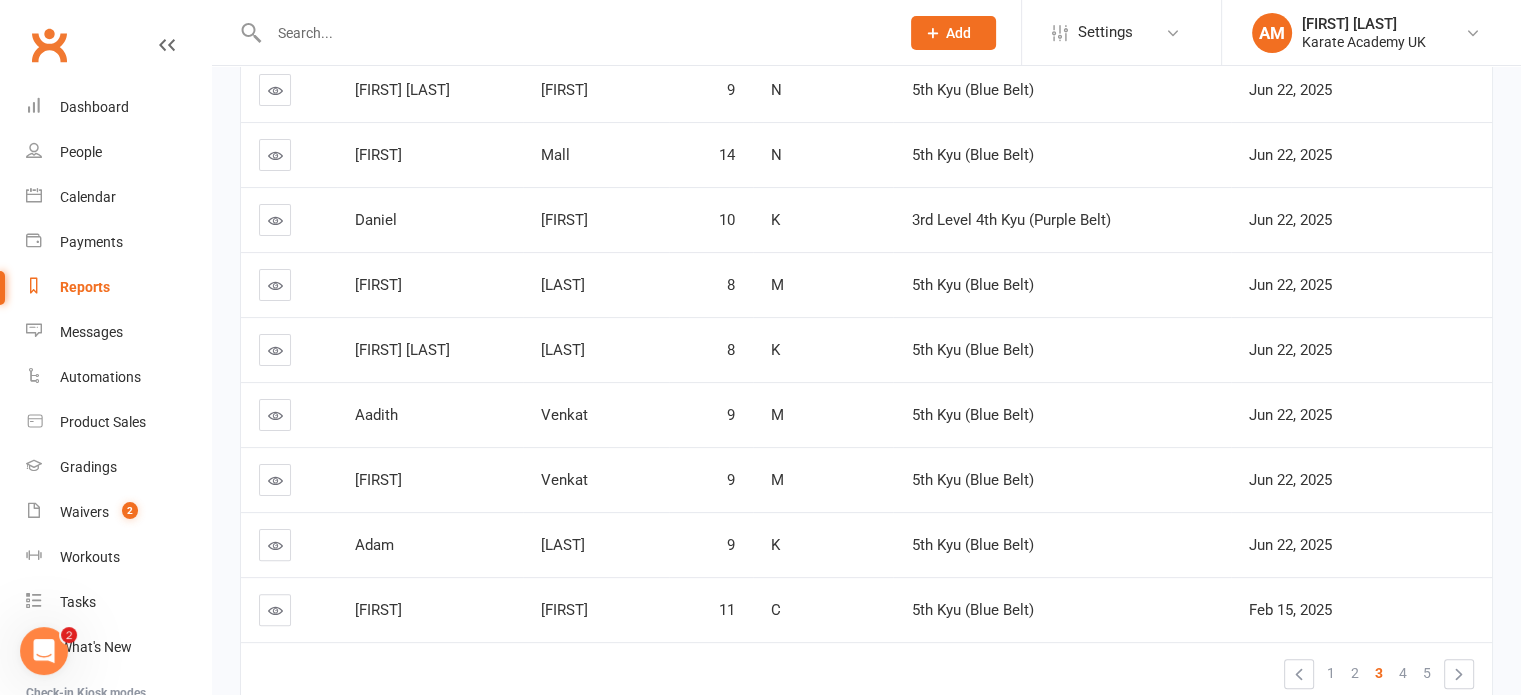 scroll, scrollTop: 494, scrollLeft: 0, axis: vertical 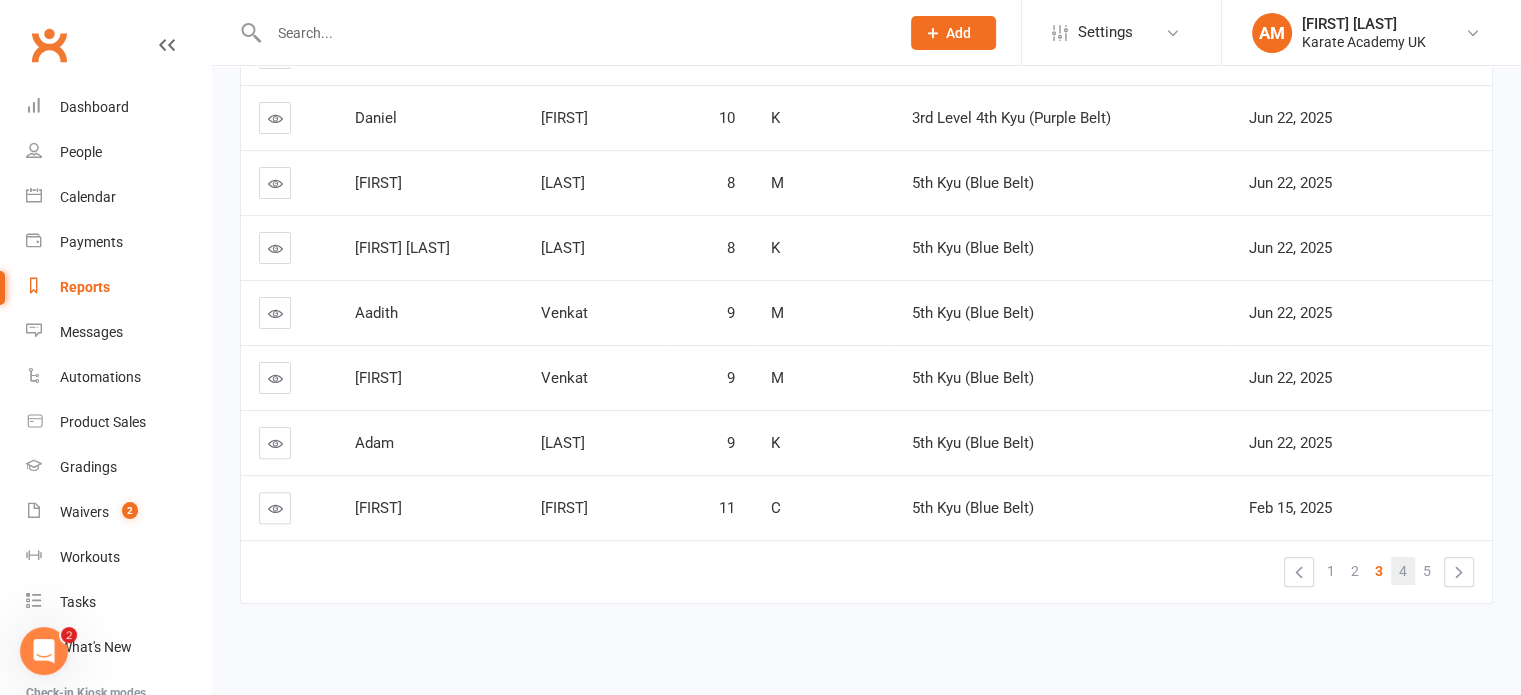 click on "4" at bounding box center [1403, 571] 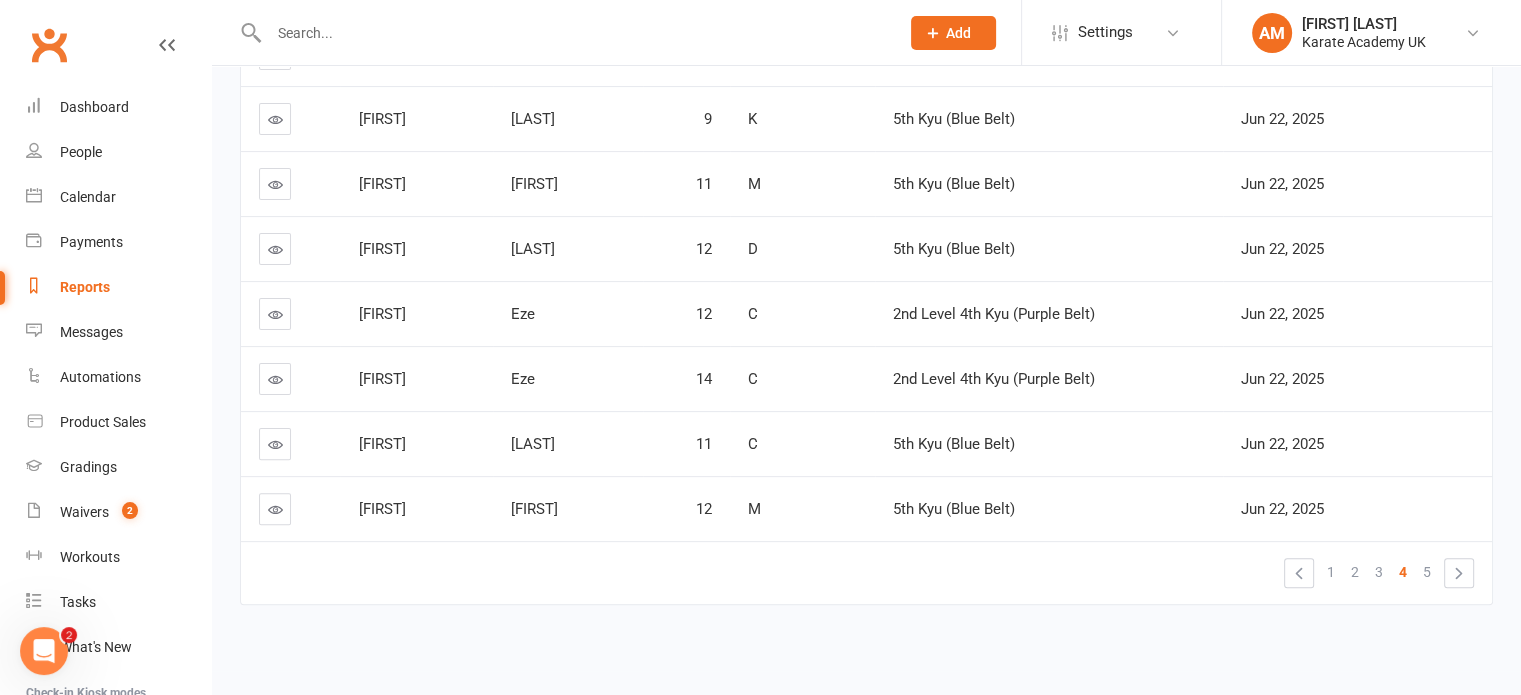 scroll, scrollTop: 494, scrollLeft: 0, axis: vertical 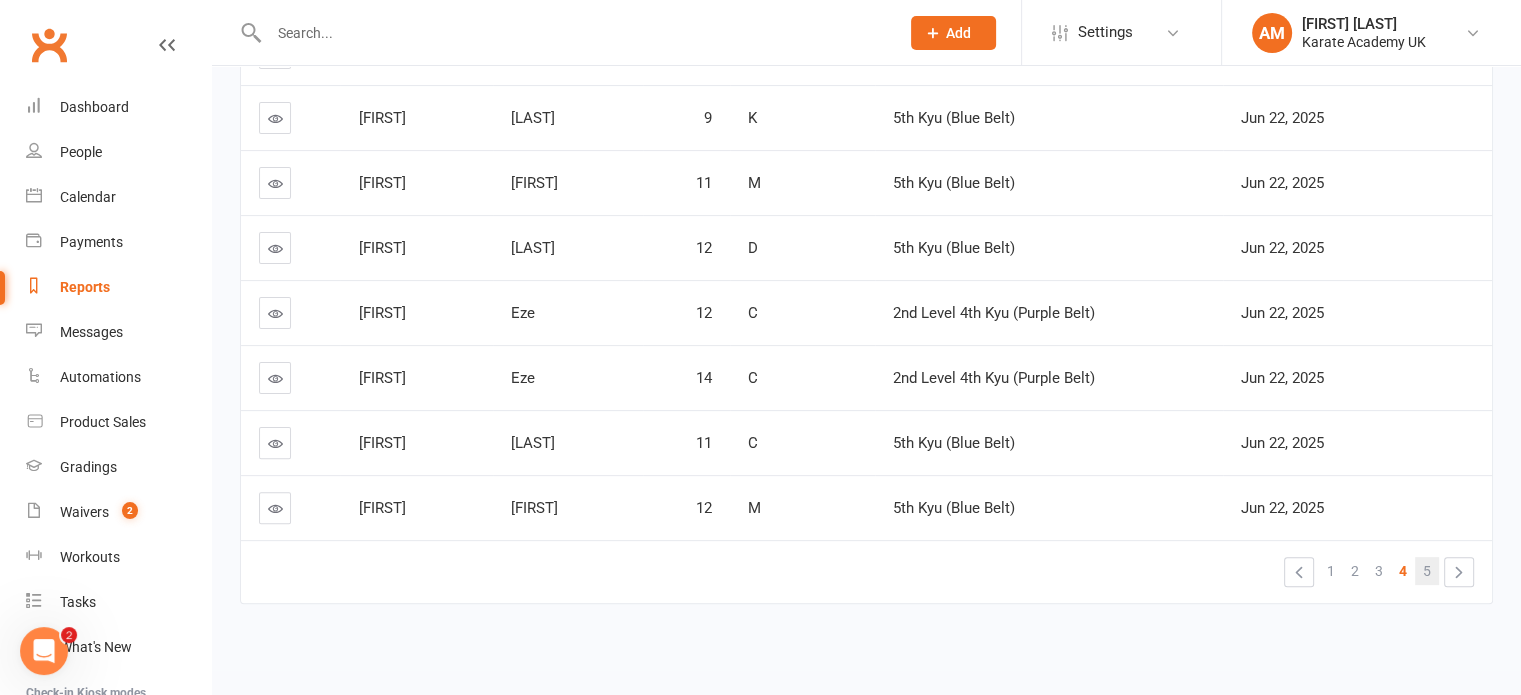 click on "5" at bounding box center (1427, 571) 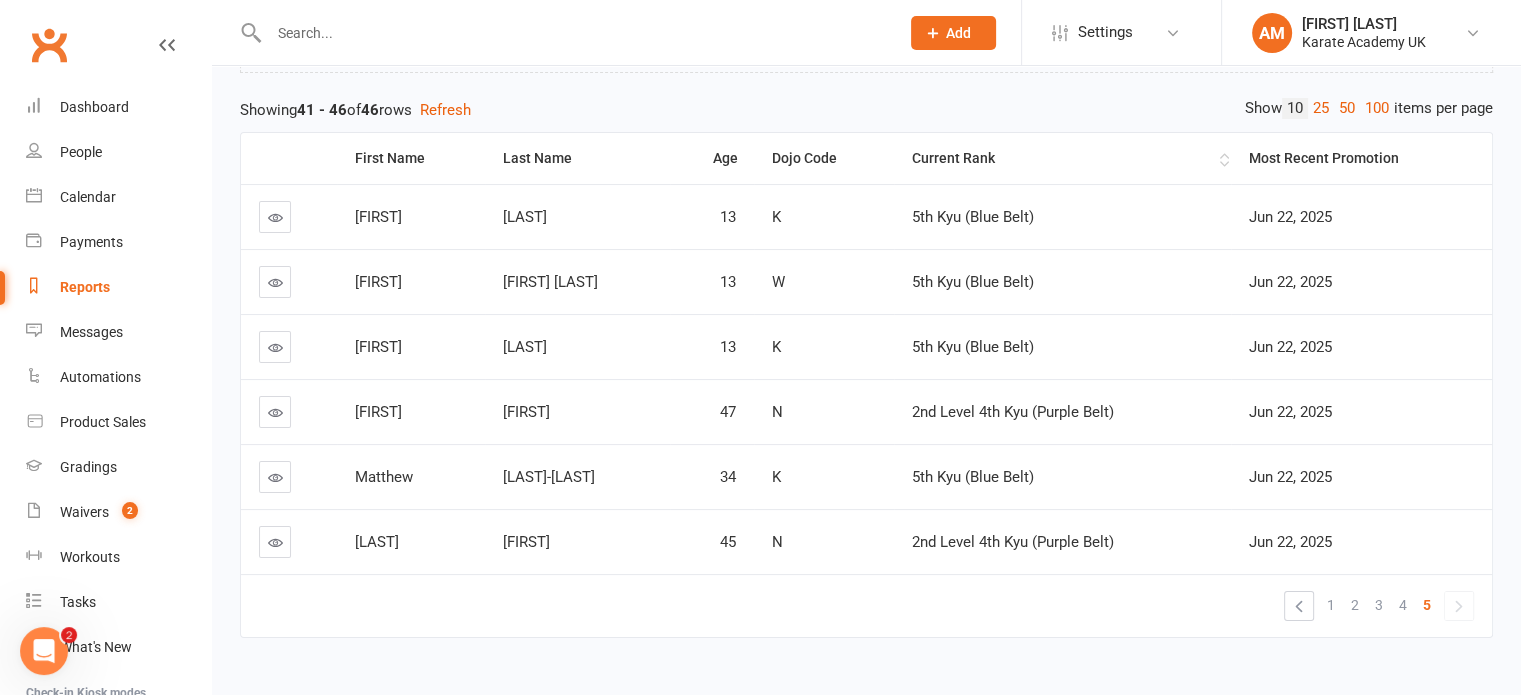 scroll, scrollTop: 235, scrollLeft: 0, axis: vertical 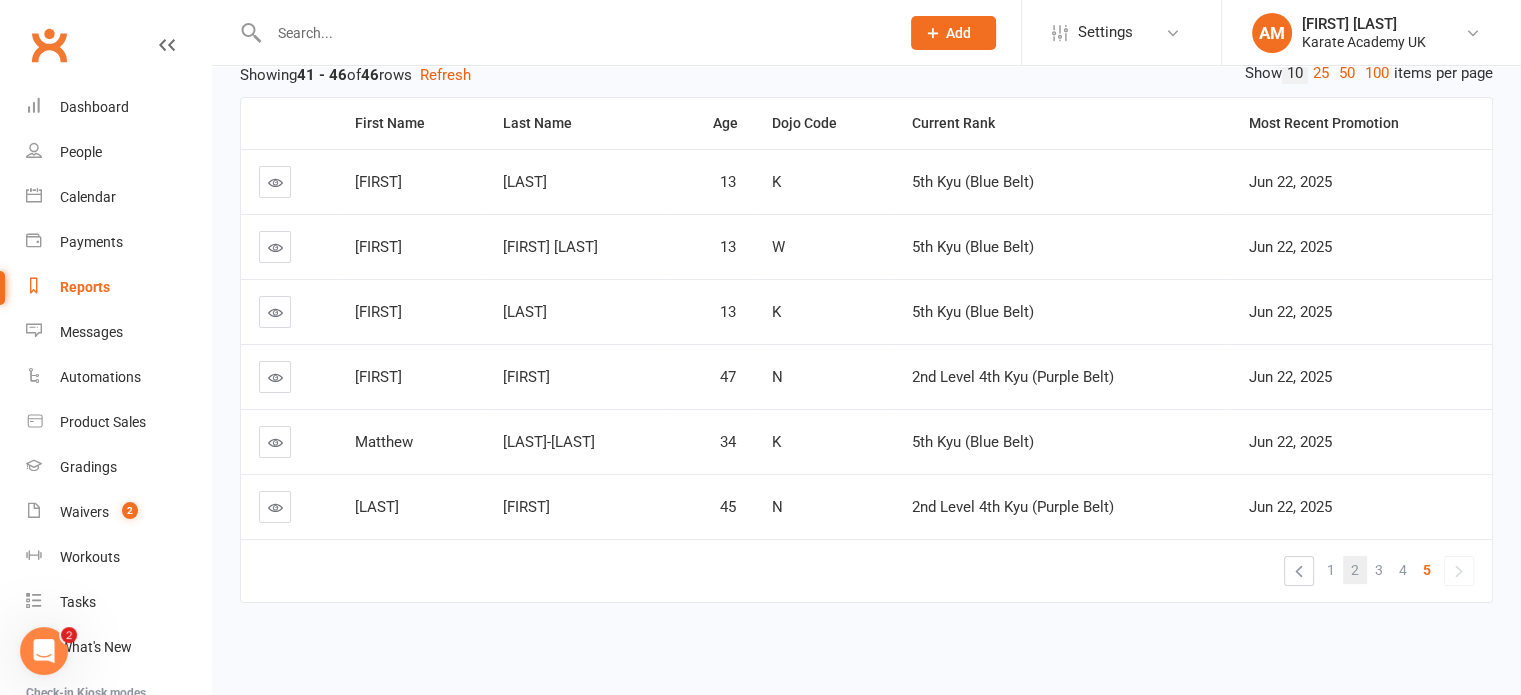 click on "2" at bounding box center [1355, 570] 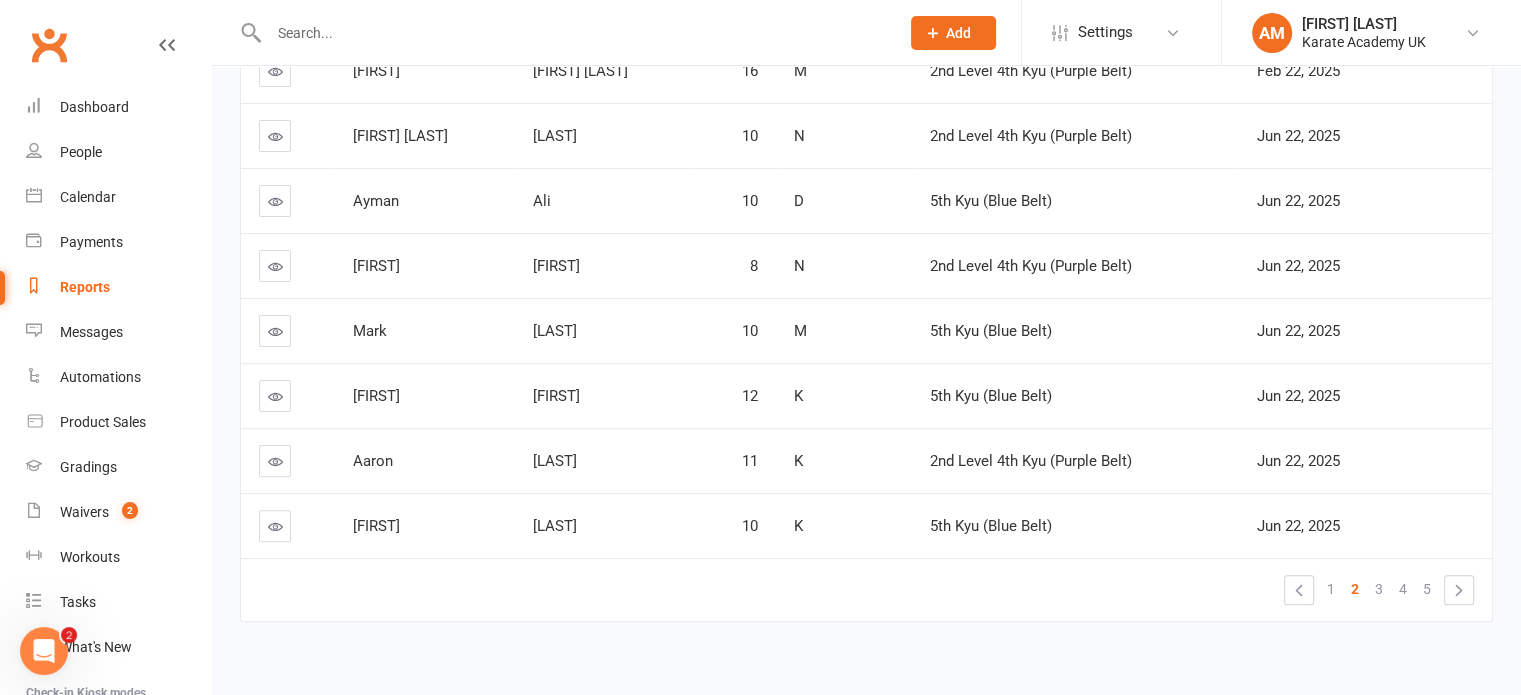 scroll, scrollTop: 494, scrollLeft: 0, axis: vertical 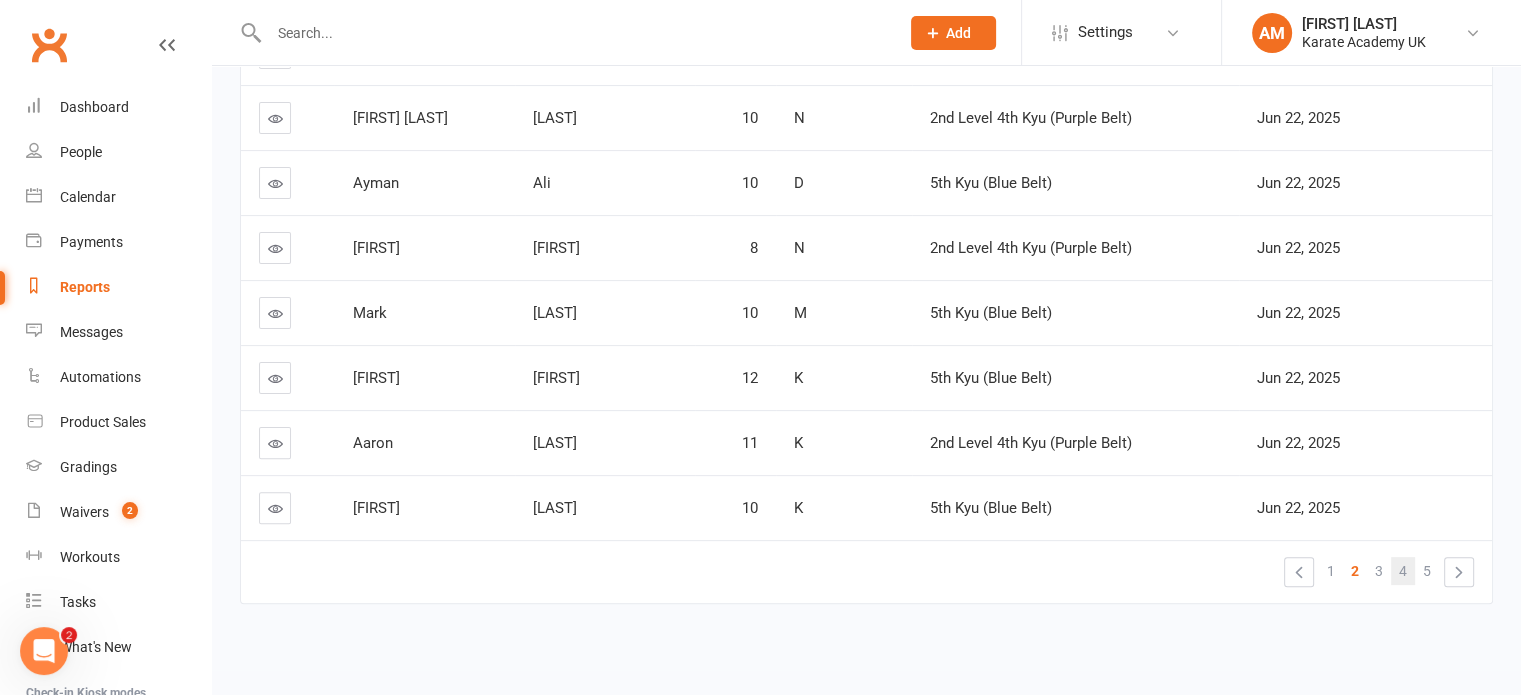 click on "4" at bounding box center (1403, 571) 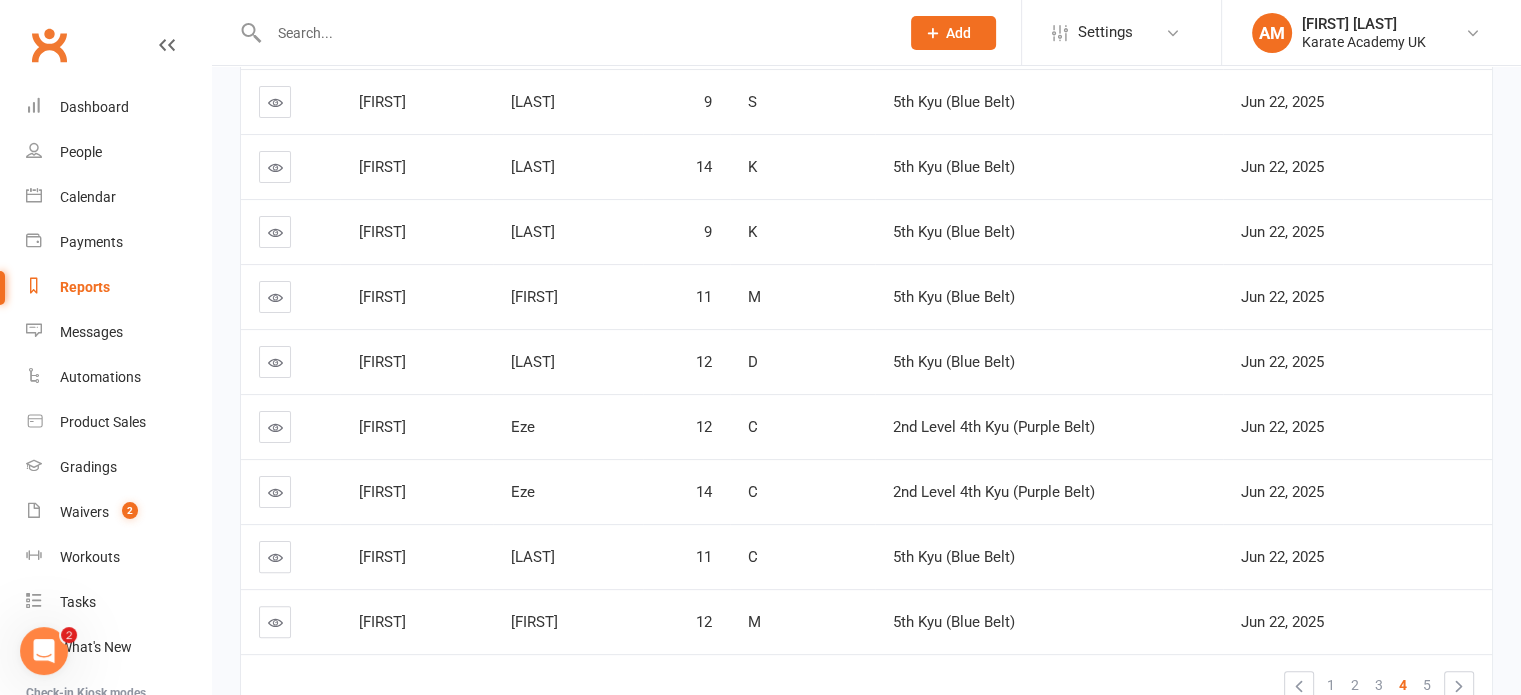 scroll, scrollTop: 0, scrollLeft: 0, axis: both 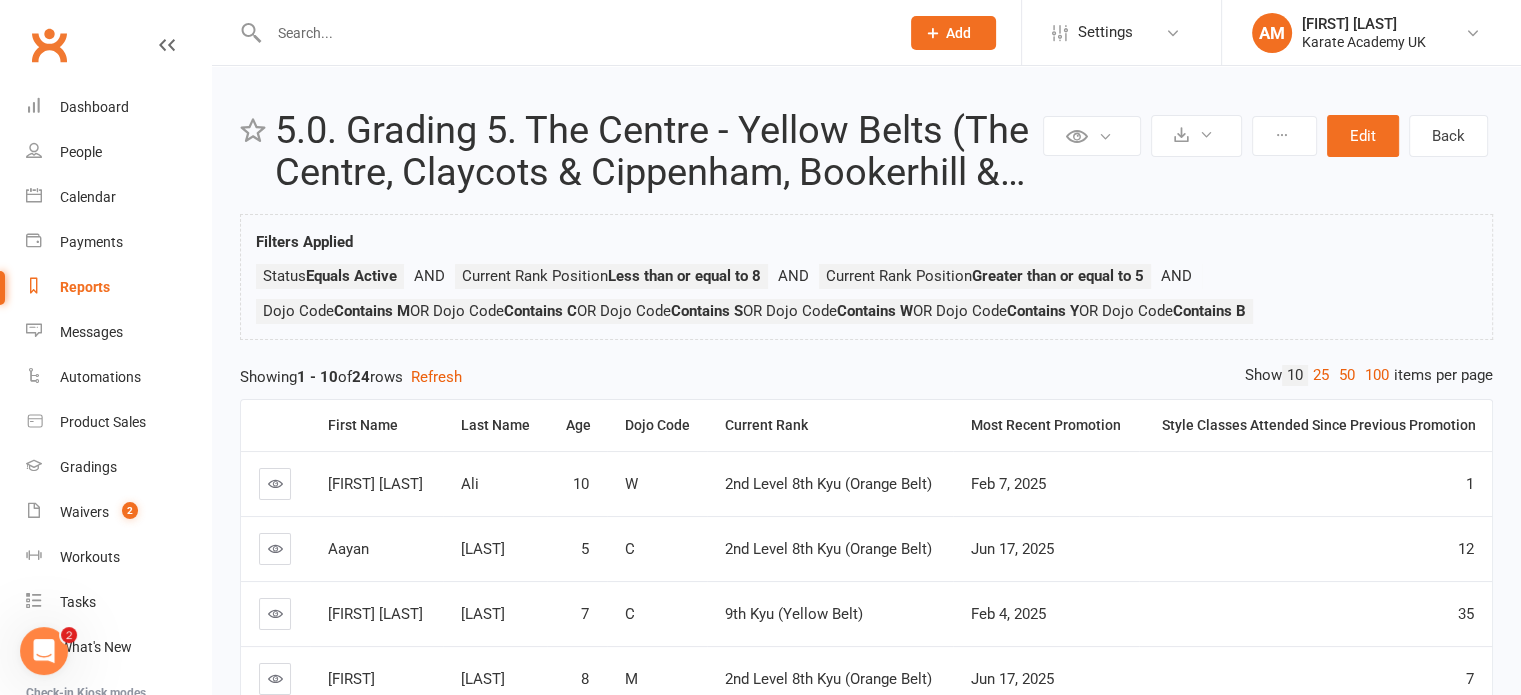 click on "Showing  1 - 10  of  24  rows Refresh" at bounding box center [866, 377] 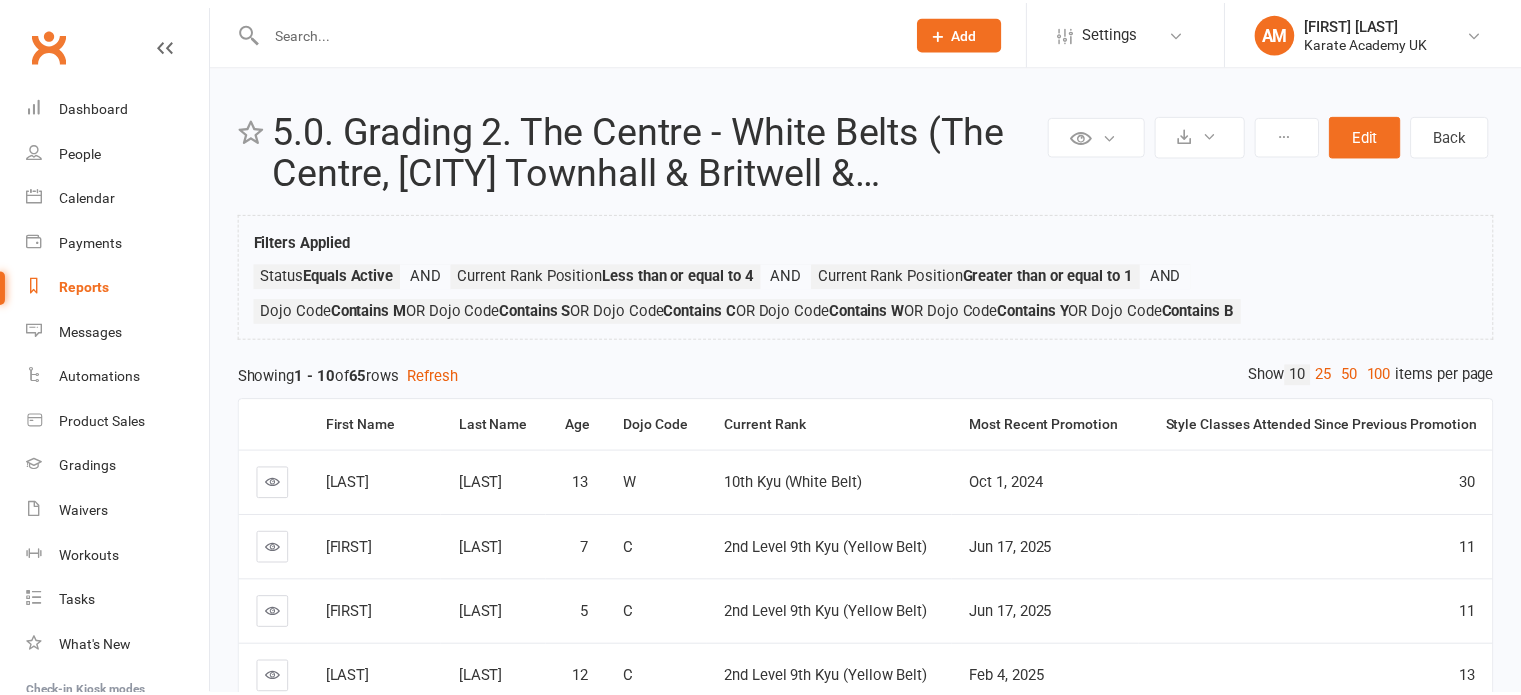 scroll, scrollTop: 0, scrollLeft: 0, axis: both 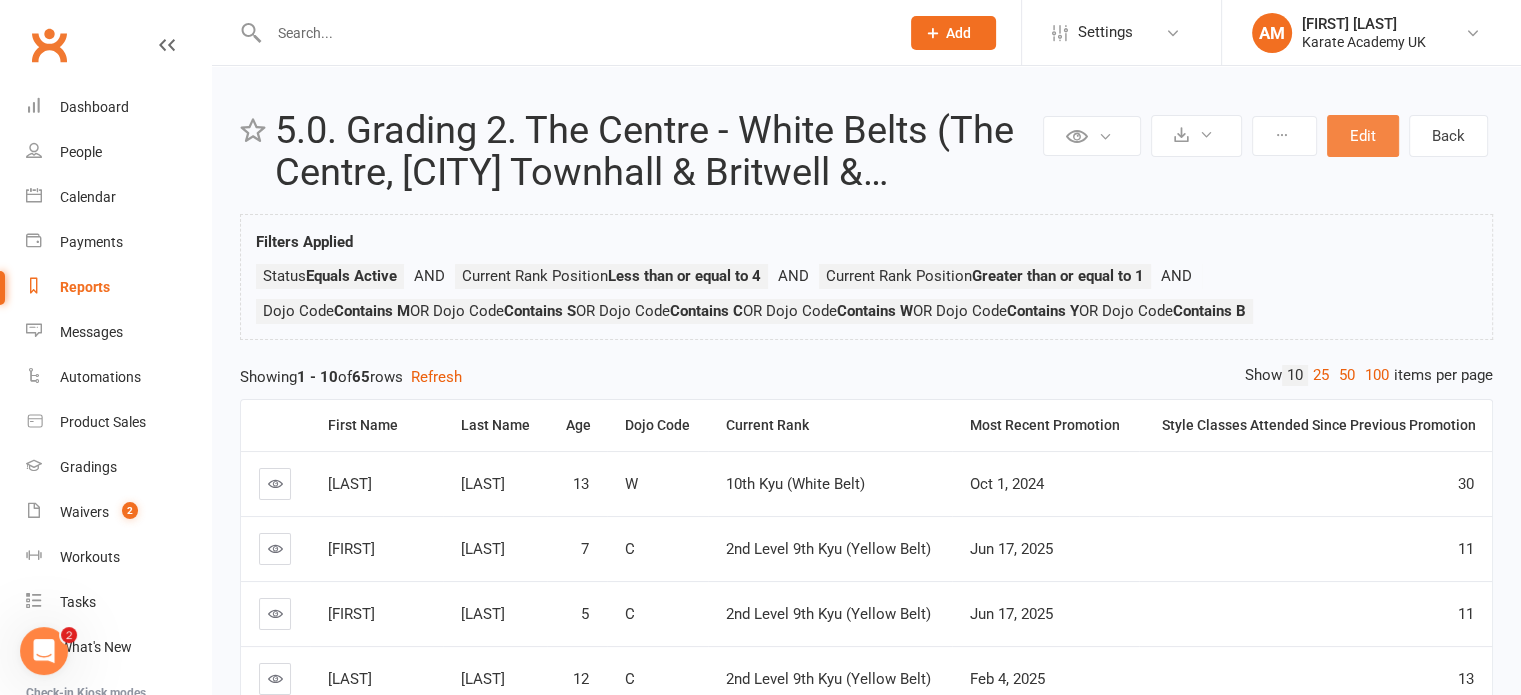click on "Edit" at bounding box center (1363, 136) 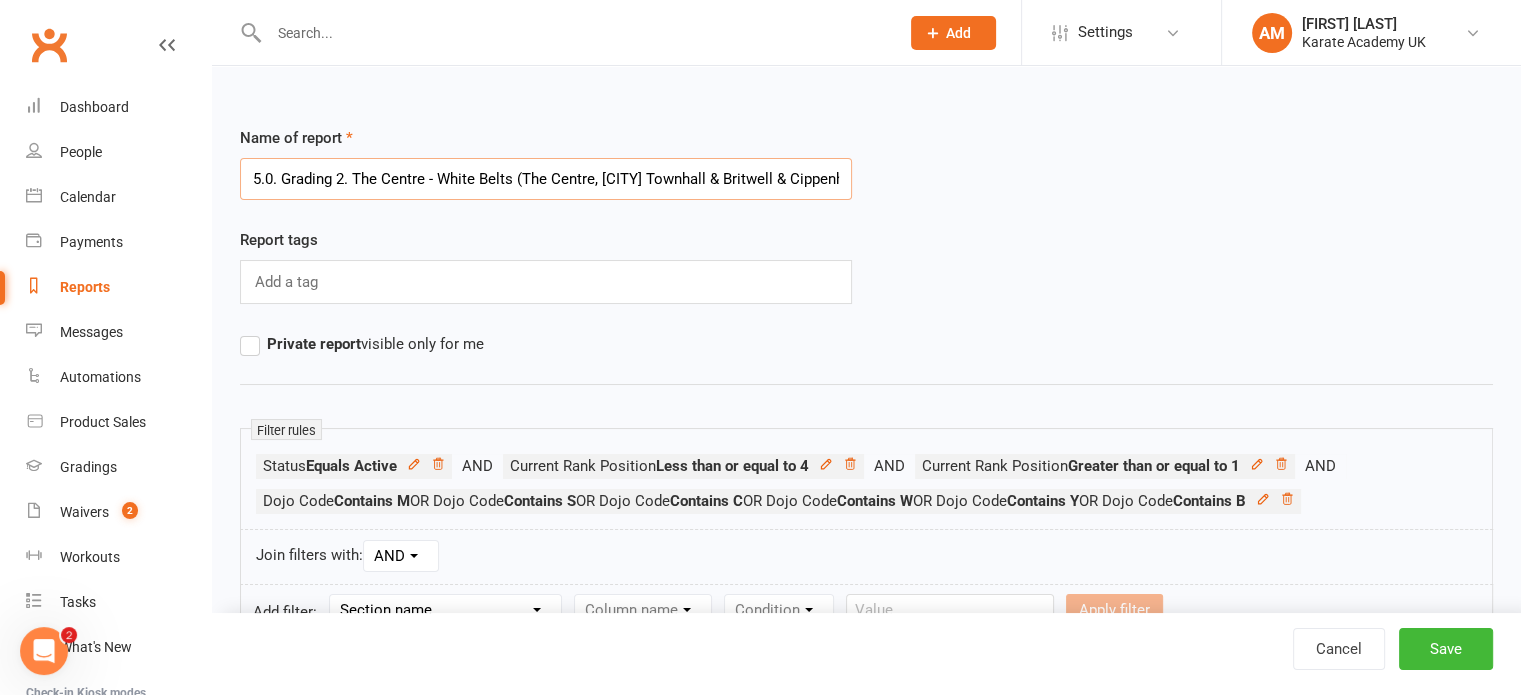 scroll, scrollTop: 0, scrollLeft: 224, axis: horizontal 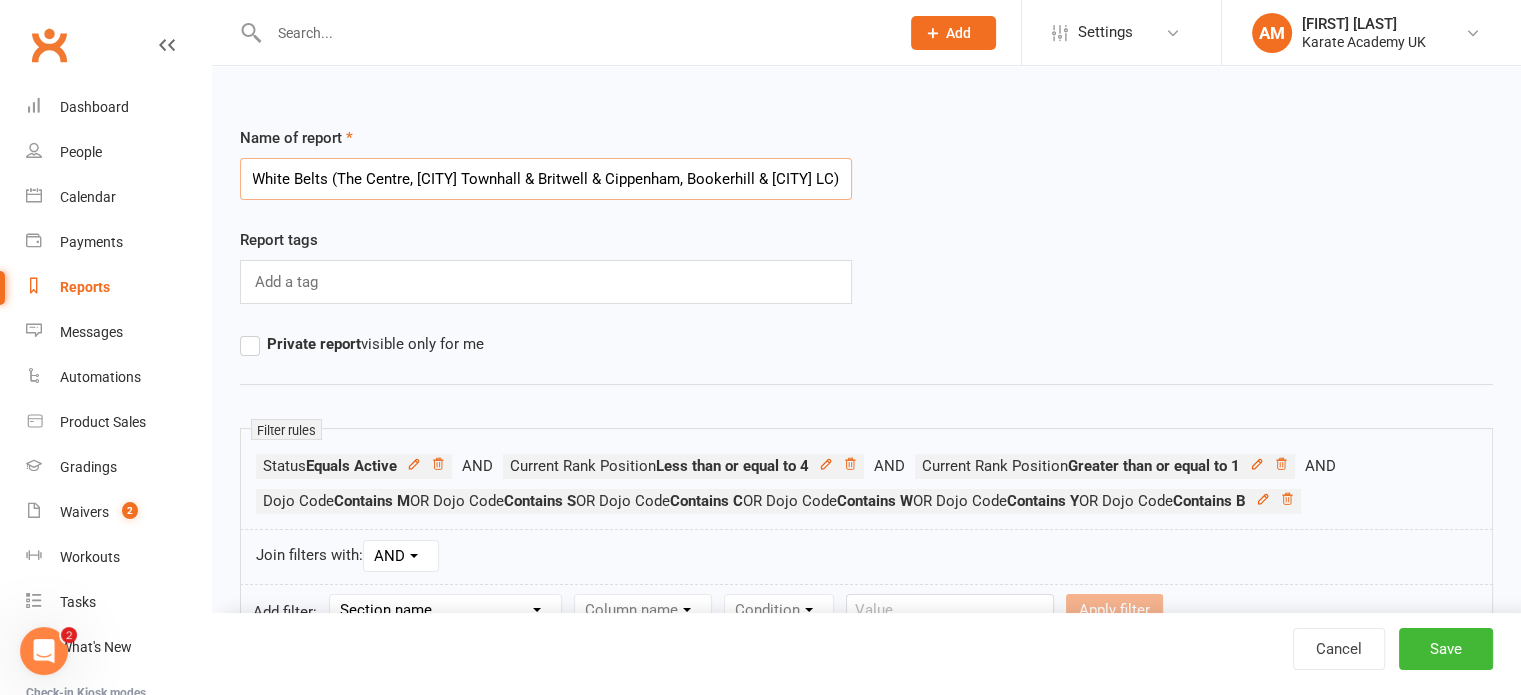 click on "5.0. Grading 2. The Centre - White Belts (The Centre, [CITY] Townhall & Britwell & Cippenham, Bookerhill & [CITY] LC)" at bounding box center [546, 179] 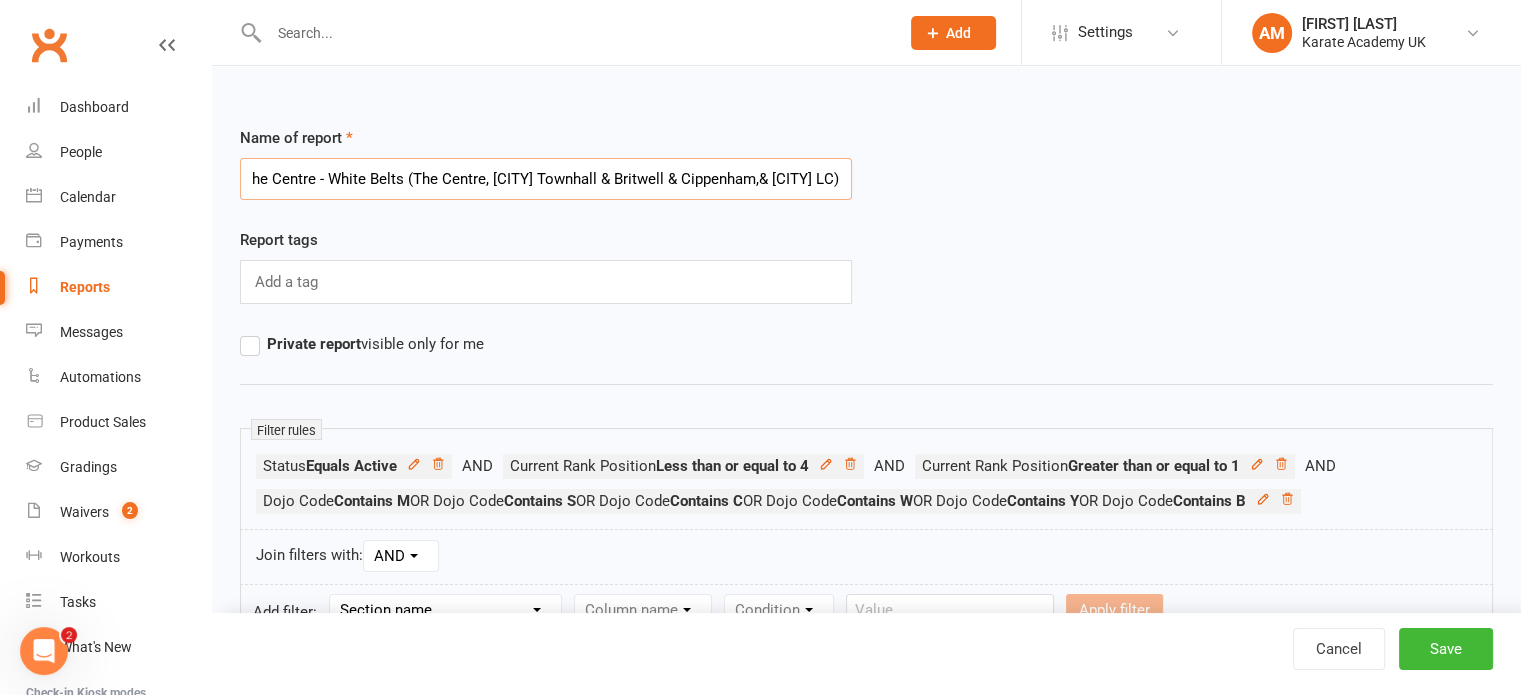 scroll, scrollTop: 0, scrollLeft: 150, axis: horizontal 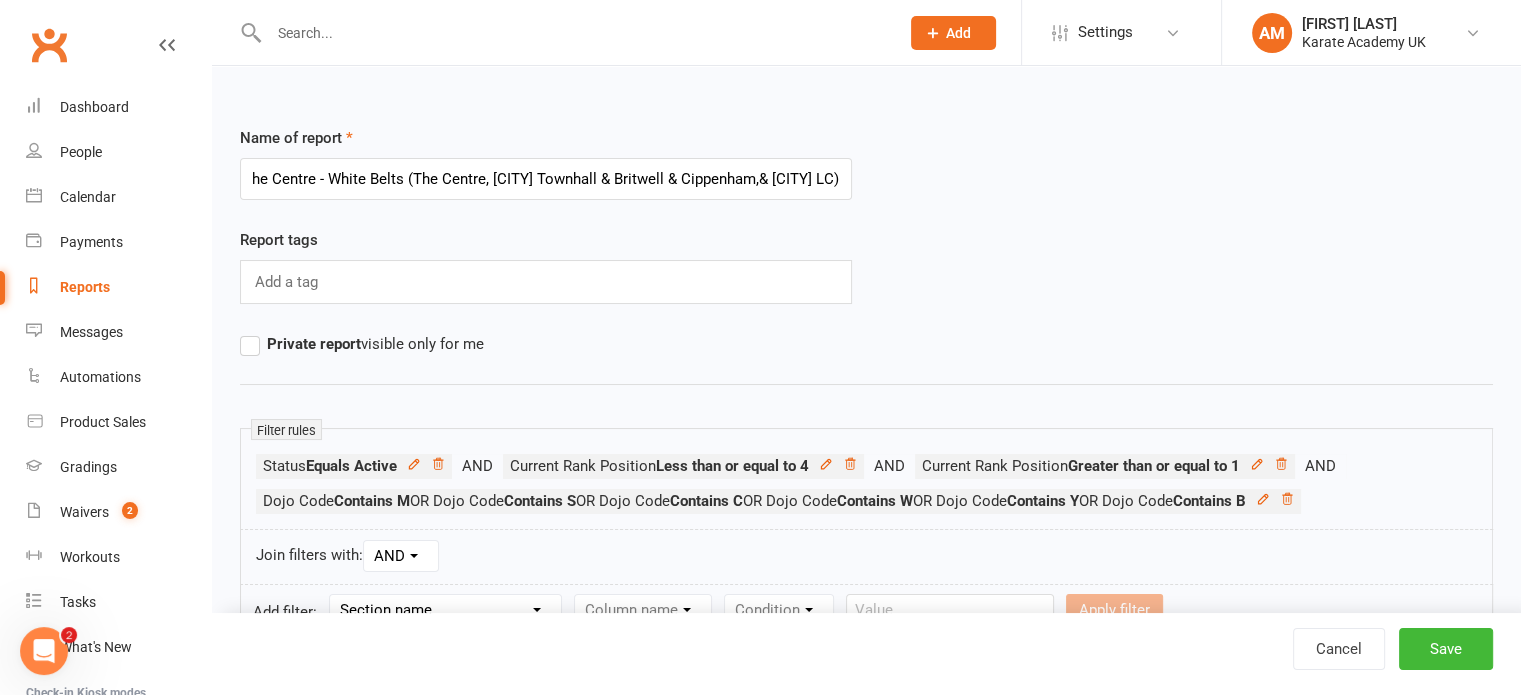 click on "Report tags Add a tag" at bounding box center [546, 266] 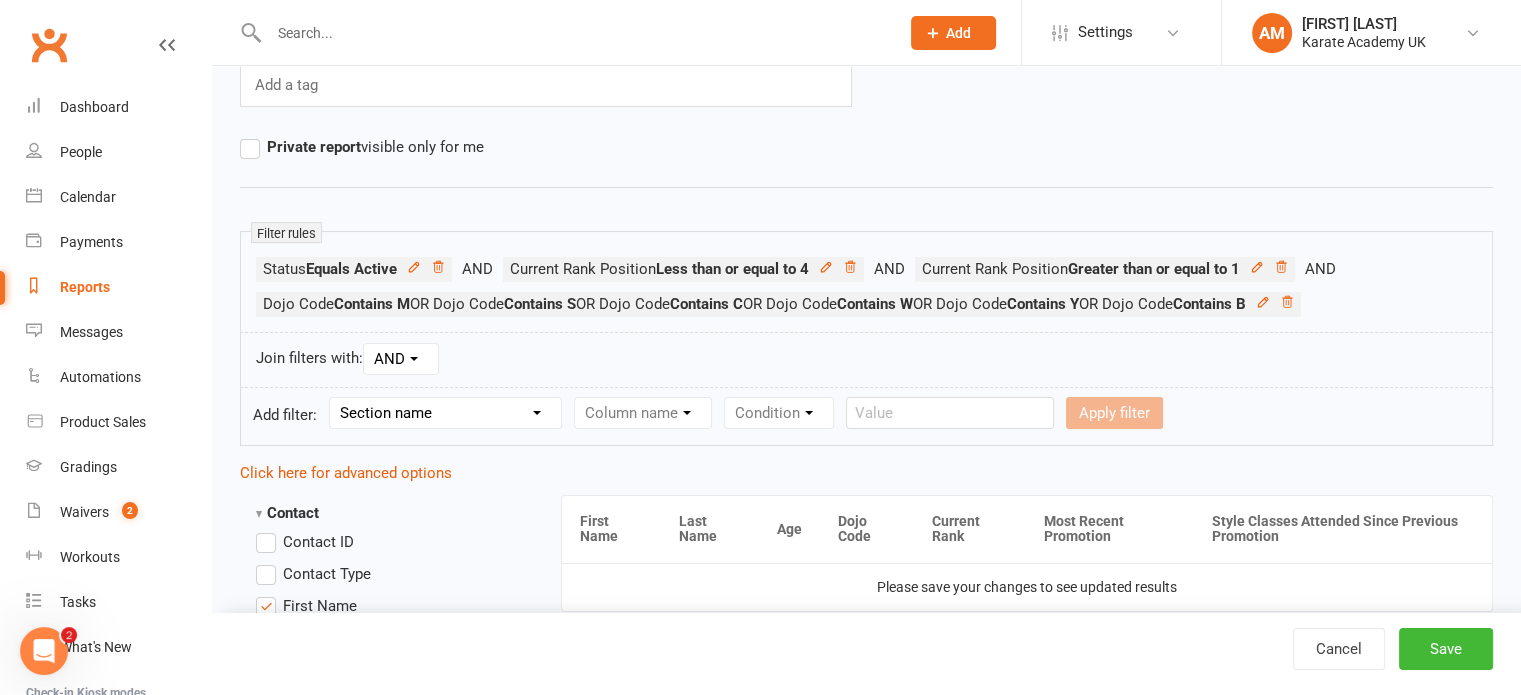 scroll, scrollTop: 200, scrollLeft: 0, axis: vertical 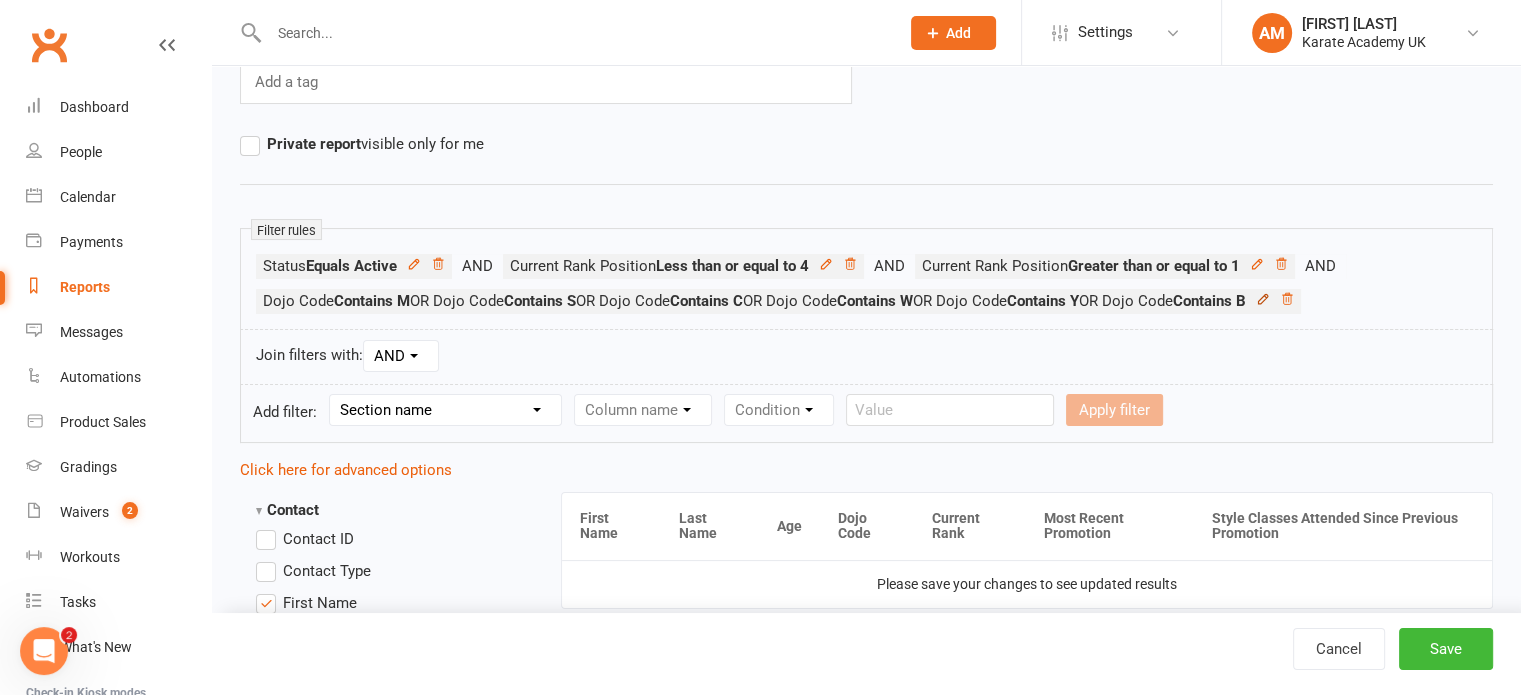 click 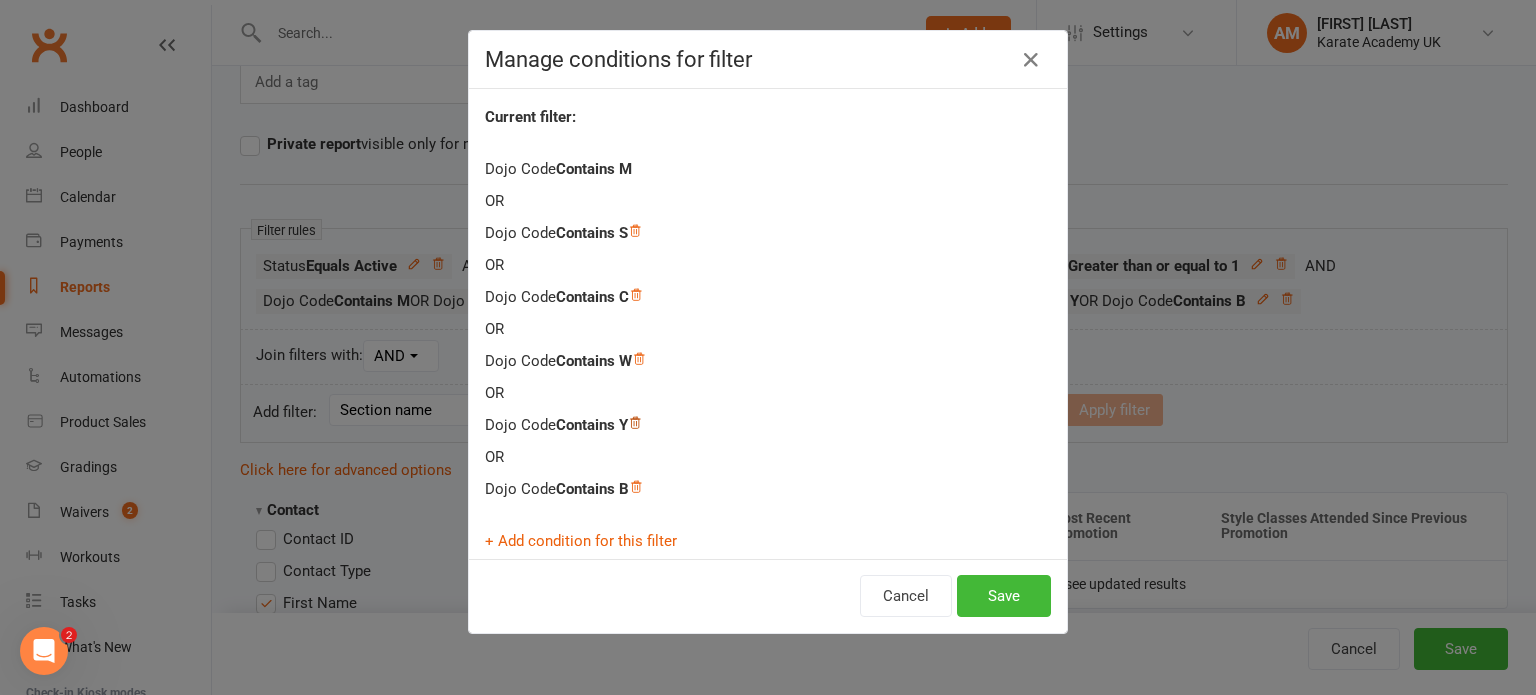 click 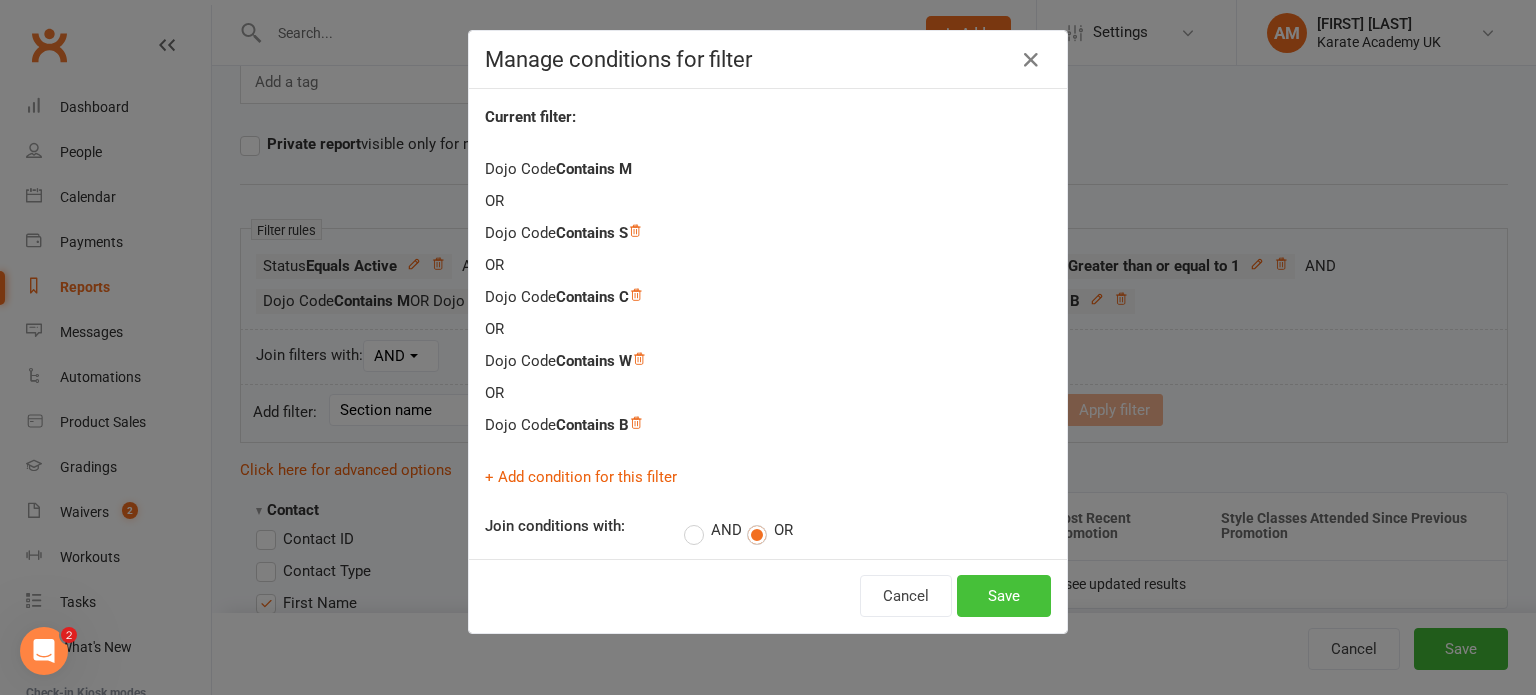 click on "Save" at bounding box center [1004, 596] 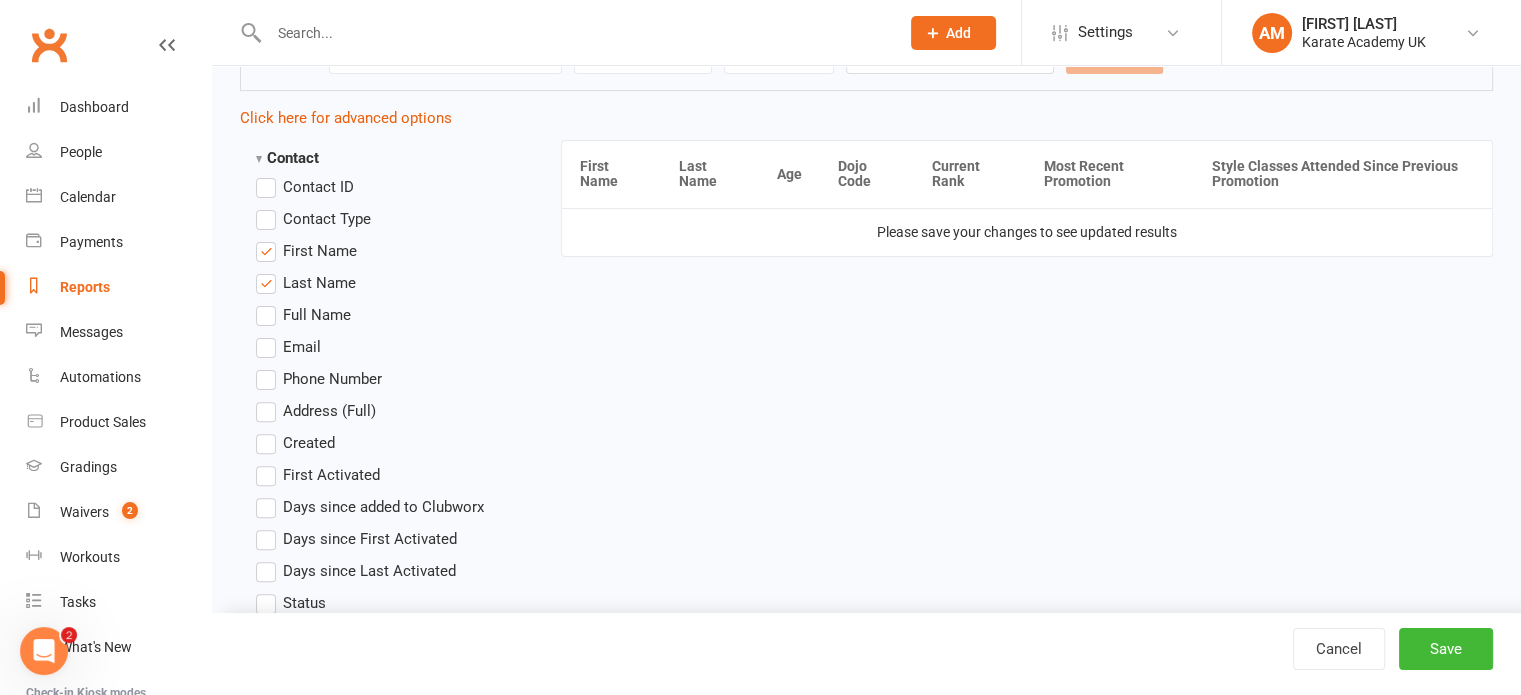 scroll, scrollTop: 0, scrollLeft: 0, axis: both 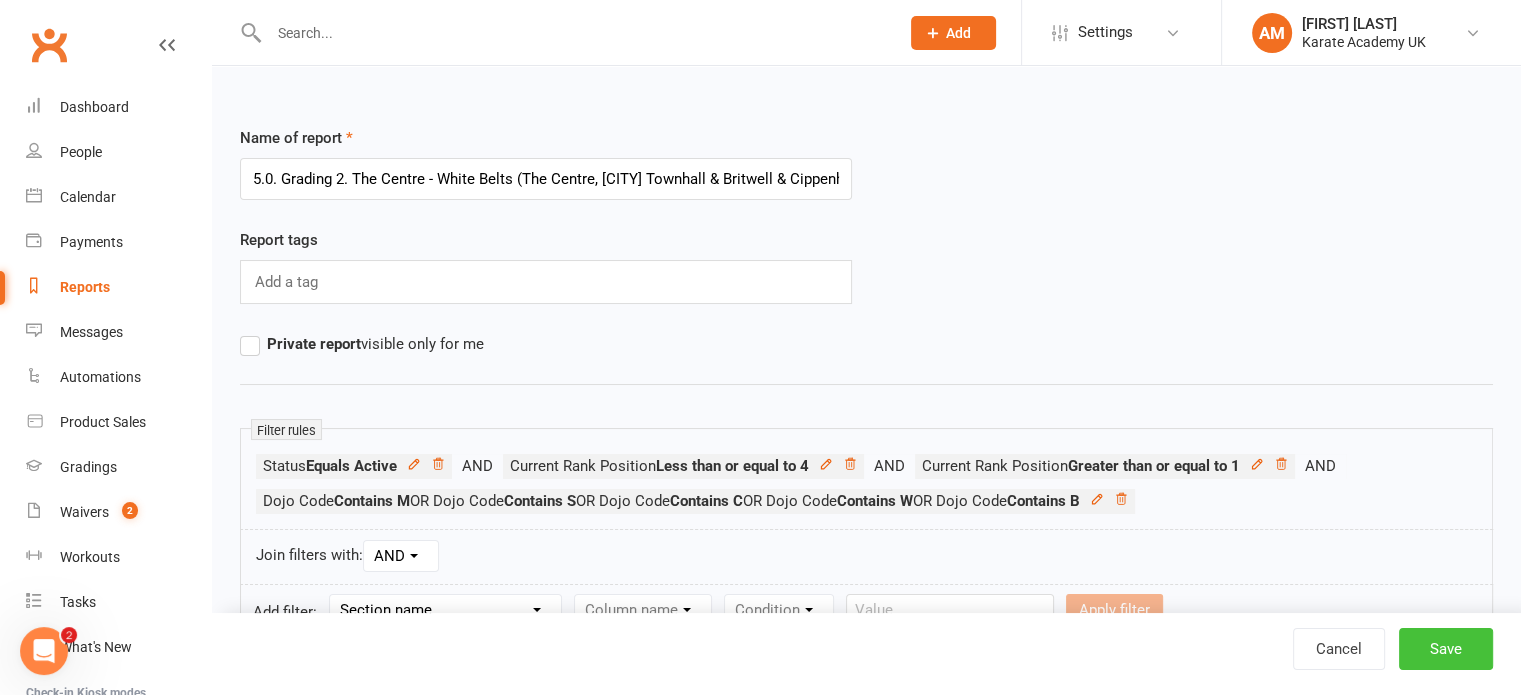 click on "Save" at bounding box center (1446, 649) 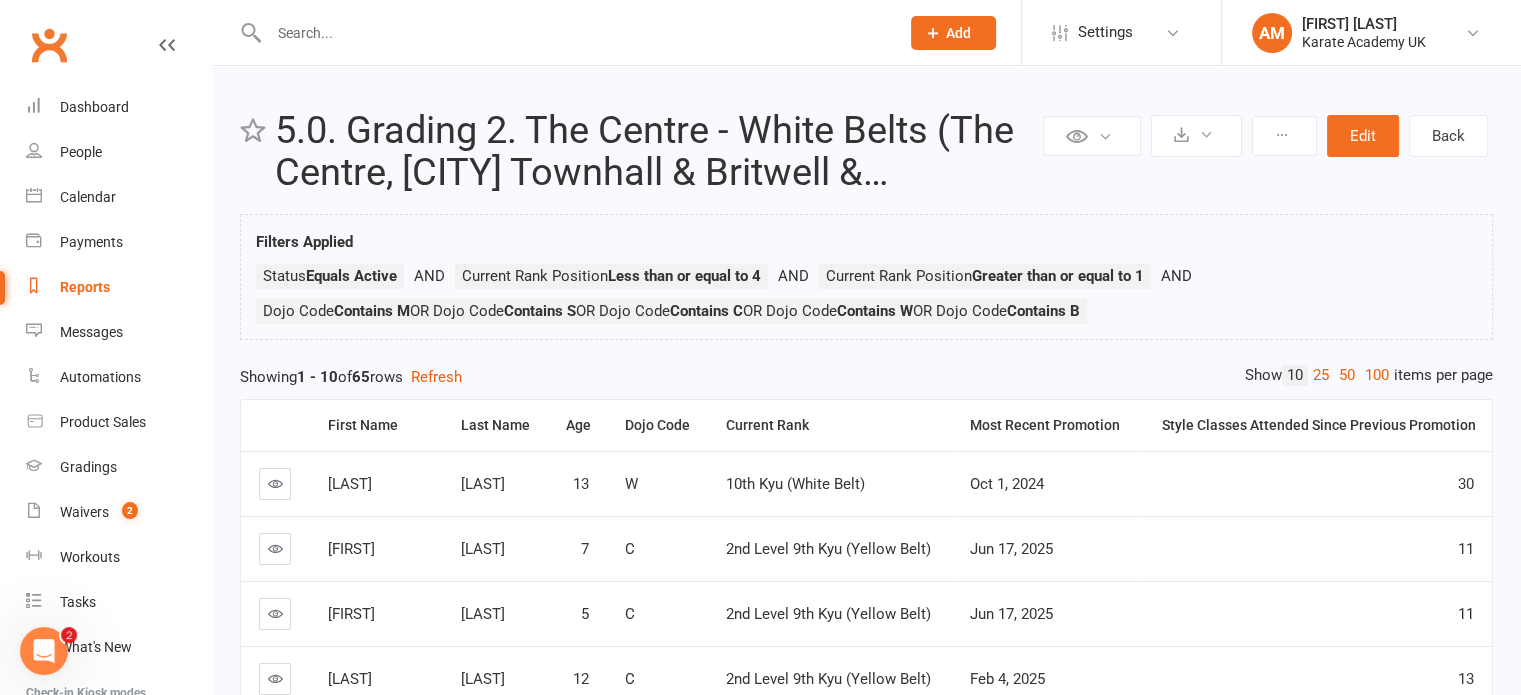 click on "Reports" at bounding box center (85, 287) 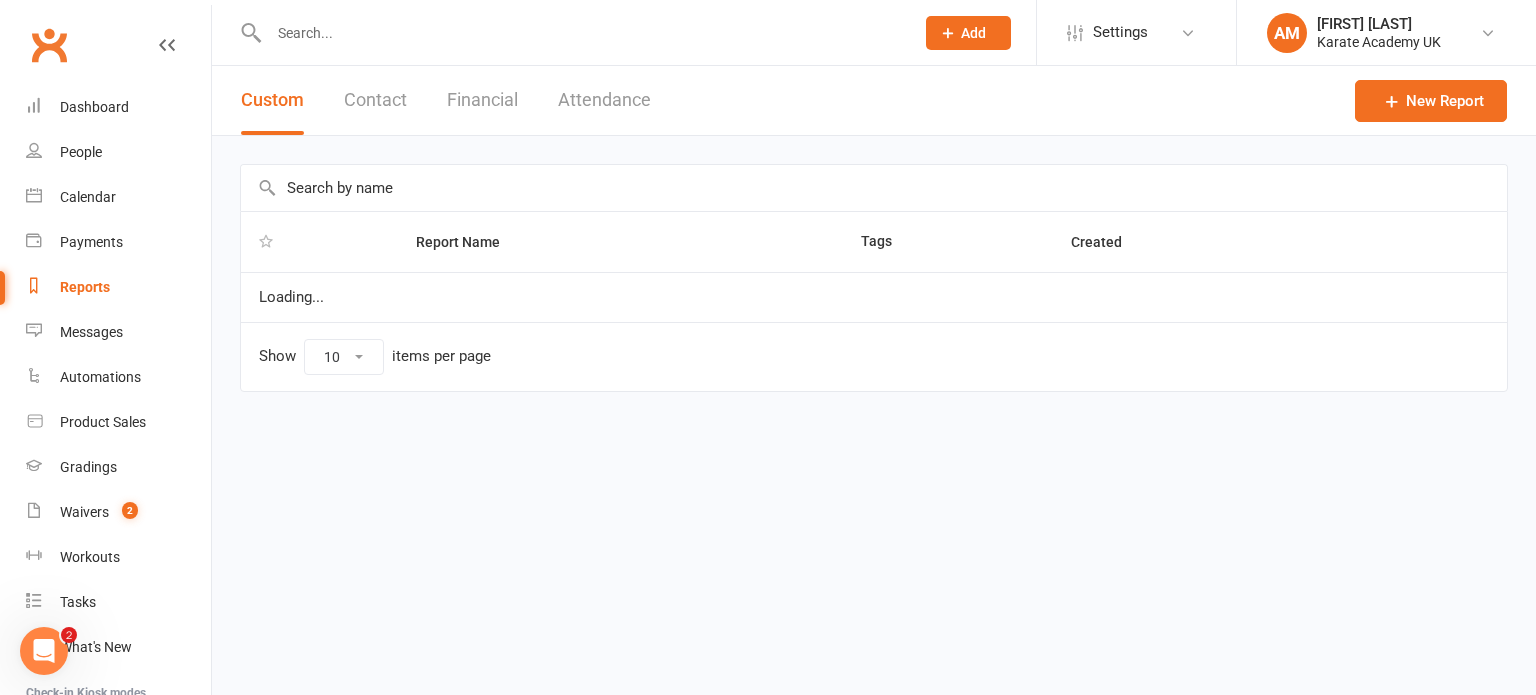 select on "100" 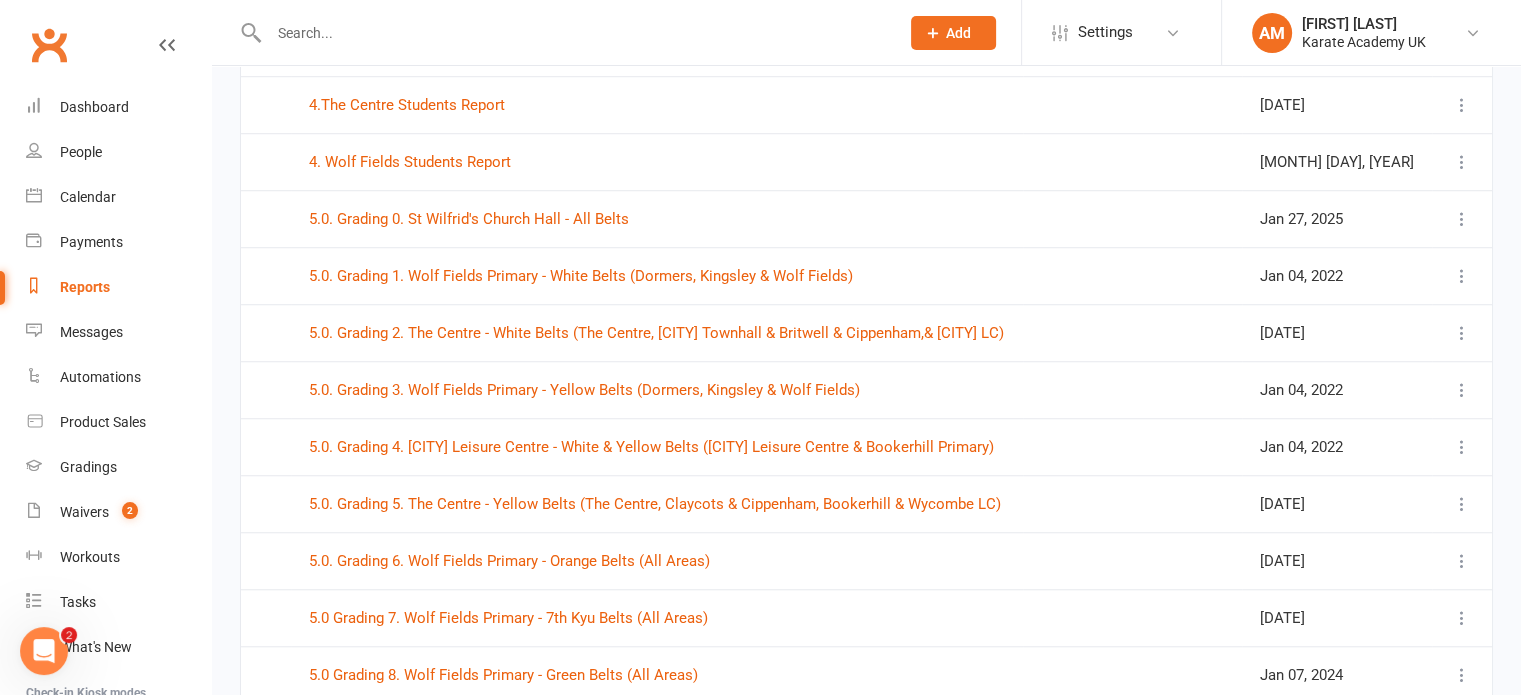 scroll, scrollTop: 1500, scrollLeft: 0, axis: vertical 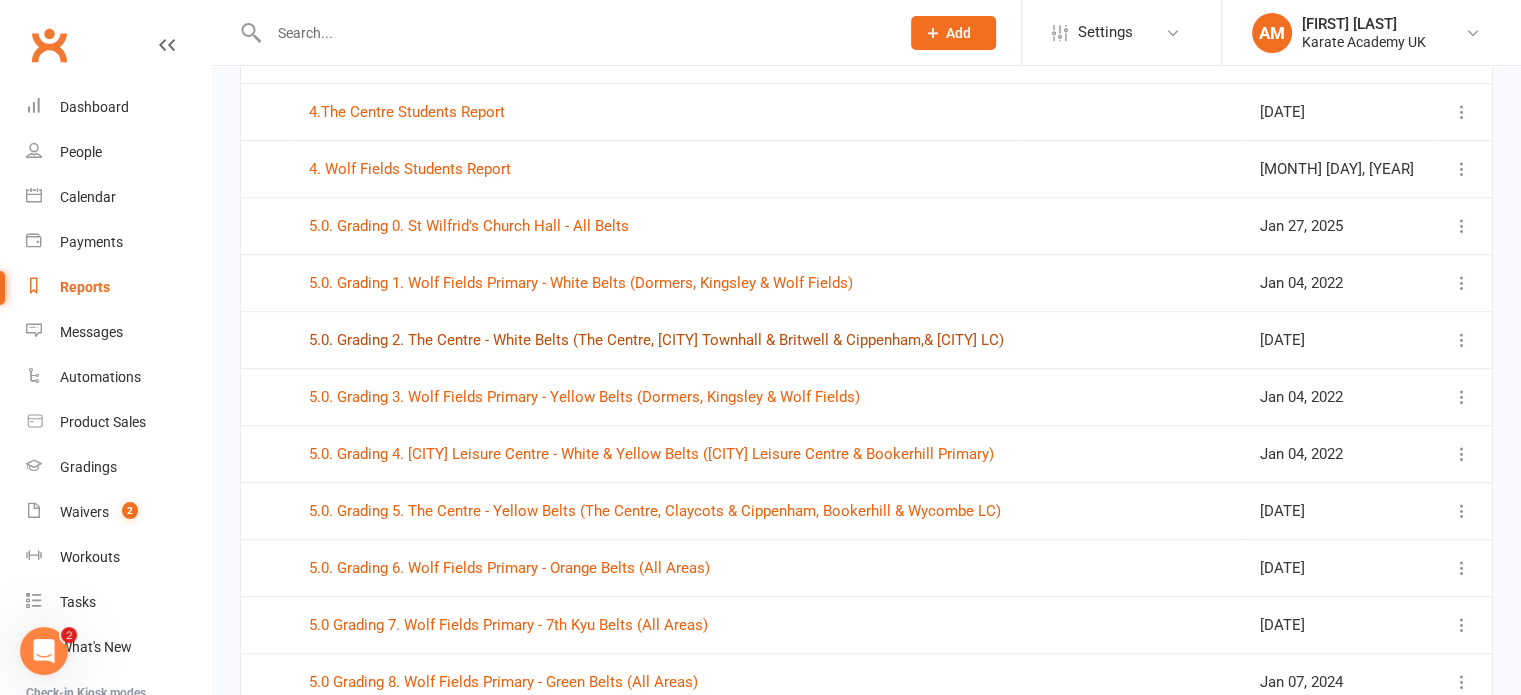 click on "5.0. Grading 2. The Centre - White Belts (The Centre, Claycots Townhall & Britwell & Cippenham,& Wycombe LC)" at bounding box center [656, 340] 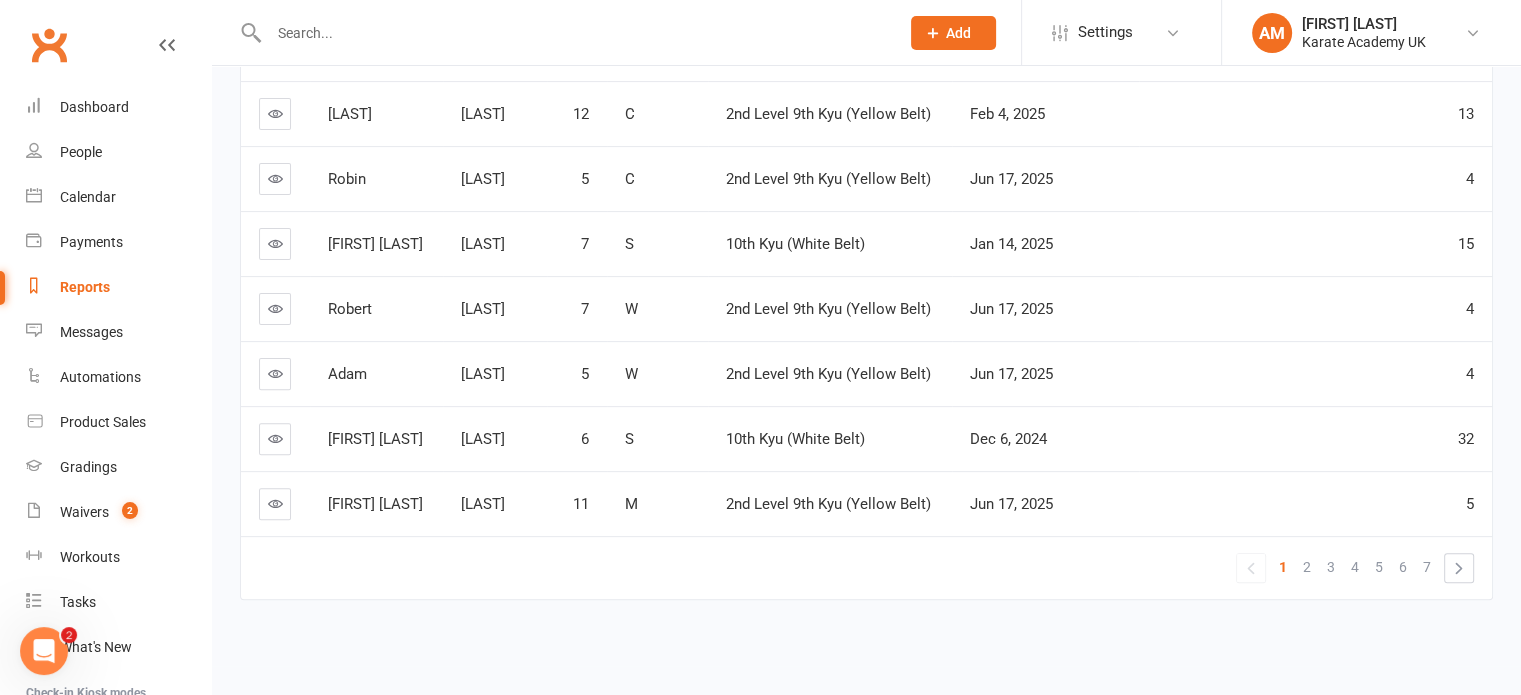 scroll, scrollTop: 0, scrollLeft: 0, axis: both 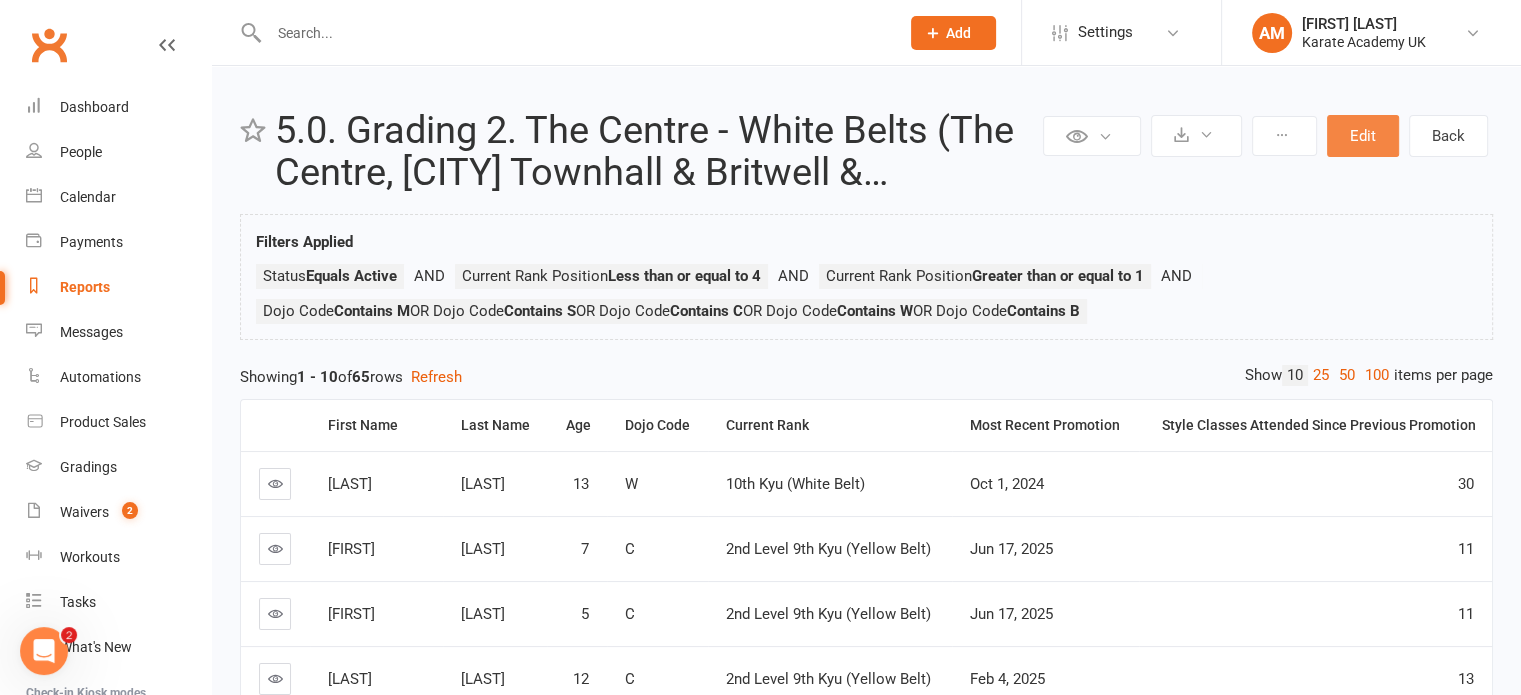 click on "Edit" at bounding box center [1363, 136] 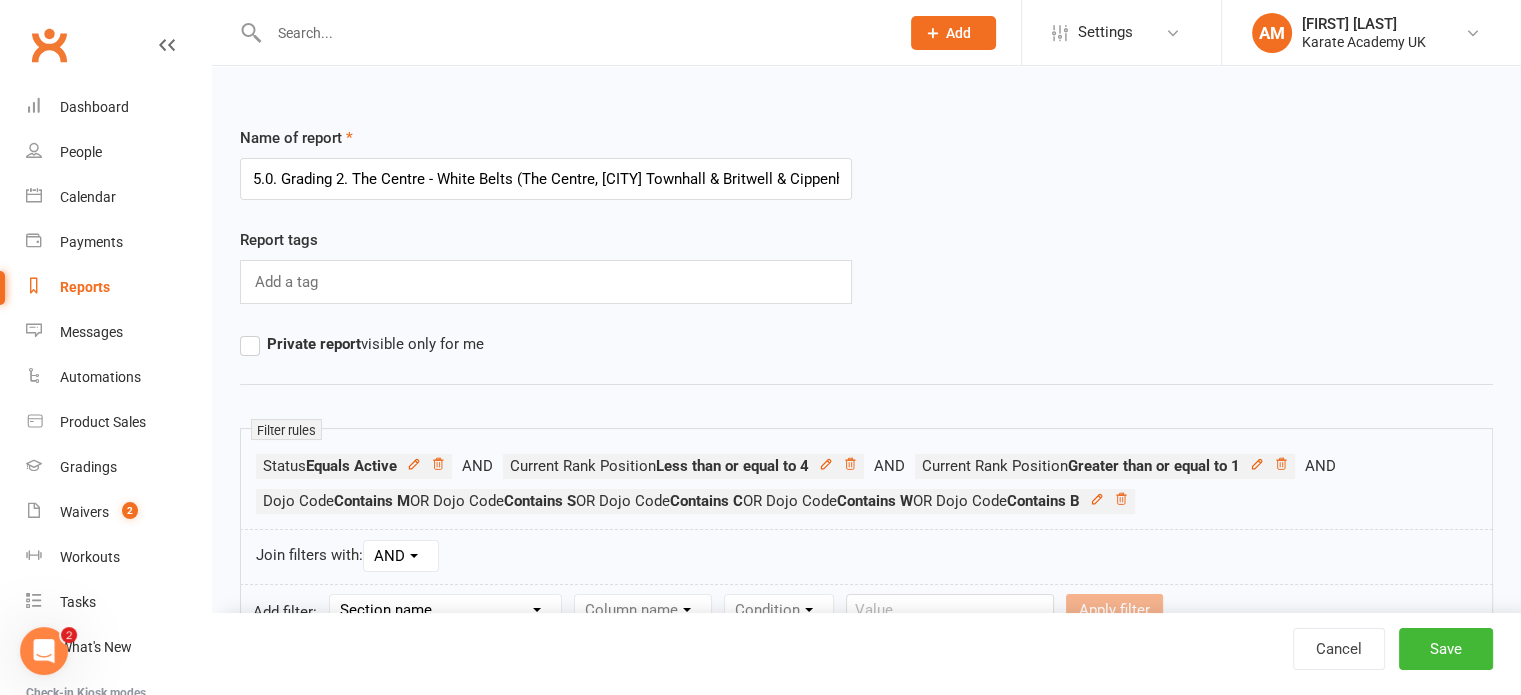 scroll, scrollTop: 0, scrollLeft: 150, axis: horizontal 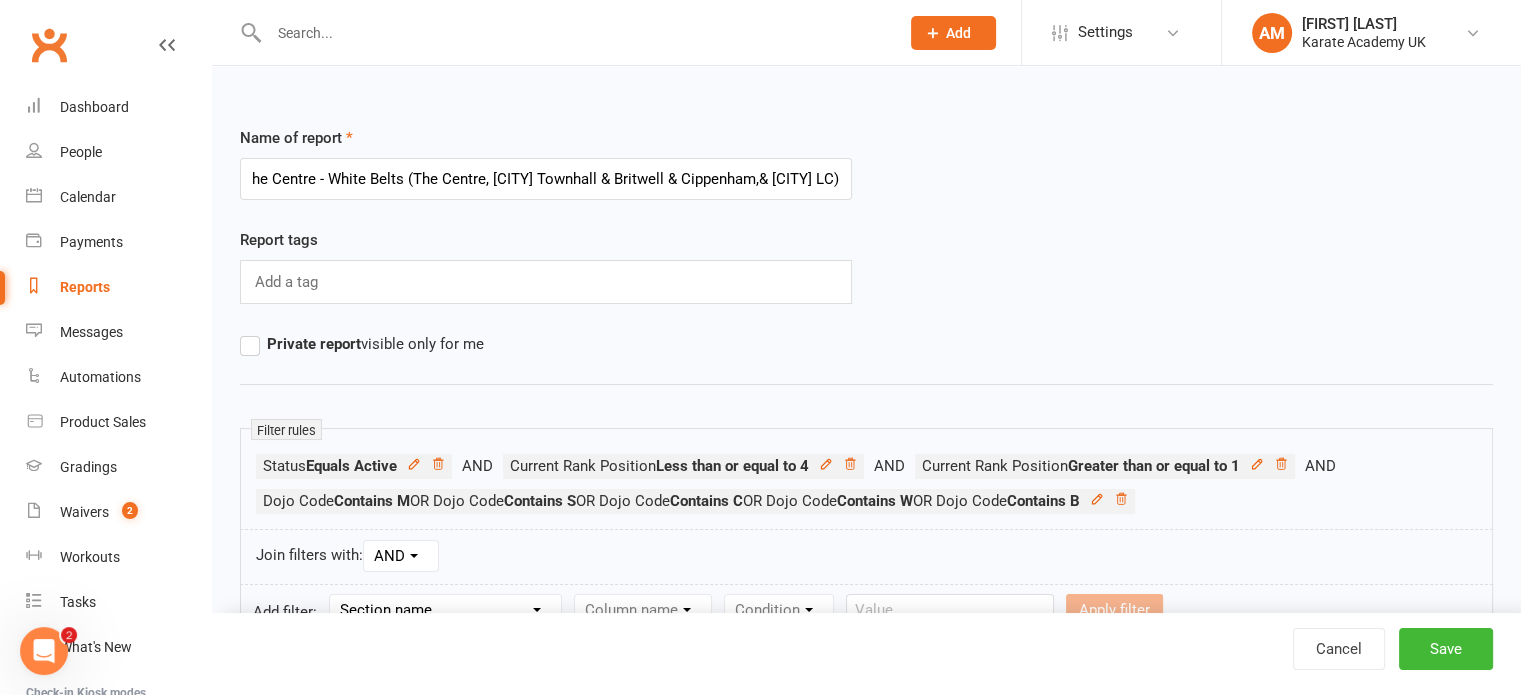click on "5.0. Grading 2. The Centre - White Belts (The Centre, Claycots Townhall & Britwell & Cippenham,& Wycombe LC)" at bounding box center [546, 179] 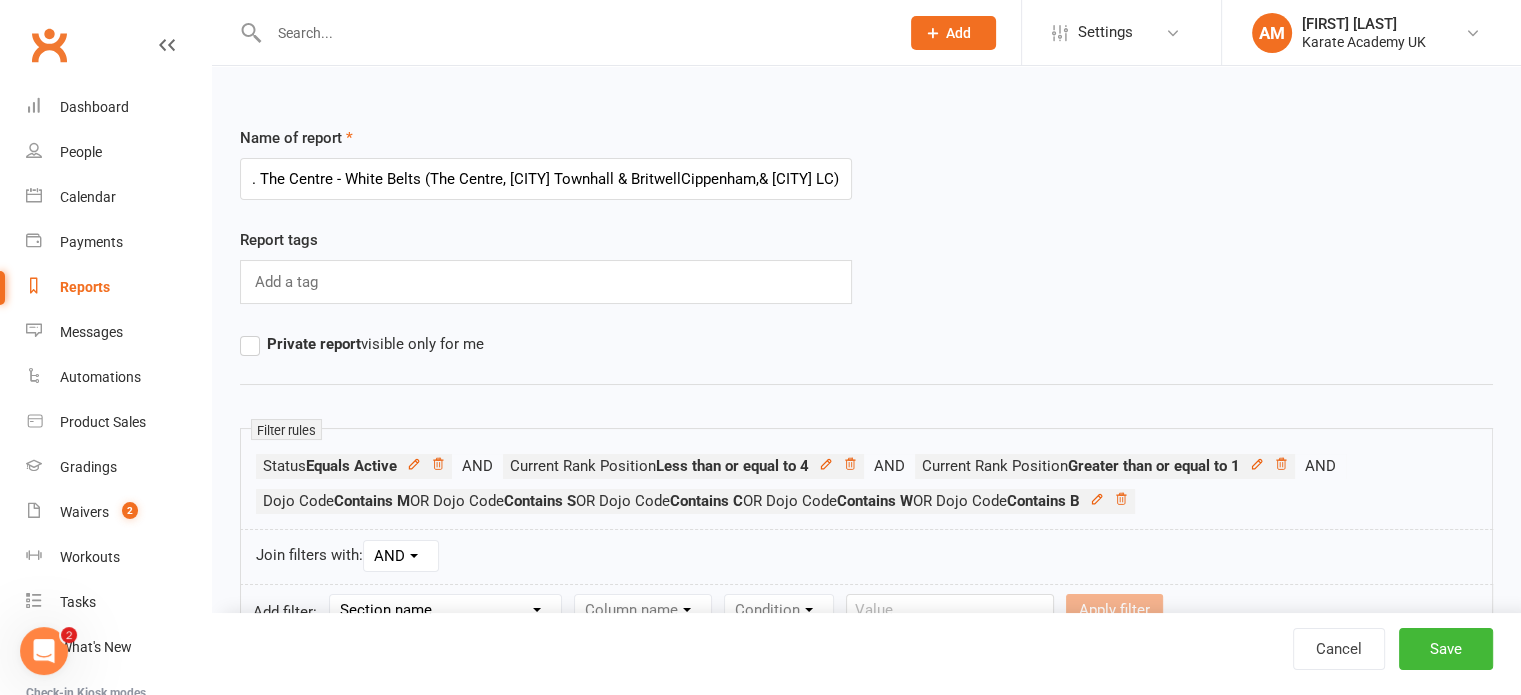scroll, scrollTop: 0, scrollLeft: 134, axis: horizontal 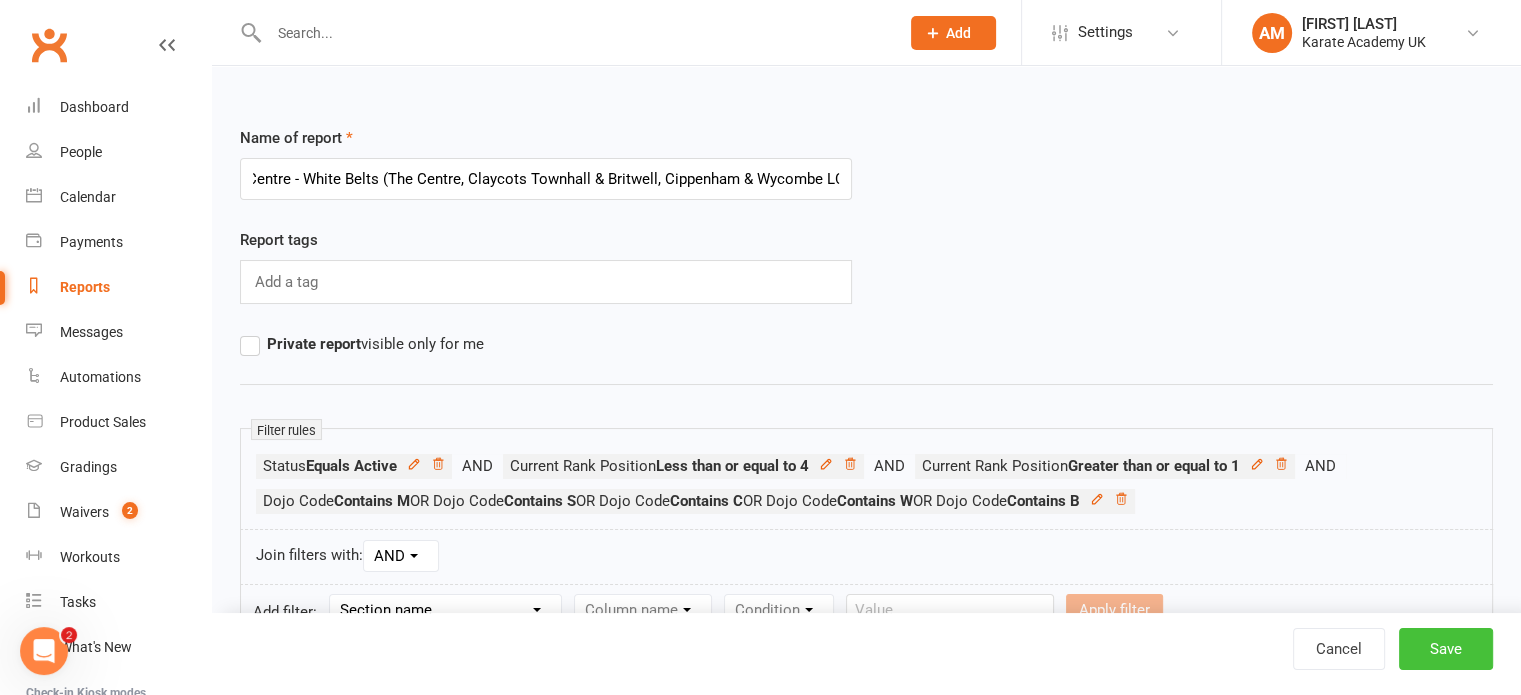 type on "5.0. Grading 2. The Centre - White Belts (The Centre, Claycots Townhall & Britwell, Cippenham & Wycombe LC)" 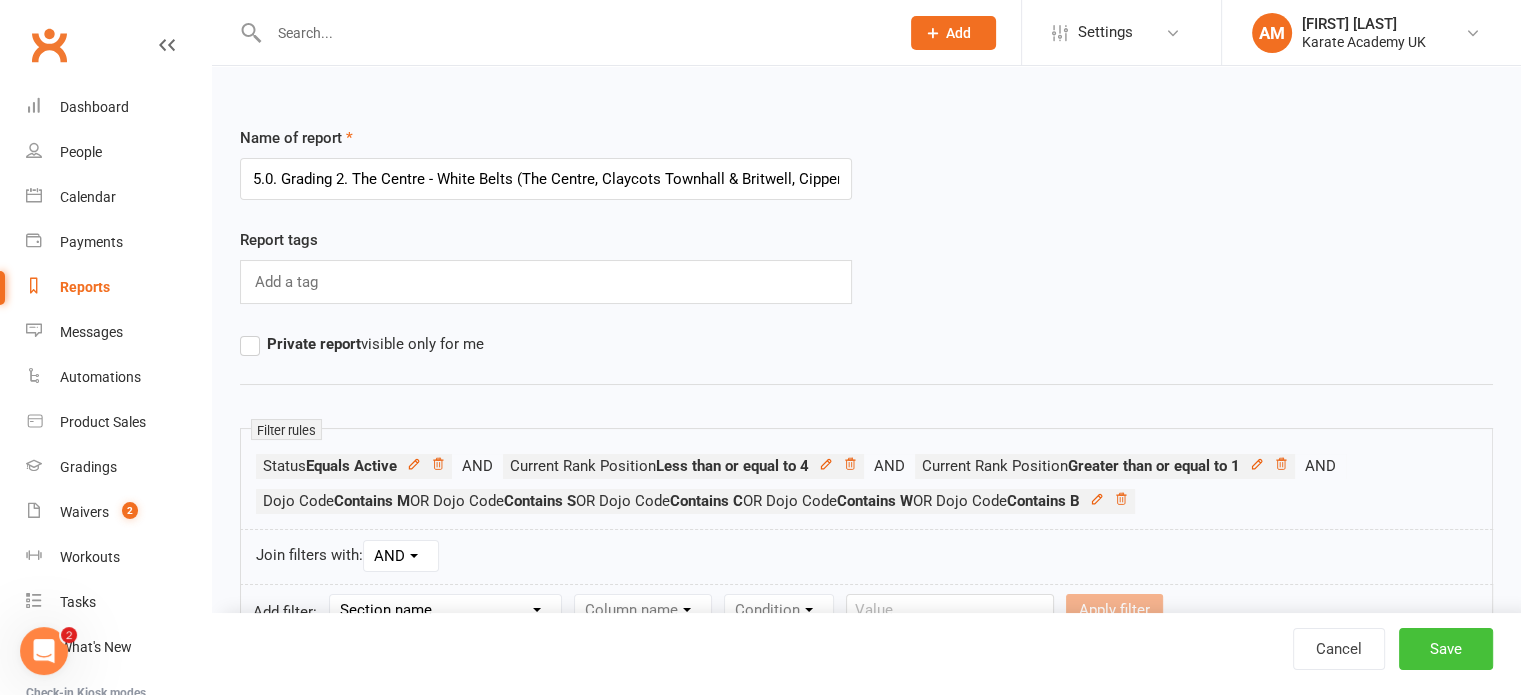 click on "Save" at bounding box center [1446, 649] 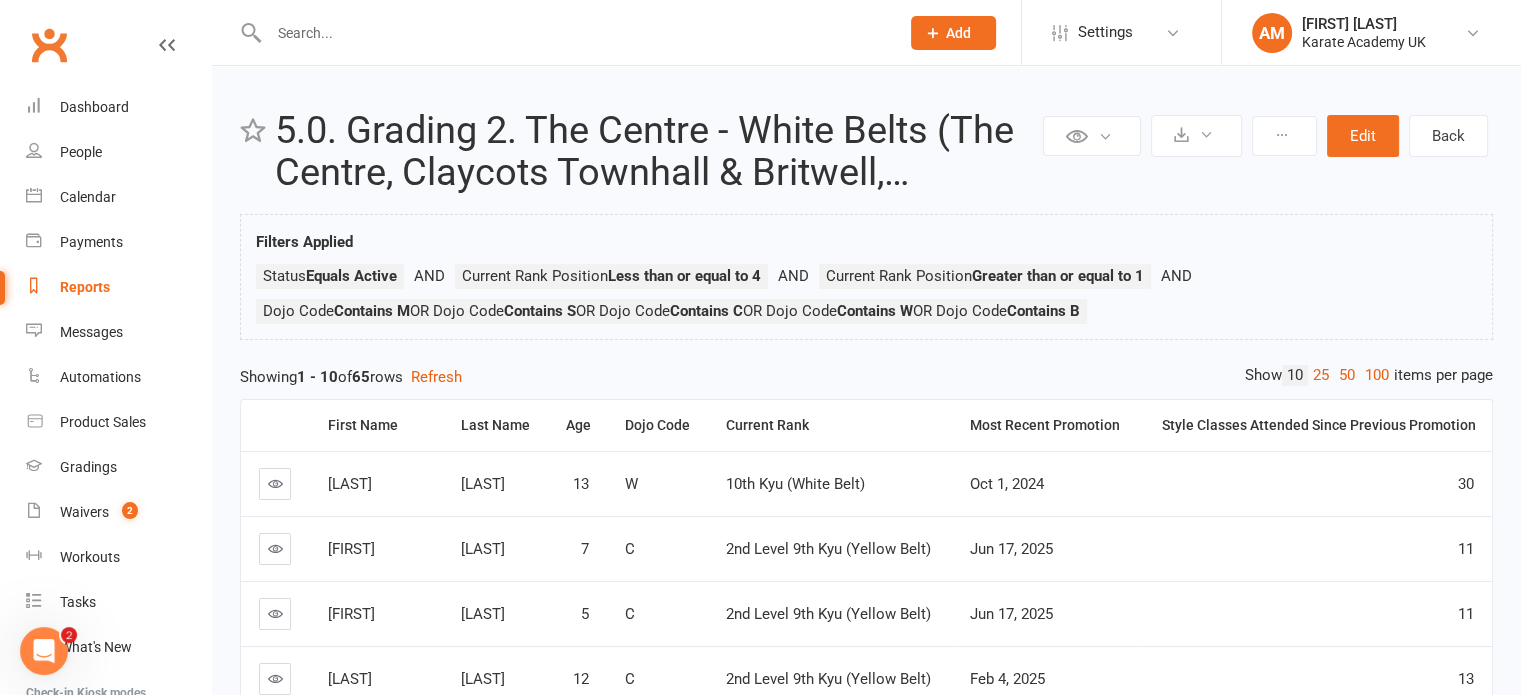 click on "Reports" at bounding box center (118, 287) 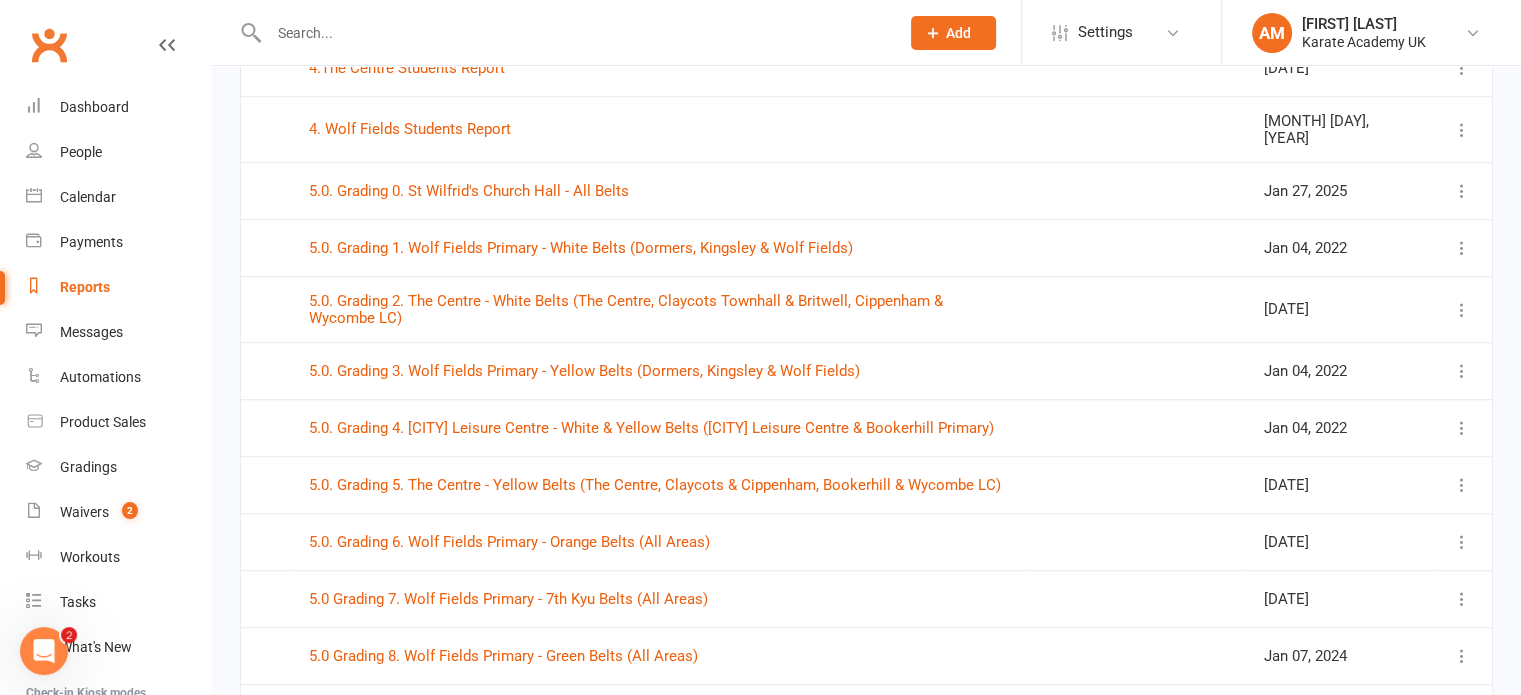 scroll, scrollTop: 1600, scrollLeft: 0, axis: vertical 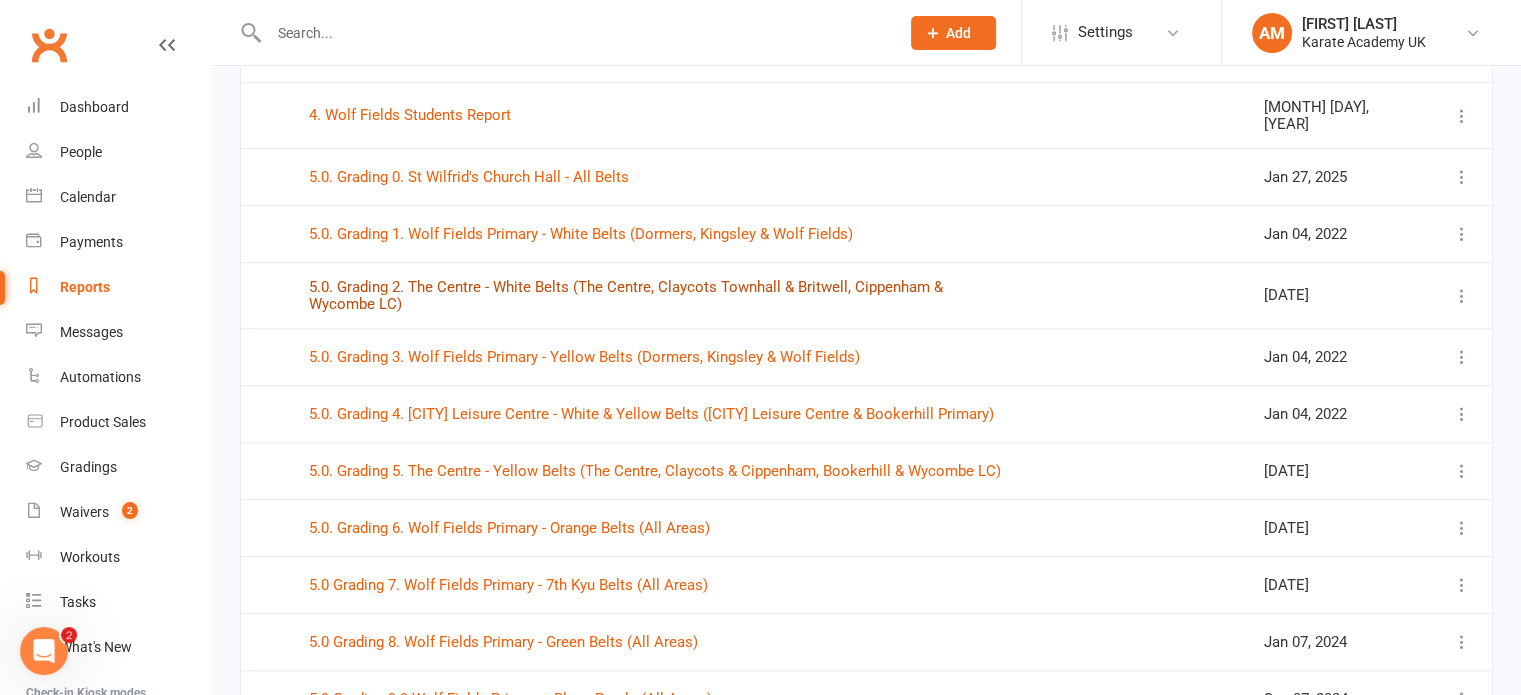 click on "5.0. Grading 2. The Centre - White Belts (The Centre, Claycots Townhall & Britwell, Cippenham & Wycombe LC)" at bounding box center [626, 295] 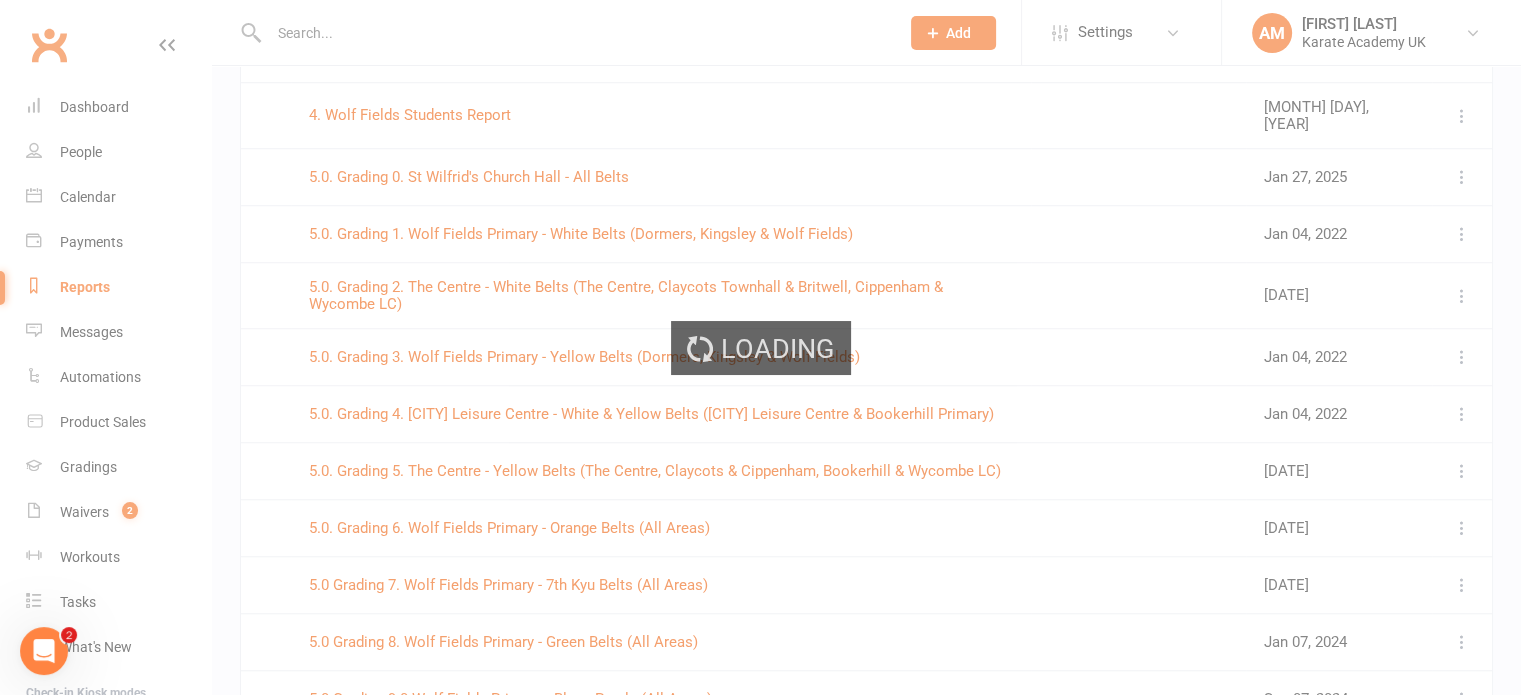 scroll, scrollTop: 0, scrollLeft: 0, axis: both 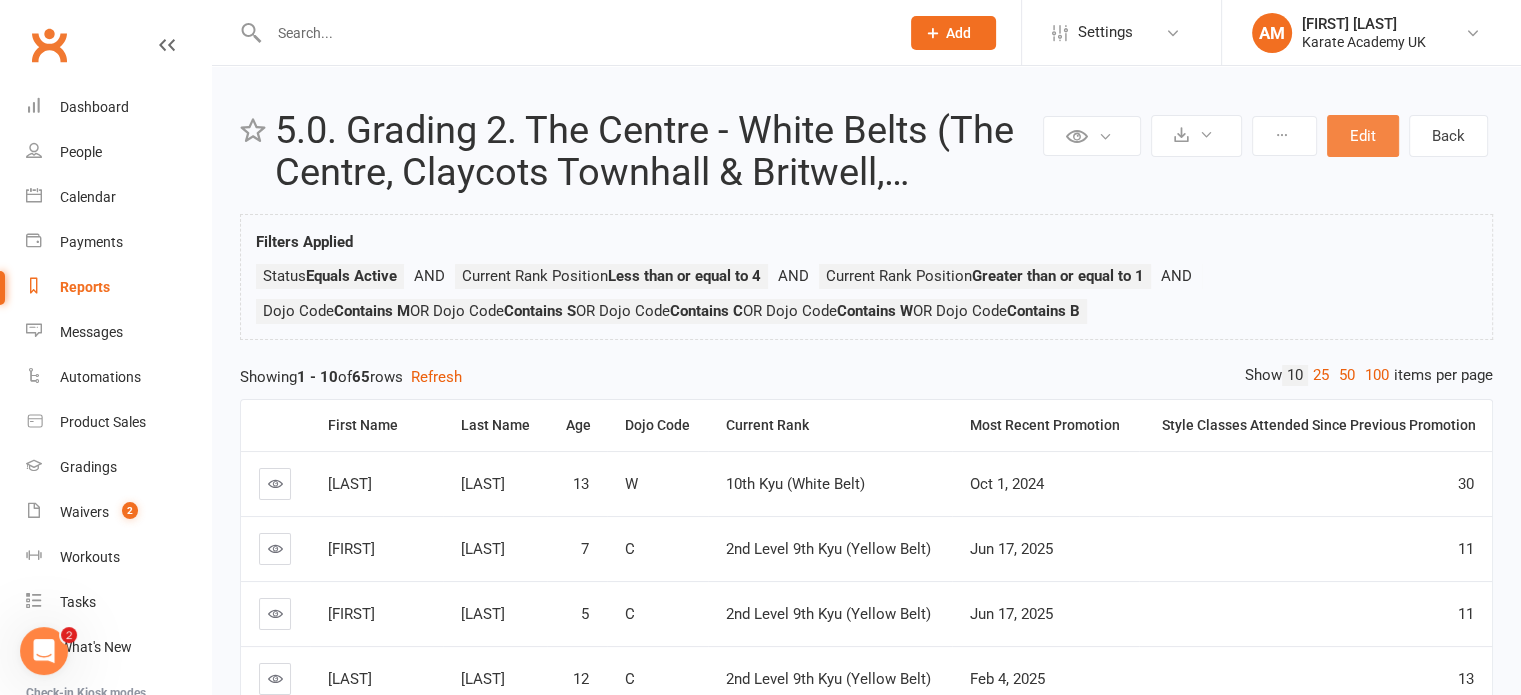 click on "Edit" at bounding box center (1363, 136) 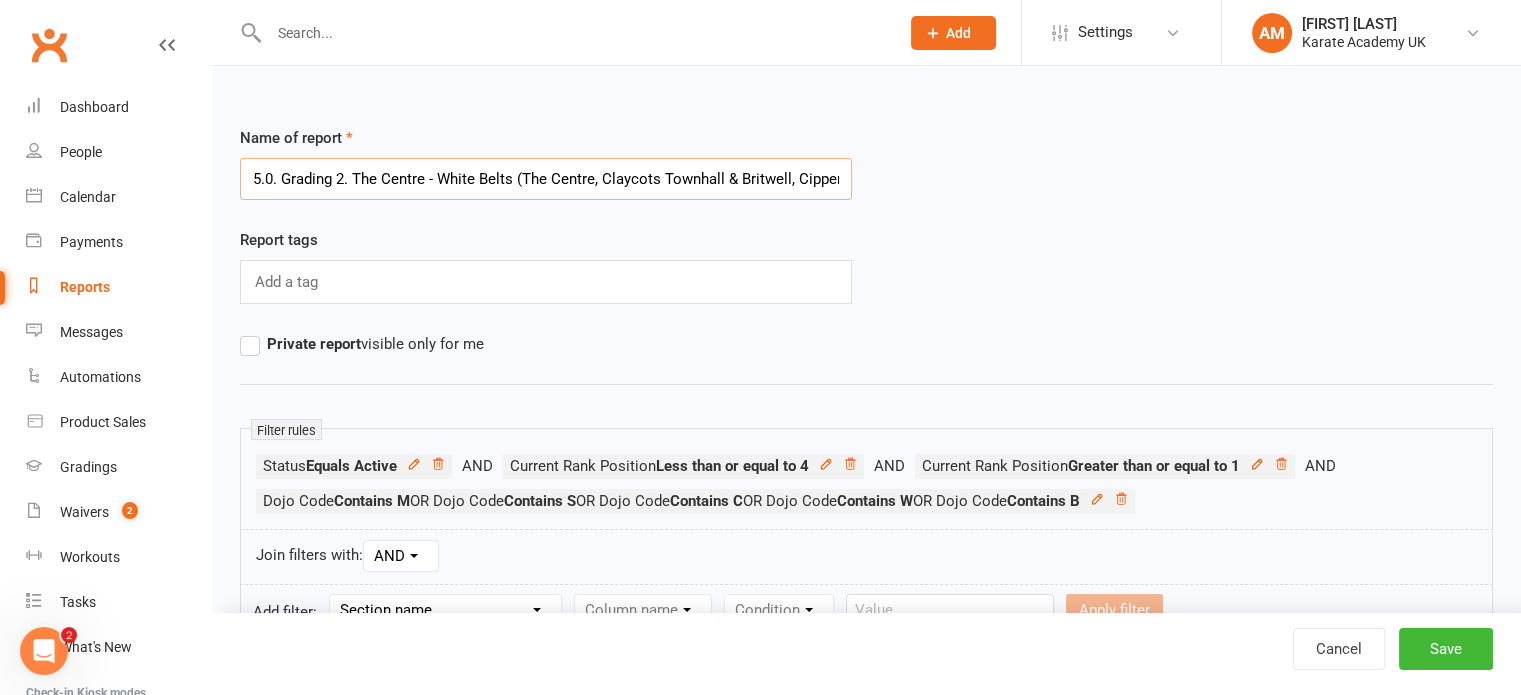 scroll, scrollTop: 0, scrollLeft: 141, axis: horizontal 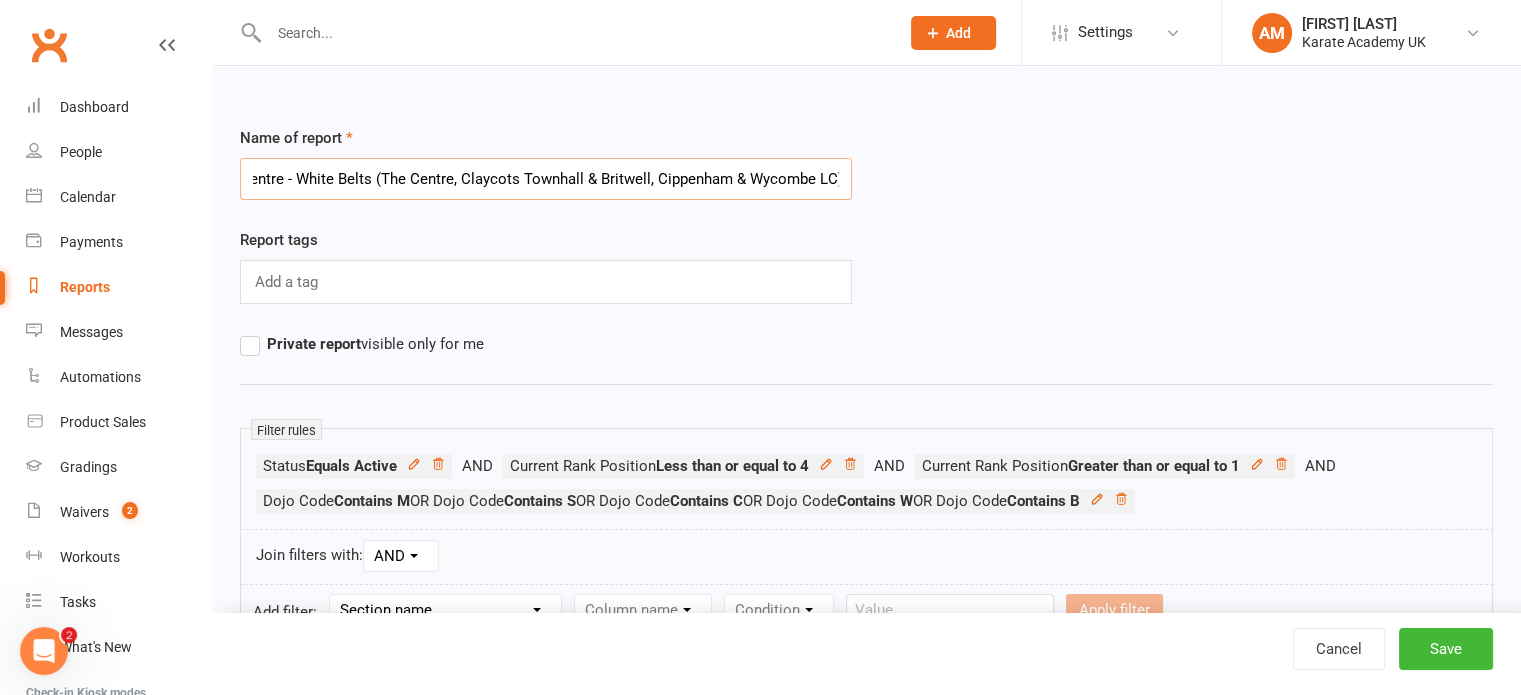 click on "5.0. Grading 2. The Centre - White Belts (The Centre, Claycots Townhall & Britwell, Cippenham & Wycombe LC)" at bounding box center [546, 179] 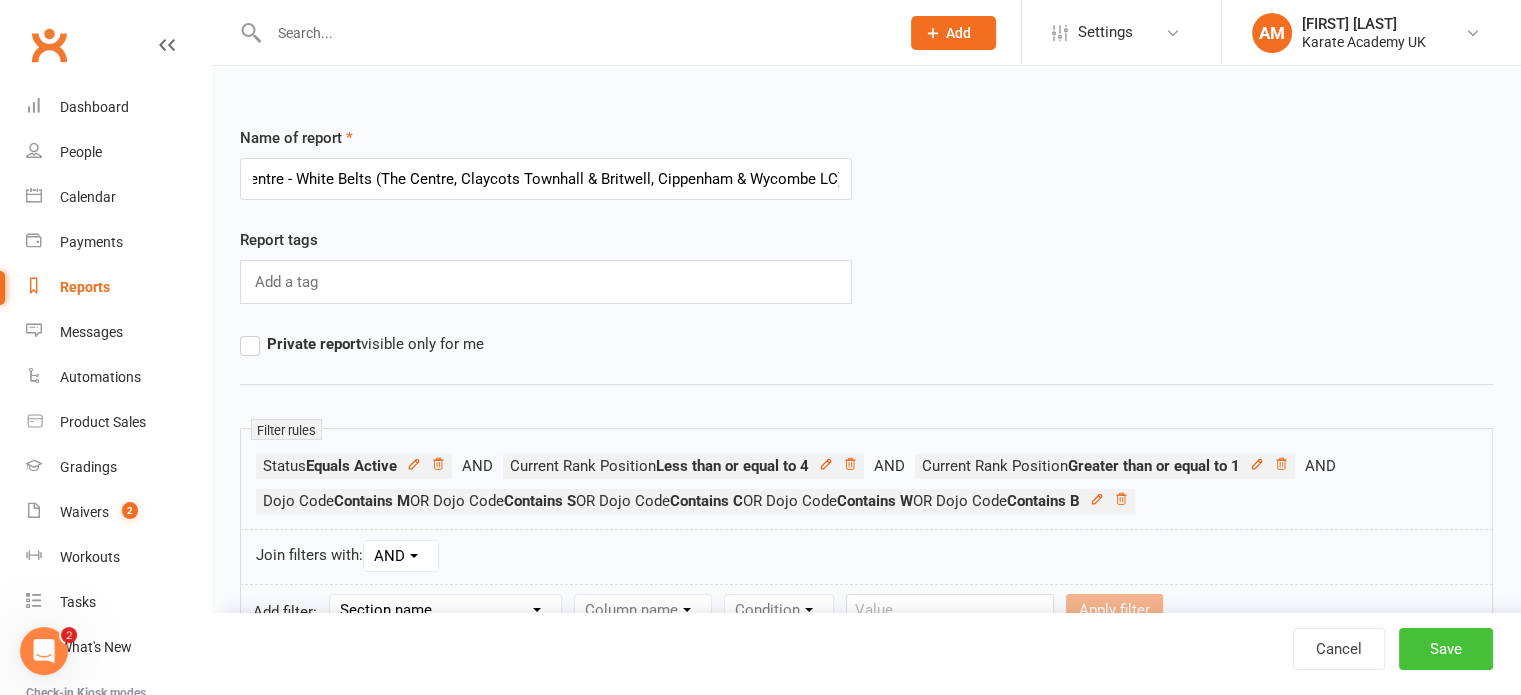 click on "Save" at bounding box center [1446, 649] 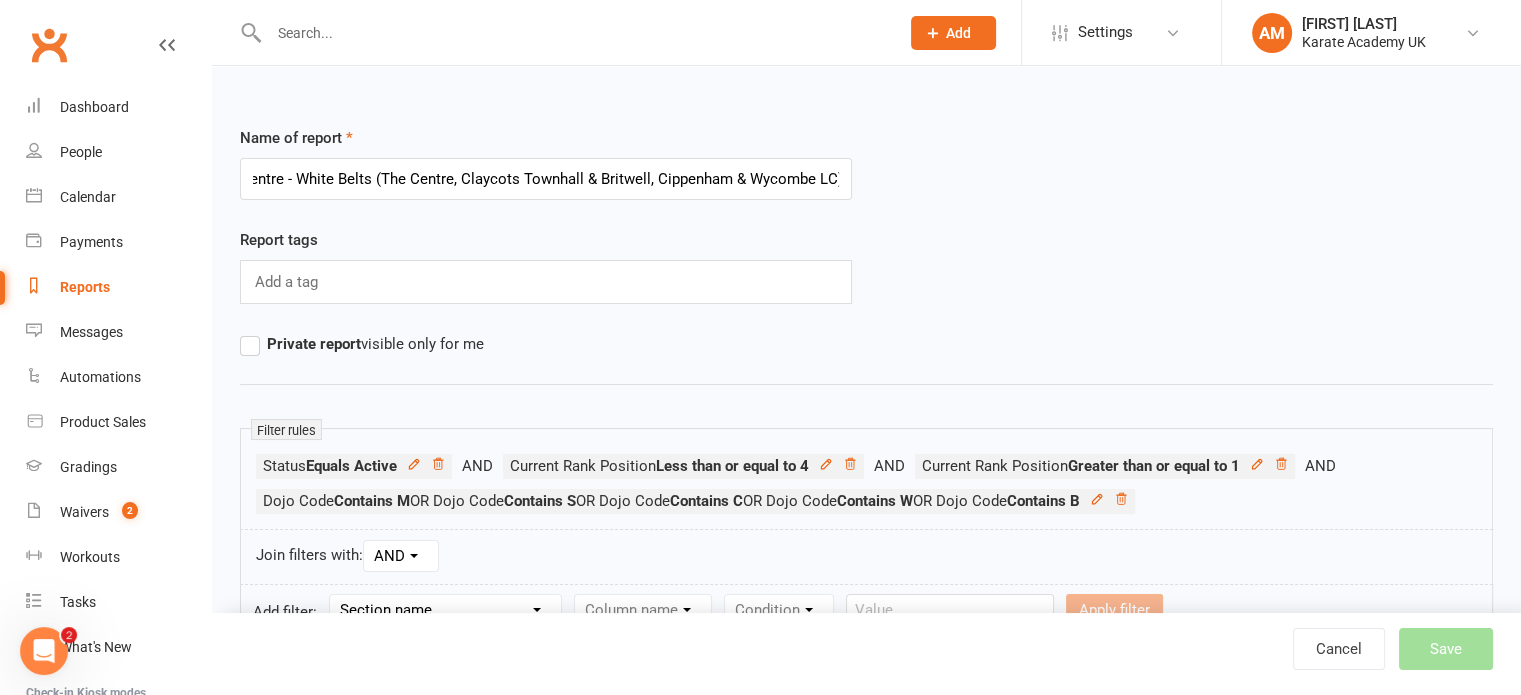 scroll, scrollTop: 0, scrollLeft: 0, axis: both 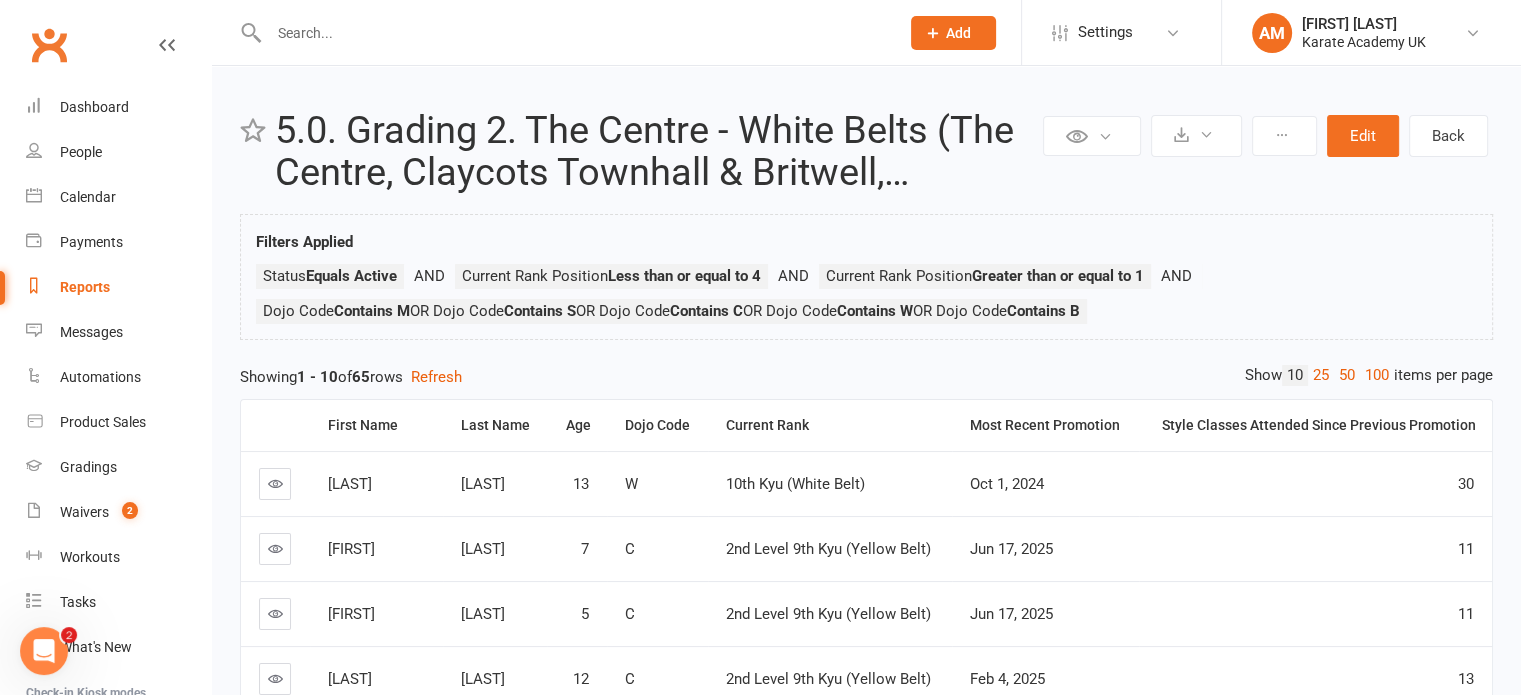 click on "Reports" at bounding box center (85, 287) 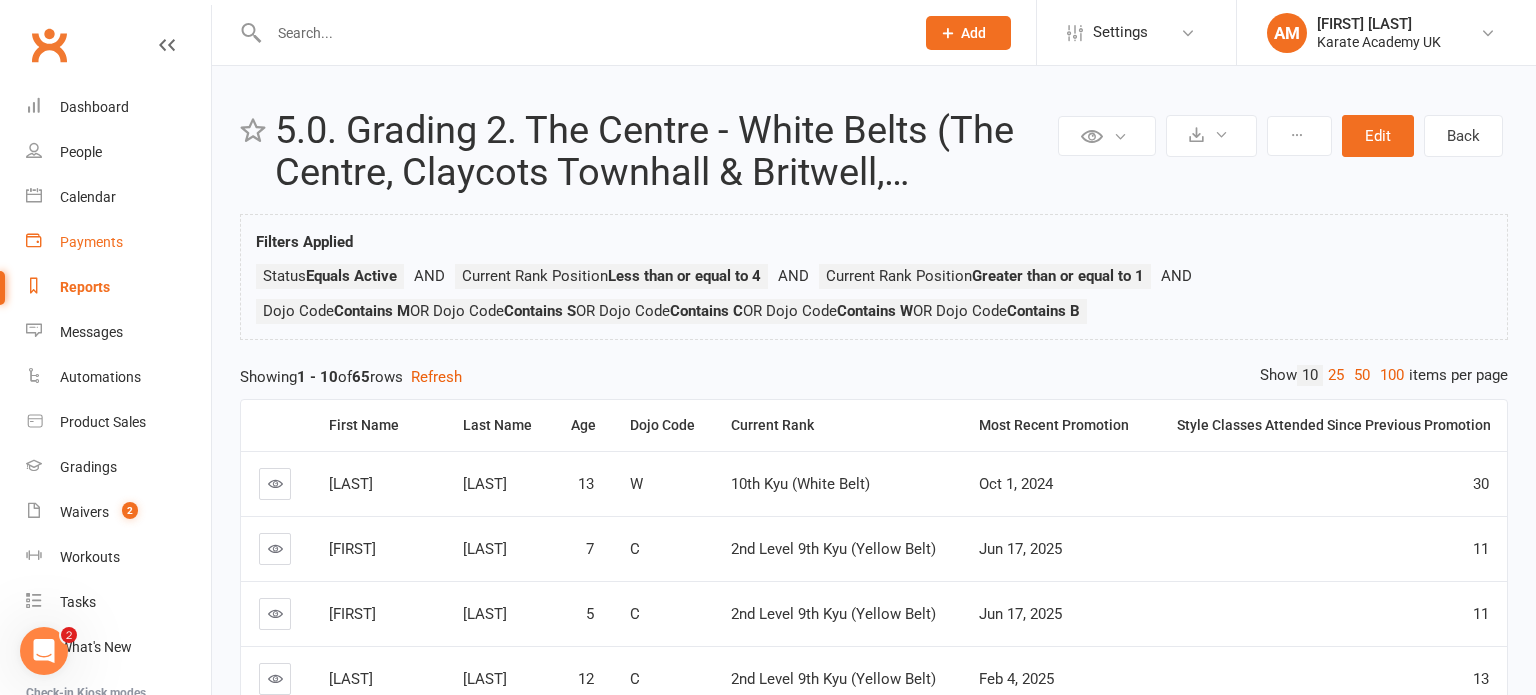 select on "100" 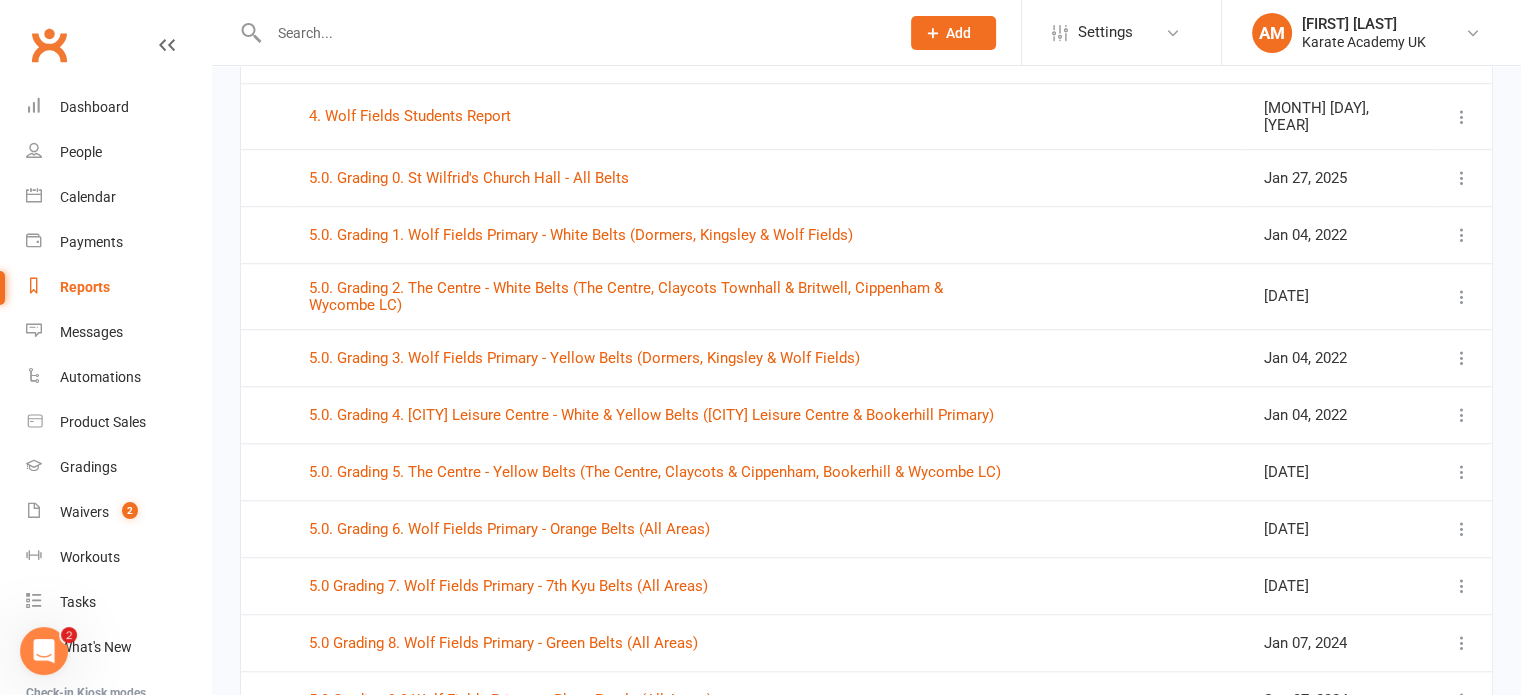scroll, scrollTop: 1600, scrollLeft: 0, axis: vertical 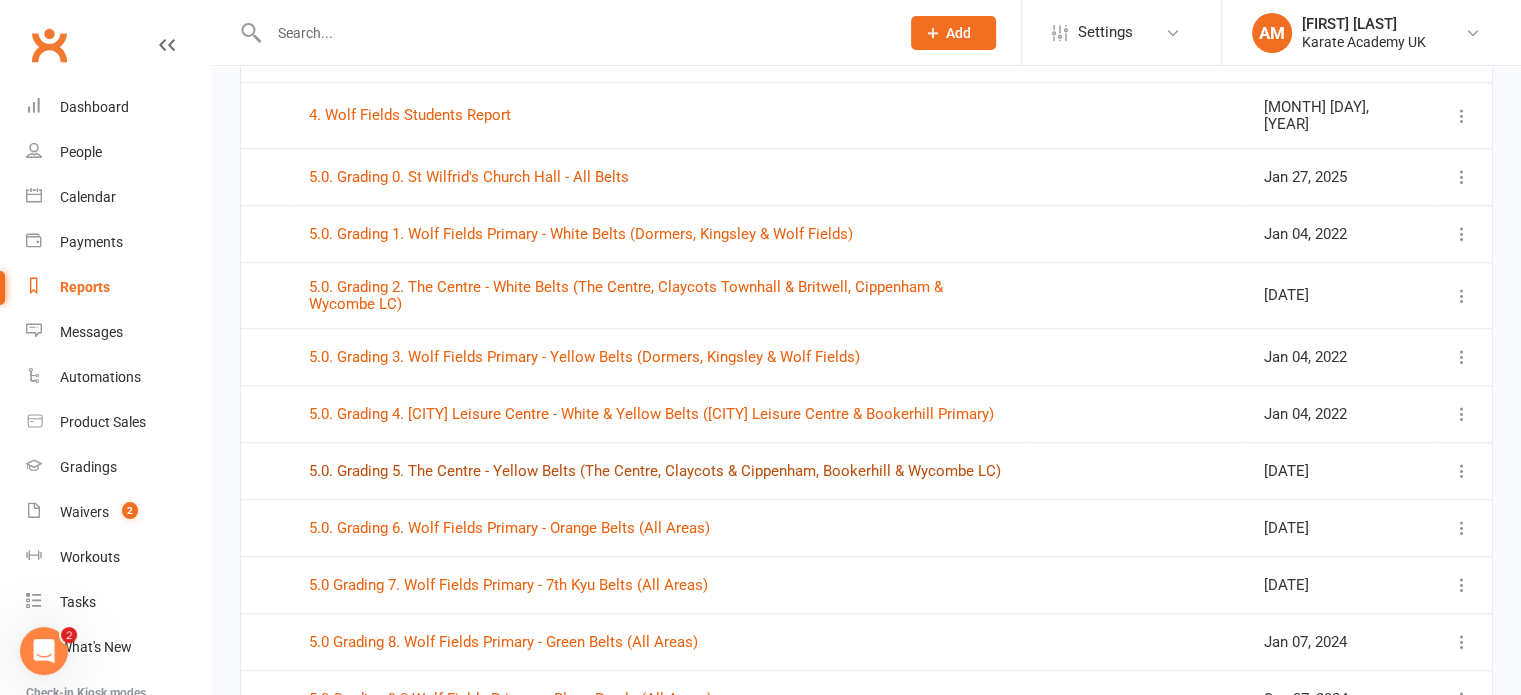 click on "5.0. Grading 5. The Centre - Yellow Belts (The Centre, Claycots & Cippenham, Bookerhill & Wycombe LC)" at bounding box center (655, 471) 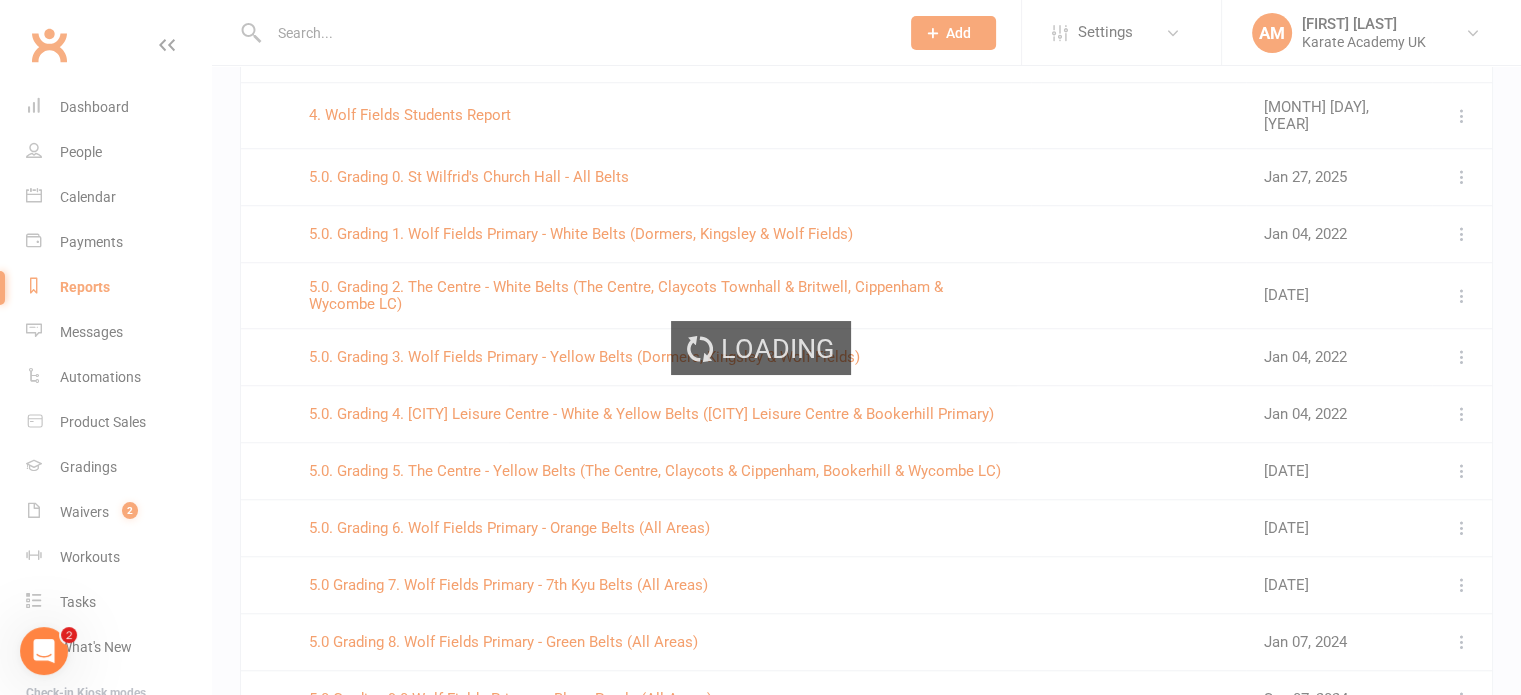 scroll, scrollTop: 0, scrollLeft: 0, axis: both 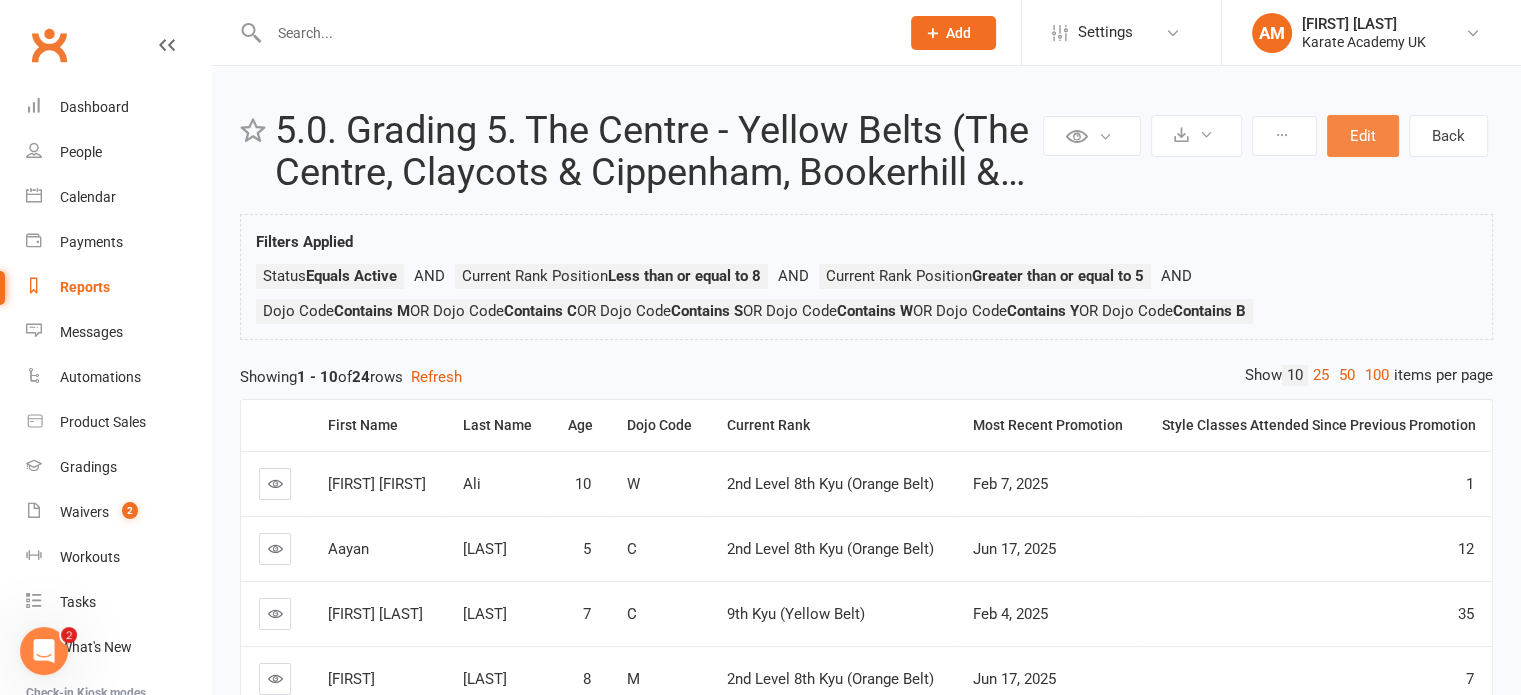 click on "Edit" at bounding box center (1363, 136) 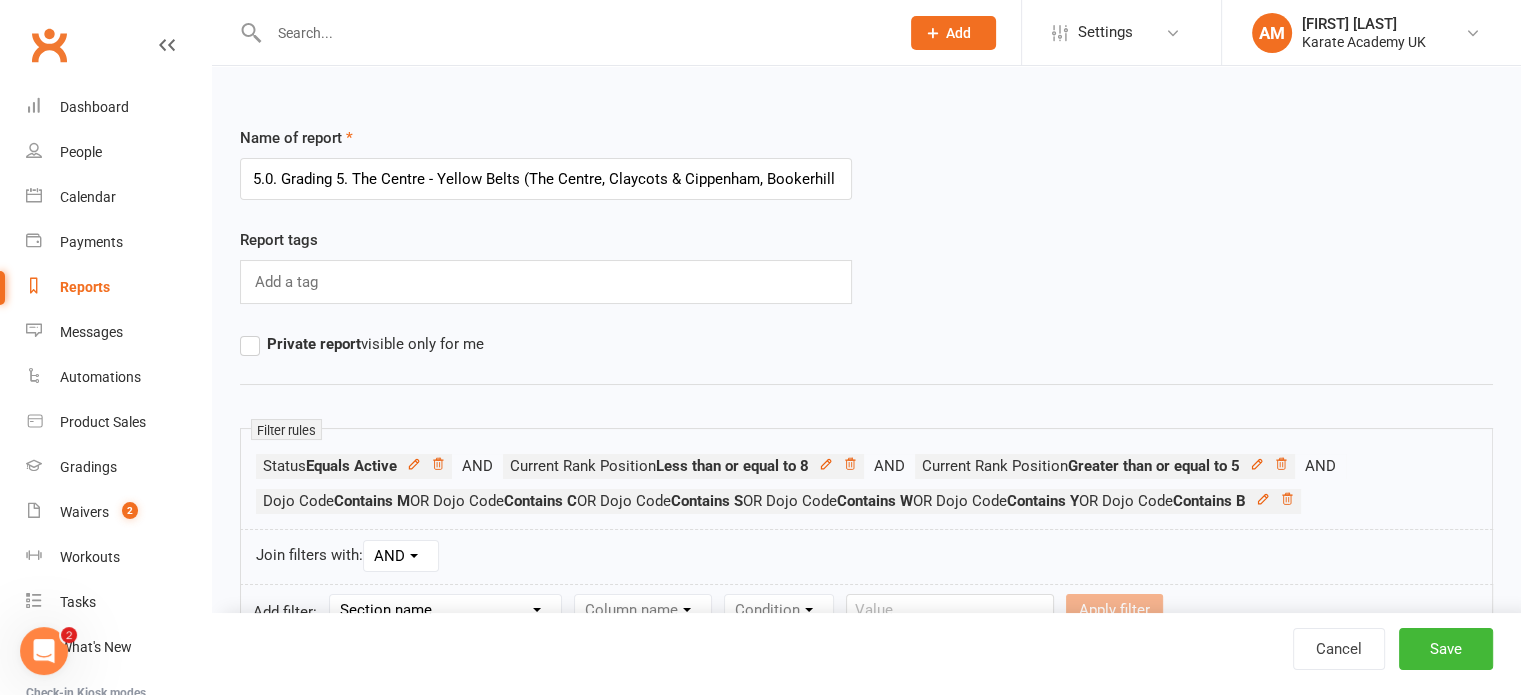 scroll, scrollTop: 0, scrollLeft: 100, axis: horizontal 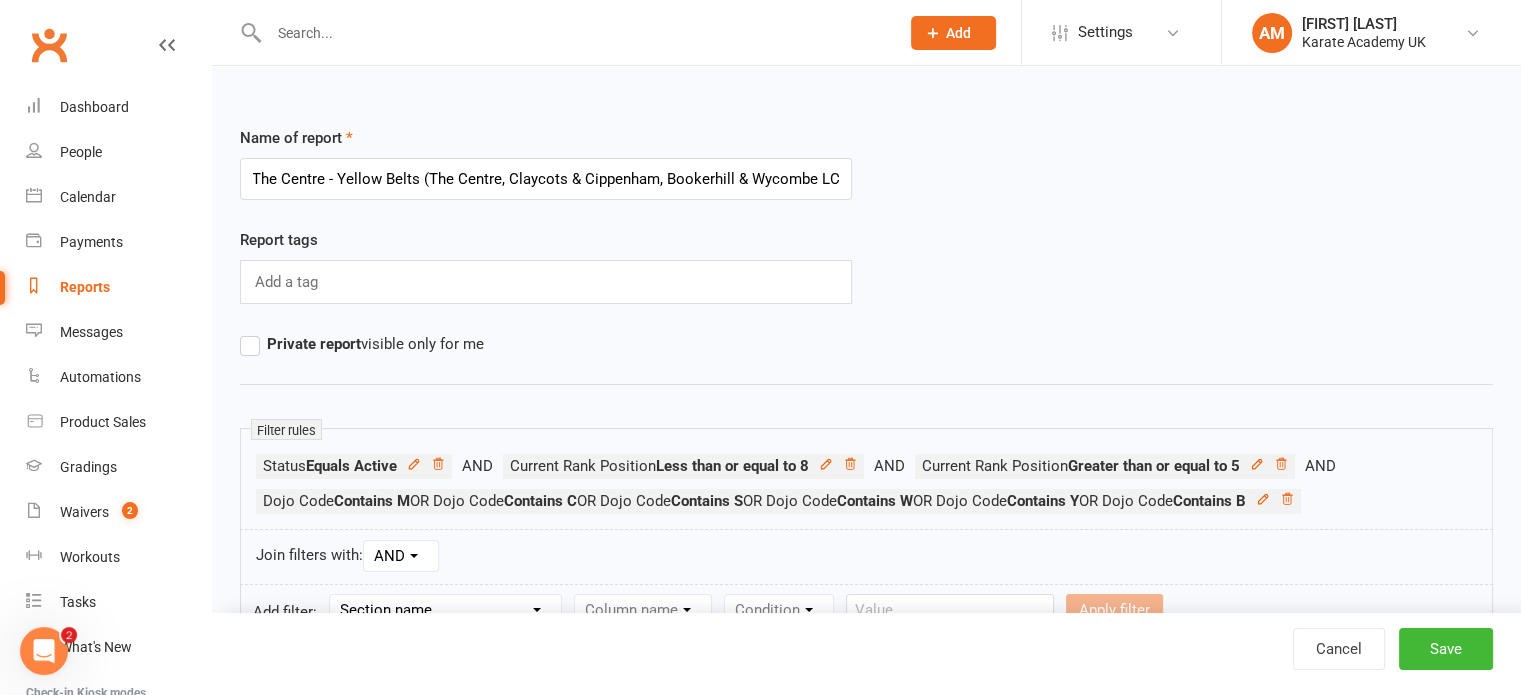 click on "5.0. Grading 5. The Centre - Yellow Belts (The Centre, Claycots & Cippenham, Bookerhill & Wycombe LC)" at bounding box center (546, 179) 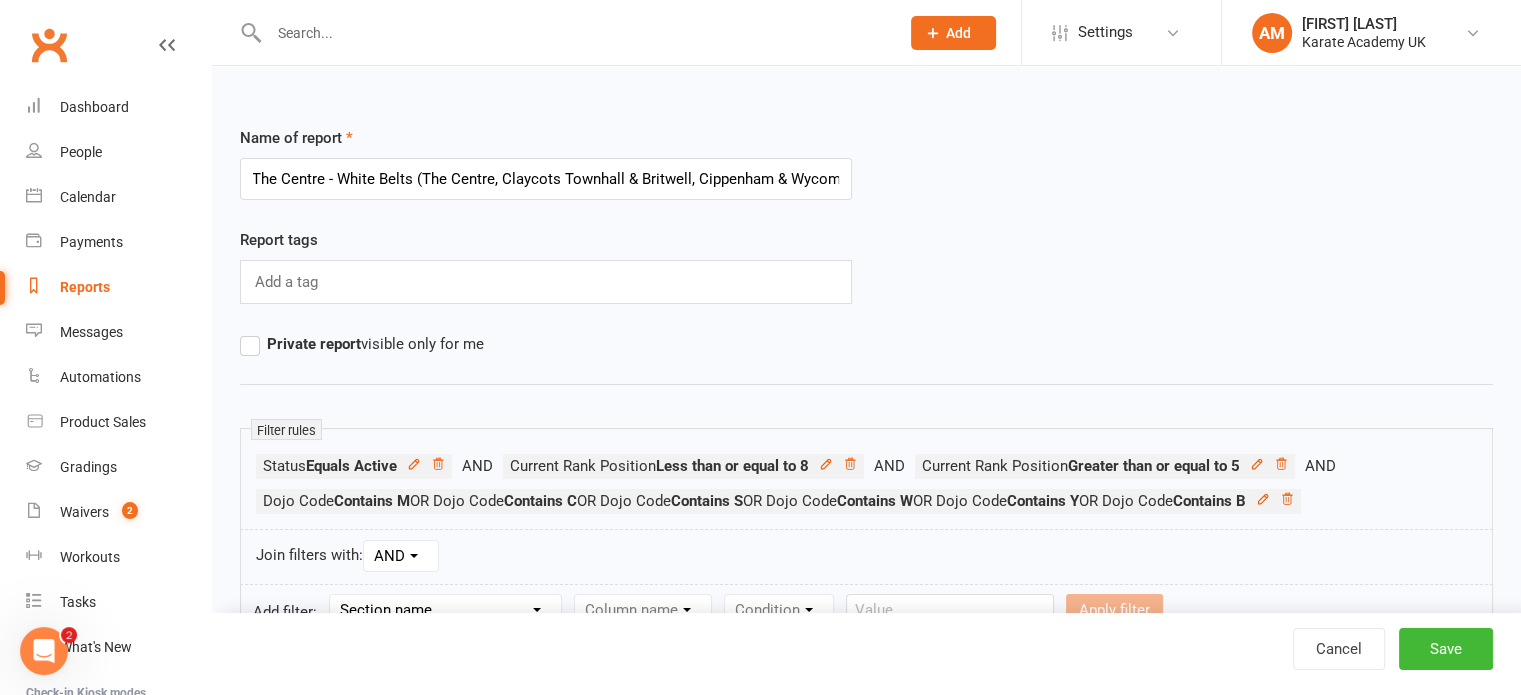 scroll, scrollTop: 0, scrollLeft: 141, axis: horizontal 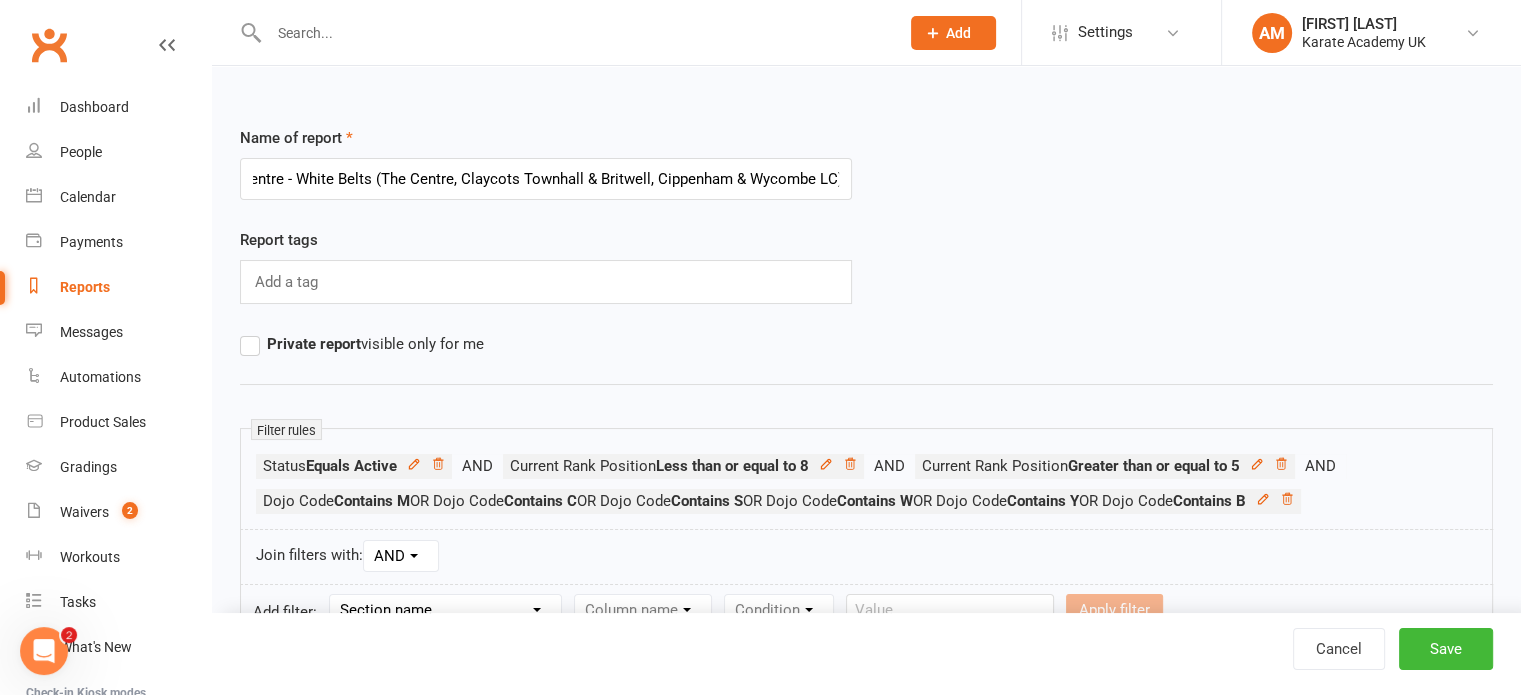 click on "5.0. Grading 2. The Centre - White Belts (The Centre, Claycots Townhall & Britwell, Cippenham & Wycombe LC)" at bounding box center [546, 179] 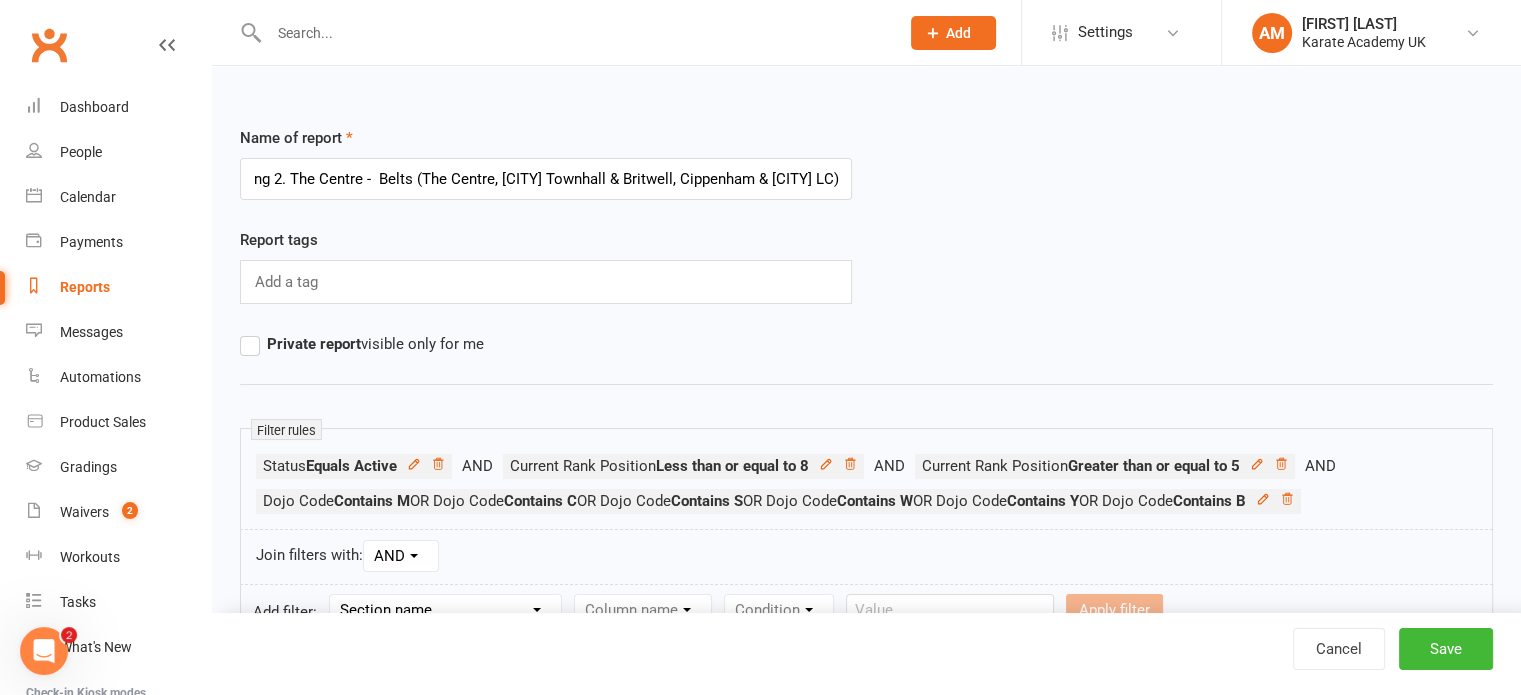 scroll, scrollTop: 0, scrollLeft: 103, axis: horizontal 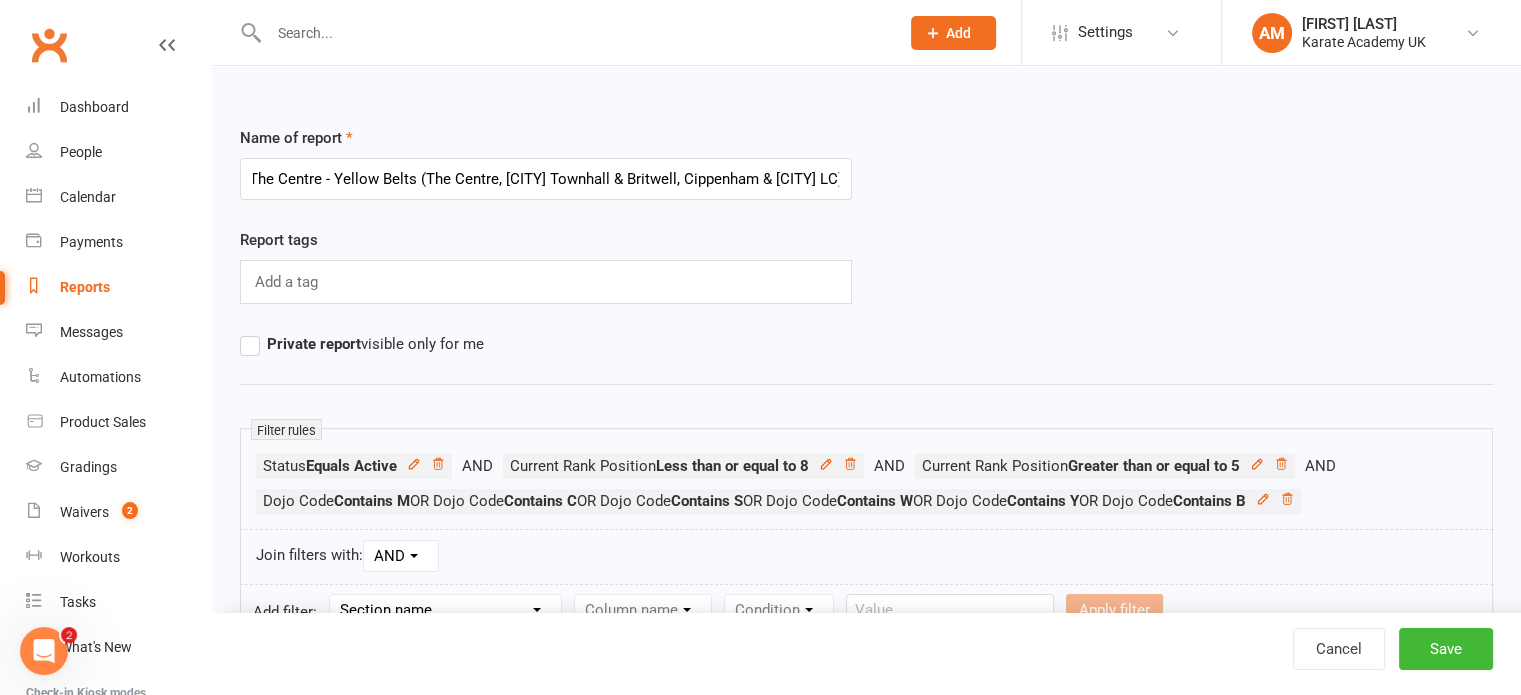 click on "5.0. Grading 2. The Centre - Yellow Belts (The Centre, Claycots Townhall & Britwell, Cippenham & Wycombe LC)" at bounding box center [546, 179] 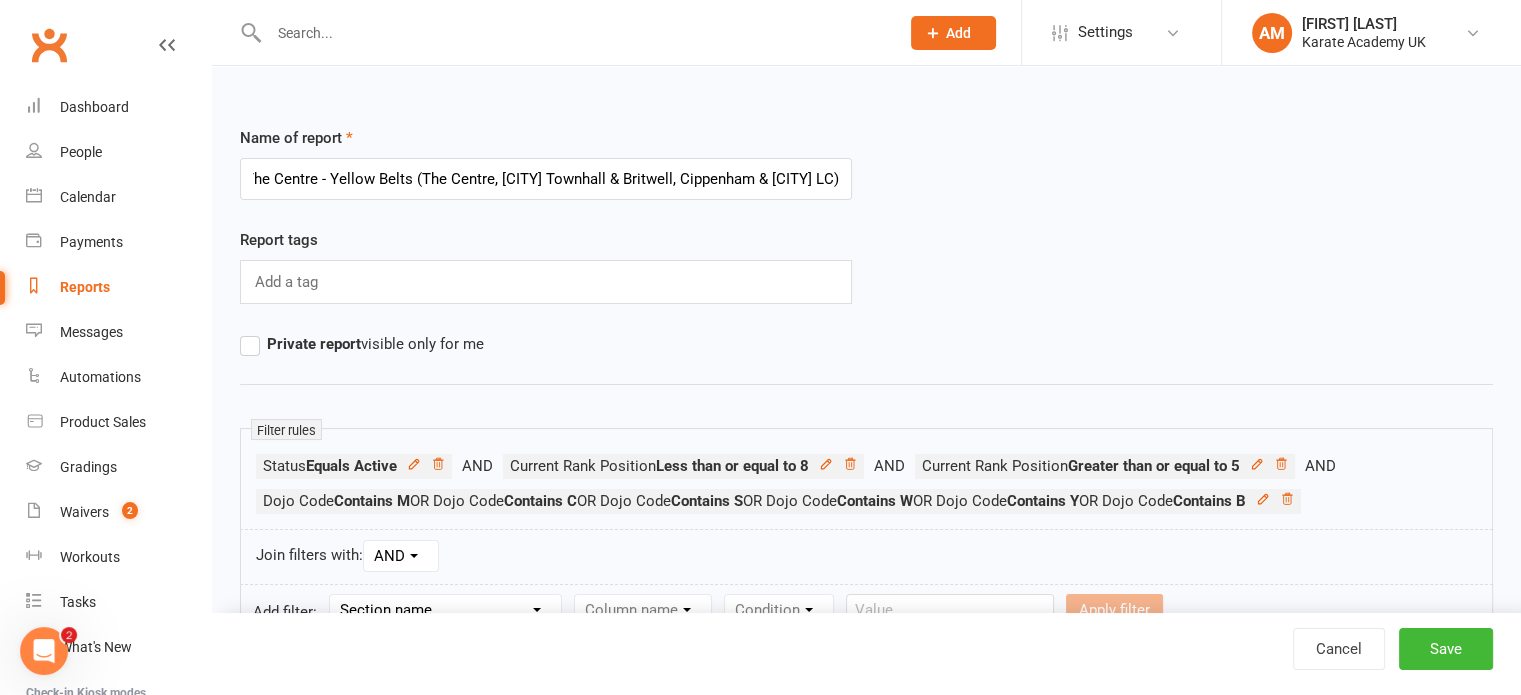 scroll, scrollTop: 0, scrollLeft: 147, axis: horizontal 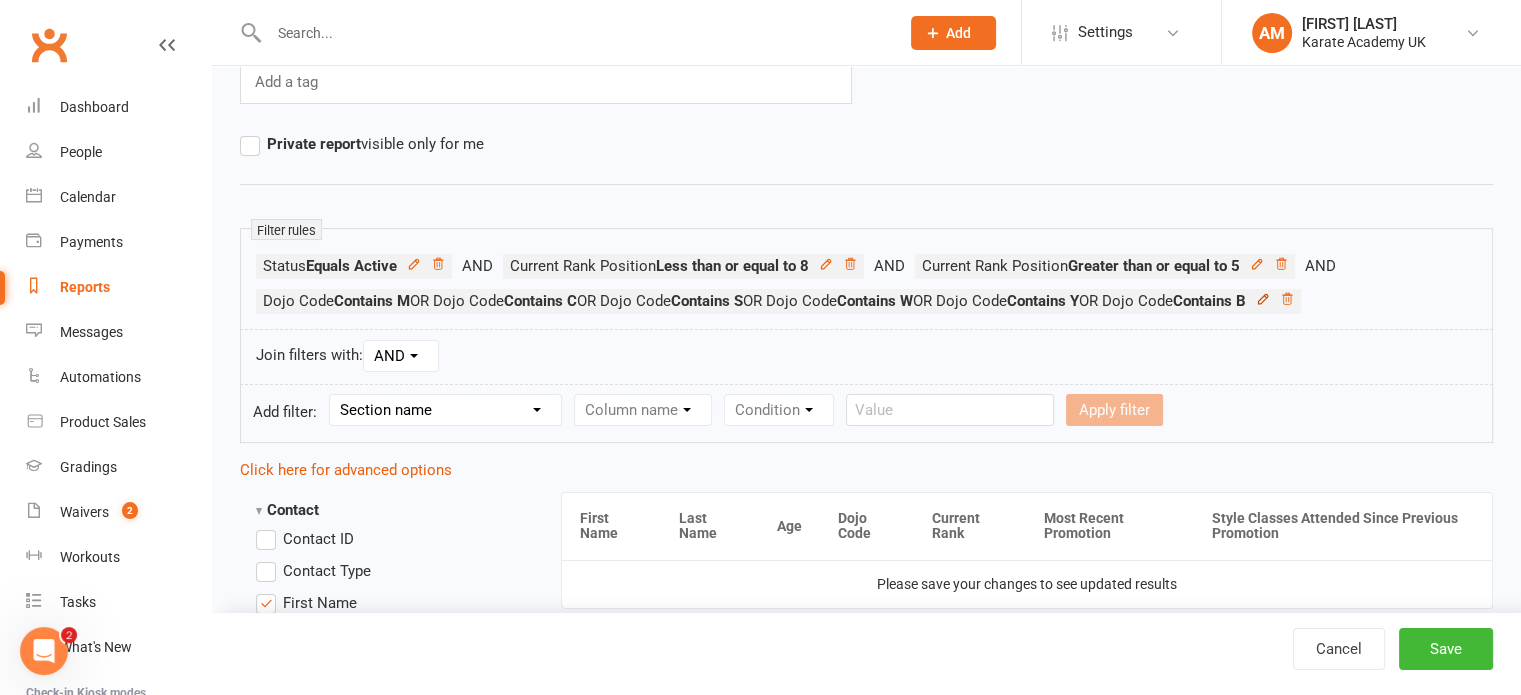 type on "5.0. Grading 2. The Centre - Yellow Belts (The Centre, Claycots Townhall & Britwell, Cippenham & Wycombe LC)" 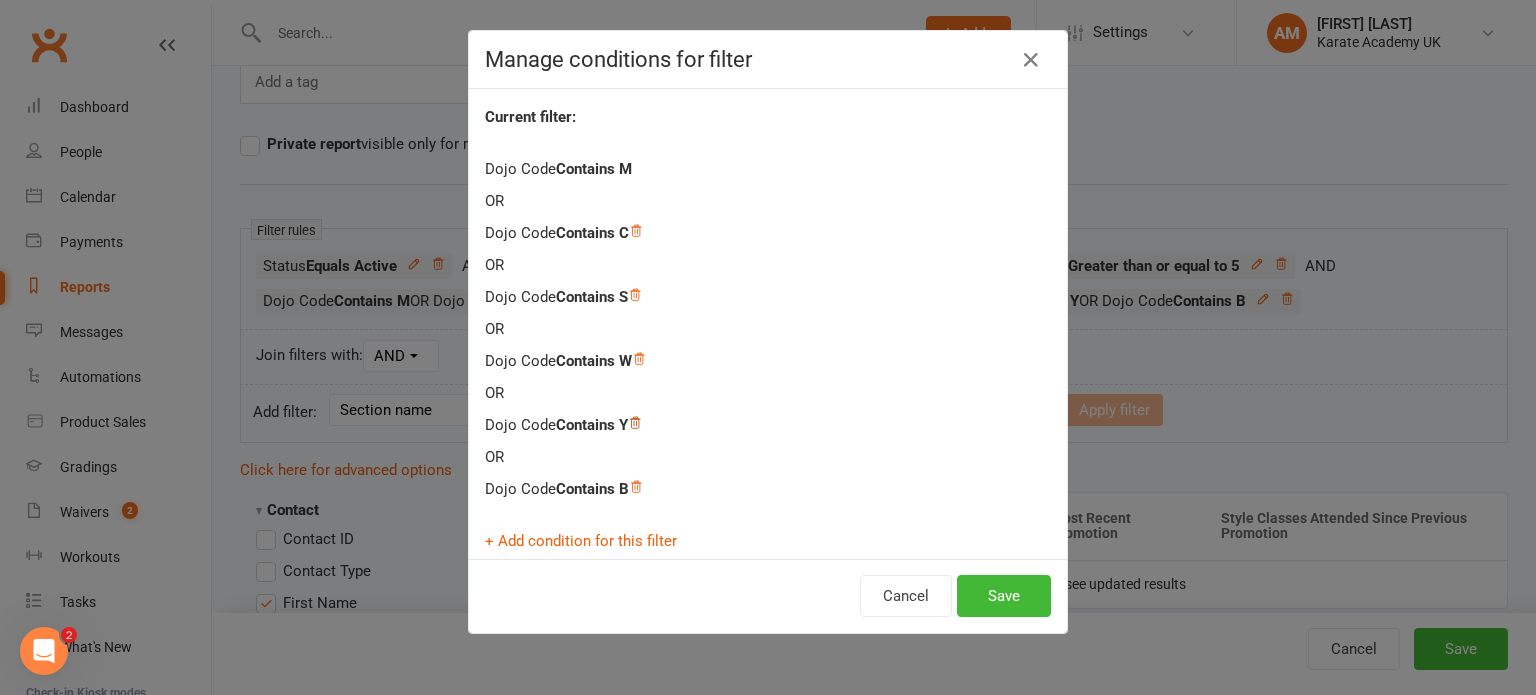 click 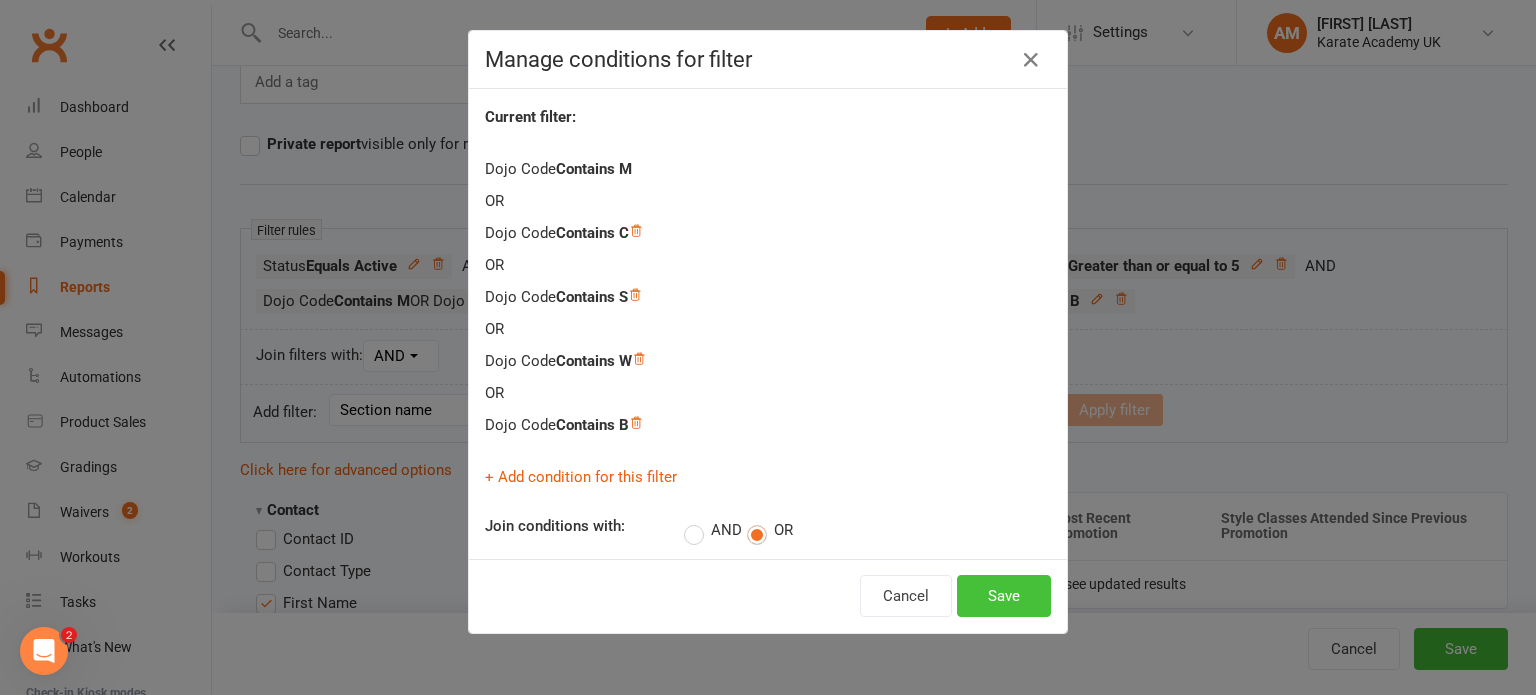 click on "Save" at bounding box center [1004, 596] 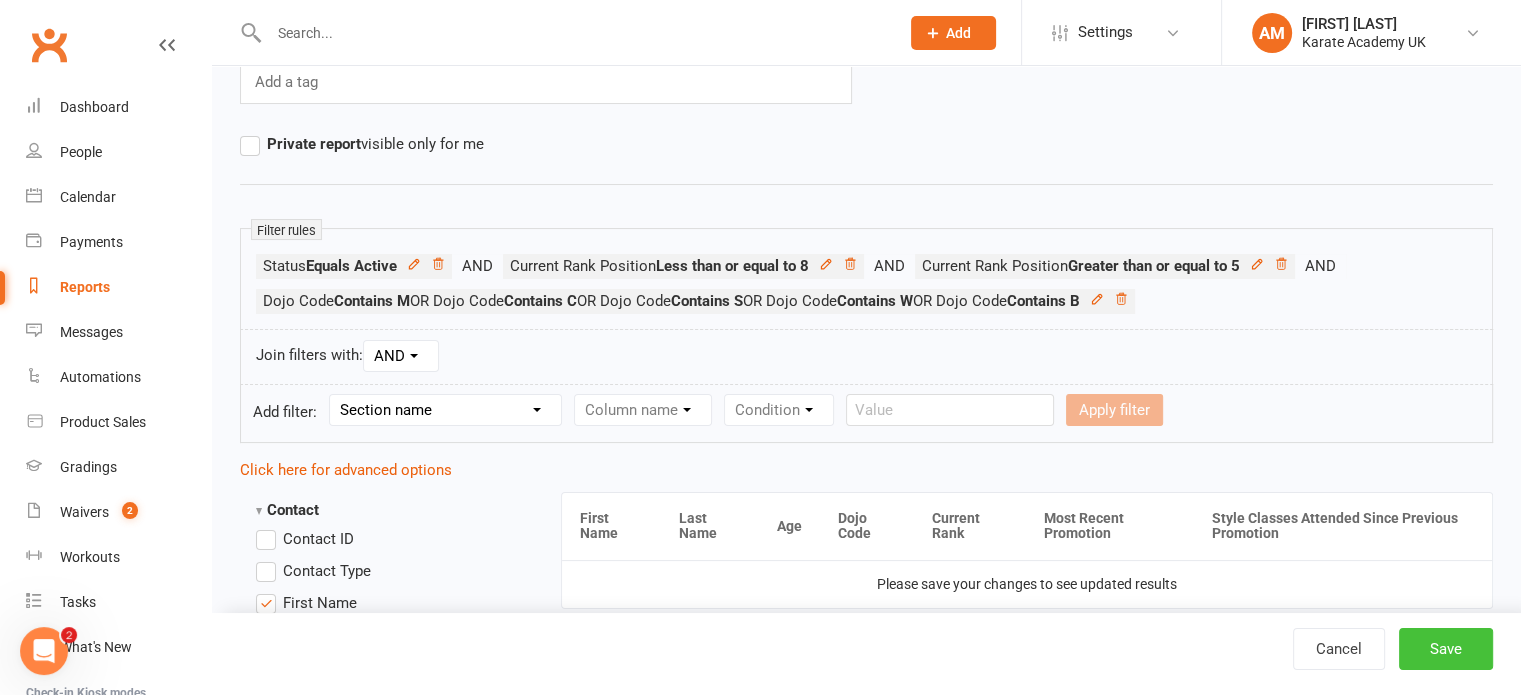 click on "Save" at bounding box center (1446, 649) 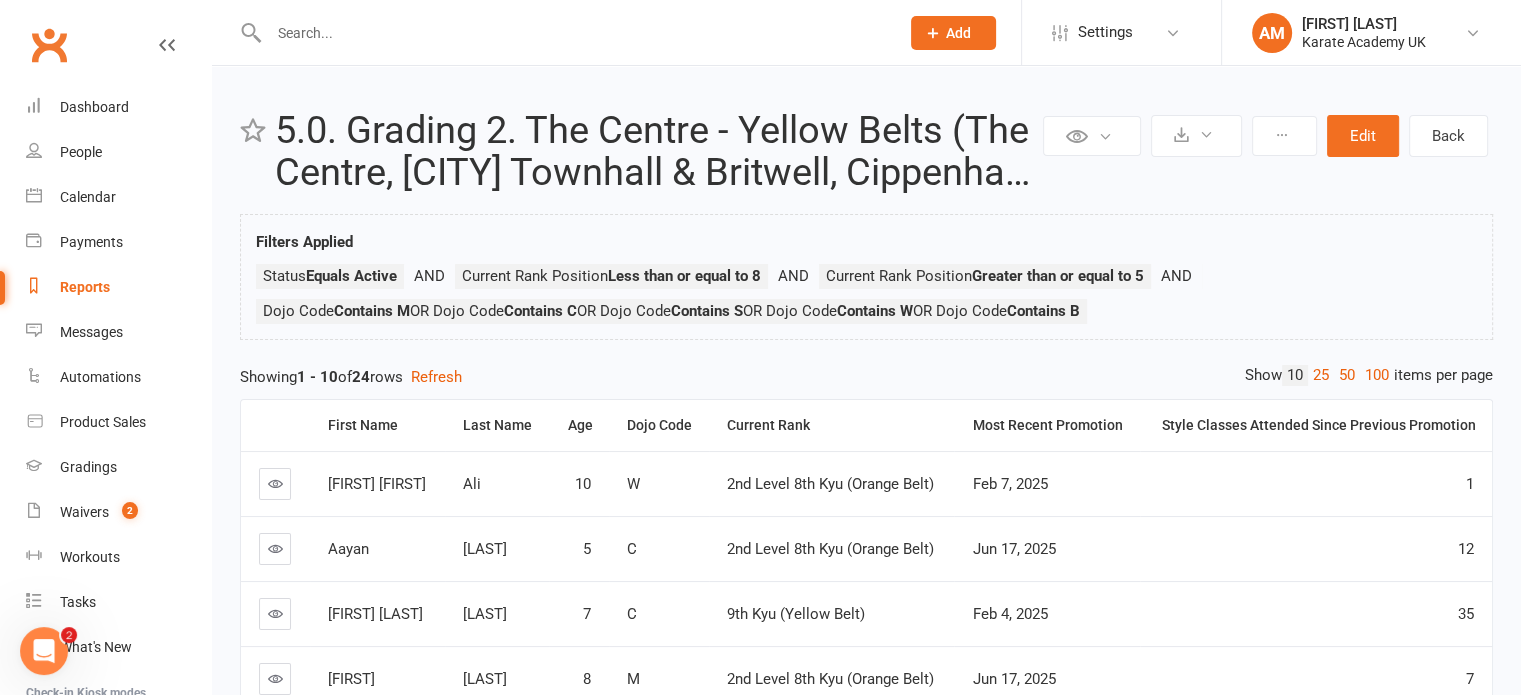 scroll, scrollTop: 0, scrollLeft: 0, axis: both 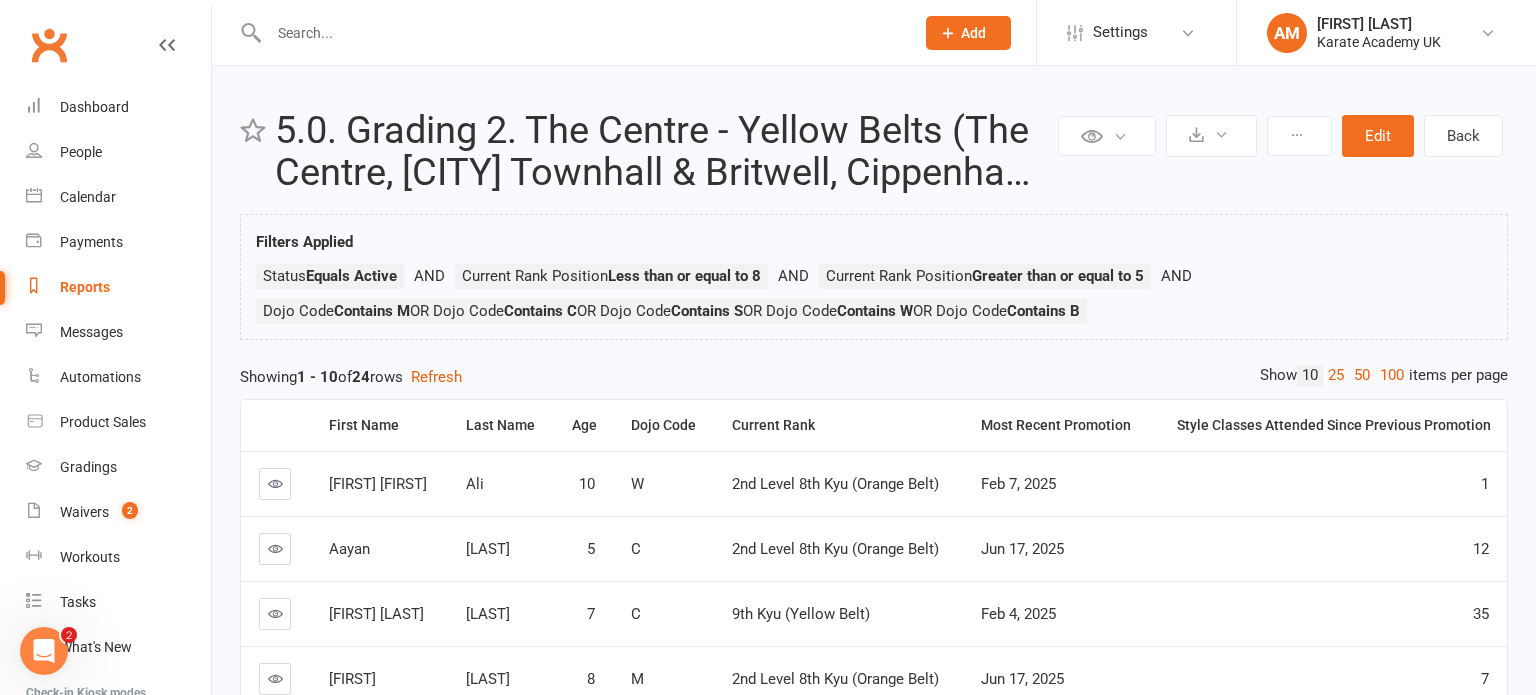 select on "100" 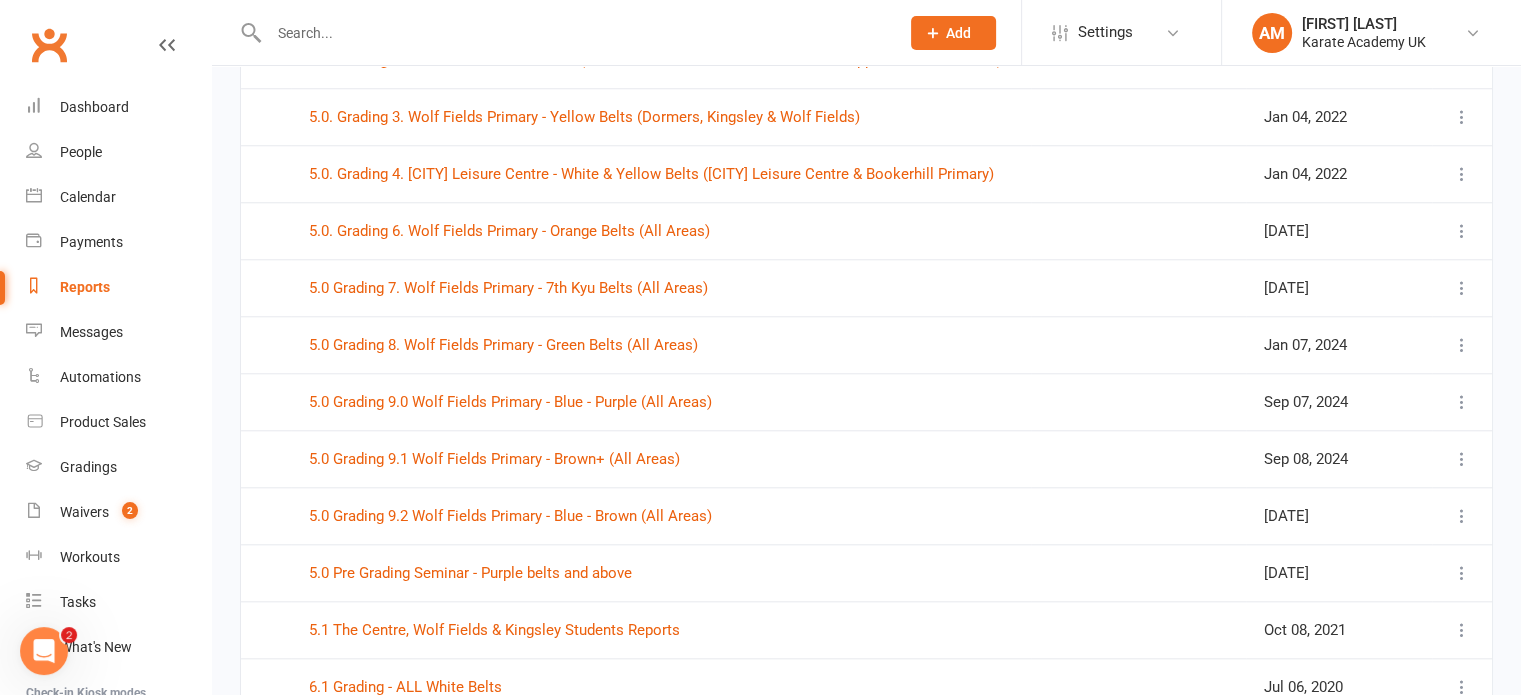scroll, scrollTop: 1900, scrollLeft: 0, axis: vertical 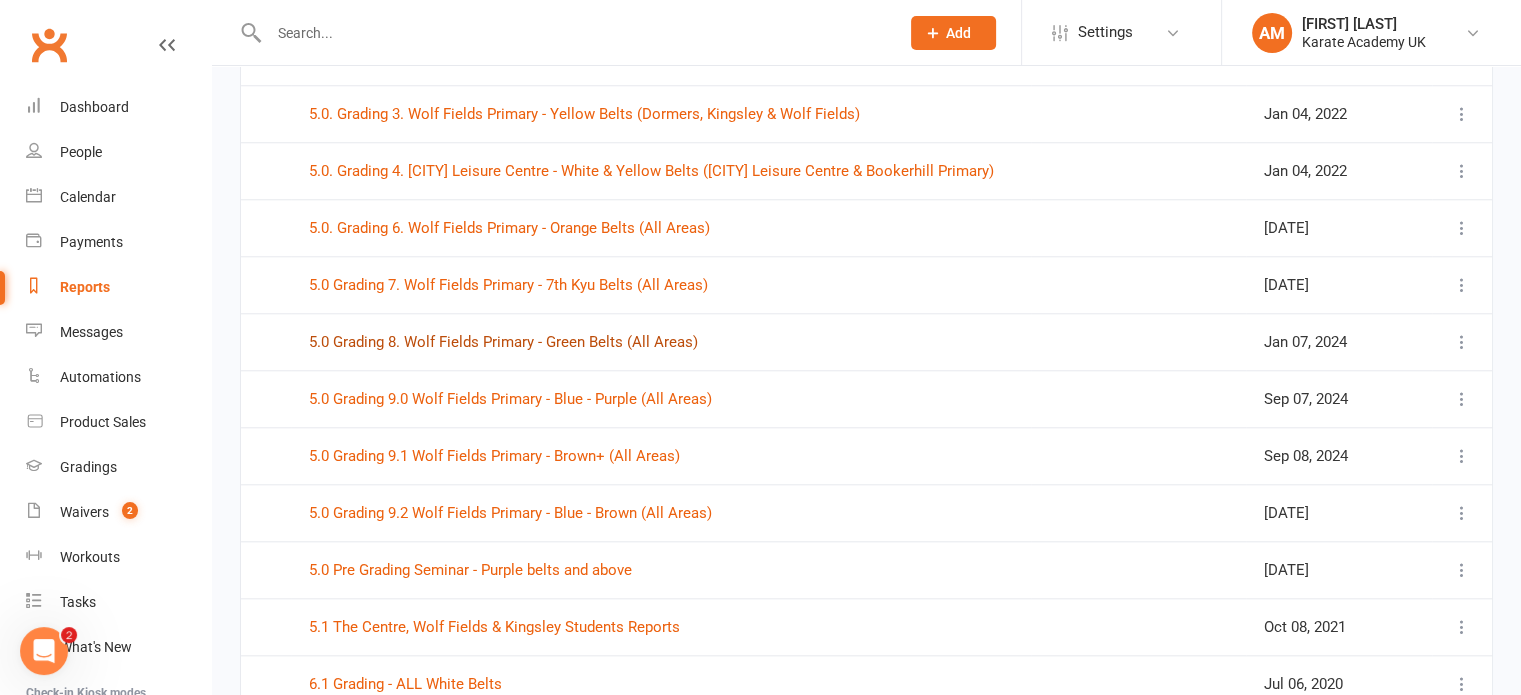 click on "5.0 Grading 8. Wolf Fields Primary - Green Belts (All Areas)" at bounding box center (503, 342) 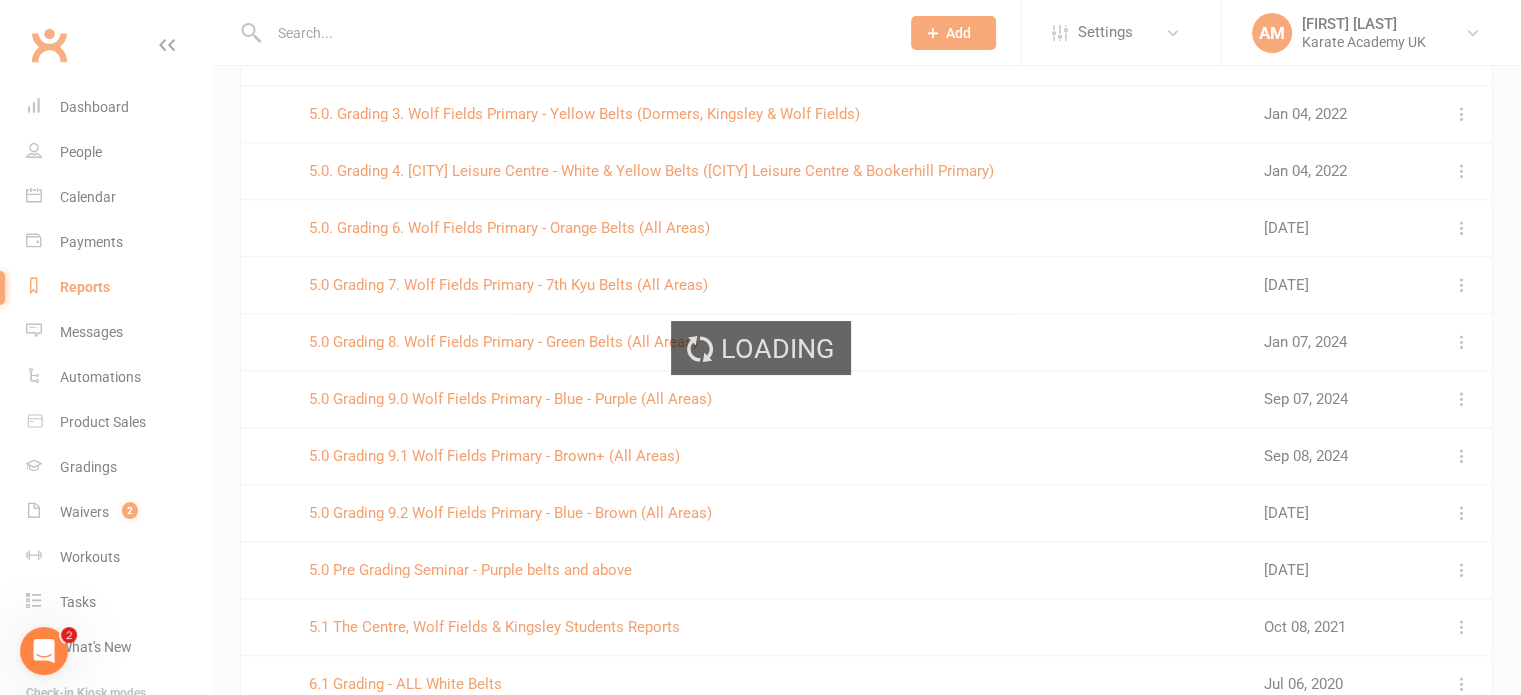 scroll, scrollTop: 0, scrollLeft: 0, axis: both 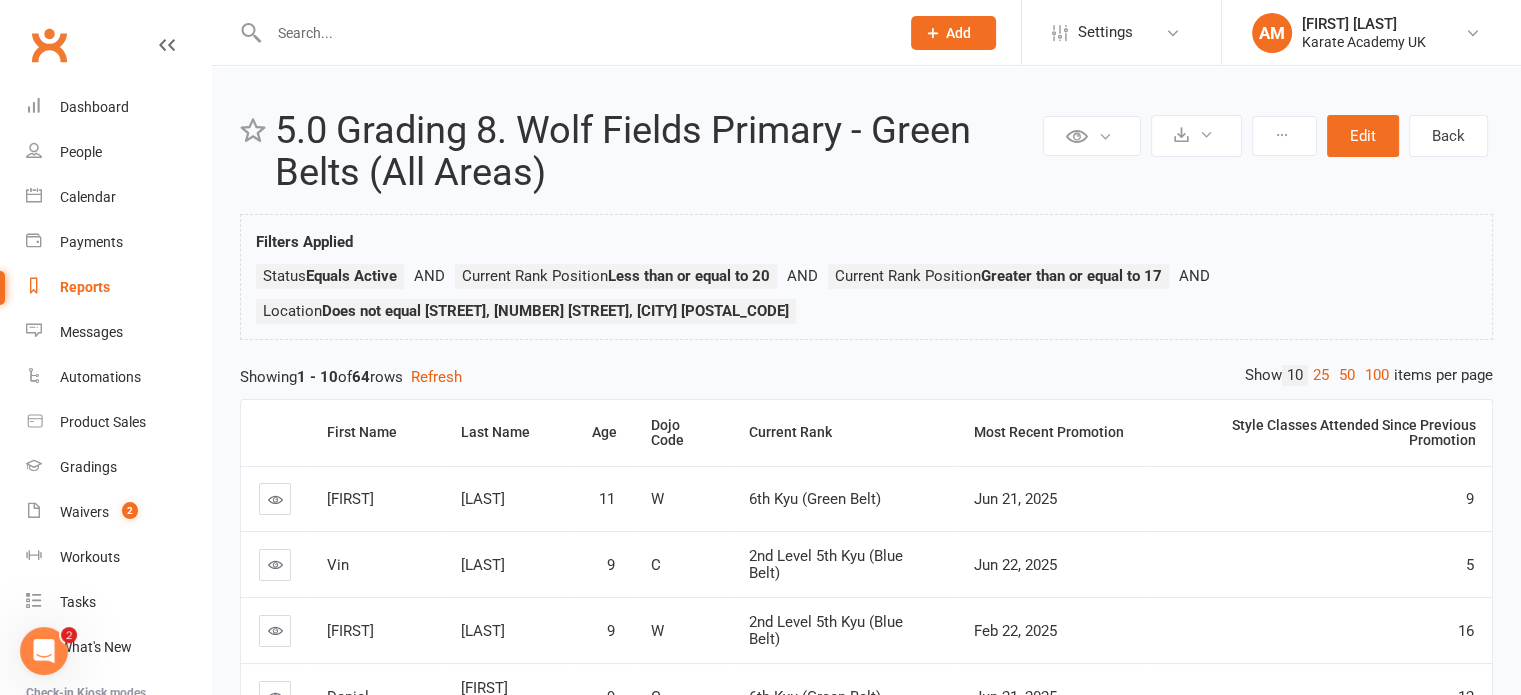 click on "Showing  1 - 10  of  64  rows Refresh" at bounding box center (866, 377) 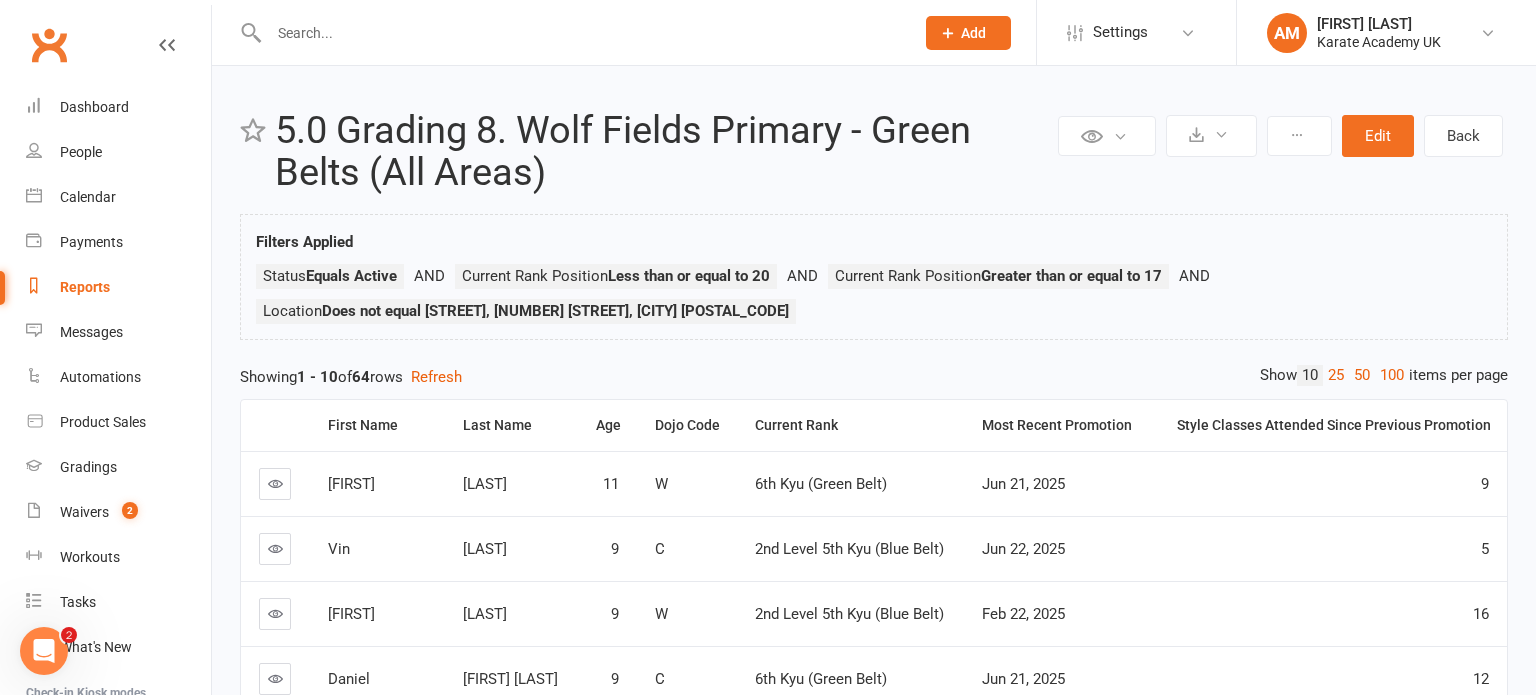select on "100" 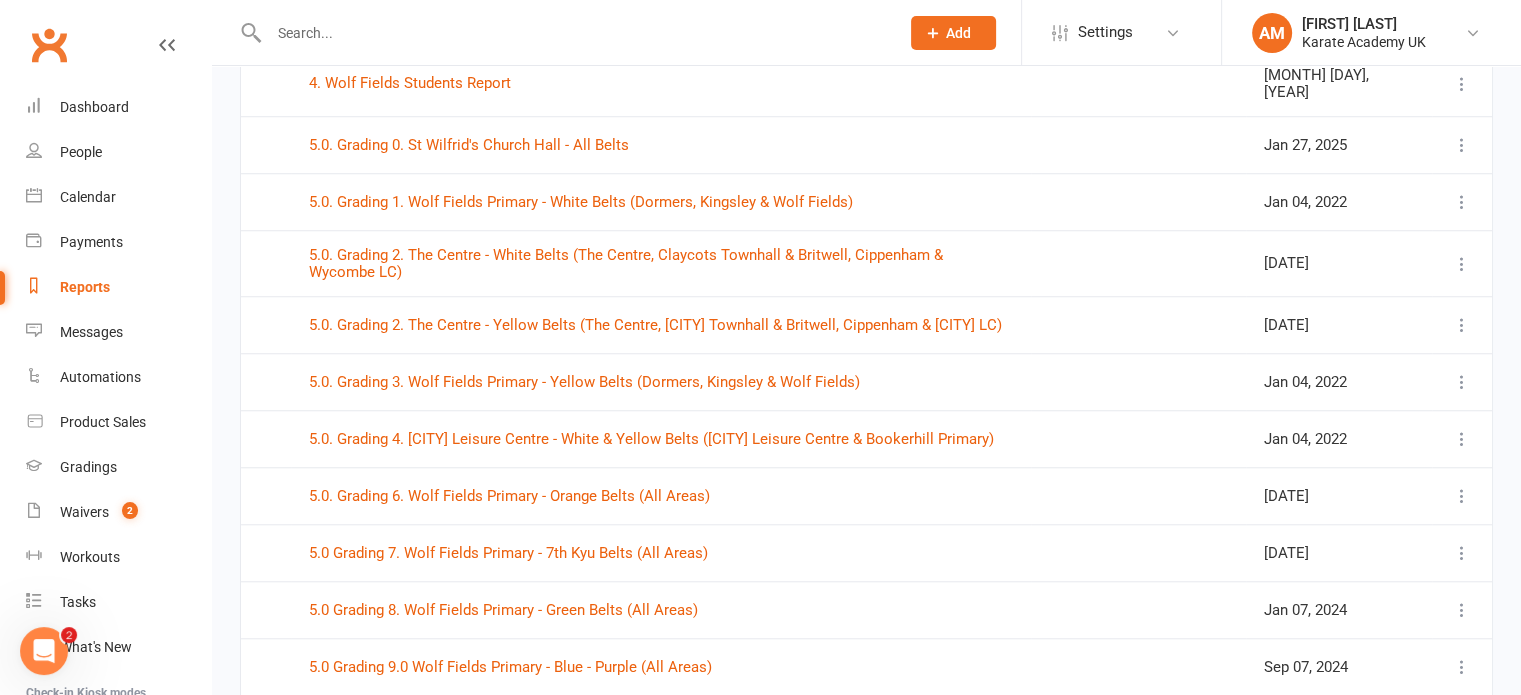 scroll, scrollTop: 1600, scrollLeft: 0, axis: vertical 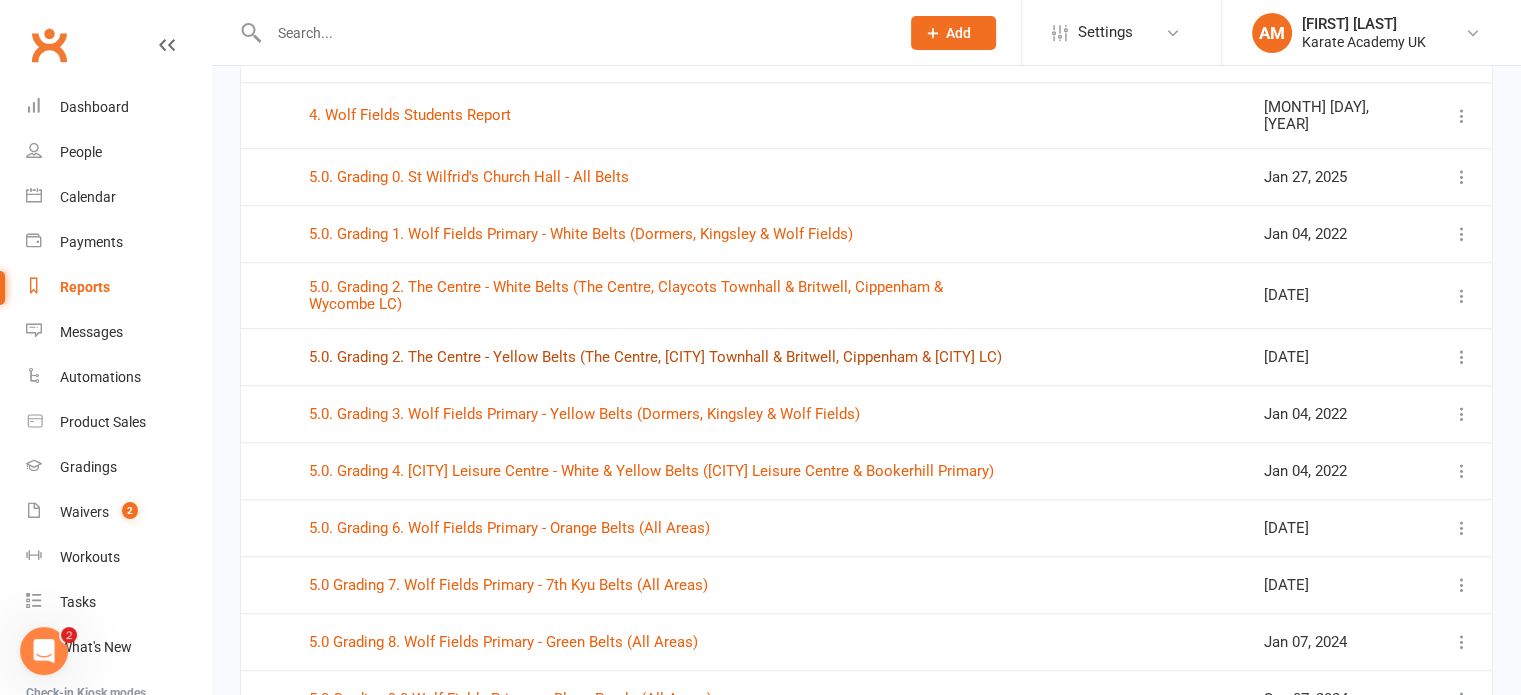 click on "5.0. Grading 2. The Centre - Yellow Belts (The Centre, Claycots Townhall & Britwell, Cippenham & Wycombe LC)" at bounding box center [655, 357] 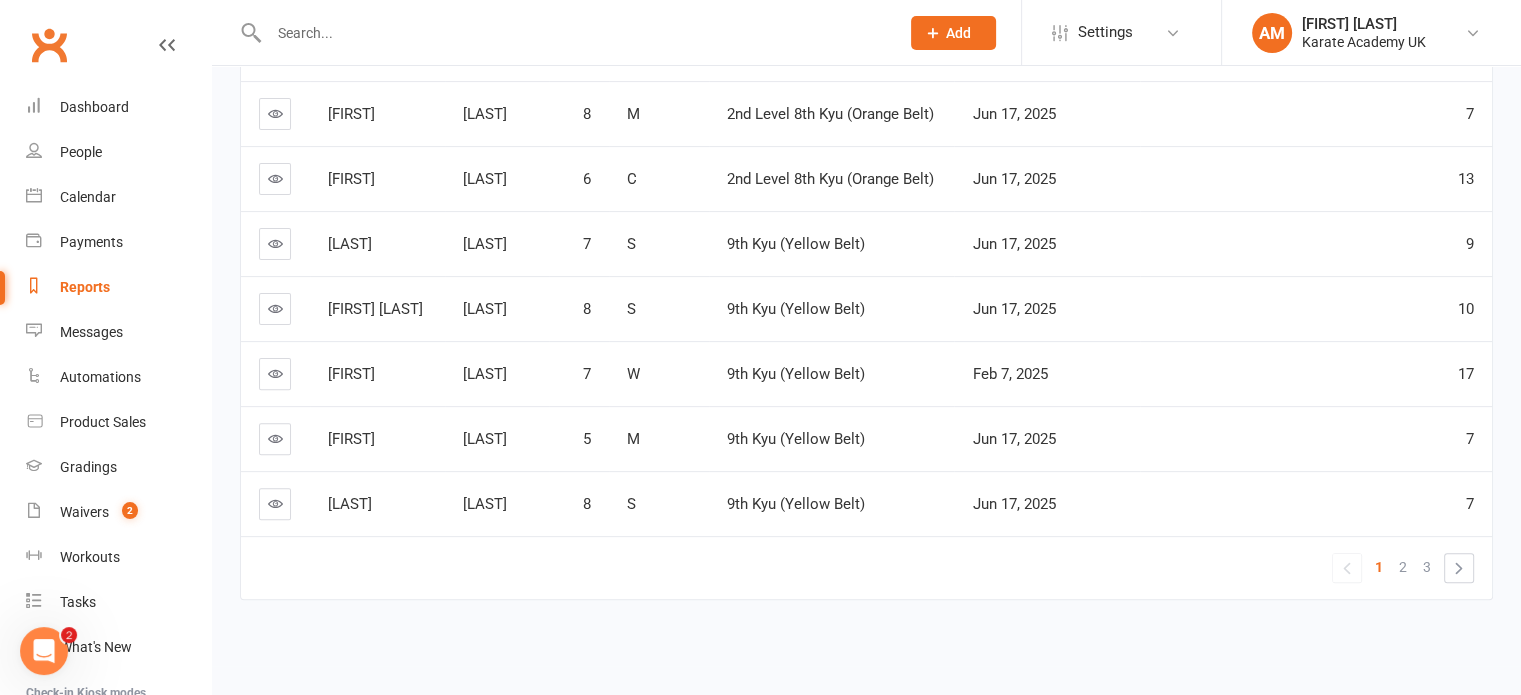 scroll, scrollTop: 0, scrollLeft: 0, axis: both 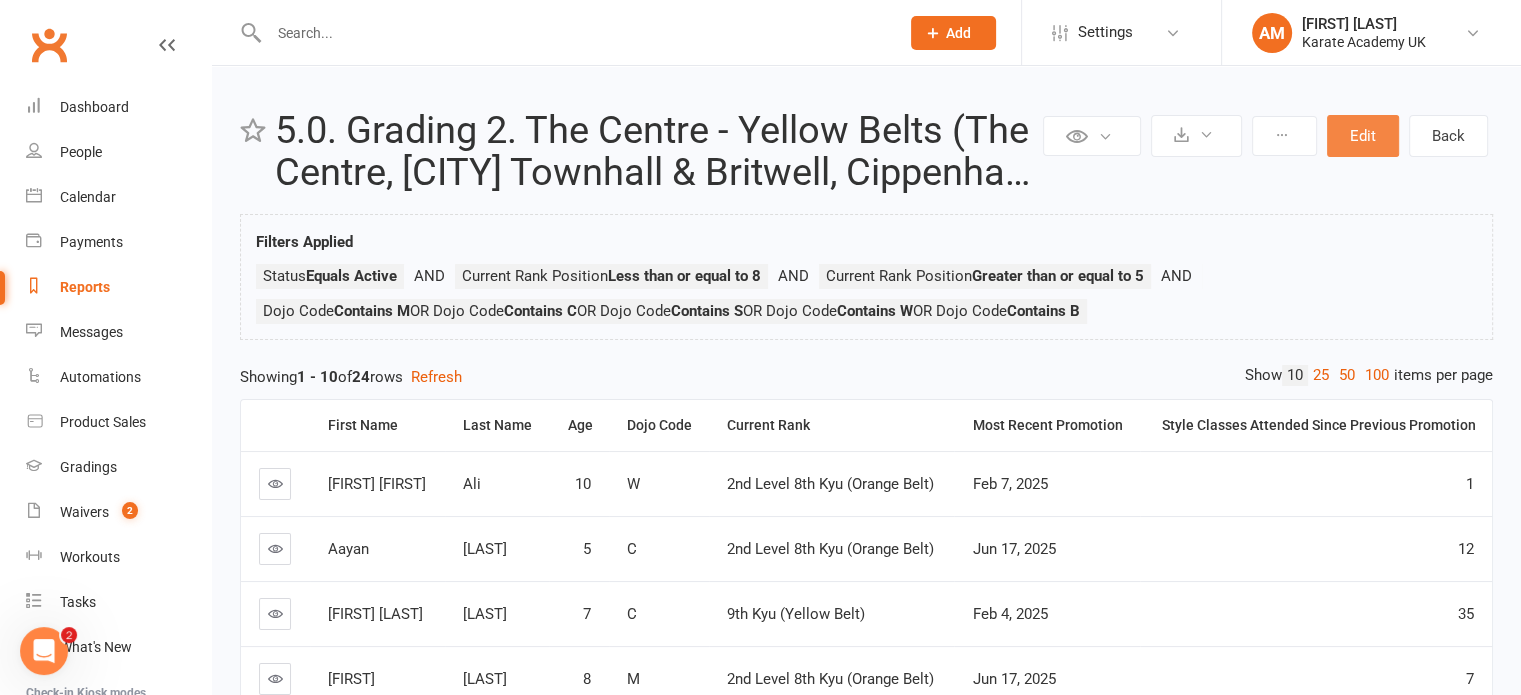 click on "Edit" at bounding box center (1363, 136) 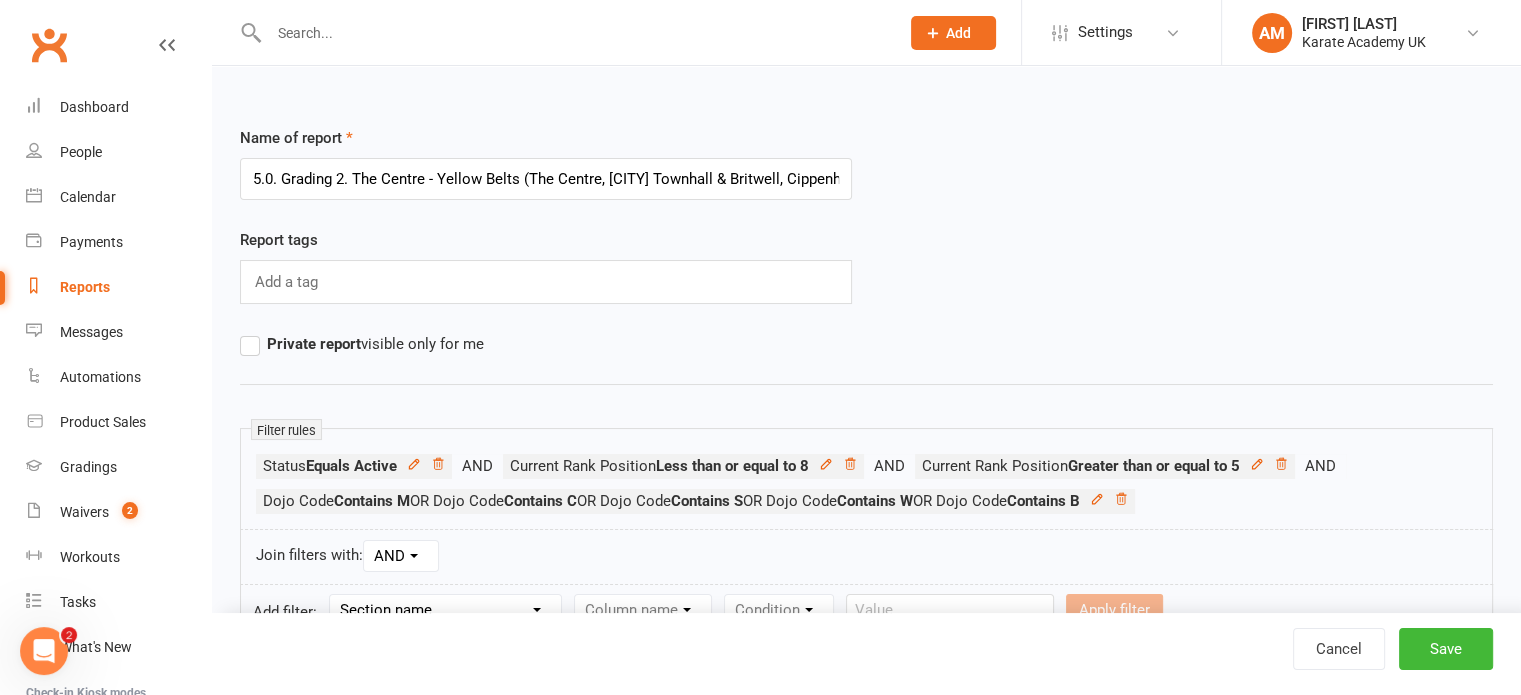 scroll, scrollTop: 0, scrollLeft: 147, axis: horizontal 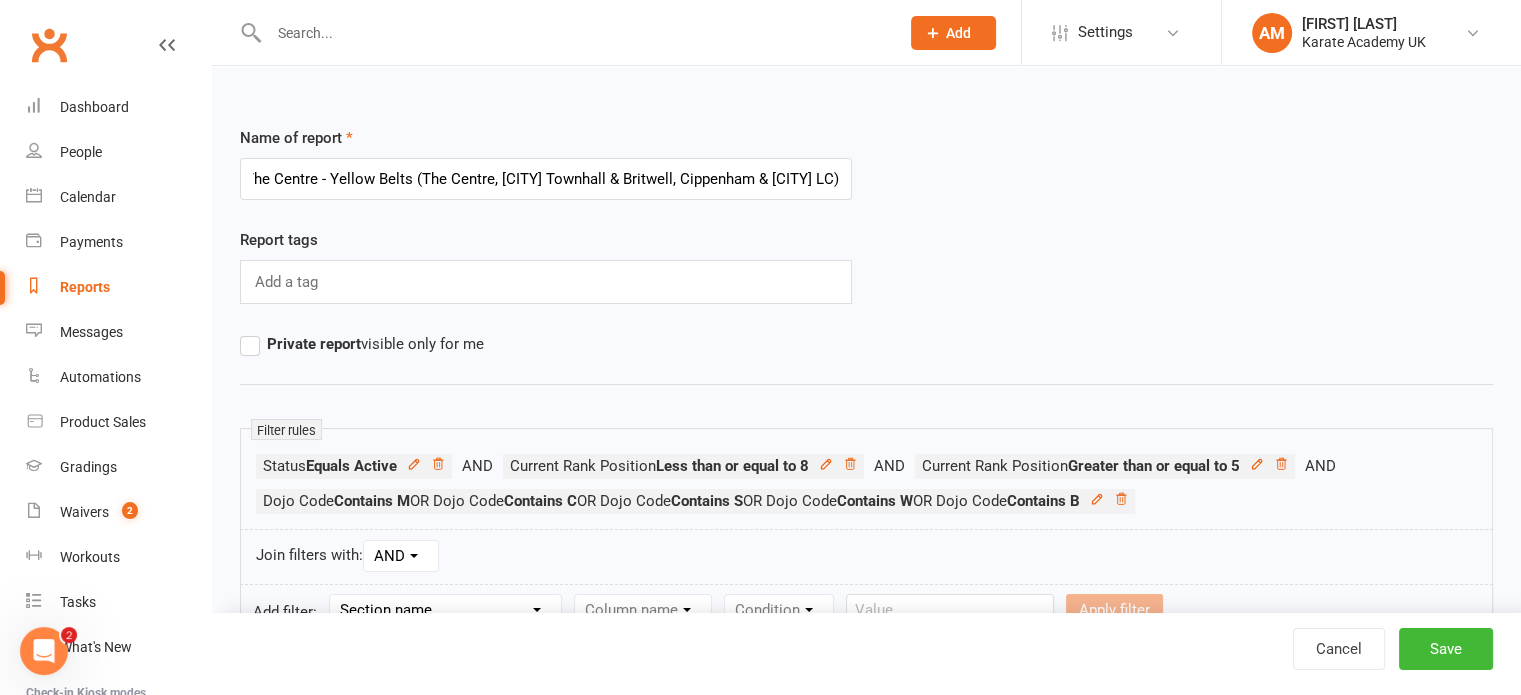 click on "5.0. Grading 2. The Centre - Yellow Belts (The Centre, Claycots Townhall & Britwell, Cippenham & Wycombe LC)" at bounding box center [546, 179] 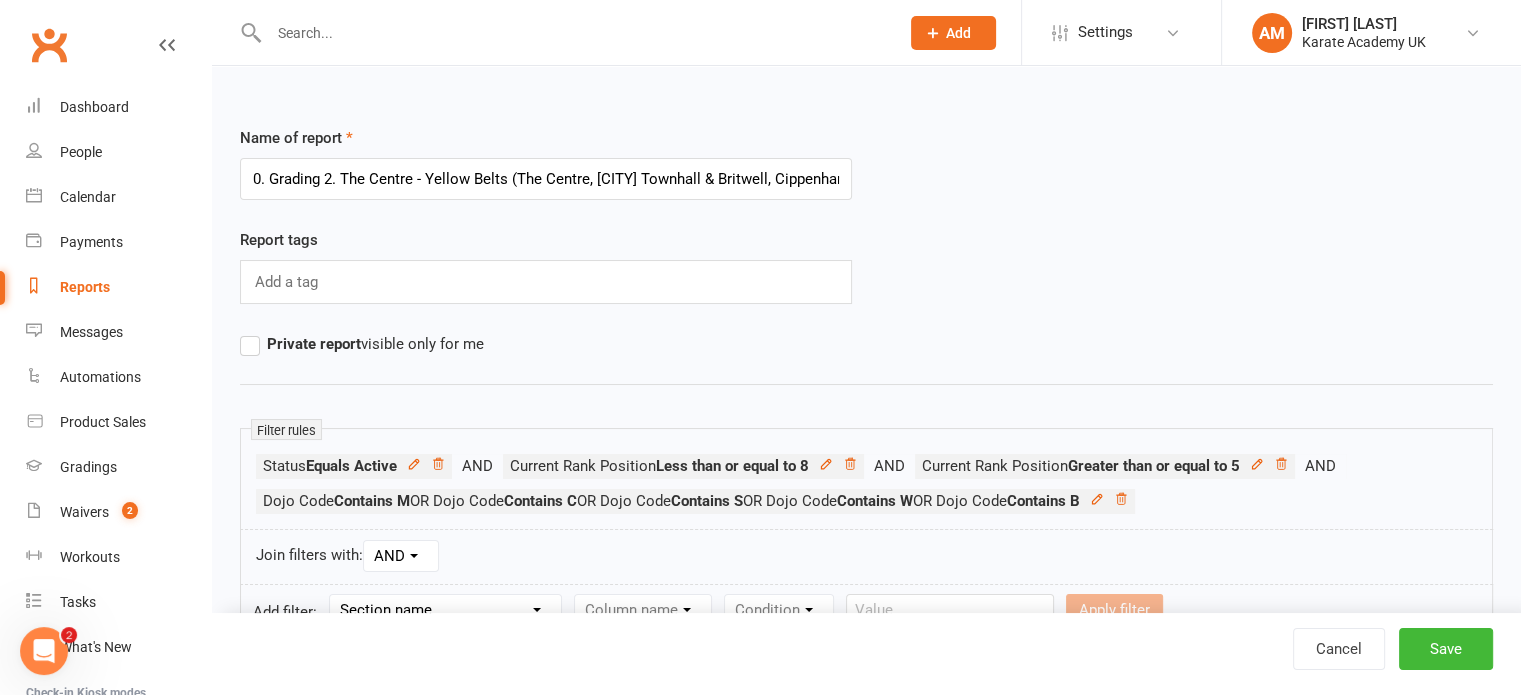 scroll, scrollTop: 0, scrollLeft: 0, axis: both 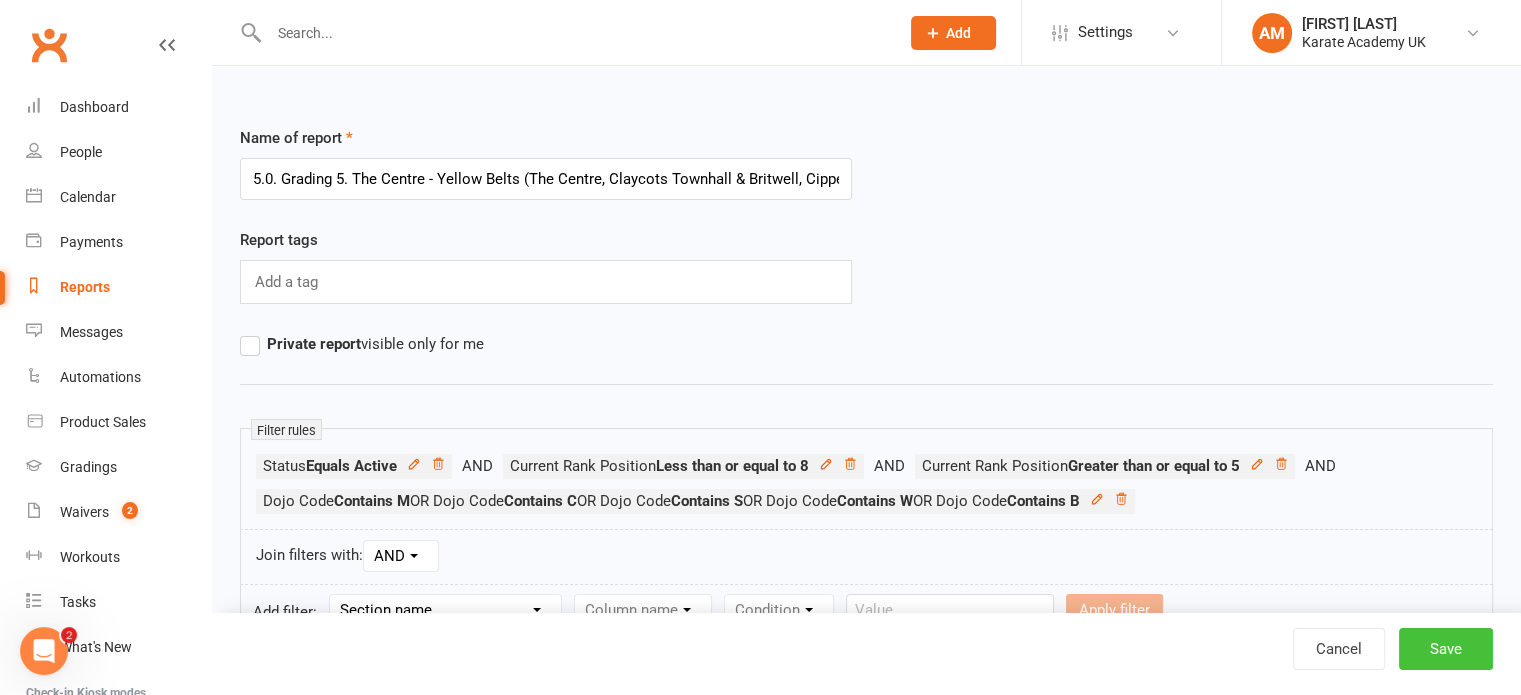 type on "5.0. Grading 5. The Centre - Yellow Belts (The Centre, Claycots Townhall & Britwell, Cippenham & Wycombe LC)" 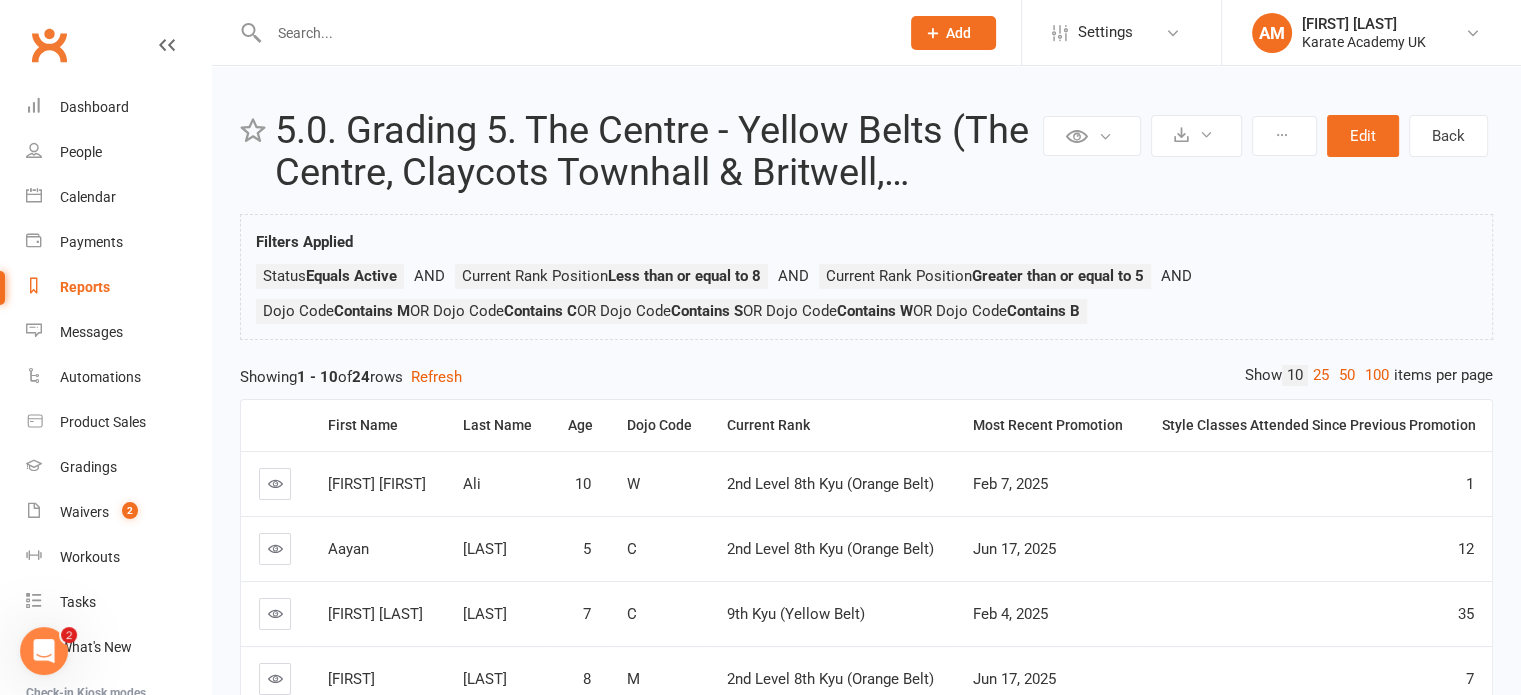 click on "Reports" at bounding box center (85, 287) 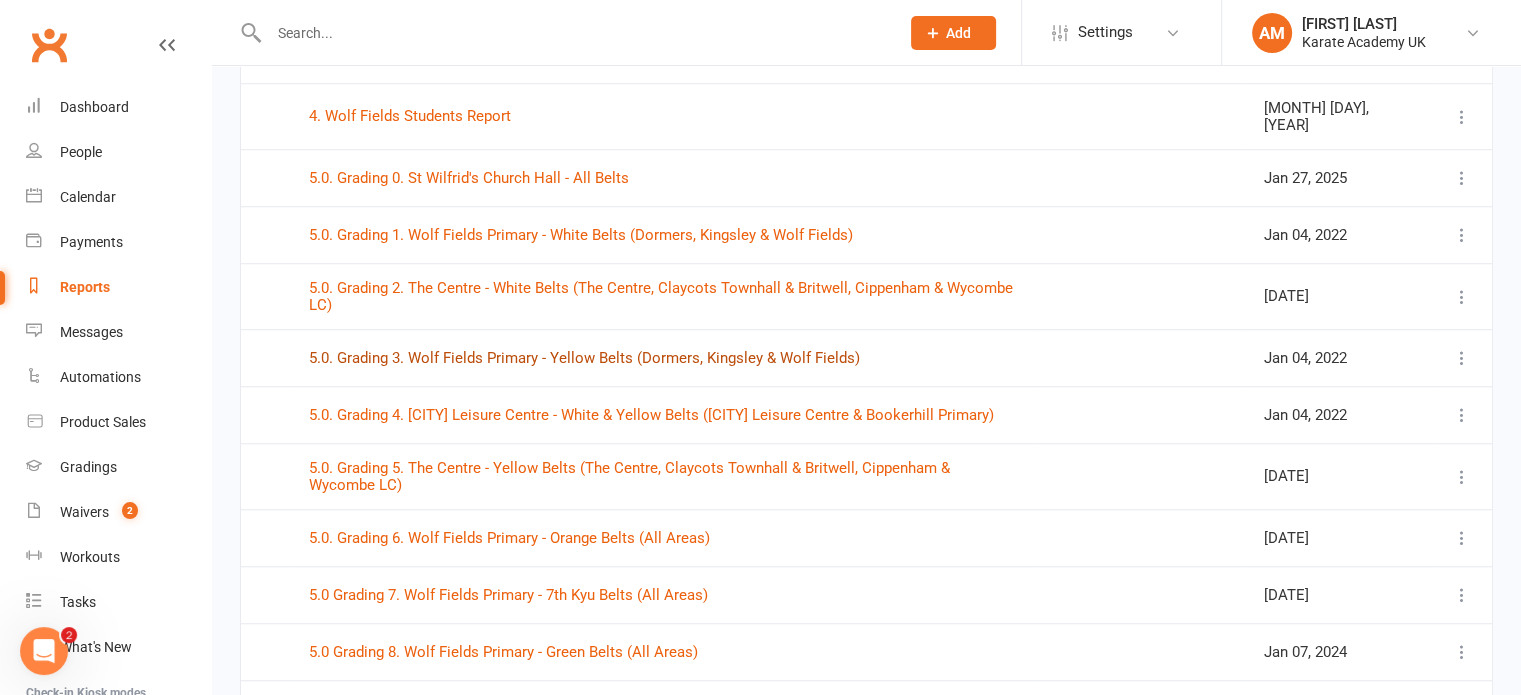scroll, scrollTop: 1600, scrollLeft: 0, axis: vertical 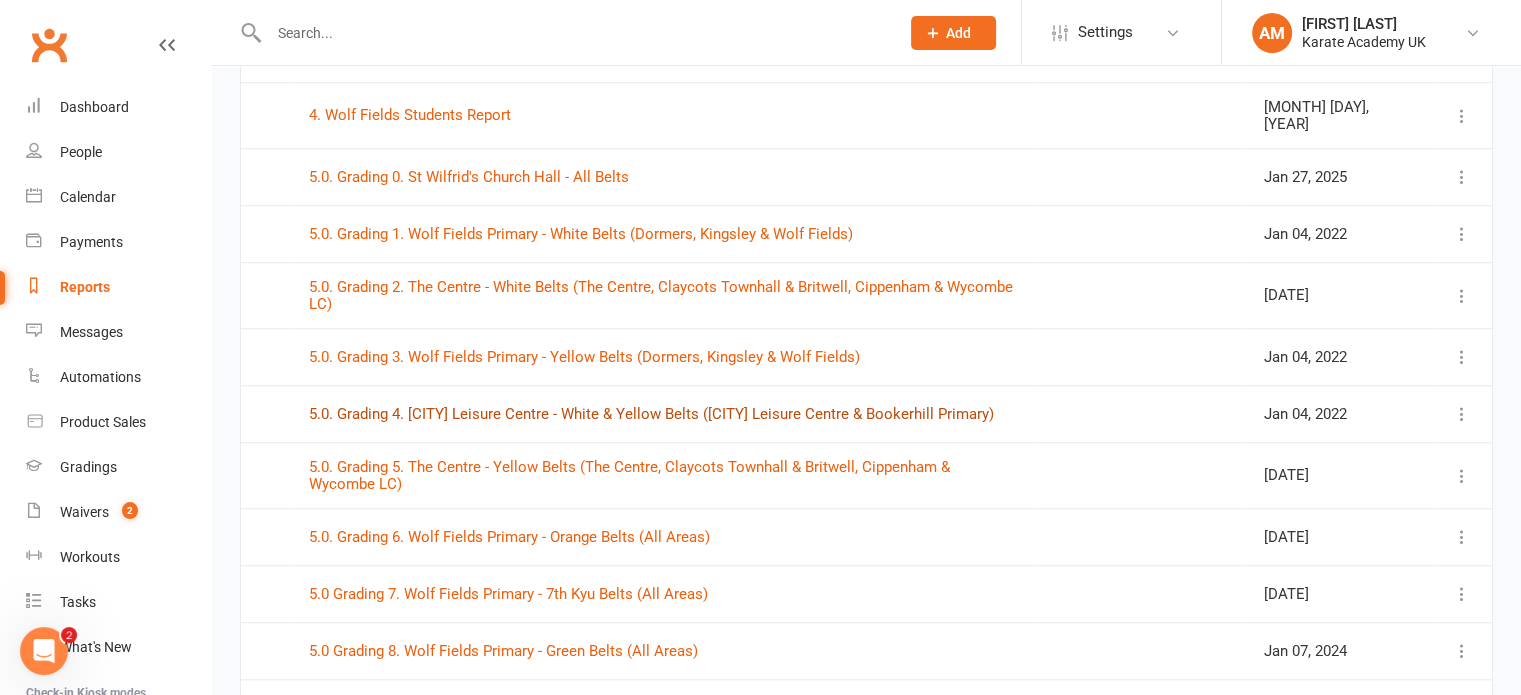 click on "5.0. Grading 4. Wycombe Leisure Centre - White & Yellow Belts (Wycombe Leisure Centre & Bookerhill Primary)" at bounding box center [651, 414] 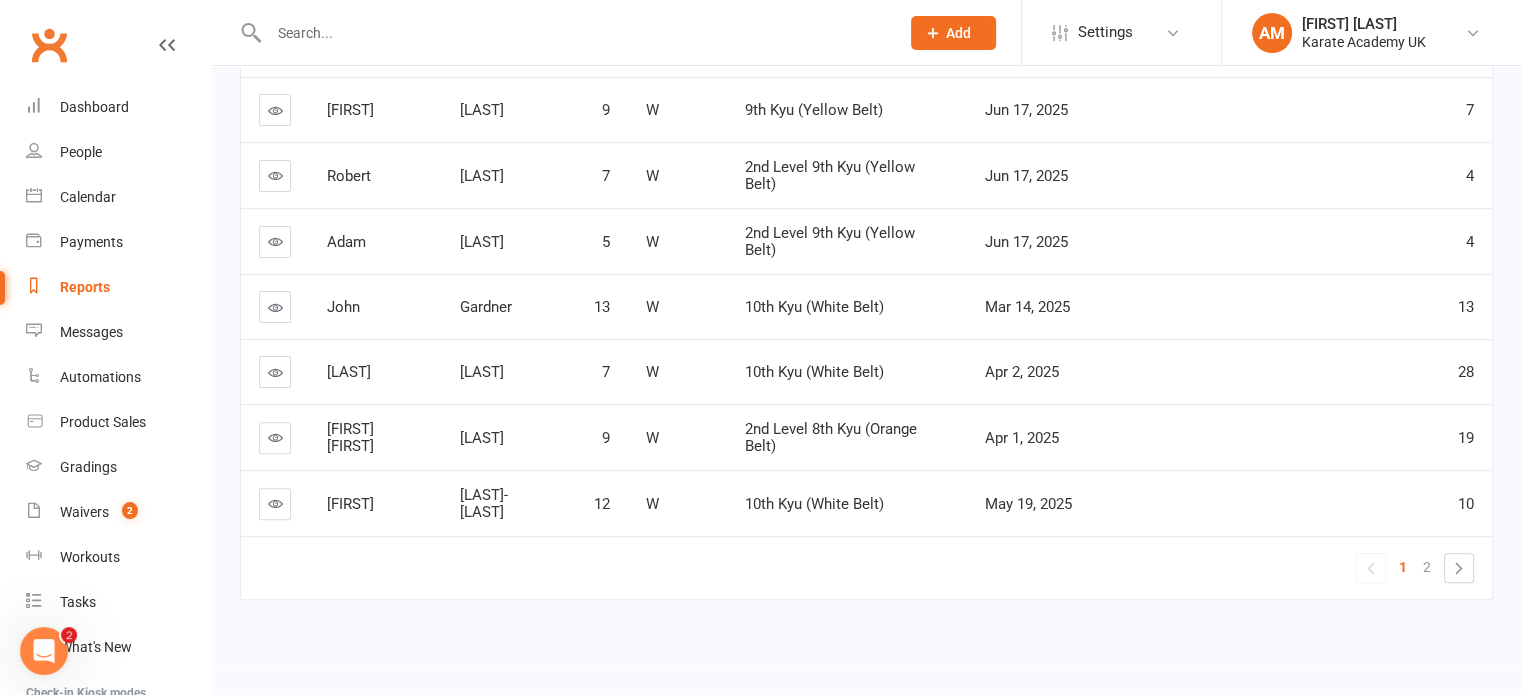 scroll, scrollTop: 0, scrollLeft: 0, axis: both 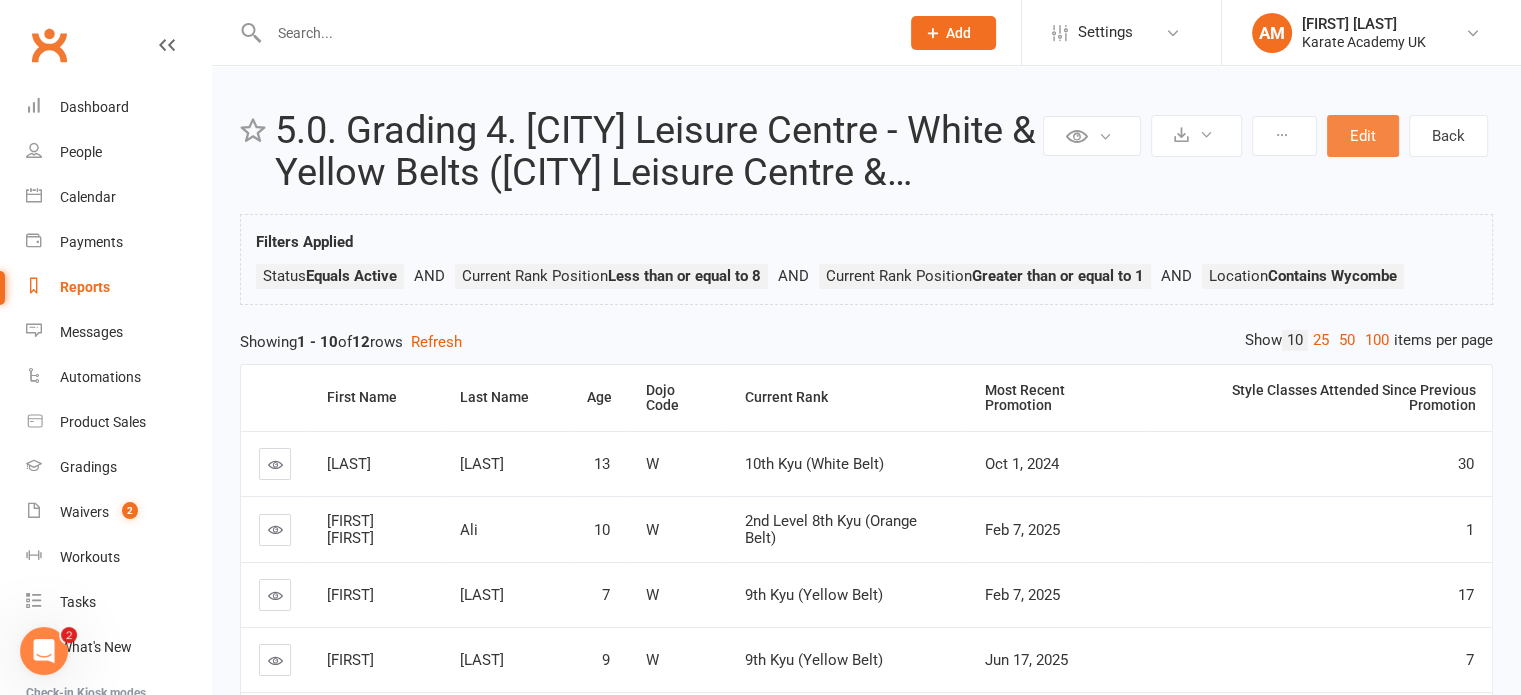 click on "Edit" at bounding box center (1363, 136) 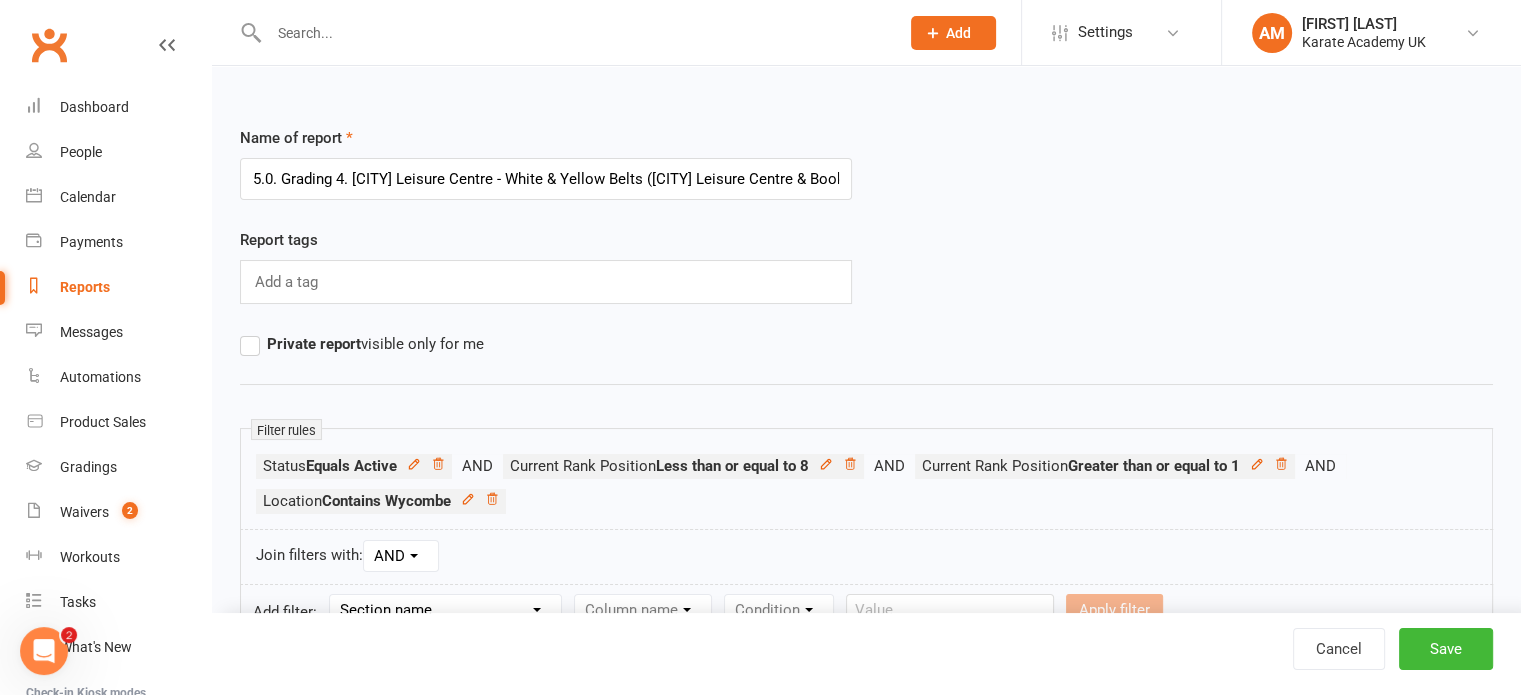 scroll, scrollTop: 0, scrollLeft: 147, axis: horizontal 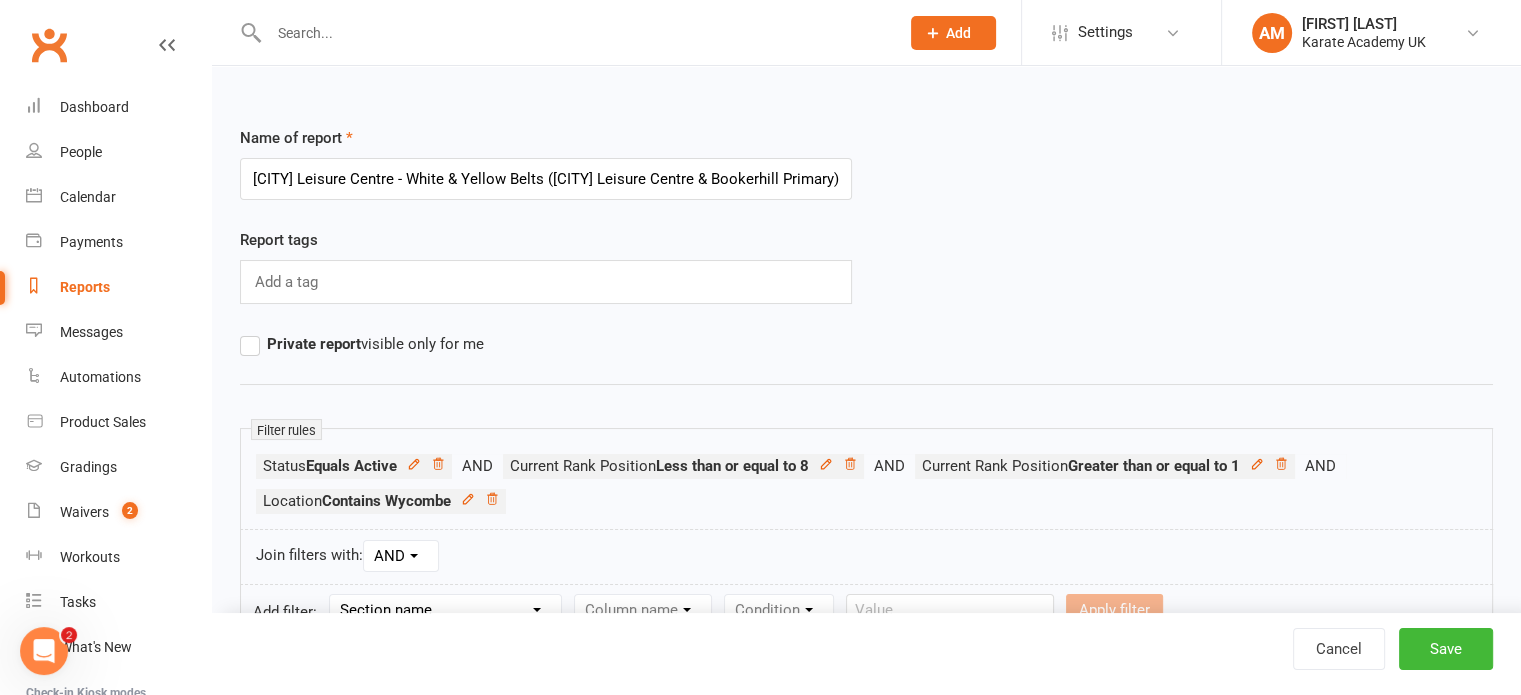 drag, startPoint x: 833, startPoint y: 182, endPoint x: 832, endPoint y: 236, distance: 54.00926 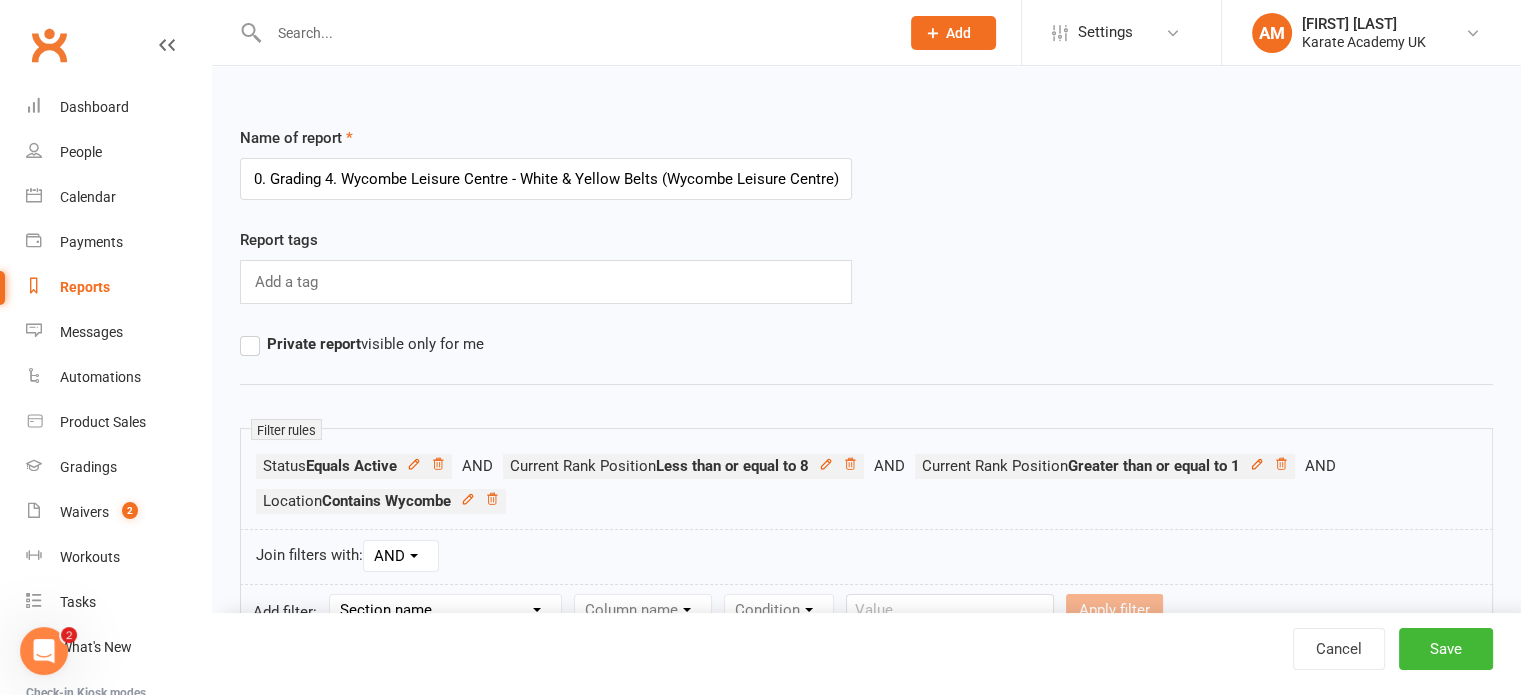 scroll, scrollTop: 0, scrollLeft: 8, axis: horizontal 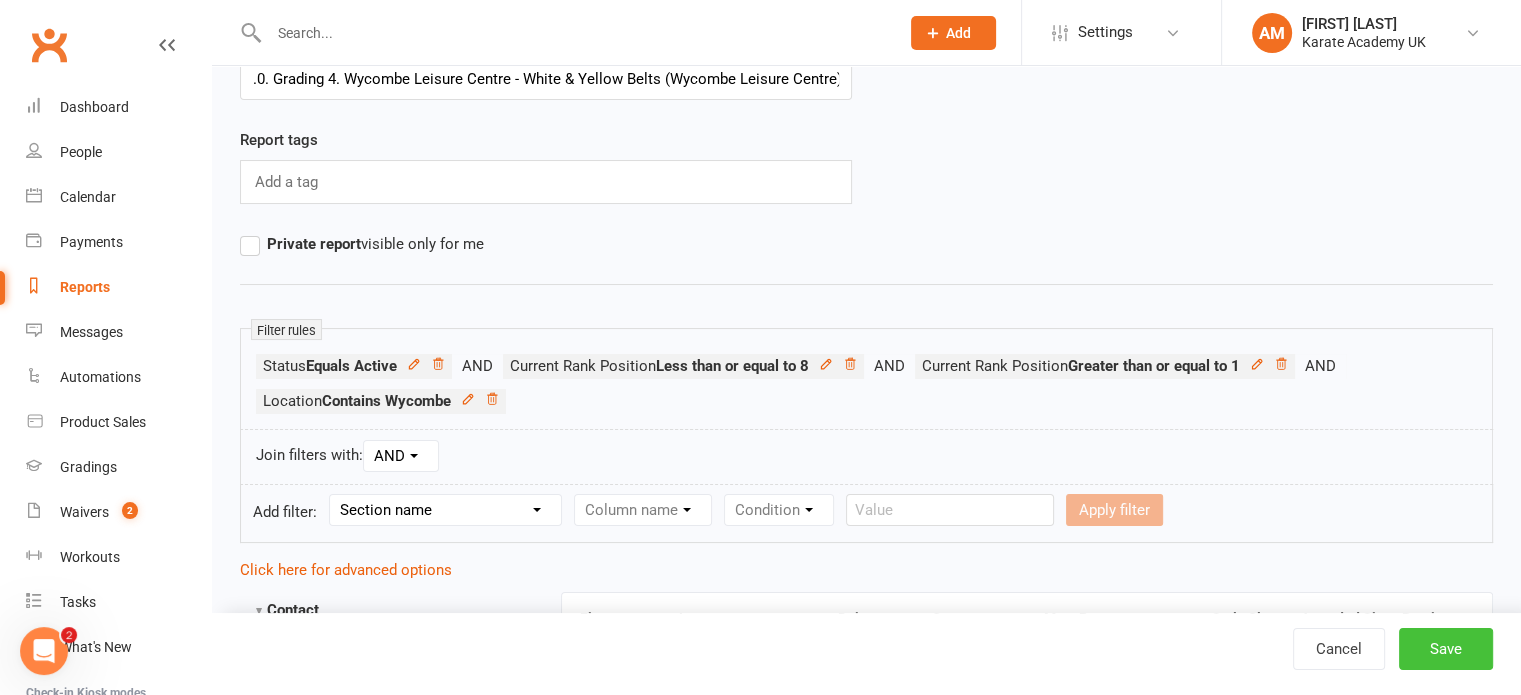 type on "5.0. Grading 4. Wycombe Leisure Centre - White & Yellow Belts (Wycombe Leisure Centre)" 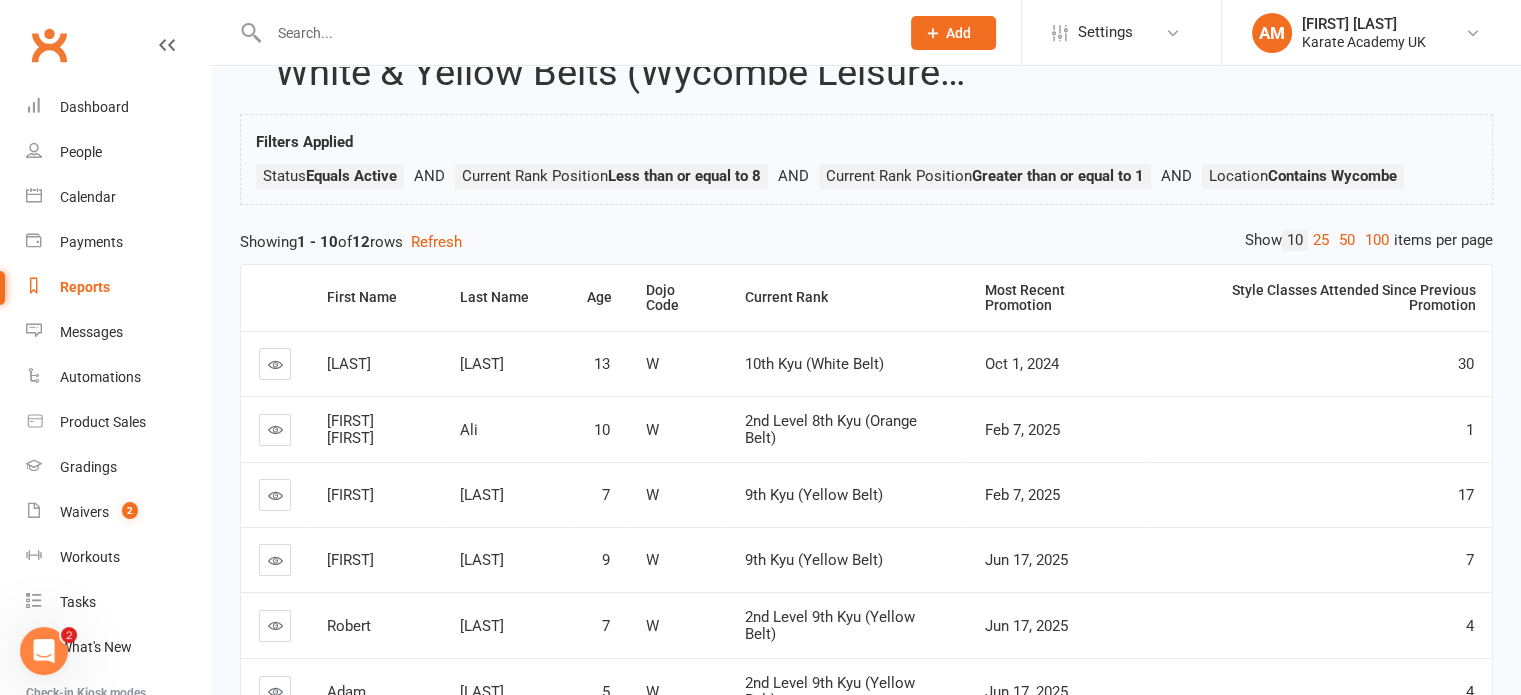 scroll, scrollTop: 0, scrollLeft: 0, axis: both 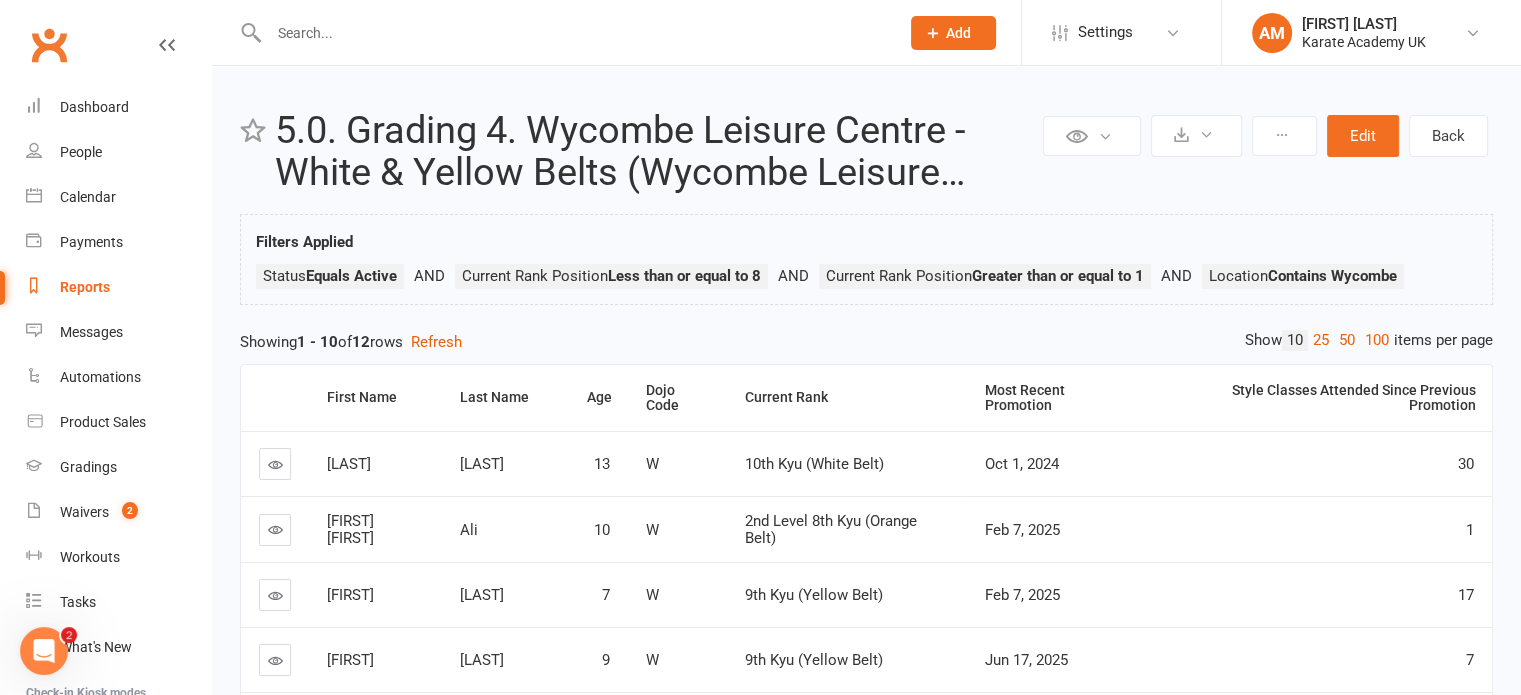 click on "Reports" at bounding box center [85, 287] 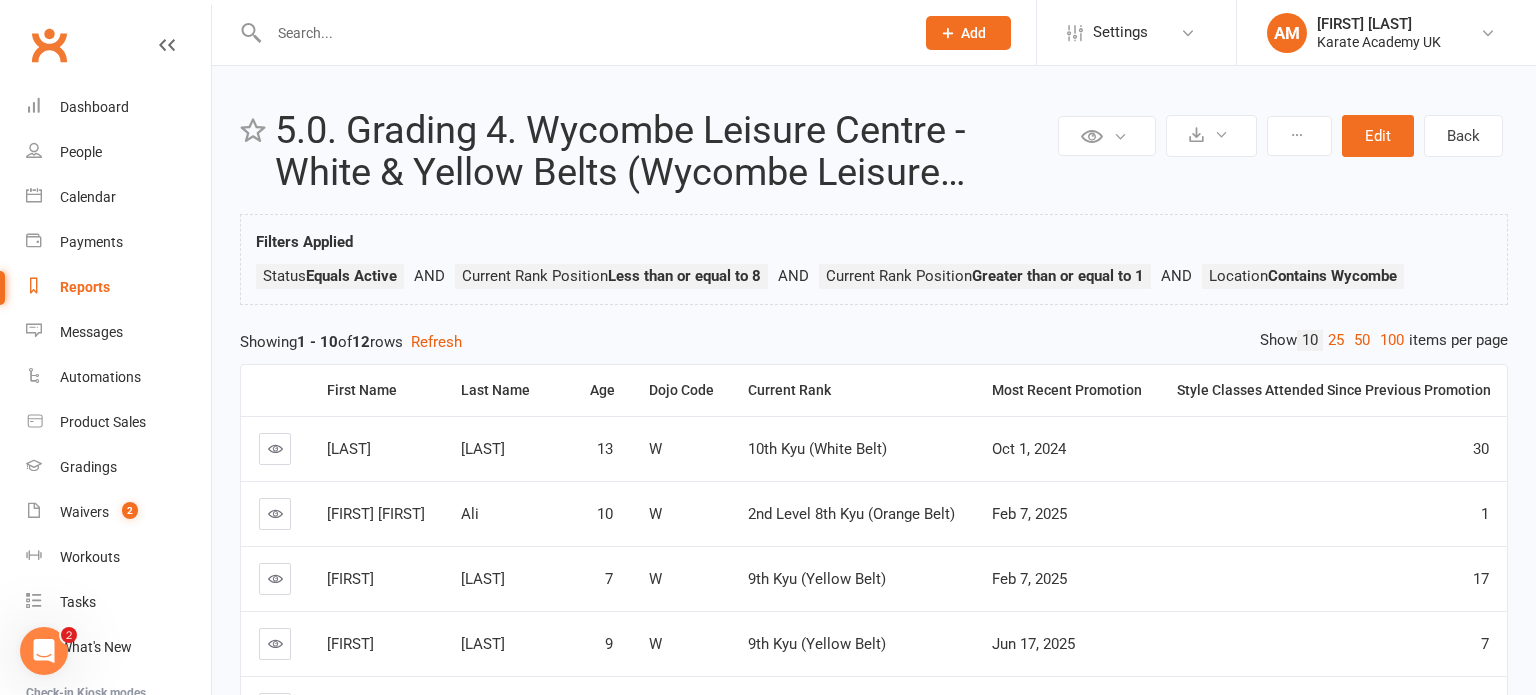 select on "100" 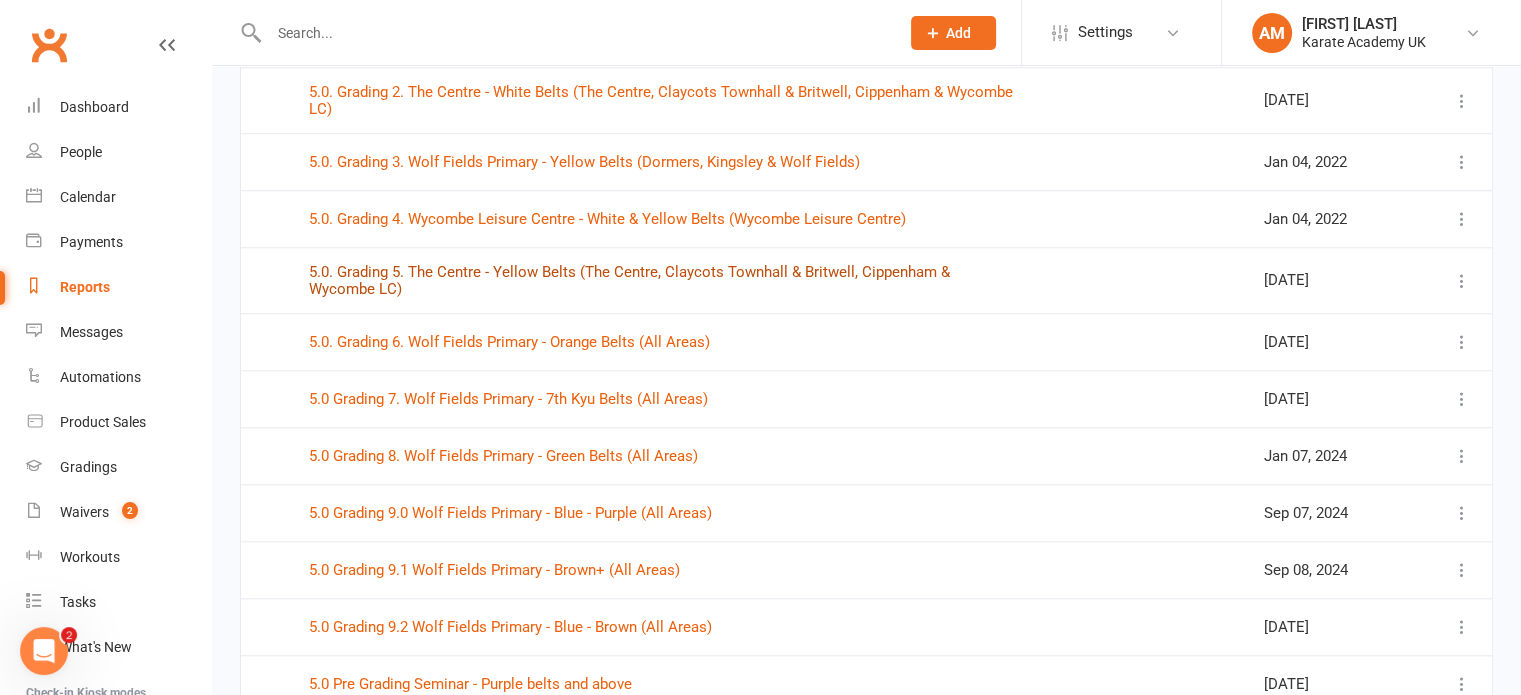 scroll, scrollTop: 1800, scrollLeft: 0, axis: vertical 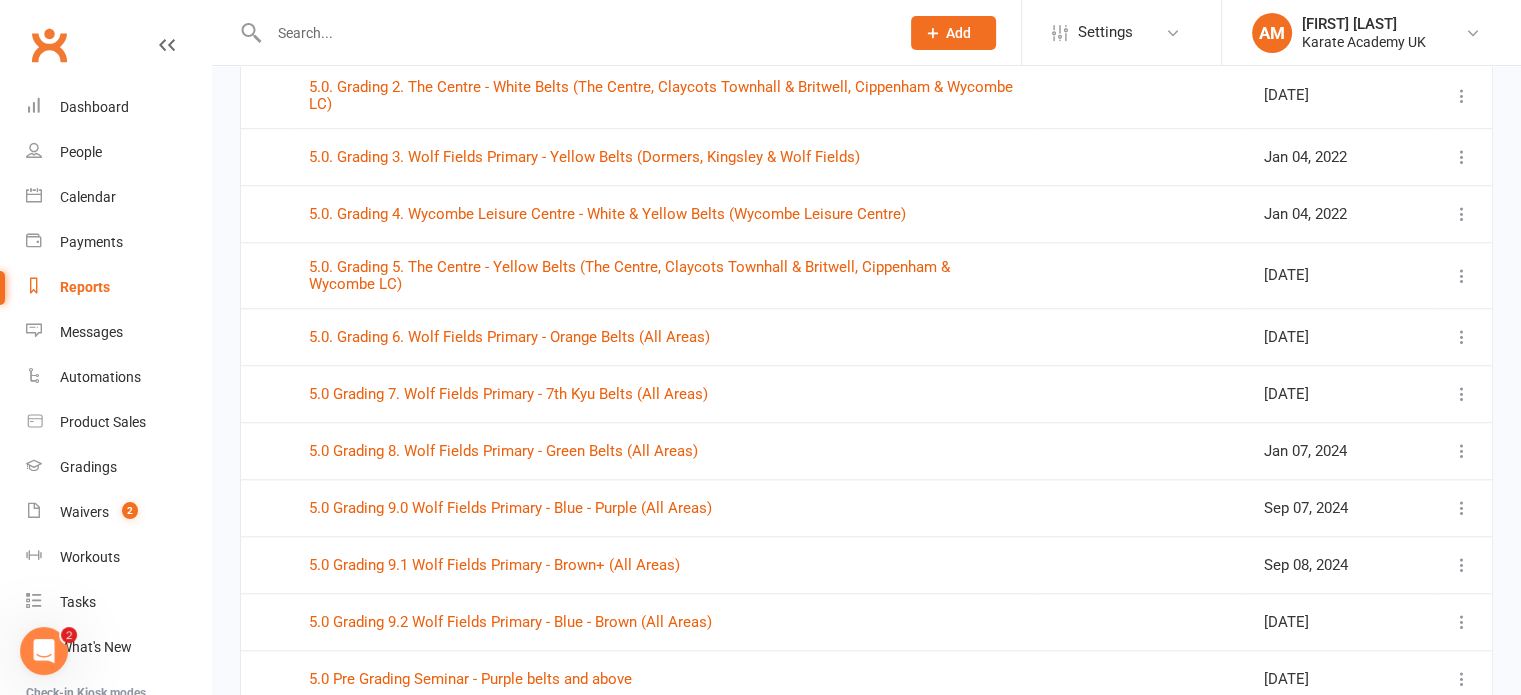 click at bounding box center [1462, 508] 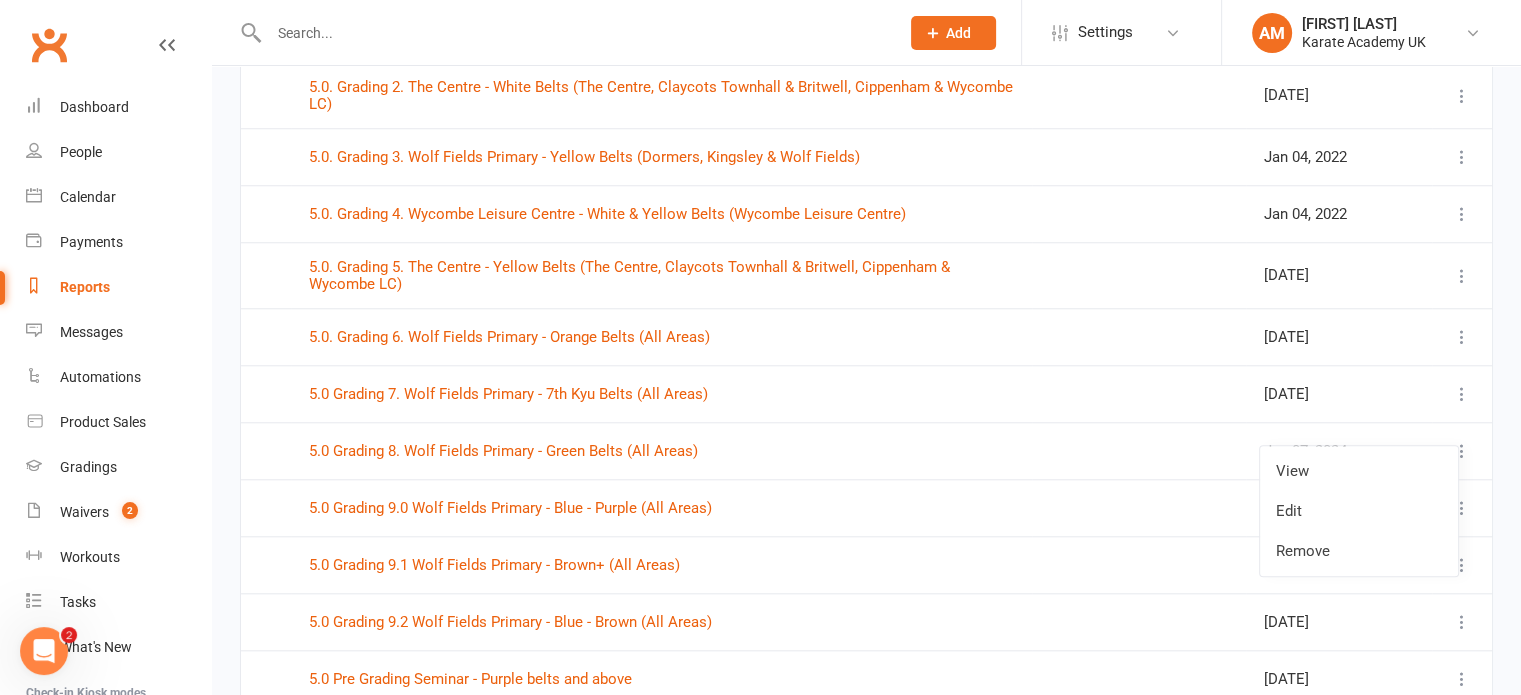 click at bounding box center (1462, 508) 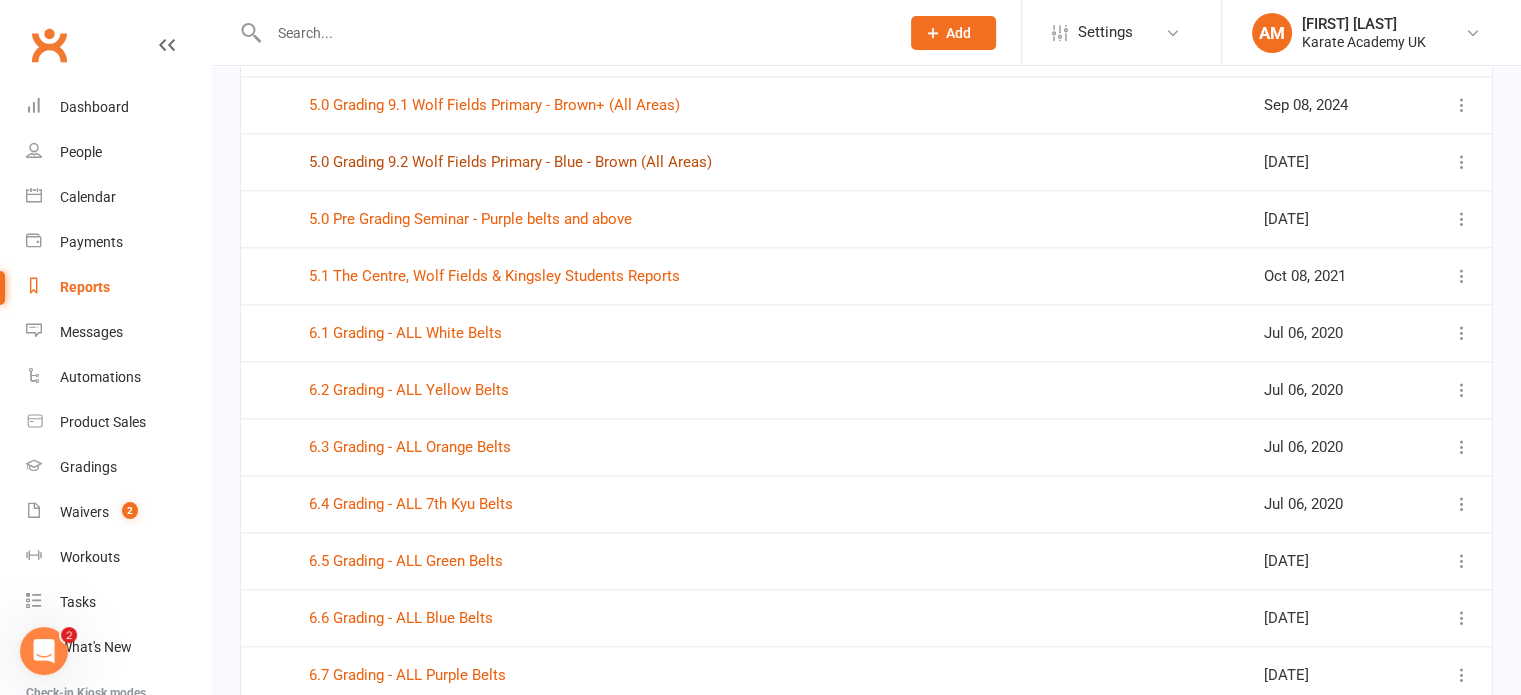 scroll, scrollTop: 2300, scrollLeft: 0, axis: vertical 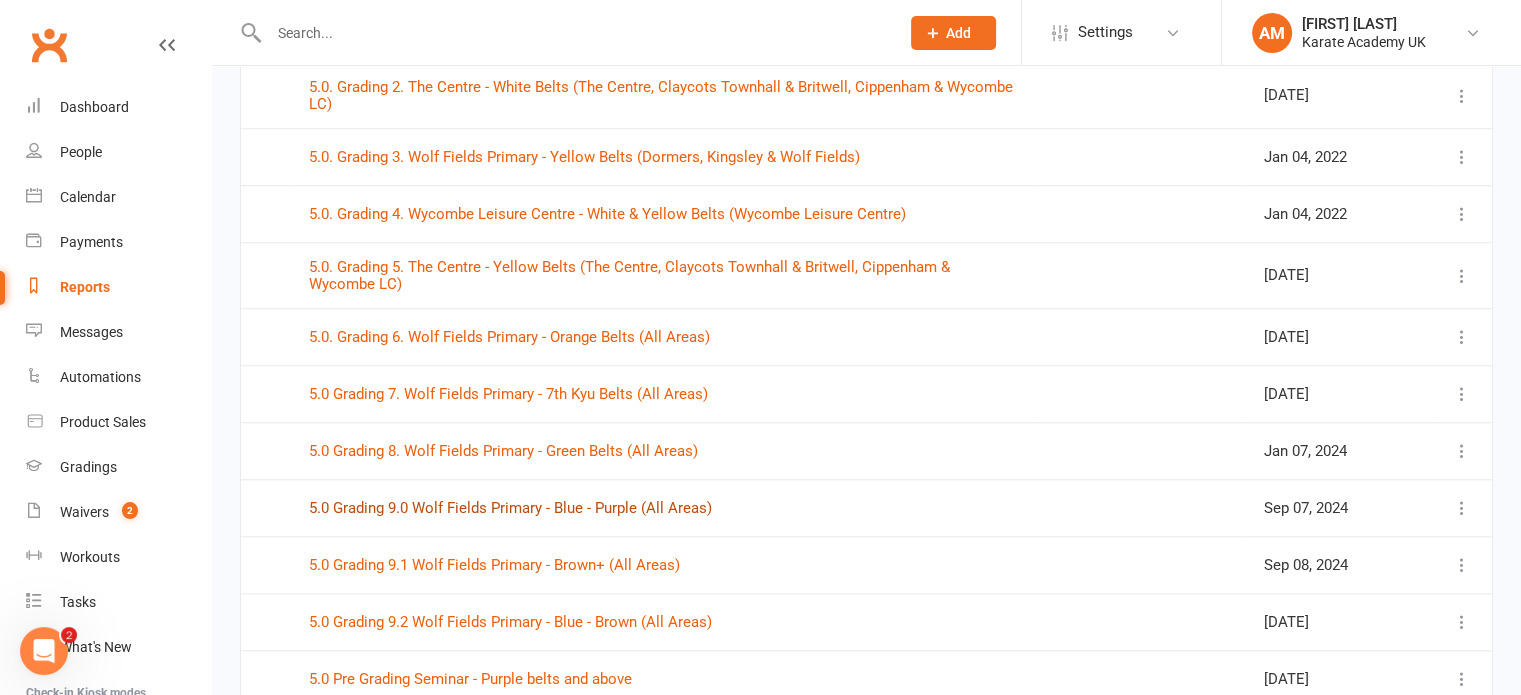 click on "5.0 Grading 9.0 Wolf Fields Primary - Blue - Purple (All Areas)" at bounding box center [510, 508] 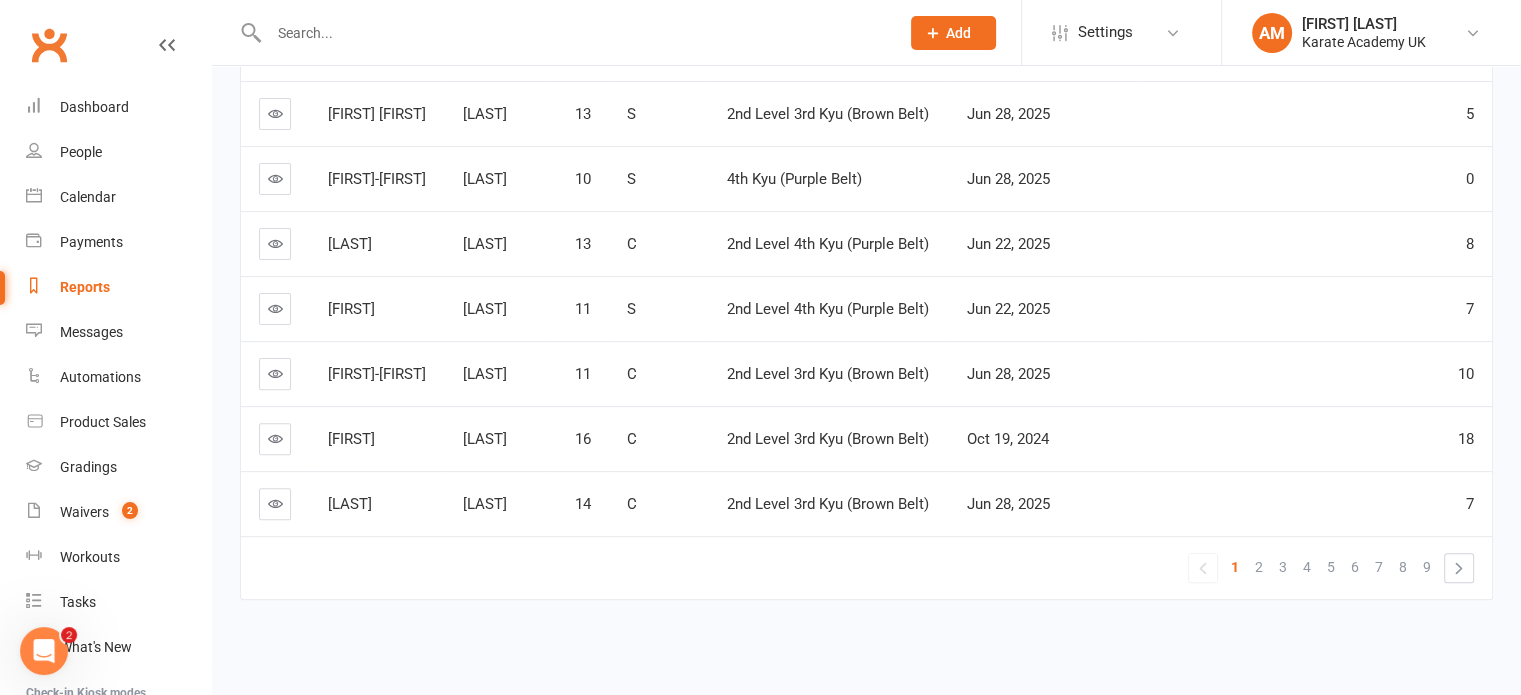 scroll, scrollTop: 0, scrollLeft: 0, axis: both 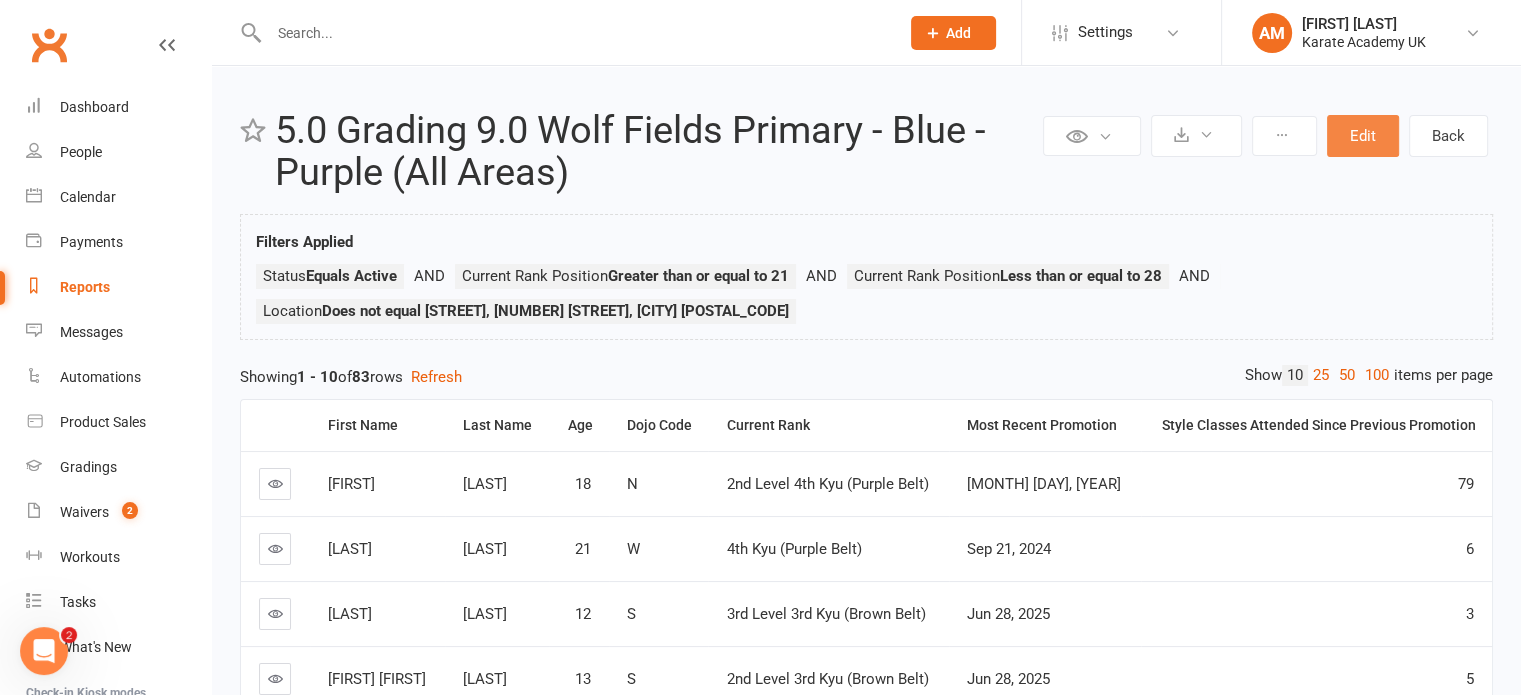 click on "Edit" at bounding box center [1363, 136] 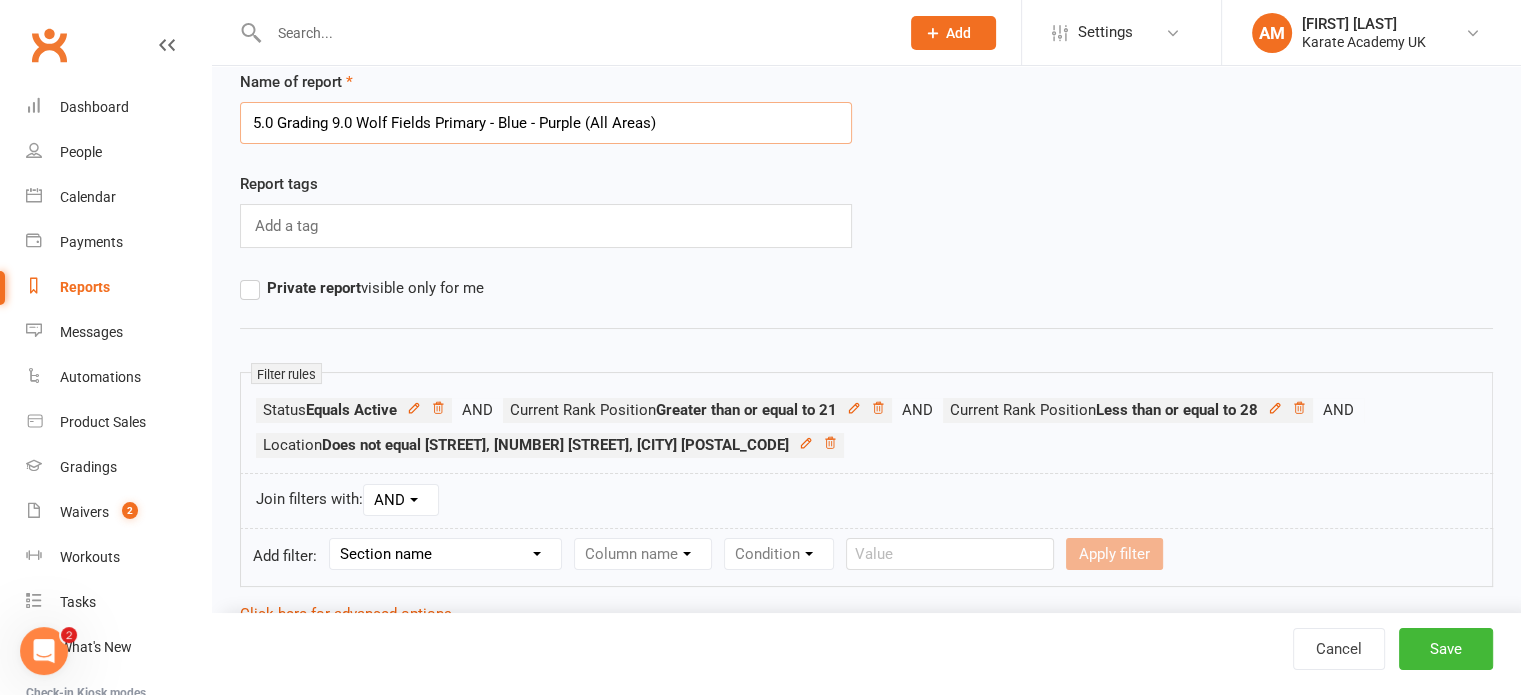 scroll, scrollTop: 100, scrollLeft: 0, axis: vertical 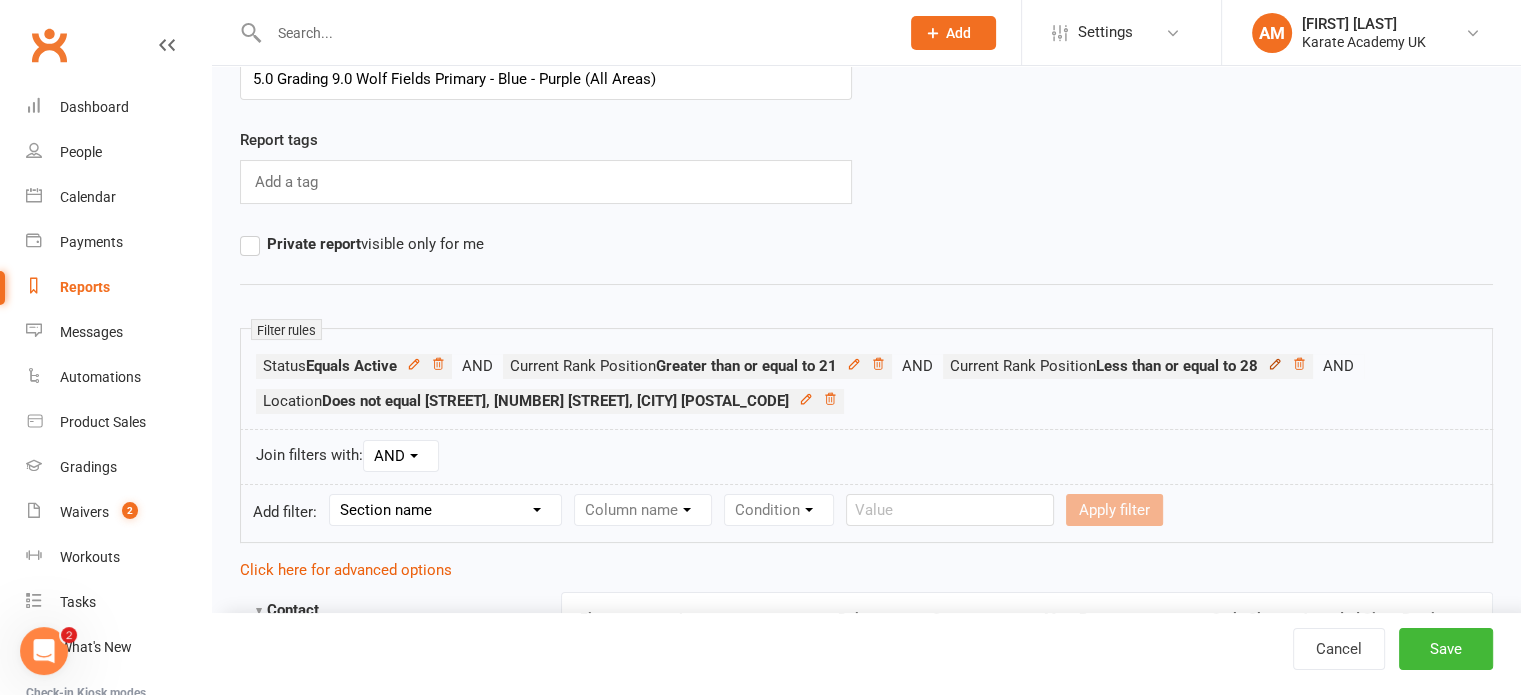 click 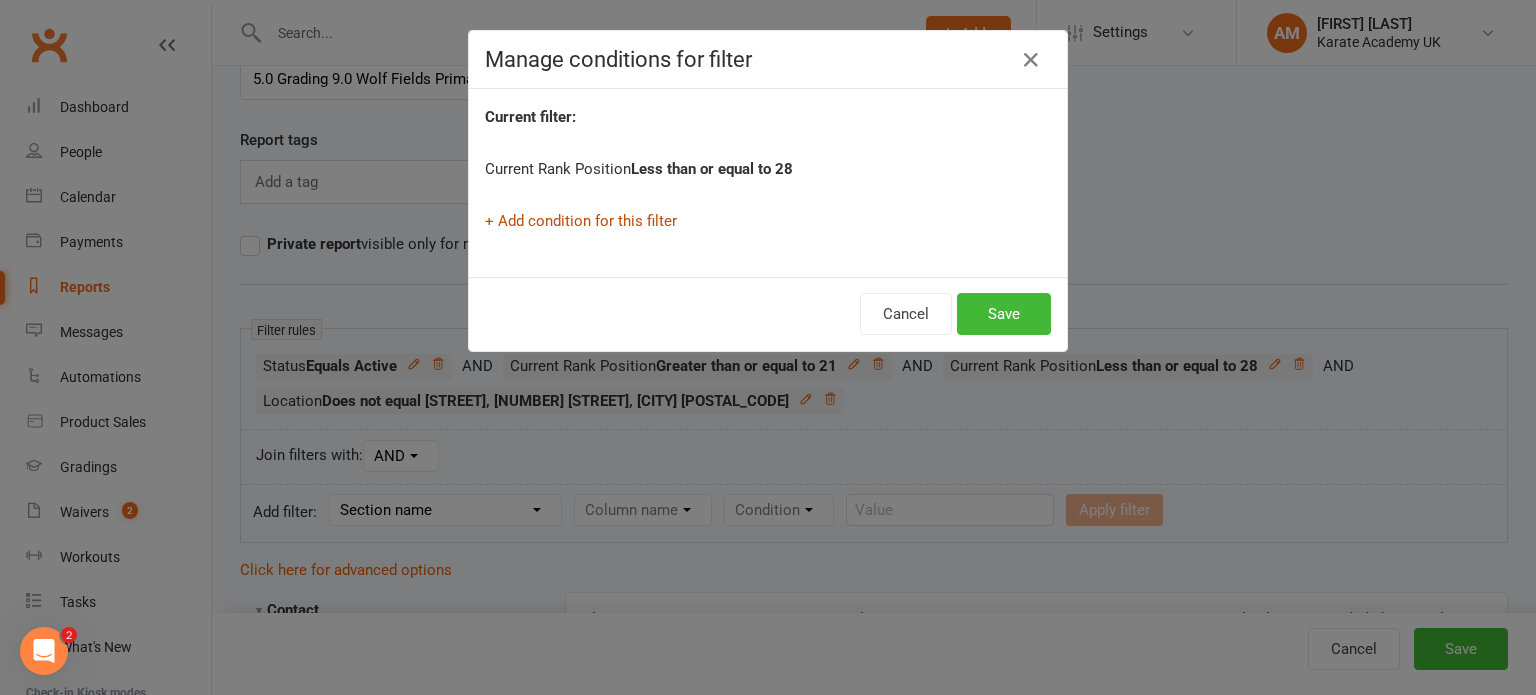 click on "+ Add condition for this filter" at bounding box center [581, 221] 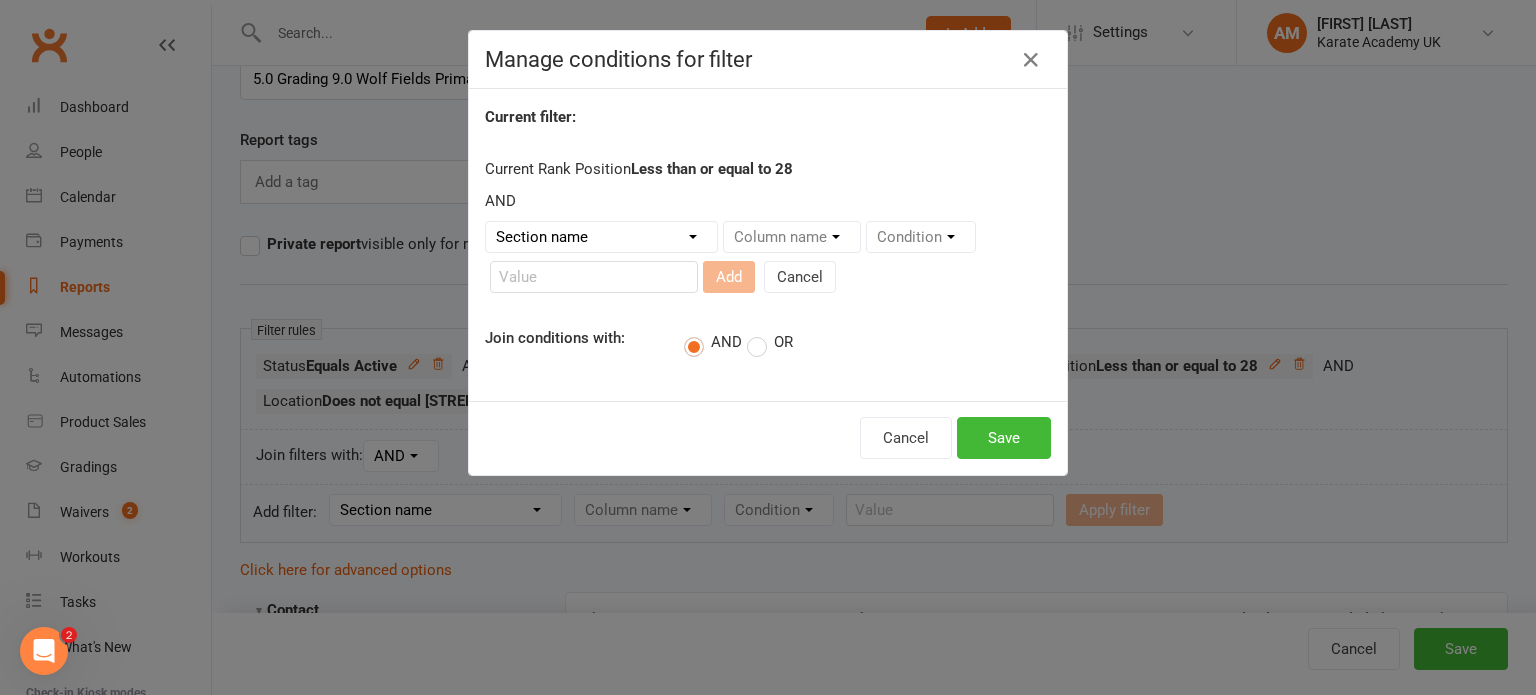 click on "Section name Contact Attendance Aggregate Payment Booking Waitlist Attendees Cancelled Bookings Late-cancelled Bookings Recurring Booking Aggregate Booking Communication Comms Recipients Membership Payment Styles And Ranks Aggregate Styles And Ranks Grading Events Promotions Suspensions Signed Waivers Family Members Credit Vouchers Enrolled Automations Enrolled Workouts Public Tasks Badges Emergency Contact Details Fitness Goals Key Demographics Marketing Information Medical History Waiver Answers" at bounding box center [601, 237] 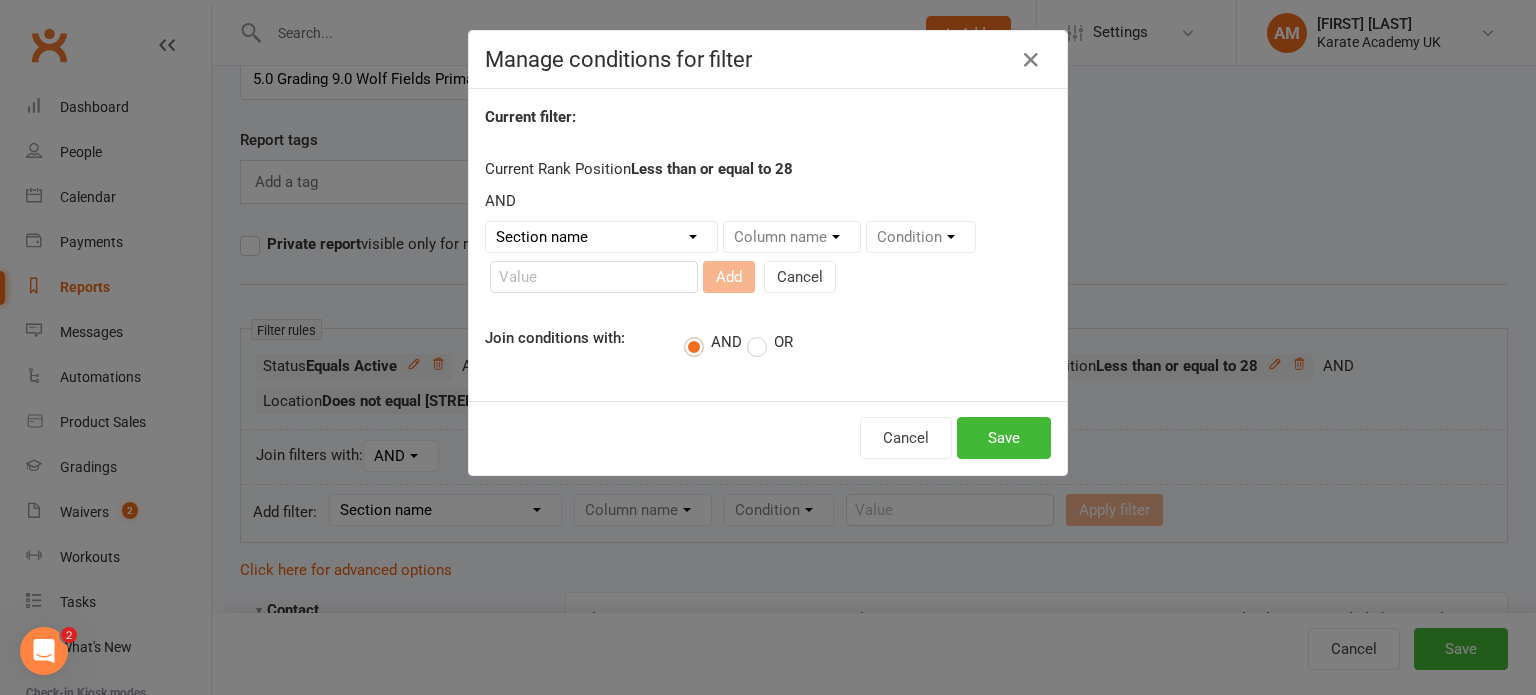 select on "13" 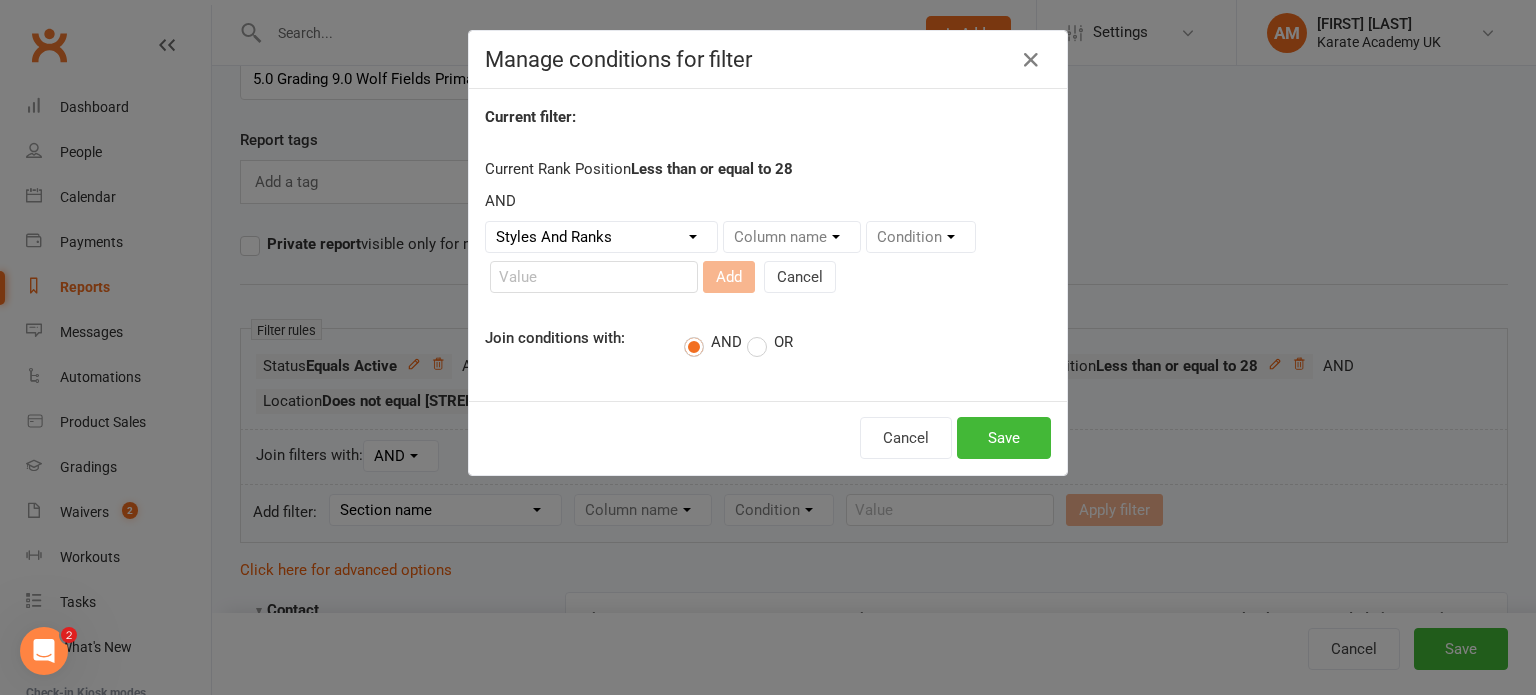 click on "Section name Contact Attendance Aggregate Payment Booking Waitlist Attendees Cancelled Bookings Late-cancelled Bookings Recurring Booking Aggregate Booking Communication Comms Recipients Membership Payment Styles And Ranks Aggregate Styles And Ranks Grading Events Promotions Suspensions Signed Waivers Family Members Credit Vouchers Enrolled Automations Enrolled Workouts Public Tasks Badges Emergency Contact Details Fitness Goals Key Demographics Marketing Information Medical History Waiver Answers" at bounding box center (601, 237) 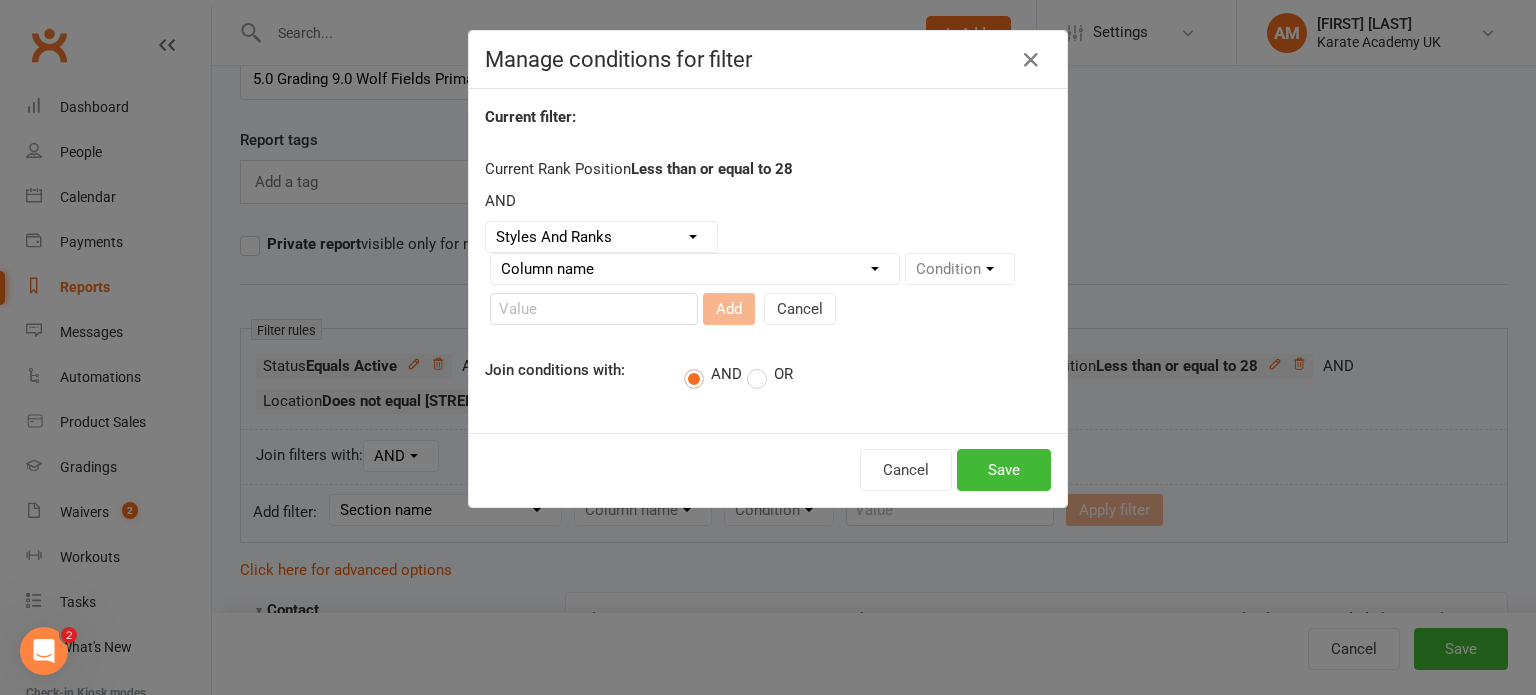 click on "Column name Style Current Rank Current Rank Position Next Rank Belt Size Active for Grading? Most Recent Promotion All Classes Attended Since Previous Promotion Style Classes Attended Since Previous Promotion Non-Style Classes Attended Since Previous Promotion Most Recent Style Attendance" at bounding box center (695, 269) 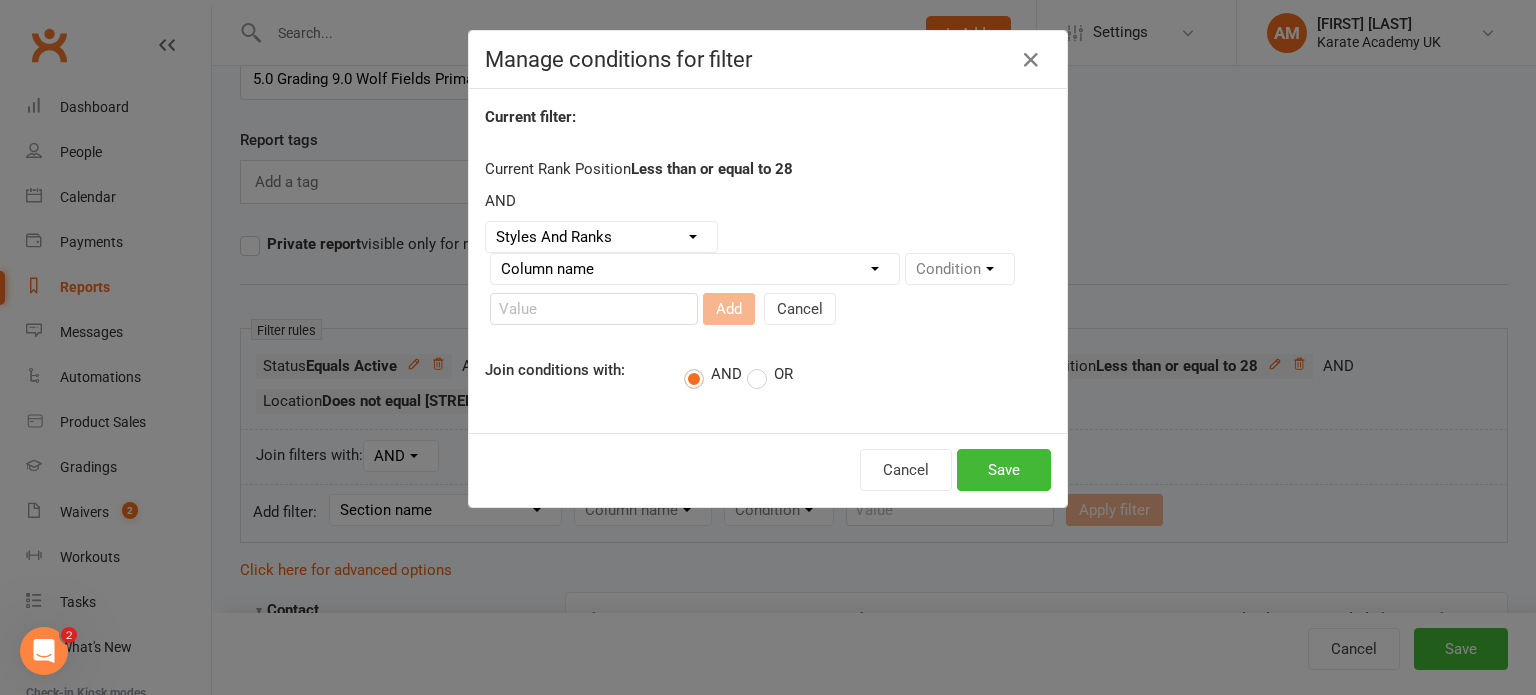 select on "2" 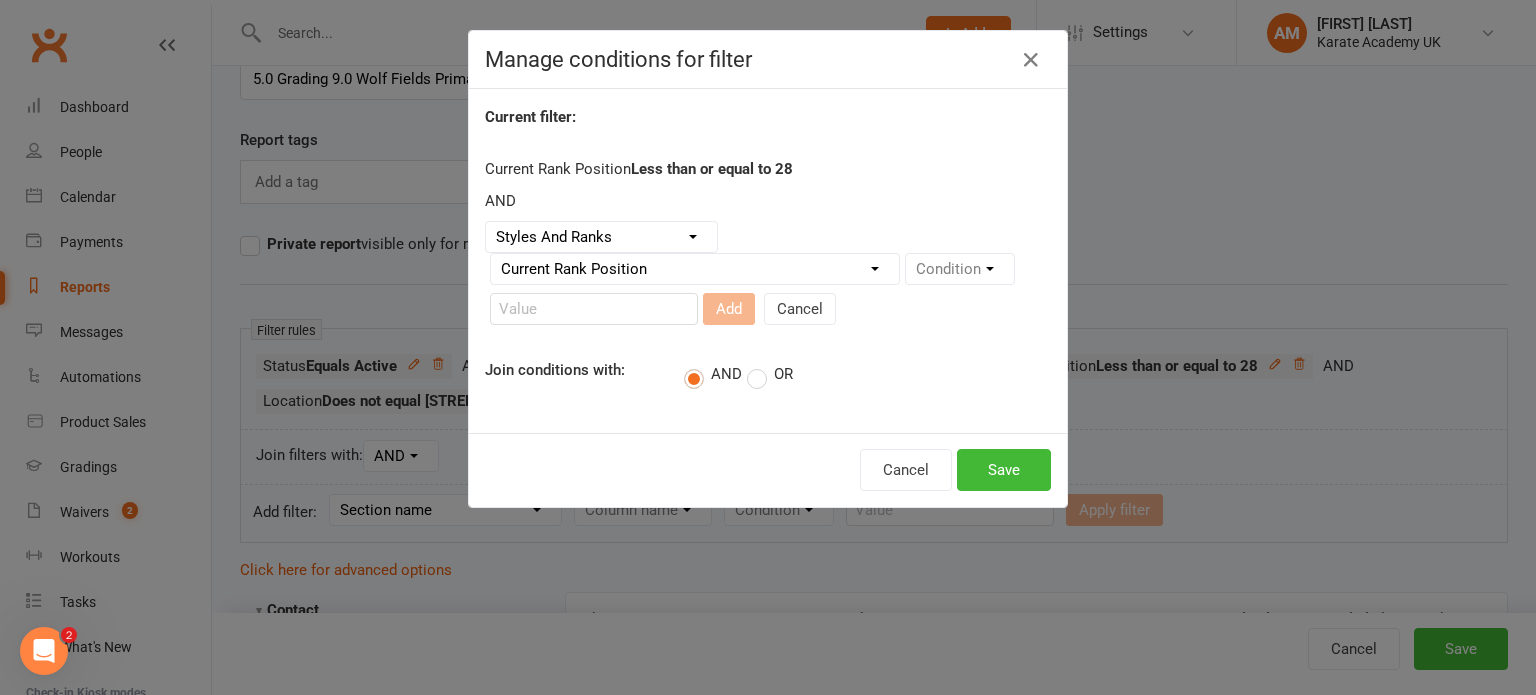 click on "Column name Style Current Rank Current Rank Position Next Rank Belt Size Active for Grading? Most Recent Promotion All Classes Attended Since Previous Promotion Style Classes Attended Since Previous Promotion Non-Style Classes Attended Since Previous Promotion Most Recent Style Attendance" at bounding box center (695, 269) 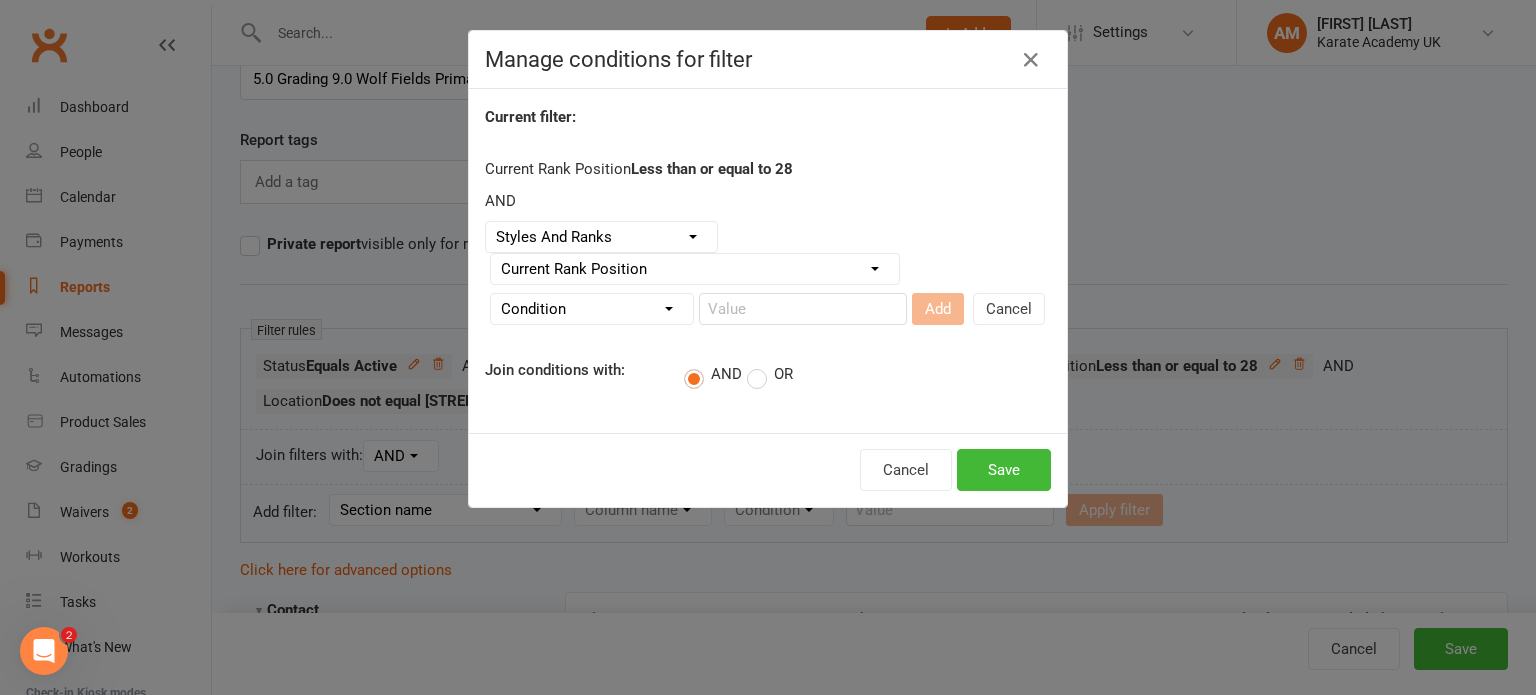 click on "Condition Is Is not Less than Greater than Less than or equal to Greater than or equal to Is blank Is not blank" at bounding box center [592, 309] 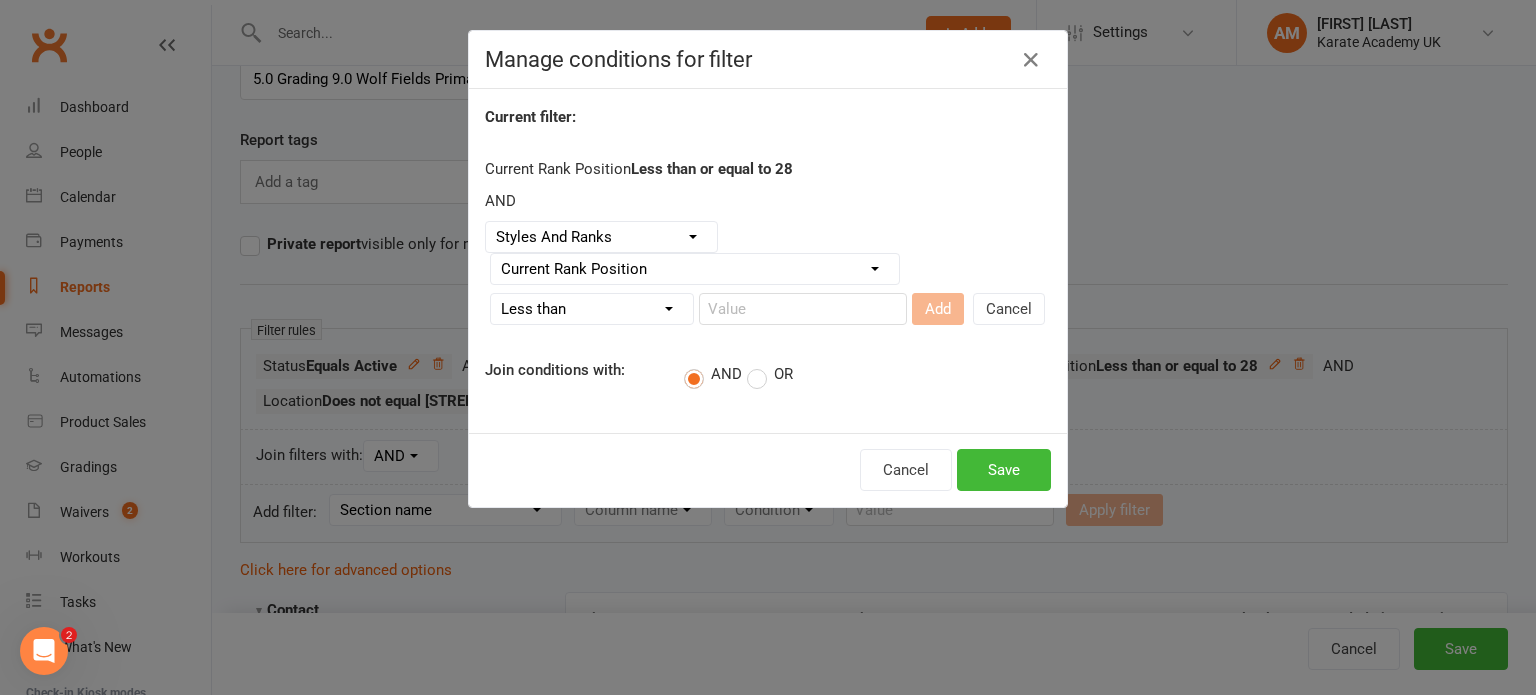 click on "Condition Is Is not Less than Greater than Less than or equal to Greater than or equal to Is blank Is not blank" at bounding box center [592, 309] 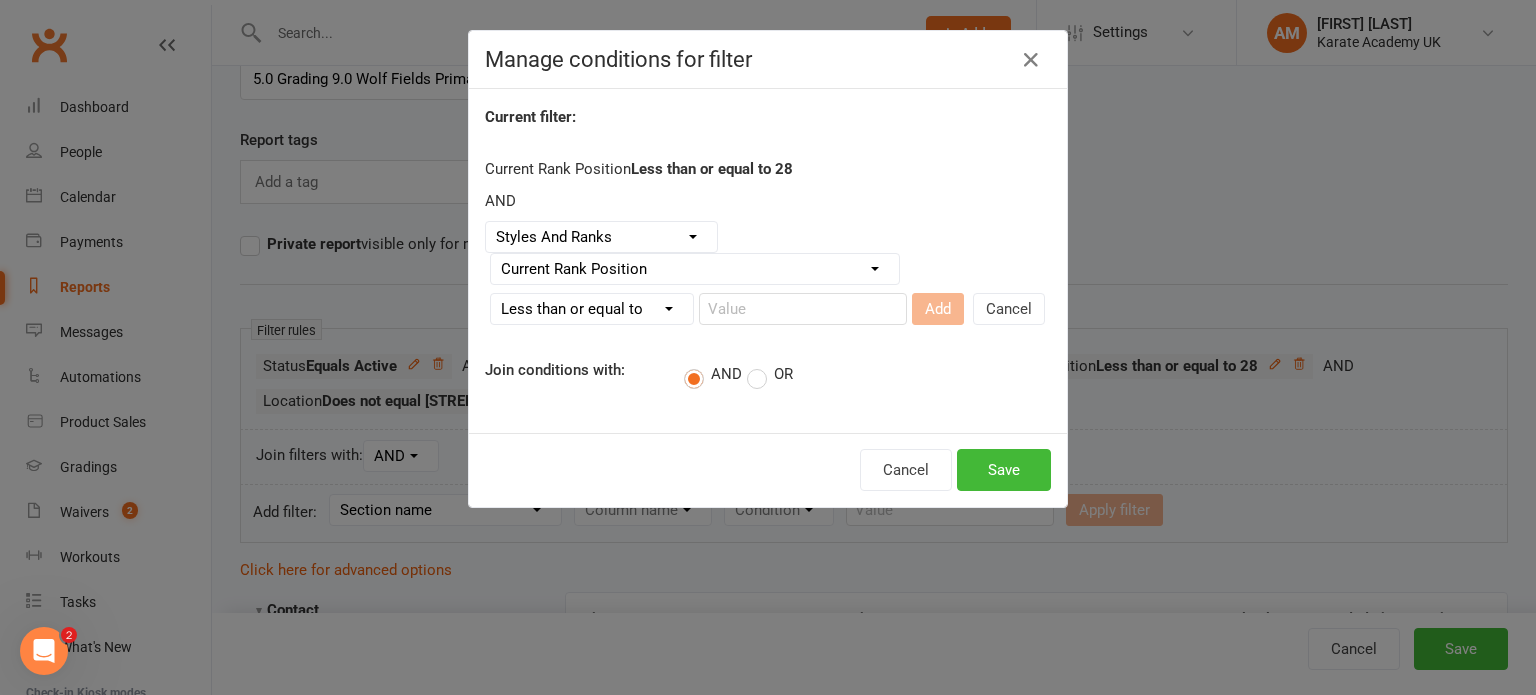 click on "Condition Is Is not Less than Greater than Less than or equal to Greater than or equal to Is blank Is not blank" at bounding box center [592, 309] 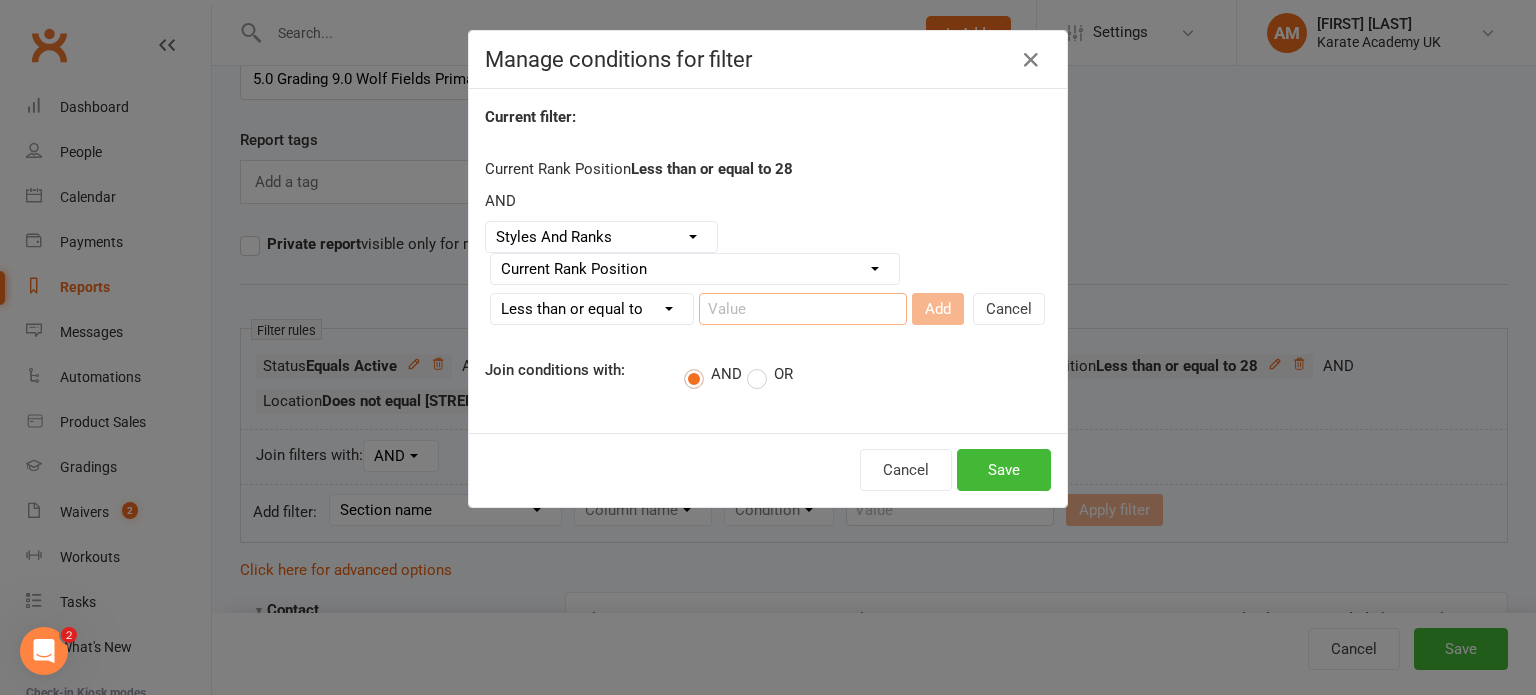click at bounding box center (803, 309) 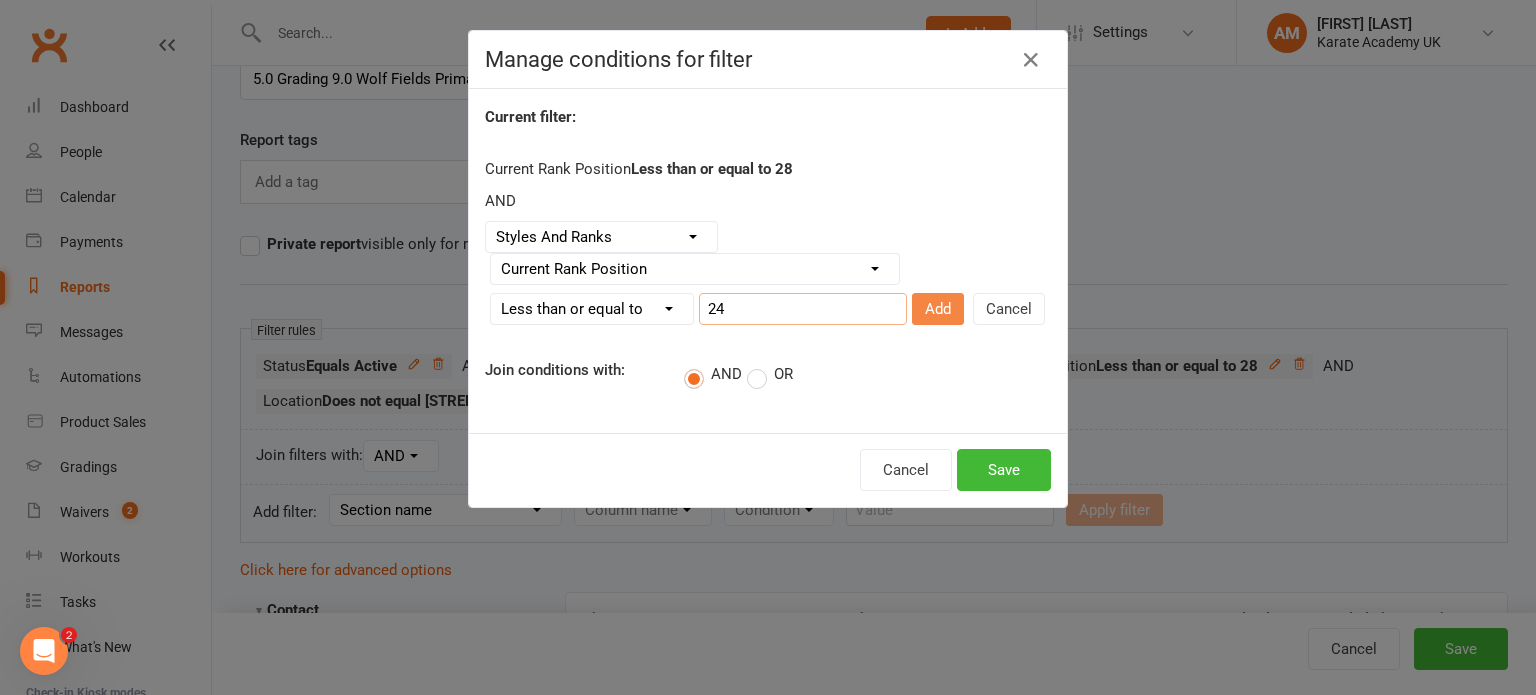 type on "24" 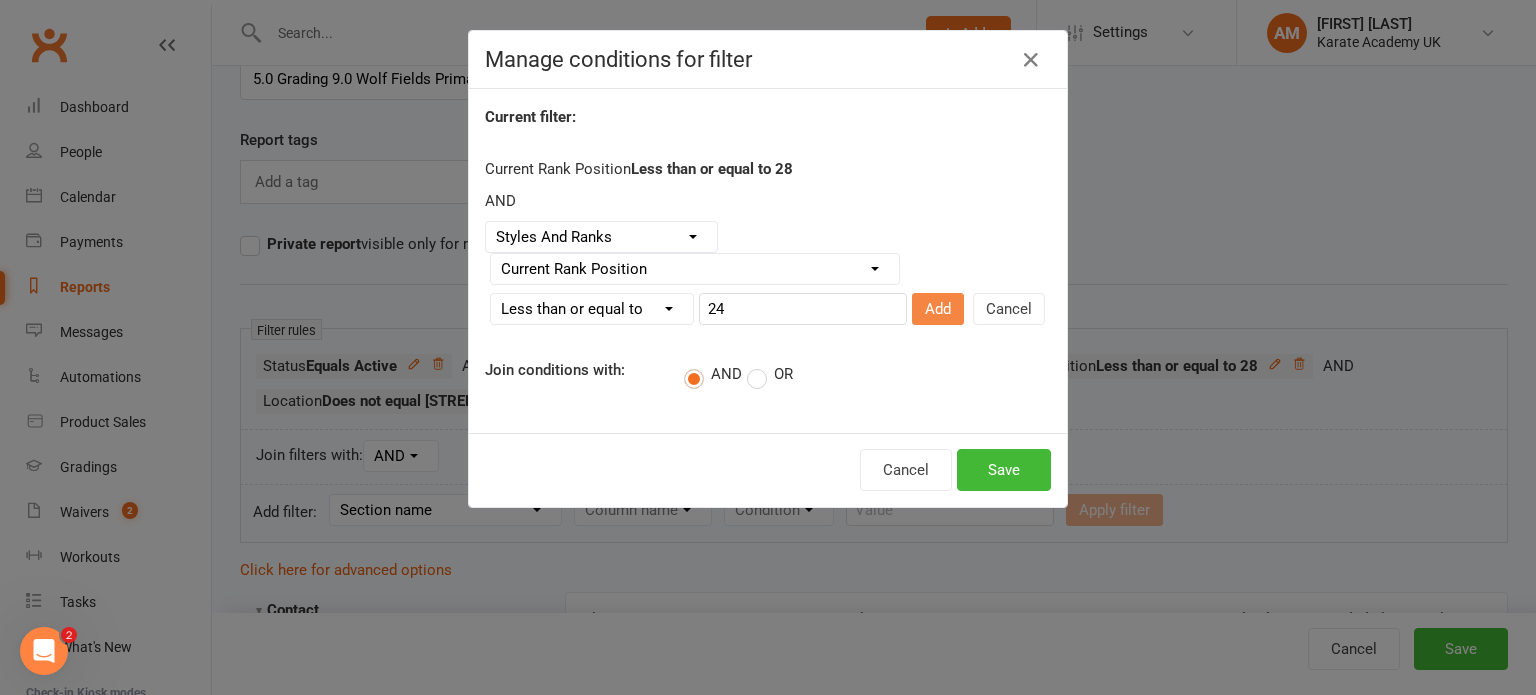 click on "Add" at bounding box center (938, 309) 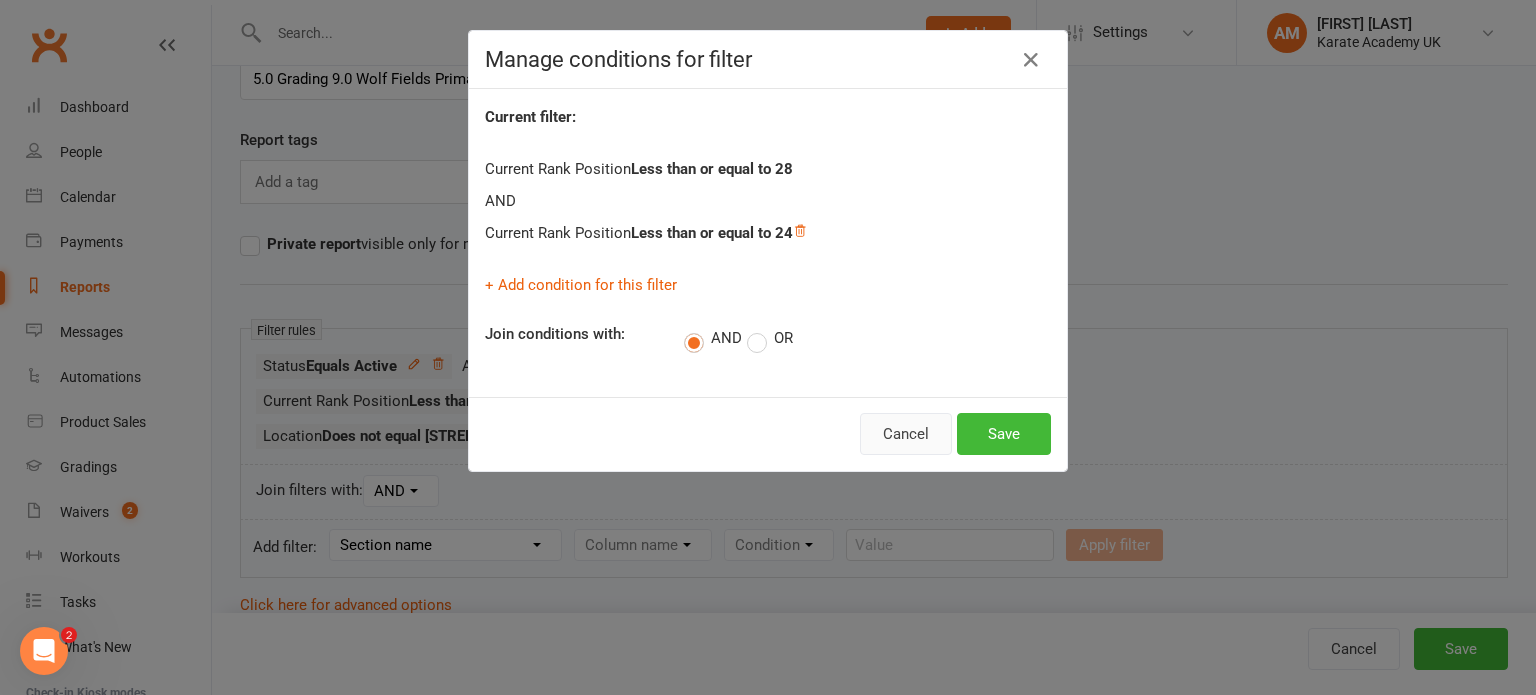 click on "Cancel" at bounding box center (906, 434) 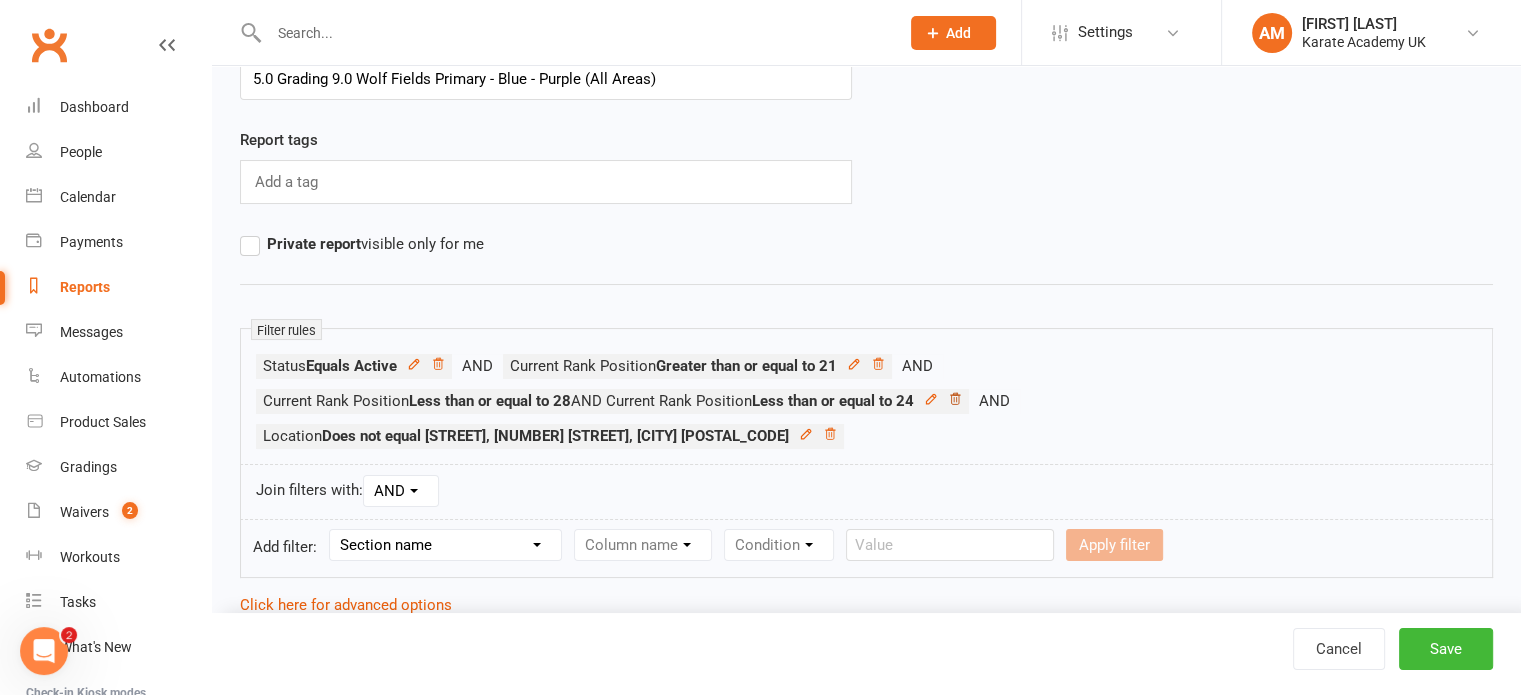 click 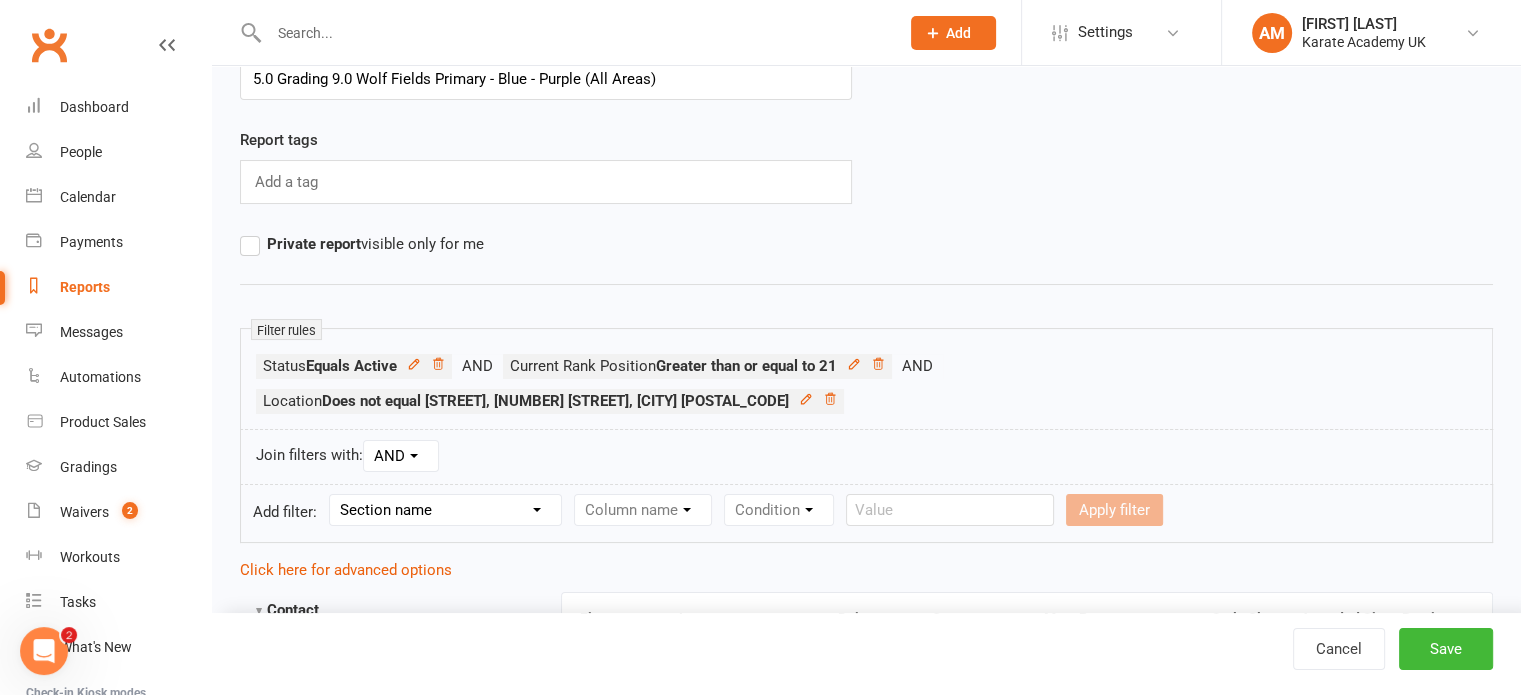 click on "Section name Contact Attendance Aggregate Payment Booking Waitlist Attendees Cancelled Bookings Late-cancelled Bookings Recurring Booking Aggregate Booking Communication Comms Recipients Membership Payment Styles And Ranks Aggregate Styles And Ranks Grading Events Promotions Suspensions Signed Waivers Family Members Credit Vouchers Enrolled Automations Enrolled Workouts Public Tasks Badges Emergency Contact Details Fitness Goals Key Demographics Marketing Information Medical History Waiver Answers" at bounding box center [445, 510] 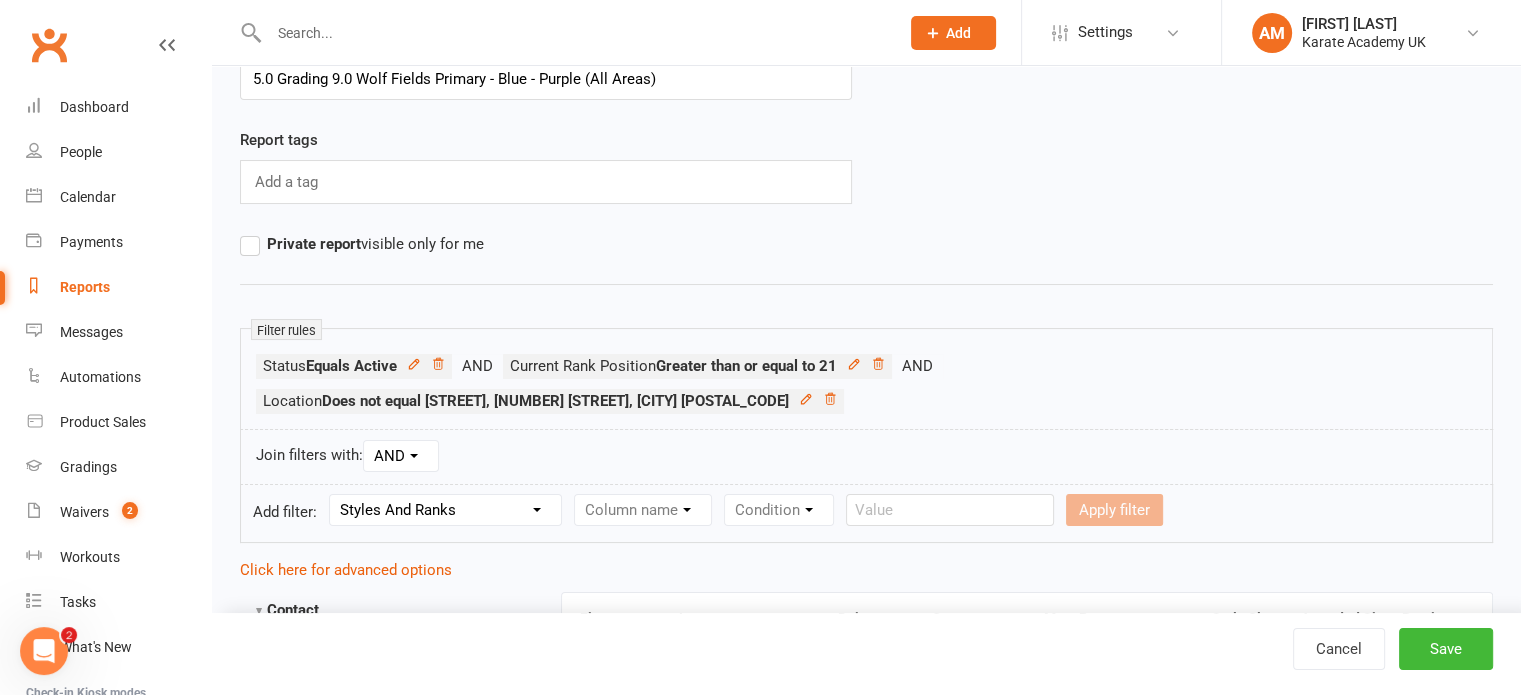 click on "Section name Contact Attendance Aggregate Payment Booking Waitlist Attendees Cancelled Bookings Late-cancelled Bookings Recurring Booking Aggregate Booking Communication Comms Recipients Membership Payment Styles And Ranks Aggregate Styles And Ranks Grading Events Promotions Suspensions Signed Waivers Family Members Credit Vouchers Enrolled Automations Enrolled Workouts Public Tasks Badges Emergency Contact Details Fitness Goals Key Demographics Marketing Information Medical History Waiver Answers" at bounding box center (445, 510) 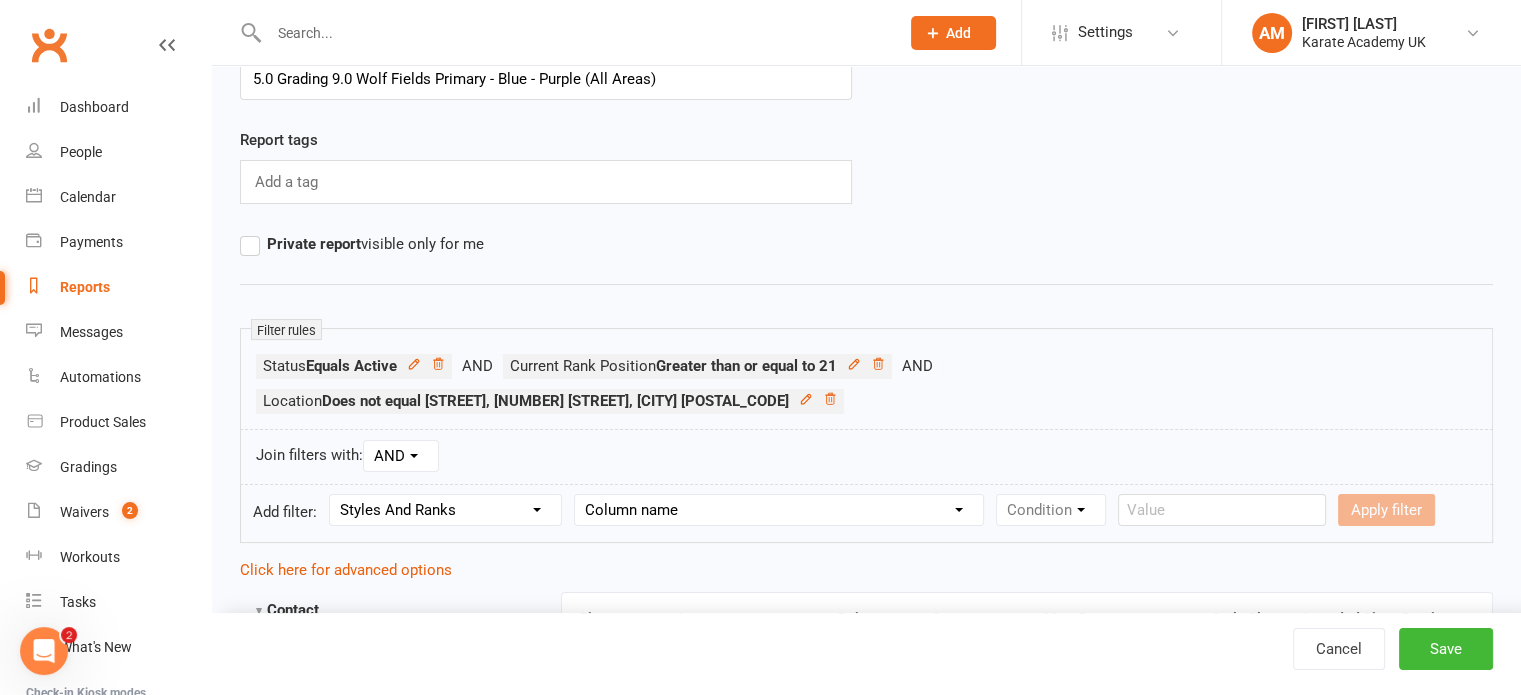 click on "Column name Style Current Rank Current Rank Position Next Rank Belt Size Active for Grading? Most Recent Promotion All Classes Attended Since Previous Promotion Style Classes Attended Since Previous Promotion Non-Style Classes Attended Since Previous Promotion Most Recent Style Attendance" at bounding box center [779, 510] 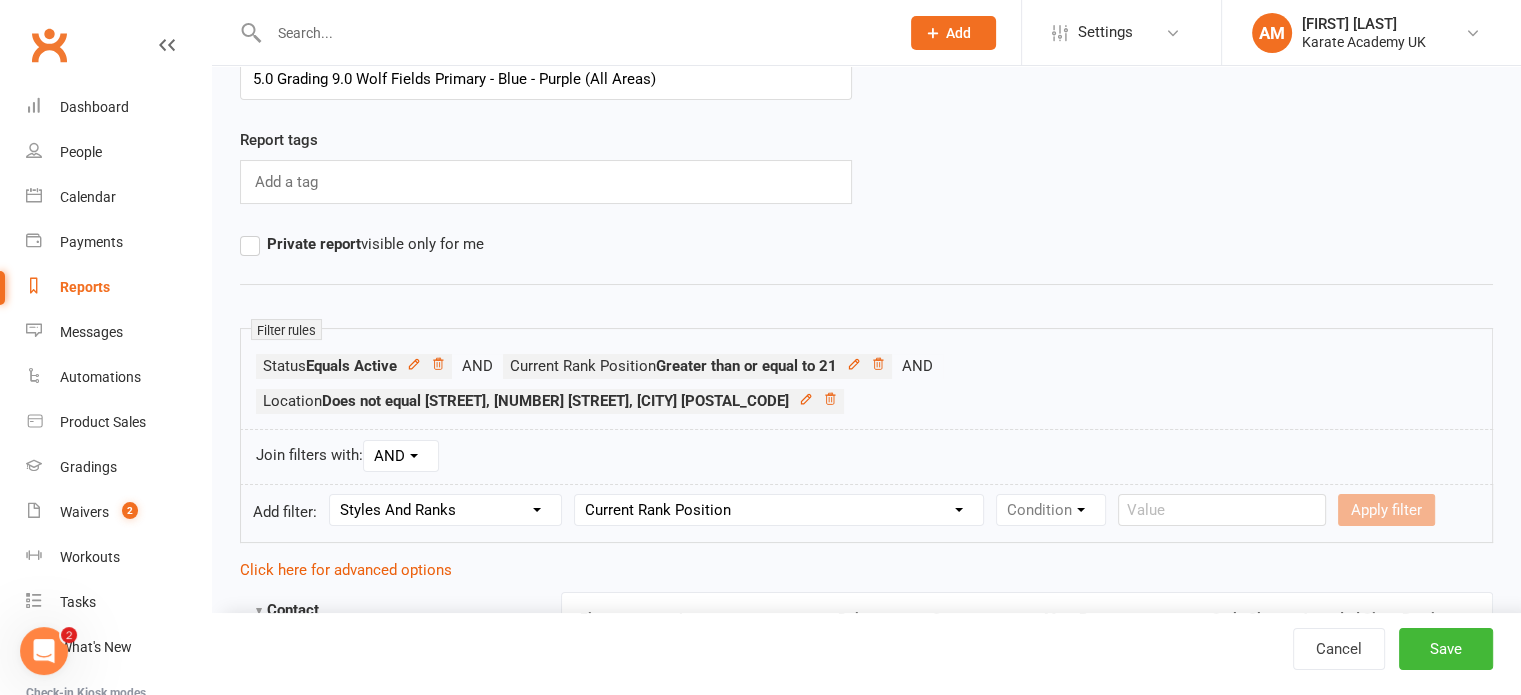 click on "Column name Style Current Rank Current Rank Position Next Rank Belt Size Active for Grading? Most Recent Promotion All Classes Attended Since Previous Promotion Style Classes Attended Since Previous Promotion Non-Style Classes Attended Since Previous Promotion Most Recent Style Attendance" at bounding box center [779, 510] 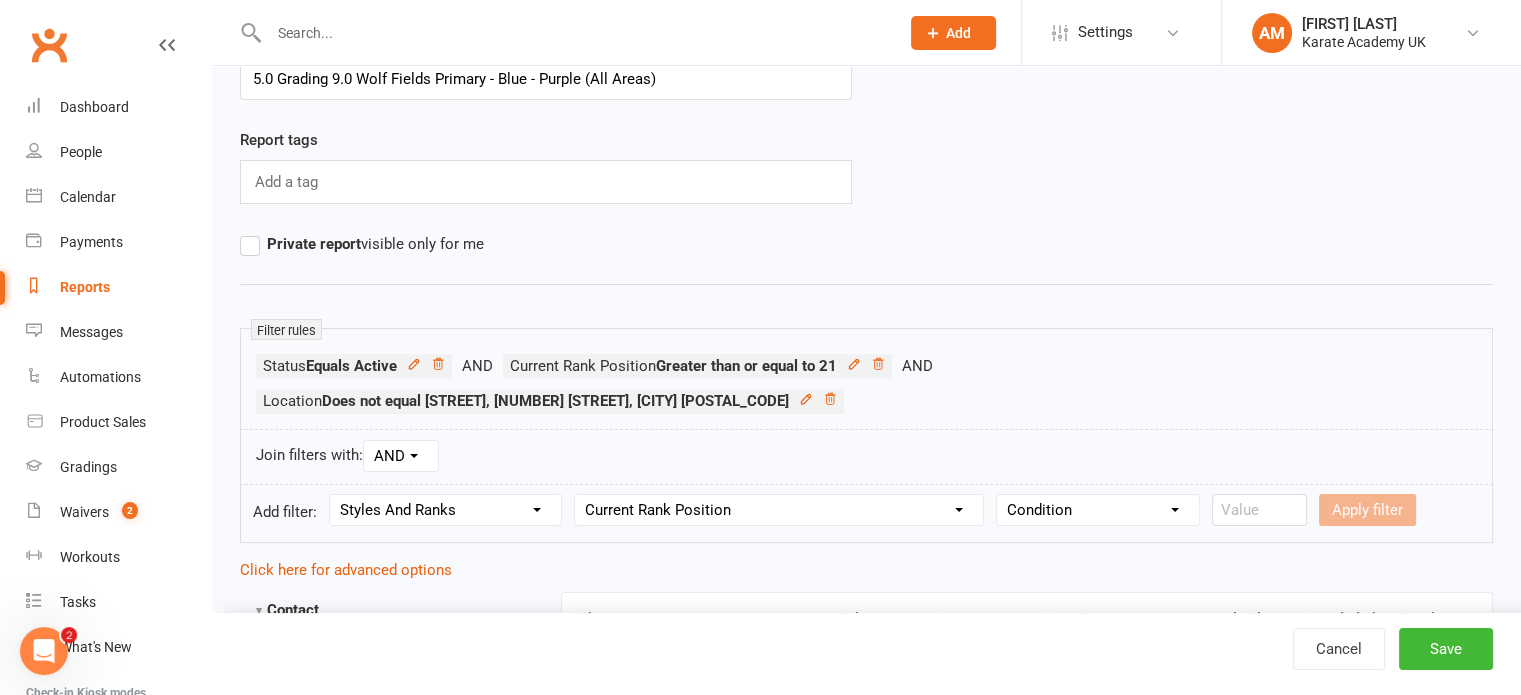 click on "Condition Is Is not Less than Greater than Less than or equal to Greater than or equal to Is blank Is not blank" at bounding box center [1098, 510] 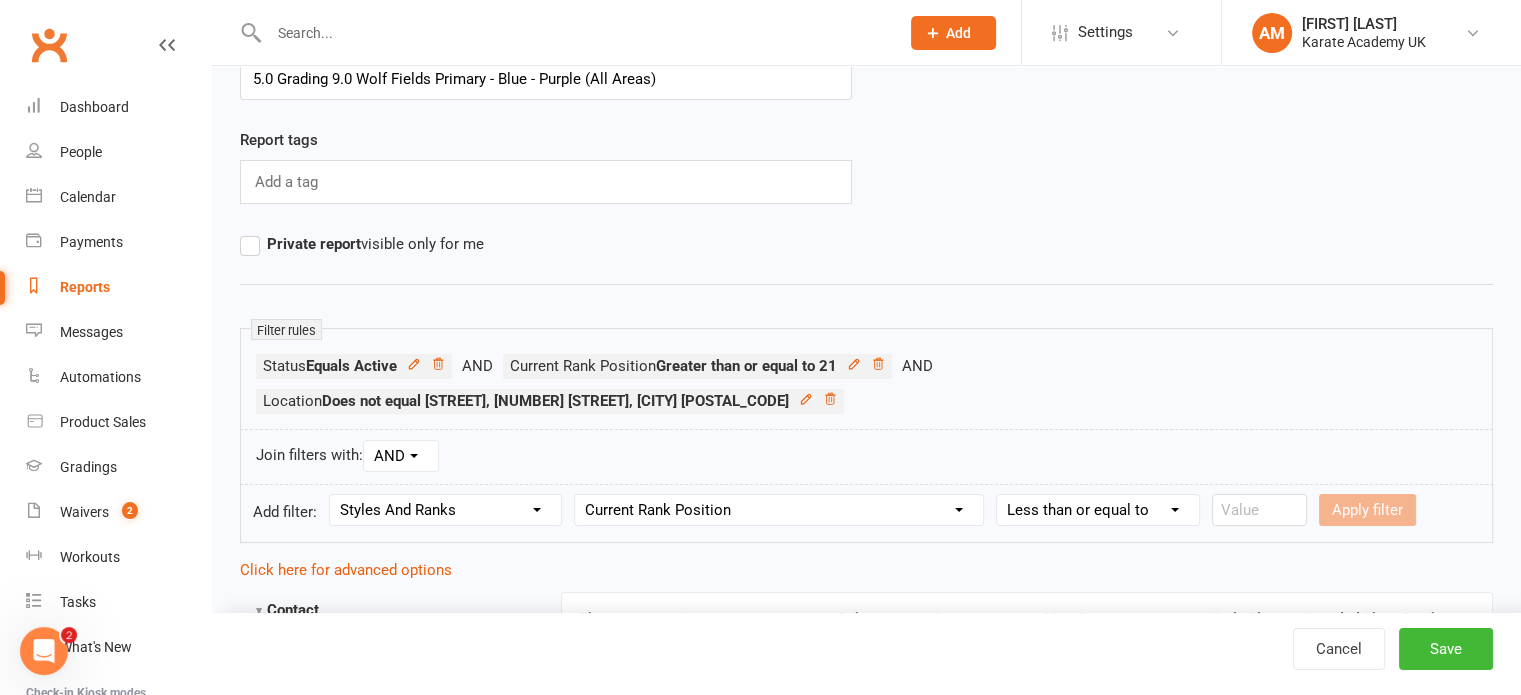 click on "Condition Is Is not Less than Greater than Less than or equal to Greater than or equal to Is blank Is not blank" at bounding box center (1098, 510) 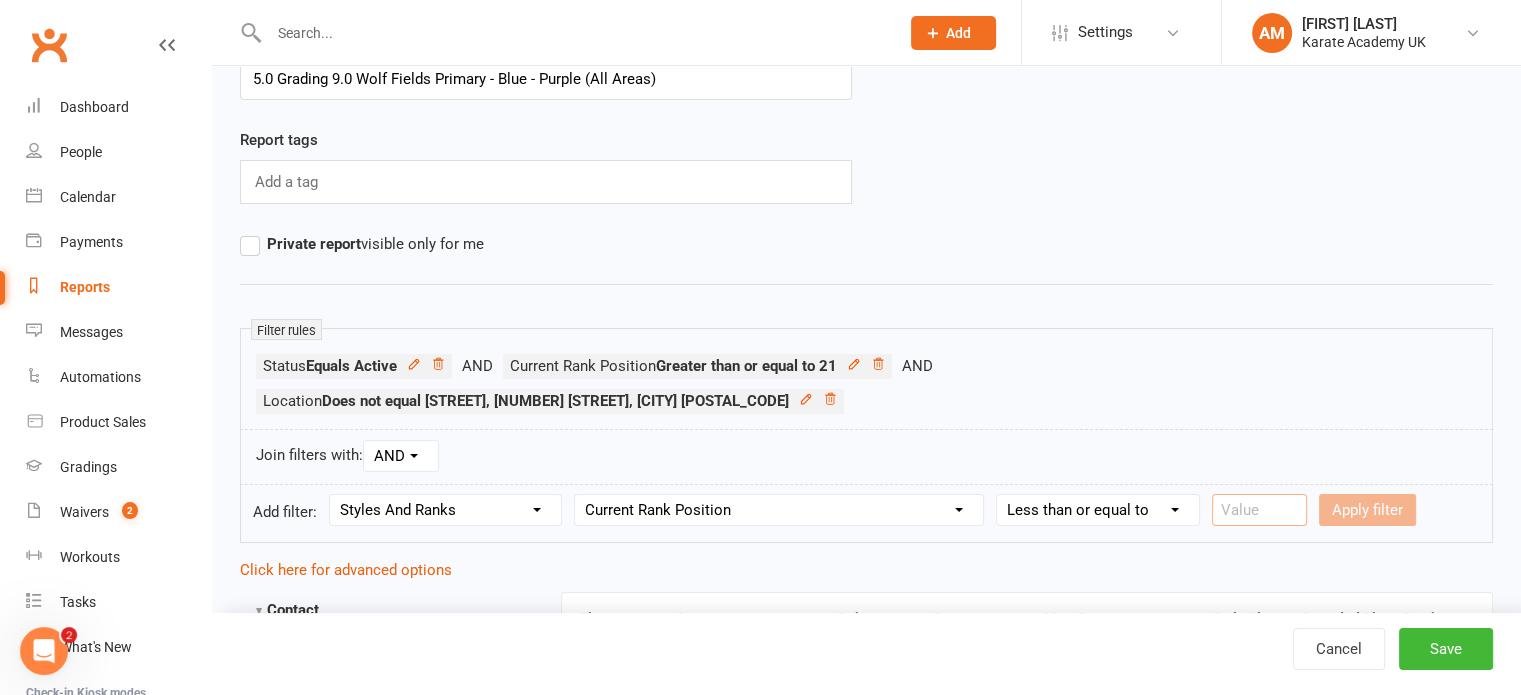 click at bounding box center (1259, 510) 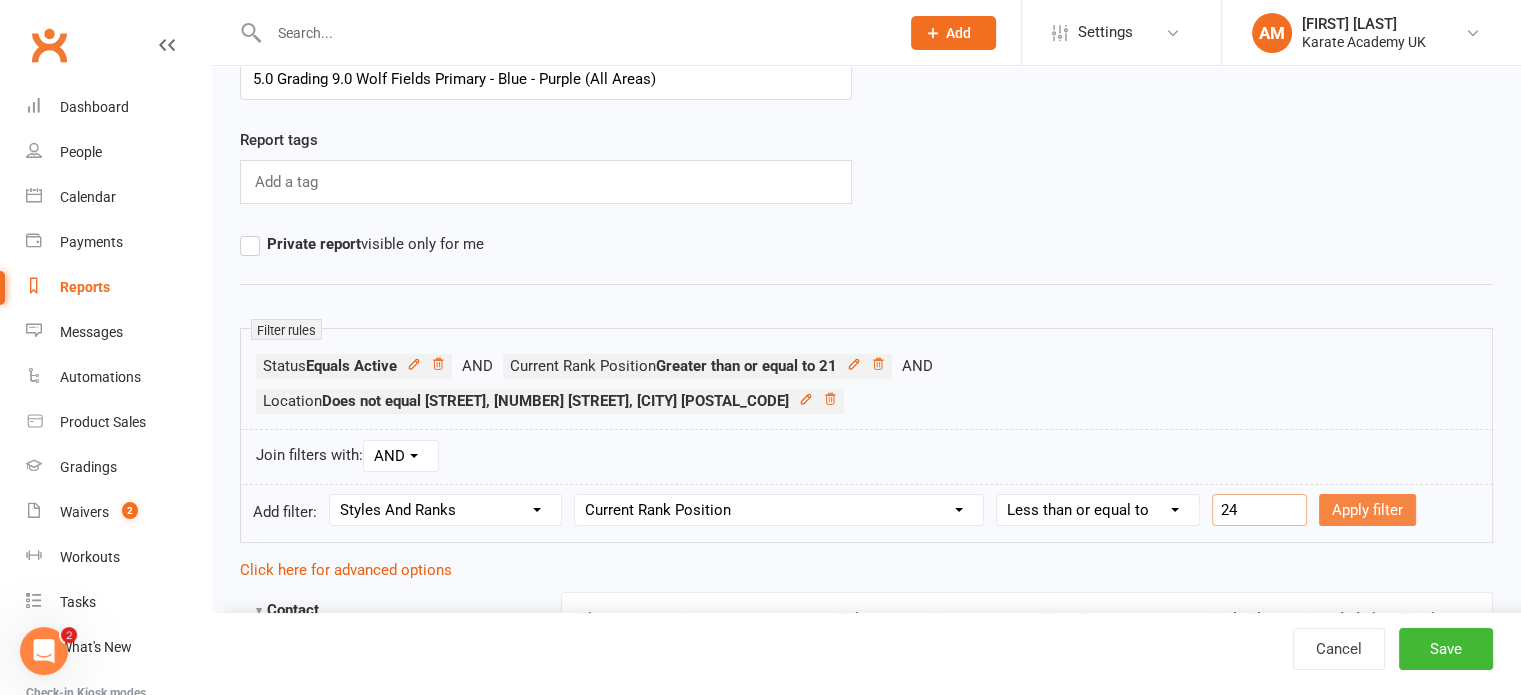 type on "24" 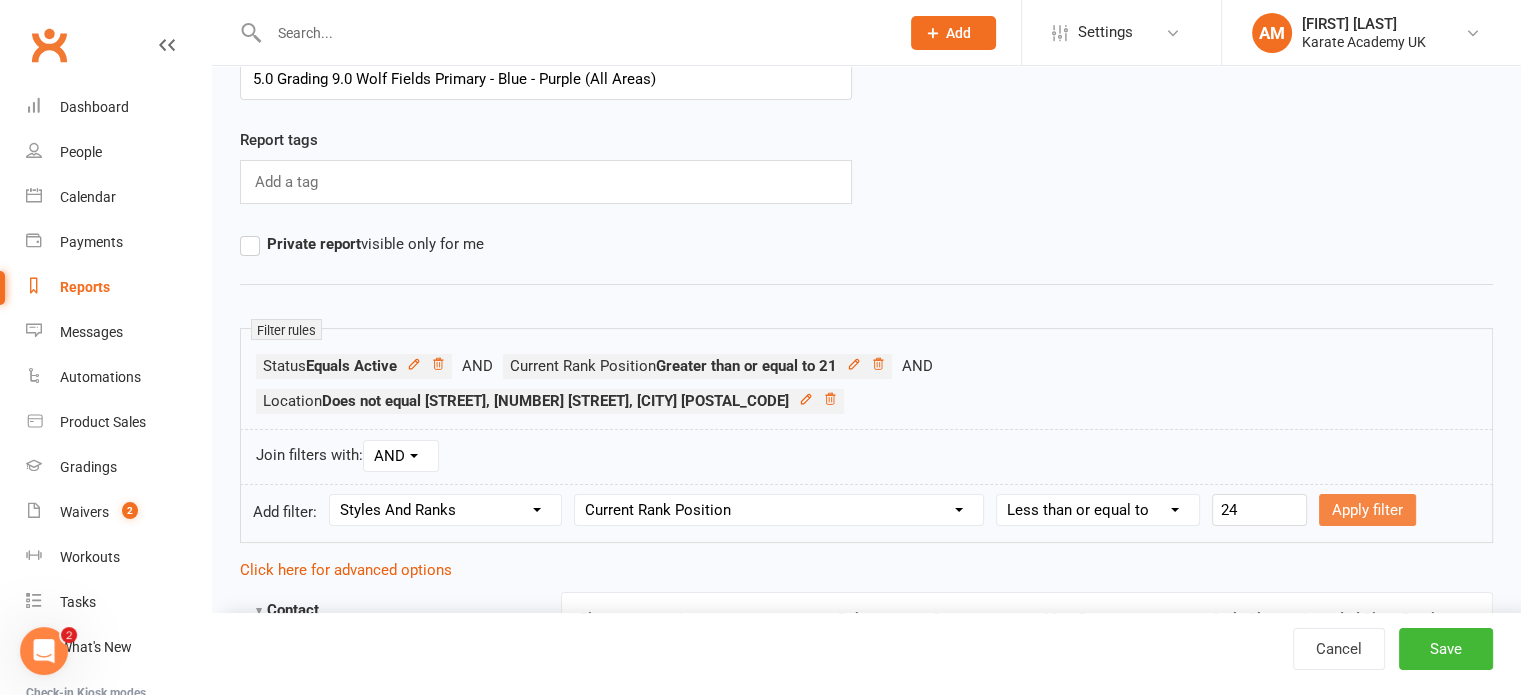 click on "Apply filter" at bounding box center (1367, 510) 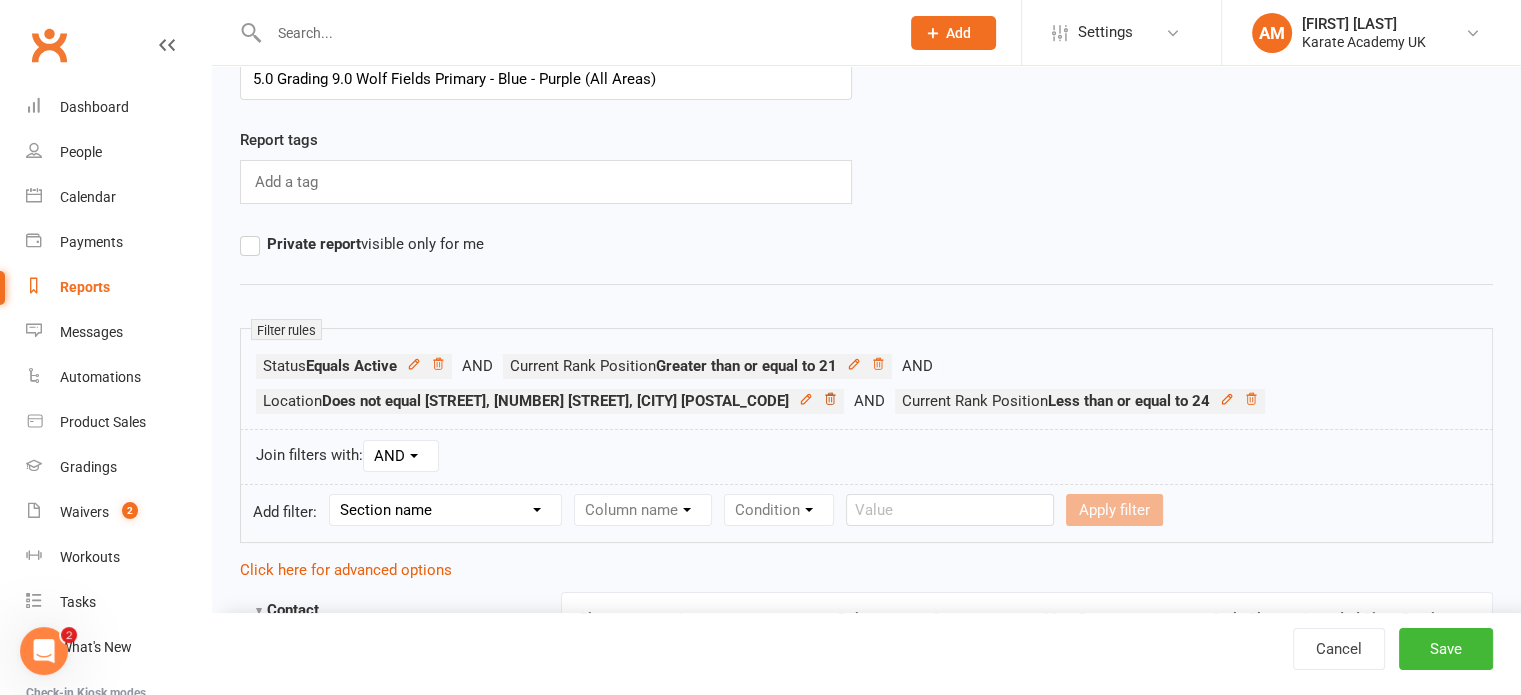 click 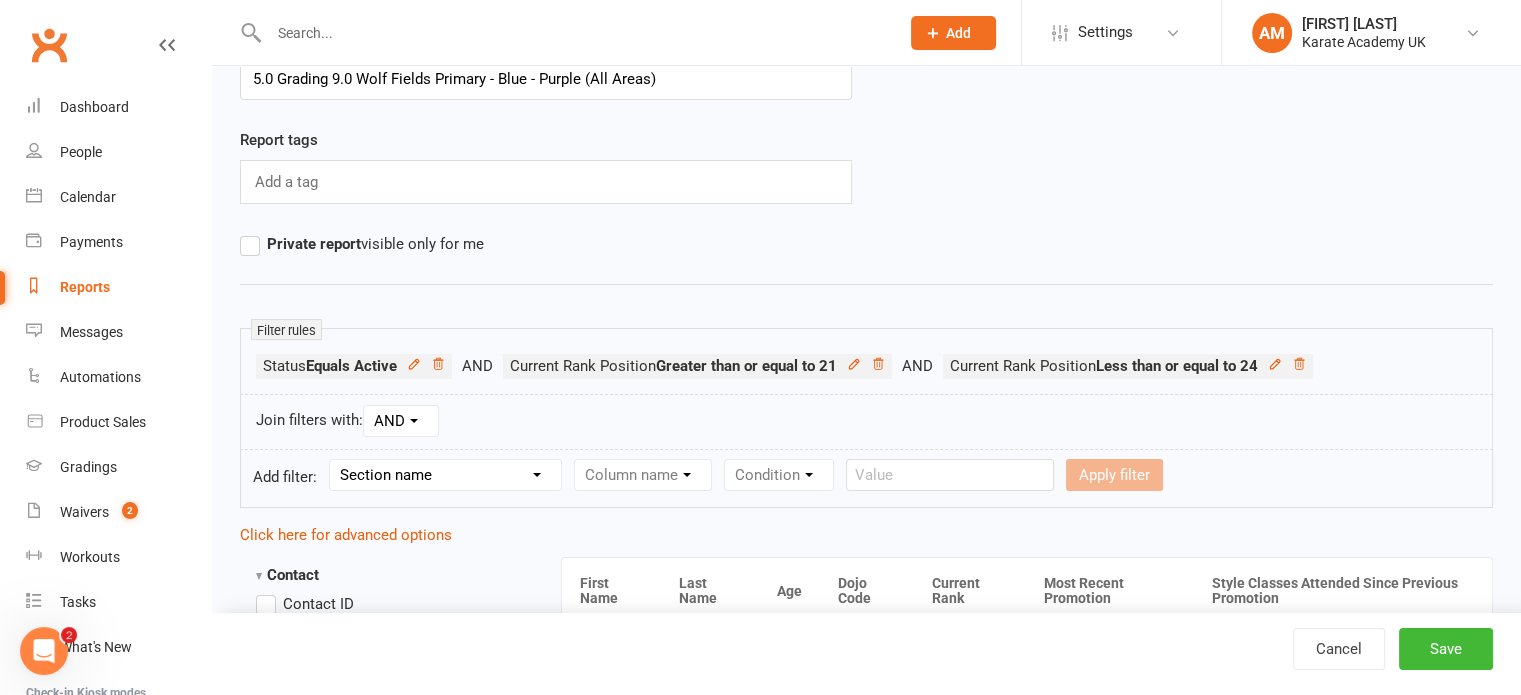 click on "Section name Contact Attendance Aggregate Payment Booking Waitlist Attendees Cancelled Bookings Late-cancelled Bookings Recurring Booking Aggregate Booking Communication Comms Recipients Membership Payment Styles And Ranks Aggregate Styles And Ranks Grading Events Promotions Suspensions Signed Waivers Family Members Credit Vouchers Enrolled Automations Enrolled Workouts Public Tasks Badges Emergency Contact Details Fitness Goals Key Demographics Marketing Information Medical History Waiver Answers" at bounding box center (445, 475) 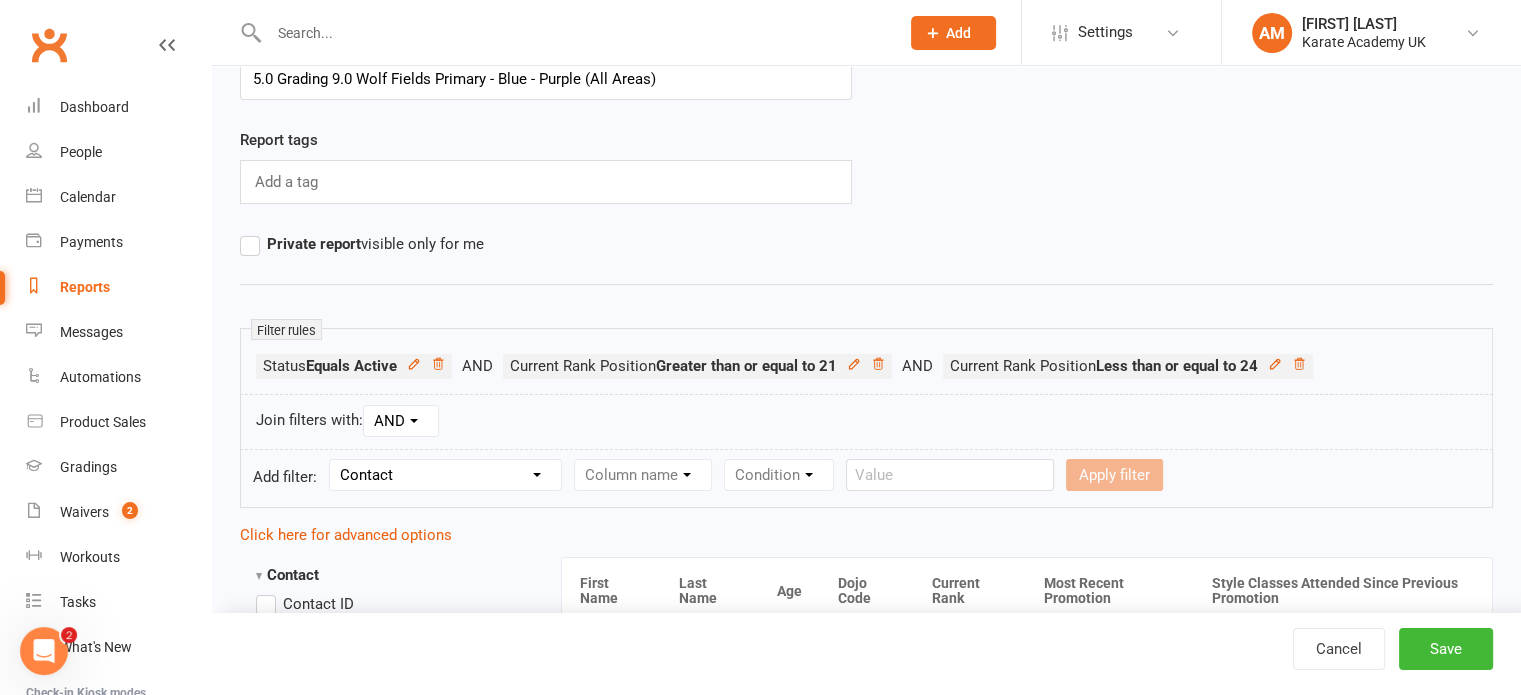 click on "Section name Contact Attendance Aggregate Payment Booking Waitlist Attendees Cancelled Bookings Late-cancelled Bookings Recurring Booking Aggregate Booking Communication Comms Recipients Membership Payment Styles And Ranks Aggregate Styles And Ranks Grading Events Promotions Suspensions Signed Waivers Family Members Credit Vouchers Enrolled Automations Enrolled Workouts Public Tasks Badges Emergency Contact Details Fitness Goals Key Demographics Marketing Information Medical History Waiver Answers" at bounding box center [445, 475] 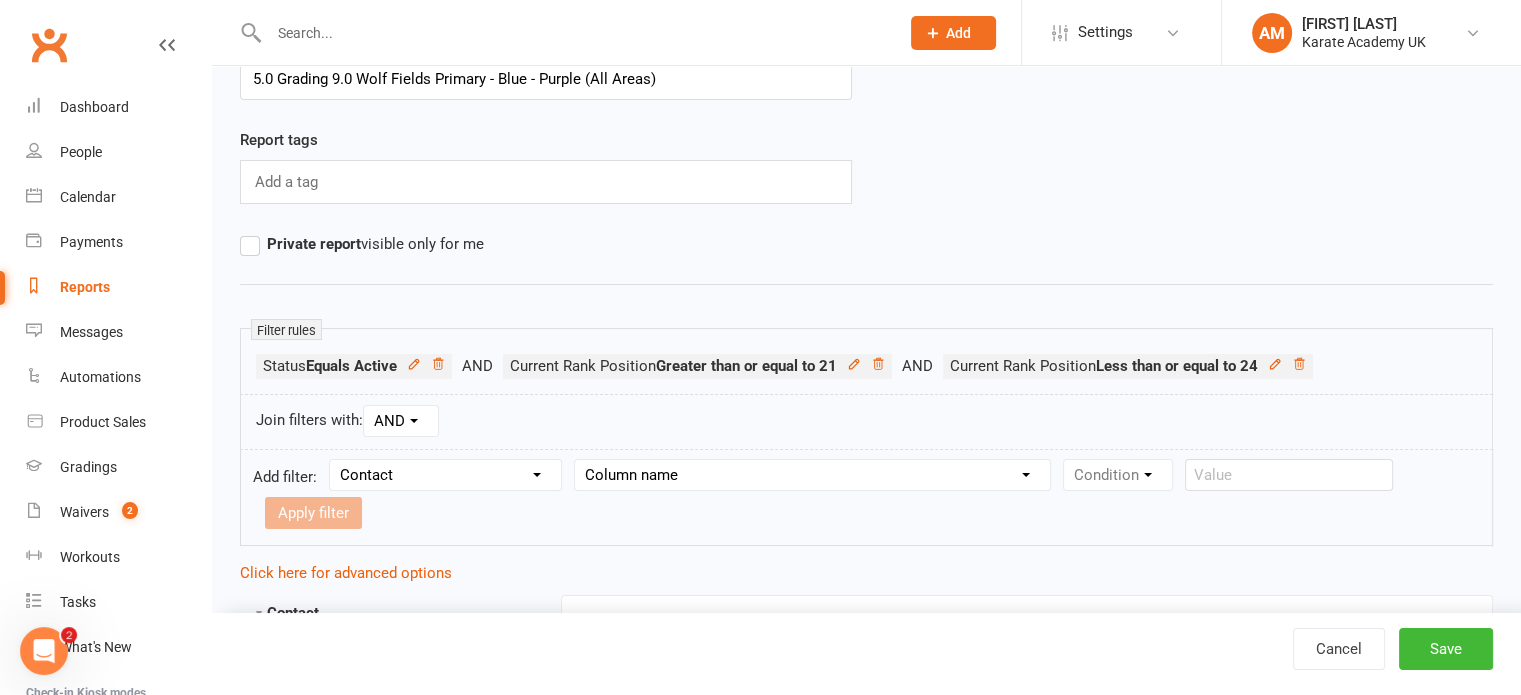 click on "Section name Contact Attendance Aggregate Payment Booking Waitlist Attendees Cancelled Bookings Late-cancelled Bookings Recurring Booking Aggregate Booking Communication Comms Recipients Membership Payment Styles And Ranks Aggregate Styles And Ranks Grading Events Promotions Suspensions Signed Waivers Family Members Credit Vouchers Enrolled Automations Enrolled Workouts Public Tasks Badges Emergency Contact Details Fitness Goals Key Demographics Marketing Information Medical History Waiver Answers" at bounding box center [445, 475] 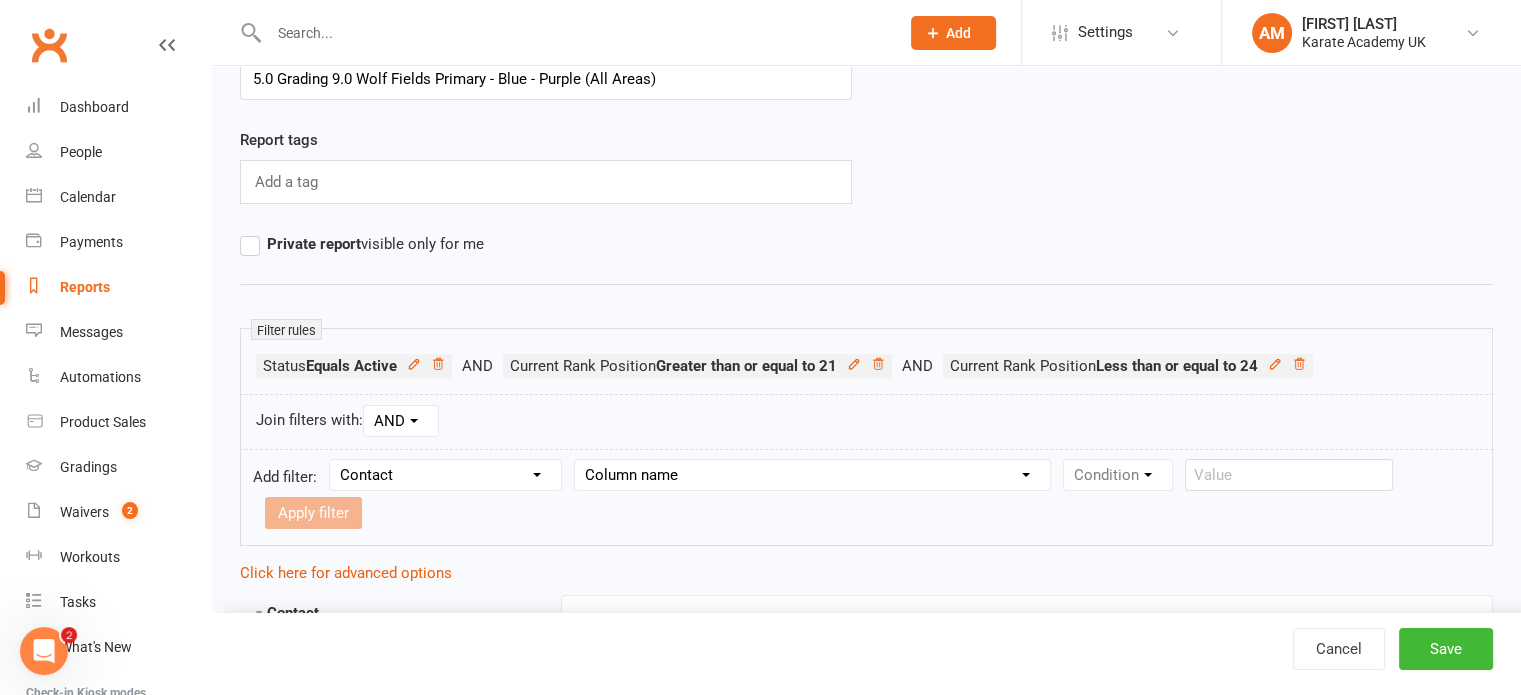 click on "Section name Contact Attendance Aggregate Payment Booking Waitlist Attendees Cancelled Bookings Late-cancelled Bookings Recurring Booking Aggregate Booking Communication Comms Recipients Membership Payment Styles And Ranks Aggregate Styles And Ranks Grading Events Promotions Suspensions Signed Waivers Family Members Credit Vouchers Enrolled Automations Enrolled Workouts Public Tasks Badges Emergency Contact Details Fitness Goals Key Demographics Marketing Information Medical History Waiver Answers" at bounding box center [445, 475] 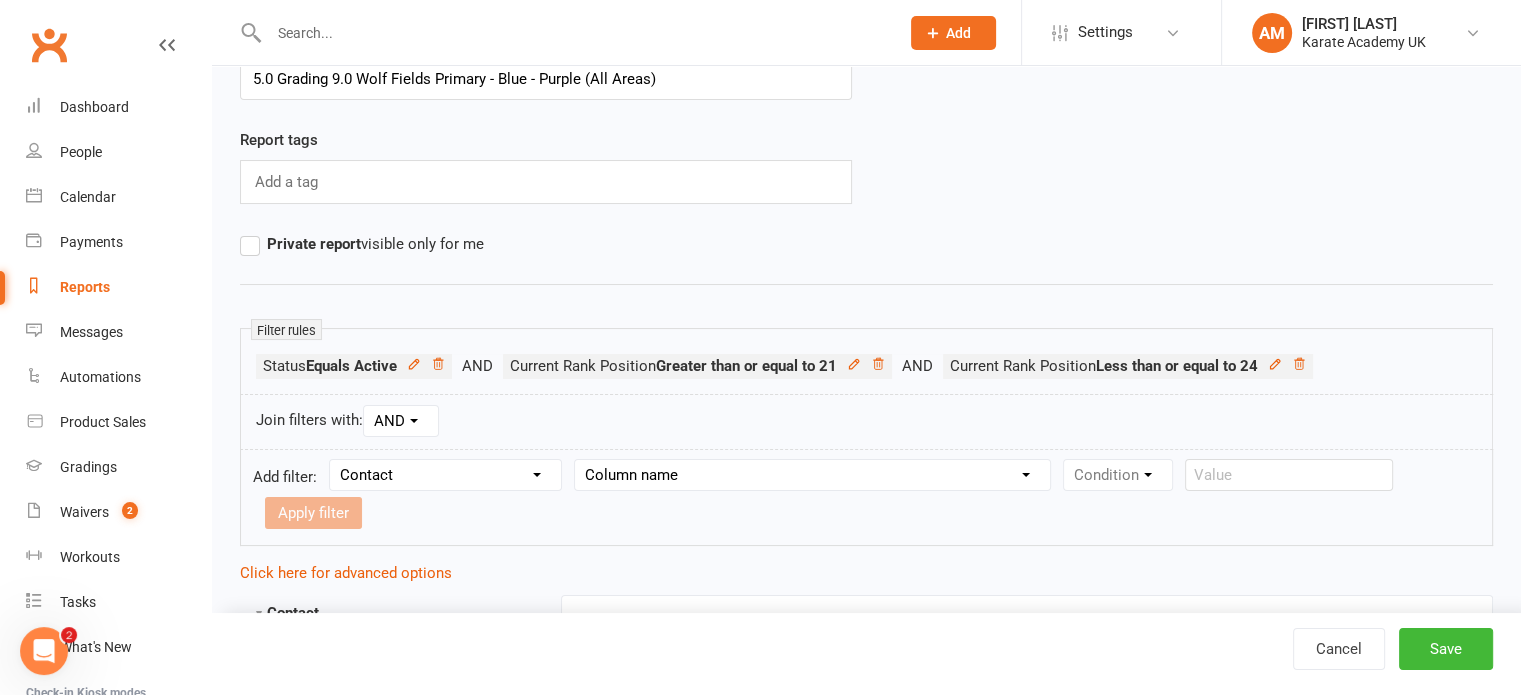 click on "Section name Contact Attendance Aggregate Payment Booking Waitlist Attendees Cancelled Bookings Late-cancelled Bookings Recurring Booking Aggregate Booking Communication Comms Recipients Membership Payment Styles And Ranks Aggregate Styles And Ranks Grading Events Promotions Suspensions Signed Waivers Family Members Credit Vouchers Enrolled Automations Enrolled Workouts Public Tasks Badges Emergency Contact Details Fitness Goals Key Demographics Marketing Information Medical History Waiver Answers" at bounding box center (445, 475) 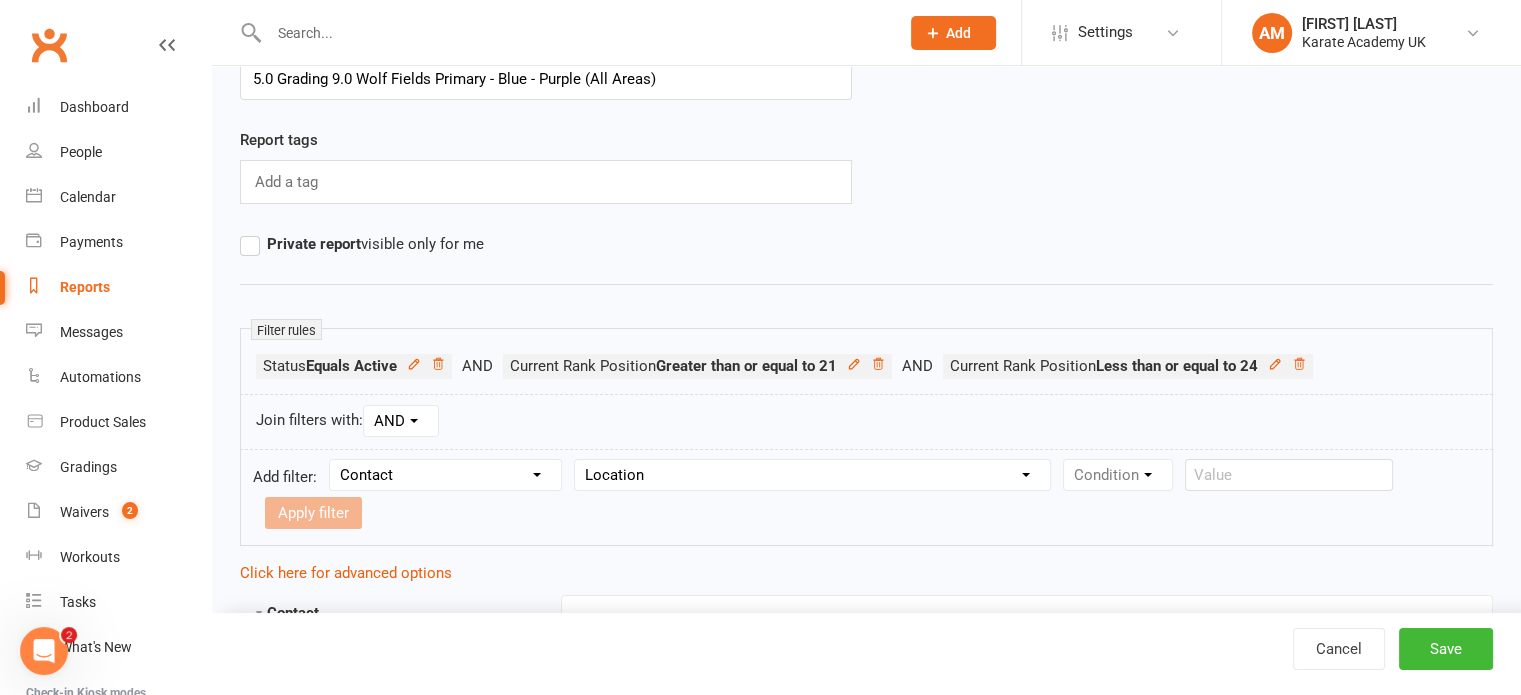 click on "Column name Contact Type First Name Last Name Full Name Email Phone Number Address (Full) Created First Activated Days since added to Clubworx Days since First Activated Days since Last Activated Status Previous Status (Prospects only) Prospect Status Last Changed Trial Status Member Number Date of Birth Age Next Birthday Birth Month Unsubscribed from Email Unsubscribed from SMS Owner Location Converted to Member Converted to NAC Wallet Details Credit Card Expires Source Related contacts exist? Related members exist? Related active members exist? Related prospects exist? Related non-attending contacts exist? Related non-attending contacts (with active memberships) exist? Parent(s) exist in Clubworx? Children exist in Clubworx? Profile picture attached? Credit balance Flagged? Flag Titles Dojo Code Has signed in to Member Portal? Last Member Portal sign-in" at bounding box center [812, 475] 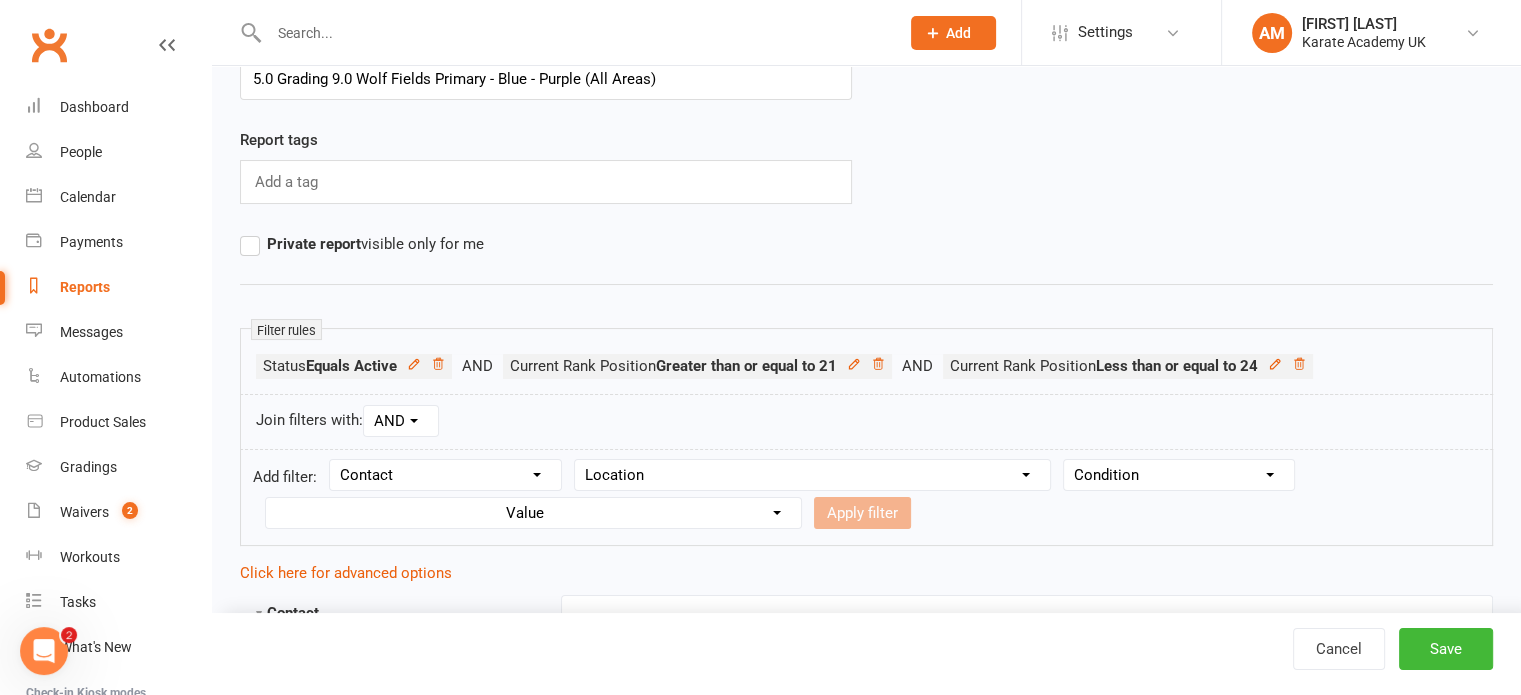 click on "Condition Equals Does not equal Contains Does not contain Is blank or does not contain Is blank Is not blank" at bounding box center [1179, 475] 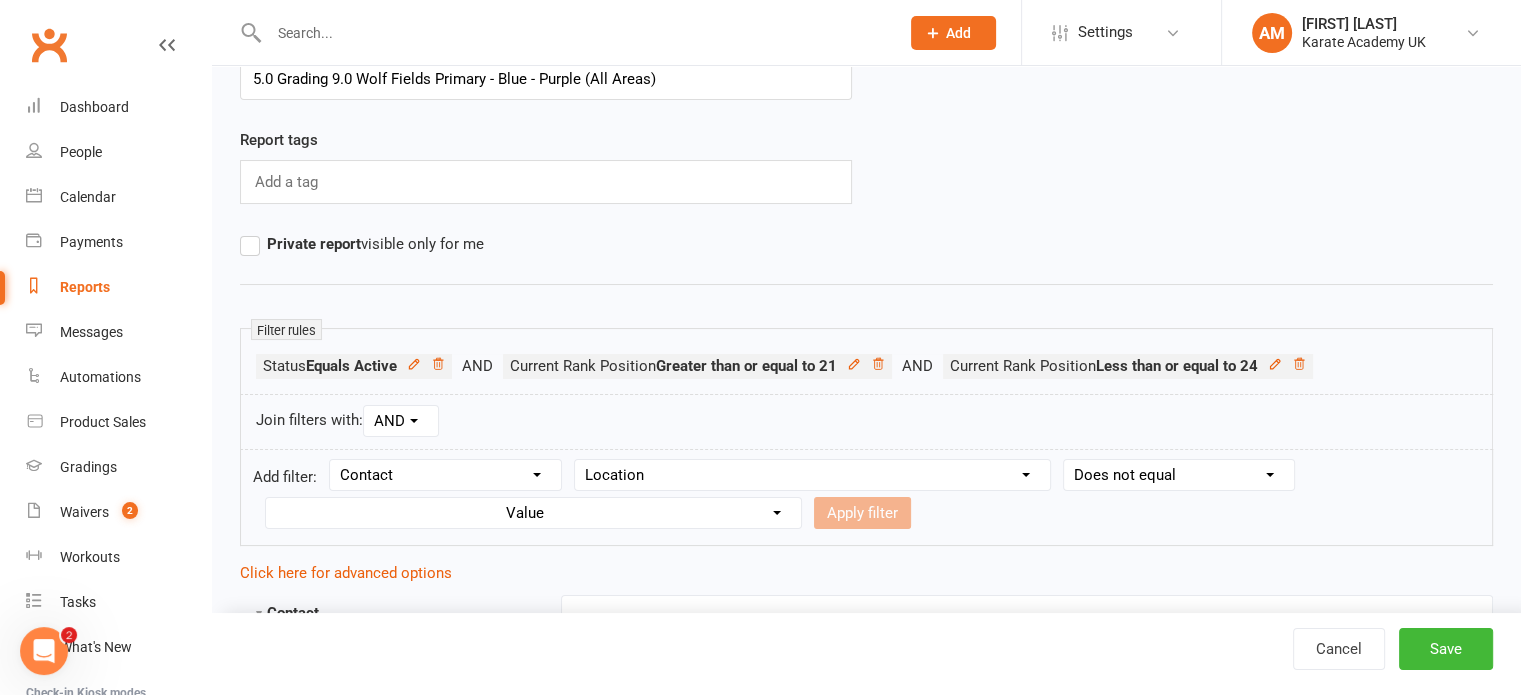 click on "Condition Equals Does not equal Contains Does not contain Is blank or does not contain Is blank Is not blank" at bounding box center [1179, 475] 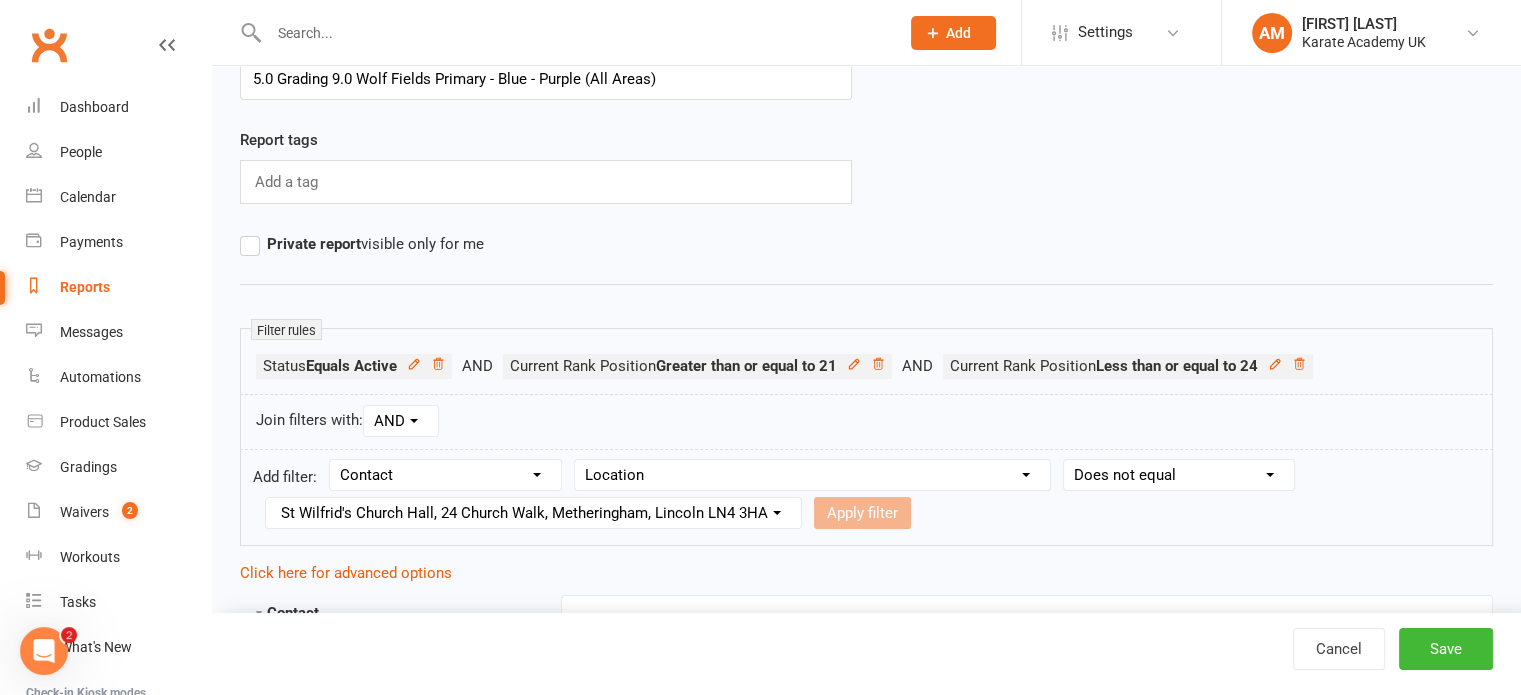 click on "Value [LOCATION], [STREET], [CITY], [POSTAL_CODE] [LOCATION], [STREET], [CITY] [POSTAL_CODE] [LOCATION], [STREET], [CITY], [POSTAL_CODE] [LOCATION], [STREET], [CITY] [POSTAL_CODE] [LOCATION], [STREET], [CITY] [POSTAL_CODE] [LOCATION], [STREET], [CITY] [POSTAL_CODE] [LOCATION], [STREET], [CITY] [POSTAL_CODE] [LOCATION], [STREET], [CITY] [POSTAL_CODE] [LOCATION], [STREET], [CITY] [POSTAL_CODE] [LOCATION], [STREET], [CITY] [POSTAL_CODE]" at bounding box center [536, 513] 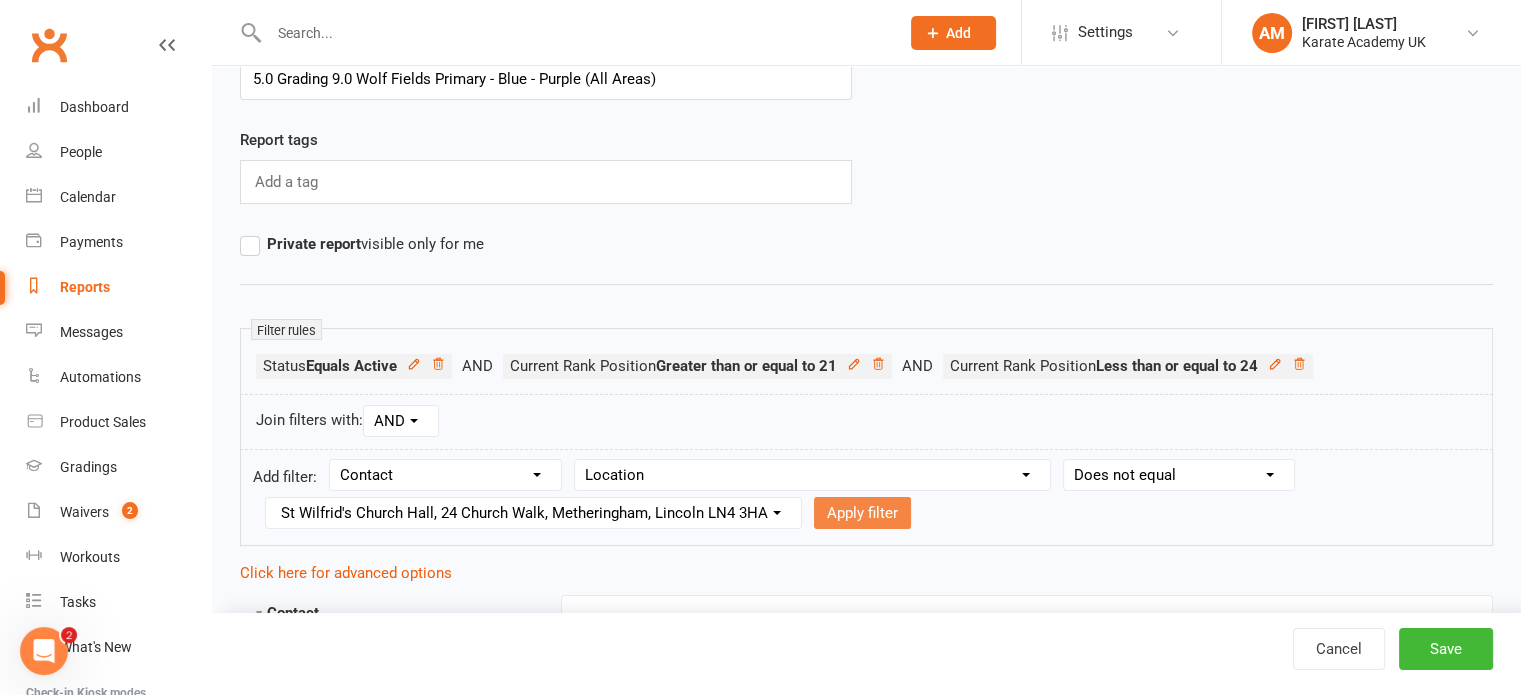 click on "Apply filter" at bounding box center (862, 513) 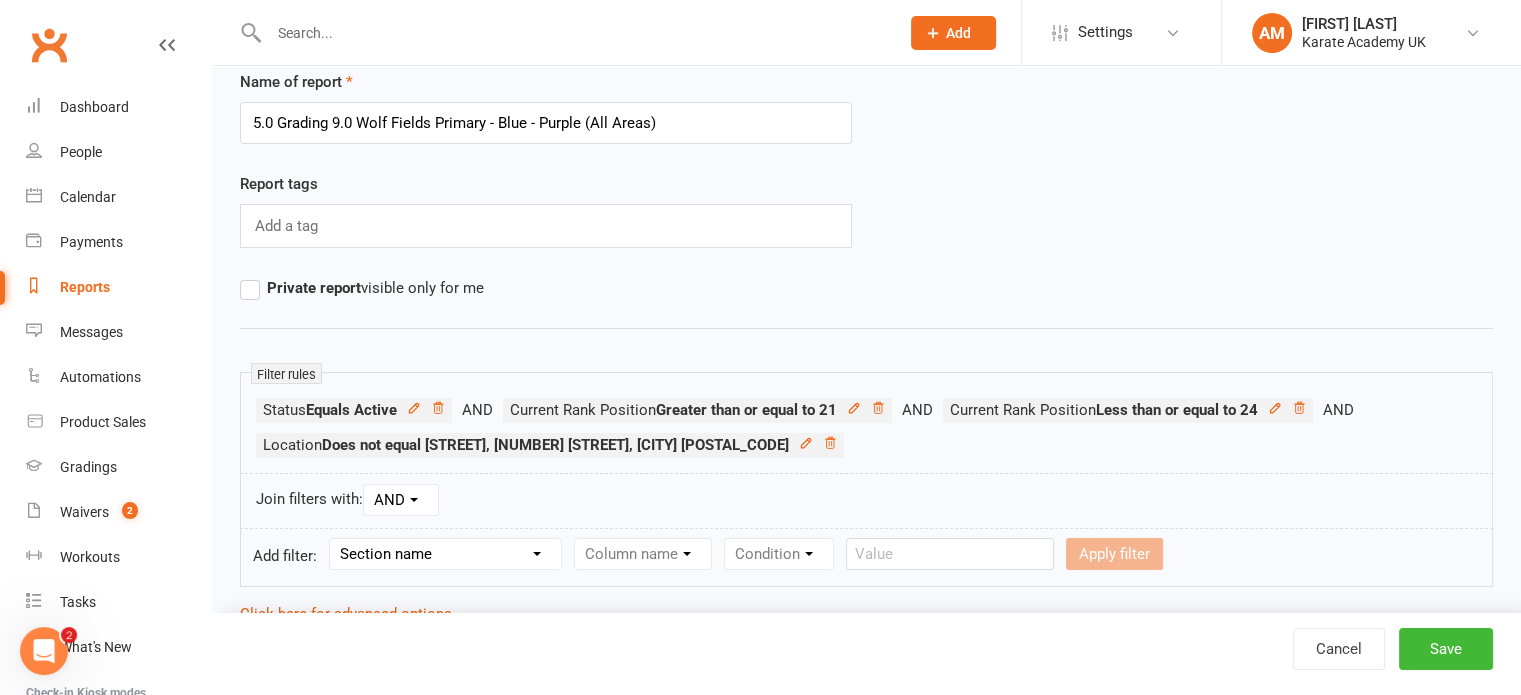 scroll, scrollTop: 0, scrollLeft: 0, axis: both 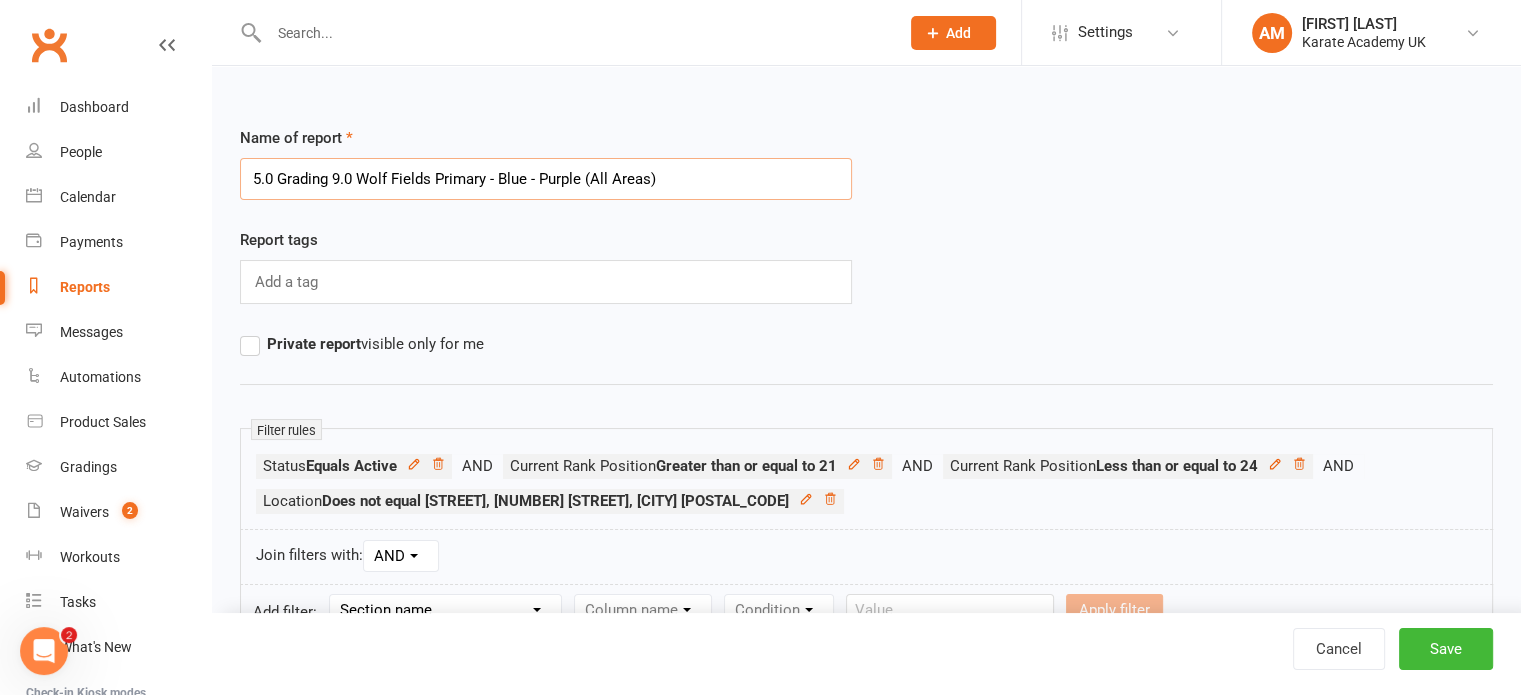 drag, startPoint x: 582, startPoint y: 183, endPoint x: 582, endPoint y: 215, distance: 32 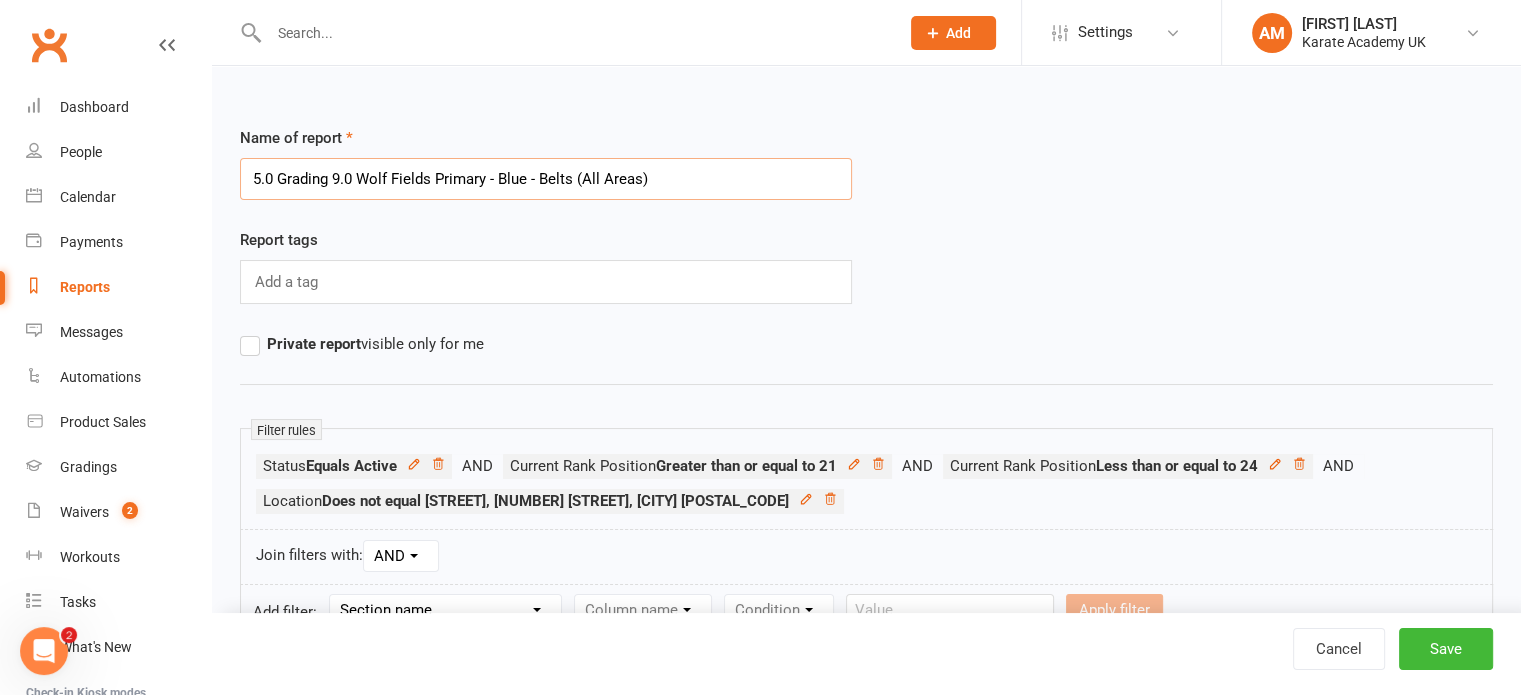 click on "5.0 Grading 9.0 Wolf Fields Primary - Blue - Belts (All Areas)" at bounding box center [546, 179] 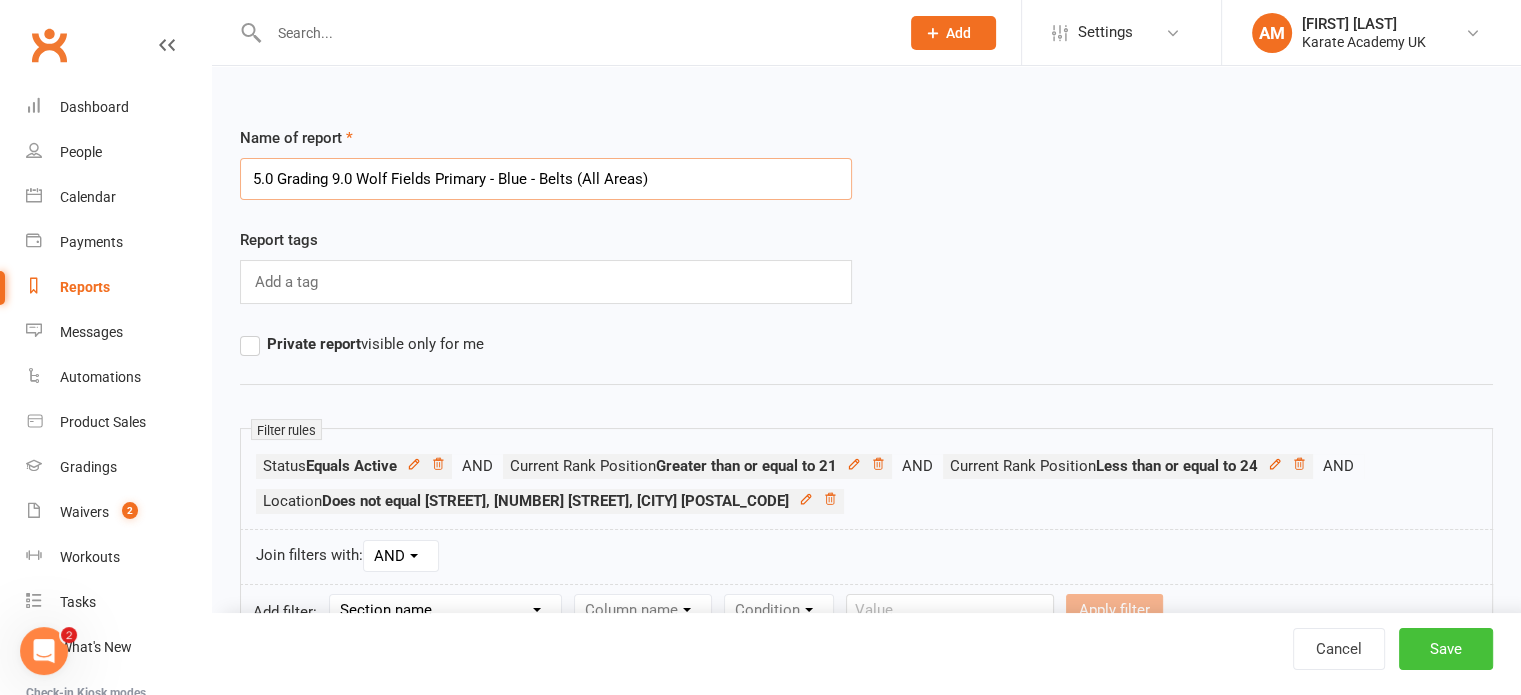 type on "5.0 Grading 9.0 Wolf Fields Primary - Blue - Belts (All Areas)" 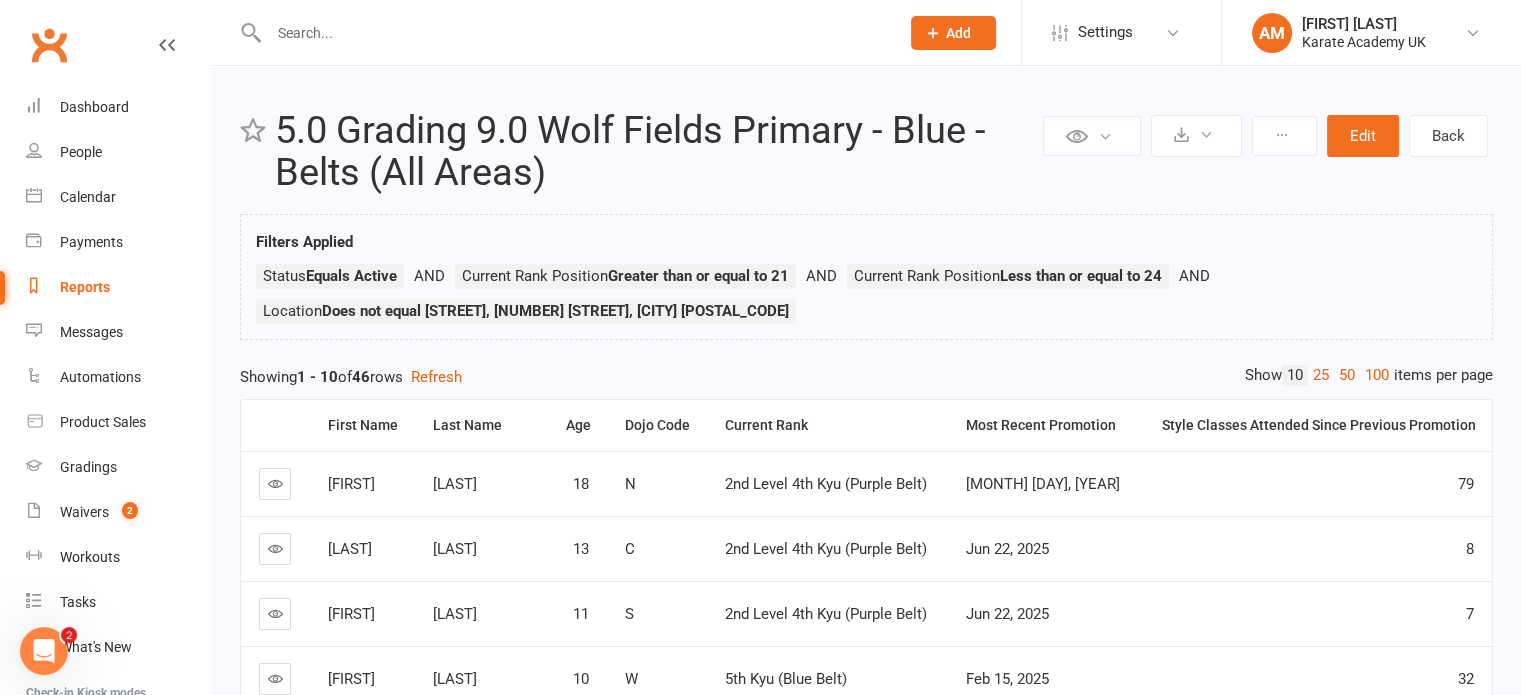 click on "Filters Applied  Status  Equals Active Current Rank Position  Greater than or equal to 21 Current Rank Position  Less than or equal to 24 Location  Does not equal St Wilfrid's Church Hall, 24 Church Walk, Metheringham, Lincoln LN4 3HA" at bounding box center (866, 277) 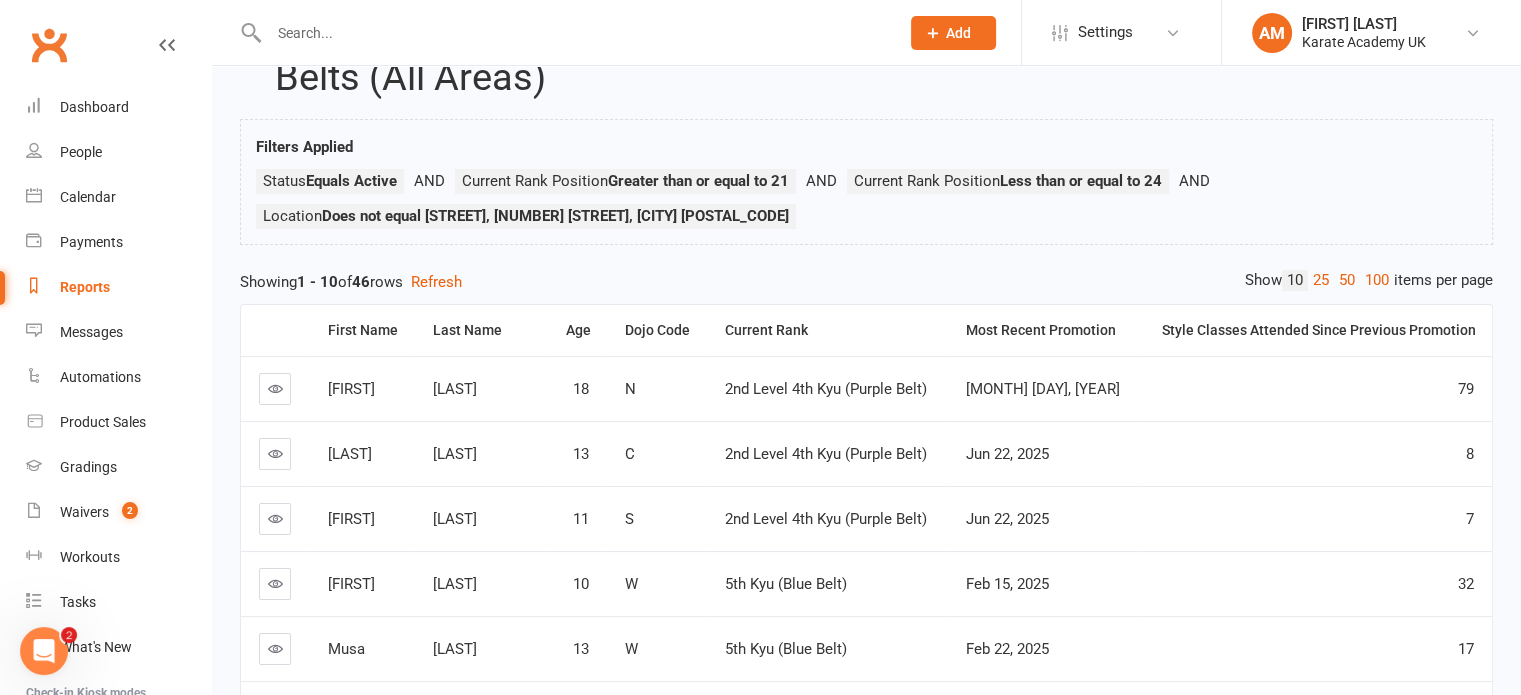scroll, scrollTop: 0, scrollLeft: 0, axis: both 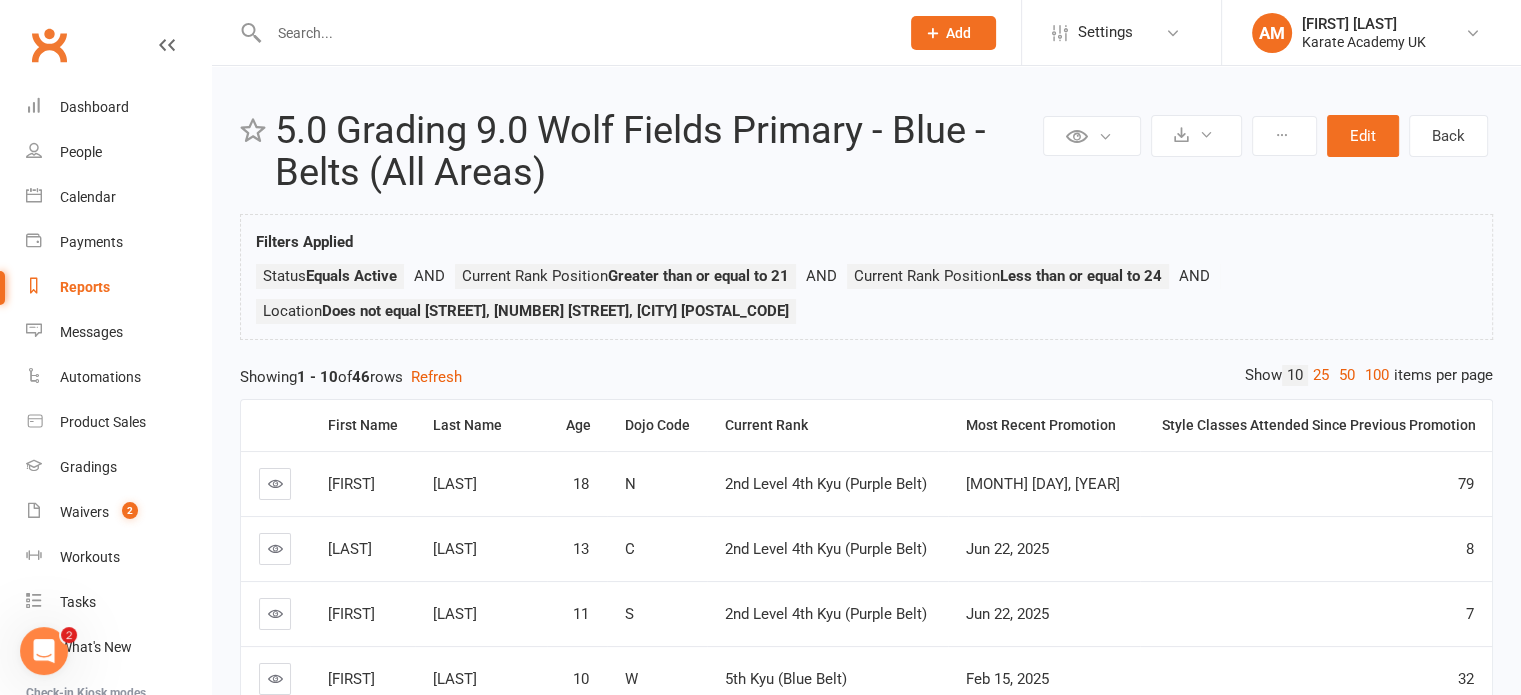 drag, startPoint x: 99, startPoint y: 286, endPoint x: 128, endPoint y: 292, distance: 29.614185 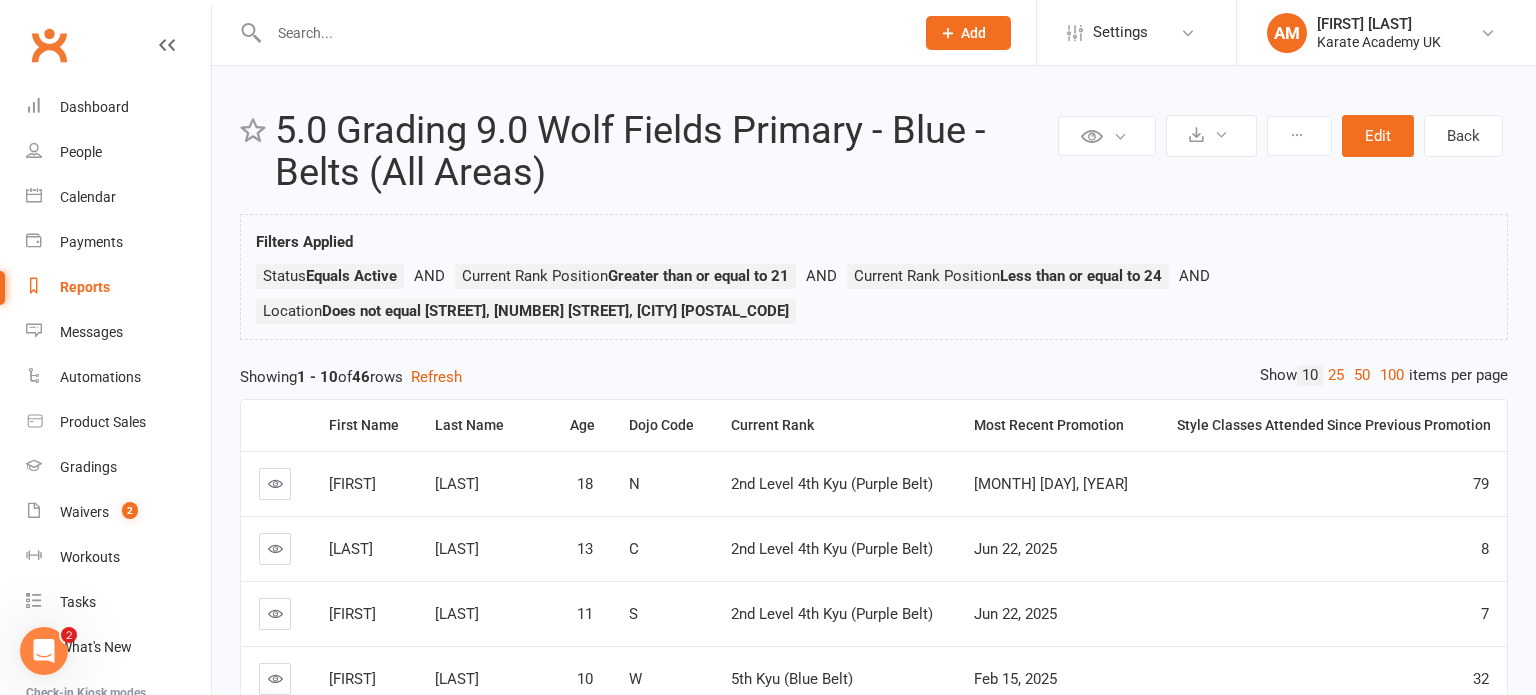 select on "100" 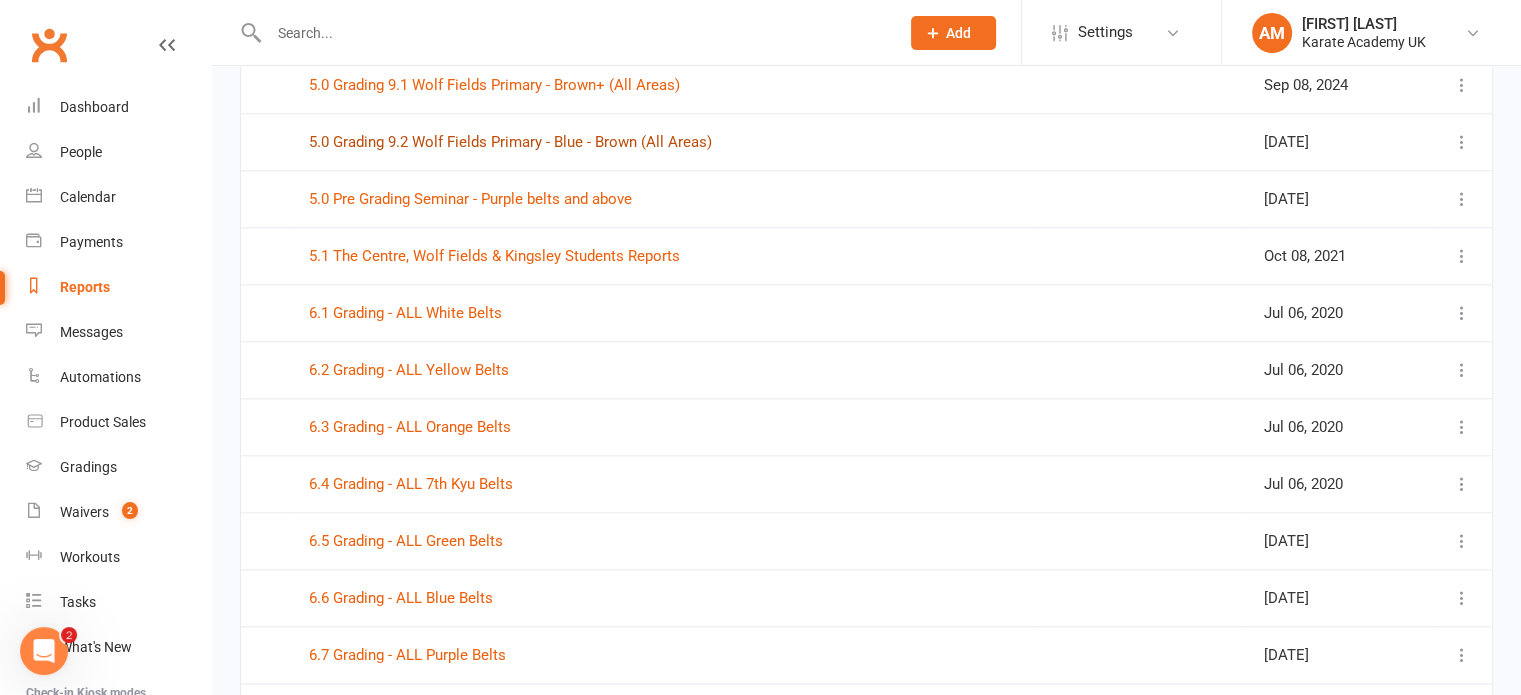 scroll, scrollTop: 2300, scrollLeft: 0, axis: vertical 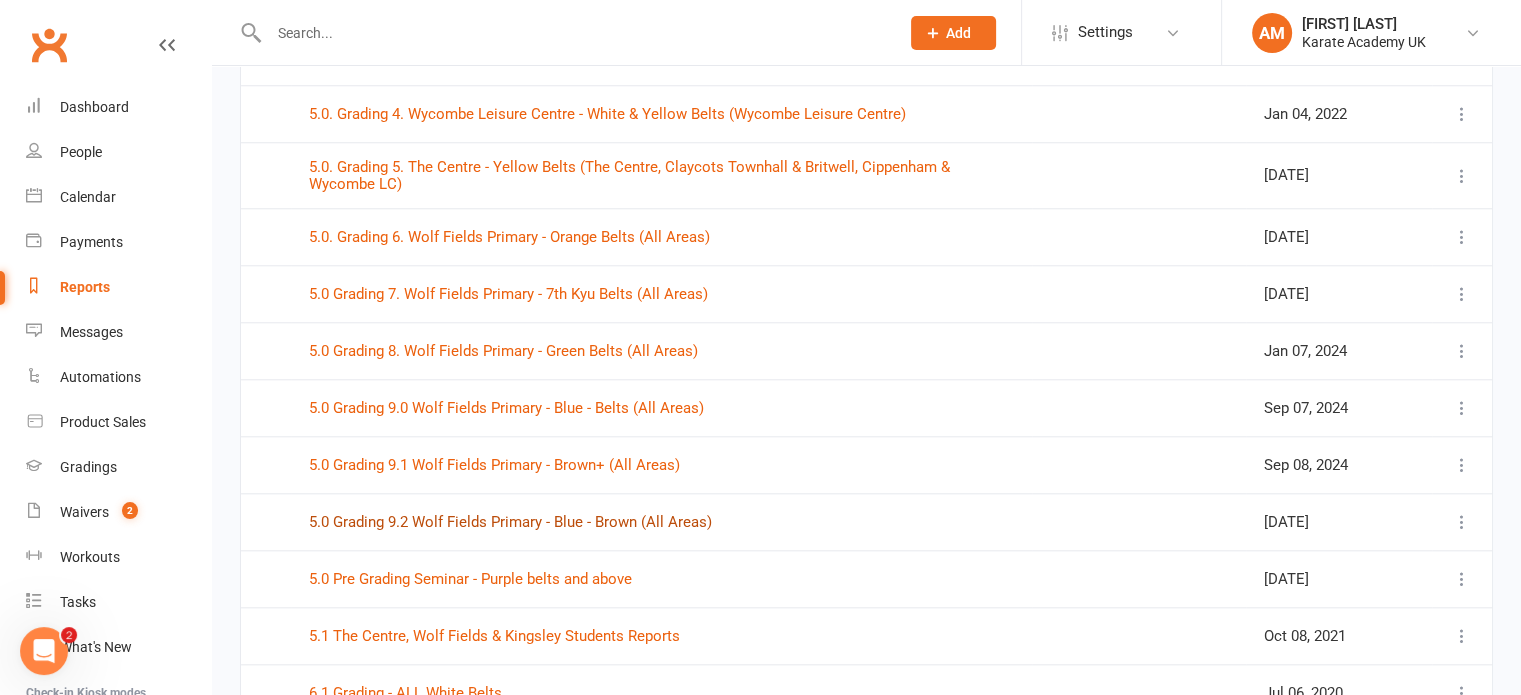 click on "5.0 Grading 9.2 Wolf Fields Primary - Blue - Brown (All Areas)" at bounding box center [510, 522] 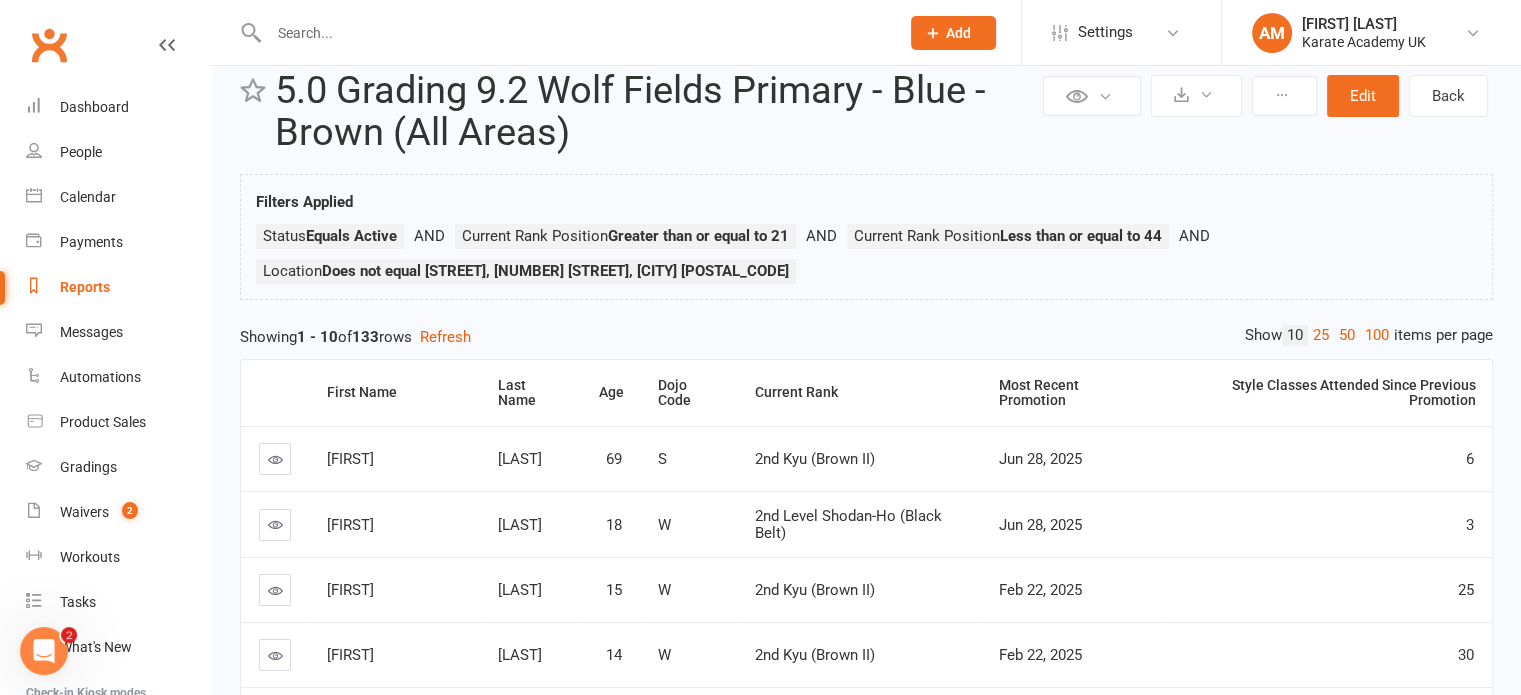 scroll, scrollTop: 0, scrollLeft: 0, axis: both 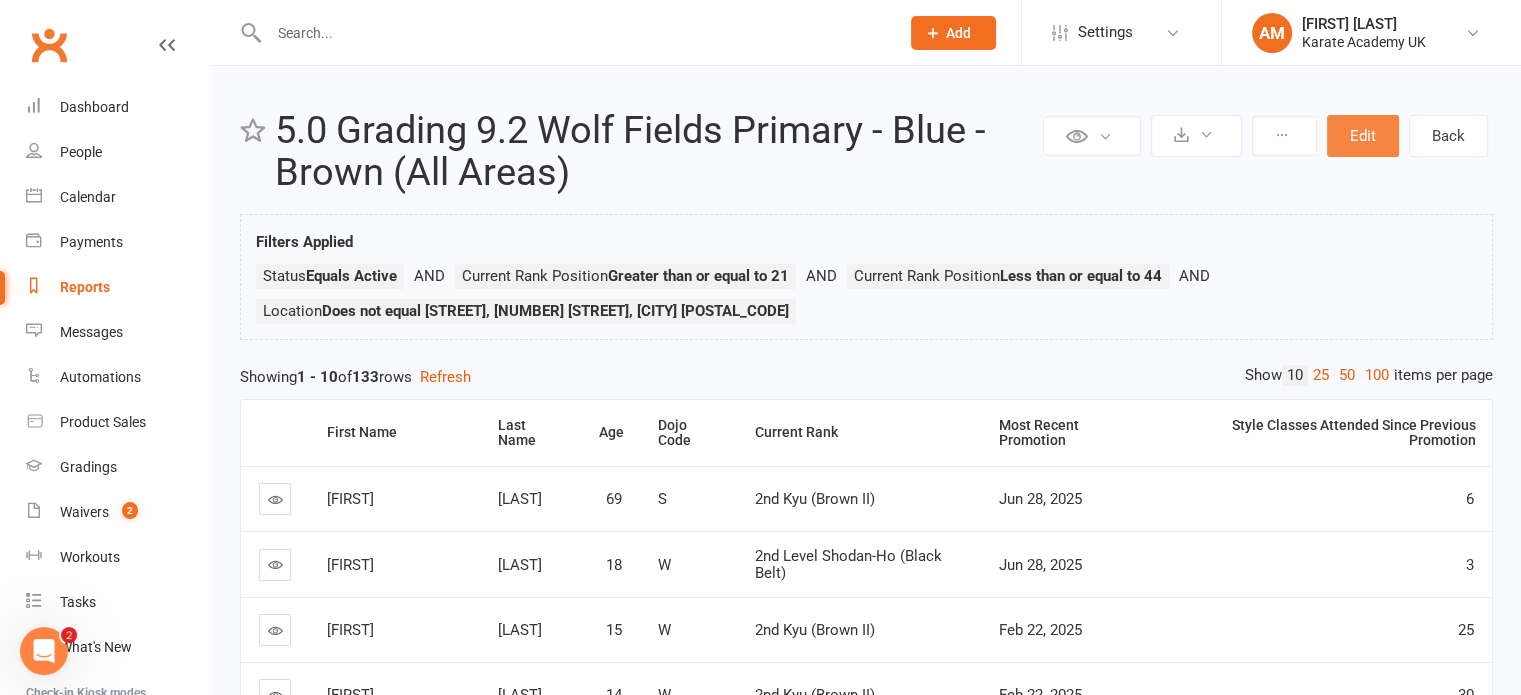click on "Edit" at bounding box center (1363, 136) 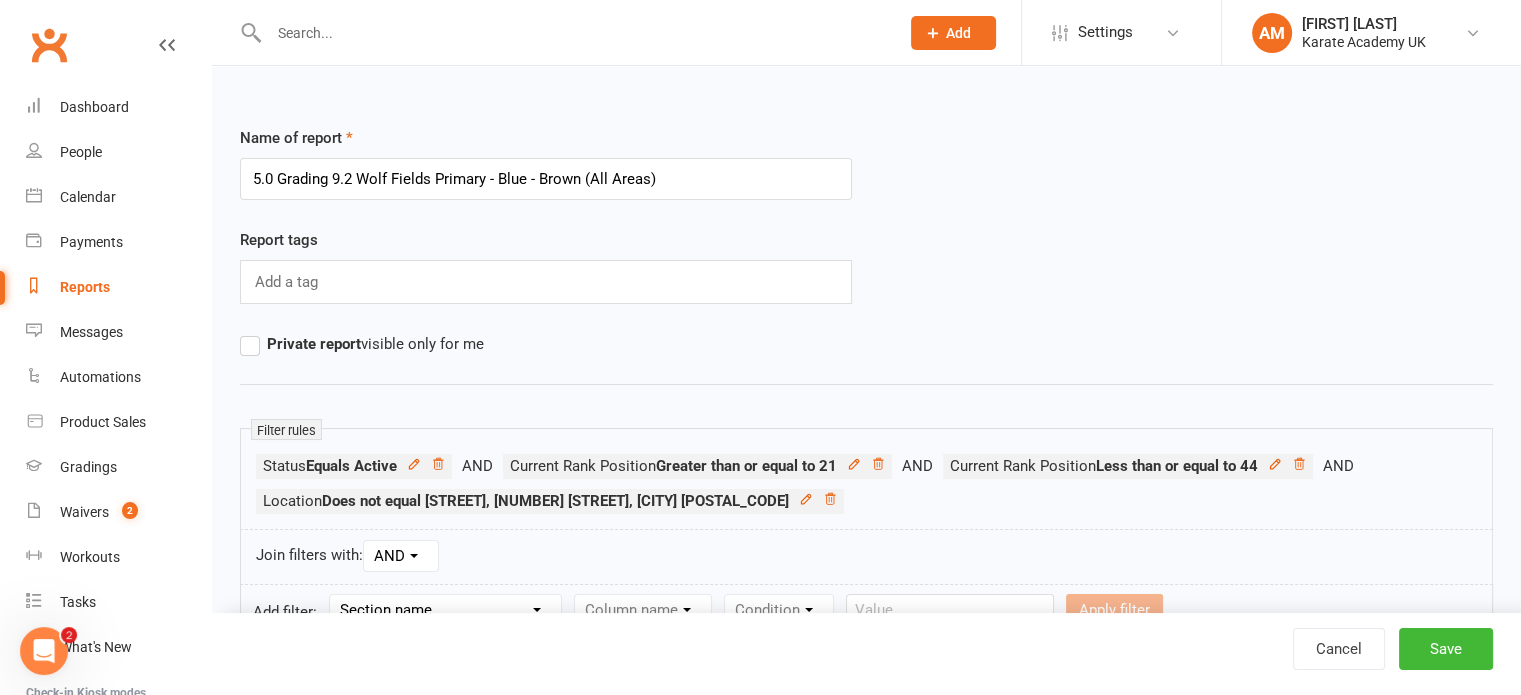 click on "5.0 Grading 9.2 Wolf Fields Primary - Blue - Brown (All Areas)" at bounding box center (546, 179) 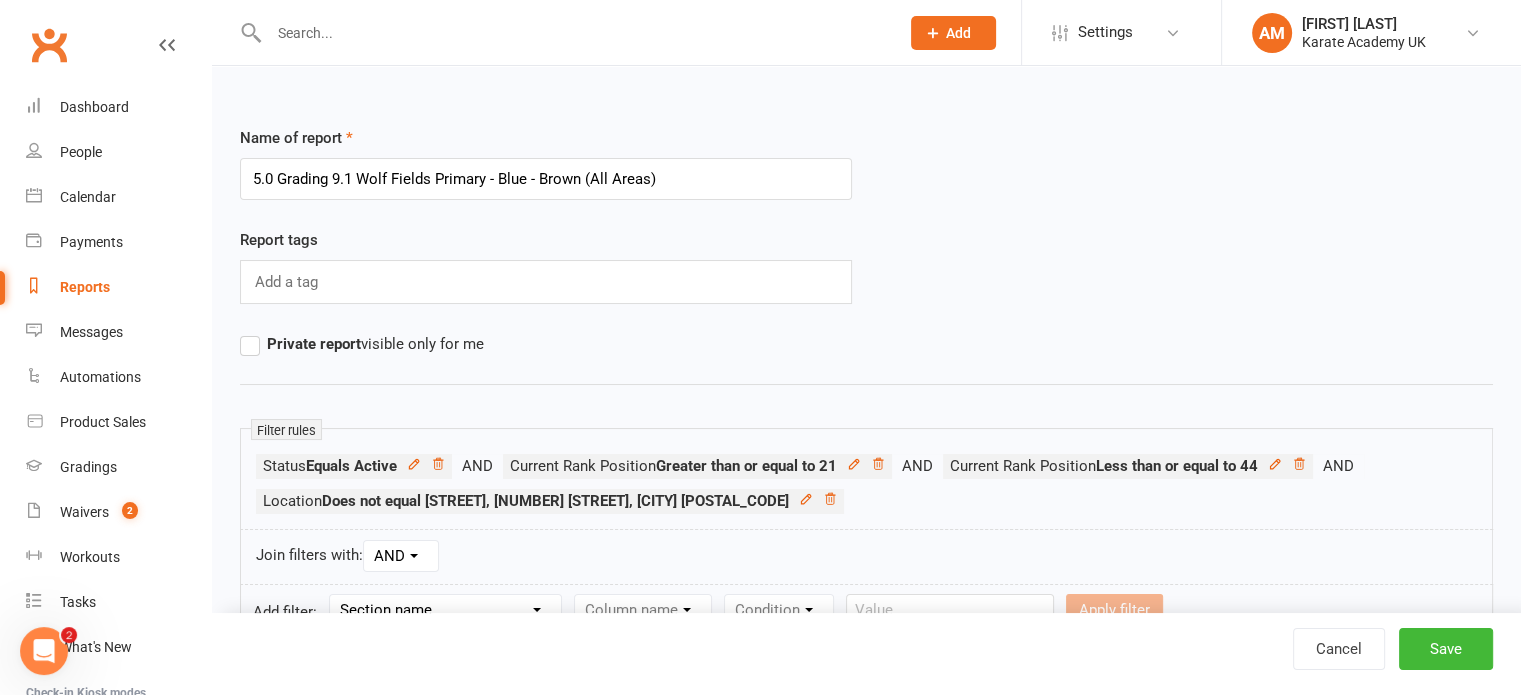 click on "5.0 Grading 9.1 Wolf Fields Primary - Blue - Brown (All Areas)" at bounding box center [546, 179] 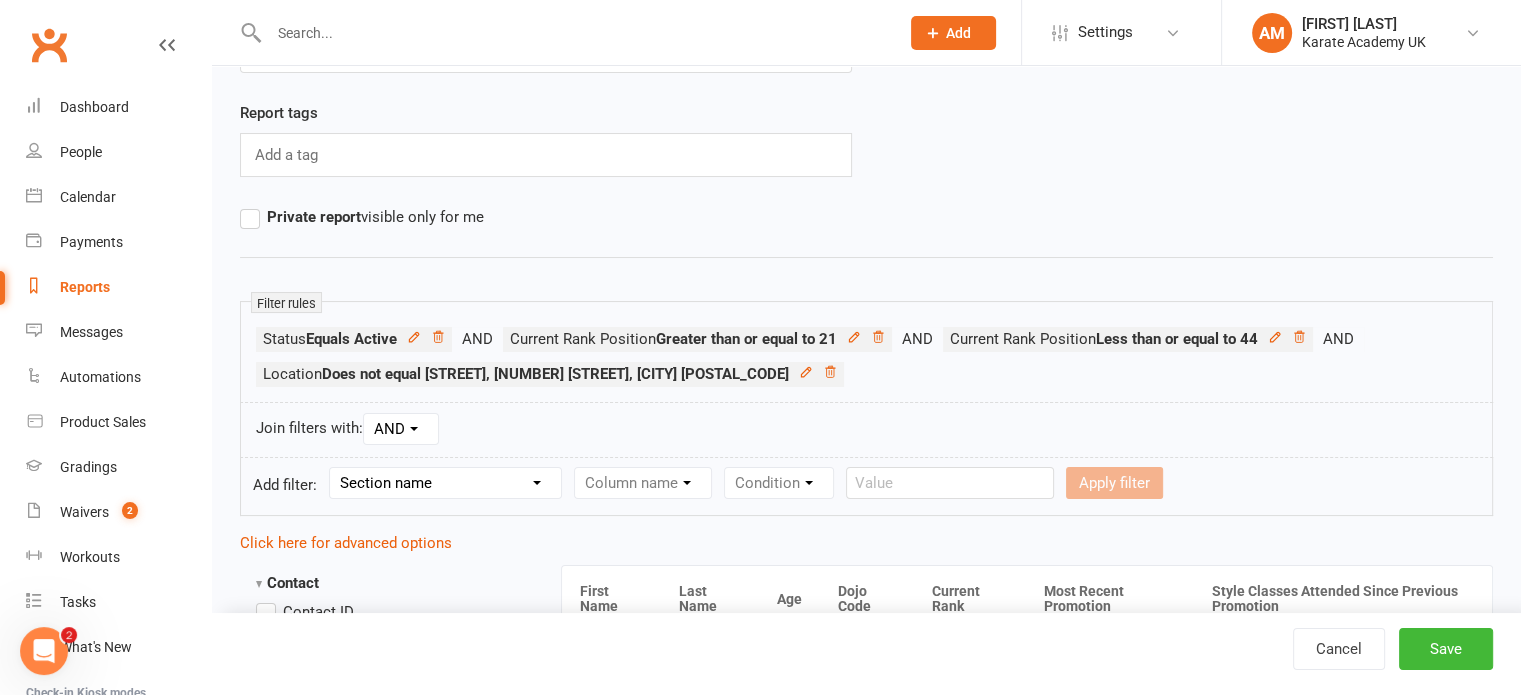scroll, scrollTop: 200, scrollLeft: 0, axis: vertical 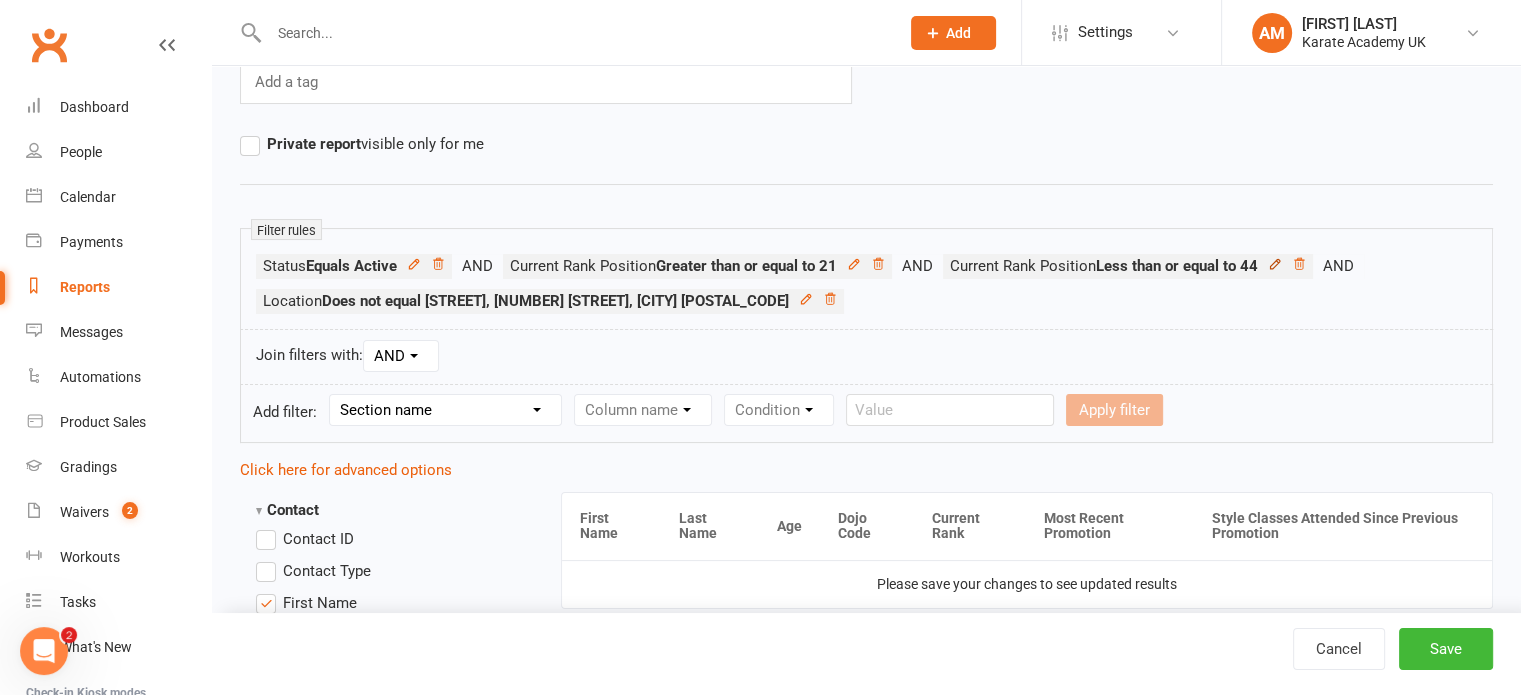 type on "5.0 Grading 9.1 Wolf Fields Primary - Purple Belts (All Areas)" 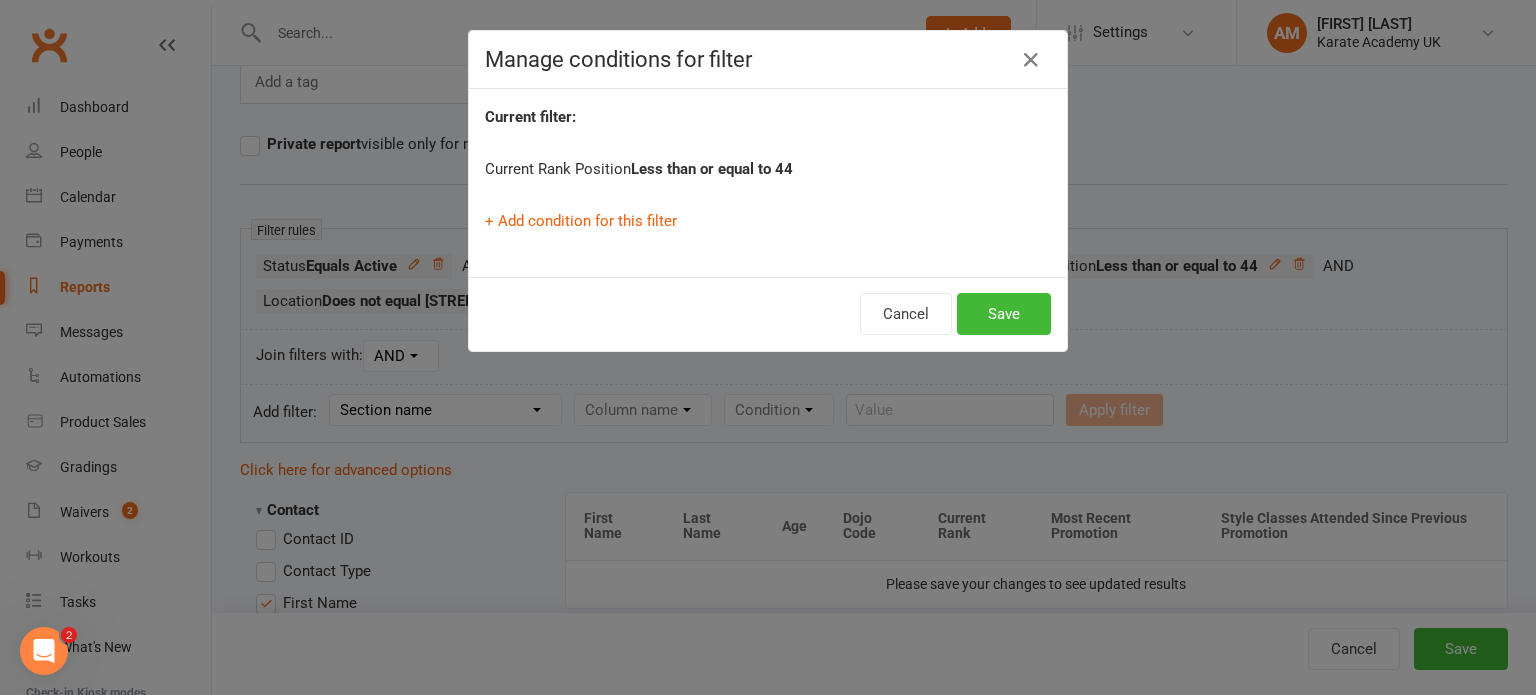 click on "Less than or equal to 44" at bounding box center [712, 169] 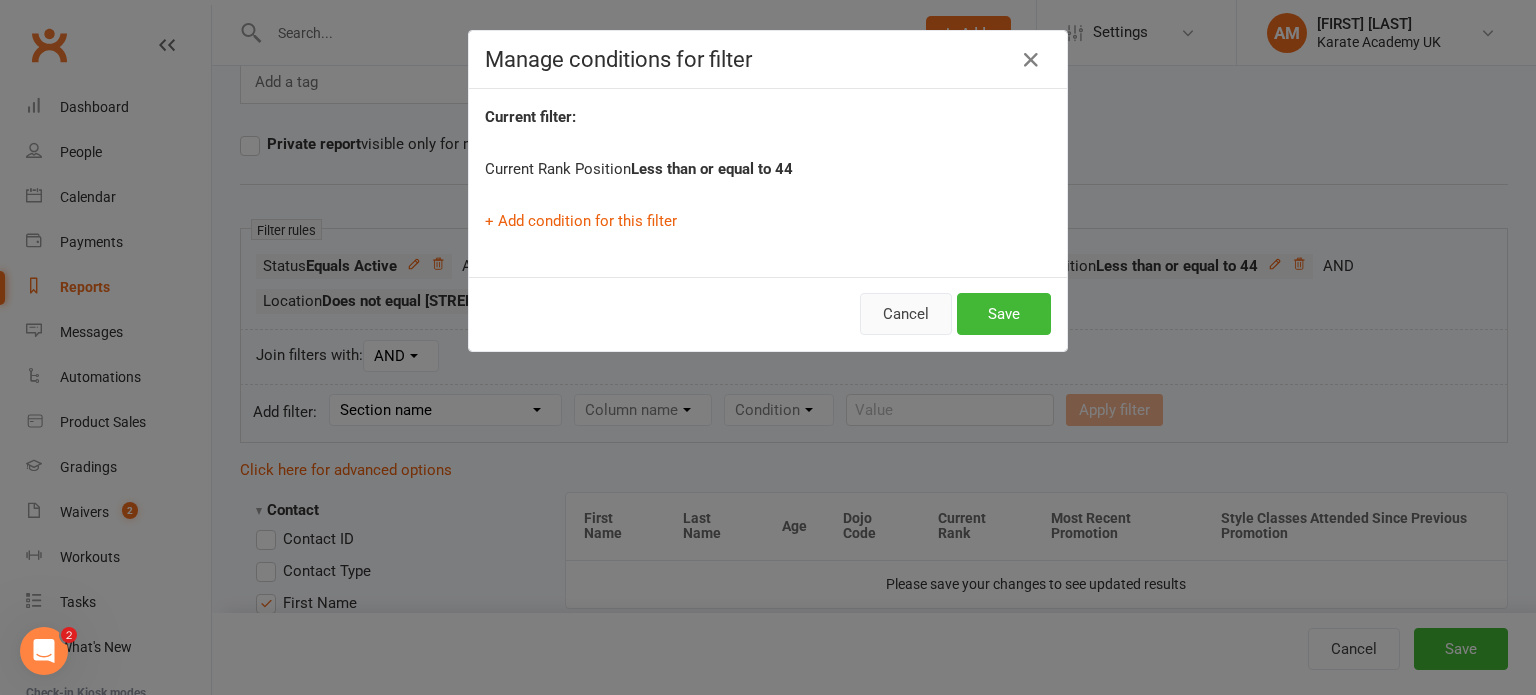 click on "Cancel" at bounding box center (906, 314) 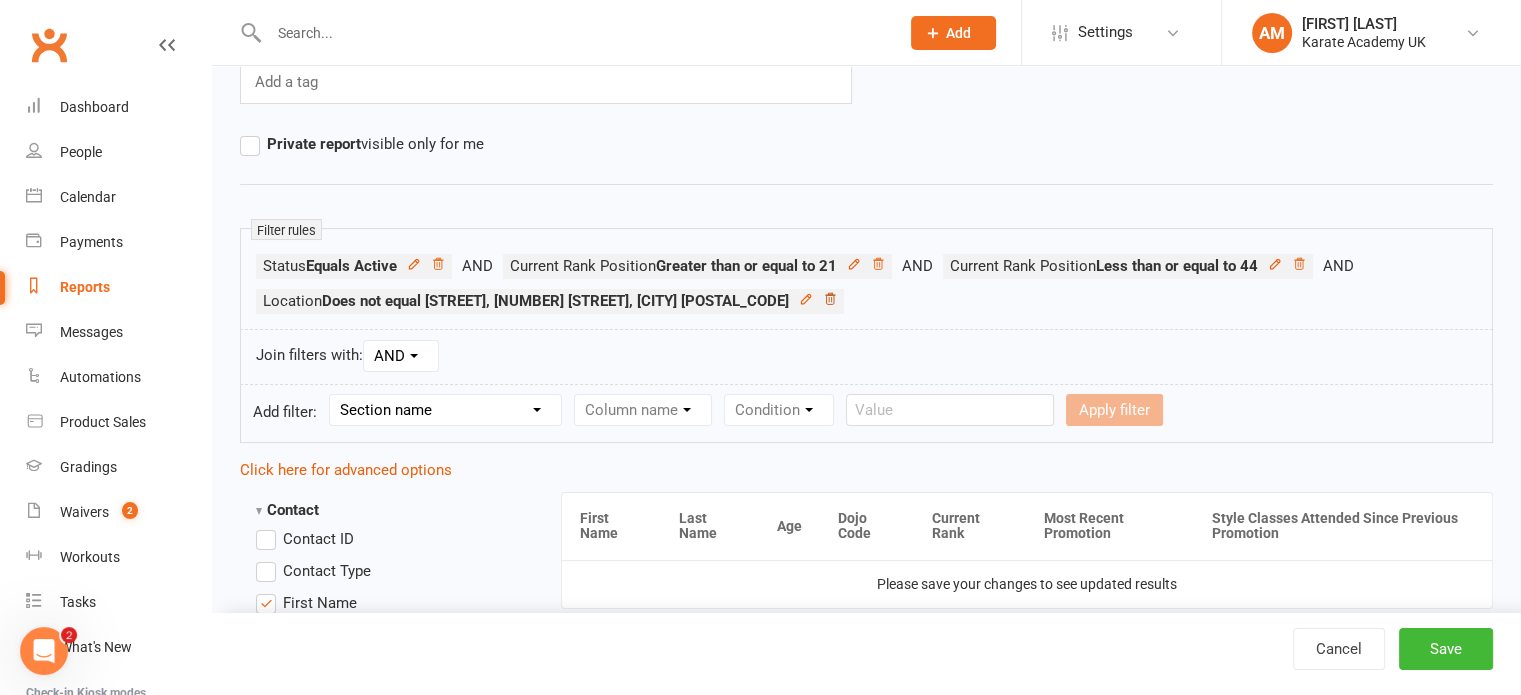 click 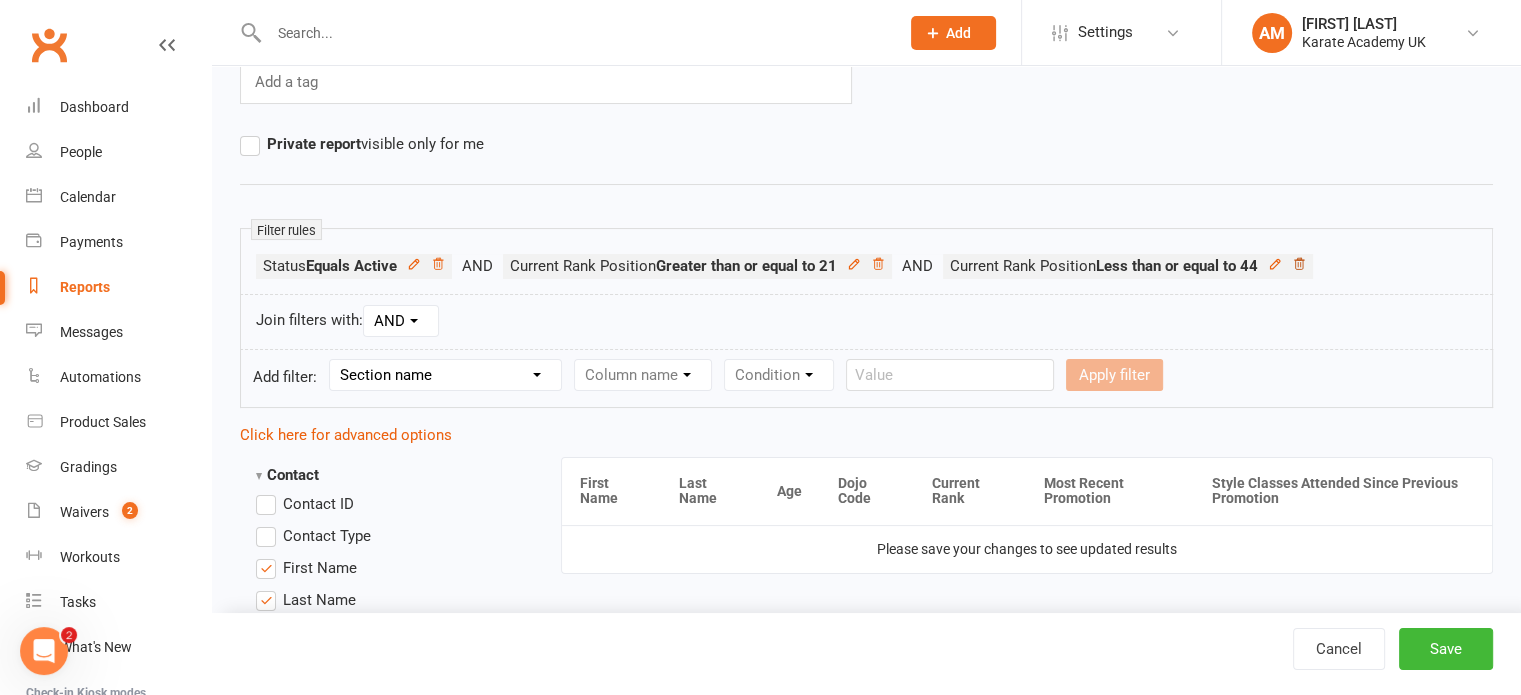 click 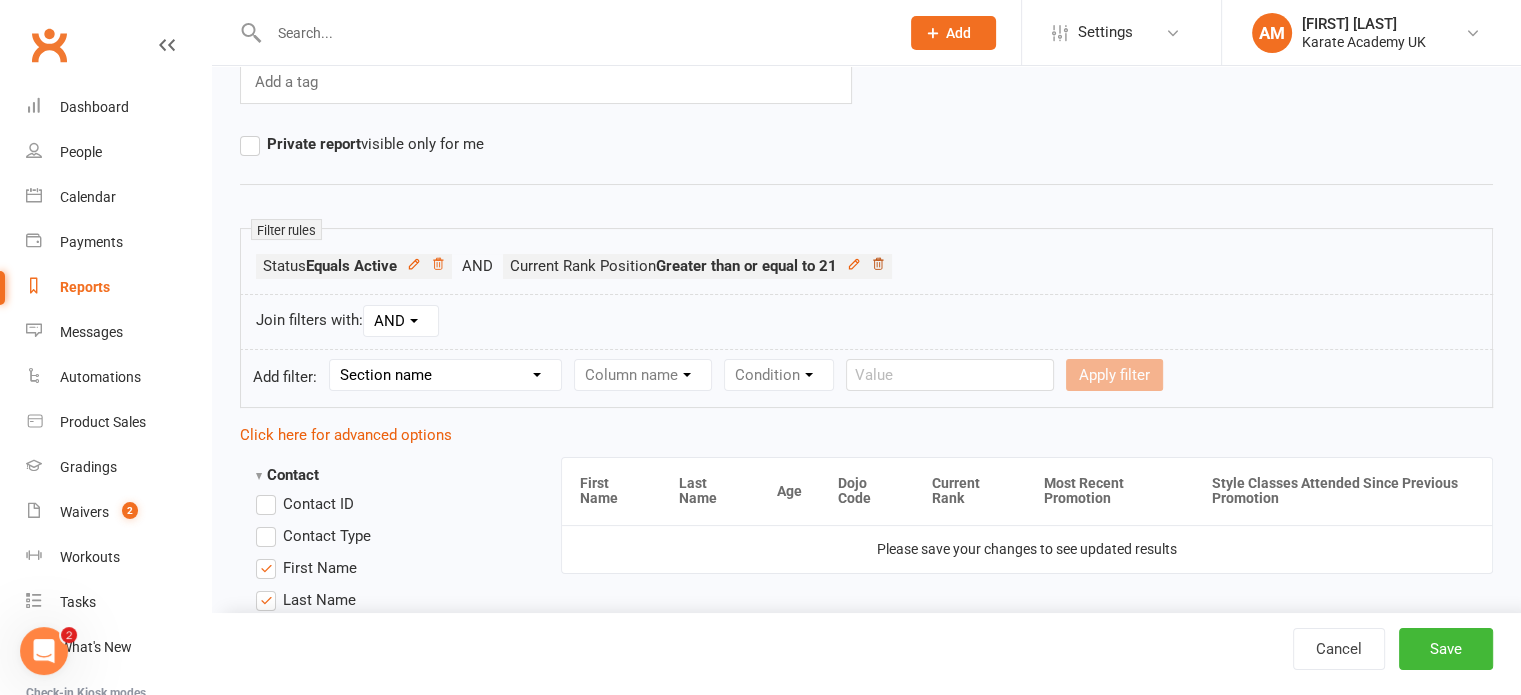 click 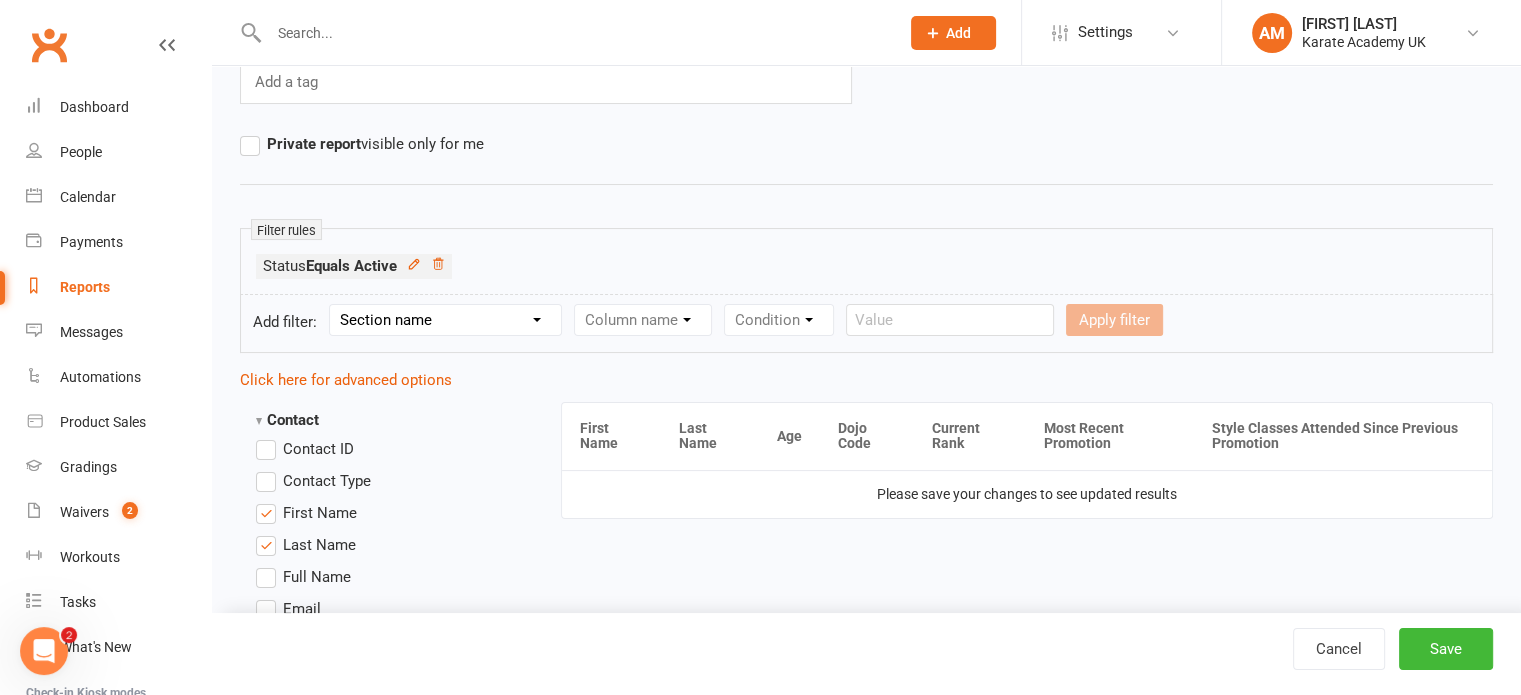 click on "Section name Contact Attendance Aggregate Payment Booking Waitlist Attendees Cancelled Bookings Late-cancelled Bookings Recurring Booking Aggregate Booking Communication Comms Recipients Membership Payment Styles And Ranks Aggregate Styles And Ranks Grading Events Promotions Suspensions Signed Waivers Family Members Credit Vouchers Enrolled Automations Enrolled Workouts Public Tasks Badges Emergency Contact Details Fitness Goals Key Demographics Marketing Information Medical History Waiver Answers" at bounding box center (445, 320) 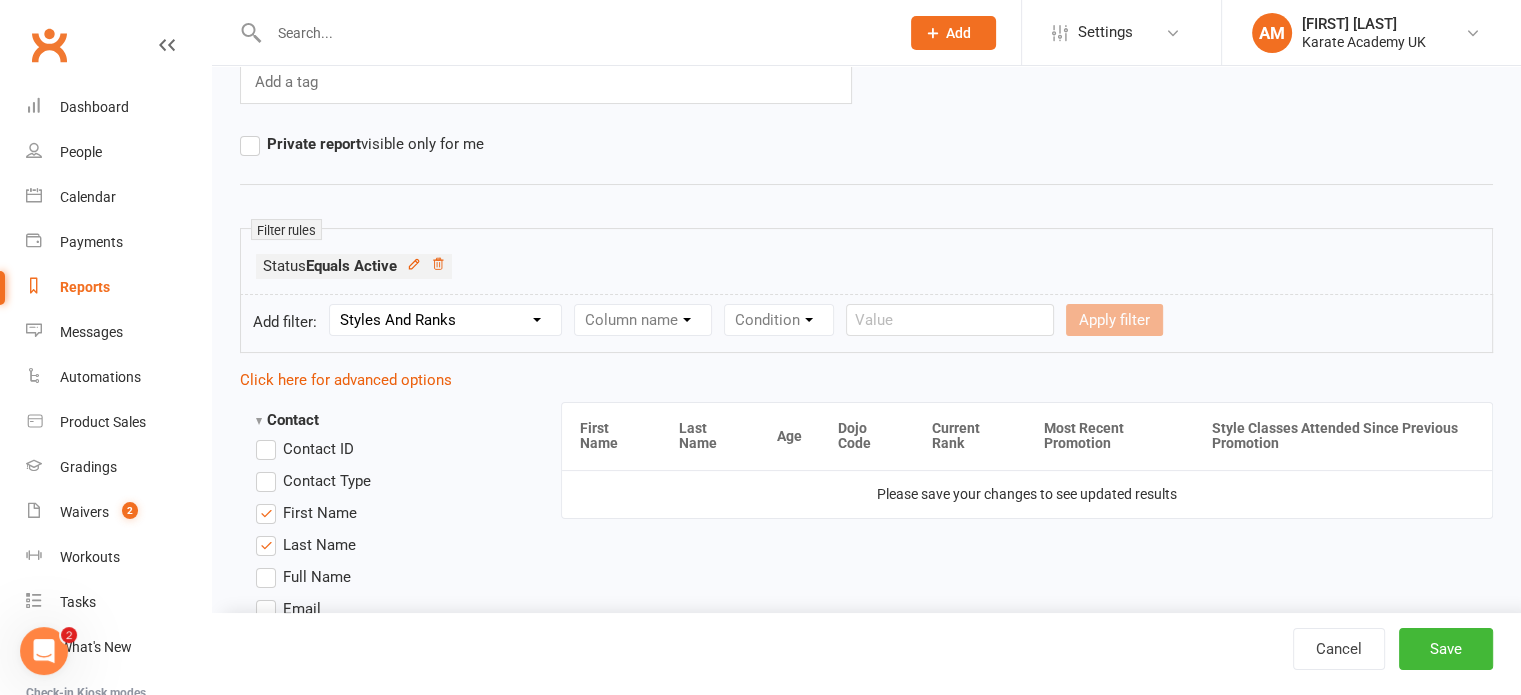 click on "Section name Contact Attendance Aggregate Payment Booking Waitlist Attendees Cancelled Bookings Late-cancelled Bookings Recurring Booking Aggregate Booking Communication Comms Recipients Membership Payment Styles And Ranks Aggregate Styles And Ranks Grading Events Promotions Suspensions Signed Waivers Family Members Credit Vouchers Enrolled Automations Enrolled Workouts Public Tasks Badges Emergency Contact Details Fitness Goals Key Demographics Marketing Information Medical History Waiver Answers" at bounding box center (445, 320) 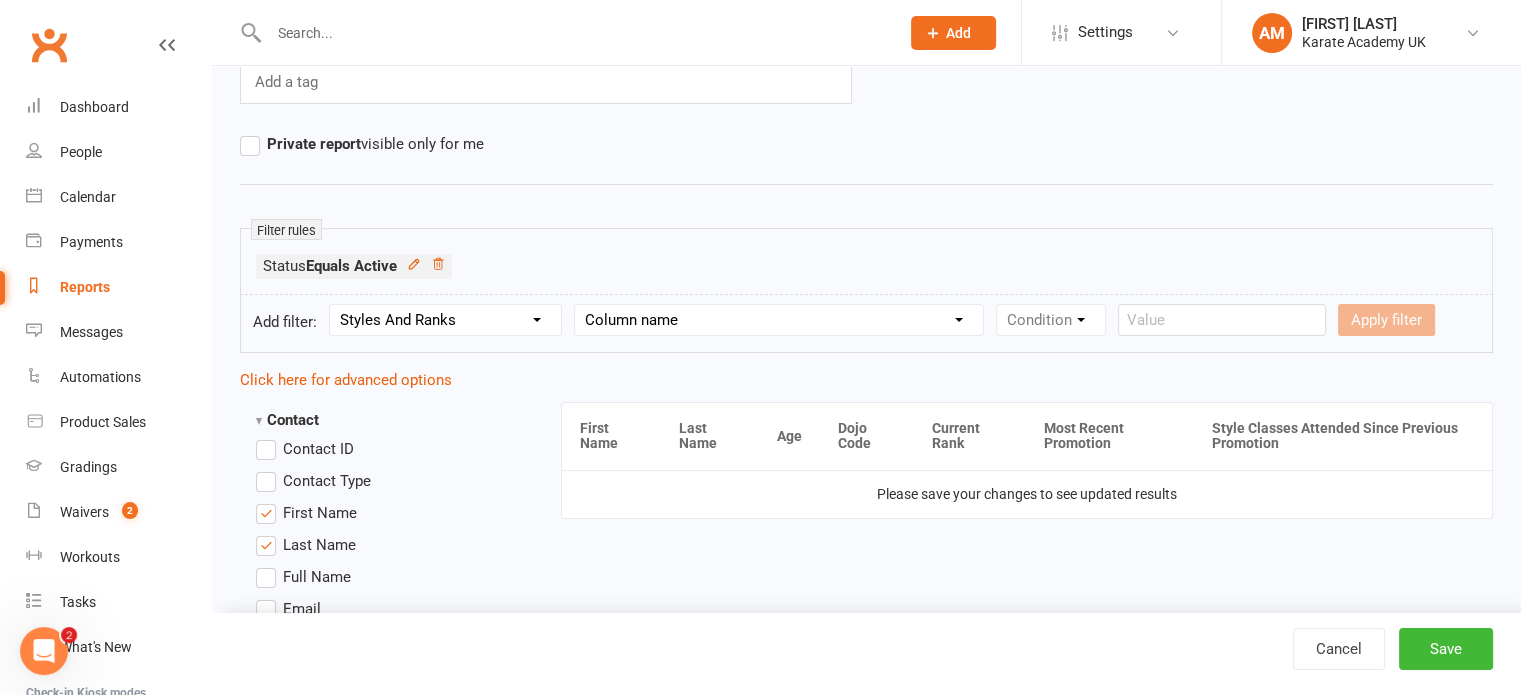 click on "Column name Style Current Rank Current Rank Position Next Rank Belt Size Active for Grading? Most Recent Promotion All Classes Attended Since Previous Promotion Style Classes Attended Since Previous Promotion Non-Style Classes Attended Since Previous Promotion Most Recent Style Attendance" at bounding box center [779, 320] 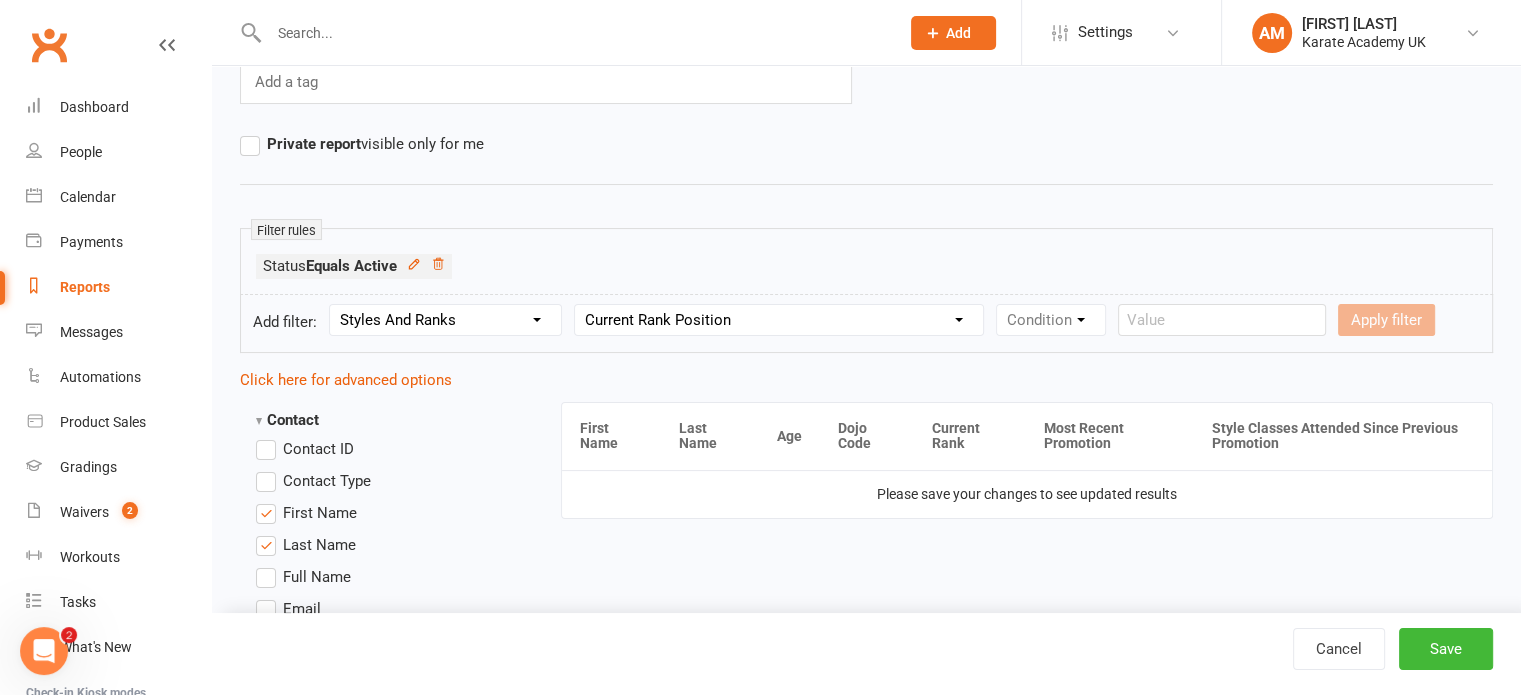 click on "Column name Style Current Rank Current Rank Position Next Rank Belt Size Active for Grading? Most Recent Promotion All Classes Attended Since Previous Promotion Style Classes Attended Since Previous Promotion Non-Style Classes Attended Since Previous Promotion Most Recent Style Attendance" at bounding box center (779, 320) 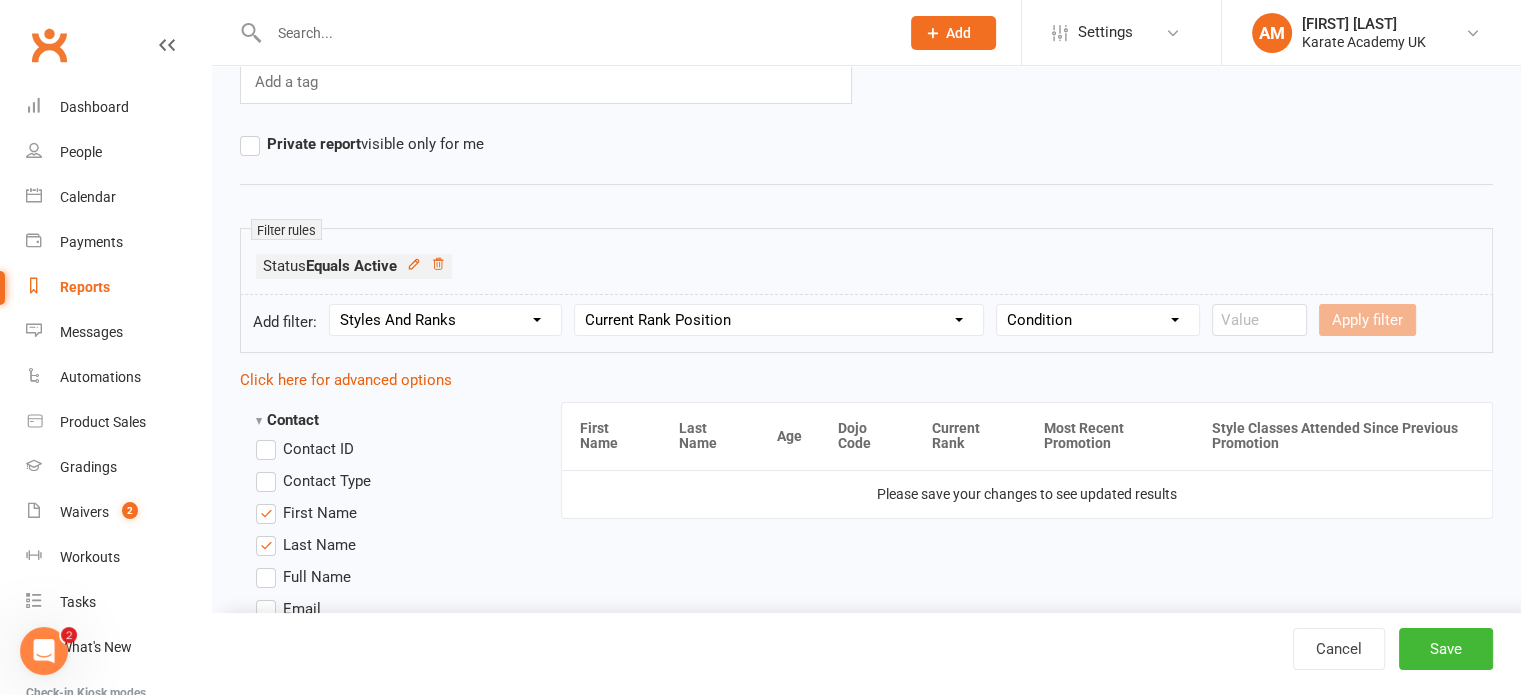 click on "Condition Is Is not Less than Greater than Less than or equal to Greater than or equal to Is blank Is not blank" at bounding box center (1098, 320) 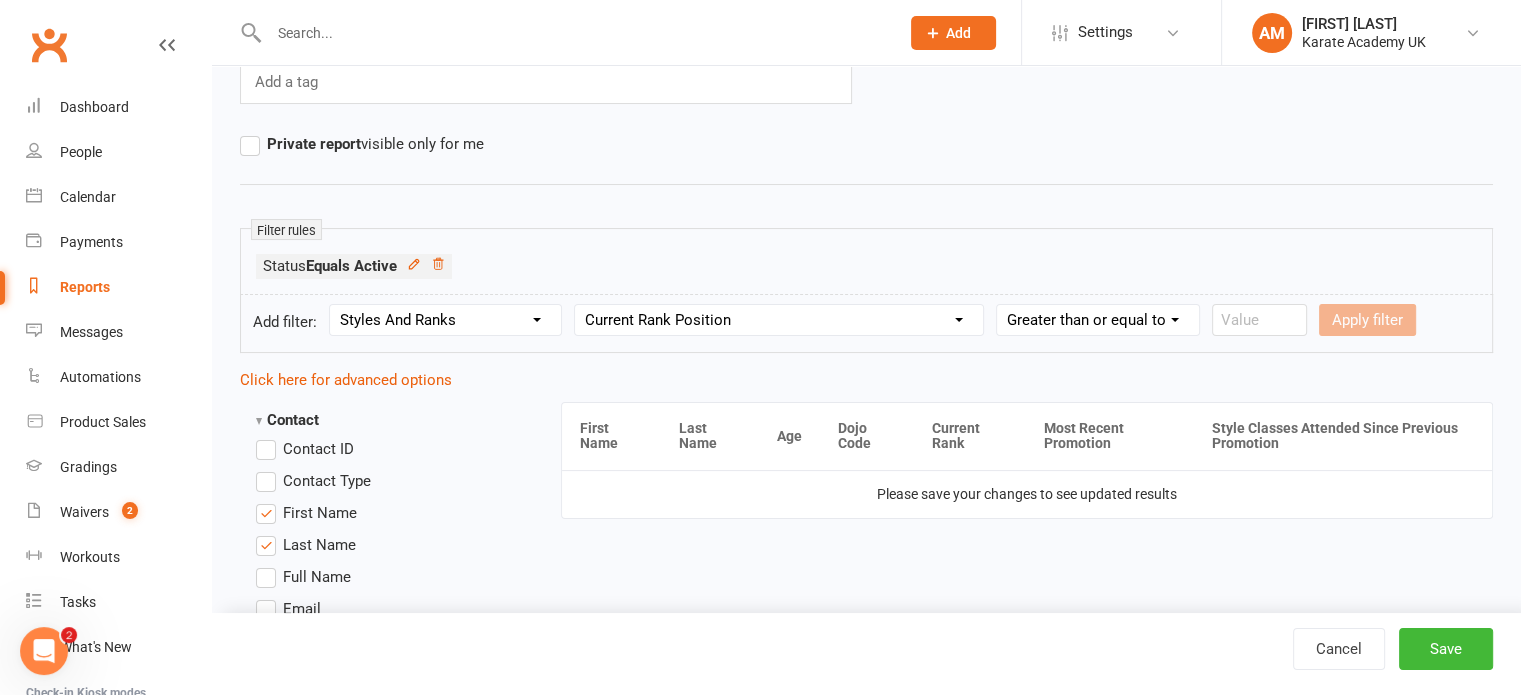 click on "Condition Is Is not Less than Greater than Less than or equal to Greater than or equal to Is blank Is not blank" at bounding box center [1098, 320] 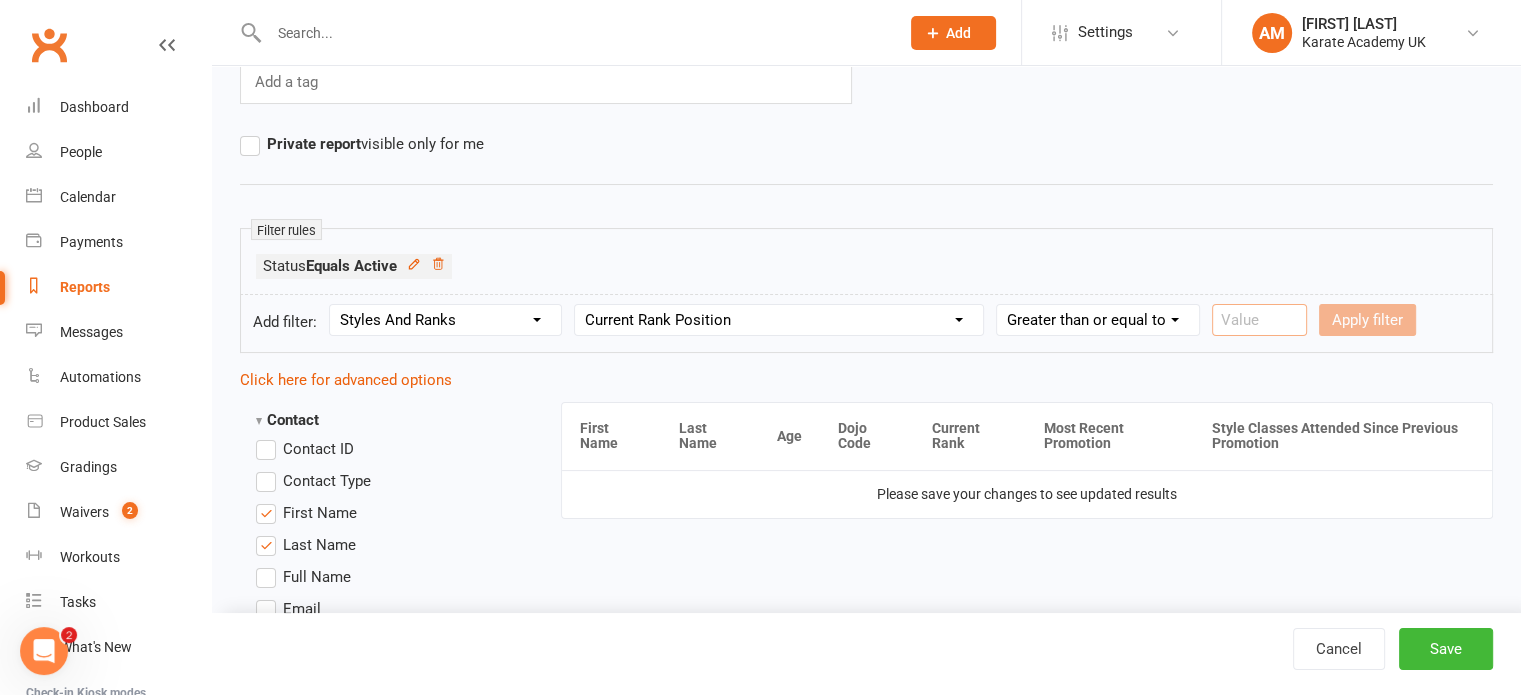 click at bounding box center [1259, 320] 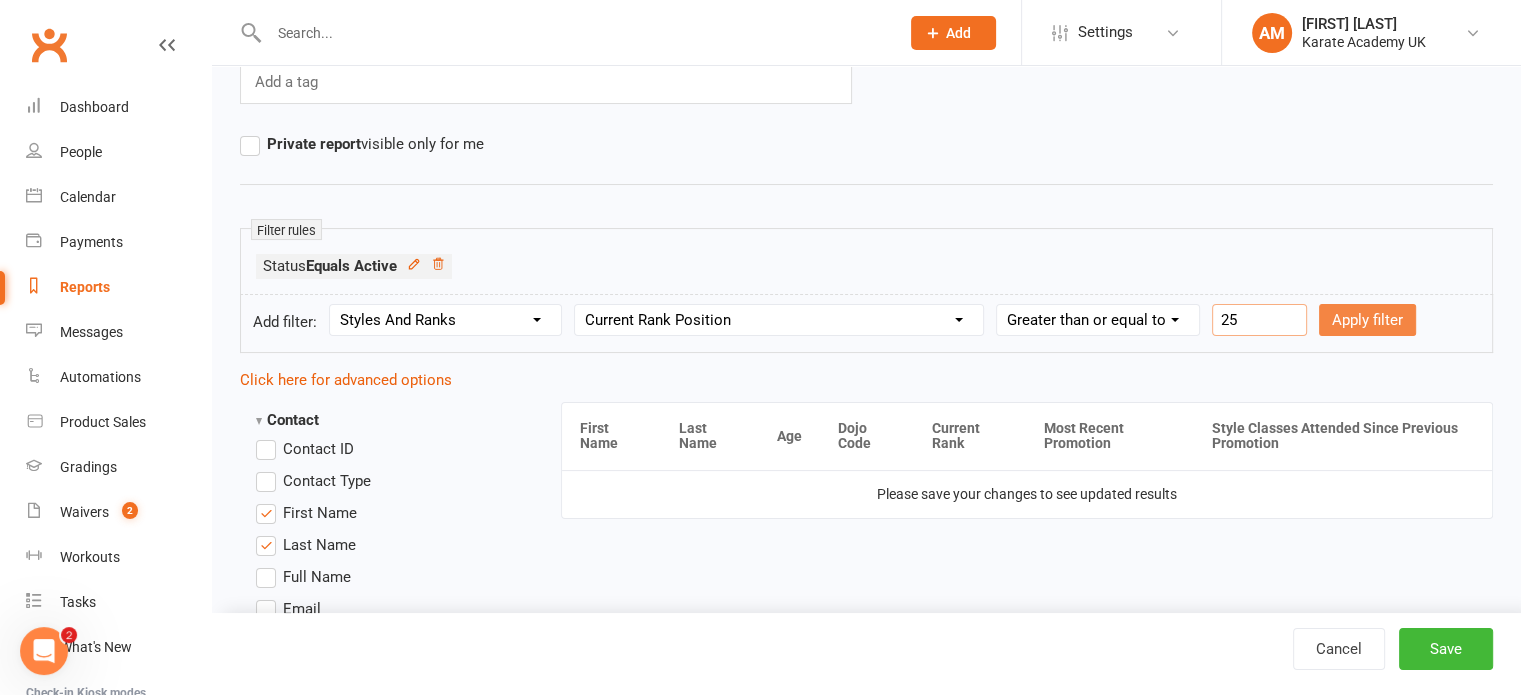 type on "25" 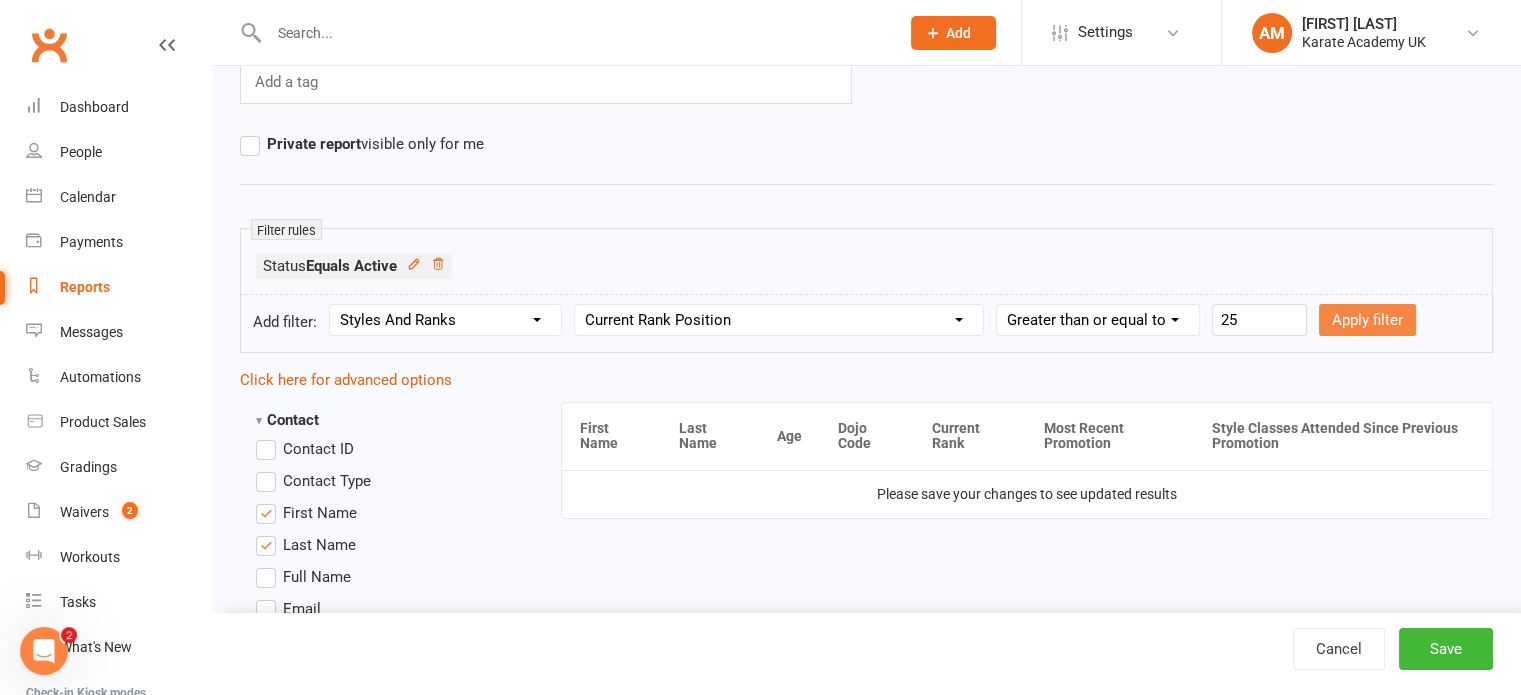 click on "Apply filter" at bounding box center (1367, 320) 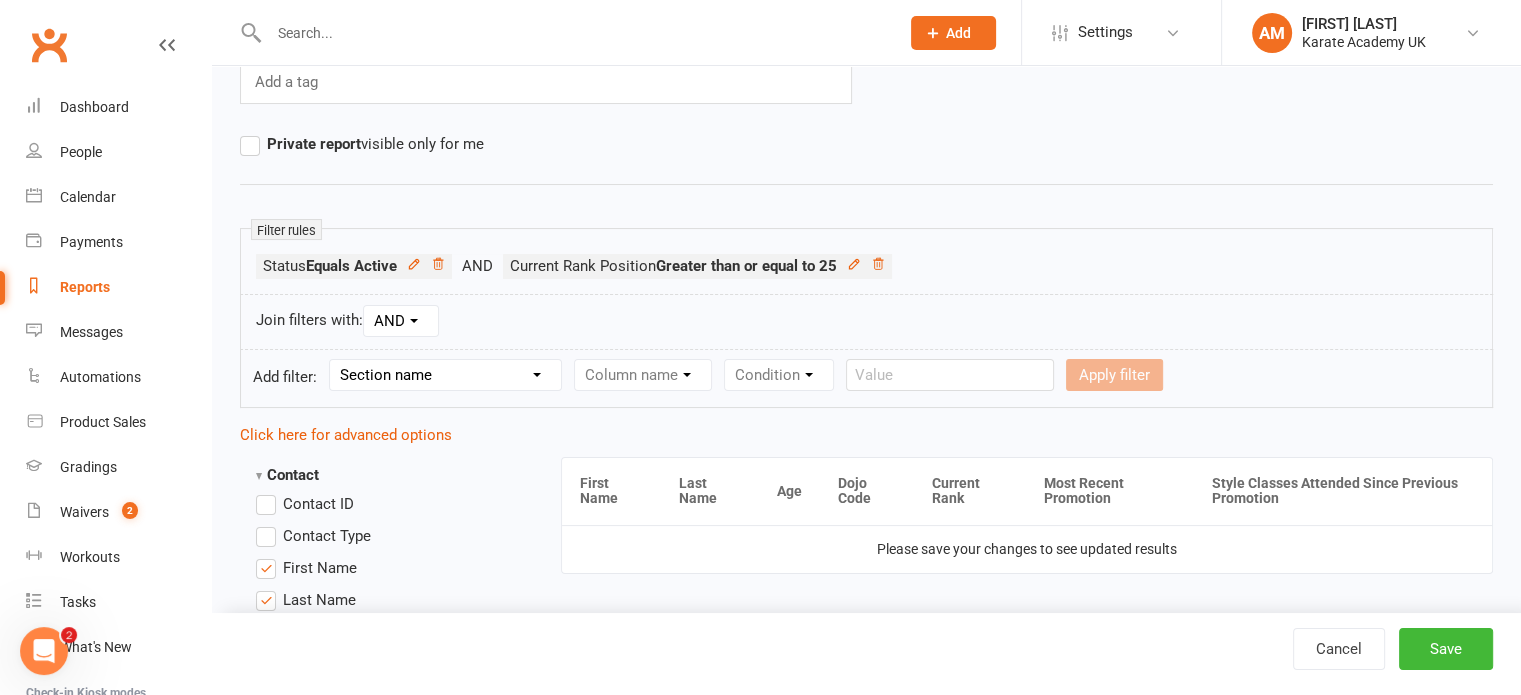 click on "Section name Contact Attendance Aggregate Payment Booking Waitlist Attendees Cancelled Bookings Late-cancelled Bookings Recurring Booking Aggregate Booking Communication Comms Recipients Membership Payment Styles And Ranks Aggregate Styles And Ranks Grading Events Promotions Suspensions Signed Waivers Family Members Credit Vouchers Enrolled Automations Enrolled Workouts Public Tasks Badges Emergency Contact Details Fitness Goals Key Demographics Marketing Information Medical History Waiver Answers" at bounding box center [445, 375] 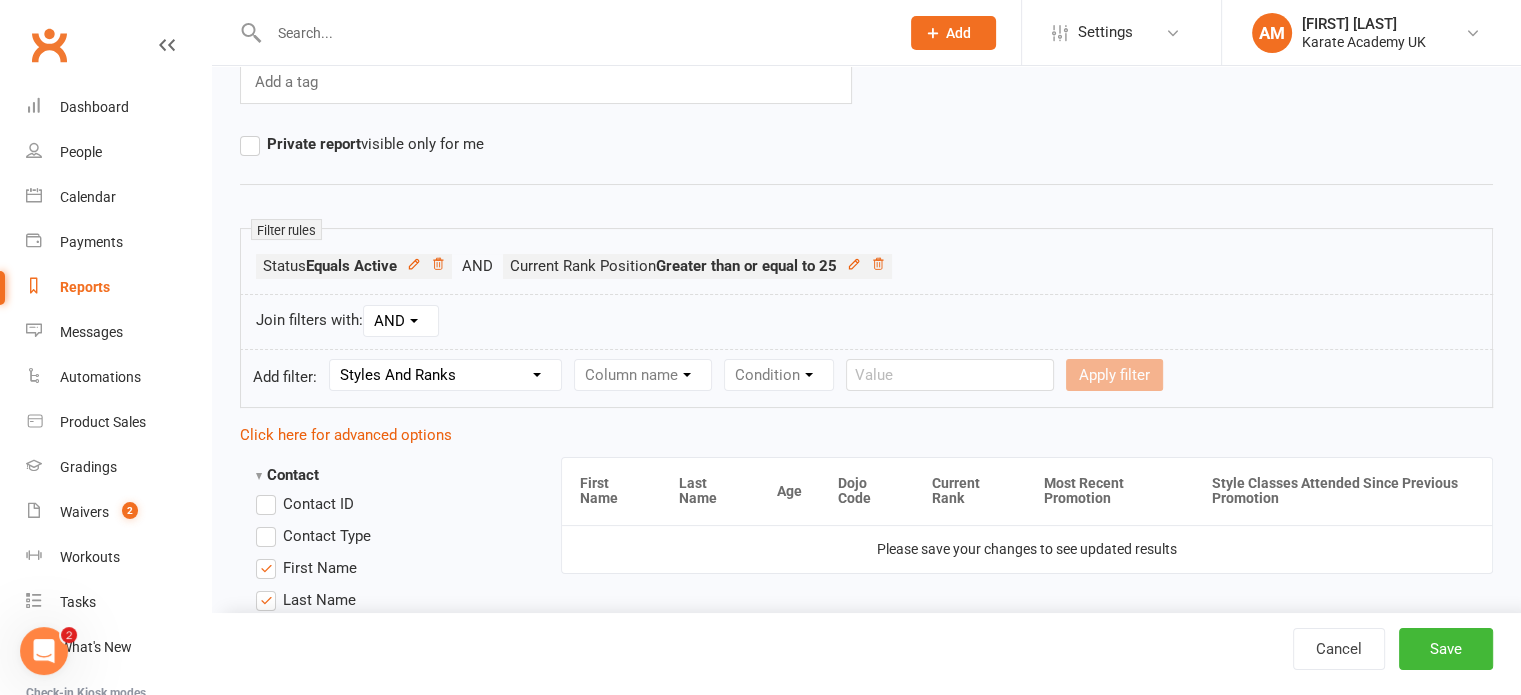 click on "Section name Contact Attendance Aggregate Payment Booking Waitlist Attendees Cancelled Bookings Late-cancelled Bookings Recurring Booking Aggregate Booking Communication Comms Recipients Membership Payment Styles And Ranks Aggregate Styles And Ranks Grading Events Promotions Suspensions Signed Waivers Family Members Credit Vouchers Enrolled Automations Enrolled Workouts Public Tasks Badges Emergency Contact Details Fitness Goals Key Demographics Marketing Information Medical History Waiver Answers" at bounding box center [445, 375] 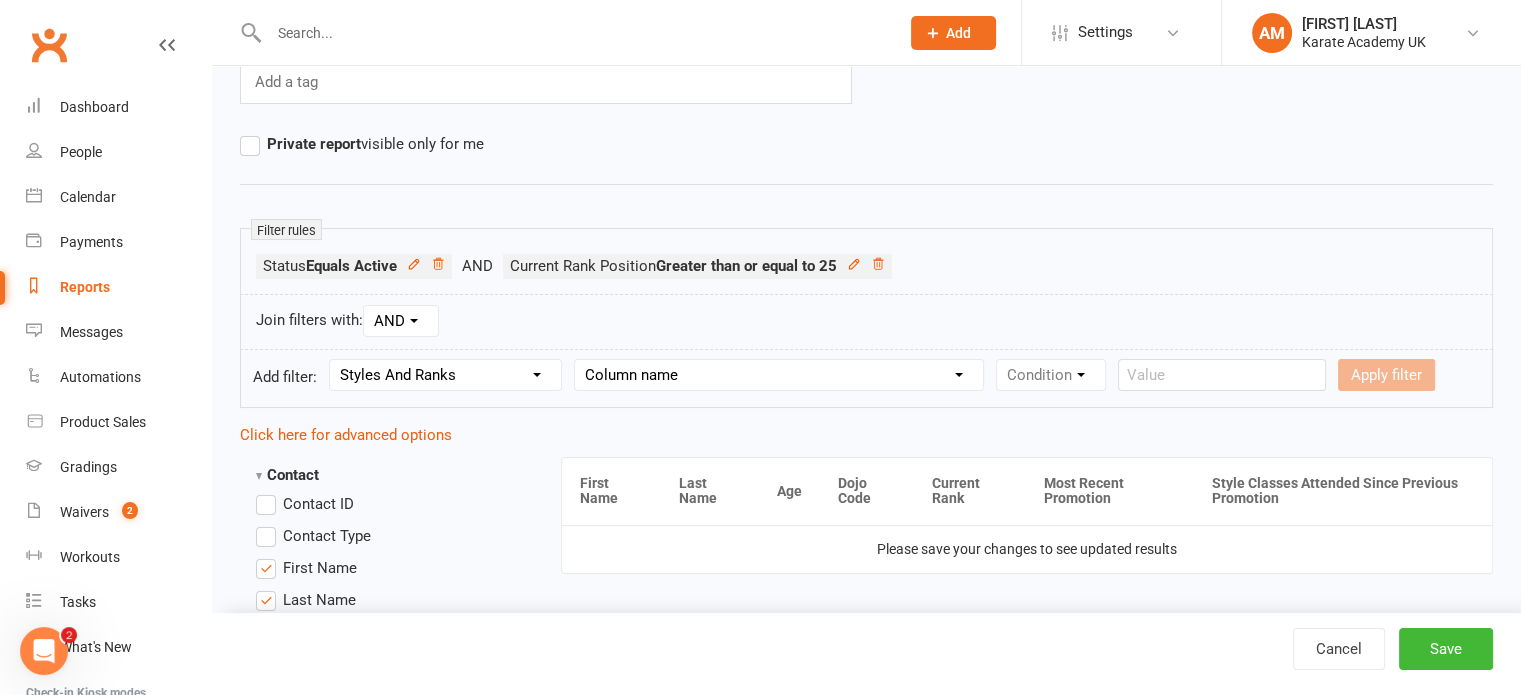 click on "Column name Style Current Rank Current Rank Position Next Rank Belt Size Active for Grading? Most Recent Promotion All Classes Attended Since Previous Promotion Style Classes Attended Since Previous Promotion Non-Style Classes Attended Since Previous Promotion Most Recent Style Attendance" at bounding box center (779, 375) 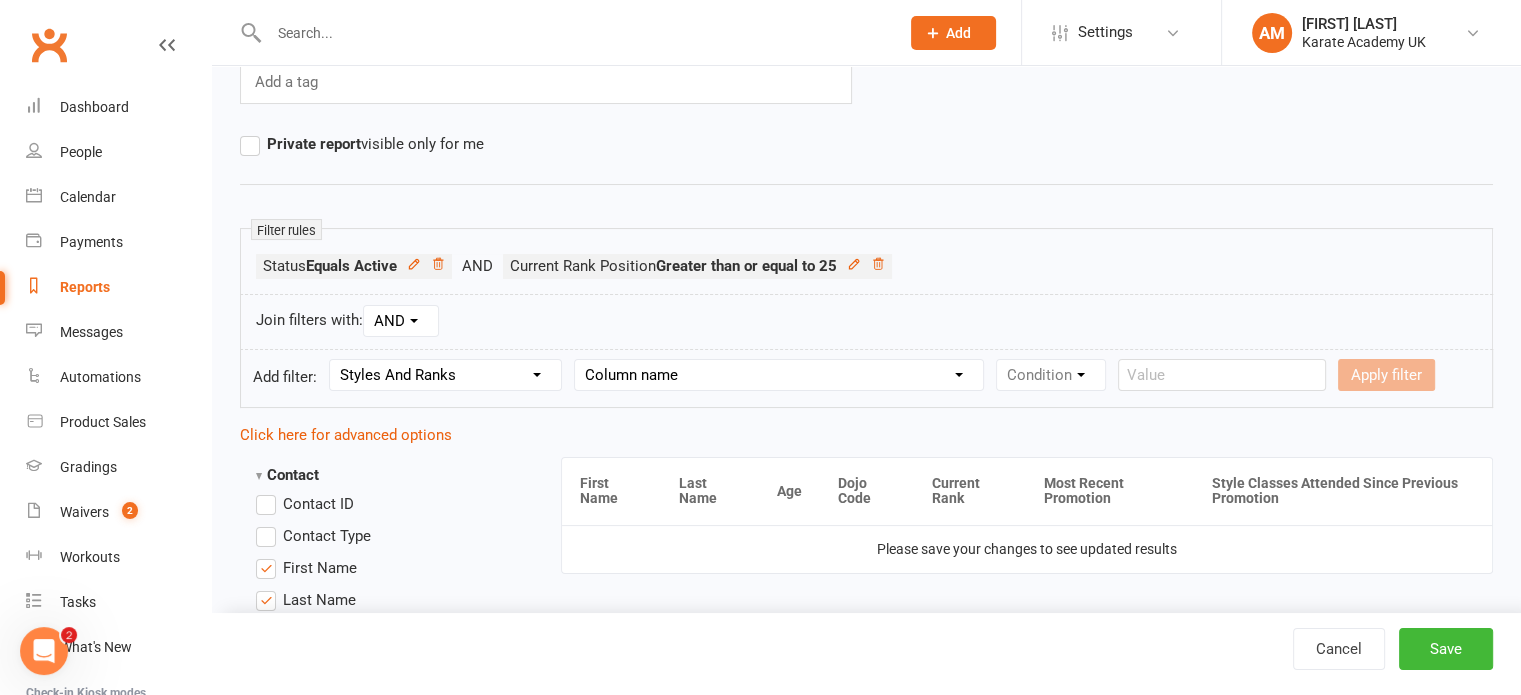 click on "Column name Style Current Rank Current Rank Position Next Rank Belt Size Active for Grading? Most Recent Promotion All Classes Attended Since Previous Promotion Style Classes Attended Since Previous Promotion Non-Style Classes Attended Since Previous Promotion Most Recent Style Attendance" at bounding box center (779, 375) 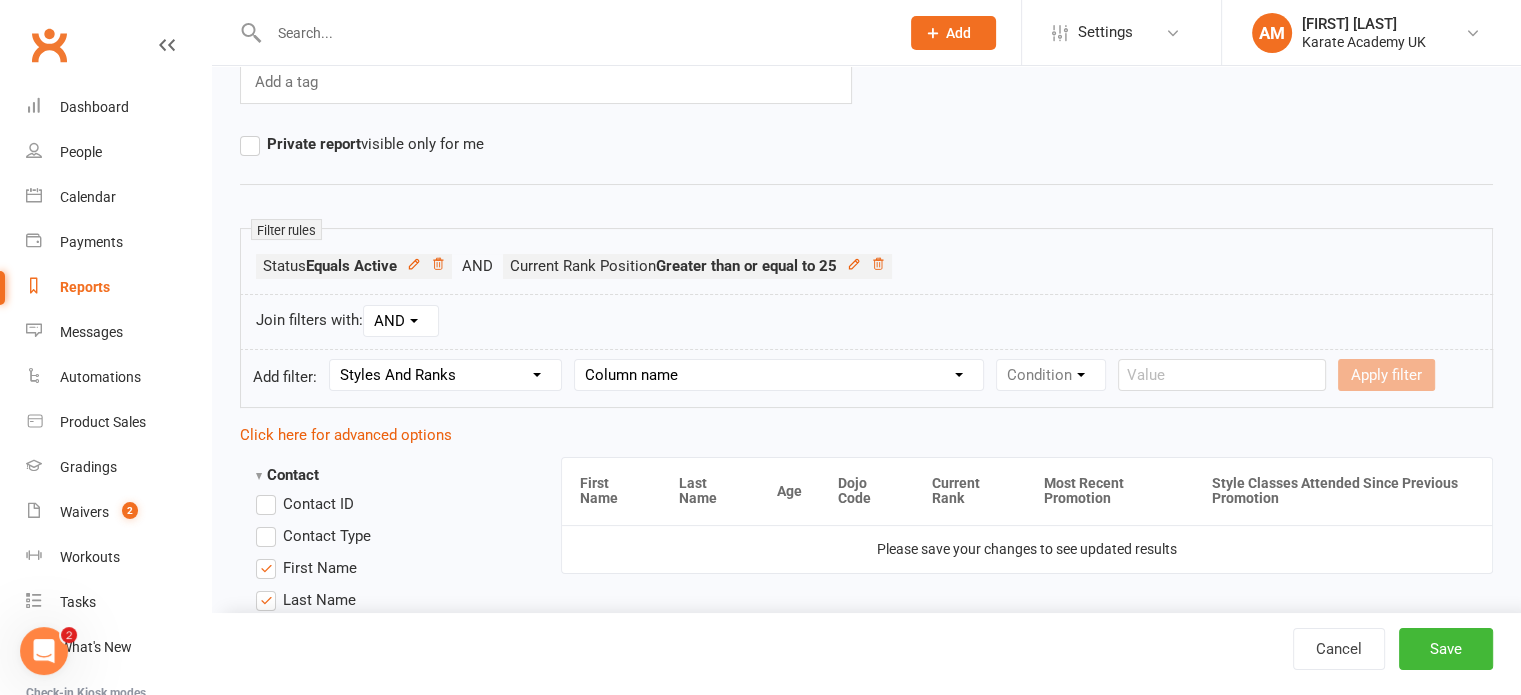 select on "2" 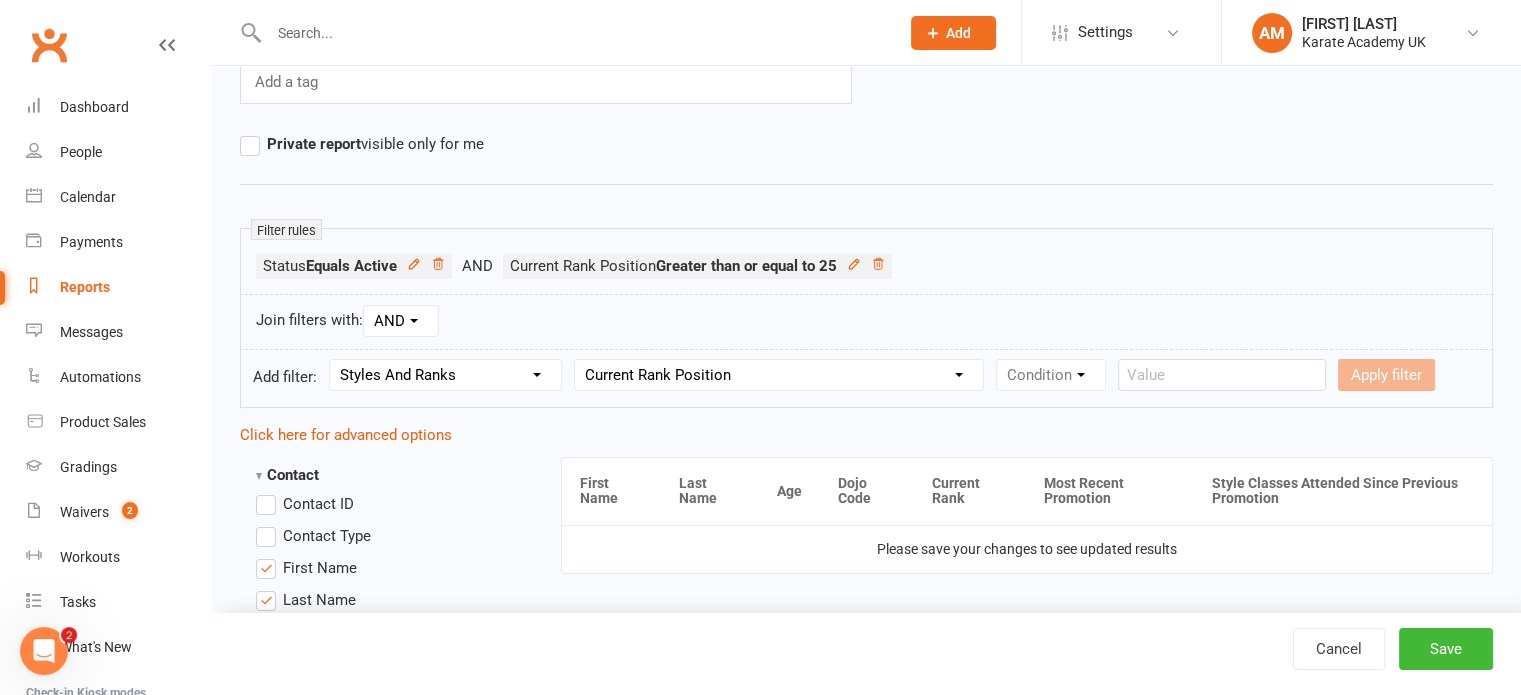 click on "Column name Style Current Rank Current Rank Position Next Rank Belt Size Active for Grading? Most Recent Promotion All Classes Attended Since Previous Promotion Style Classes Attended Since Previous Promotion Non-Style Classes Attended Since Previous Promotion Most Recent Style Attendance" at bounding box center (779, 375) 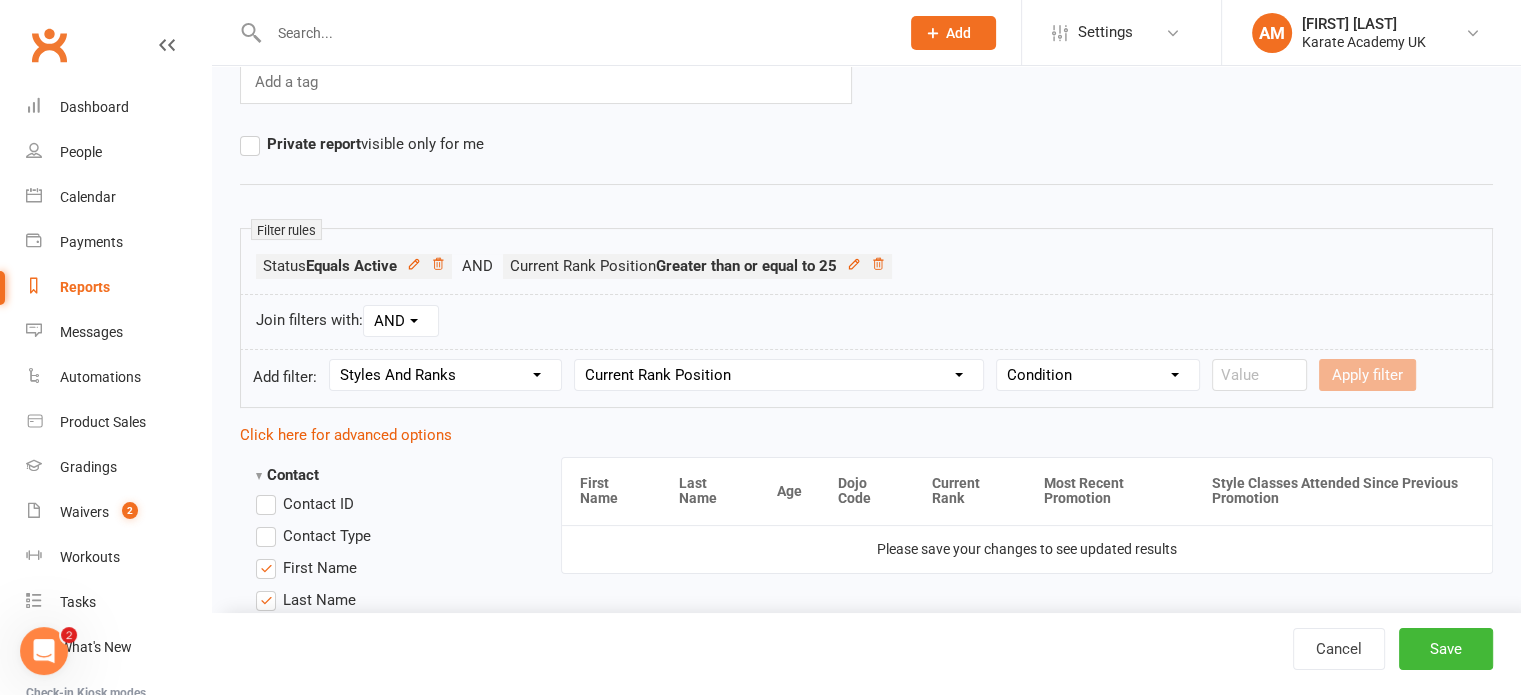 click on "Condition Is Is not Less than Greater than Less than or equal to Greater than or equal to Is blank Is not blank" at bounding box center [1098, 375] 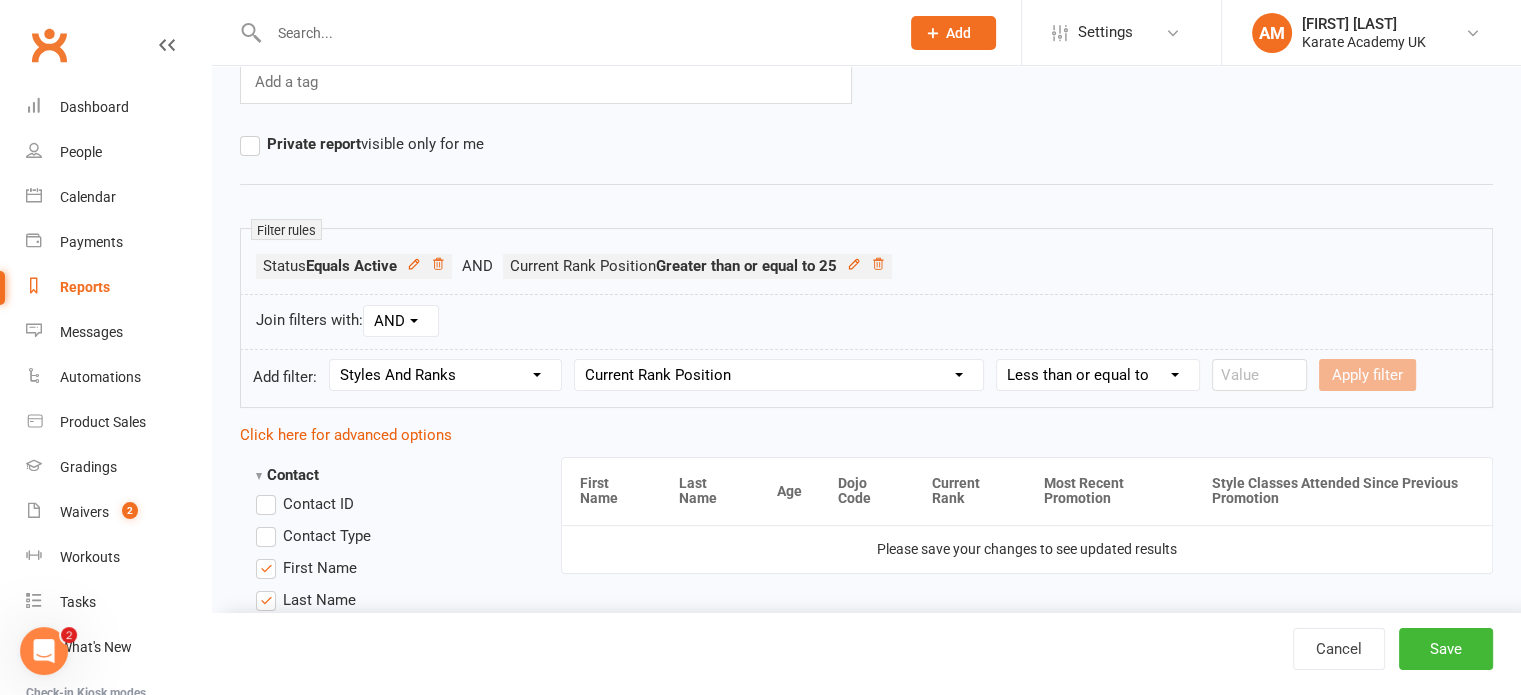 click on "Condition Is Is not Less than Greater than Less than or equal to Greater than or equal to Is blank Is not blank" at bounding box center [1098, 375] 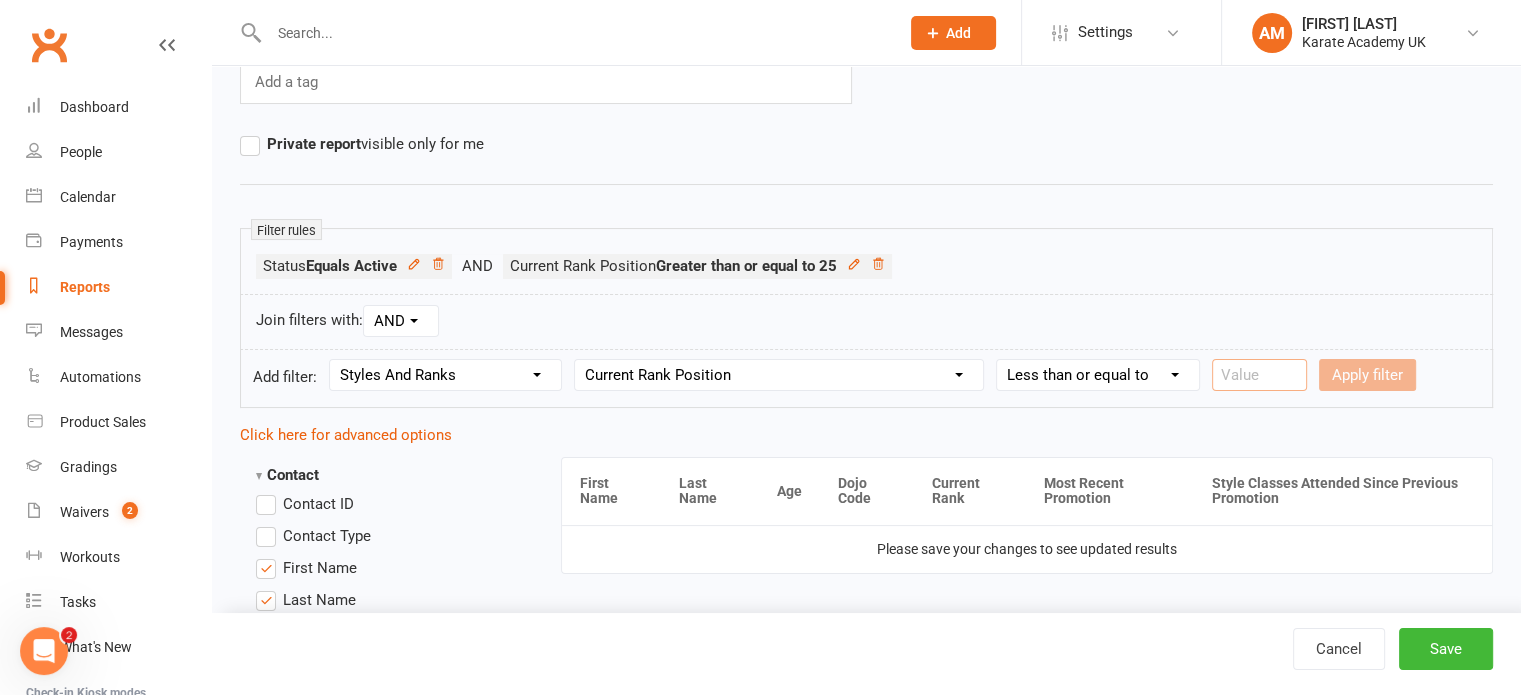 click at bounding box center [1259, 375] 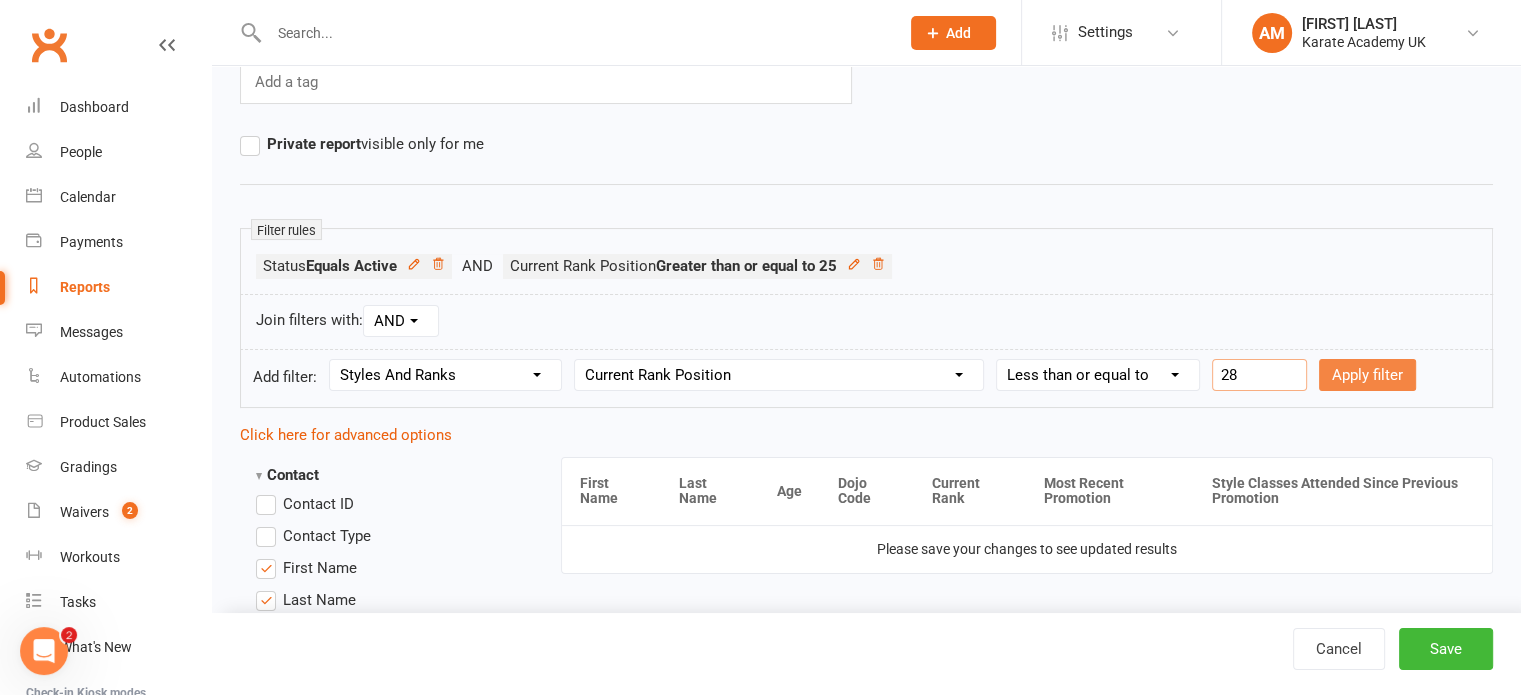 type on "28" 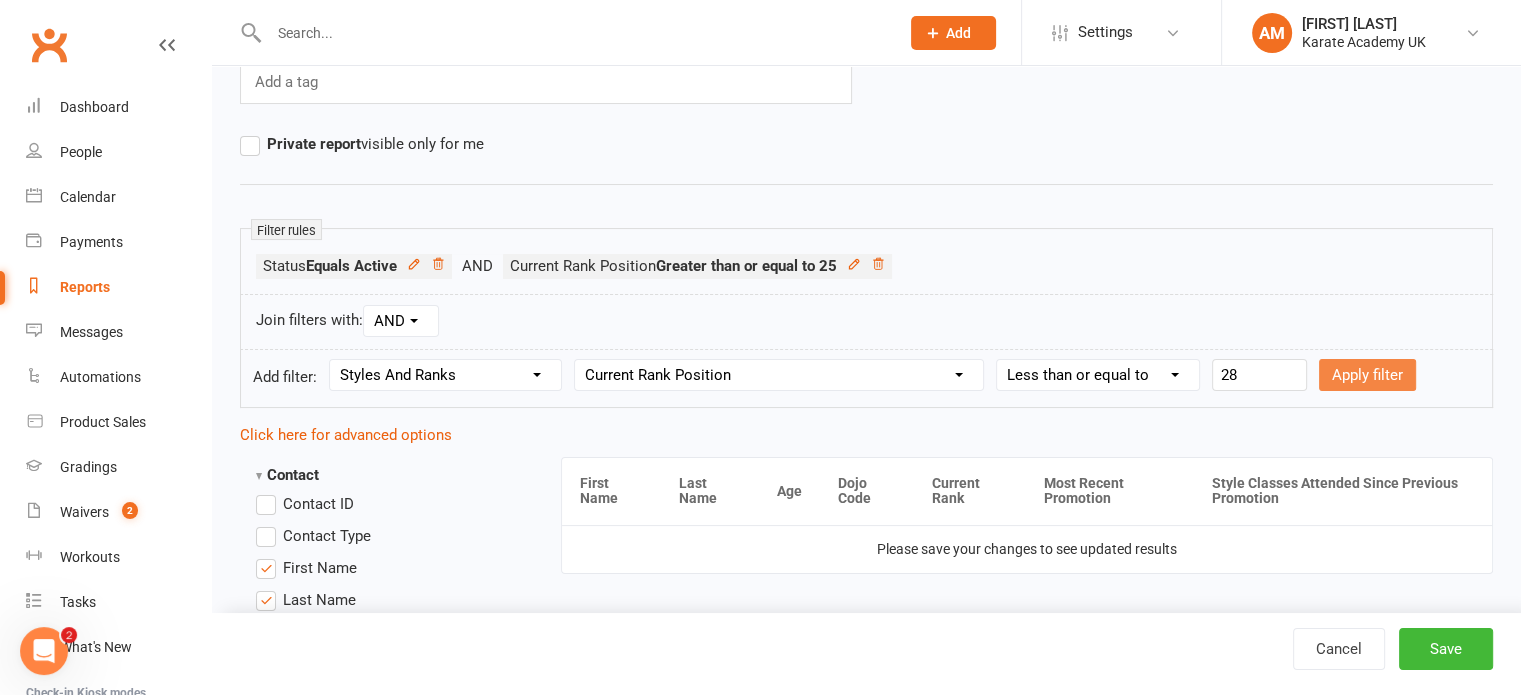 click on "Apply filter" at bounding box center (1367, 375) 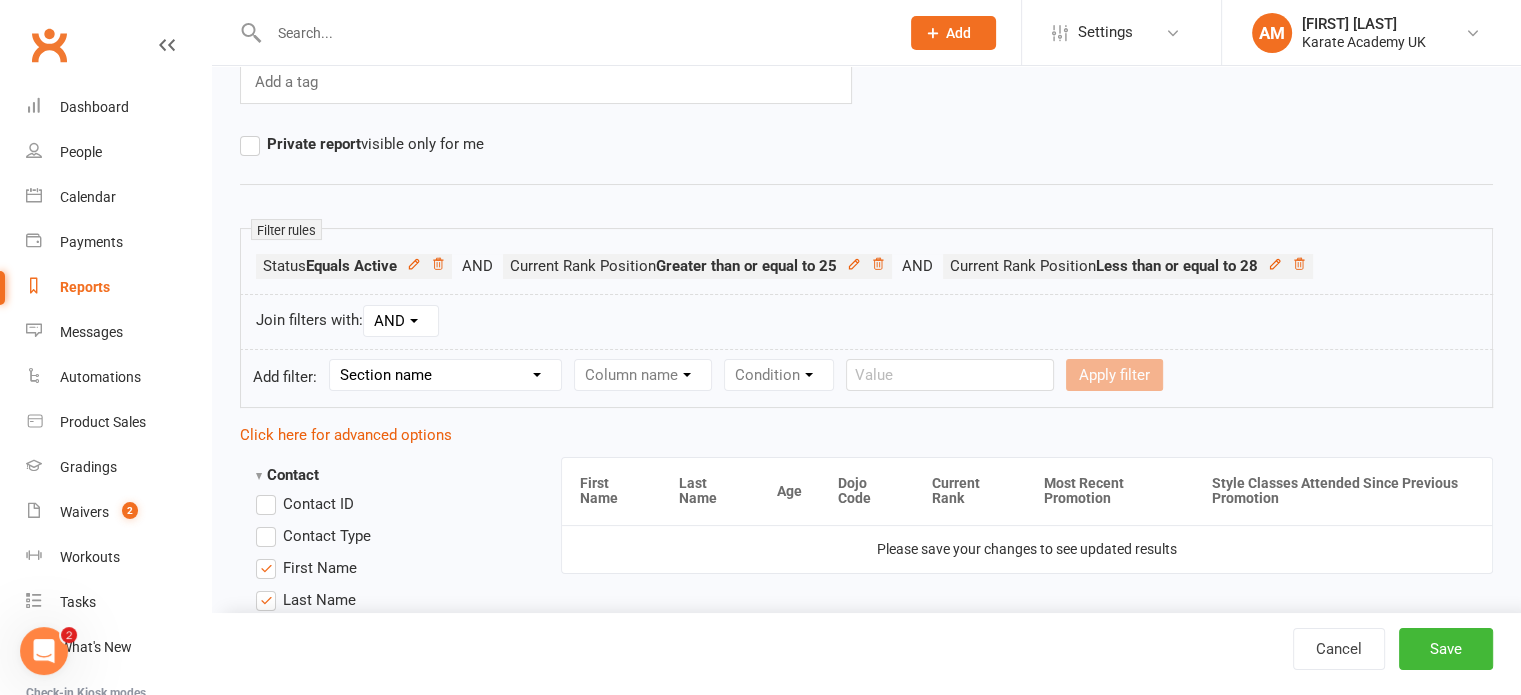 click on "Section name Contact Attendance Aggregate Payment Booking Waitlist Attendees Cancelled Bookings Late-cancelled Bookings Recurring Booking Aggregate Booking Communication Comms Recipients Membership Payment Styles And Ranks Aggregate Styles And Ranks Grading Events Promotions Suspensions Signed Waivers Family Members Credit Vouchers Enrolled Automations Enrolled Workouts Public Tasks Badges Emergency Contact Details Fitness Goals Key Demographics Marketing Information Medical History Waiver Answers" at bounding box center (445, 375) 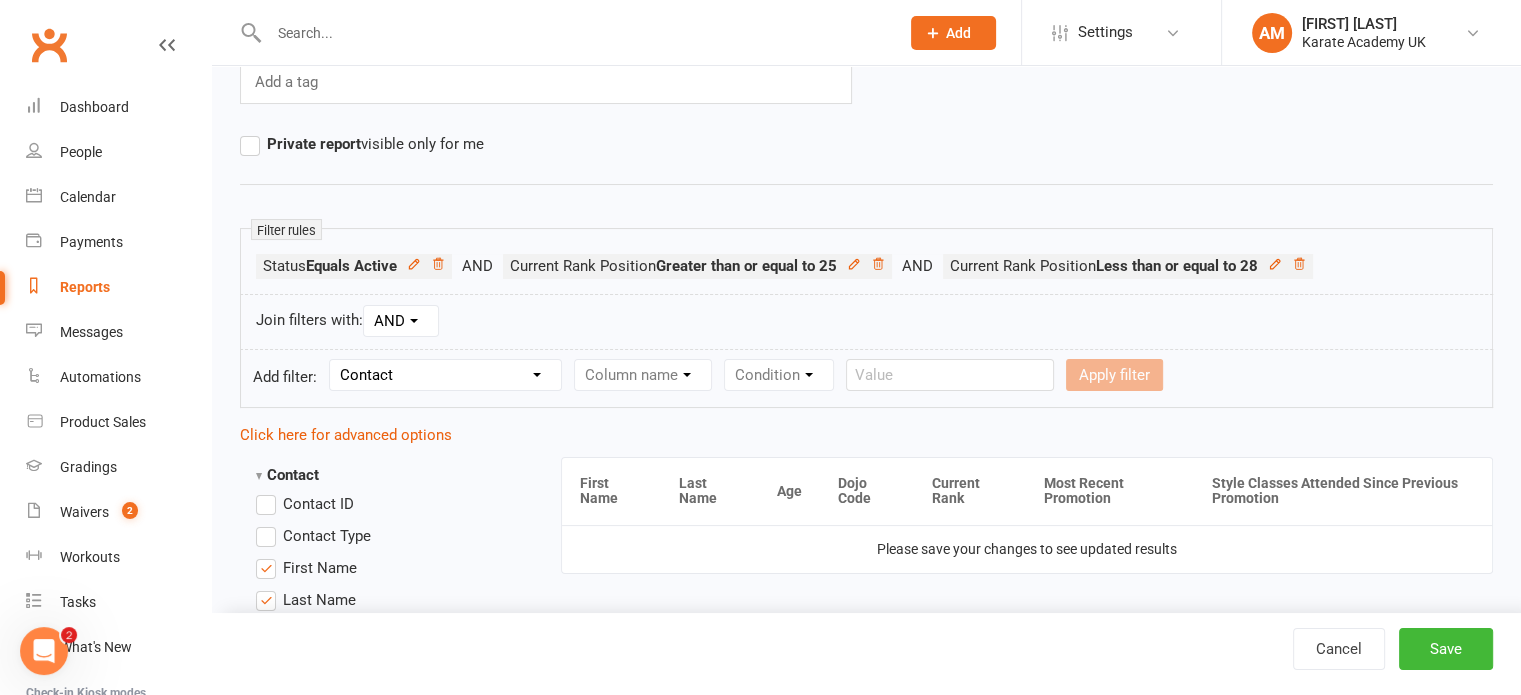 click on "Section name Contact Attendance Aggregate Payment Booking Waitlist Attendees Cancelled Bookings Late-cancelled Bookings Recurring Booking Aggregate Booking Communication Comms Recipients Membership Payment Styles And Ranks Aggregate Styles And Ranks Grading Events Promotions Suspensions Signed Waivers Family Members Credit Vouchers Enrolled Automations Enrolled Workouts Public Tasks Badges Emergency Contact Details Fitness Goals Key Demographics Marketing Information Medical History Waiver Answers" at bounding box center (445, 375) 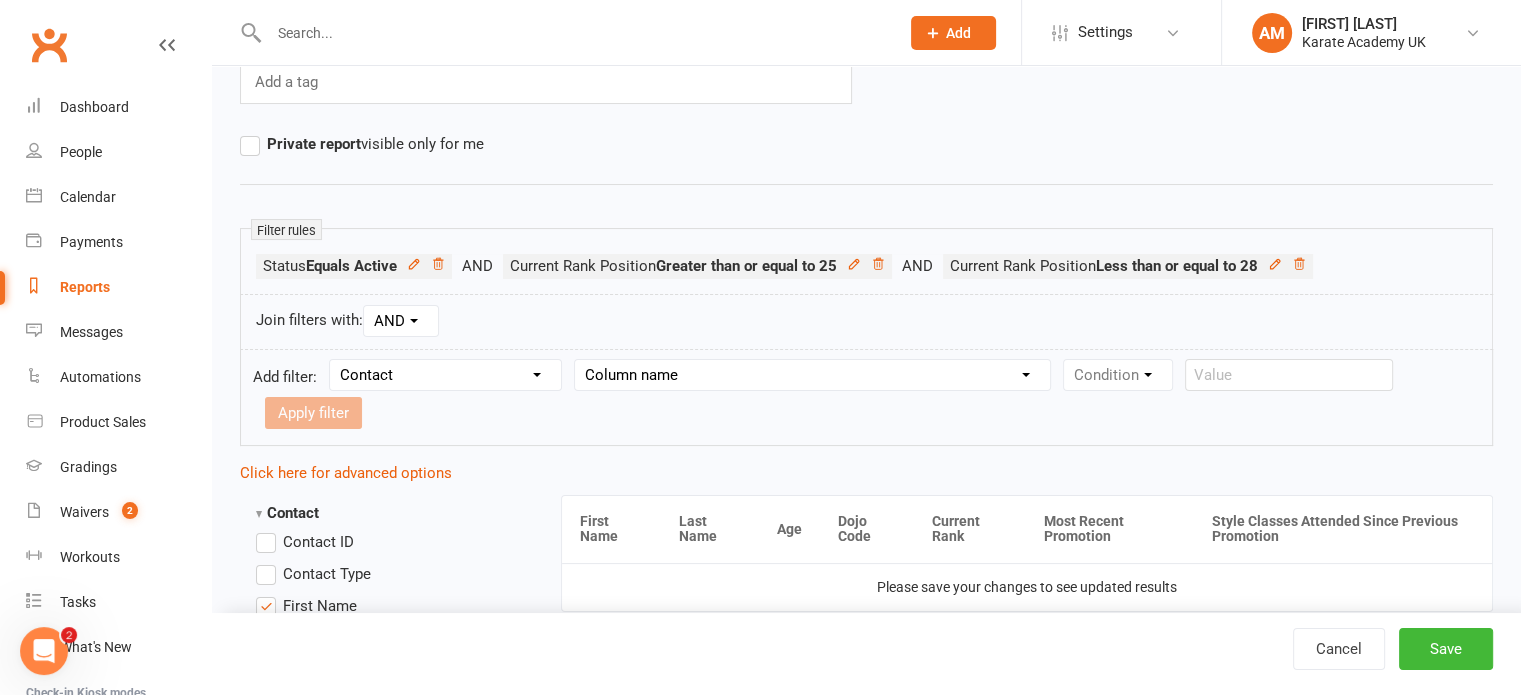 click on "Column name Contact Type First Name Last Name Full Name Email Phone Number Address (Full) Created First Activated Days since added to Clubworx Days since First Activated Days since Last Activated Status Previous Status (Prospects only) Prospect Status Last Changed Trial Status Member Number Date of Birth Age Next Birthday Birth Month Unsubscribed from Email Unsubscribed from SMS Owner Location Converted to Member Converted to NAC Wallet Details Credit Card Expires Source Related contacts exist? Related members exist? Related active members exist? Related prospects exist? Related non-attending contacts exist? Related non-attending contacts (with active memberships) exist? Parent(s) exist in Clubworx? Children exist in Clubworx? Profile picture attached? Credit balance Flagged? Flag Titles Dojo Code Has signed in to Member Portal? Last Member Portal sign-in" at bounding box center (812, 375) 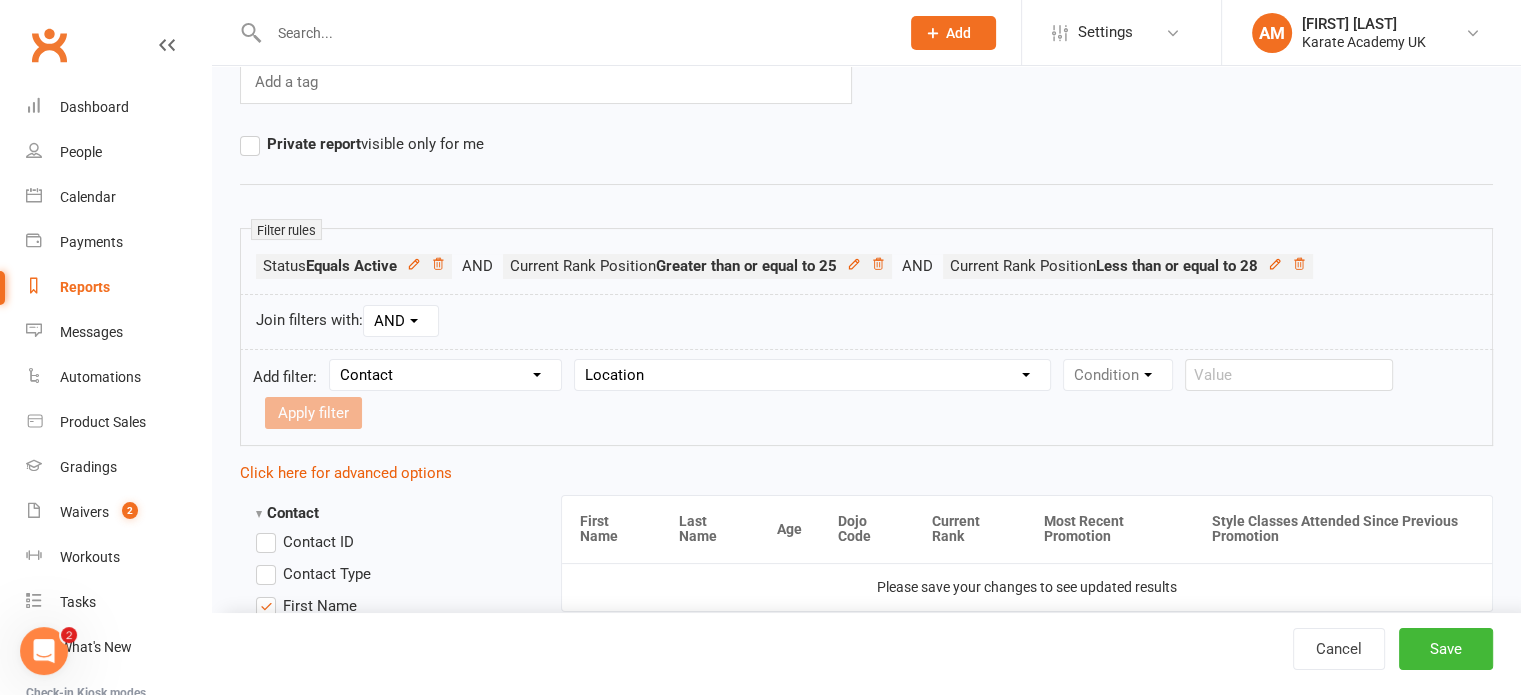 click on "Column name Contact Type First Name Last Name Full Name Email Phone Number Address (Full) Created First Activated Days since added to Clubworx Days since First Activated Days since Last Activated Status Previous Status (Prospects only) Prospect Status Last Changed Trial Status Member Number Date of Birth Age Next Birthday Birth Month Unsubscribed from Email Unsubscribed from SMS Owner Location Converted to Member Converted to NAC Wallet Details Credit Card Expires Source Related contacts exist? Related members exist? Related active members exist? Related prospects exist? Related non-attending contacts exist? Related non-attending contacts (with active memberships) exist? Parent(s) exist in Clubworx? Children exist in Clubworx? Profile picture attached? Credit balance Flagged? Flag Titles Dojo Code Has signed in to Member Portal? Last Member Portal sign-in" at bounding box center [812, 375] 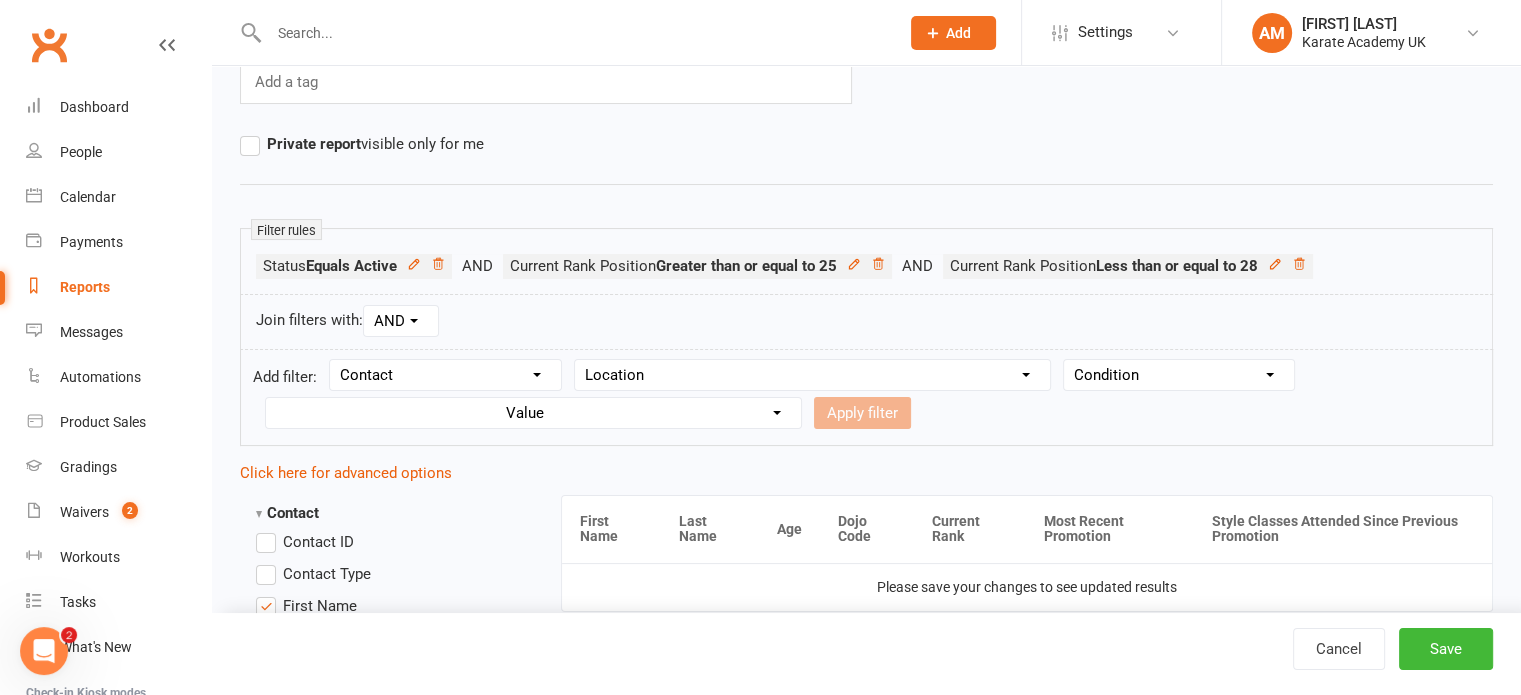 click on "Condition Equals Does not equal Contains Does not contain Is blank or does not contain Is blank Is not blank" at bounding box center (1179, 375) 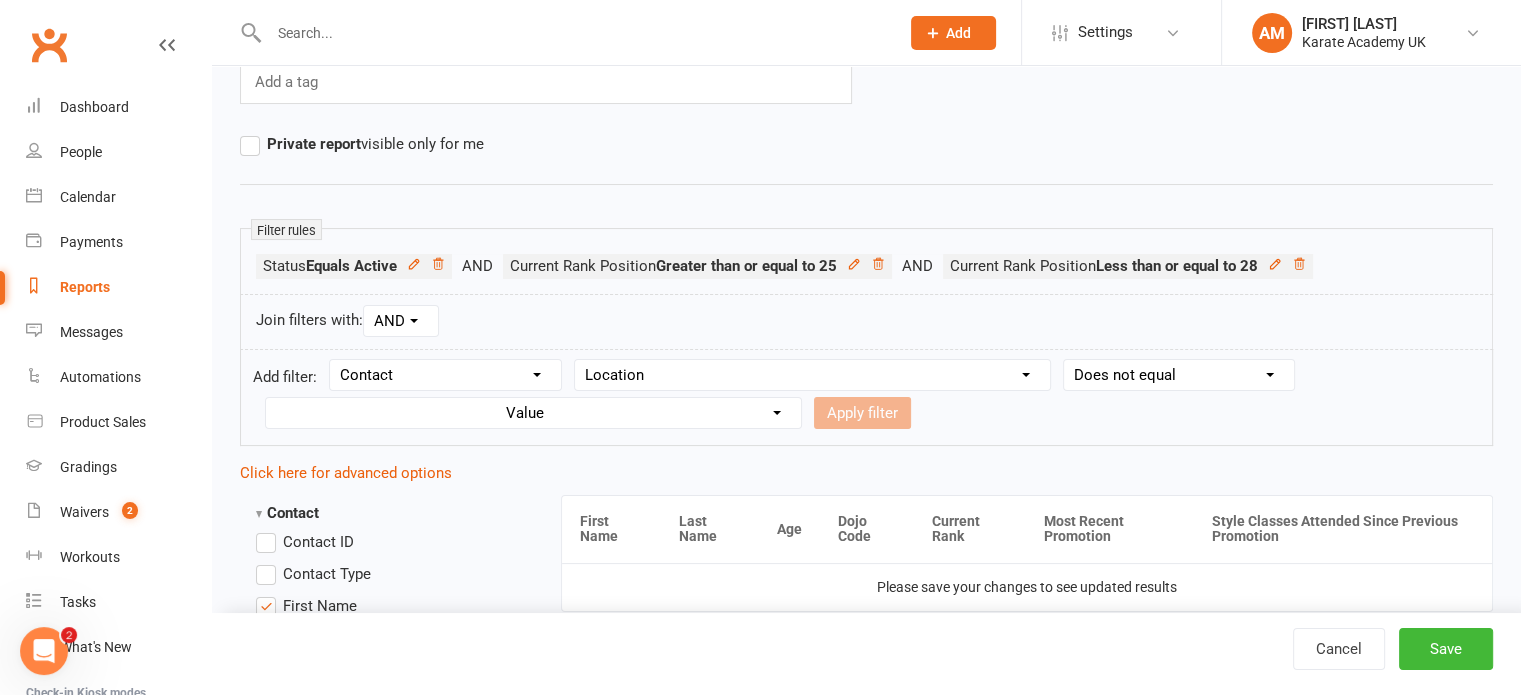 click on "Condition Equals Does not equal Contains Does not contain Is blank or does not contain Is blank Is not blank" at bounding box center [1179, 375] 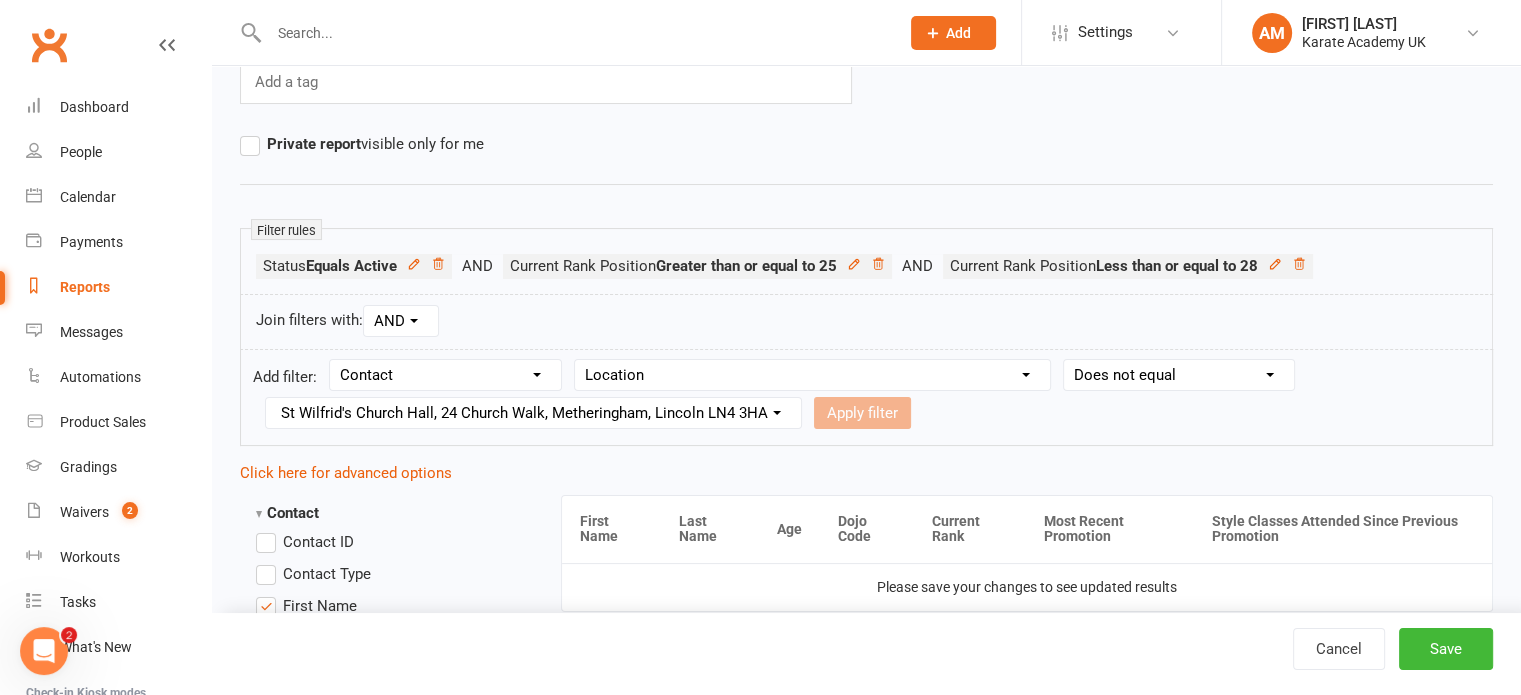 click on "Value Lady Margaret Primary School, Lady Margaret Road, Southall, UB1 2NH Southall Sports Centre, Beaconsfield Road, Southall UB1 1DP Westbrook Primary School, Westbrook Road, Hounslow, TW5 0NB Bookerhill Primary School, Field Road, High Wycombe HP12 4LR Cippenham Primary School, Elmshott Lane, Slough, SL1 5RB Claycots Primary Britwell Campus, Monksfield Way, Slough SL2 1QX Claycots Primary School Townhall Campus, Bath Road, Slough SL1 3UQ Dormers Wells Leisure Centre, Dormers Wells Lane, Southall UB1 3JB Kingsley Academy, Prince Regent Road, Hounslow TW3 1AX St Wilfrid's Church Hall, 24 Church Walk, Metheringham, Lincoln LN4 3HA The Centre, Farnham Road, Slough SL1 4UT Wolf Fields Primary School, Norwood Road, Southall UB2 4JS Wycombe Leisure Centre, Handy Cross, High Wycombe HP11 1UP" at bounding box center [536, 413] 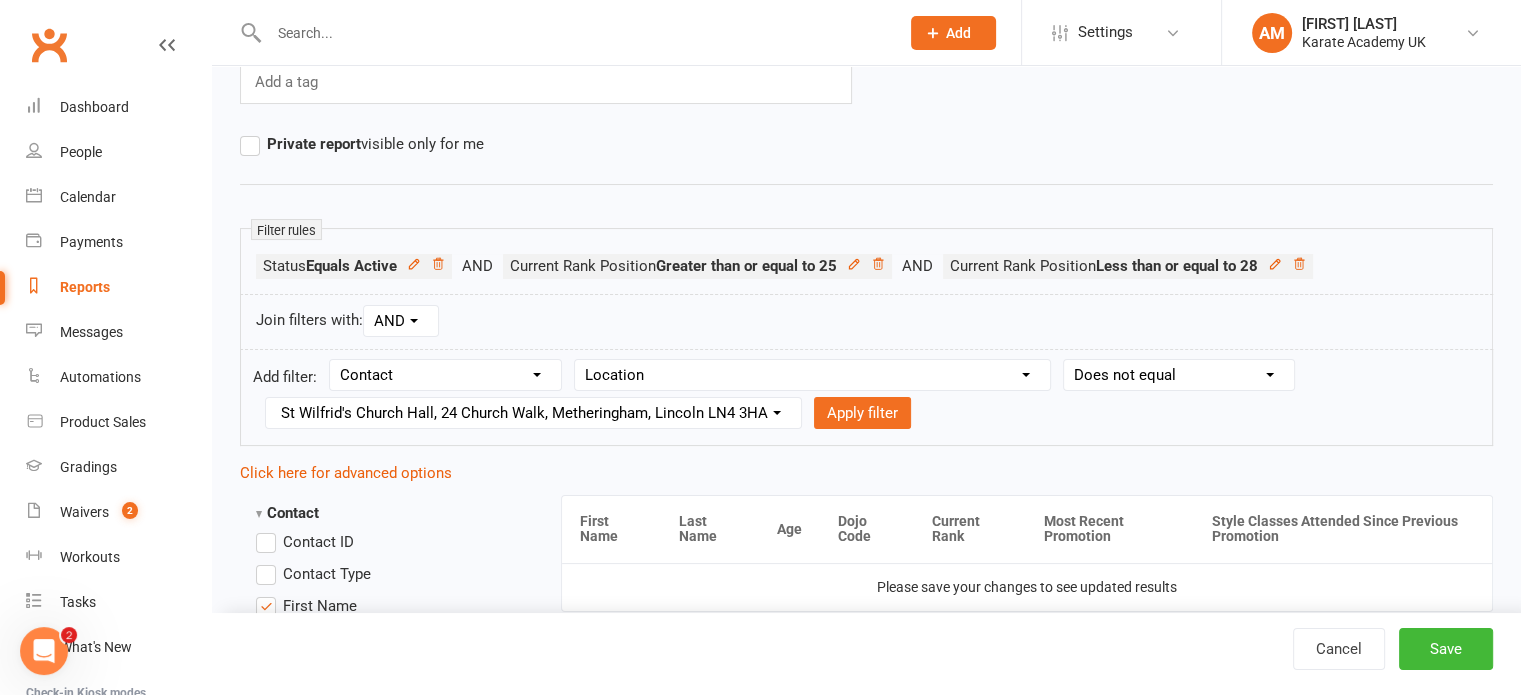 click on "Value Lady Margaret Primary School, Lady Margaret Road, Southall, UB1 2NH Southall Sports Centre, Beaconsfield Road, Southall UB1 1DP Westbrook Primary School, Westbrook Road, Hounslow, TW5 0NB Bookerhill Primary School, Field Road, High Wycombe HP12 4LR Cippenham Primary School, Elmshott Lane, Slough, SL1 5RB Claycots Primary Britwell Campus, Monksfield Way, Slough SL2 1QX Claycots Primary School Townhall Campus, Bath Road, Slough SL1 3UQ Dormers Wells Leisure Centre, Dormers Wells Lane, Southall UB1 3JB Kingsley Academy, Prince Regent Road, Hounslow TW3 1AX St Wilfrid's Church Hall, 24 Church Walk, Metheringham, Lincoln LN4 3HA The Centre, Farnham Road, Slough SL1 4UT Wolf Fields Primary School, Norwood Road, Southall UB2 4JS Wycombe Leisure Centre, Handy Cross, High Wycombe HP11 1UP" at bounding box center [536, 413] 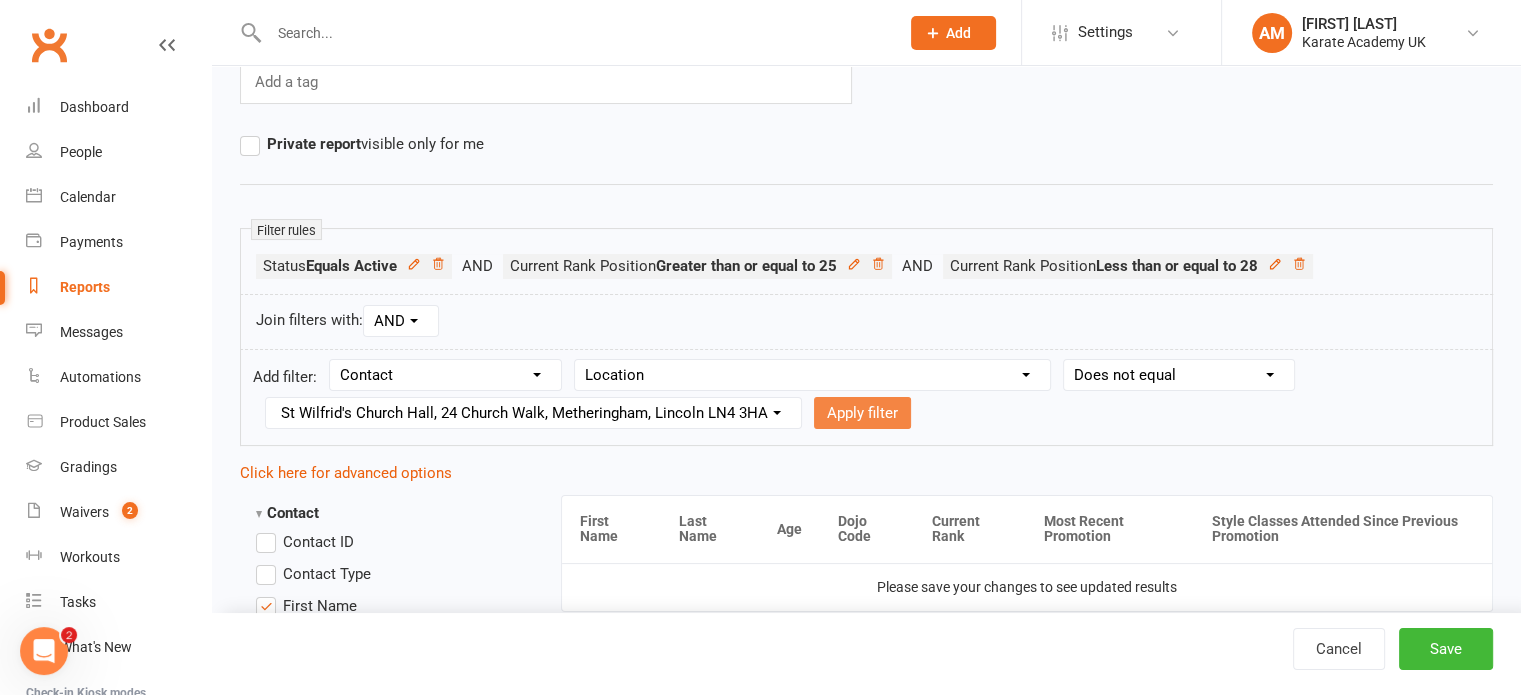click on "Apply filter" at bounding box center [862, 413] 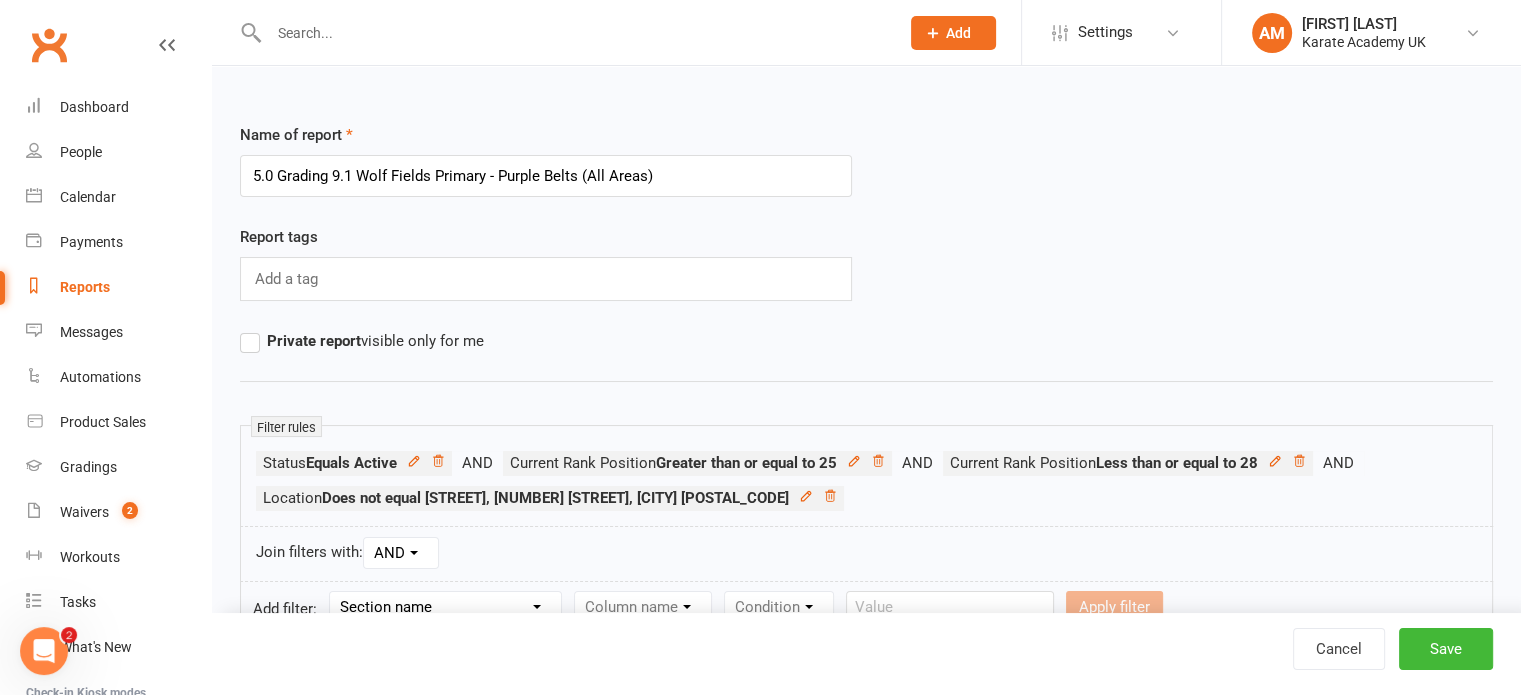scroll, scrollTop: 0, scrollLeft: 0, axis: both 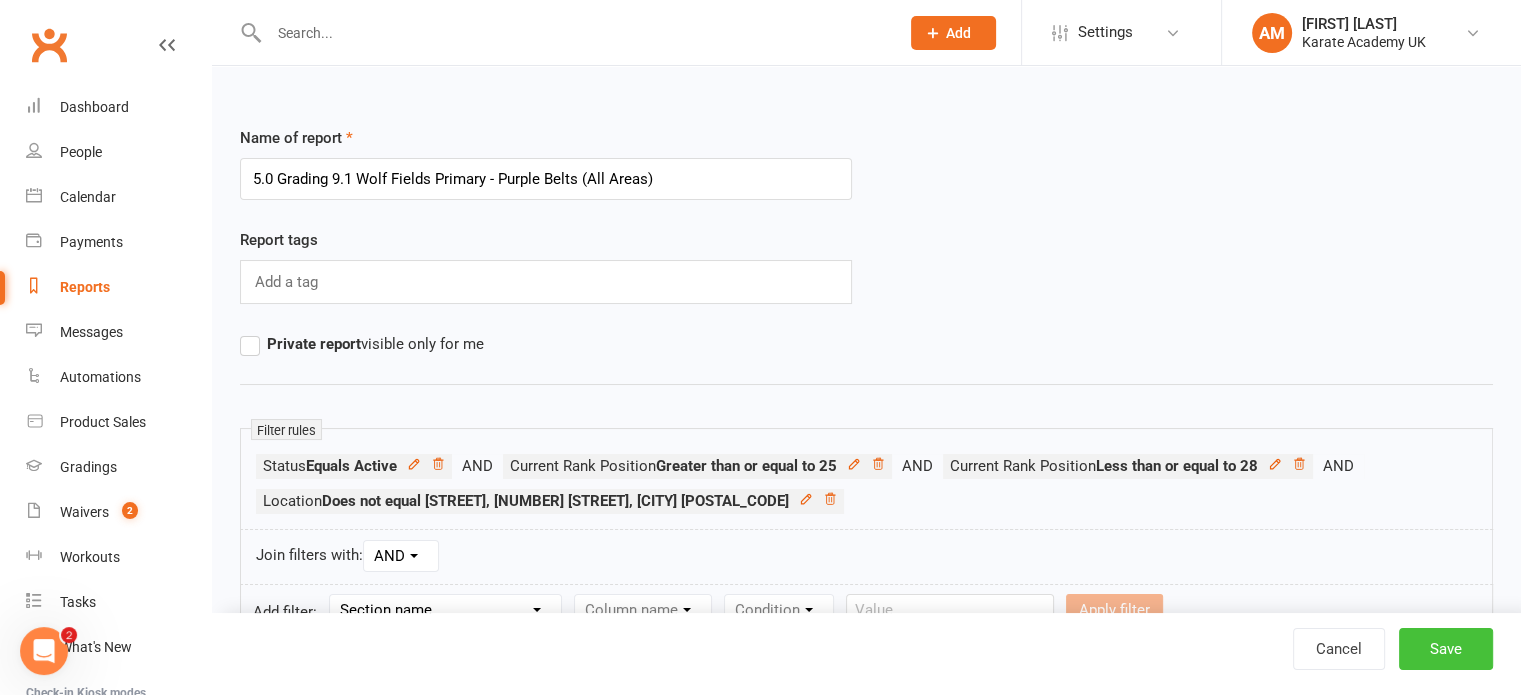 click on "Save" at bounding box center (1446, 649) 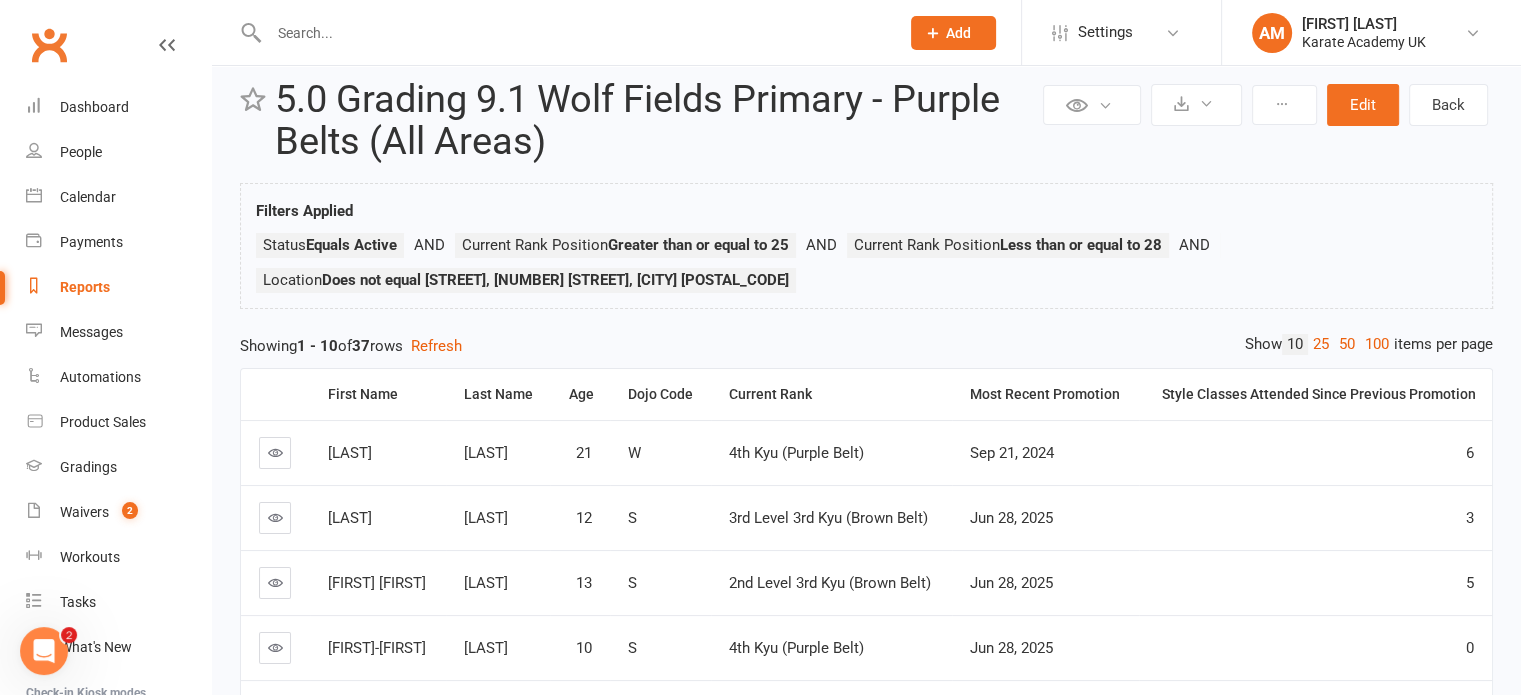 scroll, scrollTop: 0, scrollLeft: 0, axis: both 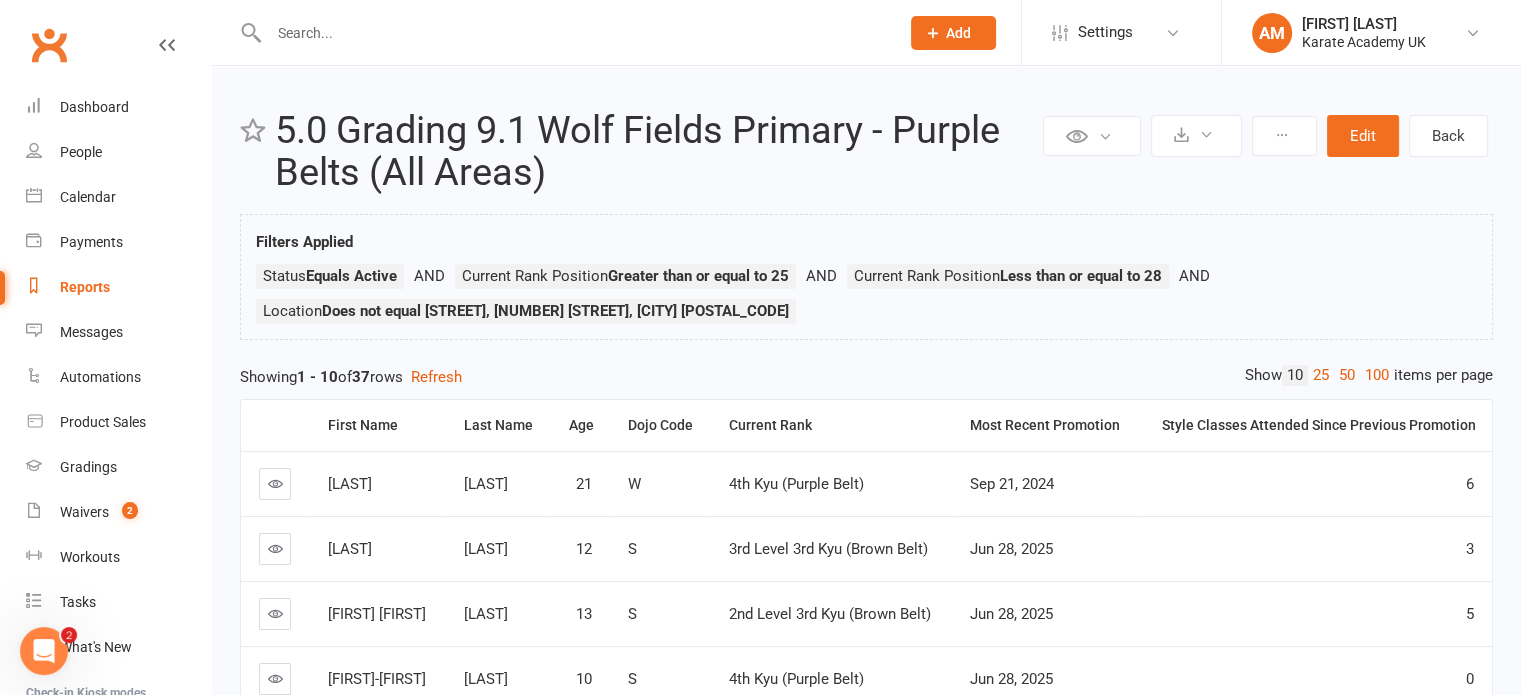 click on "Showing  1 - 10  of  37  rows Refresh" at bounding box center [866, 377] 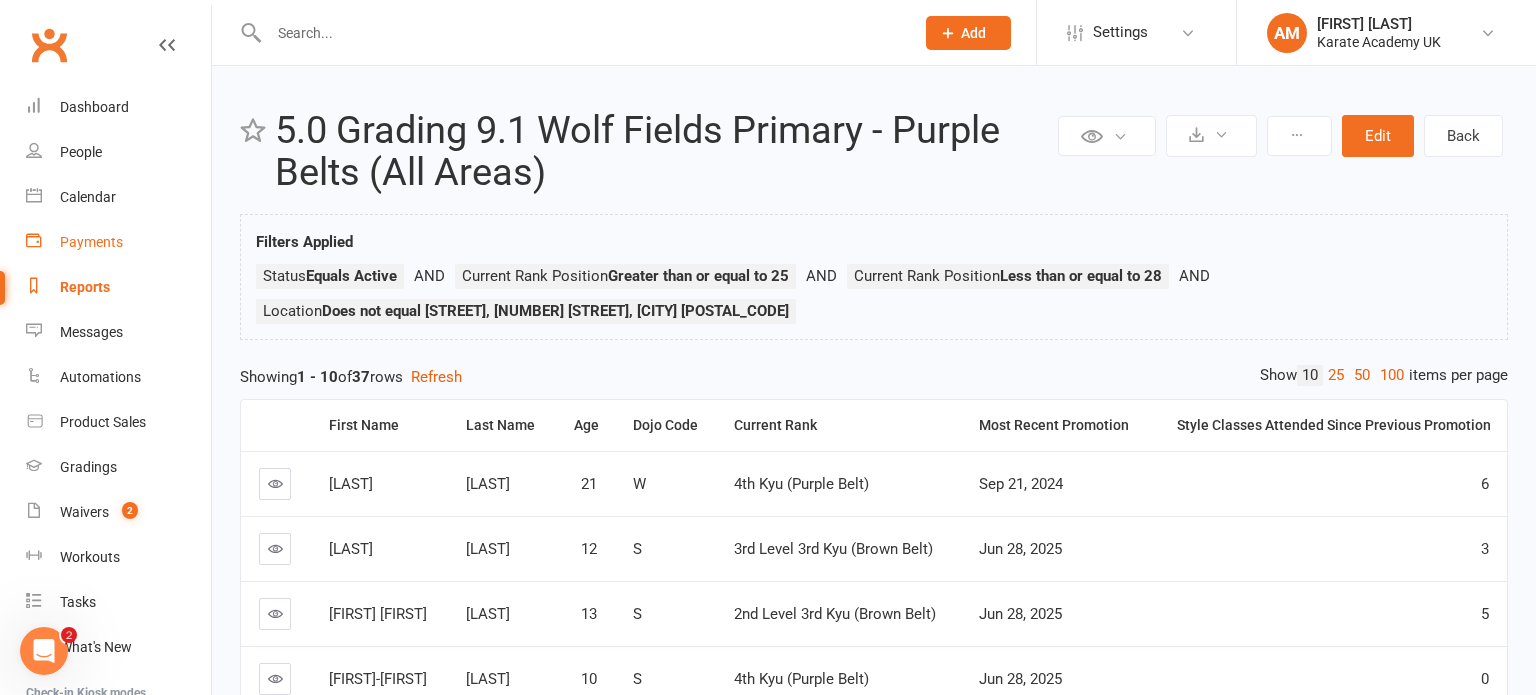 select on "100" 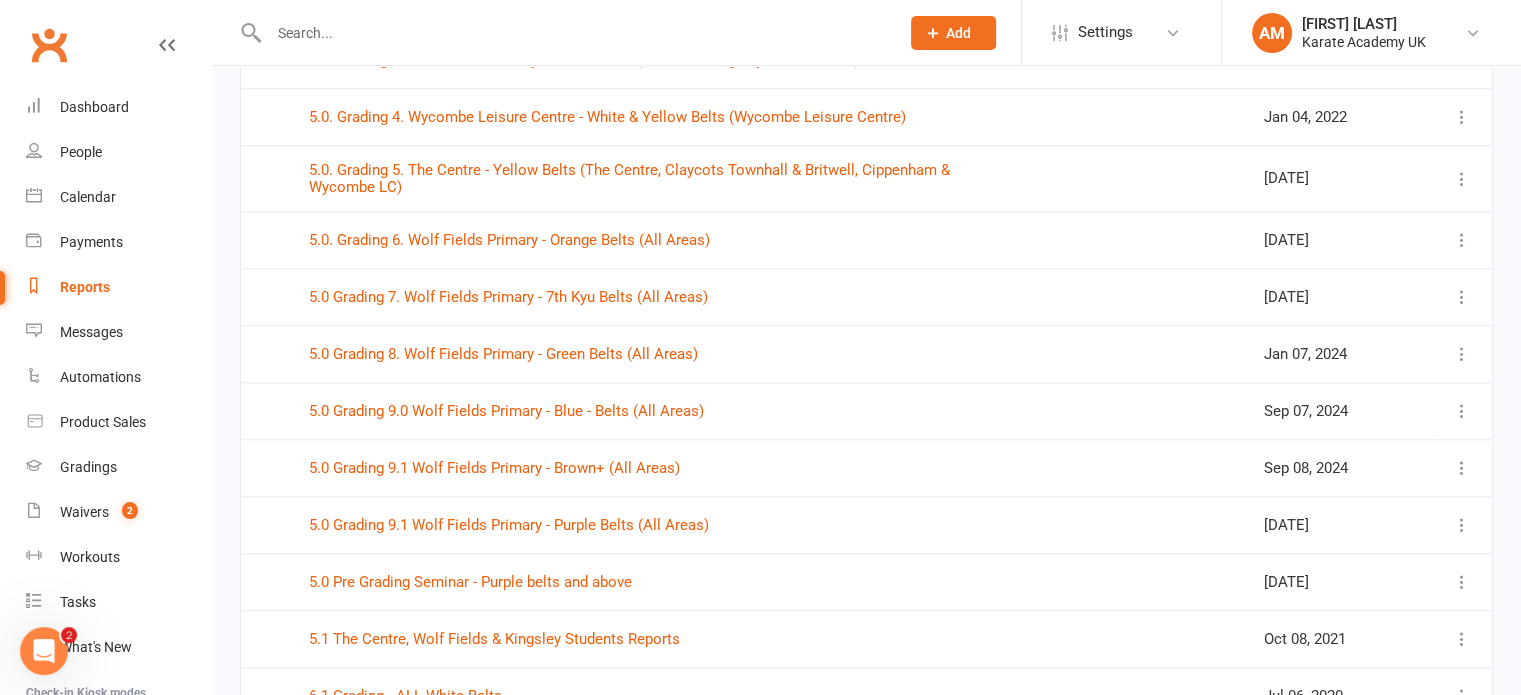 scroll, scrollTop: 1900, scrollLeft: 0, axis: vertical 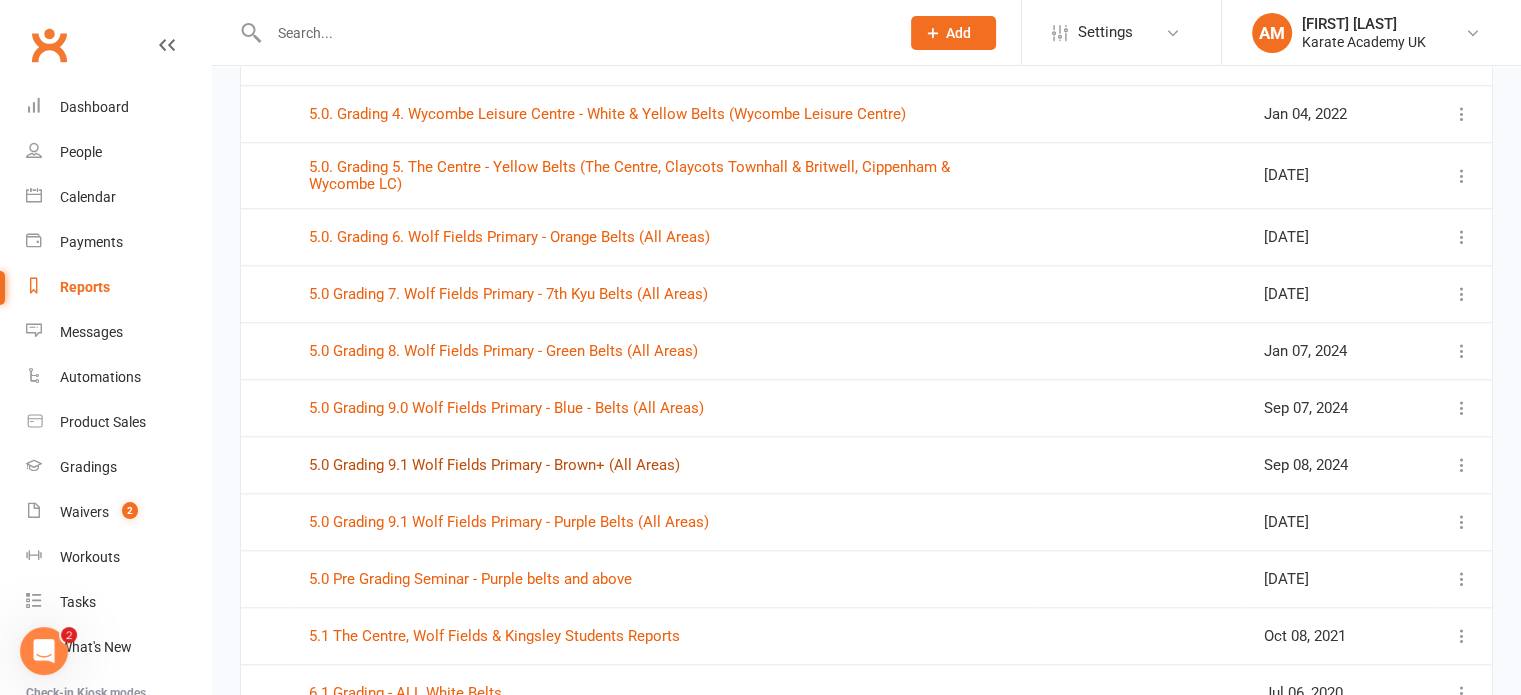 click on "5.0 Grading 9.1 Wolf Fields Primary - Brown+ (All Areas)" at bounding box center (494, 465) 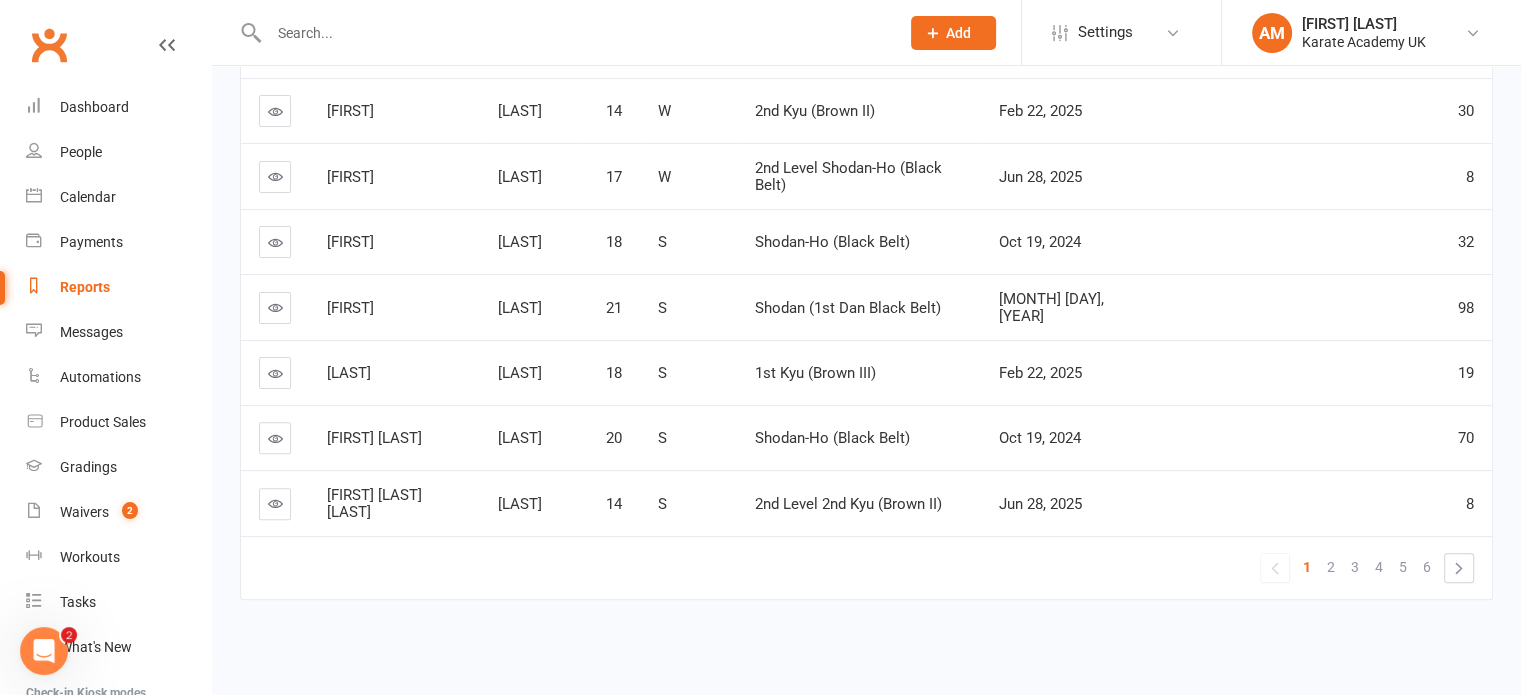 scroll, scrollTop: 0, scrollLeft: 0, axis: both 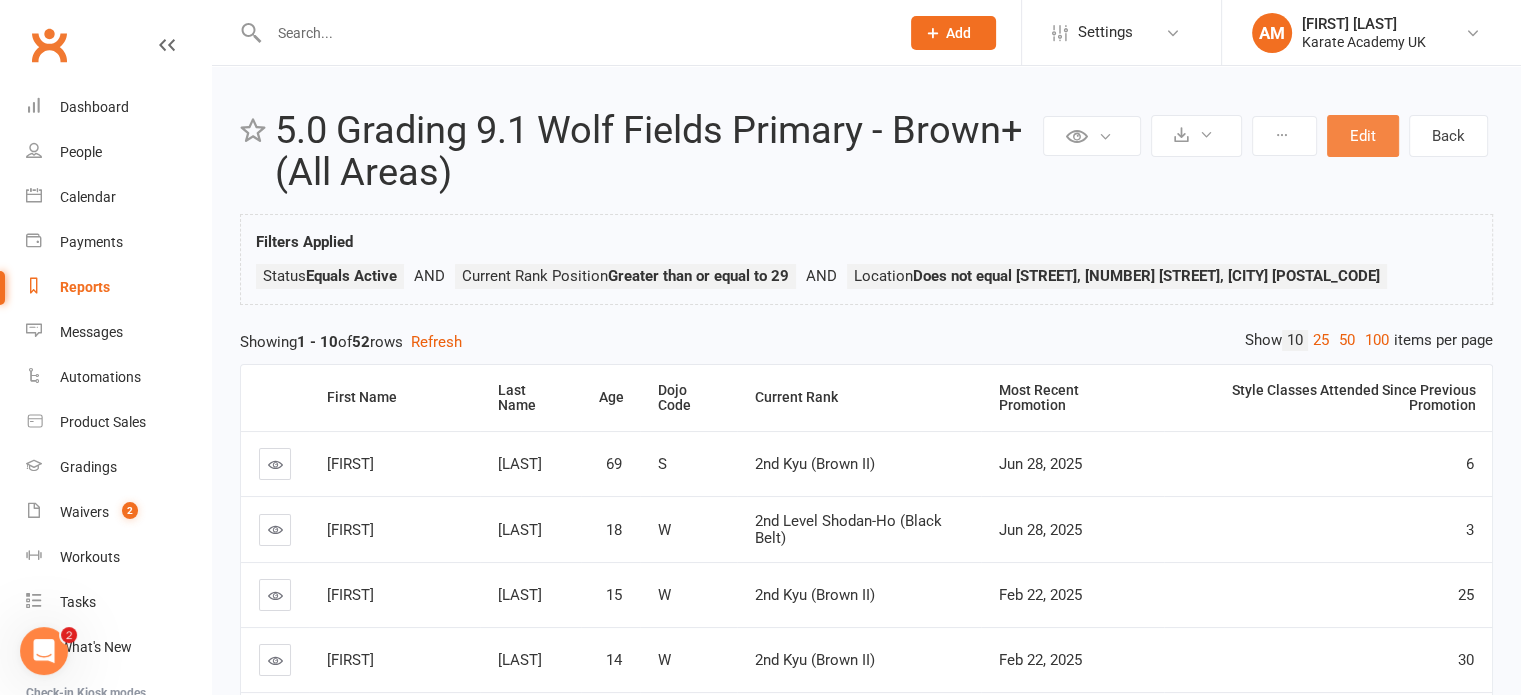 click on "Edit" at bounding box center (1363, 136) 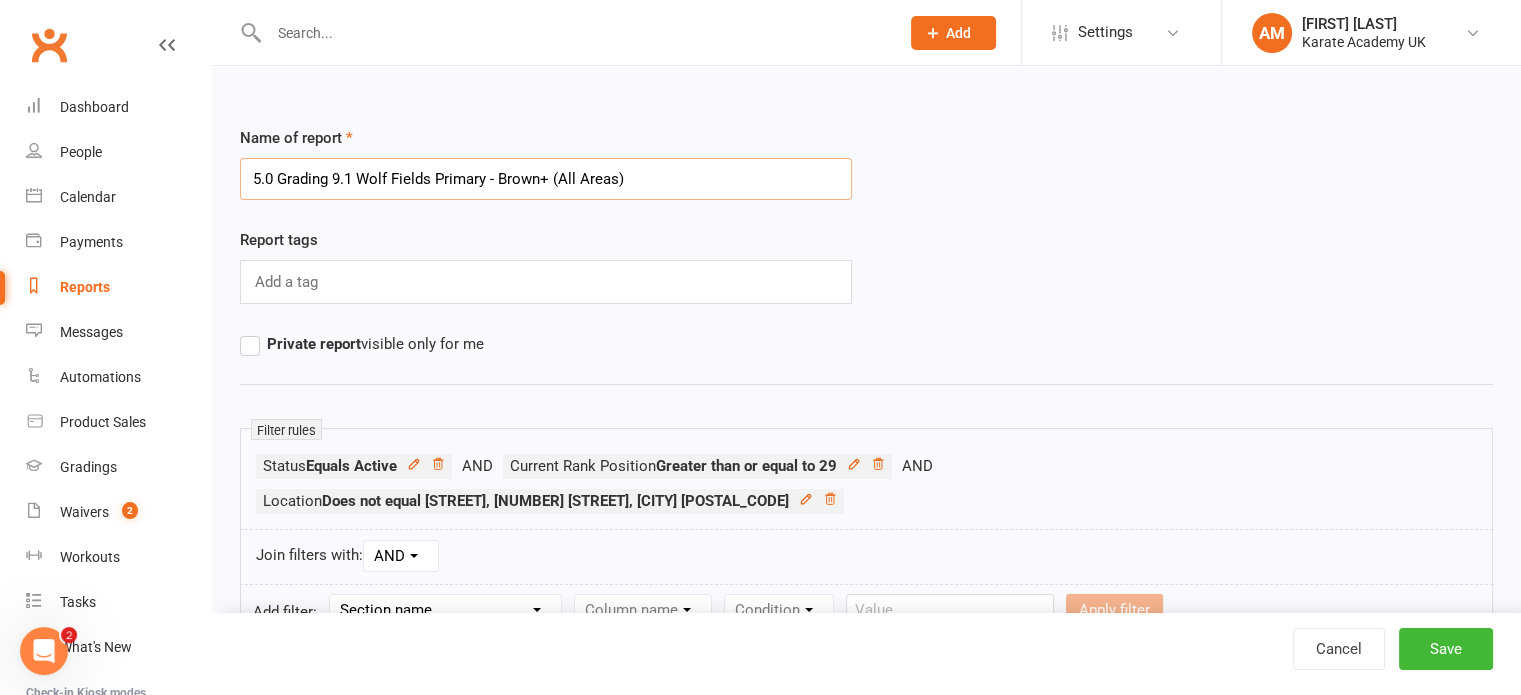 click on "5.0 Grading 9.1 Wolf Fields Primary - Brown+ (All Areas)" at bounding box center (546, 179) 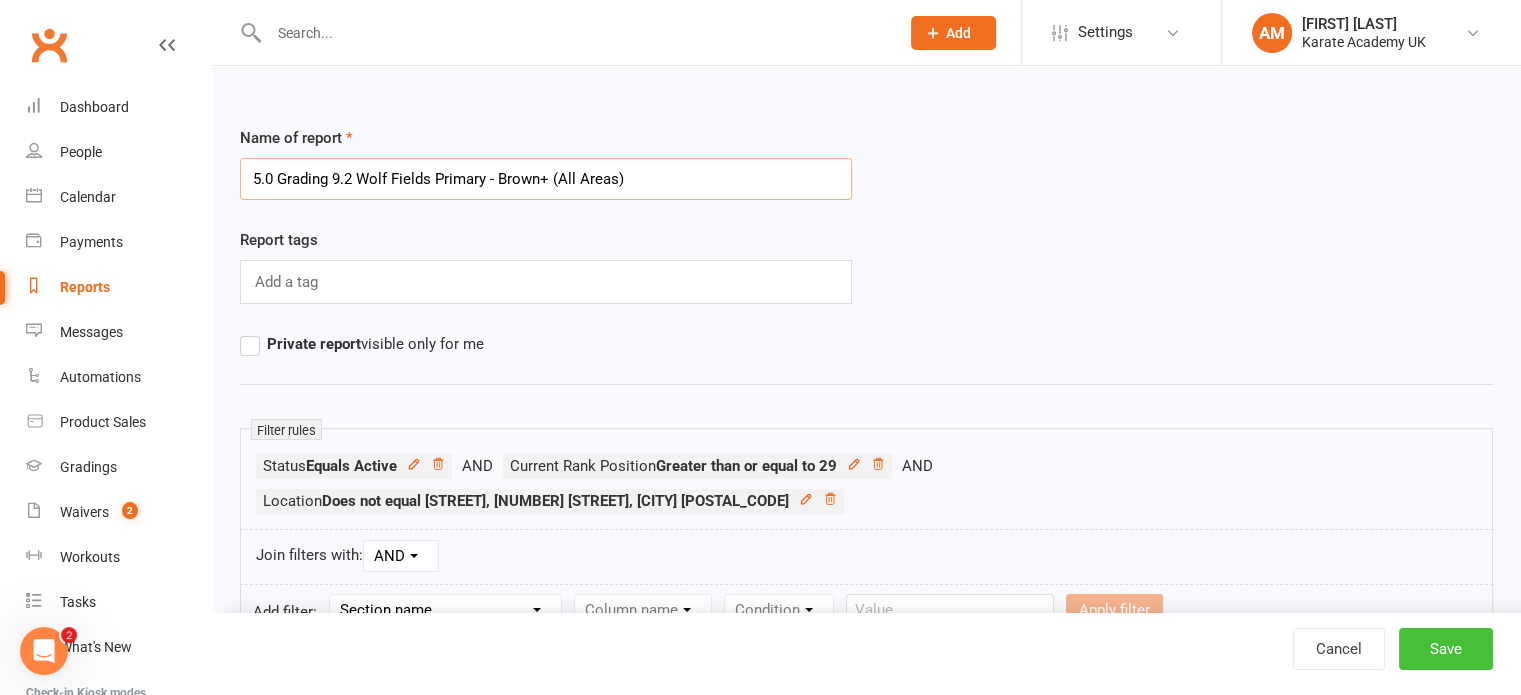 type on "5.0 Grading 9.2 Wolf Fields Primary - Brown+ (All Areas)" 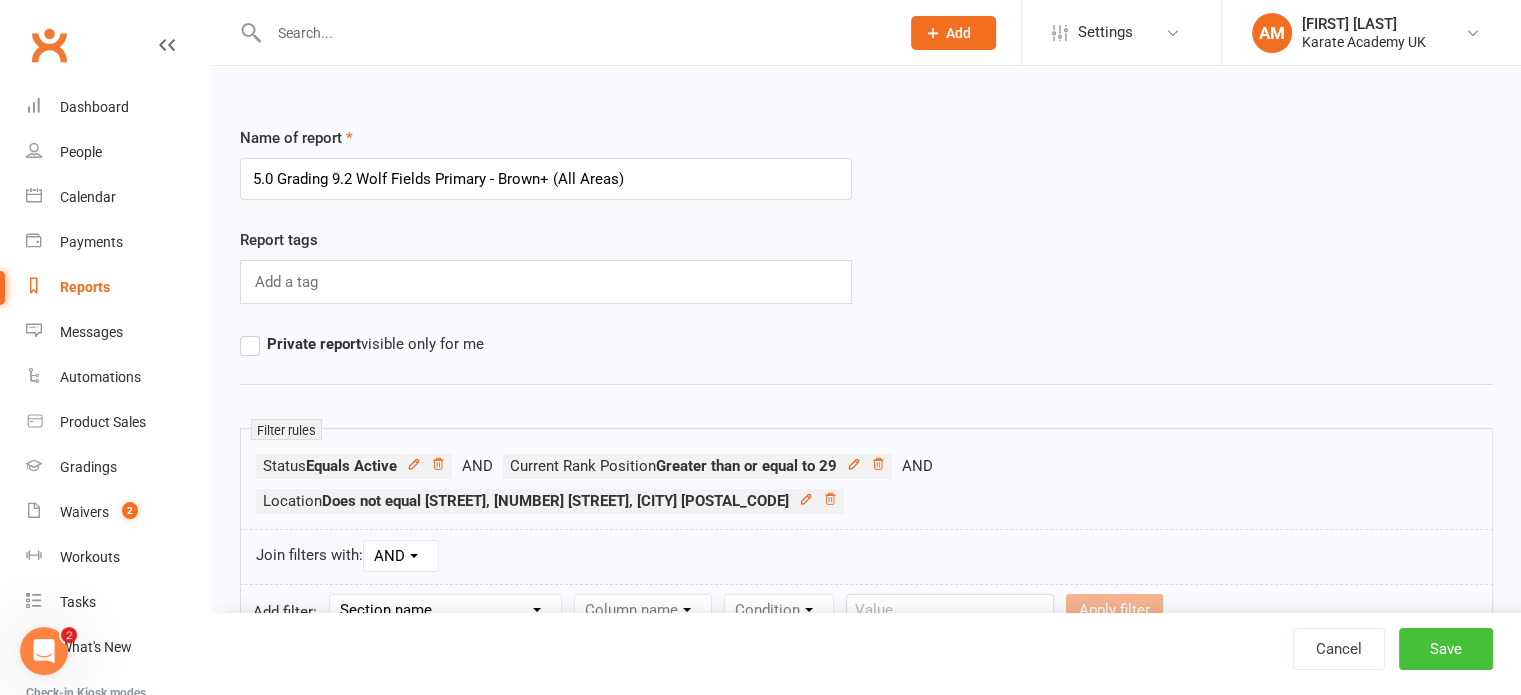 click on "Save" at bounding box center (1446, 649) 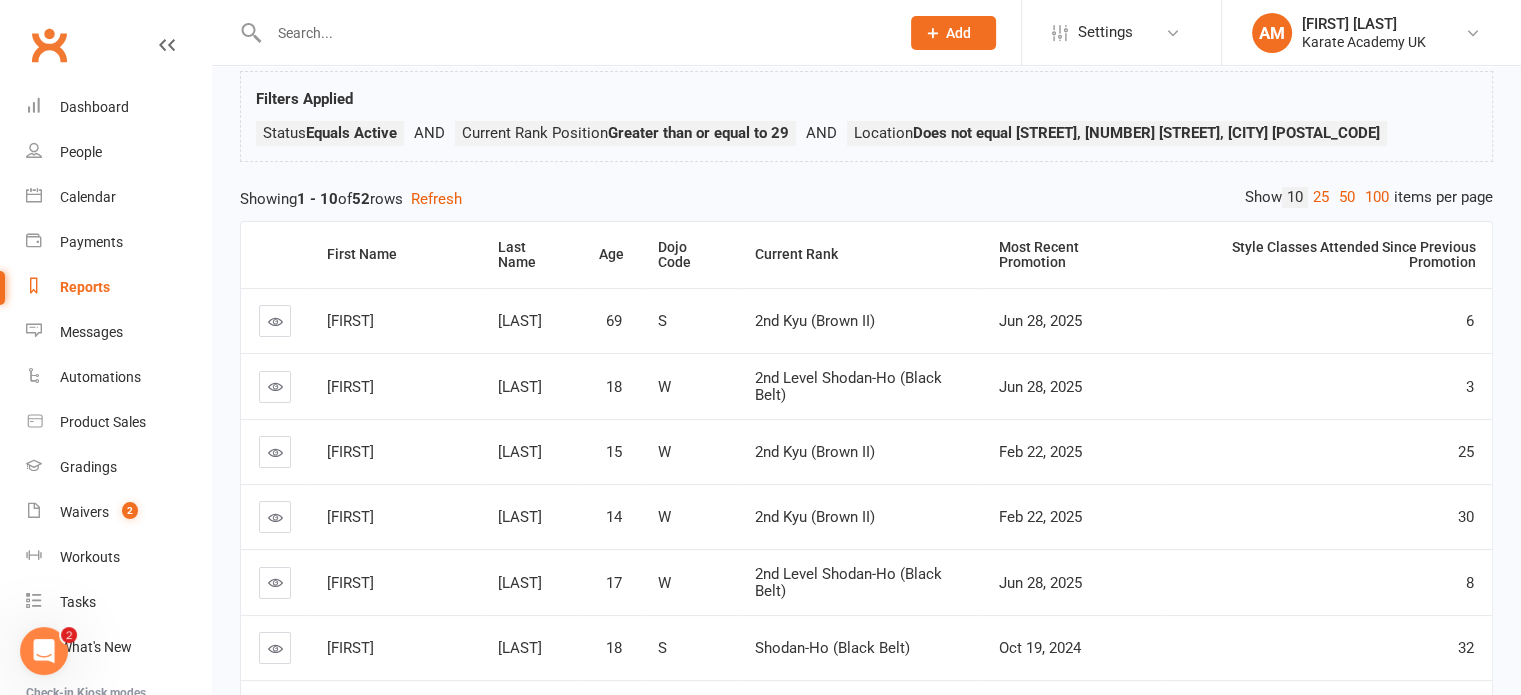 scroll, scrollTop: 0, scrollLeft: 0, axis: both 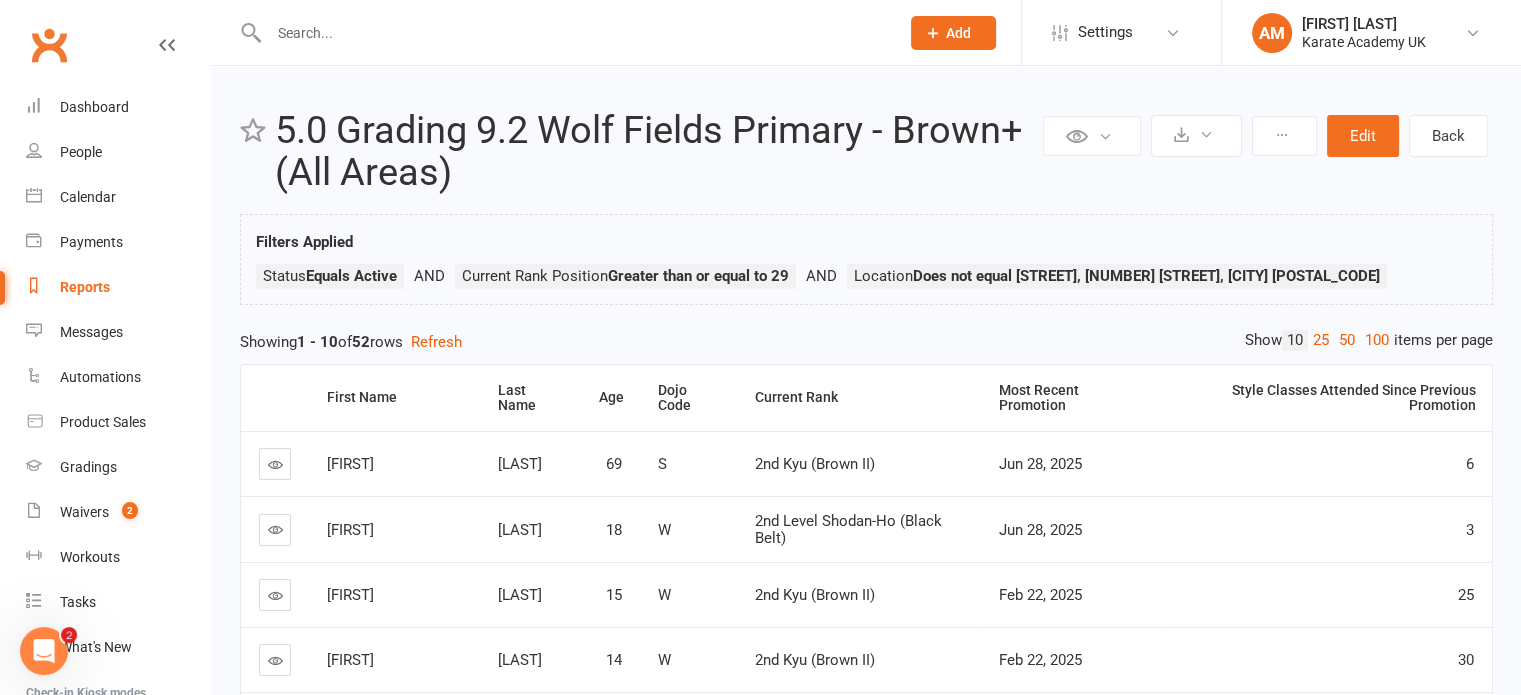 click on "Showing  1 - 10  of  52  rows Refresh" at bounding box center [866, 342] 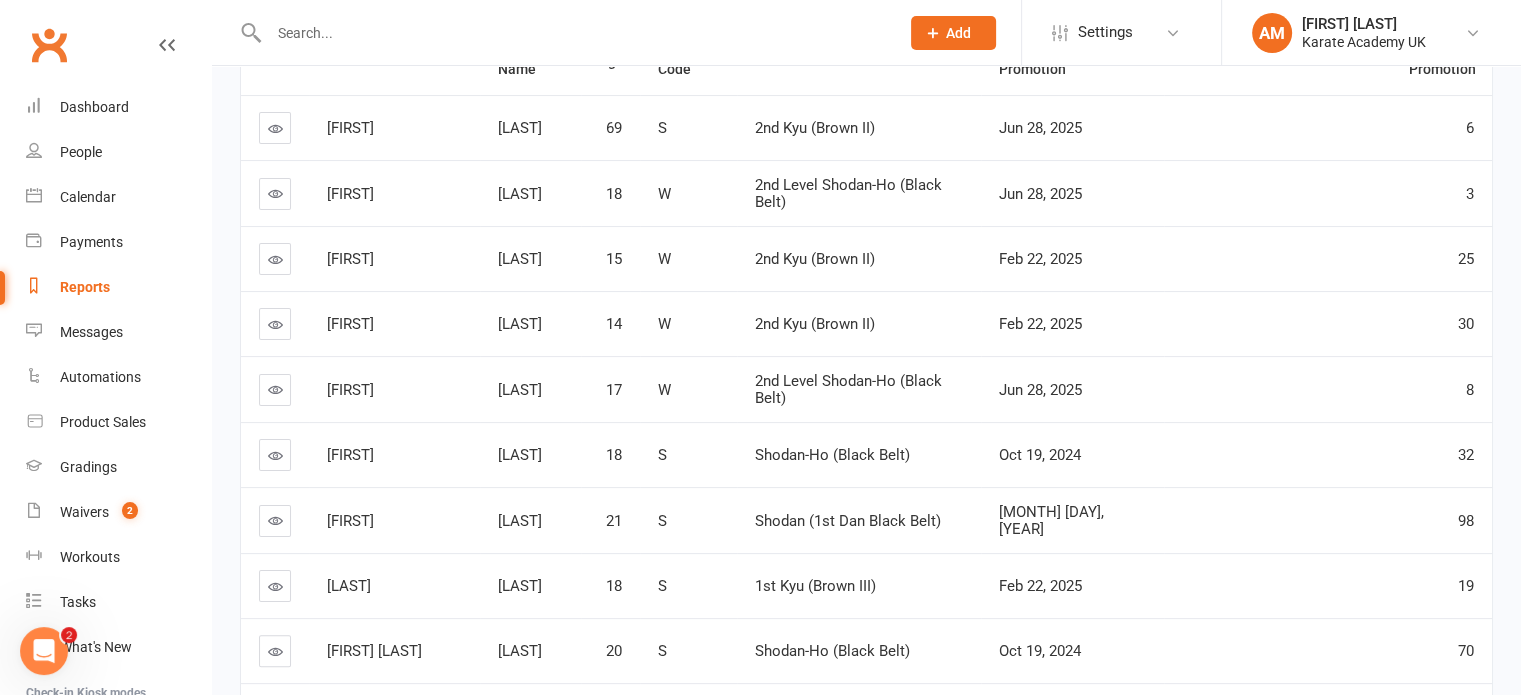scroll, scrollTop: 0, scrollLeft: 0, axis: both 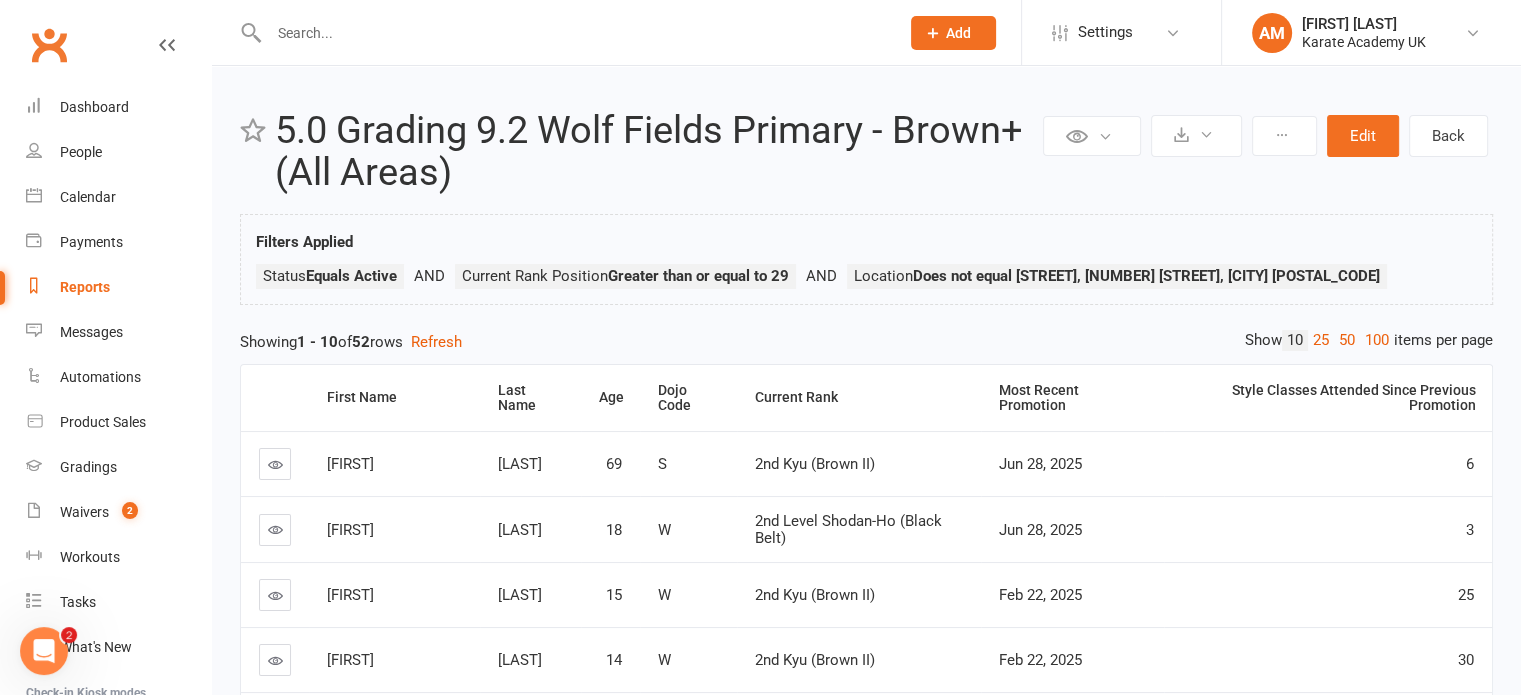 click on "Filters Applied  Status  Equals Active Current Rank Position  Greater than or equal to 29 Location  Does not equal St Wilfrid's Church Hall, 24 Church Walk, Metheringham, Lincoln LN4 3HA" at bounding box center (866, 259) 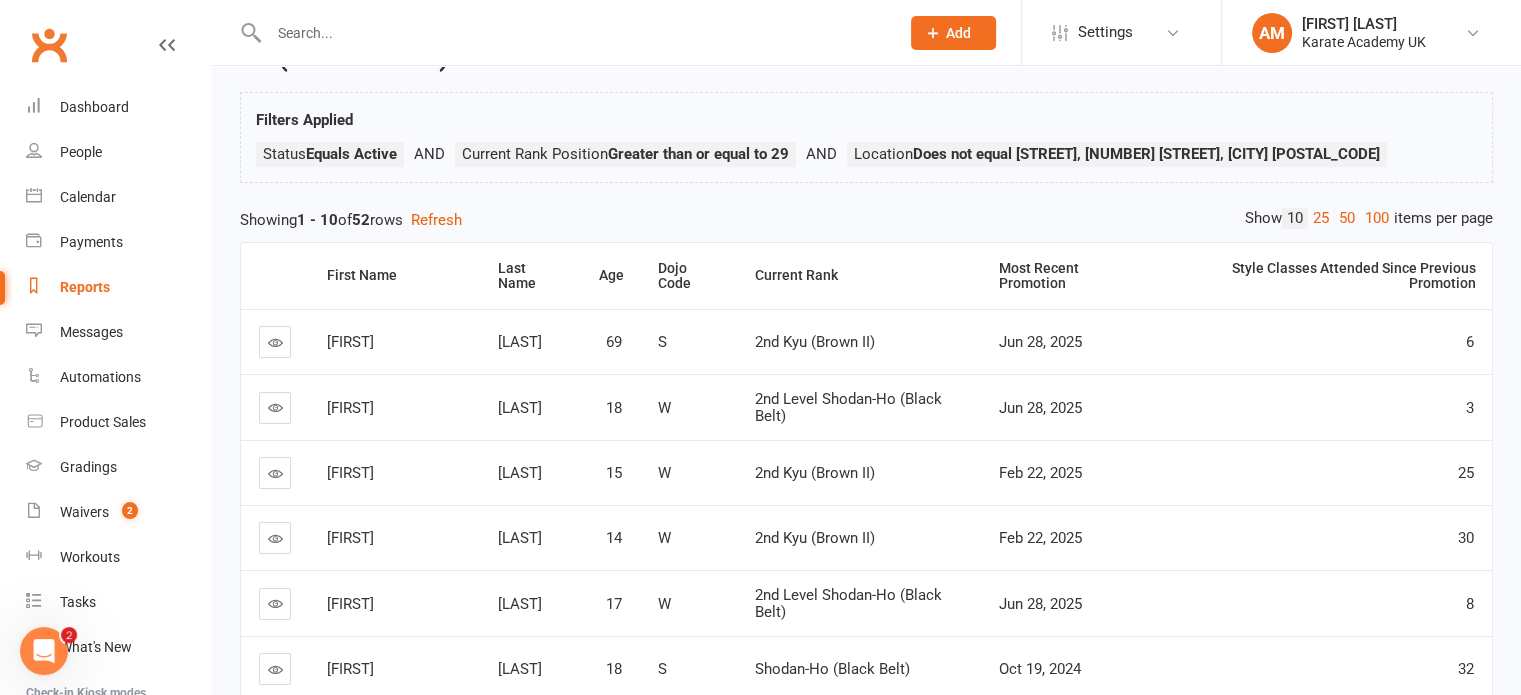 scroll, scrollTop: 0, scrollLeft: 0, axis: both 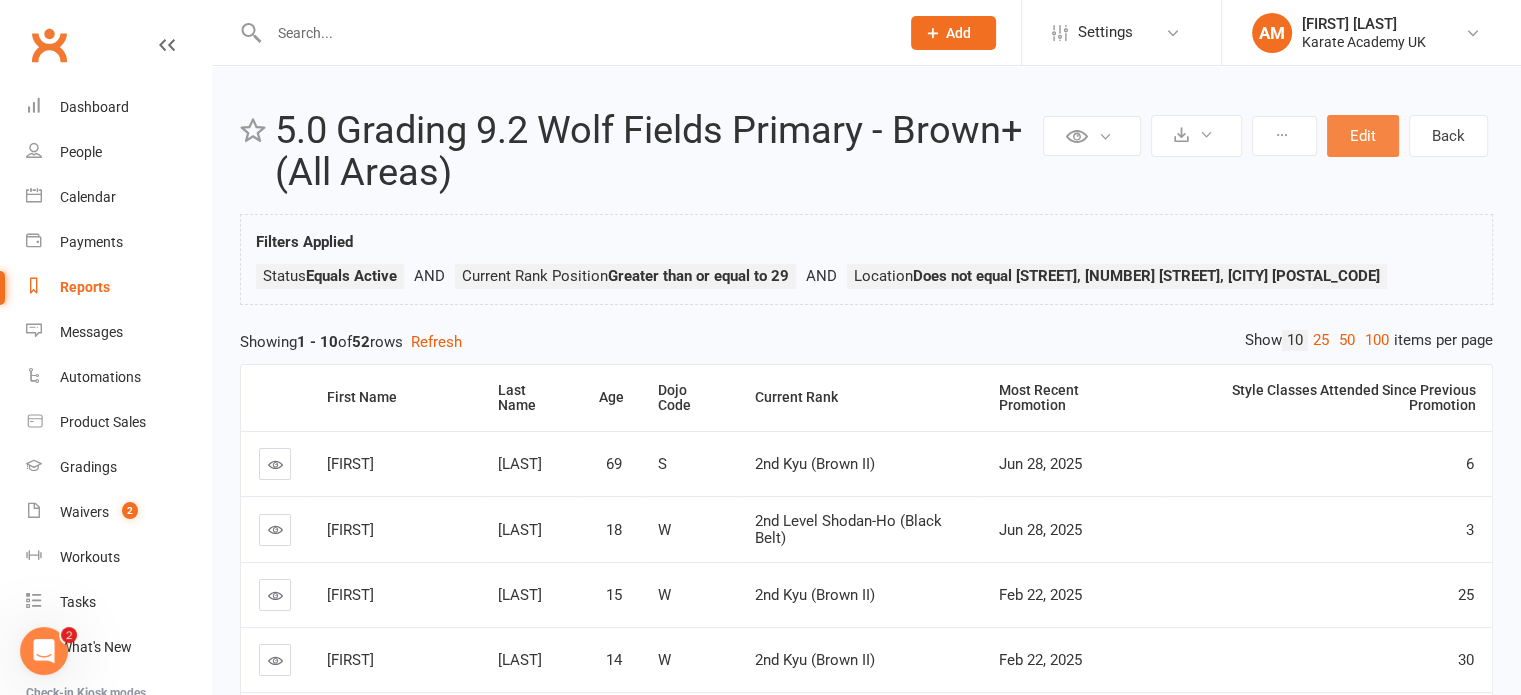 click on "Edit" at bounding box center [1363, 136] 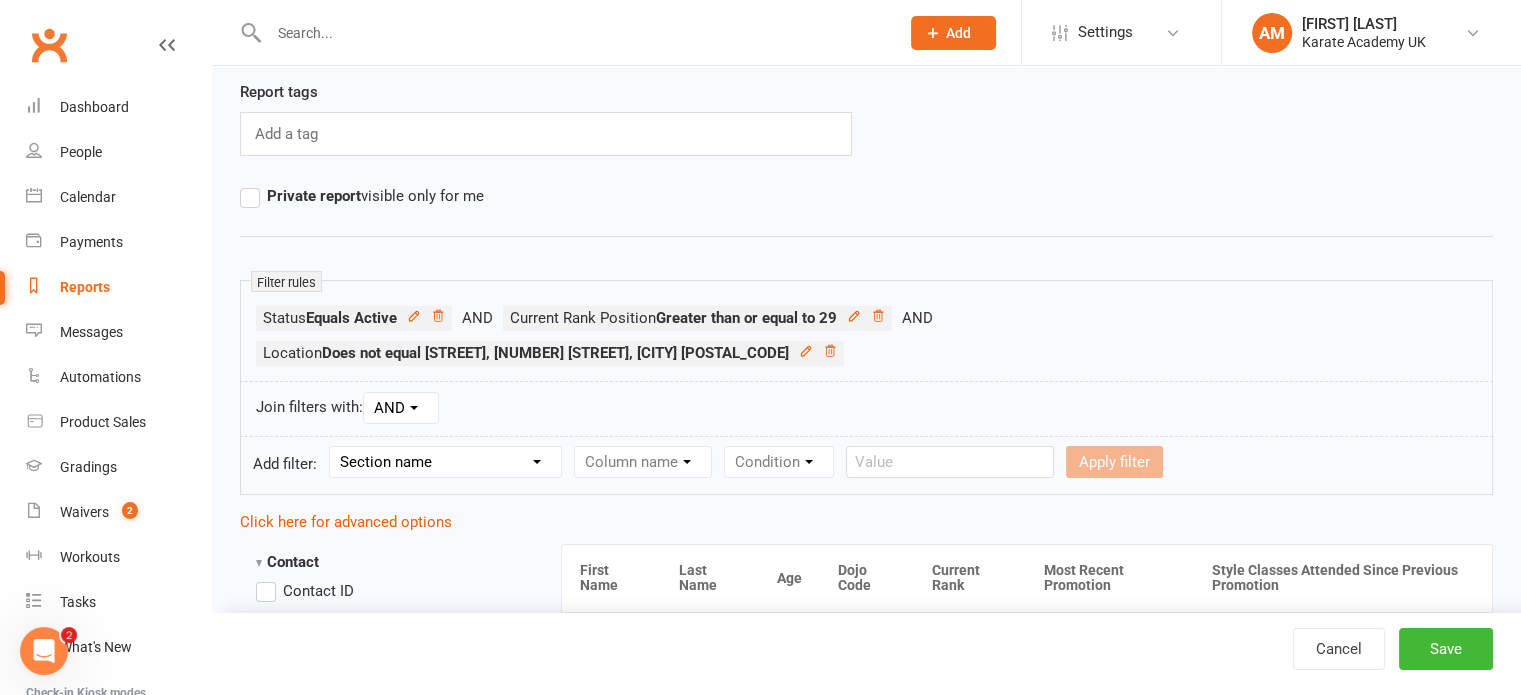 scroll, scrollTop: 200, scrollLeft: 0, axis: vertical 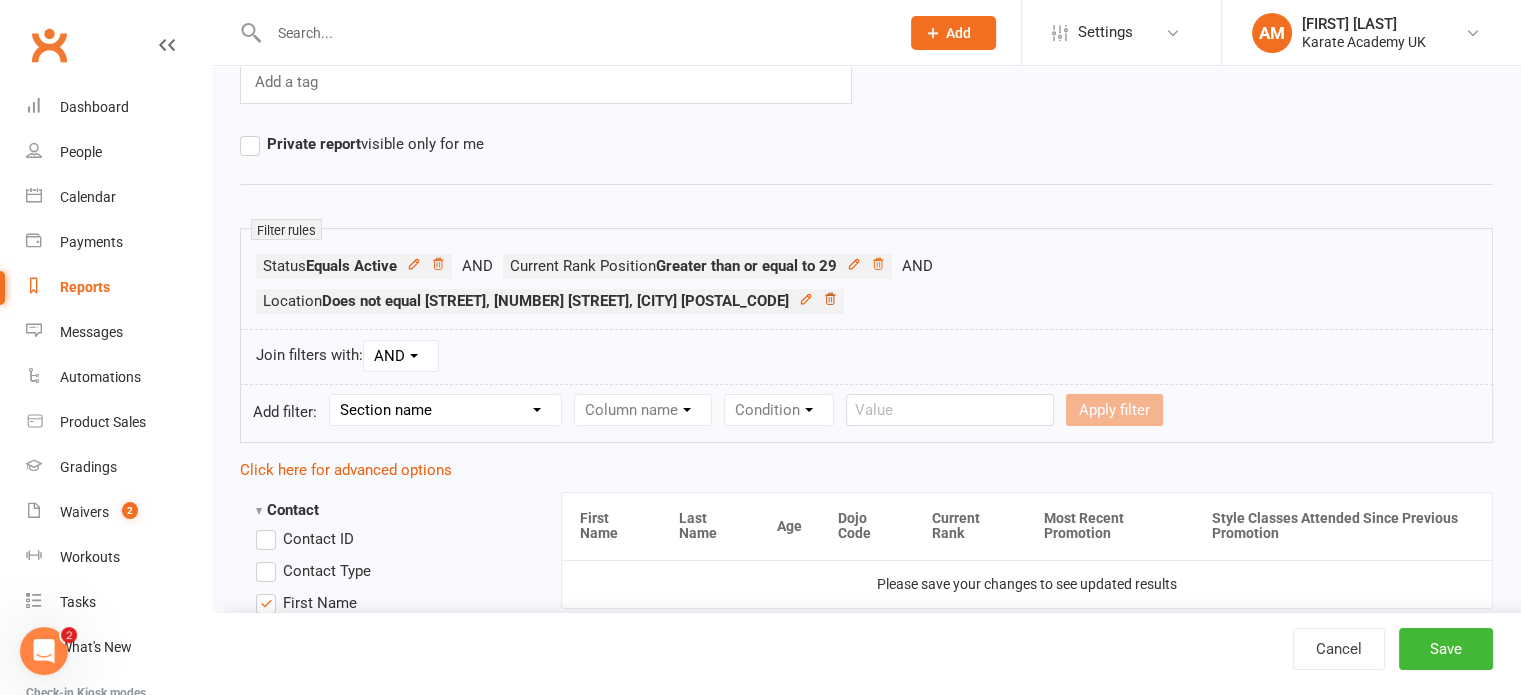 click 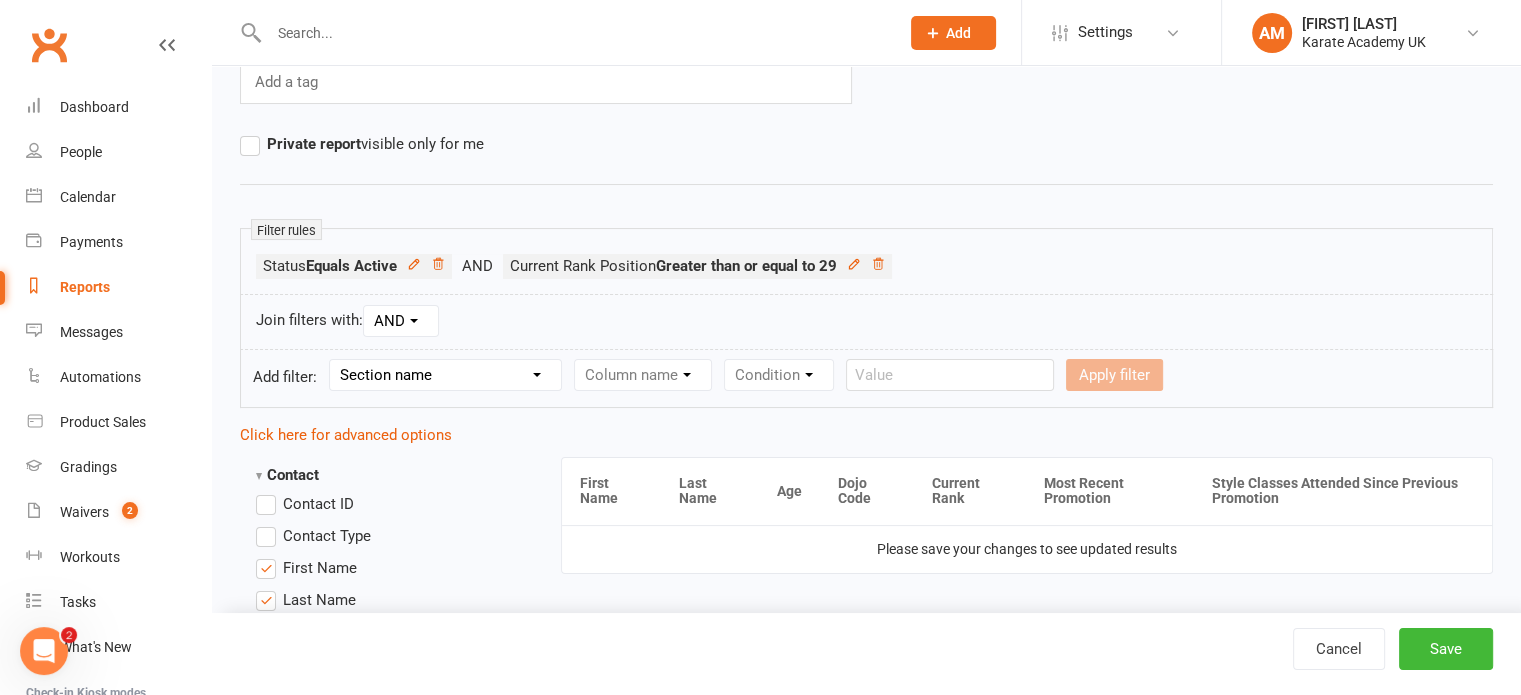 click on "Section name Contact Attendance Aggregate Payment Booking Waitlist Attendees Cancelled Bookings Late-cancelled Bookings Recurring Booking Aggregate Booking Communication Comms Recipients Membership Payment Styles And Ranks Aggregate Styles And Ranks Grading Events Promotions Suspensions Signed Waivers Family Members Credit Vouchers Enrolled Automations Enrolled Workouts Public Tasks Badges Emergency Contact Details Fitness Goals Key Demographics Marketing Information Medical History Waiver Answers" at bounding box center (445, 375) 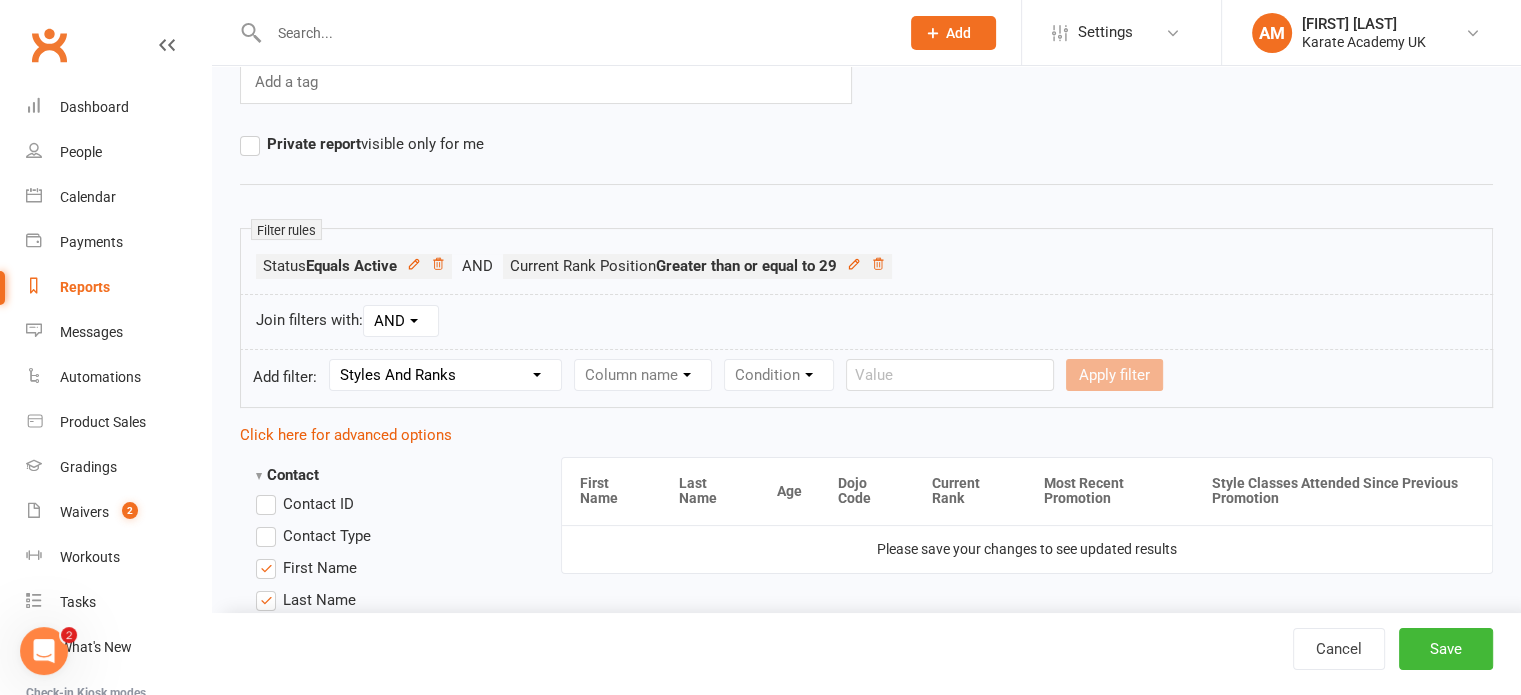 click on "Section name Contact Attendance Aggregate Payment Booking Waitlist Attendees Cancelled Bookings Late-cancelled Bookings Recurring Booking Aggregate Booking Communication Comms Recipients Membership Payment Styles And Ranks Aggregate Styles And Ranks Grading Events Promotions Suspensions Signed Waivers Family Members Credit Vouchers Enrolled Automations Enrolled Workouts Public Tasks Badges Emergency Contact Details Fitness Goals Key Demographics Marketing Information Medical History Waiver Answers" at bounding box center [445, 375] 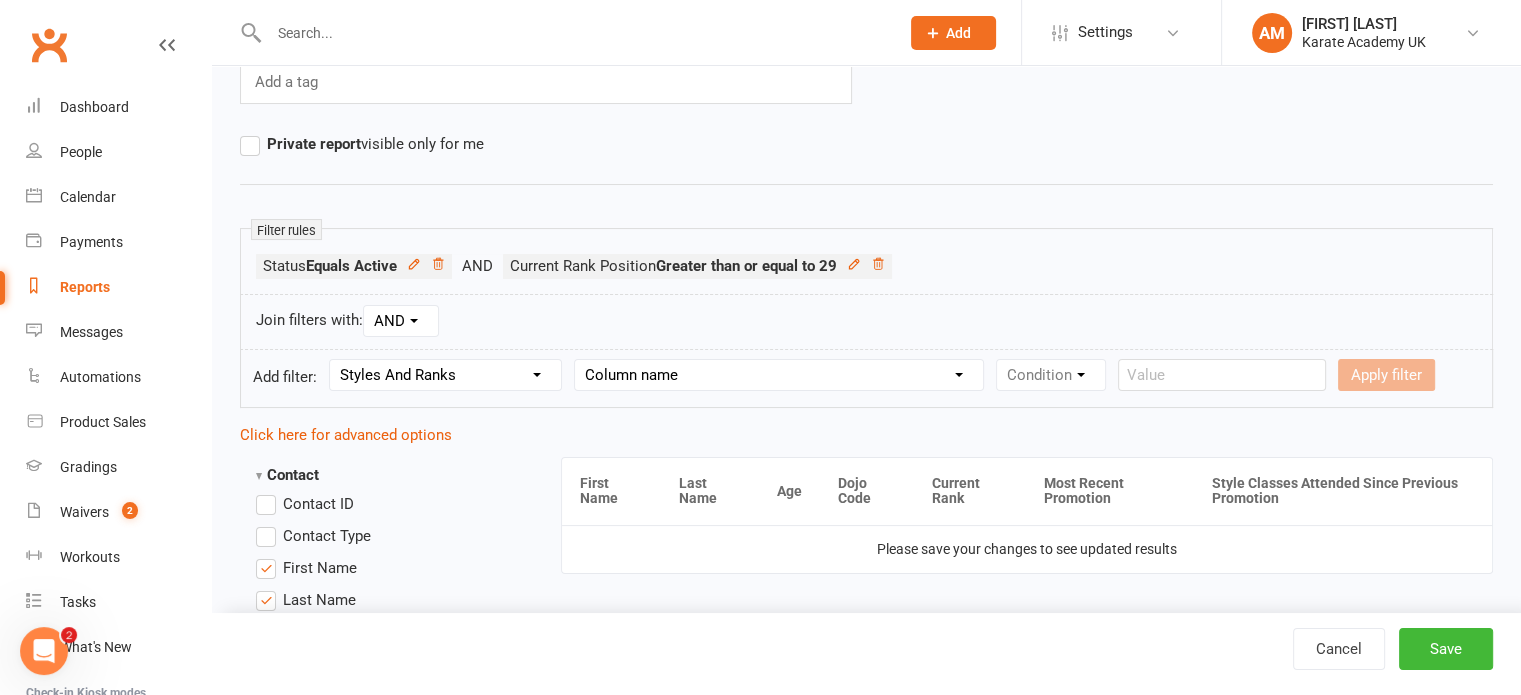 click on "Column name Style Current Rank Current Rank Position Next Rank Belt Size Active for Grading? Most Recent Promotion All Classes Attended Since Previous Promotion Style Classes Attended Since Previous Promotion Non-Style Classes Attended Since Previous Promotion Most Recent Style Attendance" at bounding box center (779, 375) 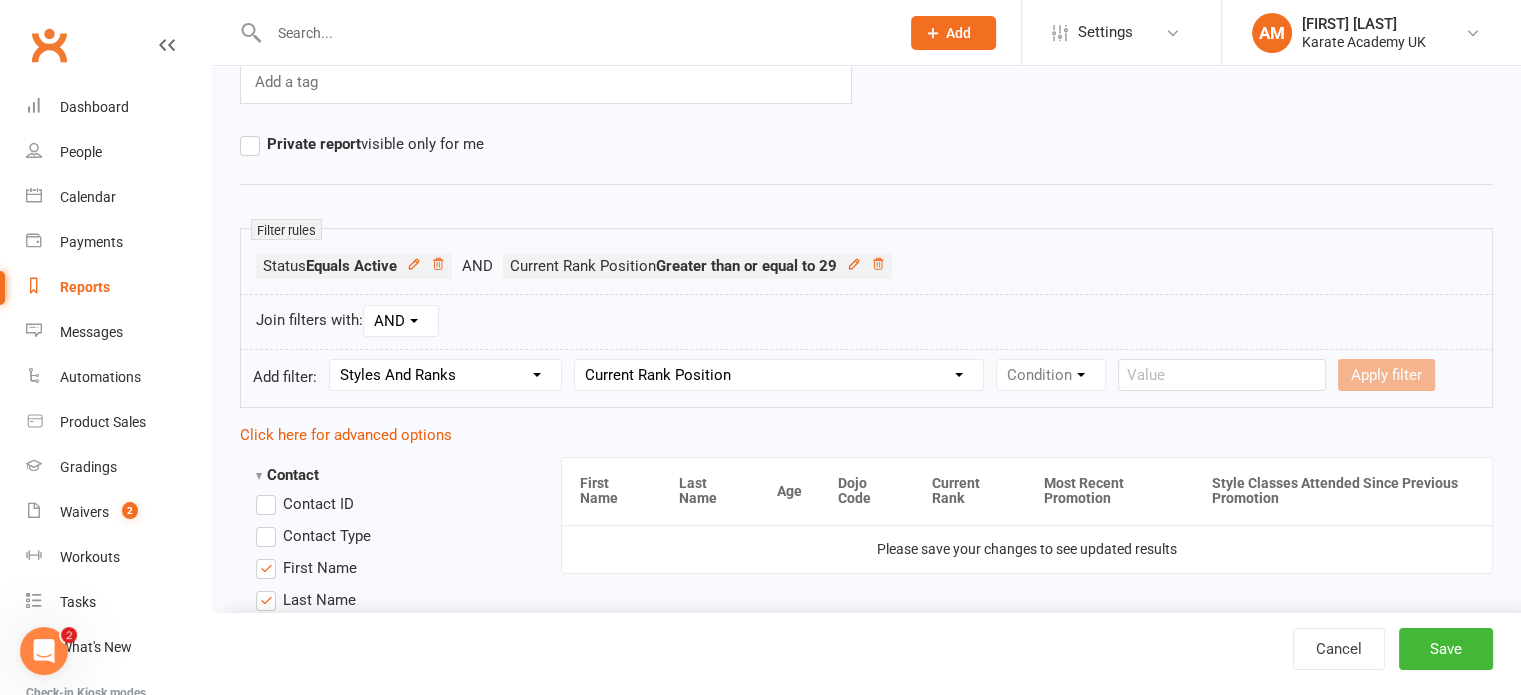 click on "Column name Style Current Rank Current Rank Position Next Rank Belt Size Active for Grading? Most Recent Promotion All Classes Attended Since Previous Promotion Style Classes Attended Since Previous Promotion Non-Style Classes Attended Since Previous Promotion Most Recent Style Attendance" at bounding box center [779, 375] 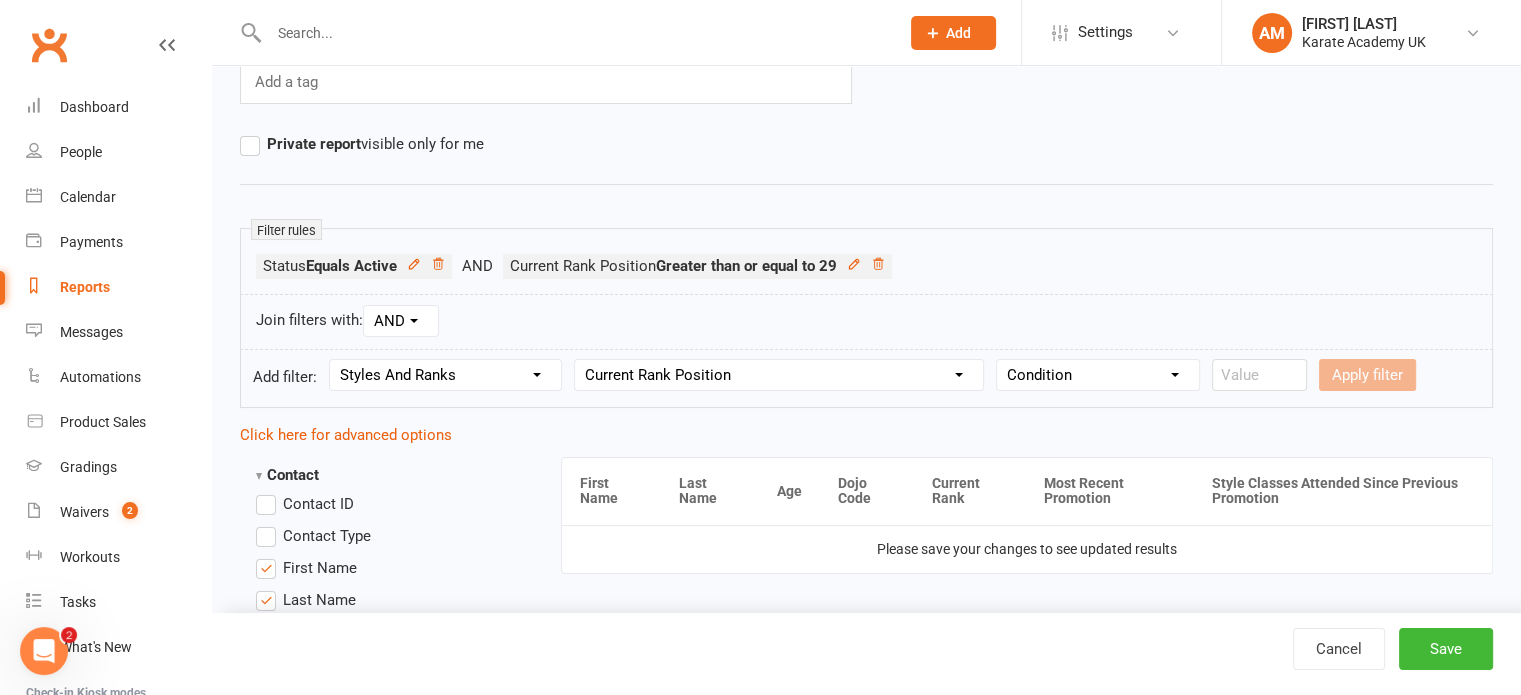 click on "Condition Is Is not Less than Greater than Less than or equal to Greater than or equal to Is blank Is not blank" at bounding box center [1098, 375] 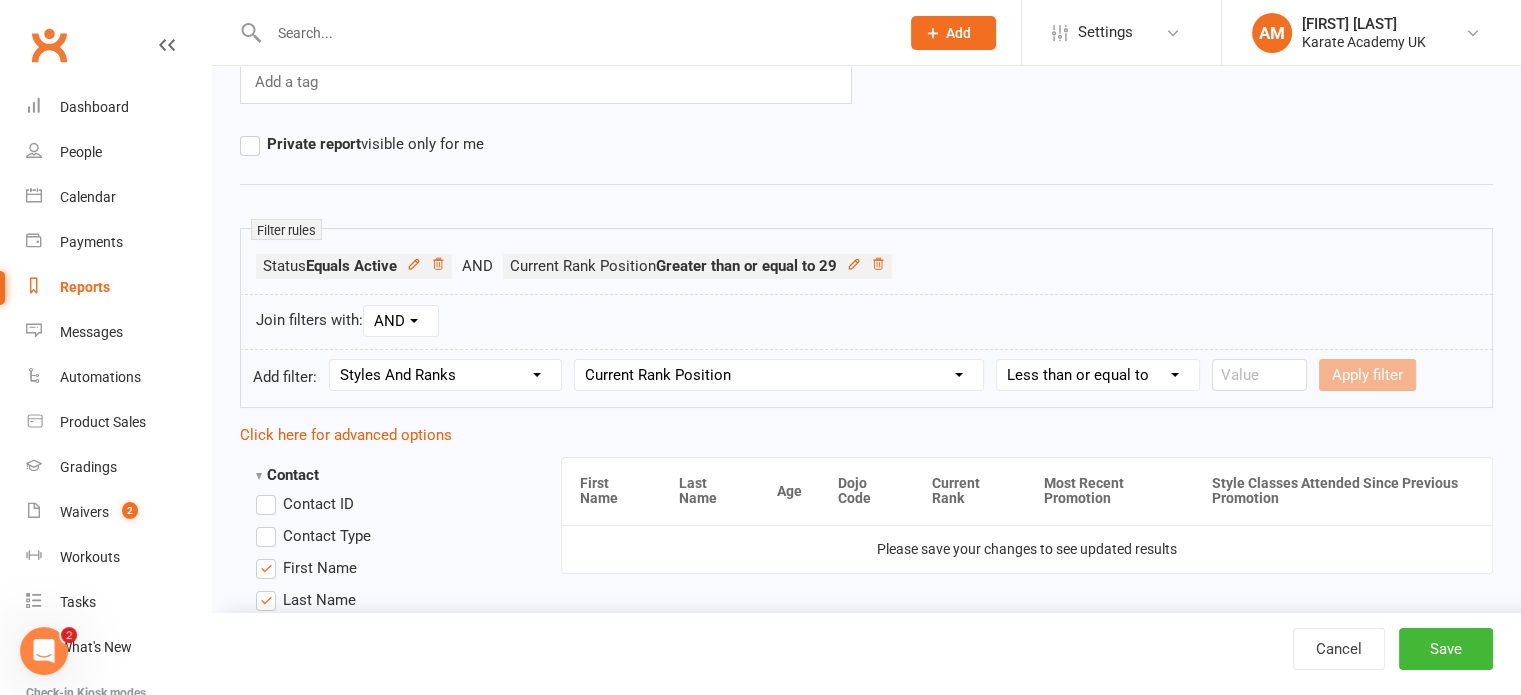 click on "Condition Is Is not Less than Greater than Less than or equal to Greater than or equal to Is blank Is not blank" at bounding box center [1098, 375] 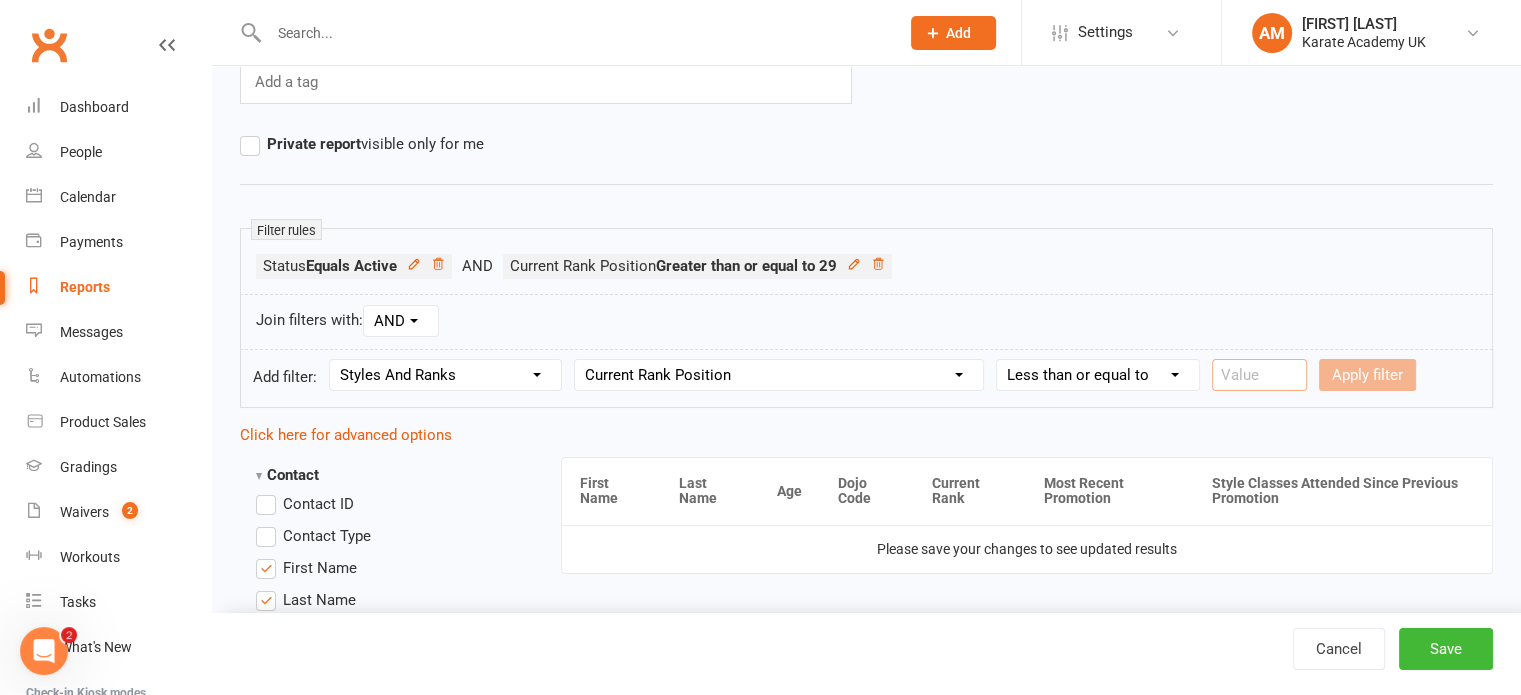 click at bounding box center (1259, 375) 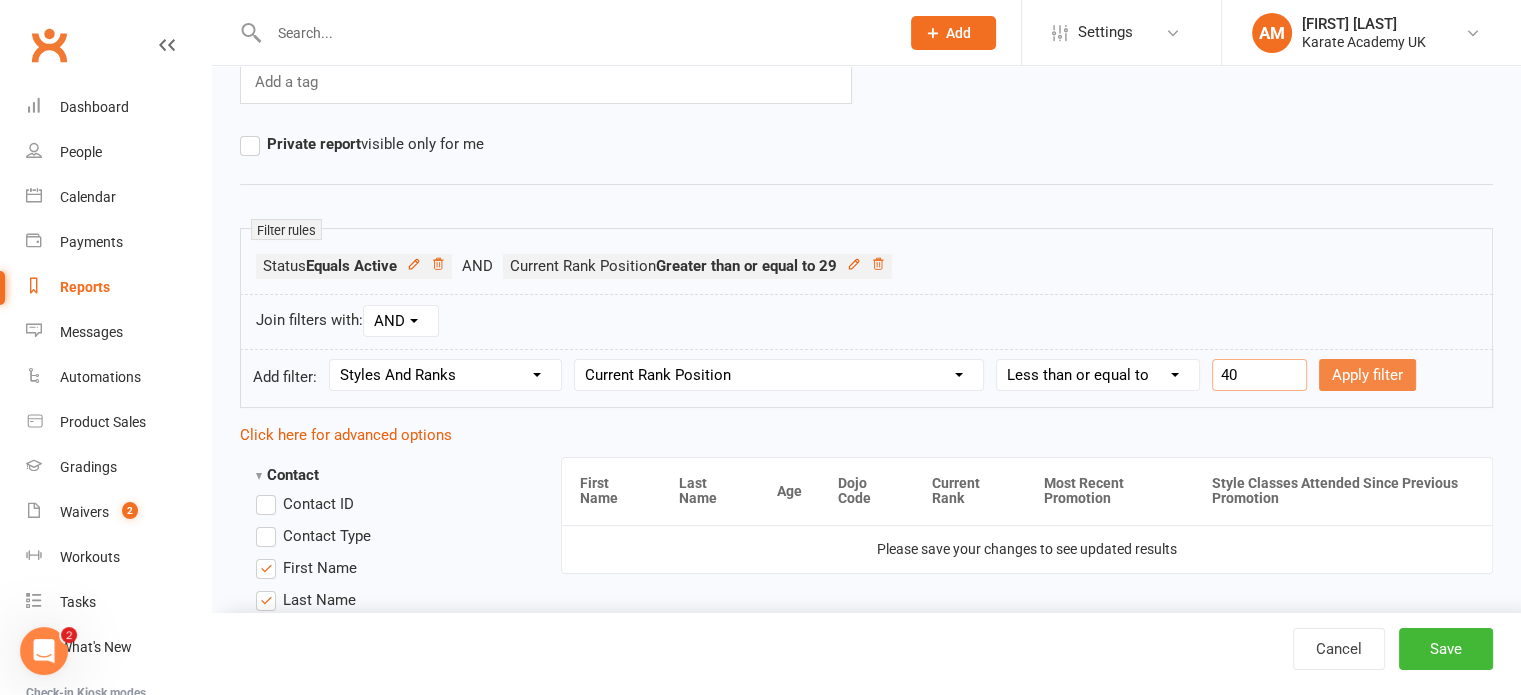 type on "40" 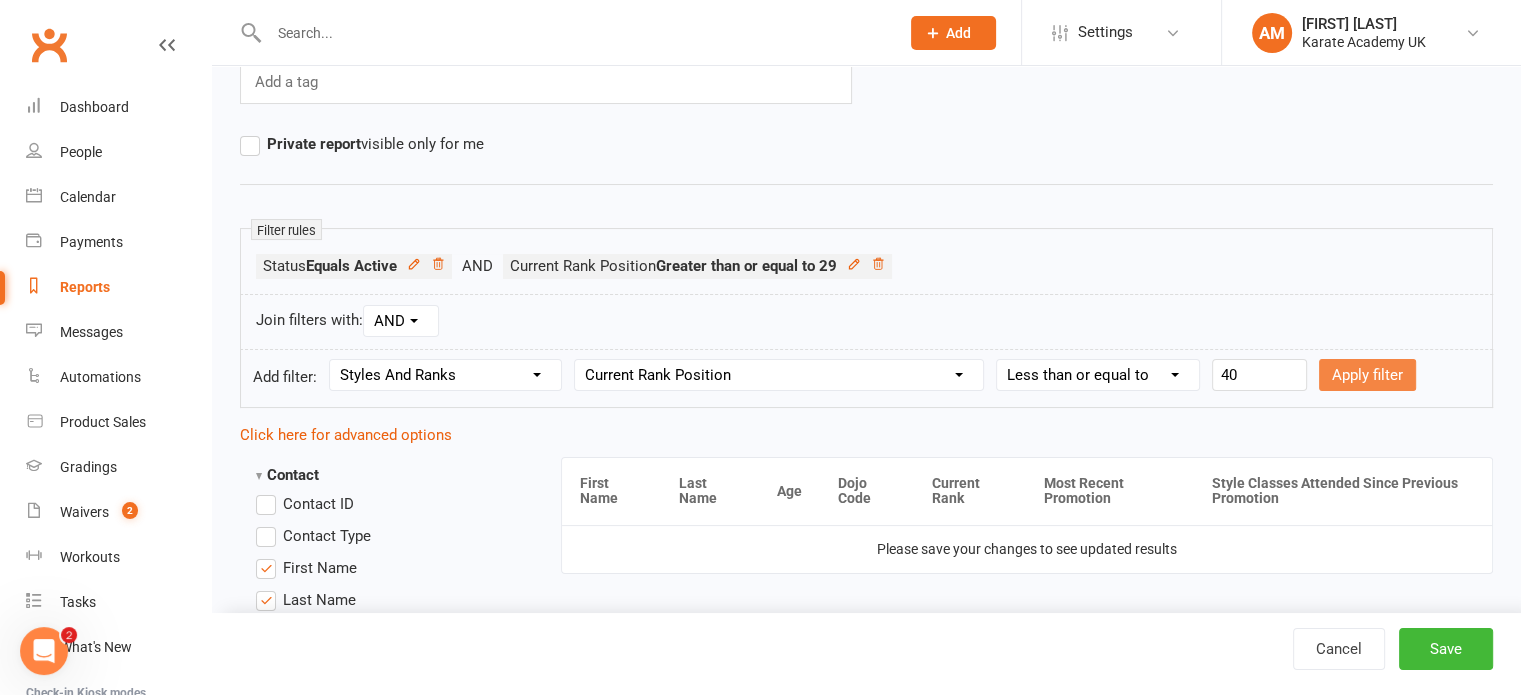 click on "Apply filter" at bounding box center [1367, 375] 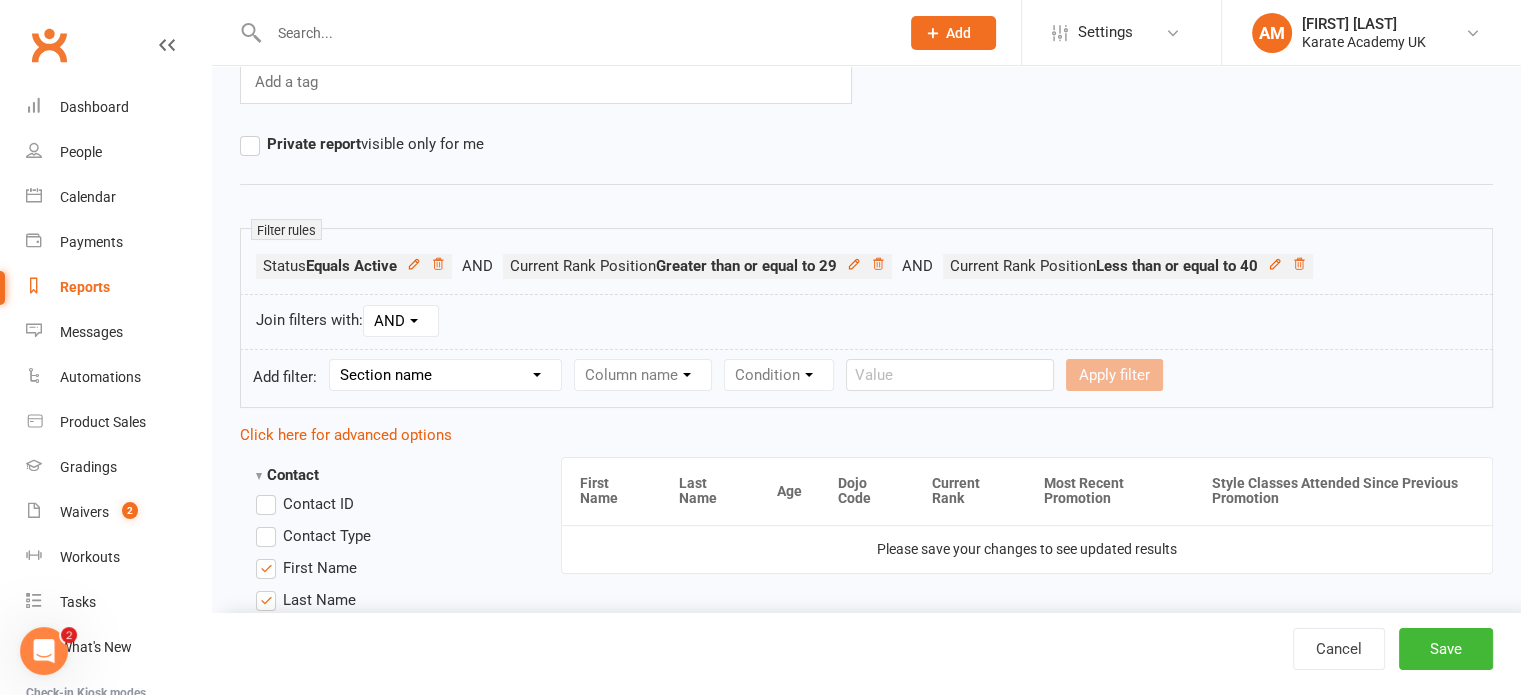 click on "Section name Contact Attendance Aggregate Payment Booking Waitlist Attendees Cancelled Bookings Late-cancelled Bookings Recurring Booking Aggregate Booking Communication Comms Recipients Membership Payment Styles And Ranks Aggregate Styles And Ranks Grading Events Promotions Suspensions Signed Waivers Family Members Credit Vouchers Enrolled Automations Enrolled Workouts Public Tasks Badges Emergency Contact Details Fitness Goals Key Demographics Marketing Information Medical History Waiver Answers" at bounding box center (445, 375) 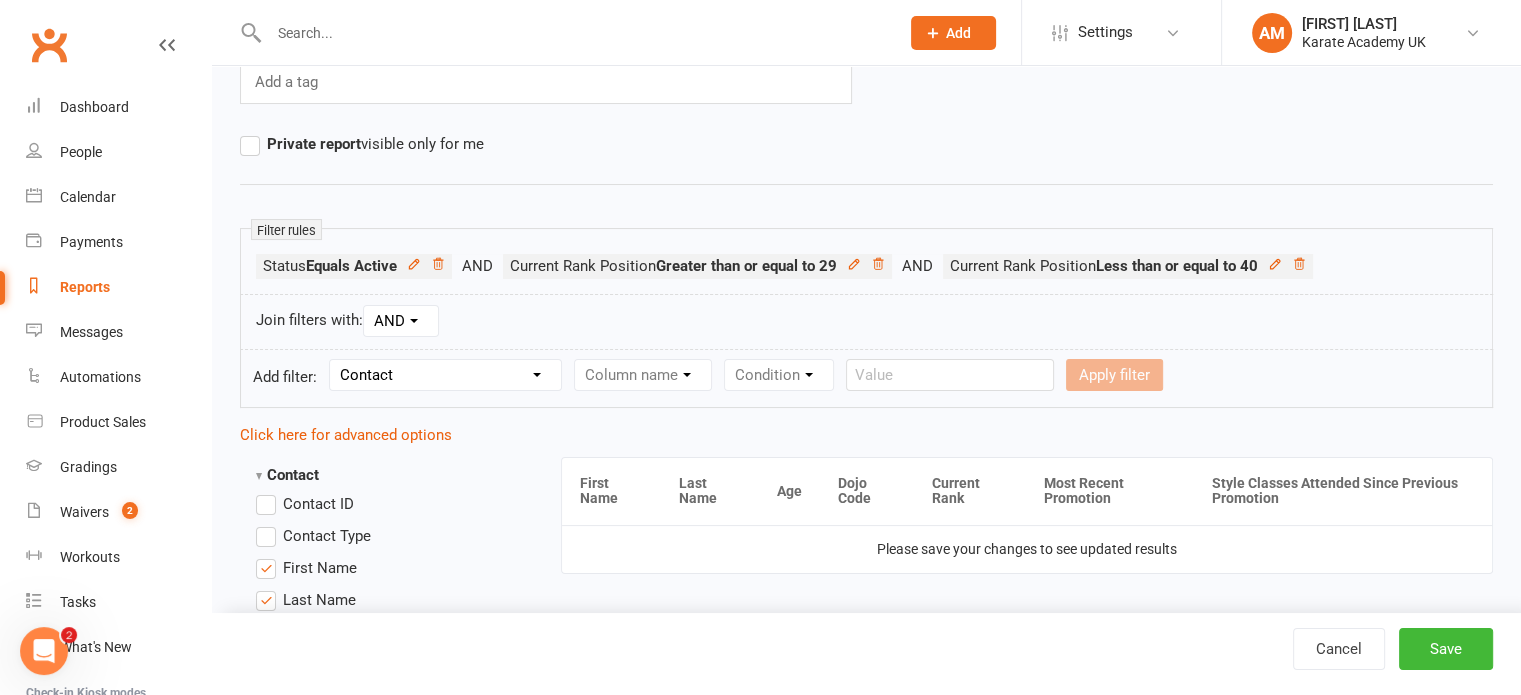click on "Section name Contact Attendance Aggregate Payment Booking Waitlist Attendees Cancelled Bookings Late-cancelled Bookings Recurring Booking Aggregate Booking Communication Comms Recipients Membership Payment Styles And Ranks Aggregate Styles And Ranks Grading Events Promotions Suspensions Signed Waivers Family Members Credit Vouchers Enrolled Automations Enrolled Workouts Public Tasks Badges Emergency Contact Details Fitness Goals Key Demographics Marketing Information Medical History Waiver Answers" at bounding box center (445, 375) 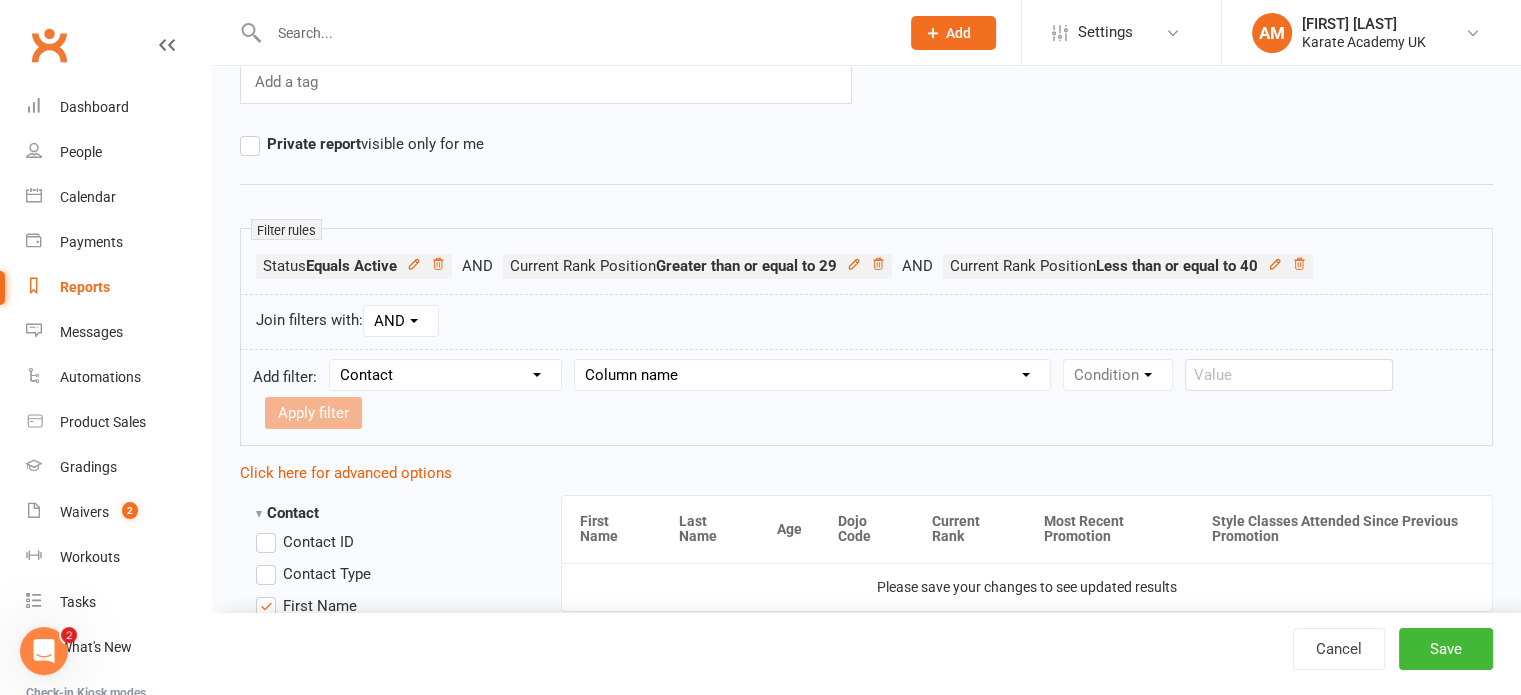 click on "Column name Contact Type First Name Last Name Full Name Email Phone Number Address (Full) Created First Activated Days since added to Clubworx Days since First Activated Days since Last Activated Status Previous Status (Prospects only) Prospect Status Last Changed Trial Status Member Number Date of Birth Age Next Birthday Birth Month Unsubscribed from Email Unsubscribed from SMS Owner Location Converted to Member Converted to NAC Wallet Details Credit Card Expires Source Related contacts exist? Related members exist? Related active members exist? Related prospects exist? Related non-attending contacts exist? Related non-attending contacts (with active memberships) exist? Parent(s) exist in Clubworx? Children exist in Clubworx? Profile picture attached? Credit balance Flagged? Flag Titles Dojo Code Has signed in to Member Portal? Last Member Portal sign-in" at bounding box center [812, 375] 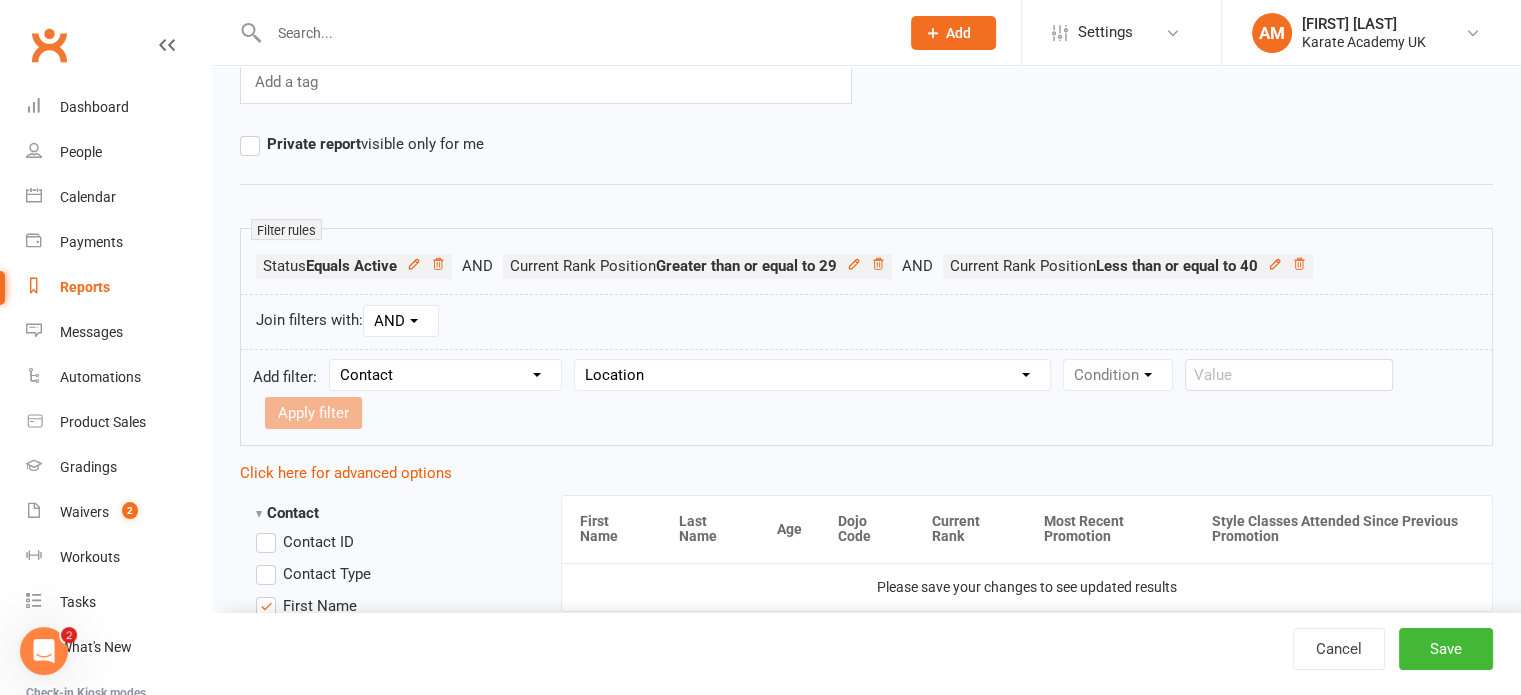 click on "Column name Contact Type First Name Last Name Full Name Email Phone Number Address (Full) Created First Activated Days since added to Clubworx Days since First Activated Days since Last Activated Status Previous Status (Prospects only) Prospect Status Last Changed Trial Status Member Number Date of Birth Age Next Birthday Birth Month Unsubscribed from Email Unsubscribed from SMS Owner Location Converted to Member Converted to NAC Wallet Details Credit Card Expires Source Related contacts exist? Related members exist? Related active members exist? Related prospects exist? Related non-attending contacts exist? Related non-attending contacts (with active memberships) exist? Parent(s) exist in Clubworx? Children exist in Clubworx? Profile picture attached? Credit balance Flagged? Flag Titles Dojo Code Has signed in to Member Portal? Last Member Portal sign-in" at bounding box center (812, 375) 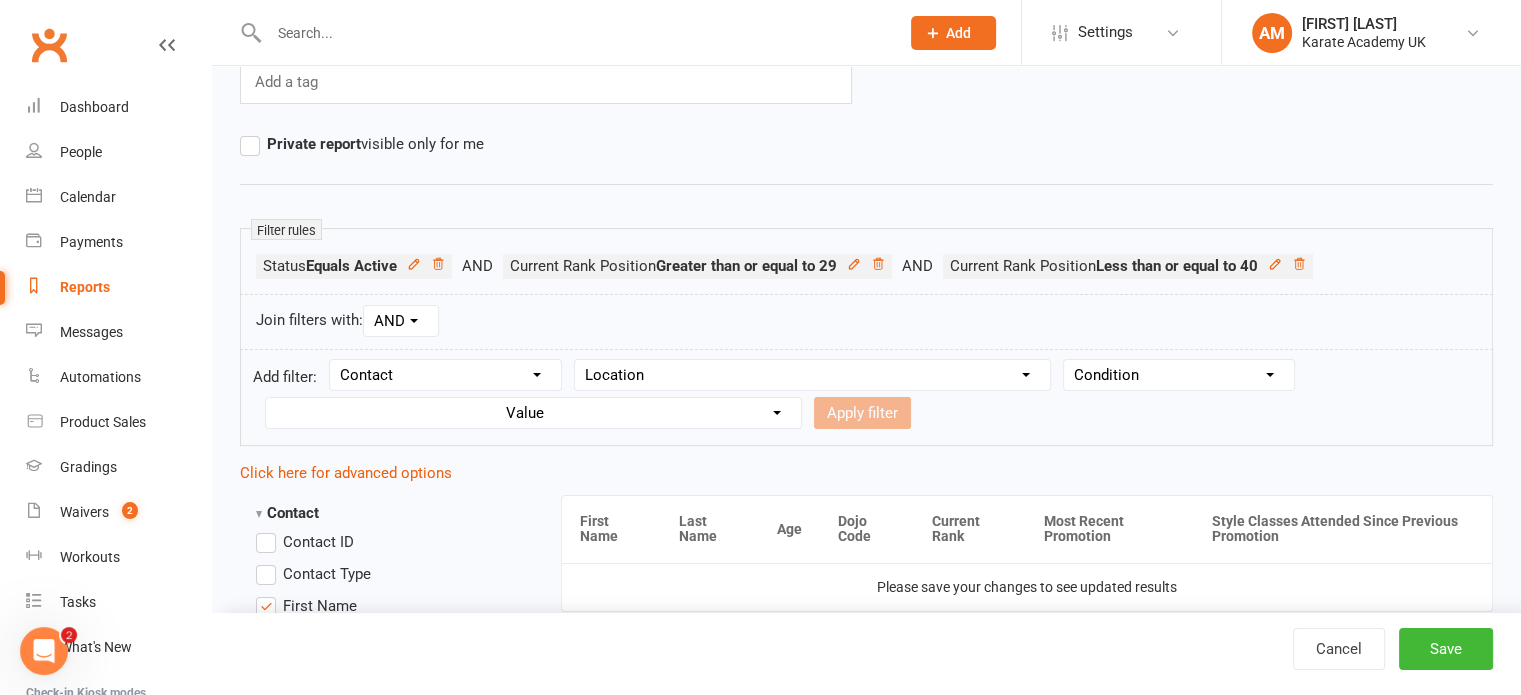 click on "Condition Equals Does not equal Contains Does not contain Is blank or does not contain Is blank Is not blank" at bounding box center (1179, 375) 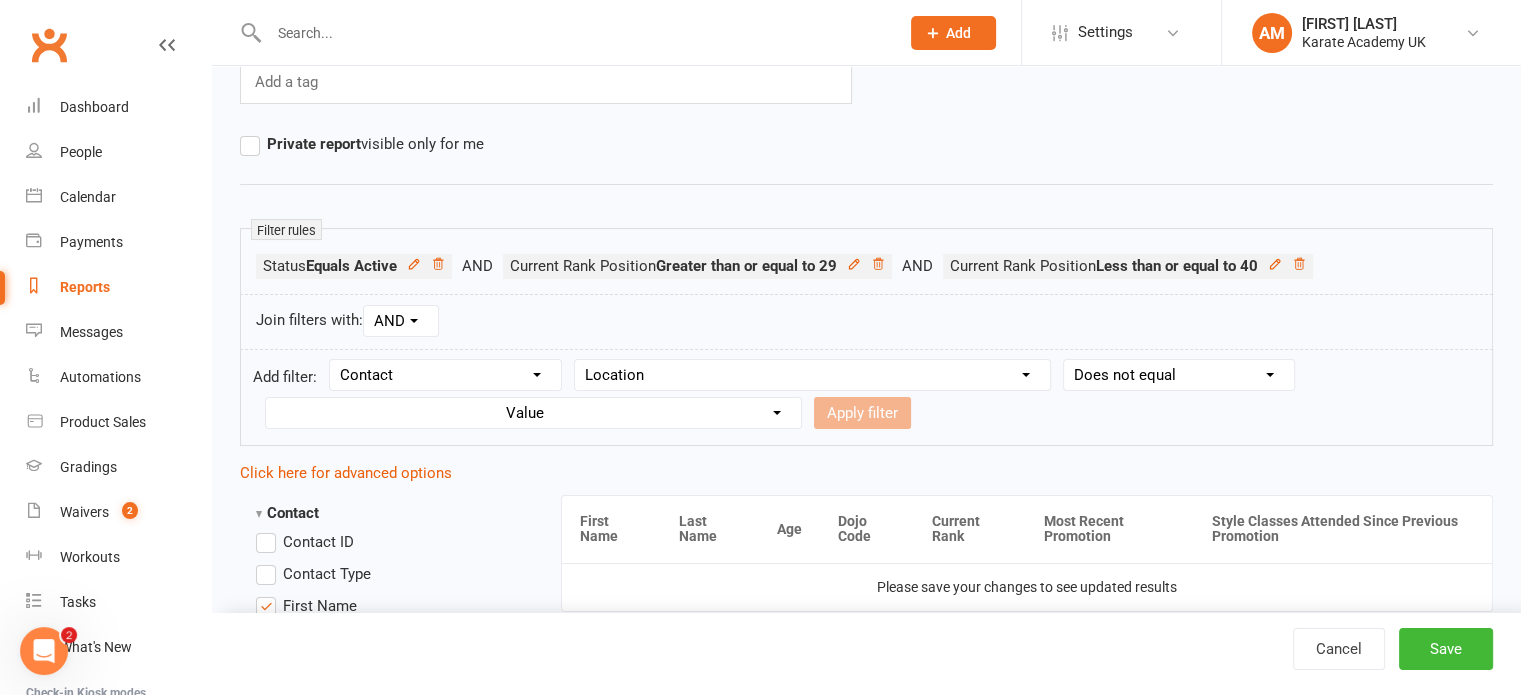 click on "Condition Equals Does not equal Contains Does not contain Is blank or does not contain Is blank Is not blank" at bounding box center (1179, 375) 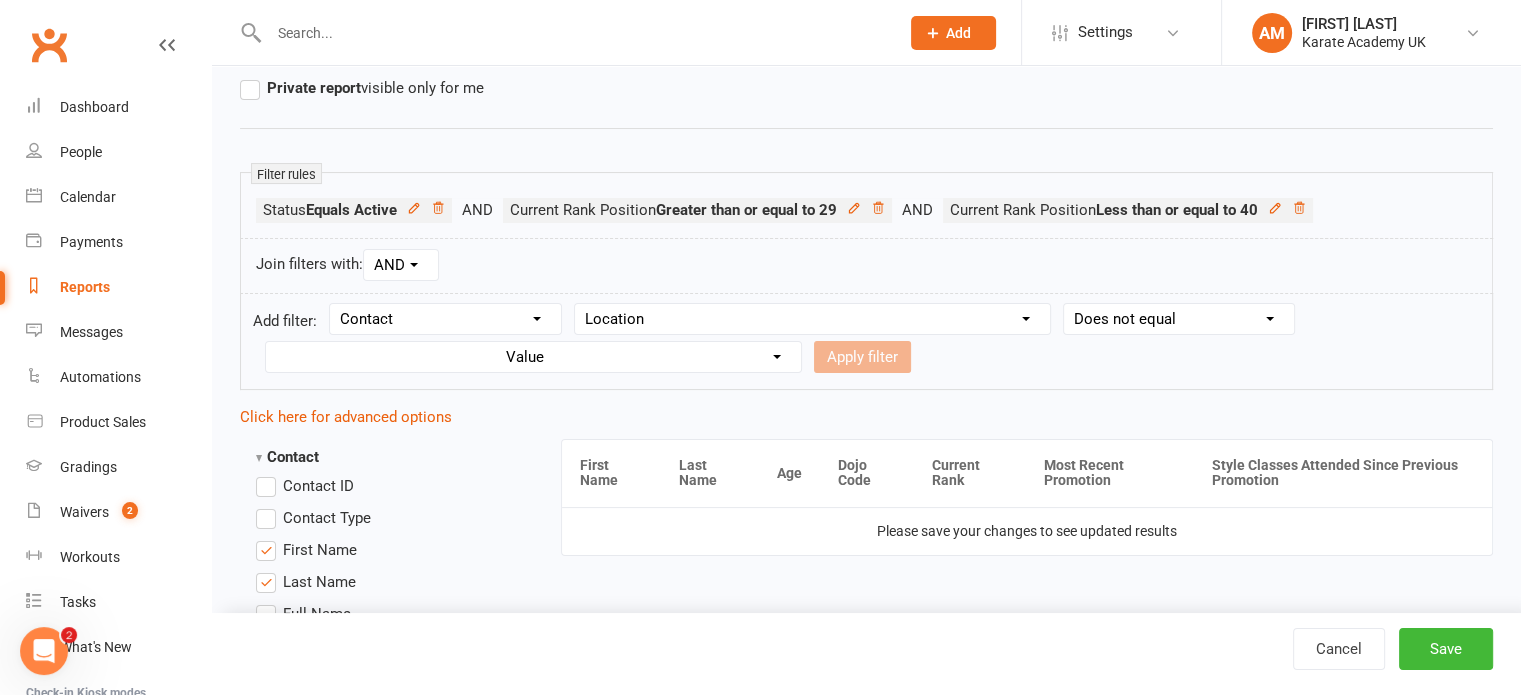 scroll, scrollTop: 300, scrollLeft: 0, axis: vertical 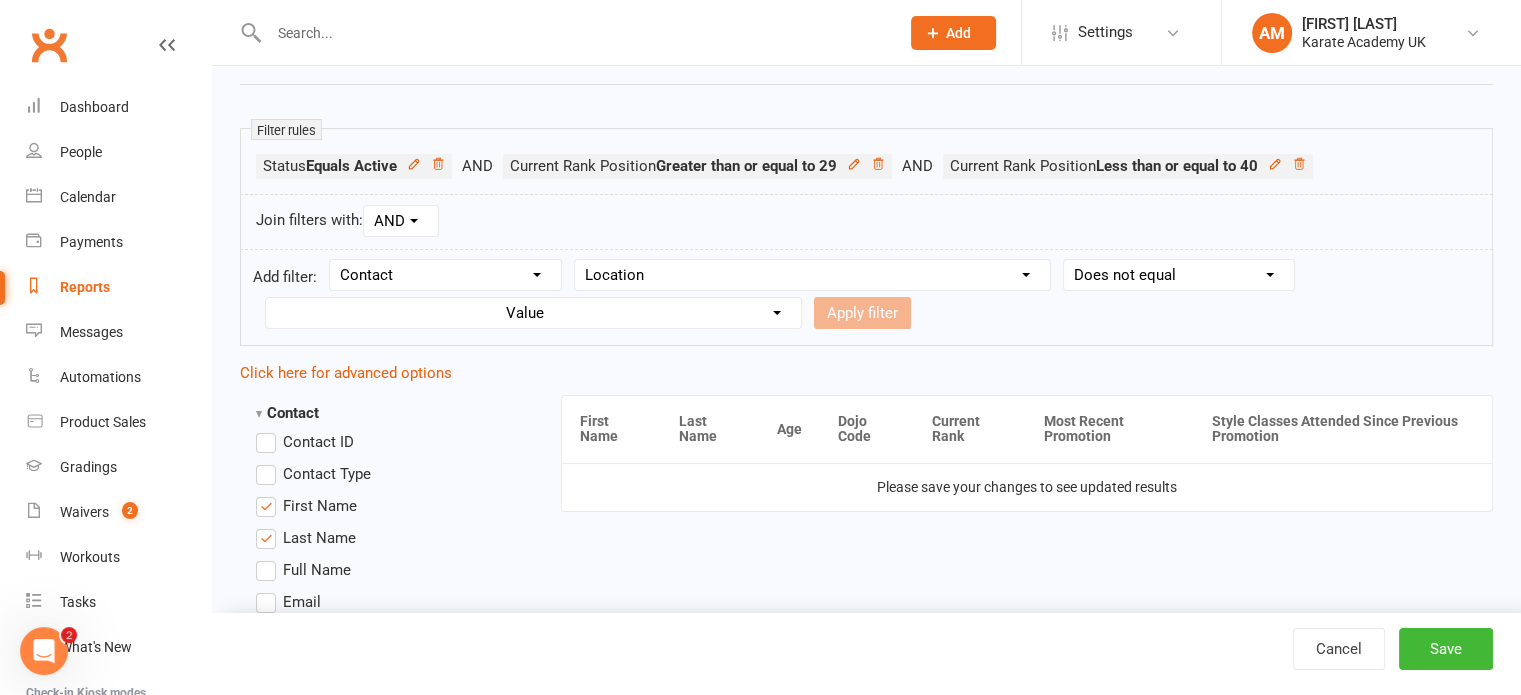 click on "Name of report 5.0 Grading 9.2 Wolf Fields Primary - Brown+ (All Areas) Report tags Add a tag Private report  visible only for me Filter rules Status  Equals Active Current Rank Position  Greater than or equal to 29 Current Rank Position  Less than or equal to 40 Join filters with:  AND OR Add filter:  Section name Contact Attendance Aggregate Payment Booking Waitlist Attendees Cancelled Bookings Late-cancelled Bookings Recurring Booking Aggregate Booking Communication Comms Recipients Membership Payment Styles And Ranks Aggregate Styles And Ranks Grading Events Promotions Suspensions Signed Waivers Family Members Credit Vouchers Enrolled Automations Enrolled Workouts Public Tasks Badges Emergency Contact Details Fitness Goals Key Demographics Marketing Information Medical History Waiver Answers Column name Contact Type First Name Last Name Full Name Email Phone Number Address (Full) Created First Activated Days since added to Clubworx Days since First Activated Days since Last Activated Status Trial Status" at bounding box center (866, 1480) 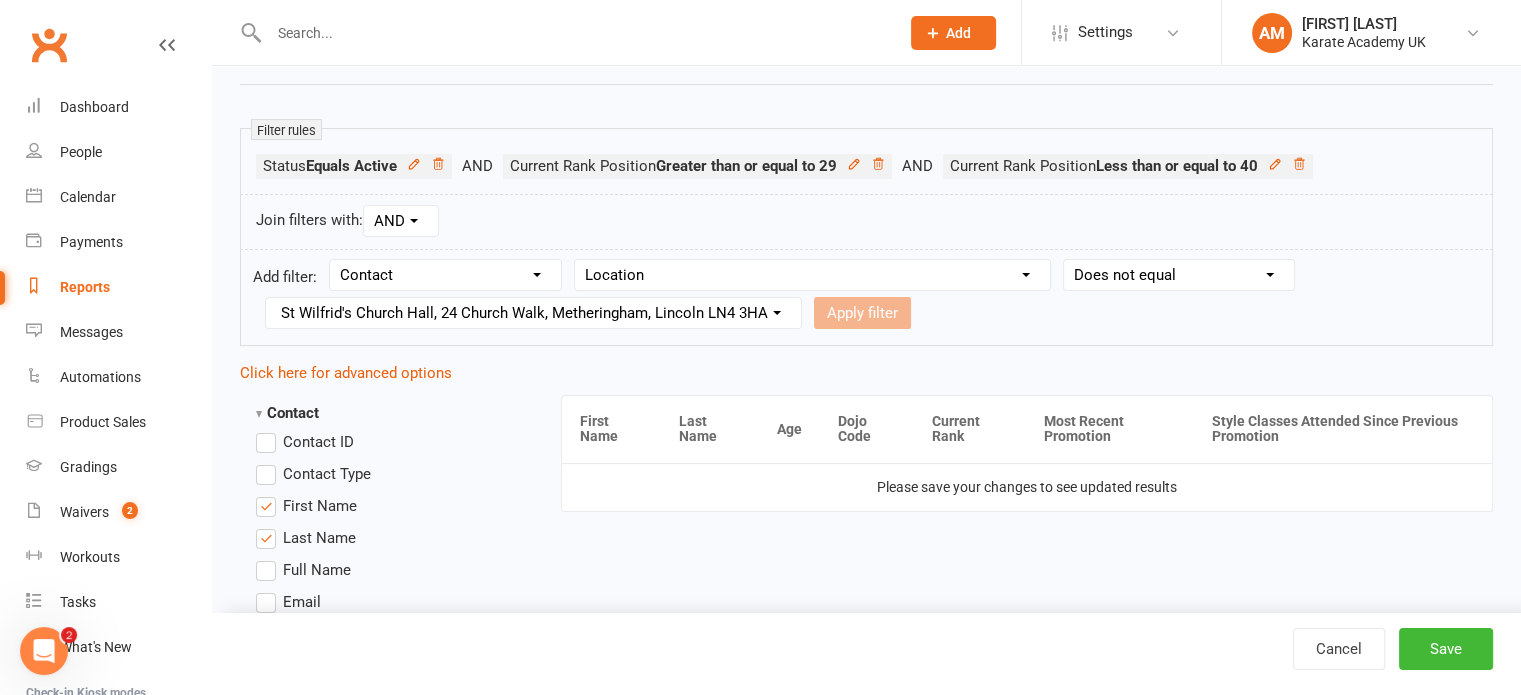 click on "Value Lady Margaret Primary School, Lady Margaret Road, Southall, UB1 2NH Southall Sports Centre, Beaconsfield Road, Southall UB1 1DP Westbrook Primary School, Westbrook Road, Hounslow, TW5 0NB Bookerhill Primary School, Field Road, High Wycombe HP12 4LR Cippenham Primary School, Elmshott Lane, Slough, SL1 5RB Claycots Primary Britwell Campus, Monksfield Way, Slough SL2 1QX Claycots Primary School Townhall Campus, Bath Road, Slough SL1 3UQ Dormers Wells Leisure Centre, Dormers Wells Lane, Southall UB1 3JB Kingsley Academy, Prince Regent Road, Hounslow TW3 1AX St Wilfrid's Church Hall, 24 Church Walk, Metheringham, Lincoln LN4 3HA The Centre, Farnham Road, Slough SL1 4UT Wolf Fields Primary School, Norwood Road, Southall UB2 4JS Wycombe Leisure Centre, Handy Cross, High Wycombe HP11 1UP" at bounding box center (536, 313) 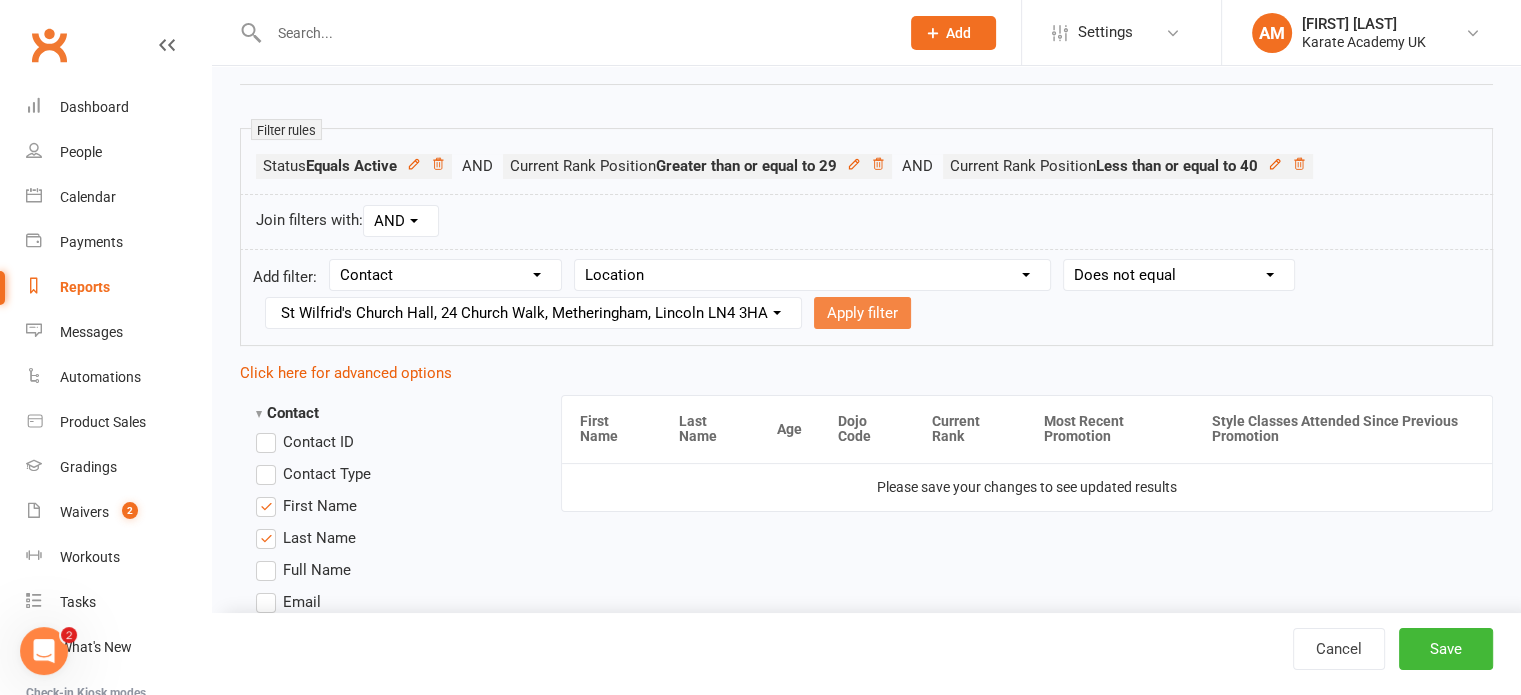 click on "Apply filter" at bounding box center [862, 313] 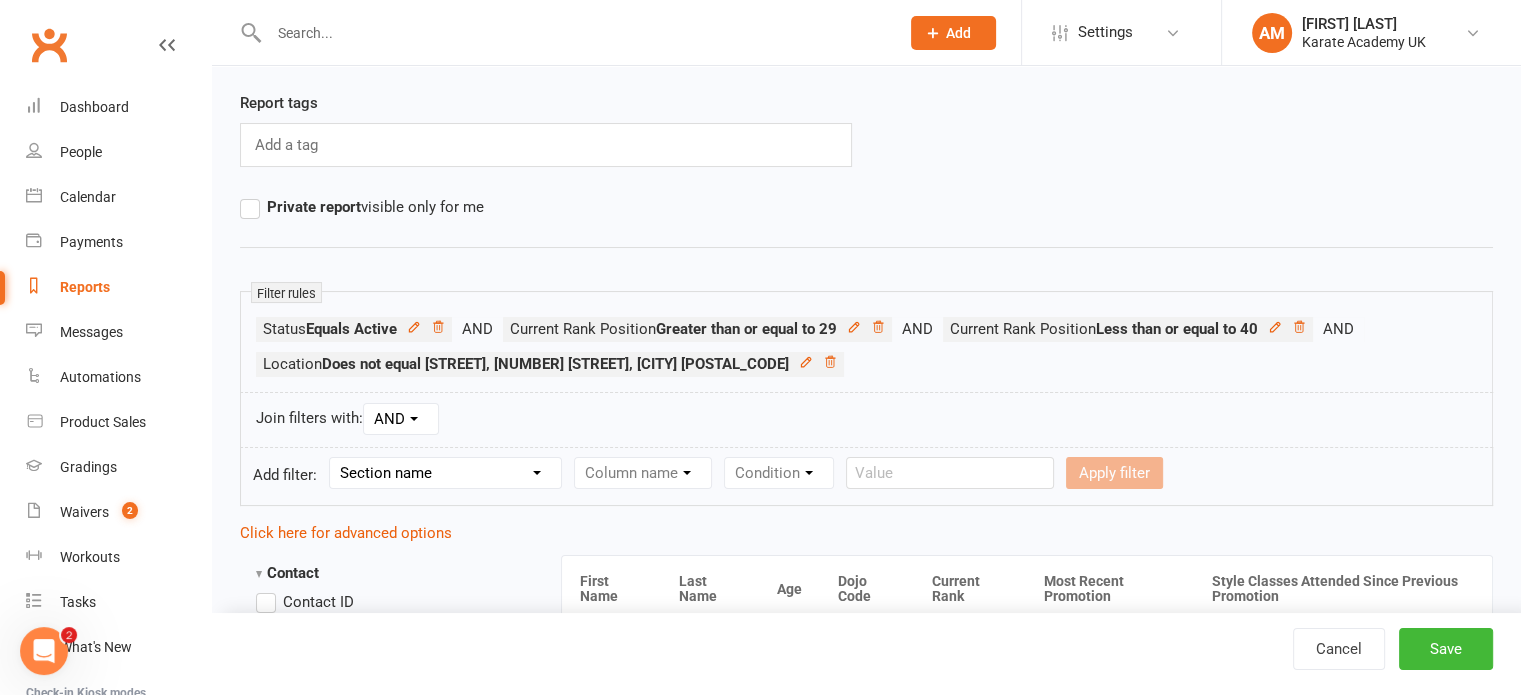 scroll, scrollTop: 0, scrollLeft: 0, axis: both 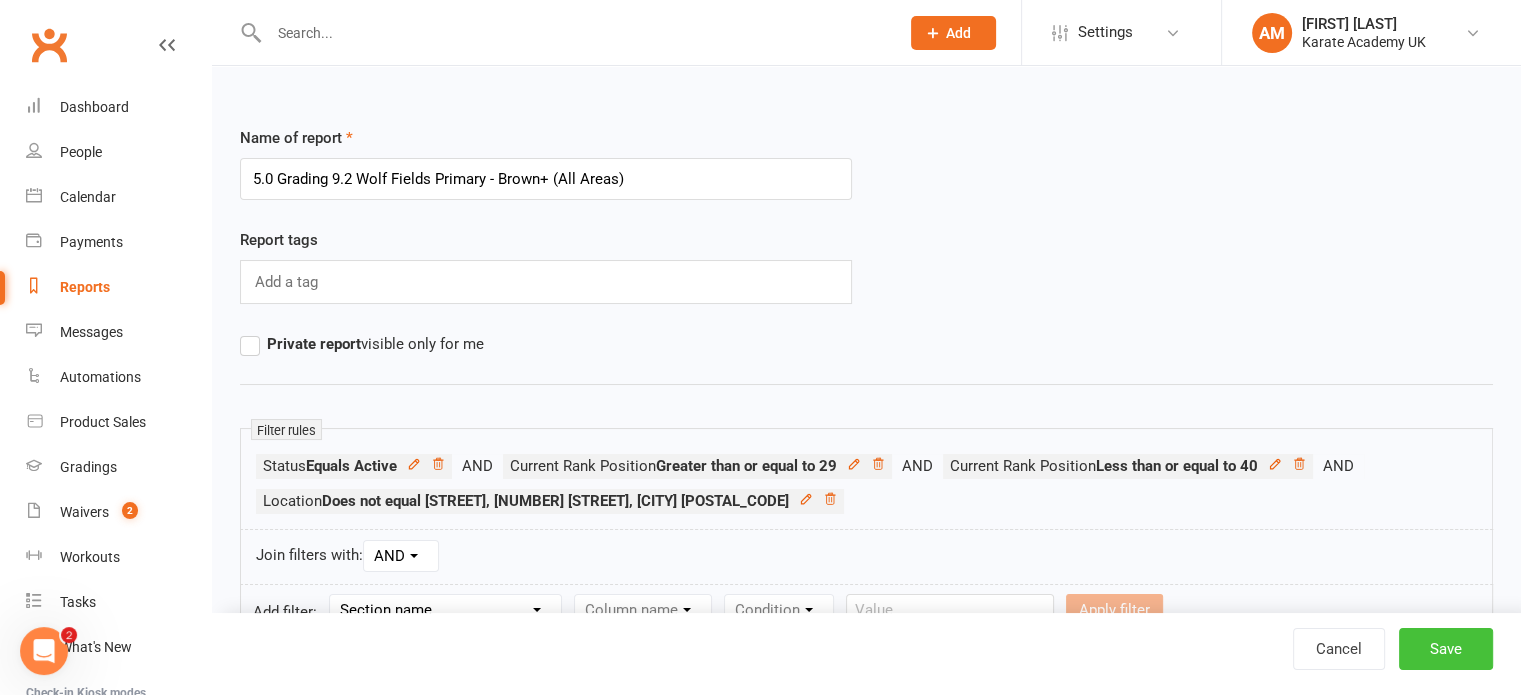 click on "Save" at bounding box center [1446, 649] 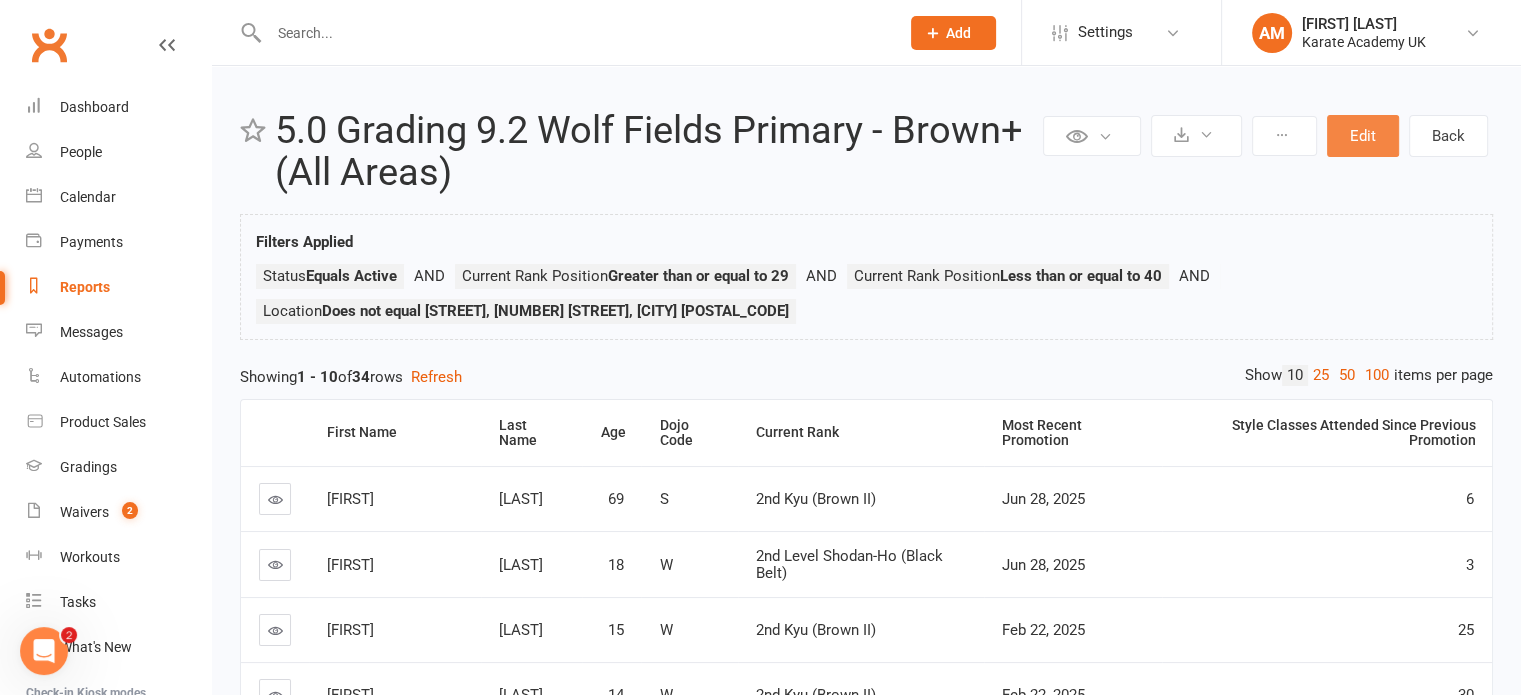 click on "Edit" at bounding box center [1363, 136] 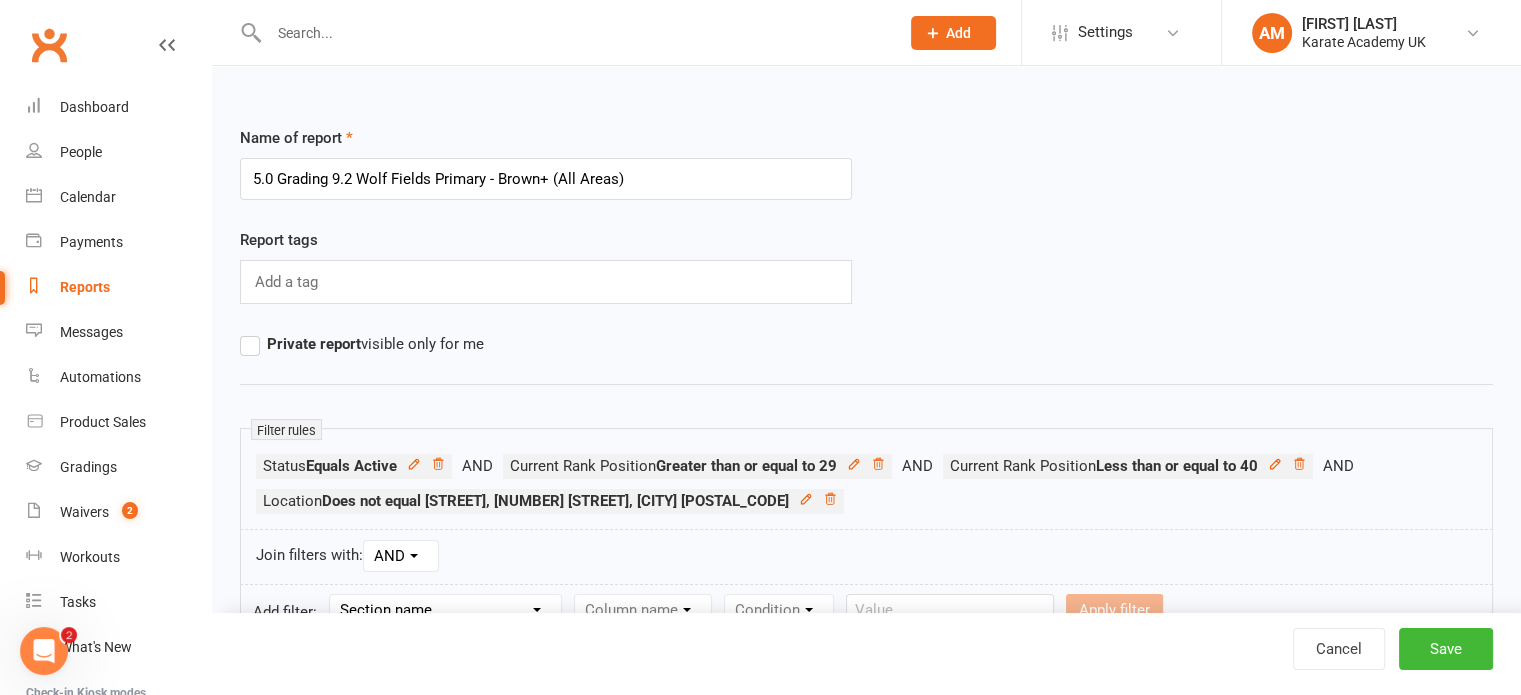 click on "5.0 Grading 9.2 Wolf Fields Primary - Brown+ (All Areas)" at bounding box center [546, 179] 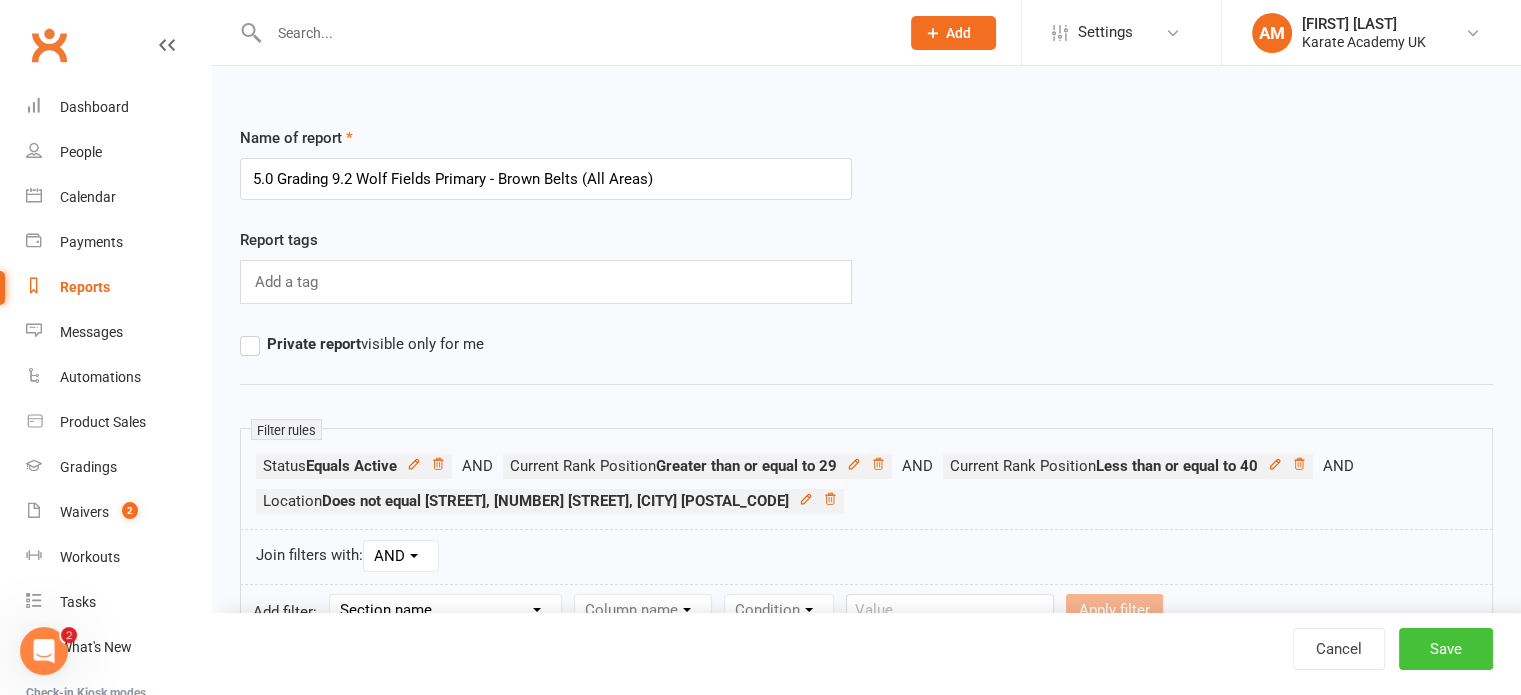 type on "5.0 Grading 9.2 Wolf Fields Primary - Brown Belts (All Areas)" 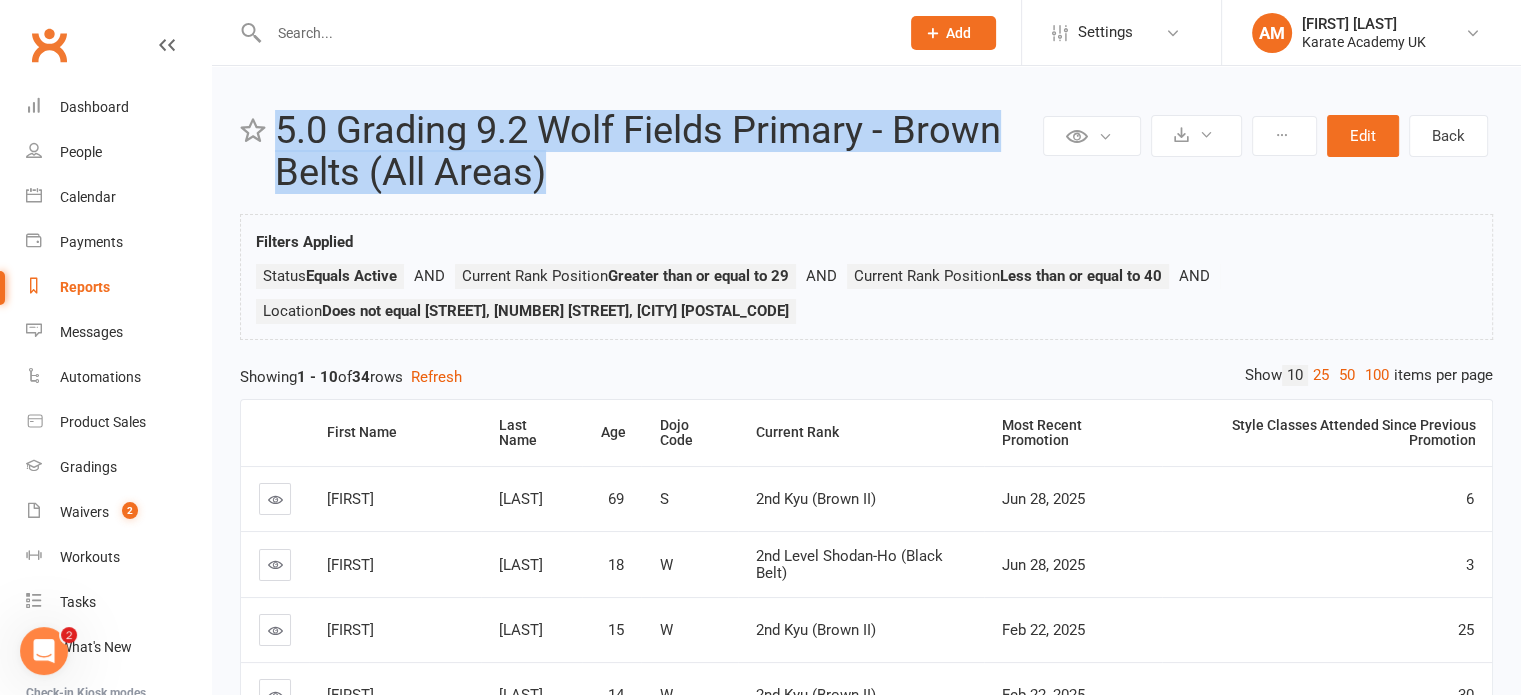 drag, startPoint x: 276, startPoint y: 128, endPoint x: 564, endPoint y: 185, distance: 293.58646 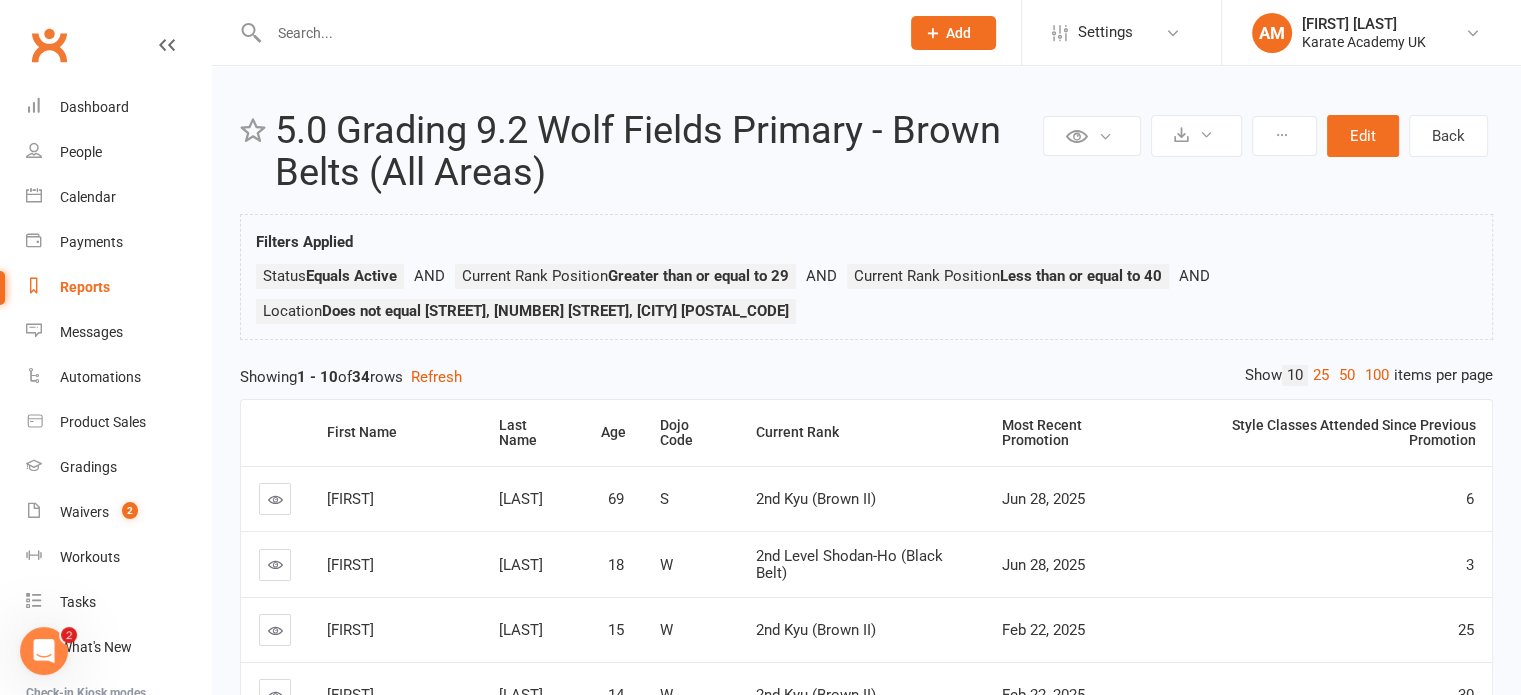 click on "Private Report Only visible by me Public Report Visible to everyone at gym Export to CSV Schedule recurring exports  Edit Back 5.0 Grading 9.2 Wolf Fields Primary - Brown Belts (All Areas)  Filters Applied  Status  Equals Active Current Rank Position  Greater than or equal to 29 Current Rank Position  Less than or equal to 40 Location  Does not equal St Wilfrid's Church Hall, 24 Church Walk, Metheringham, Lincoln LN4 3HA Show  10 25 50 100  items per page Showing  1 - 10  of  34  rows Refresh First Name Last Name Age Dojo Code Current Rank Most Recent Promotion Style Classes Attended Since Previous Promotion Yousaf
Rajpoot
69
S
2nd Kyu (Brown II)
Jun 28, 2025
6
Moosa
Hussain
18
W
2nd Level Shodan-Ho (Black Belt)
Jun 28, 2025
3
Muawiyah
Hussain
15
W
2nd Kyu (Brown II)
Feb 22, 2025
25
Aleena
Hussain
14
W
2nd Kyu (Brown II)
Feb 22, 2025
30
Hamza
Rasheed
17
W
2nd Level Shodan-Ho (Black Belt)
Jun 28, 2025
8
Hasan
Kamran
18
S
19" at bounding box center (866, 658) 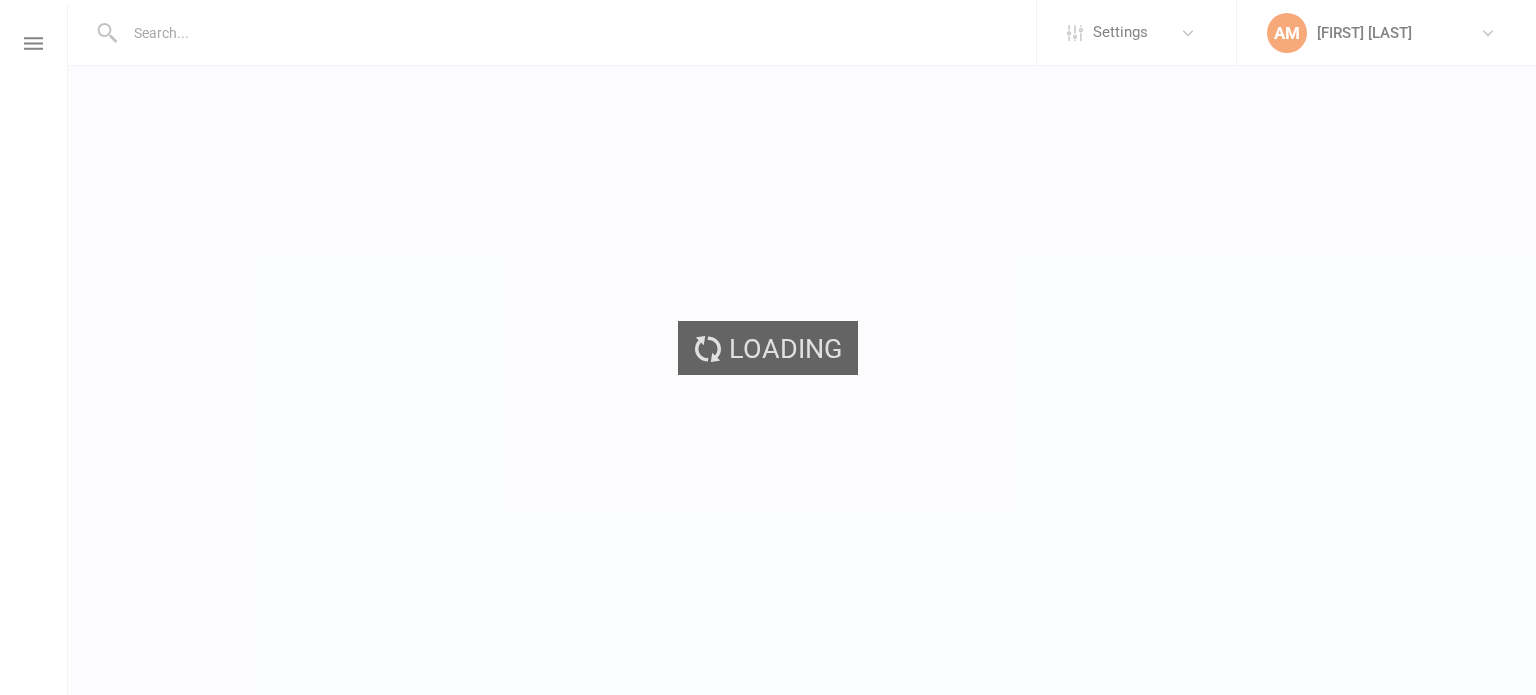 scroll, scrollTop: 0, scrollLeft: 0, axis: both 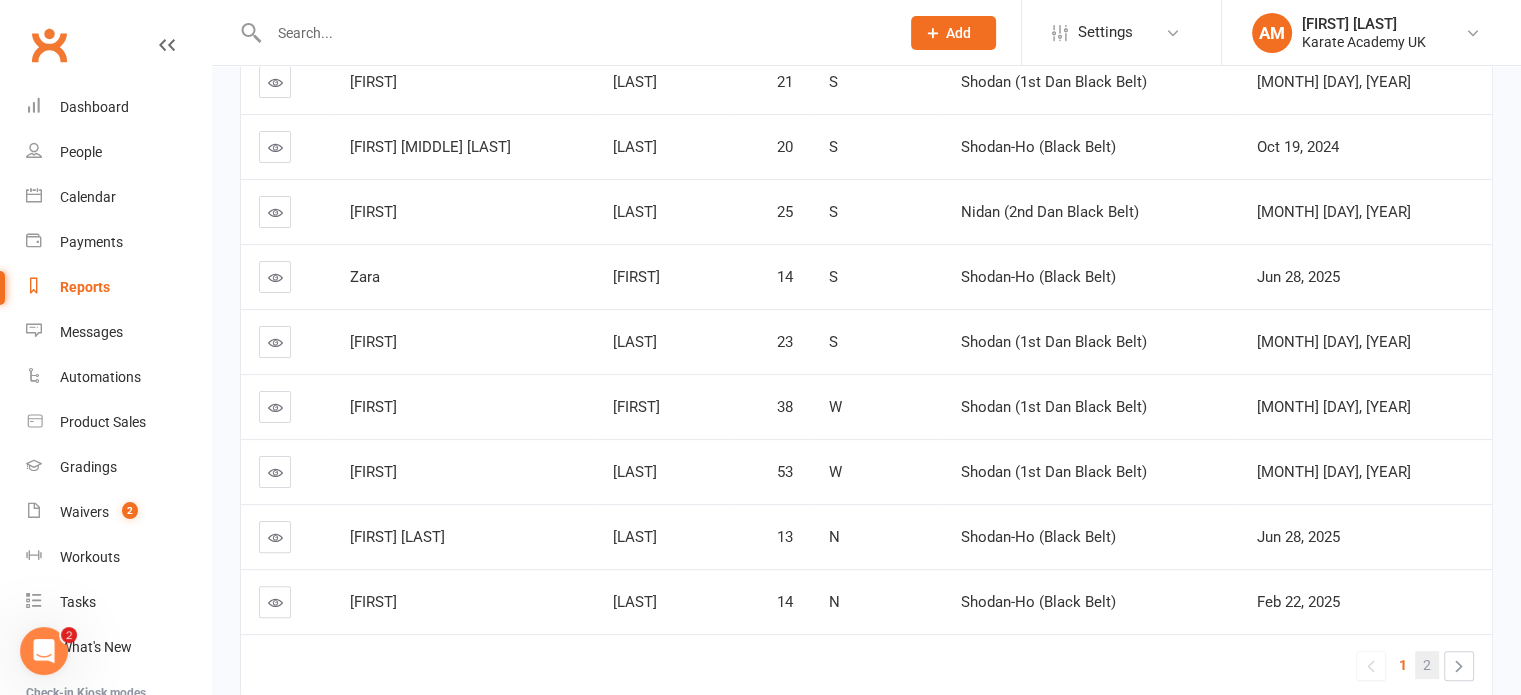 click on "2" at bounding box center (1427, 665) 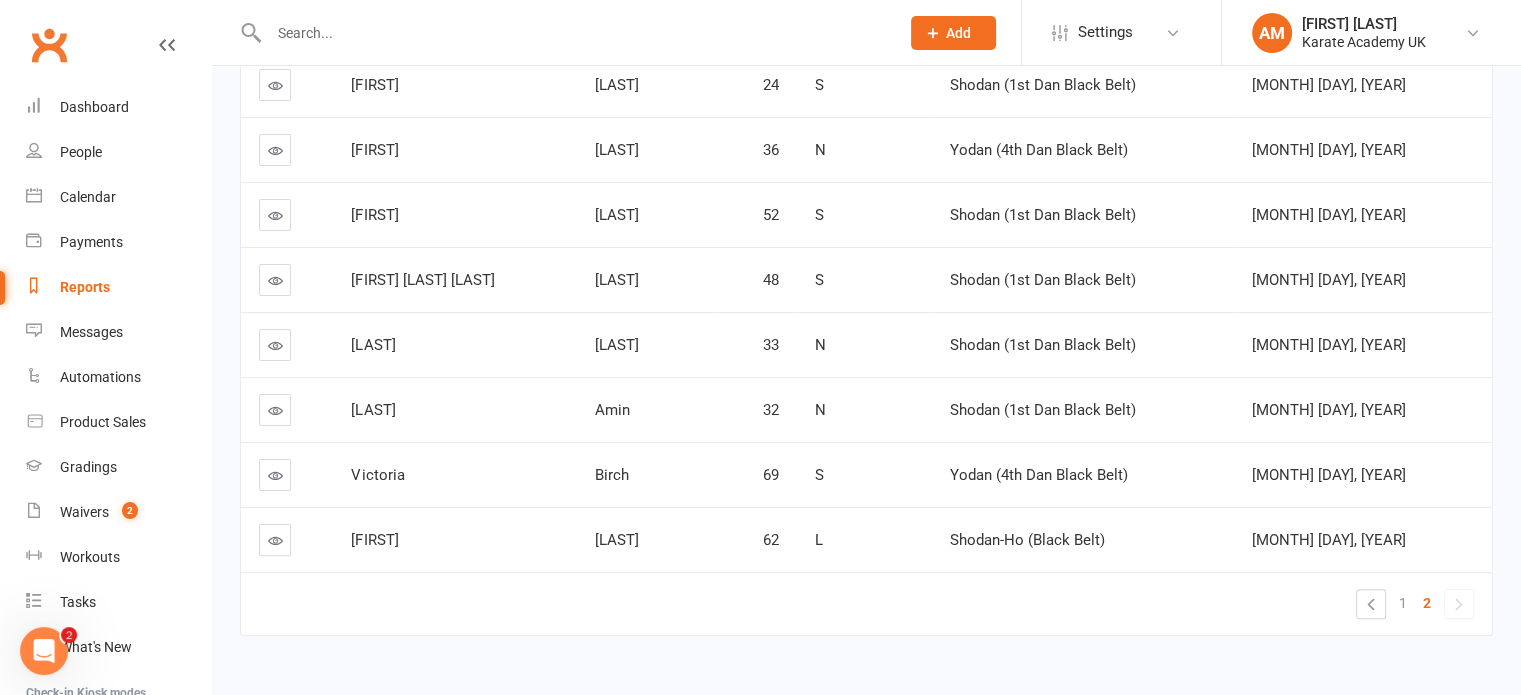 scroll, scrollTop: 400, scrollLeft: 0, axis: vertical 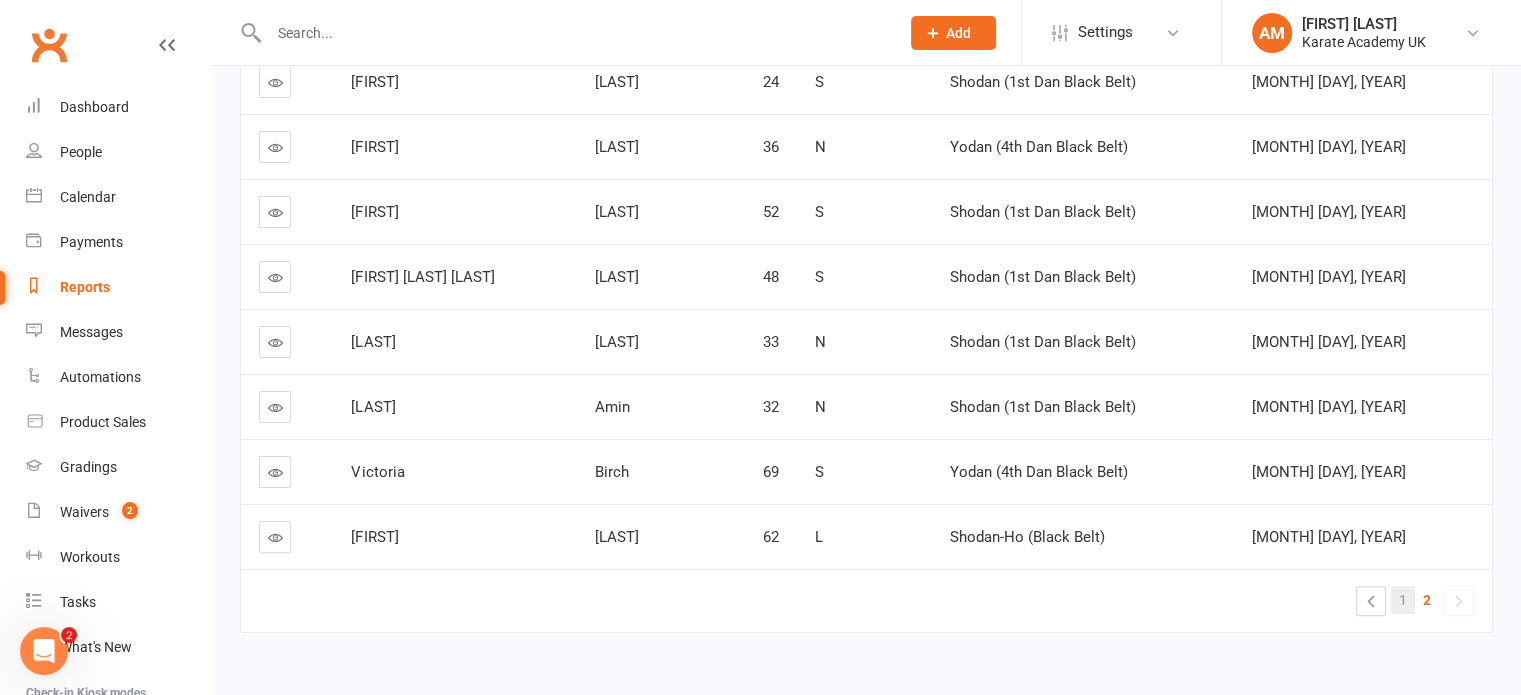 click on "1" at bounding box center [1403, 600] 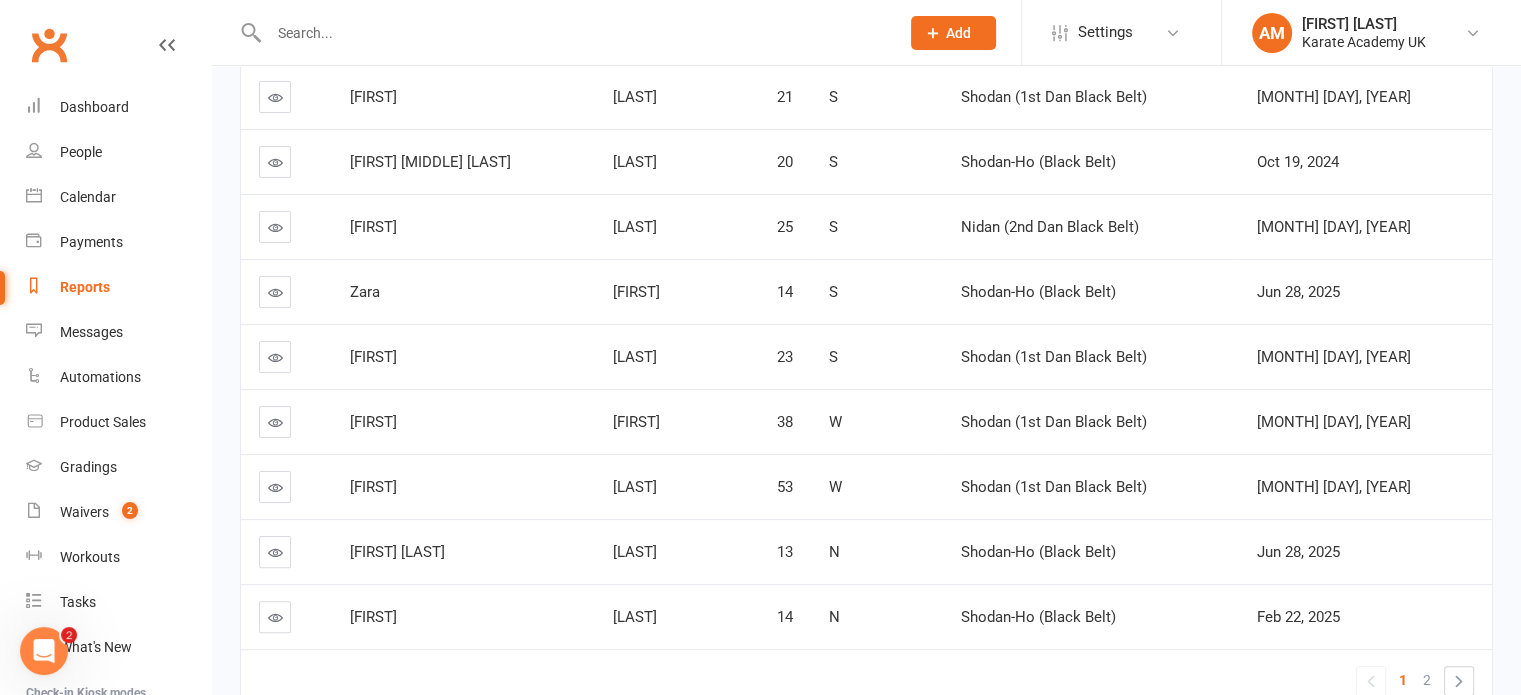 scroll, scrollTop: 400, scrollLeft: 0, axis: vertical 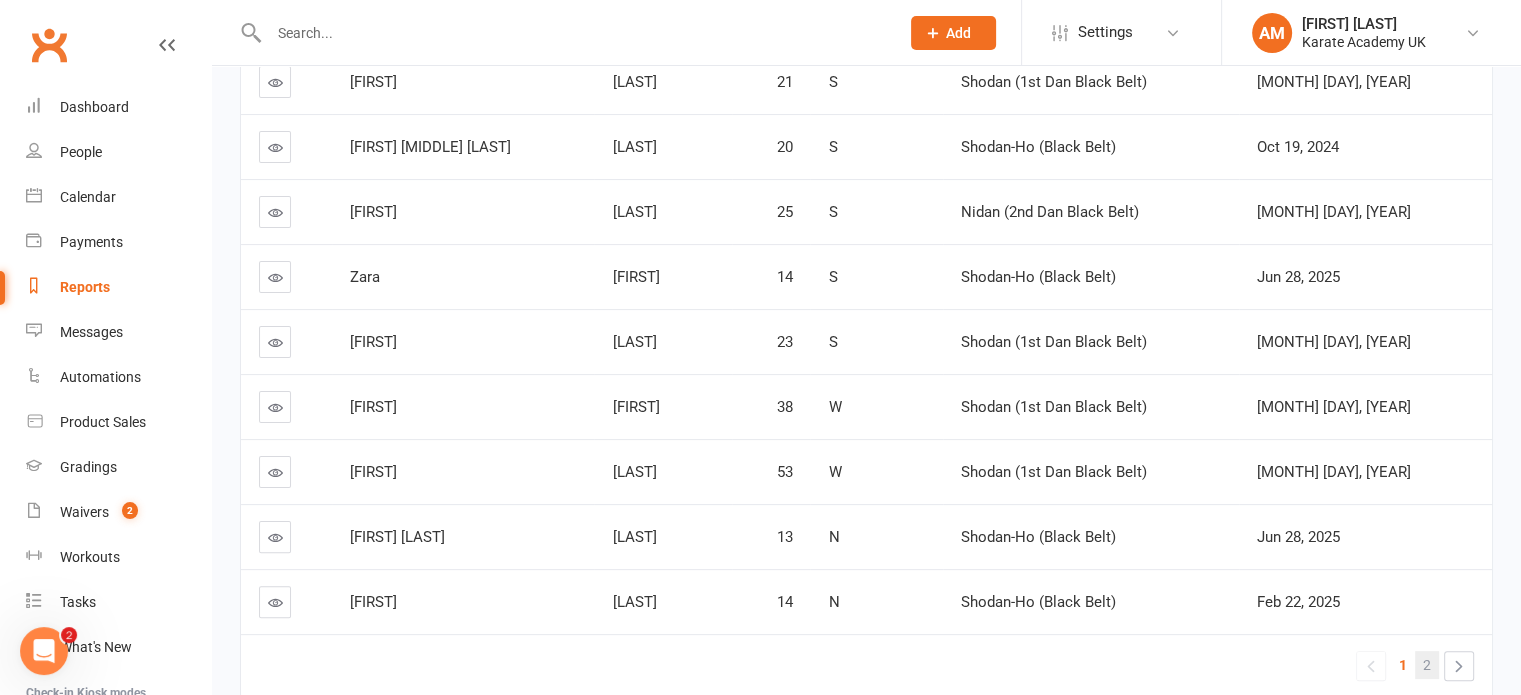 click on "2" at bounding box center (1427, 665) 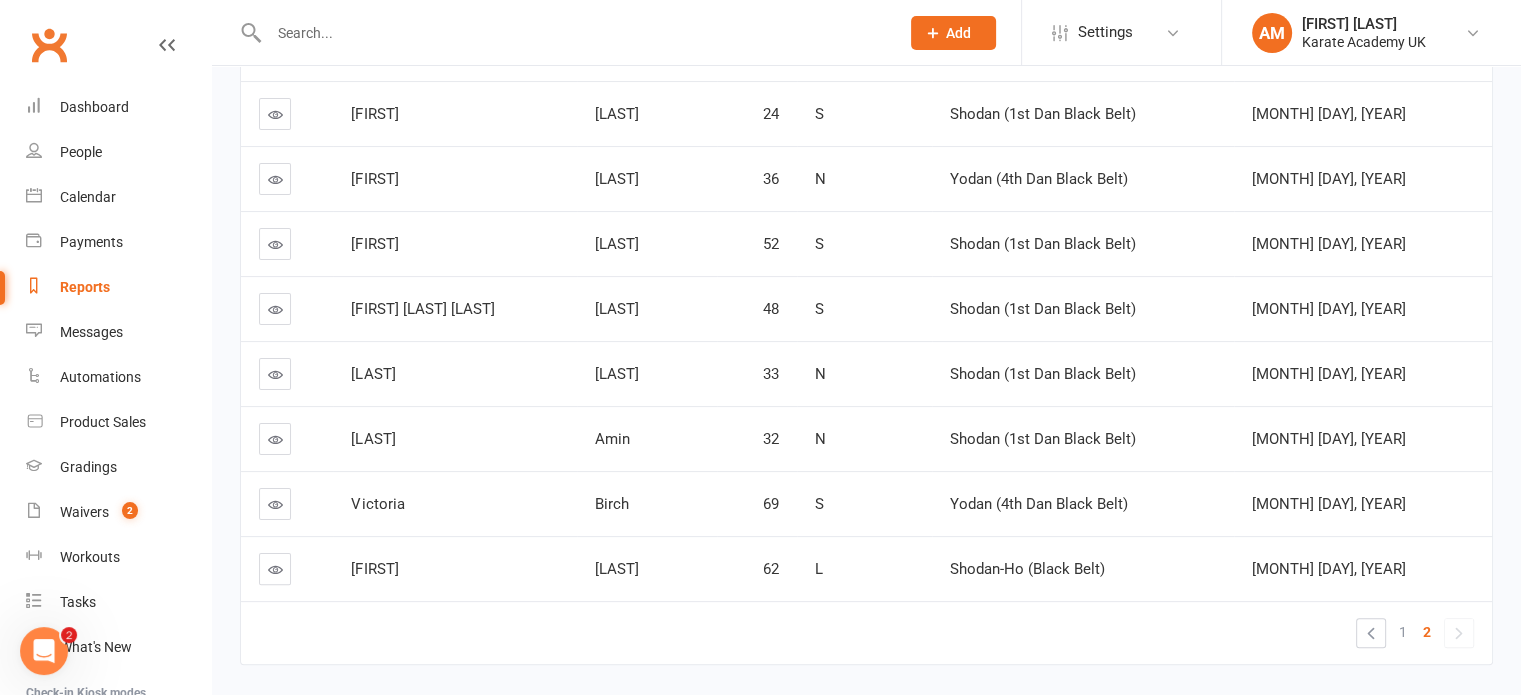 scroll, scrollTop: 429, scrollLeft: 0, axis: vertical 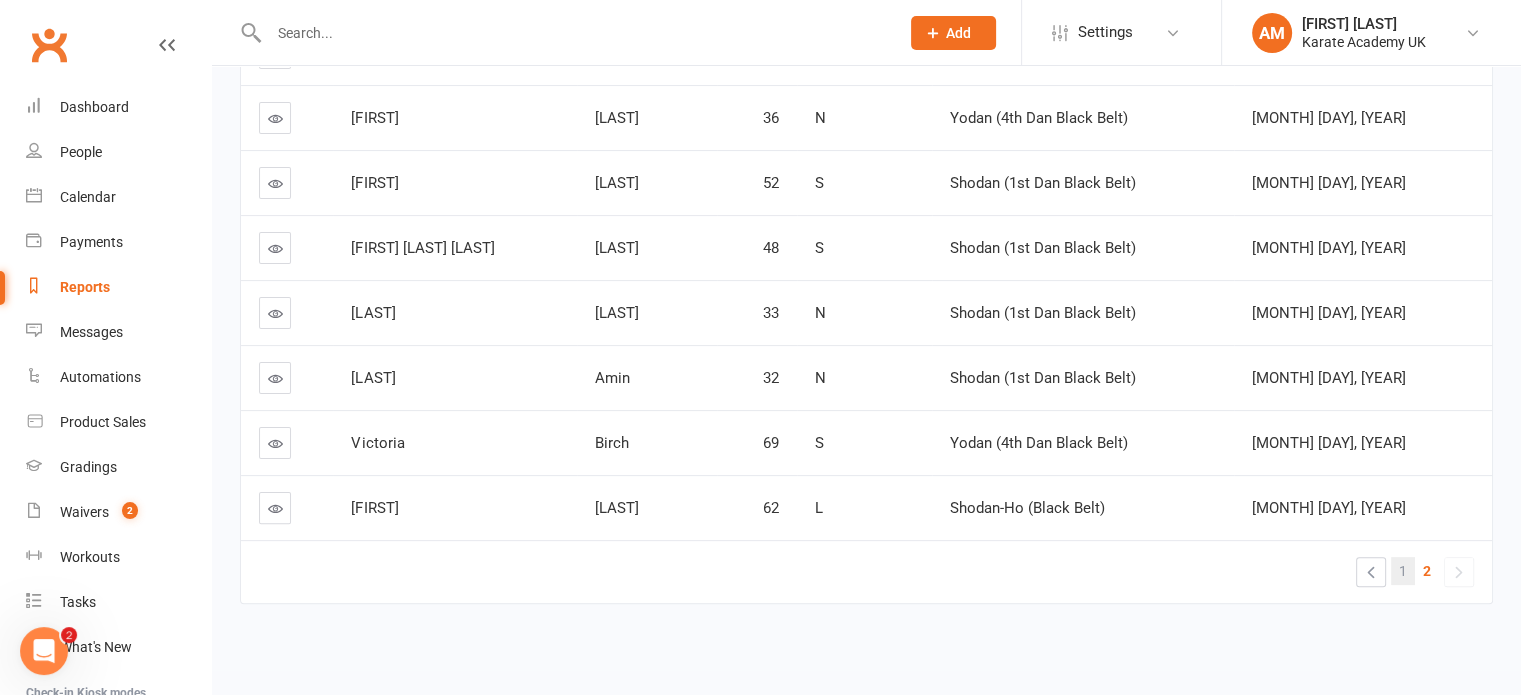 click on "1" at bounding box center [1403, 571] 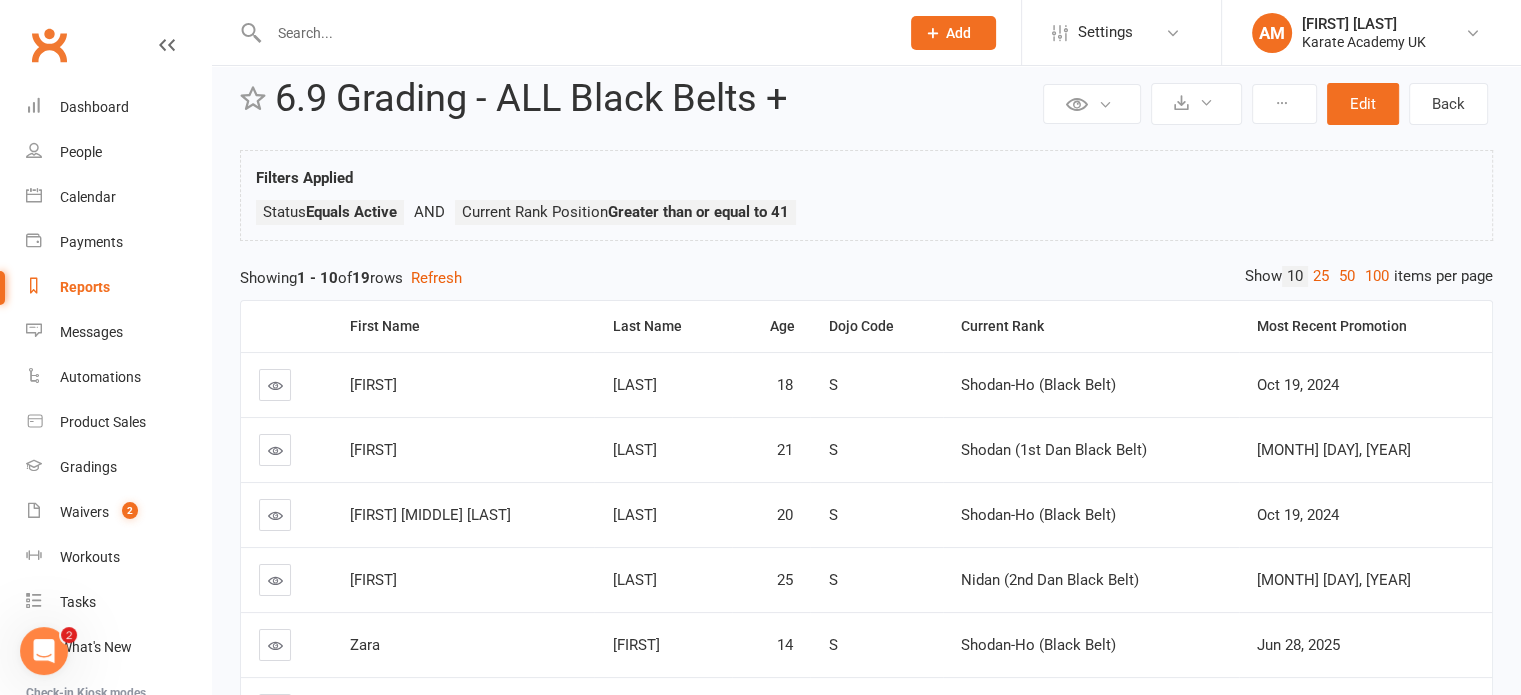 scroll, scrollTop: 29, scrollLeft: 0, axis: vertical 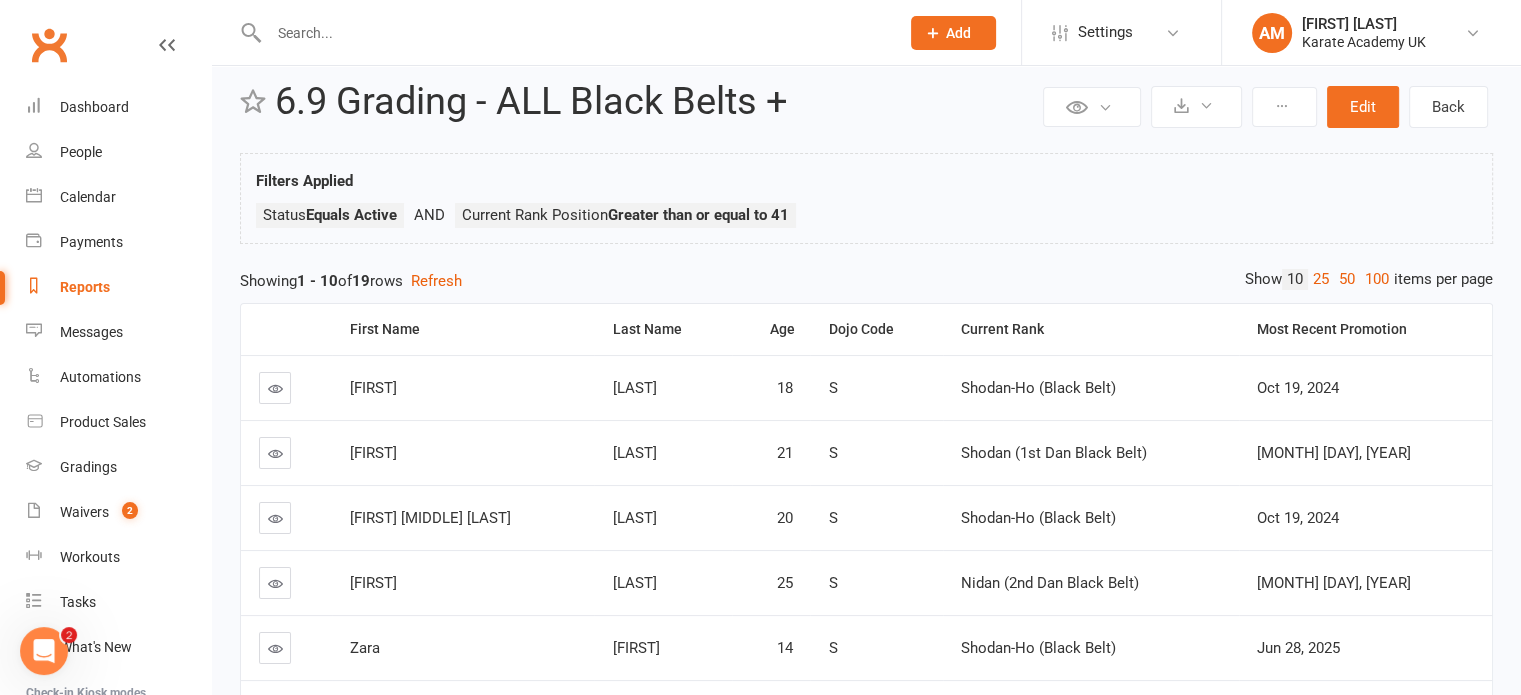 click on "Showing  1 - 10  of  19  rows Refresh" at bounding box center (866, 281) 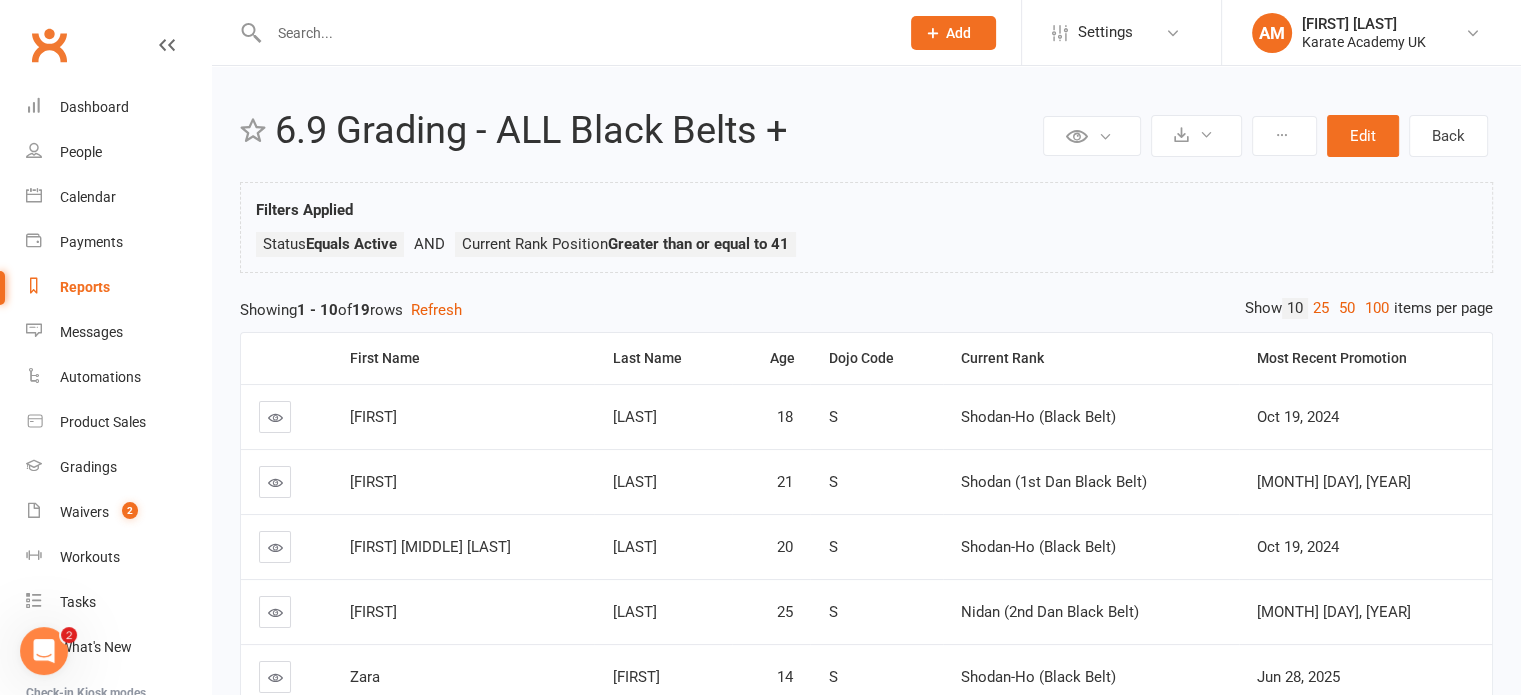 scroll, scrollTop: 0, scrollLeft: 0, axis: both 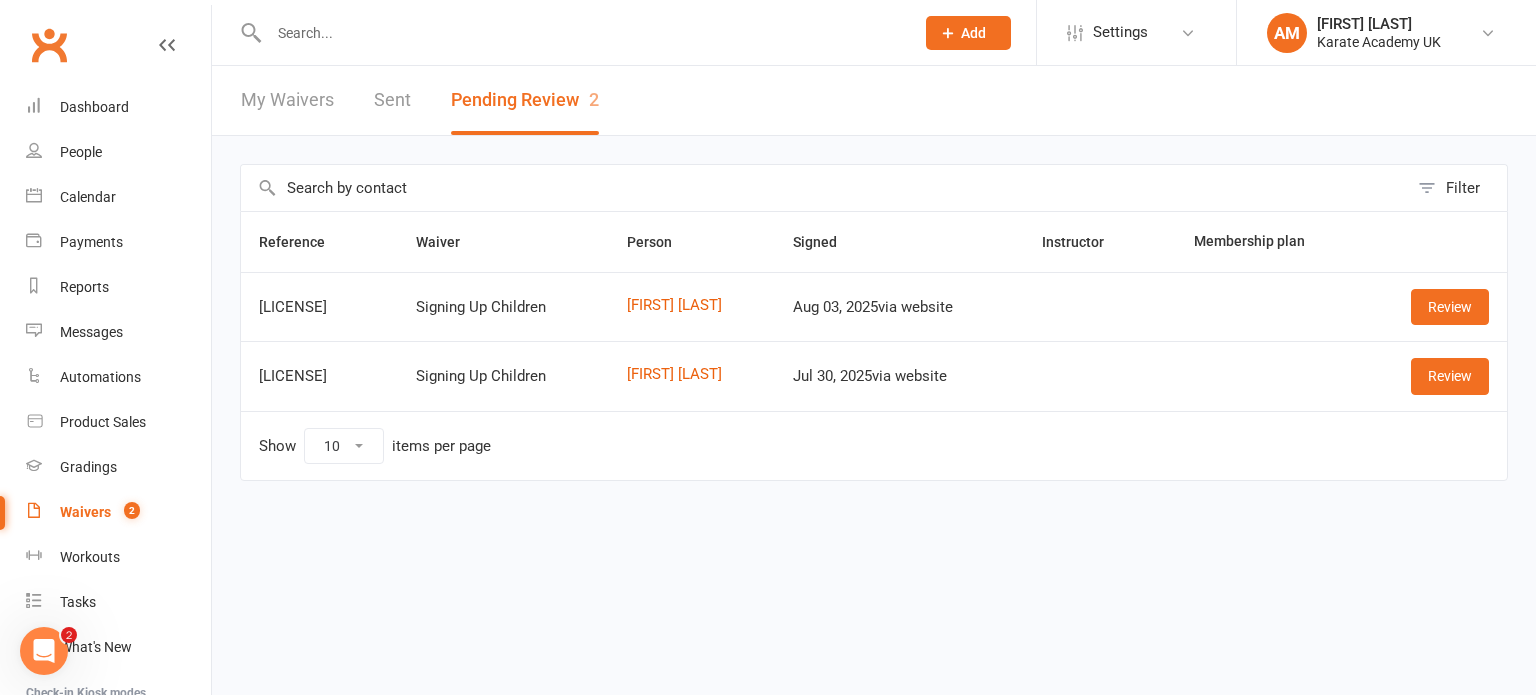 click at bounding box center [581, 33] 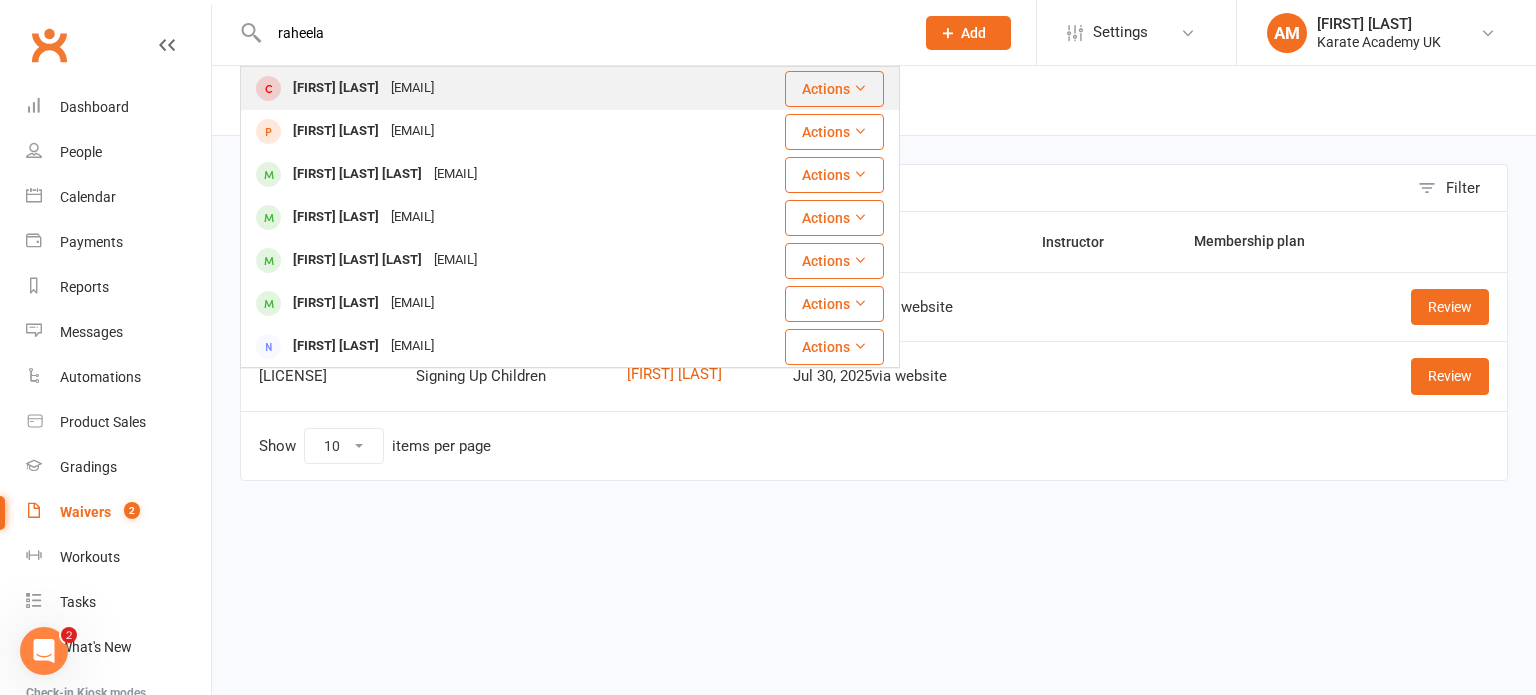 type on "raheela" 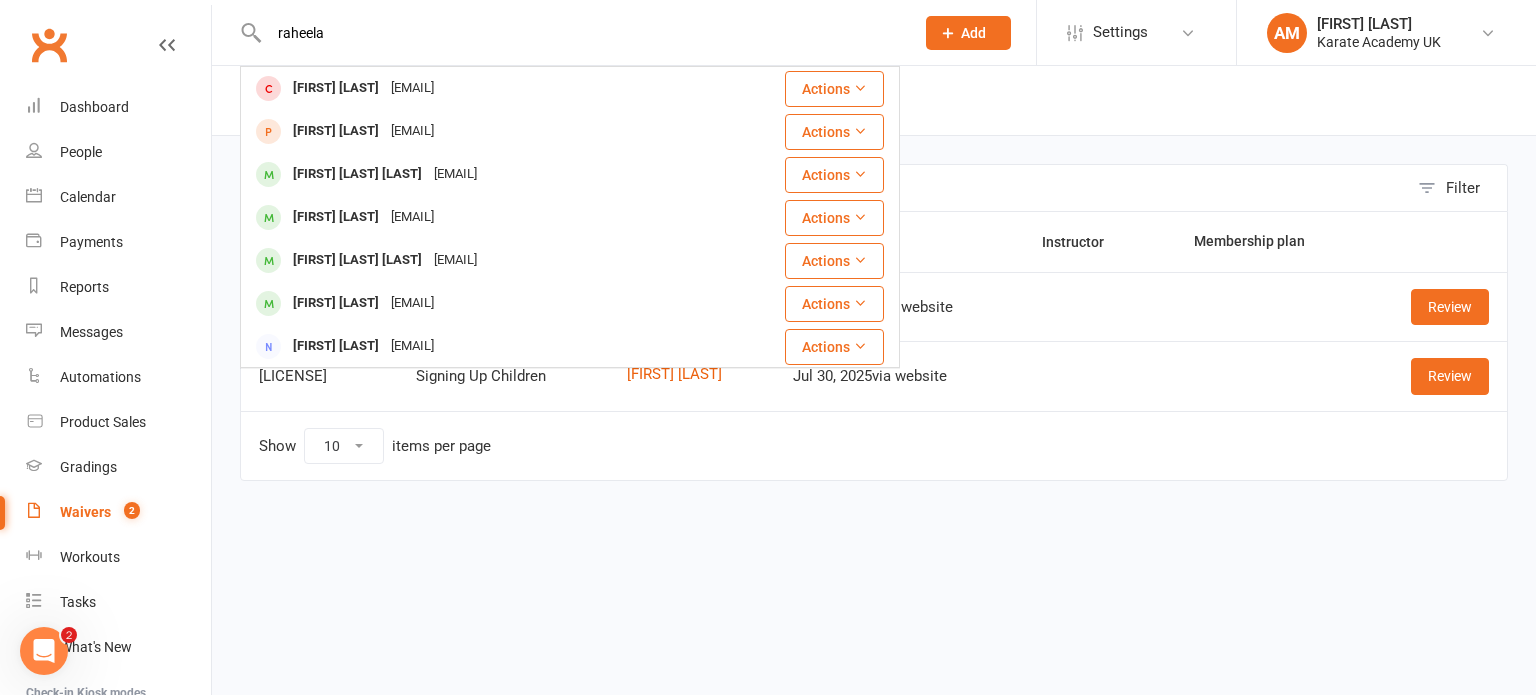 type 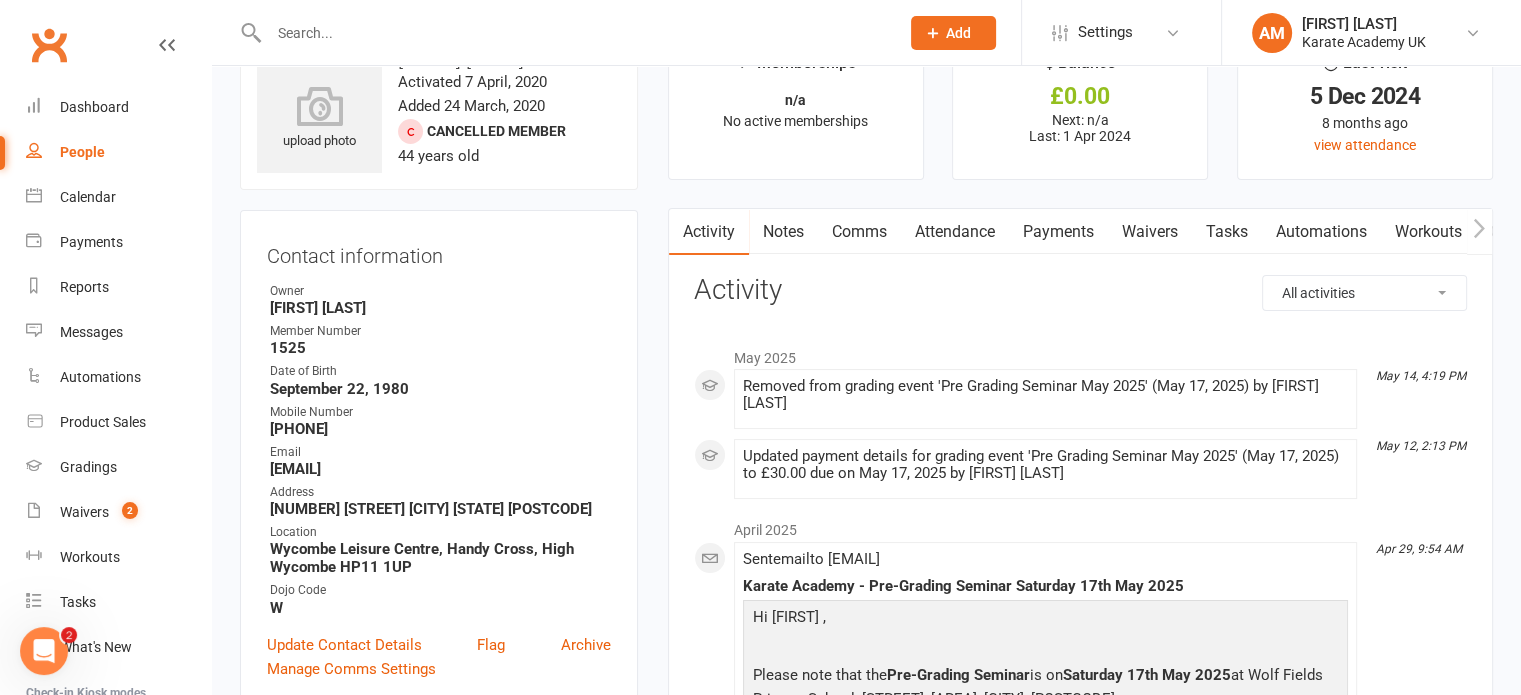 scroll, scrollTop: 0, scrollLeft: 0, axis: both 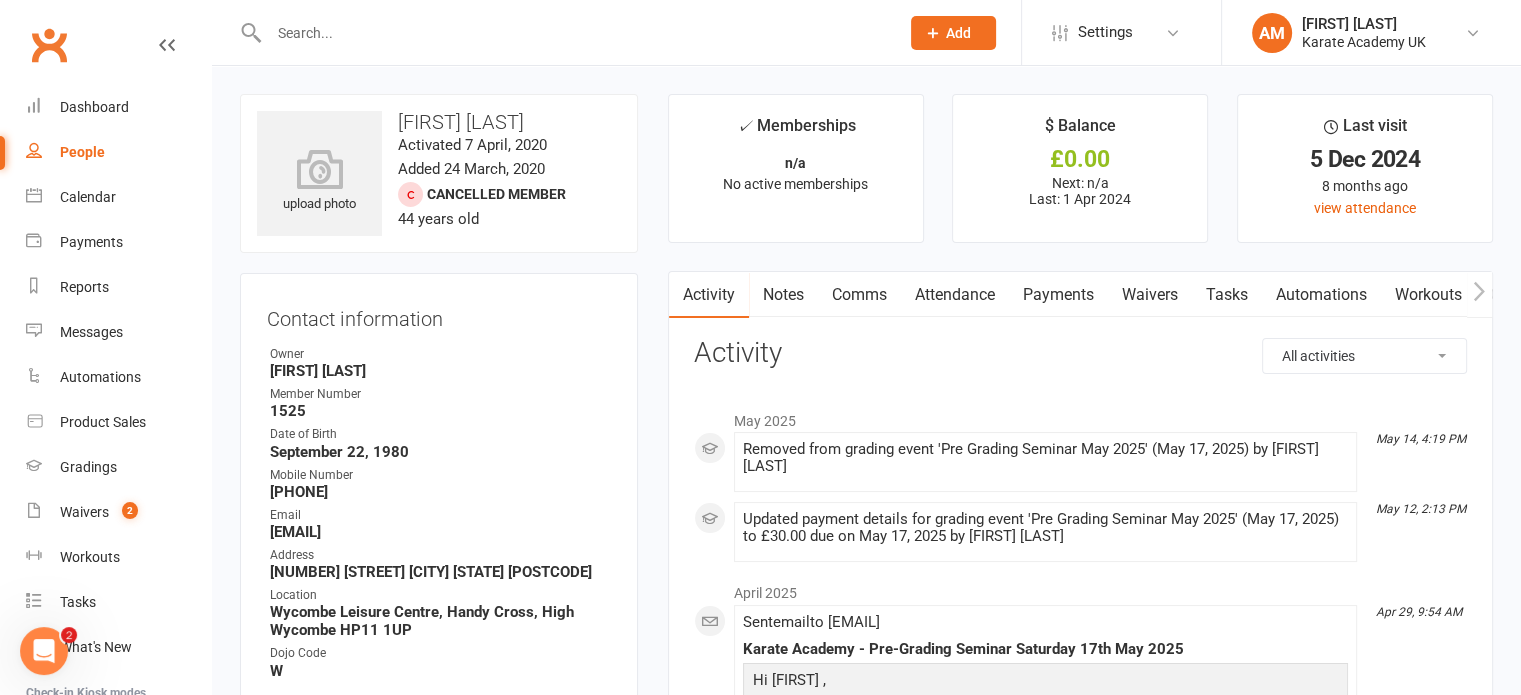 click on "Payments" at bounding box center [1058, 295] 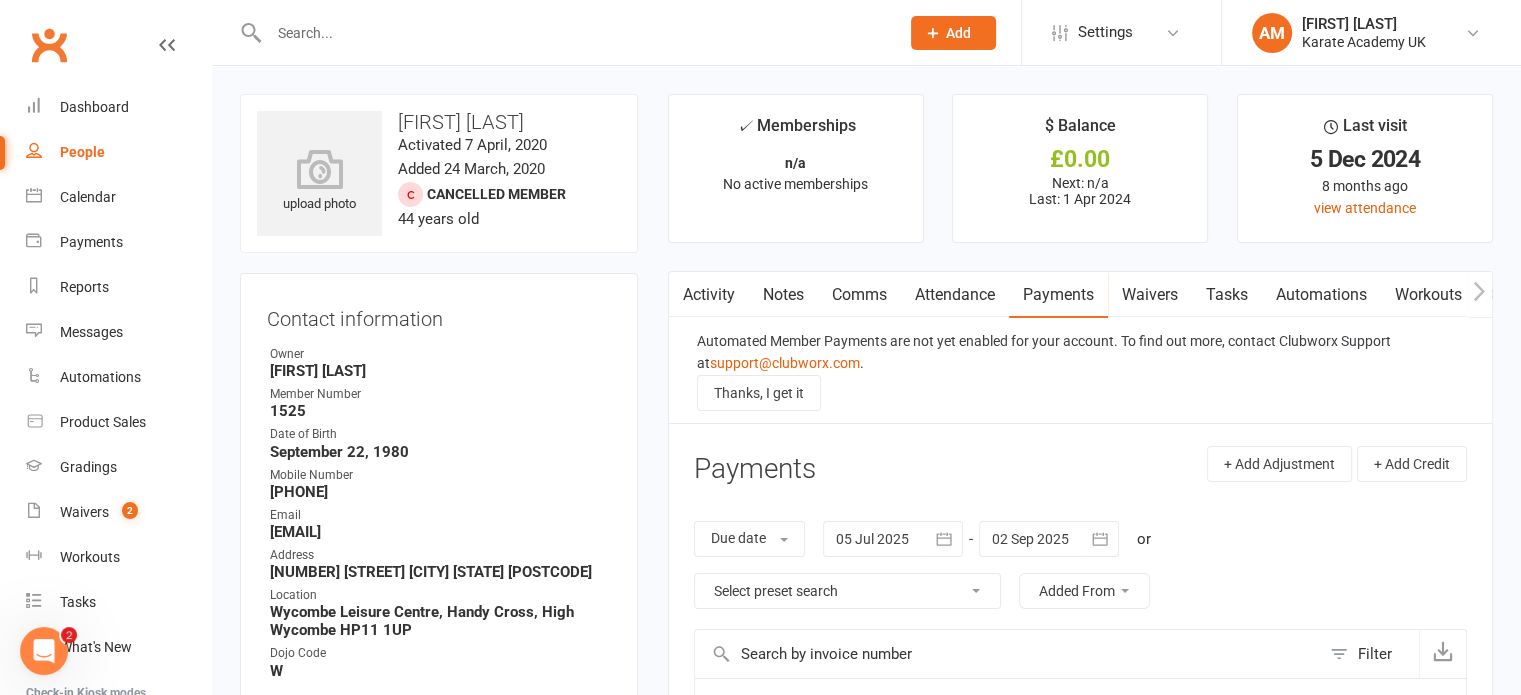 click on "Attendance" at bounding box center [955, 295] 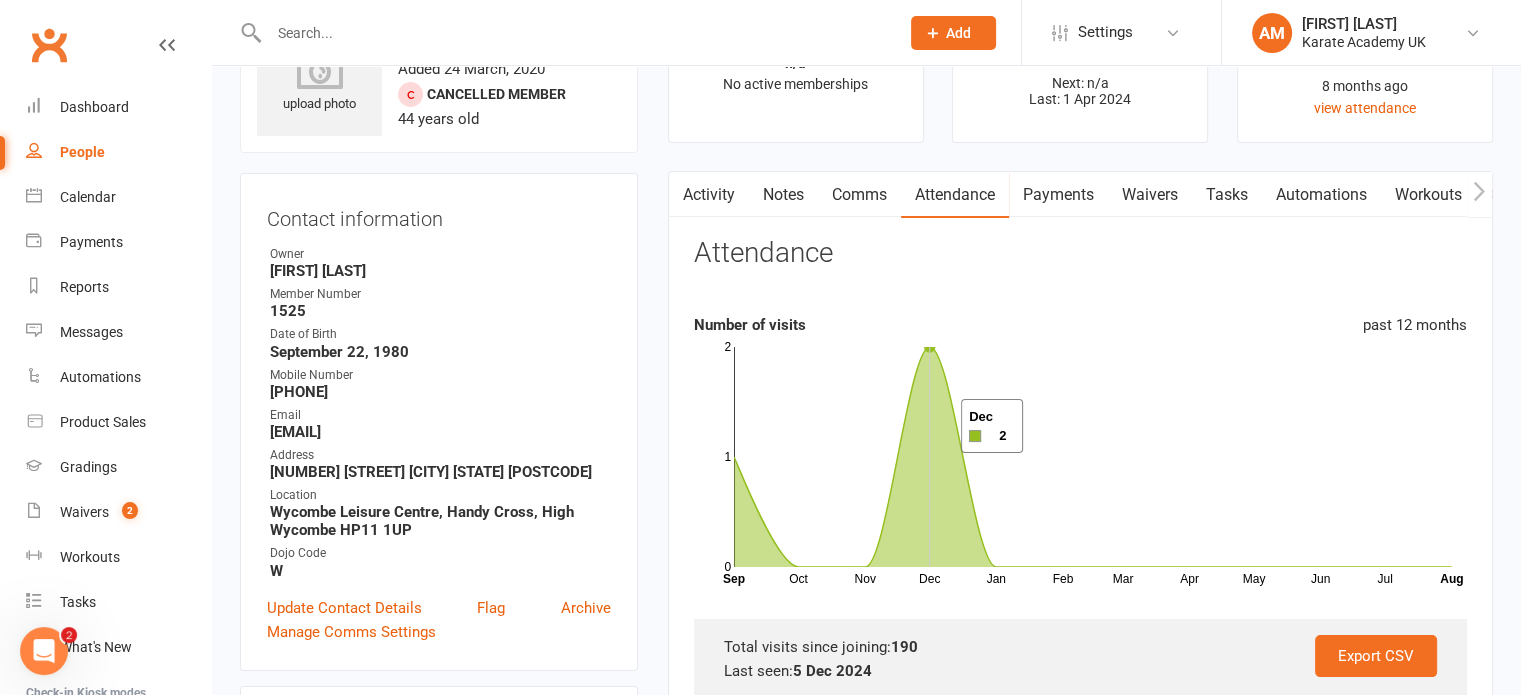 scroll, scrollTop: 0, scrollLeft: 0, axis: both 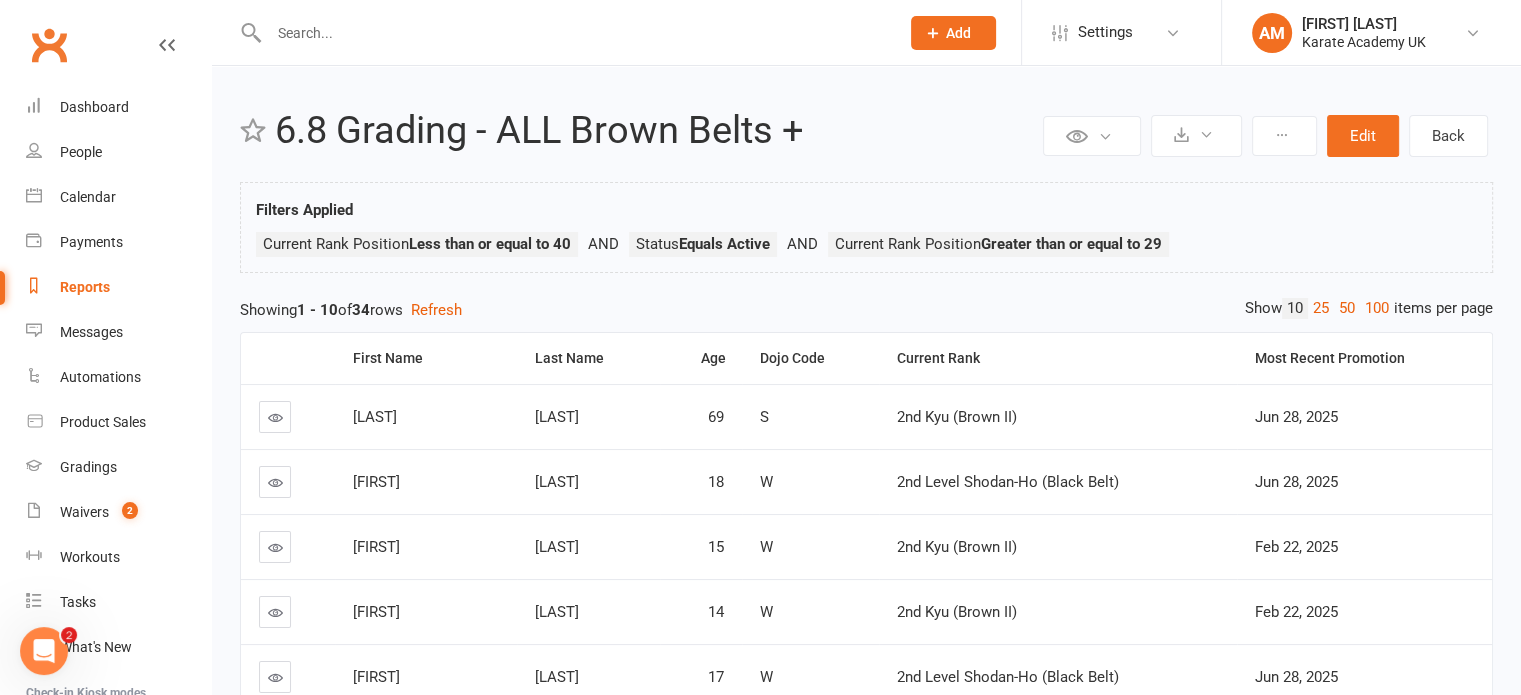 click on "Showing  1 - 10  of  34  rows Refresh" at bounding box center [866, 310] 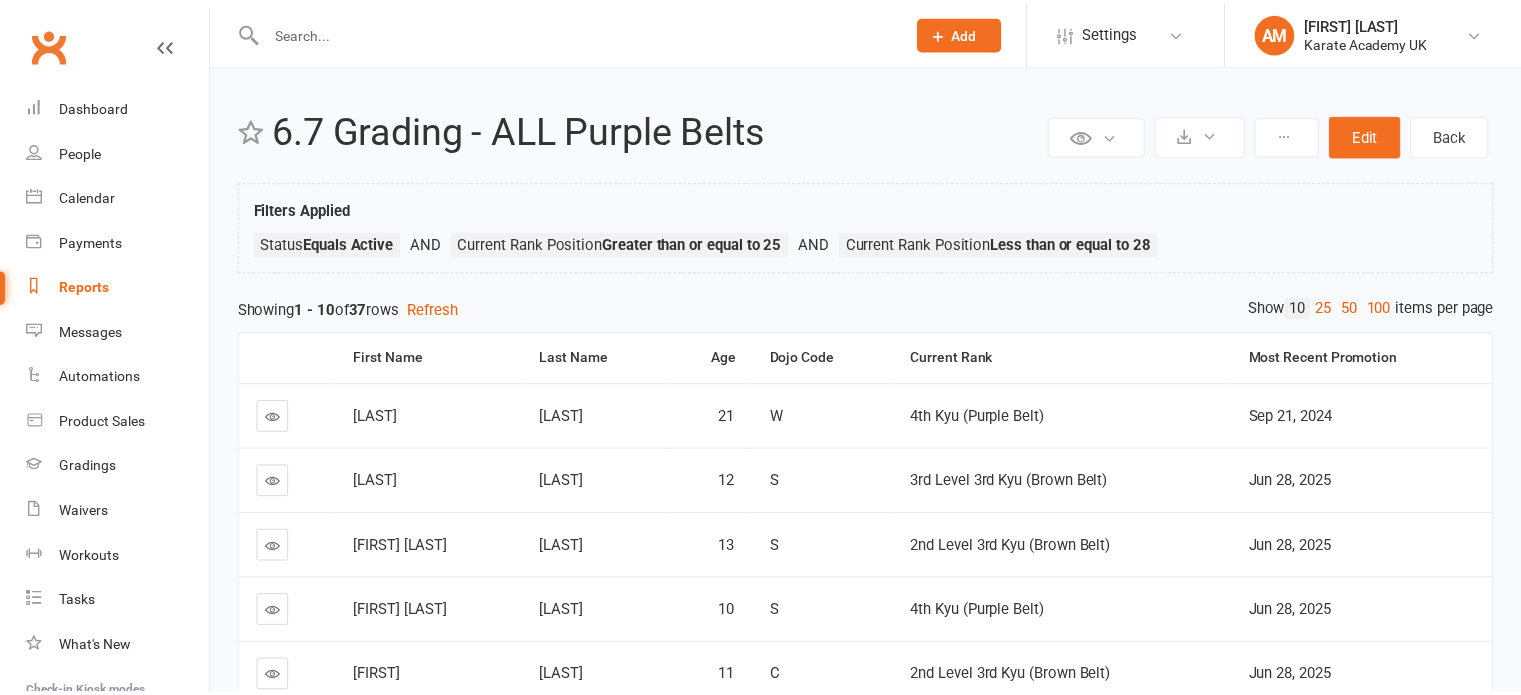 scroll, scrollTop: 0, scrollLeft: 0, axis: both 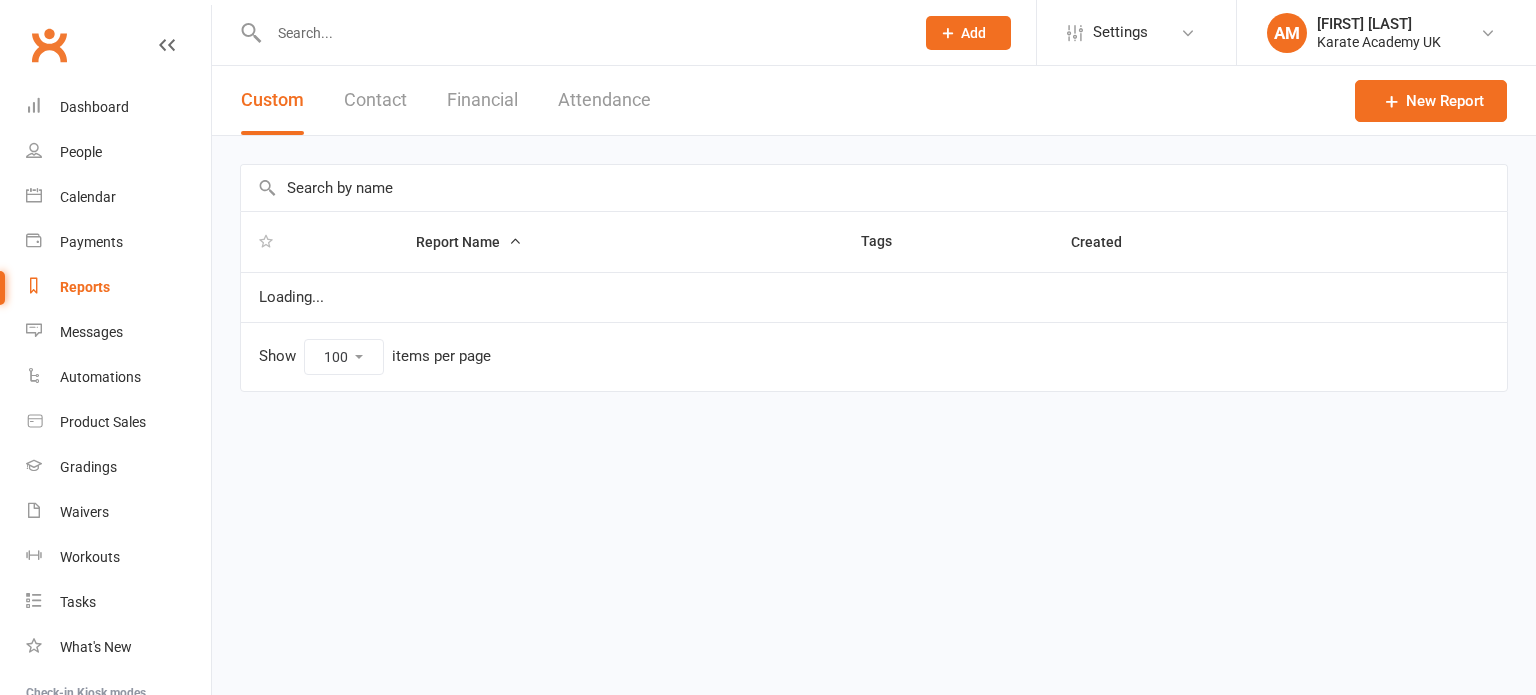 select on "100" 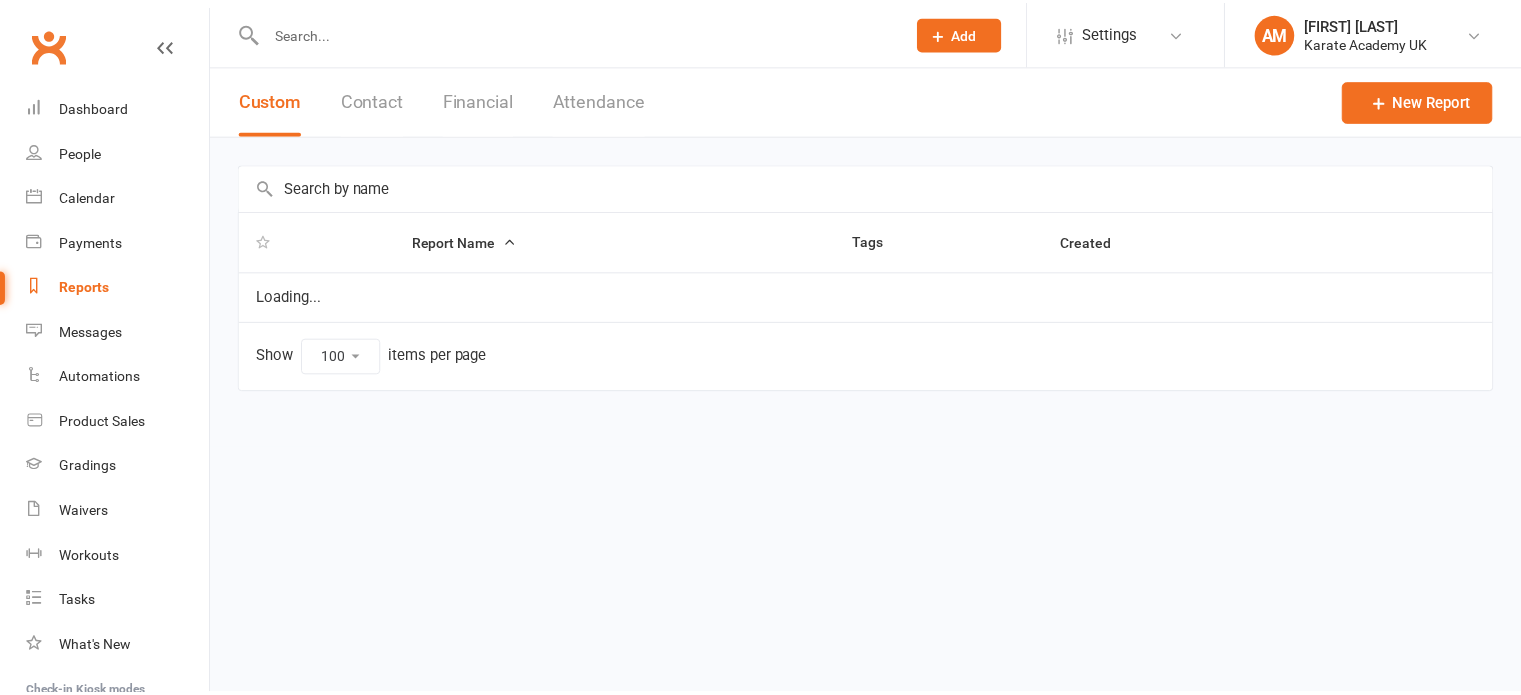 scroll, scrollTop: 0, scrollLeft: 0, axis: both 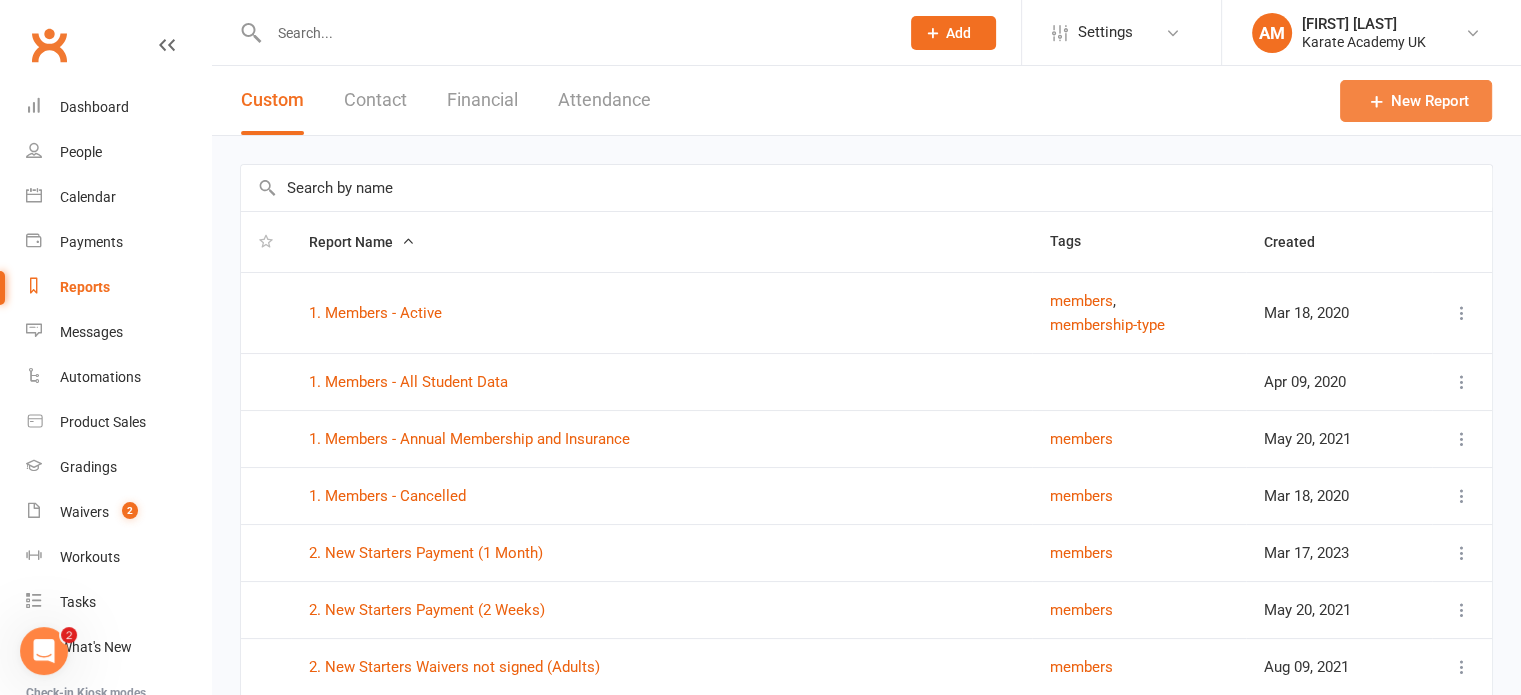 click on "New Report" at bounding box center [1416, 101] 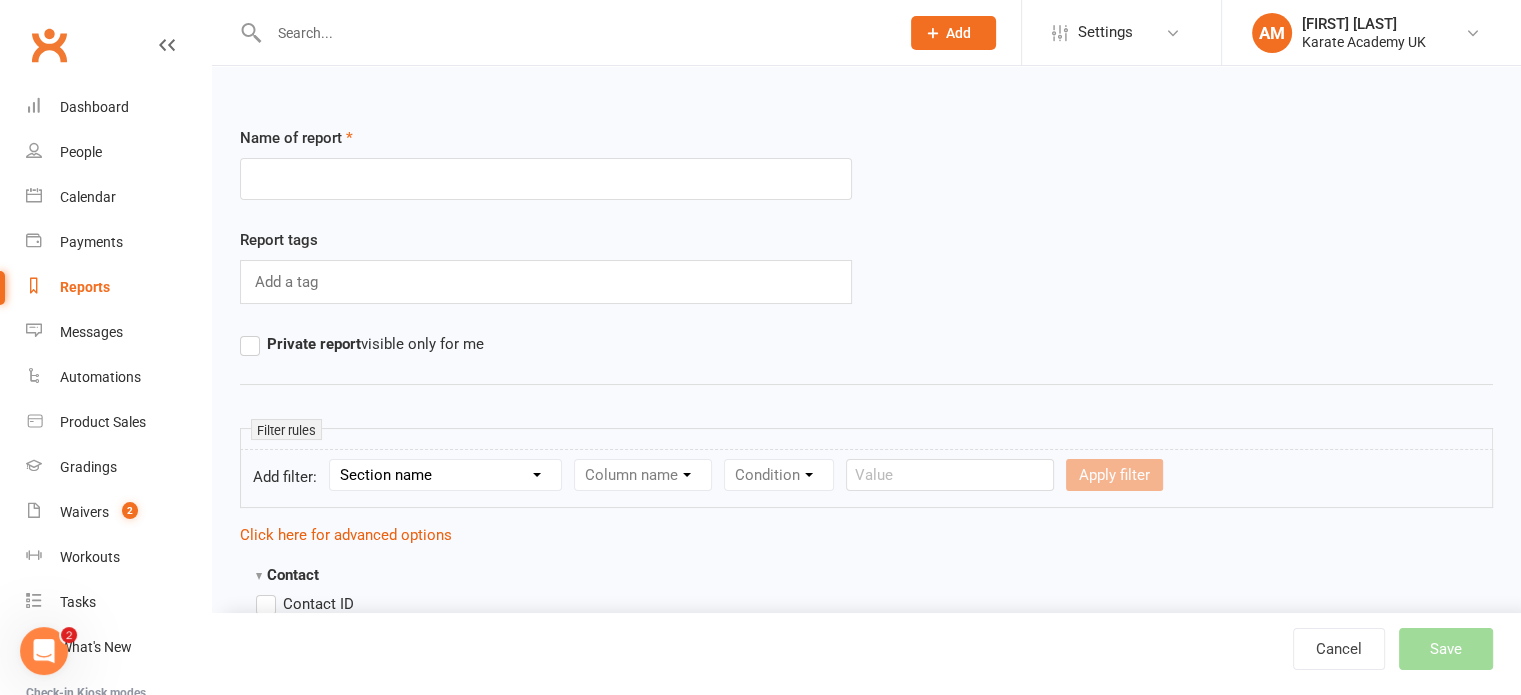 click at bounding box center (546, 179) 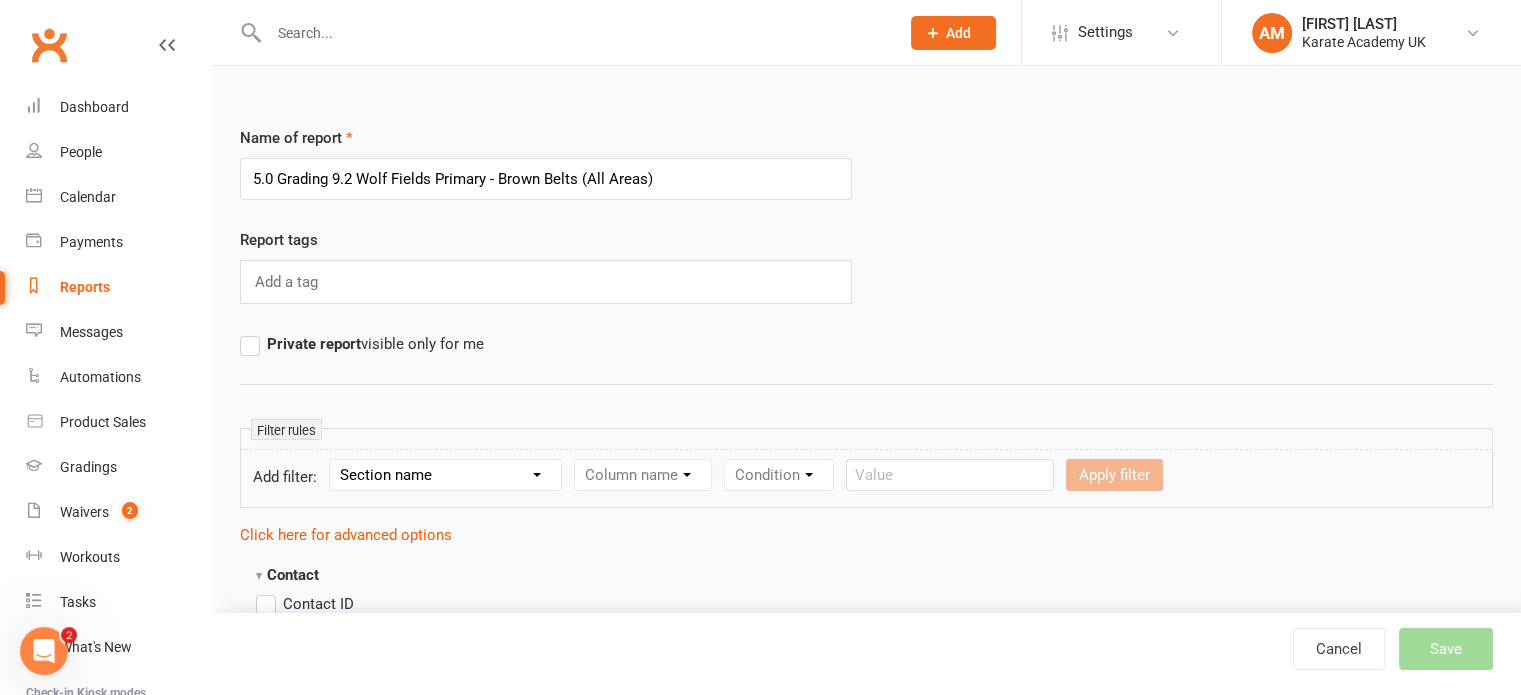 click on "5.0 Grading 9.2 Wolf Fields Primary - Brown Belts (All Areas)" at bounding box center (546, 179) 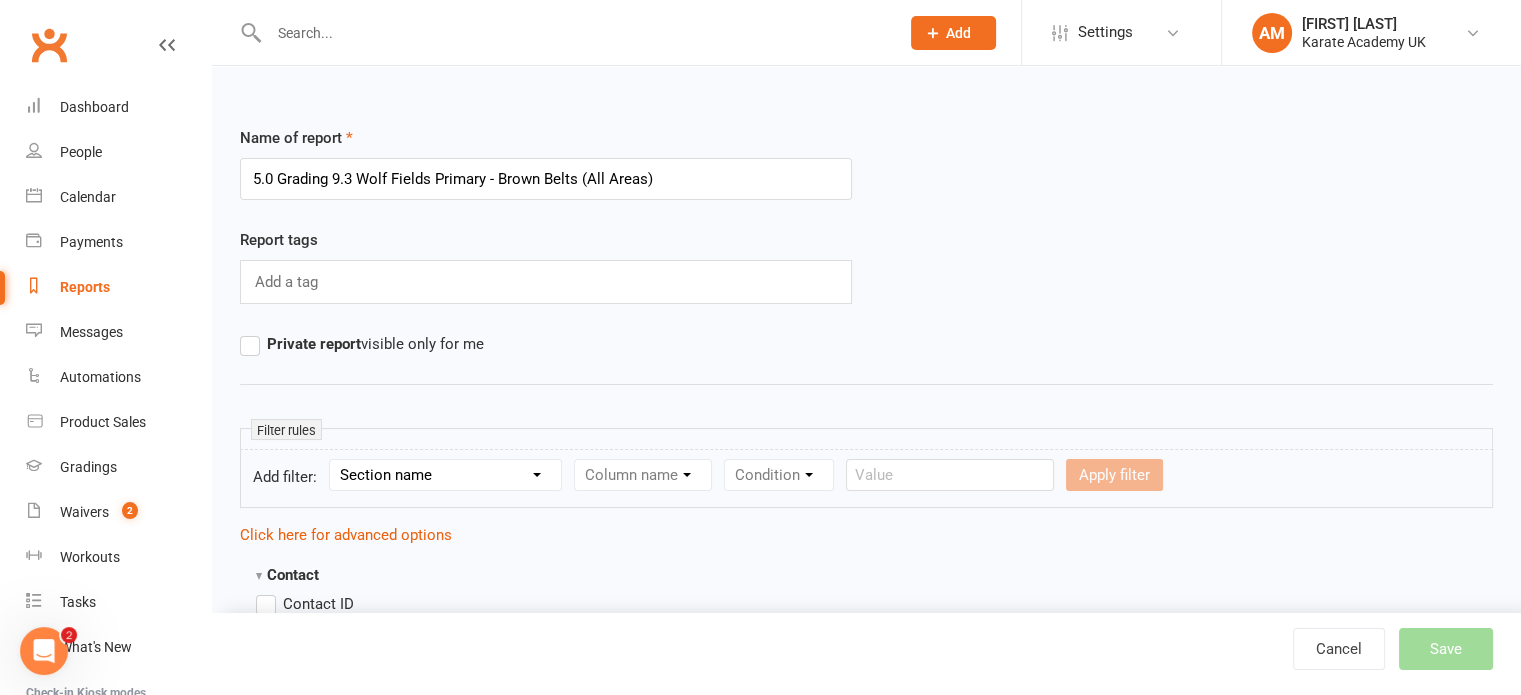 click on "5.0 Grading 9.3 Wolf Fields Primary - Brown Belts (All Areas)" at bounding box center [546, 179] 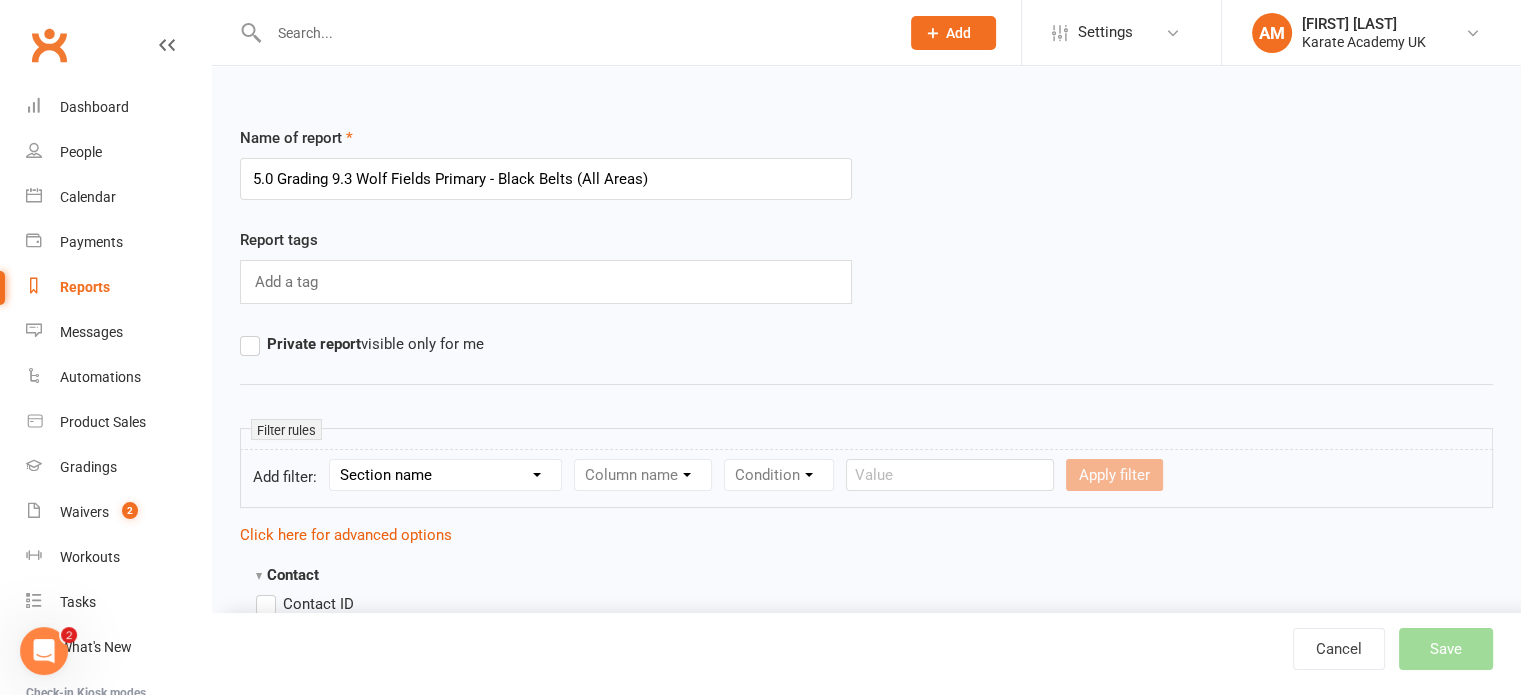 click on "5.0 Grading 9.3 Wolf Fields Primary - Black Belts (All Areas)" at bounding box center [546, 179] 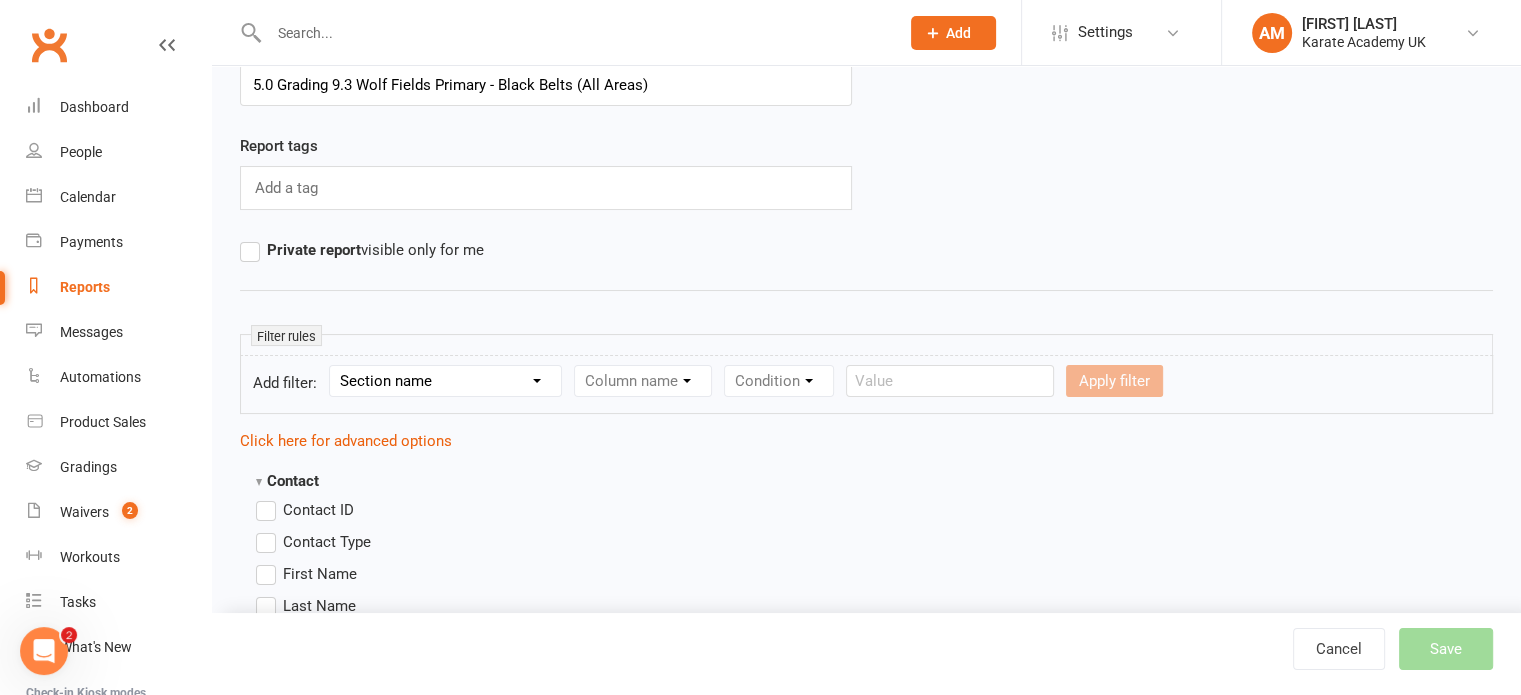 scroll, scrollTop: 100, scrollLeft: 0, axis: vertical 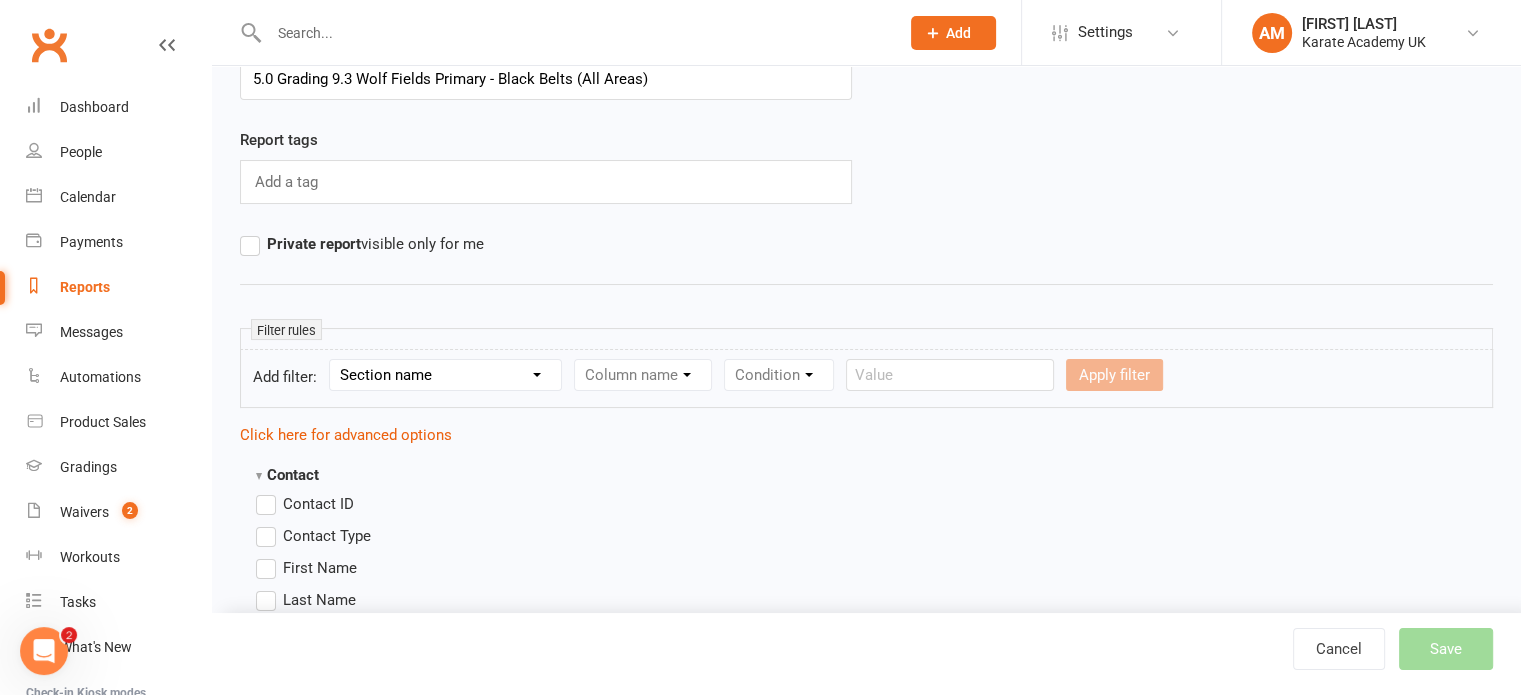 type on "5.0 Grading 9.3 Wolf Fields Primary - Black Belts (All Areas)" 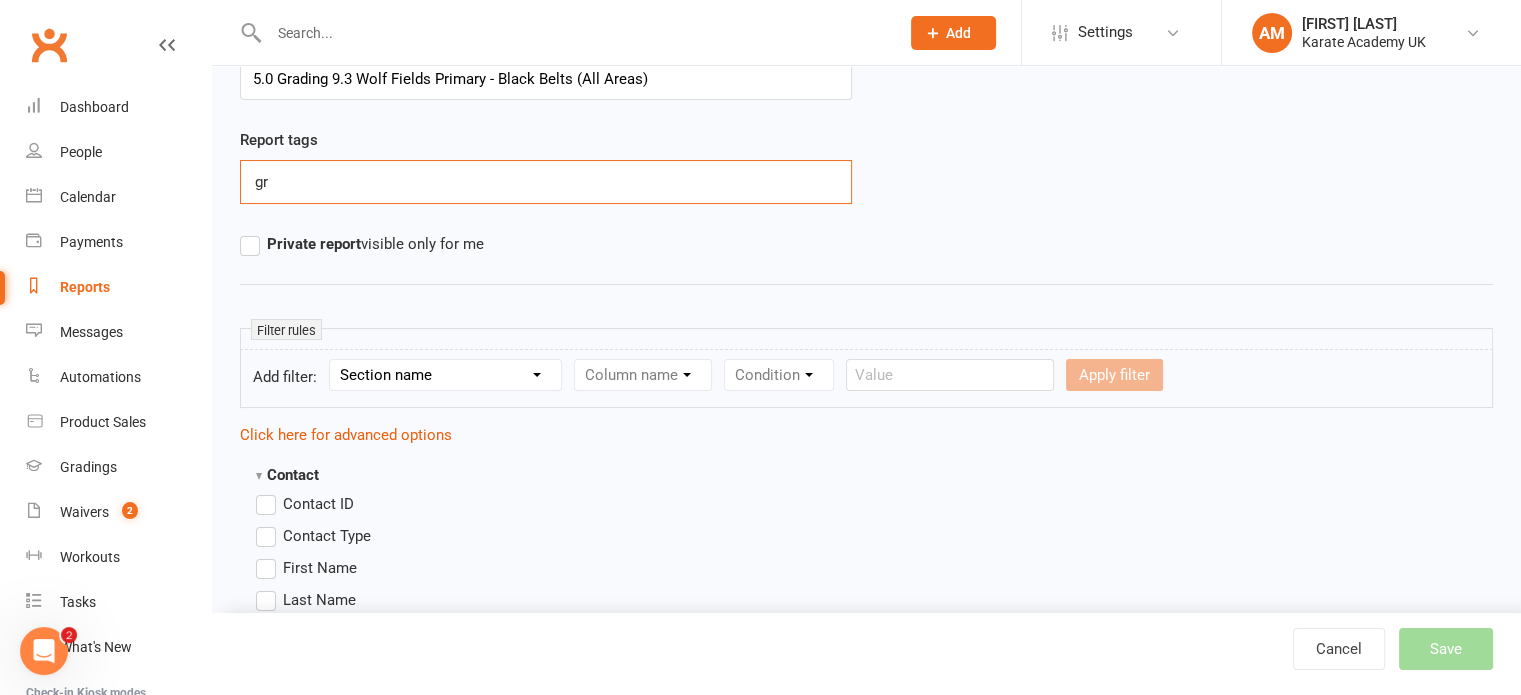 type on "g" 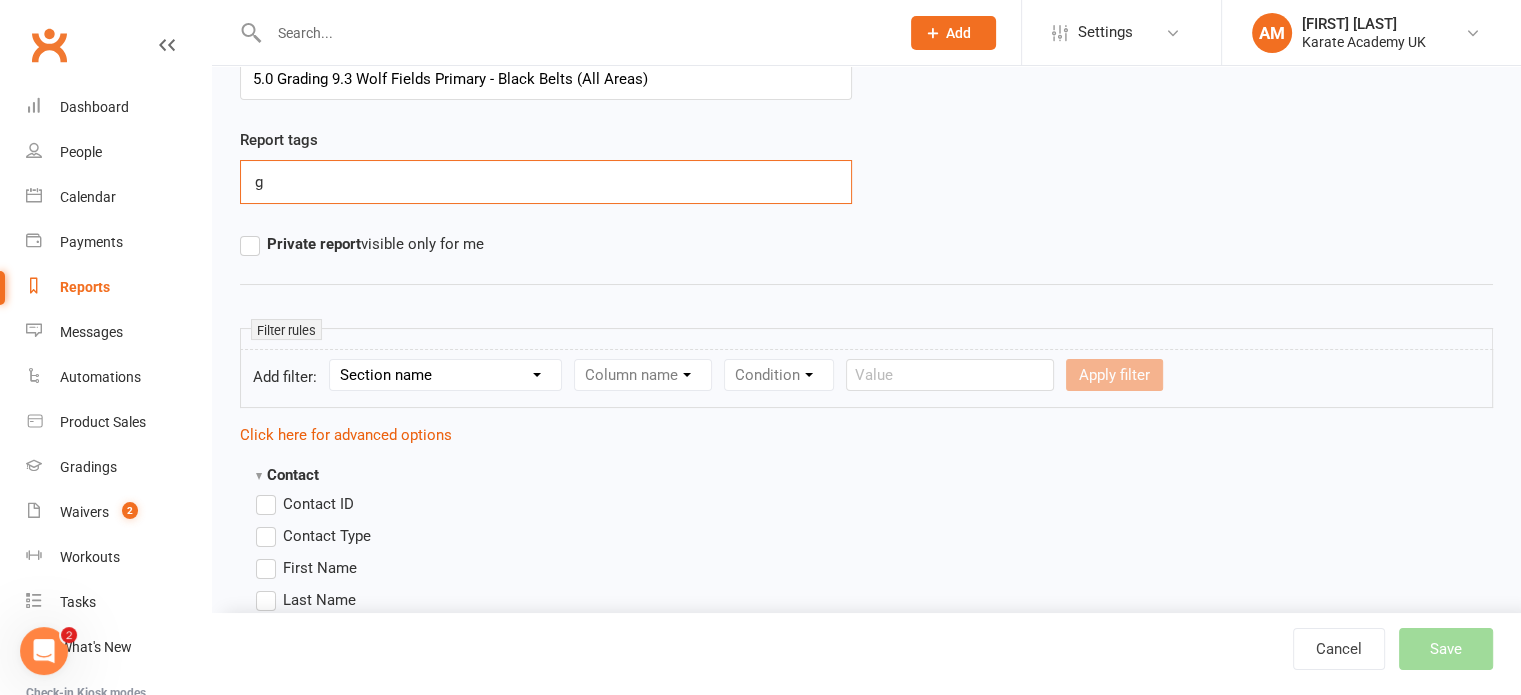 type 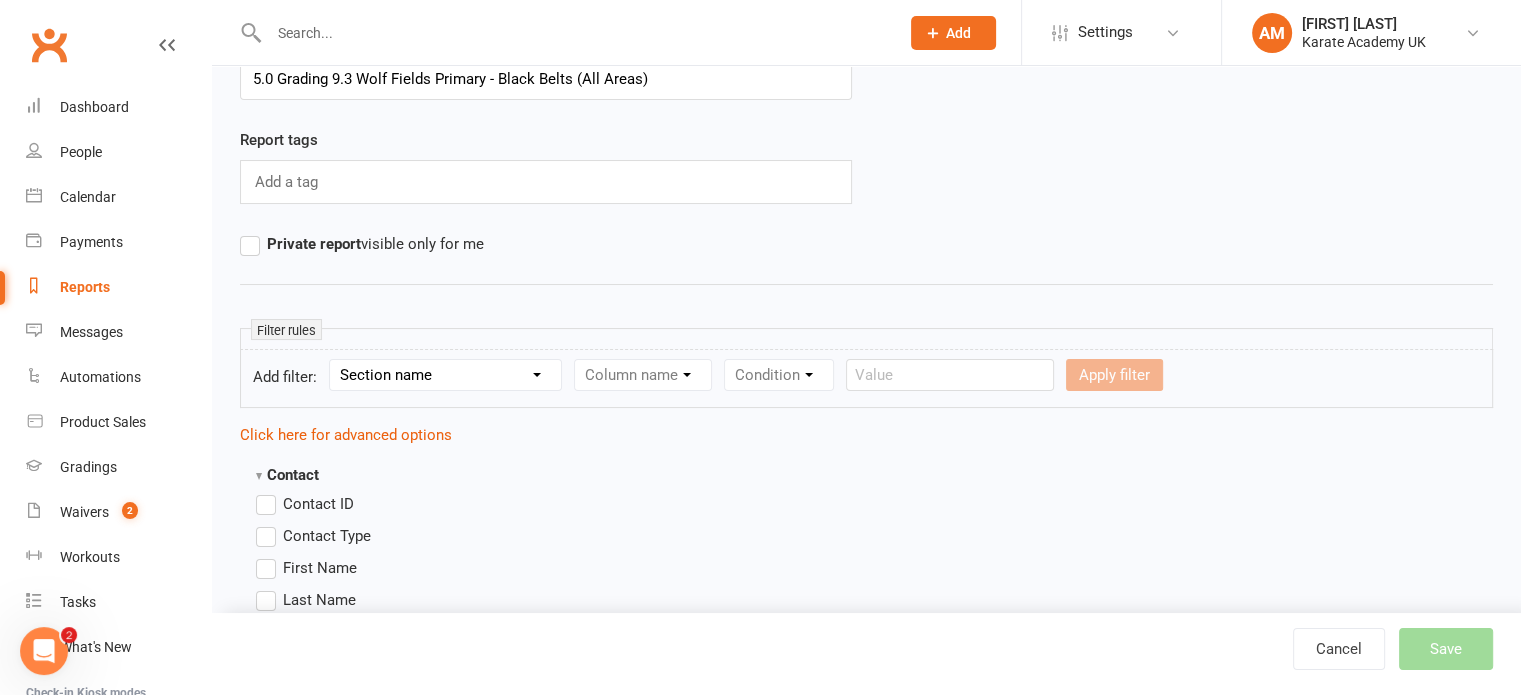 click on "Private report  visible only for me" at bounding box center (546, 244) 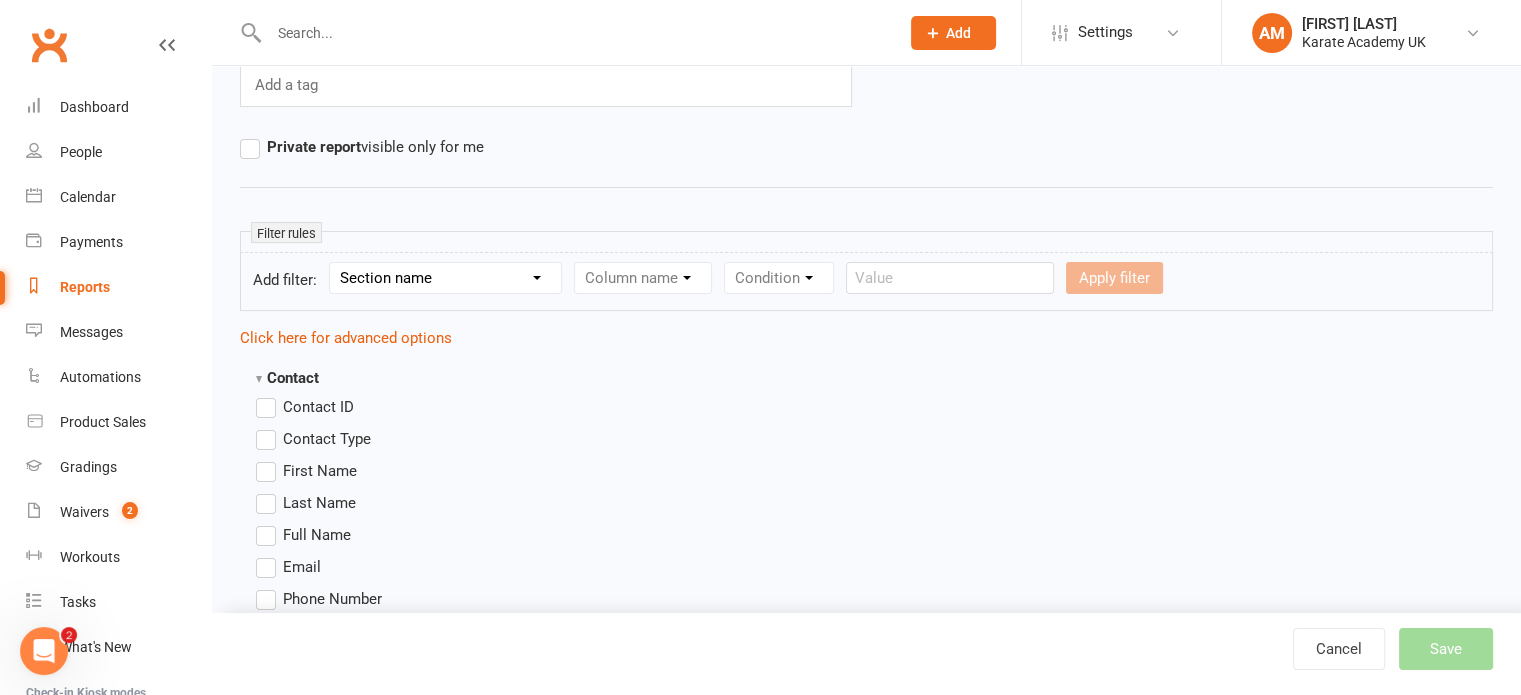scroll, scrollTop: 200, scrollLeft: 0, axis: vertical 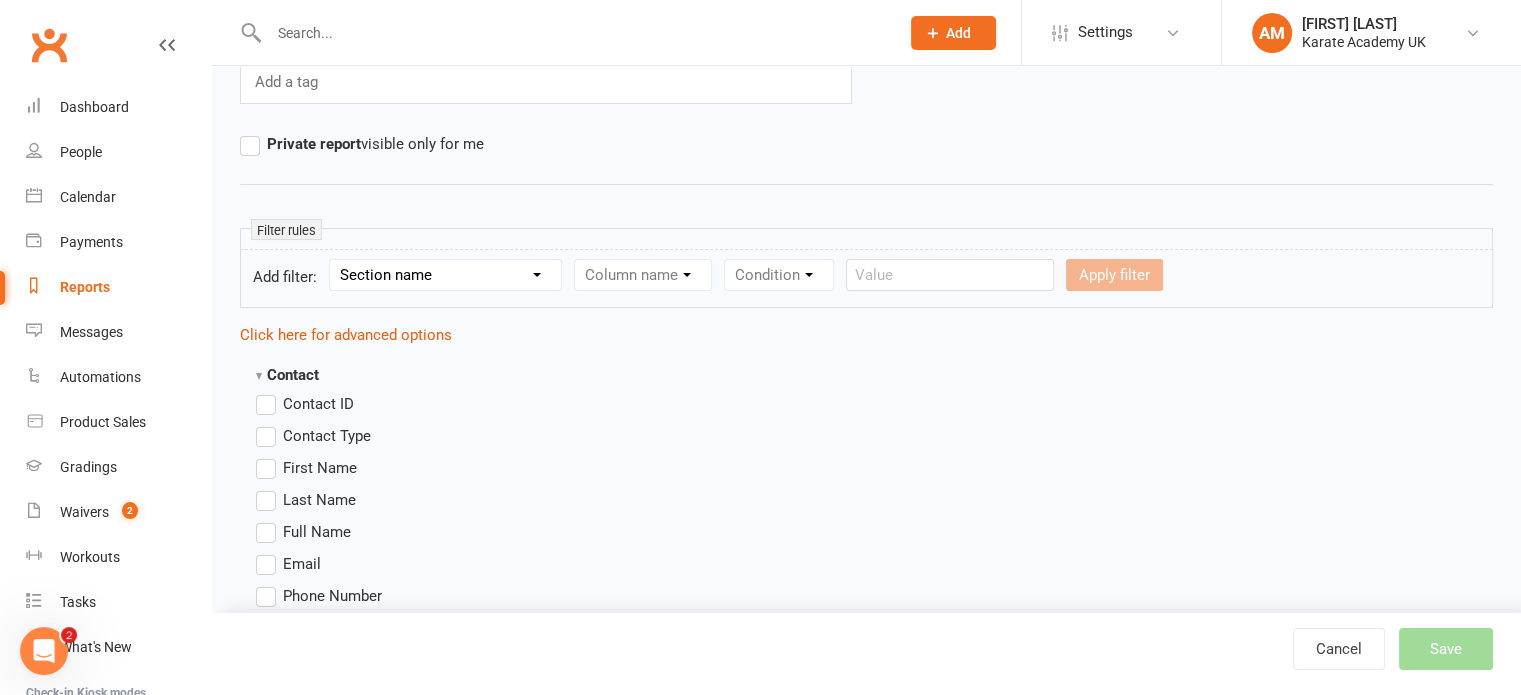click on "Section name Contact Attendance Aggregate Payment Booking Waitlist Attendees Cancelled Bookings Late-cancelled Bookings Recurring Booking Aggregate Booking Communication Comms Recipients Membership Payment Styles And Ranks Aggregate Styles And Ranks Grading Events Promotions Suspensions Signed Waivers Family Members Credit Vouchers Enrolled Automations Enrolled Workouts Public Tasks Badges Emergency Contact Details Fitness Goals Key Demographics Marketing Information Medical History Waiver Answers" at bounding box center (445, 275) 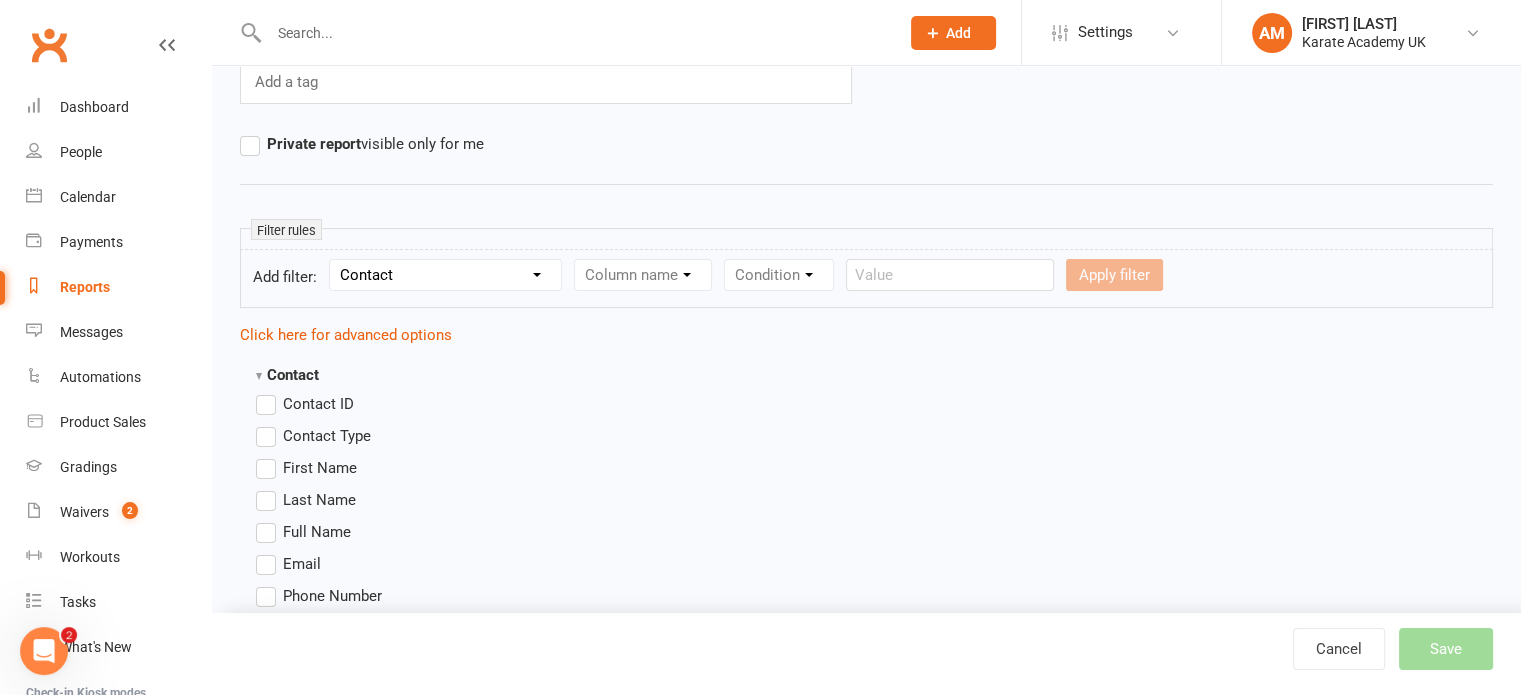 click on "Section name Contact Attendance Aggregate Payment Booking Waitlist Attendees Cancelled Bookings Late-cancelled Bookings Recurring Booking Aggregate Booking Communication Comms Recipients Membership Payment Styles And Ranks Aggregate Styles And Ranks Grading Events Promotions Suspensions Signed Waivers Family Members Credit Vouchers Enrolled Automations Enrolled Workouts Public Tasks Badges Emergency Contact Details Fitness Goals Key Demographics Marketing Information Medical History Waiver Answers" at bounding box center (445, 275) 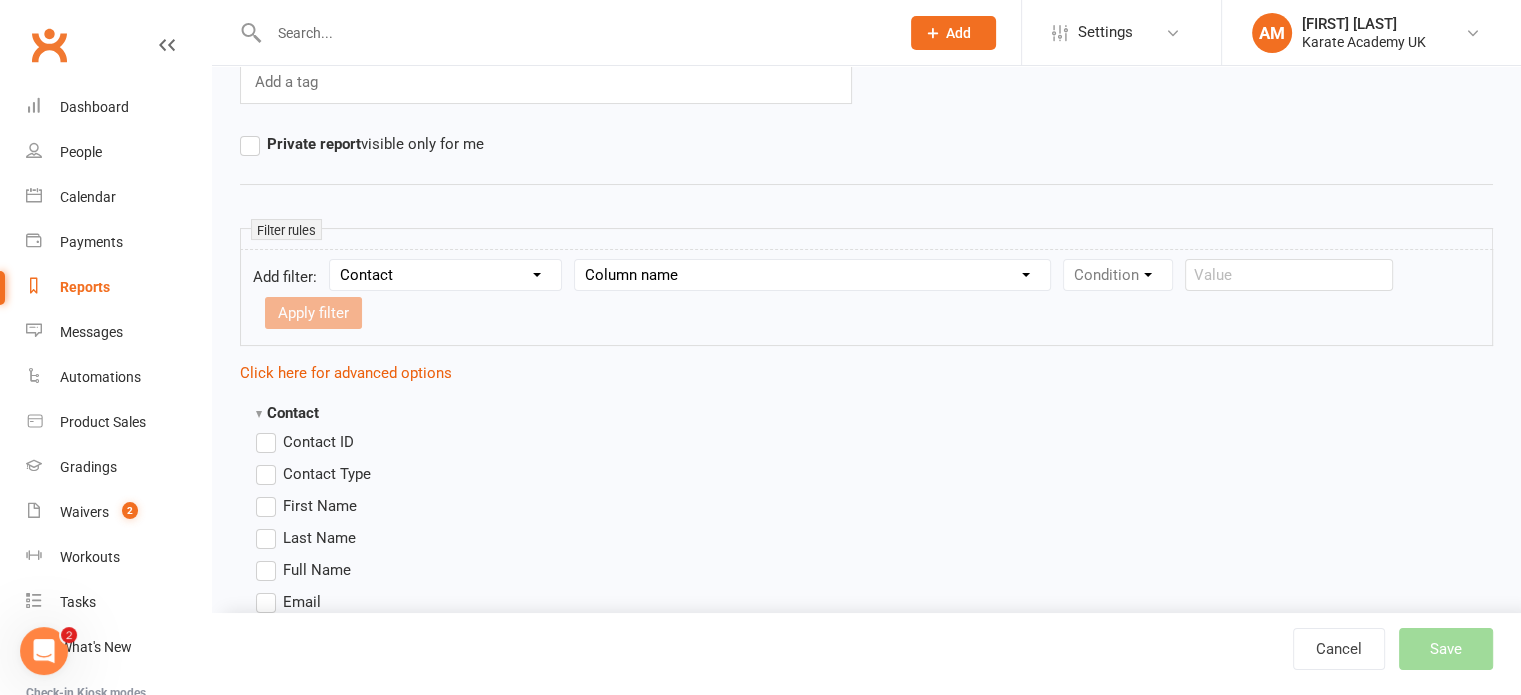 click on "Column name Contact Type First Name Last Name Full Name Email Phone Number Address (Full) Created First Activated Days since added to Clubworx Days since First Activated Days since Last Activated Status Previous Status (Prospects only) Prospect Status Last Changed Trial Status Member Number Date of Birth Age Next Birthday Birth Month Unsubscribed from Email Unsubscribed from SMS Owner Location Converted to Member Converted to NAC Wallet Details Credit Card Expires Source Related contacts exist? Related members exist? Related active members exist? Related prospects exist? Related non-attending contacts exist? Related non-attending contacts (with active memberships) exist? Parent(s) exist in Clubworx? Children exist in Clubworx? Profile picture attached? Credit balance Flagged? Flag Titles Dojo Code Has signed in to Member Portal? Last Member Portal sign-in" at bounding box center (812, 275) 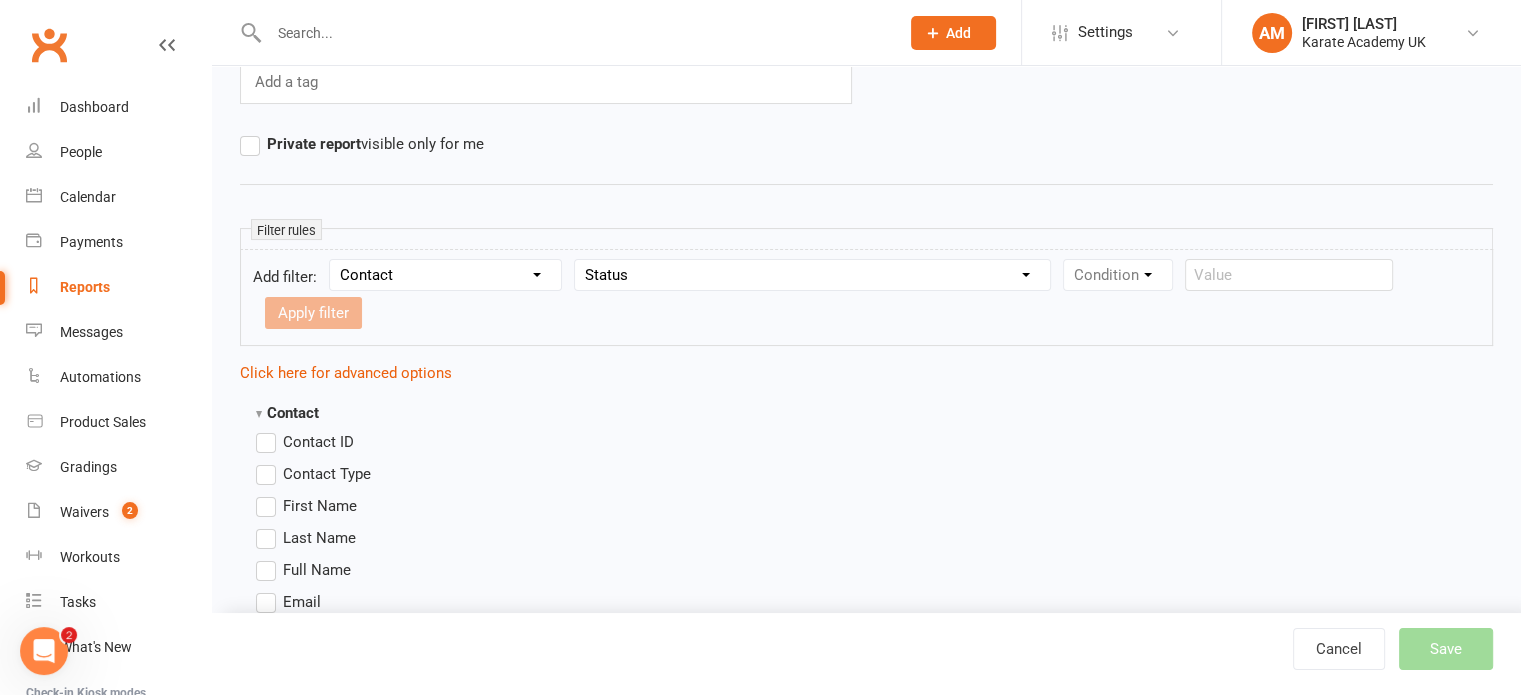 click on "Column name Contact Type First Name Last Name Full Name Email Phone Number Address (Full) Created First Activated Days since added to Clubworx Days since First Activated Days since Last Activated Status Previous Status (Prospects only) Prospect Status Last Changed Trial Status Member Number Date of Birth Age Next Birthday Birth Month Unsubscribed from Email Unsubscribed from SMS Owner Location Converted to Member Converted to NAC Wallet Details Credit Card Expires Source Related contacts exist? Related members exist? Related active members exist? Related prospects exist? Related non-attending contacts exist? Related non-attending contacts (with active memberships) exist? Parent(s) exist in Clubworx? Children exist in Clubworx? Profile picture attached? Credit balance Flagged? Flag Titles Dojo Code Has signed in to Member Portal? Last Member Portal sign-in" at bounding box center (812, 275) 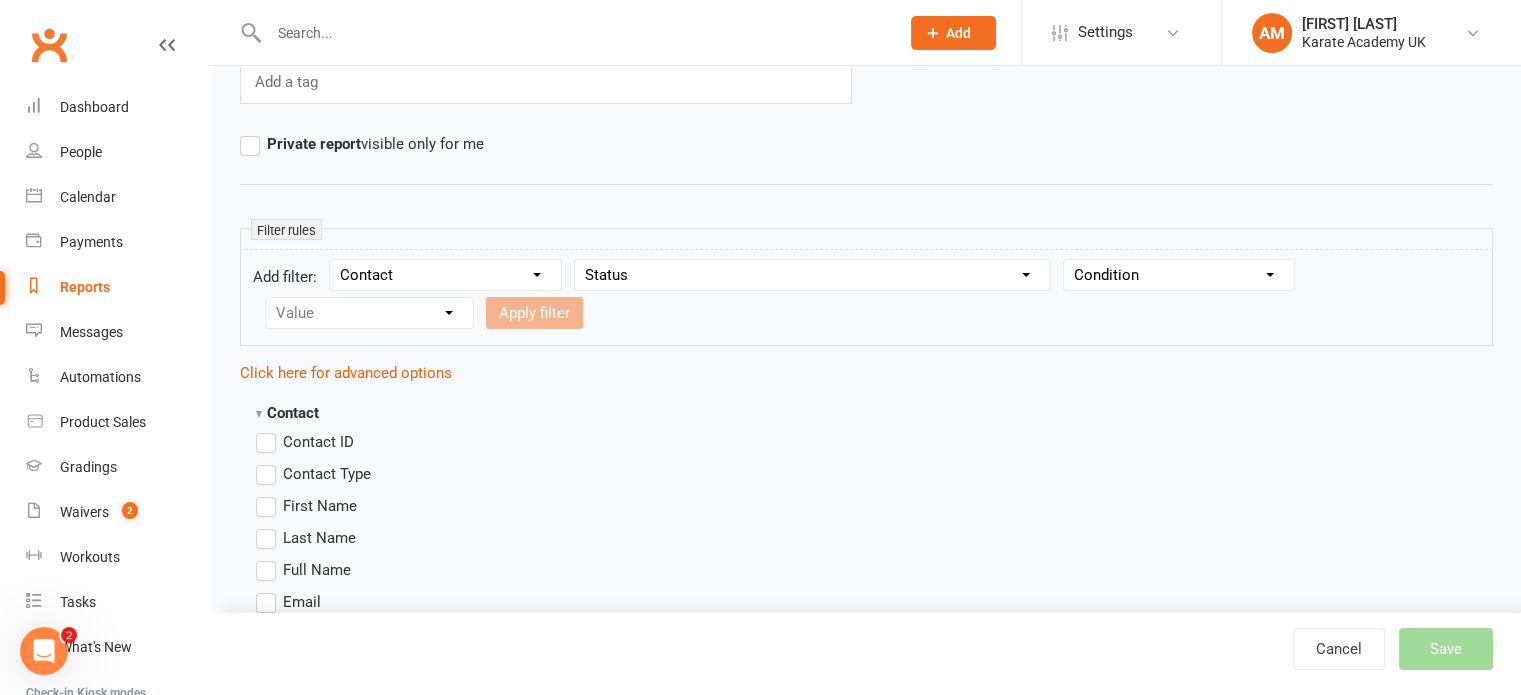 click on "Condition Equals Does not equal Contains Does not contain Is blank or does not contain Is blank Is not blank" at bounding box center [1179, 275] 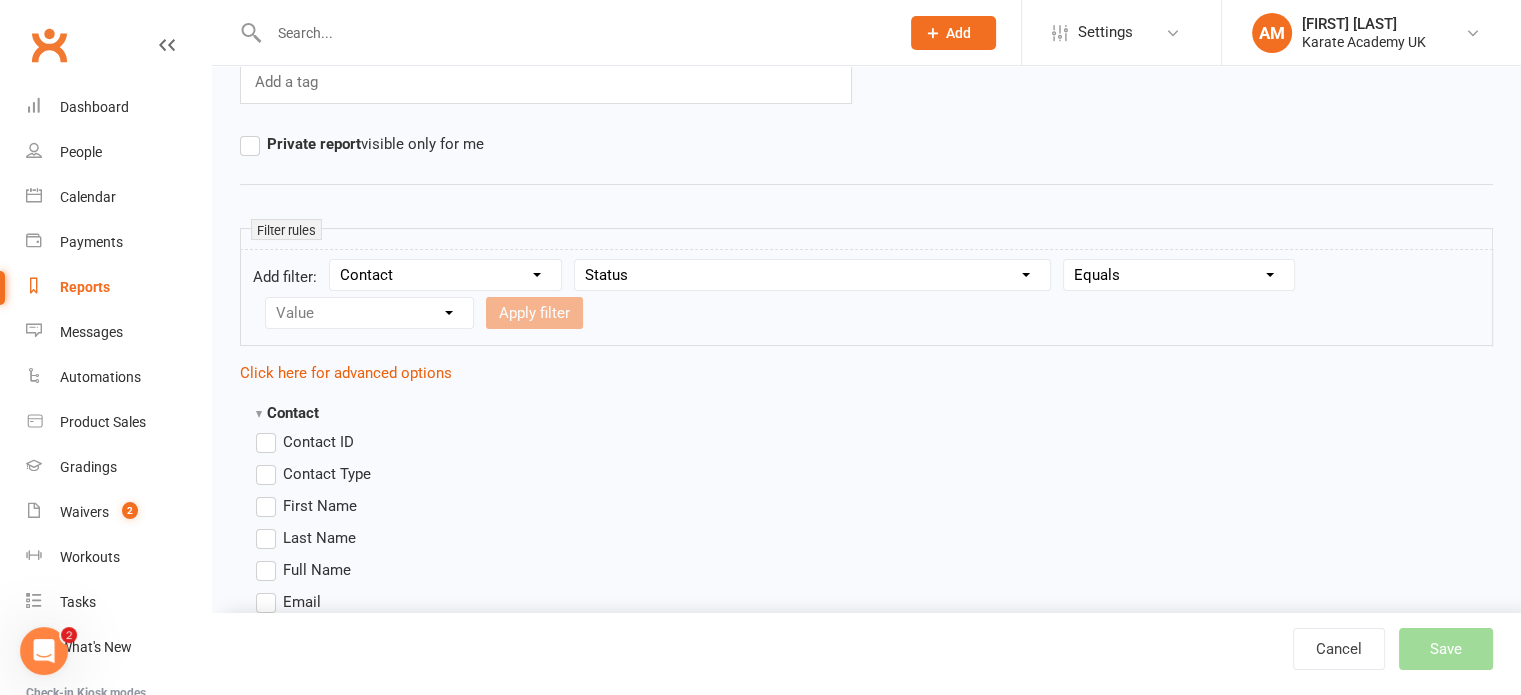 click on "Condition Equals Does not equal Contains Does not contain Is blank or does not contain Is blank Is not blank" at bounding box center [1179, 275] 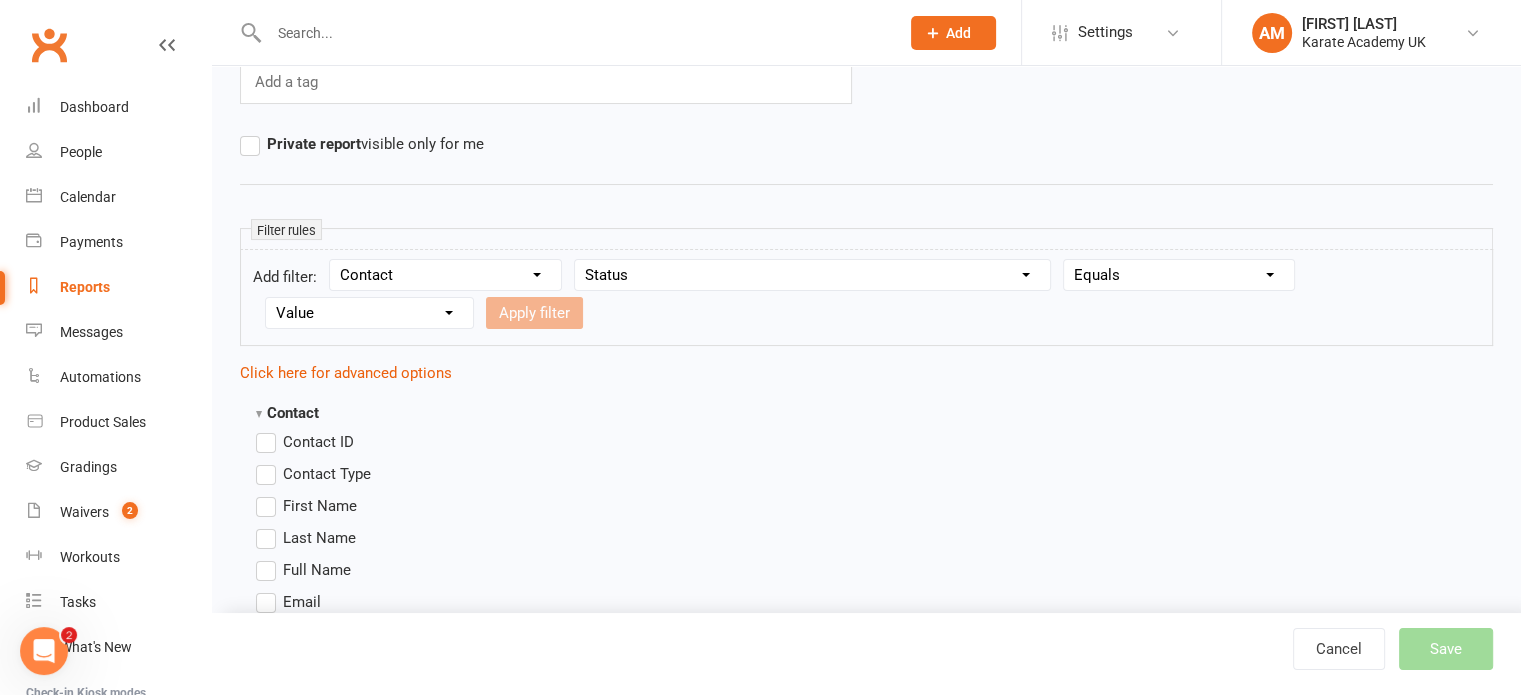 click on "Value Prospect: Initial Contact Prospect: Not Ready Prospect: Not interested Member: Active Member: Cancelled Member: Suspended Not attending" at bounding box center [369, 313] 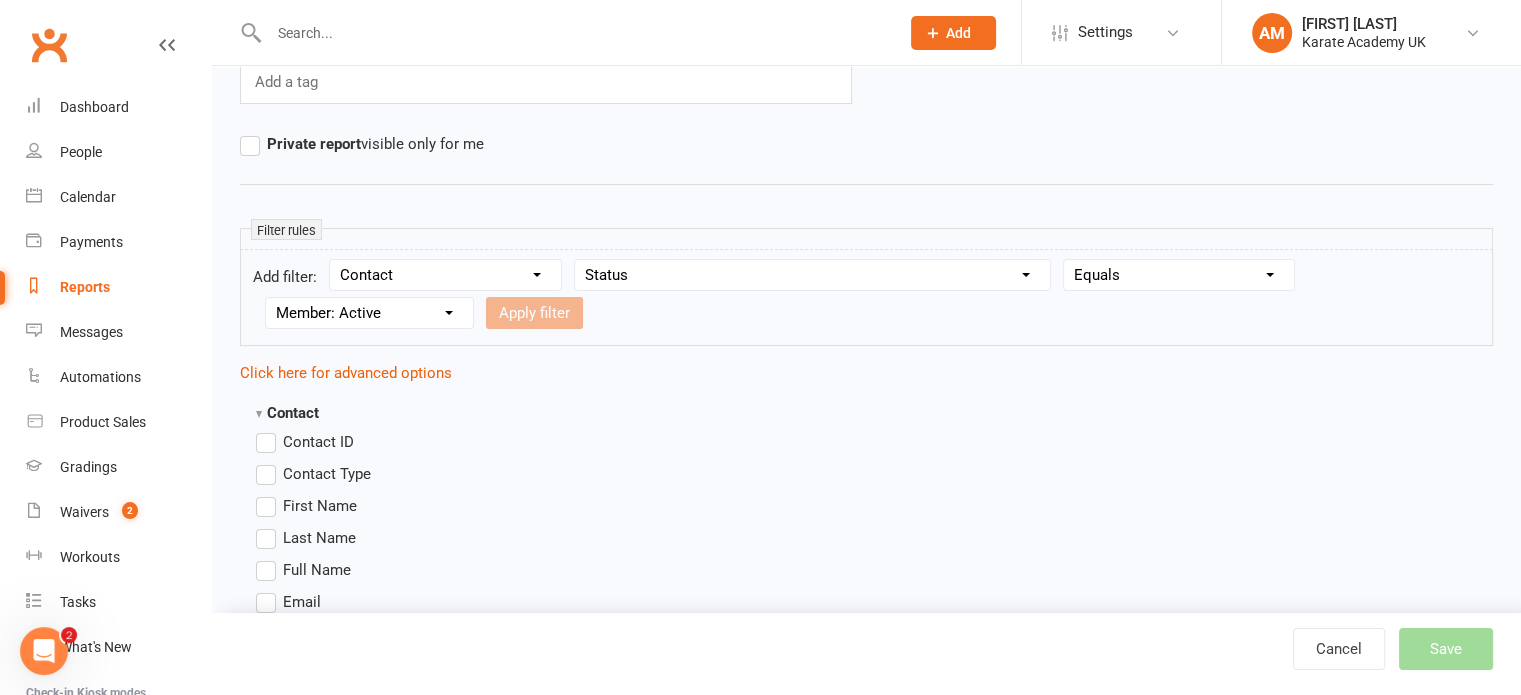 click on "Value Prospect: Initial Contact Prospect: Not Ready Prospect: Not interested Member: Active Member: Cancelled Member: Suspended Not attending" at bounding box center (369, 313) 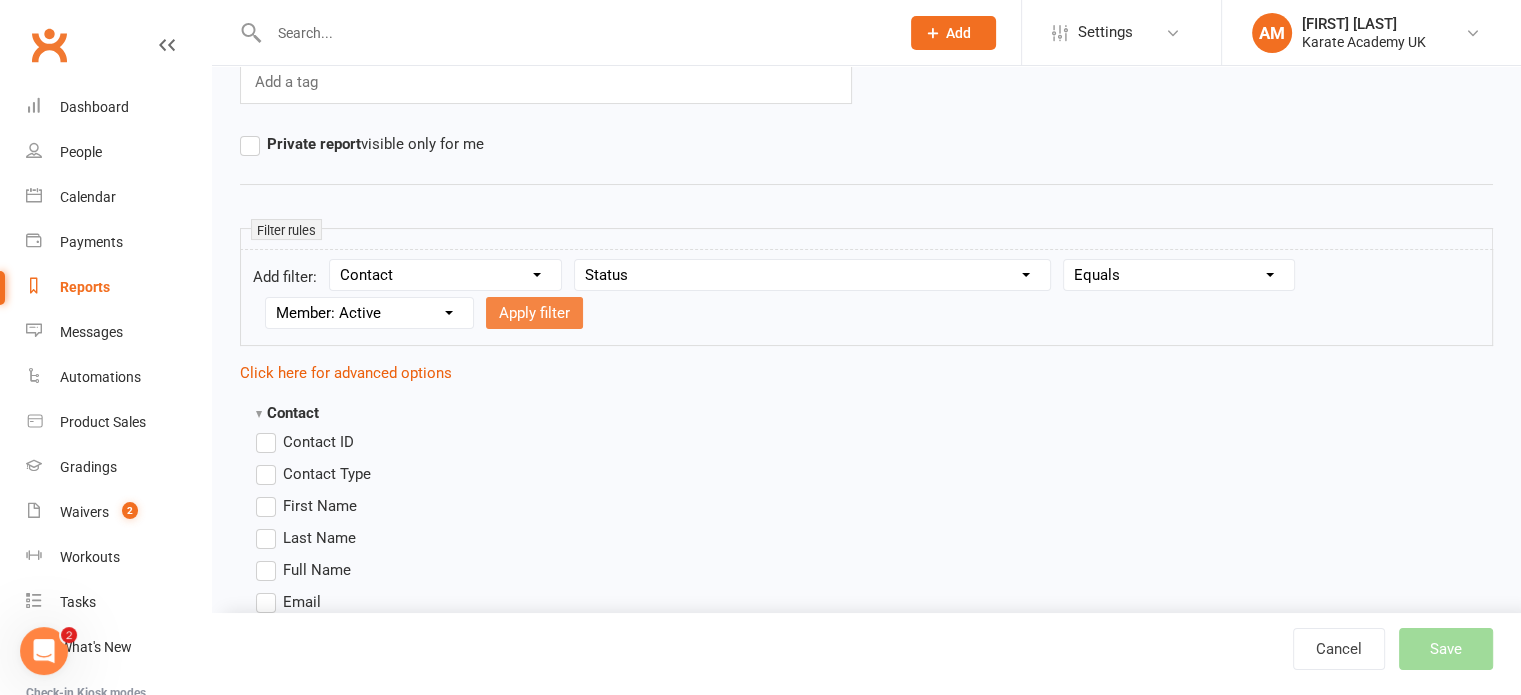 click on "Apply filter" at bounding box center [534, 313] 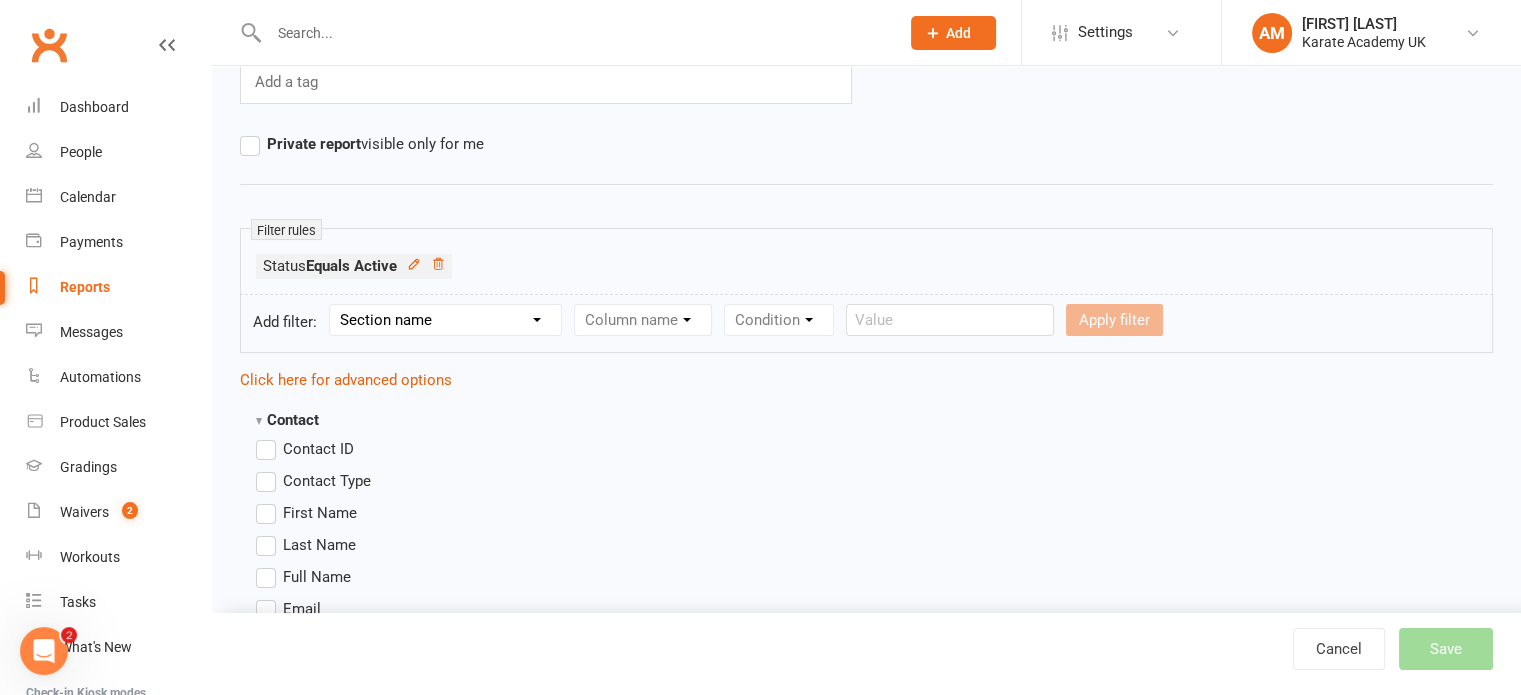 click on "Section name Contact Attendance Aggregate Payment Booking Waitlist Attendees Cancelled Bookings Late-cancelled Bookings Recurring Booking Aggregate Booking Communication Comms Recipients Membership Payment Styles And Ranks Aggregate Styles And Ranks Grading Events Promotions Suspensions Signed Waivers Family Members Credit Vouchers Enrolled Automations Enrolled Workouts Public Tasks Badges Emergency Contact Details Fitness Goals Key Demographics Marketing Information Medical History Waiver Answers" at bounding box center [445, 320] 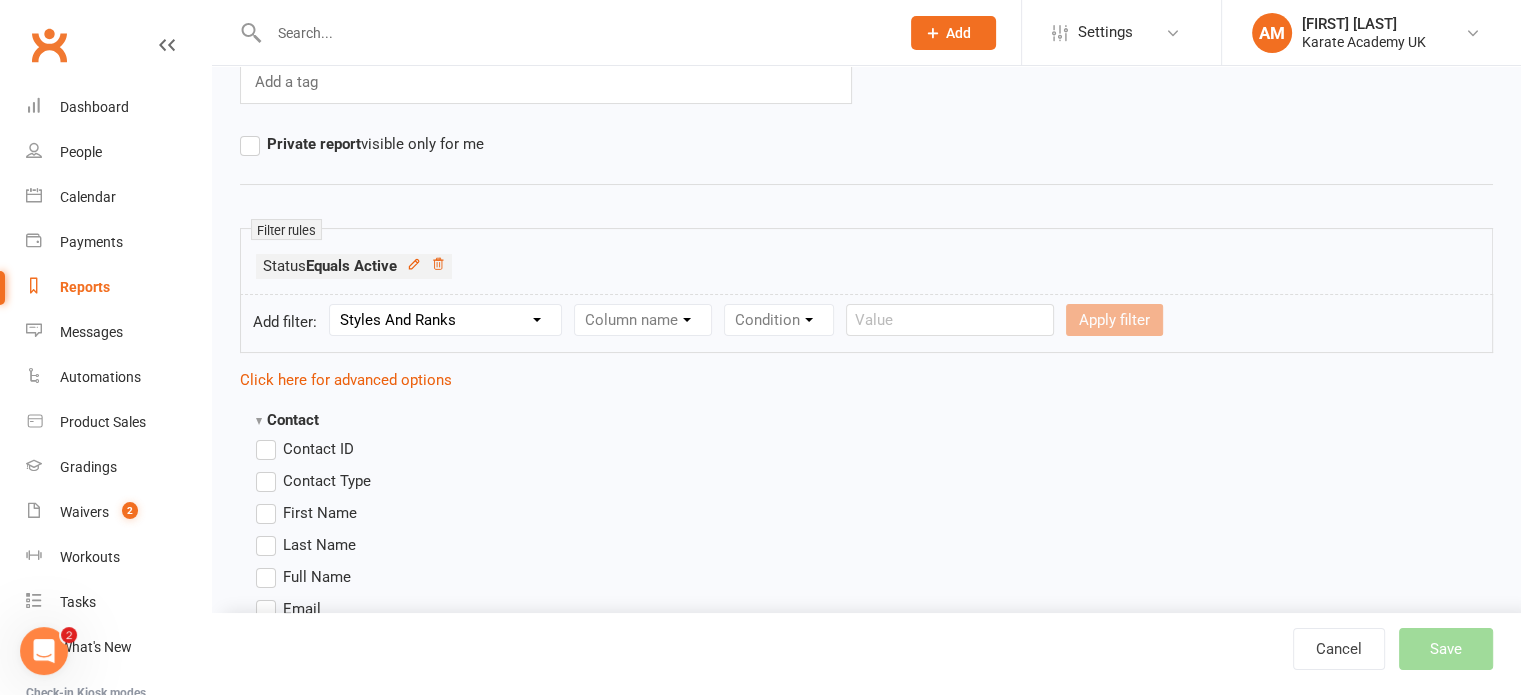 click on "Section name Contact Attendance Aggregate Payment Booking Waitlist Attendees Cancelled Bookings Late-cancelled Bookings Recurring Booking Aggregate Booking Communication Comms Recipients Membership Payment Styles And Ranks Aggregate Styles And Ranks Grading Events Promotions Suspensions Signed Waivers Family Members Credit Vouchers Enrolled Automations Enrolled Workouts Public Tasks Badges Emergency Contact Details Fitness Goals Key Demographics Marketing Information Medical History Waiver Answers" at bounding box center [445, 320] 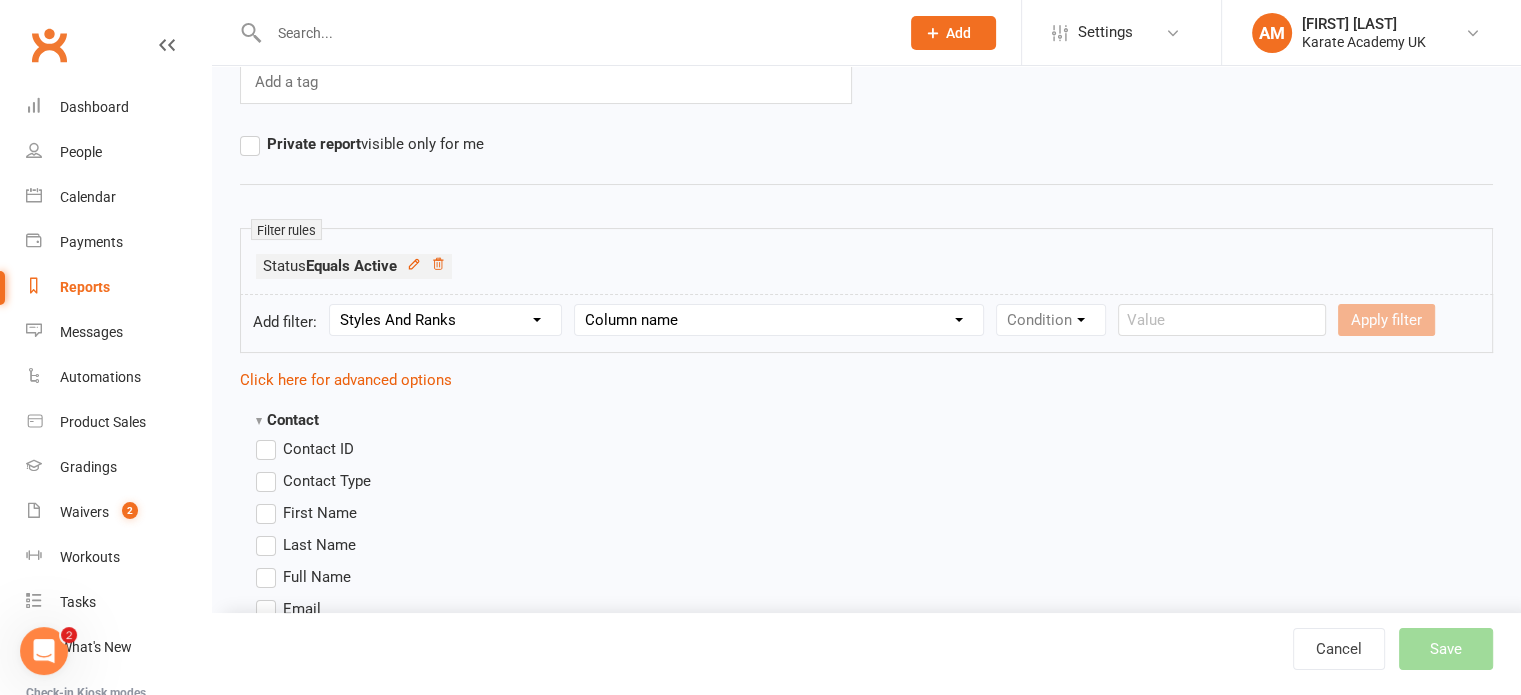 click on "Column name Style Current Rank Current Rank Position Next Rank Belt Size Active for Grading? Most Recent Promotion All Classes Attended Since Previous Promotion Style Classes Attended Since Previous Promotion Non-Style Classes Attended Since Previous Promotion Most Recent Style Attendance" at bounding box center (779, 320) 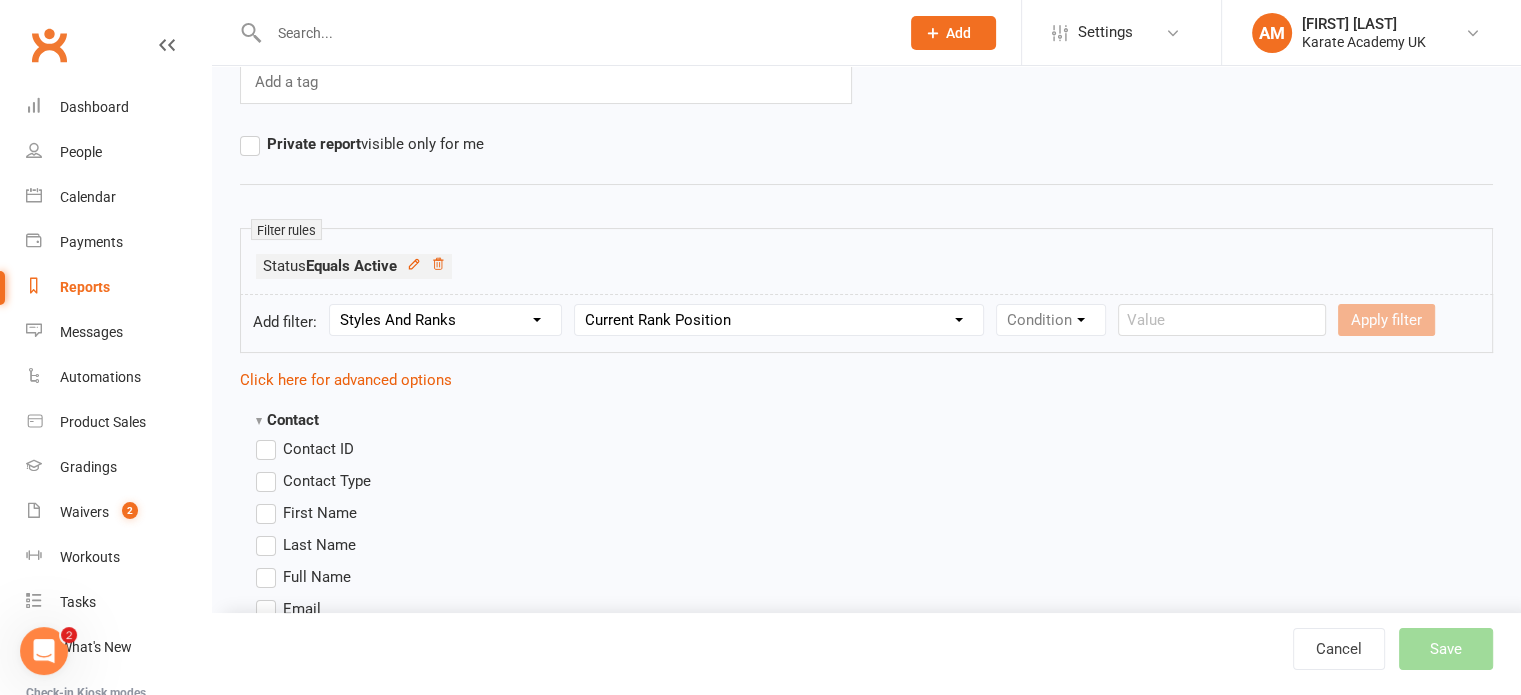 click on "Column name Style Current Rank Current Rank Position Next Rank Belt Size Active for Grading? Most Recent Promotion All Classes Attended Since Previous Promotion Style Classes Attended Since Previous Promotion Non-Style Classes Attended Since Previous Promotion Most Recent Style Attendance" at bounding box center [779, 320] 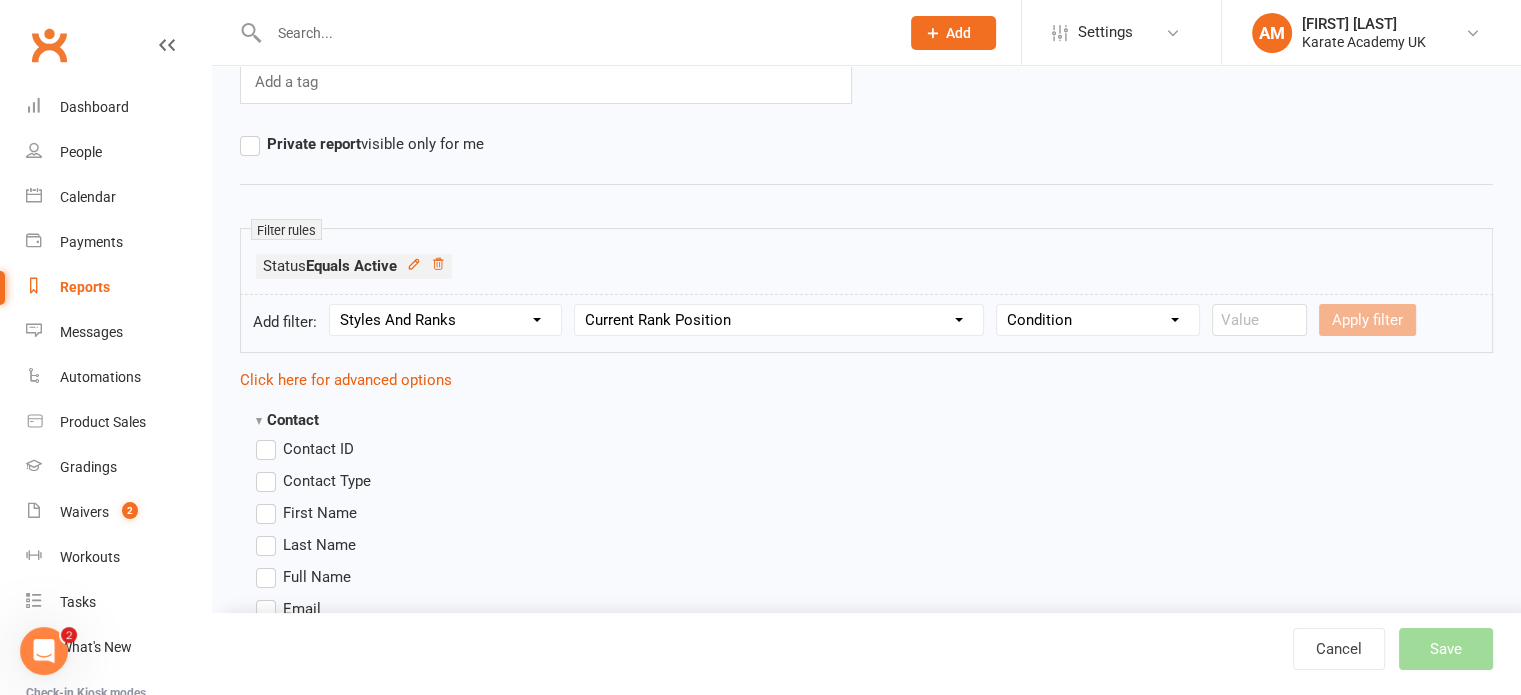 click on "Condition Is Is not Less than Greater than Less than or equal to Greater than or equal to Is blank Is not blank" at bounding box center (1098, 320) 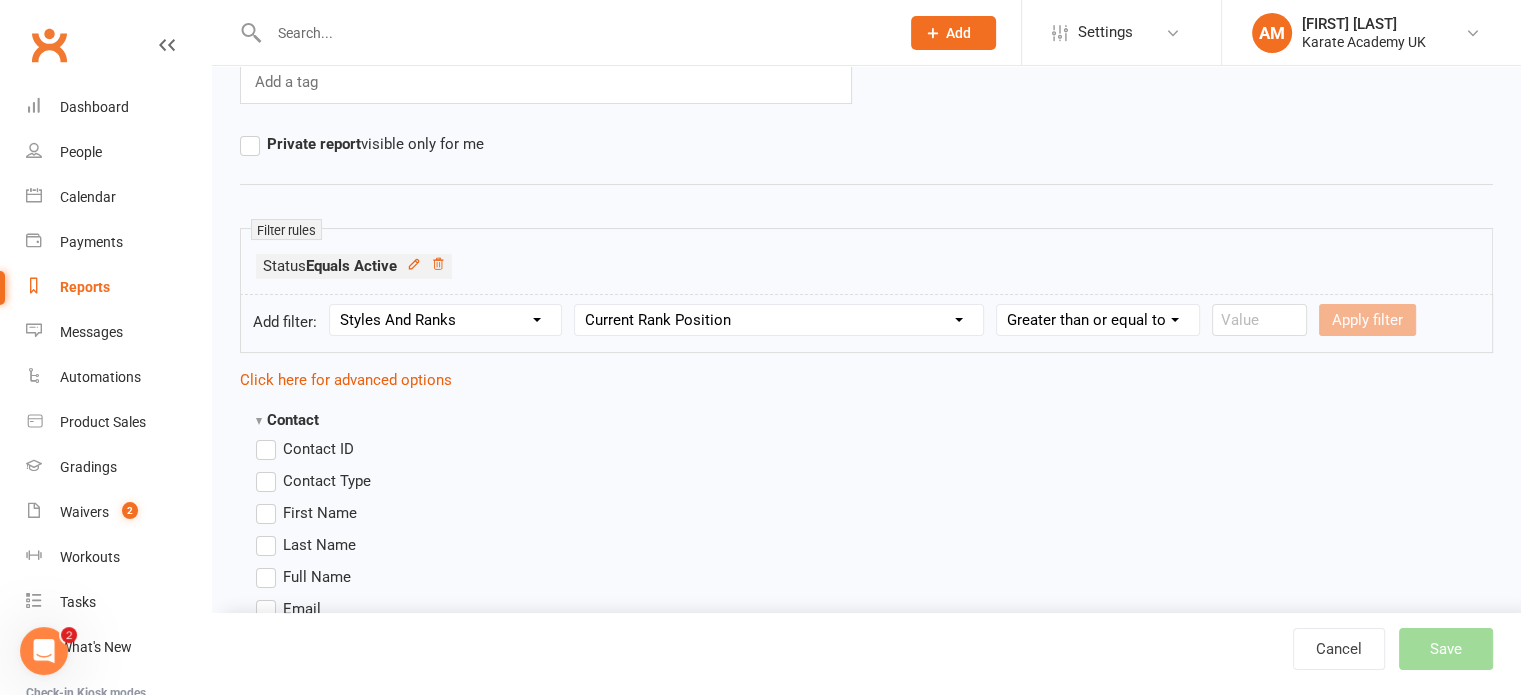click on "Condition Is Is not Less than Greater than Less than or equal to Greater than or equal to Is blank Is not blank" at bounding box center (1098, 320) 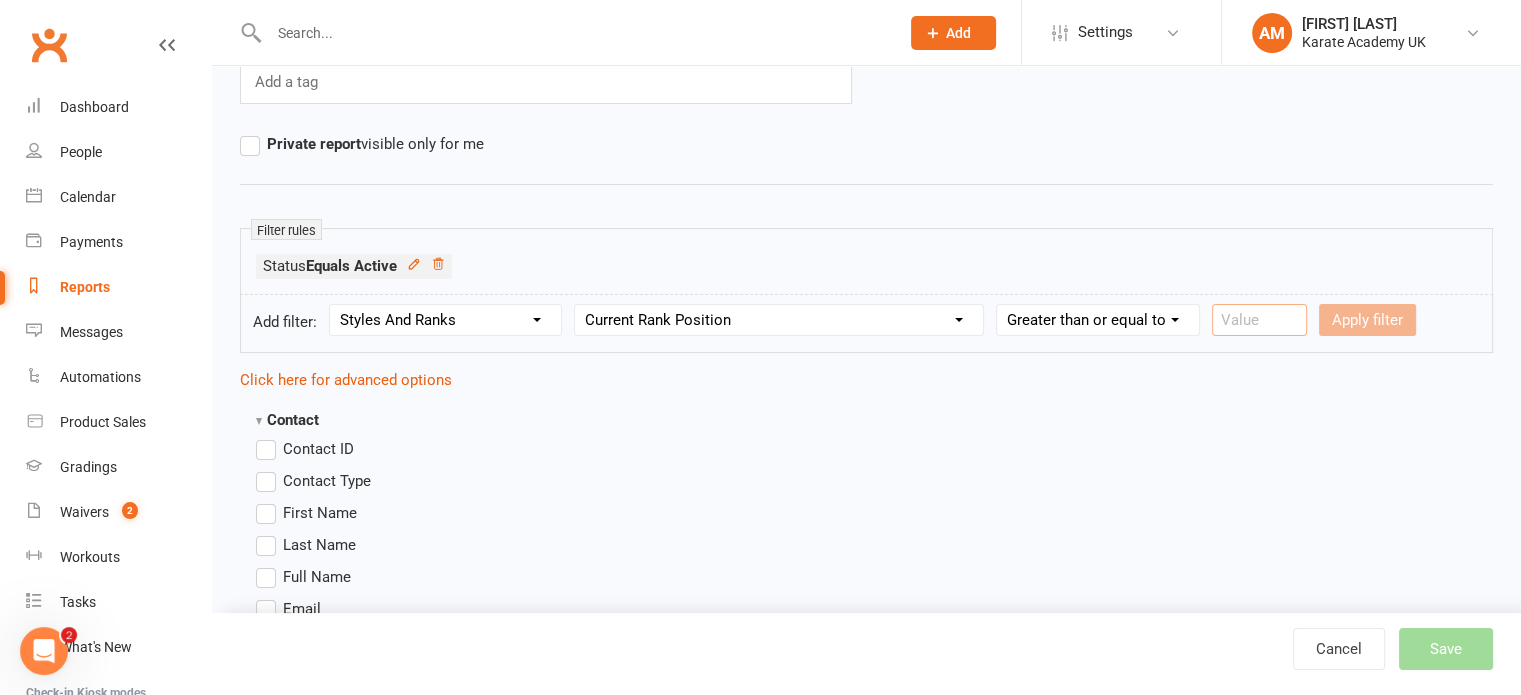 click at bounding box center [1259, 320] 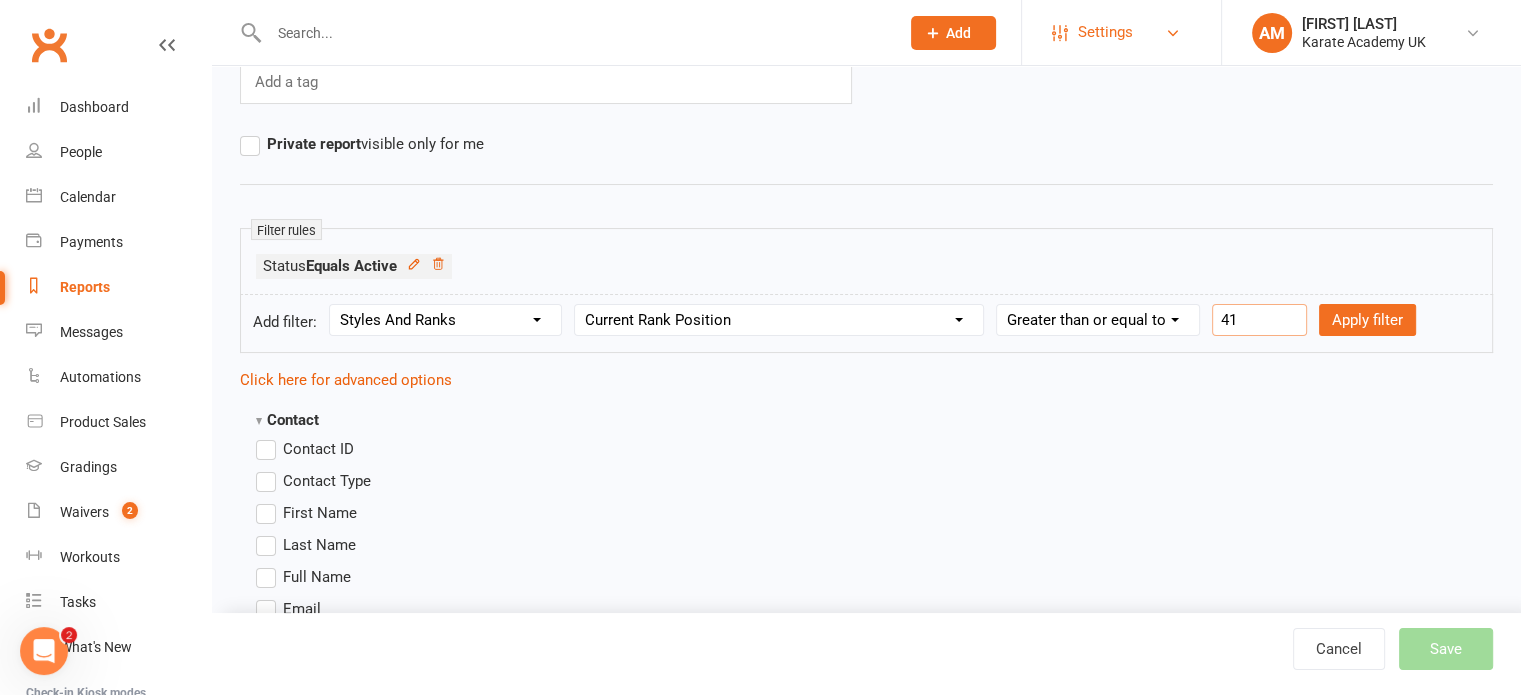 type on "41" 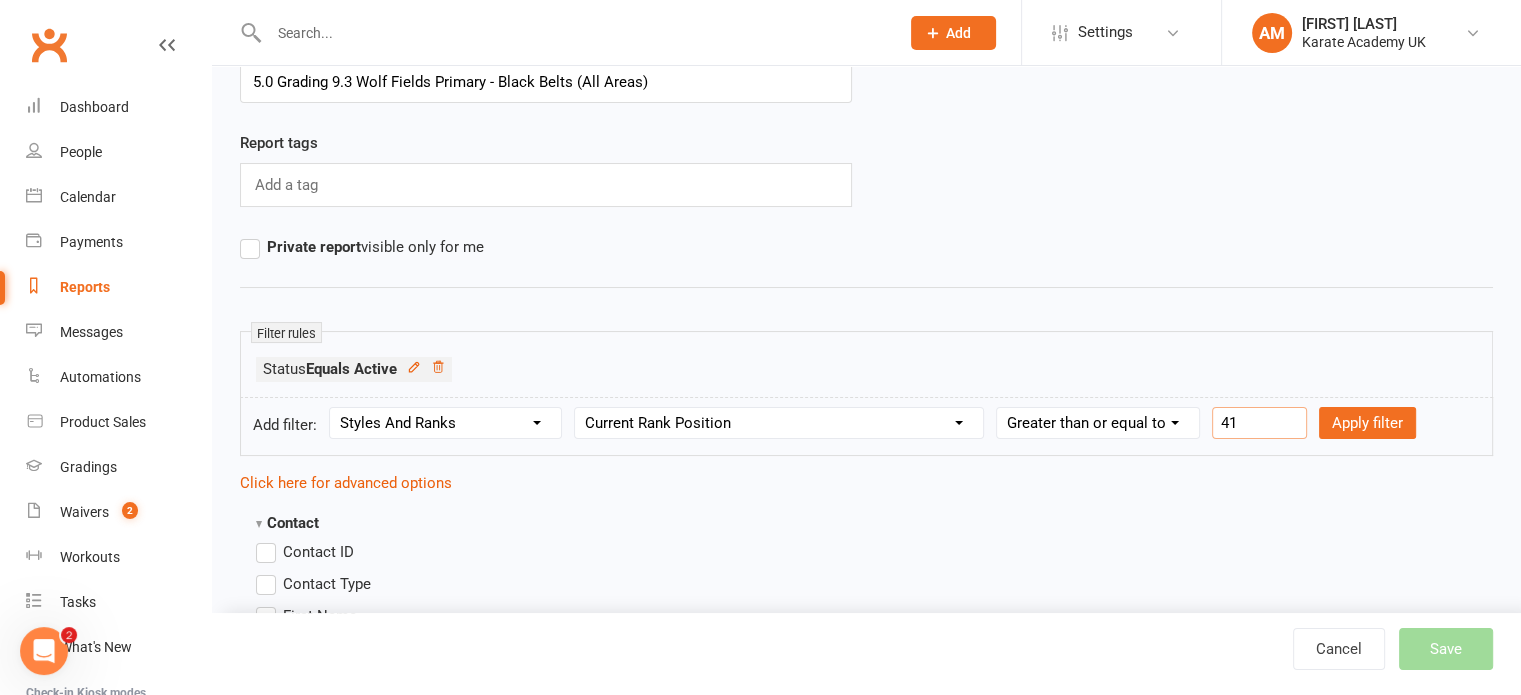 scroll, scrollTop: 100, scrollLeft: 0, axis: vertical 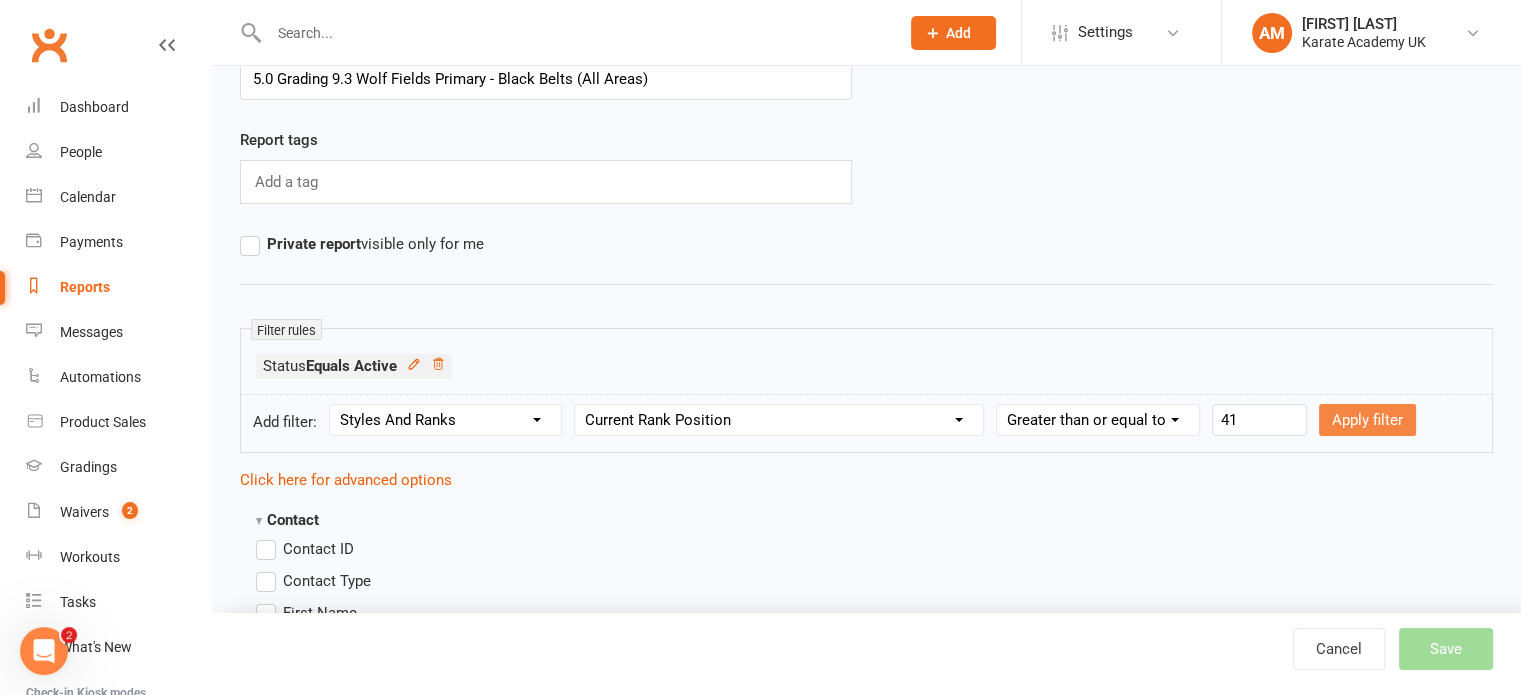 click on "Apply filter" at bounding box center (1367, 420) 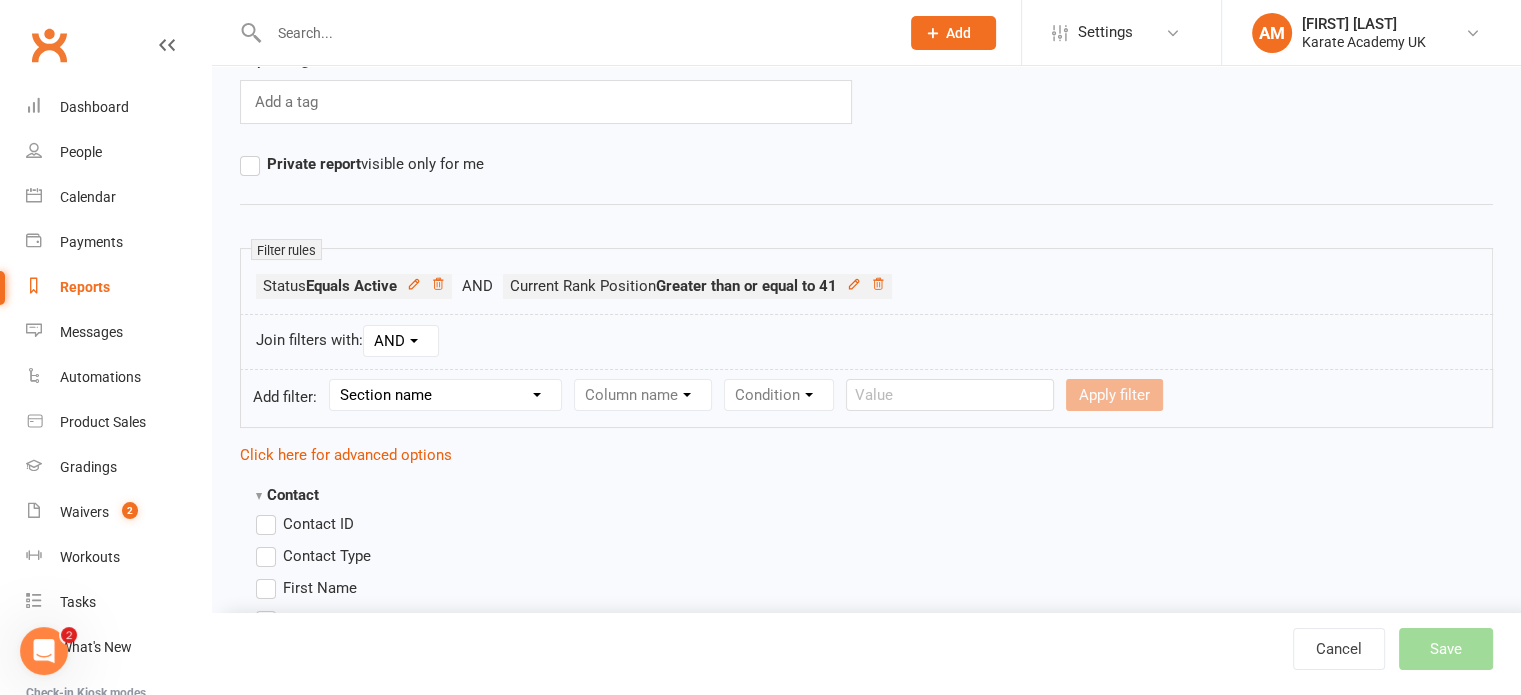 scroll, scrollTop: 200, scrollLeft: 0, axis: vertical 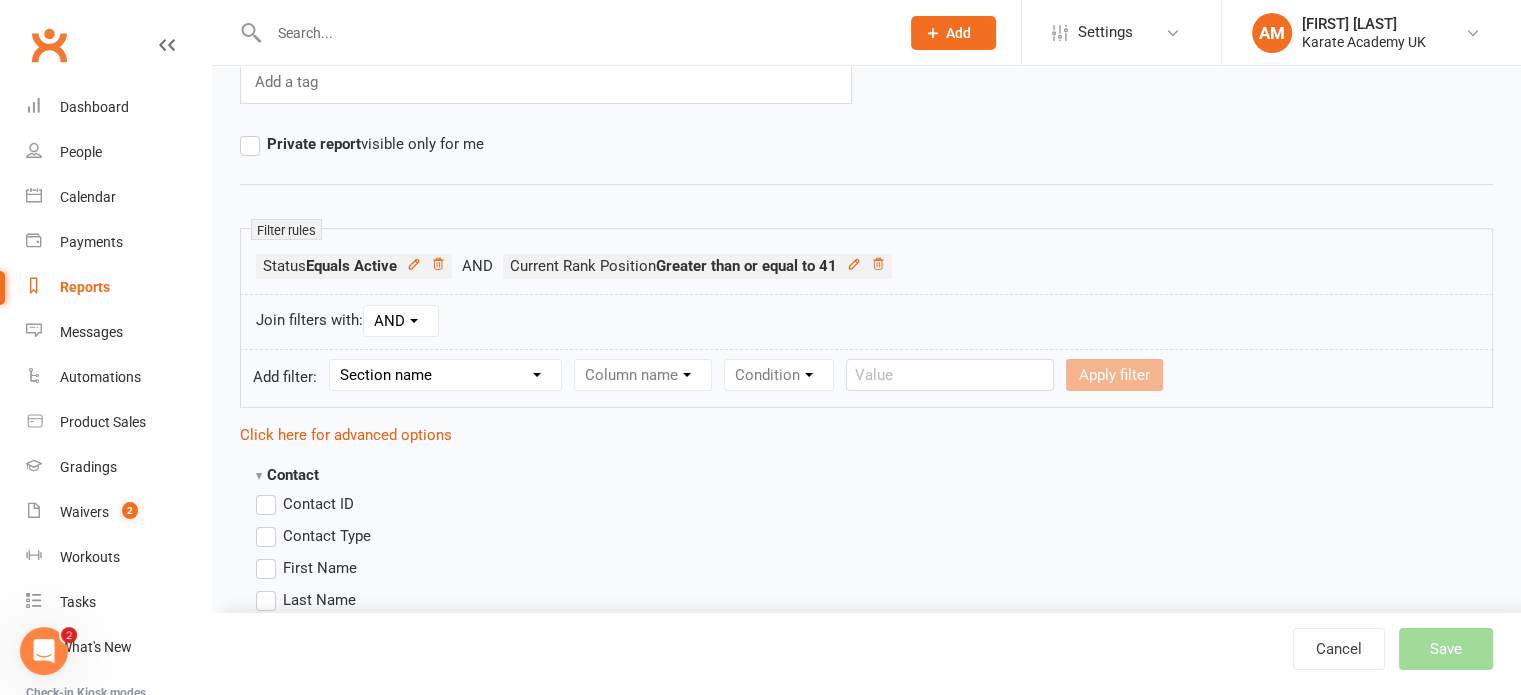 click on "Cancel   Save" at bounding box center (1407, 649) 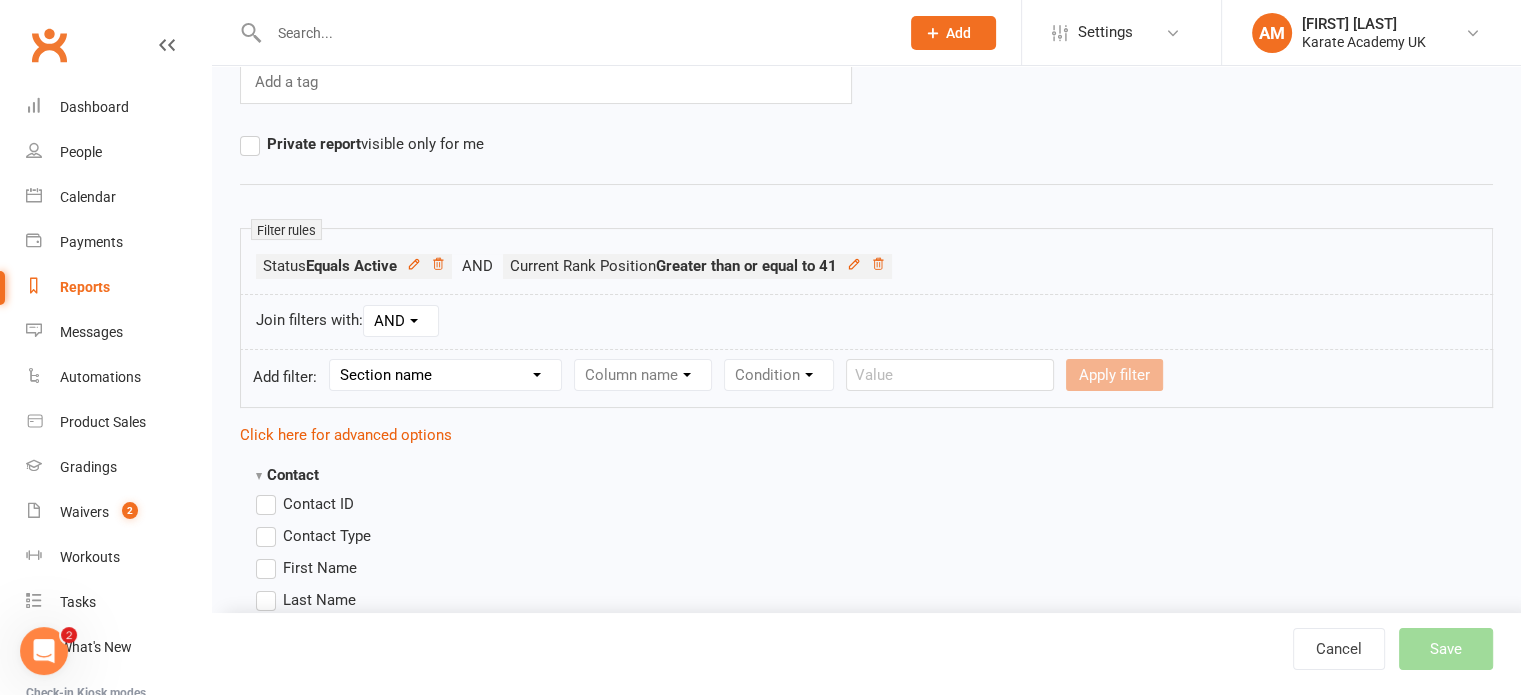 click on "Section name Contact Attendance Aggregate Payment Booking Waitlist Attendees Cancelled Bookings Late-cancelled Bookings Recurring Booking Aggregate Booking Communication Comms Recipients Membership Payment Styles And Ranks Aggregate Styles And Ranks Grading Events Promotions Suspensions Signed Waivers Family Members Credit Vouchers Enrolled Automations Enrolled Workouts Public Tasks Badges Emergency Contact Details Fitness Goals Key Demographics Marketing Information Medical History Waiver Answers" at bounding box center (445, 375) 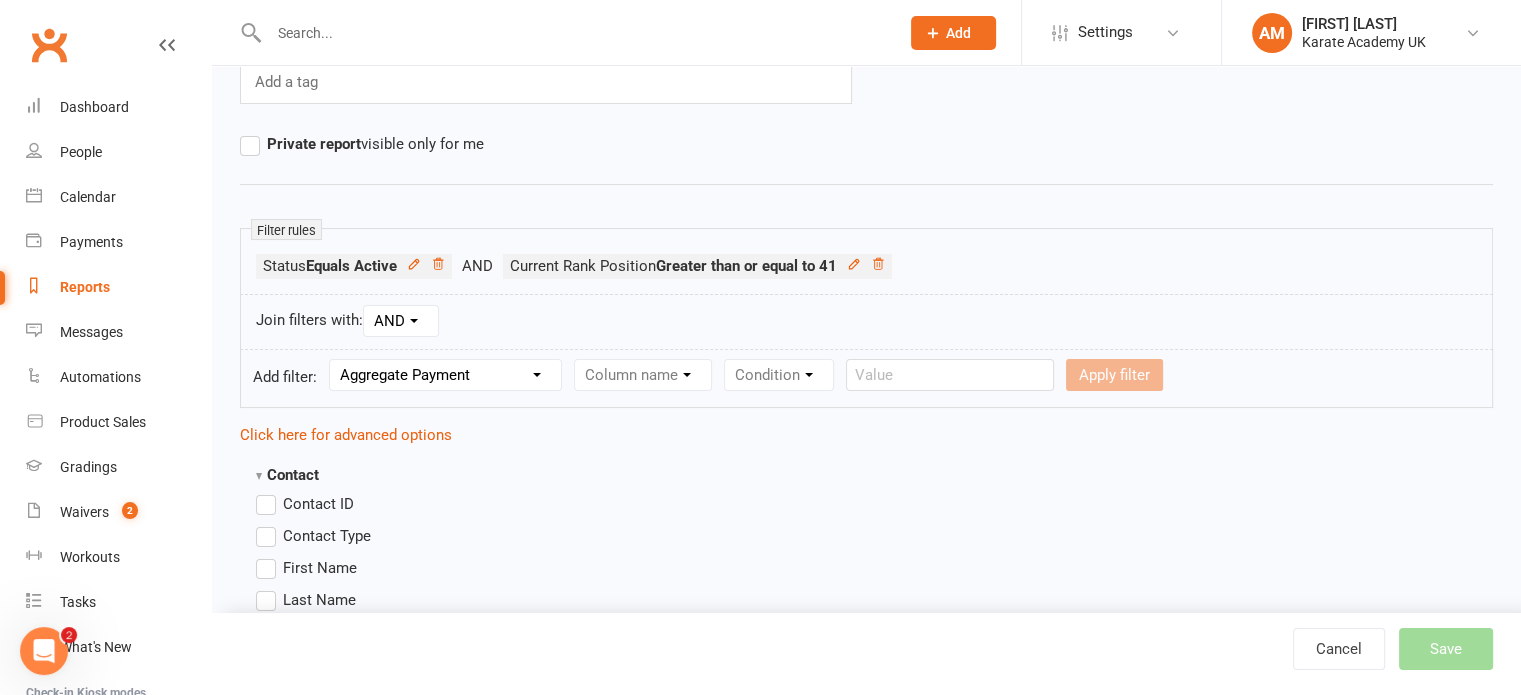 click on "Section name Contact Attendance Aggregate Payment Booking Waitlist Attendees Cancelled Bookings Late-cancelled Bookings Recurring Booking Aggregate Booking Communication Comms Recipients Membership Payment Styles And Ranks Aggregate Styles And Ranks Grading Events Promotions Suspensions Signed Waivers Family Members Credit Vouchers Enrolled Automations Enrolled Workouts Public Tasks Badges Emergency Contact Details Fitness Goals Key Demographics Marketing Information Medical History Waiver Answers" at bounding box center (445, 375) 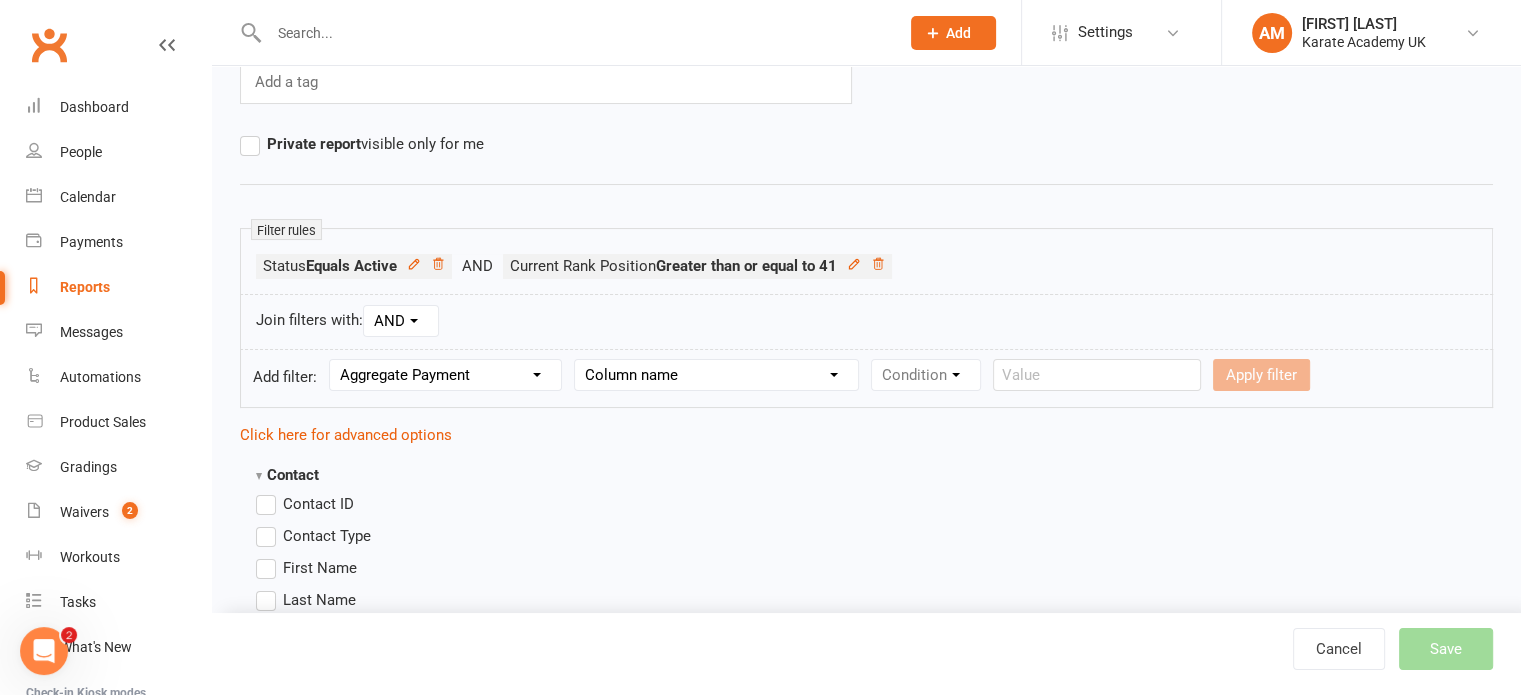 click on "Column name Active Memberships (Names) Active Memberships (Count) Active Trial Memberships (Count) Last Payment Received (Date) Last Payment Received (Amount) Next Payment Due (Date) Next Payment Due (Amount) Total Paid to Date Avg. Membership Recurring Amount Avg. Payment Amount Failed Payments (Count) Consecutive Failed Payments" at bounding box center [716, 375] 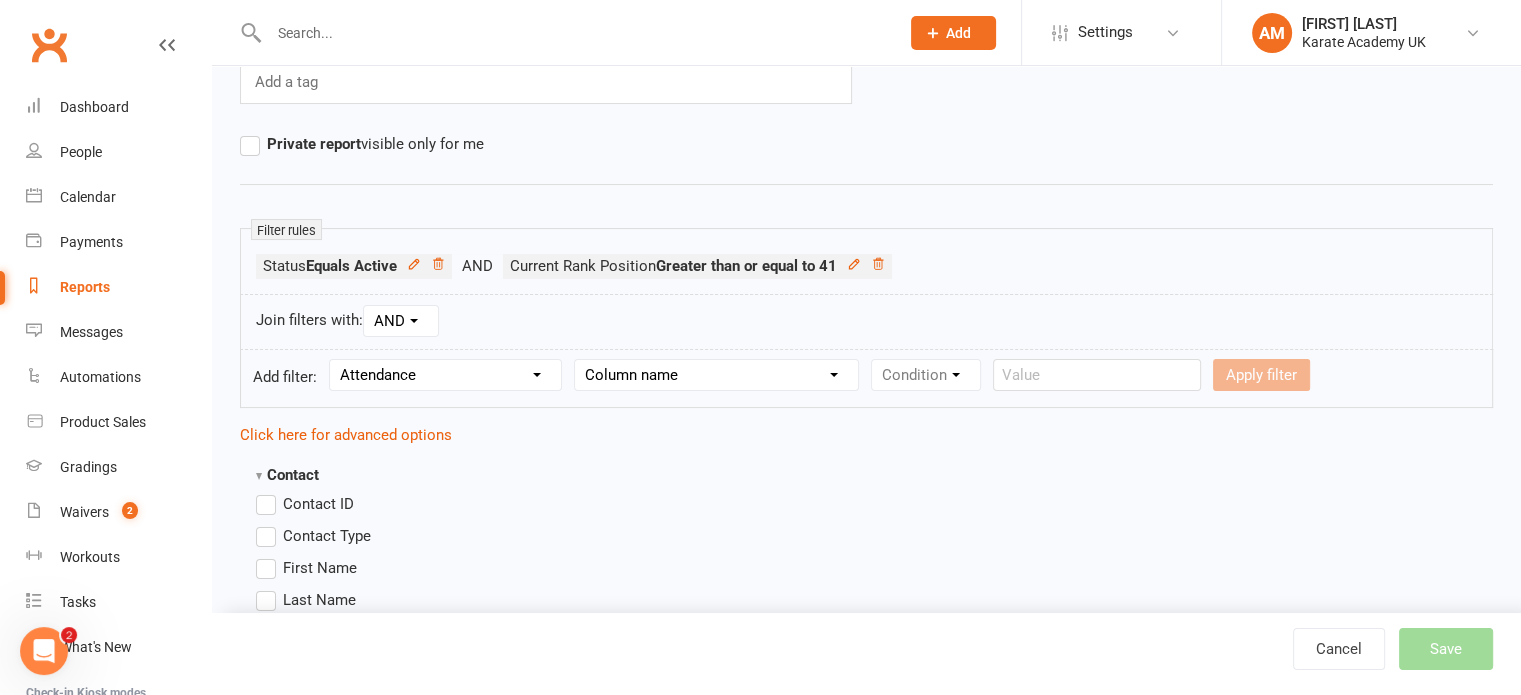 click on "Section name Contact Attendance Aggregate Payment Booking Waitlist Attendees Cancelled Bookings Late-cancelled Bookings Recurring Booking Aggregate Booking Communication Comms Recipients Membership Payment Styles And Ranks Aggregate Styles And Ranks Grading Events Promotions Suspensions Signed Waivers Family Members Credit Vouchers Enrolled Automations Enrolled Workouts Public Tasks Badges Emergency Contact Details Fitness Goals Key Demographics Marketing Information Medical History Waiver Answers" at bounding box center [445, 375] 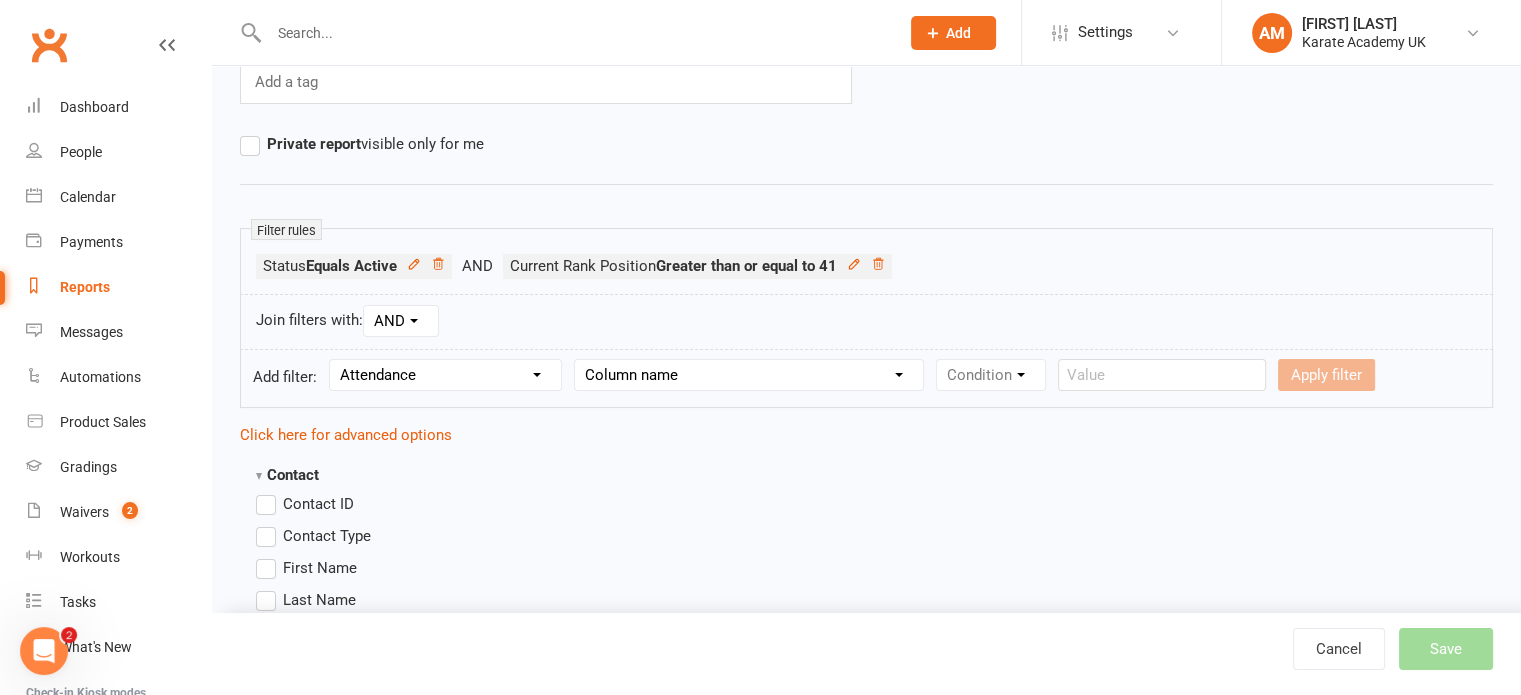 click on "Section name Contact Attendance Aggregate Payment Booking Waitlist Attendees Cancelled Bookings Late-cancelled Bookings Recurring Booking Aggregate Booking Communication Comms Recipients Membership Payment Styles And Ranks Aggregate Styles And Ranks Grading Events Promotions Suspensions Signed Waivers Family Members Credit Vouchers Enrolled Automations Enrolled Workouts Public Tasks Badges Emergency Contact Details Fitness Goals Key Demographics Marketing Information Medical History Waiver Answers" at bounding box center [445, 375] 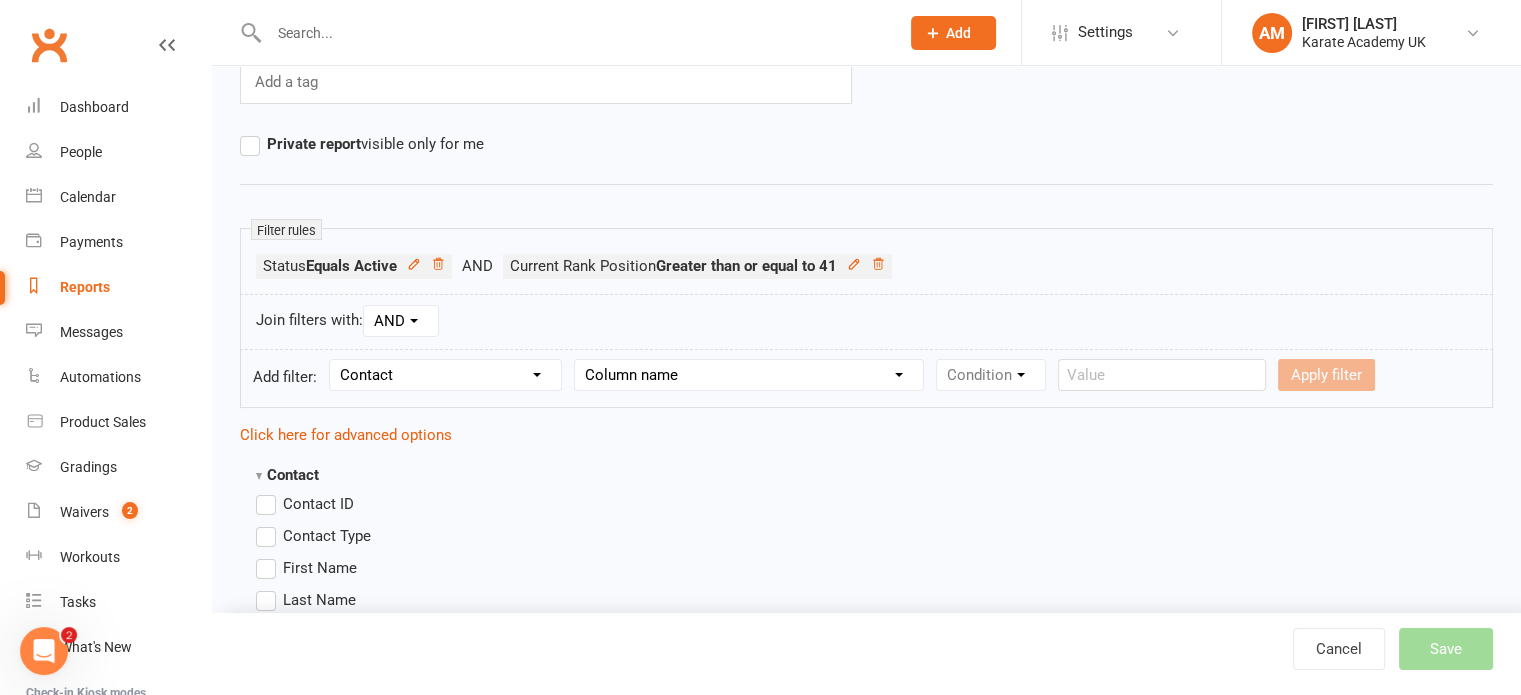 click on "Section name Contact Attendance Aggregate Payment Booking Waitlist Attendees Cancelled Bookings Late-cancelled Bookings Recurring Booking Aggregate Booking Communication Comms Recipients Membership Payment Styles And Ranks Aggregate Styles And Ranks Grading Events Promotions Suspensions Signed Waivers Family Members Credit Vouchers Enrolled Automations Enrolled Workouts Public Tasks Badges Emergency Contact Details Fitness Goals Key Demographics Marketing Information Medical History Waiver Answers" at bounding box center (445, 375) 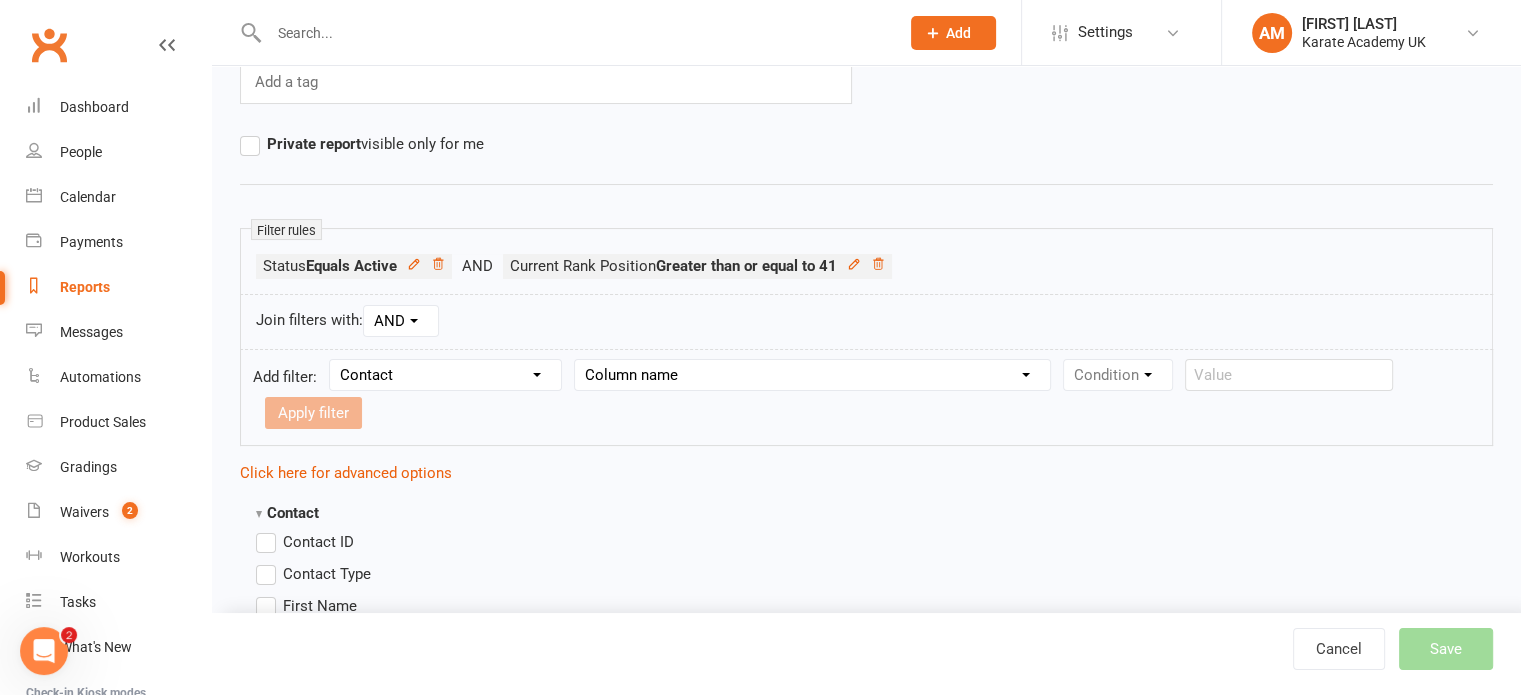 click on "Column name Contact Type First Name Last Name Full Name Email Phone Number Address (Full) Created First Activated Days since added to Clubworx Days since First Activated Days since Last Activated Status Previous Status (Prospects only) Prospect Status Last Changed Trial Status Member Number Date of Birth Age Next Birthday Birth Month Unsubscribed from Email Unsubscribed from SMS Owner Location Converted to Member Converted to NAC Wallet Details Credit Card Expires Source Related contacts exist? Related members exist? Related active members exist? Related prospects exist? Related non-attending contacts exist? Related non-attending contacts (with active memberships) exist? Parent(s) exist in Clubworx? Children exist in Clubworx? Profile picture attached? Credit balance Flagged? Flag Titles Dojo Code Has signed in to Member Portal? Last Member Portal sign-in" at bounding box center (812, 375) 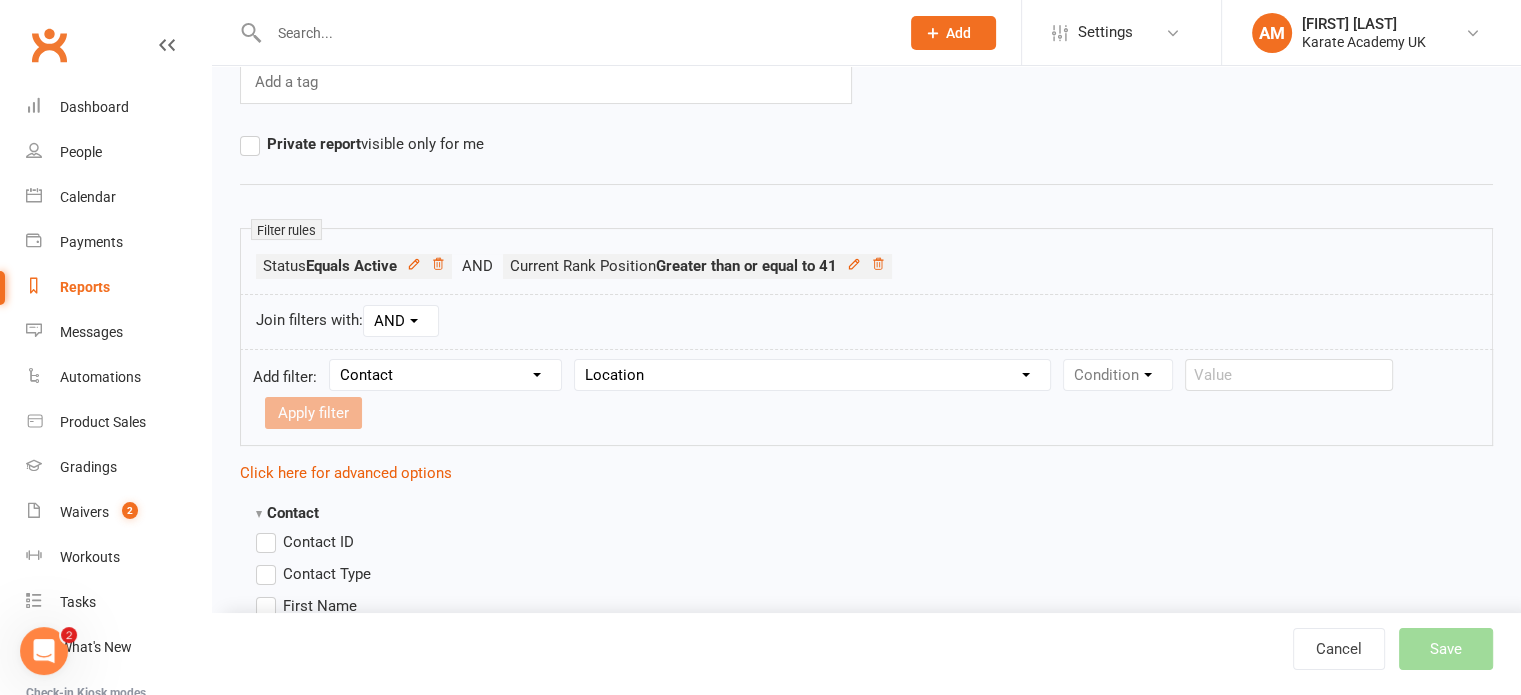 click on "Column name Contact Type First Name Last Name Full Name Email Phone Number Address (Full) Created First Activated Days since added to Clubworx Days since First Activated Days since Last Activated Status Previous Status (Prospects only) Prospect Status Last Changed Trial Status Member Number Date of Birth Age Next Birthday Birth Month Unsubscribed from Email Unsubscribed from SMS Owner Location Converted to Member Converted to NAC Wallet Details Credit Card Expires Source Related contacts exist? Related members exist? Related active members exist? Related prospects exist? Related non-attending contacts exist? Related non-attending contacts (with active memberships) exist? Parent(s) exist in Clubworx? Children exist in Clubworx? Profile picture attached? Credit balance Flagged? Flag Titles Dojo Code Has signed in to Member Portal? Last Member Portal sign-in" at bounding box center [812, 375] 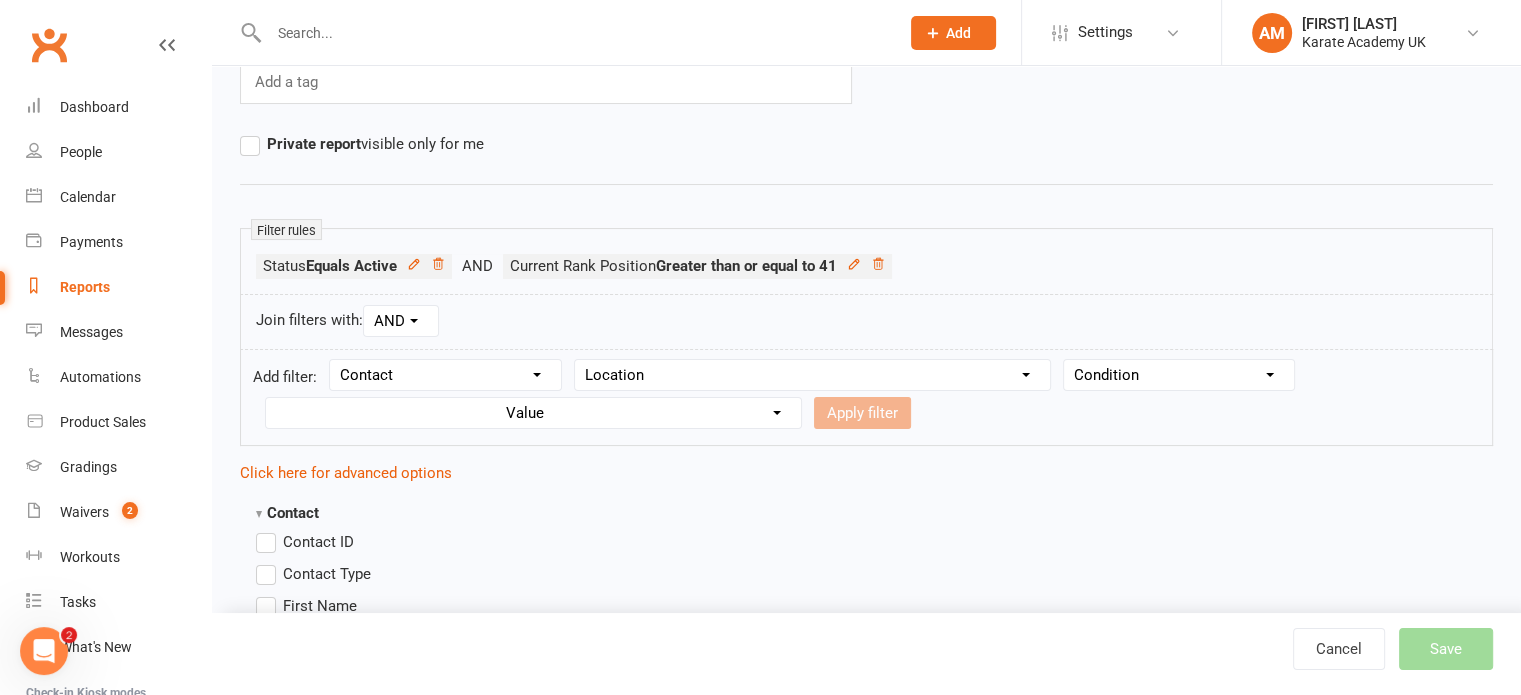 click on "Condition Equals Does not equal Contains Does not contain Is blank or does not contain Is blank Is not blank" at bounding box center (1179, 375) 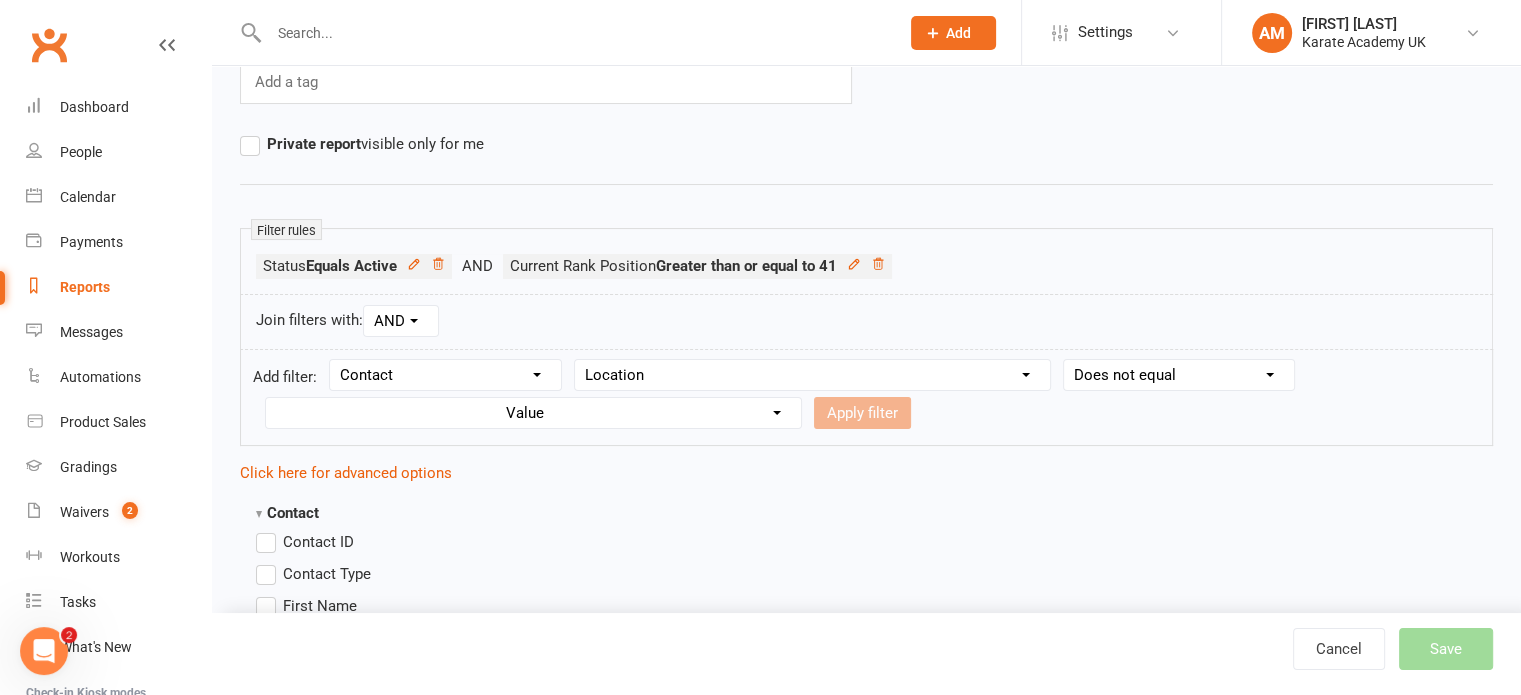 click on "Condition Equals Does not equal Contains Does not contain Is blank or does not contain Is blank Is not blank" at bounding box center (1179, 375) 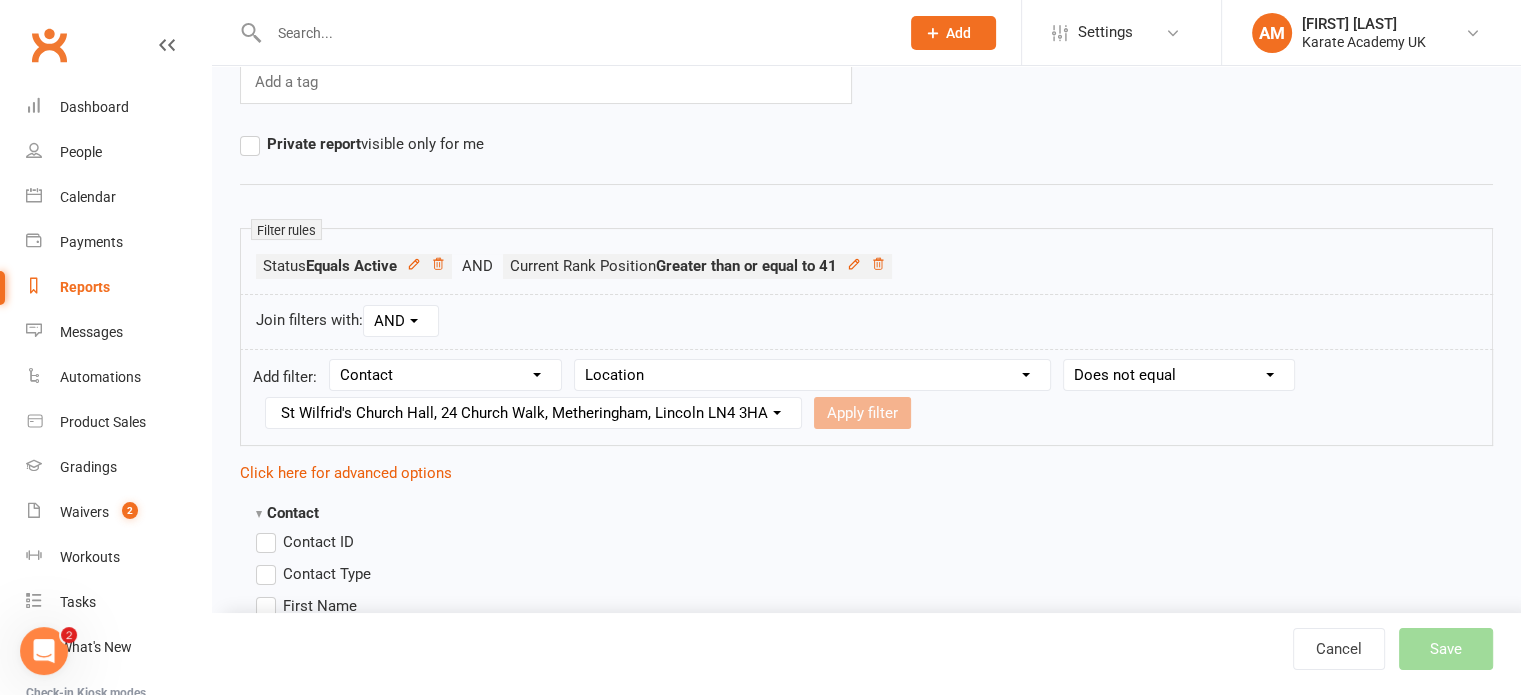 click on "Value [LOCATION], [STREET], [CITY], [POSTAL_CODE] [LOCATION], [STREET], [CITY] [POSTAL_CODE] [LOCATION], [STREET], [CITY], [POSTAL_CODE] [LOCATION], [STREET], [CITY] [POSTAL_CODE] [LOCATION], [STREET], [CITY] [POSTAL_CODE] [LOCATION], [STREET], [CITY] [POSTAL_CODE] [LOCATION], [STREET], [CITY] [POSTAL_CODE] [LOCATION], [STREET], [CITY] [POSTAL_CODE] [LOCATION], [STREET], [CITY] [POSTAL_CODE] [LOCATION], [STREET], [CITY] [POSTAL_CODE]" at bounding box center (536, 413) 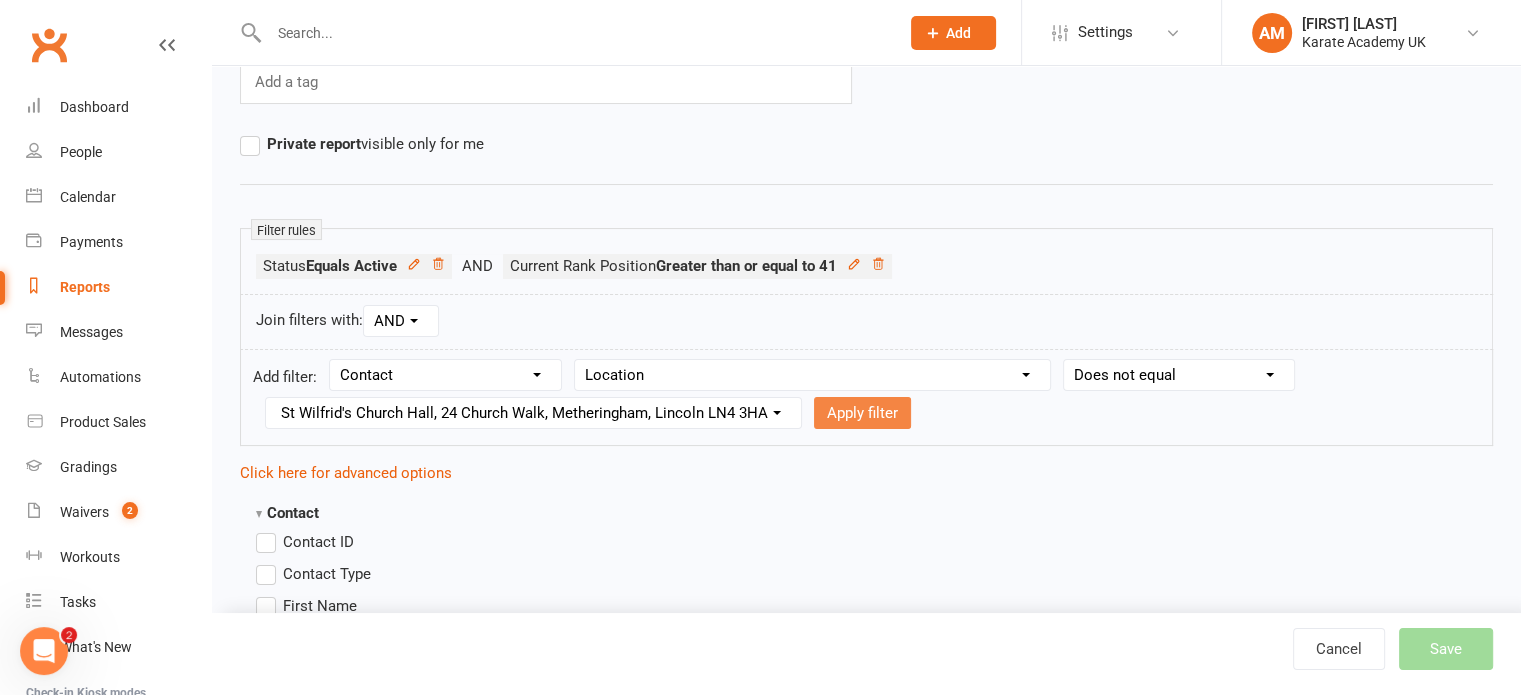 click on "Apply filter" at bounding box center (862, 413) 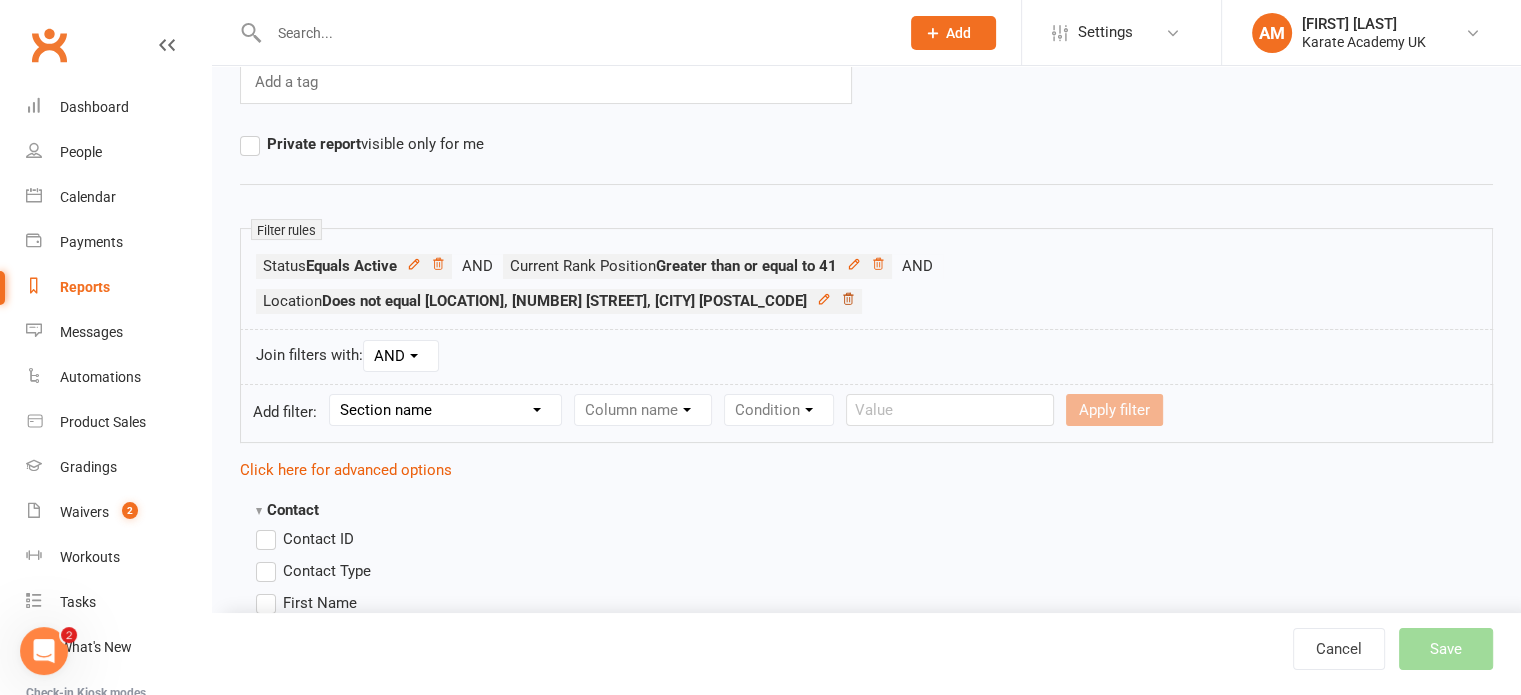 click 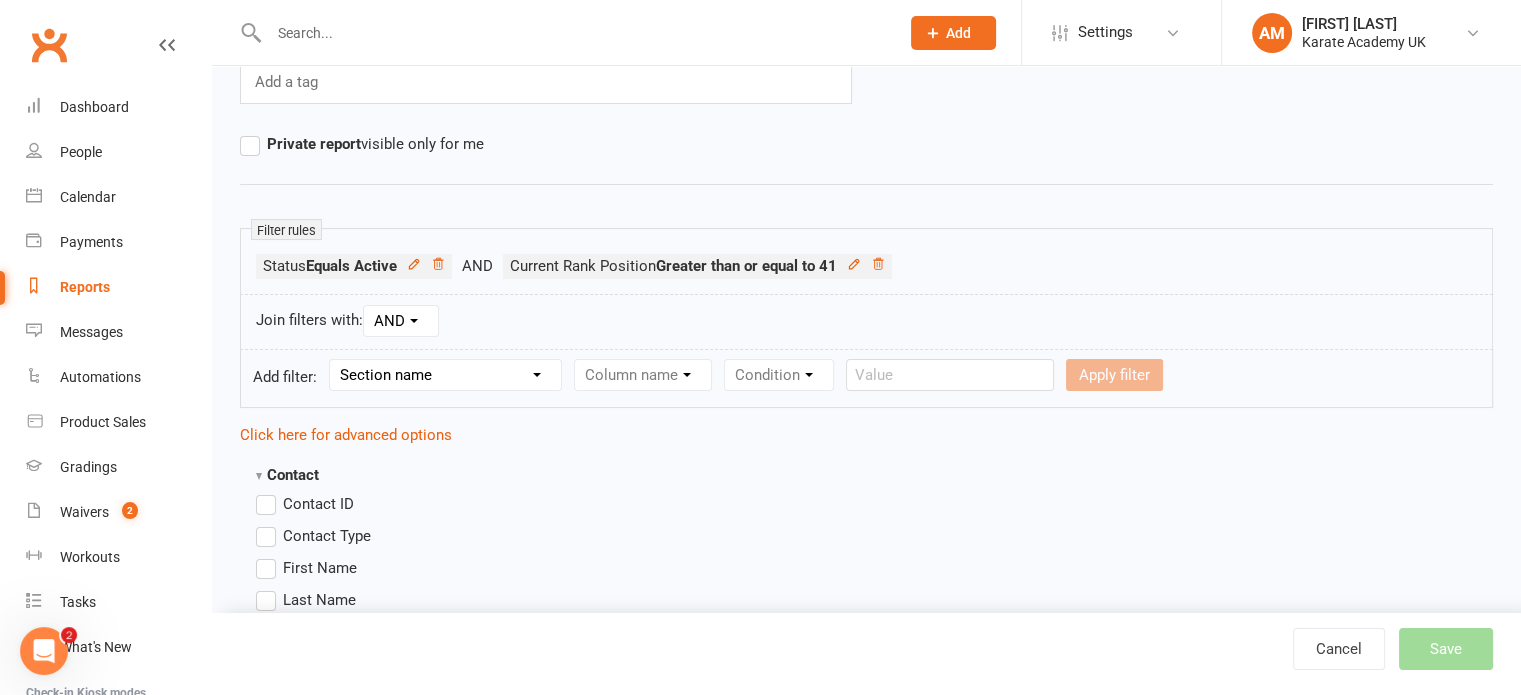 click at bounding box center [1027, 457] 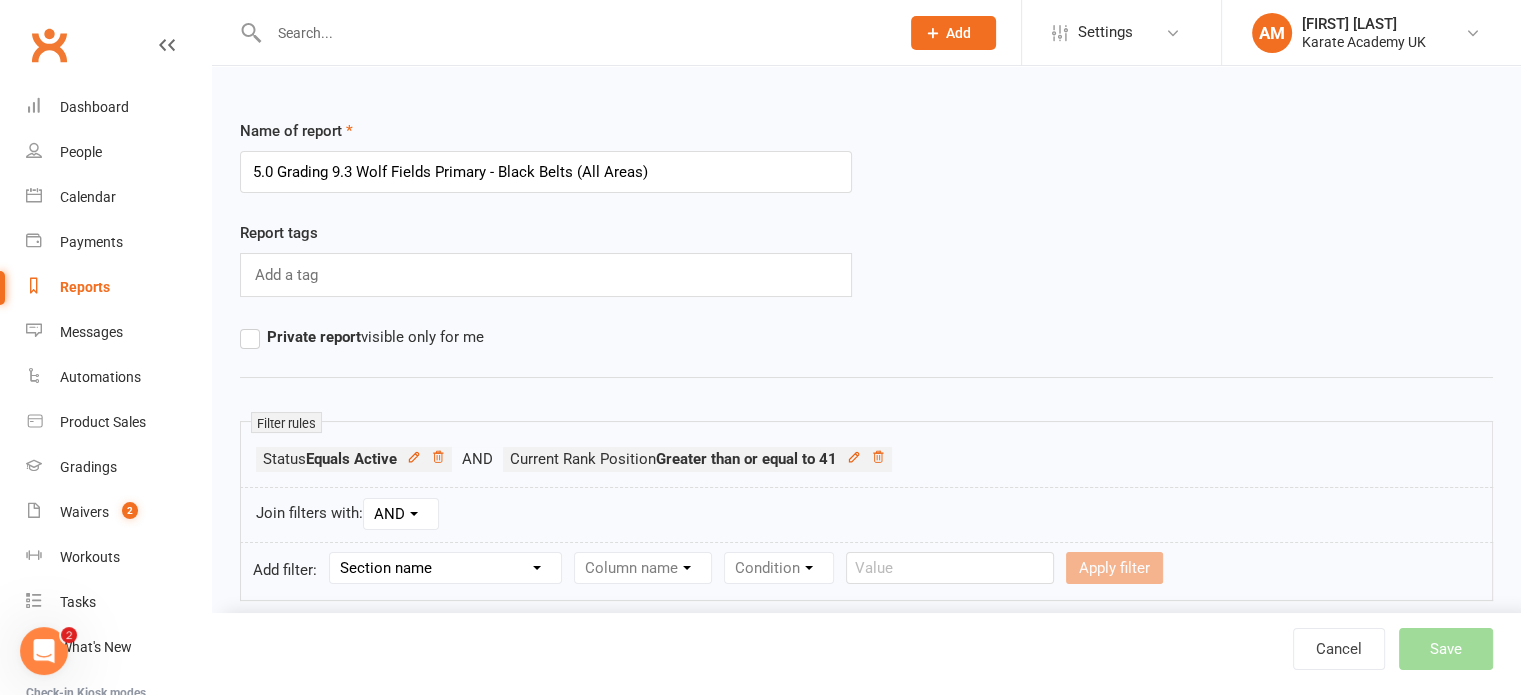 scroll, scrollTop: 0, scrollLeft: 0, axis: both 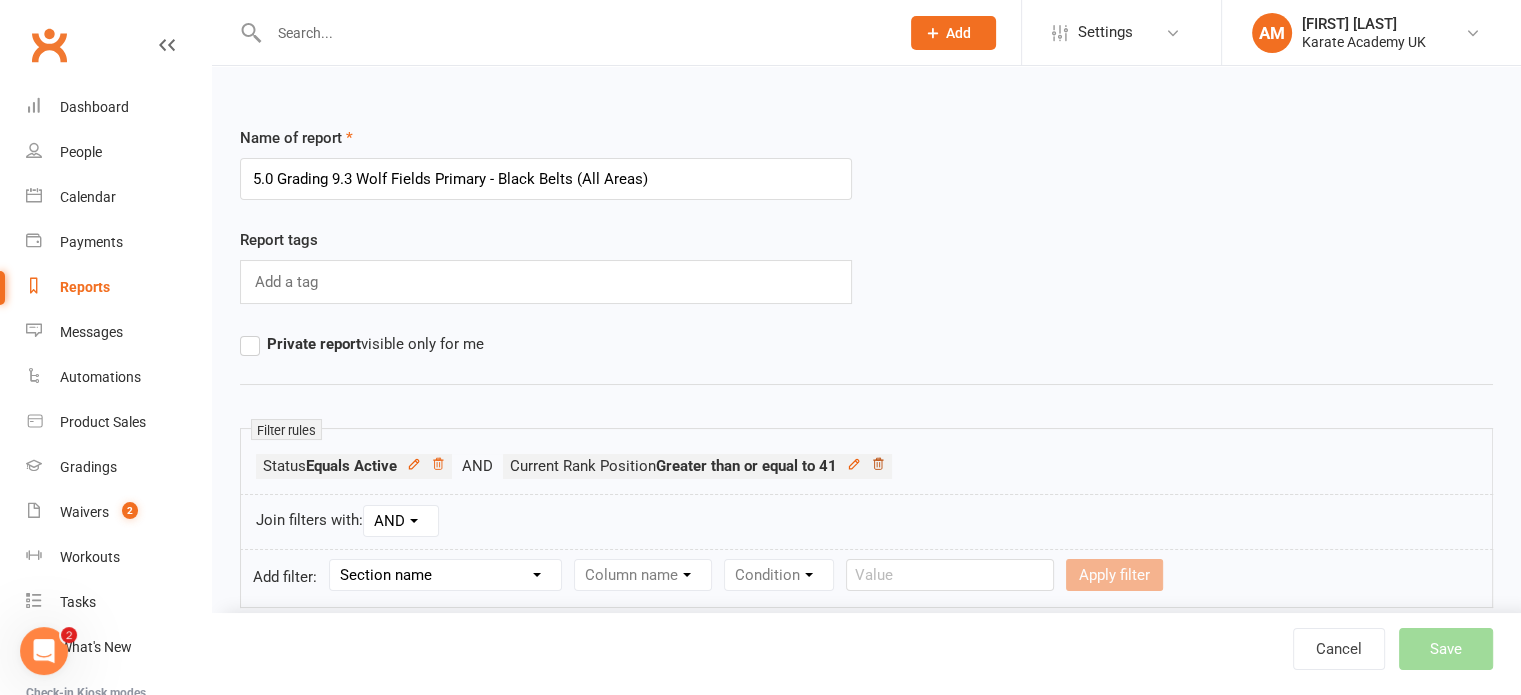 click 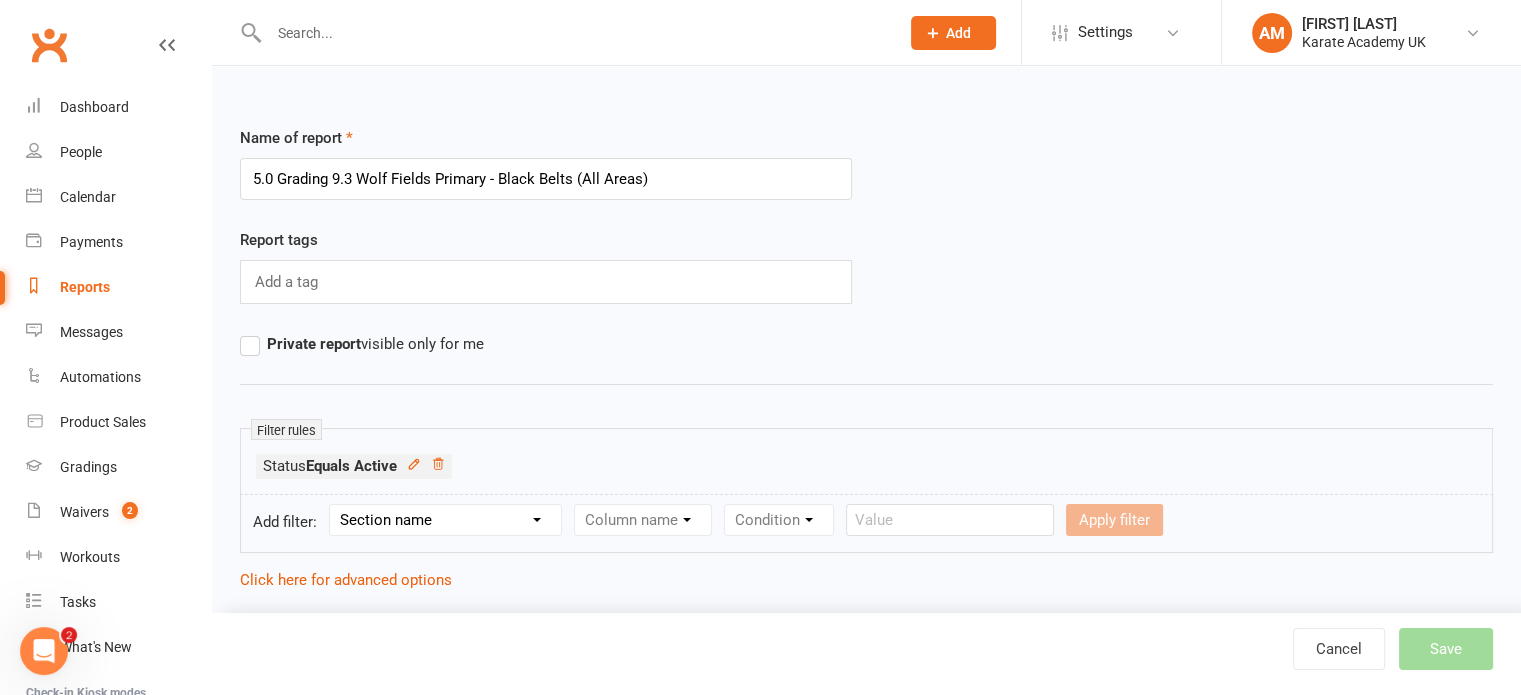 click on "Contact  Contact ID Contact Type [FIRST] [LAST] [FULL_NAME] [EMAIL] [PHONE] [ADDRESS] Created First Activated Days since added to Clubworx Days since First Activated Days since Last Activated Status Previous Status (Prospects only) Trial Status [AGE] [NAME]" at bounding box center [866, 1508] 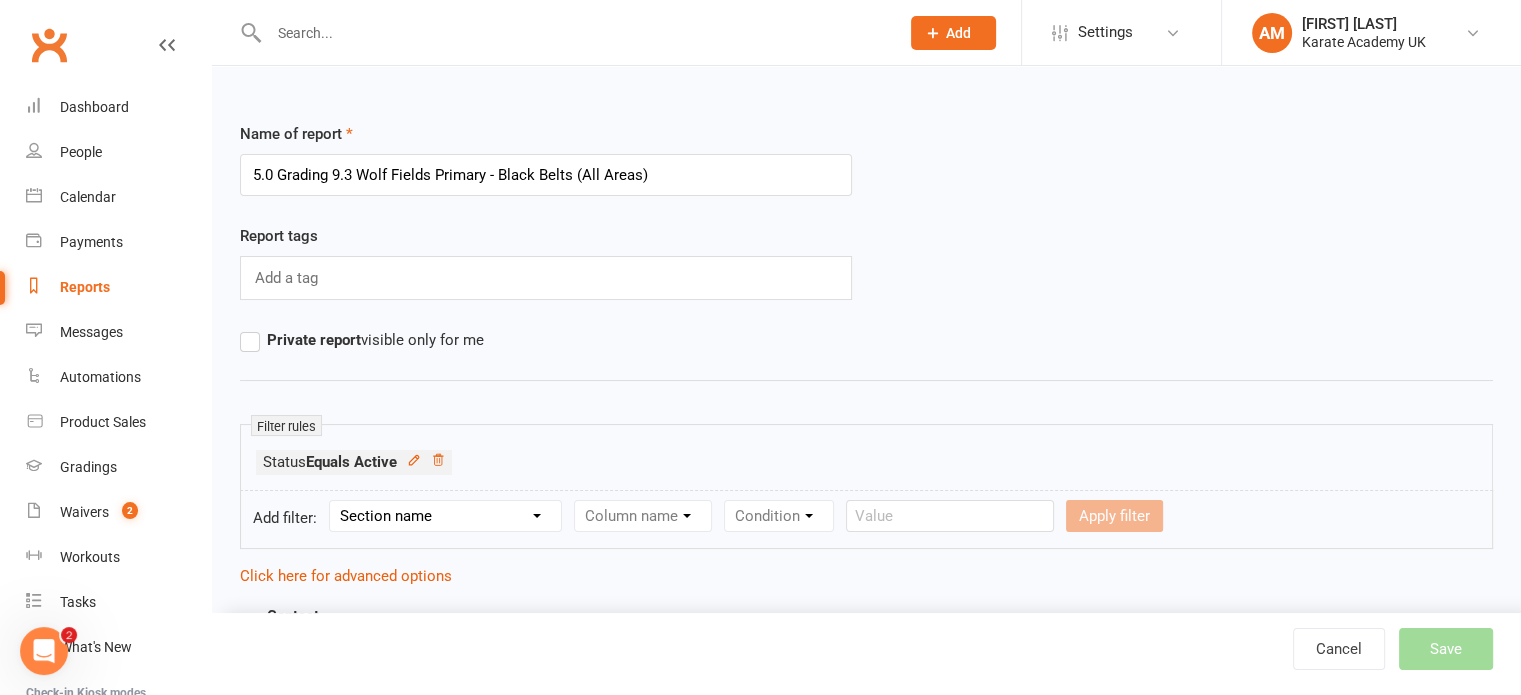 scroll, scrollTop: 0, scrollLeft: 0, axis: both 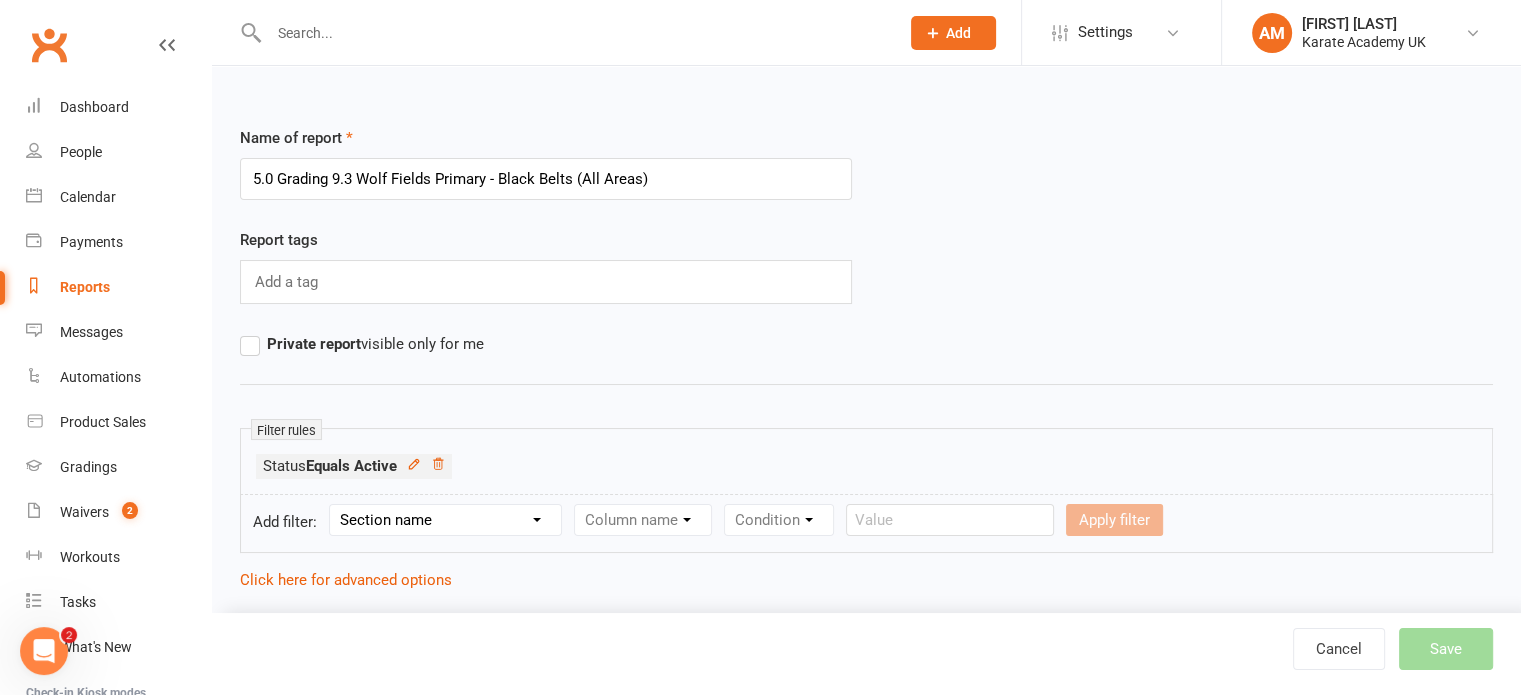 click on "Section name Contact Attendance Aggregate Payment Booking Waitlist Attendees Cancelled Bookings Late-cancelled Bookings Recurring Booking Aggregate Booking Communication Comms Recipients Membership Payment Styles And Ranks Aggregate Styles And Ranks Grading Events Promotions Suspensions Signed Waivers Family Members Credit Vouchers Enrolled Automations Enrolled Workouts Public Tasks Badges Emergency Contact Details Fitness Goals Key Demographics Marketing Information Medical History Waiver Answers" at bounding box center [445, 520] 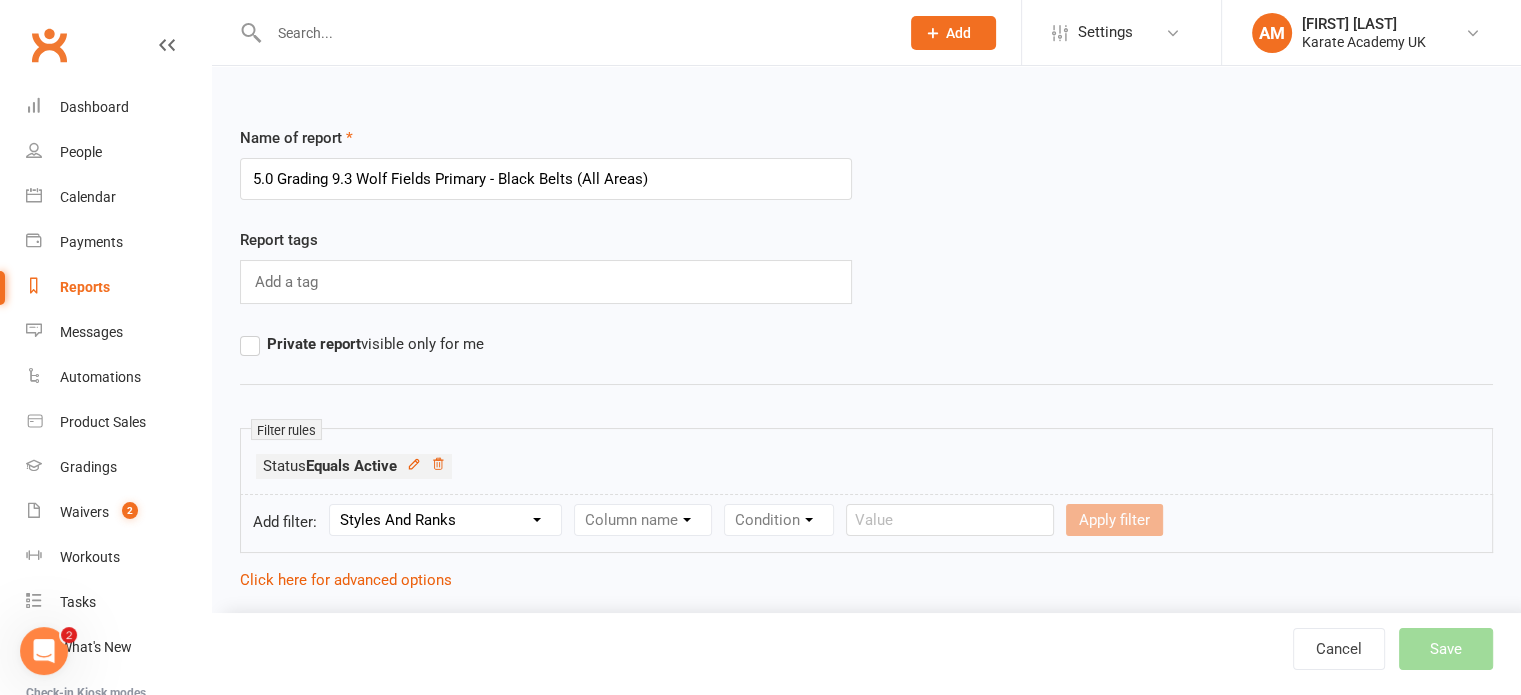 click on "Section name Contact Attendance Aggregate Payment Booking Waitlist Attendees Cancelled Bookings Late-cancelled Bookings Recurring Booking Aggregate Booking Communication Comms Recipients Membership Payment Styles And Ranks Aggregate Styles And Ranks Grading Events Promotions Suspensions Signed Waivers Family Members Credit Vouchers Enrolled Automations Enrolled Workouts Public Tasks Badges Emergency Contact Details Fitness Goals Key Demographics Marketing Information Medical History Waiver Answers" at bounding box center [445, 520] 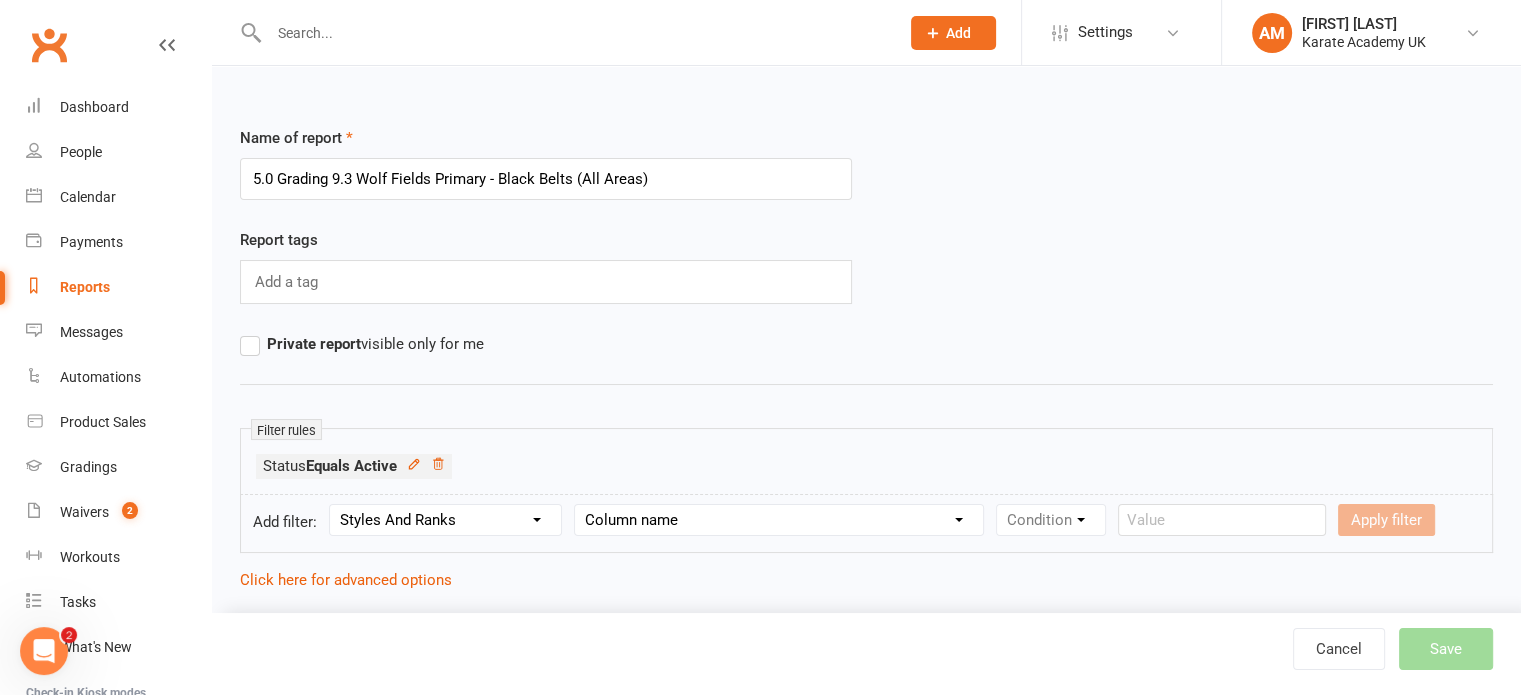 click on "Column name Style Current Rank Current Rank Position Next Rank Belt Size Active for Grading? Most Recent Promotion All Classes Attended Since Previous Promotion Style Classes Attended Since Previous Promotion Non-Style Classes Attended Since Previous Promotion Most Recent Style Attendance" at bounding box center [779, 520] 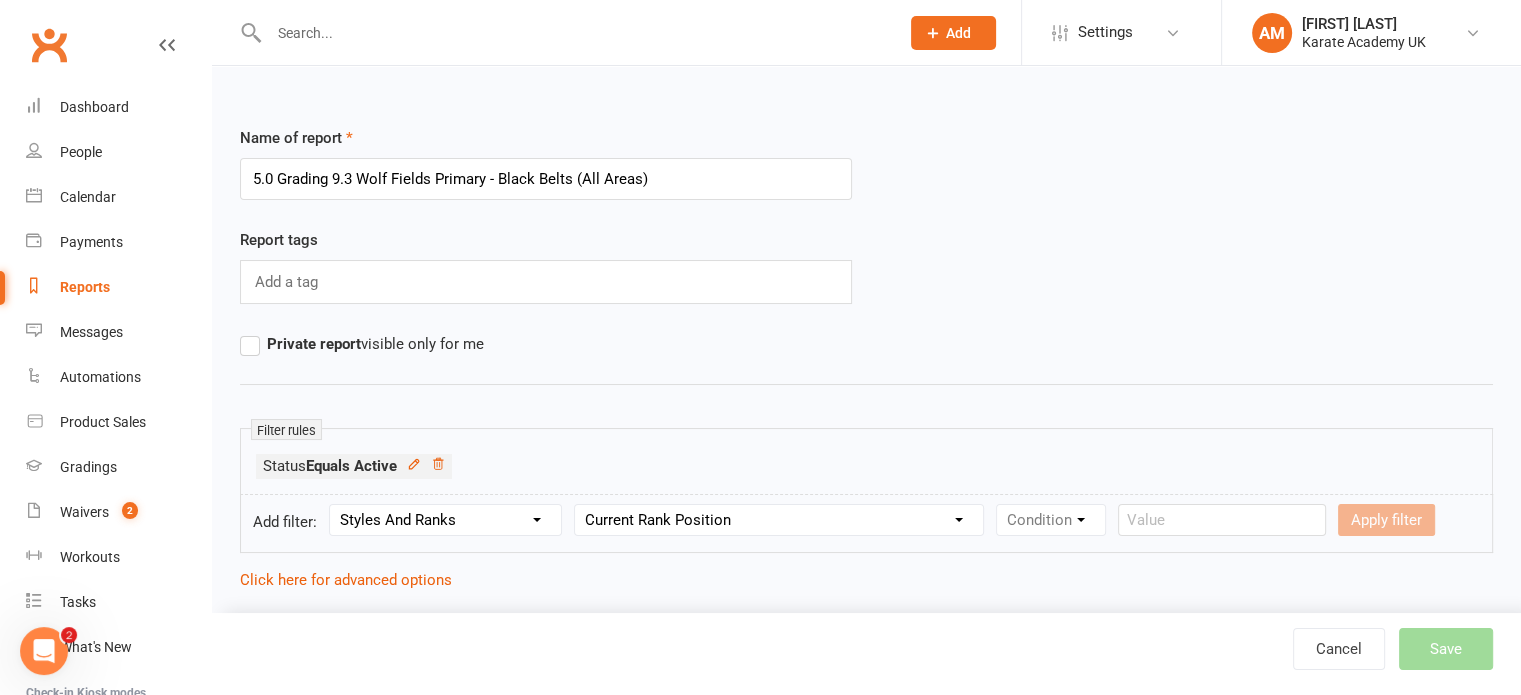 click on "Column name Style Current Rank Current Rank Position Next Rank Belt Size Active for Grading? Most Recent Promotion All Classes Attended Since Previous Promotion Style Classes Attended Since Previous Promotion Non-Style Classes Attended Since Previous Promotion Most Recent Style Attendance" at bounding box center (779, 520) 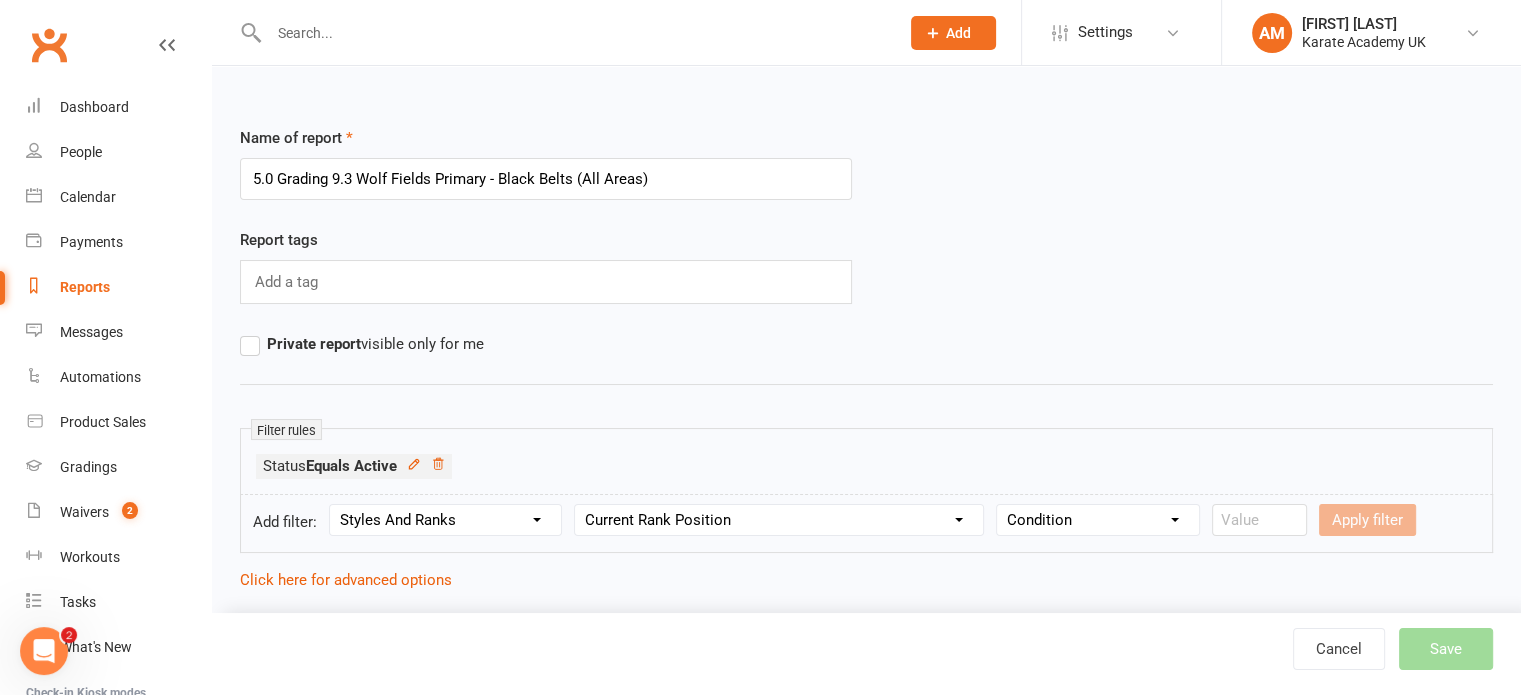 click on "Condition Is Is not Less than Greater than Less than or equal to Greater than or equal to Is blank Is not blank" at bounding box center (1098, 520) 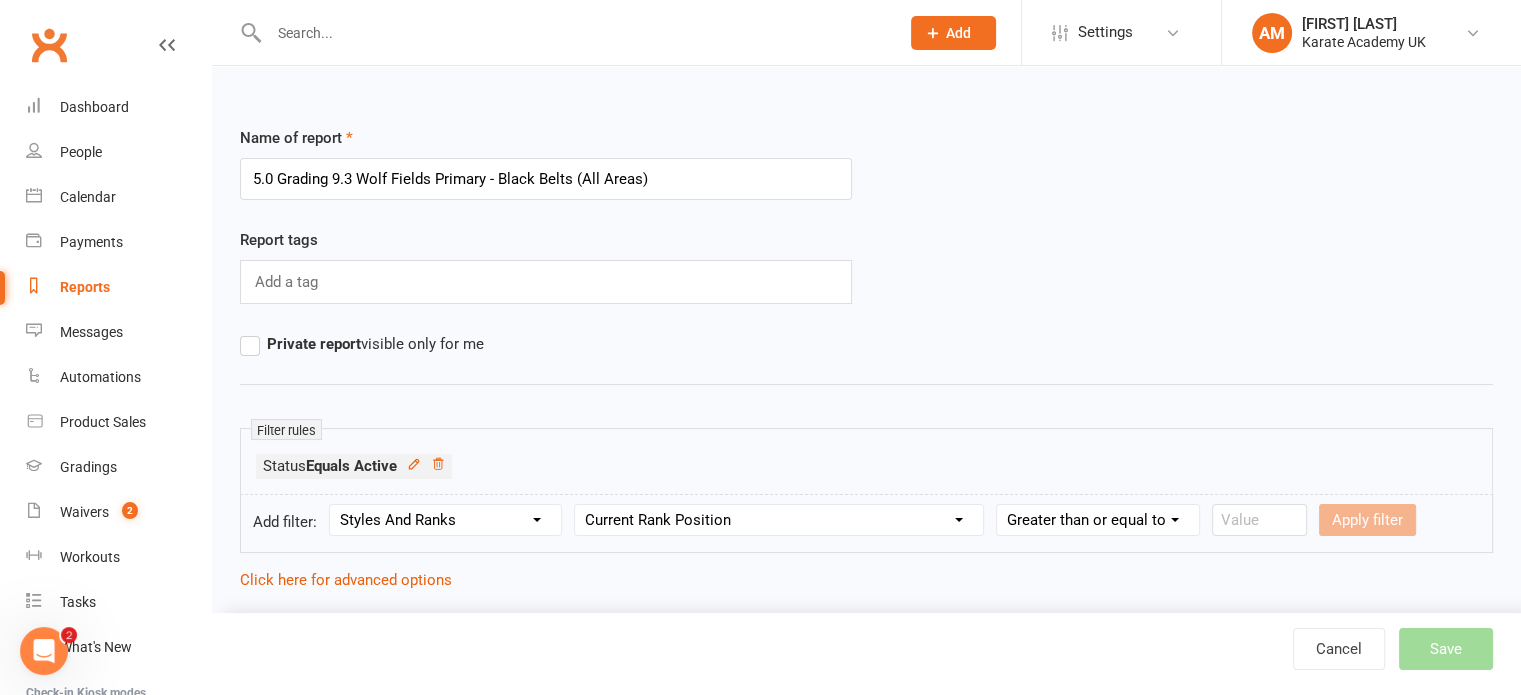 click on "Condition Is Is not Less than Greater than Less than or equal to Greater than or equal to Is blank Is not blank" at bounding box center [1098, 520] 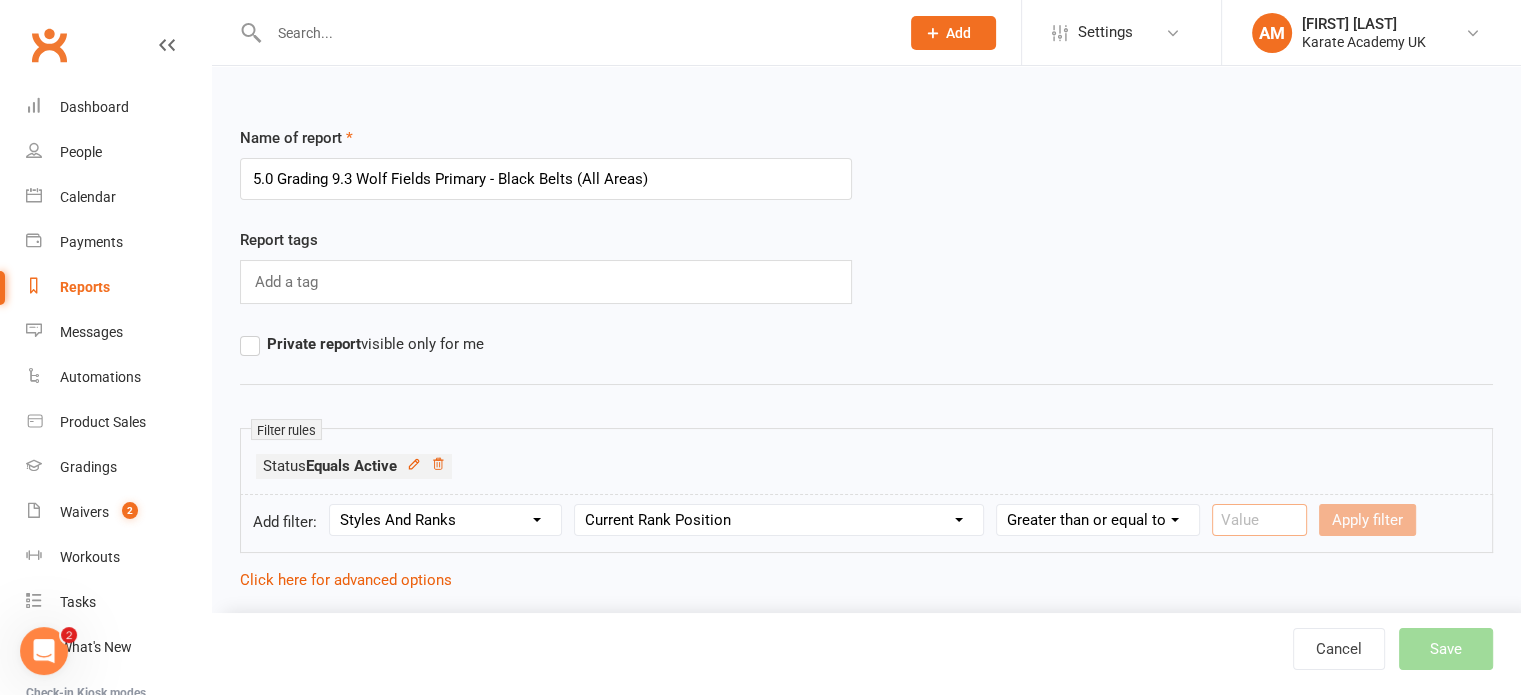 click at bounding box center [1259, 520] 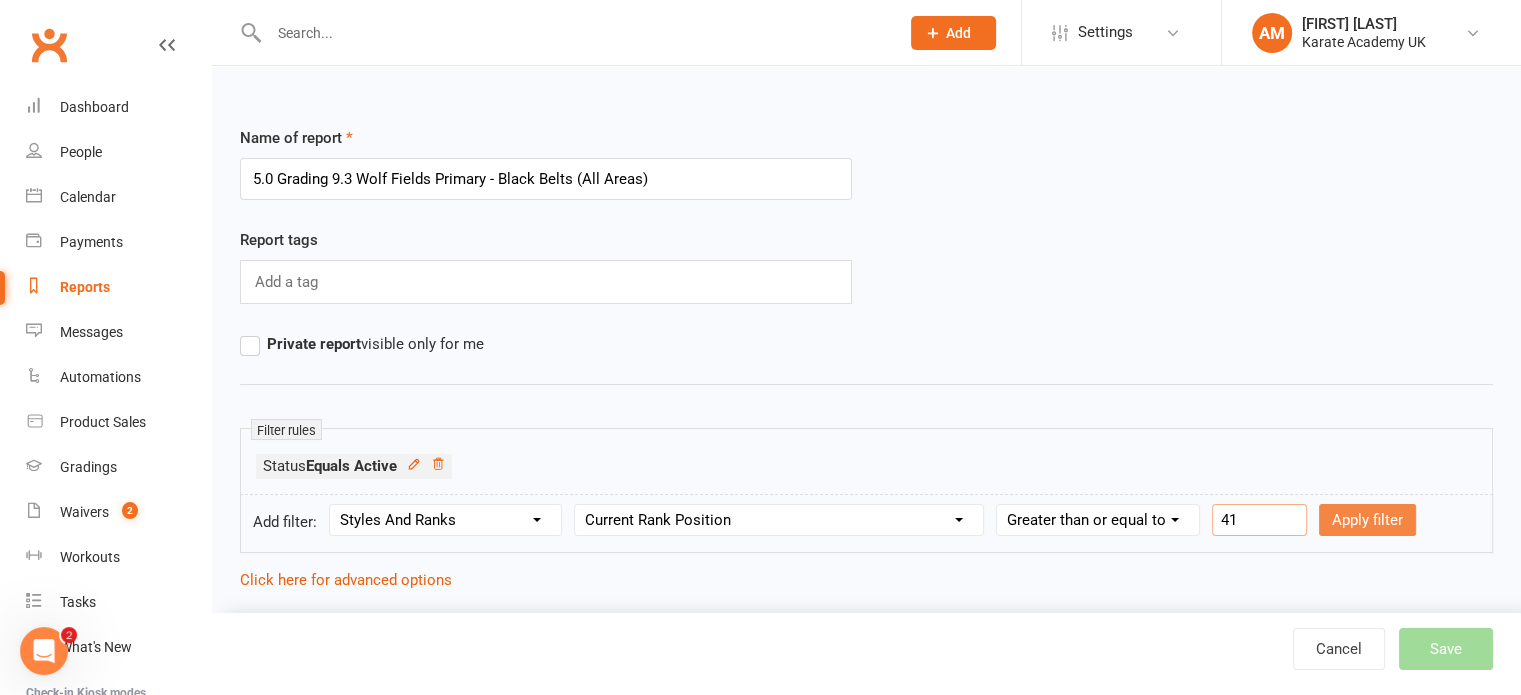 type on "41" 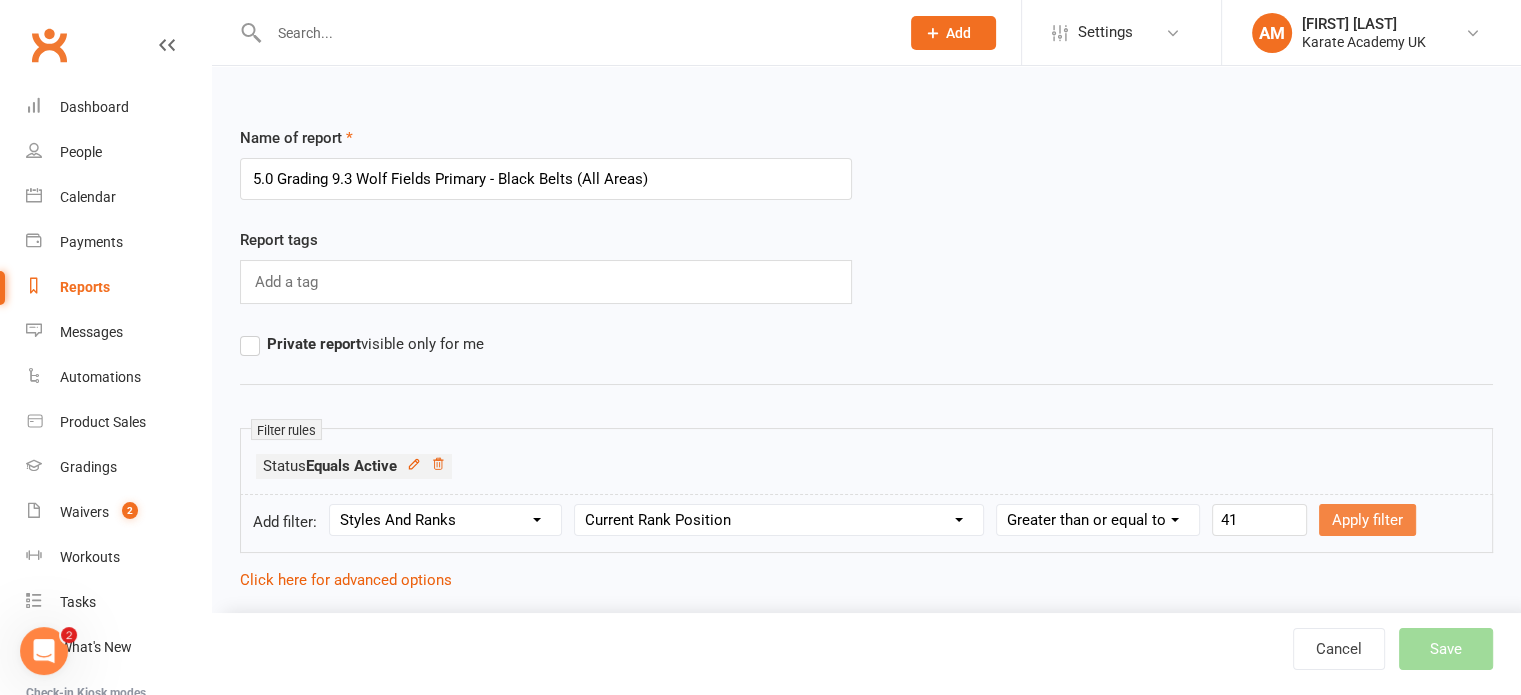 click on "Apply filter" at bounding box center (1367, 520) 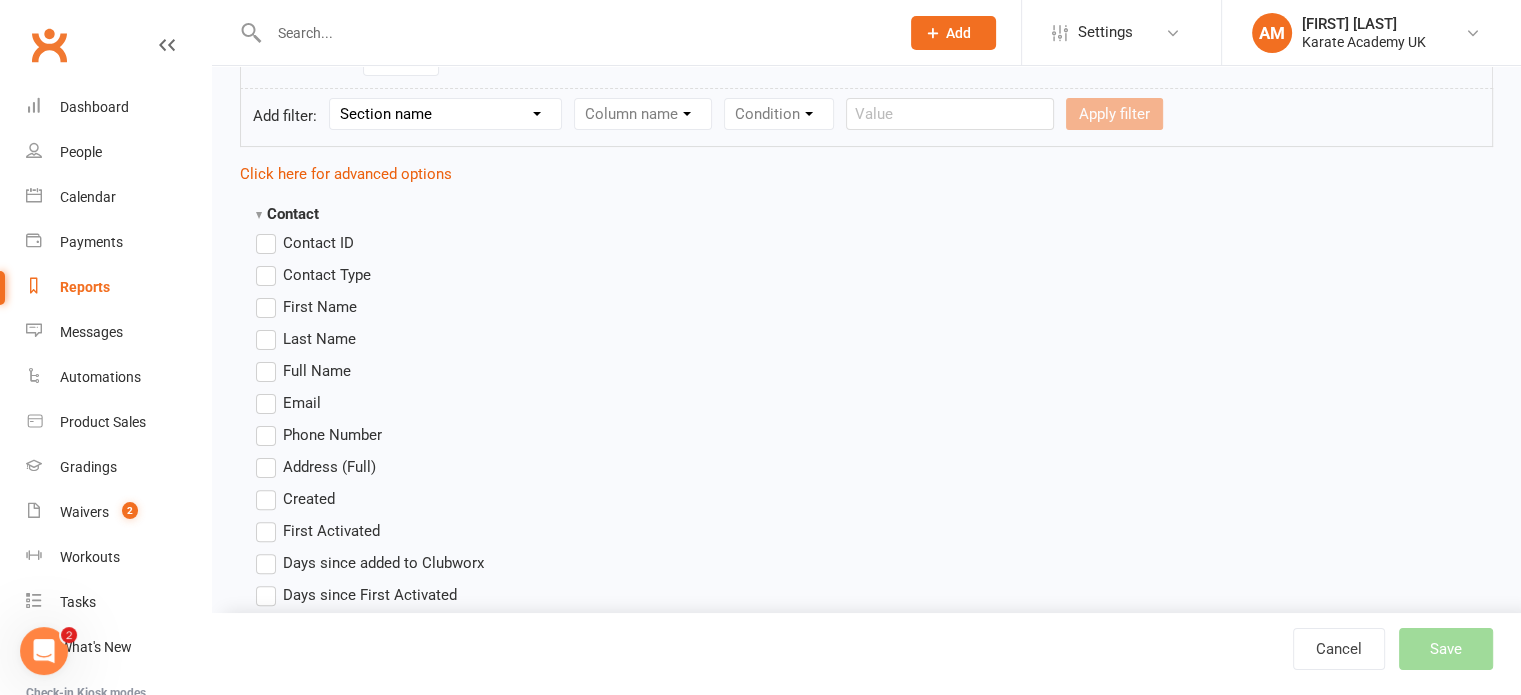 scroll, scrollTop: 500, scrollLeft: 0, axis: vertical 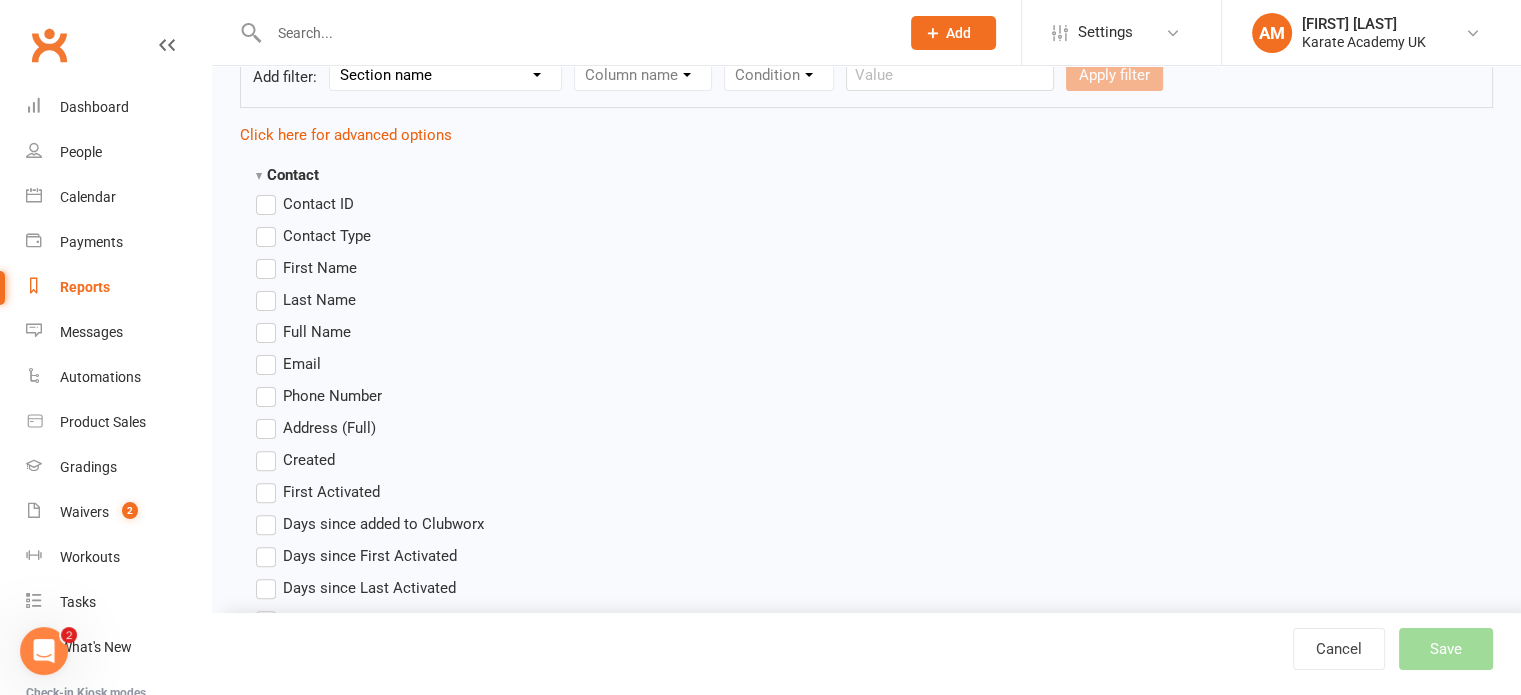 click on "First Name" at bounding box center [306, 268] 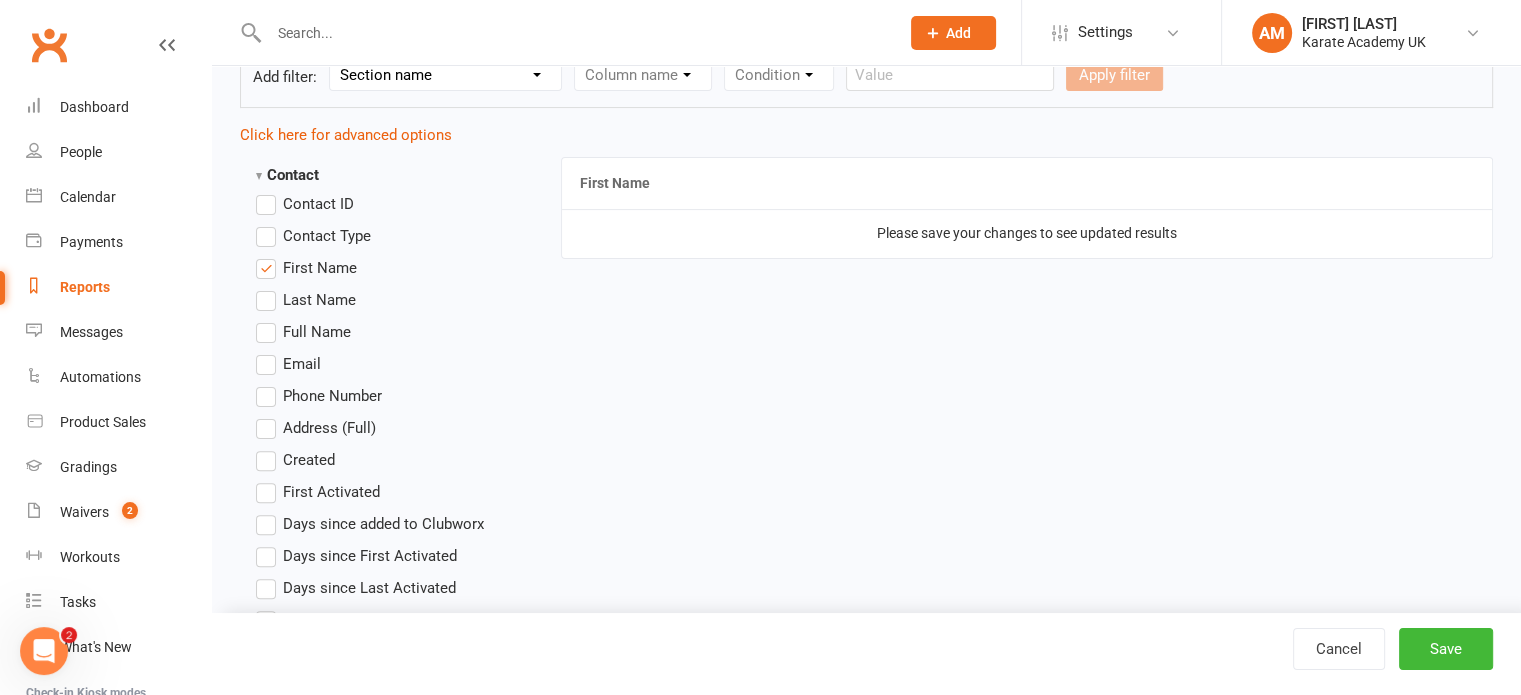 click on "Last Name" at bounding box center (306, 300) 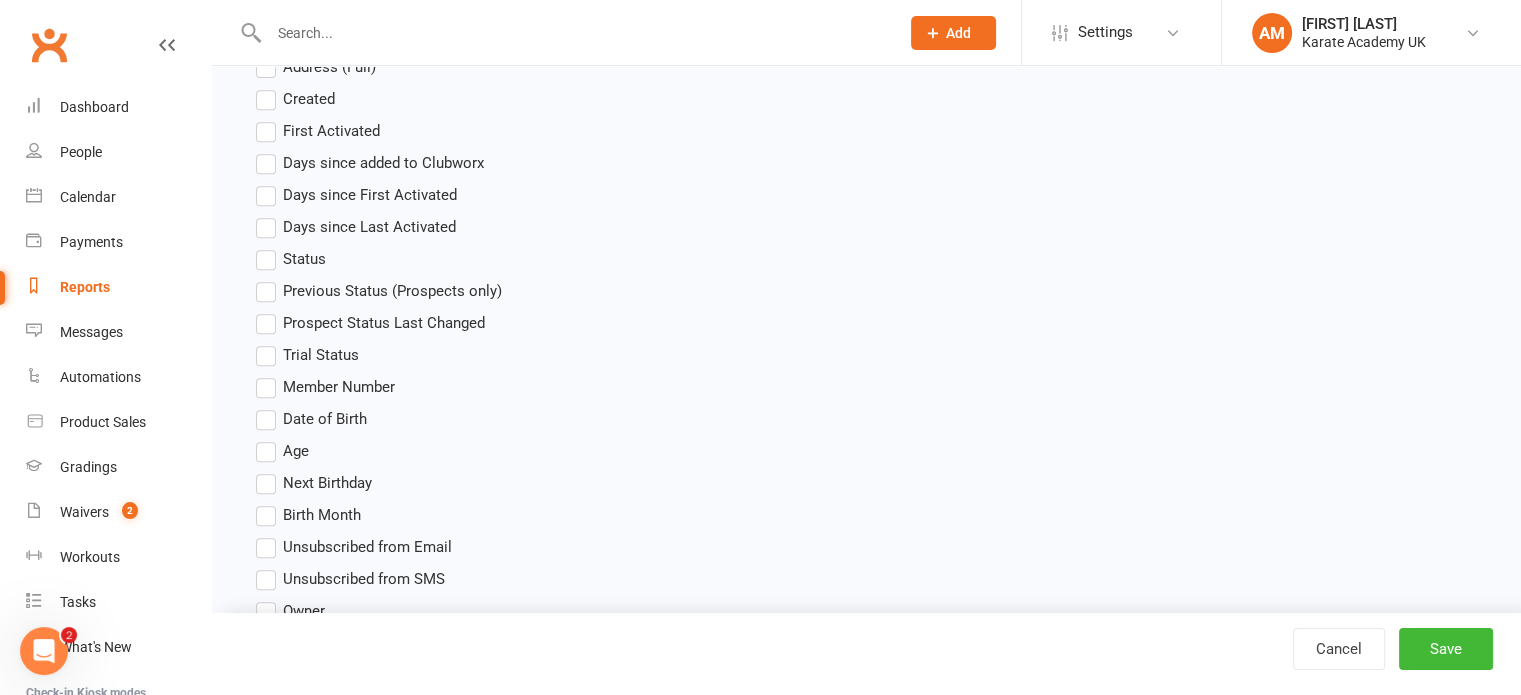 scroll, scrollTop: 900, scrollLeft: 0, axis: vertical 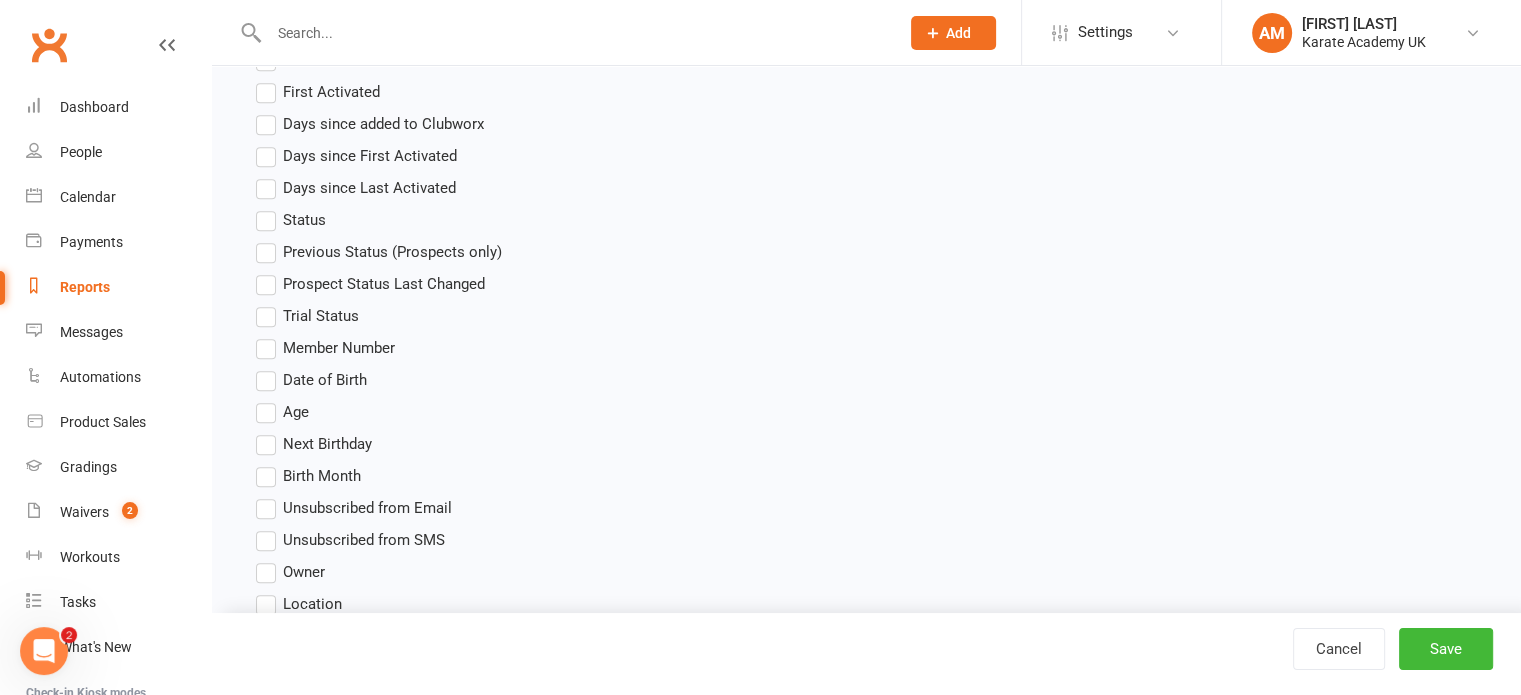 click on "Age" at bounding box center [282, 412] 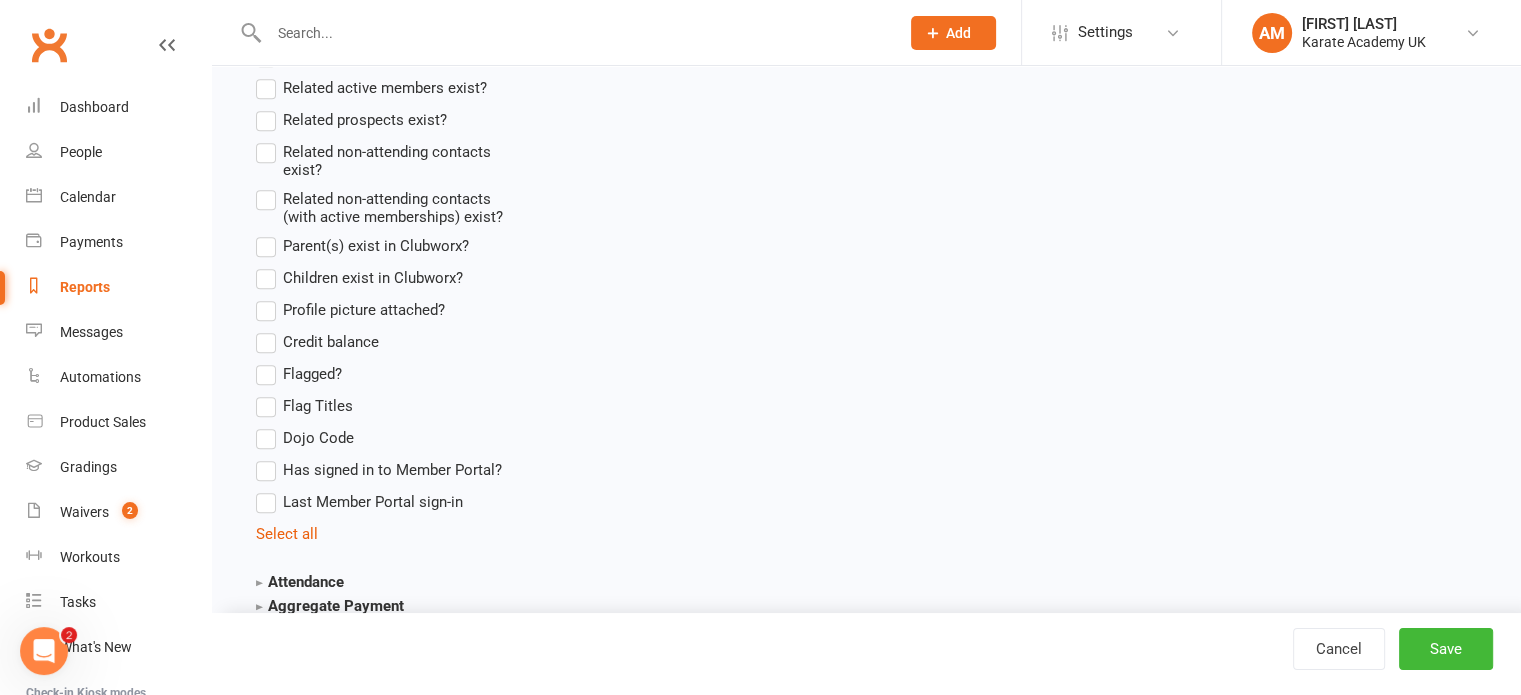 scroll, scrollTop: 1700, scrollLeft: 0, axis: vertical 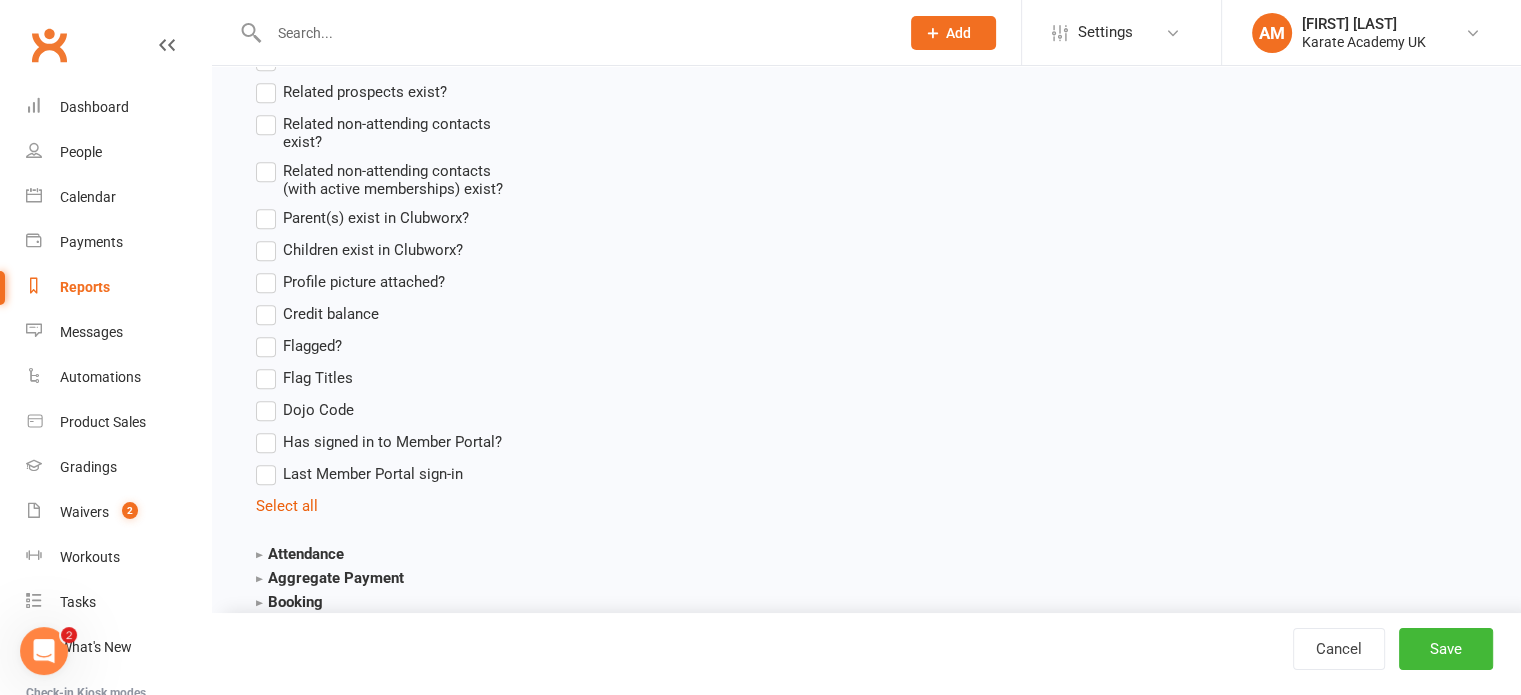 click on "Dojo Code" at bounding box center [305, 410] 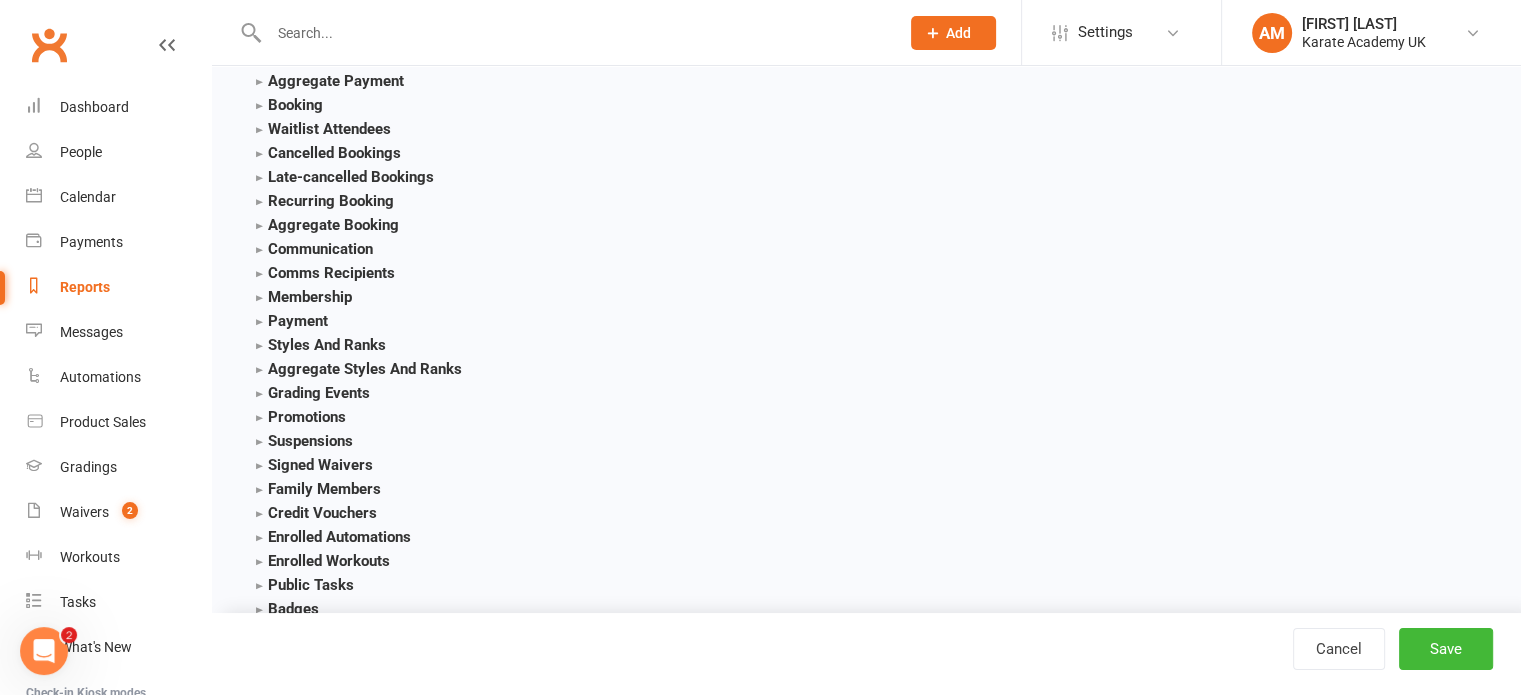 scroll, scrollTop: 2200, scrollLeft: 0, axis: vertical 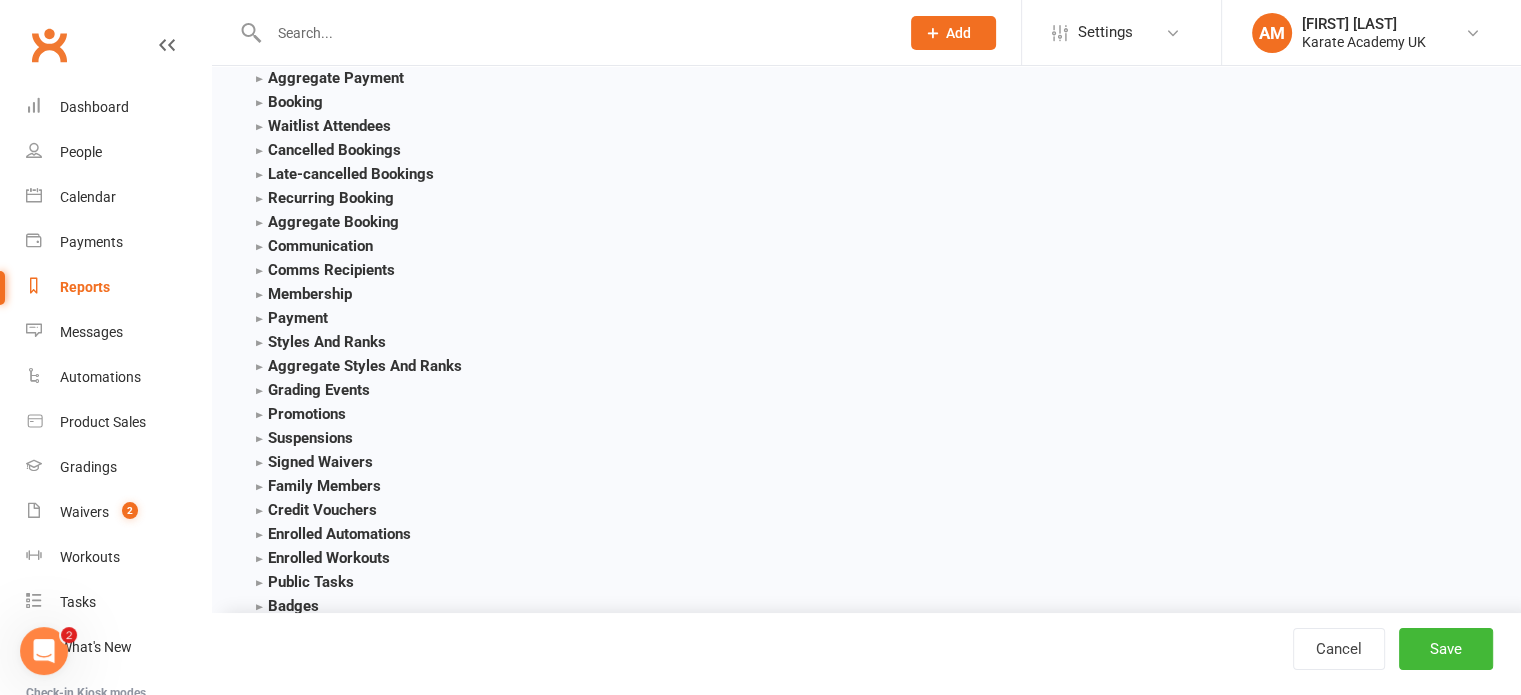 click on "Styles And Ranks" at bounding box center [321, 342] 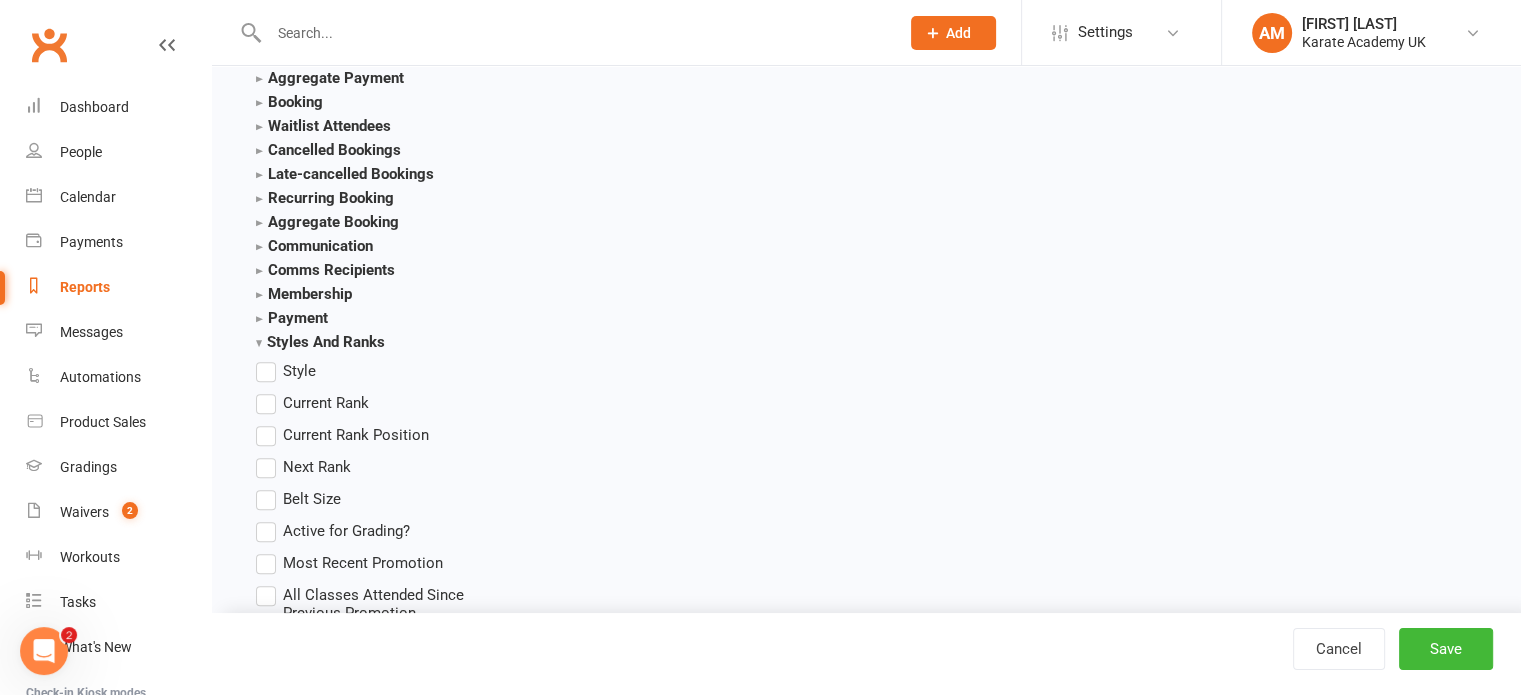 click on "Current Rank" at bounding box center [312, 403] 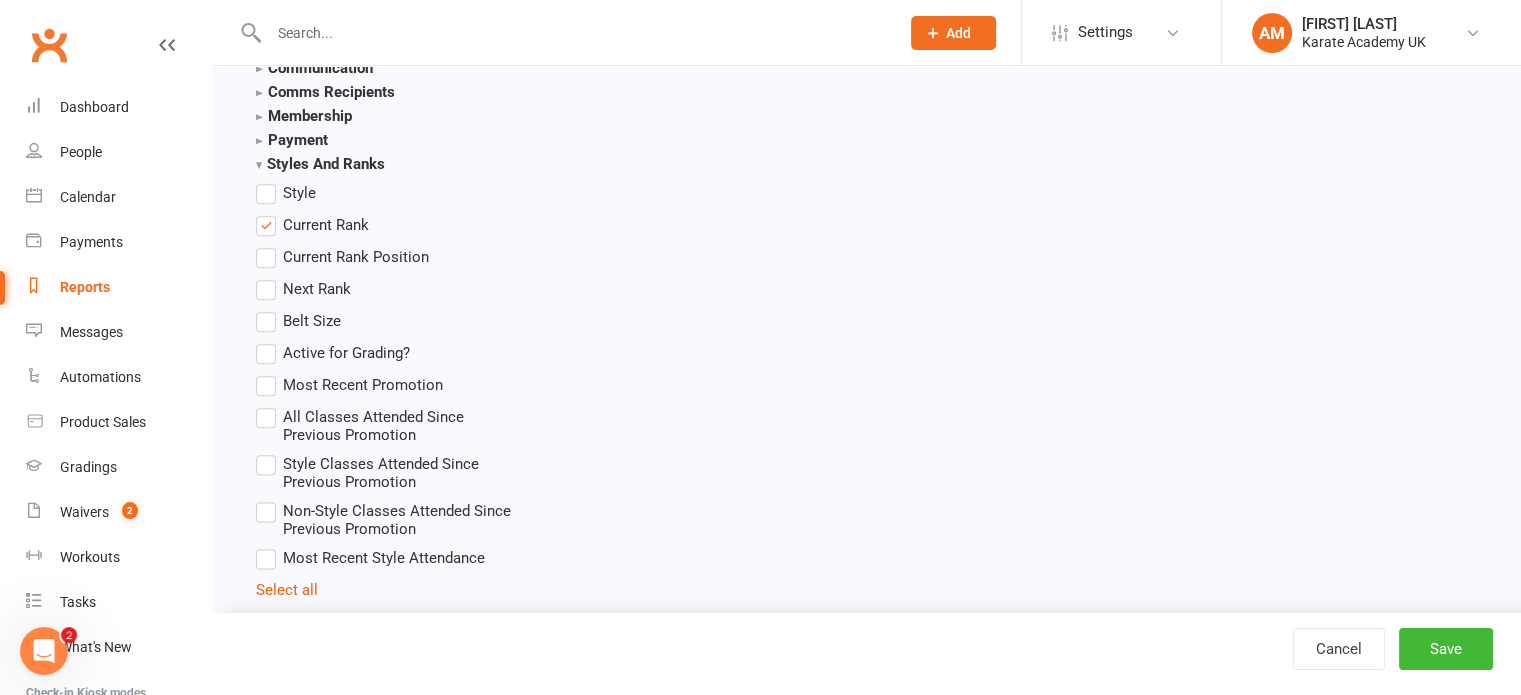 scroll, scrollTop: 2400, scrollLeft: 0, axis: vertical 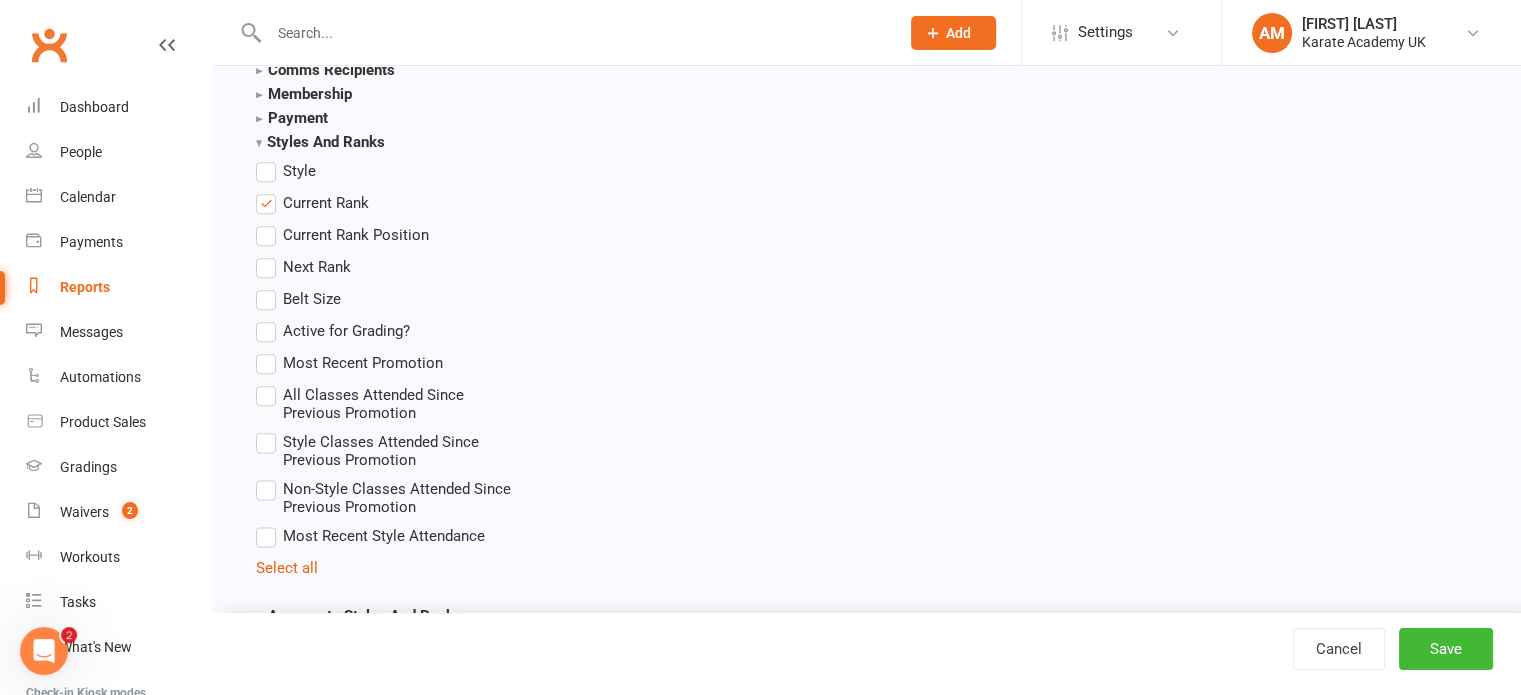 click on "Most Recent Promotion" at bounding box center [349, 363] 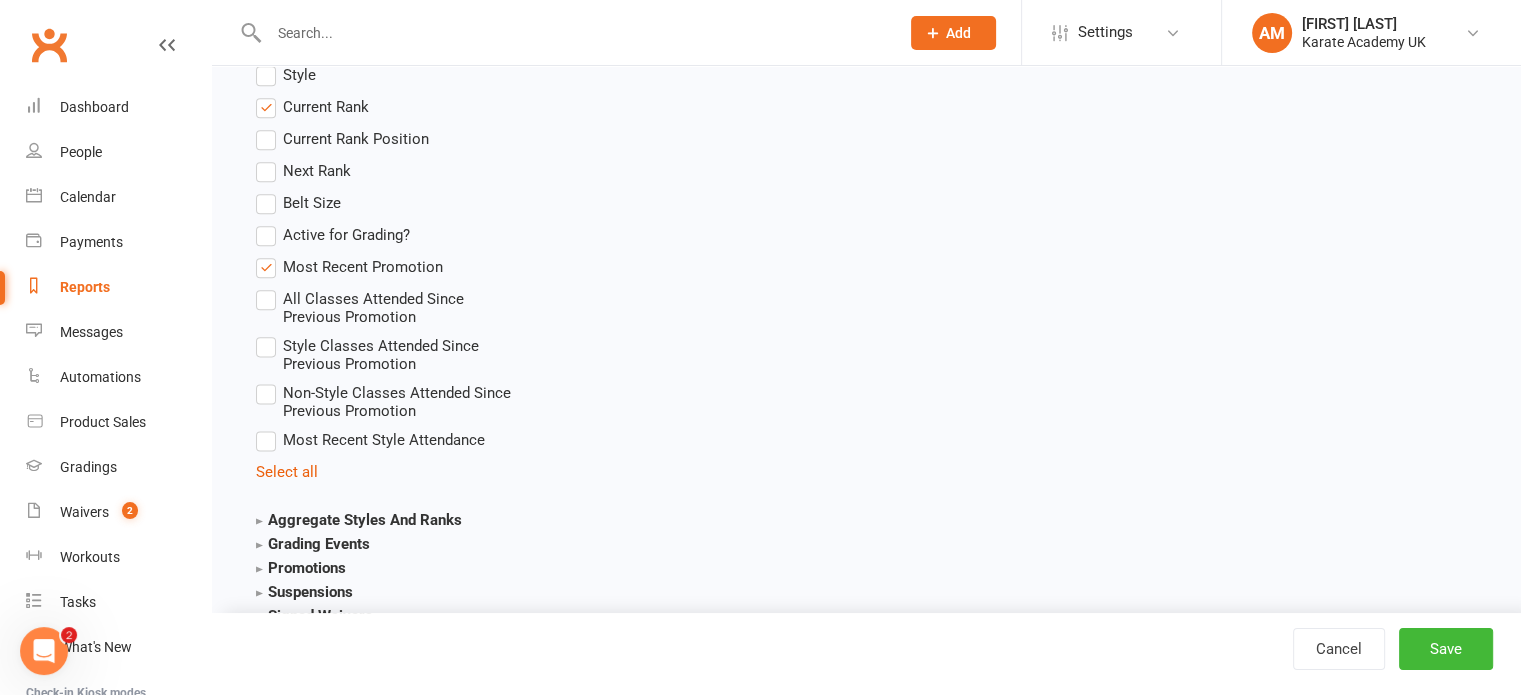 scroll, scrollTop: 2500, scrollLeft: 0, axis: vertical 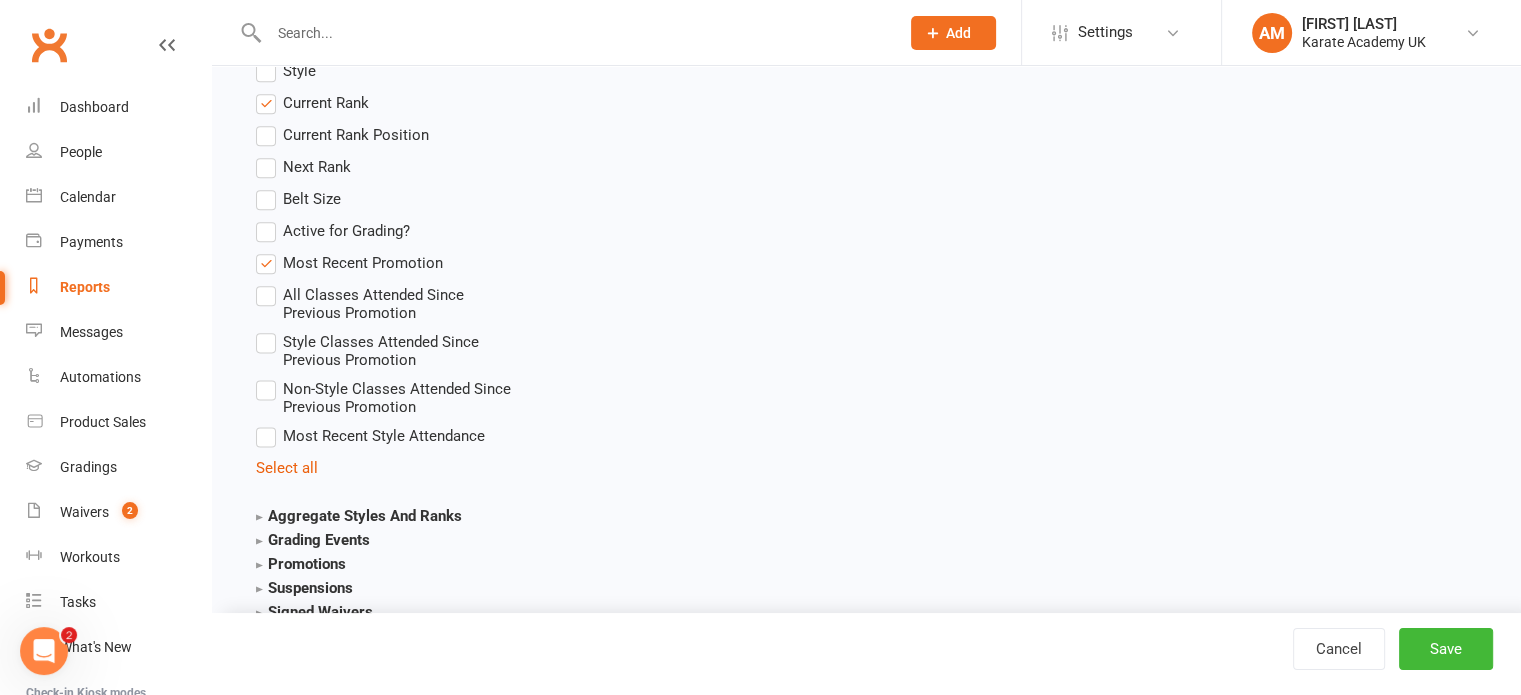 click on "Style Classes Attended Since Previous Promotion" at bounding box center (385, 349) 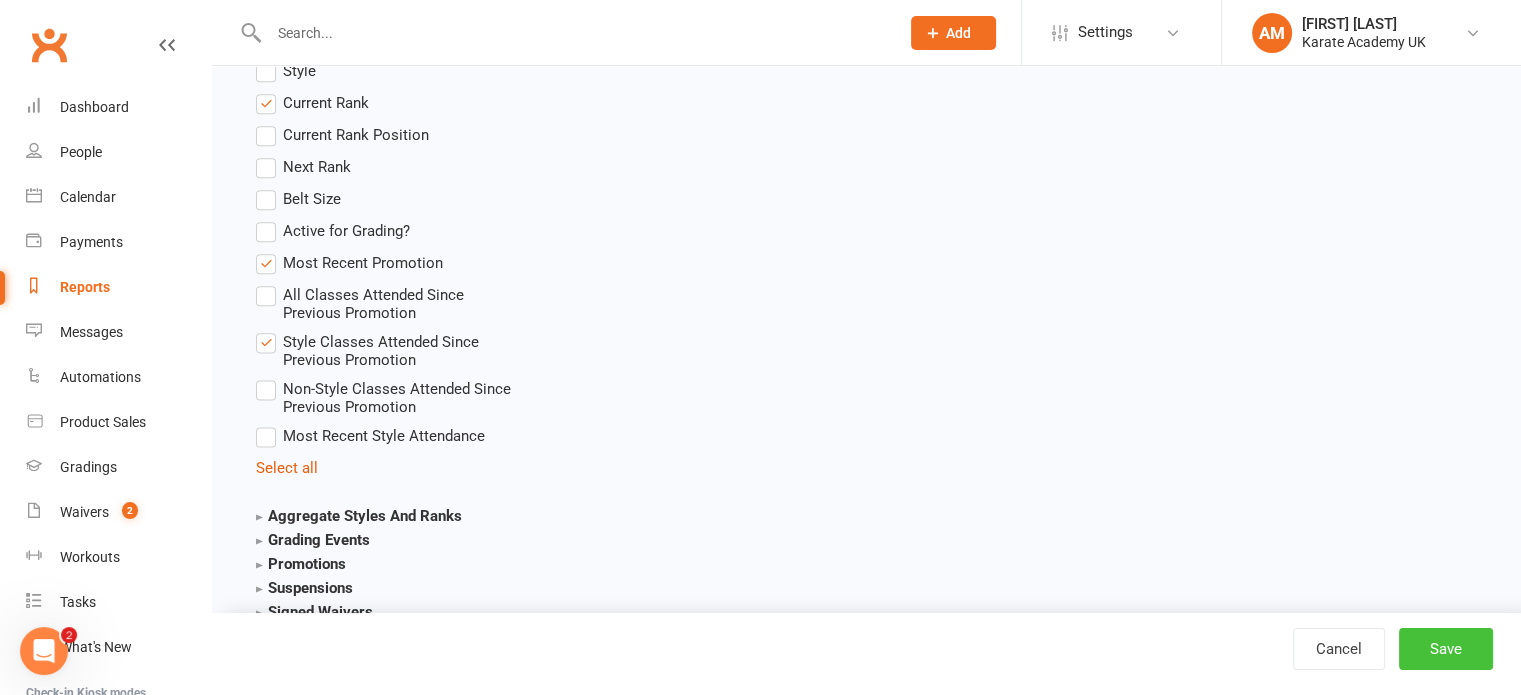 click on "Save" at bounding box center (1446, 649) 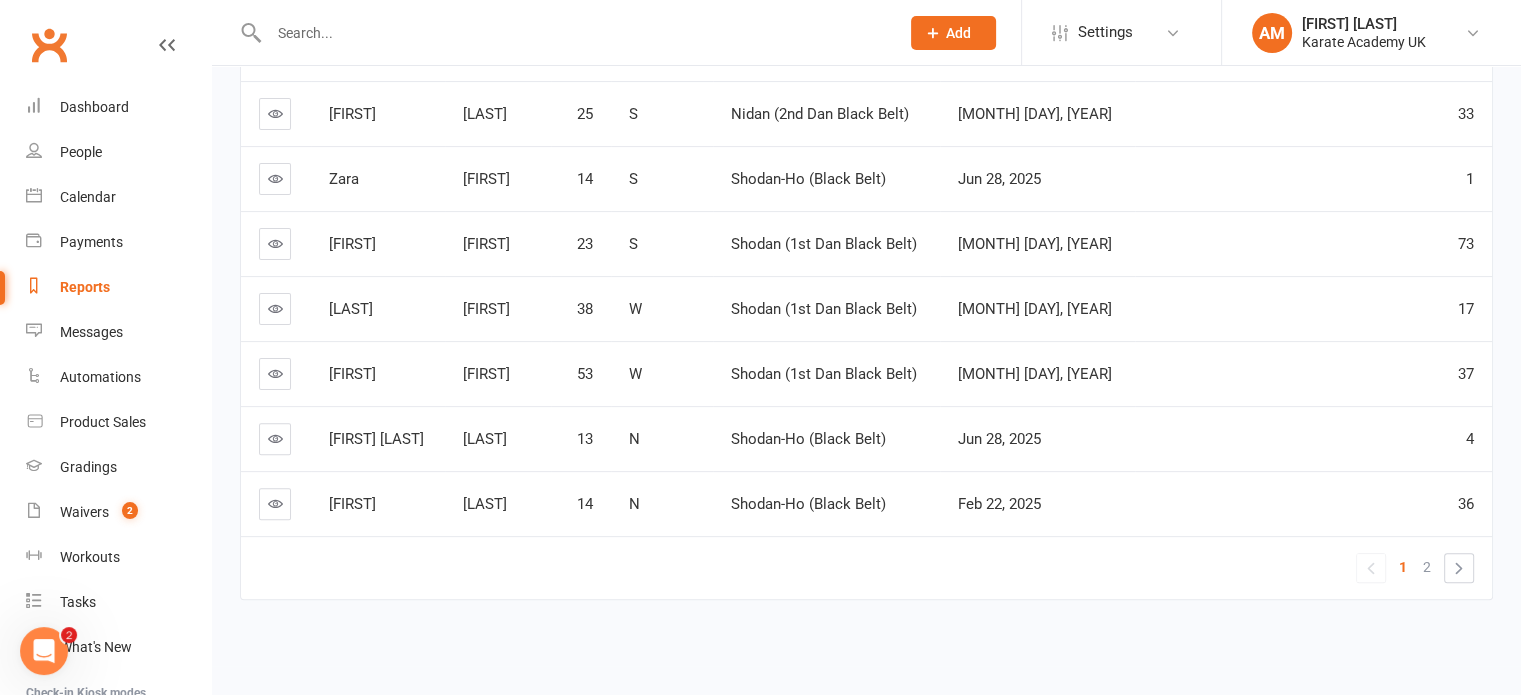 scroll, scrollTop: 548, scrollLeft: 0, axis: vertical 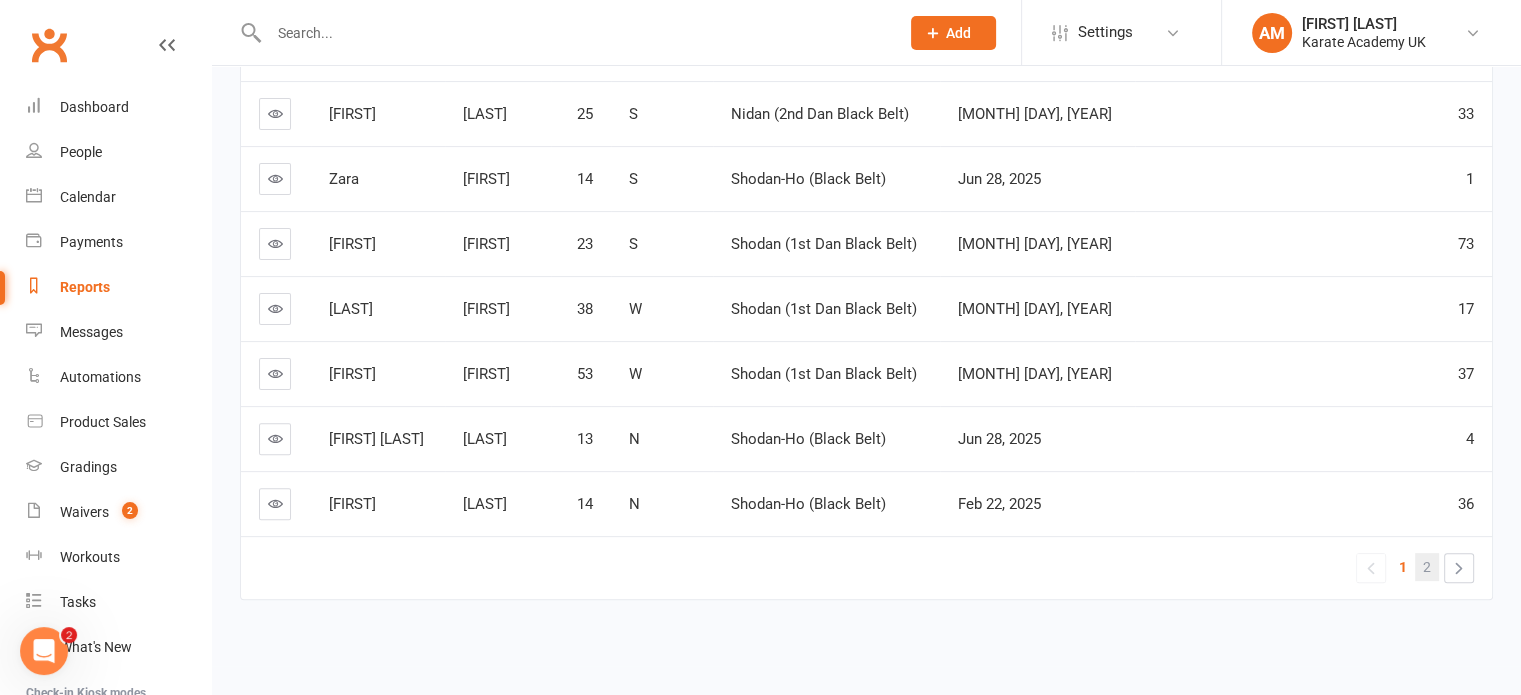 click on "2" at bounding box center [1427, 567] 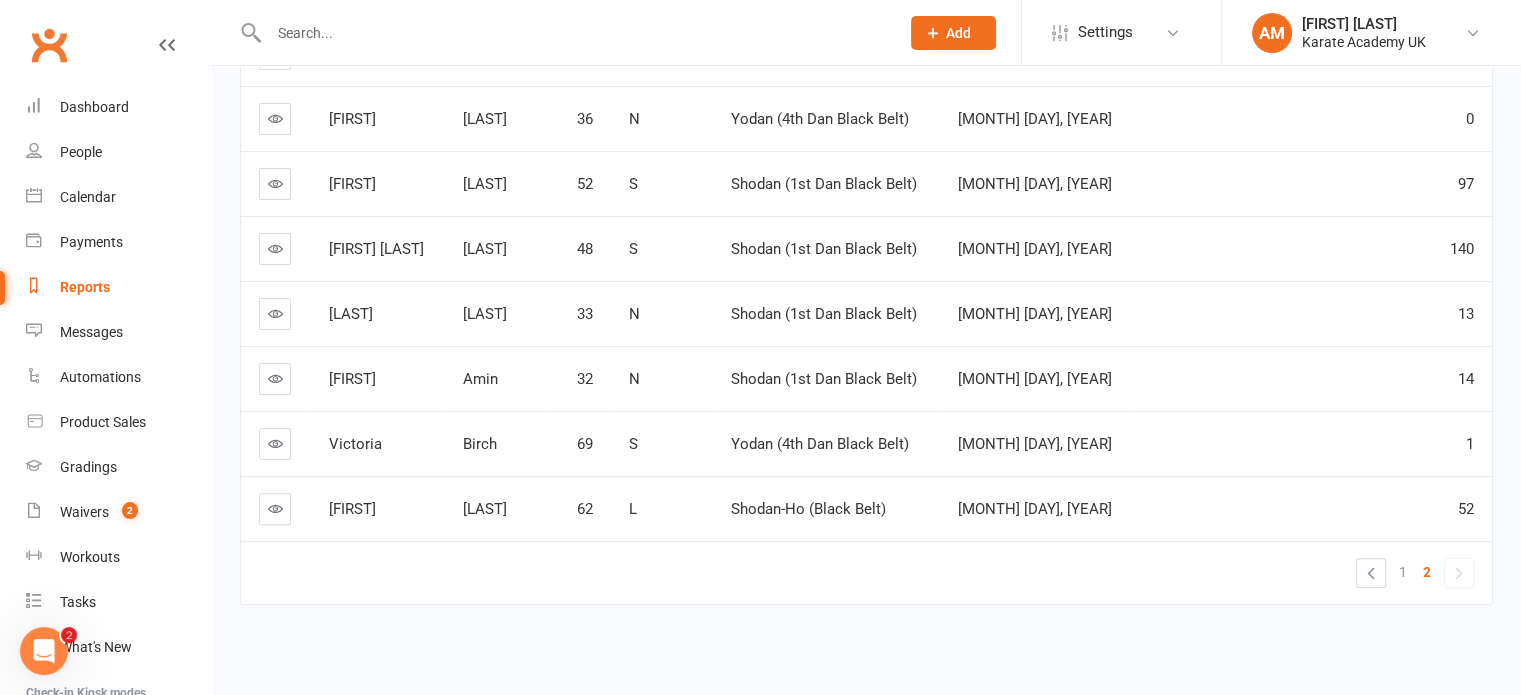 scroll, scrollTop: 482, scrollLeft: 0, axis: vertical 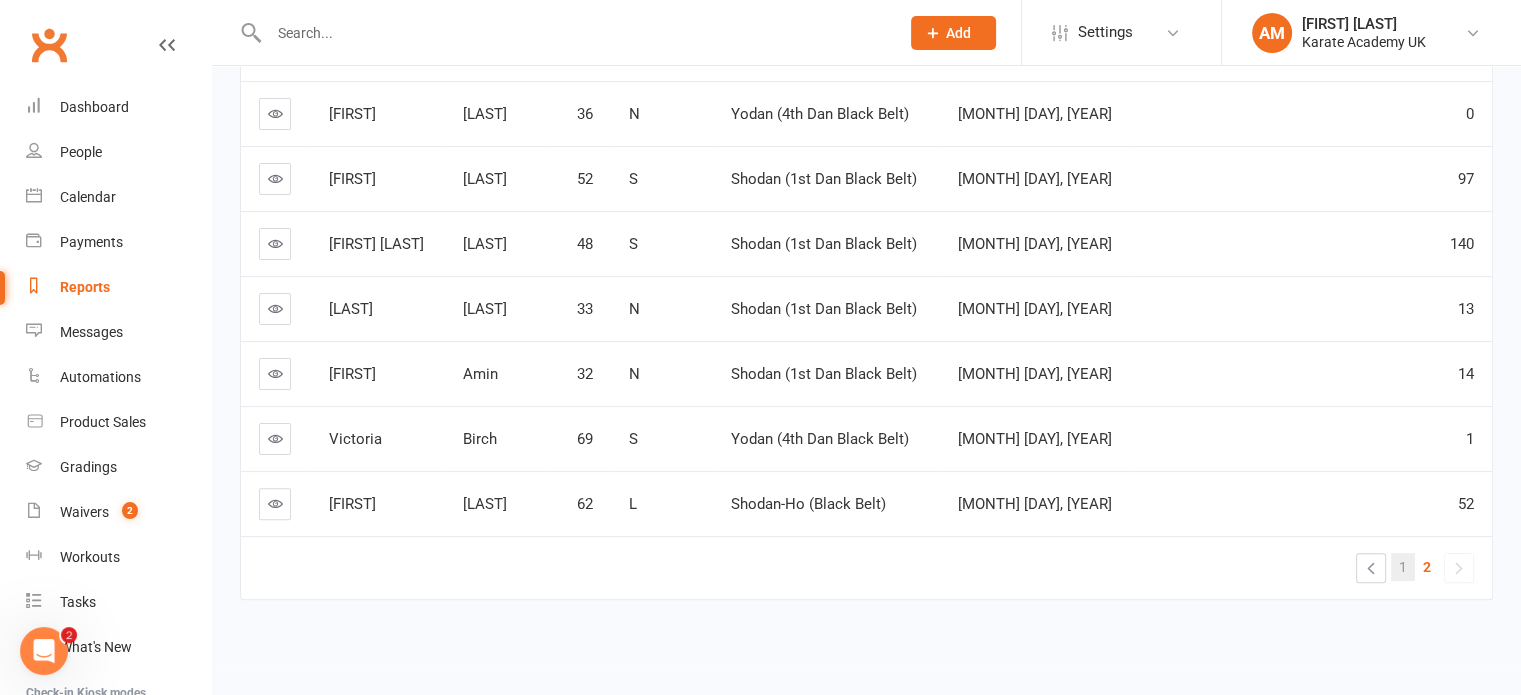 click on "1" at bounding box center [1403, 567] 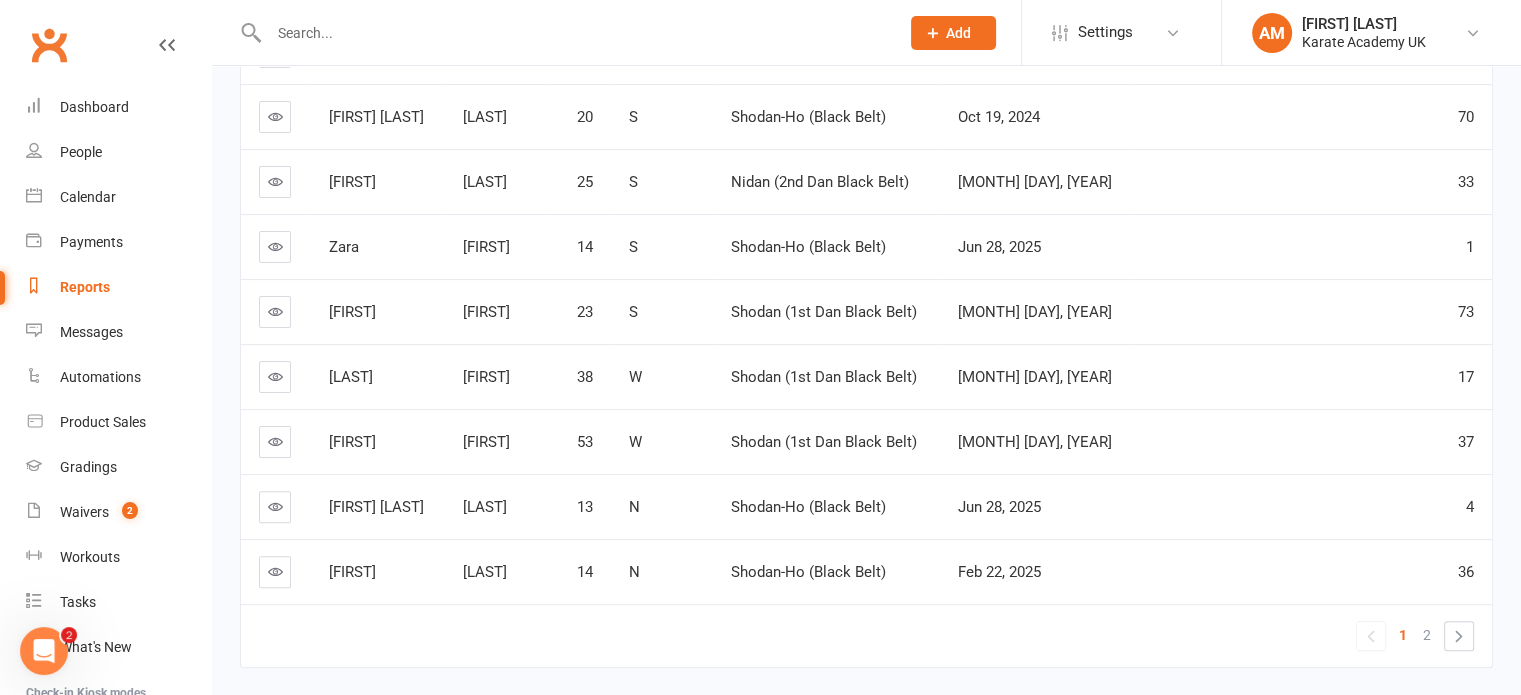 scroll, scrollTop: 482, scrollLeft: 0, axis: vertical 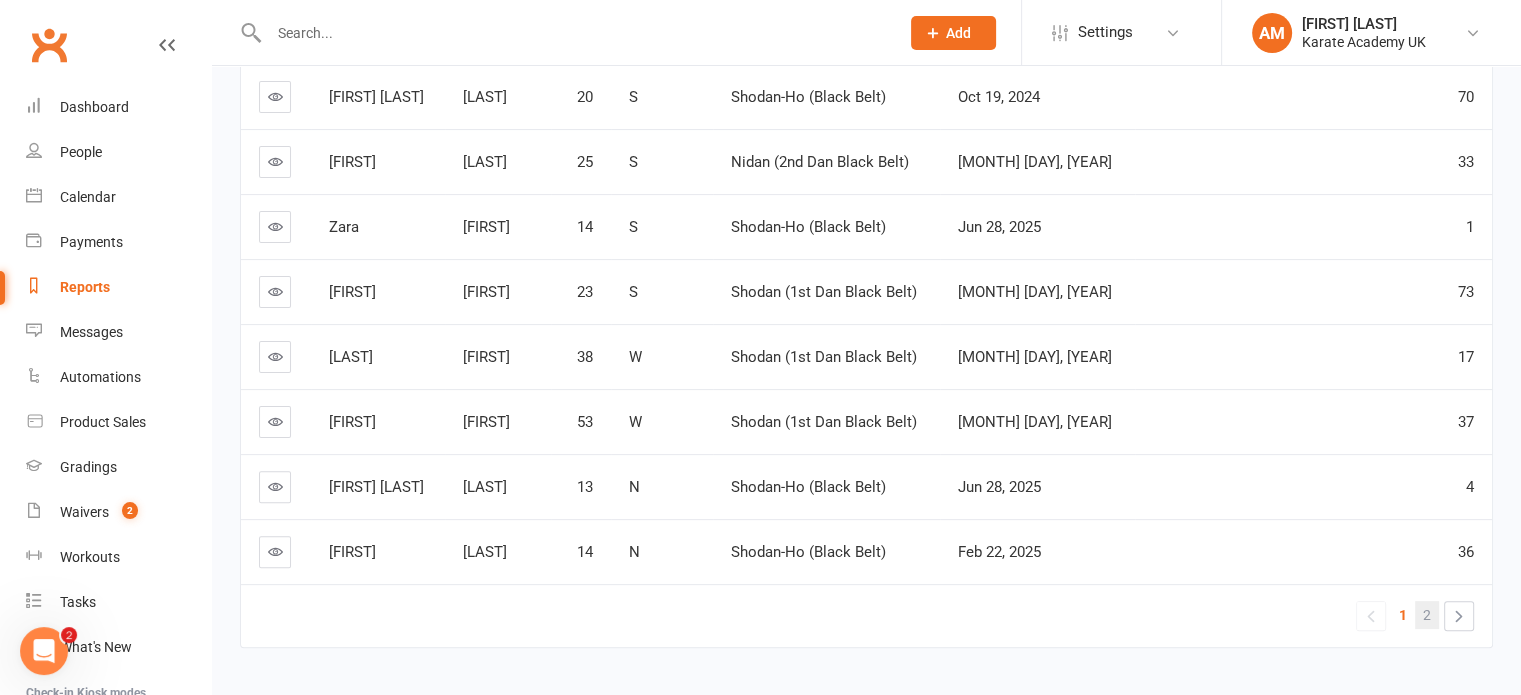 click on "2" at bounding box center (1427, 615) 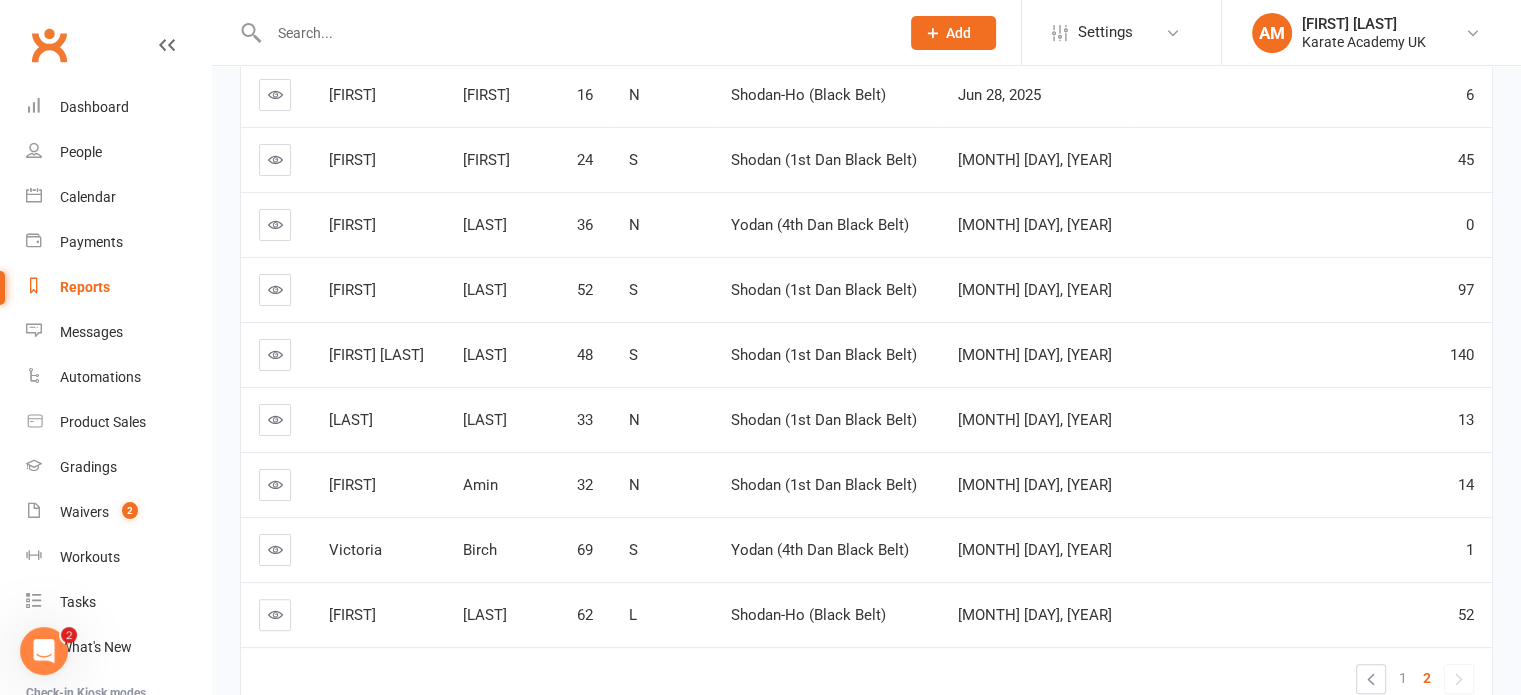 scroll, scrollTop: 382, scrollLeft: 0, axis: vertical 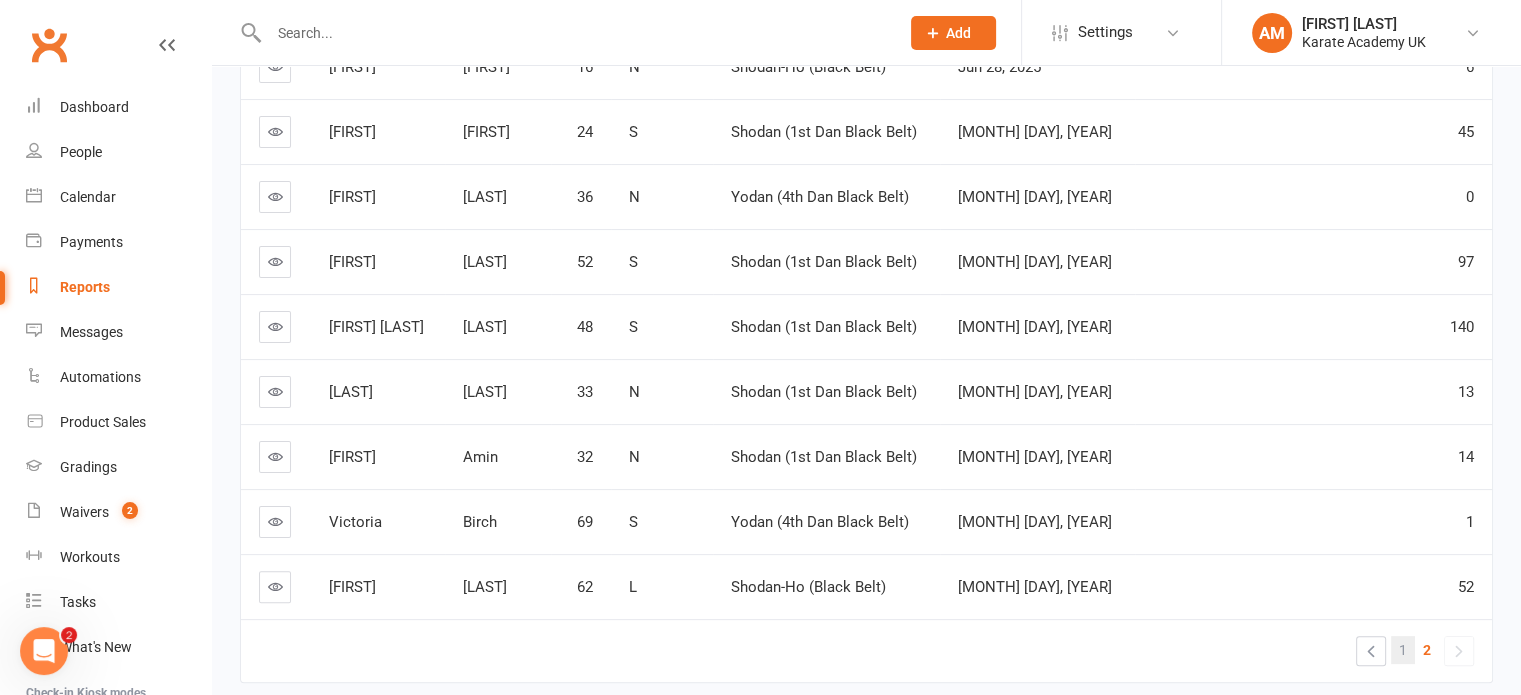 click on "1" at bounding box center (1403, 650) 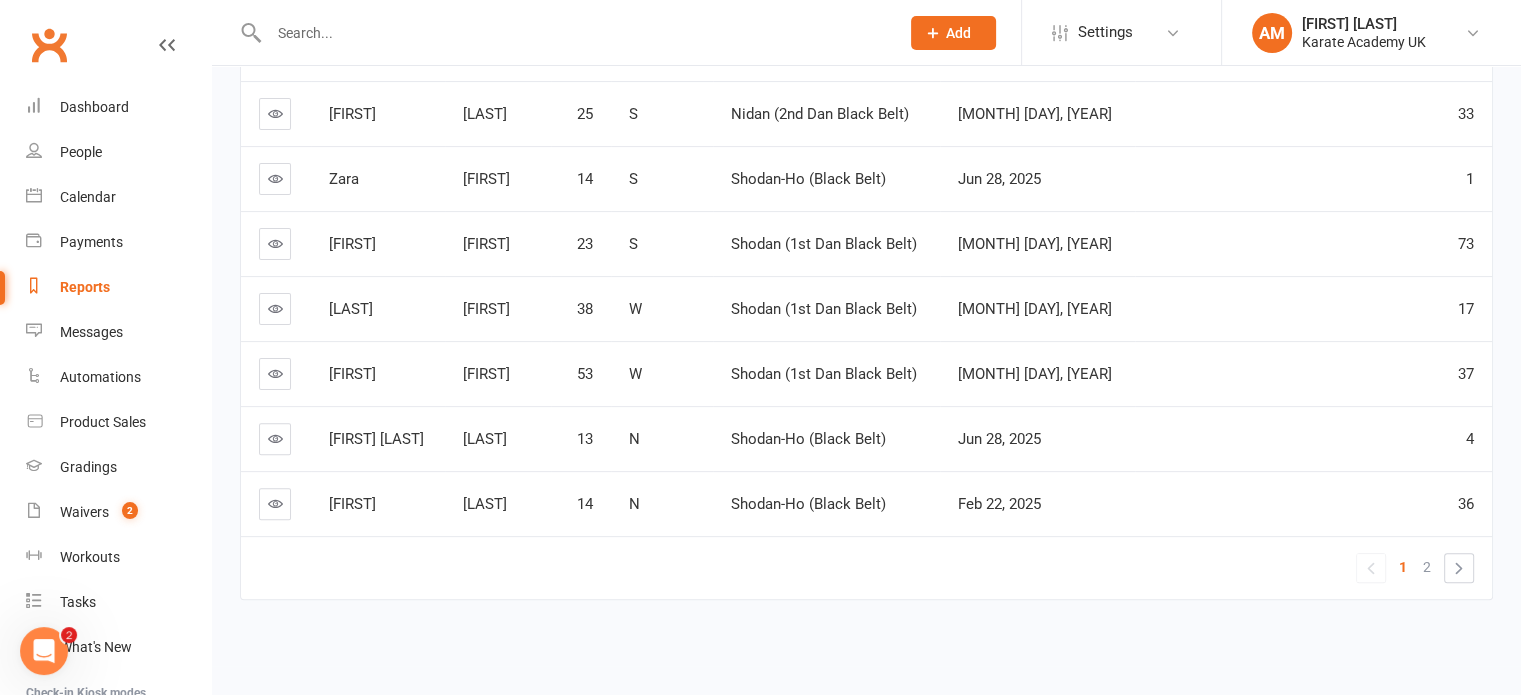 scroll, scrollTop: 148, scrollLeft: 0, axis: vertical 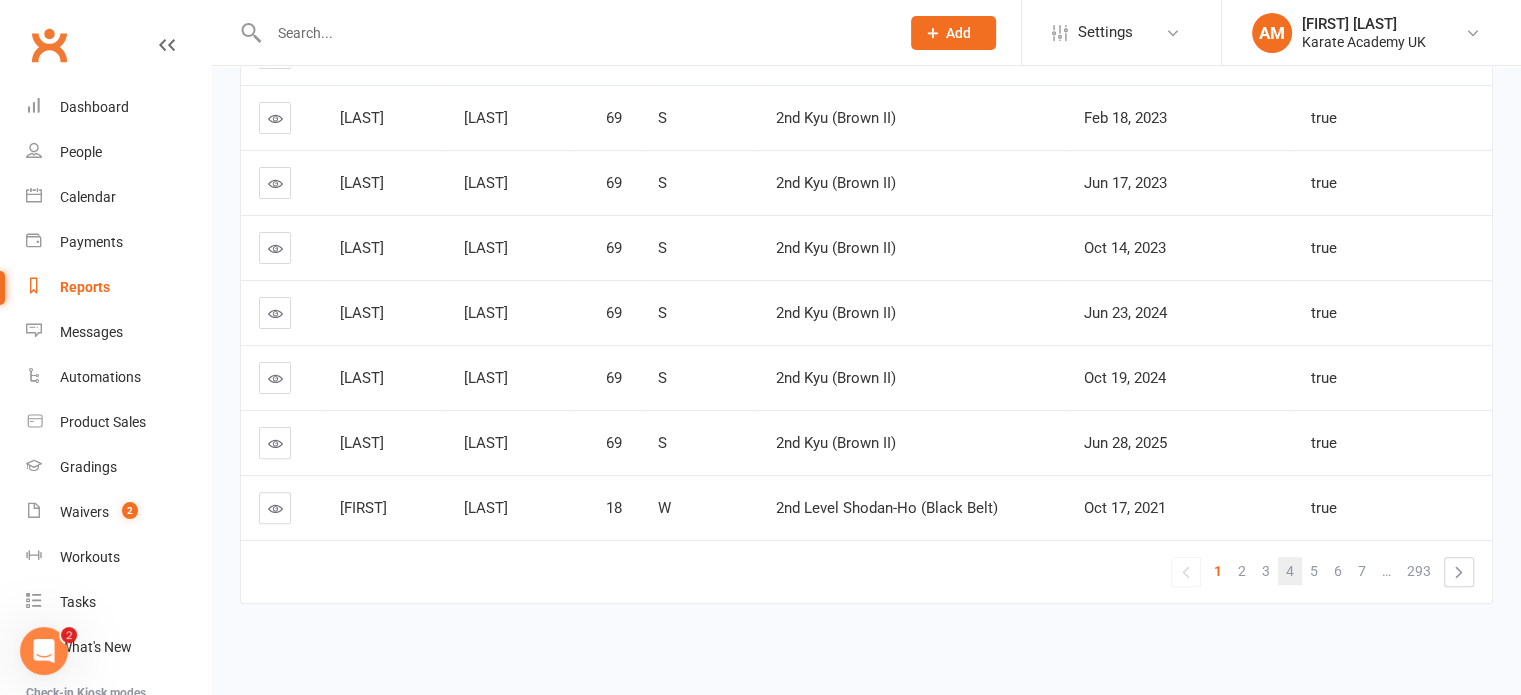 click on "4" at bounding box center [1290, 571] 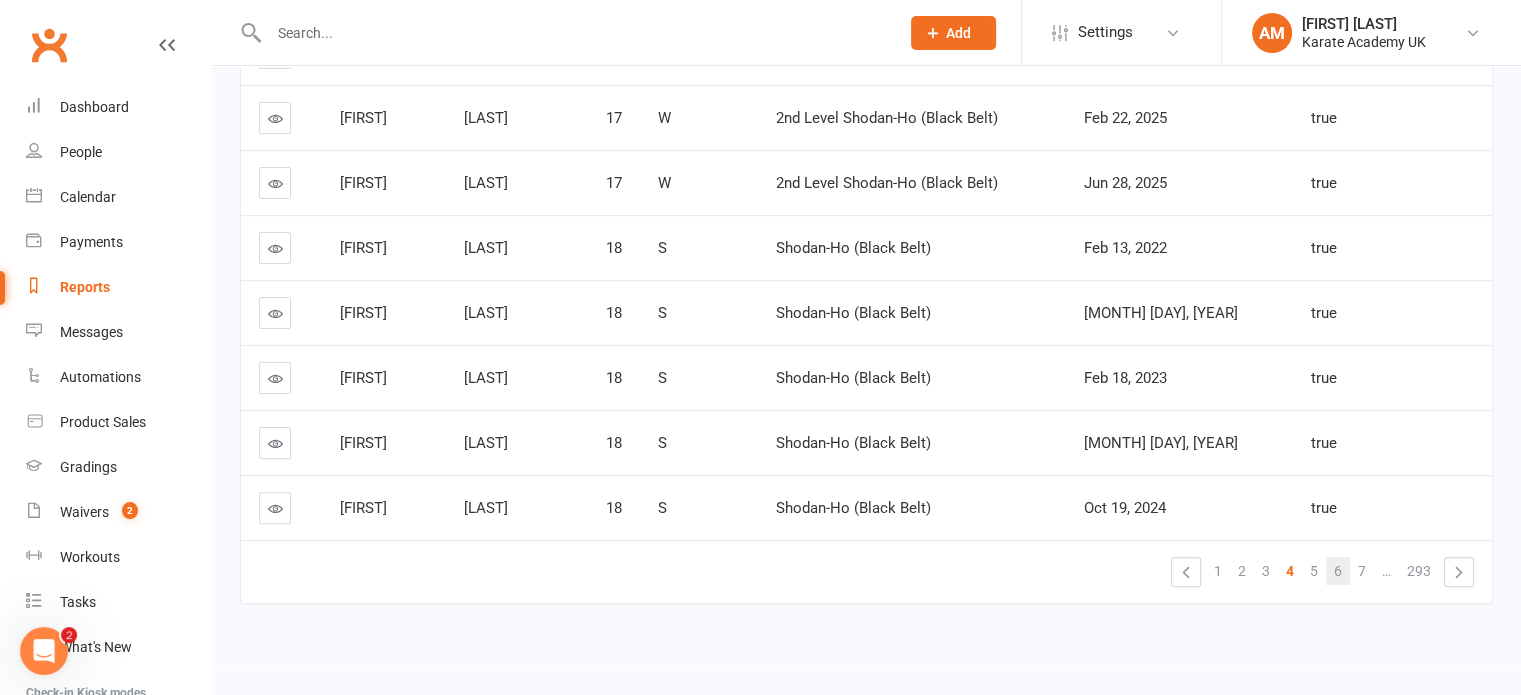 click on "6" at bounding box center [1338, 571] 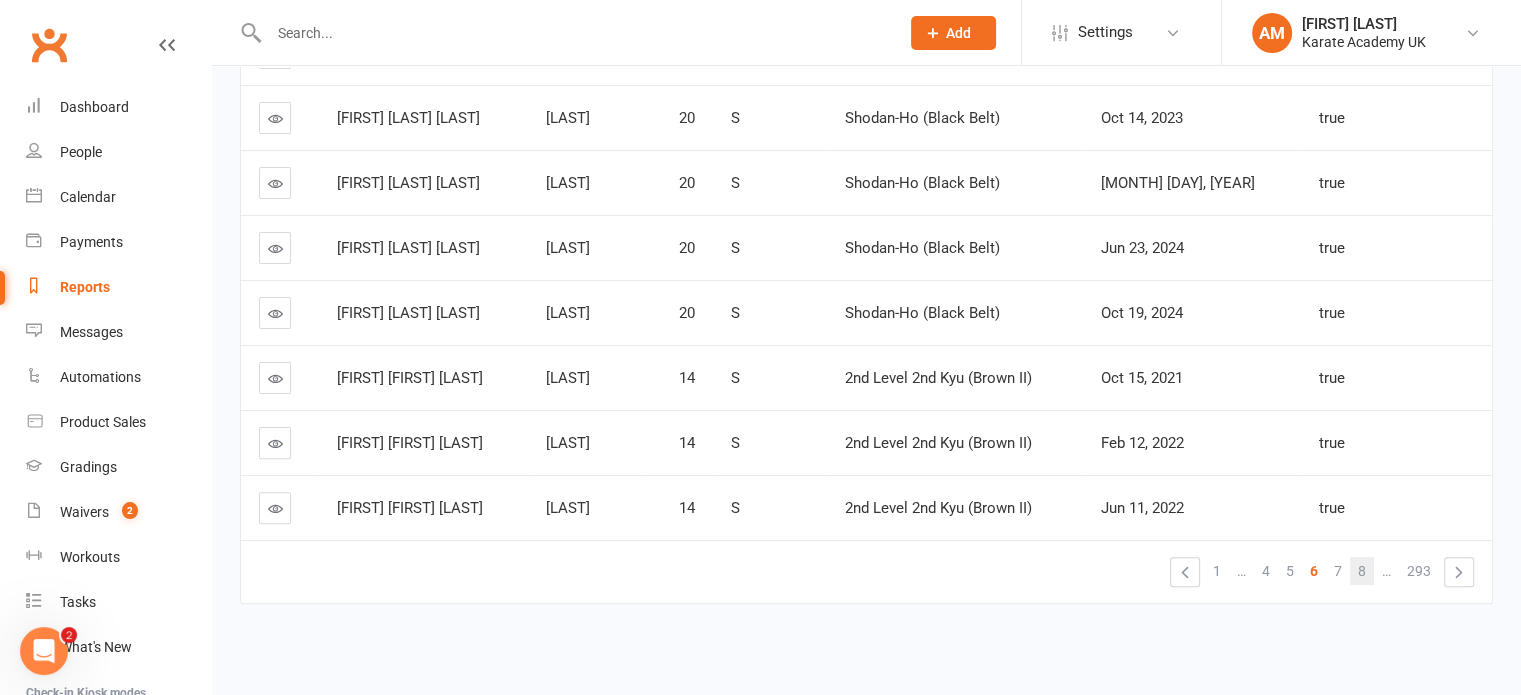 click on "8" at bounding box center (1362, 571) 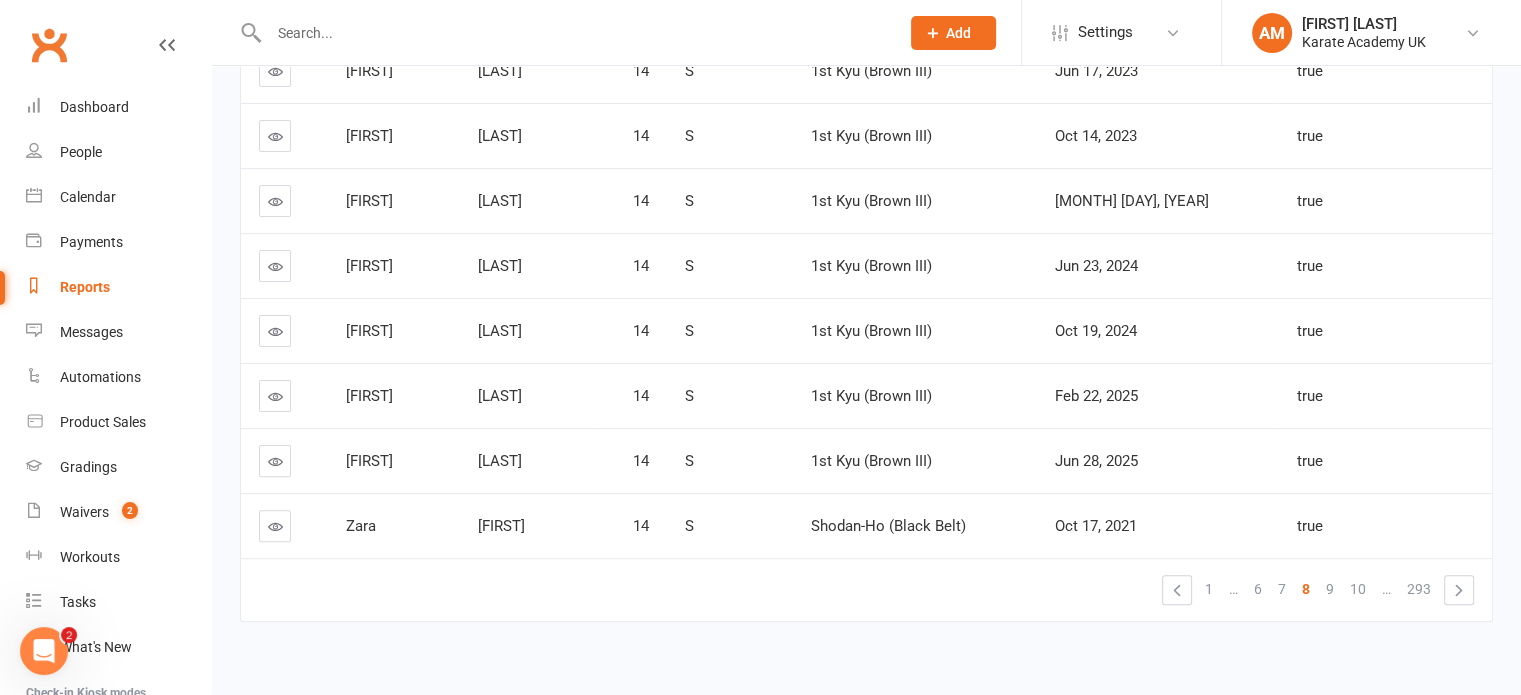 scroll, scrollTop: 494, scrollLeft: 0, axis: vertical 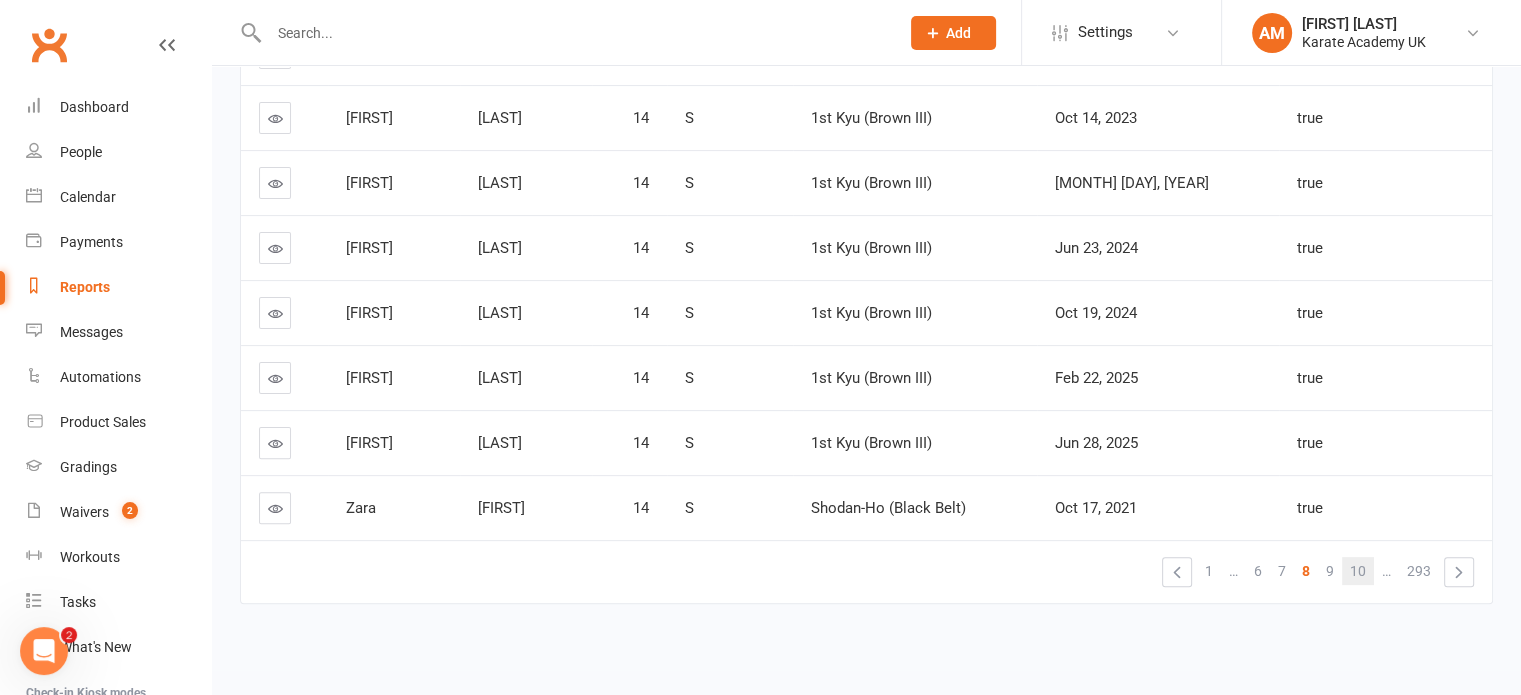 click on "10" at bounding box center [1358, 571] 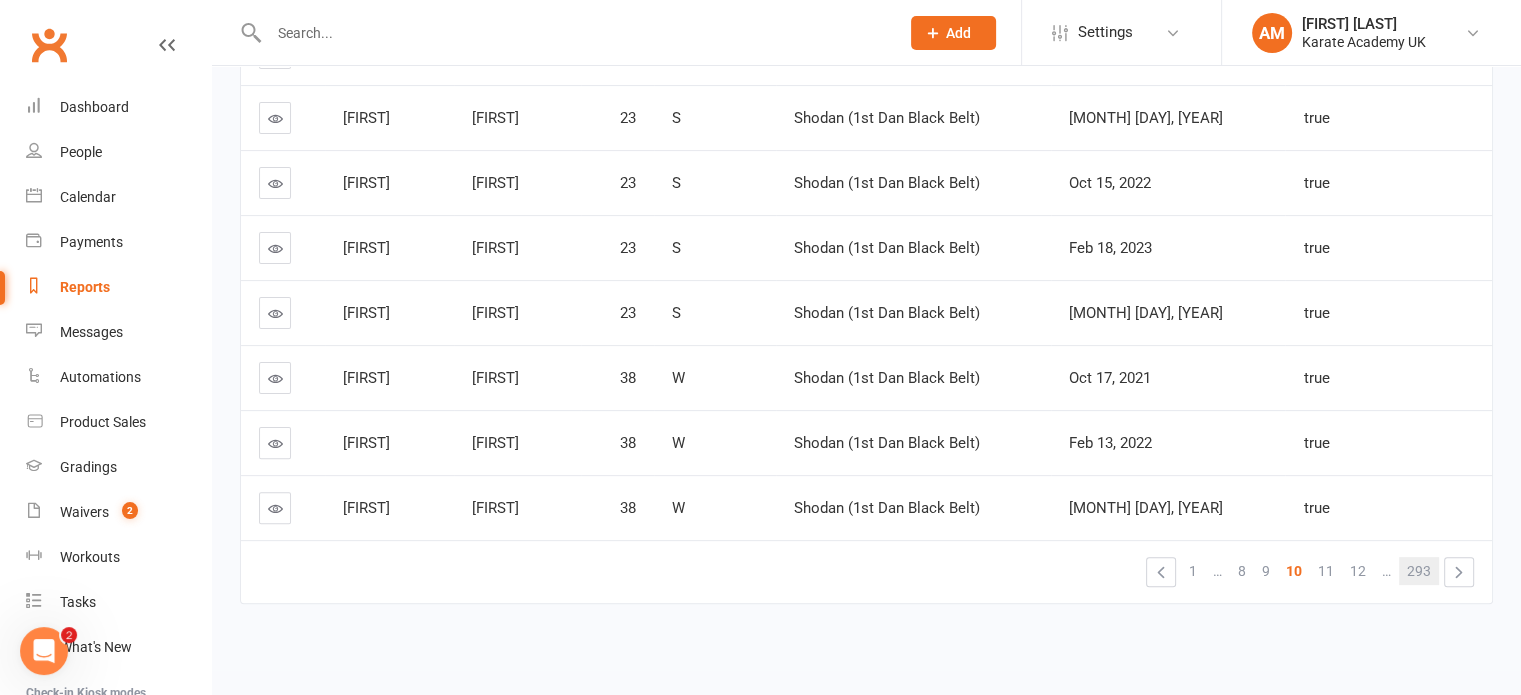 click on "293" at bounding box center [1419, 571] 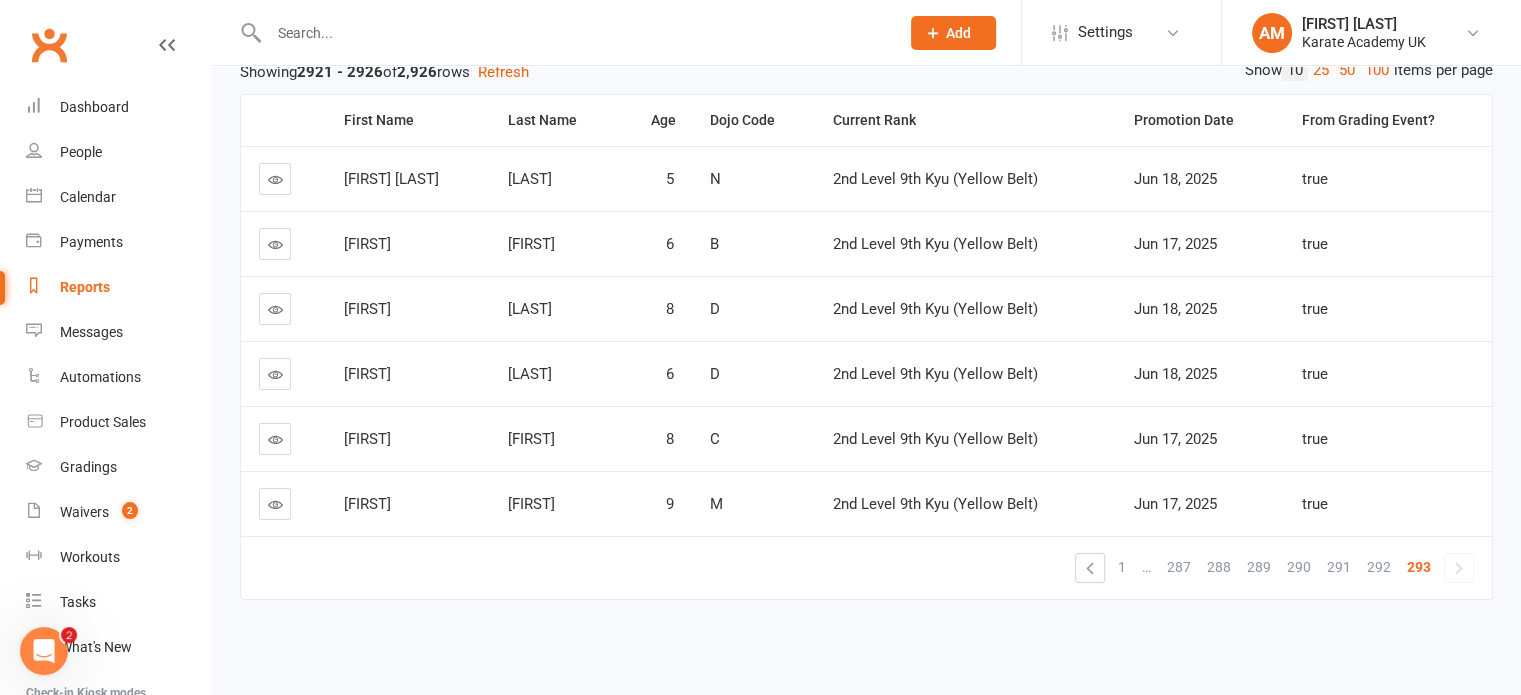 scroll, scrollTop: 235, scrollLeft: 0, axis: vertical 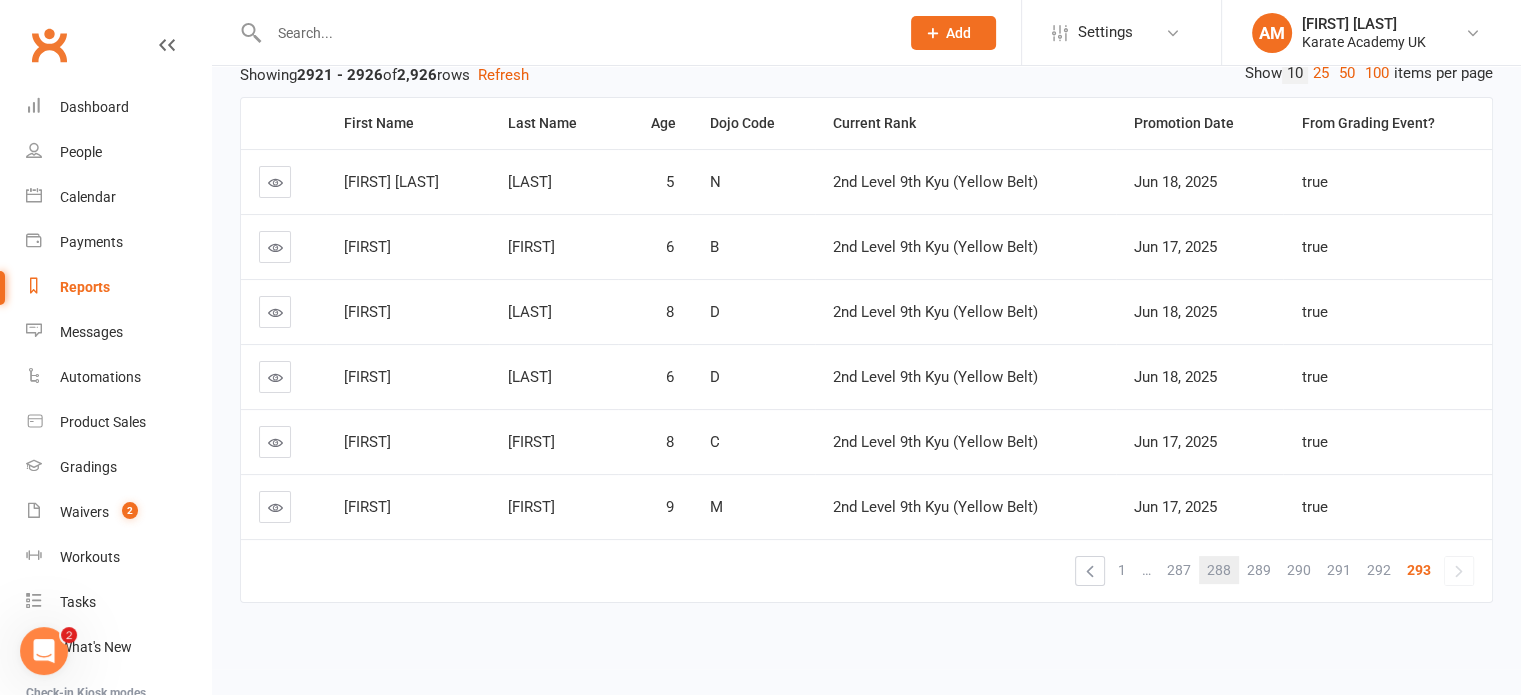 click on "288" at bounding box center (1219, 570) 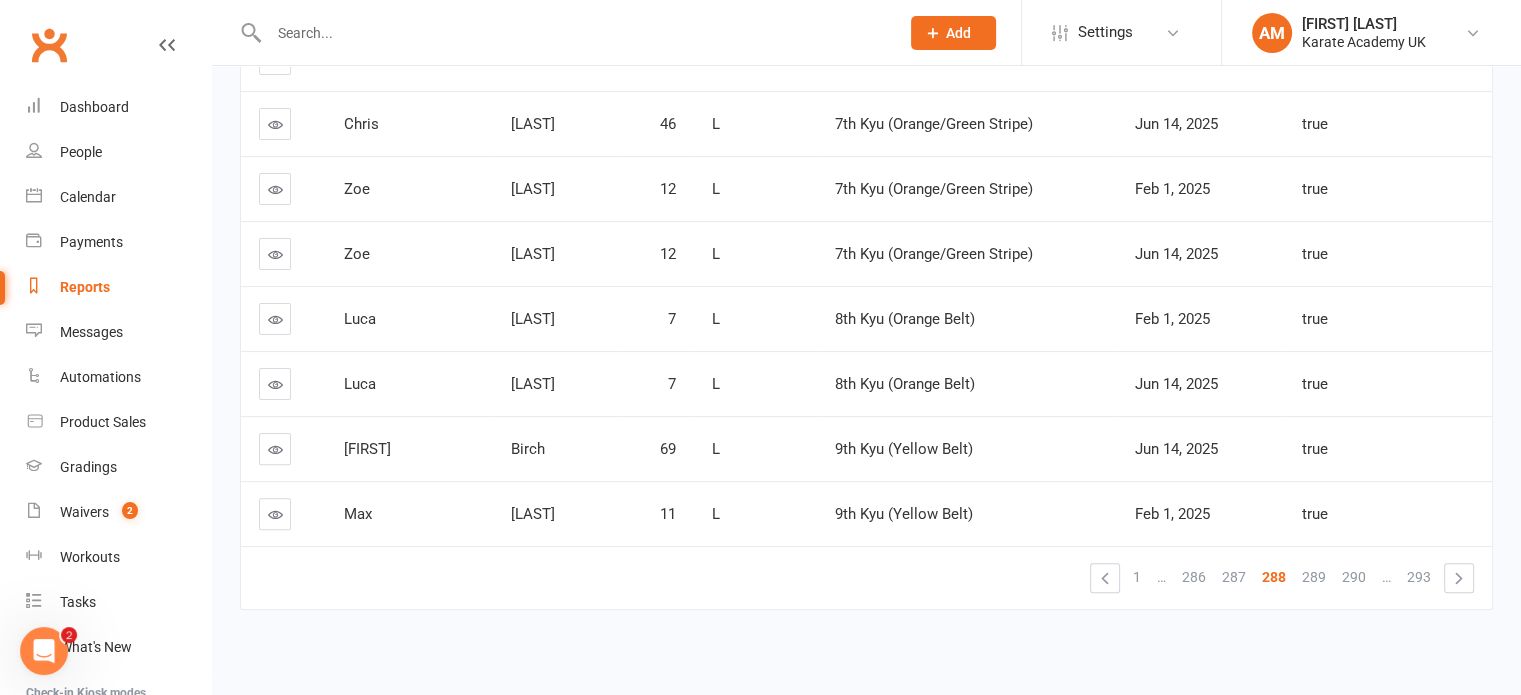 scroll, scrollTop: 494, scrollLeft: 0, axis: vertical 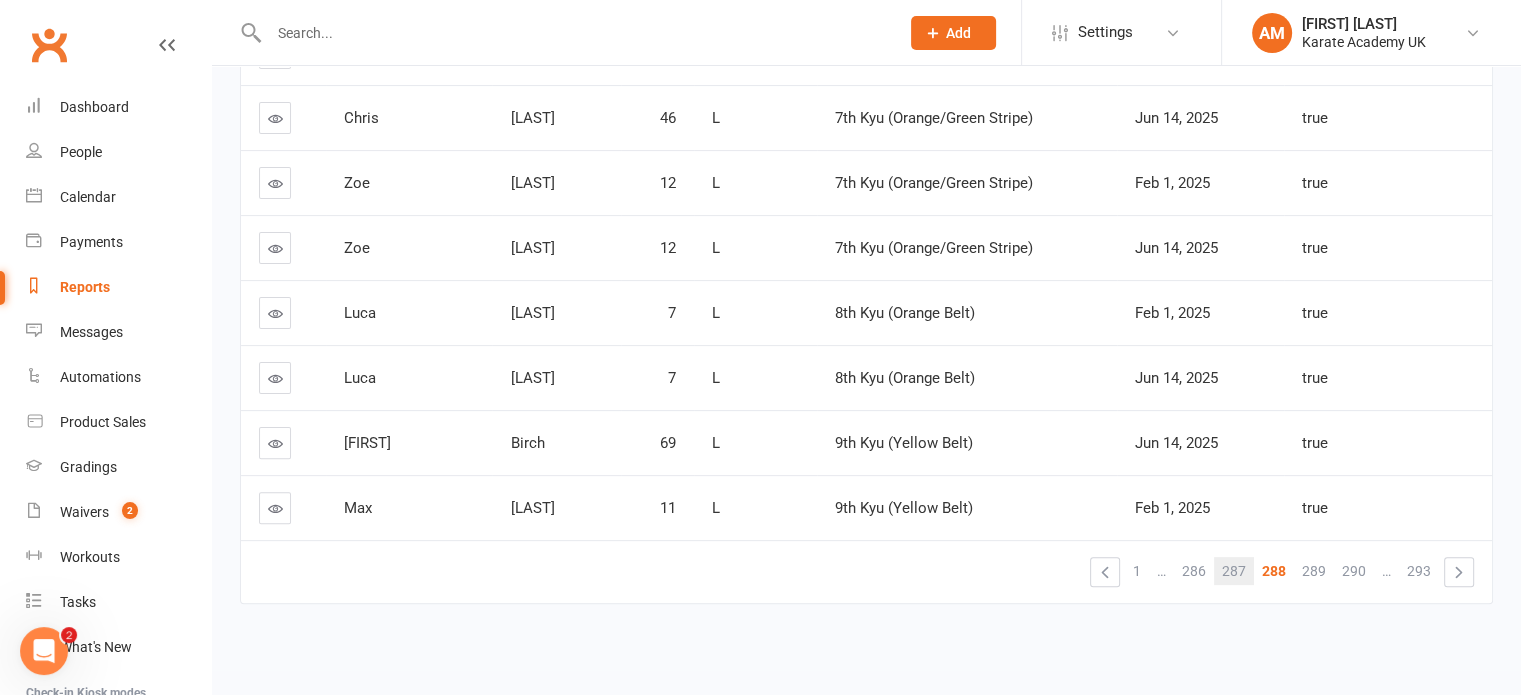 click on "287" at bounding box center [1234, 571] 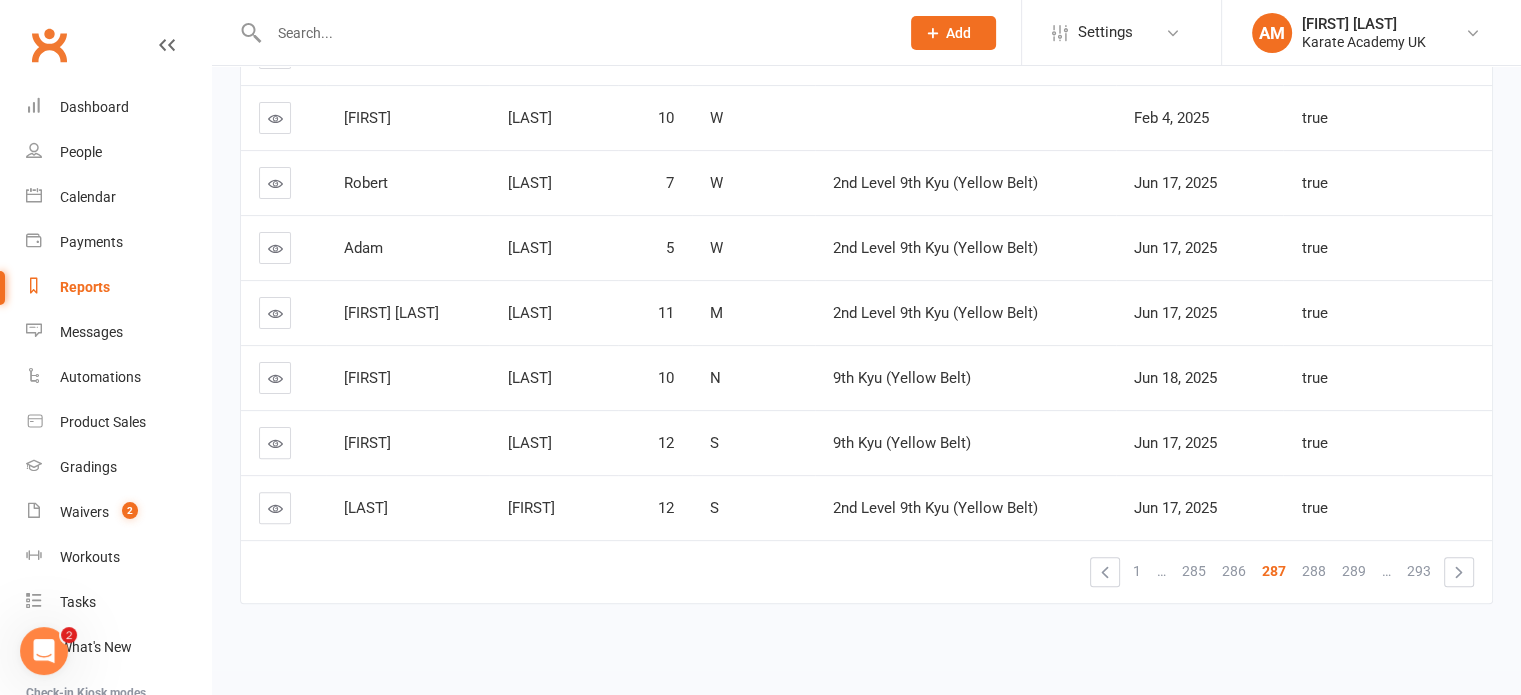 click on "285" at bounding box center [1194, 571] 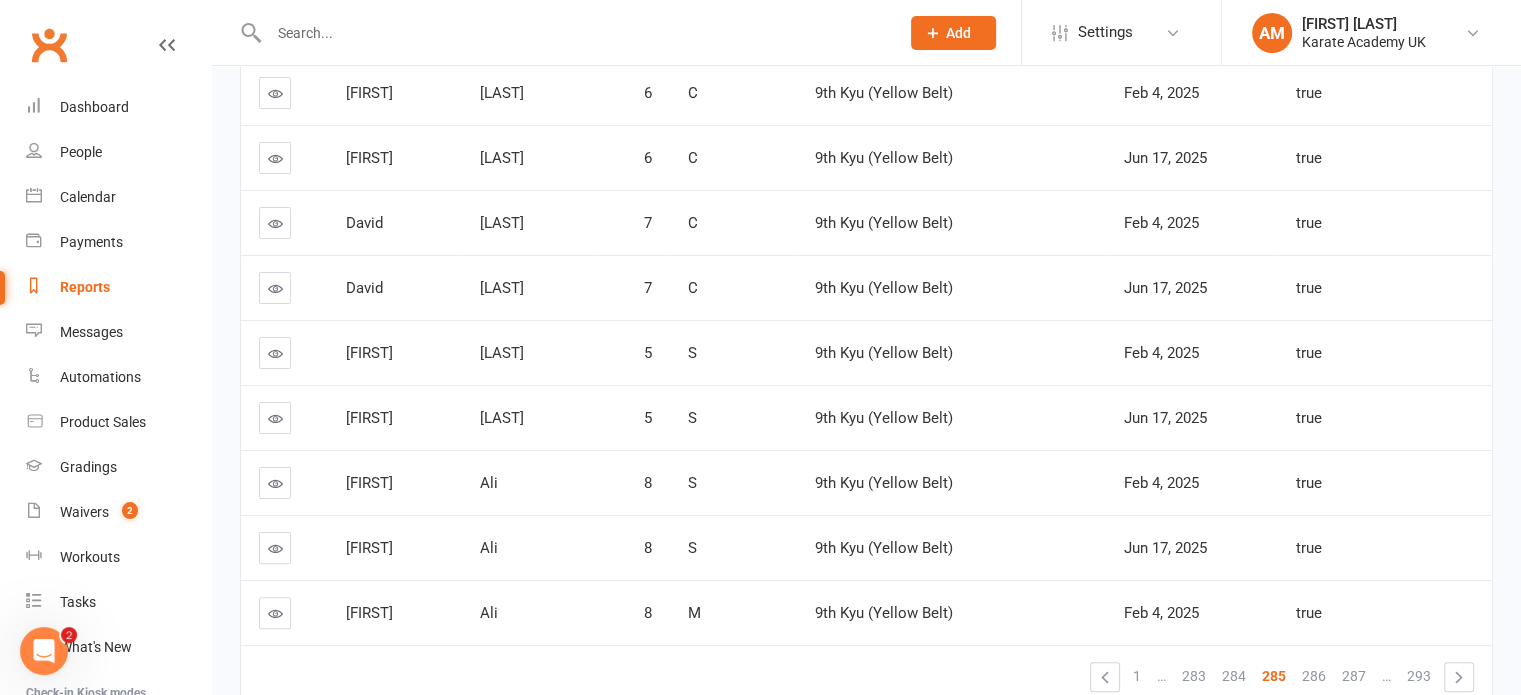 scroll, scrollTop: 0, scrollLeft: 0, axis: both 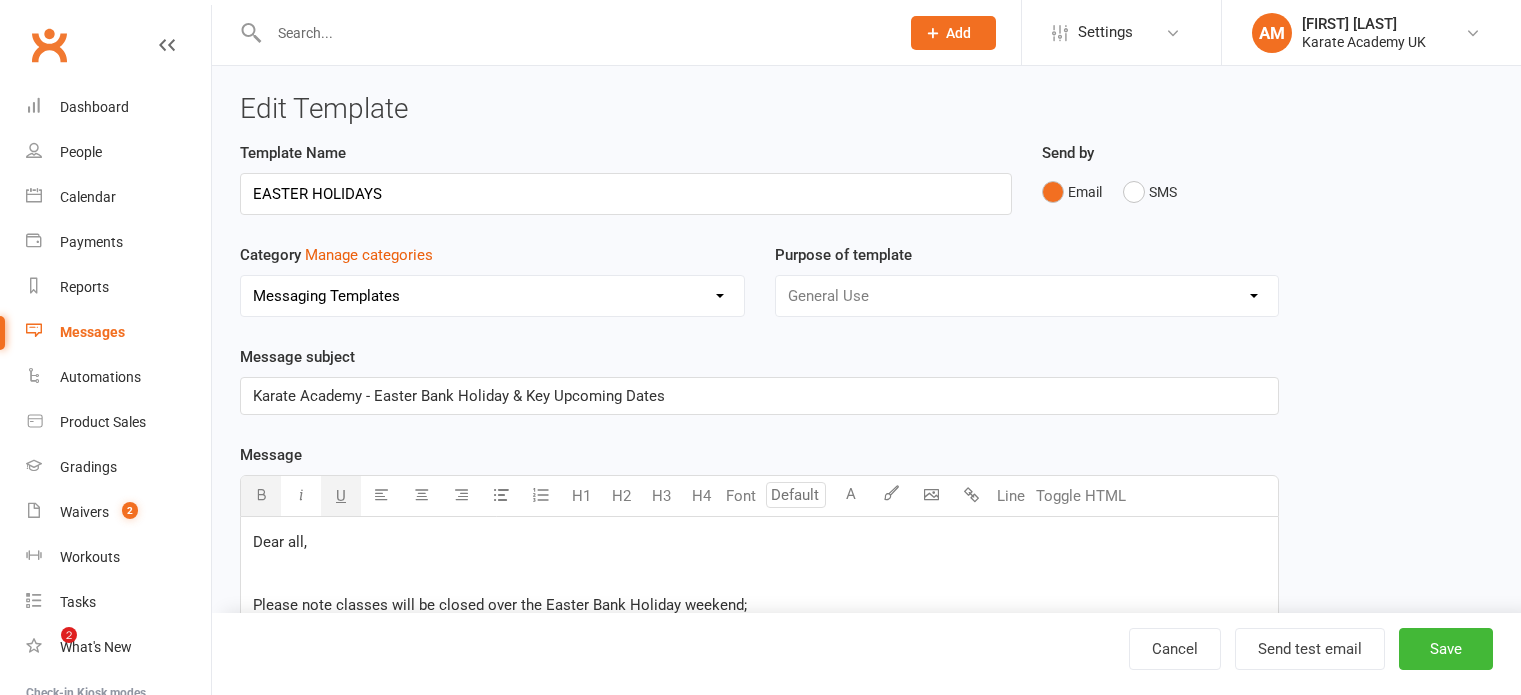 select on "7066" 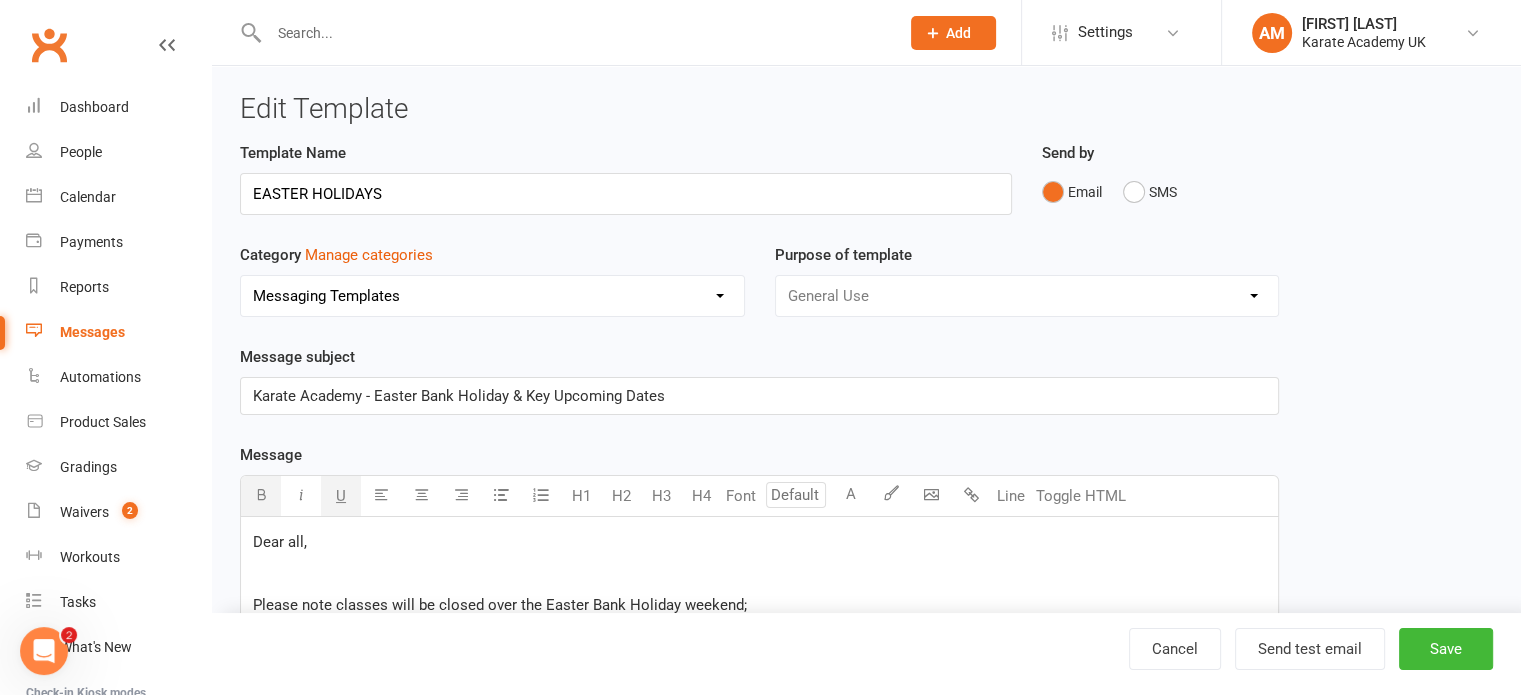 scroll, scrollTop: 0, scrollLeft: 0, axis: both 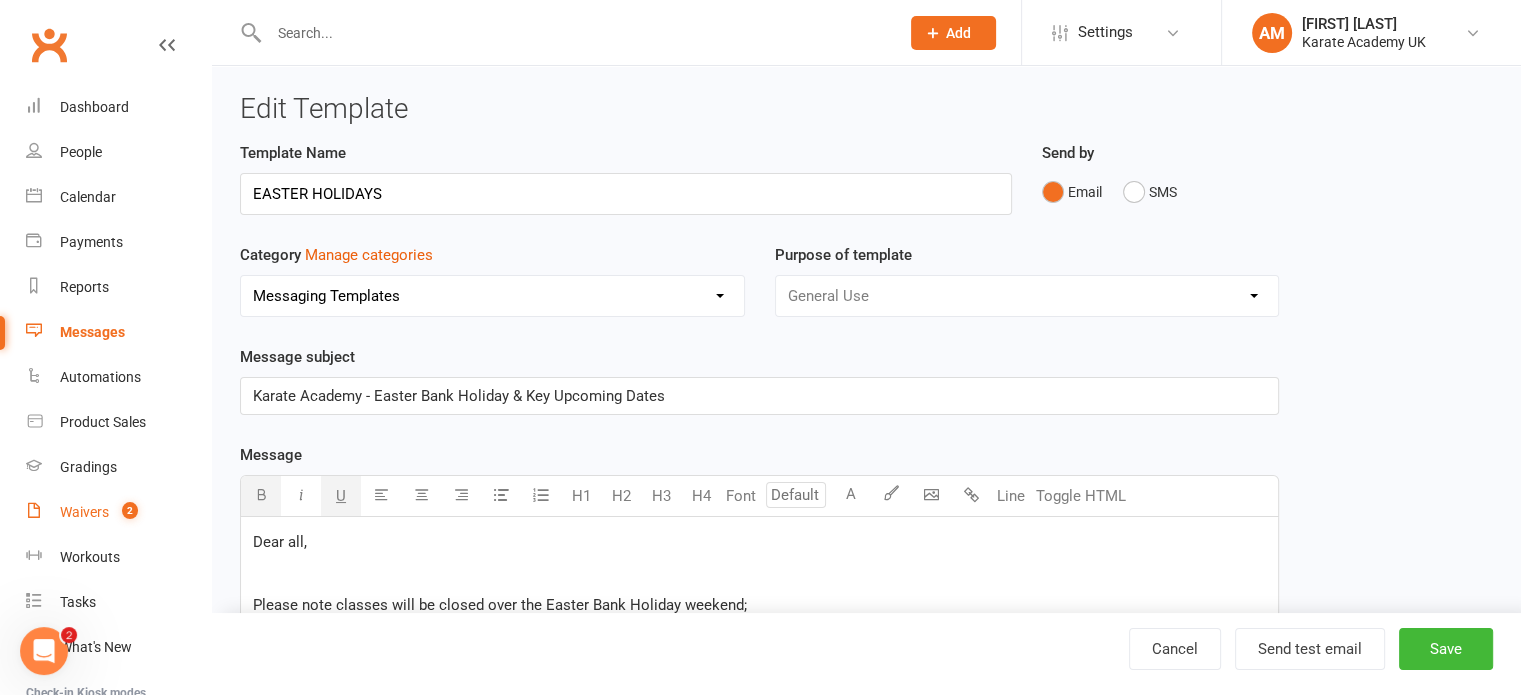 click on "Waivers" at bounding box center (84, 512) 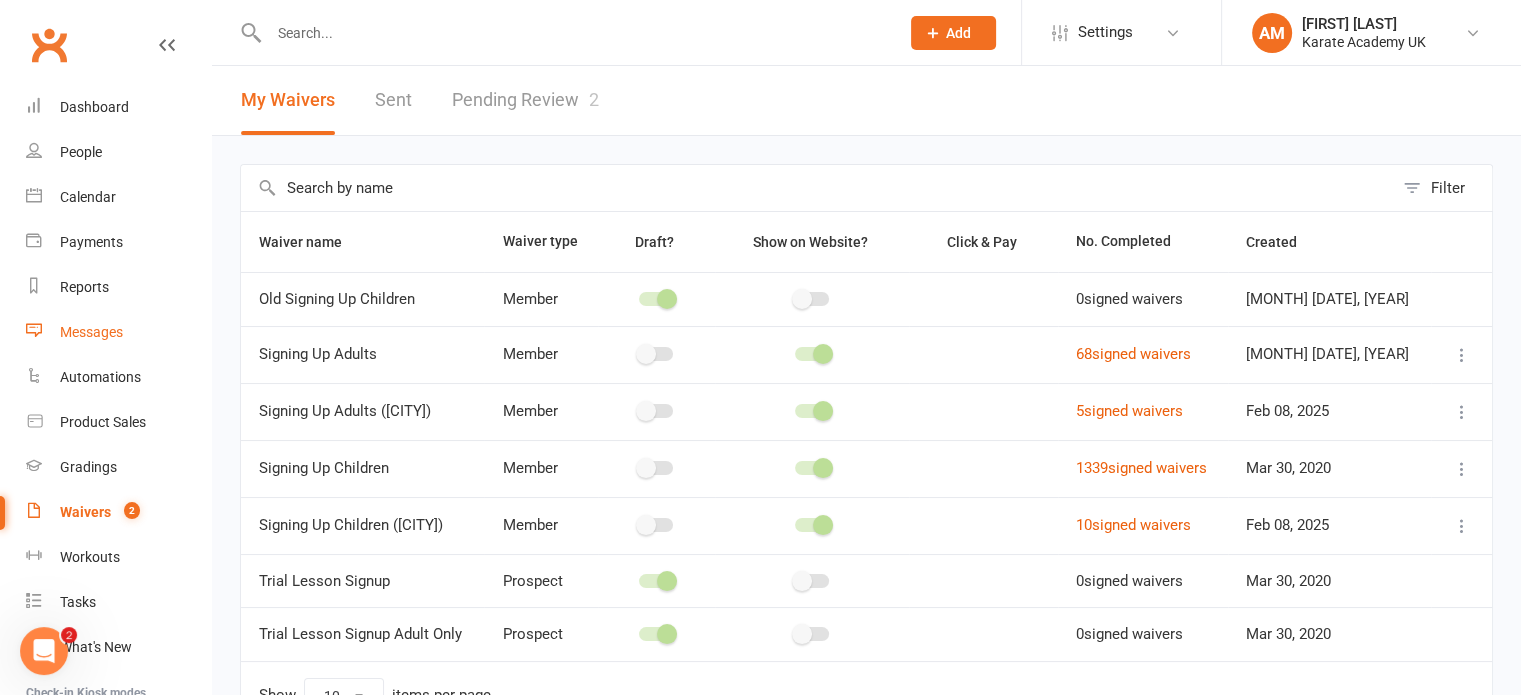 click on "Messages" at bounding box center [91, 332] 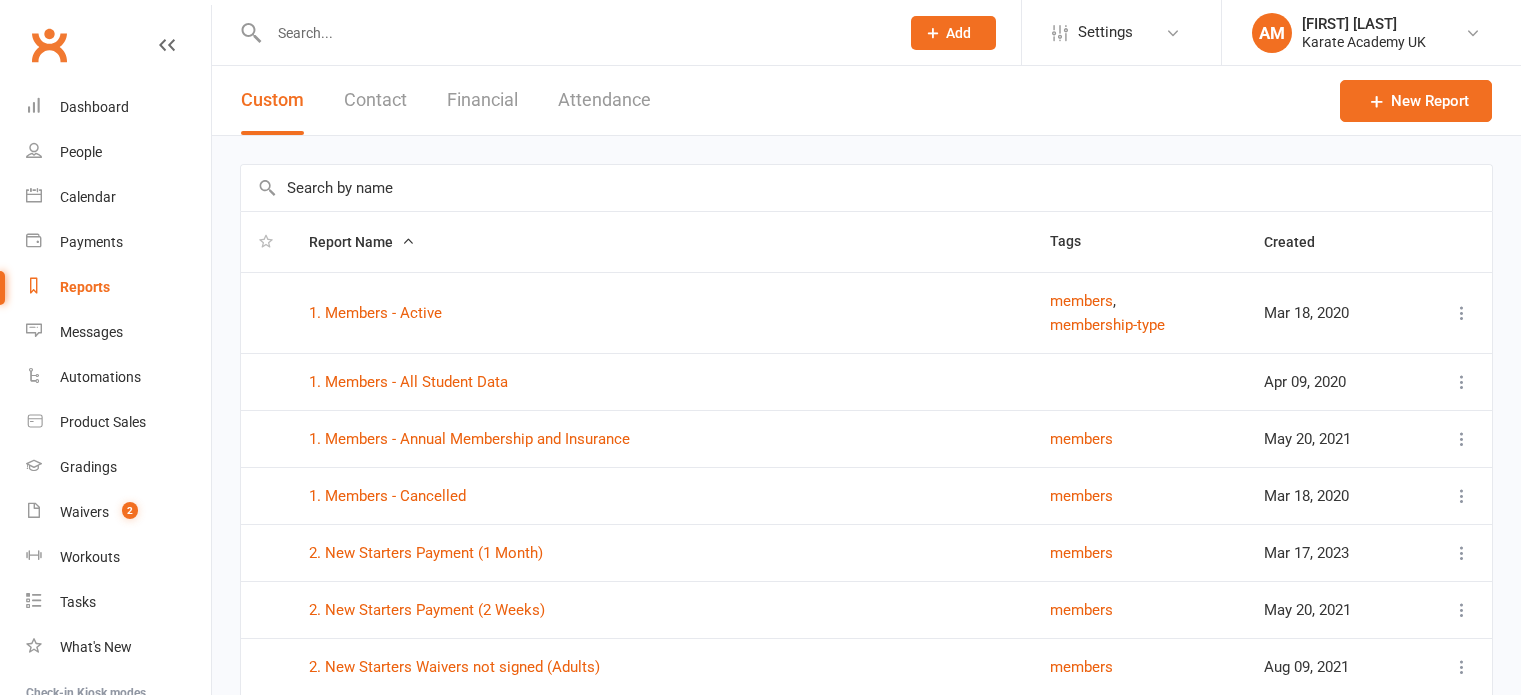 select on "100" 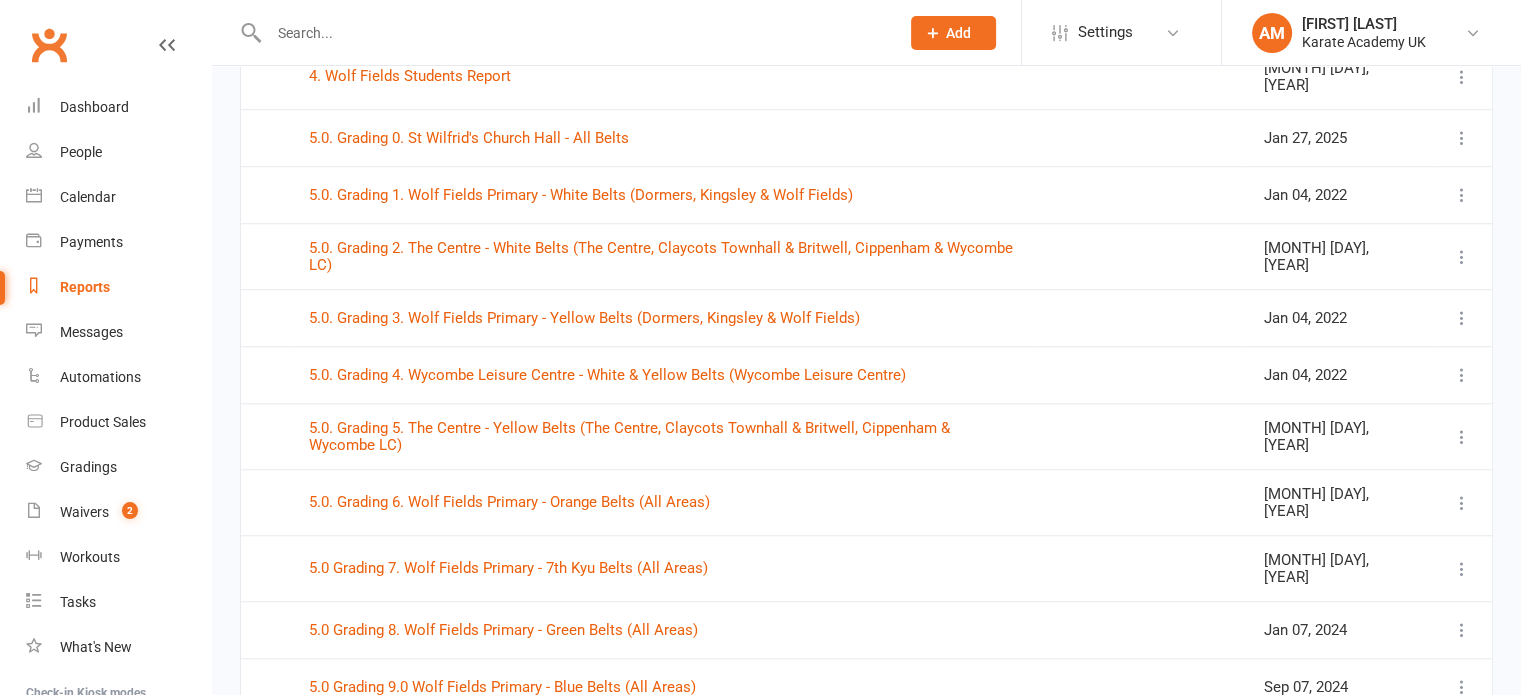 scroll, scrollTop: 0, scrollLeft: 0, axis: both 